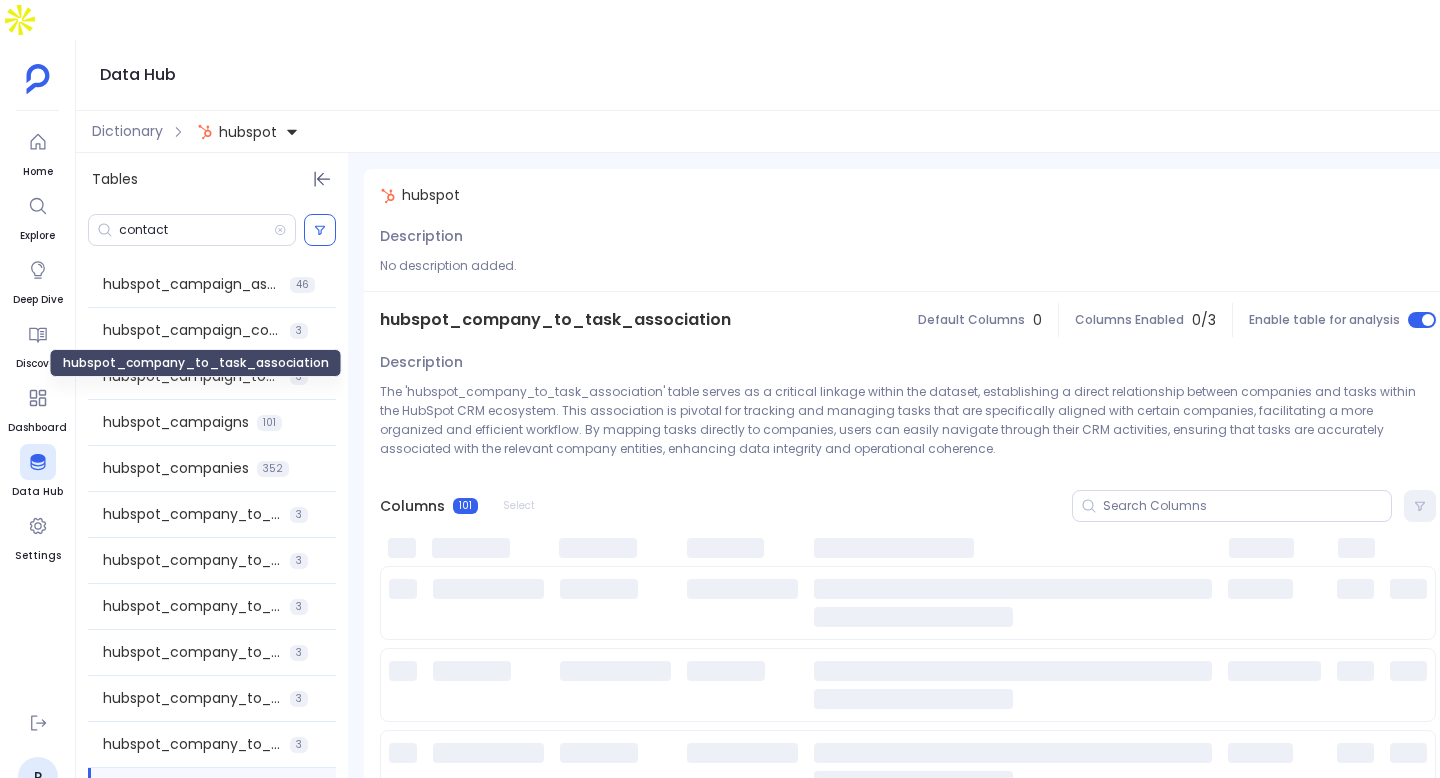 scroll, scrollTop: 0, scrollLeft: 0, axis: both 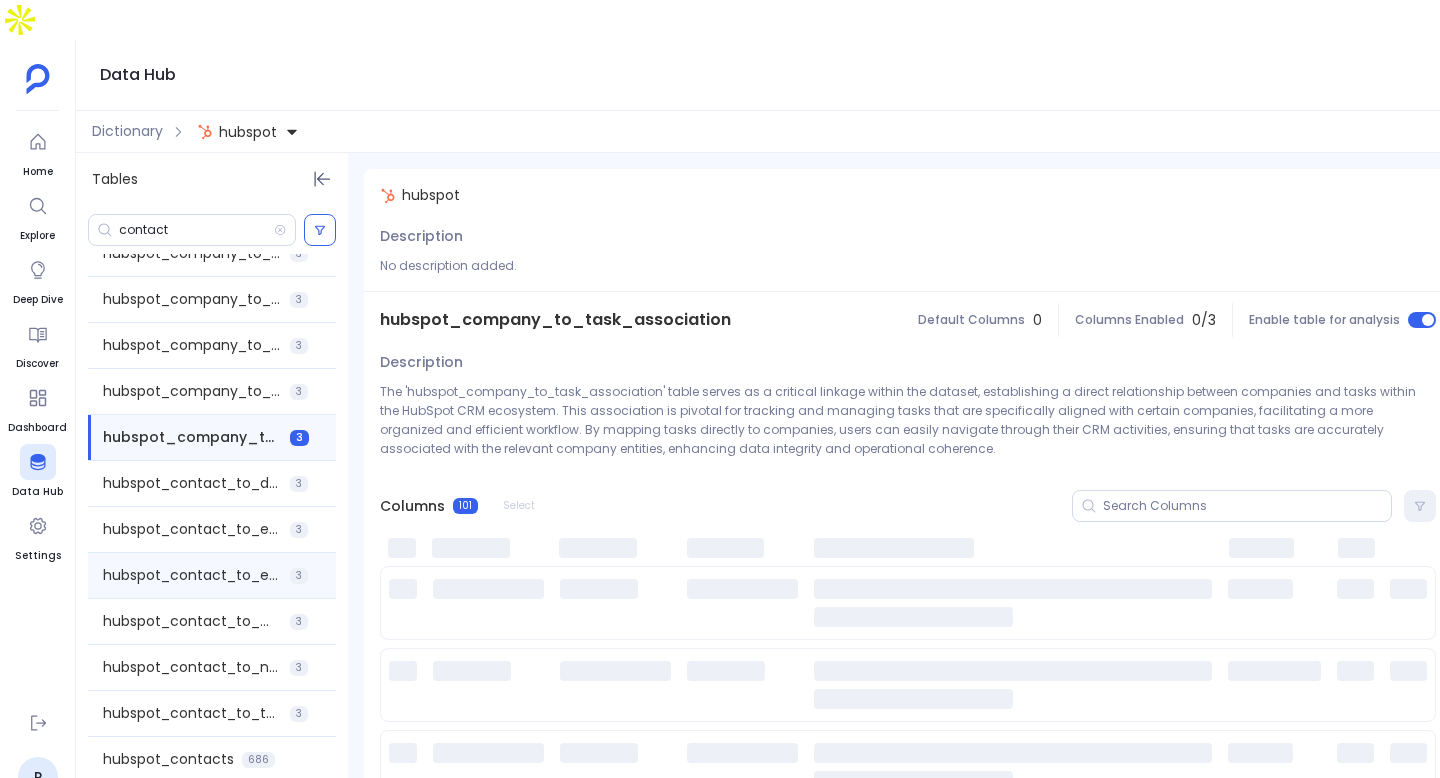 click on "hubspot_contact_to_engagement_association 3" at bounding box center (212, 575) 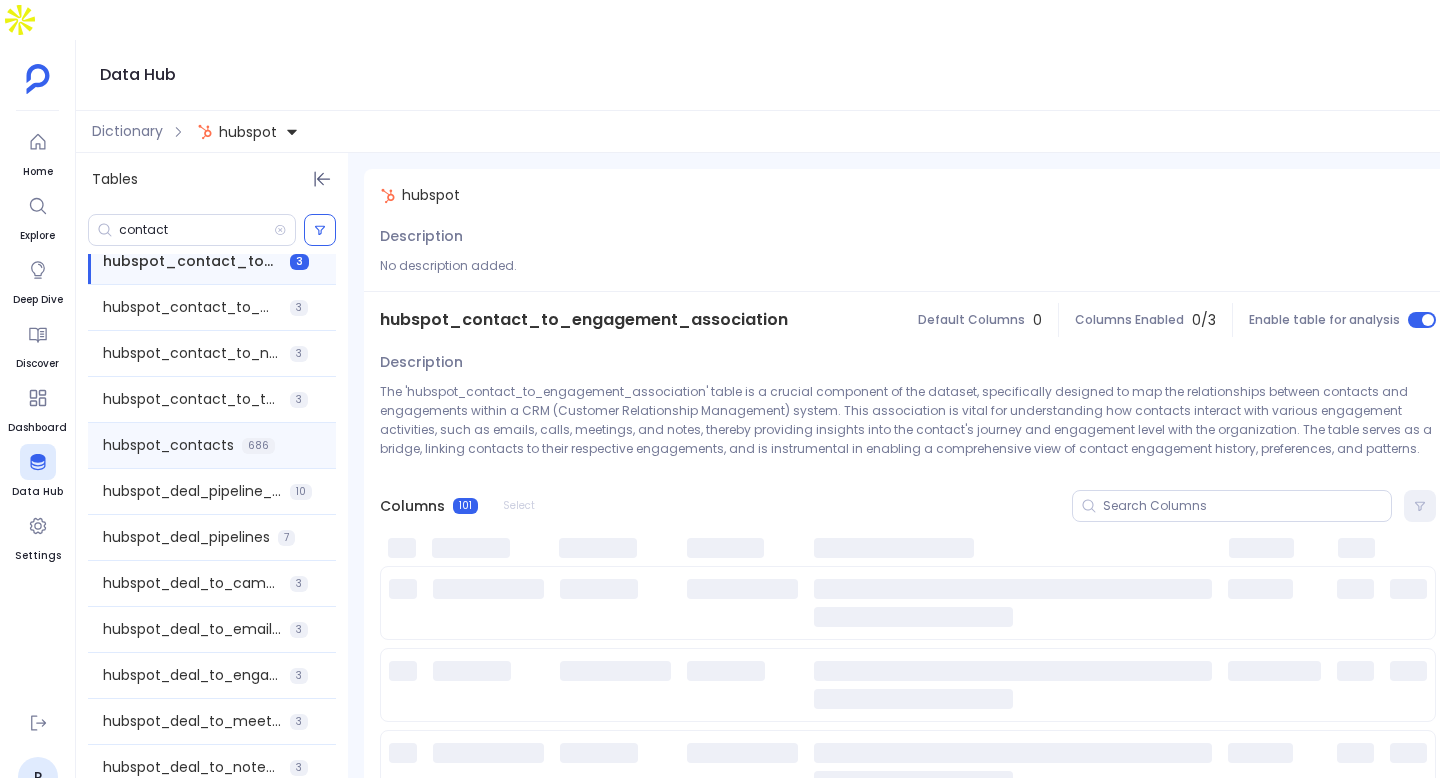 scroll, scrollTop: 669, scrollLeft: 0, axis: vertical 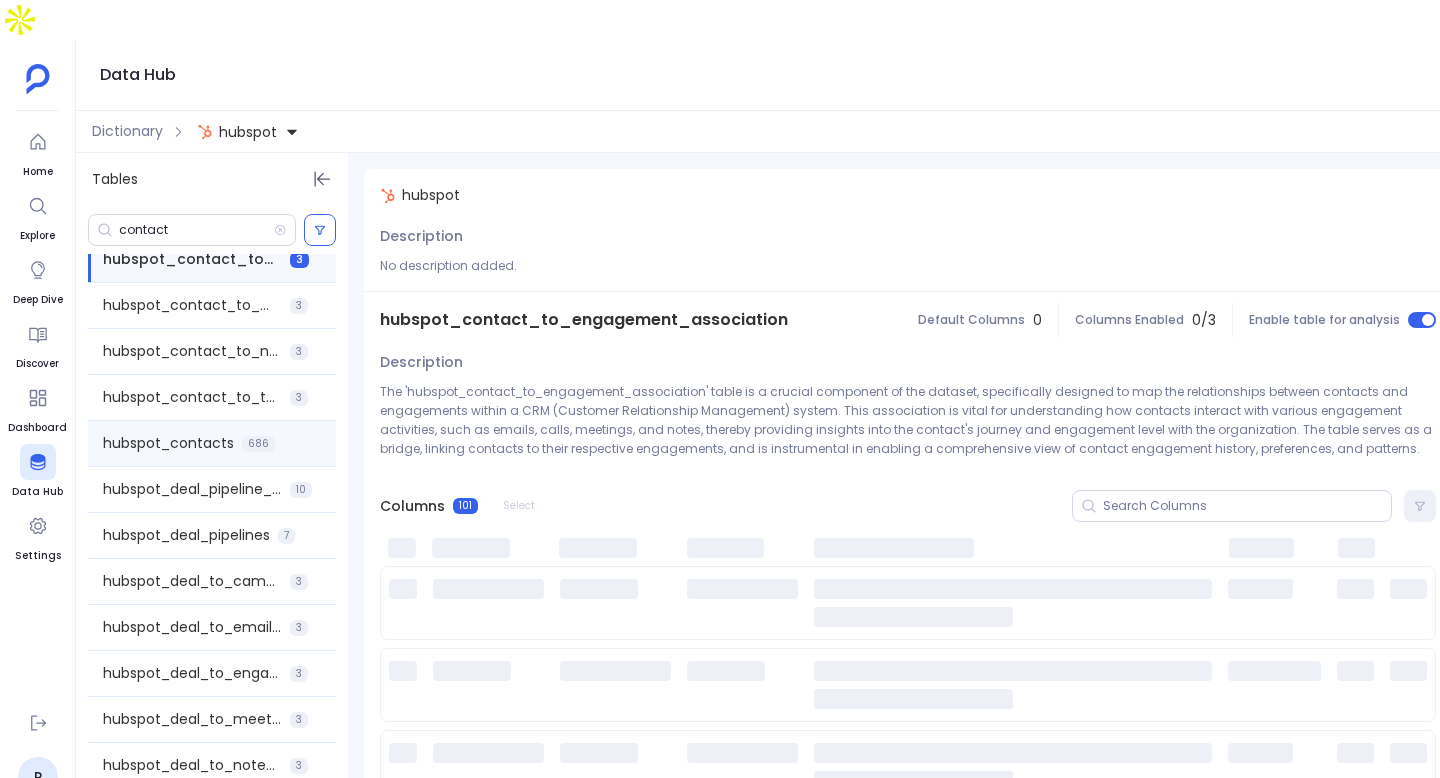 click on "hubspot_contacts" at bounding box center [168, 443] 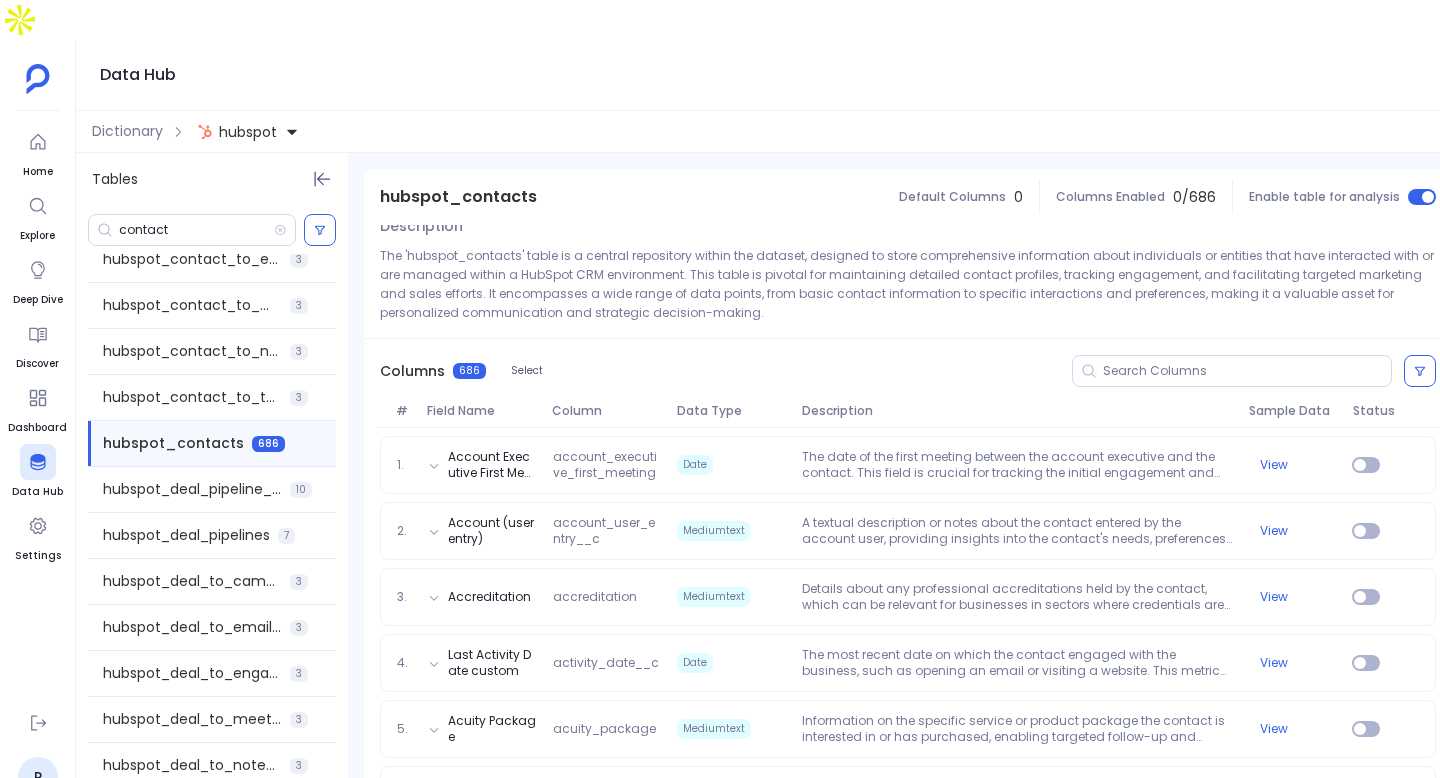 scroll, scrollTop: 342, scrollLeft: 0, axis: vertical 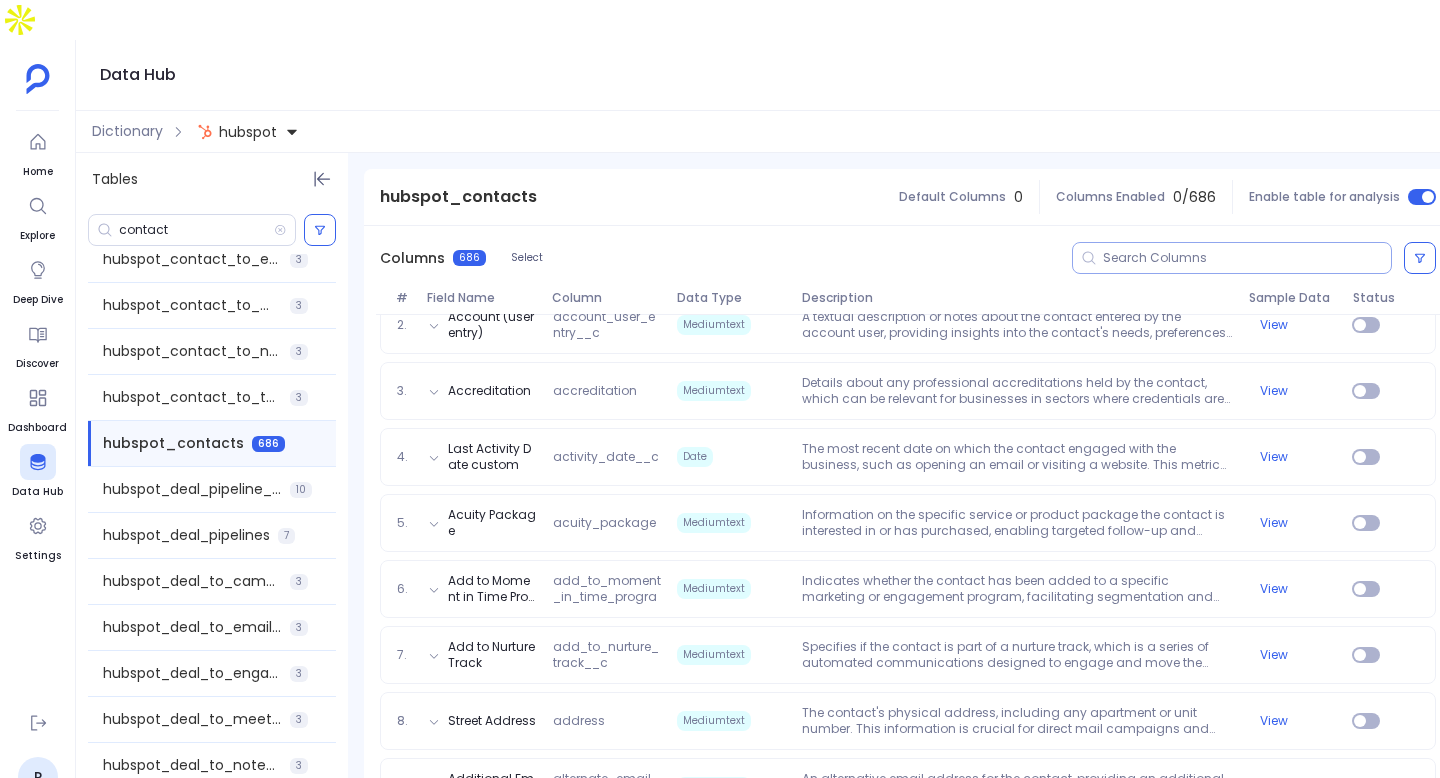 click at bounding box center (1232, 258) 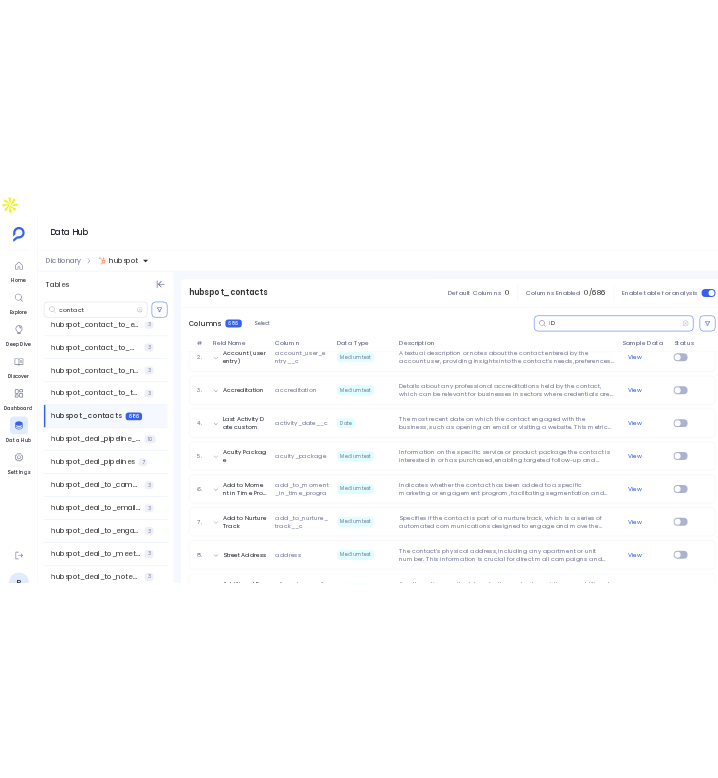scroll, scrollTop: 166, scrollLeft: 0, axis: vertical 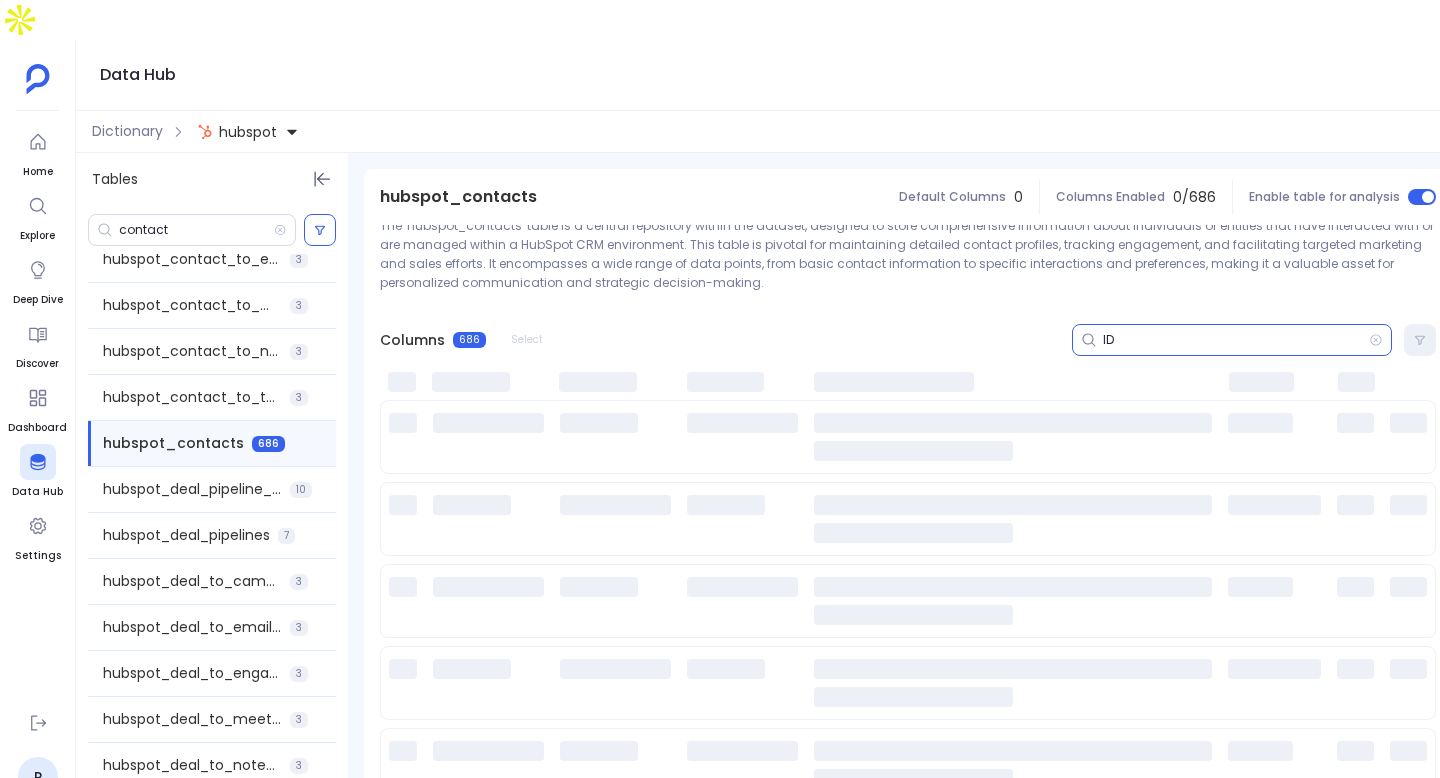 type on "I" 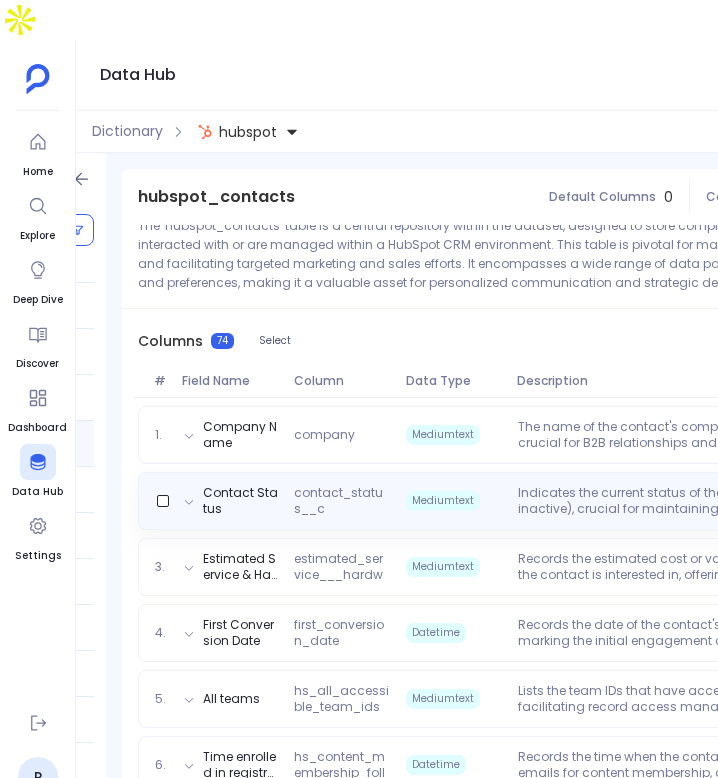 scroll, scrollTop: 0, scrollLeft: 305, axis: horizontal 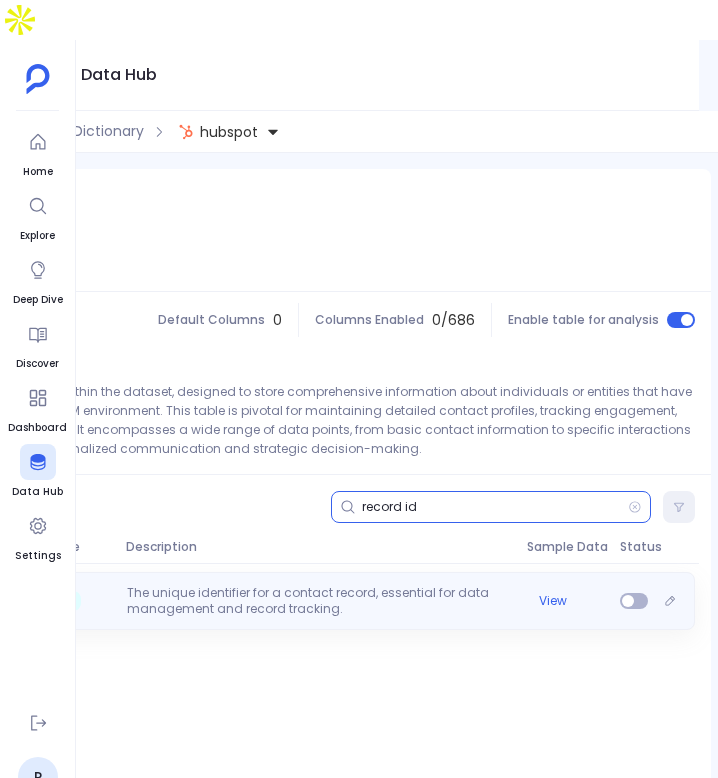 click on "Record ID hs_object_id Bigint(20) The unique identifier for a contact record, essential for data management and record tracking. View" at bounding box center (221, 601) 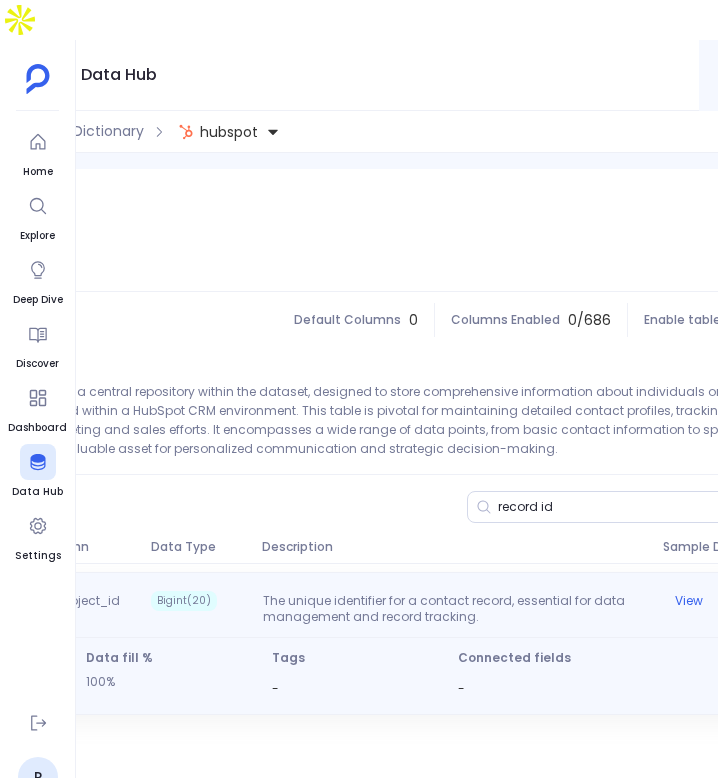 scroll, scrollTop: 0, scrollLeft: 554, axis: horizontal 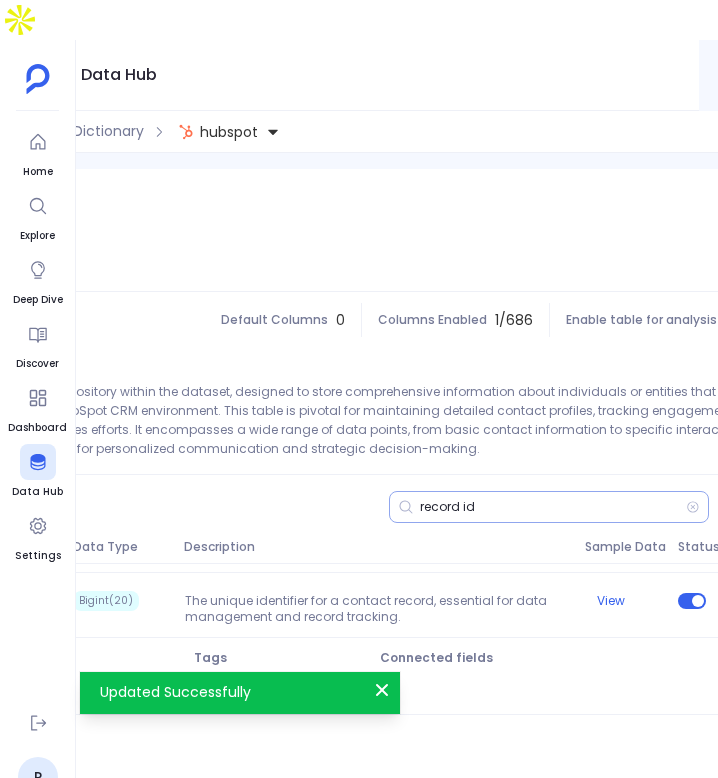 click on "record id" at bounding box center [553, 507] 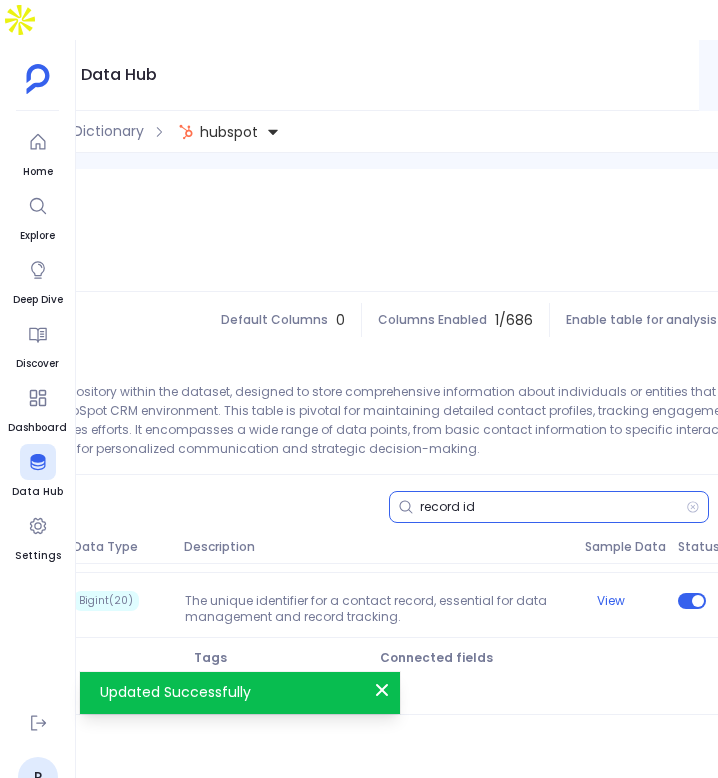 click on "record id" at bounding box center (553, 507) 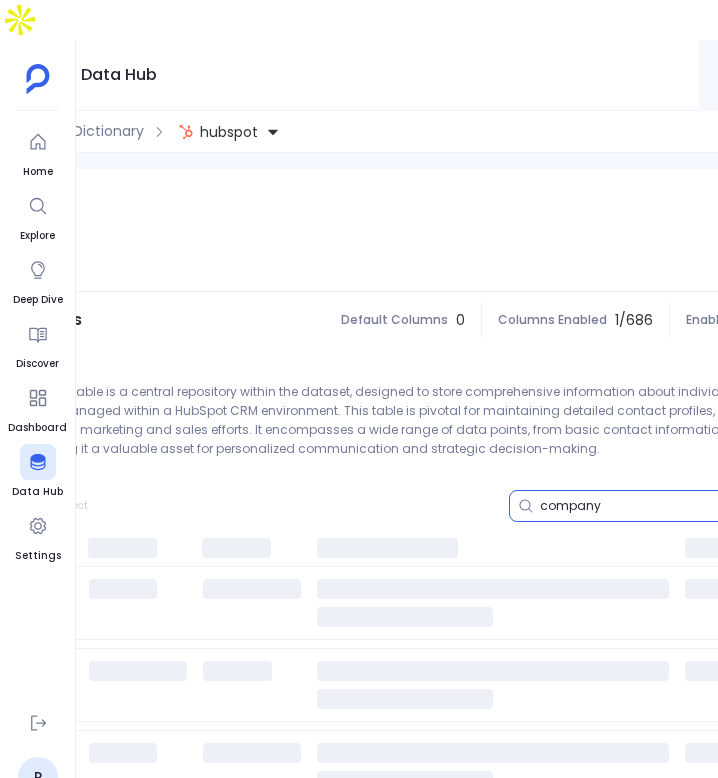 scroll, scrollTop: 0, scrollLeft: 319, axis: horizontal 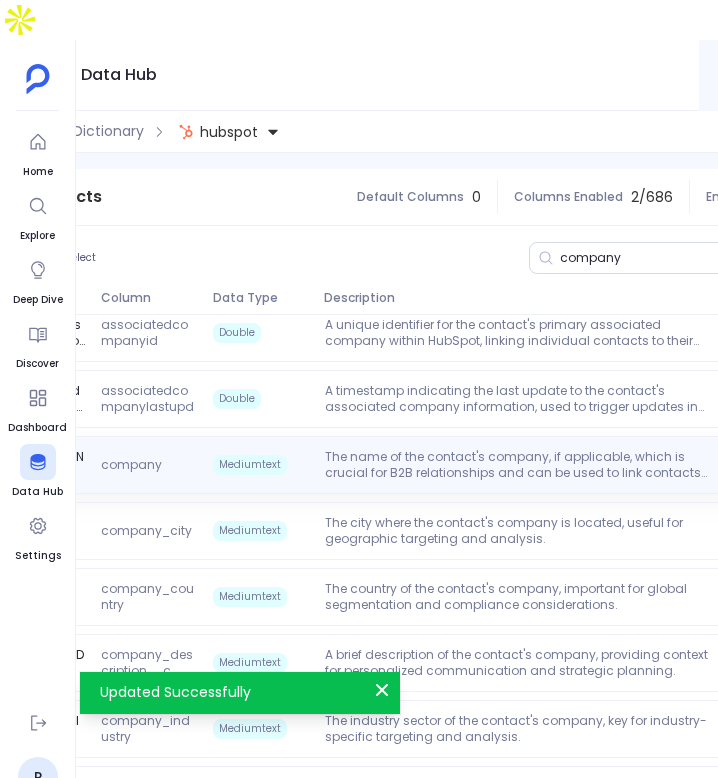 click on "The name of the contact's company, if applicable, which is crucial for B2B relationships and can be used to link contacts to company records." at bounding box center [517, 465] 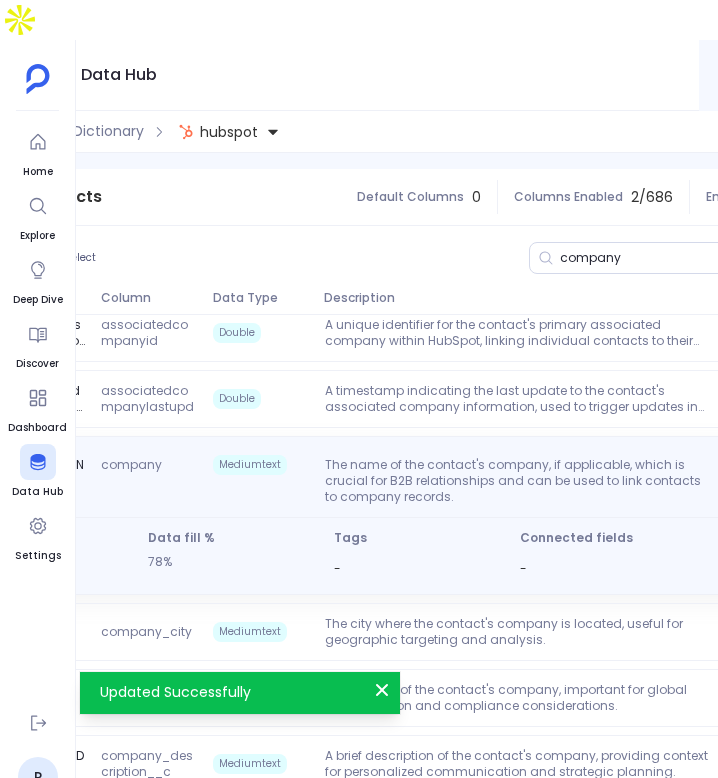 scroll, scrollTop: 0, scrollLeft: 612, axis: horizontal 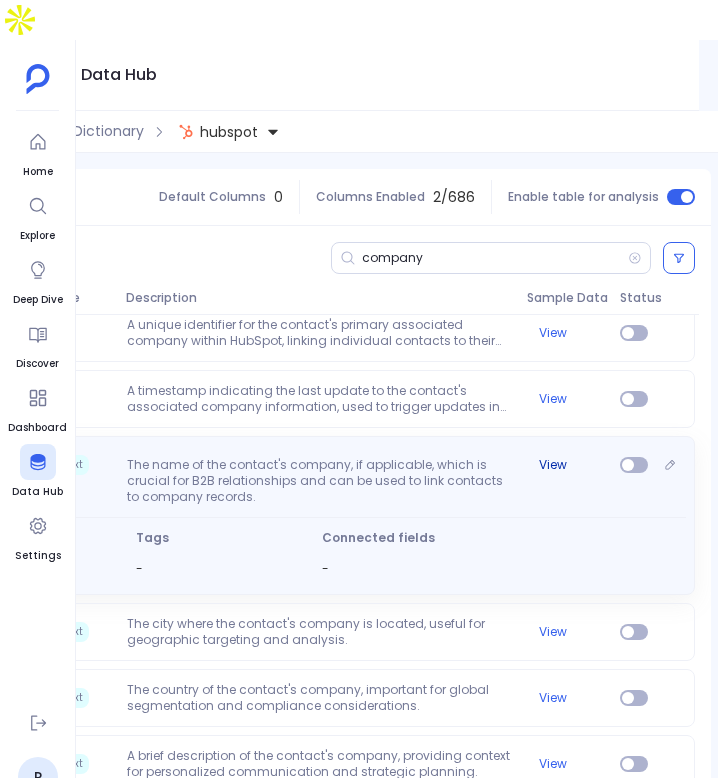 click on "View" at bounding box center (553, 465) 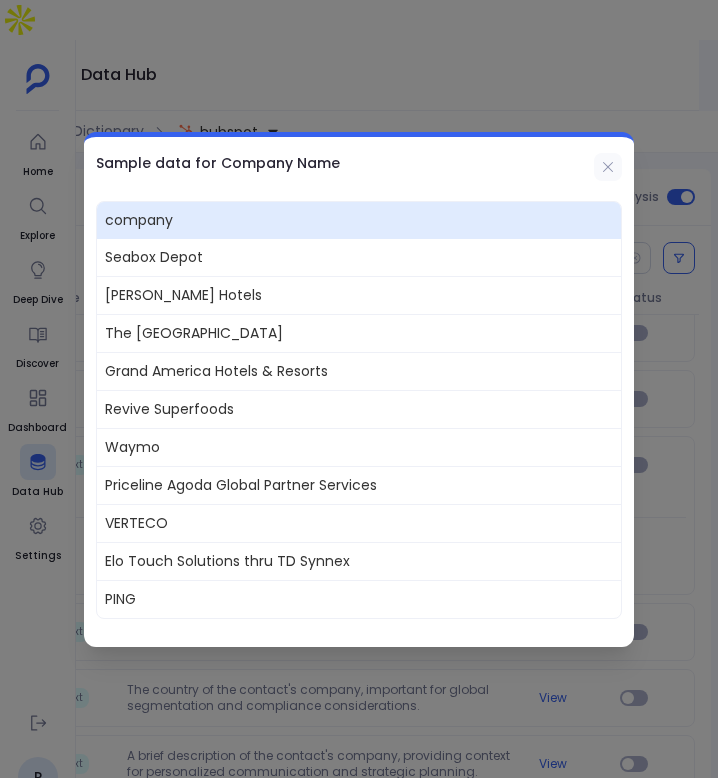 click 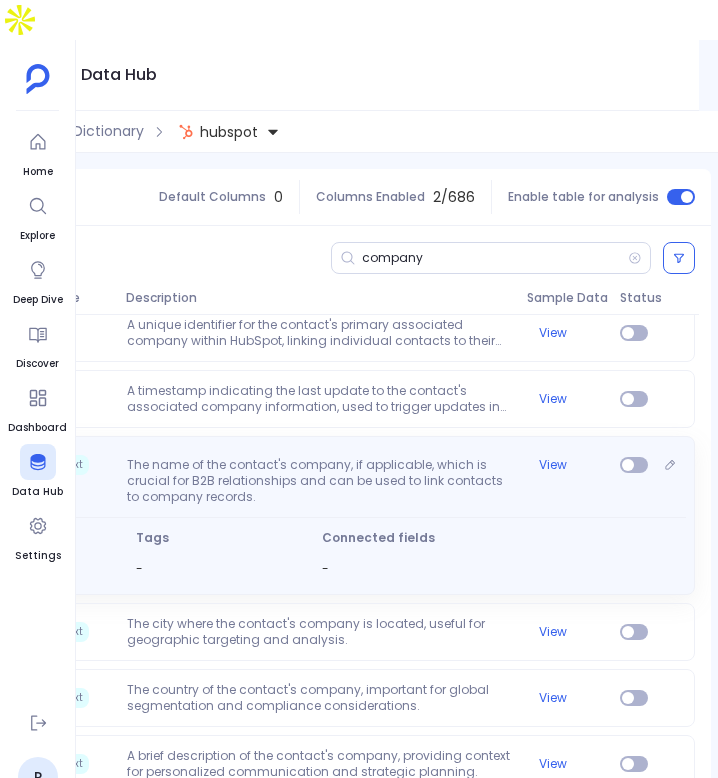 click on "Company Name company Mediumtext The name of the contact's company, if applicable, which is crucial for B2B relationships and can be used to link contacts to company records. View" at bounding box center (221, 477) 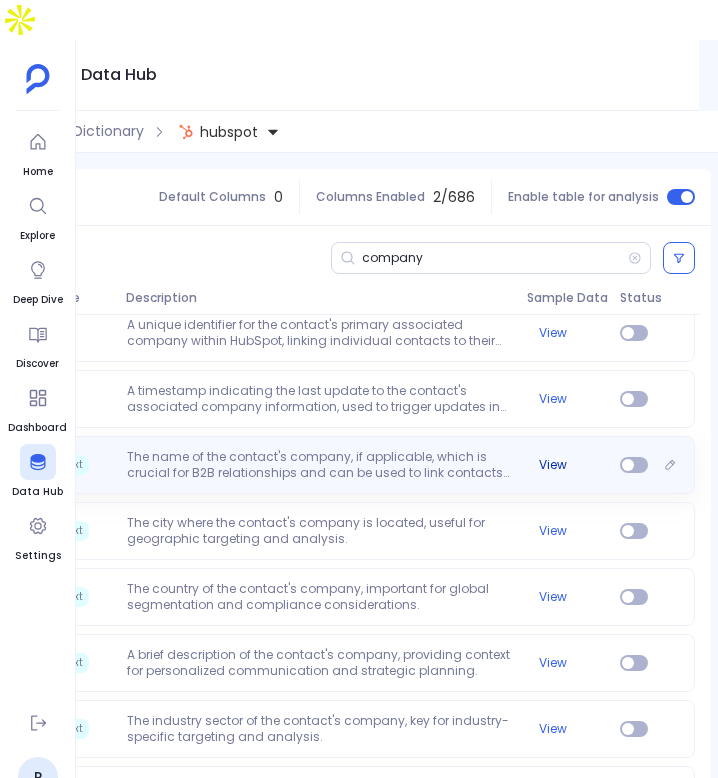 click on "View" at bounding box center (553, 465) 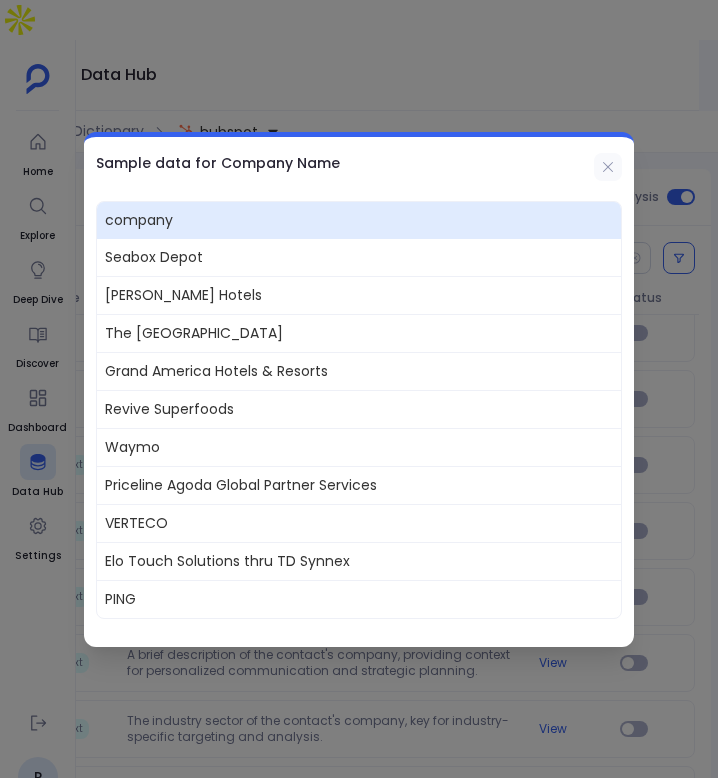 click 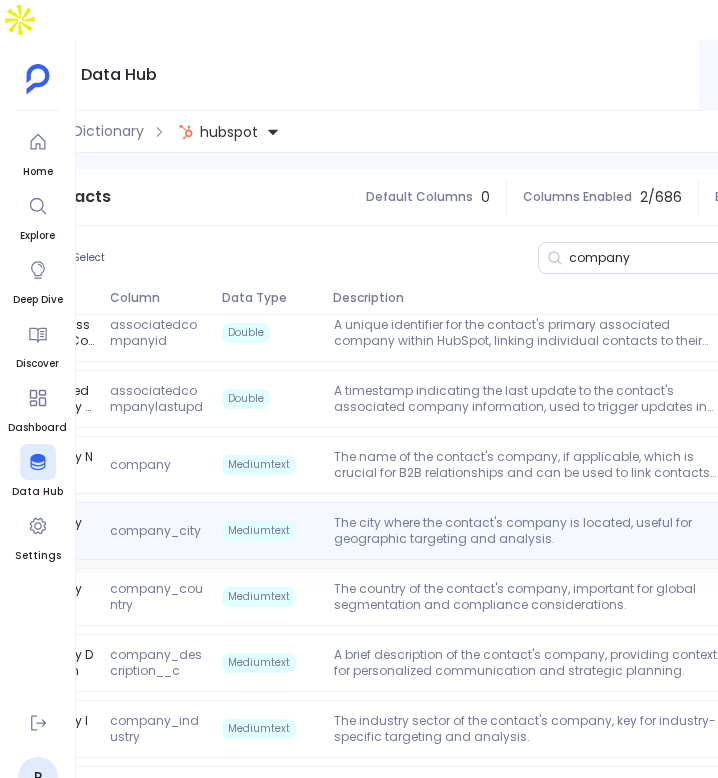 scroll, scrollTop: 0, scrollLeft: 569, axis: horizontal 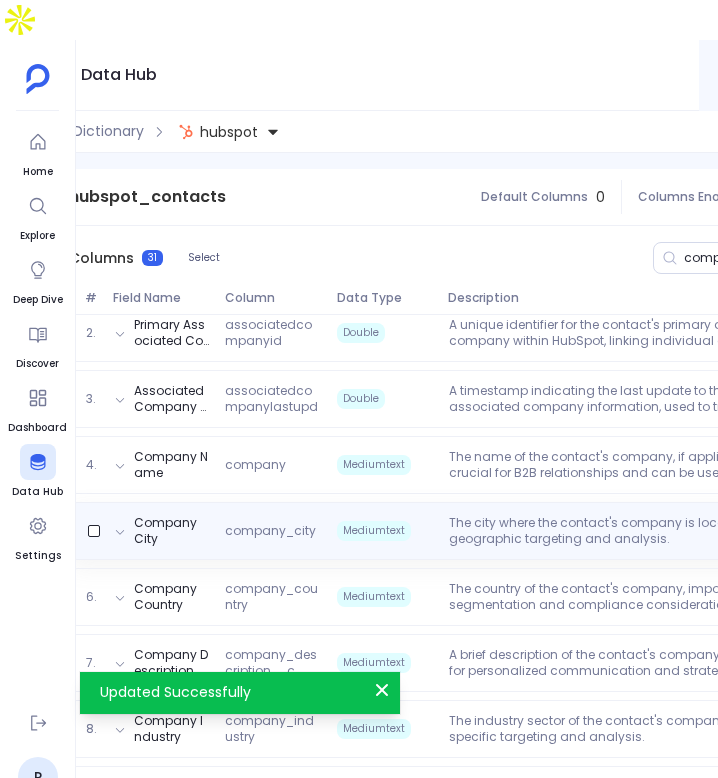 click on "The city where the contact's company is located, useful for geographic targeting and analysis." at bounding box center [641, 531] 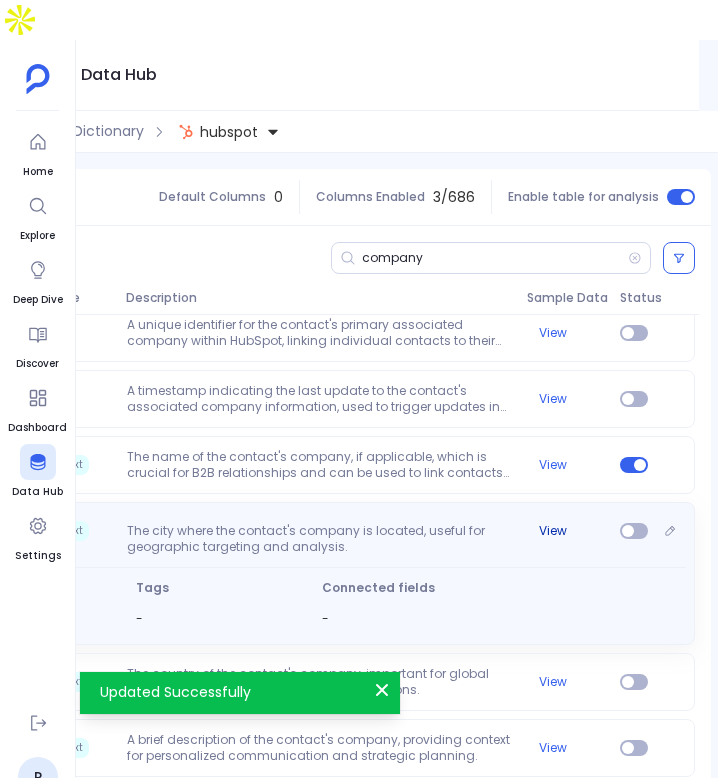 scroll, scrollTop: 0, scrollLeft: 286, axis: horizontal 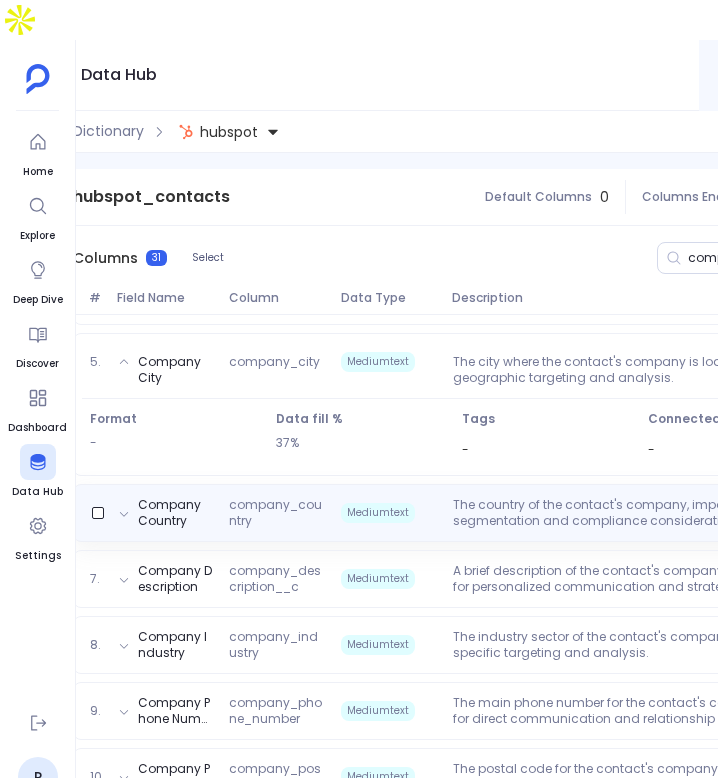 click on "The country of the contact's company, important for global segmentation and compliance considerations." at bounding box center (645, 513) 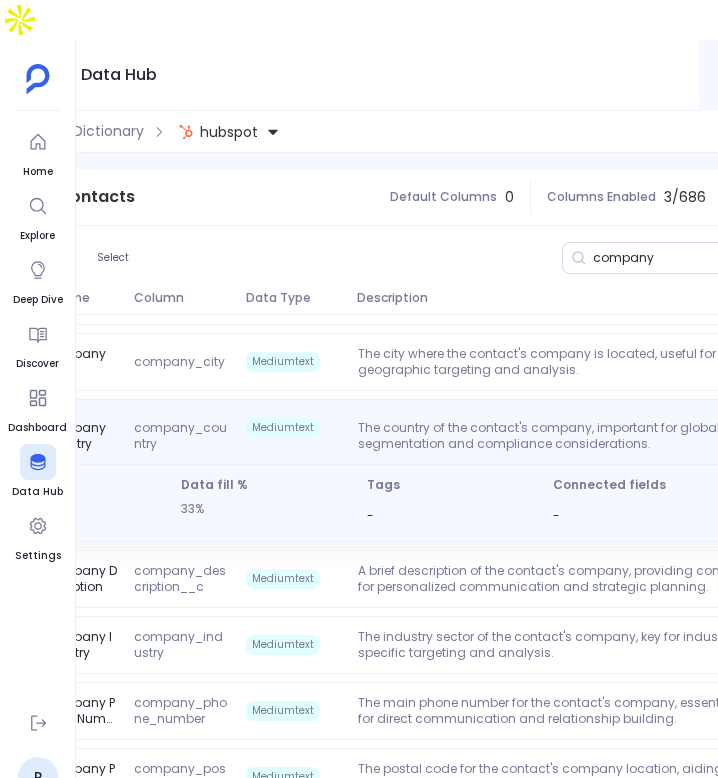 scroll, scrollTop: 0, scrollLeft: 355, axis: horizontal 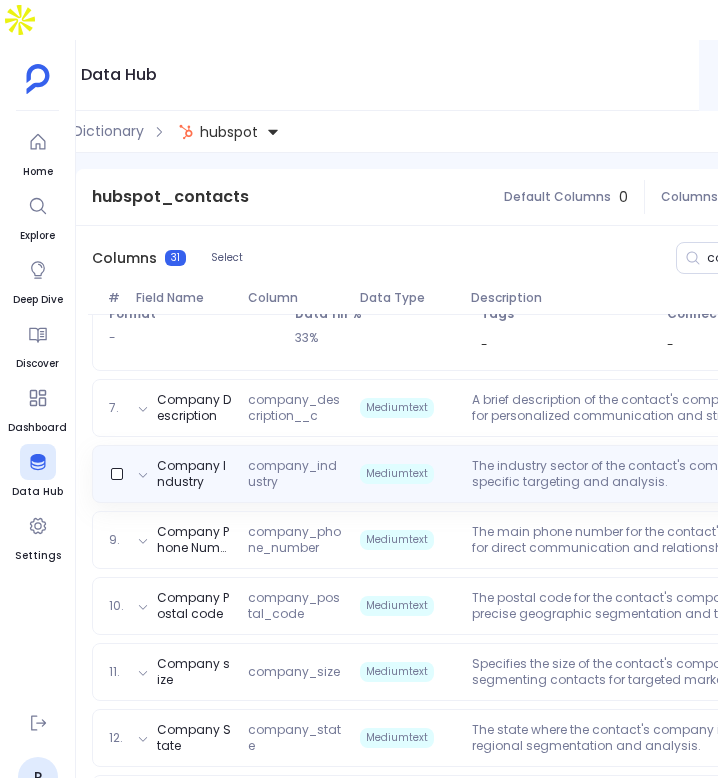 click on "The industry sector of the contact's company, key for industry-specific targeting and analysis." at bounding box center [664, 474] 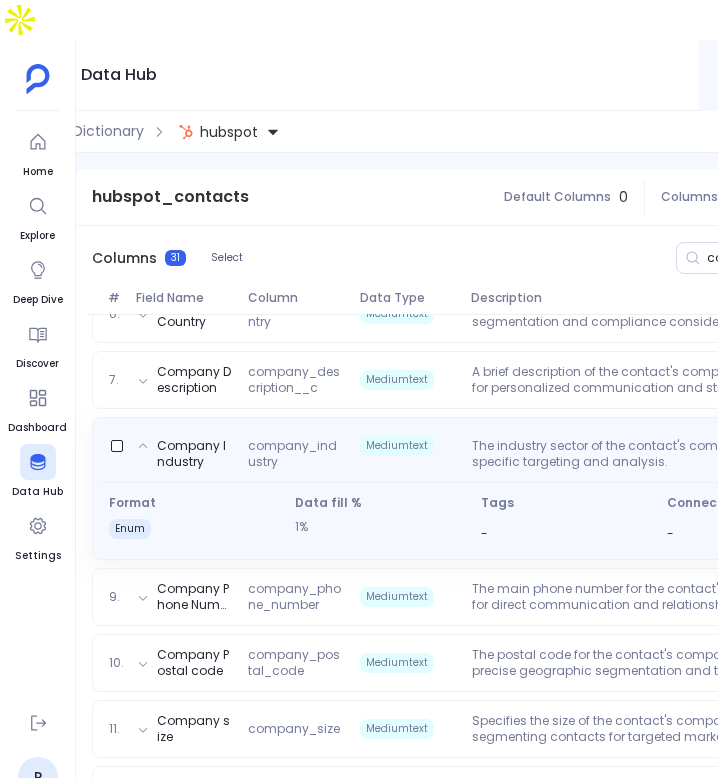 scroll, scrollTop: 570, scrollLeft: 0, axis: vertical 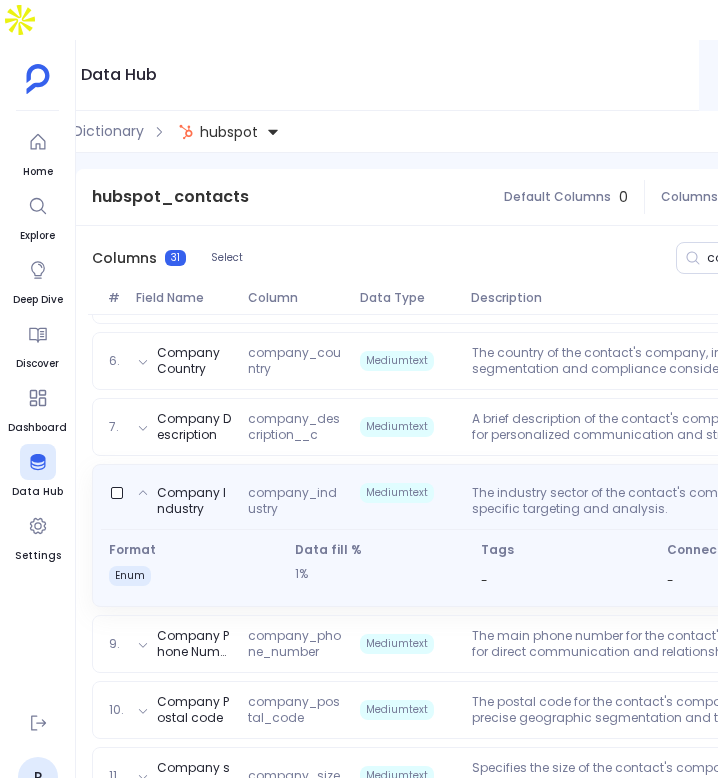click on "Company Industry   company_industry Mediumtext The industry sector of the contact's company, key for industry-specific targeting and analysis. View" at bounding box center [566, 497] 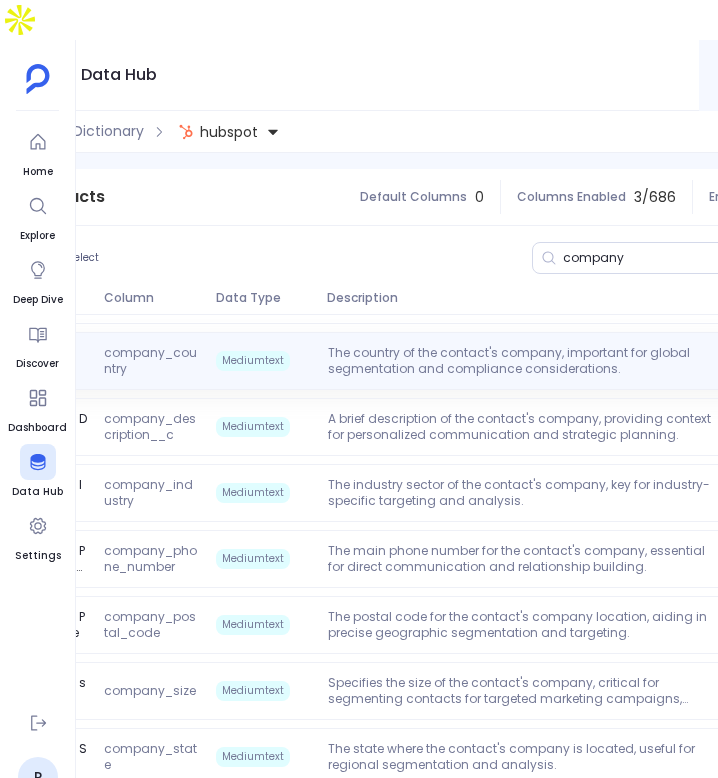 scroll, scrollTop: 0, scrollLeft: 576, axis: horizontal 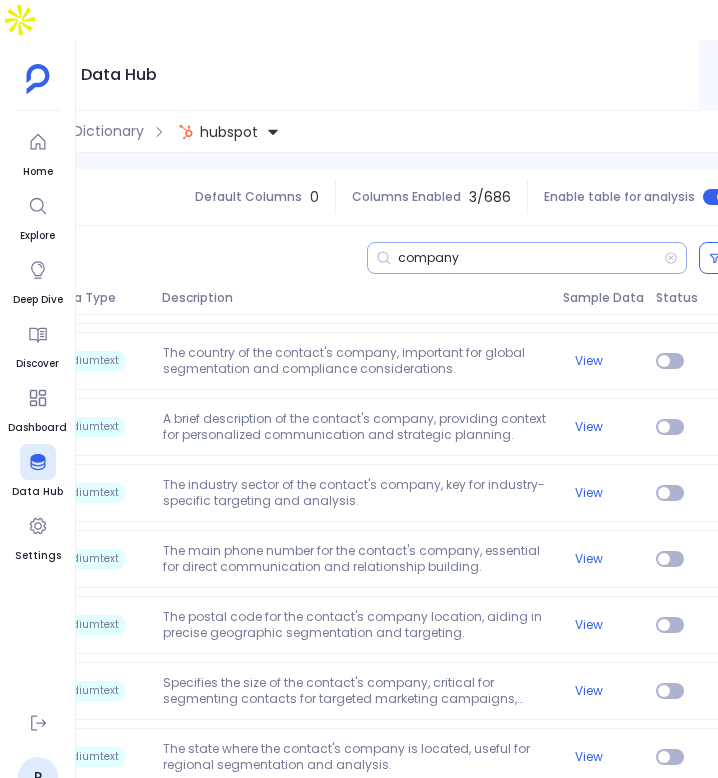 click on "company" at bounding box center (527, 258) 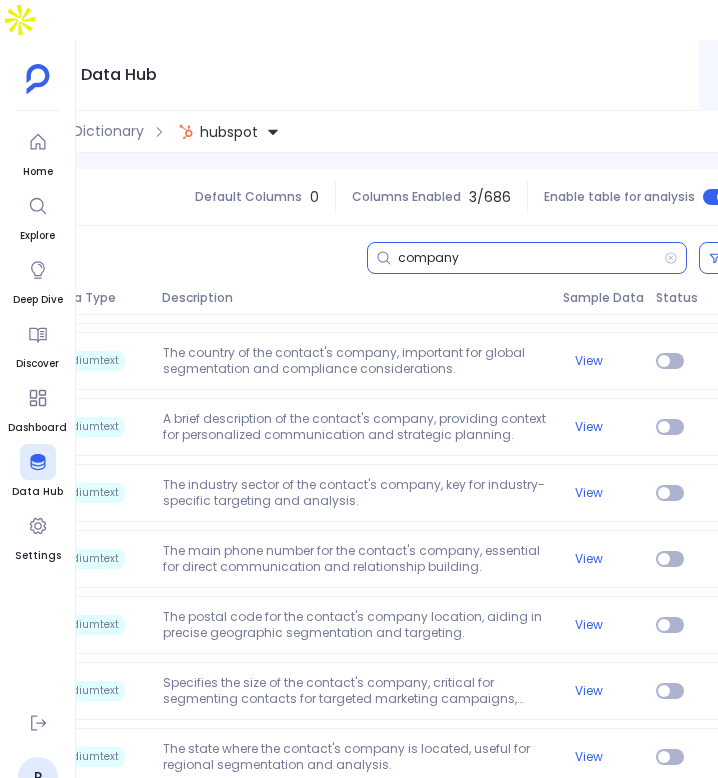 click on "company" at bounding box center [531, 258] 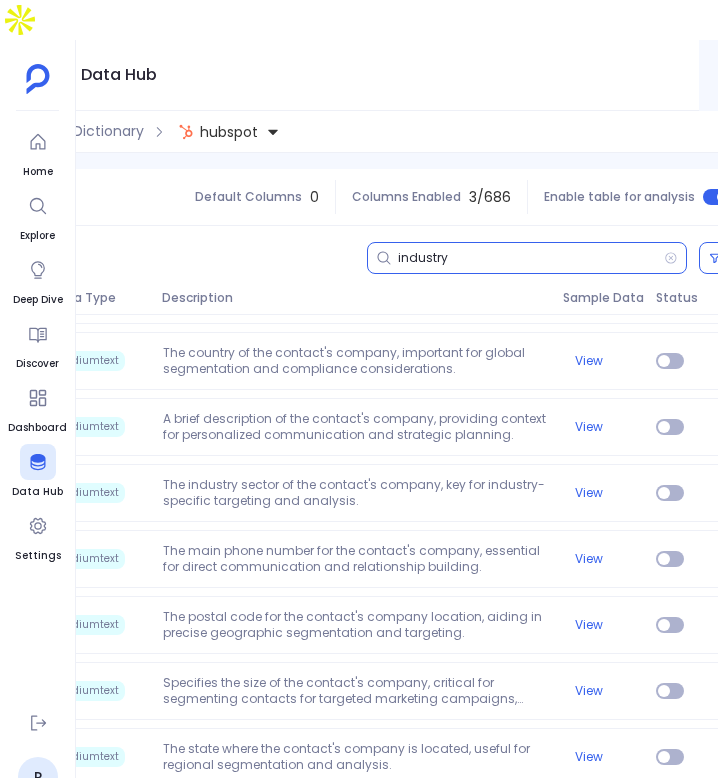 scroll, scrollTop: 166, scrollLeft: 0, axis: vertical 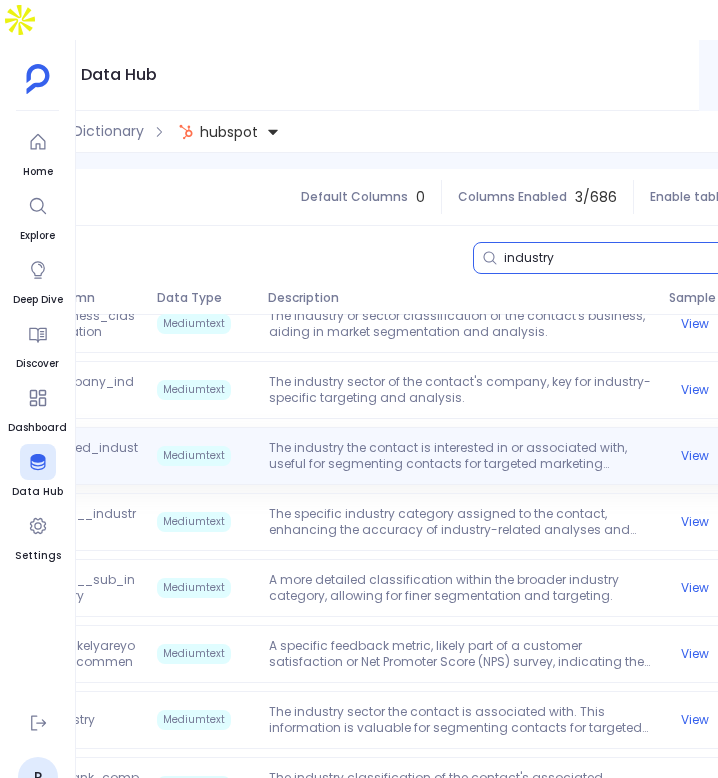 click on "The industry the contact is interested in or associated with, useful for segmenting contacts for targeted marketing campaigns." at bounding box center (461, 456) 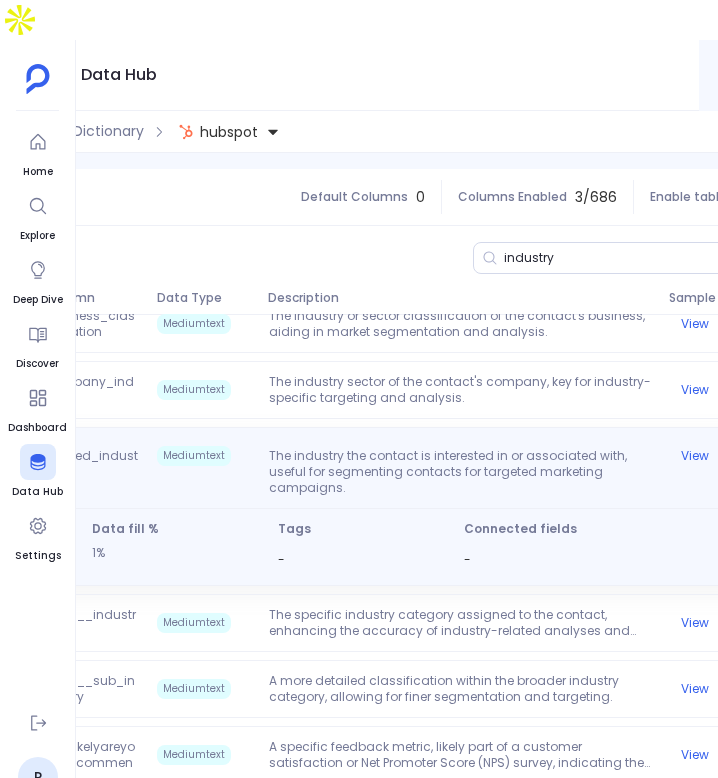 click on "The industry the contact is interested in or associated with, useful for segmenting contacts for targeted marketing campaigns." at bounding box center (461, 472) 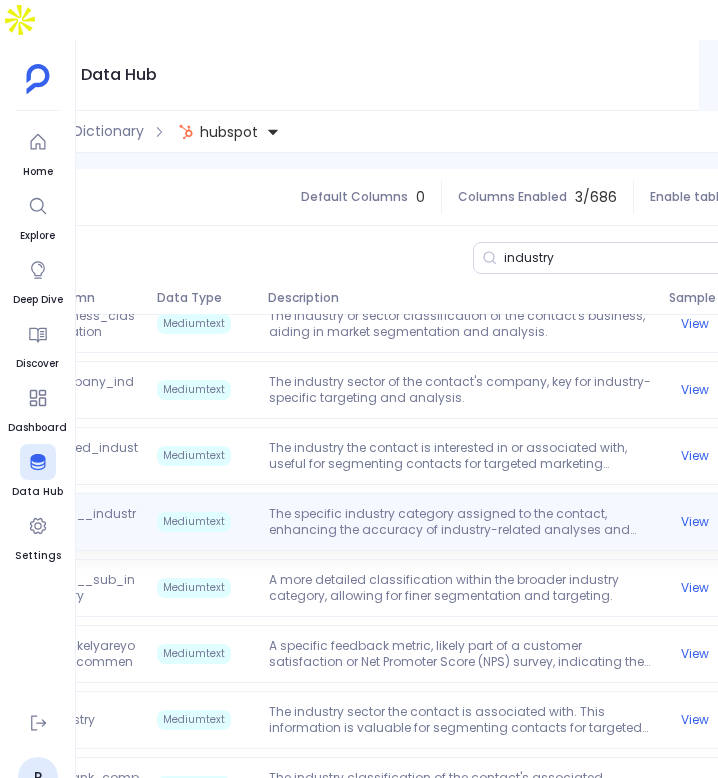 click on "The specific industry category assigned to the contact, enhancing the accuracy of industry-related analyses and marketing efforts." at bounding box center (461, 522) 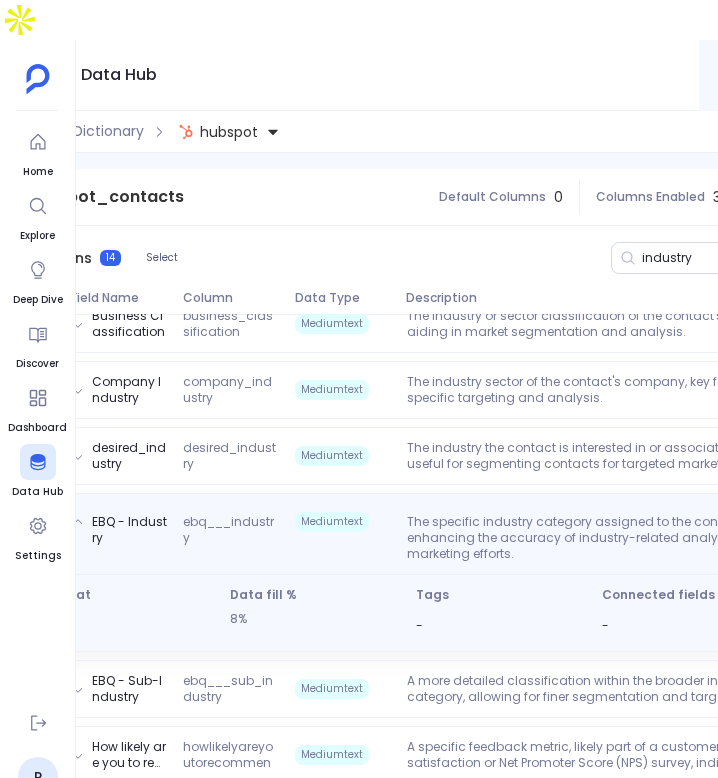 scroll 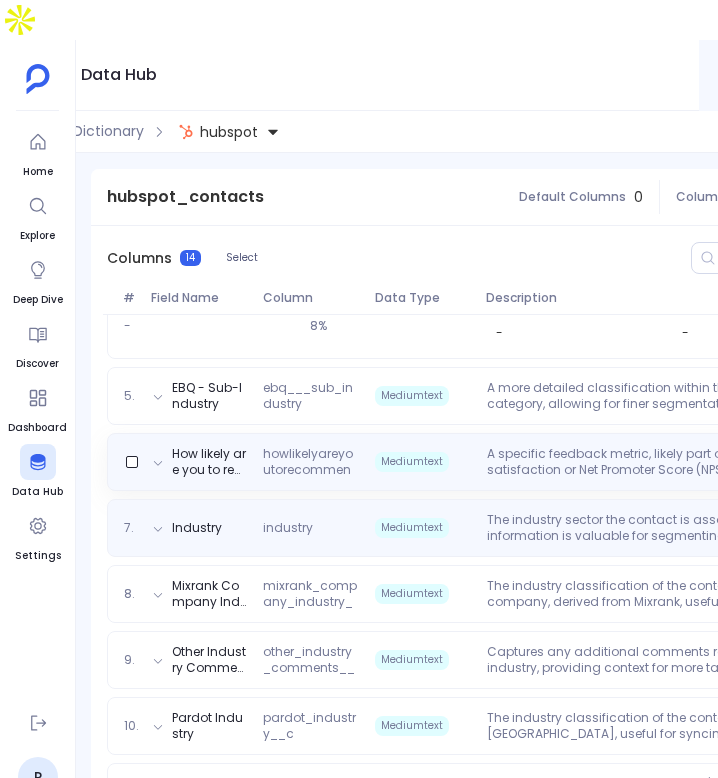 click on "The industry sector the contact is associated with. This information is valuable for segmenting contacts for targeted marketing efforts." at bounding box center (679, 528) 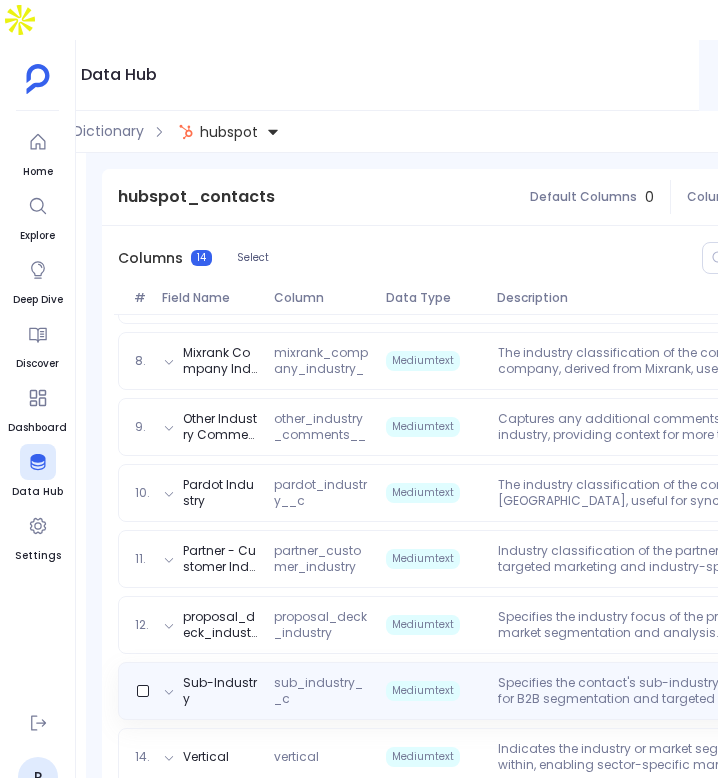 click on "Specifies the contact's sub-industry, offering deeper insights for B2B segmentation and targeted communication." at bounding box center [690, 691] 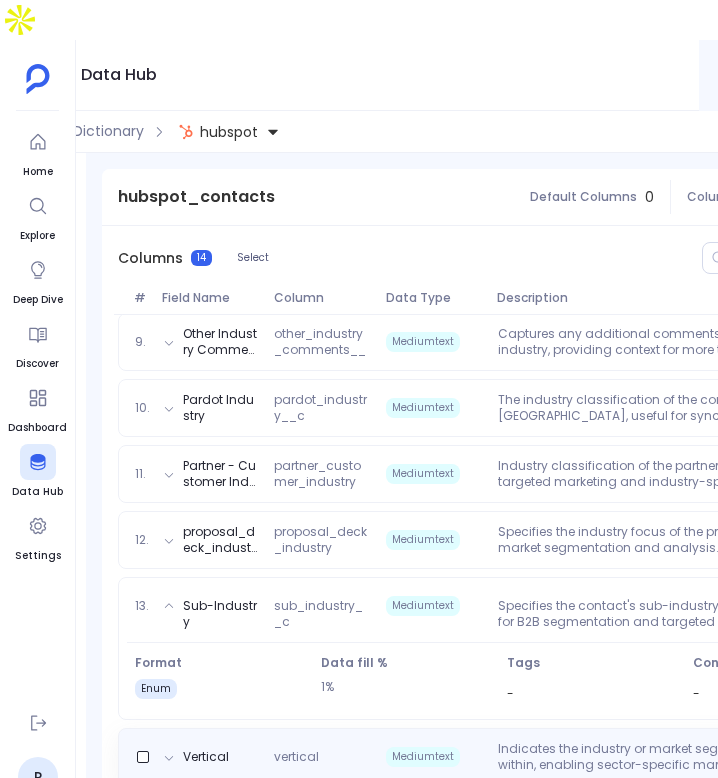 click on "Indicates the industry or market segment the contact operates within, enabling sector-specific marketing approaches." at bounding box center [690, 757] 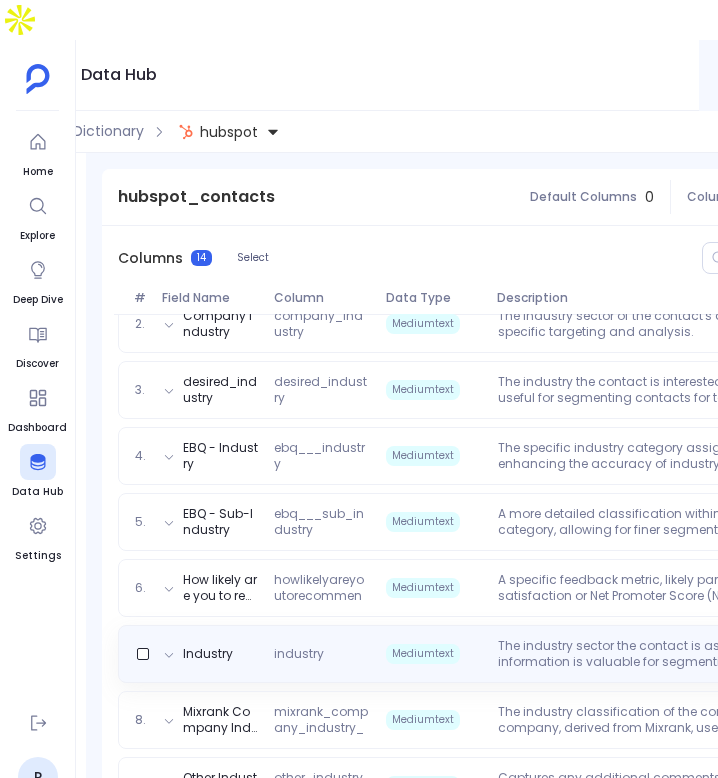 click on "Industry industry Mediumtext The industry sector the contact is associated with. This information is valuable for segmenting contacts for targeted marketing efforts. View" at bounding box center [592, 654] 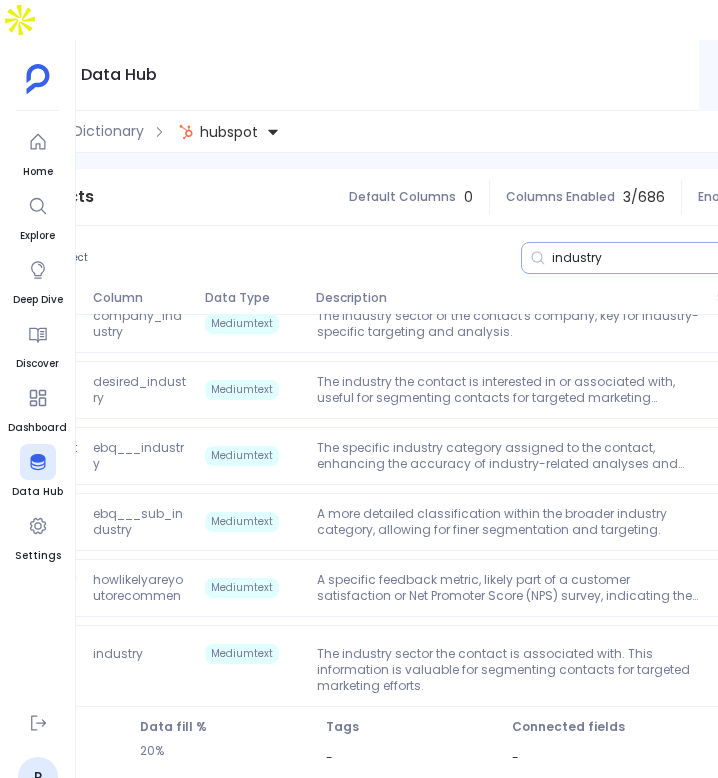 click on "industry" at bounding box center (681, 258) 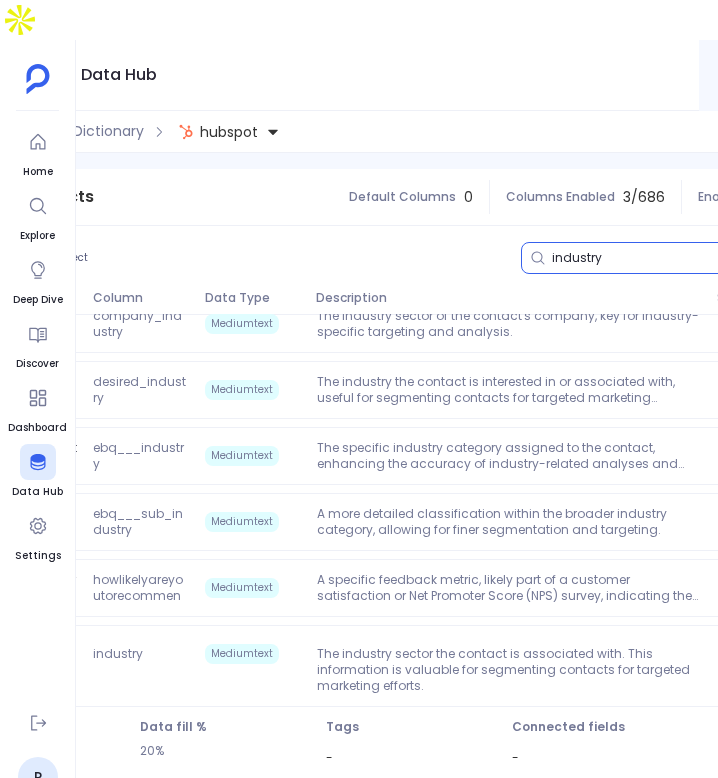 click on "industry" at bounding box center (685, 258) 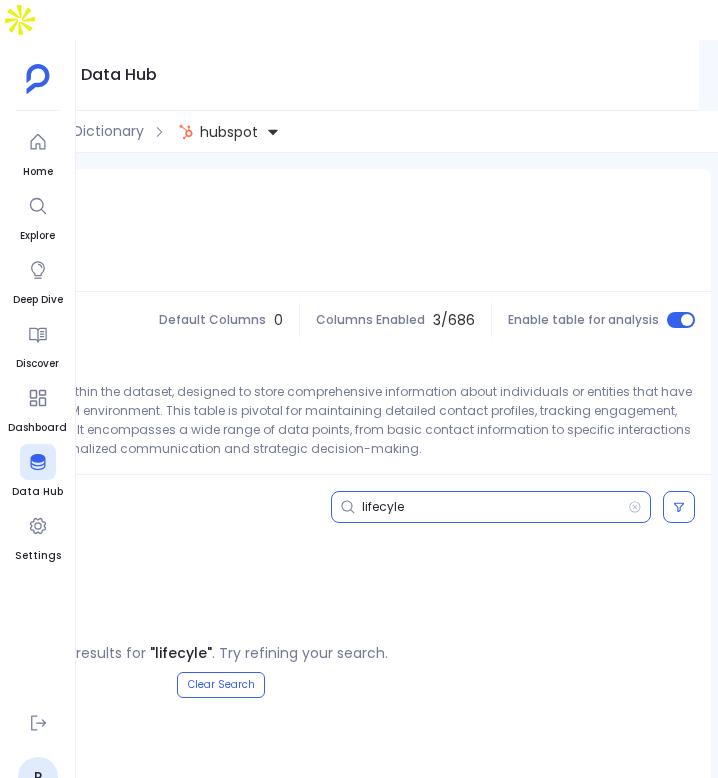 click on "lifecyle" at bounding box center (495, 507) 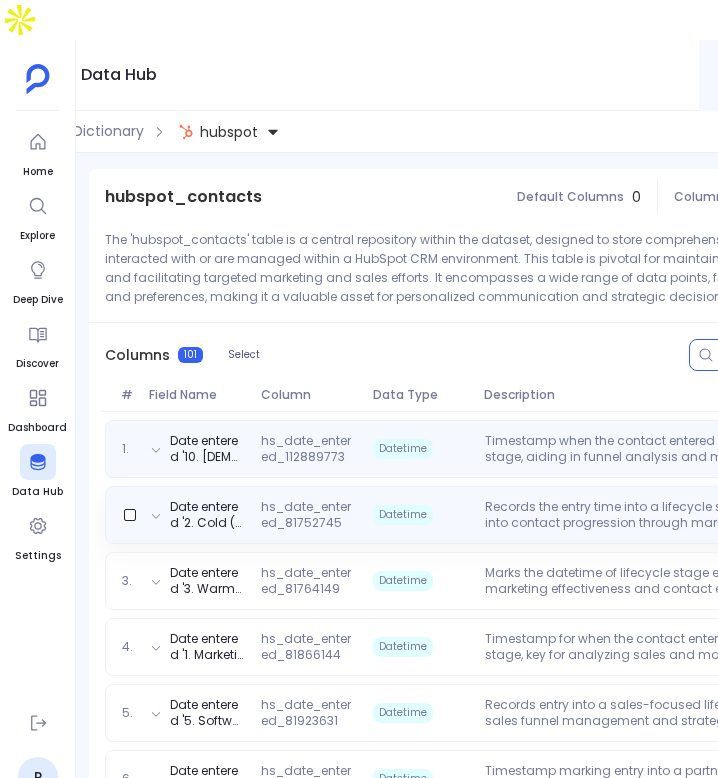 type on "stage" 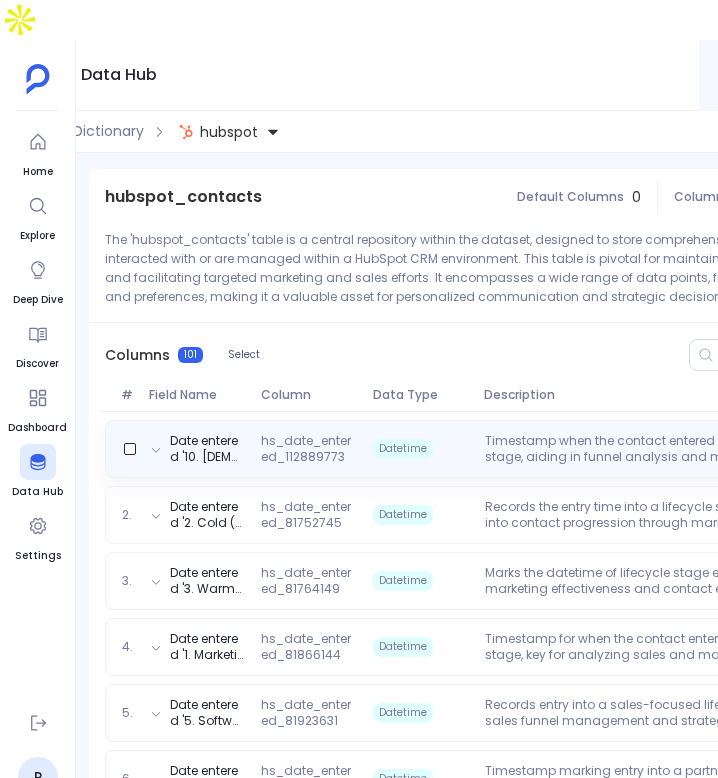 click on "Datetime" at bounding box center (421, 449) 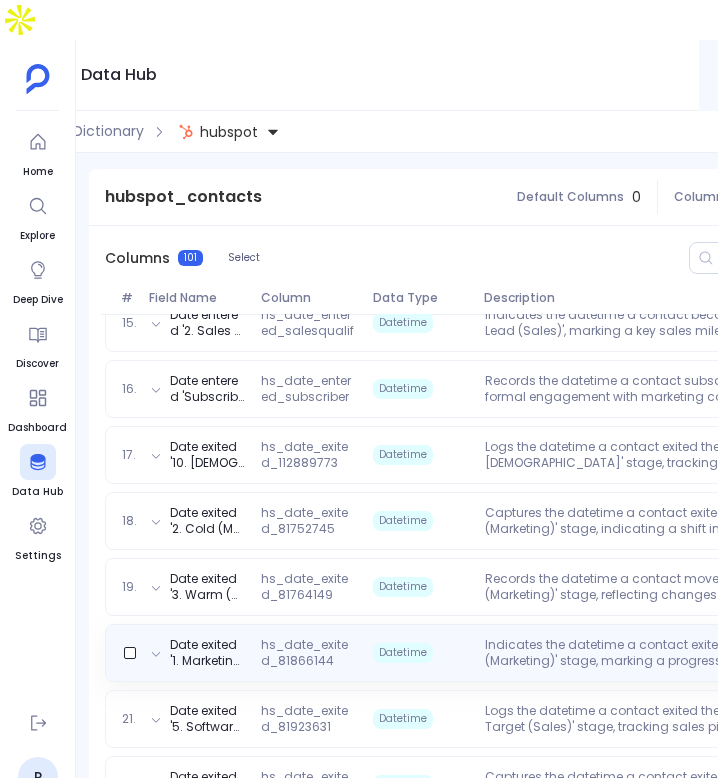 click on "Indicates the datetime a contact exited the '1. Marketing Target (Marketing)' stage, marking a progression in marketing engagement." at bounding box center (677, 653) 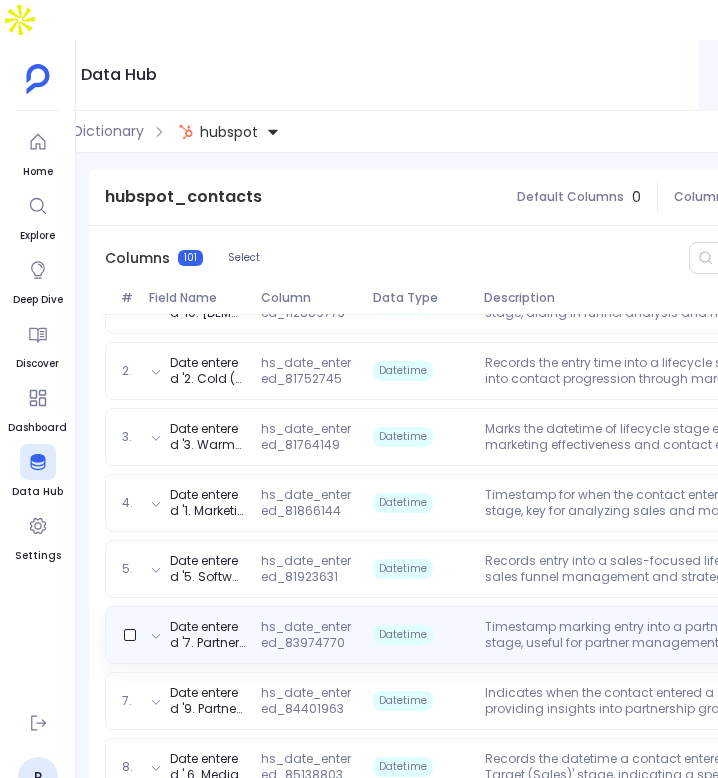 scroll, scrollTop: 178, scrollLeft: 0, axis: vertical 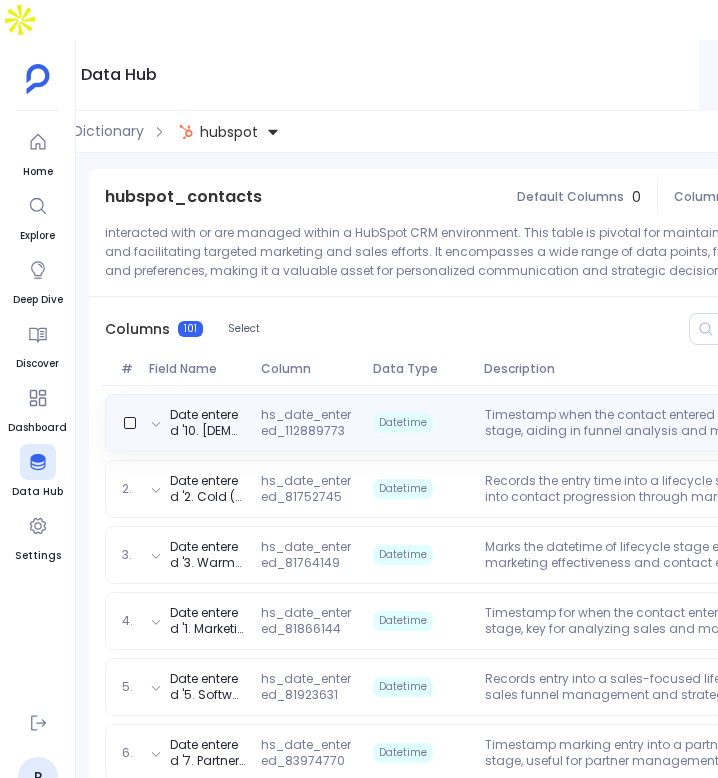 click on "Datetime" at bounding box center [421, 423] 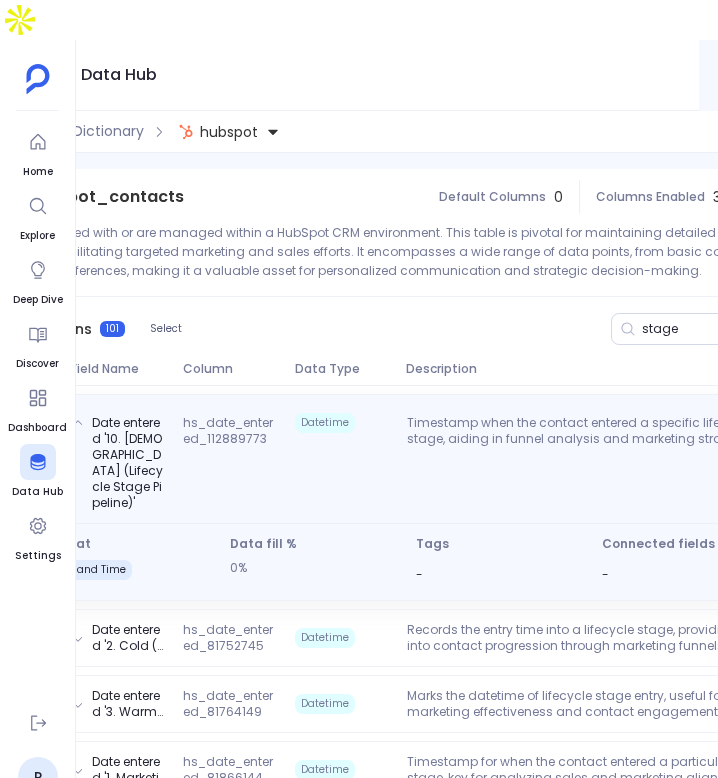 scroll, scrollTop: 0, scrollLeft: 331, axis: horizontal 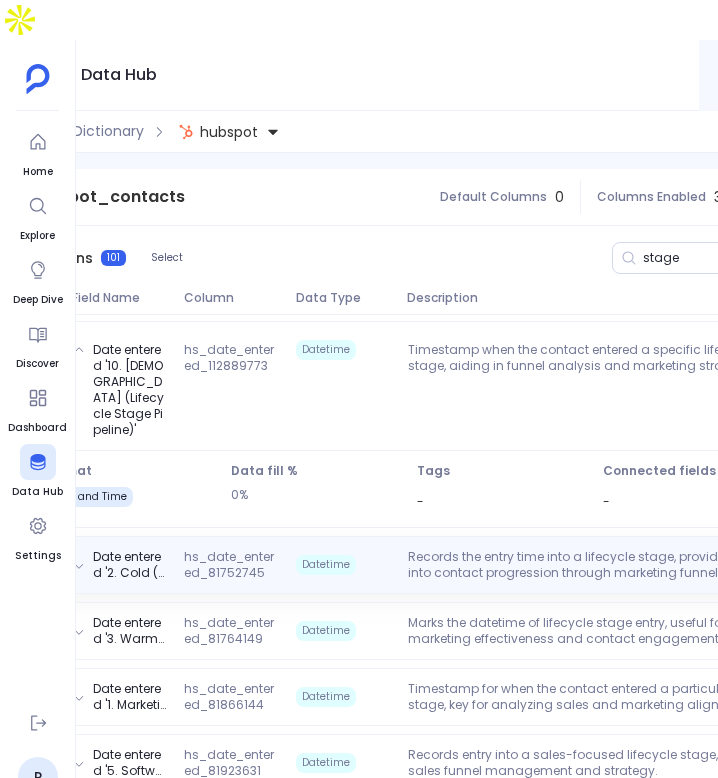 click on "Records the entry time into a lifecycle stage, providing insights into contact progression through marketing funnels." at bounding box center (600, 565) 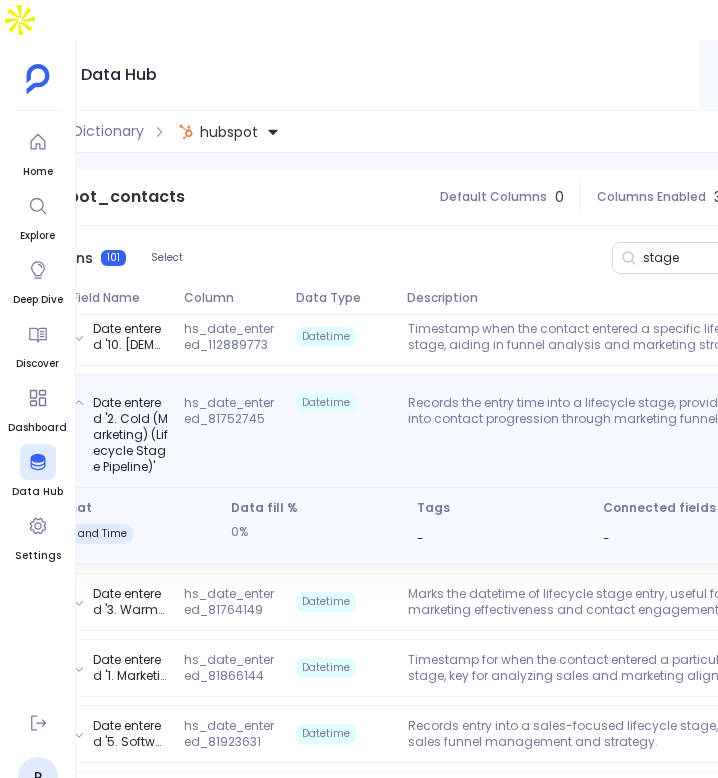 scroll, scrollTop: 283, scrollLeft: 0, axis: vertical 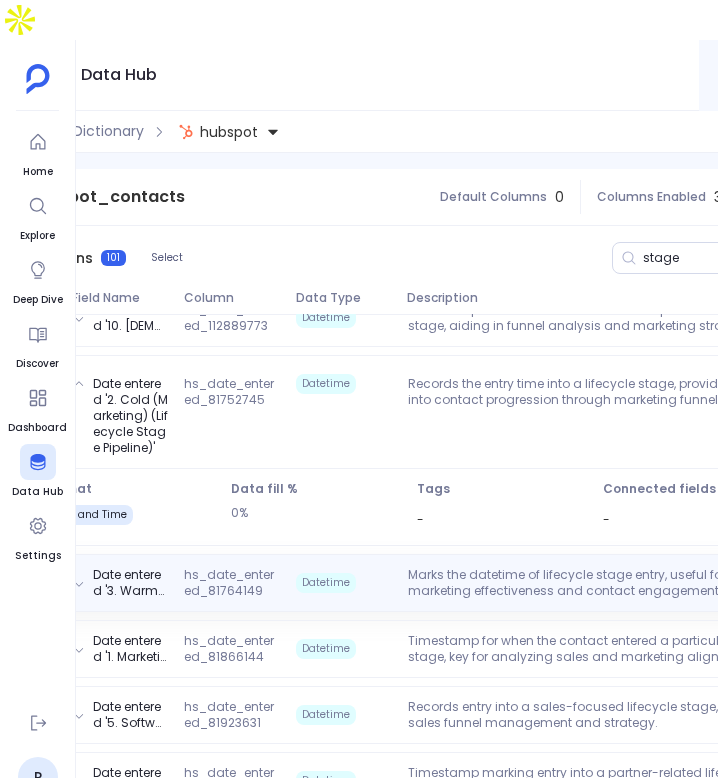 click on "Date entered '3. Warm (Marketing)  (Lifecycle Stage Pipeline)' hs_date_entered_81764149 Datetime Marks the datetime of lifecycle stage entry, useful for tracking marketing effectiveness and contact engagement. View" at bounding box center (502, 583) 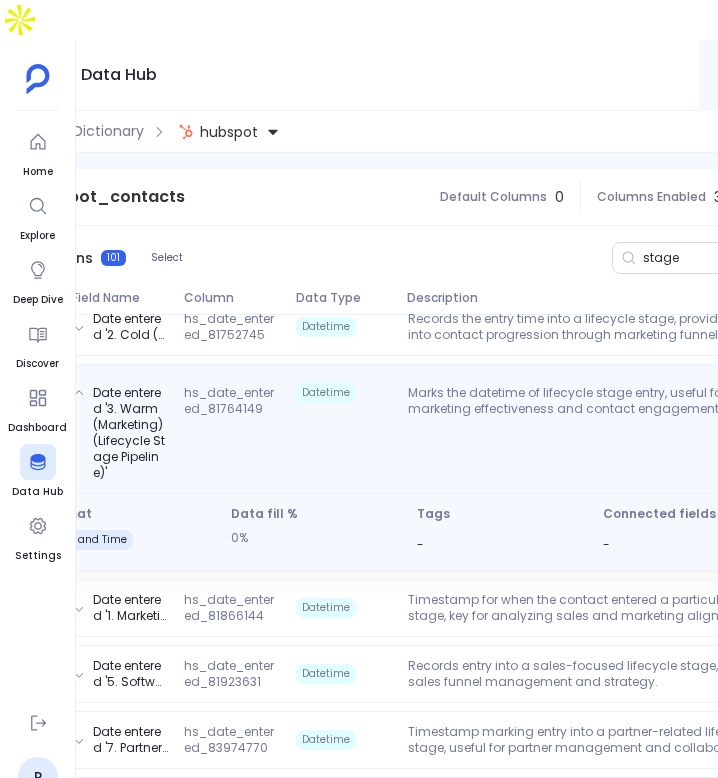 scroll, scrollTop: 342, scrollLeft: 0, axis: vertical 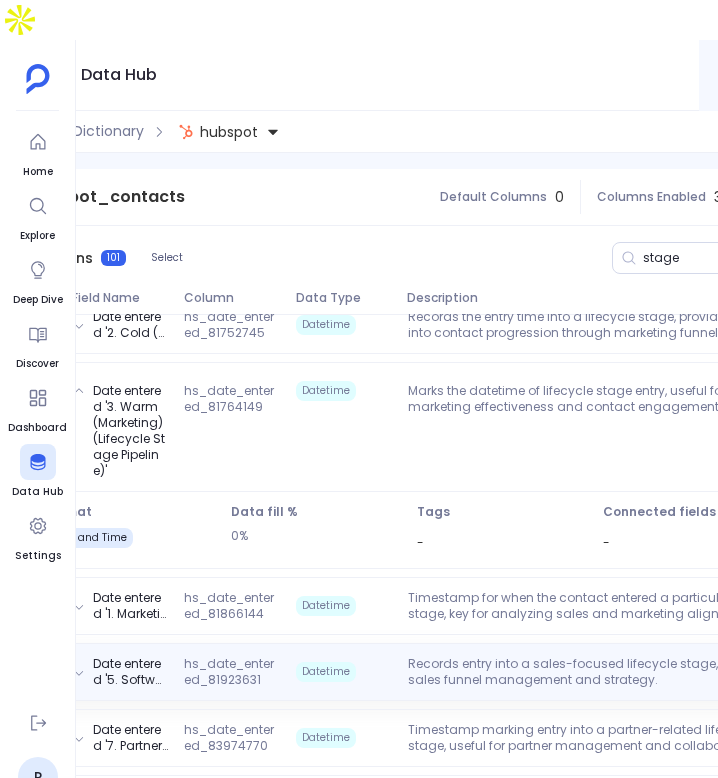 click on "Date entered '5. Software Sales Target (Sales) (Lifecycle Stage Pipeline)' hs_date_entered_81923631 Datetime Records entry into a sales-focused lifecycle stage, aiding in sales funnel management and strategy. View" at bounding box center [502, 672] 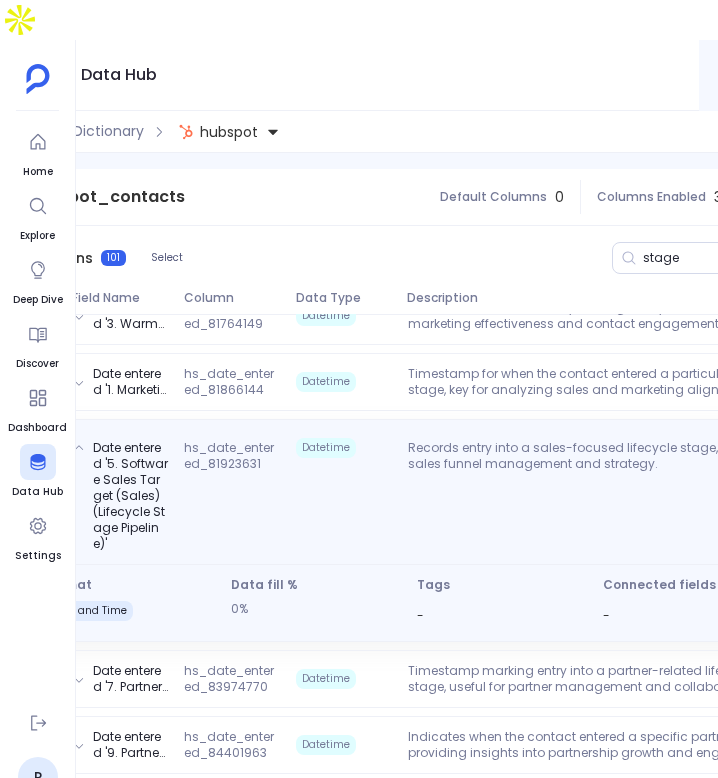 scroll, scrollTop: 489, scrollLeft: 0, axis: vertical 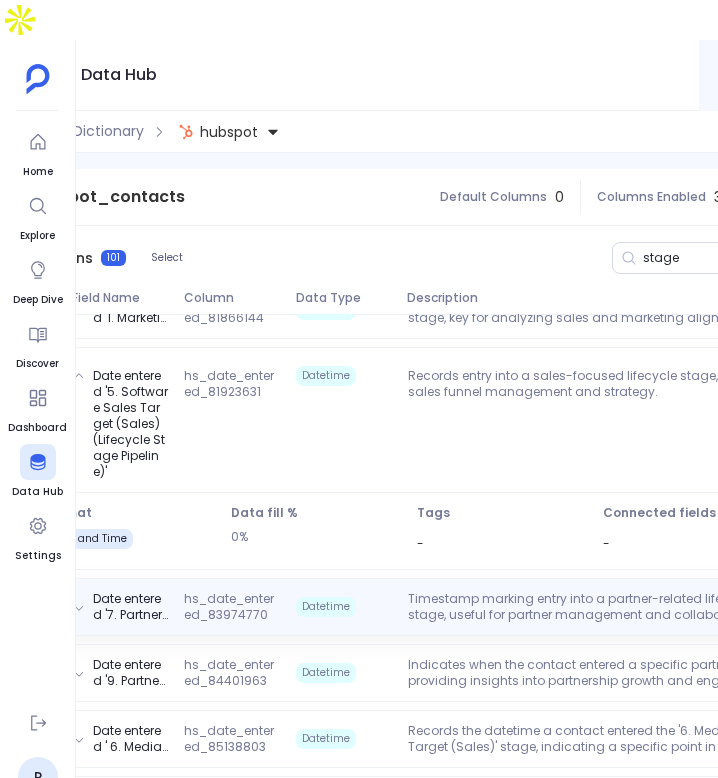click on "Date entered '7. Partner Qualified Lead  (Lifecycle Stage Pipeline)' hs_date_entered_83974770 Datetime Timestamp marking entry into a partner-related lifecycle stage, useful for partner management and collaboration. View" at bounding box center [502, 607] 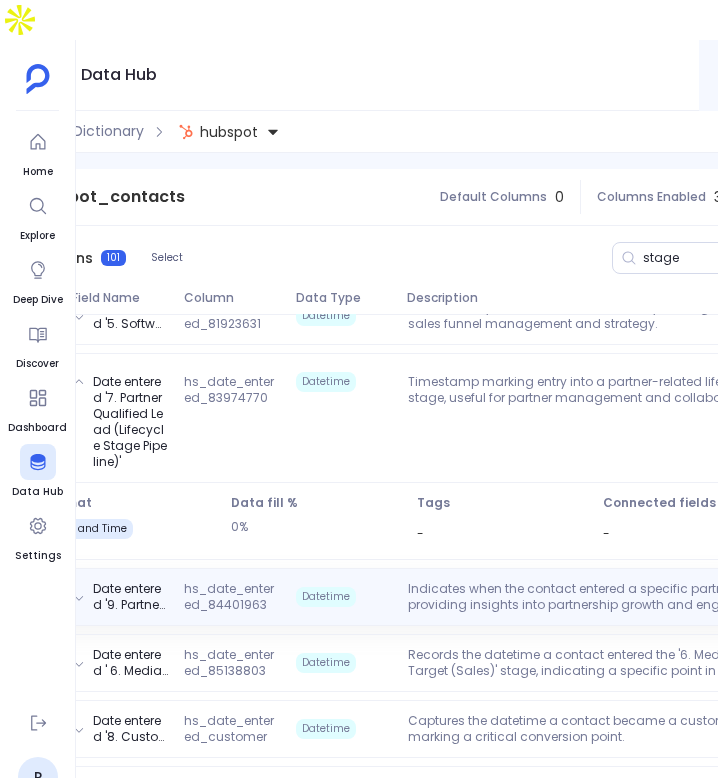 click on "Indicates when the contact entered a specific partner stage, providing insights into partnership growth and engagement." at bounding box center [600, 597] 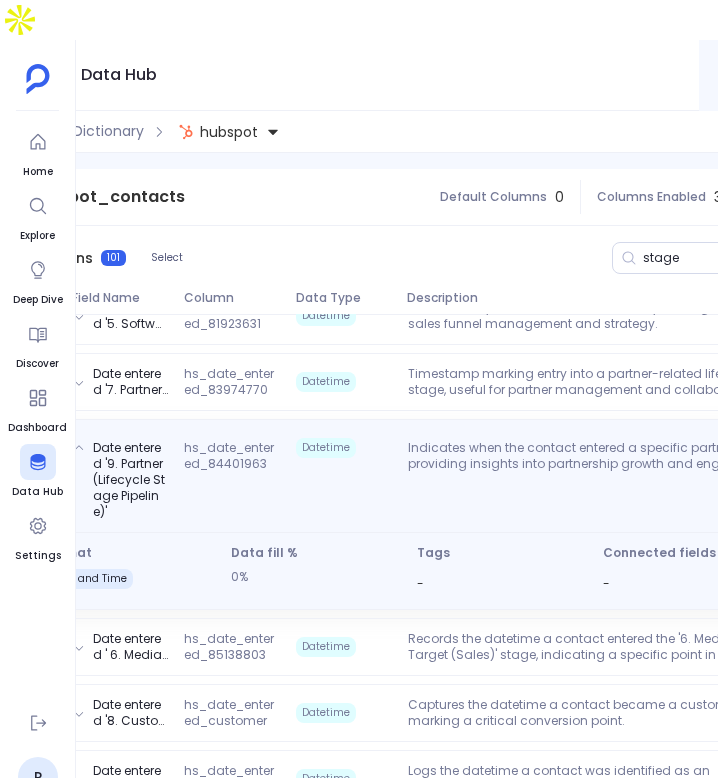 scroll, scrollTop: 649, scrollLeft: 0, axis: vertical 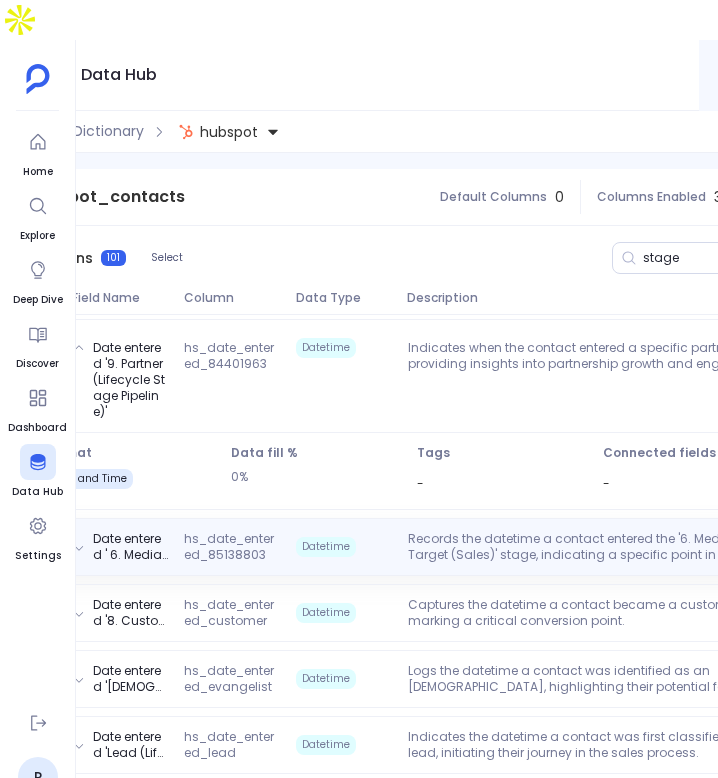 click on "Records the datetime a contact entered the '6. Media Sales Target (Sales)' stage, indicating a specific point in the sales pipeline." at bounding box center (600, 547) 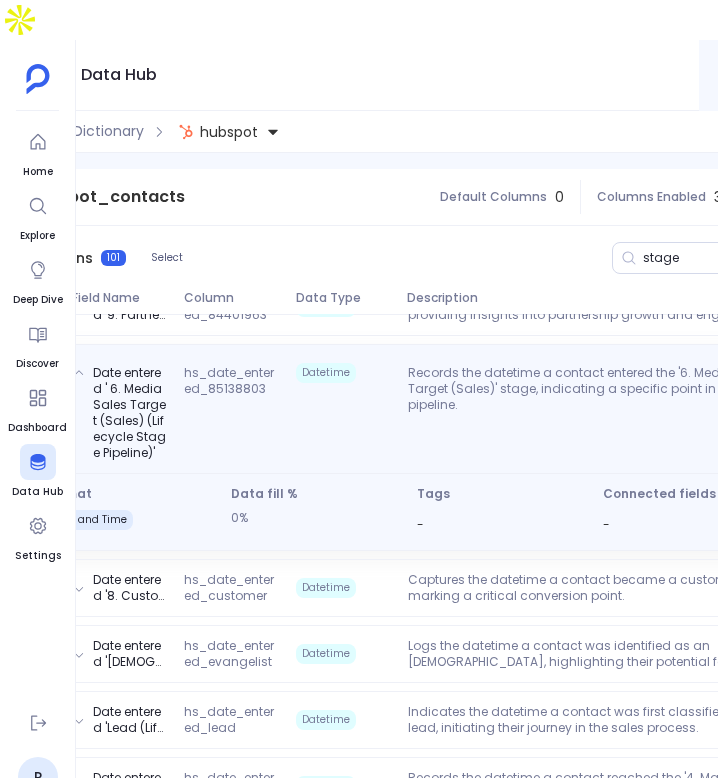 scroll, scrollTop: 697, scrollLeft: 0, axis: vertical 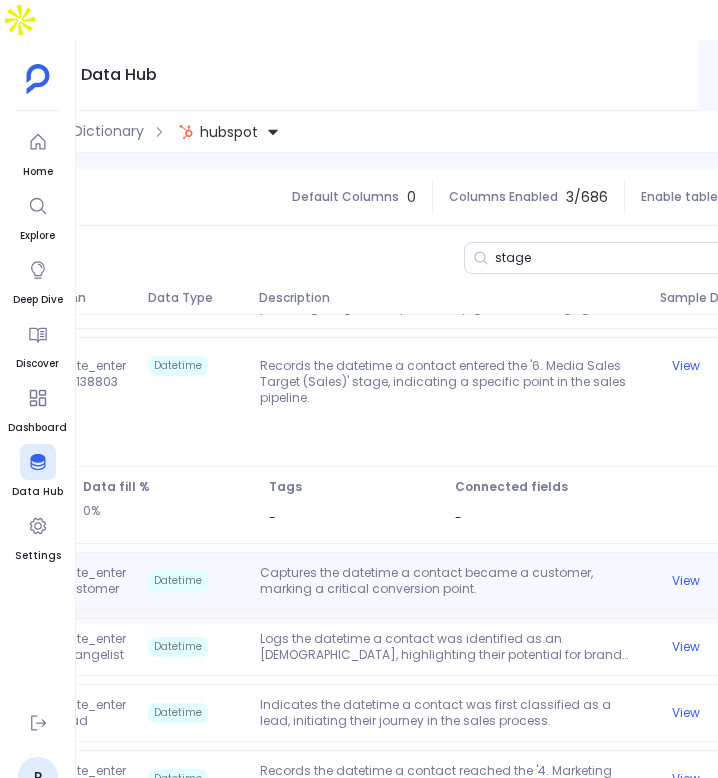 click on "Captures the datetime a contact became a customer, marking a critical conversion point." at bounding box center (452, 581) 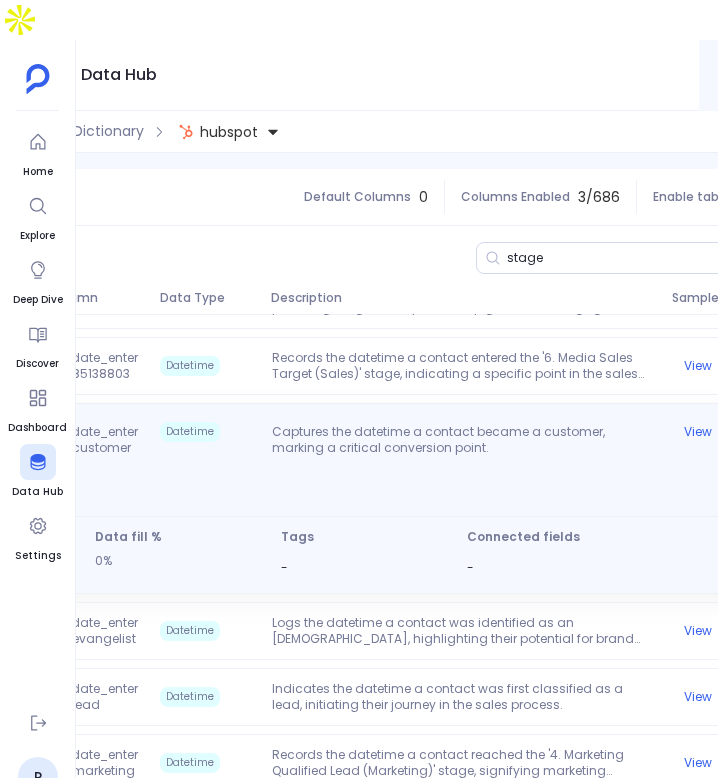 scroll, scrollTop: 0, scrollLeft: 473, axis: horizontal 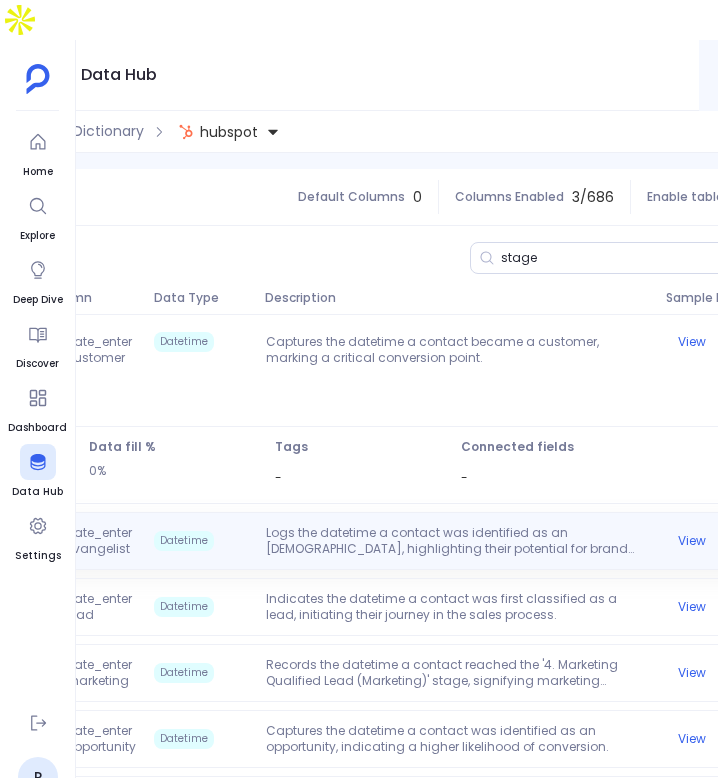 click on "Logs the datetime a contact was identified as an evangelist, highlighting their potential for brand advocacy." at bounding box center (458, 541) 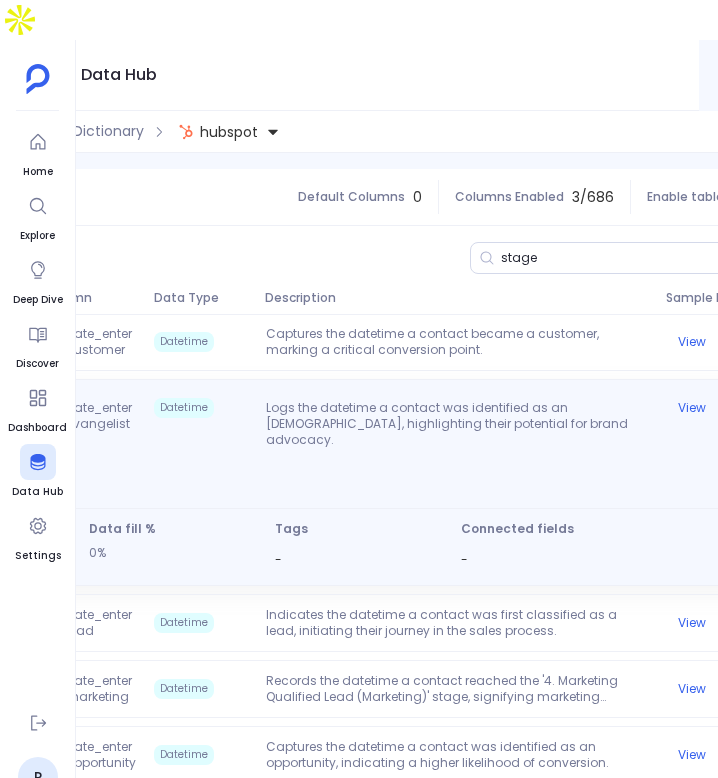 scroll, scrollTop: 994, scrollLeft: 0, axis: vertical 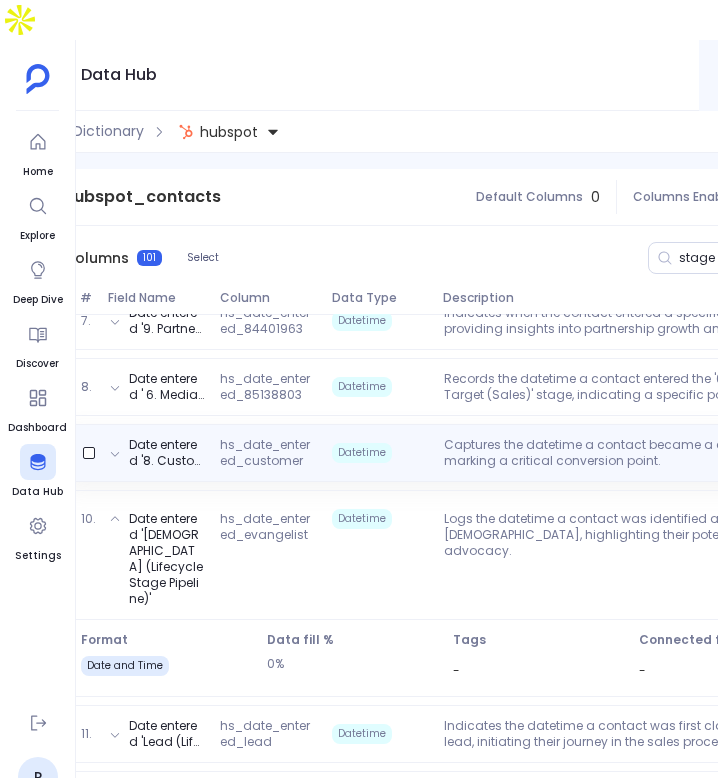 click on "Date entered '8. Customer (Lifecycle Stage Pipeline)' hs_date_entered_customer Datetime Captures the datetime a contact became a customer, marking a critical conversion point. View" at bounding box center [538, 453] 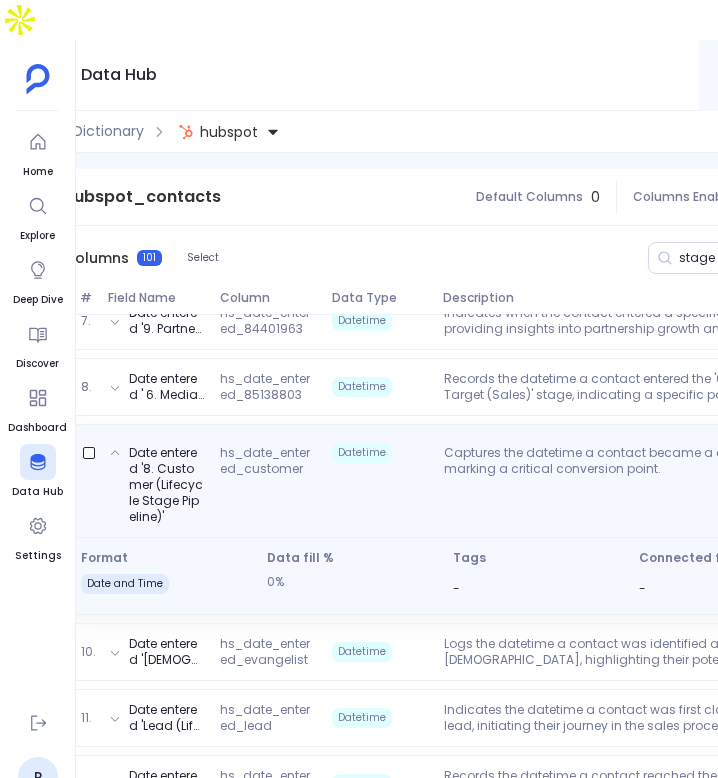 scroll, scrollTop: 566, scrollLeft: 0, axis: vertical 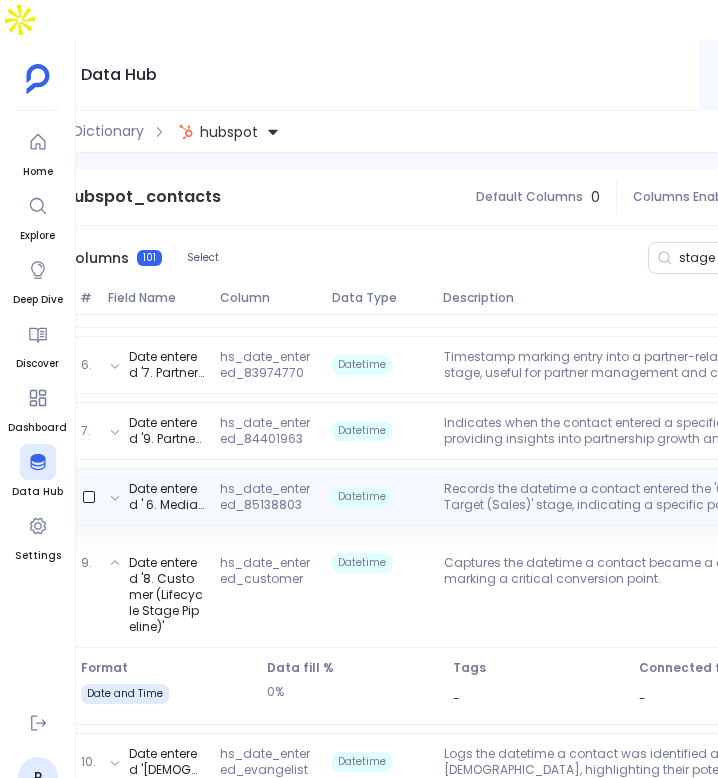 click on "Records the datetime a contact entered the '6. Media Sales Target (Sales)' stage, indicating a specific point in the sales pipeline." at bounding box center (636, 497) 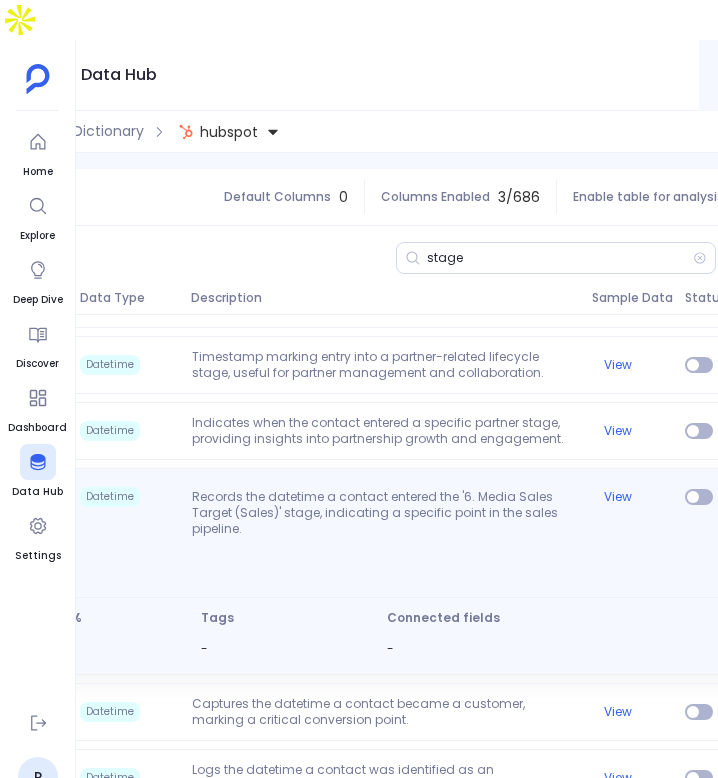 scroll, scrollTop: 0, scrollLeft: 612, axis: horizontal 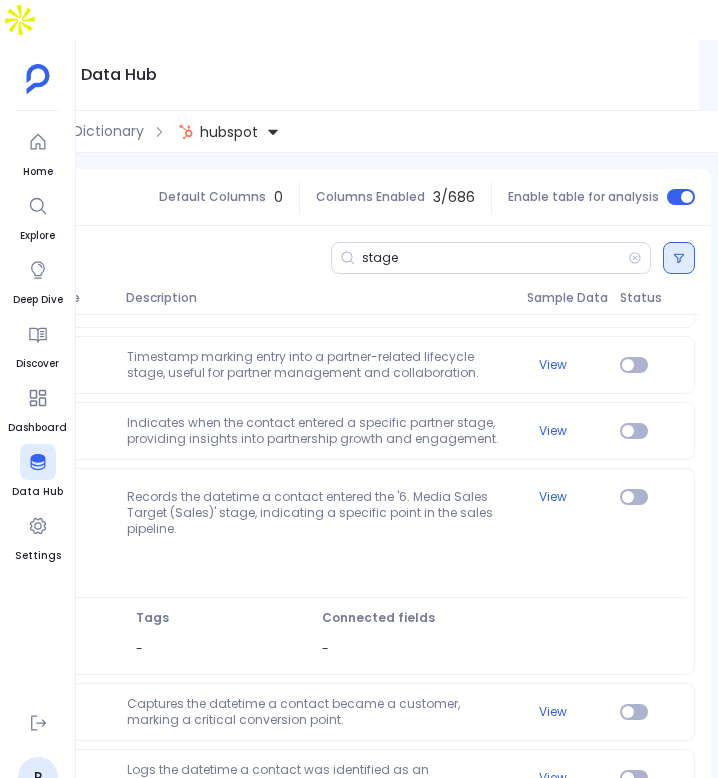 click at bounding box center [679, 258] 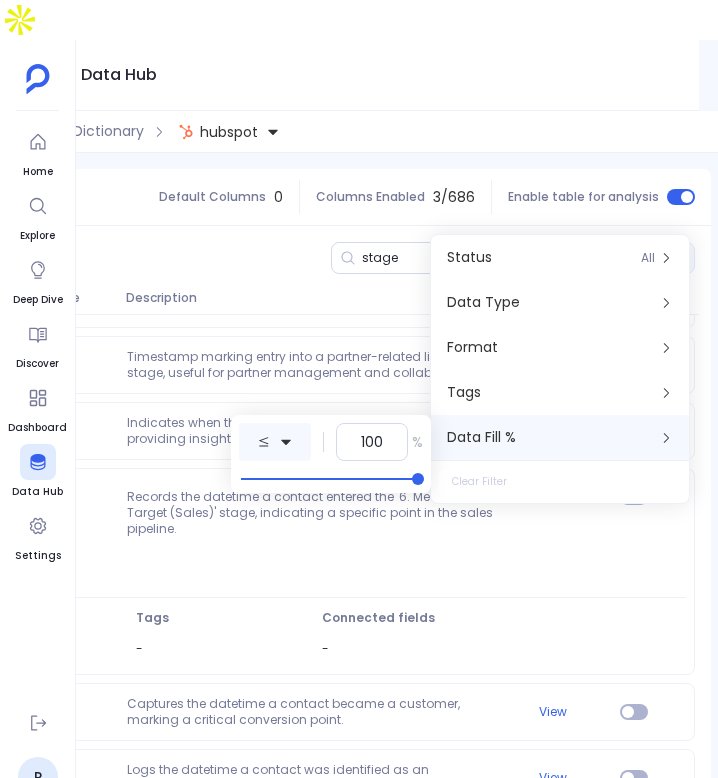 click 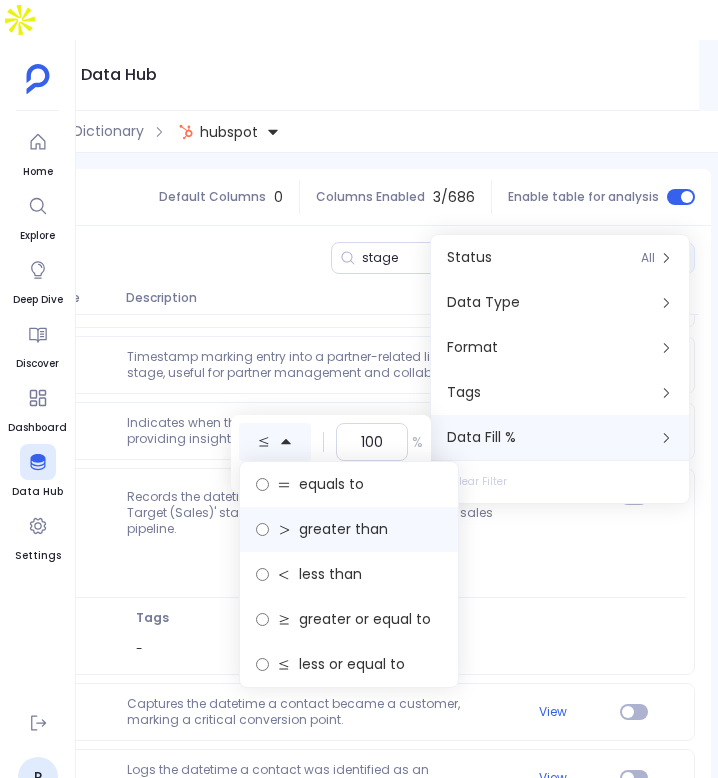 click on "greater than" at bounding box center [343, 529] 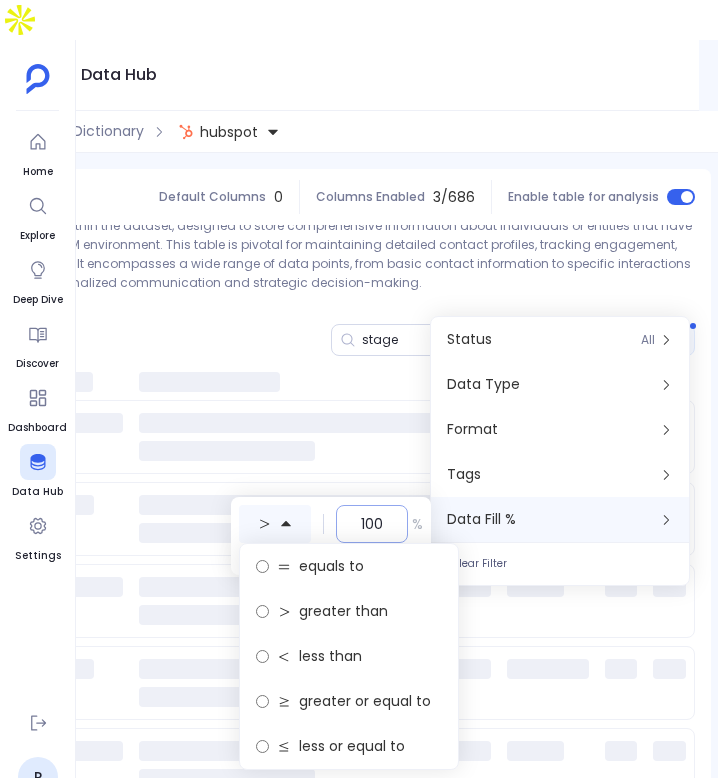 click on "100" at bounding box center [372, 524] 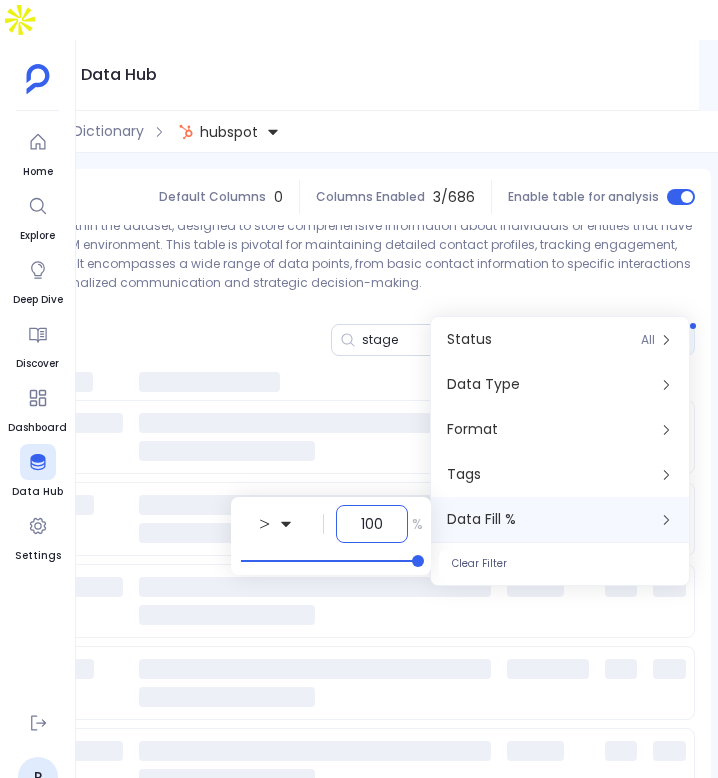 click on "100" at bounding box center [372, 524] 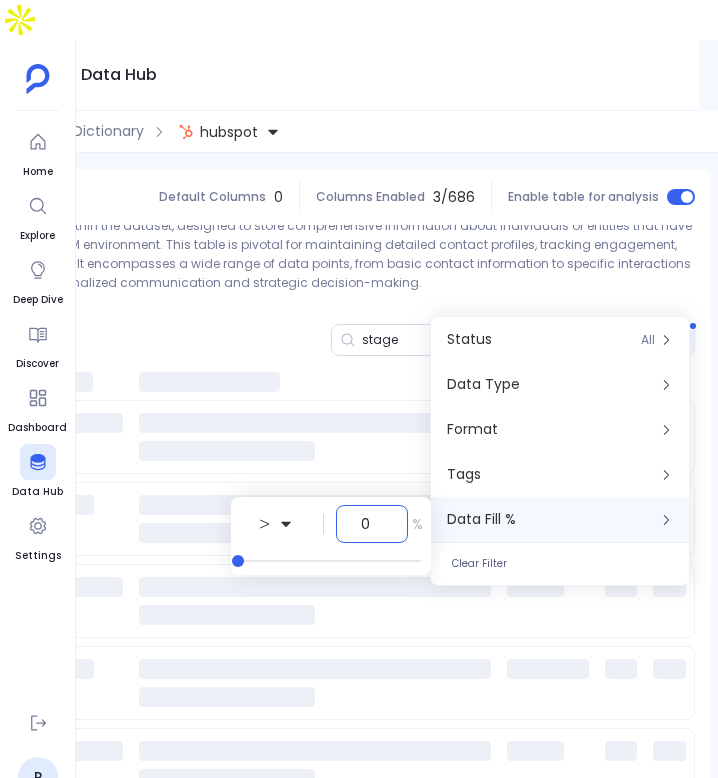 type on "0" 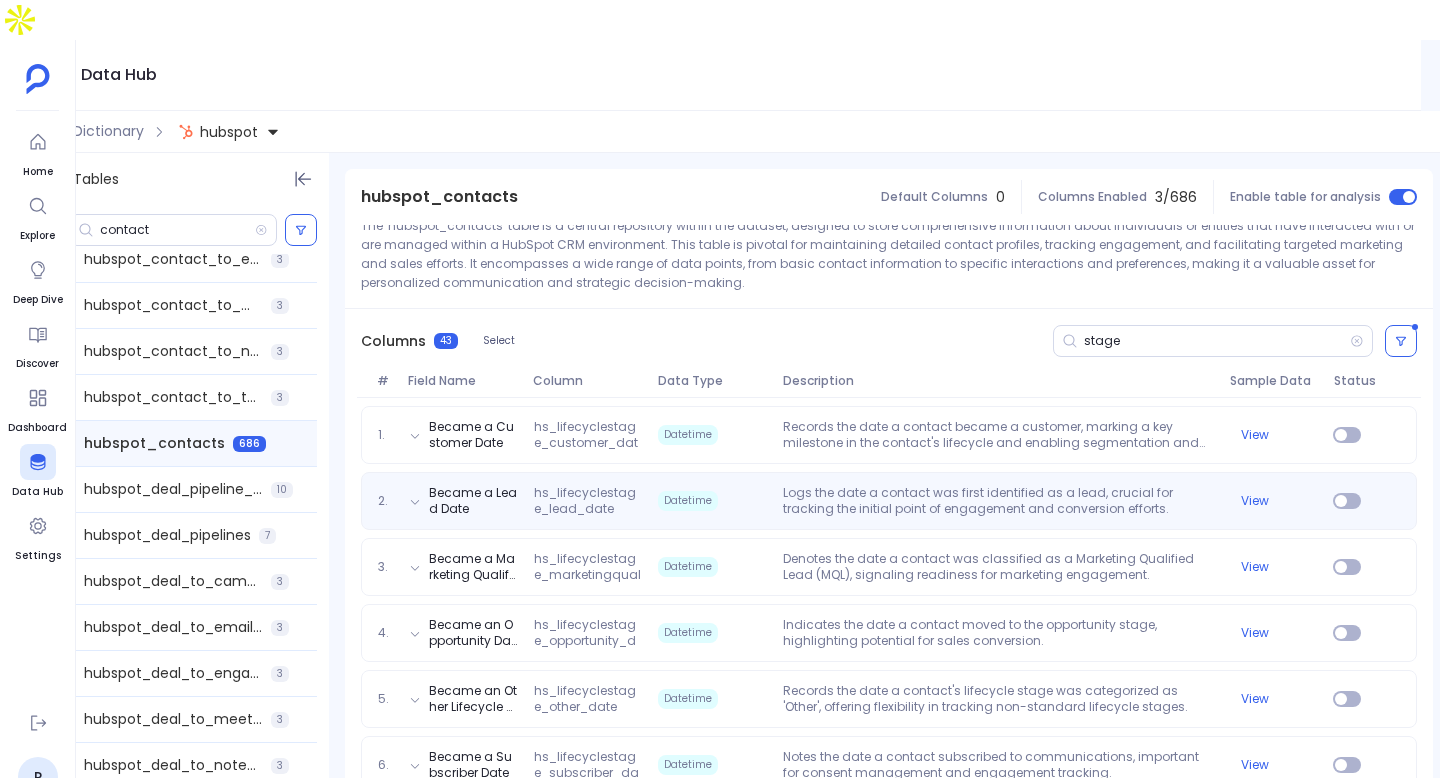 scroll, scrollTop: 0, scrollLeft: 0, axis: both 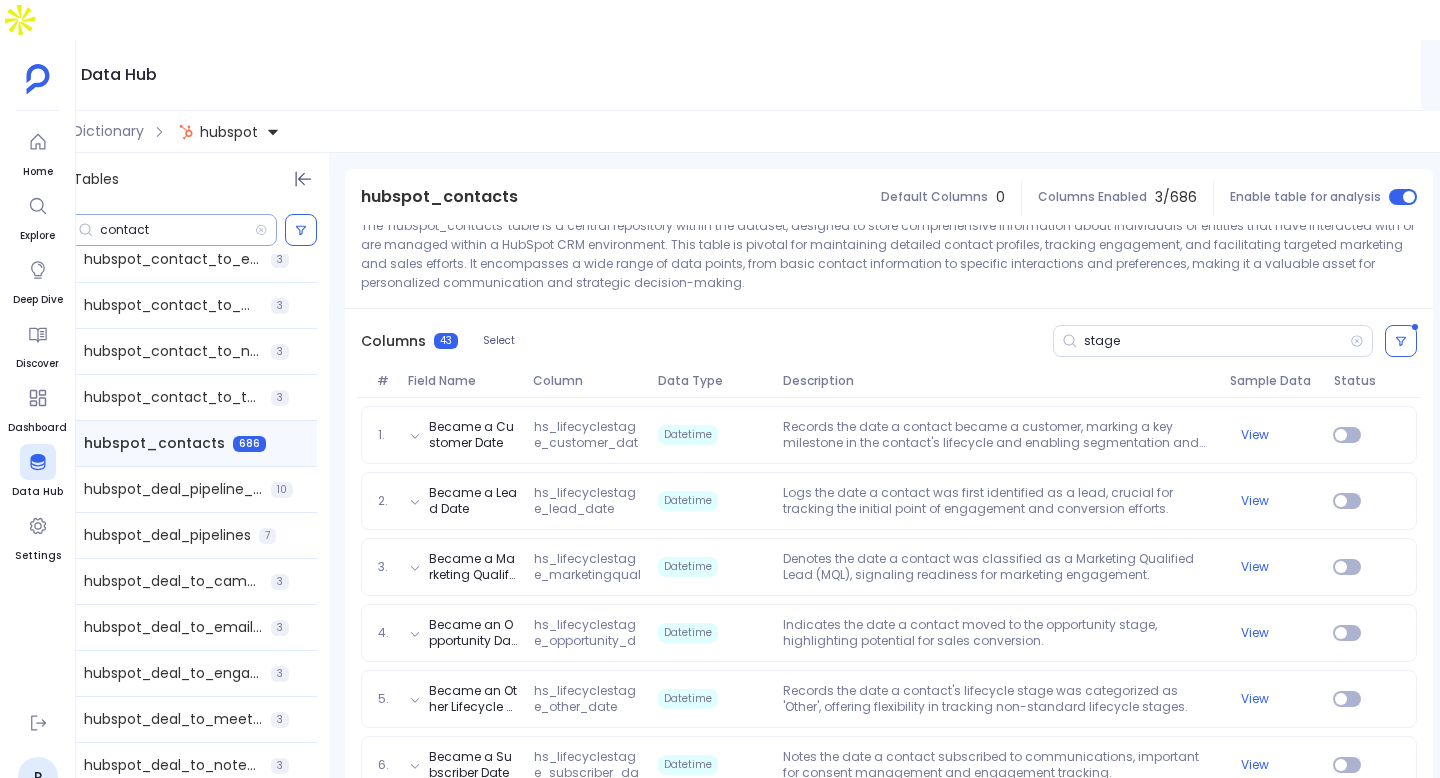 click on "contact" at bounding box center (177, 230) 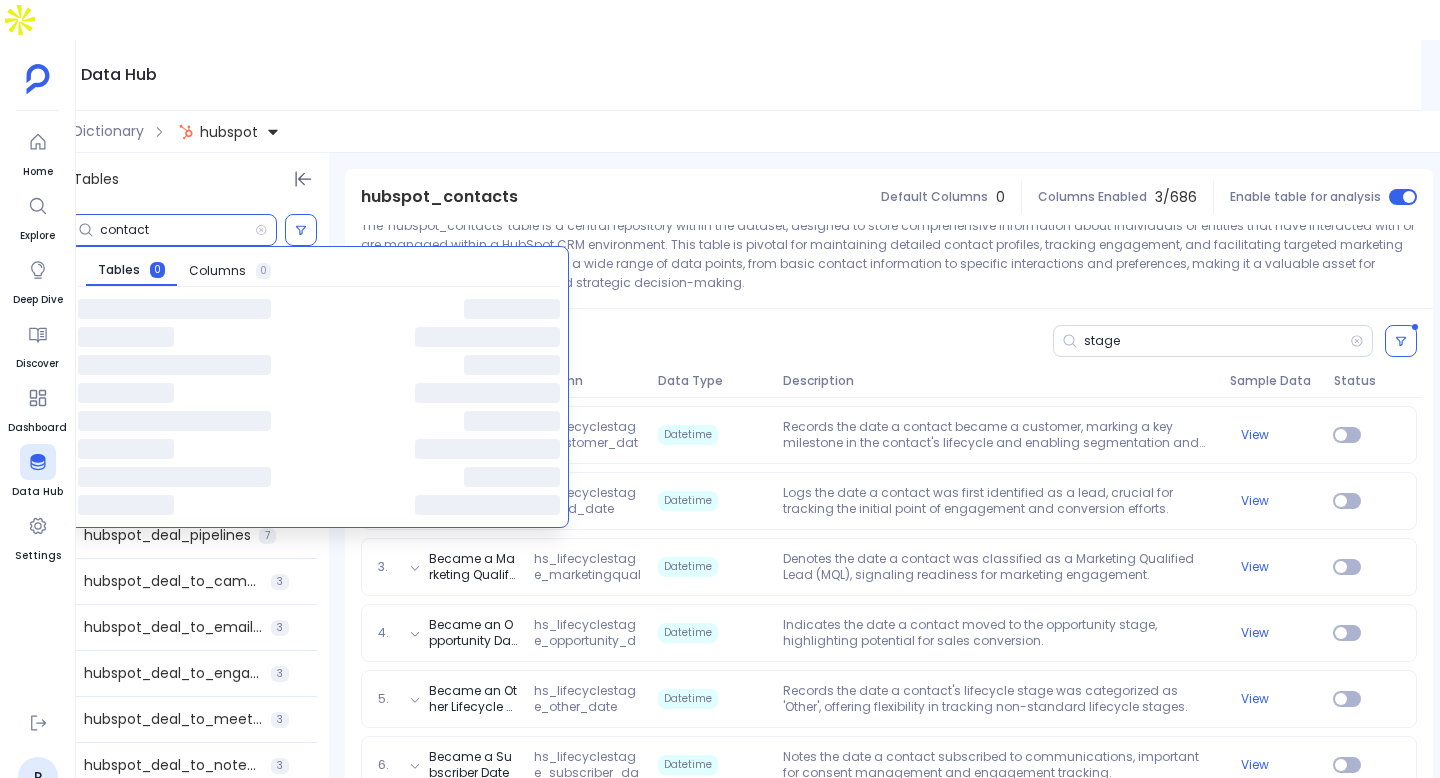 click on "contact" at bounding box center (177, 230) 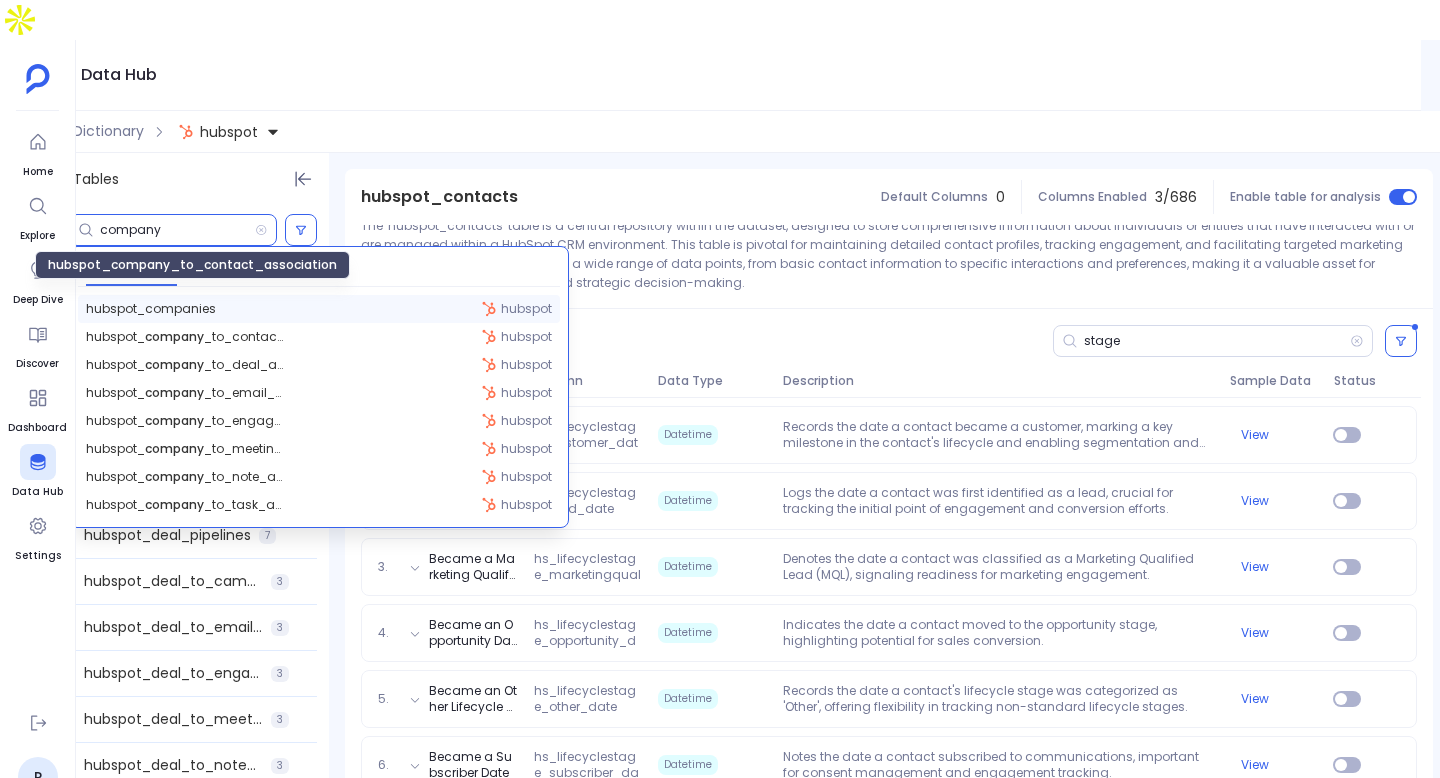 type on "company" 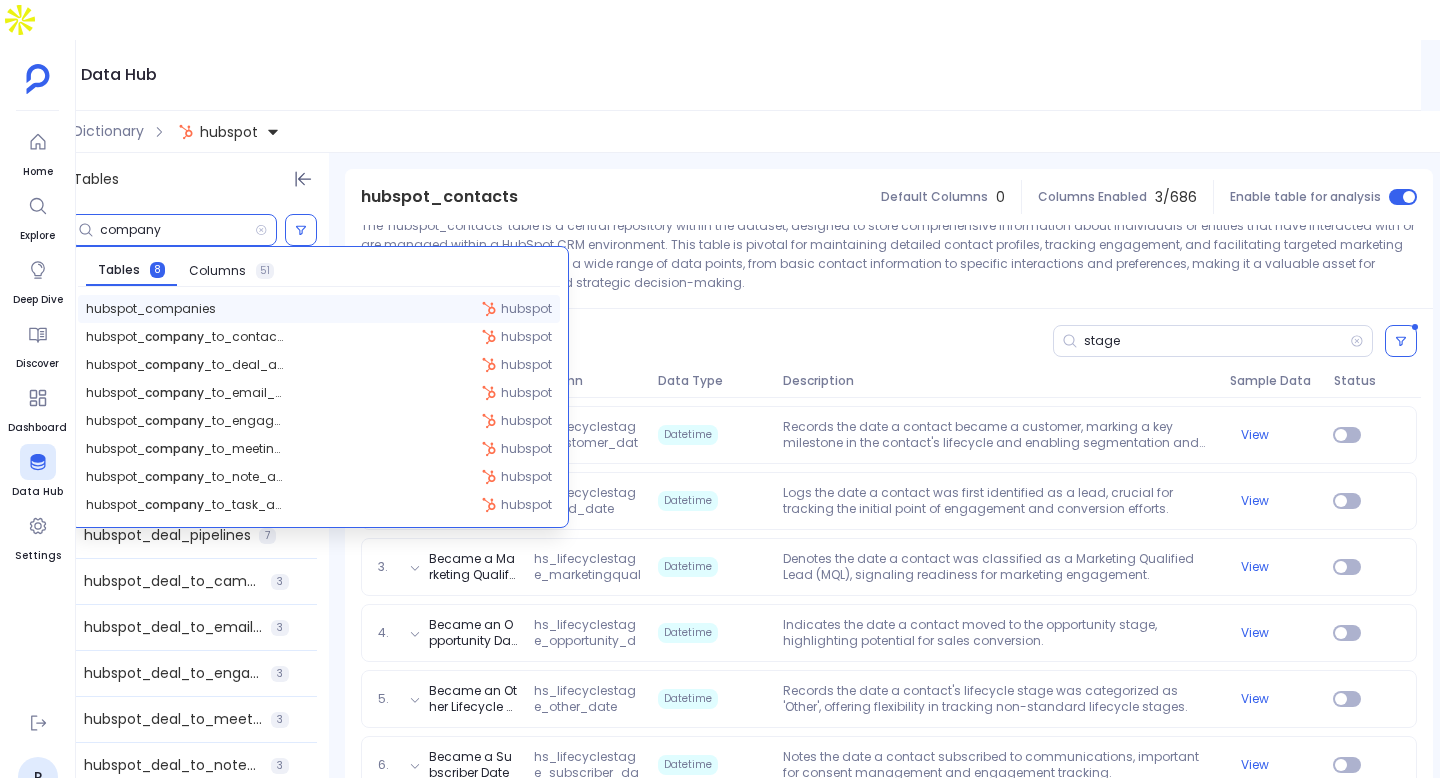 click on "hubspot_companies hubspot" at bounding box center (319, 309) 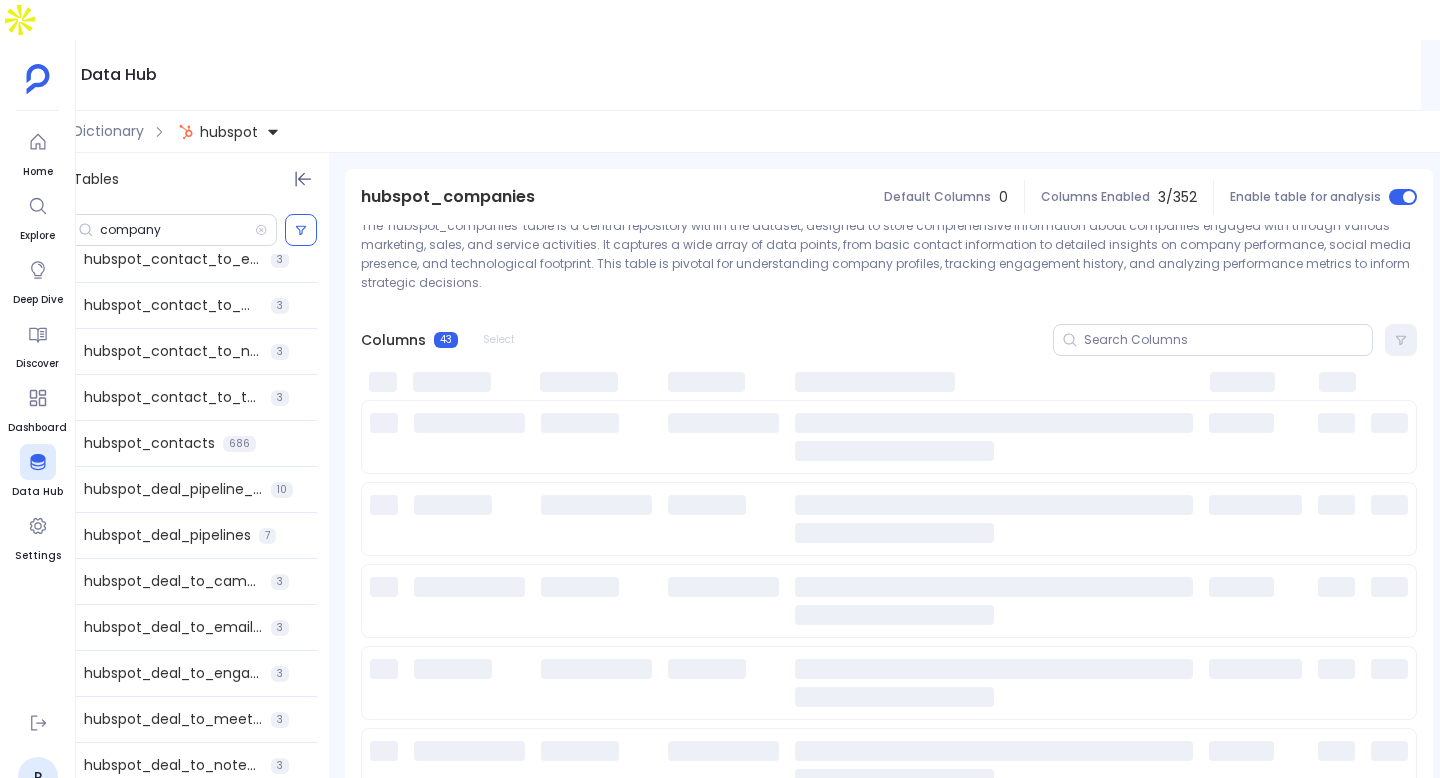 scroll, scrollTop: 10, scrollLeft: 0, axis: vertical 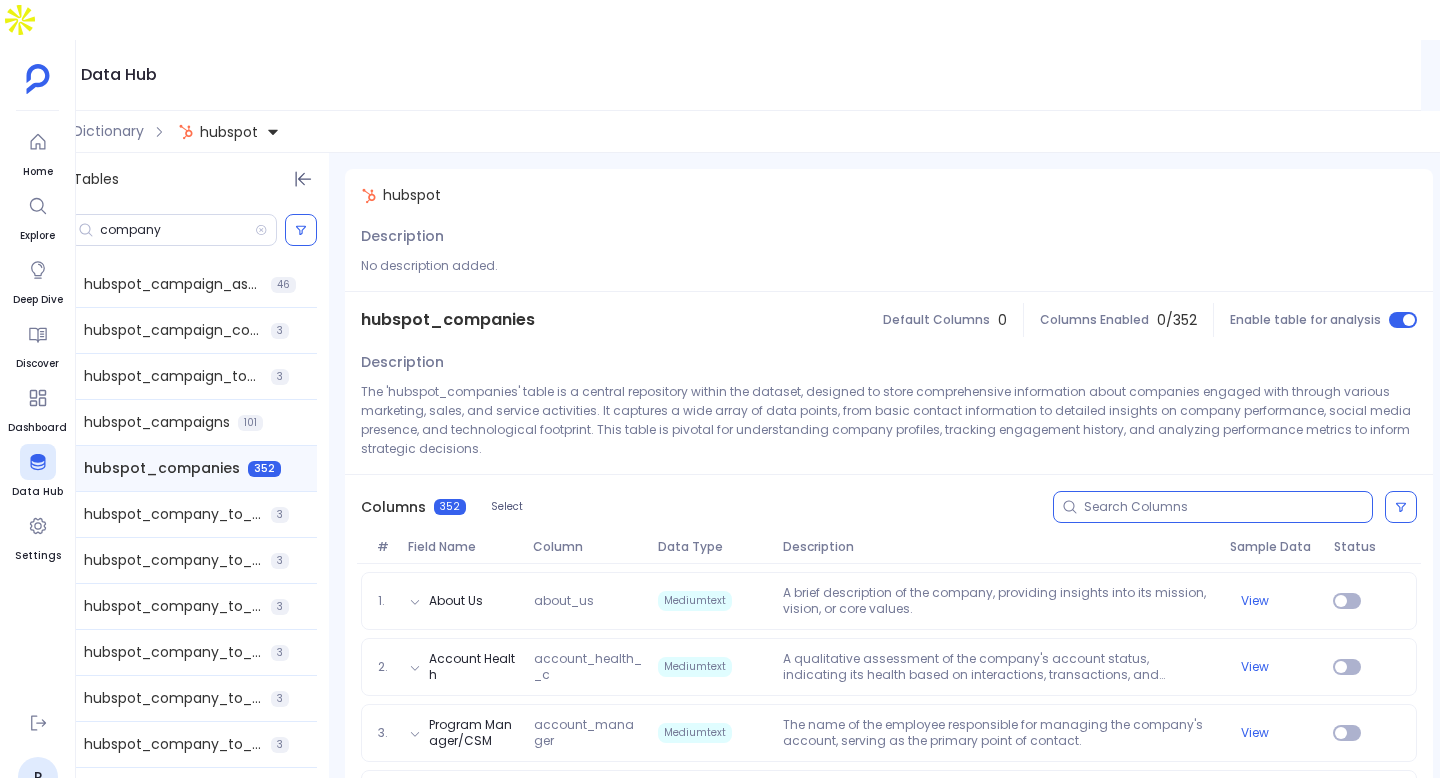 click at bounding box center [1228, 507] 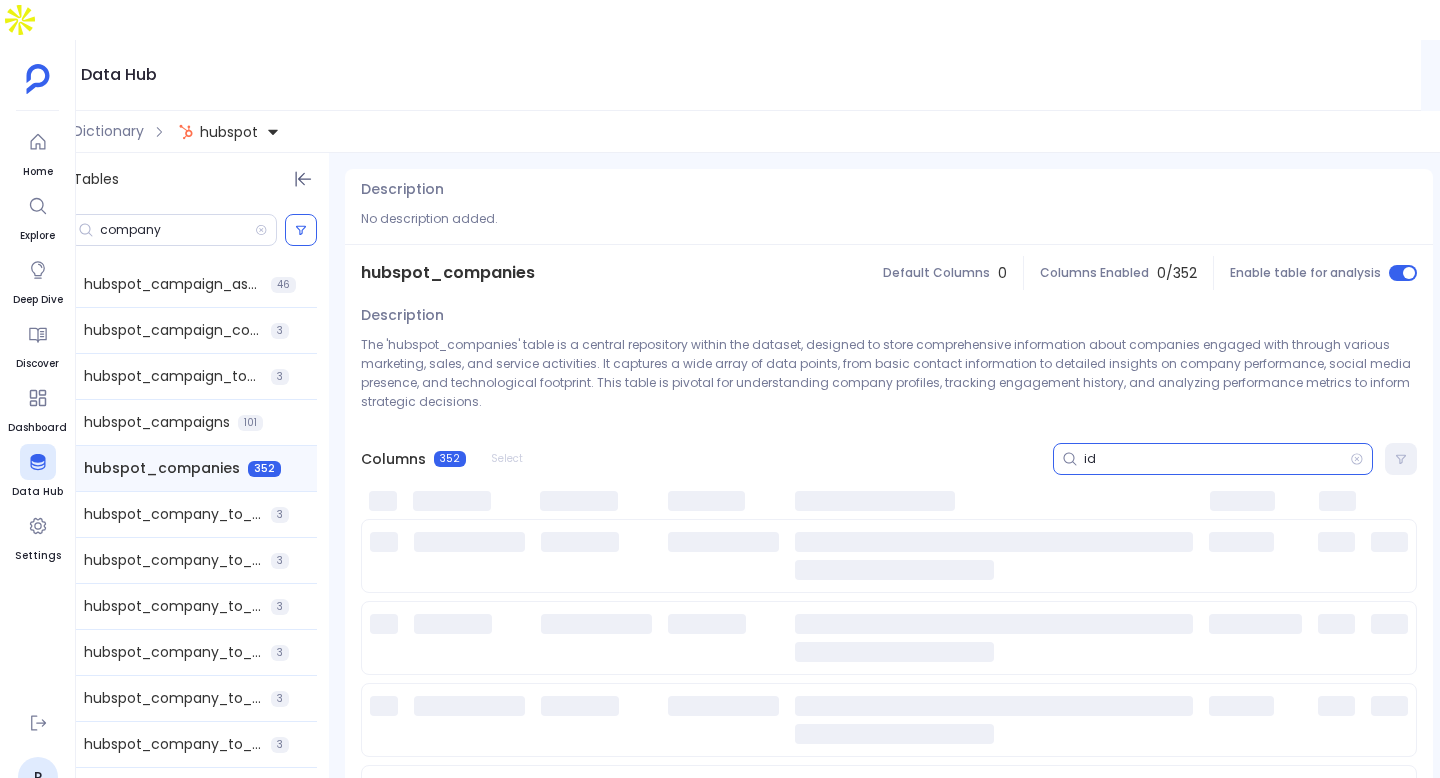 scroll, scrollTop: 69, scrollLeft: 0, axis: vertical 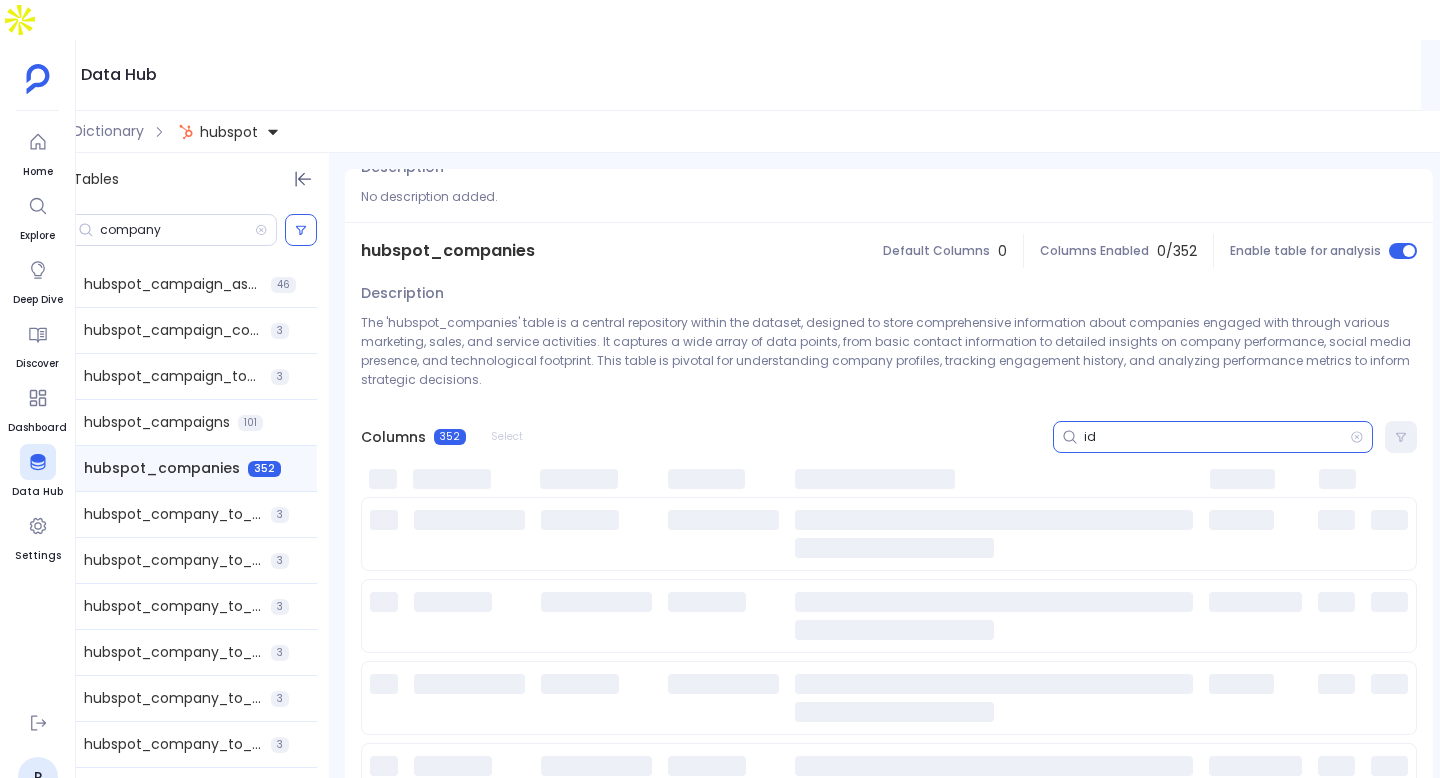 click on "id" at bounding box center [1217, 437] 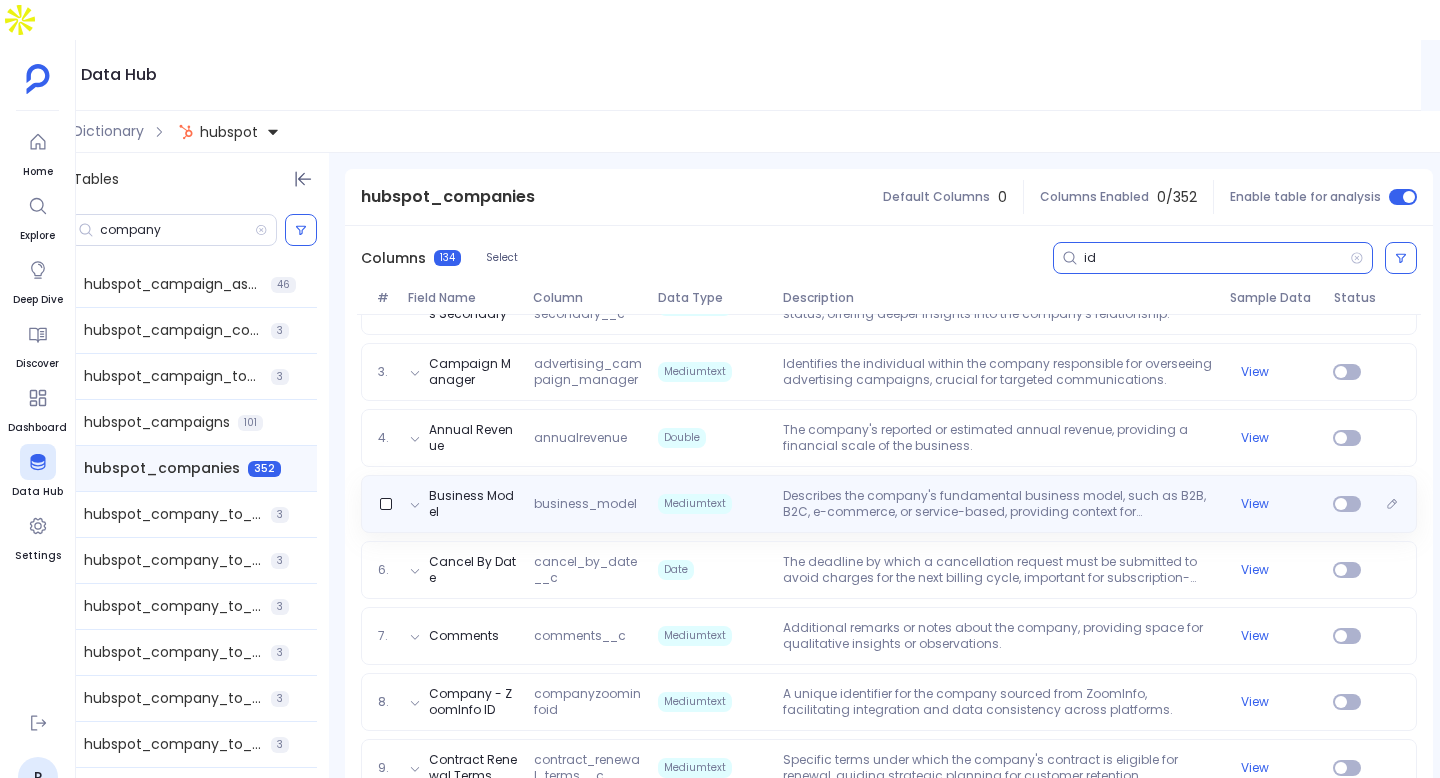 scroll, scrollTop: 147, scrollLeft: 0, axis: vertical 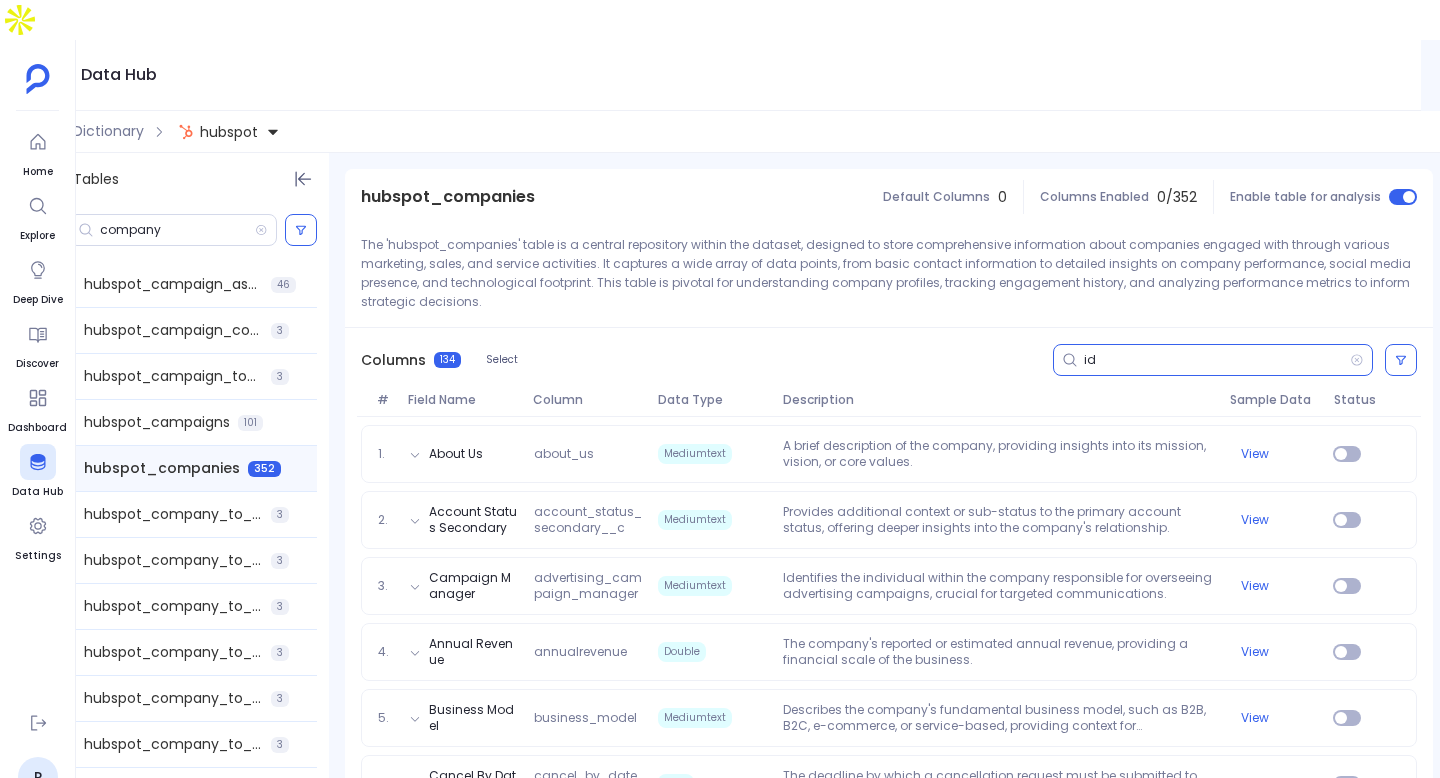 click on "id" at bounding box center [1217, 360] 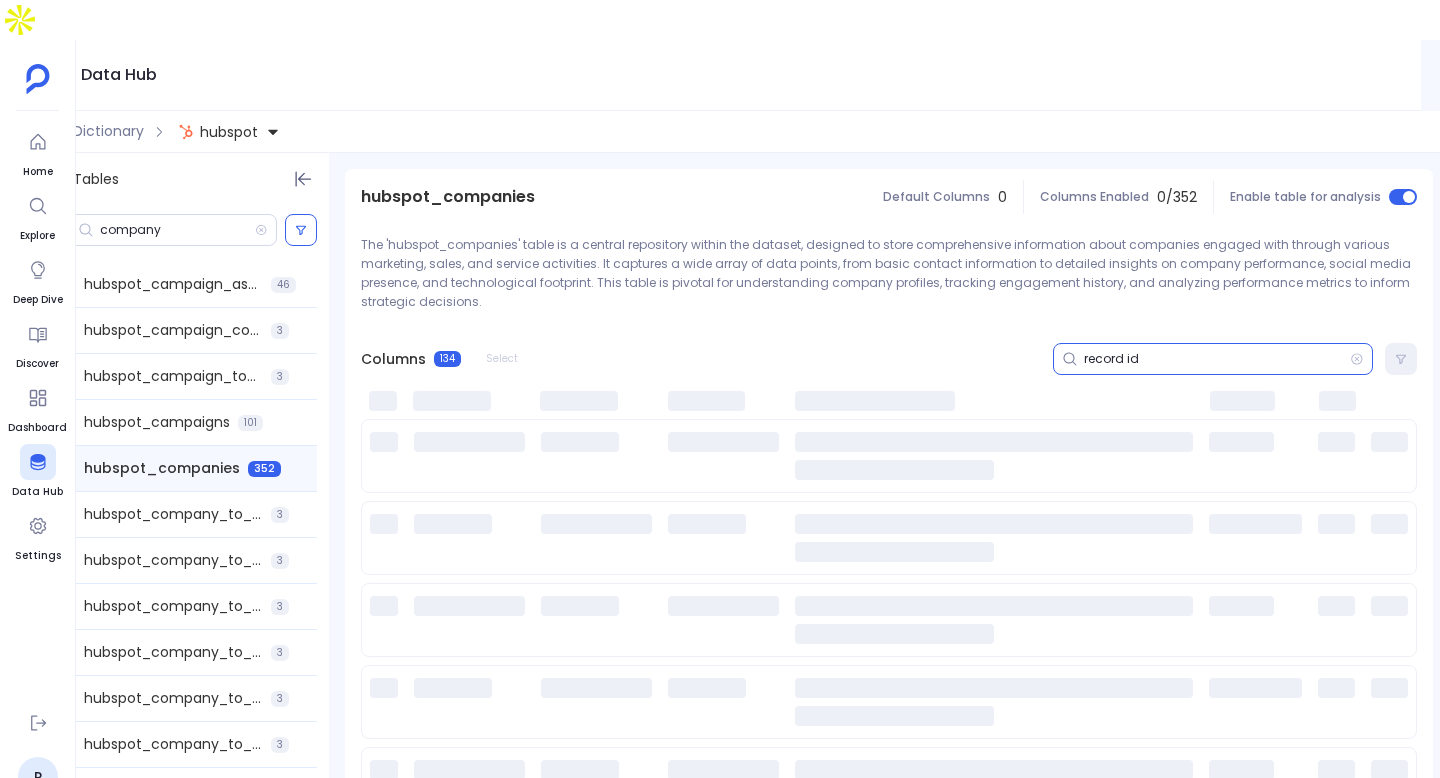 scroll, scrollTop: 0, scrollLeft: 0, axis: both 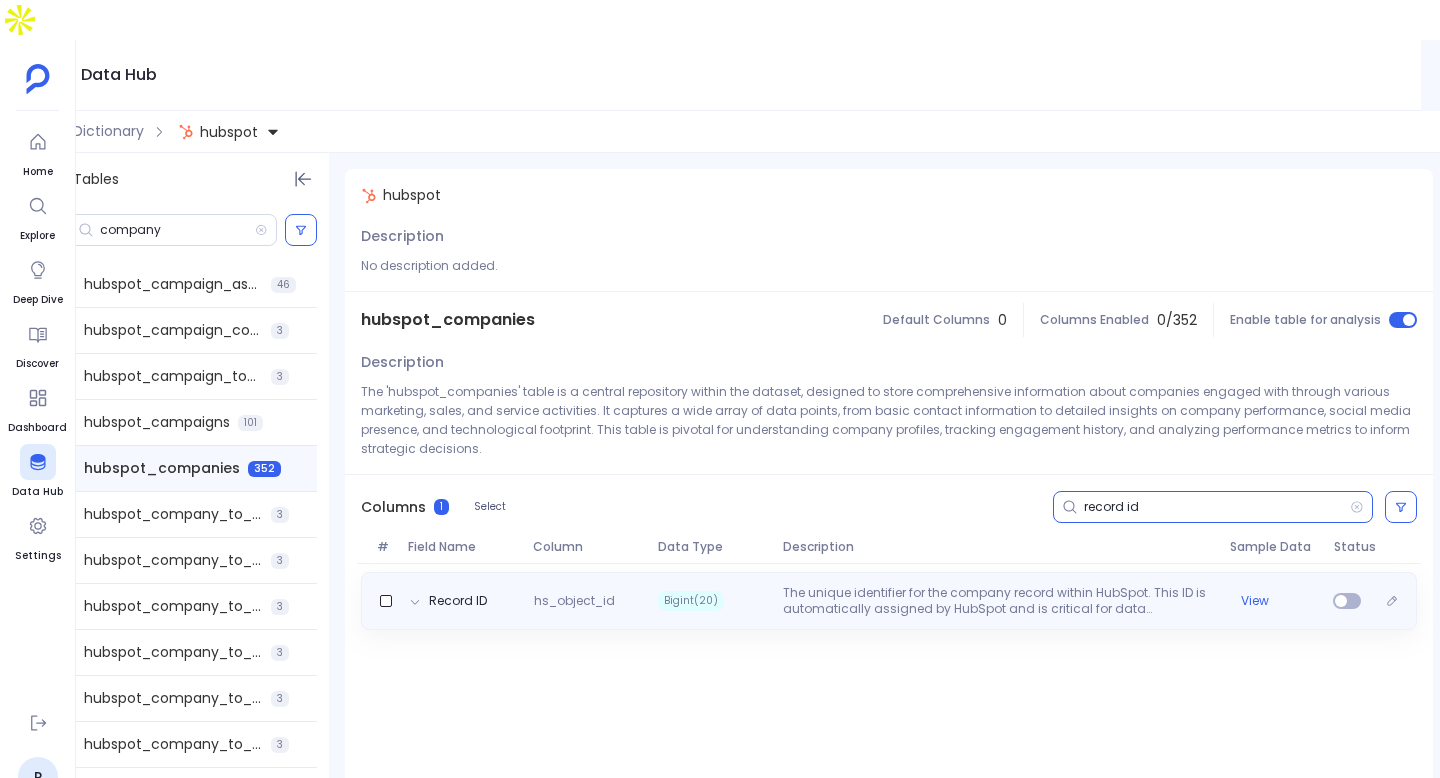 type on "record id" 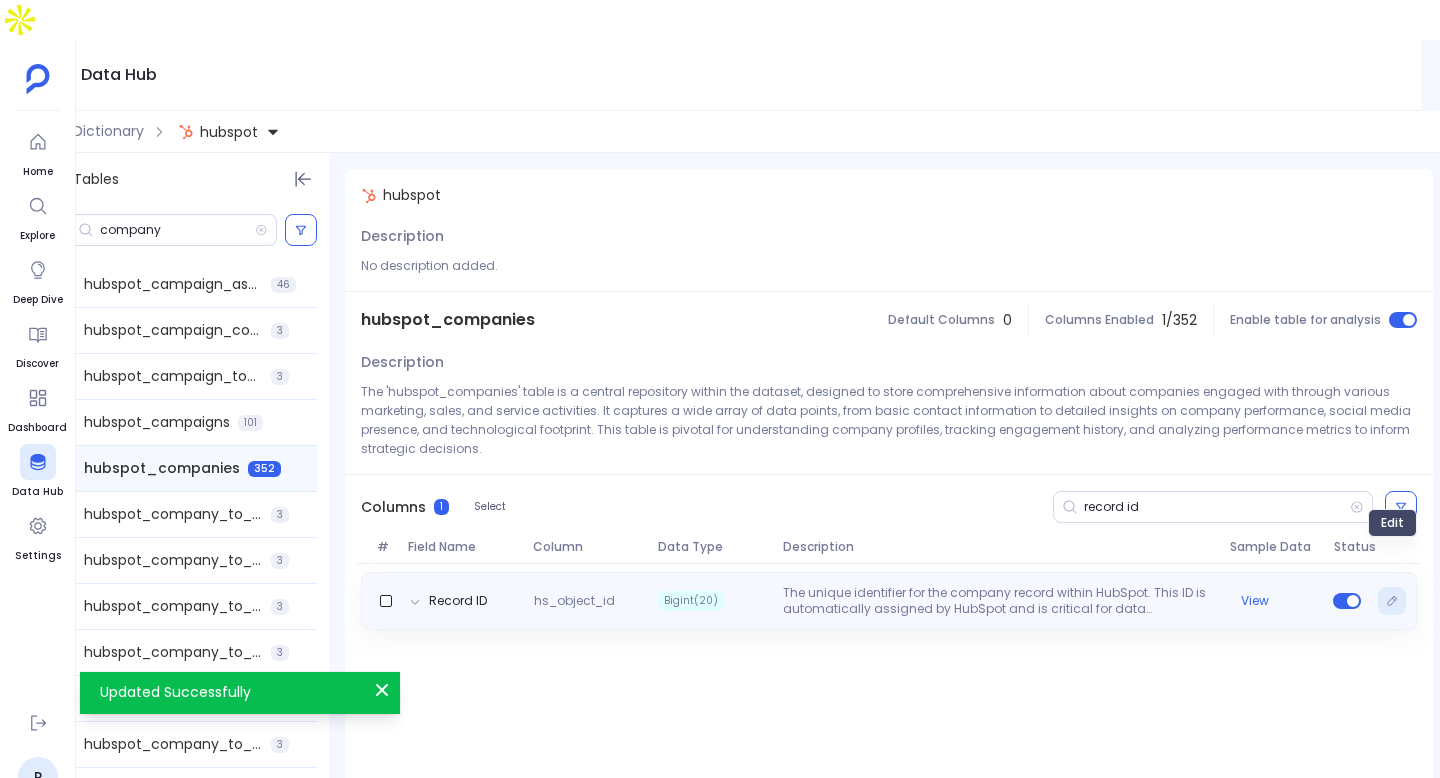 click 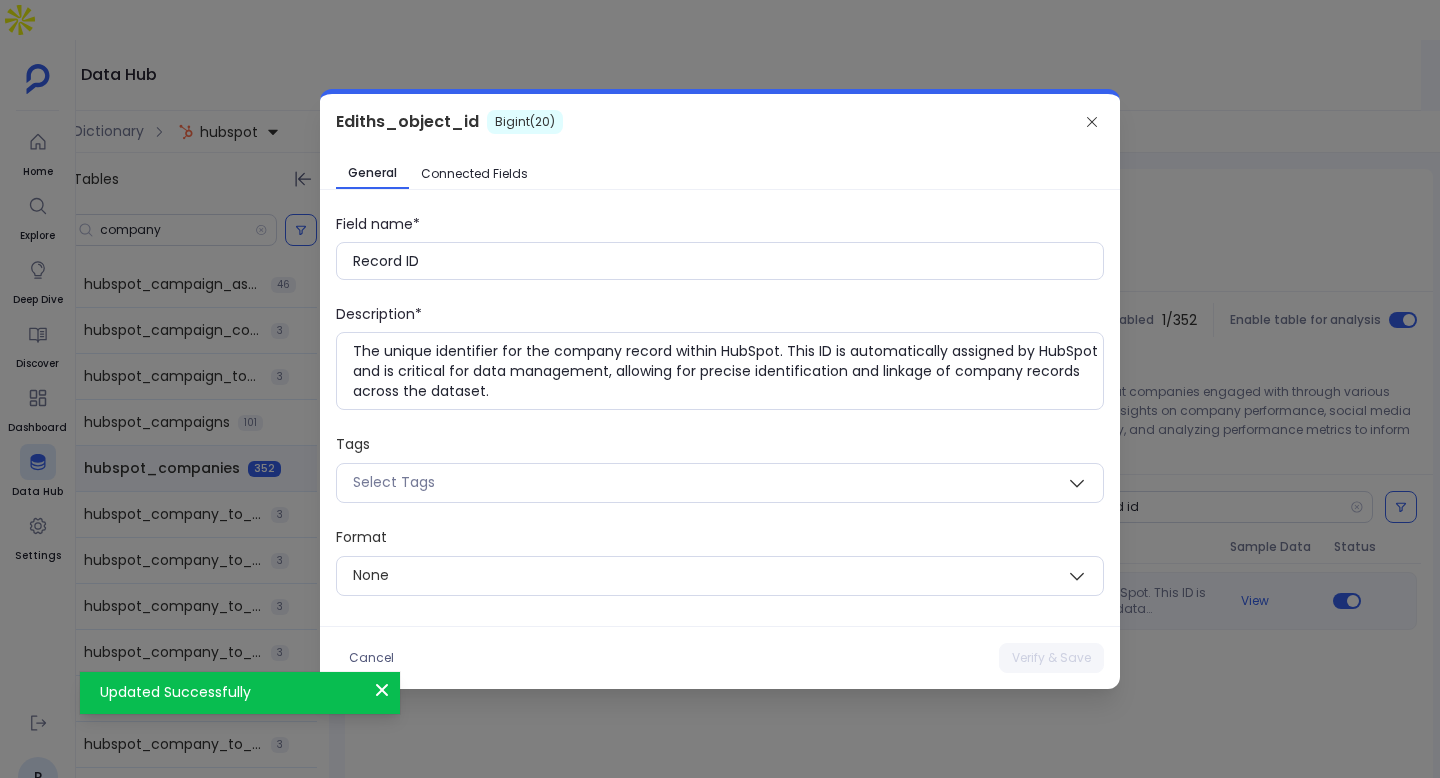 click on "Connected Fields" at bounding box center (474, 174) 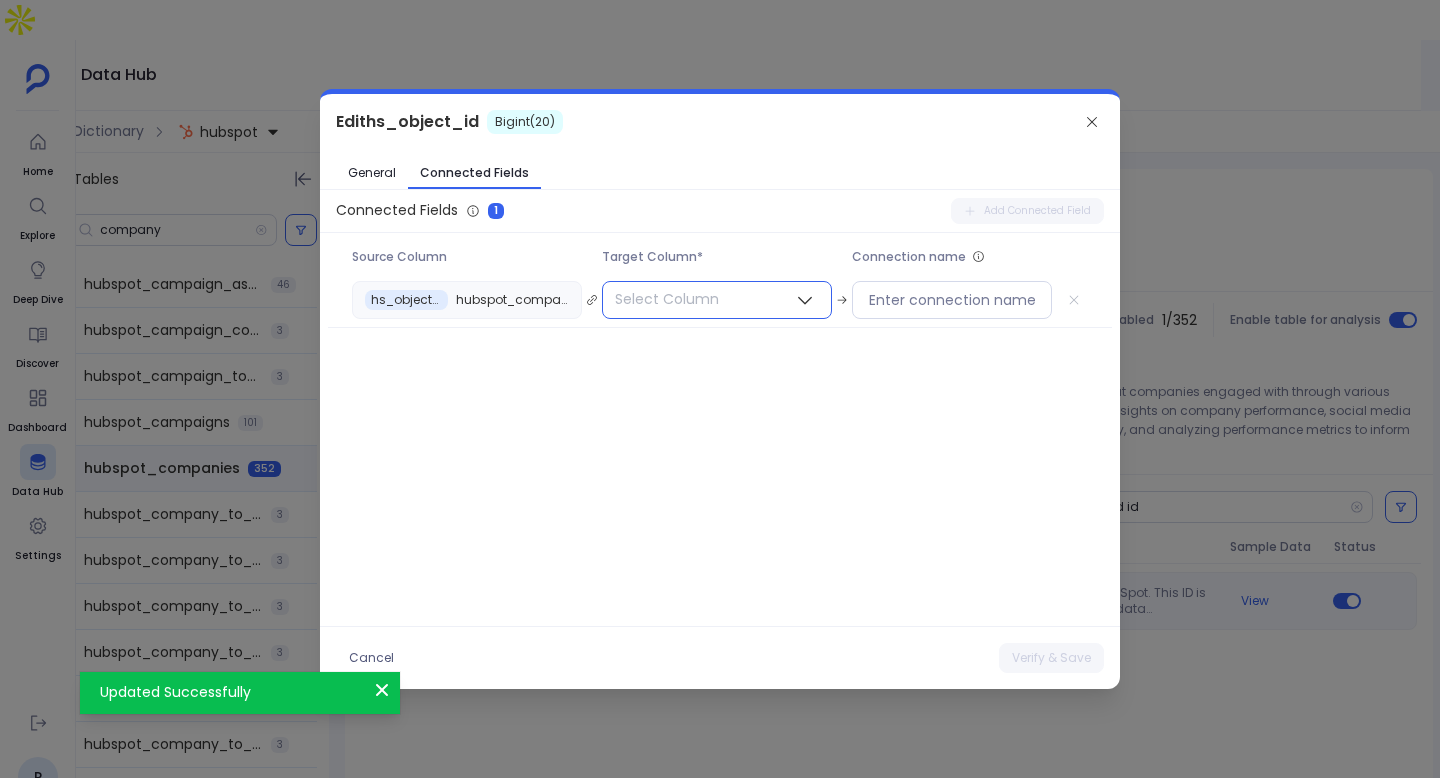 click on "Select Column" at bounding box center (667, 299) 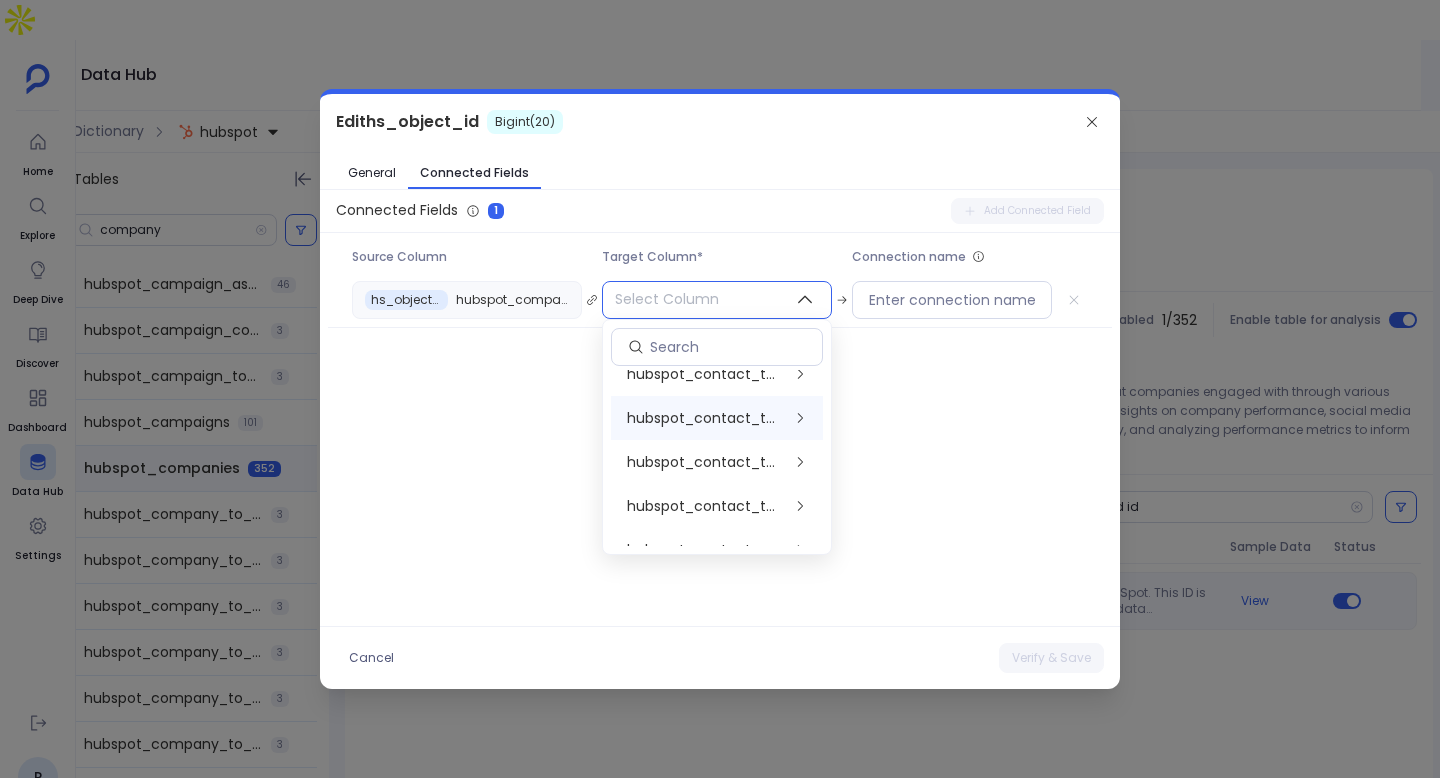 scroll, scrollTop: 703, scrollLeft: 0, axis: vertical 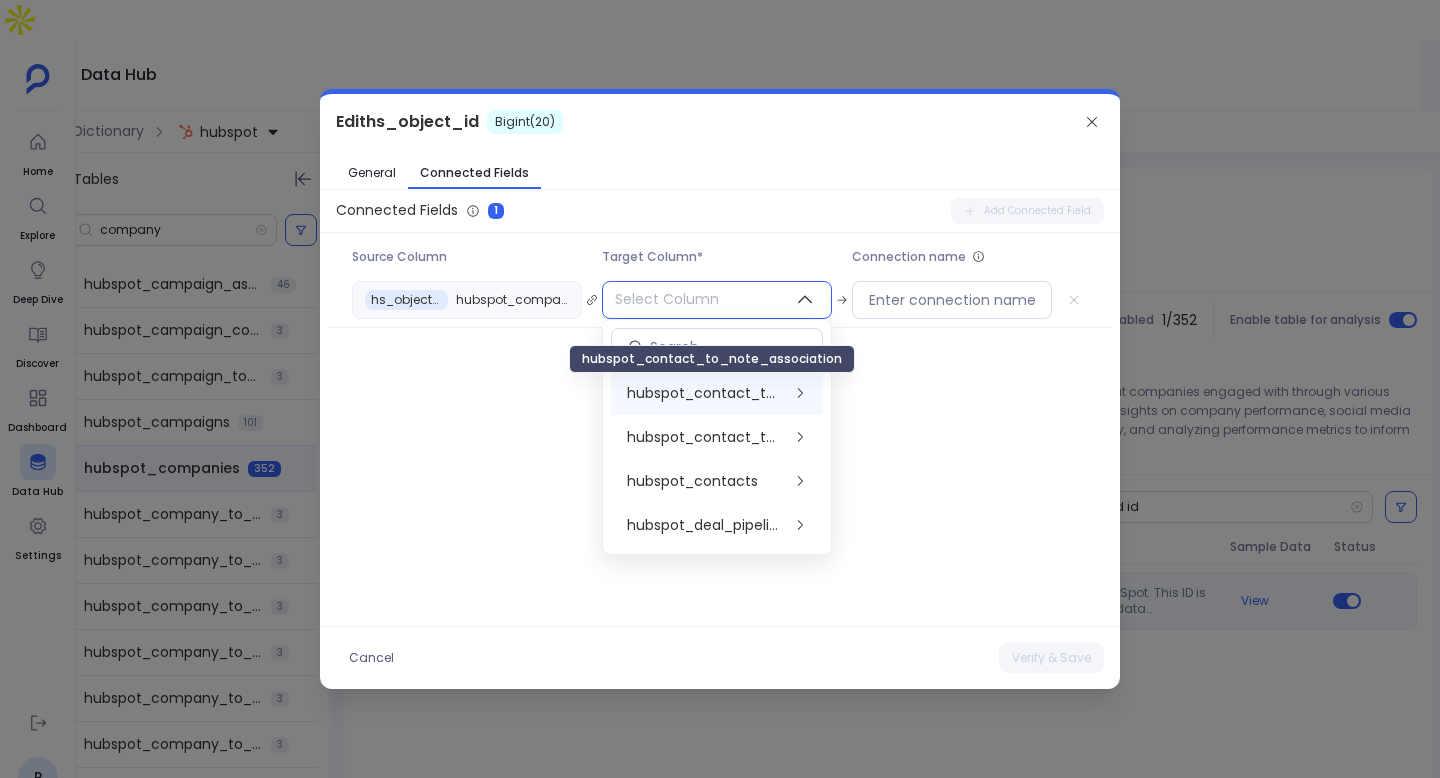 click on "hubspot_contact_to_note_association" at bounding box center [704, 393] 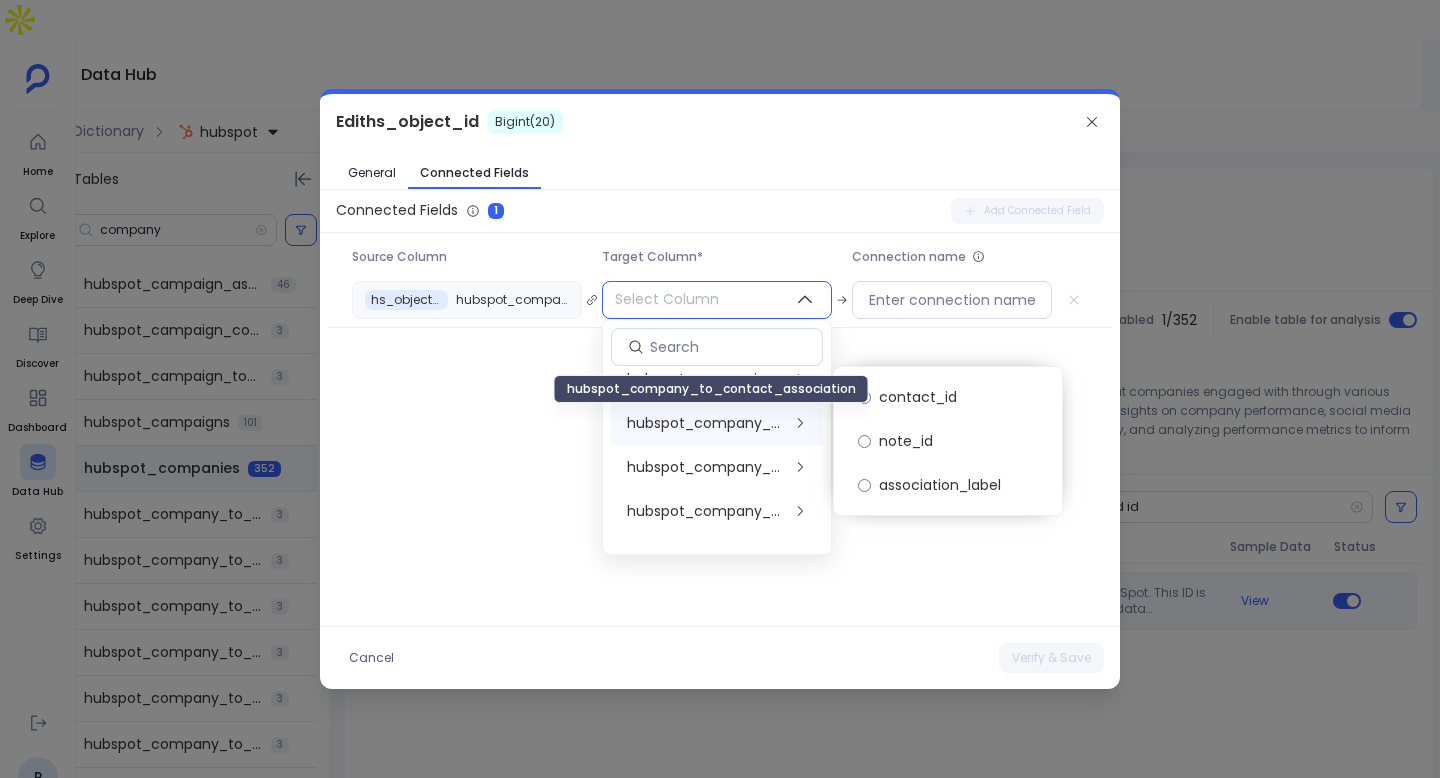 scroll, scrollTop: 146, scrollLeft: 0, axis: vertical 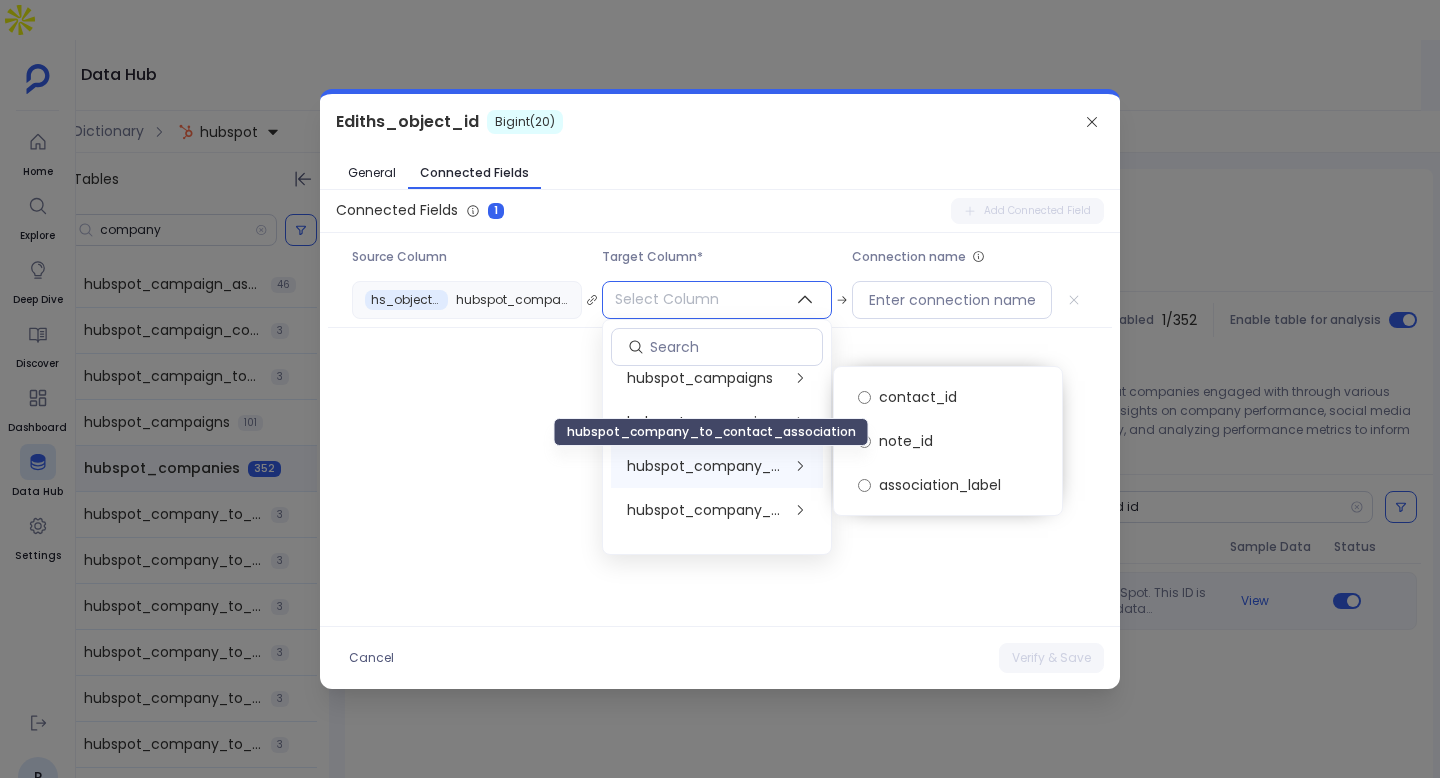 click on "hubspot_company_to_contact_association" at bounding box center [704, 466] 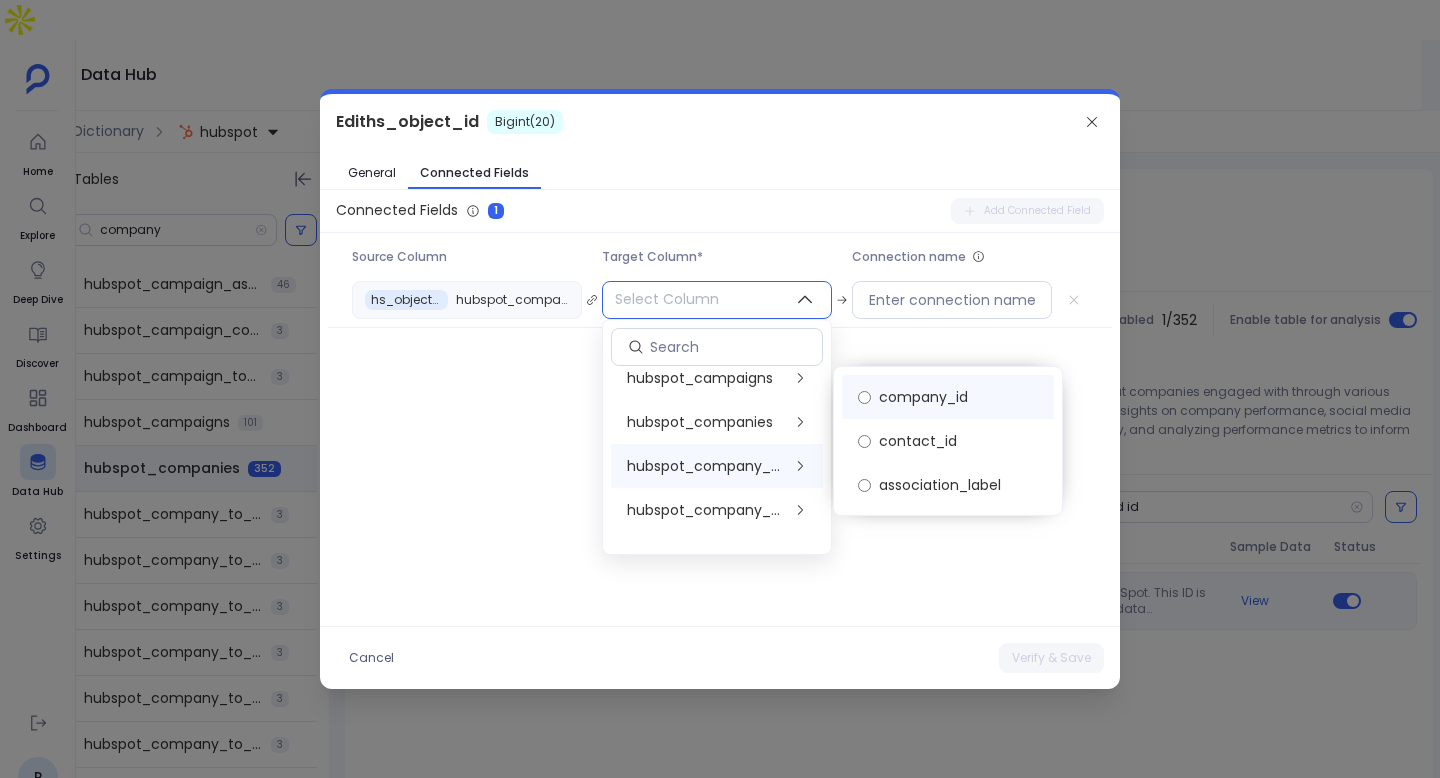 click on "company_id" at bounding box center (948, 397) 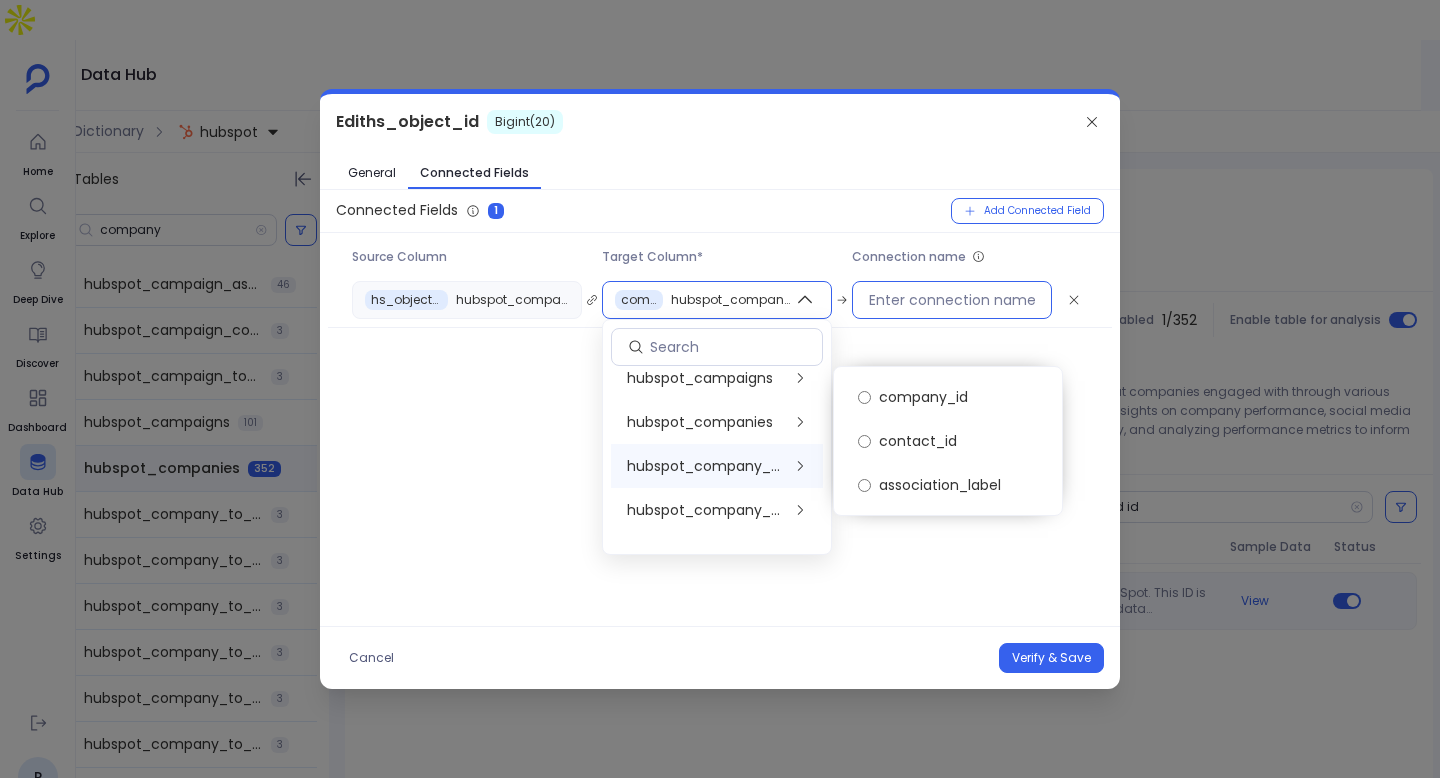 click at bounding box center (952, 300) 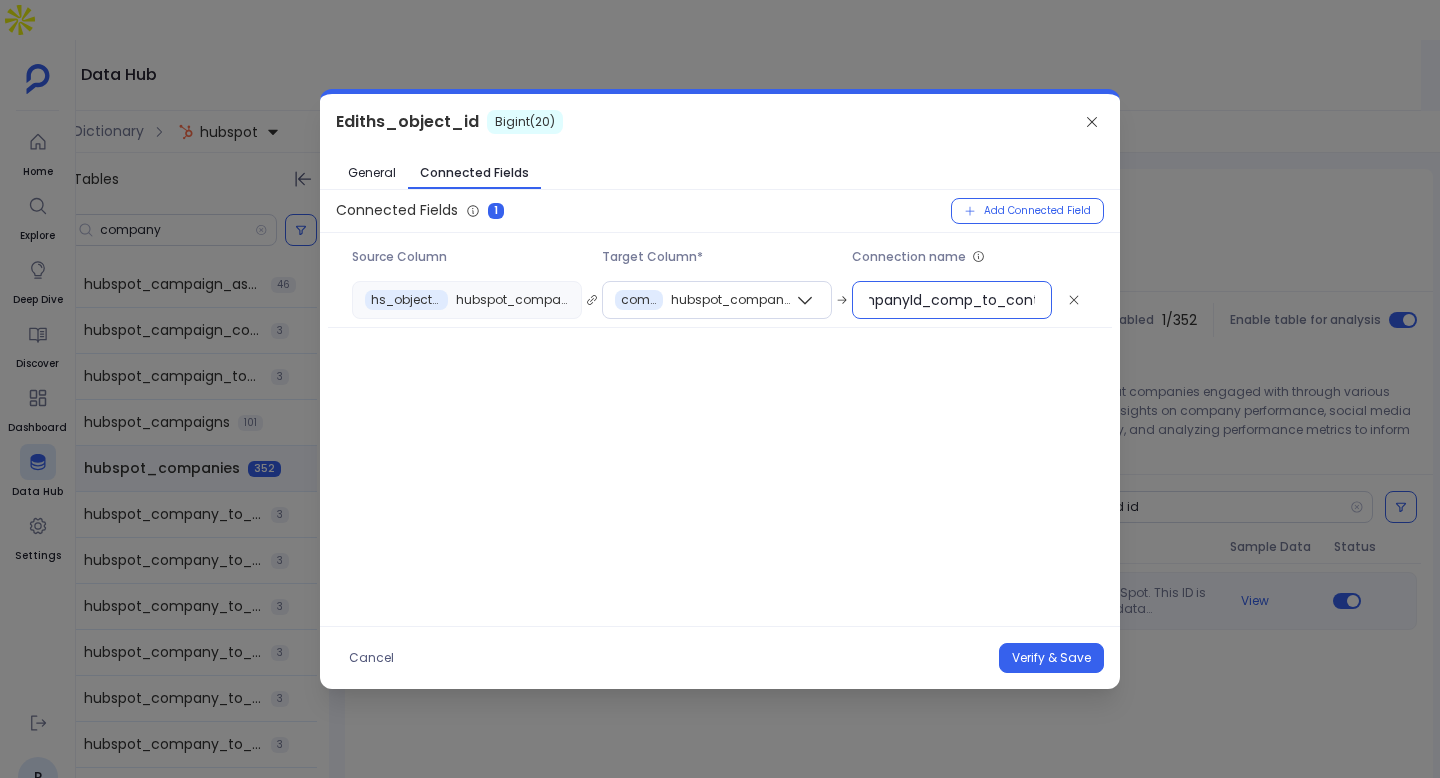 scroll, scrollTop: 0, scrollLeft: 55, axis: horizontal 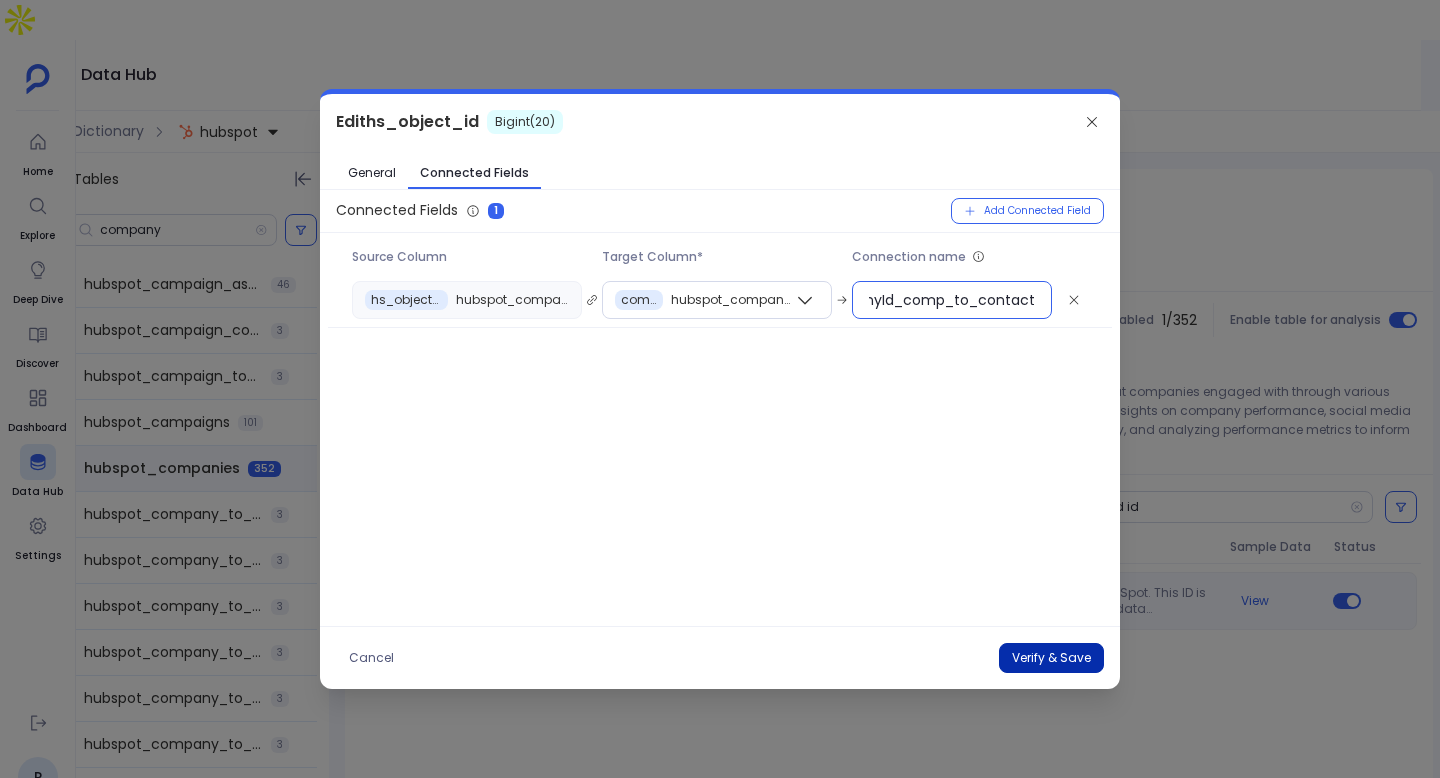 type on "companyId_comp_to_contact" 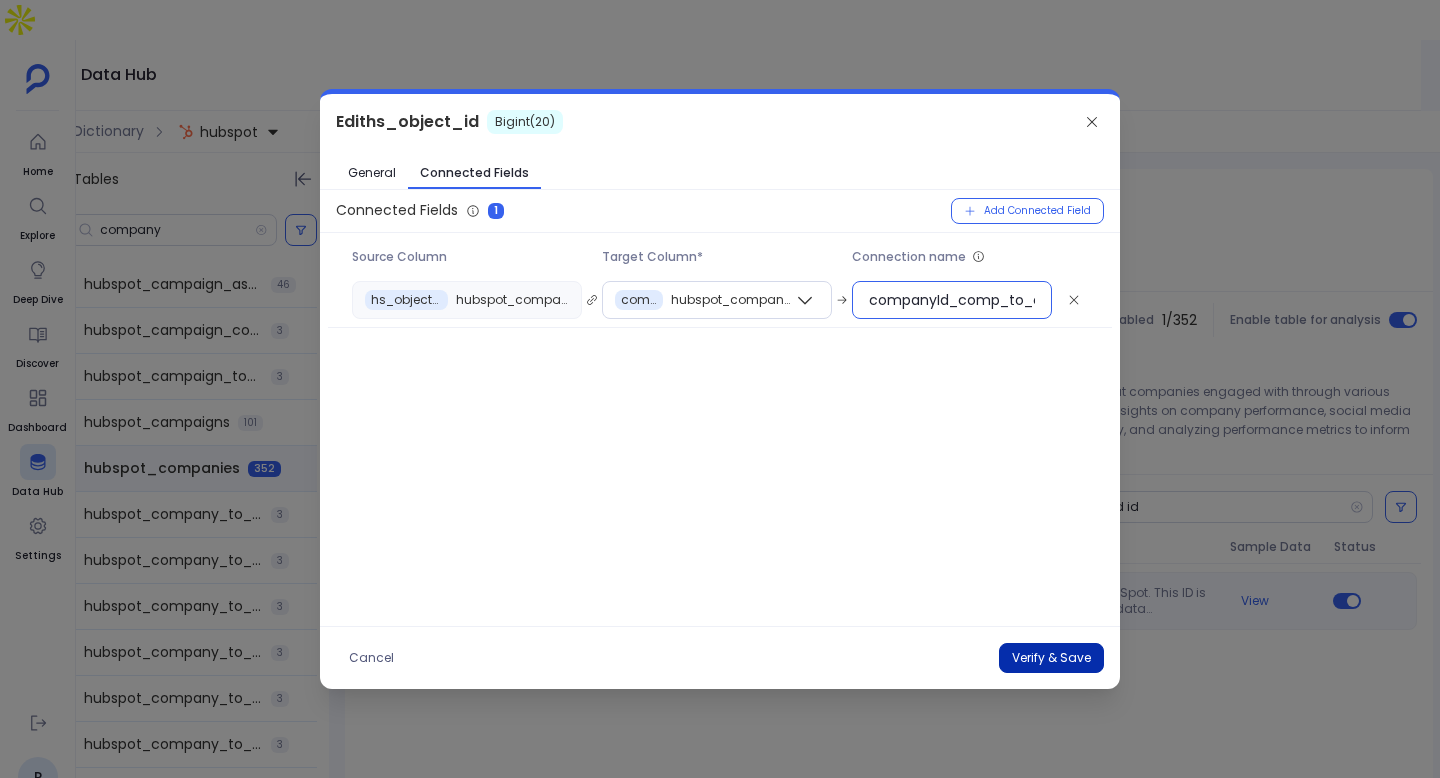 click on "Verify & Save" at bounding box center [1051, 658] 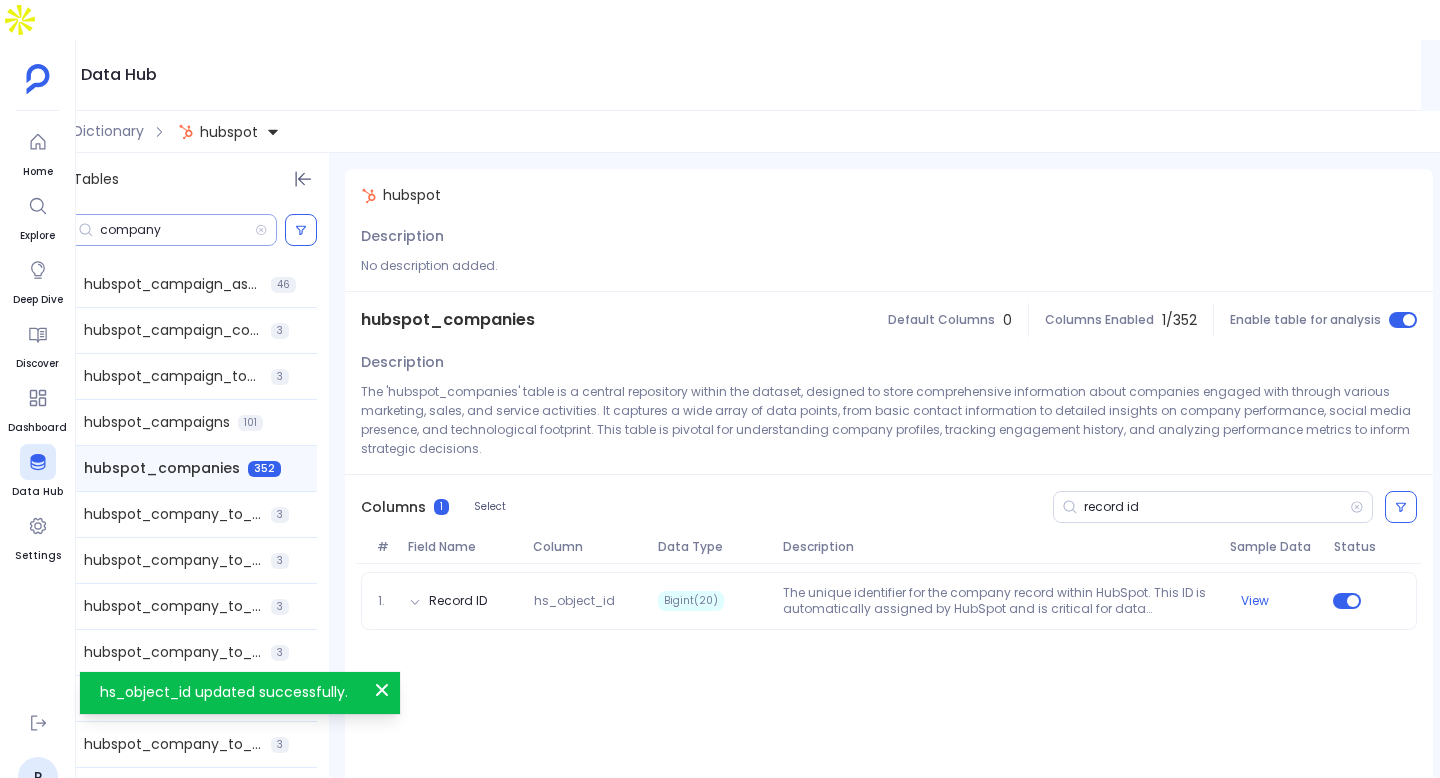 click on "company" at bounding box center (173, 230) 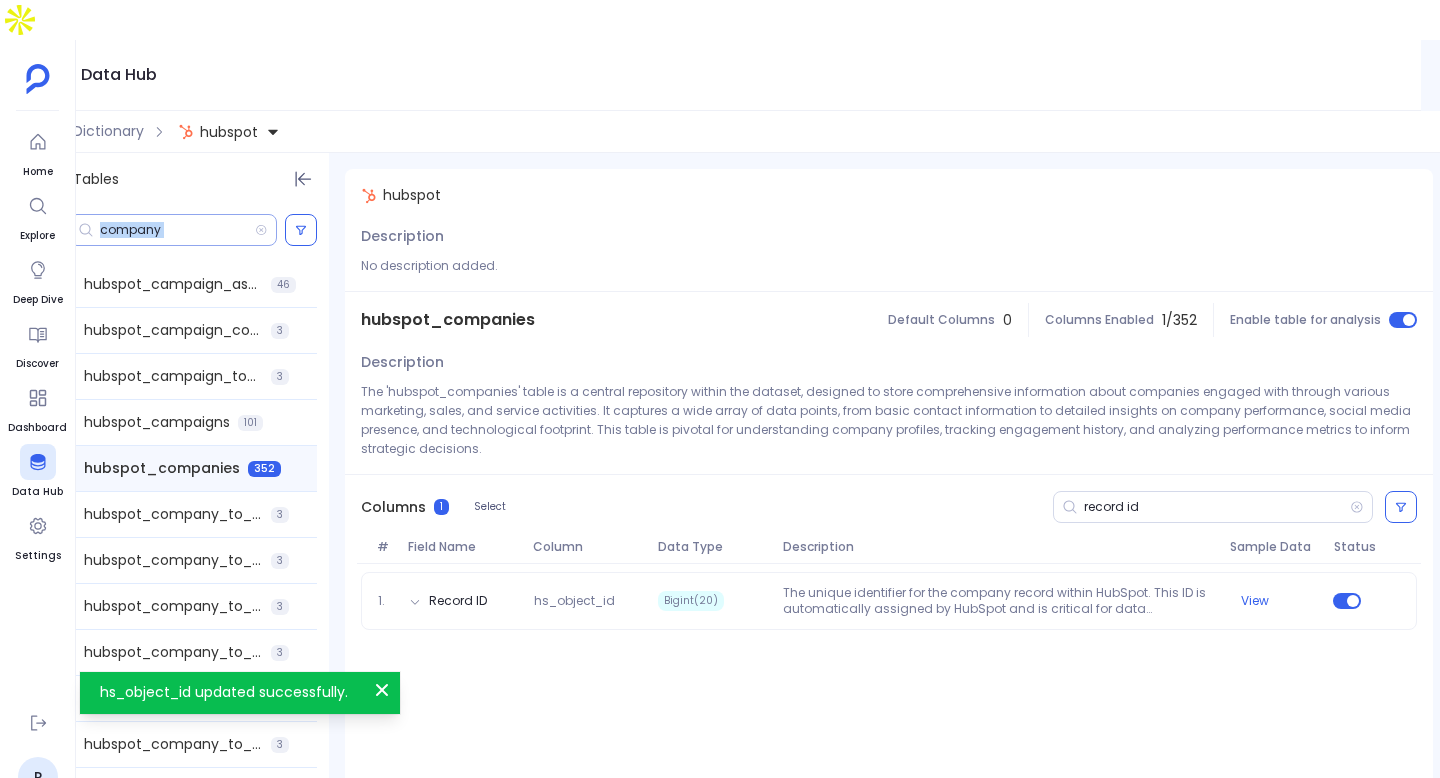 click on "company" at bounding box center (173, 230) 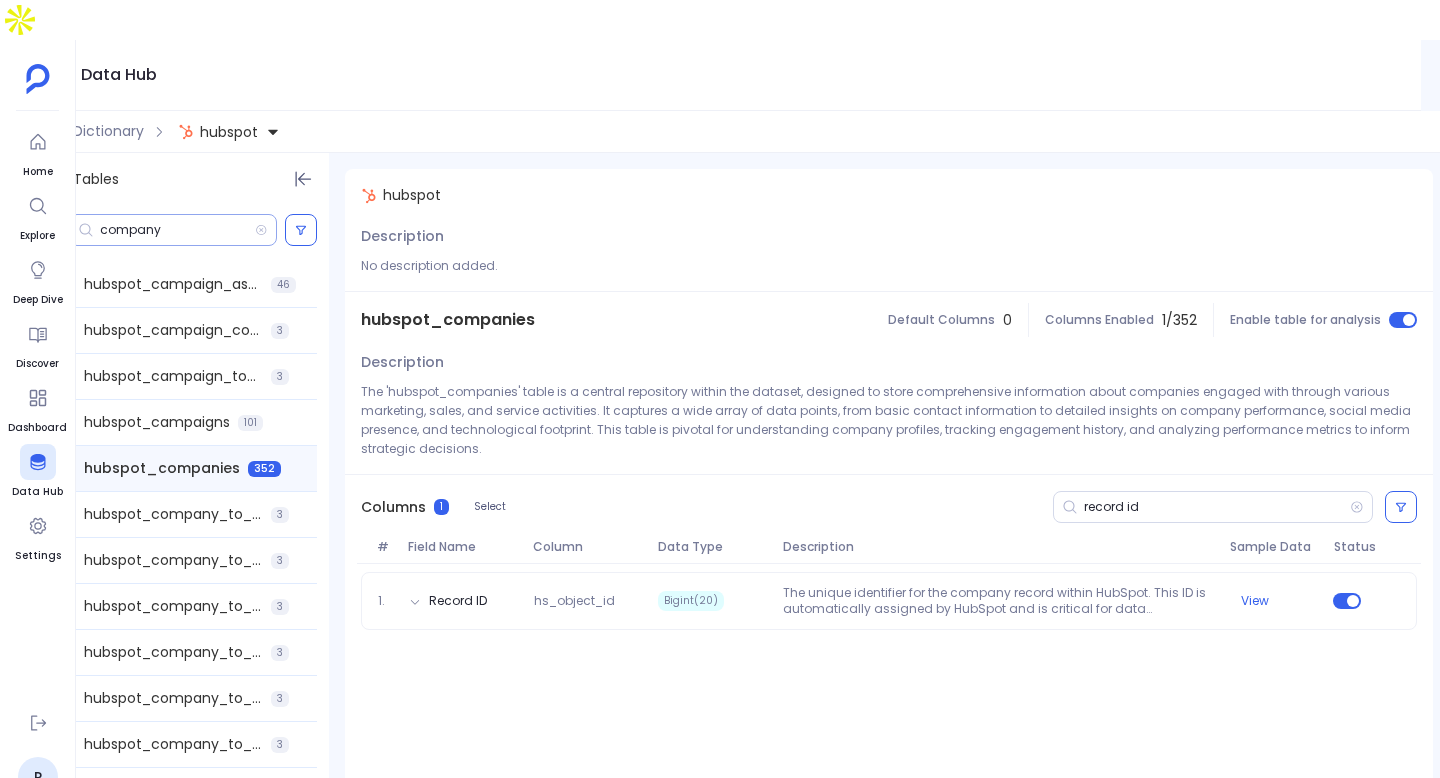 click on "company" at bounding box center [177, 230] 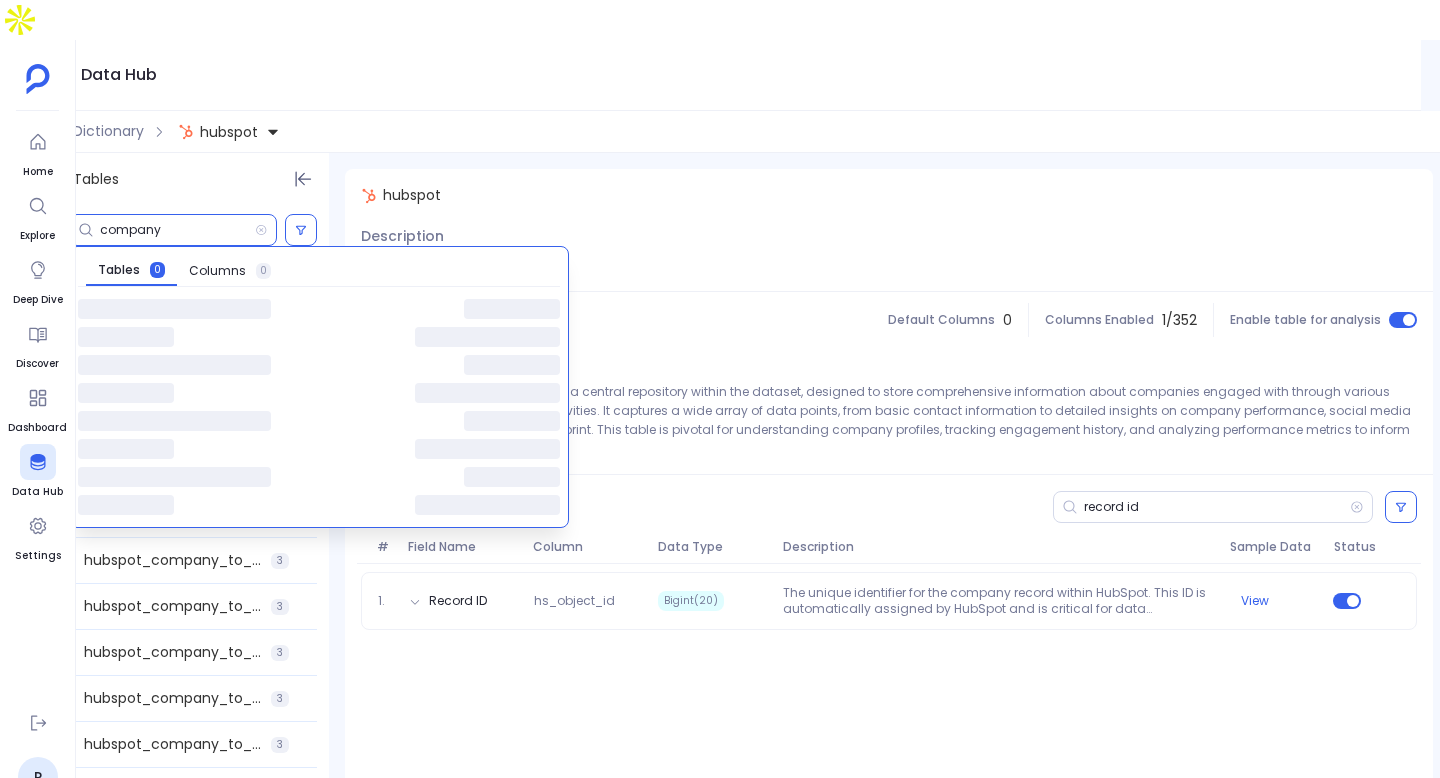 click on "company" at bounding box center (177, 230) 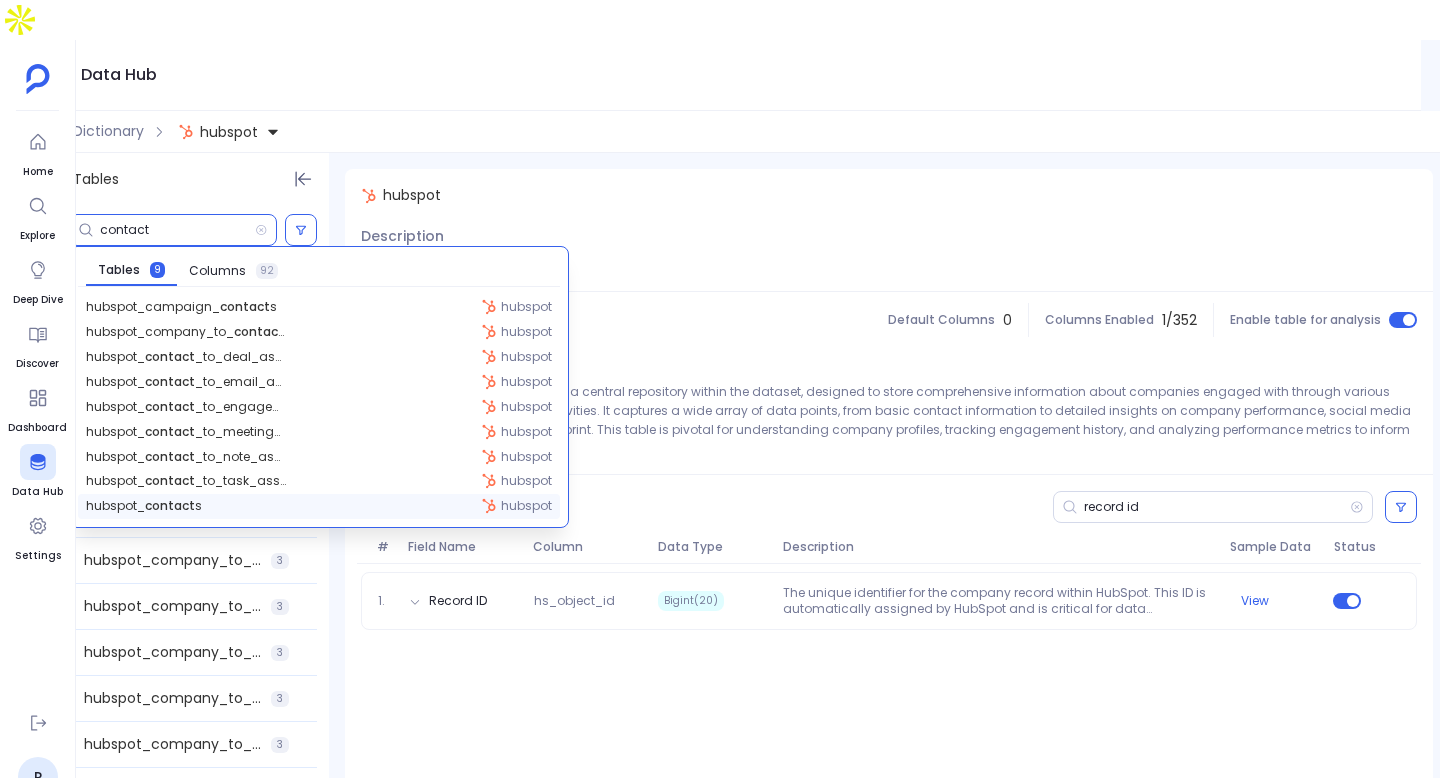type on "contact" 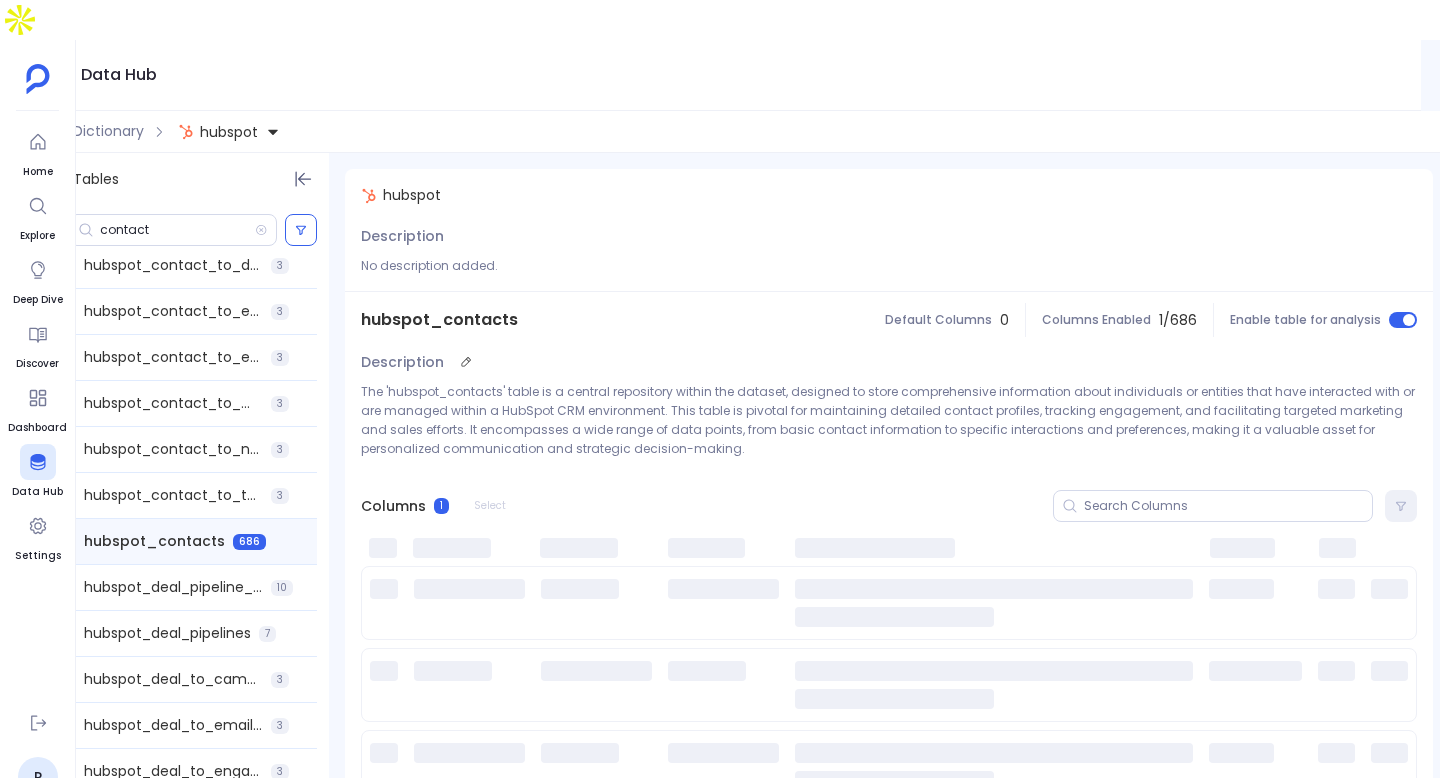 scroll, scrollTop: 575, scrollLeft: 0, axis: vertical 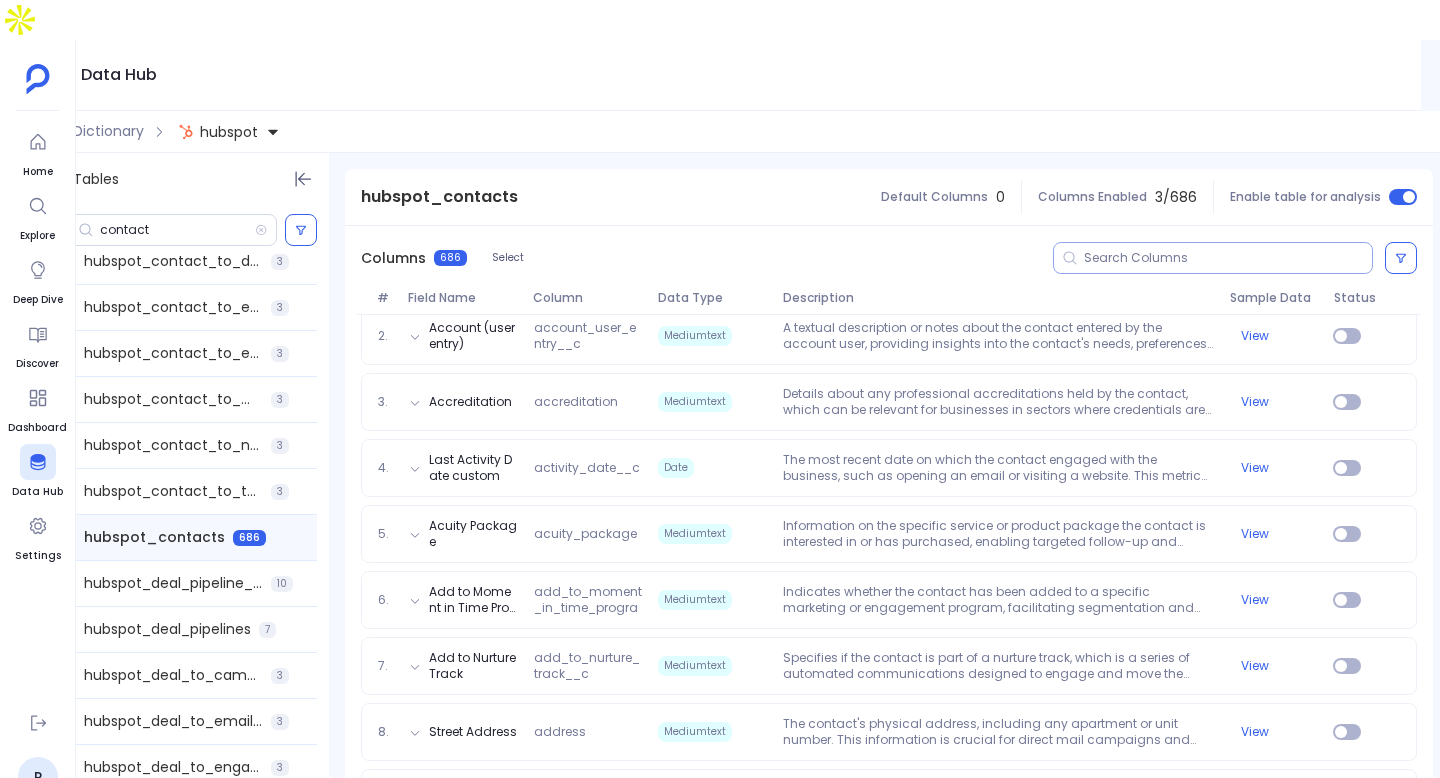 click at bounding box center (1228, 258) 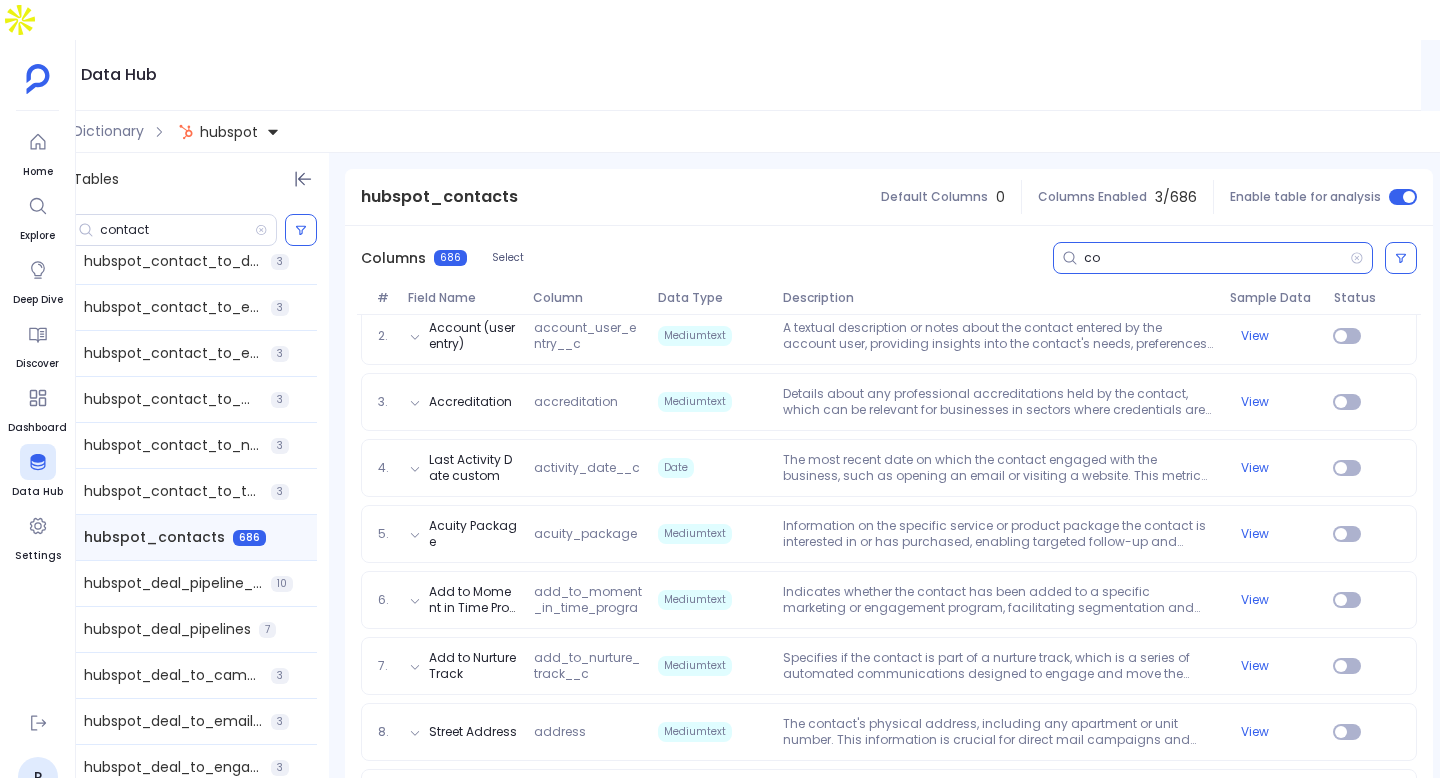 scroll, scrollTop: 166, scrollLeft: 0, axis: vertical 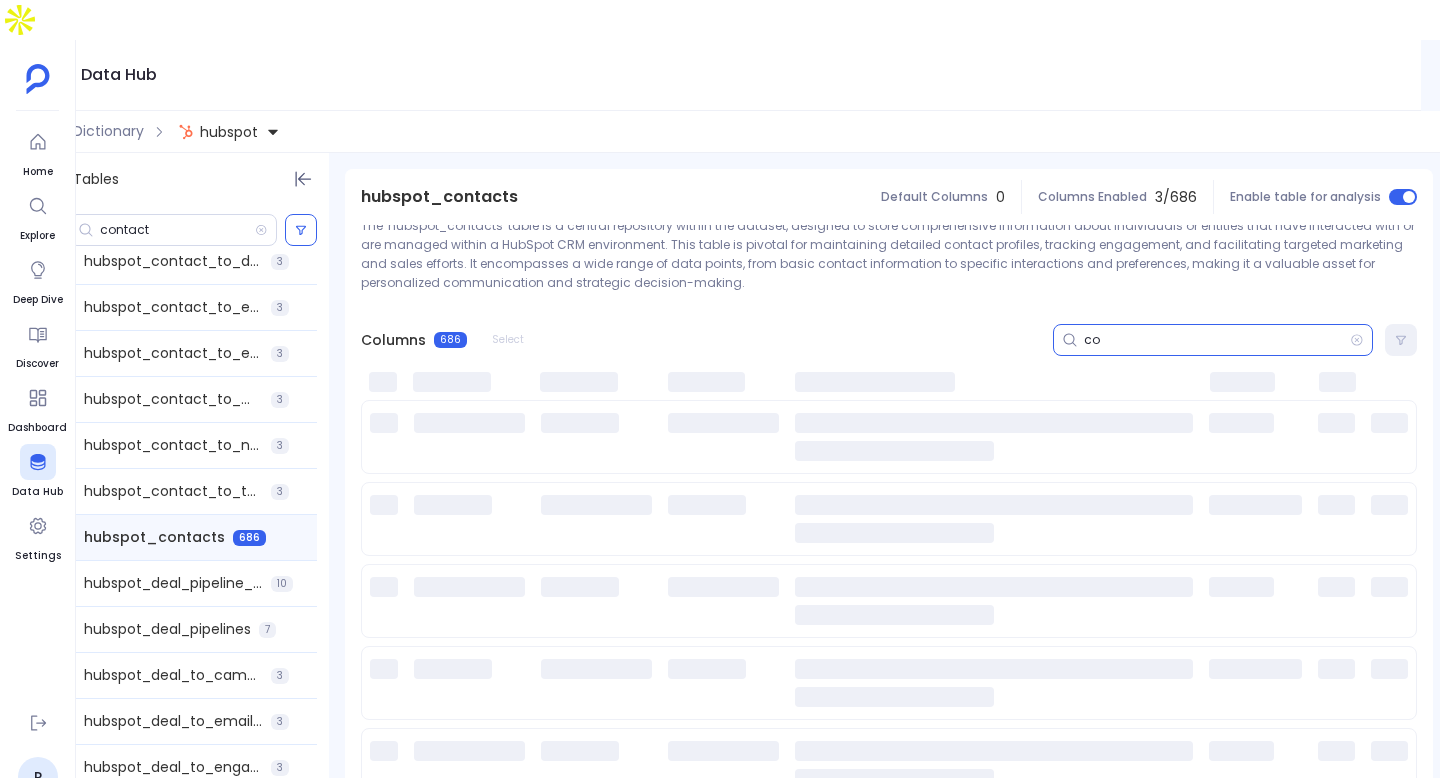 type on "c" 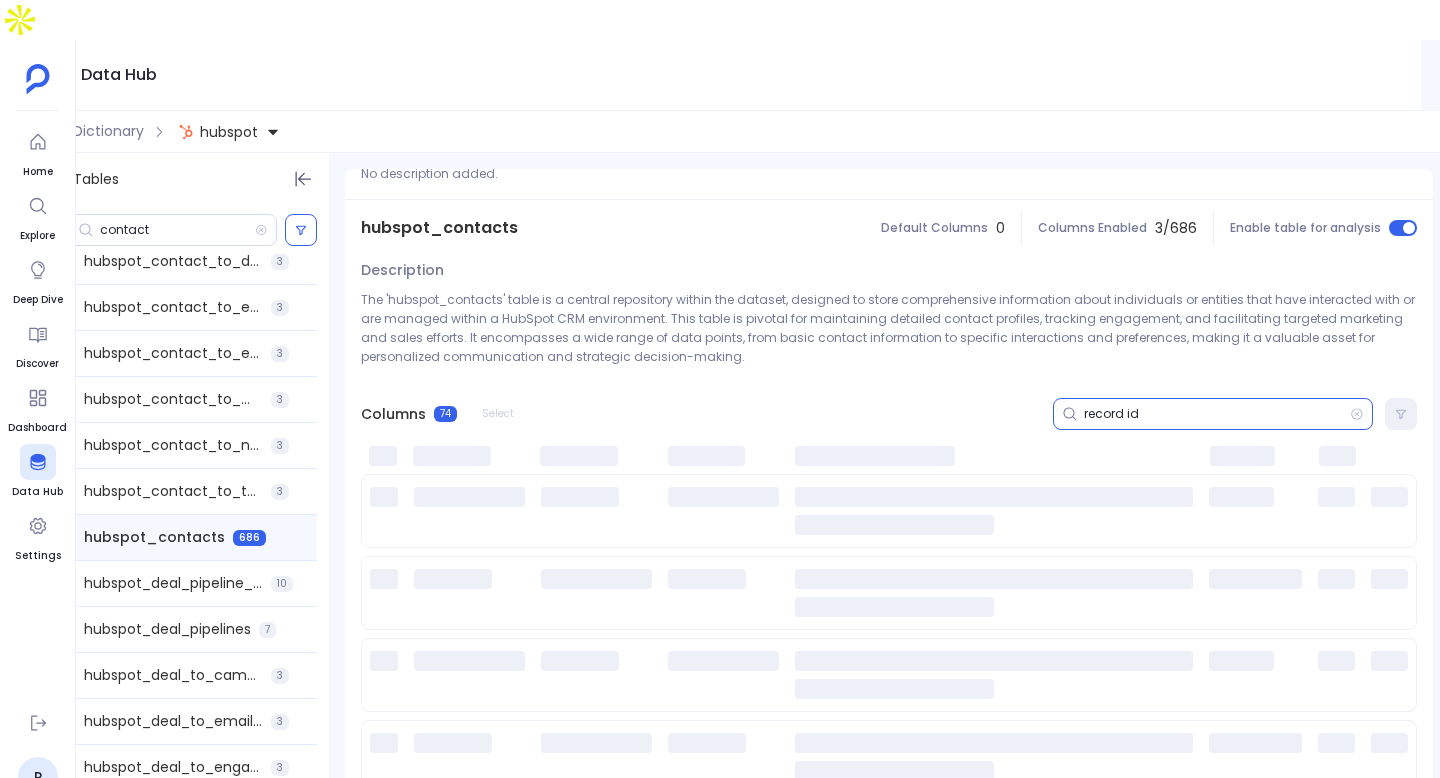 scroll, scrollTop: 0, scrollLeft: 0, axis: both 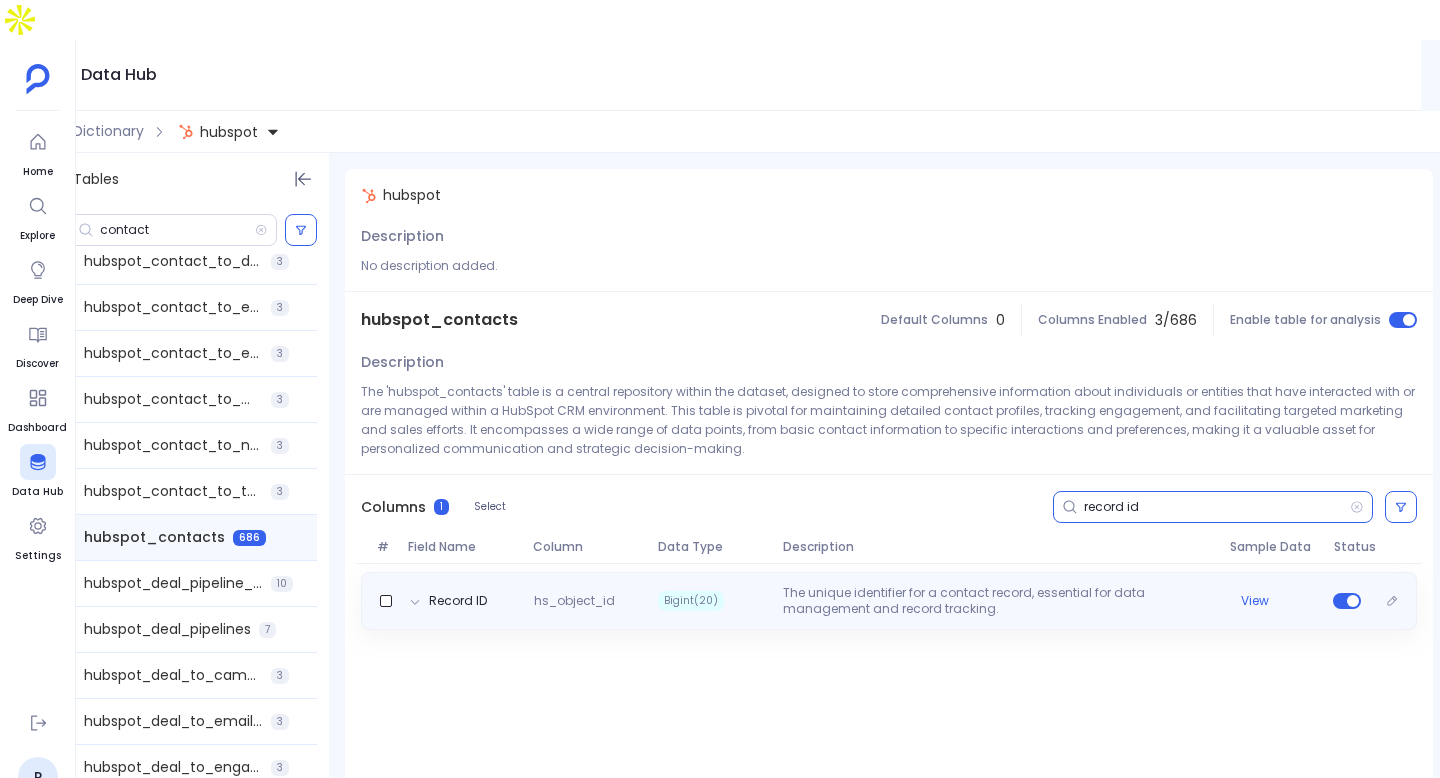 type on "record id" 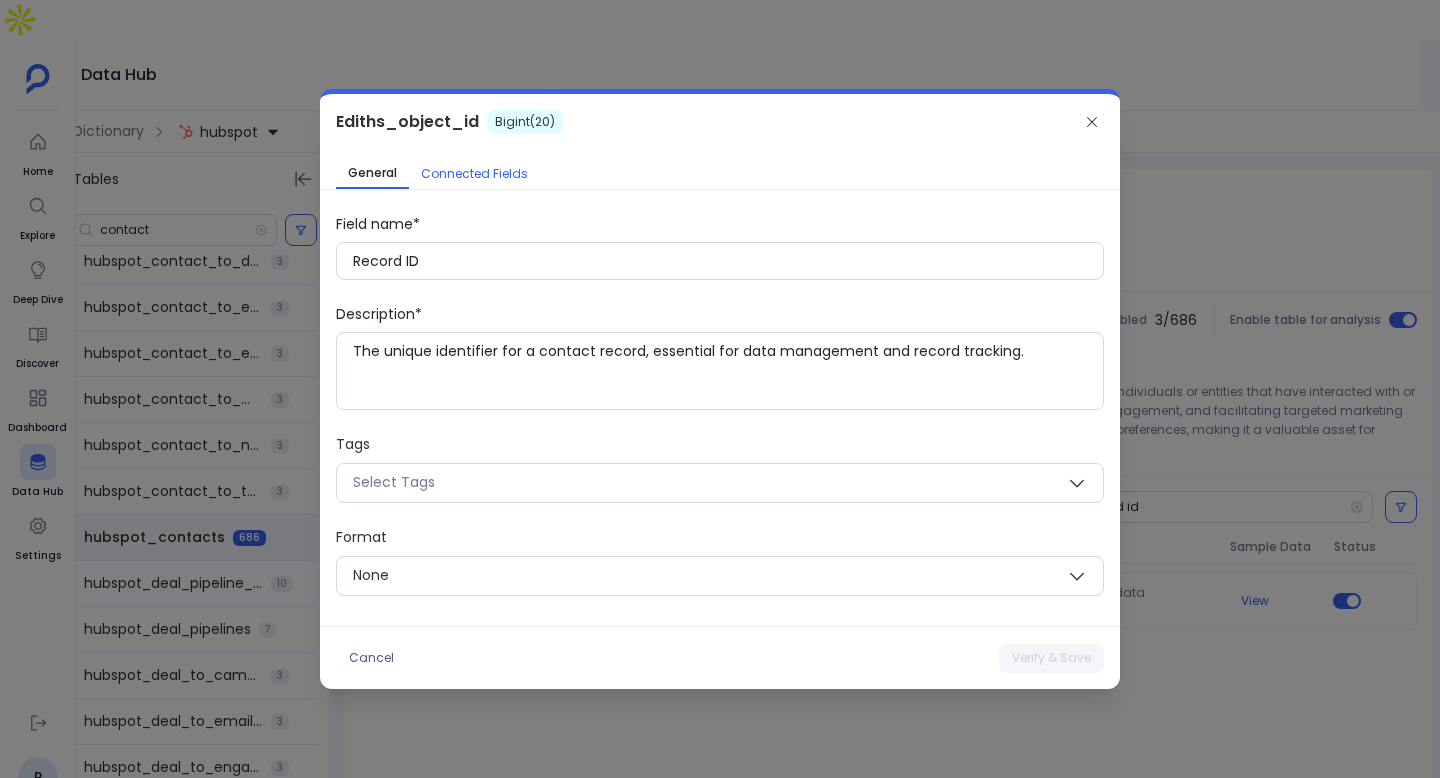 click on "Connected Fields" at bounding box center [474, 174] 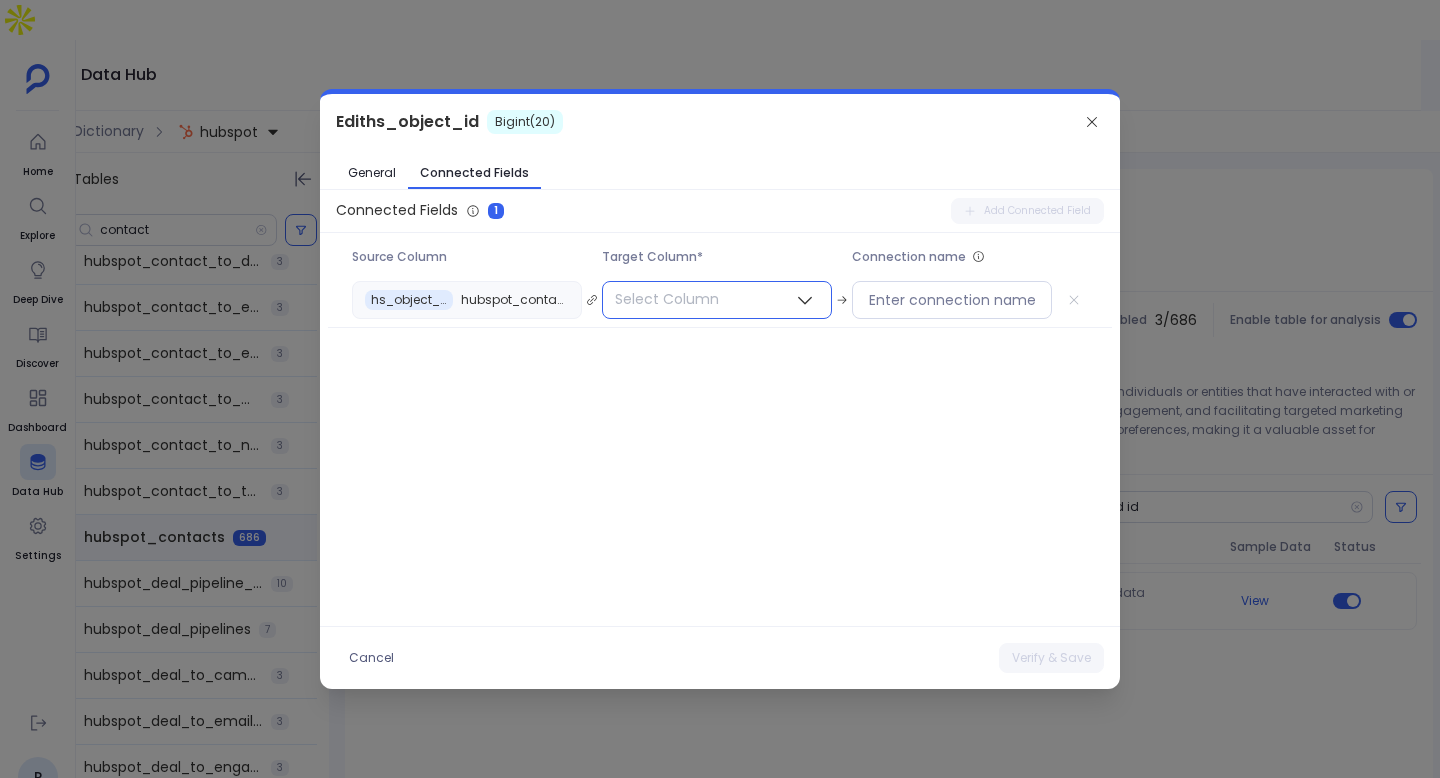 click on "Select Column" at bounding box center (667, 299) 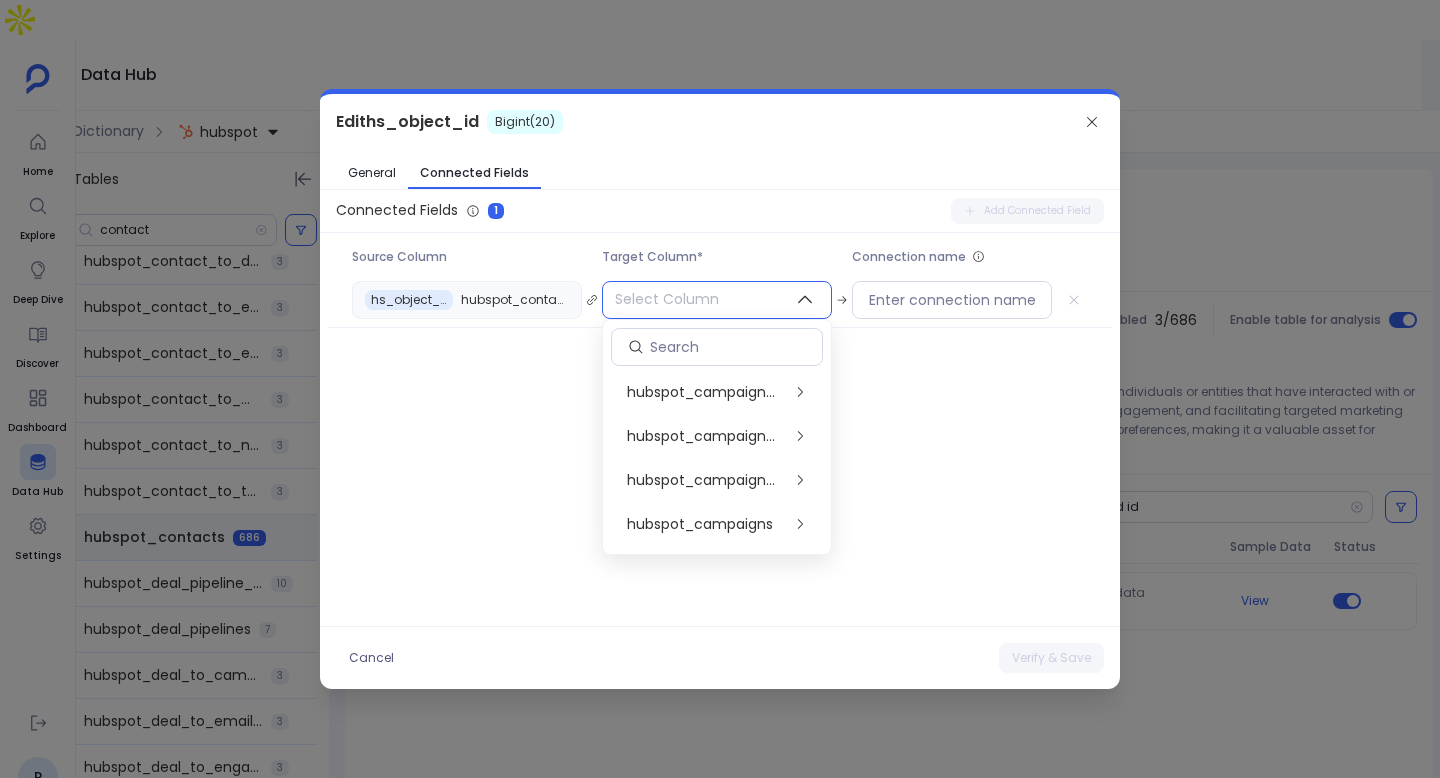click on "Select Column" at bounding box center (667, 299) 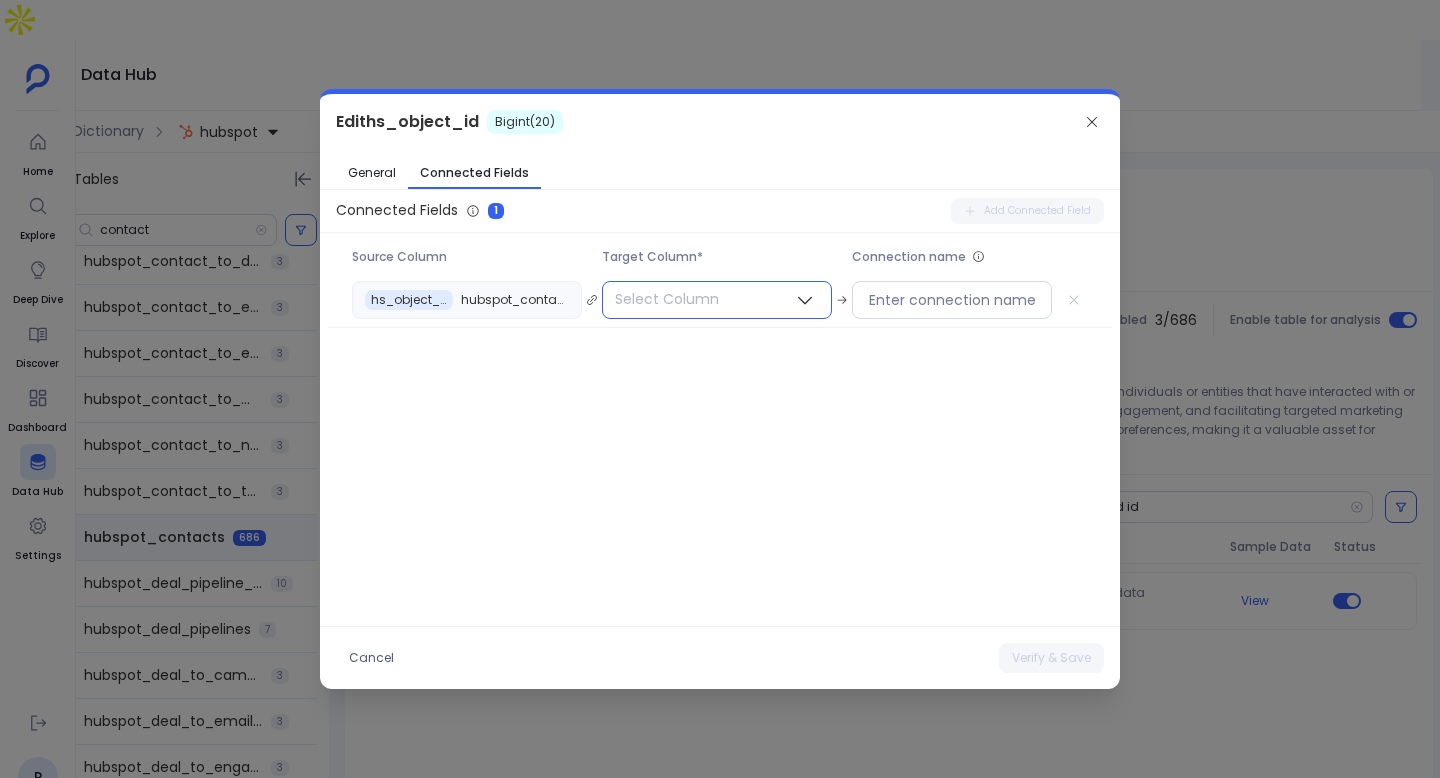 click on "Select Column" at bounding box center (667, 299) 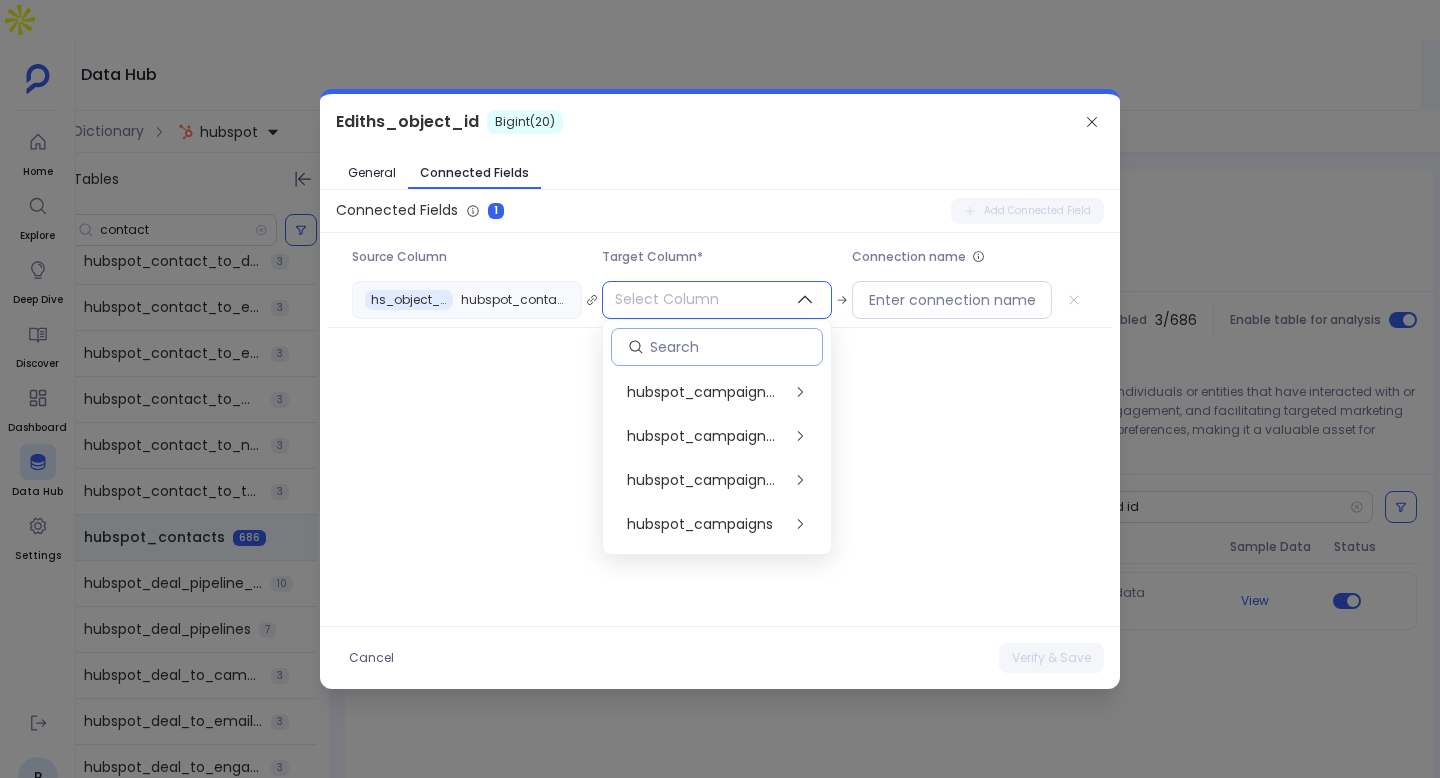 click at bounding box center [717, 347] 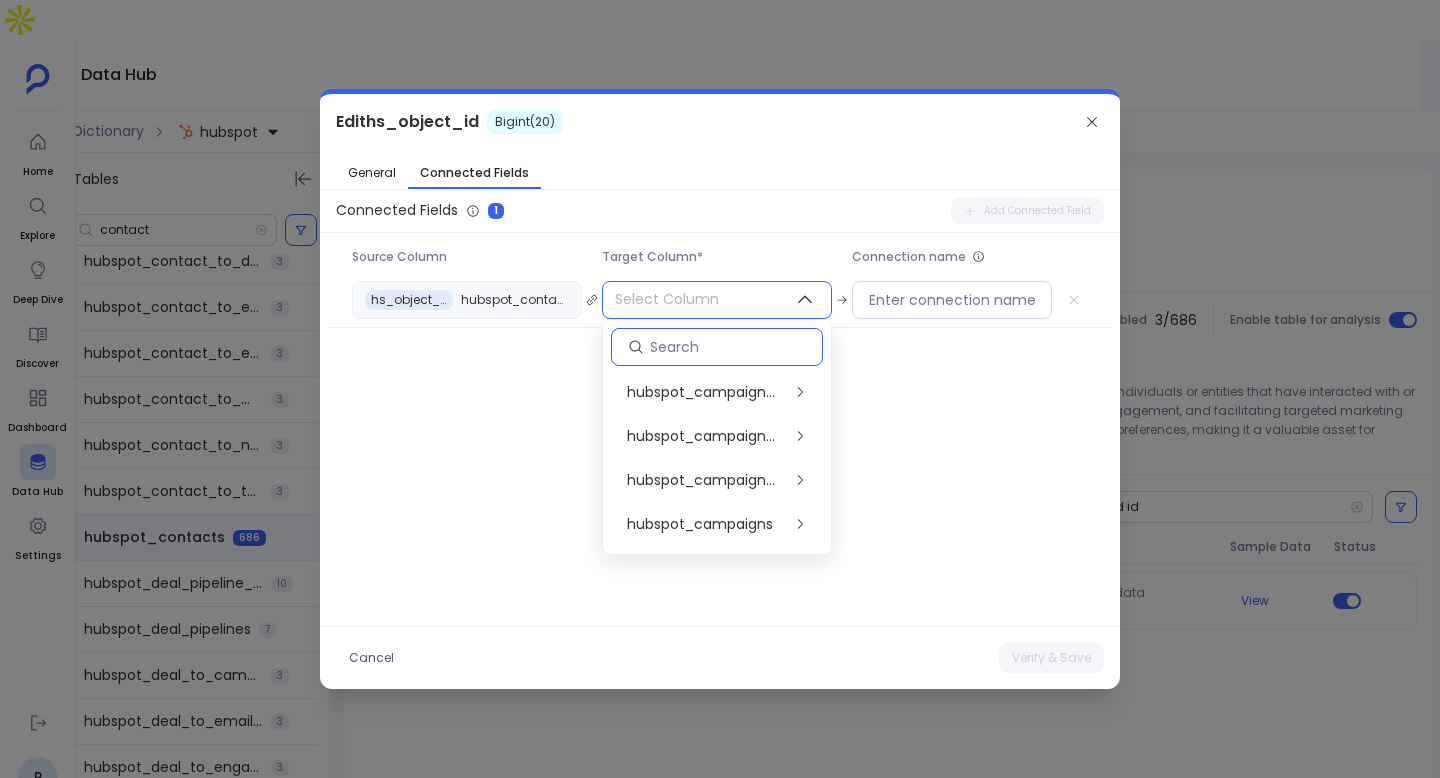 click at bounding box center [736, 347] 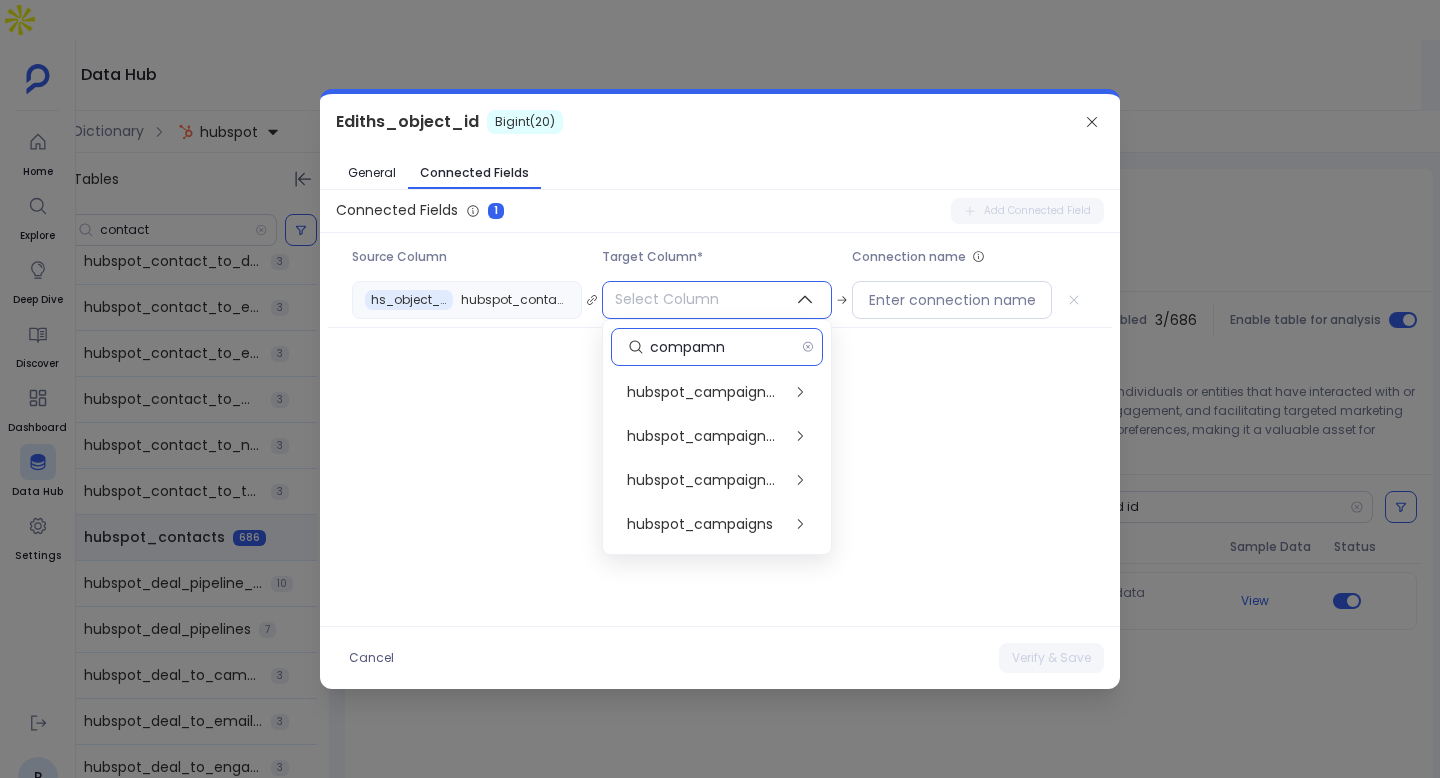 type on "compamny" 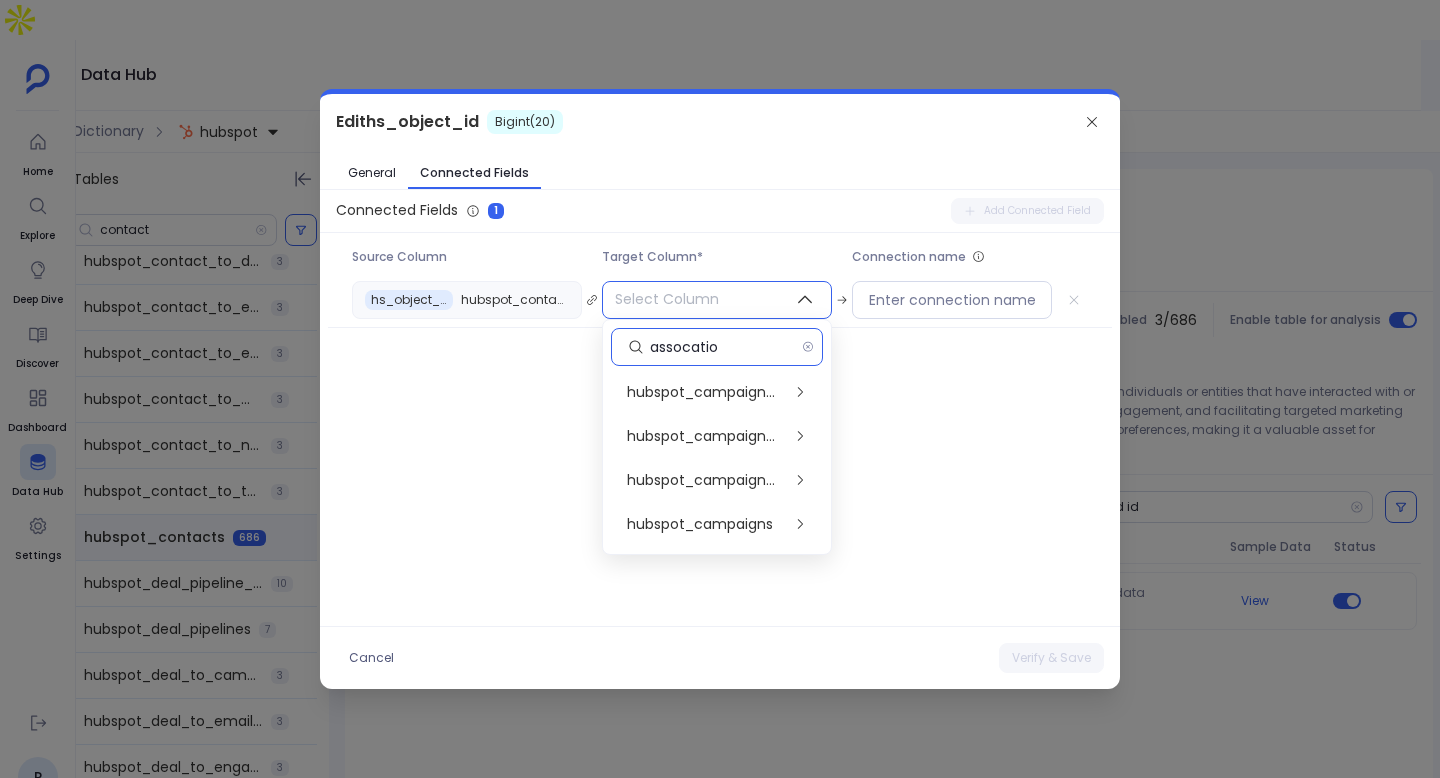 type on "assocation" 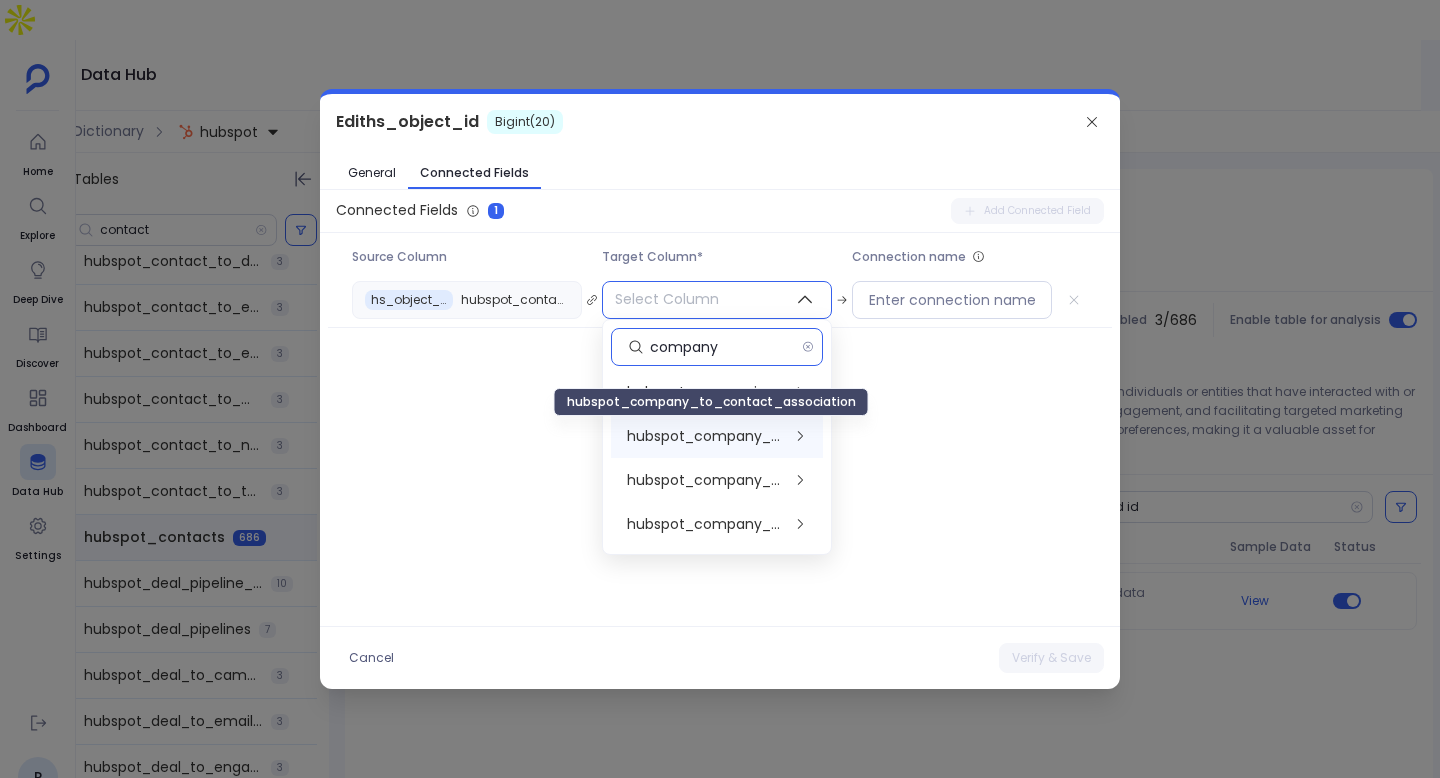 type on "company" 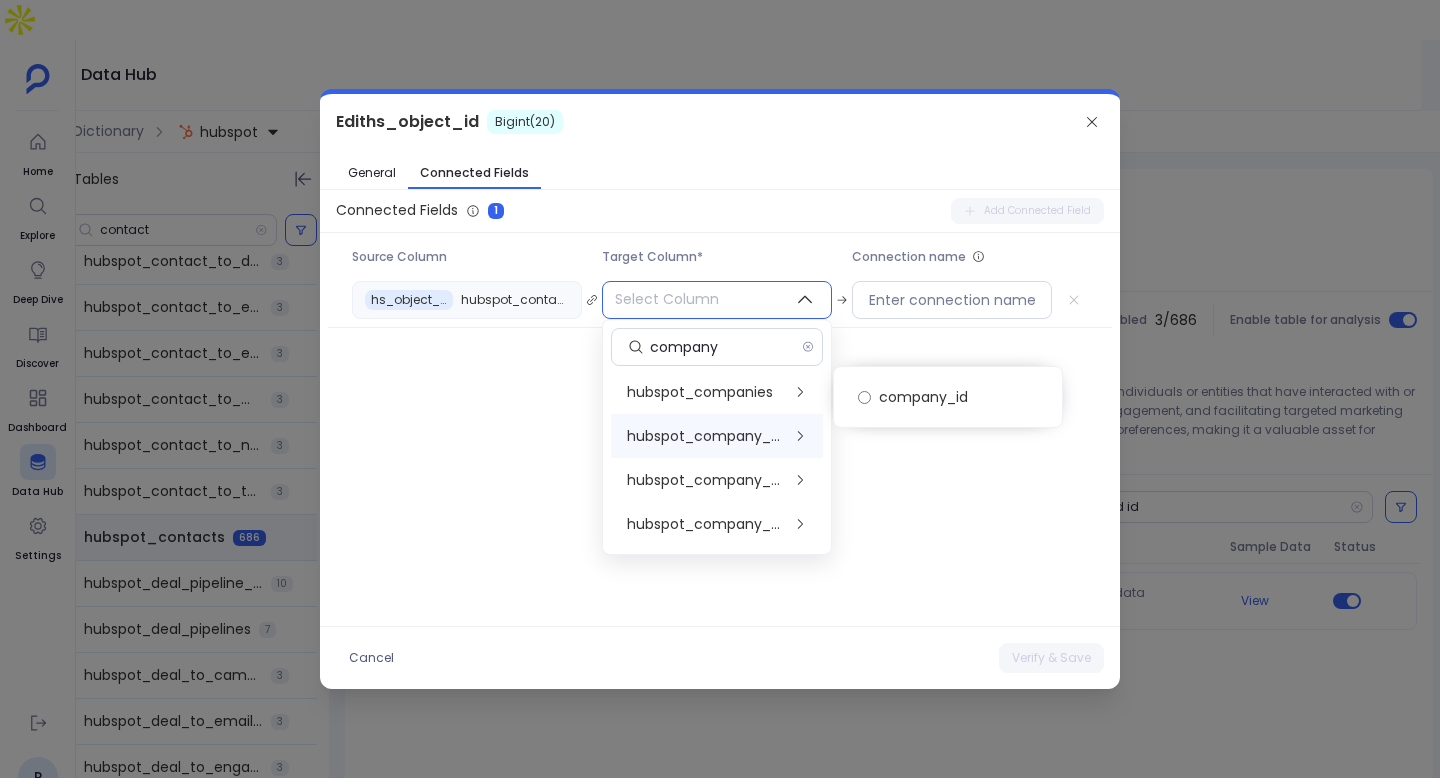 click on "Connected Fields 1 Add Connected Field Source Column Target Column* Connection name hs_object_id hubspot_contacts Select Column" at bounding box center (720, 408) 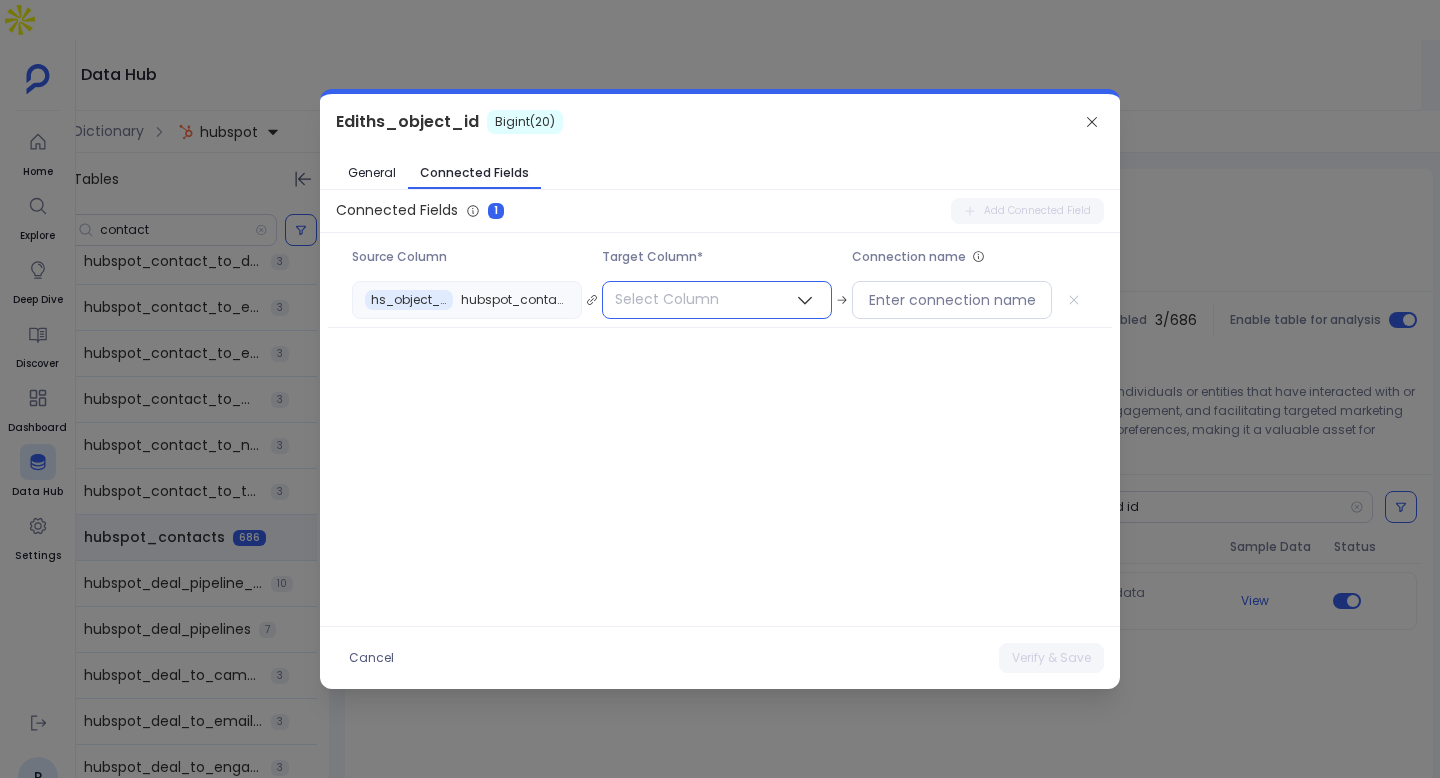 click on "Select Column" at bounding box center [717, 300] 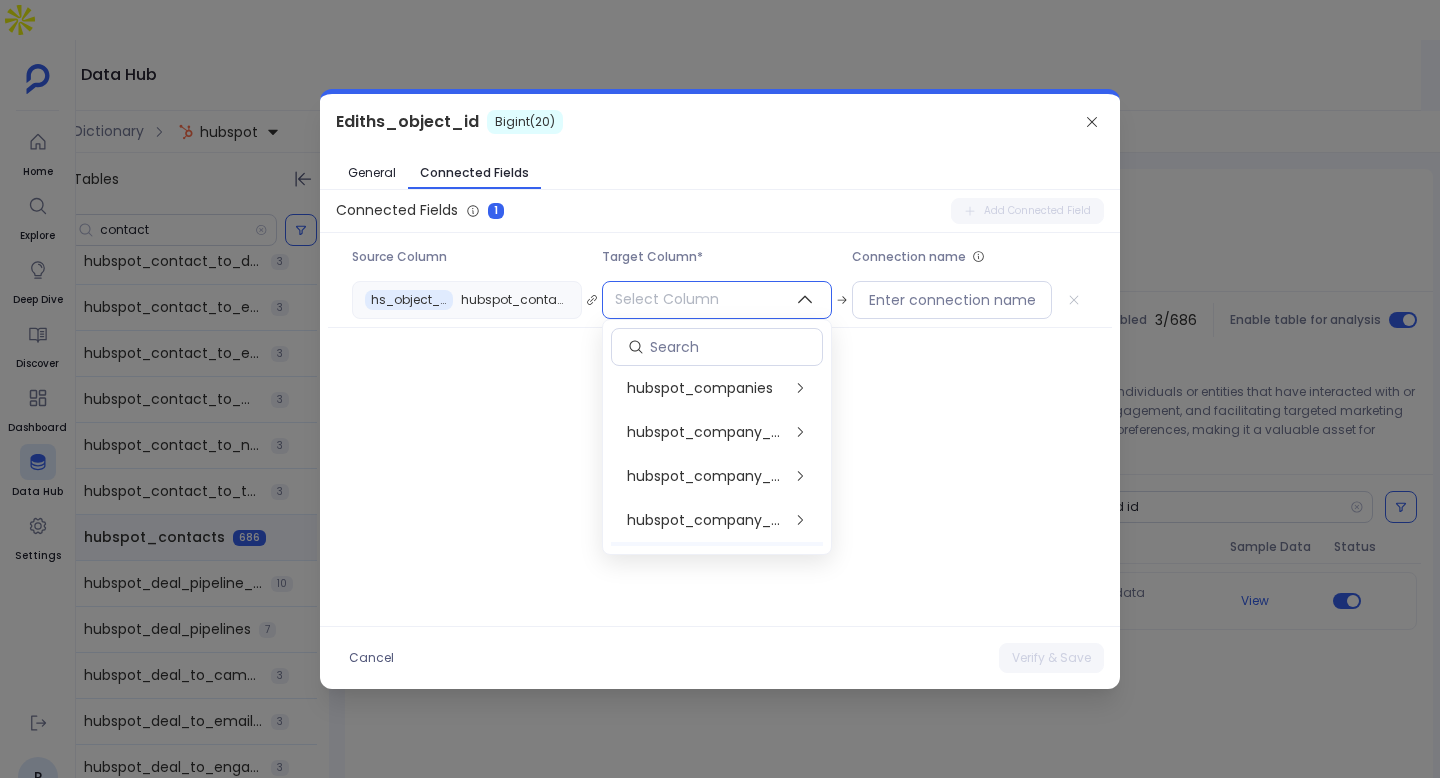 scroll, scrollTop: 172, scrollLeft: 0, axis: vertical 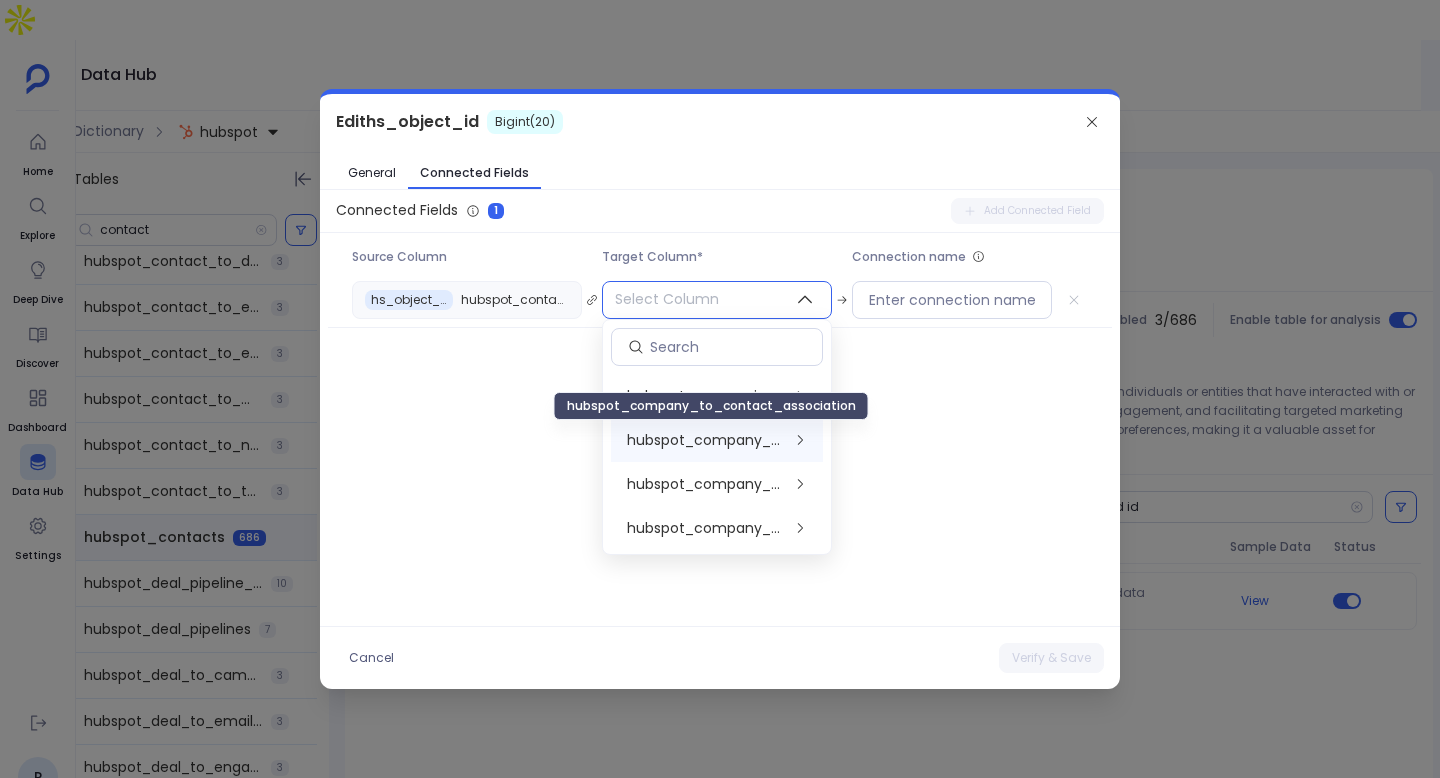 click on "hubspot_company_to_contact_association" at bounding box center (704, 440) 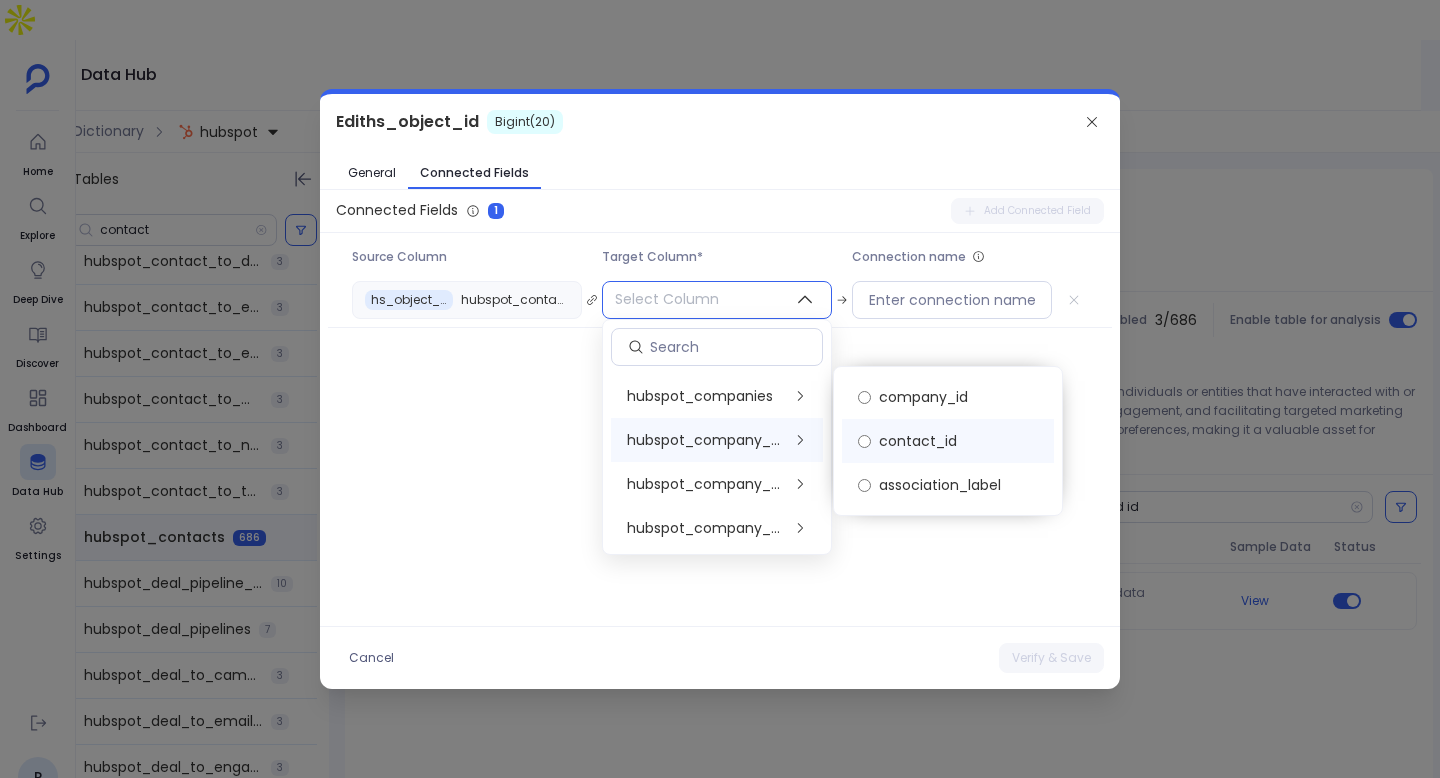 click on "contact_id" at bounding box center (918, 441) 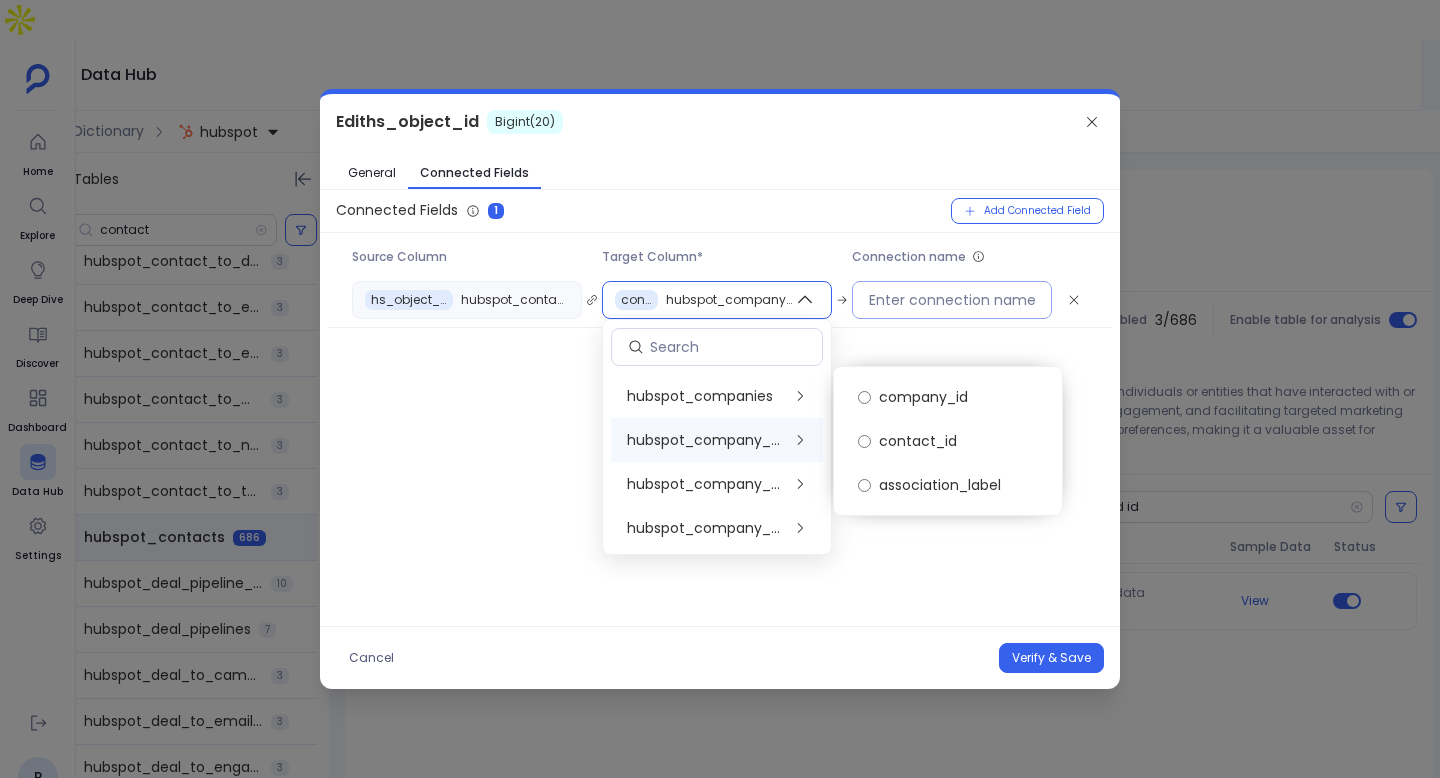 click at bounding box center [952, 300] 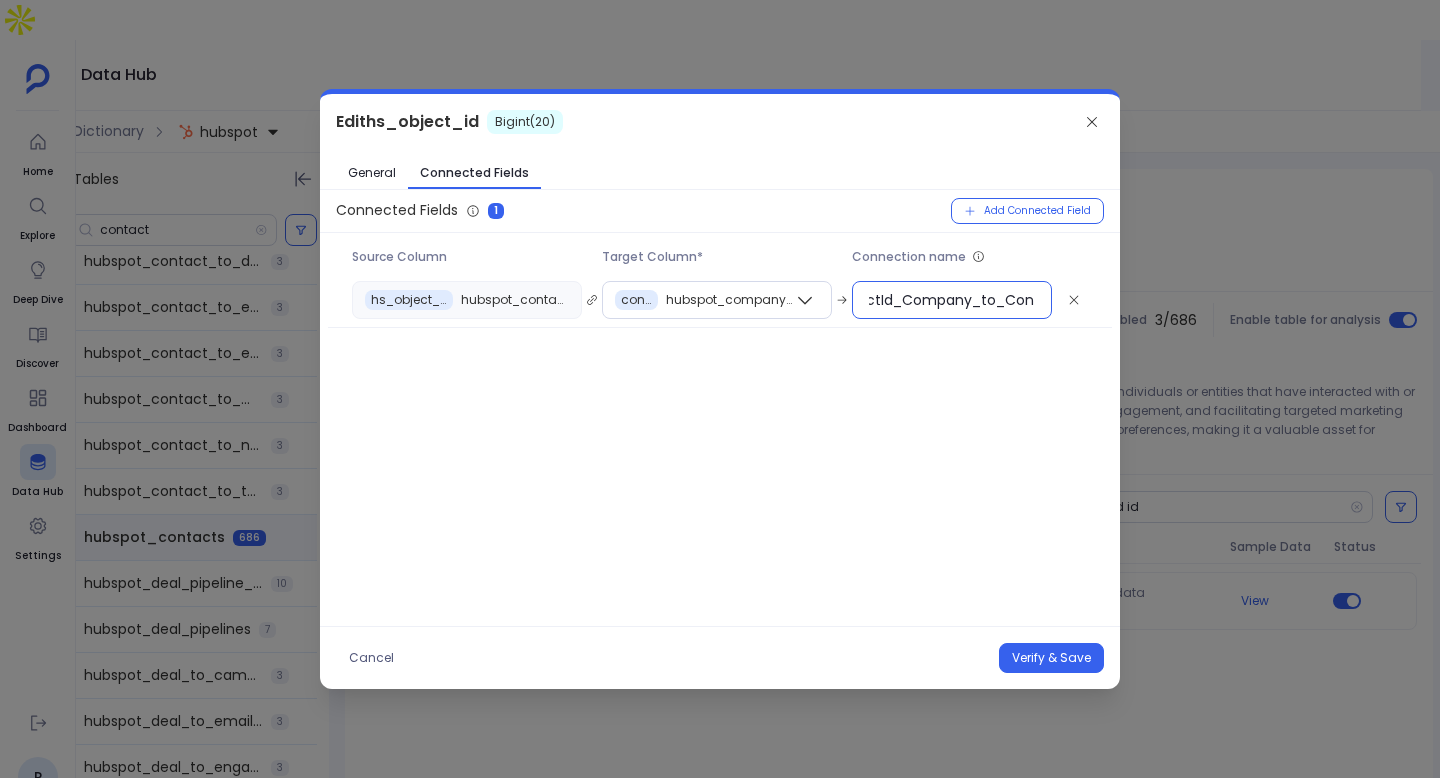 scroll, scrollTop: 0, scrollLeft: 73, axis: horizontal 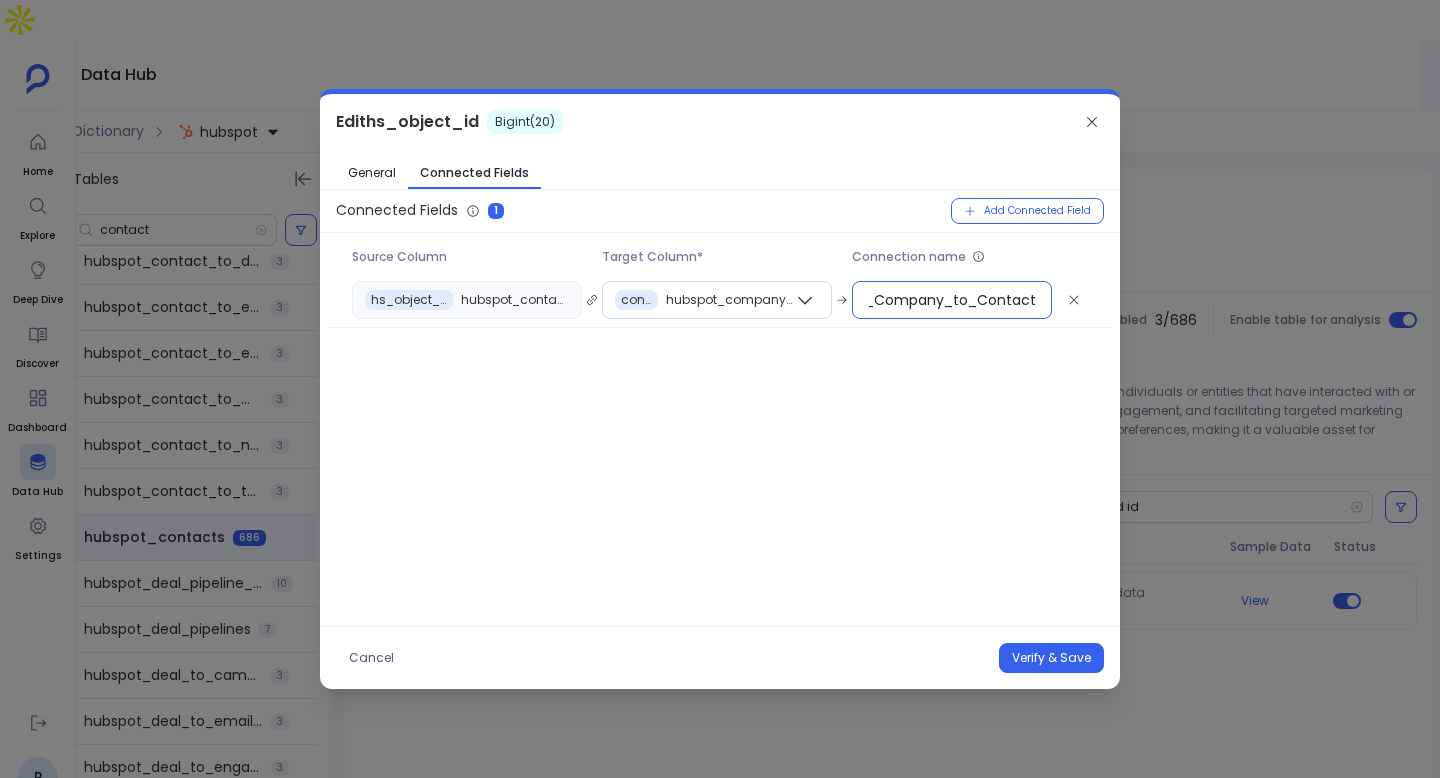 type on "contactId_Company_to_Contact" 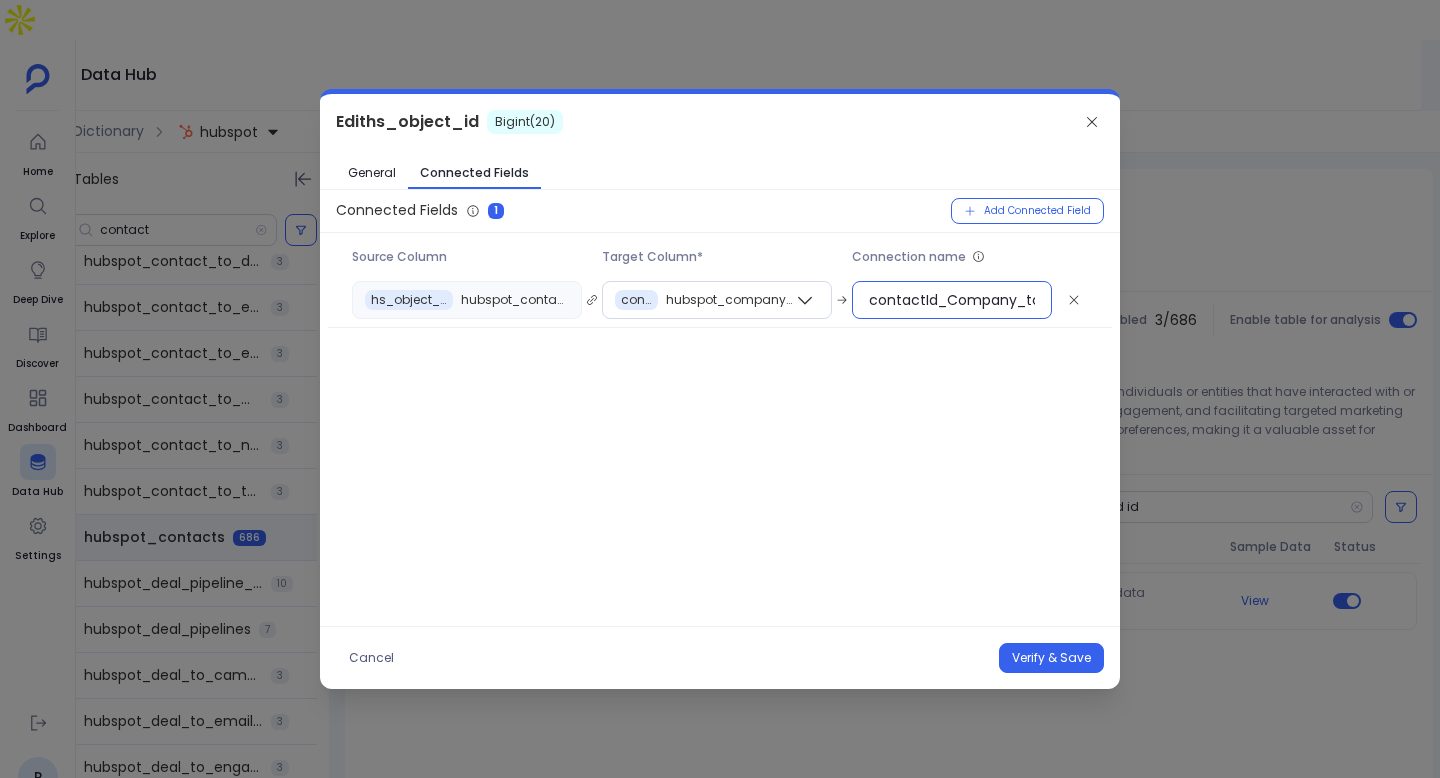 click on "Cancel Verify & Save" at bounding box center (720, 658) 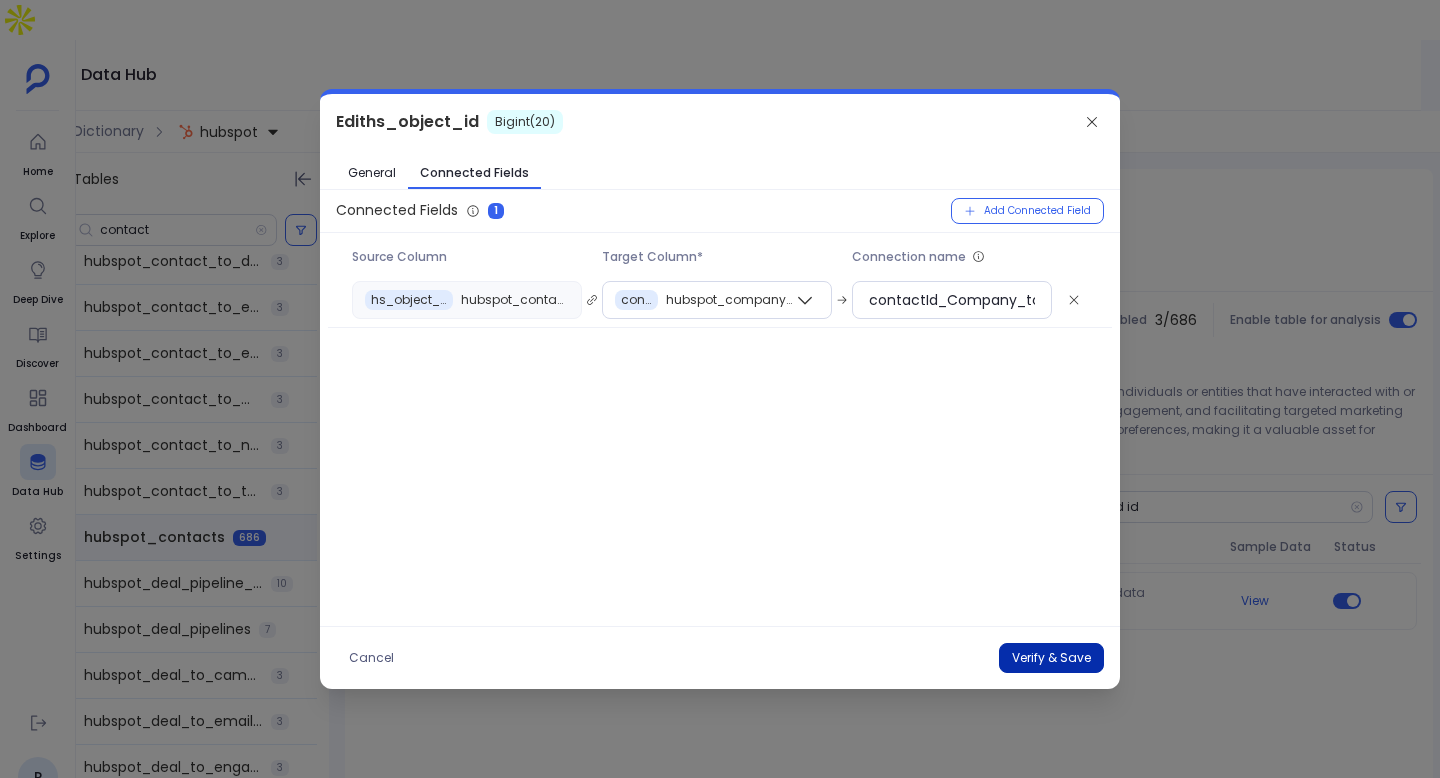 click on "Verify & Save" at bounding box center [1051, 658] 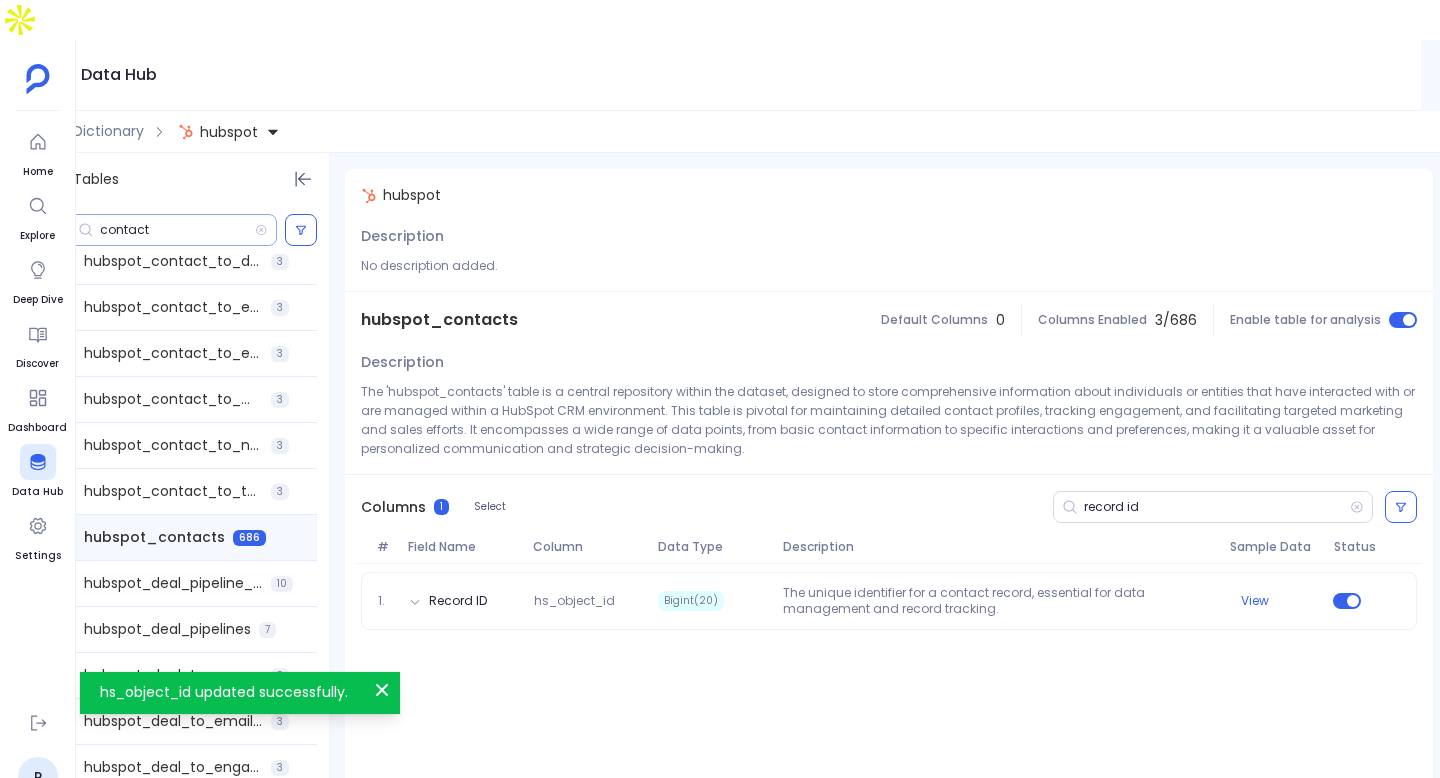 click on "contact" at bounding box center (177, 230) 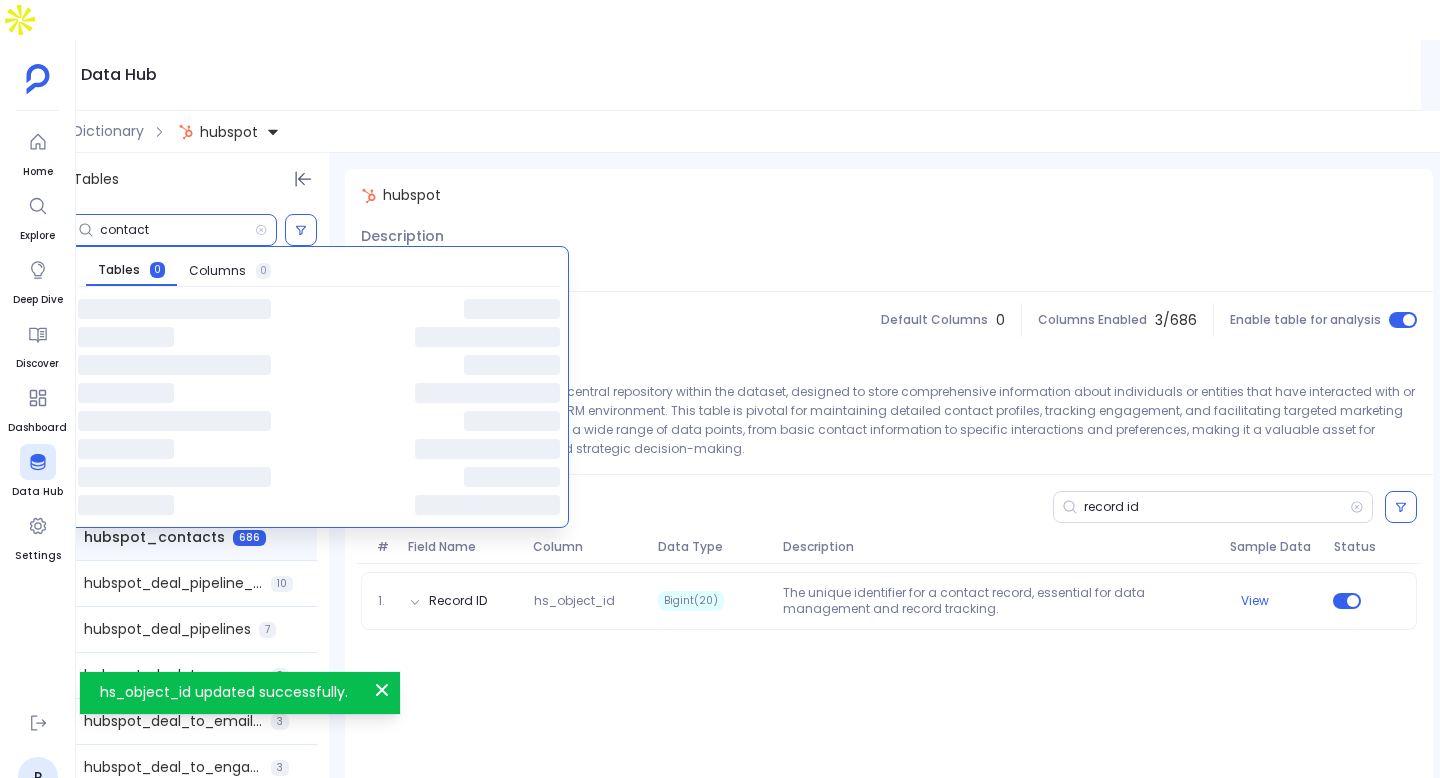 click on "contact" at bounding box center [177, 230] 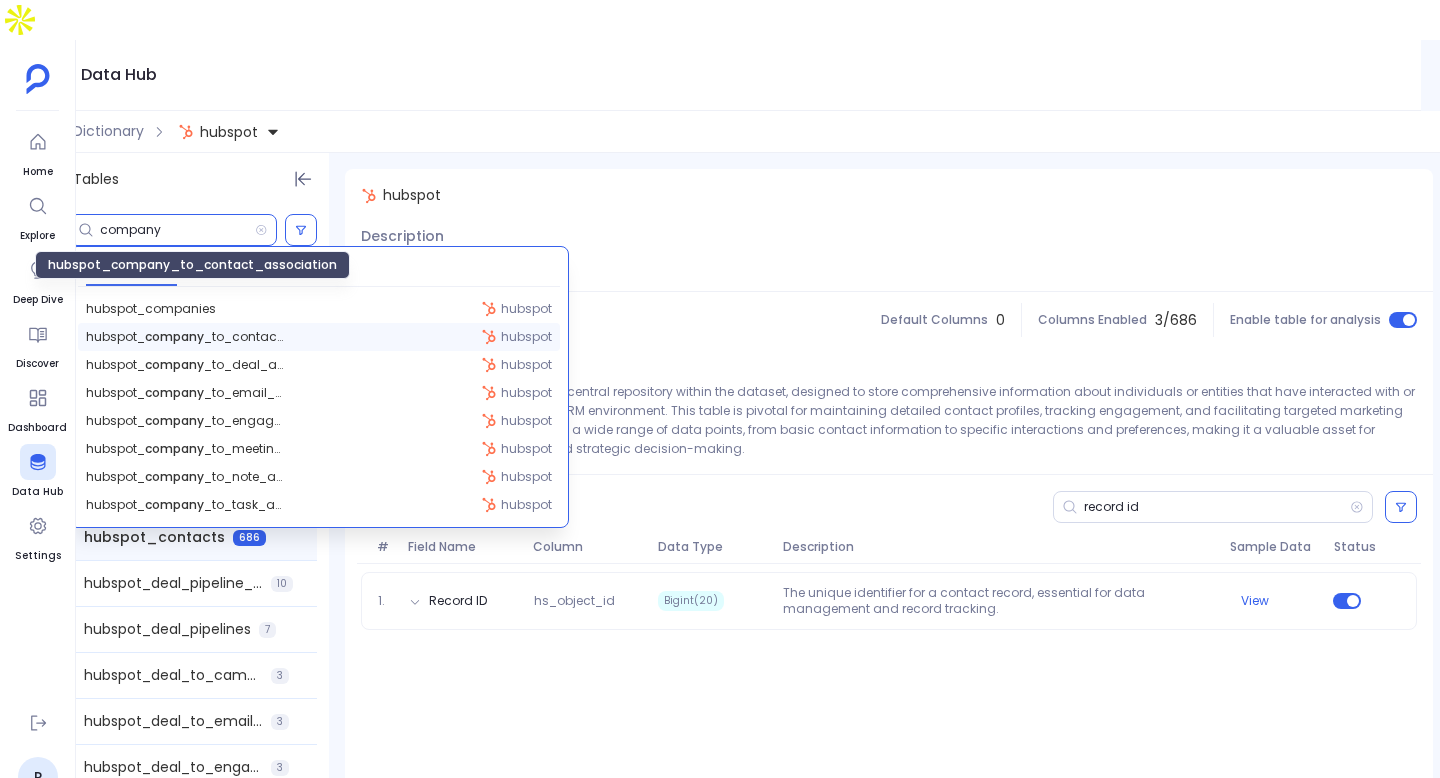 type on "company" 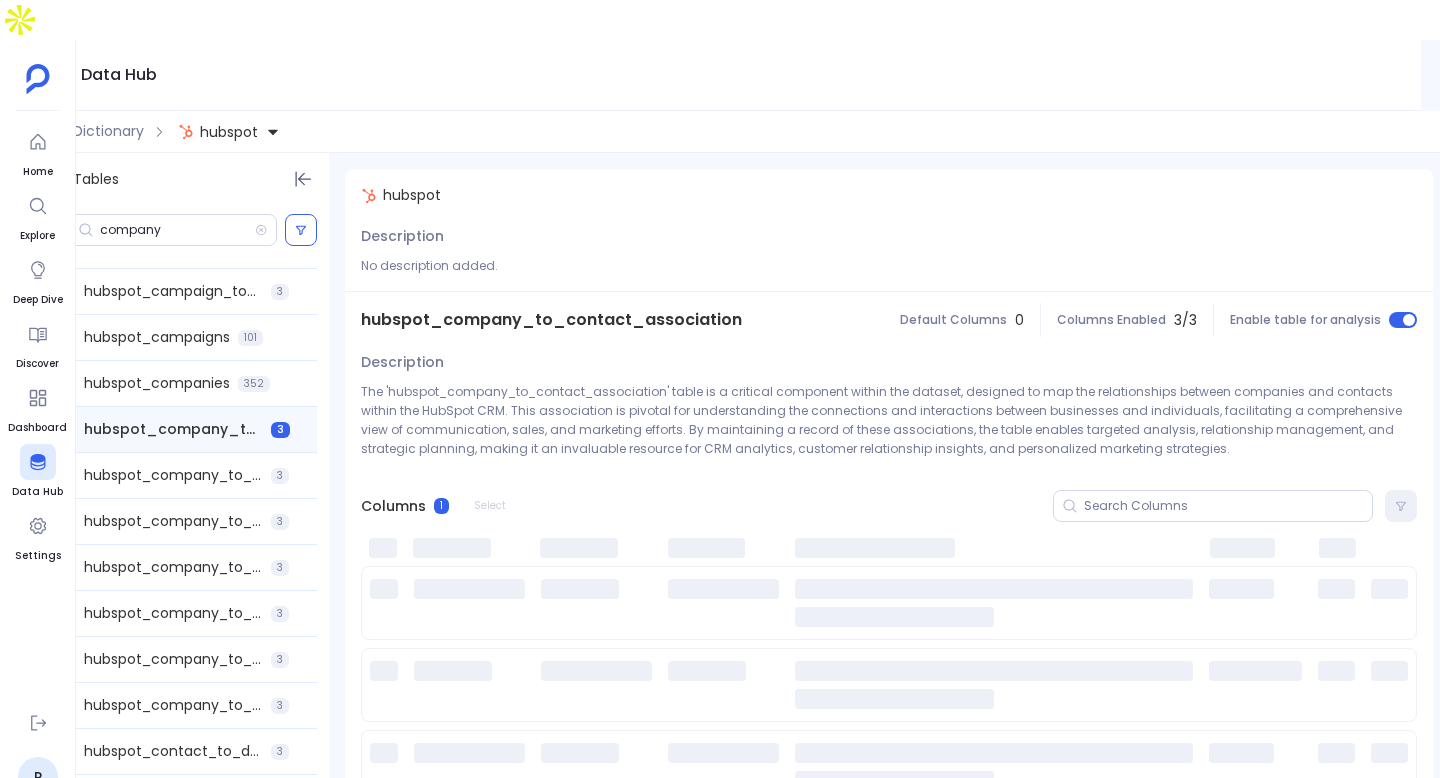 scroll, scrollTop: 0, scrollLeft: 0, axis: both 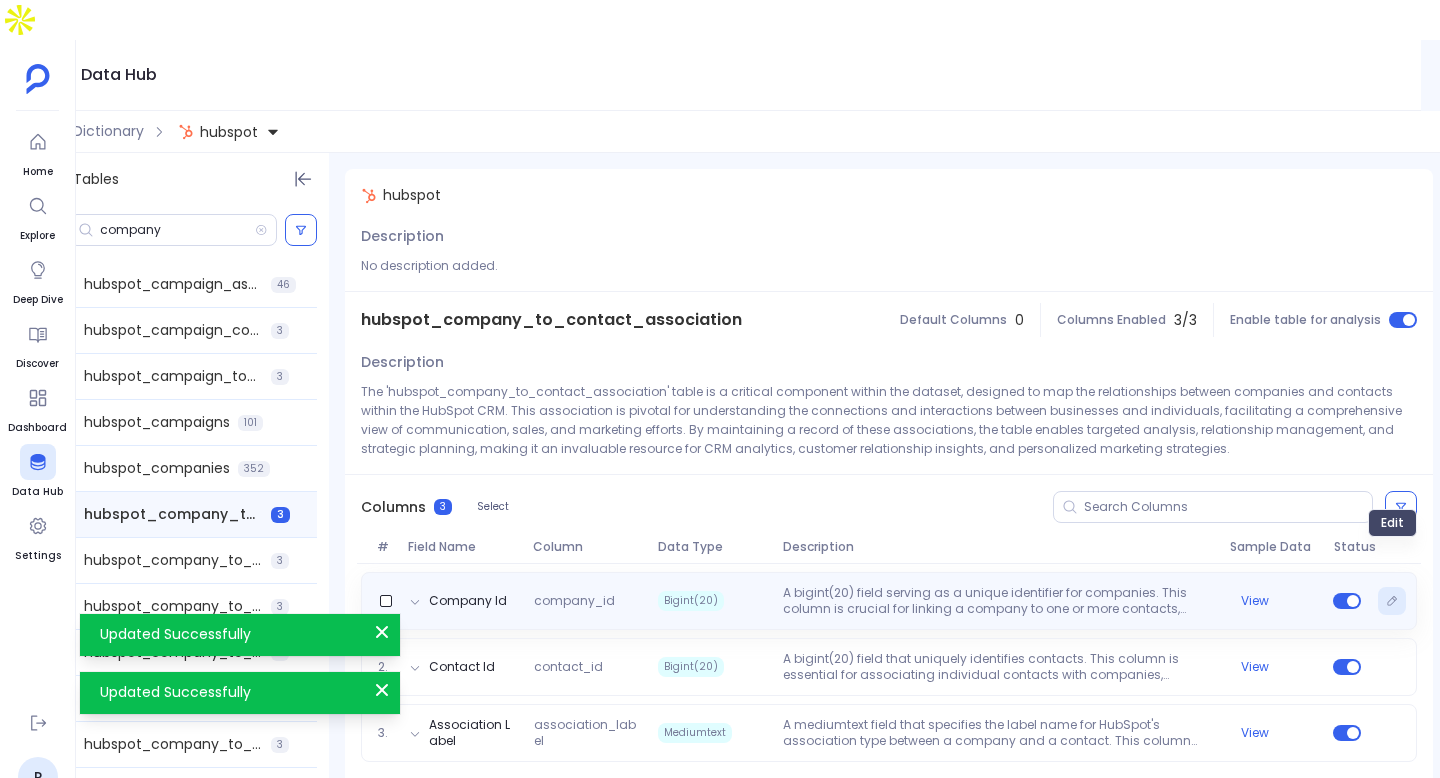 click 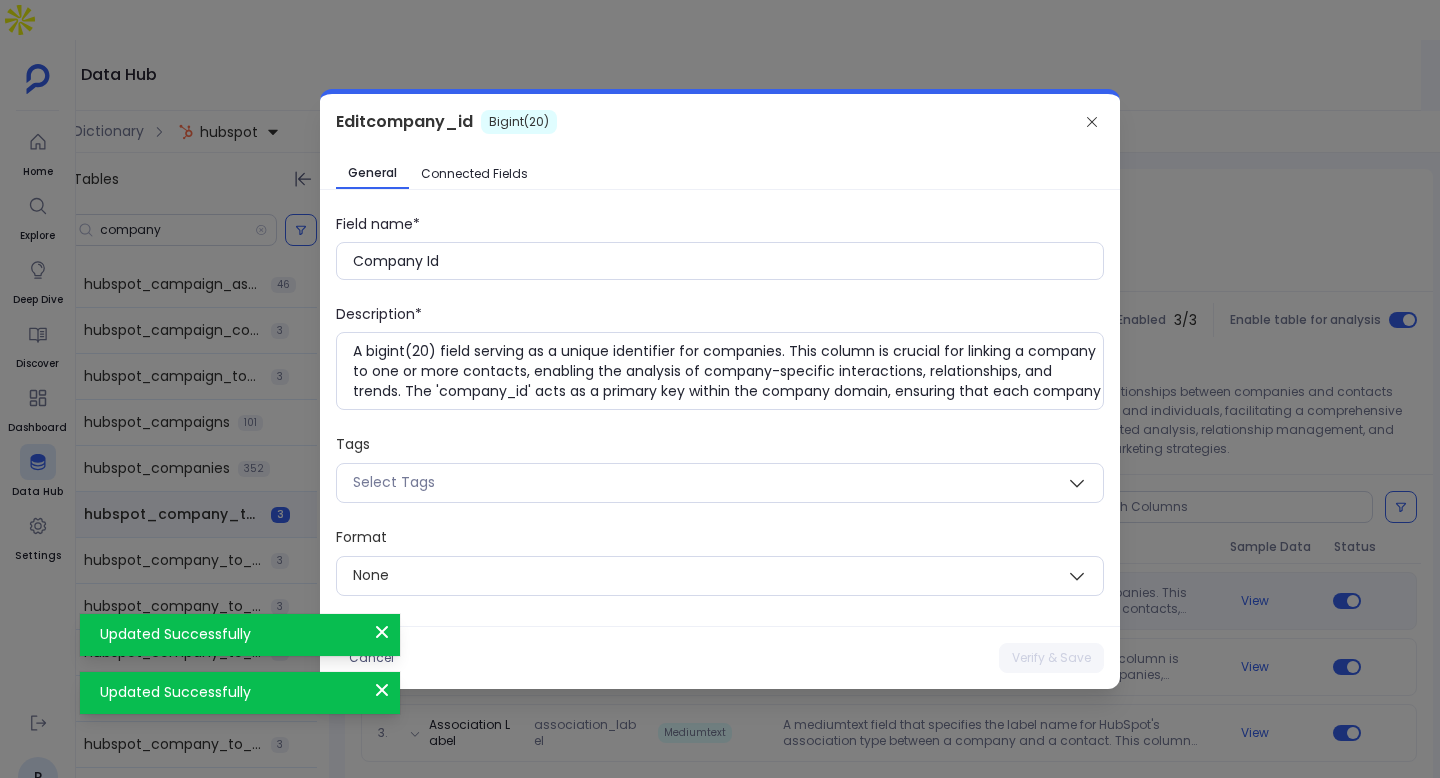 click on "Edit  company_id Bigint(20)" at bounding box center [720, 122] 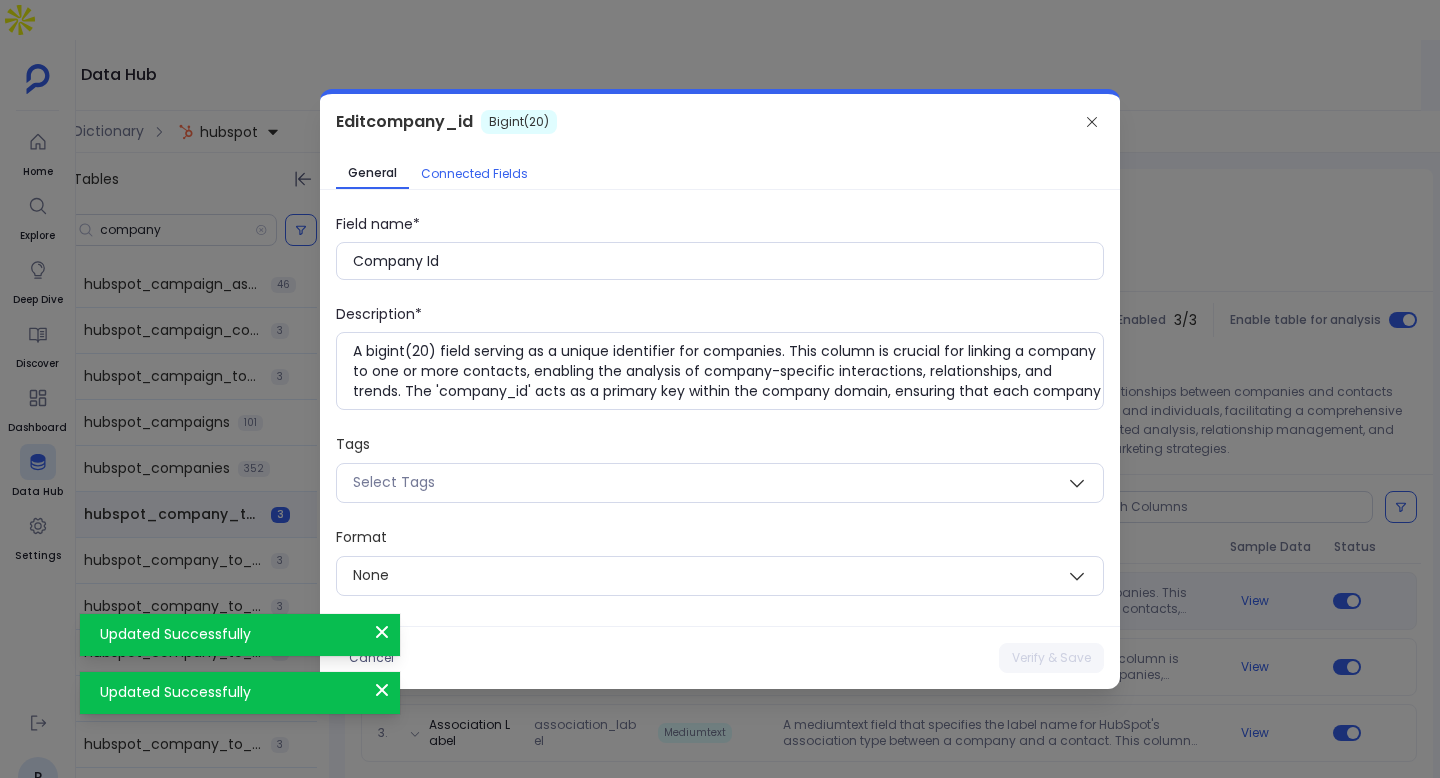 click on "Connected Fields" at bounding box center [474, 174] 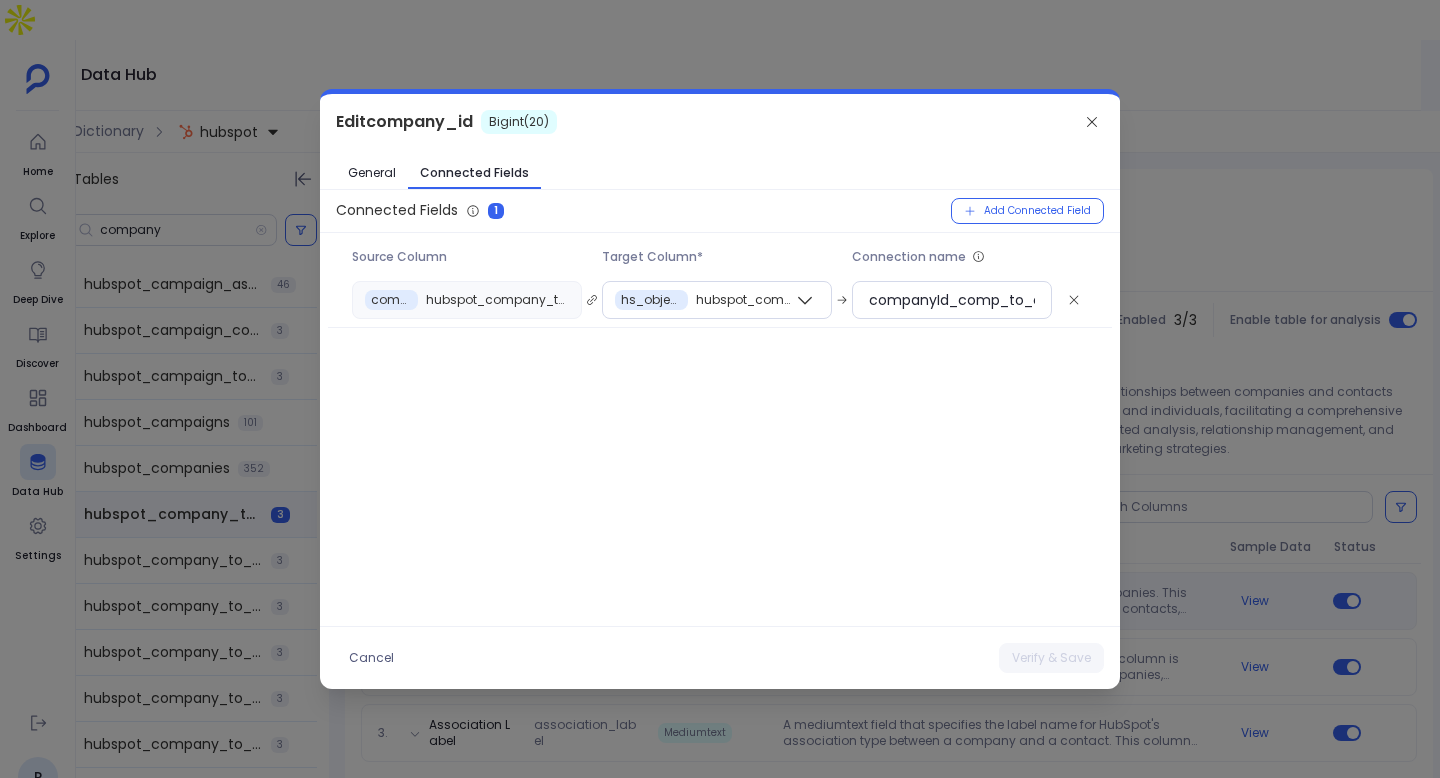 click on "Edit  company_id Bigint(20)" at bounding box center [720, 122] 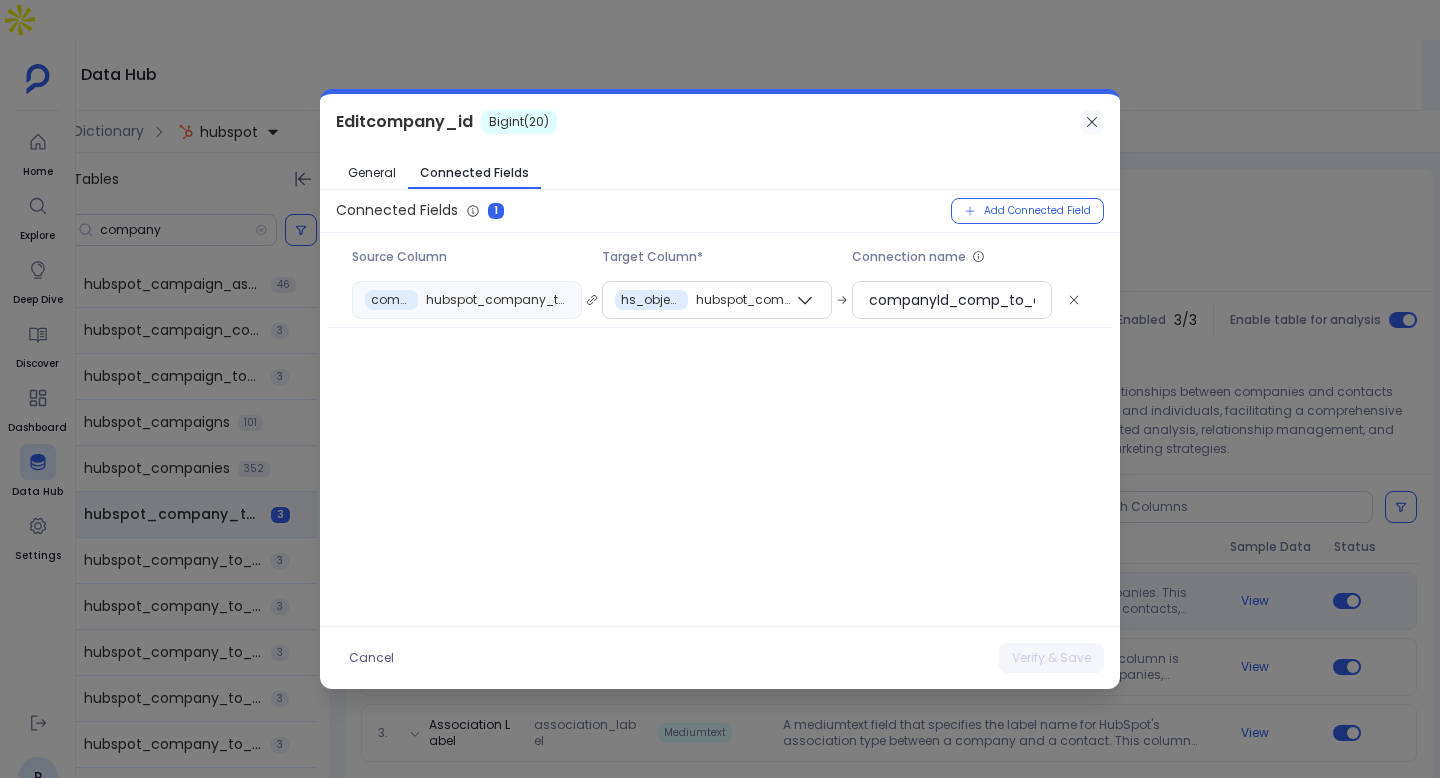 click 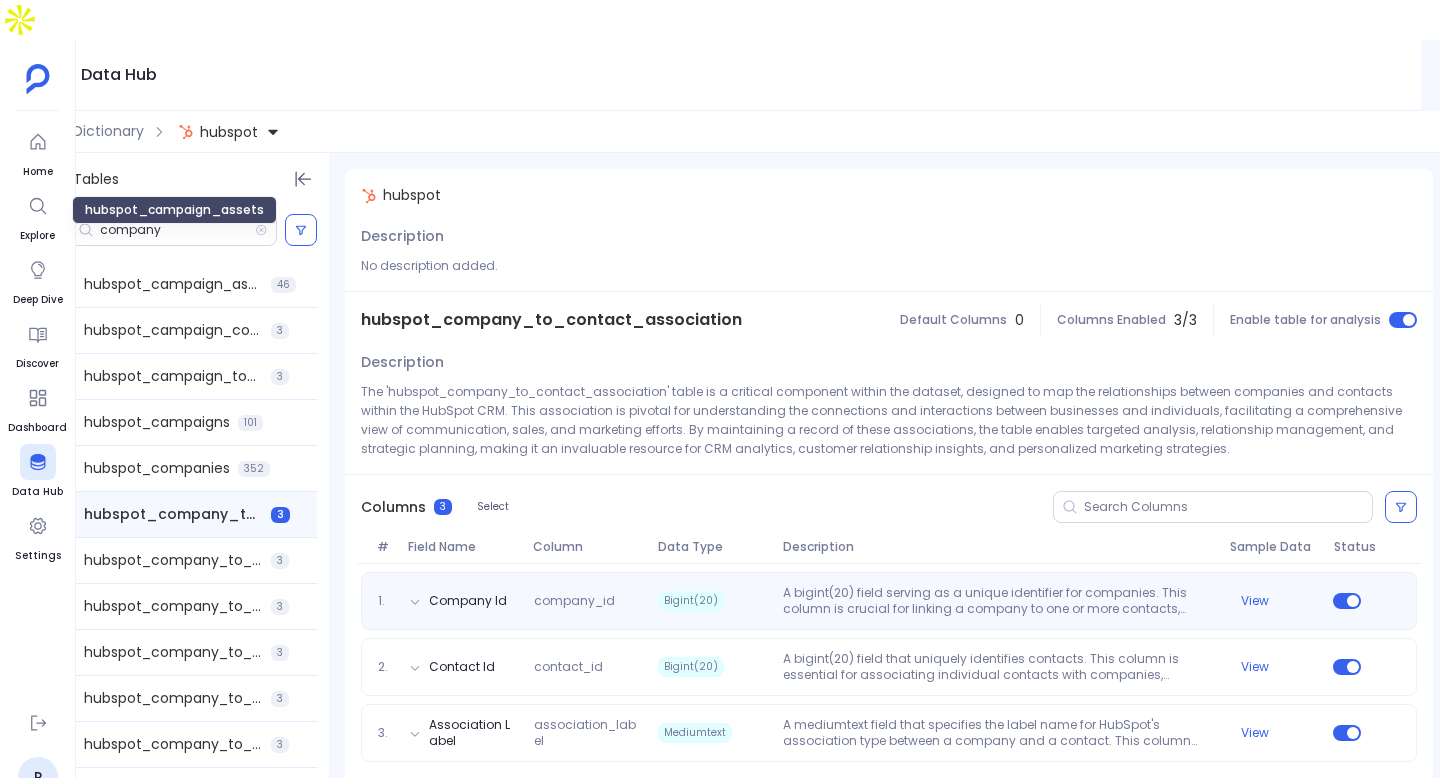click on "hubspot_campaign_assets" at bounding box center [174, 210] 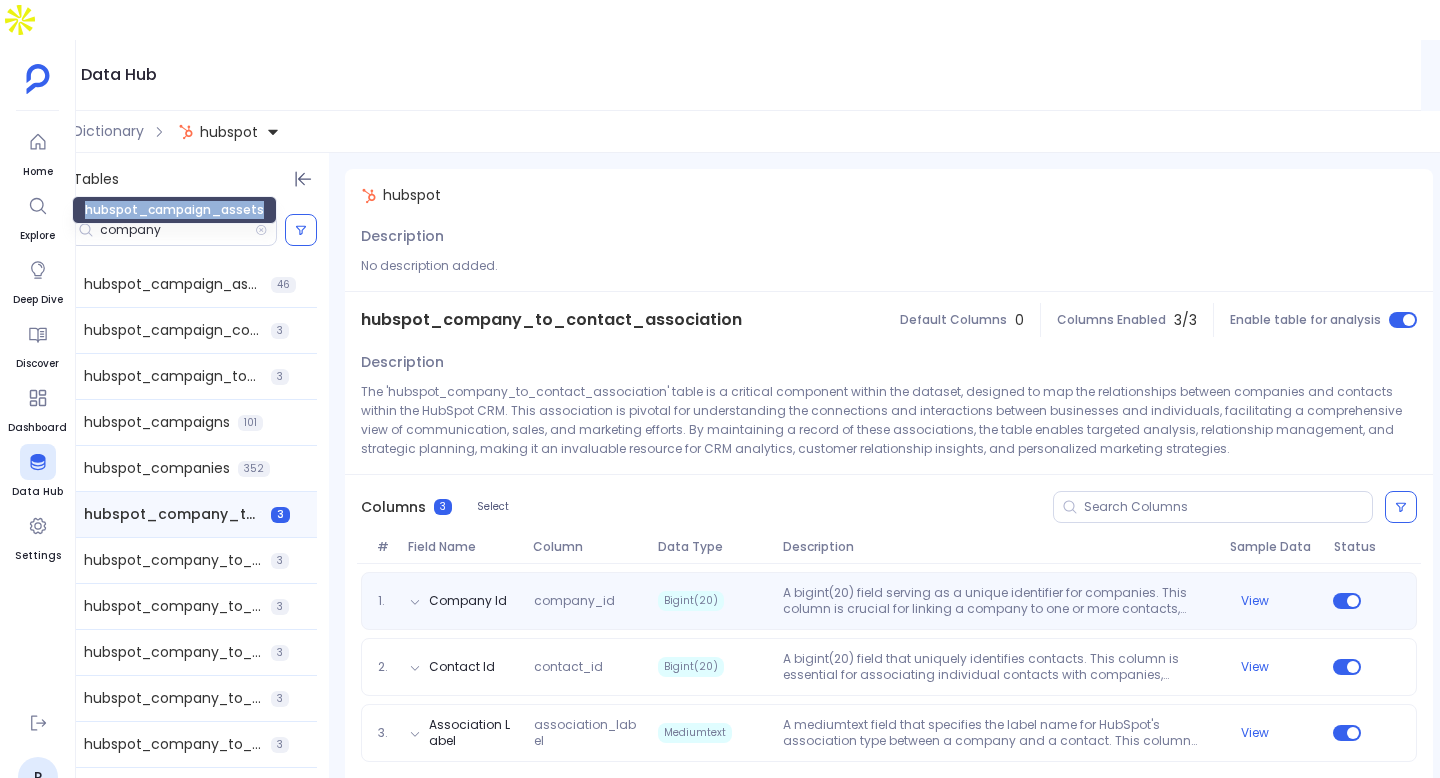 click on "hubspot_campaign_assets" at bounding box center (174, 210) 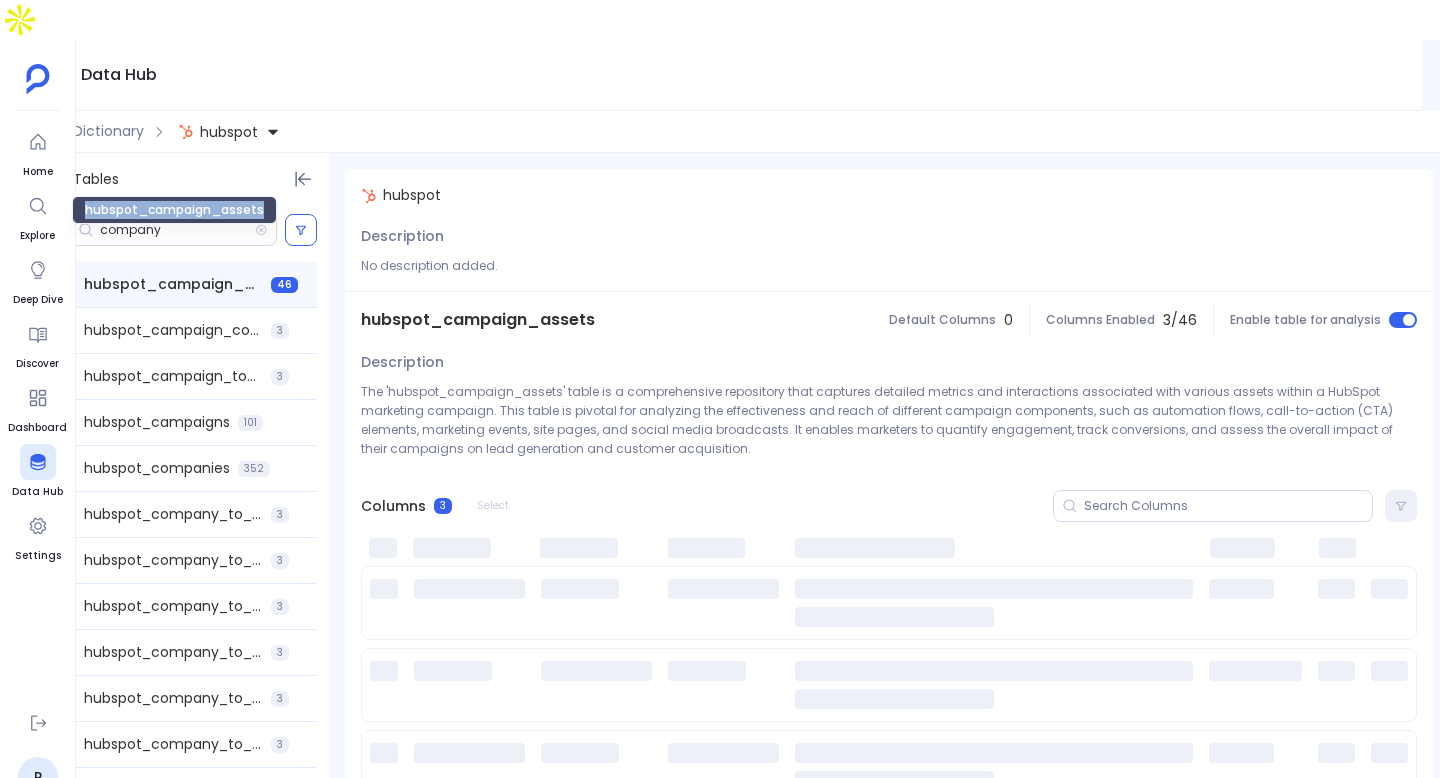 click on "hubspot_campaign_assets" at bounding box center [174, 210] 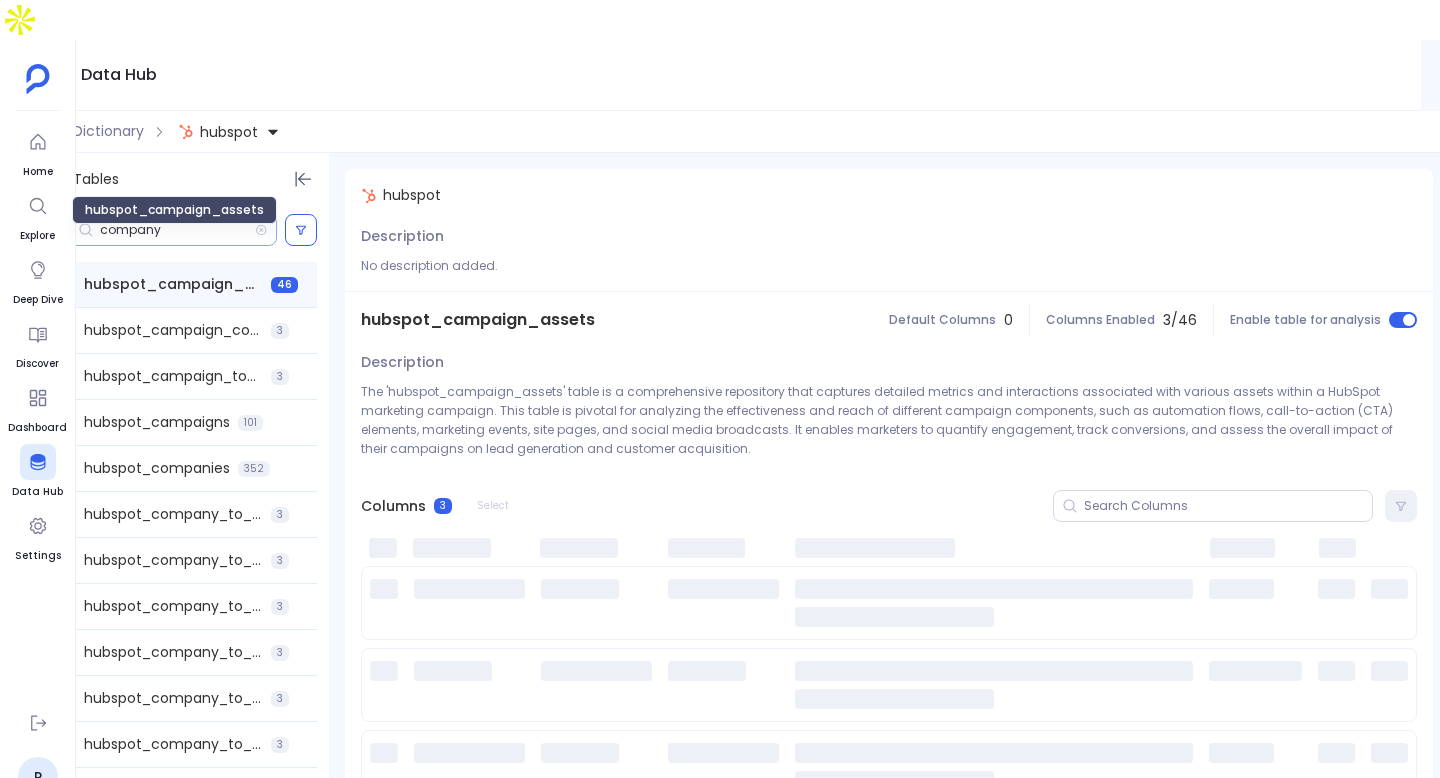 click on "company" at bounding box center (177, 230) 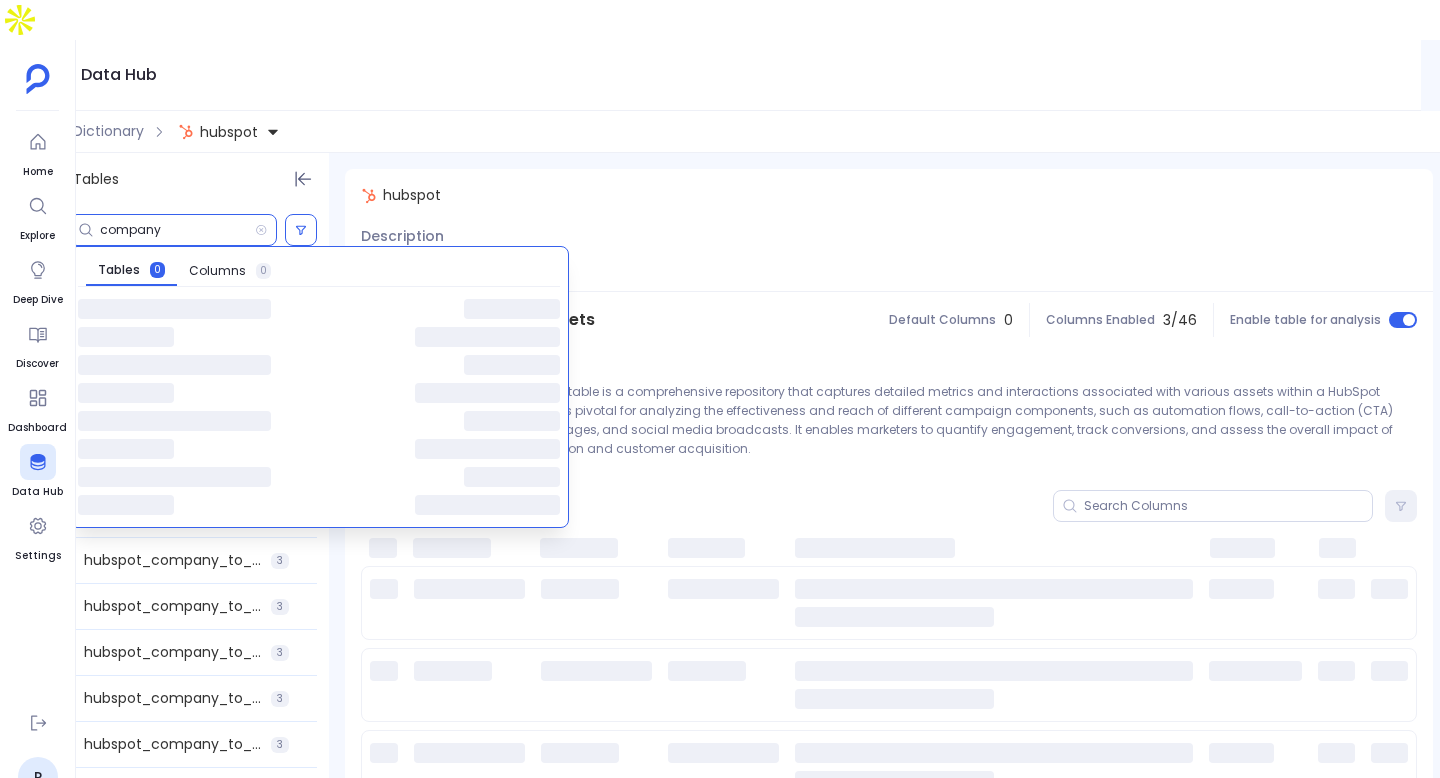click on "company" at bounding box center [177, 230] 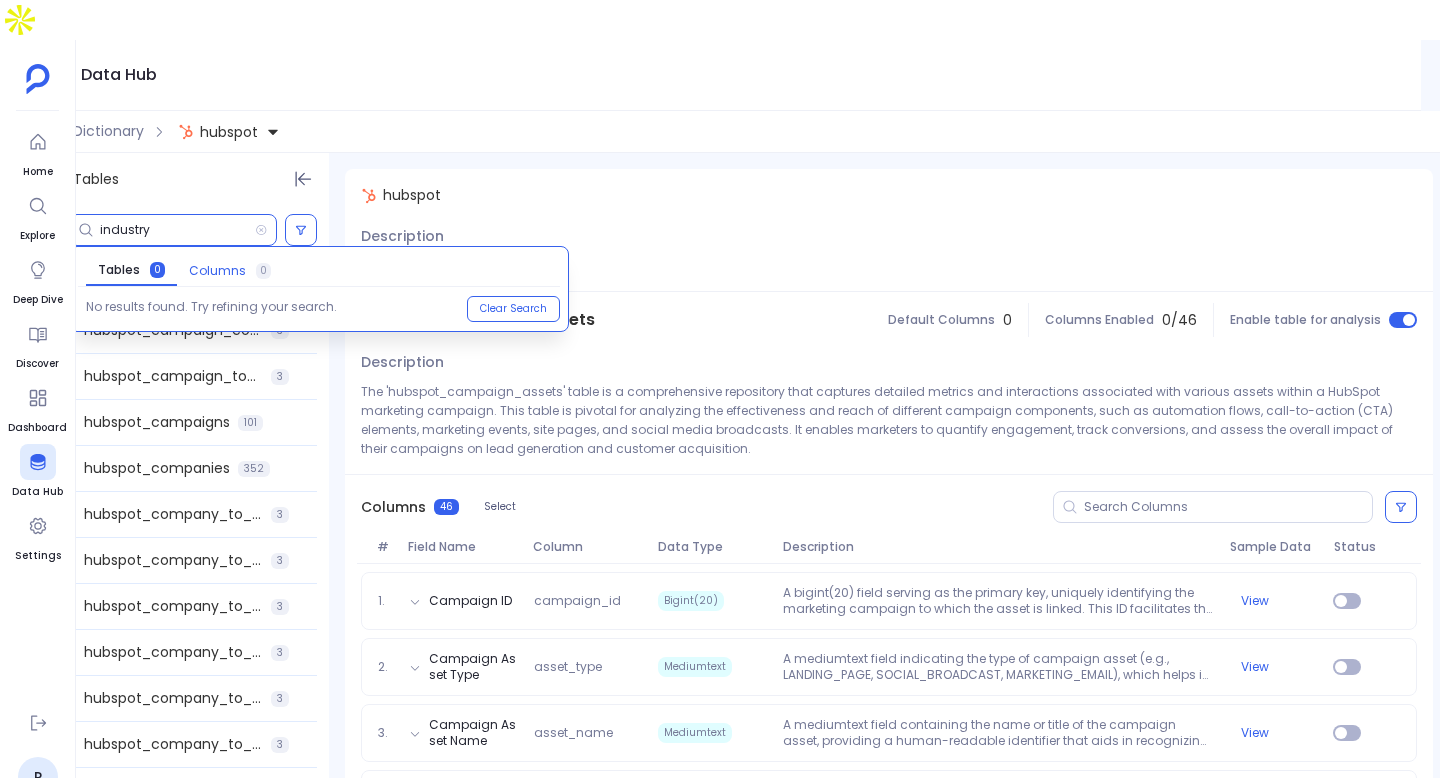 type on "industry" 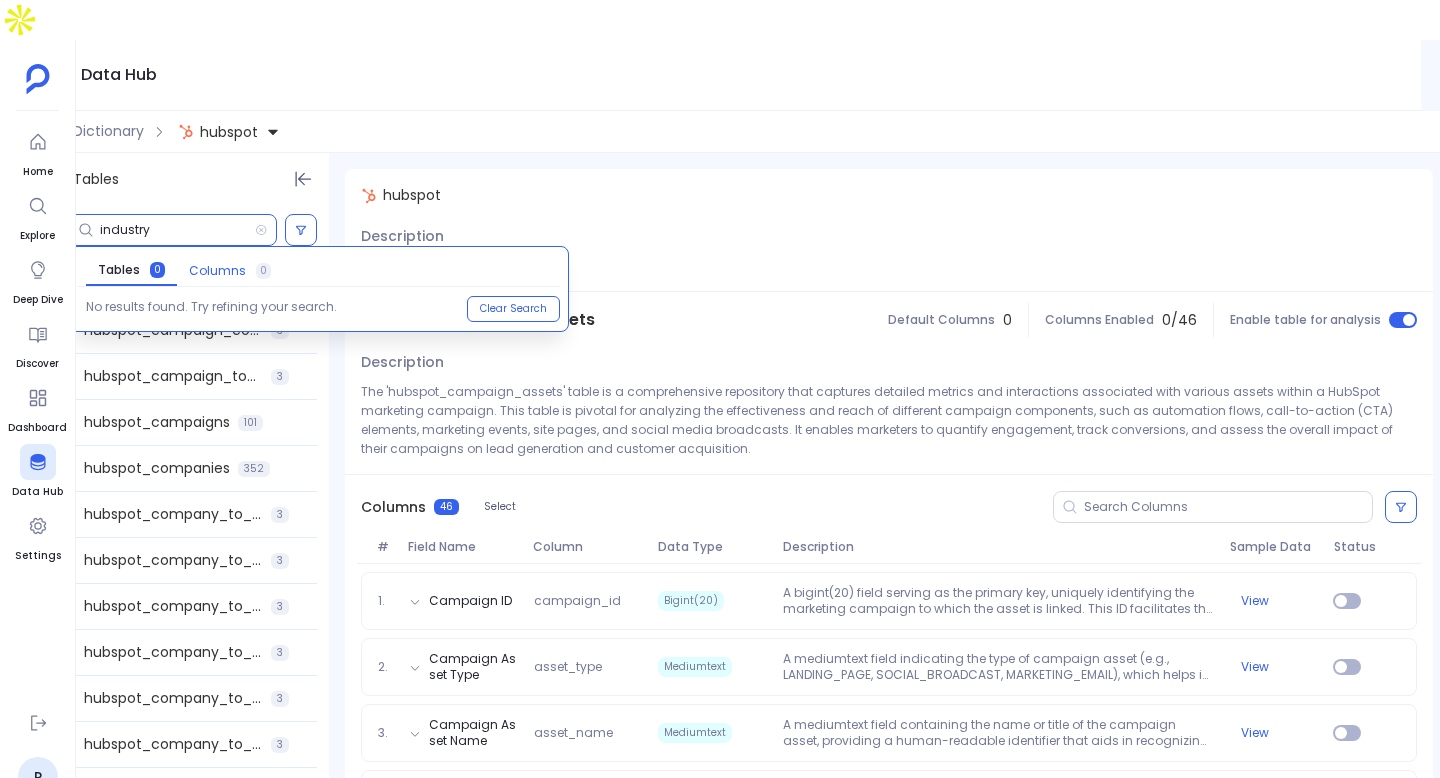 click on "0" at bounding box center (263, 271) 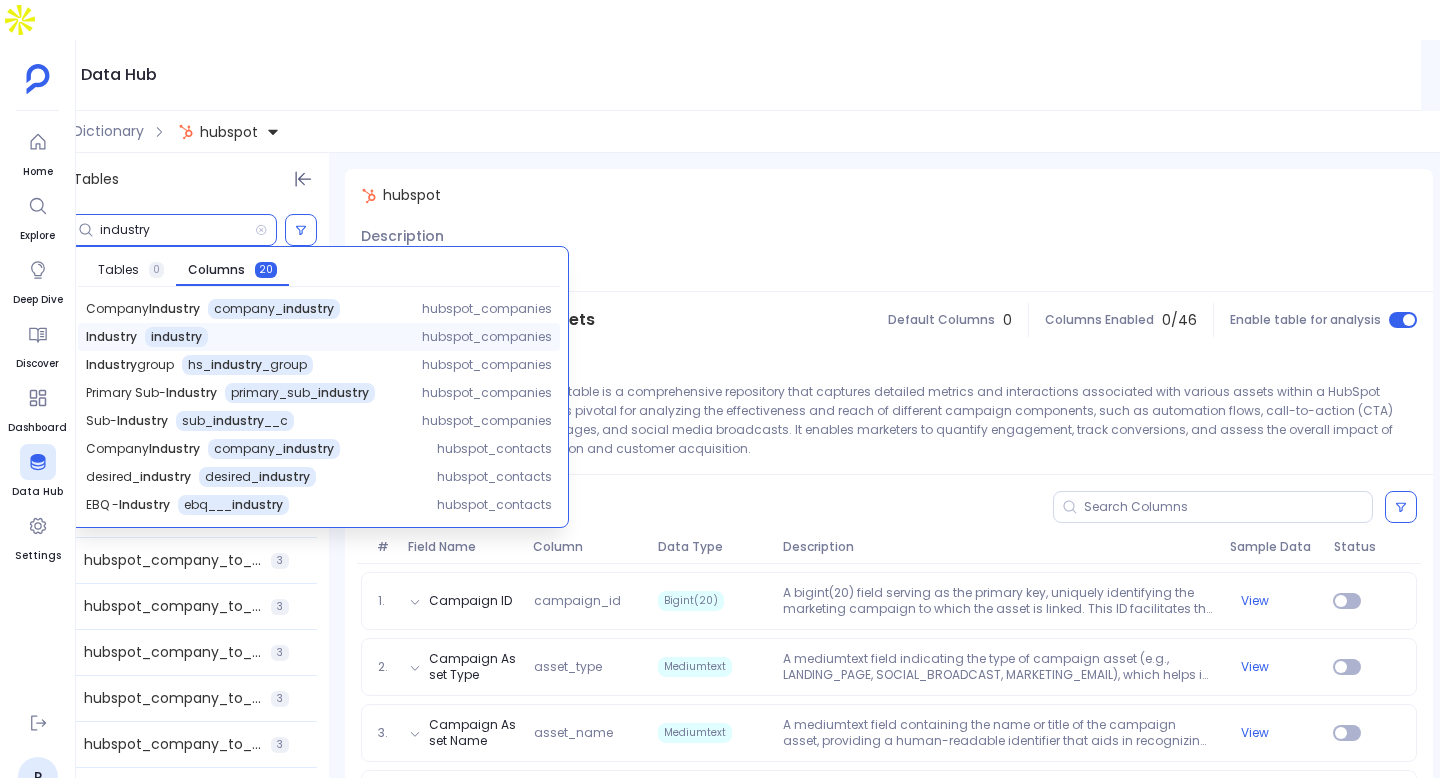 click on "Industry industry" at bounding box center (238, 337) 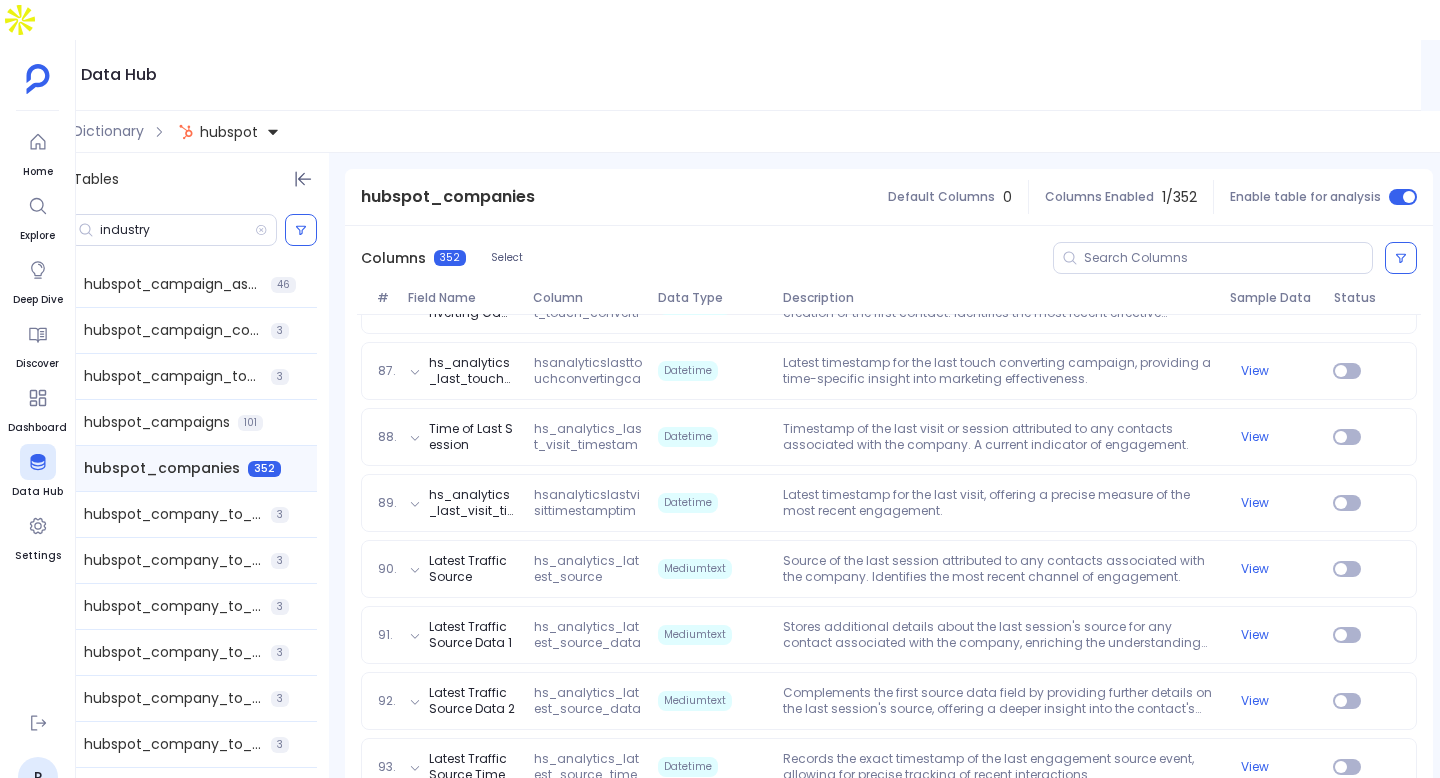 scroll, scrollTop: 6253, scrollLeft: 0, axis: vertical 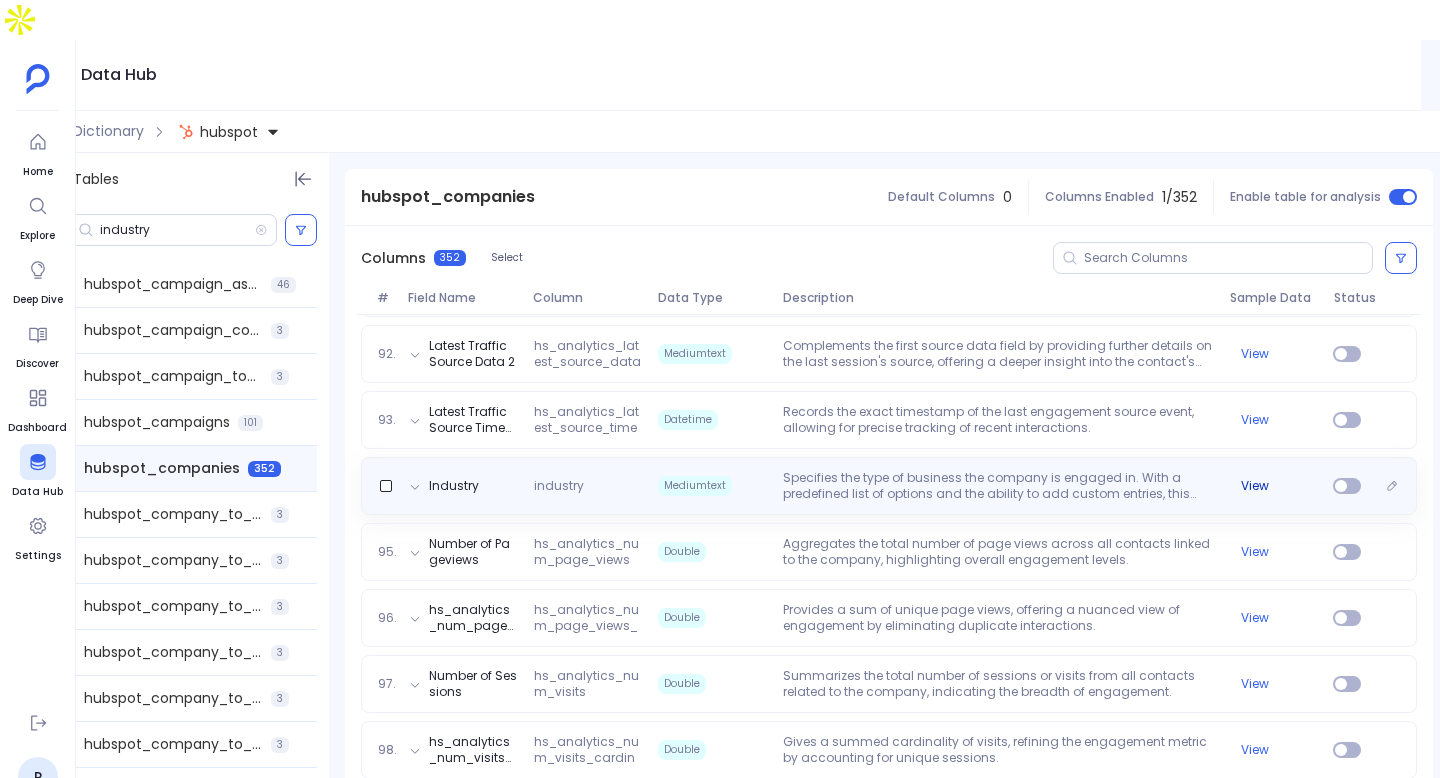 click on "View" at bounding box center [1255, 486] 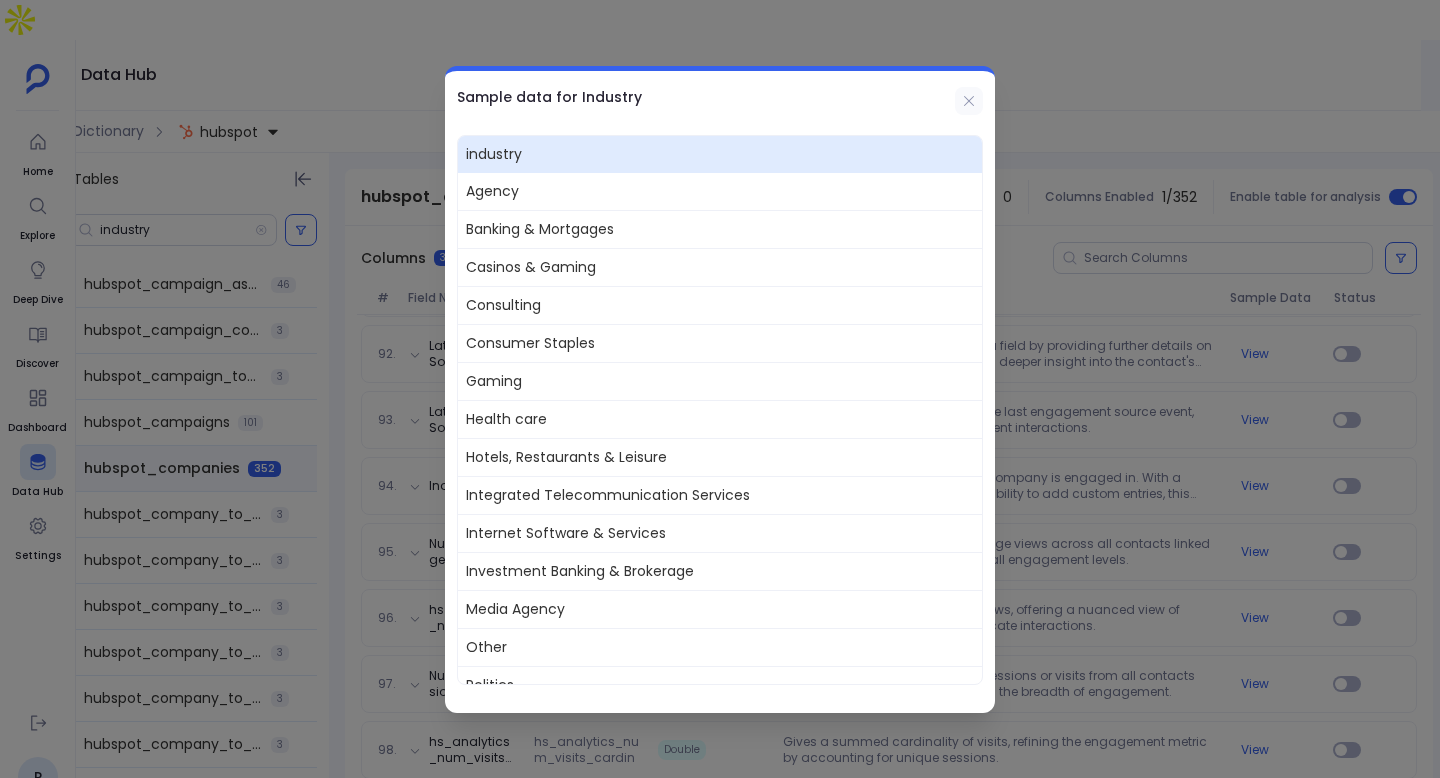 click 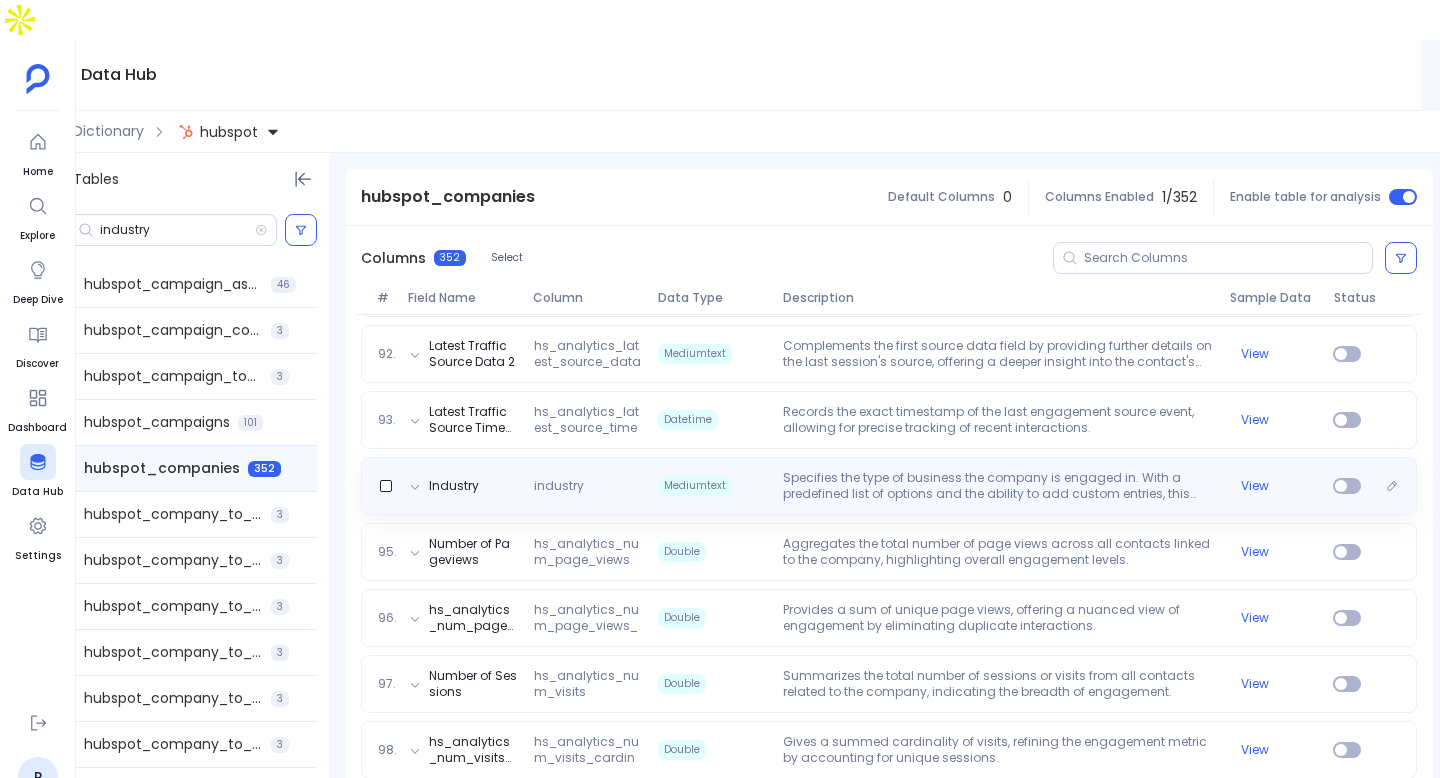 click on "Specifies the type of business the company is engaged in. With a predefined list of options and the ability to add custom entries, this field is essential for segmenting companies by industry for targeted marketing and sales strategies." at bounding box center (998, 486) 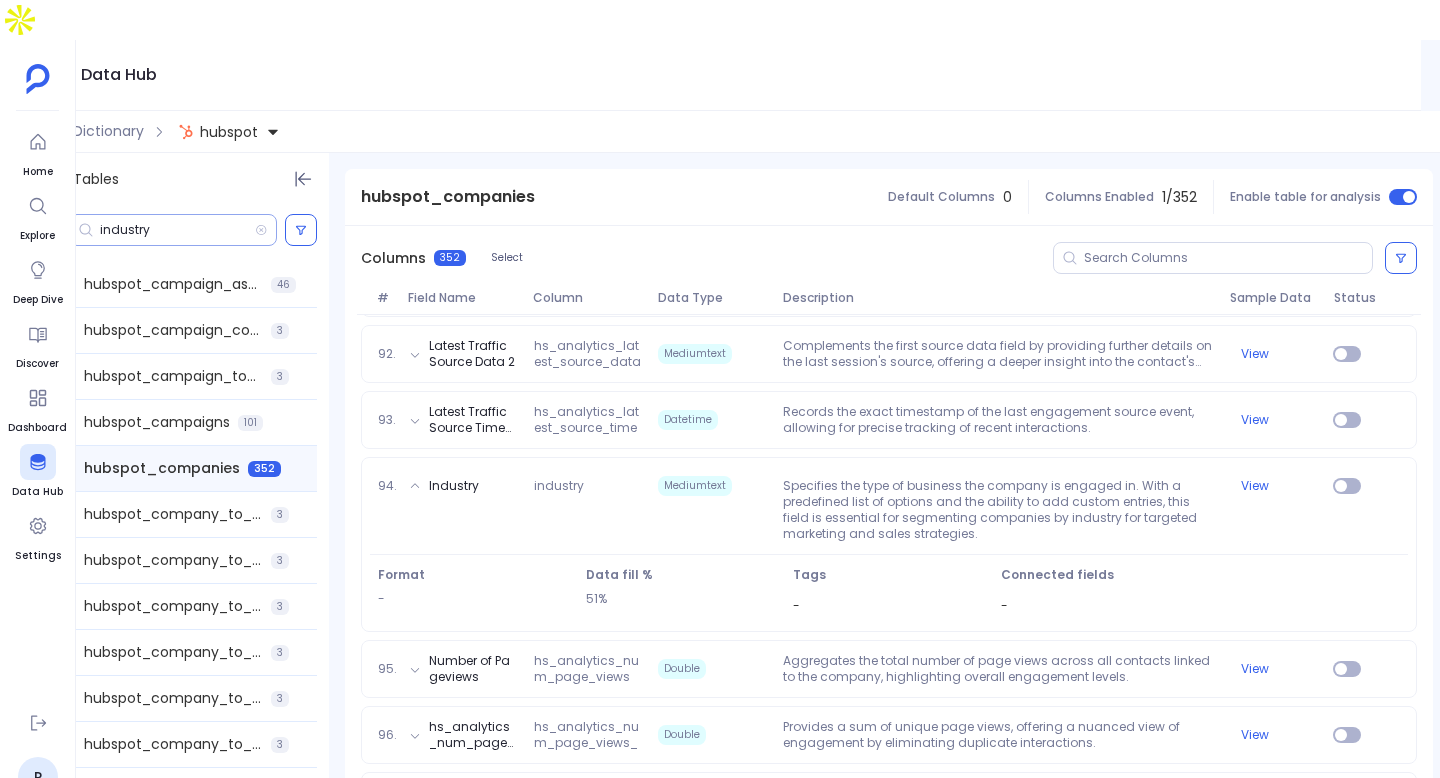 click on "industry" at bounding box center [173, 230] 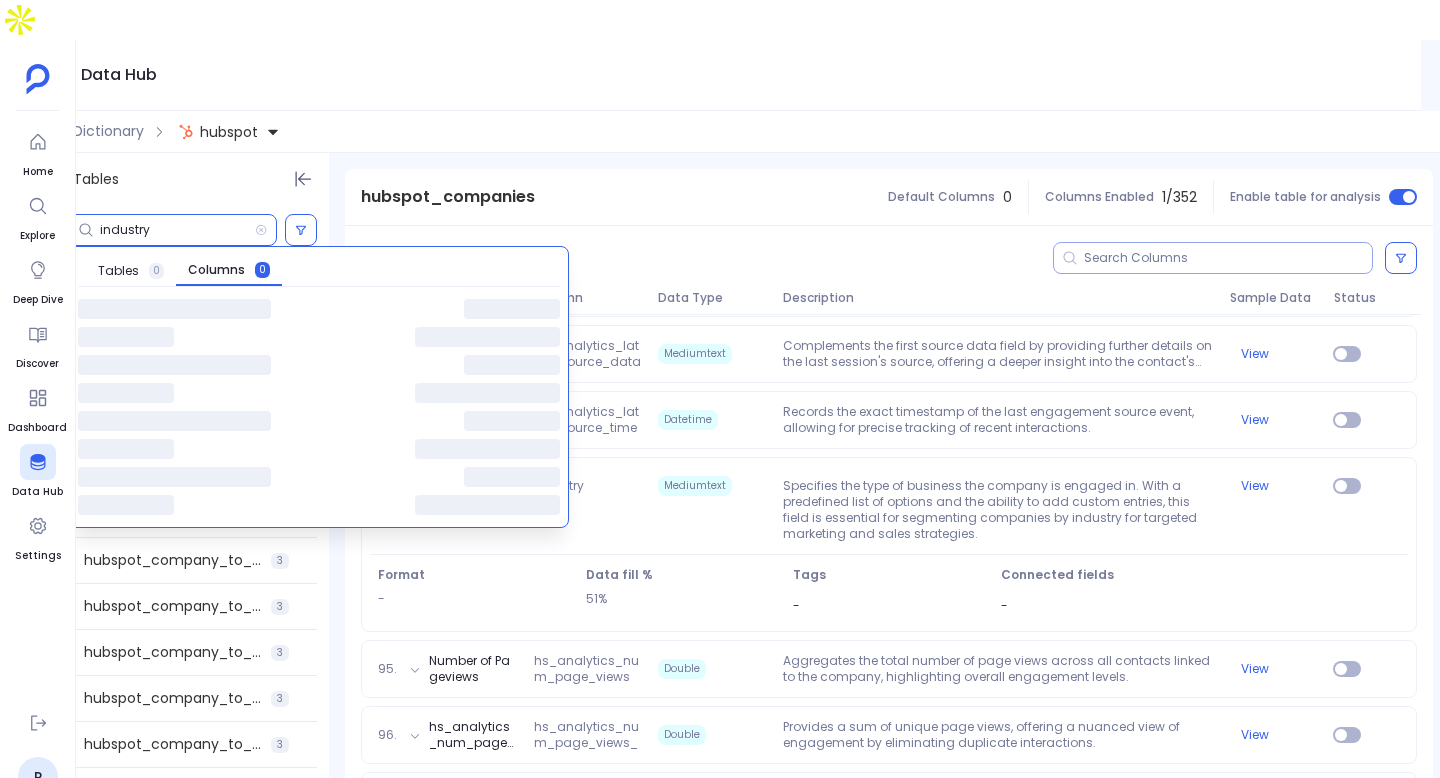 click at bounding box center (1228, 258) 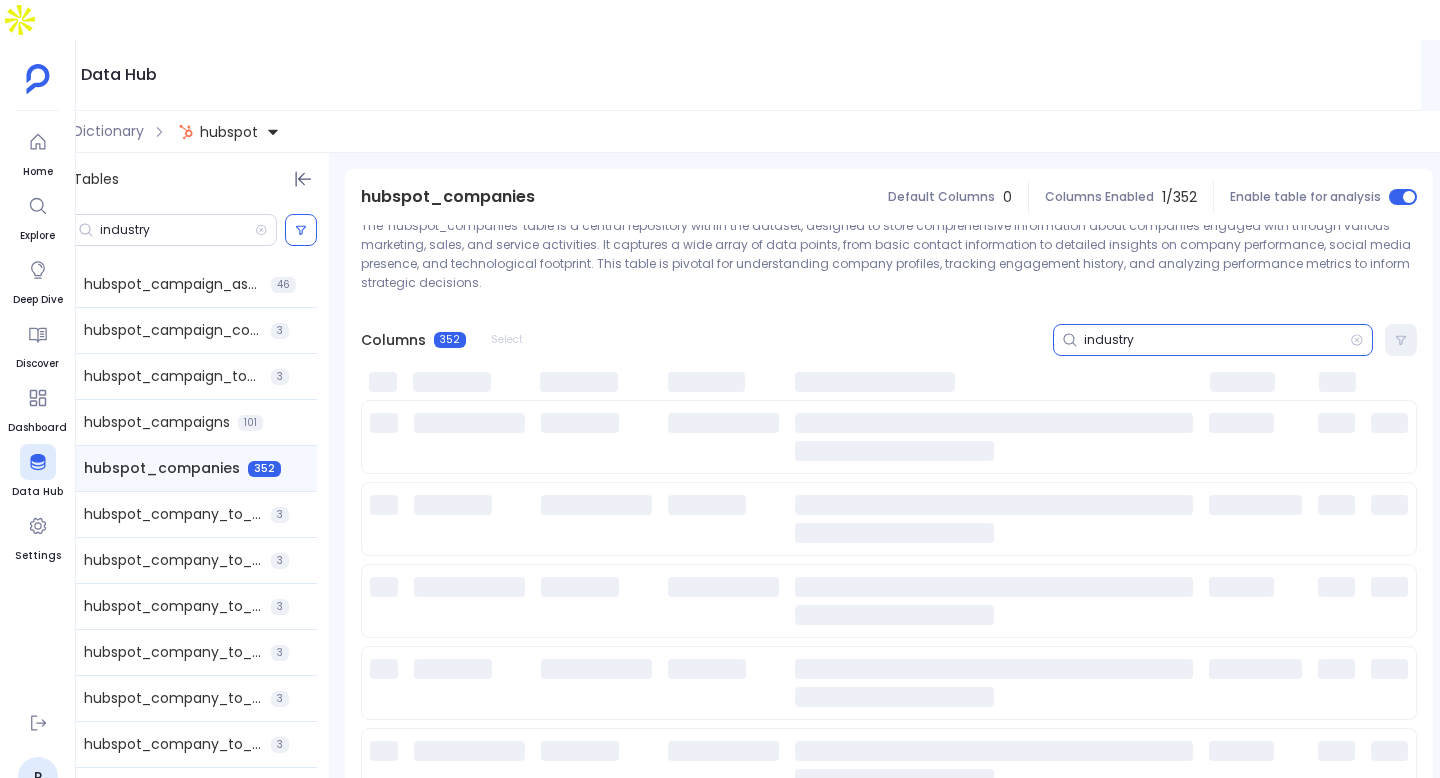 scroll, scrollTop: 166, scrollLeft: 0, axis: vertical 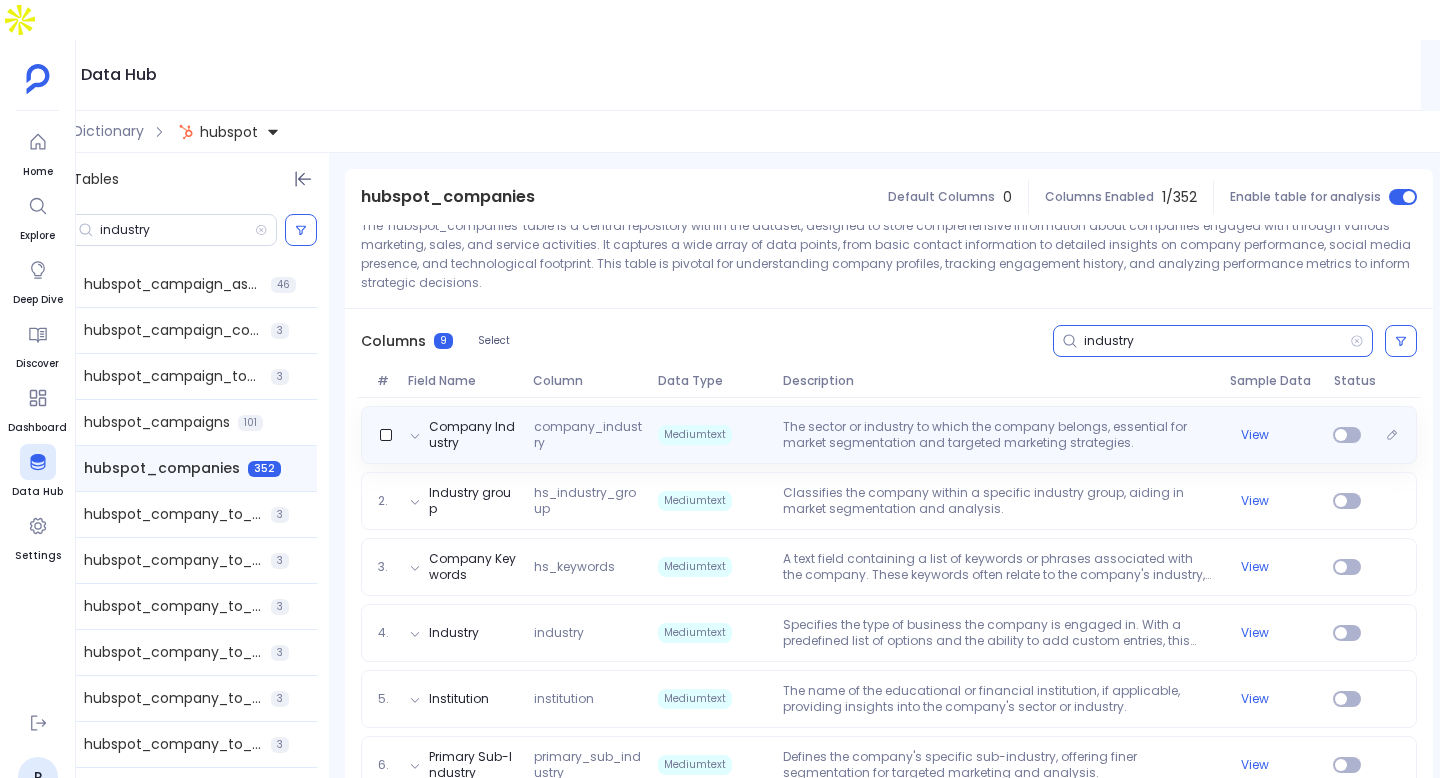 type on "industry" 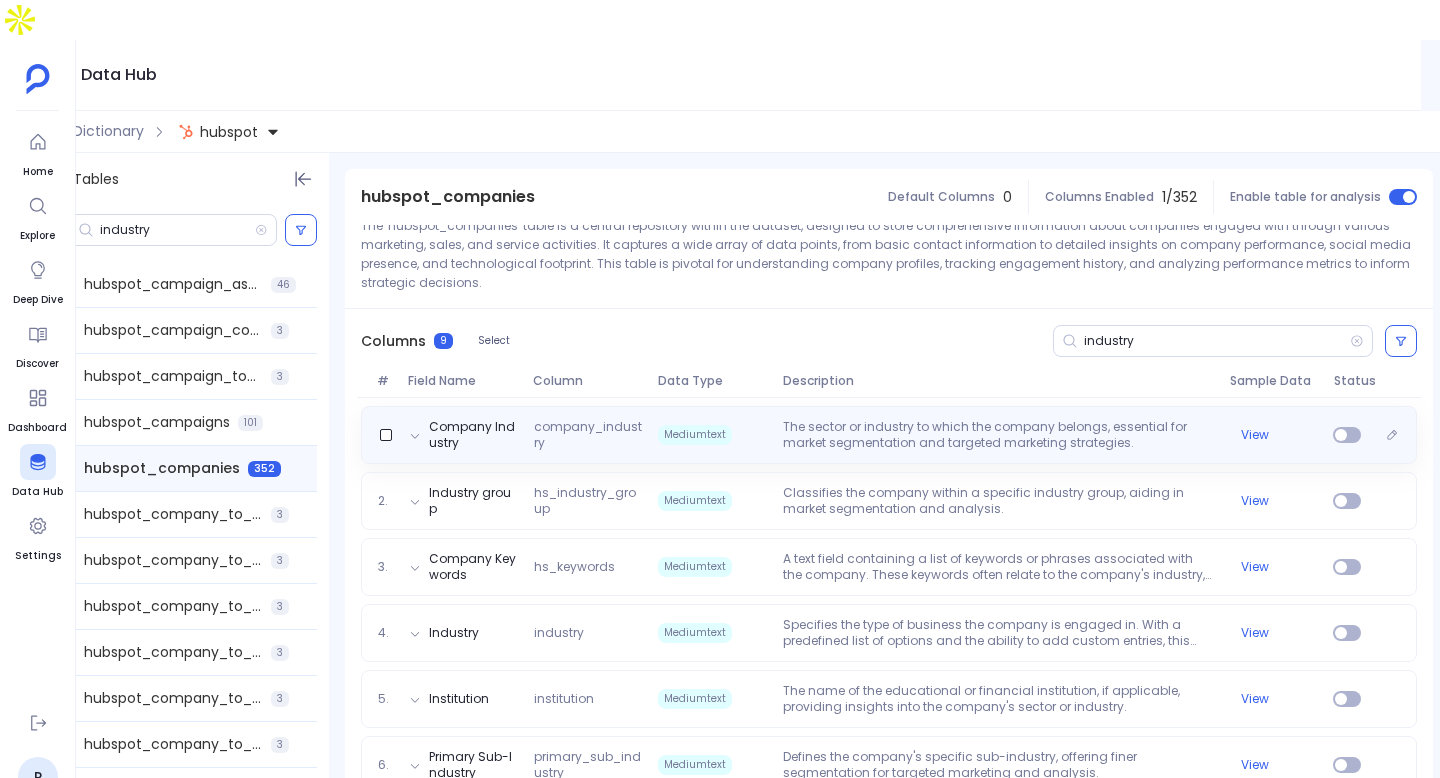 click on "The sector or industry to which the company belongs, essential for market segmentation and targeted marketing strategies." at bounding box center [998, 435] 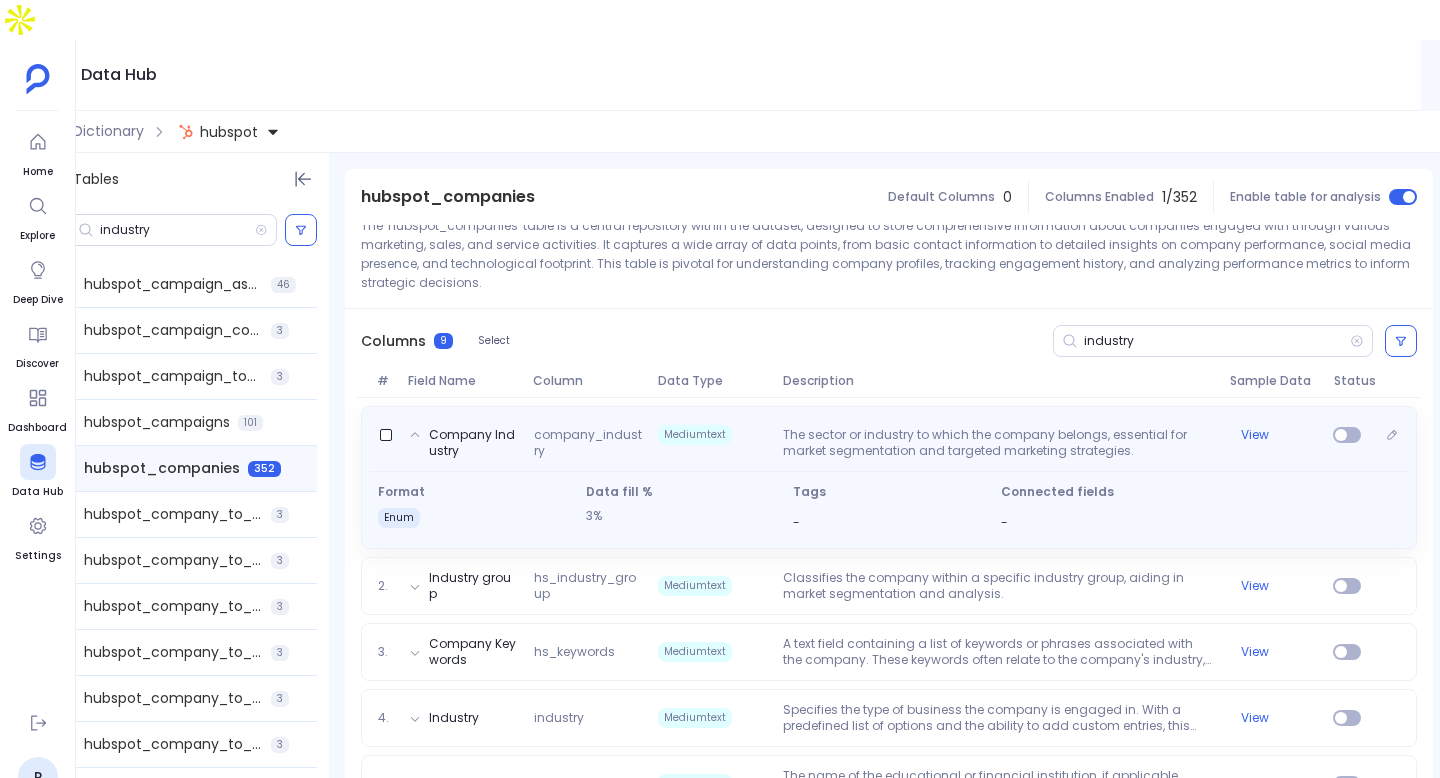 click on "The sector or industry to which the company belongs, essential for market segmentation and targeted marketing strategies." at bounding box center (998, 443) 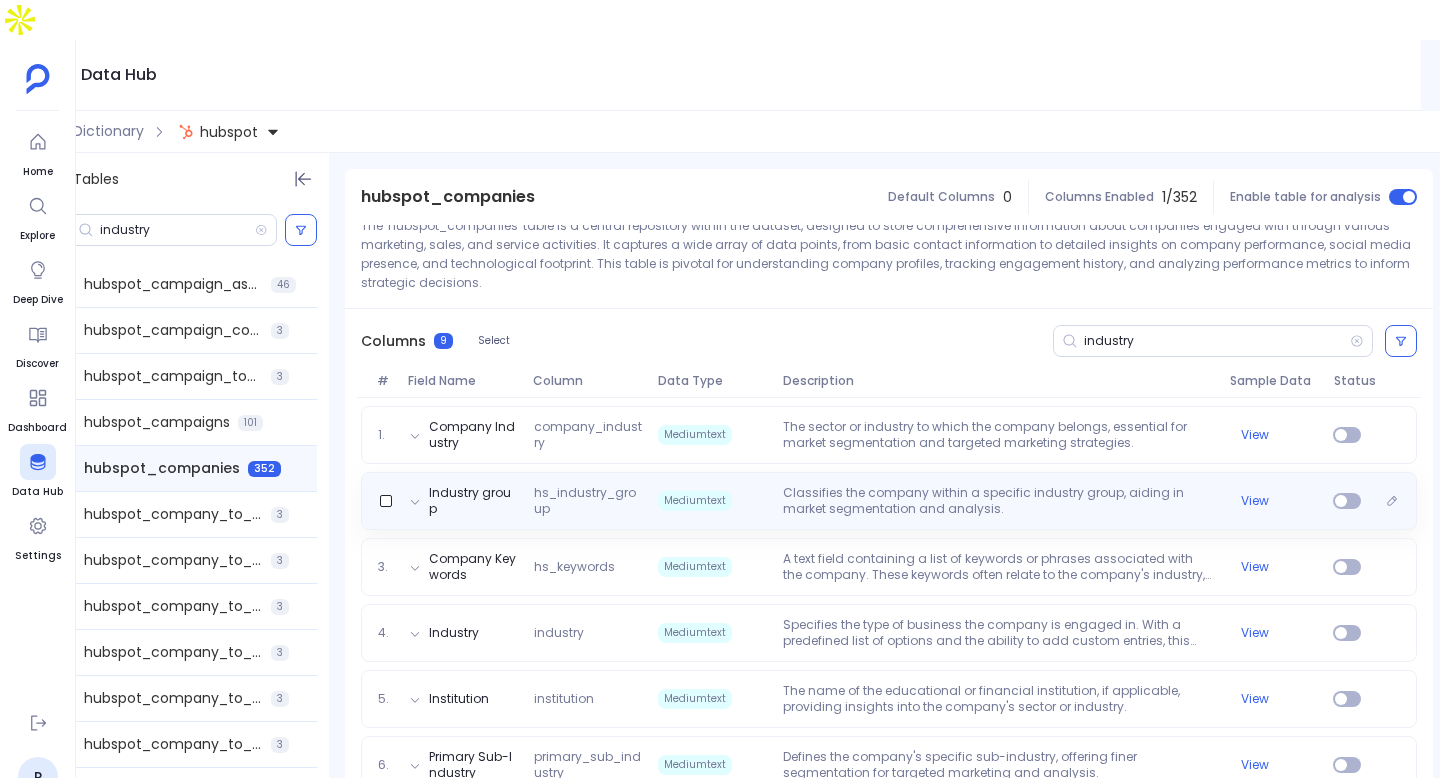 click on "Classifies the company within a specific industry group, aiding in market segmentation and analysis." at bounding box center [998, 501] 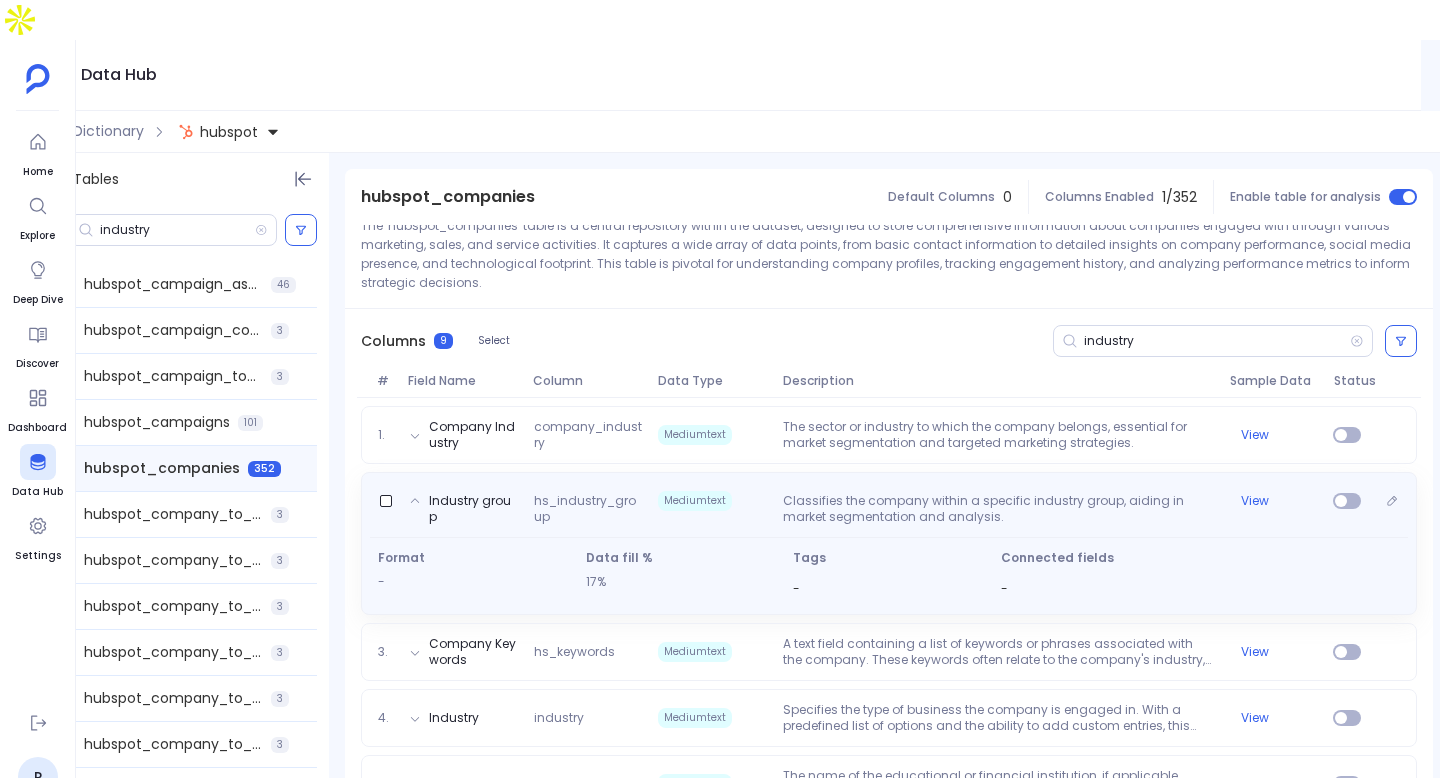 click on "Classifies the company within a specific industry group, aiding in market segmentation and analysis." at bounding box center [998, 509] 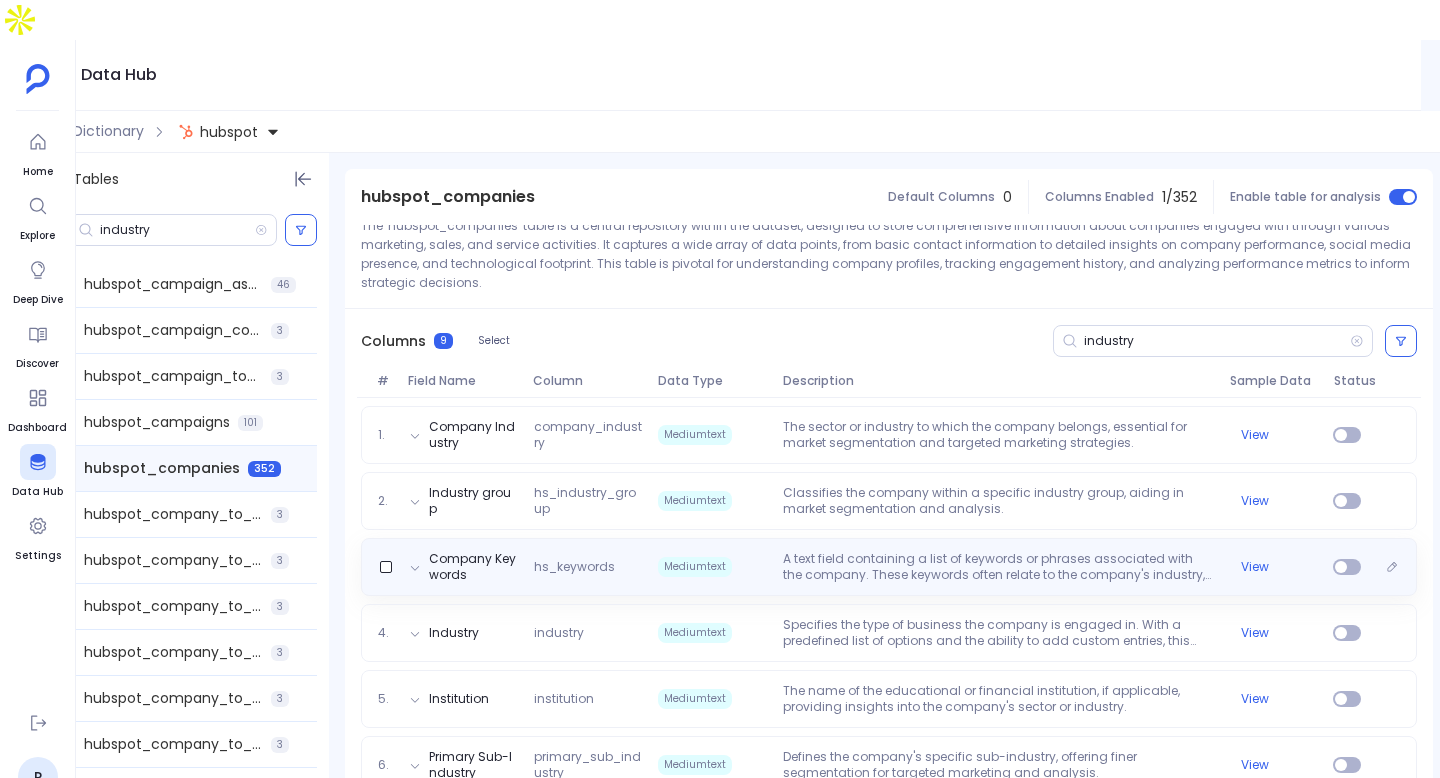 click on "A text field containing a list of keywords or phrases associated with the company. These keywords often relate to the company's industry, products, or market focus, and can be used for segmentation, targeting, and search optimization purposes." at bounding box center (998, 567) 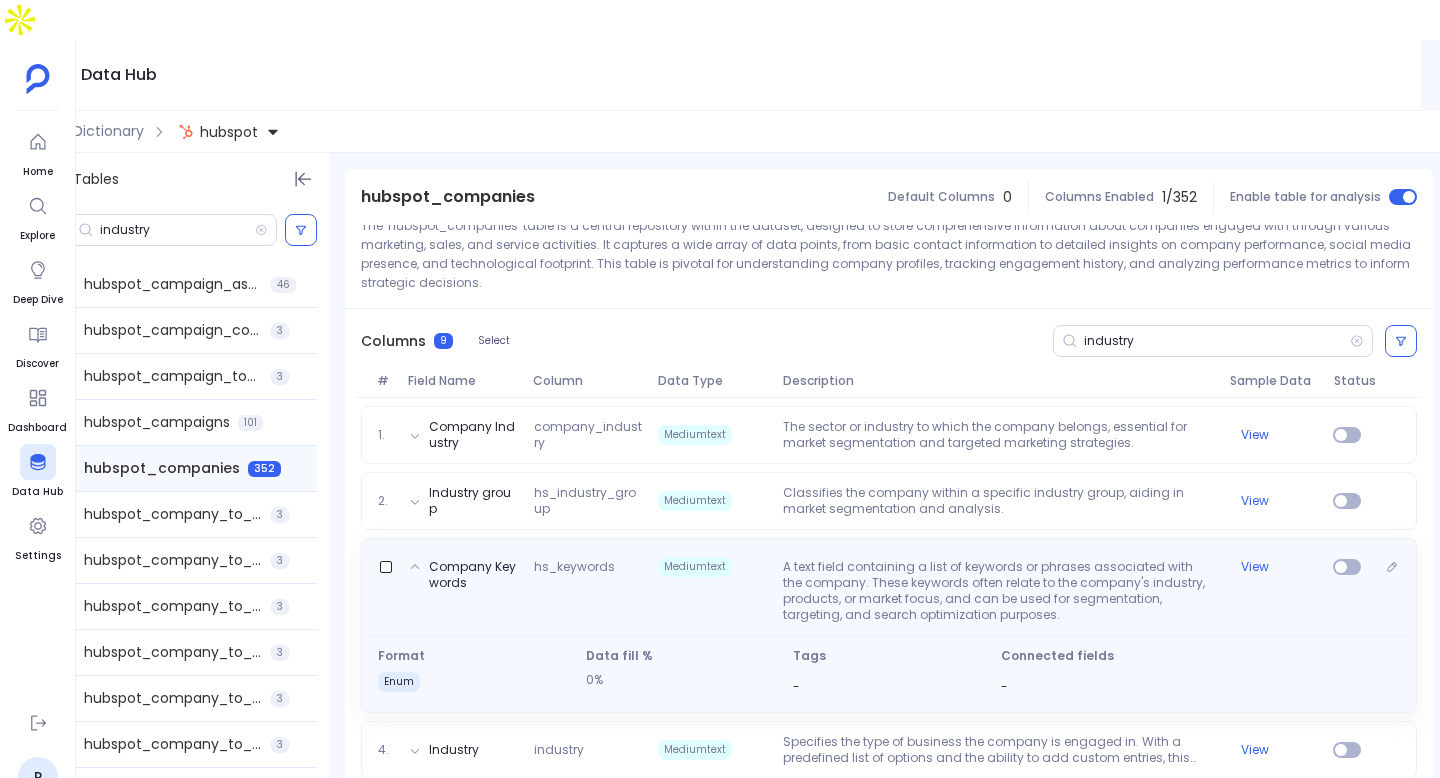 click on "A text field containing a list of keywords or phrases associated with the company. These keywords often relate to the company's industry, products, or market focus, and can be used for segmentation, targeting, and search optimization purposes." at bounding box center (998, 591) 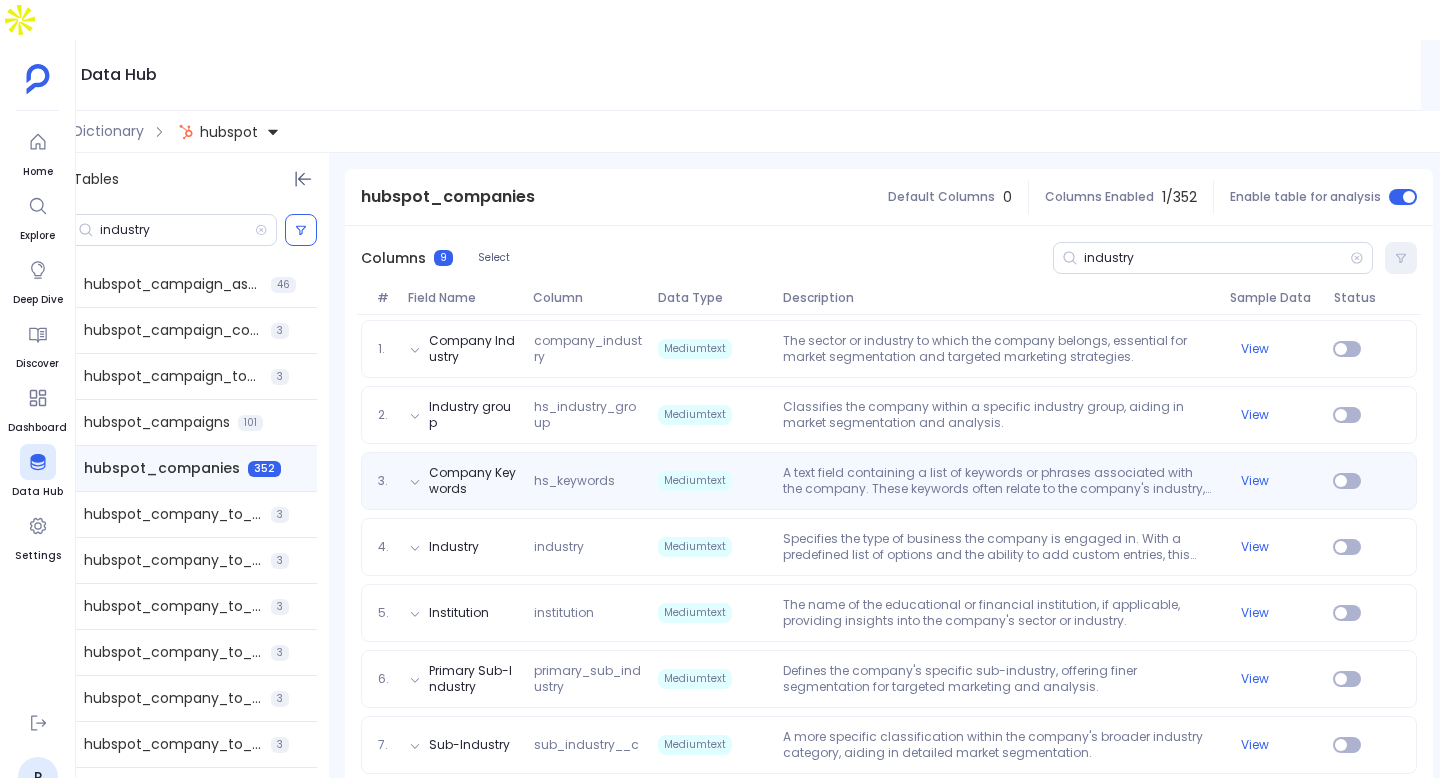 scroll, scrollTop: 264, scrollLeft: 0, axis: vertical 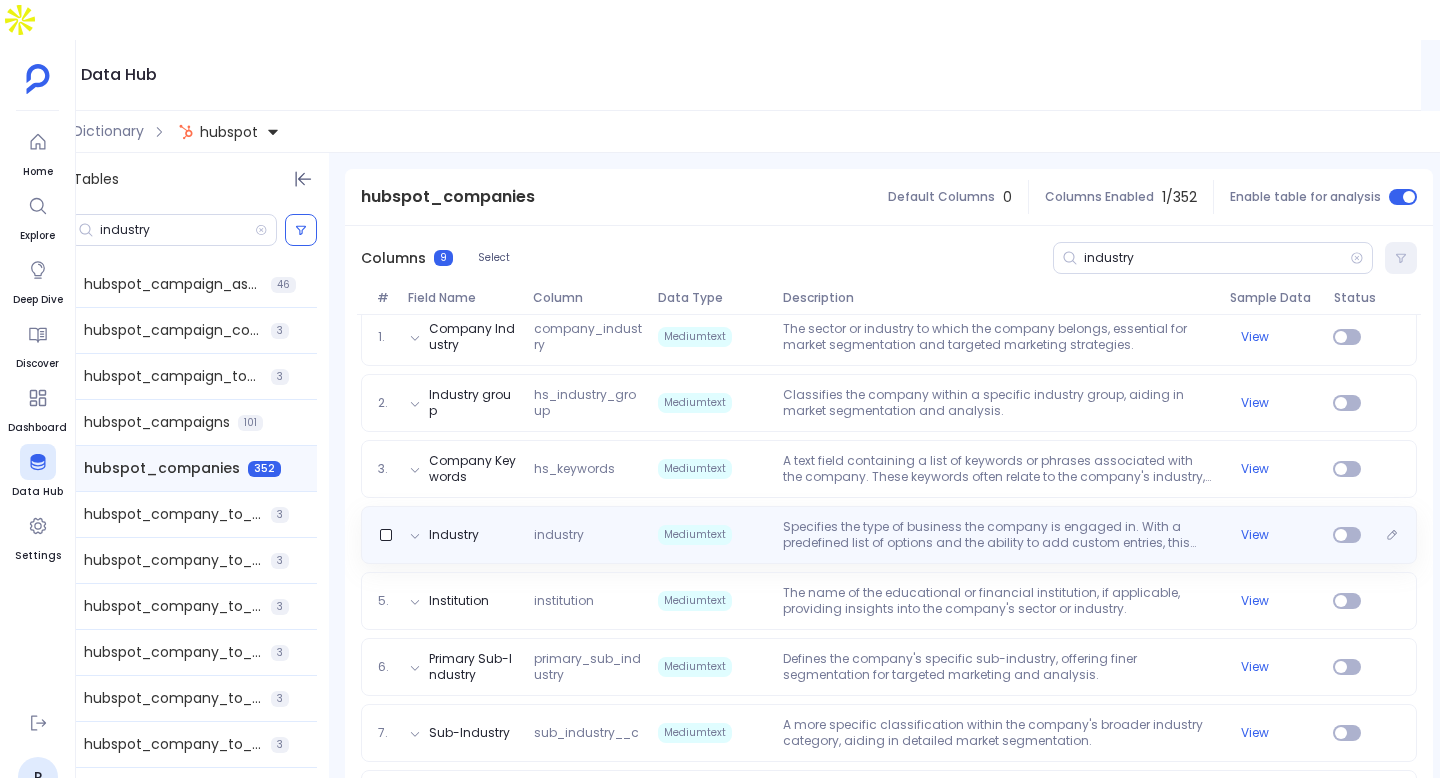 click on "Specifies the type of business the company is engaged in. With a predefined list of options and the ability to add custom entries, this field is essential for segmenting companies by industry for targeted marketing and sales strategies." at bounding box center (998, 535) 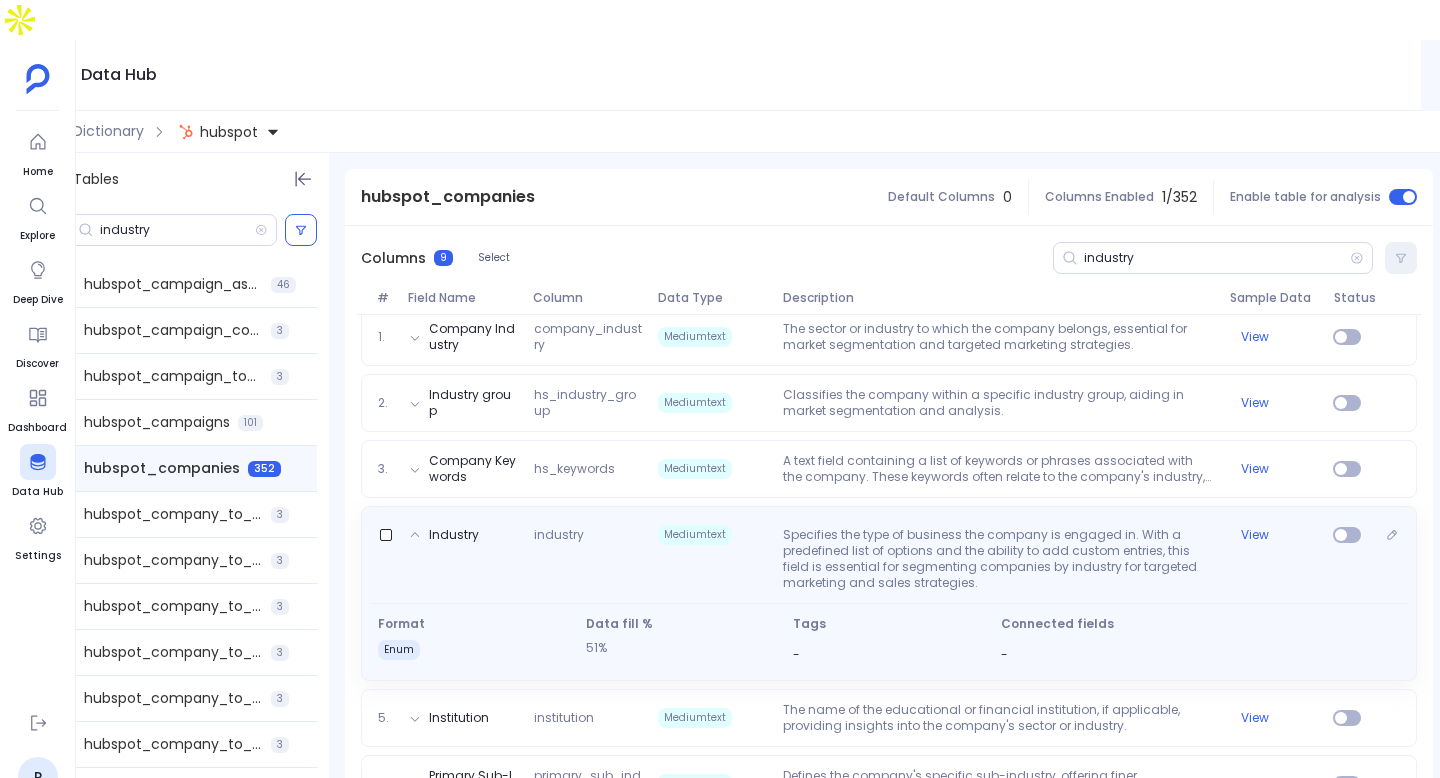 click on "Specifies the type of business the company is engaged in. With a predefined list of options and the ability to add custom entries, this field is essential for segmenting companies by industry for targeted marketing and sales strategies." at bounding box center [998, 559] 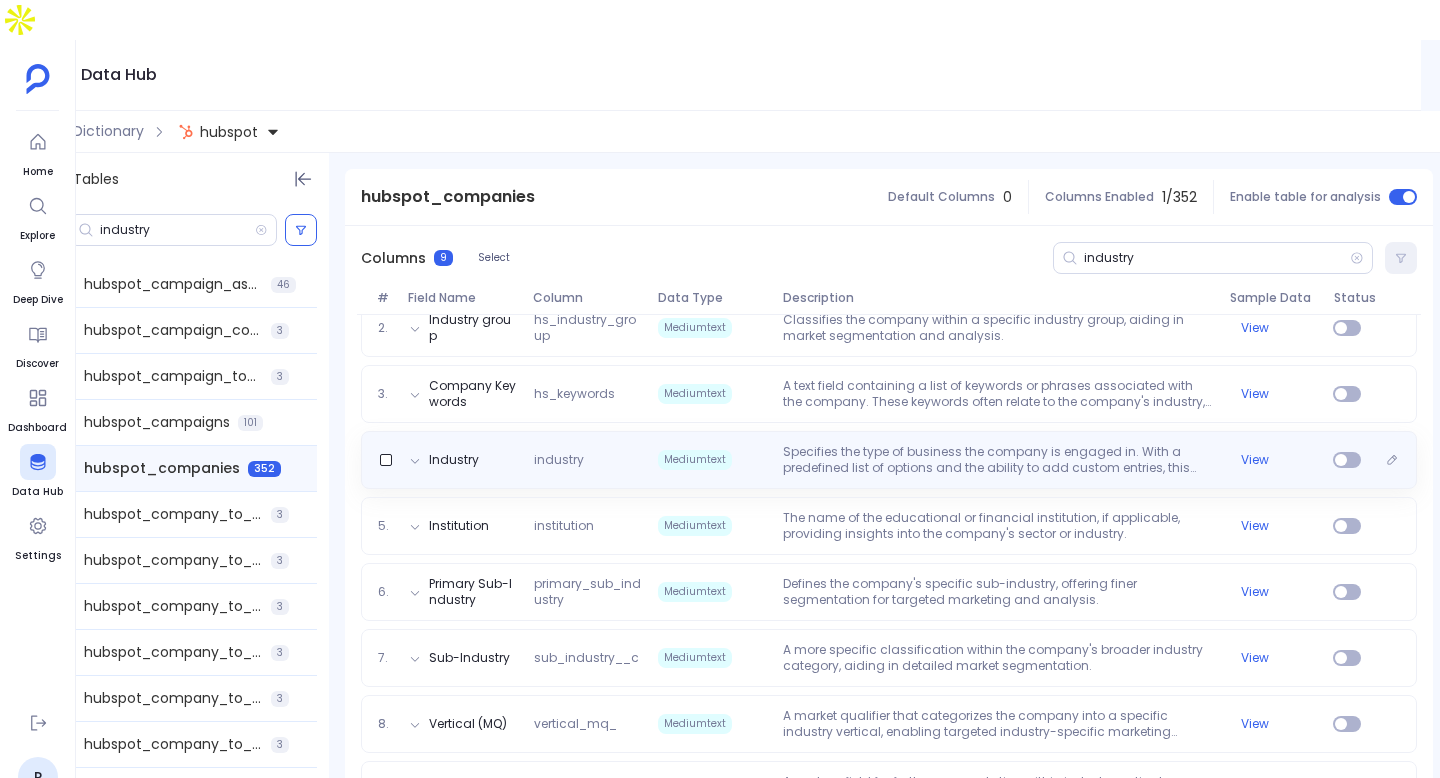 scroll, scrollTop: 359, scrollLeft: 0, axis: vertical 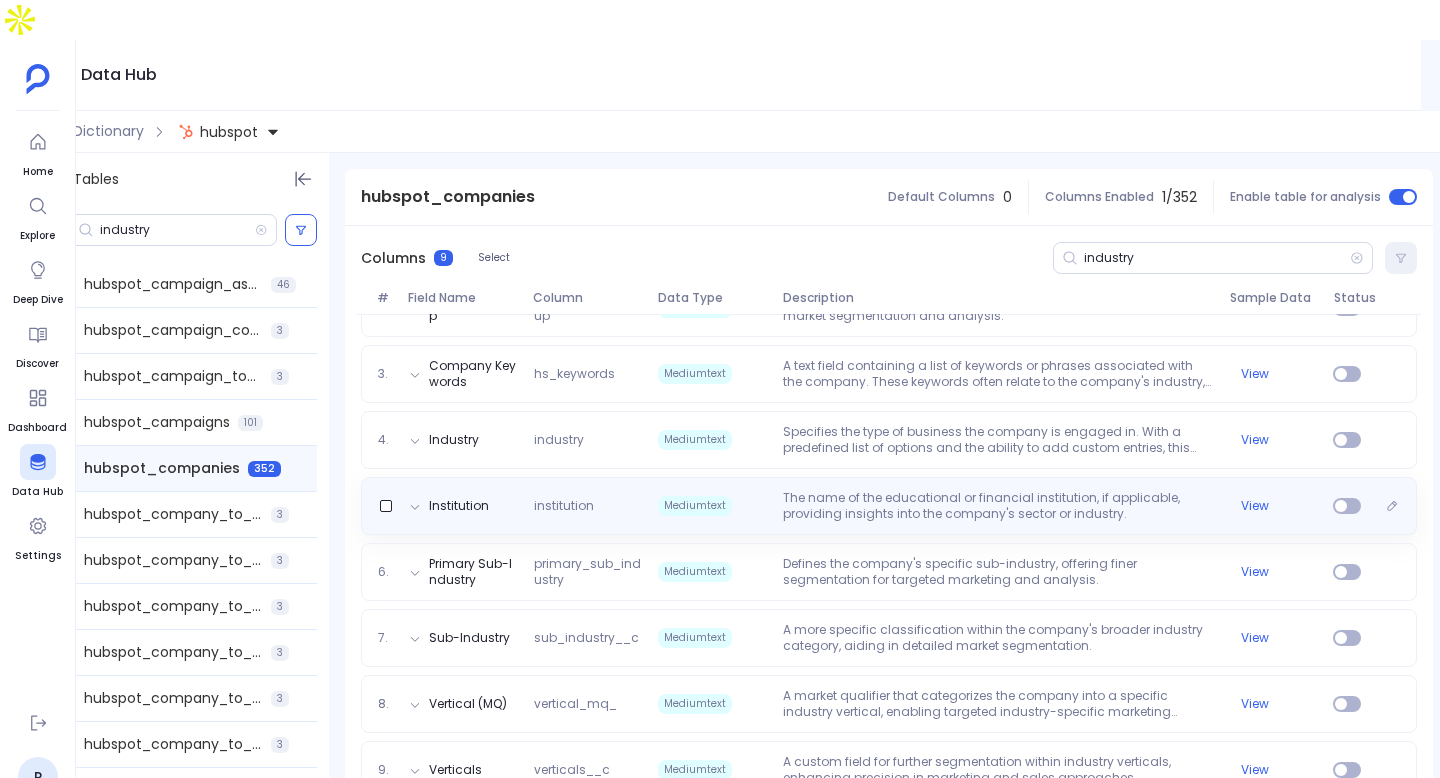 click on "The name of the educational or financial institution, if applicable, providing insights into the company's sector or industry." at bounding box center (998, 506) 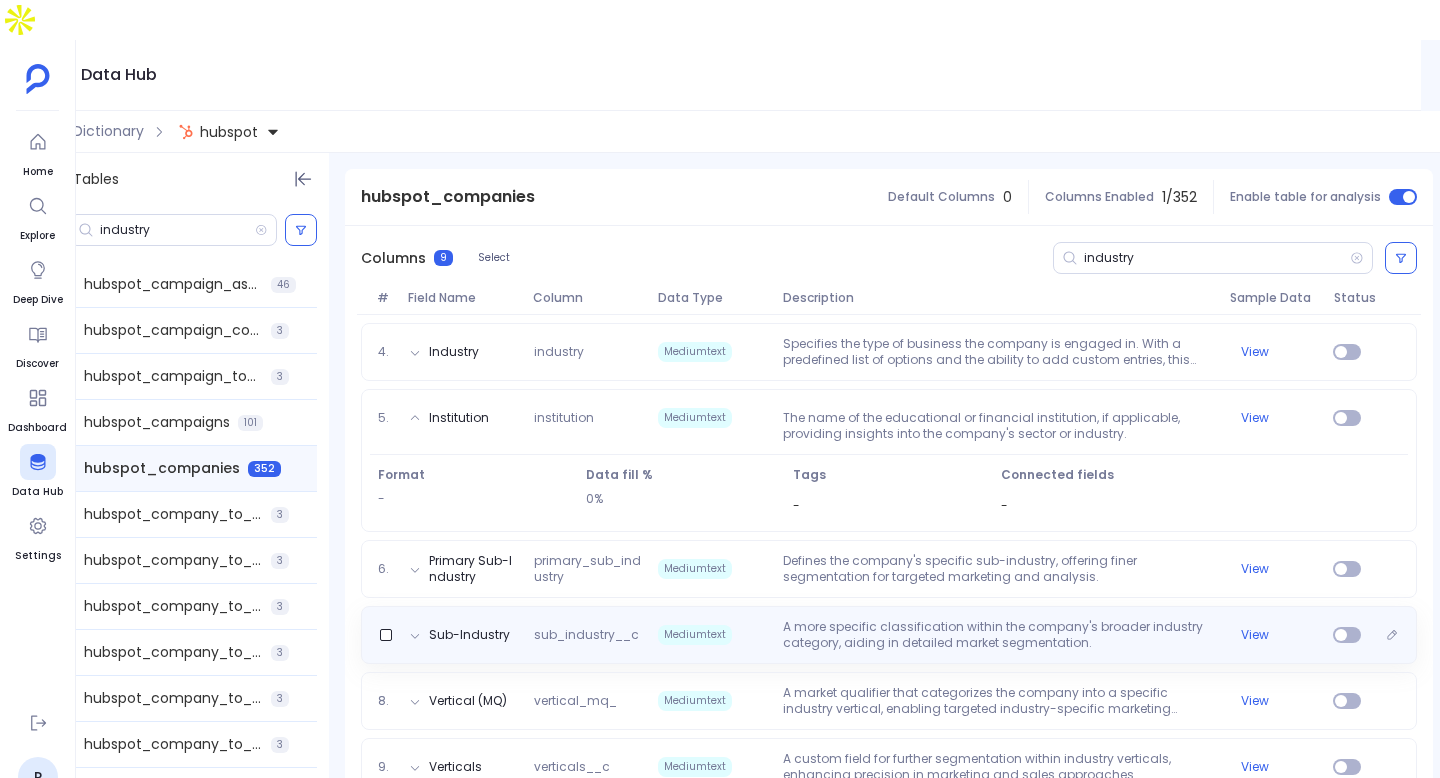 scroll, scrollTop: 457, scrollLeft: 0, axis: vertical 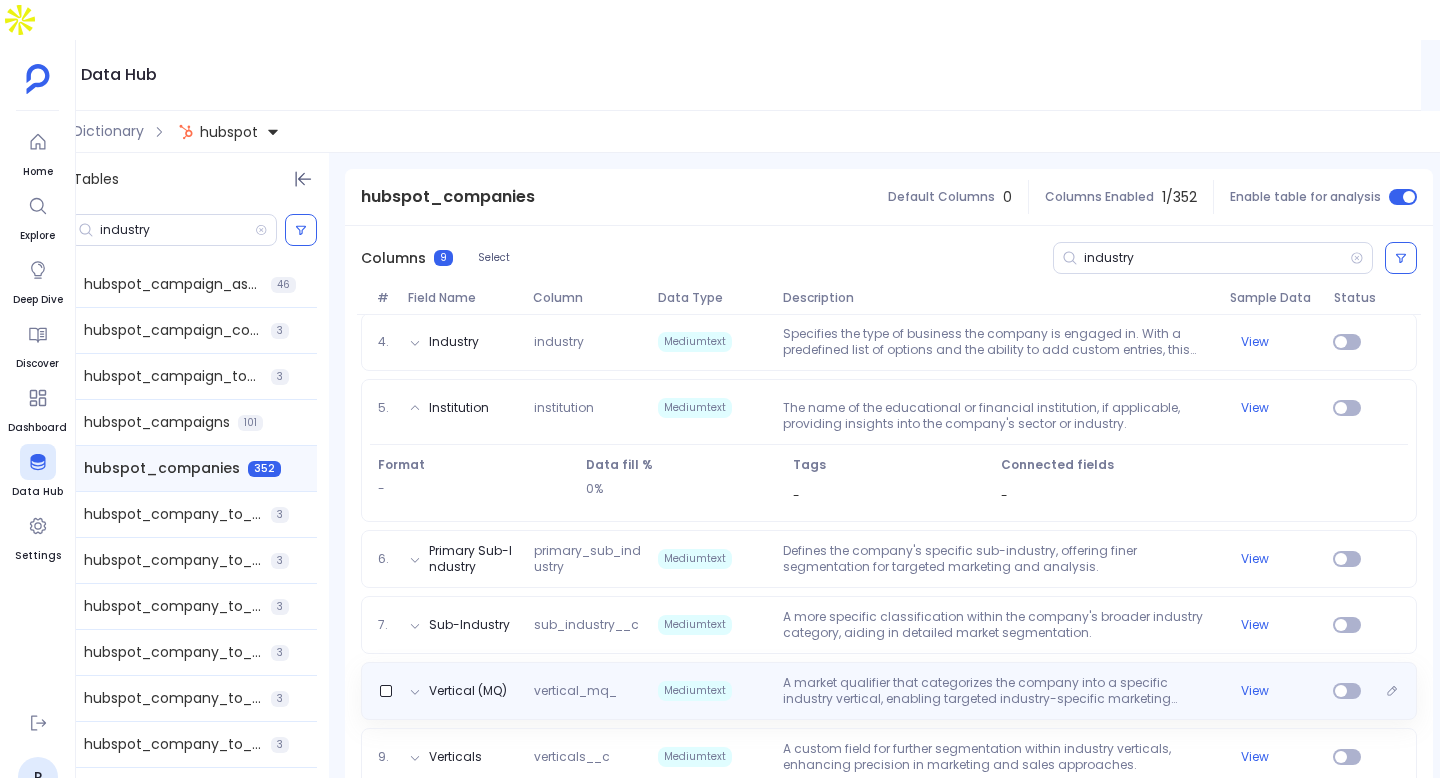 click on "A market qualifier that categorizes the company into a specific industry vertical, enabling targeted industry-specific marketing efforts." at bounding box center (998, 691) 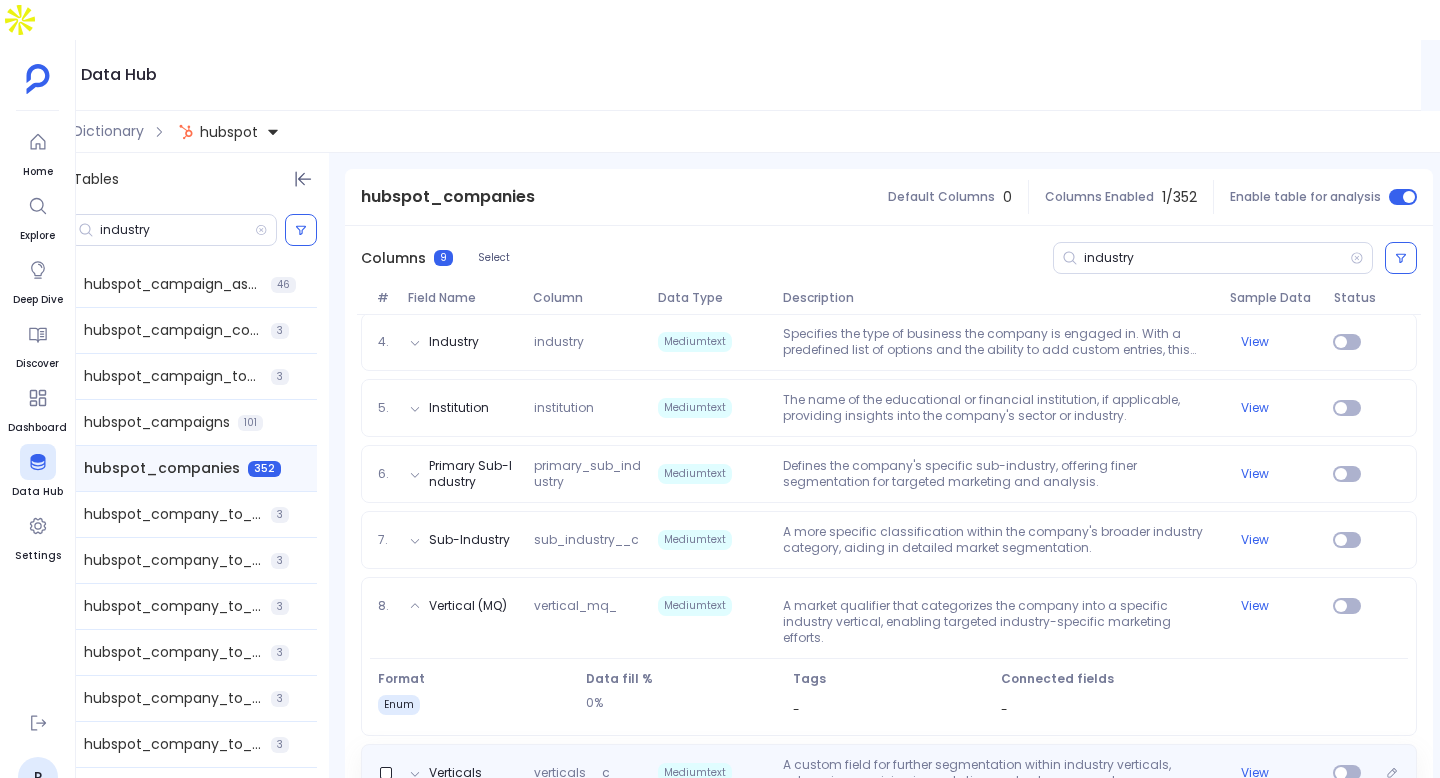 click on "A custom field for further segmentation within industry verticals, enhancing precision in marketing and sales approaches." at bounding box center [998, 773] 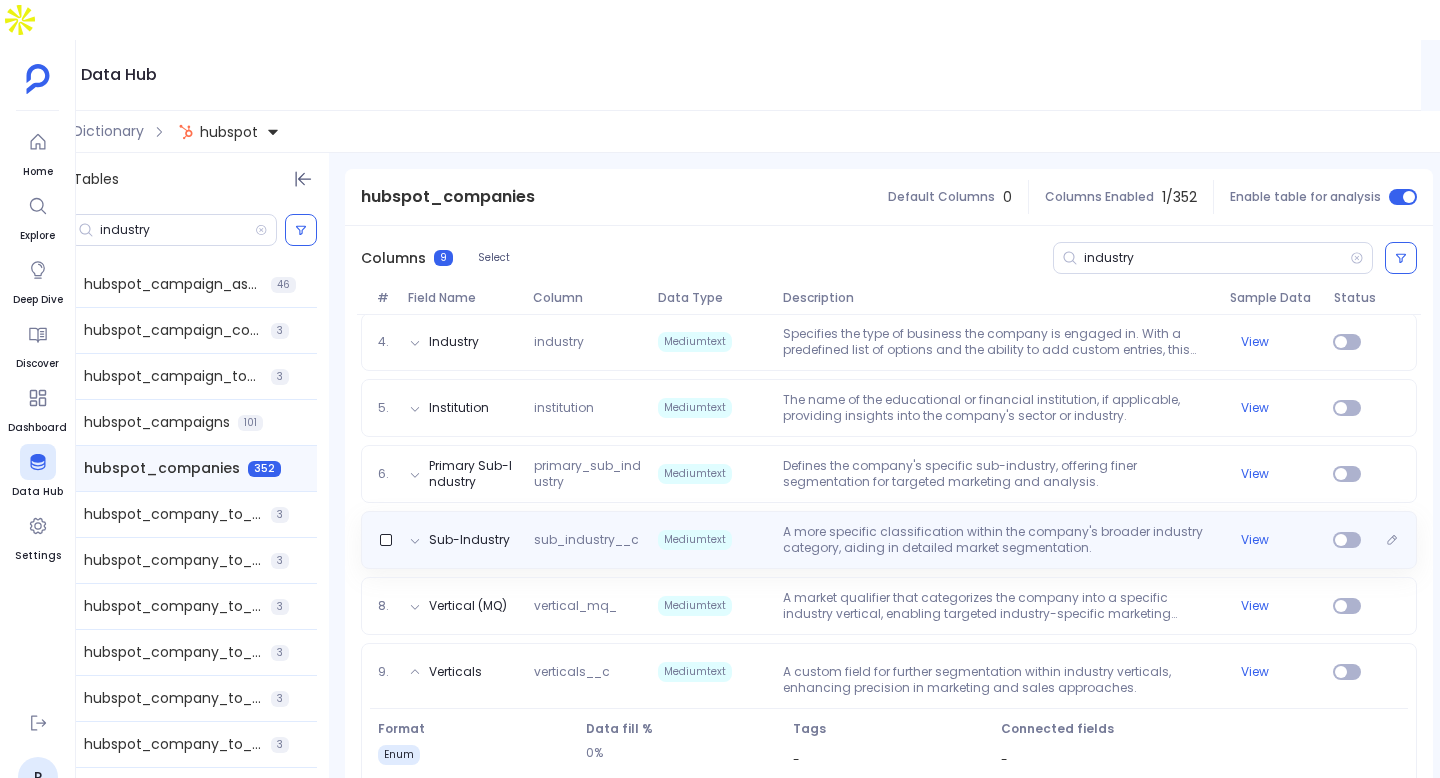scroll, scrollTop: 287, scrollLeft: 0, axis: vertical 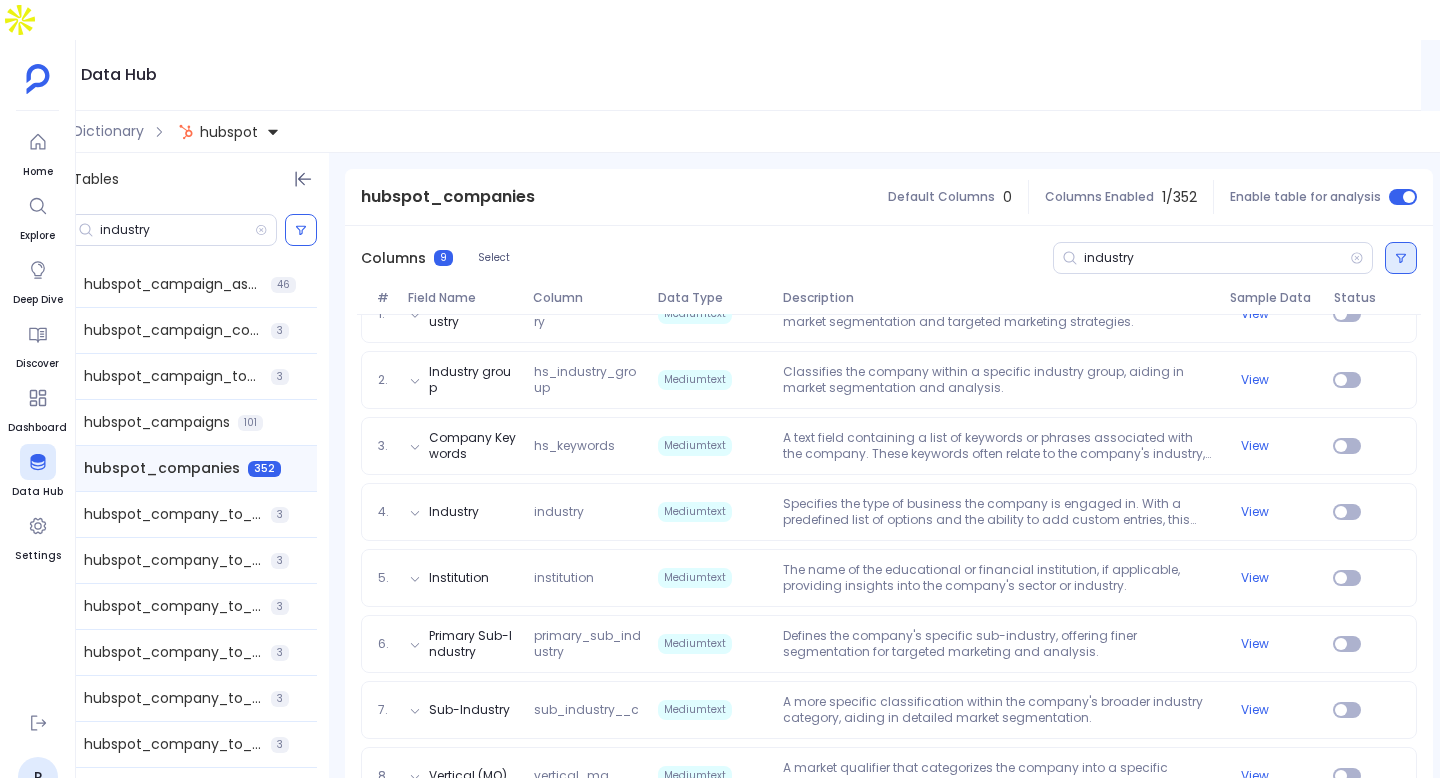click 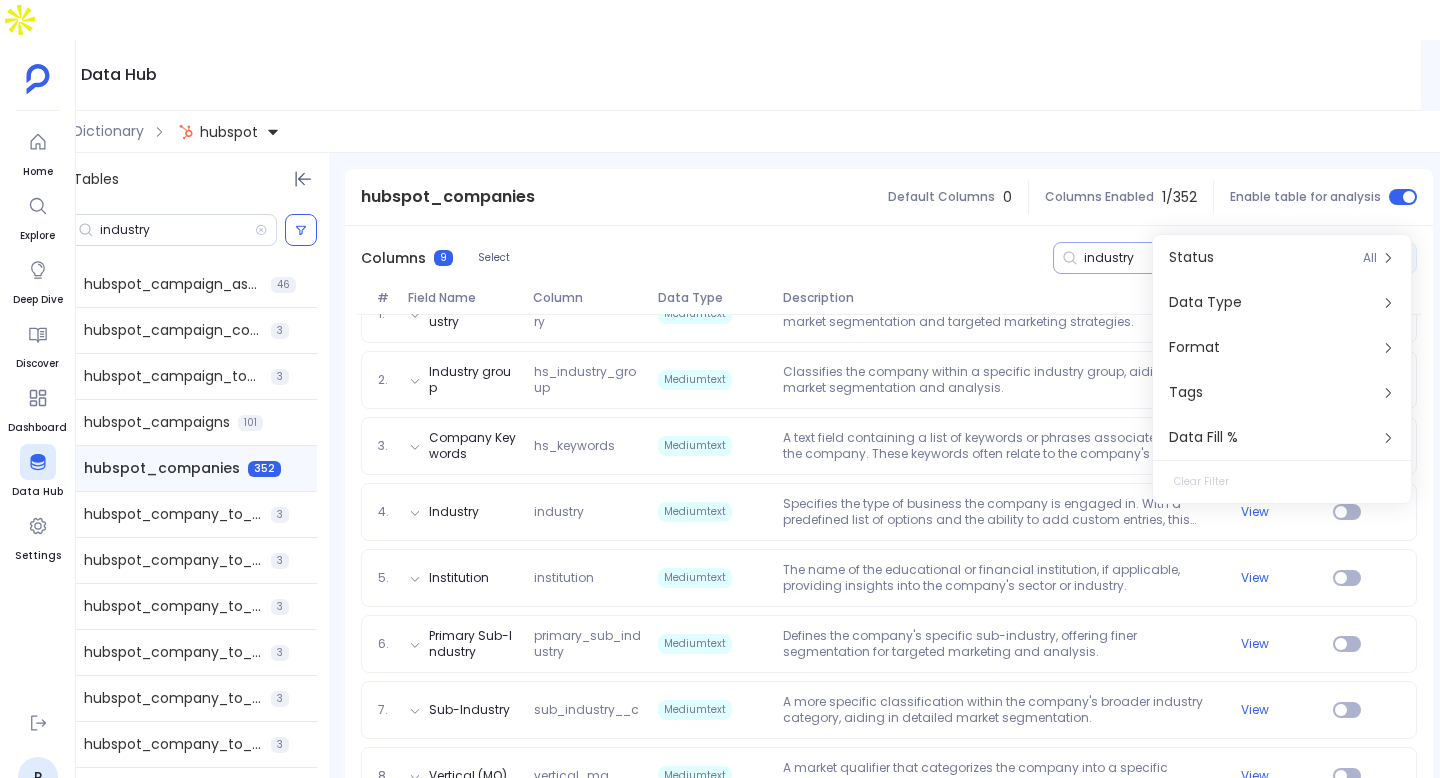 click on "industry" at bounding box center (1217, 258) 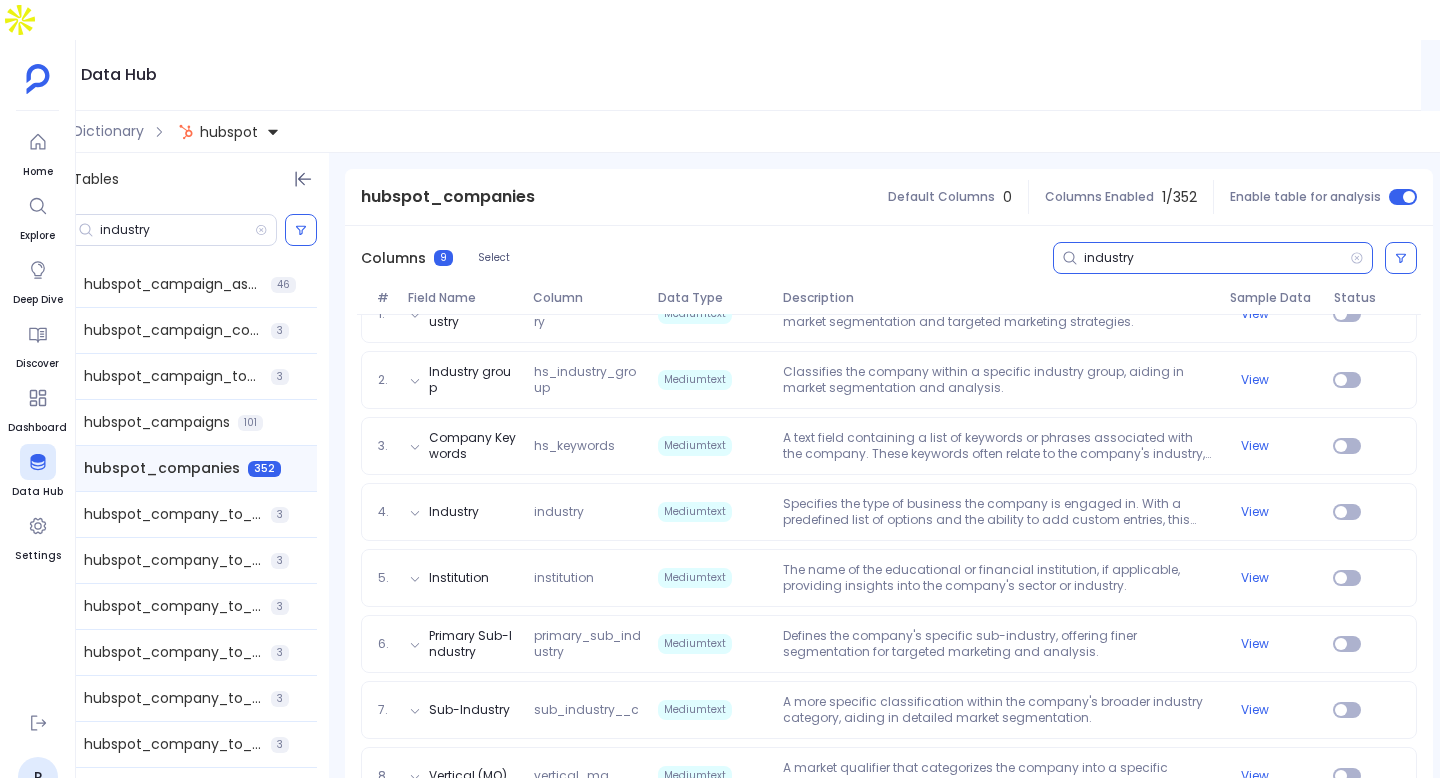 click on "industry" at bounding box center (1217, 258) 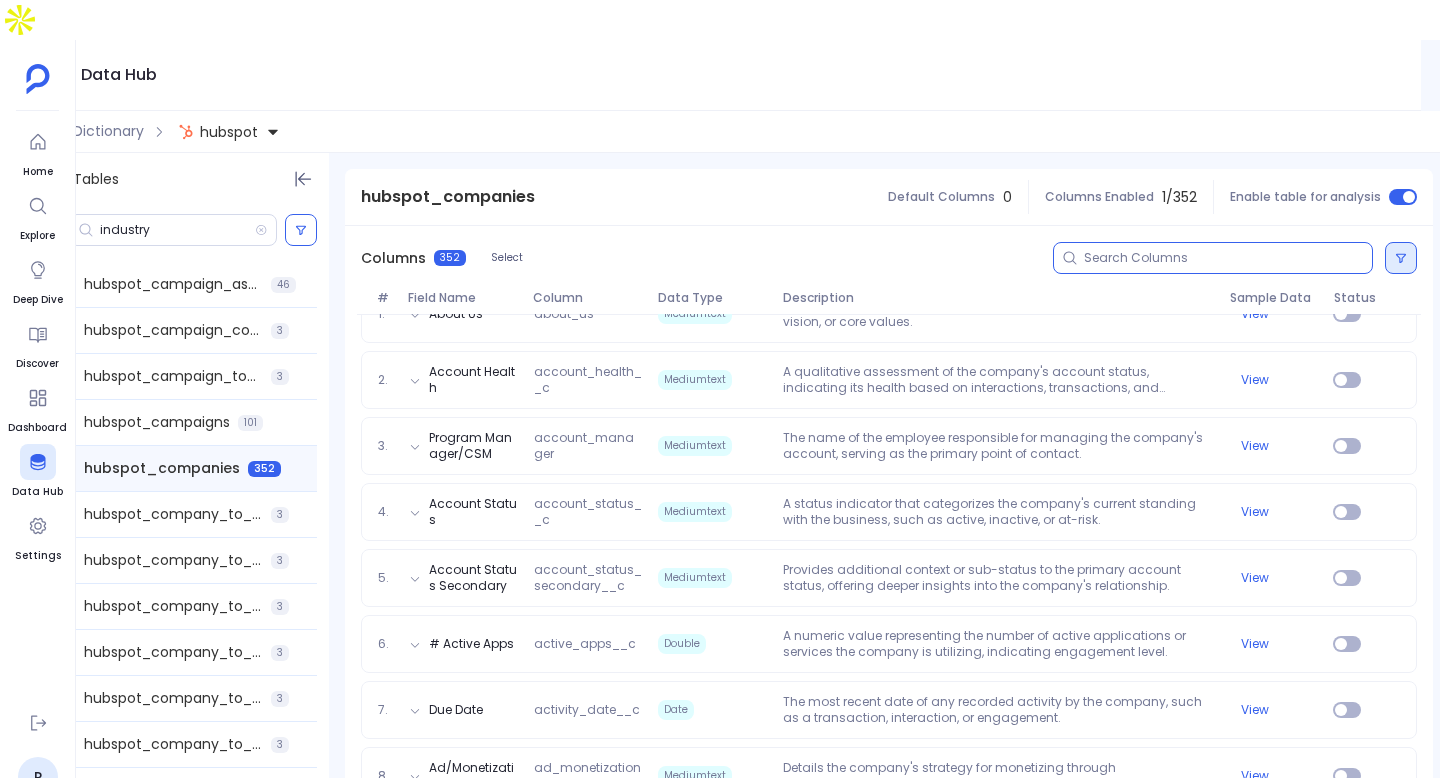 type 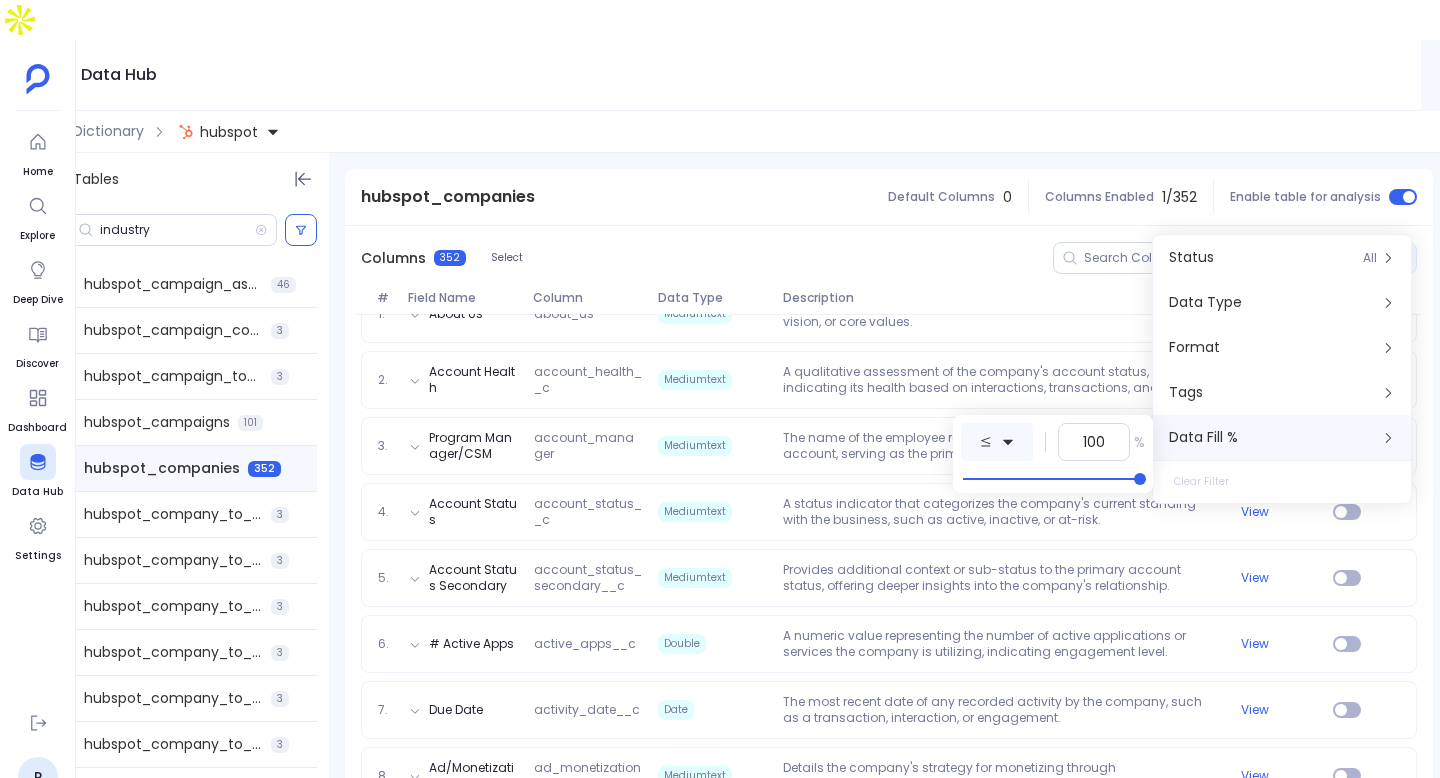 click 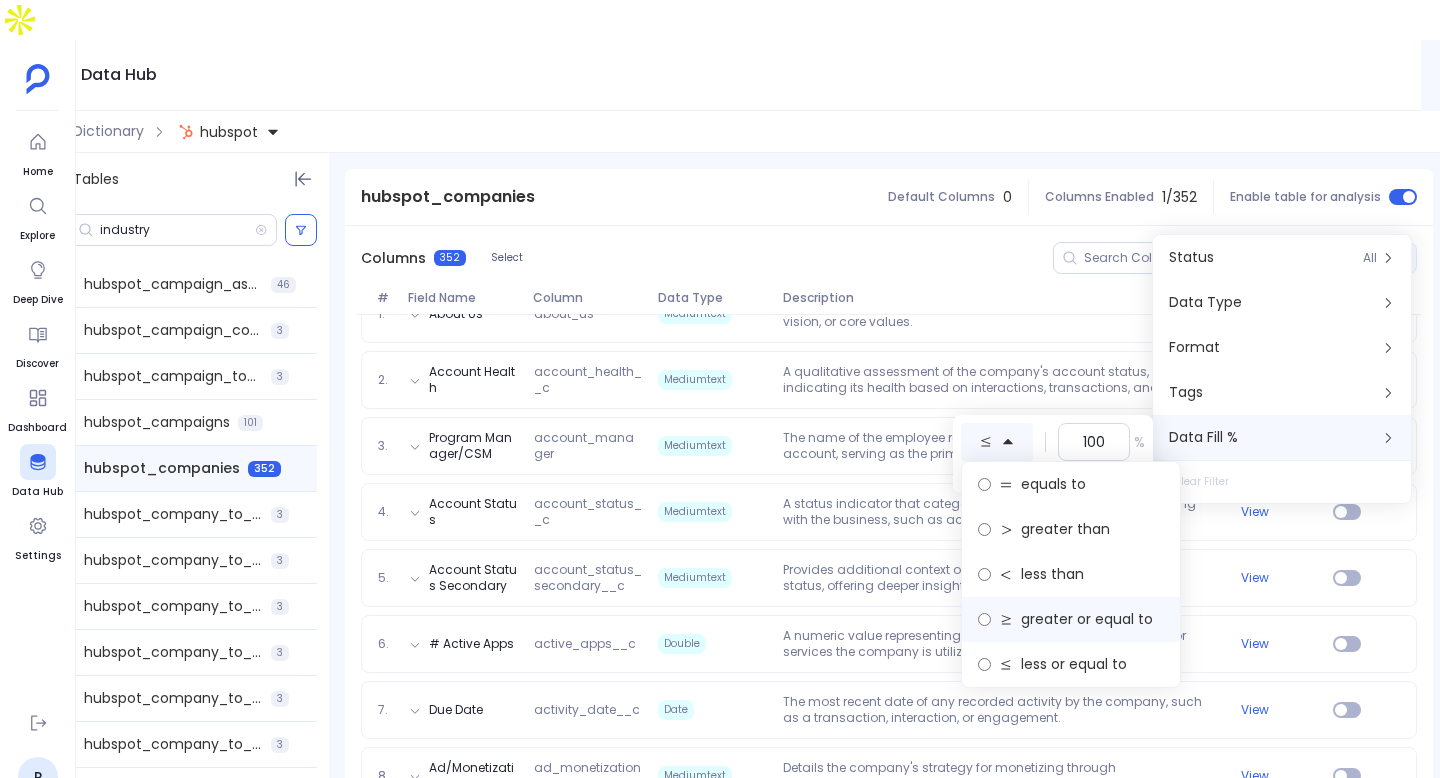 click on "greater or equal to" at bounding box center (1071, 619) 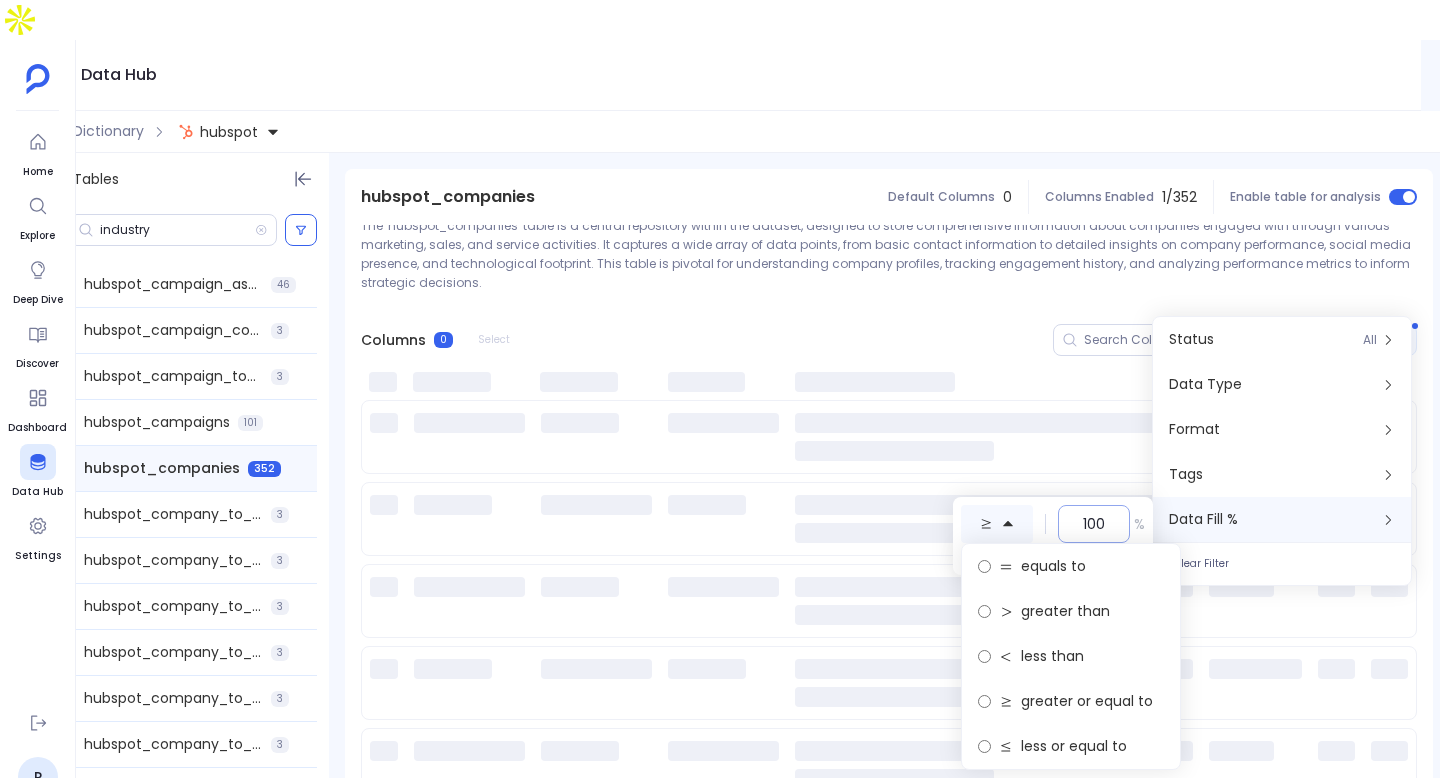 click on "100" at bounding box center [1094, 524] 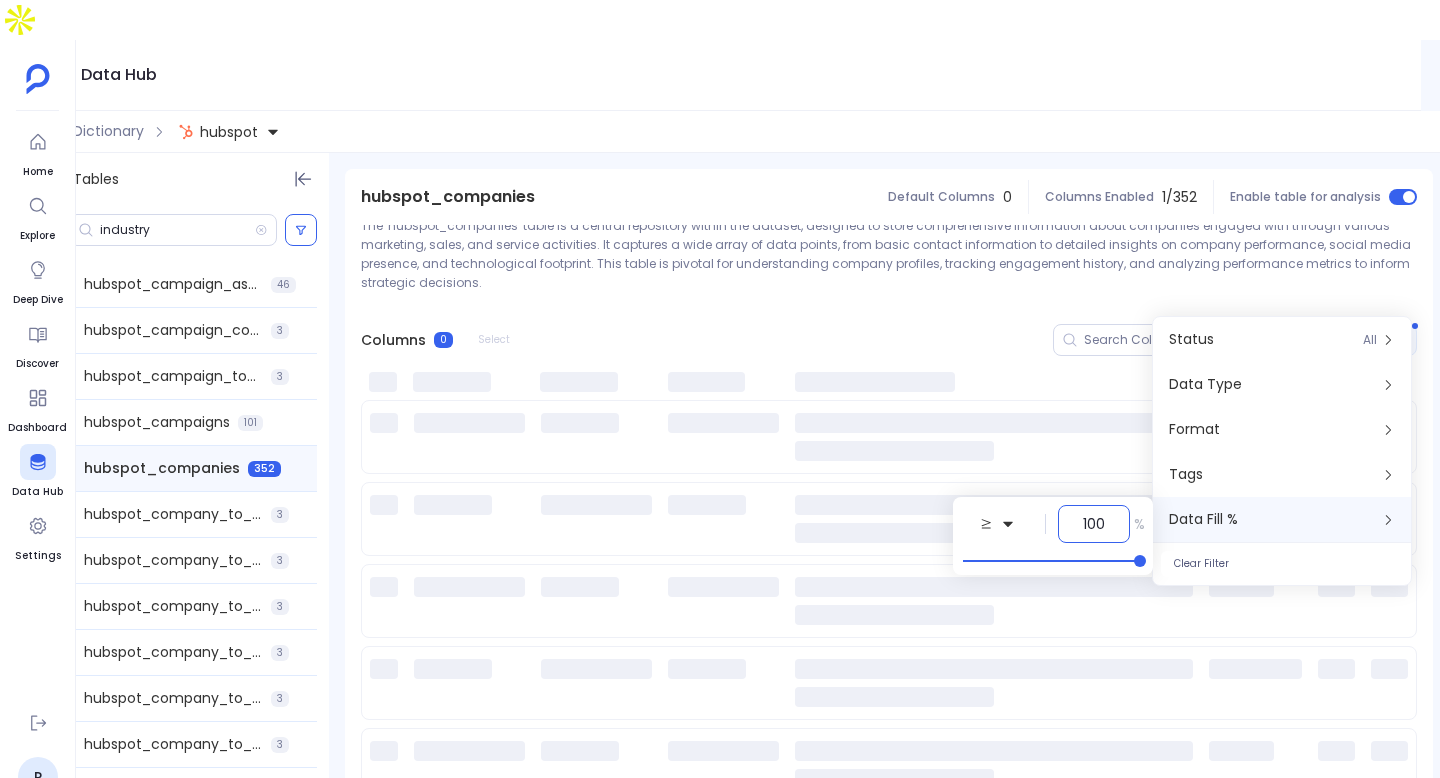 click on "100" at bounding box center (1094, 524) 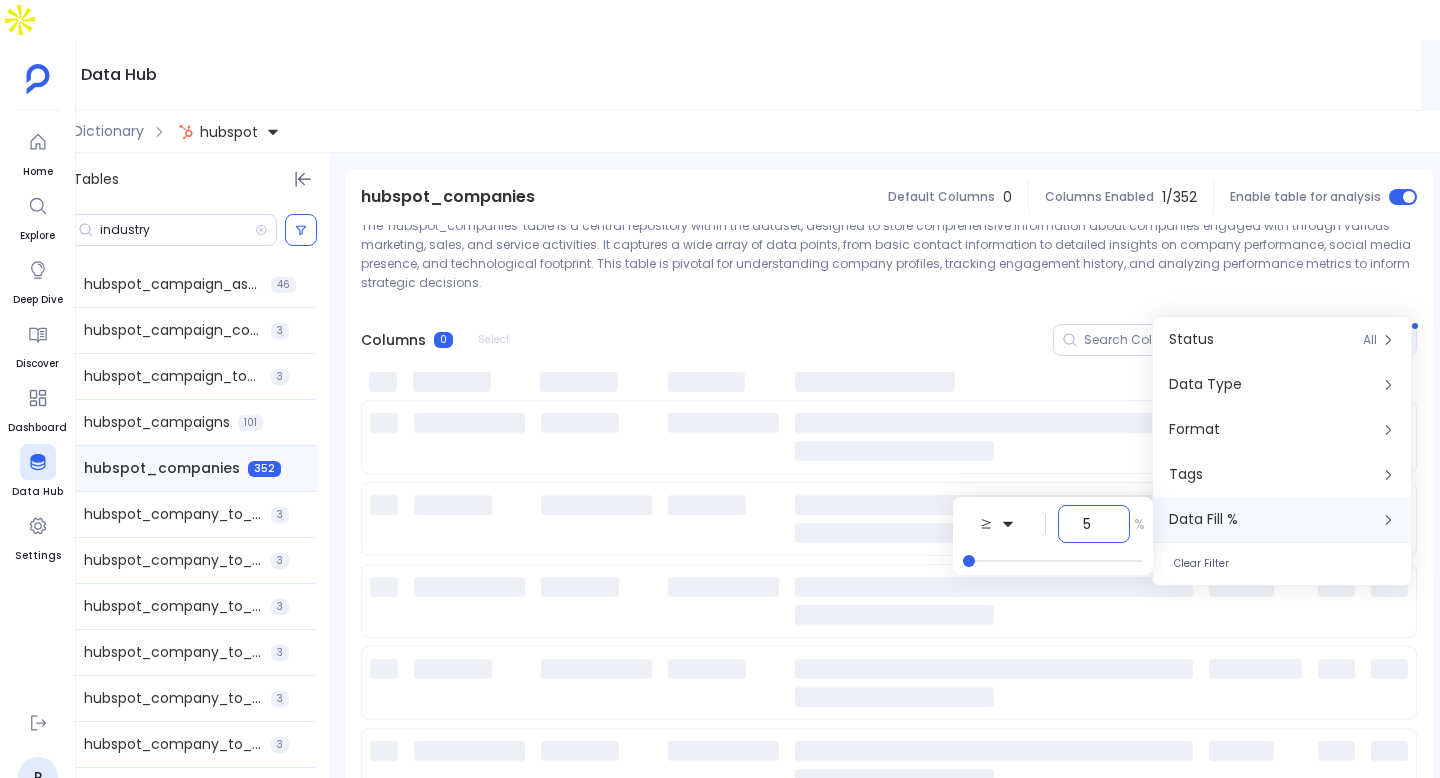 type on "50" 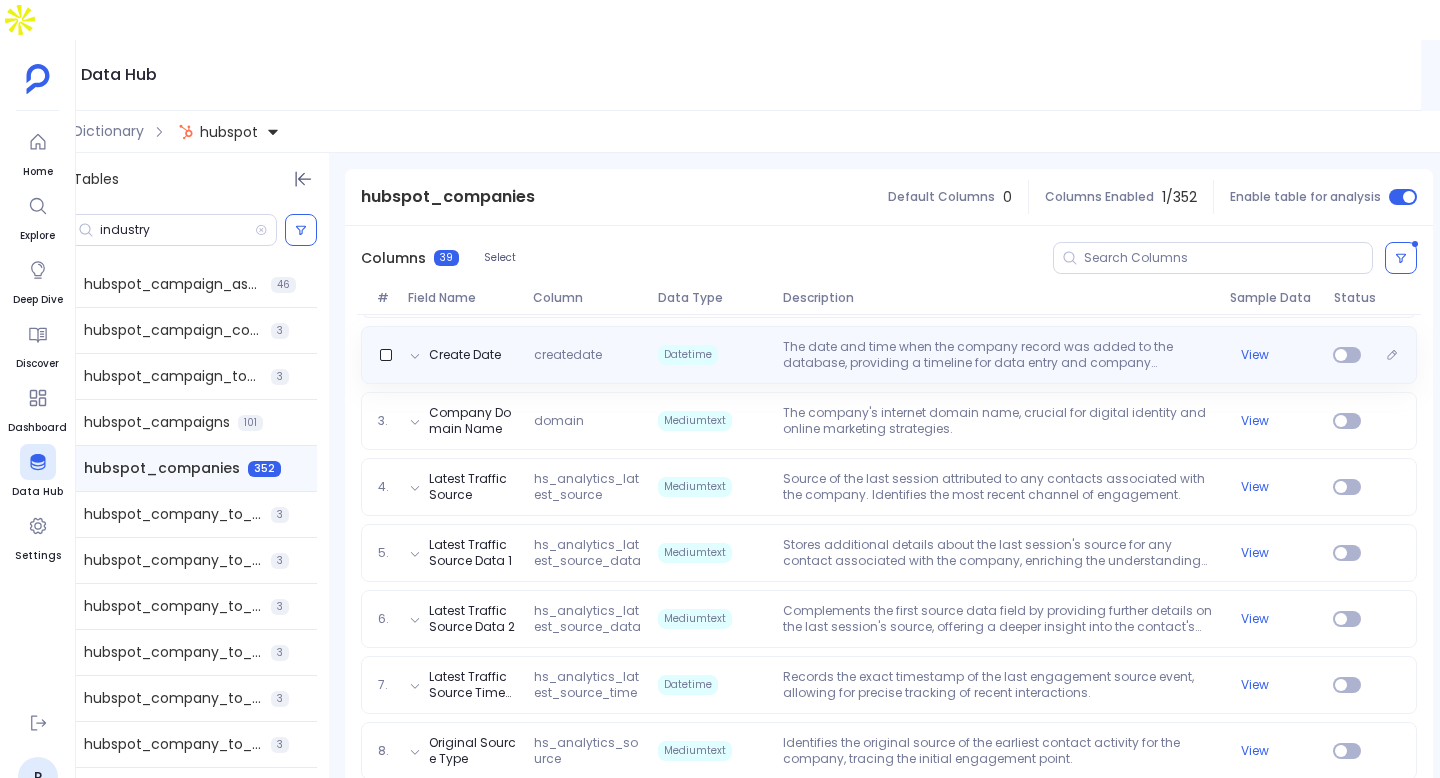 scroll, scrollTop: 96, scrollLeft: 0, axis: vertical 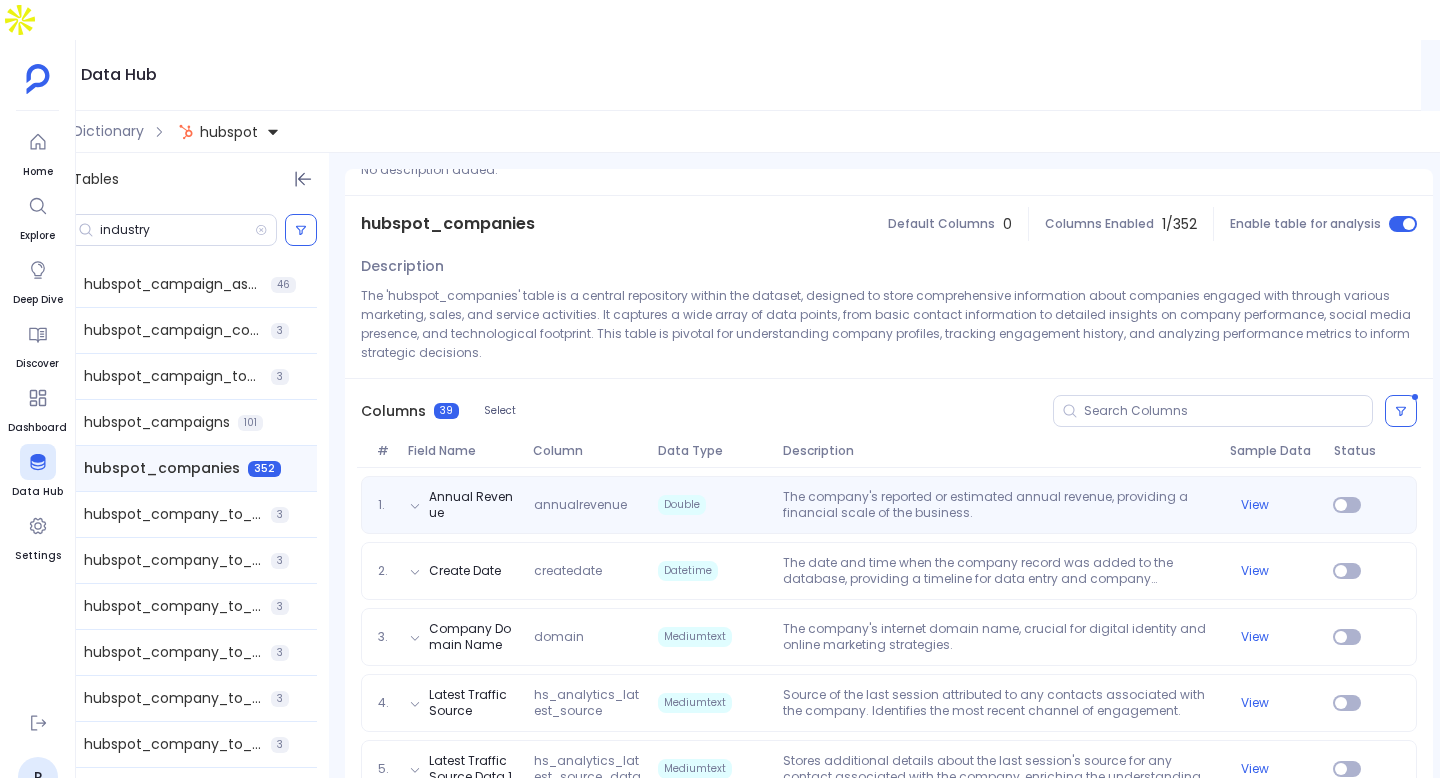 click on "The company's reported or estimated annual revenue, providing a financial scale of the business." at bounding box center (998, 505) 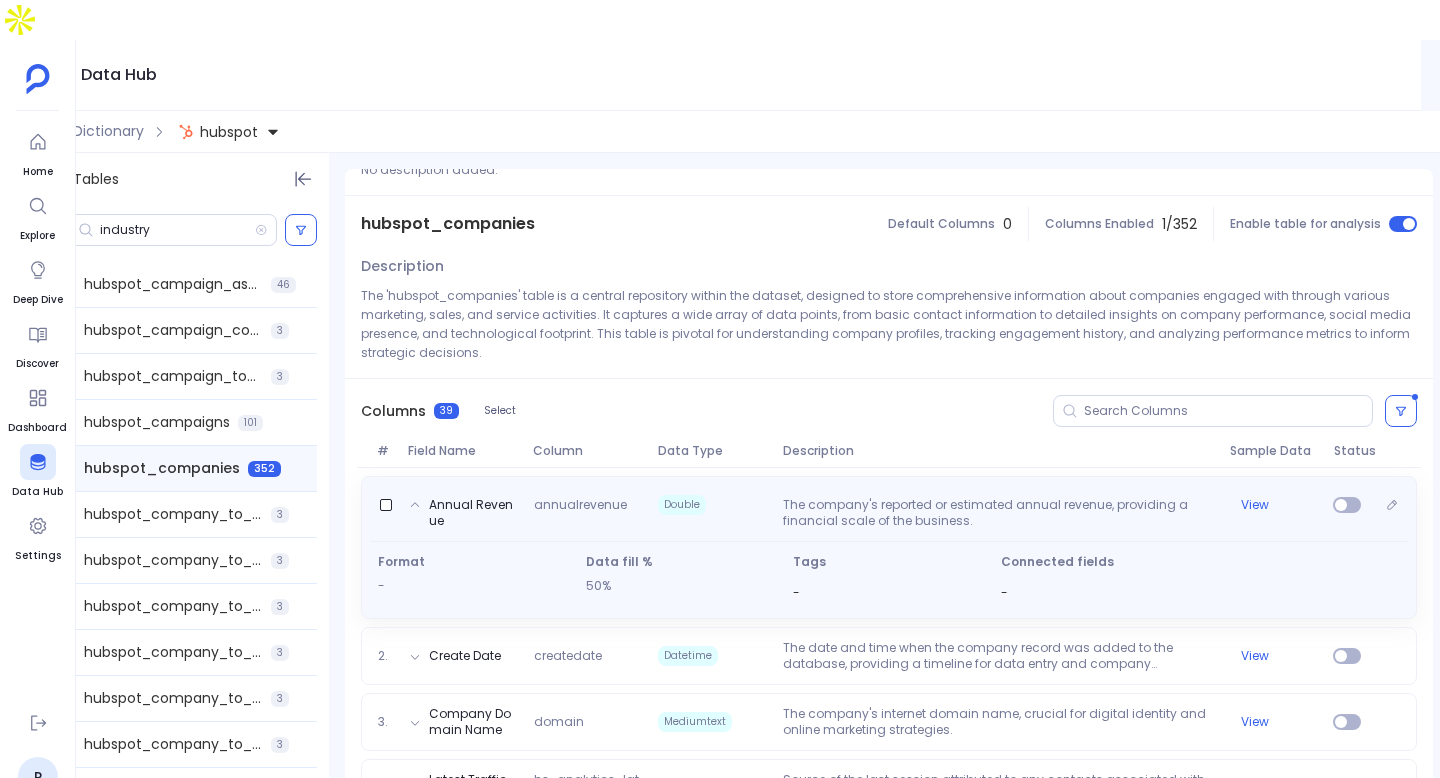 click on "The company's reported or estimated annual revenue, providing a financial scale of the business." at bounding box center [998, 513] 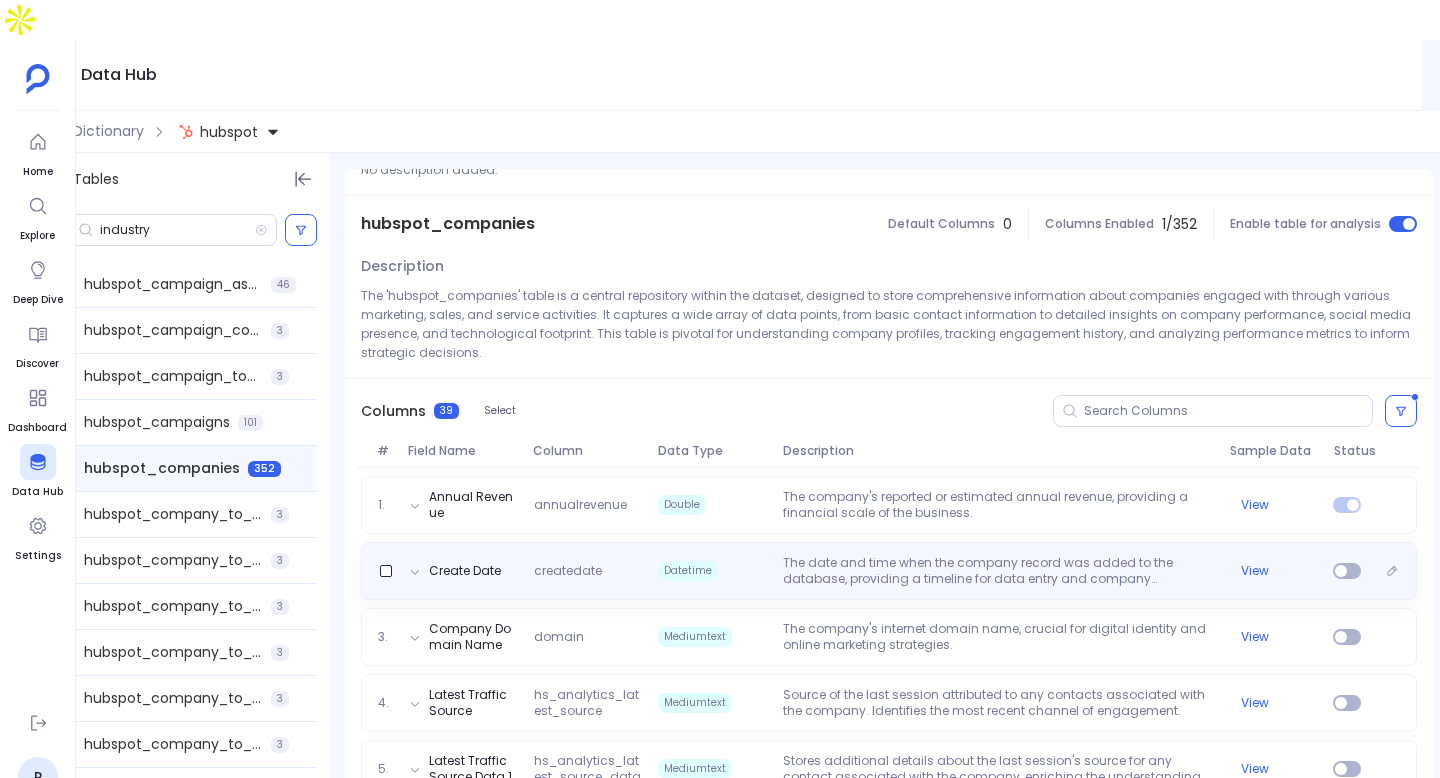 click on "Create Date createdate Datetime The date and time when the company record was added to the database, providing a timeline for data entry and company engagement. View" at bounding box center (889, 571) 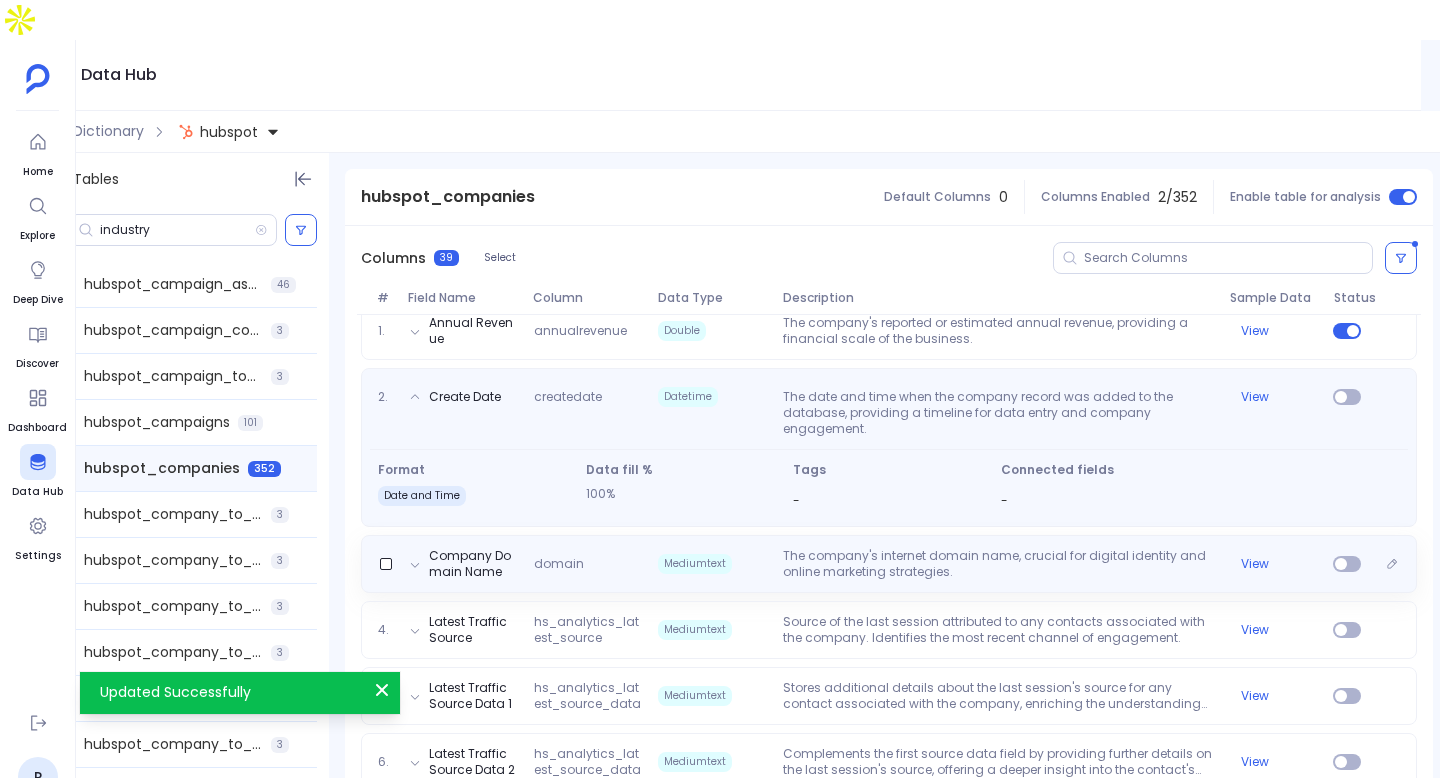 scroll, scrollTop: 320, scrollLeft: 0, axis: vertical 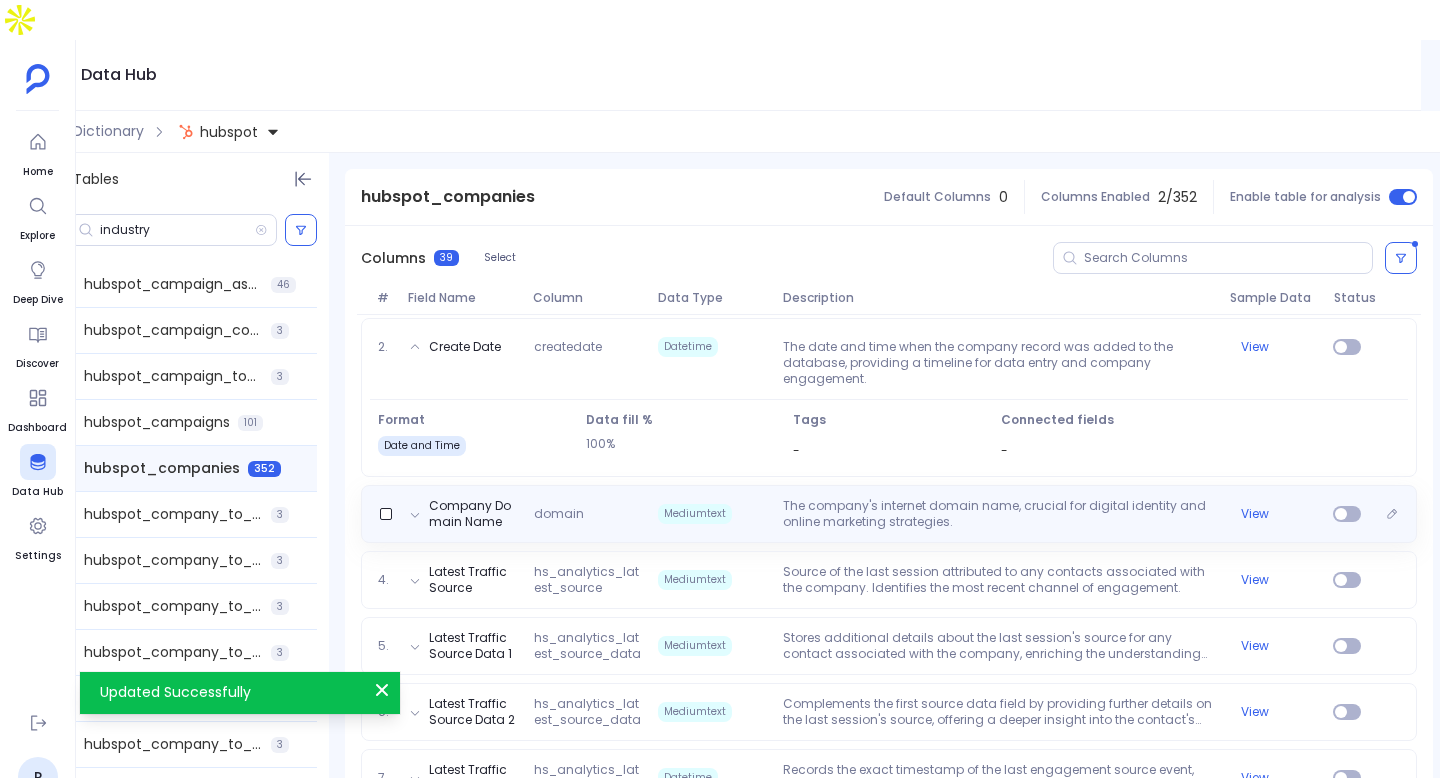 click on "Company Domain Name domain Mediumtext The company's internet domain name, crucial for digital identity and online marketing strategies. View" at bounding box center (889, 514) 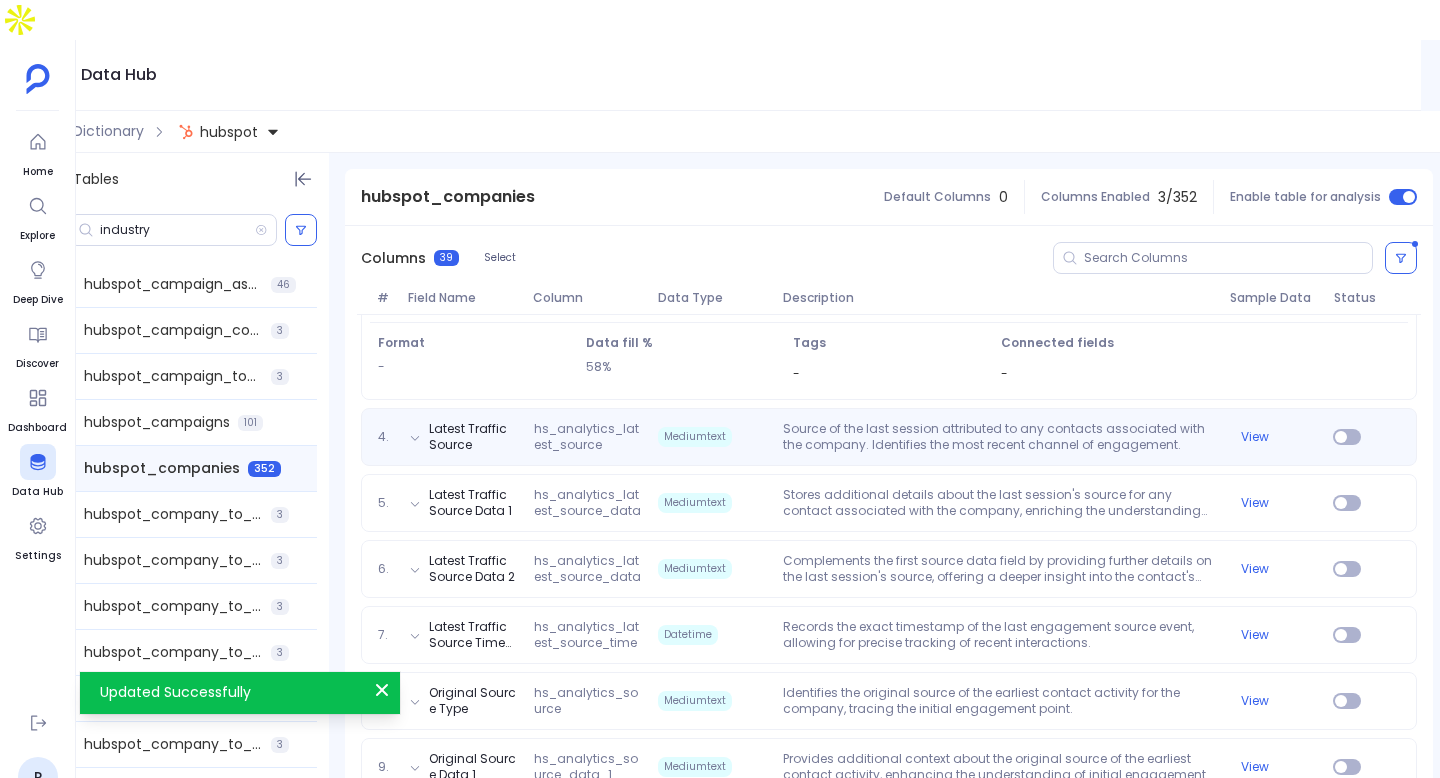 scroll, scrollTop: 491, scrollLeft: 0, axis: vertical 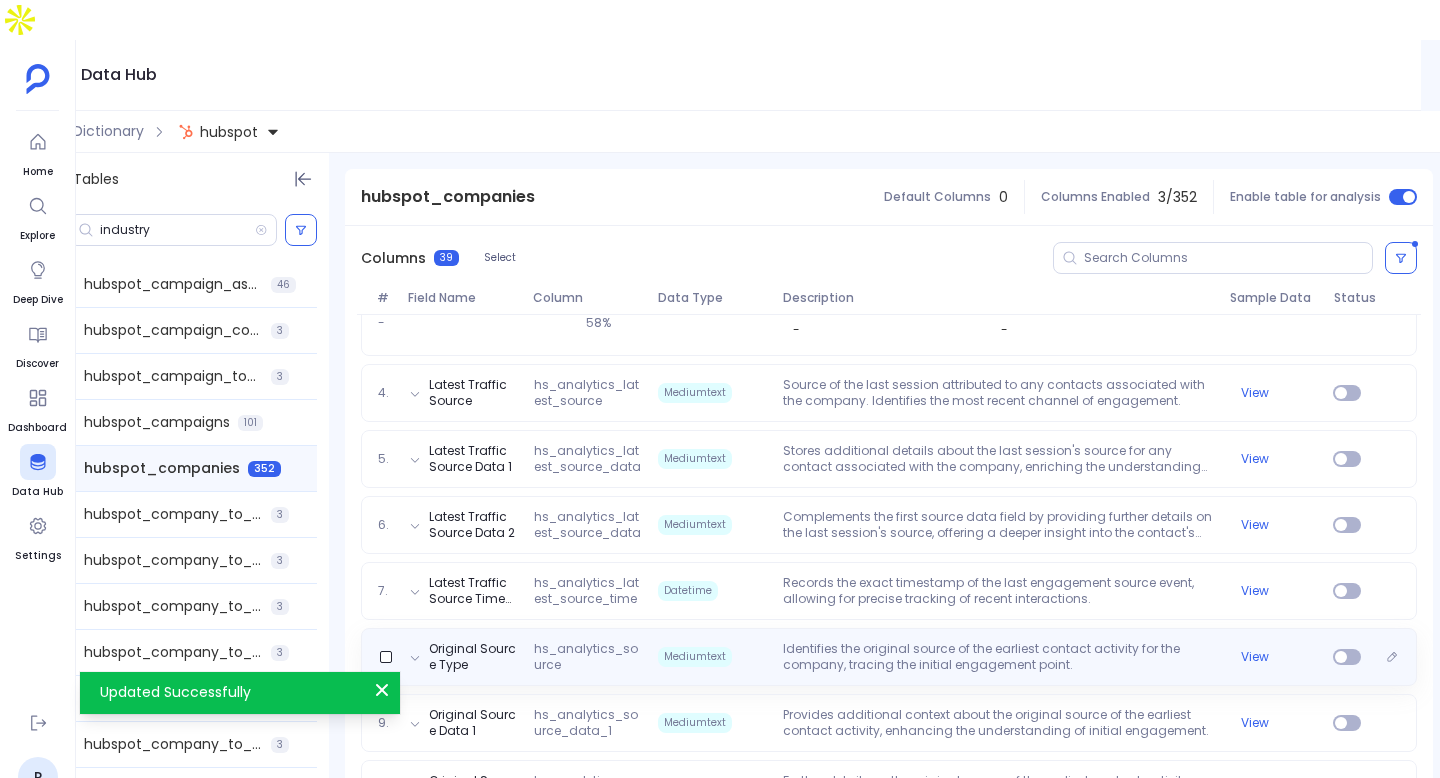 click on "Identifies the original source of the earliest contact activity for the company, tracing the initial engagement point." at bounding box center (998, 657) 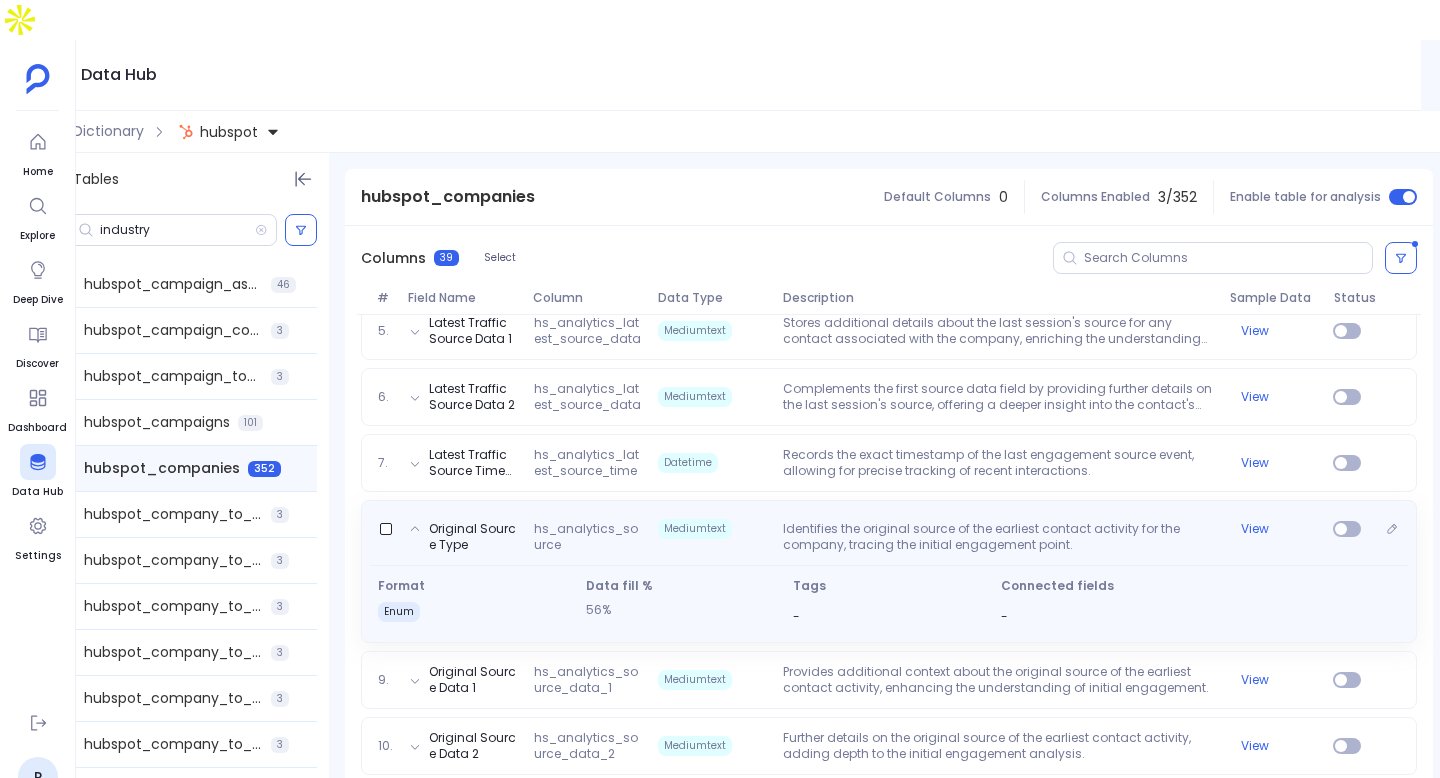 scroll, scrollTop: 614, scrollLeft: 0, axis: vertical 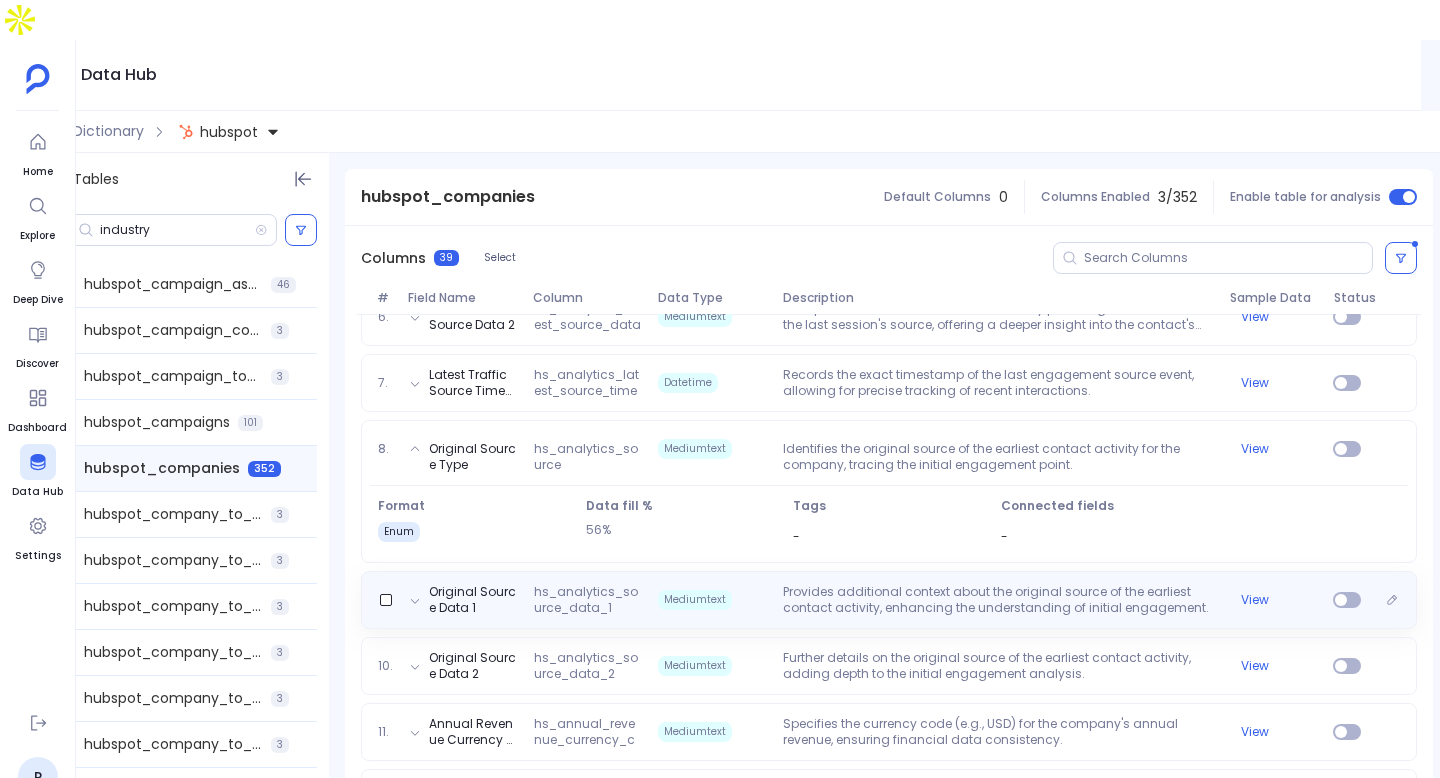 click on "Provides additional context about the original source of the earliest contact activity, enhancing the understanding of initial engagement." at bounding box center [998, 600] 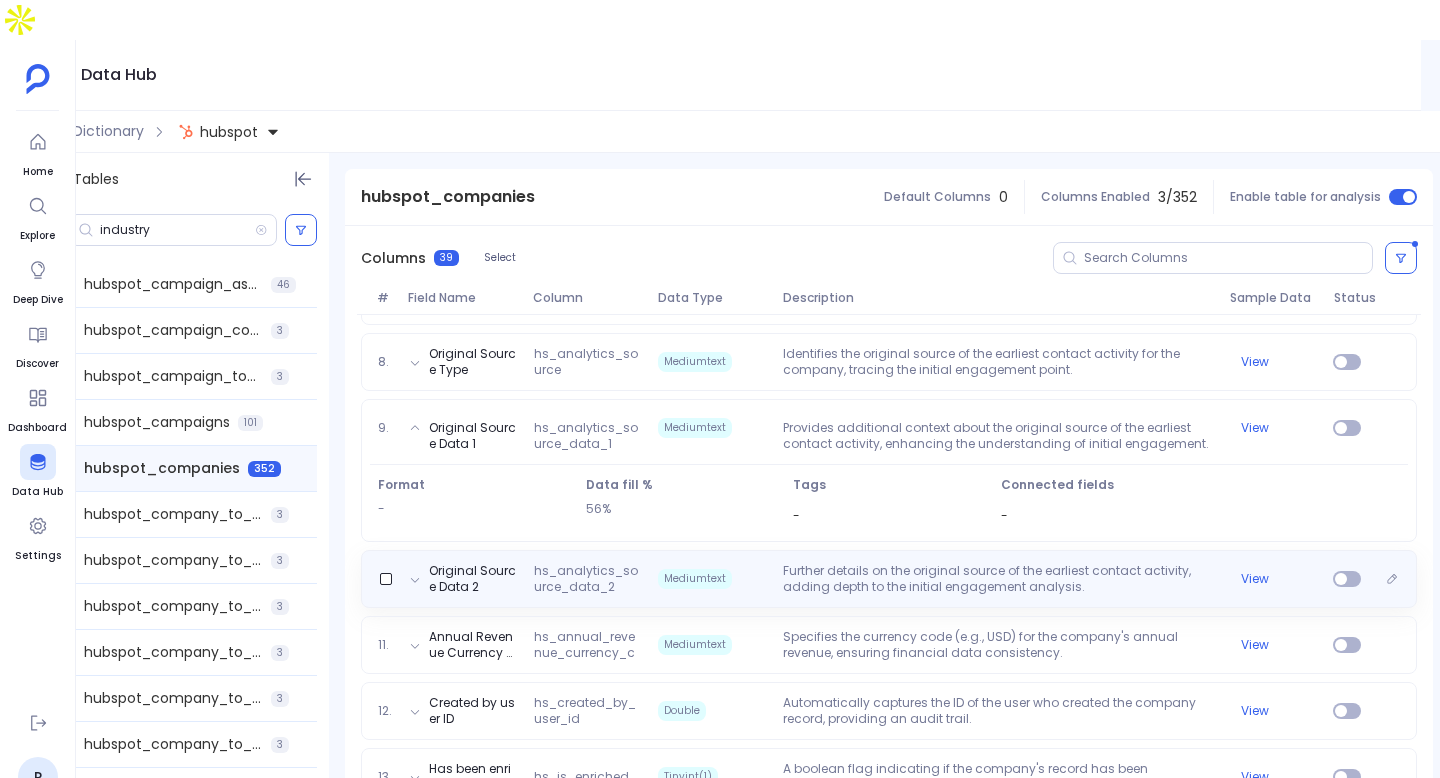 click on "Further details on the original source of the earliest contact activity, adding depth to the initial engagement analysis." at bounding box center (998, 579) 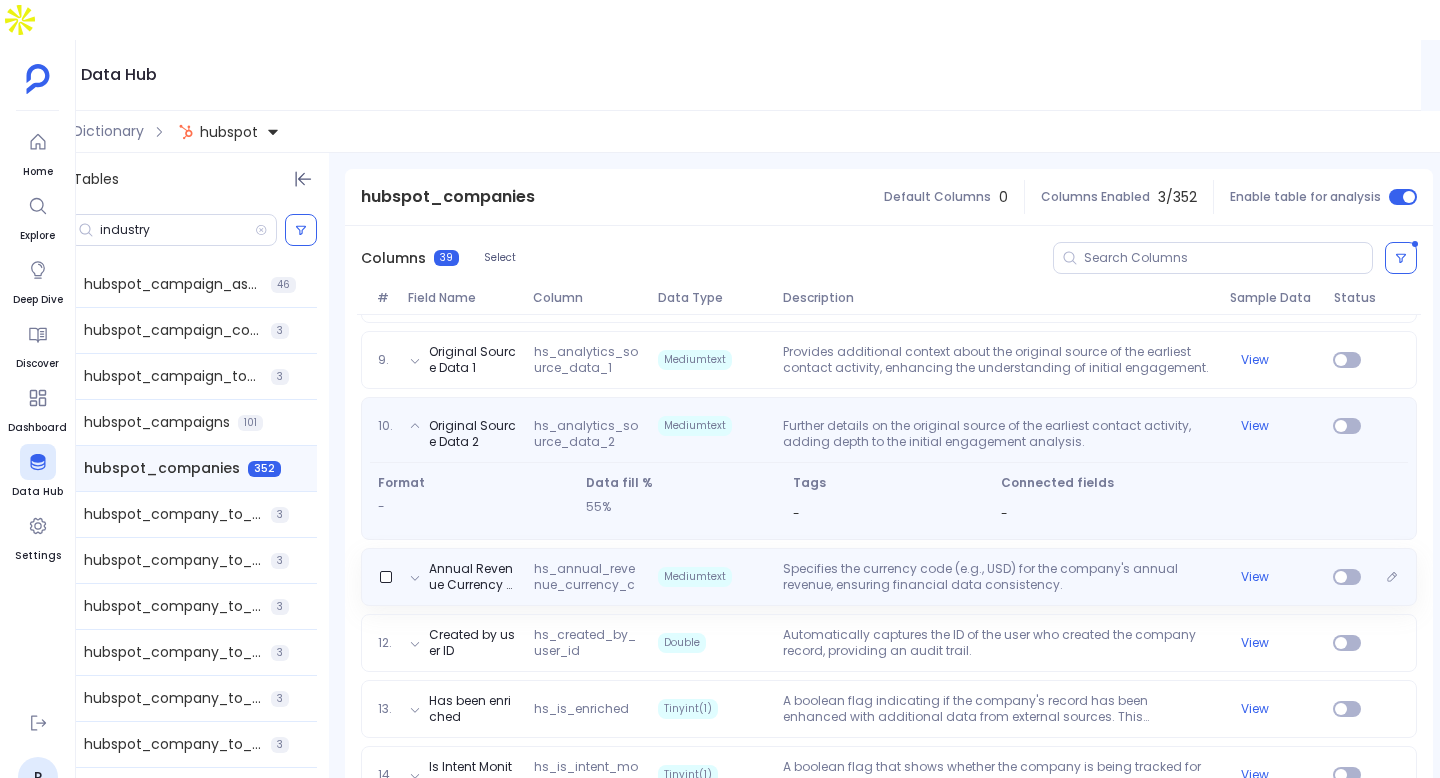 click on "Specifies the currency code (e.g., USD) for the company's annual revenue, ensuring financial data consistency." at bounding box center [998, 577] 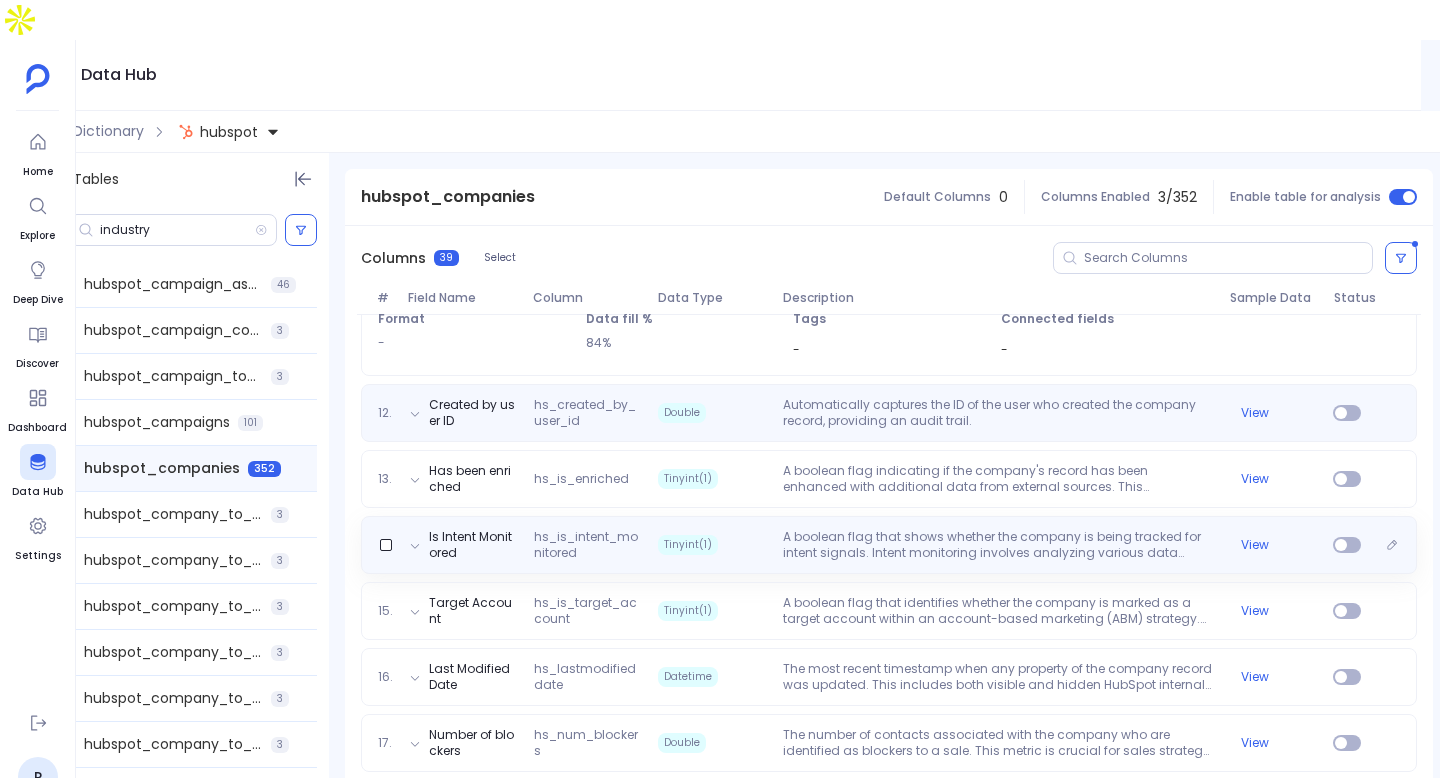 scroll, scrollTop: 1054, scrollLeft: 0, axis: vertical 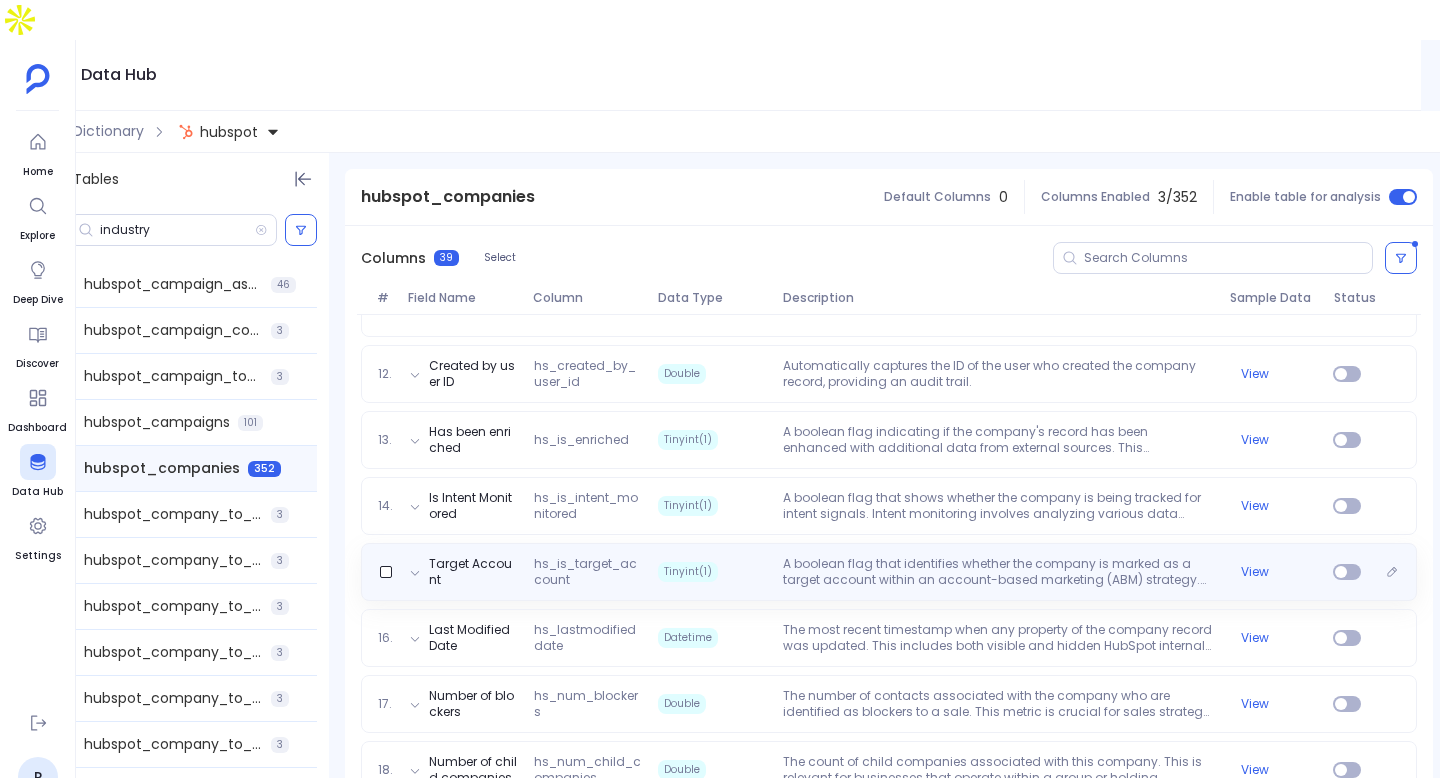 click on "A boolean flag that identifies whether the company is marked as a target account within an account-based marketing (ABM) strategy. Target accounts are companies that have been identified as high-value prospects, warranting customized marketing and sales approaches." at bounding box center [998, 572] 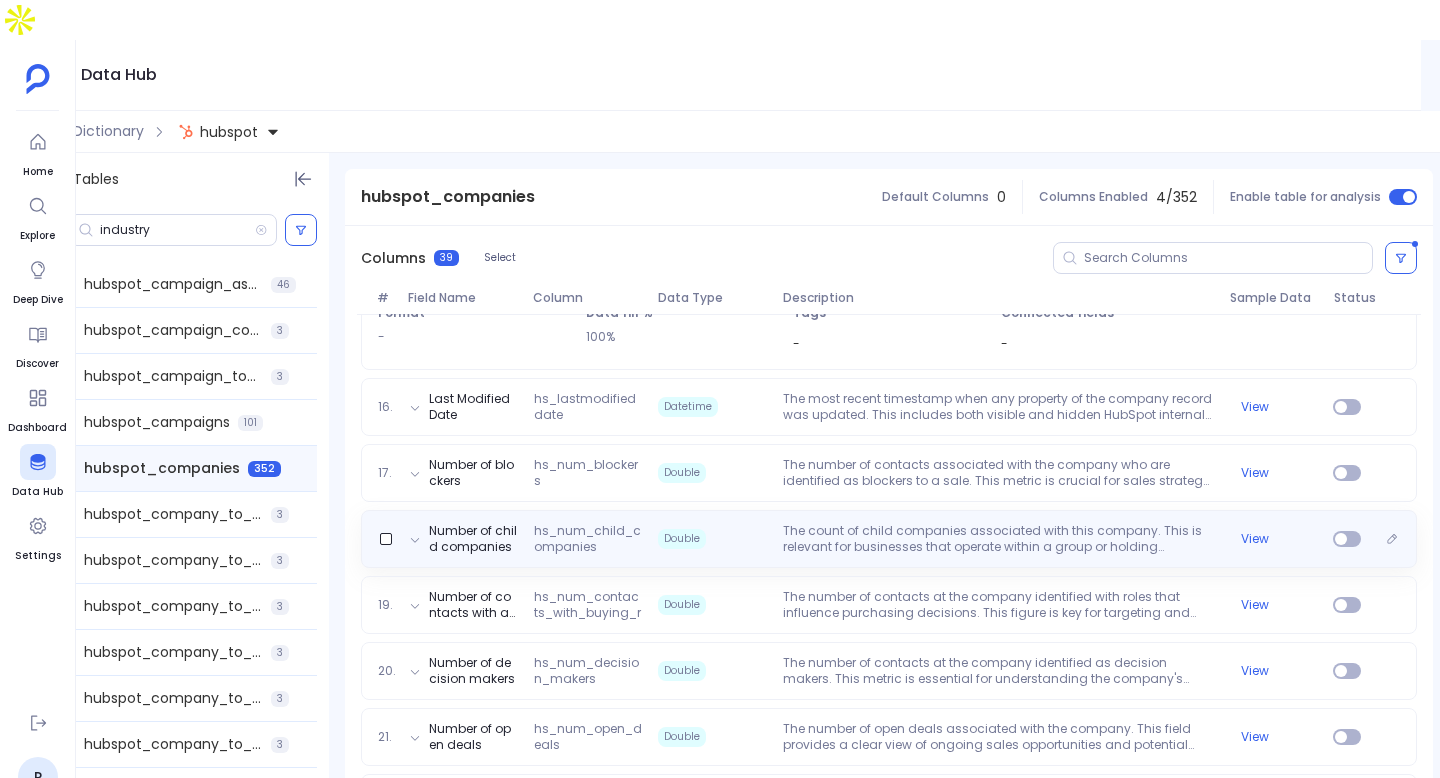 scroll, scrollTop: 1378, scrollLeft: 0, axis: vertical 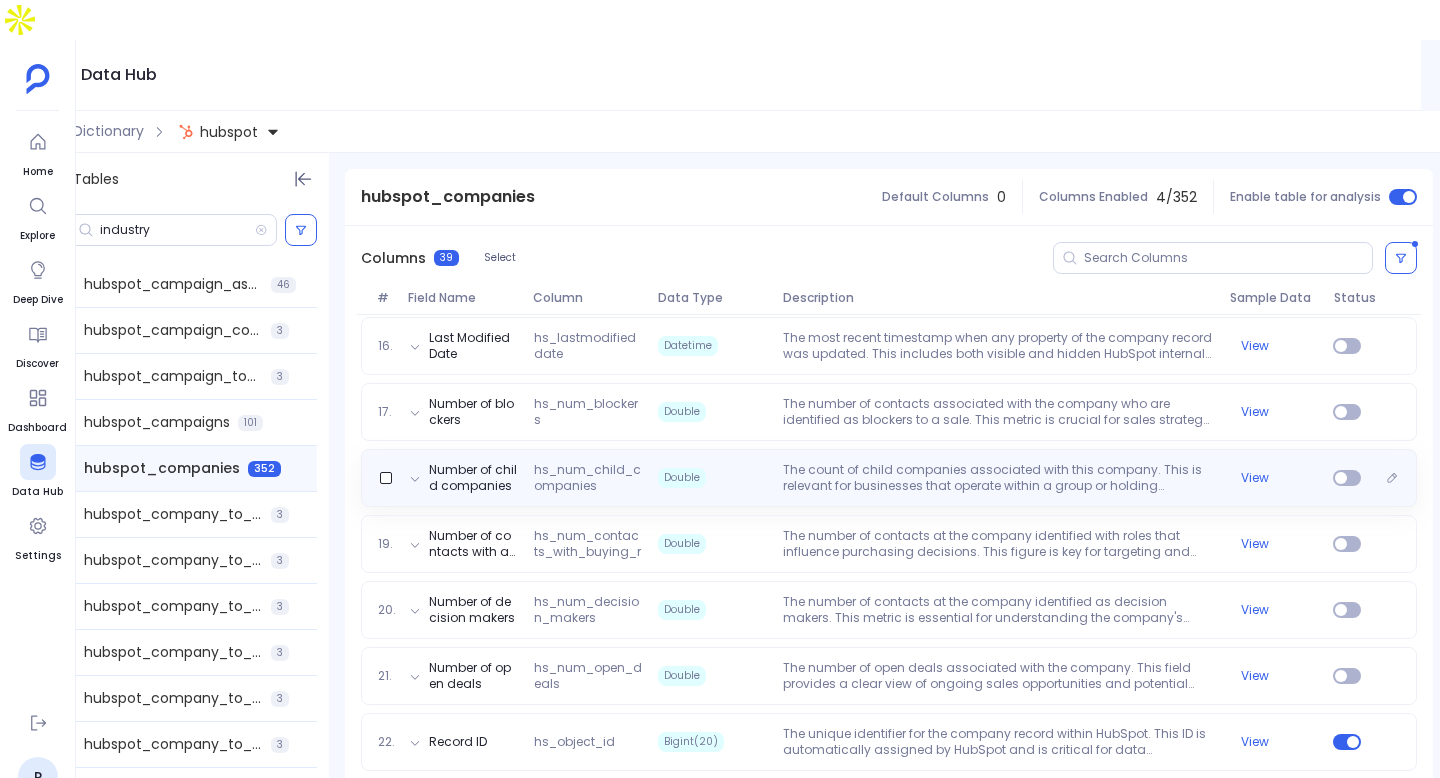 click on "The count of child companies associated with this company. This is relevant for businesses that operate within a group or holding structure, providing a hierarchical view of company relationships." at bounding box center [998, 478] 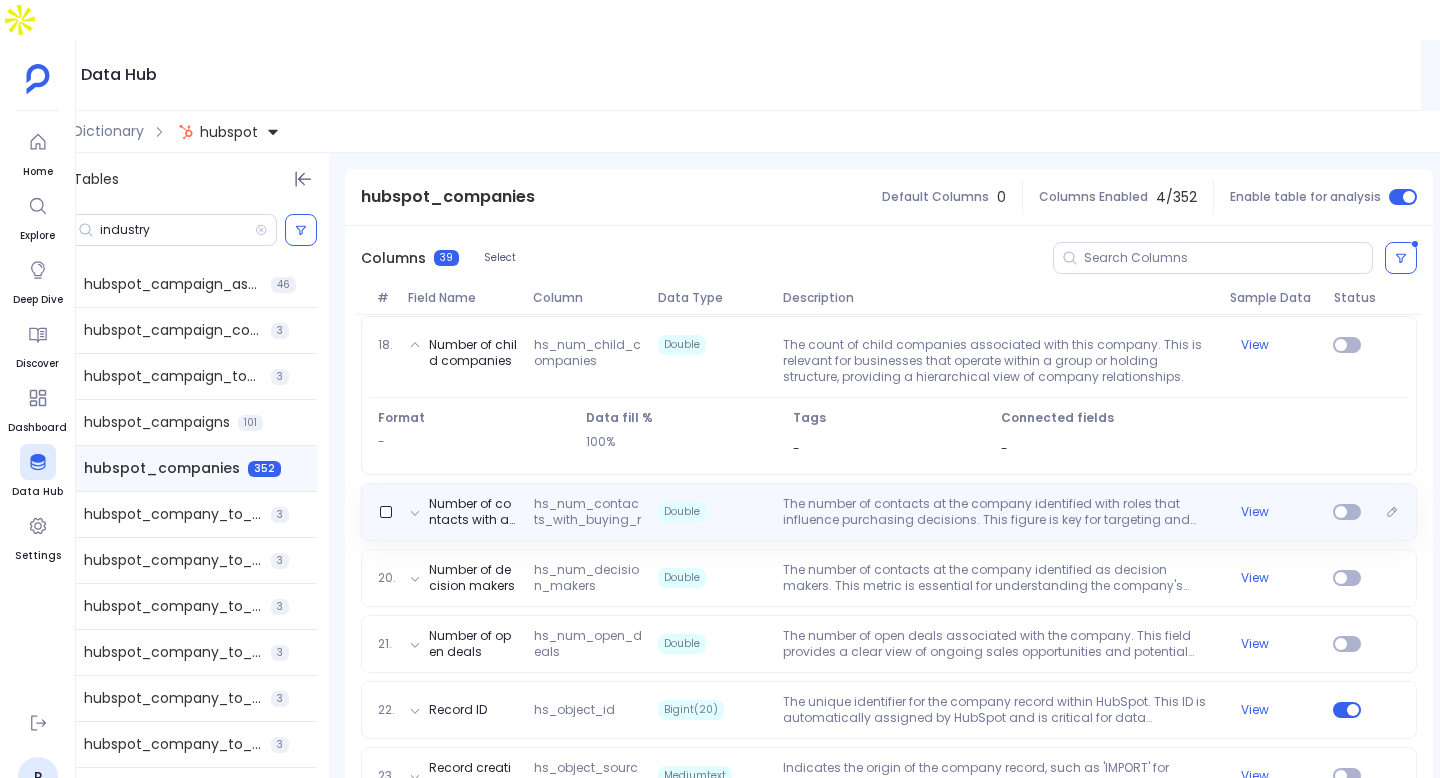 click on "The number of contacts at the company identified with roles that influence purchasing decisions. This figure is key for targeting and tailoring sales efforts towards the right individuals." at bounding box center [998, 512] 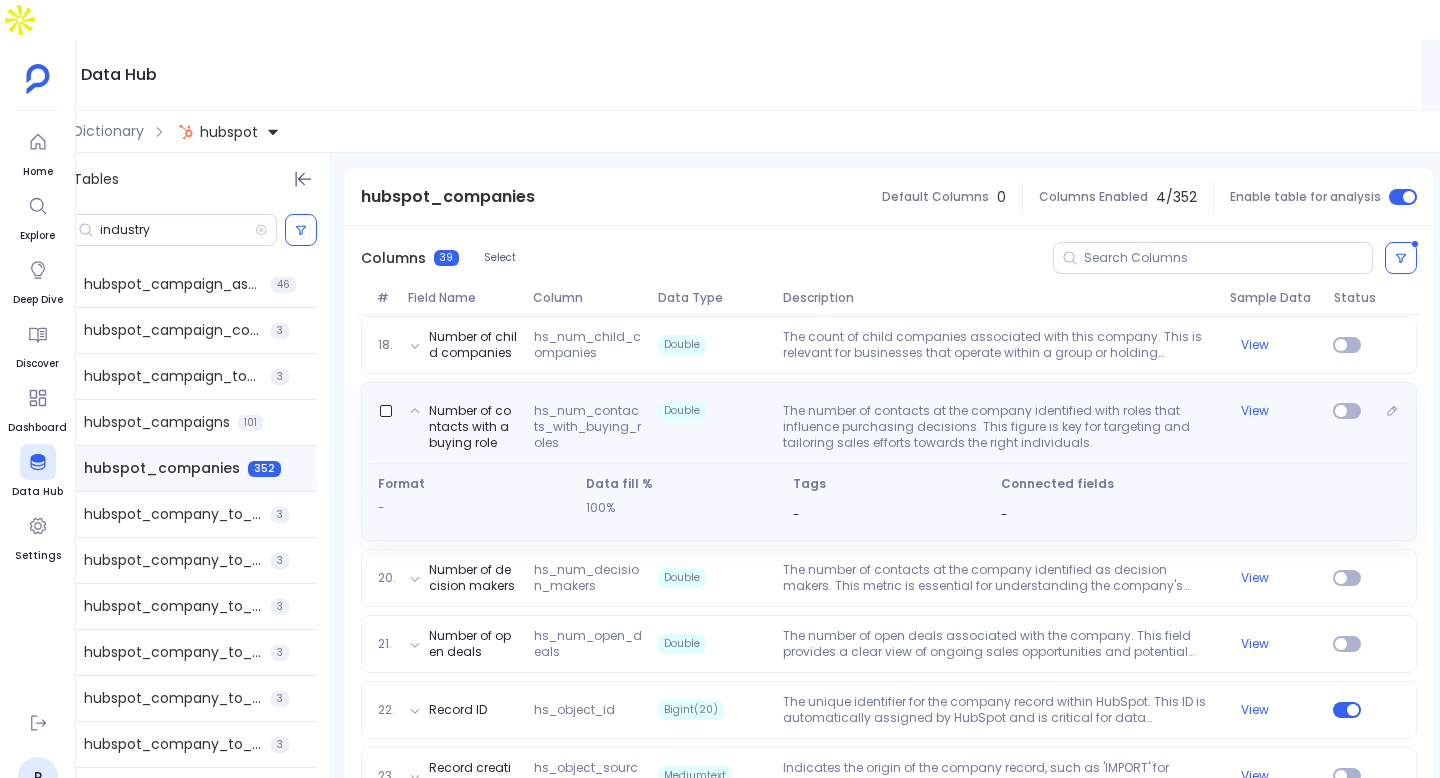 click on "-" at bounding box center [889, 514] 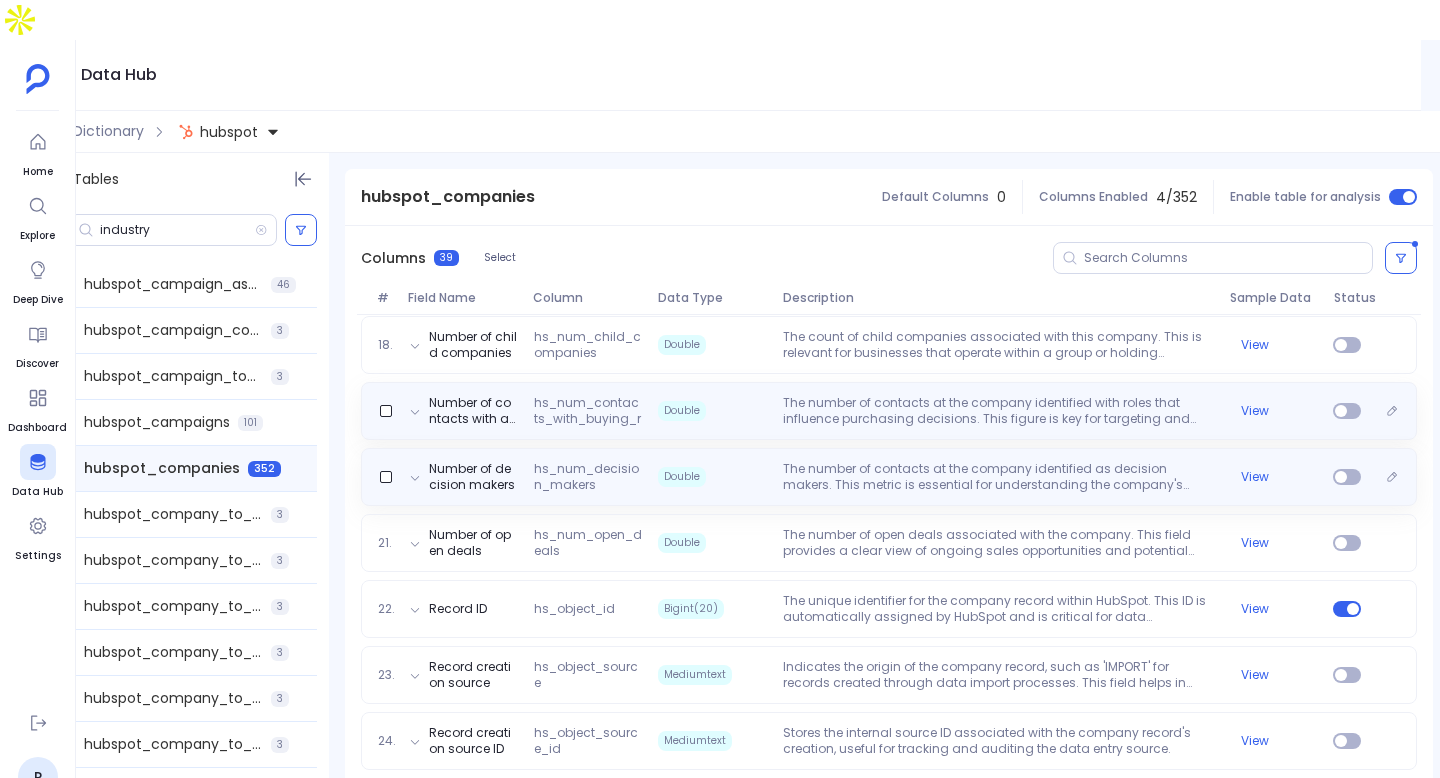 click on "Number of decision makers hs_num_decision_makers Double The number of contacts at the company identified as decision makers. This metric is essential for understanding the company's internal decision-making process and identifying the primary contacts for sales engagements. View" at bounding box center [889, 477] 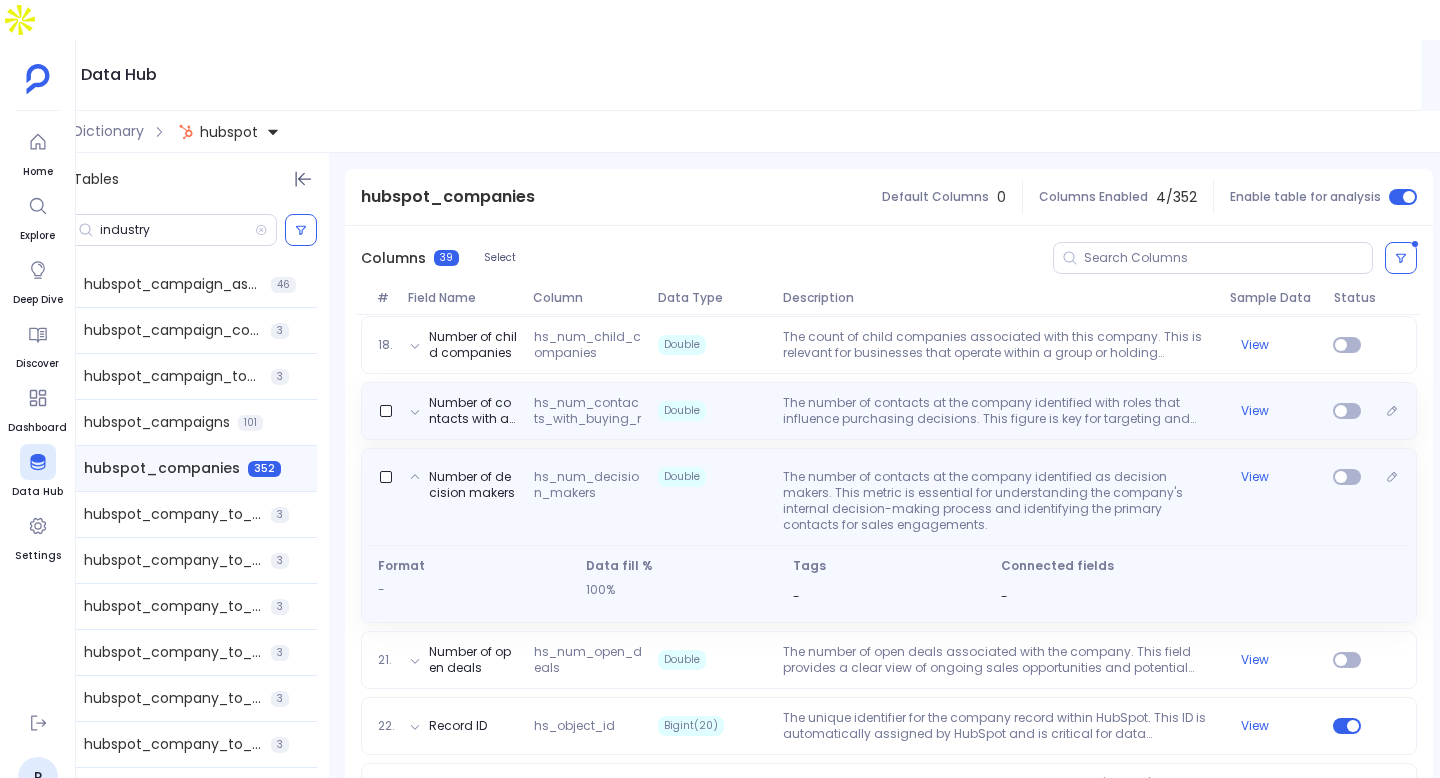 click on "Number of decision makers hs_num_decision_makers Double The number of contacts at the company identified as decision makers. This metric is essential for understanding the company's internal decision-making process and identifying the primary contacts for sales engagements. View" at bounding box center (889, 497) 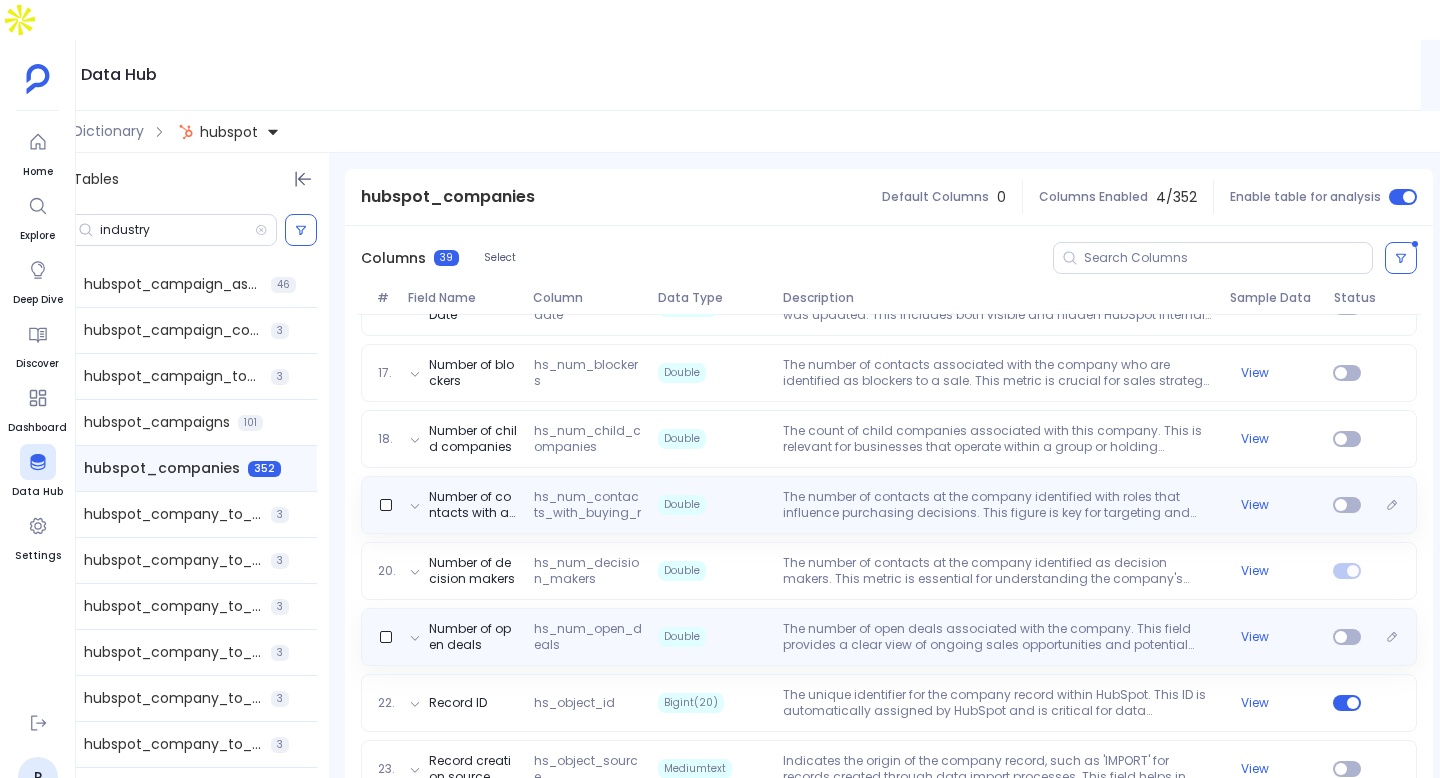 scroll, scrollTop: 1266, scrollLeft: 0, axis: vertical 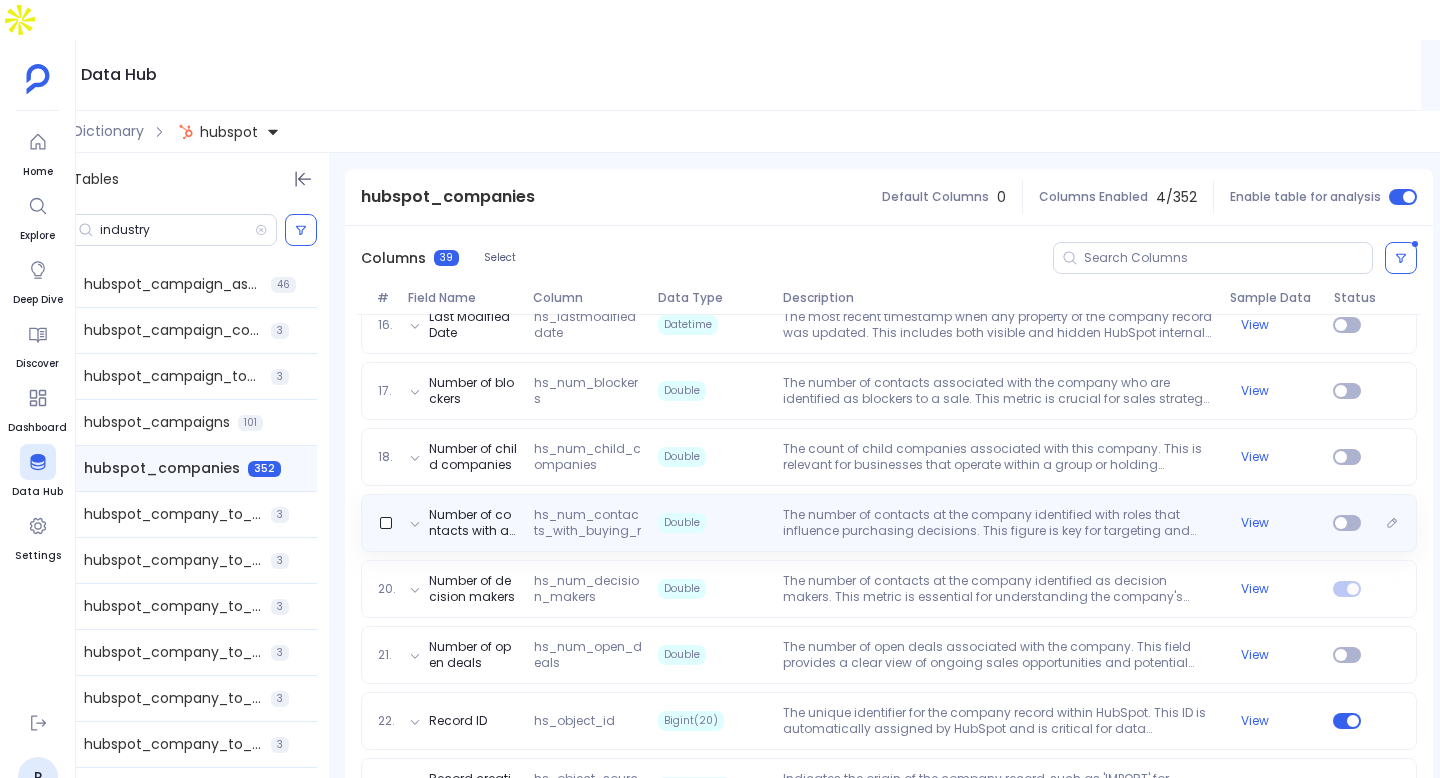 click on "The number of contacts at the company identified with roles that influence purchasing decisions. This figure is key for targeting and tailoring sales efforts towards the right individuals." at bounding box center (998, 523) 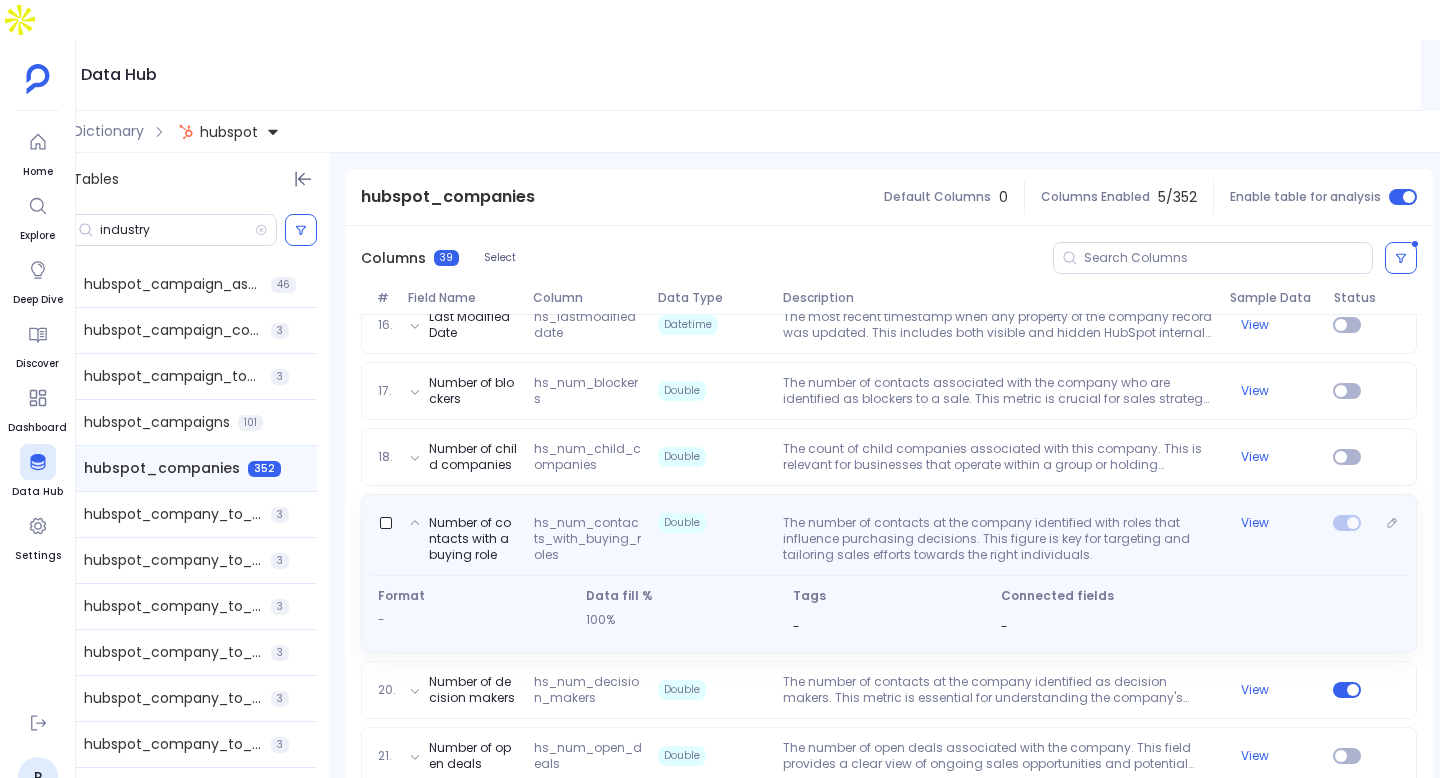 scroll, scrollTop: 1197, scrollLeft: 0, axis: vertical 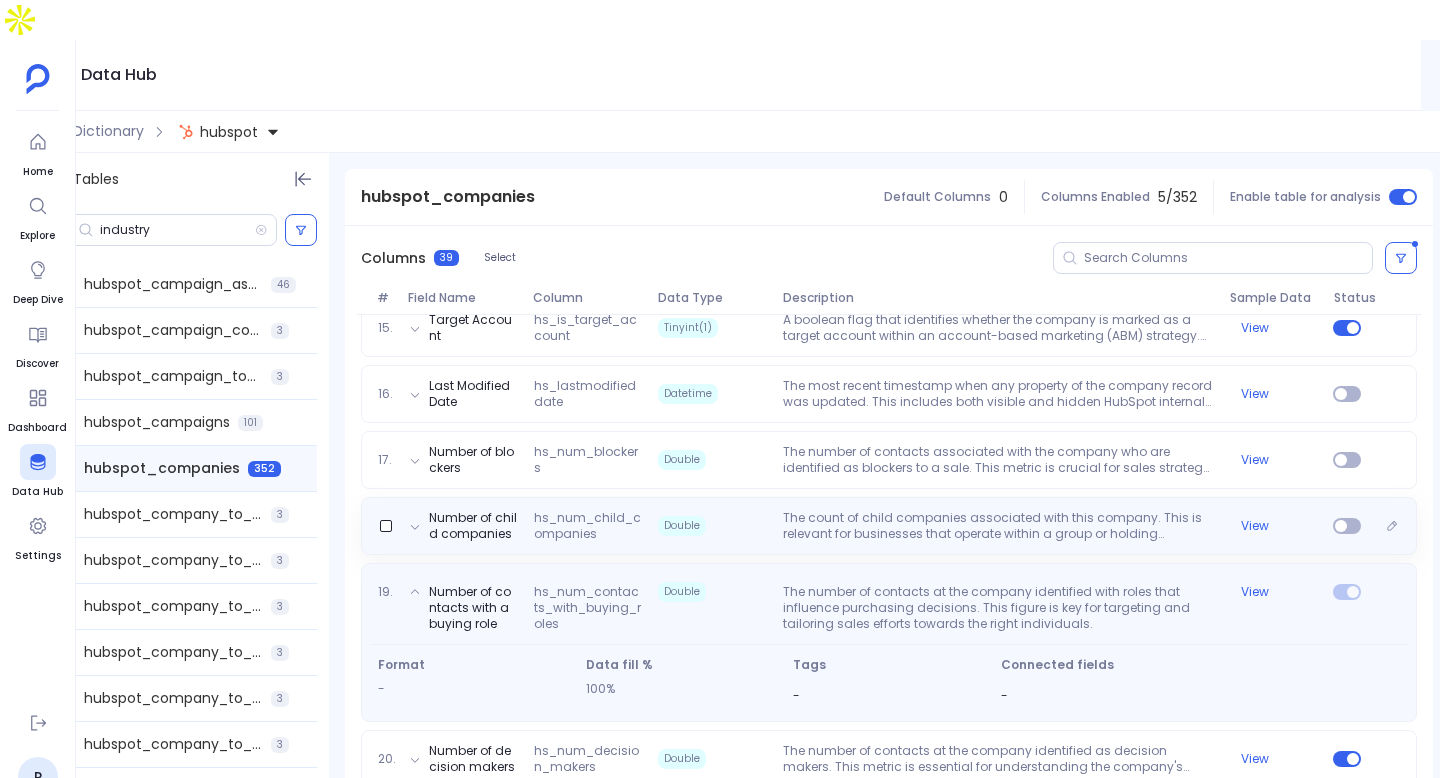 click on "Number of child companies hs_num_child_companies Double The count of child companies associated with this company. This is relevant for businesses that operate within a group or holding structure, providing a hierarchical view of company relationships. View" at bounding box center (889, 526) 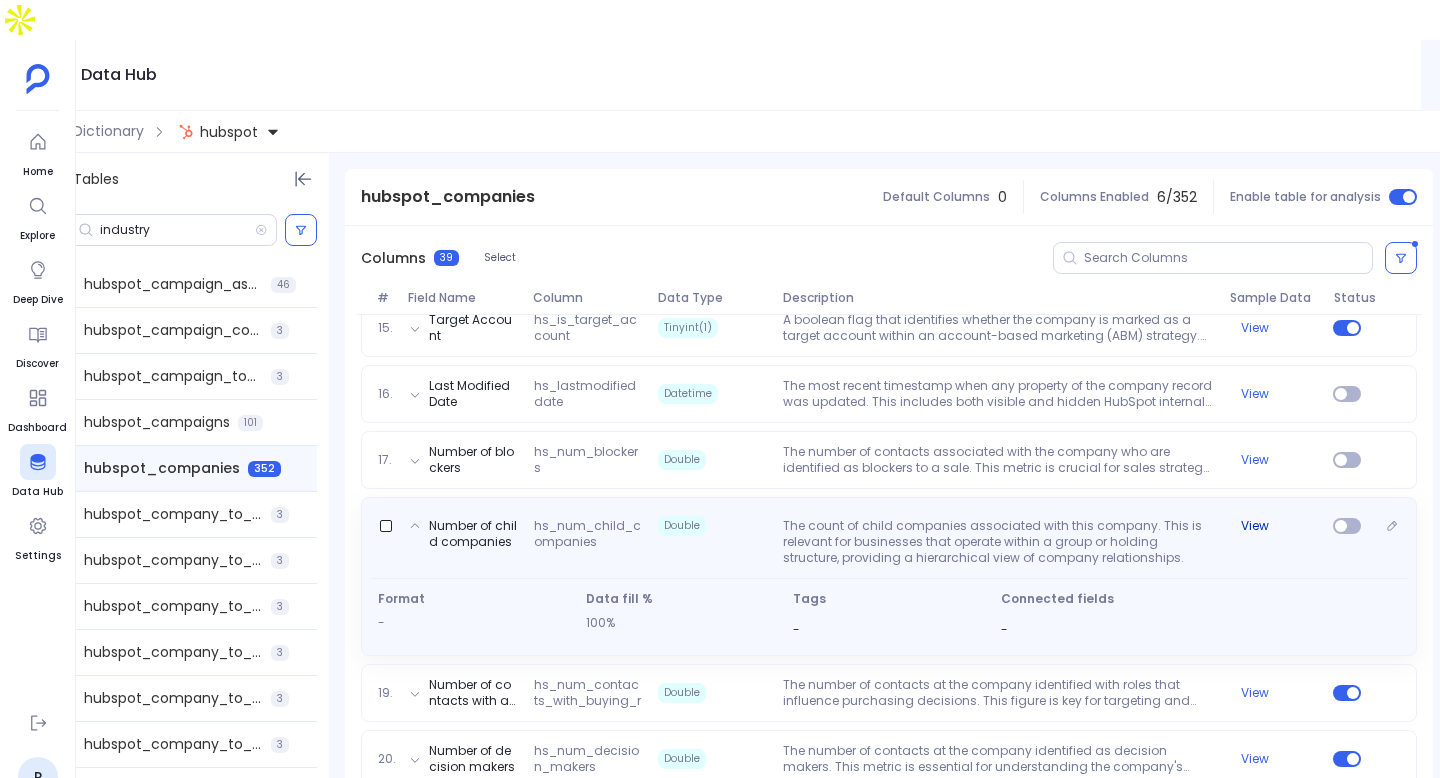 click on "View" at bounding box center (1273, 526) 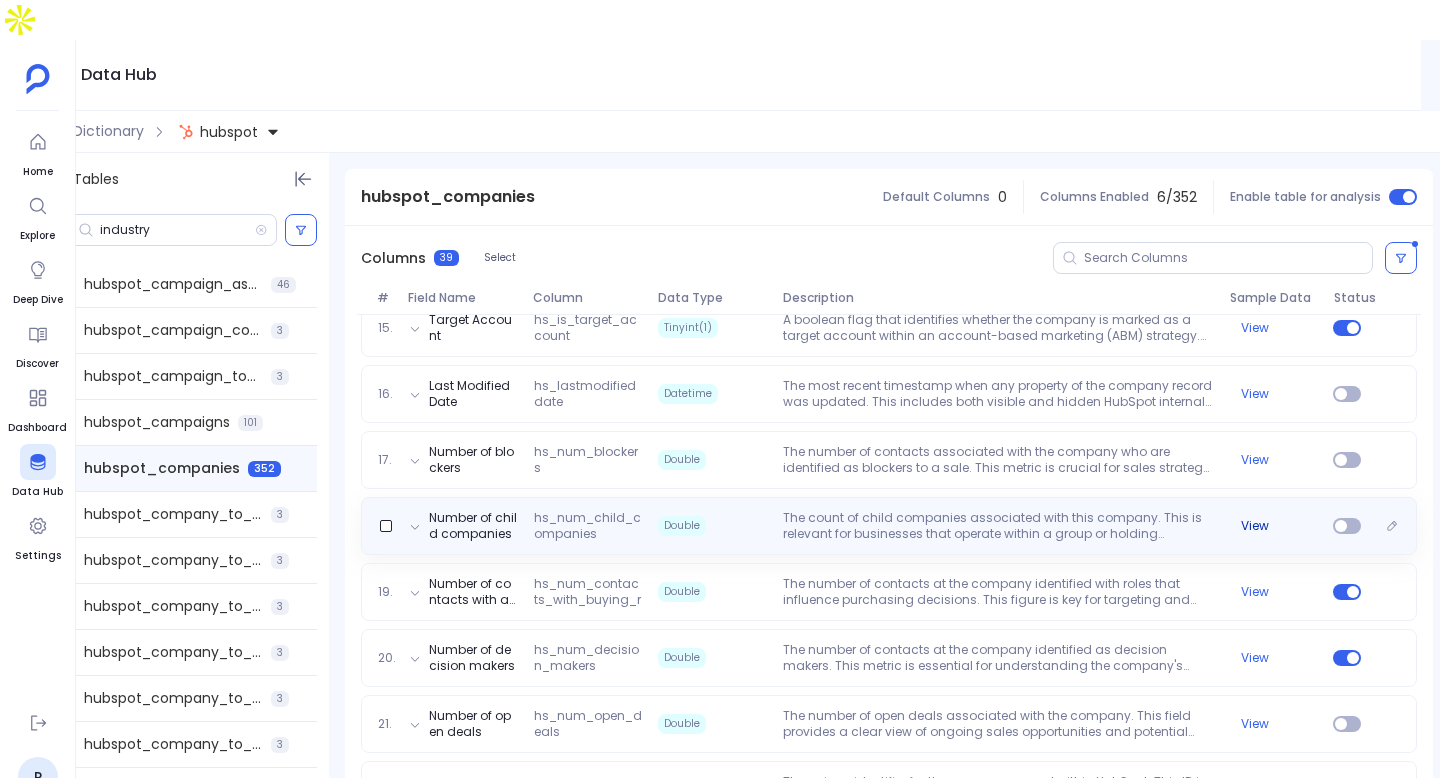 click on "View" at bounding box center (1255, 526) 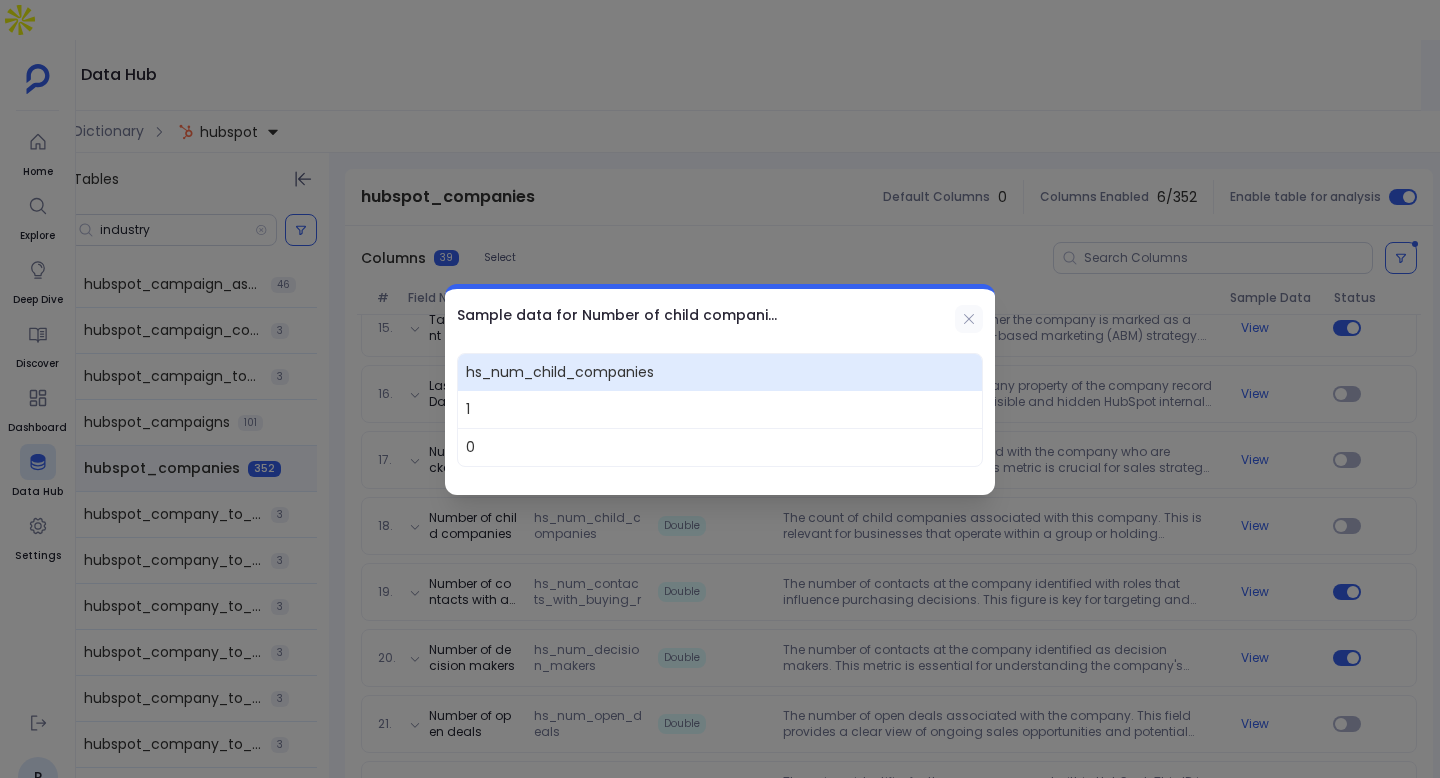 click 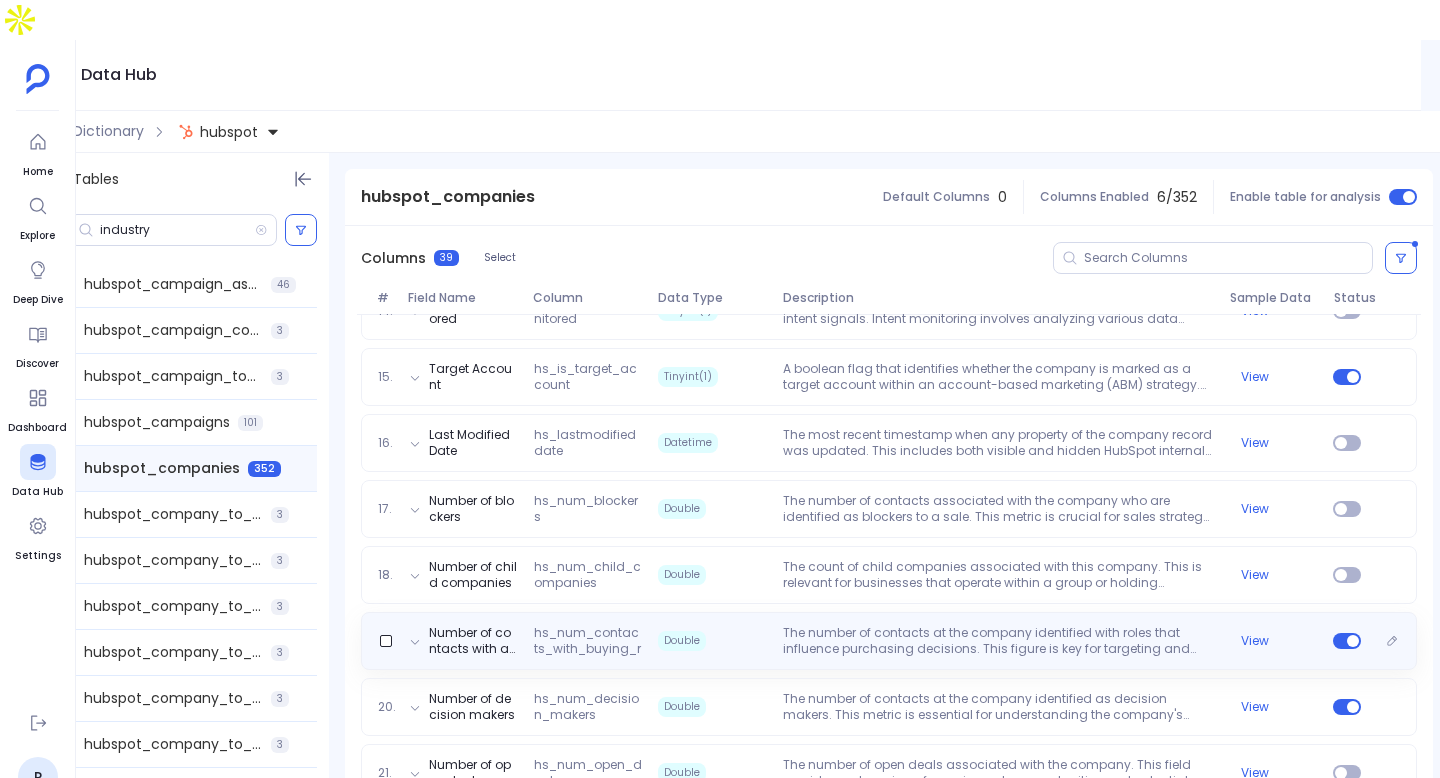 scroll, scrollTop: 1119, scrollLeft: 0, axis: vertical 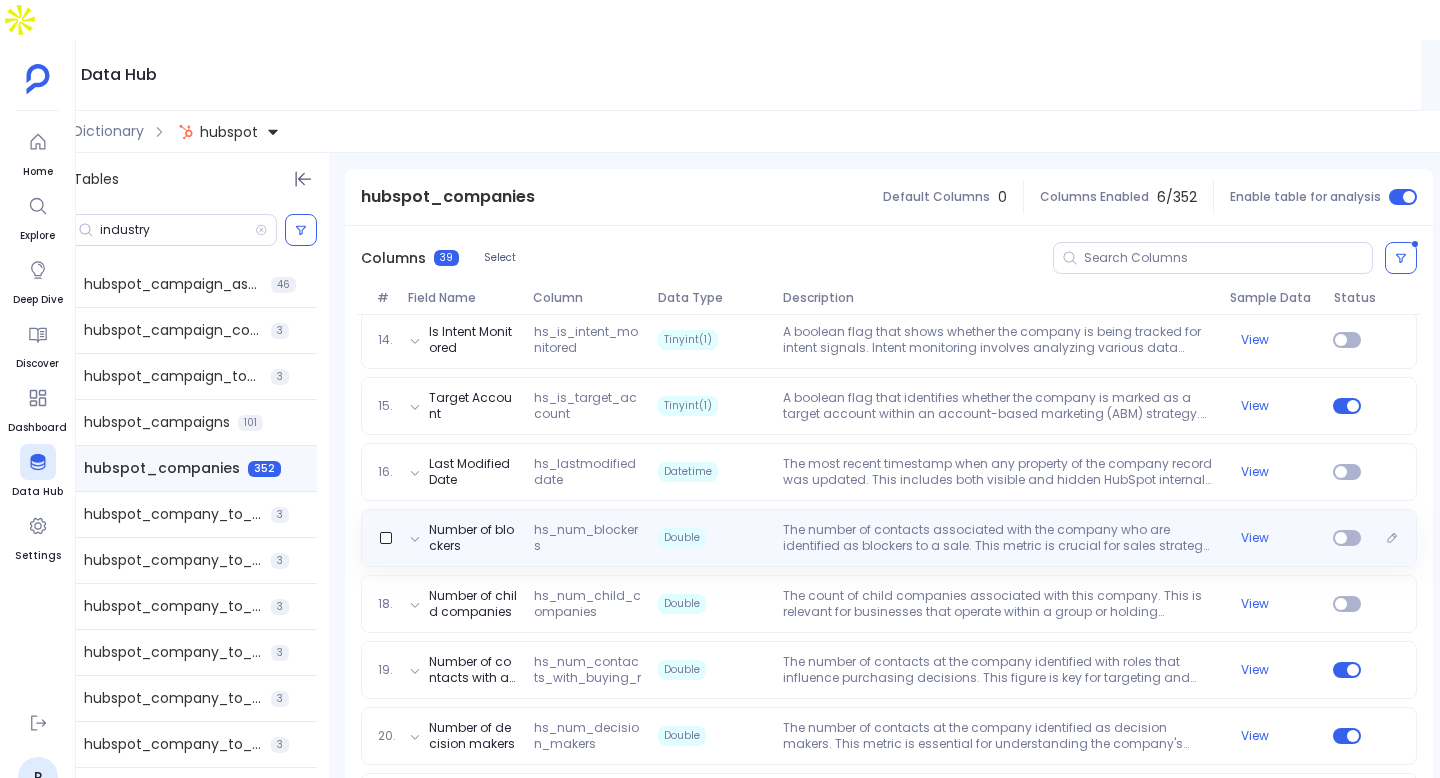 click on "Number of blockers hs_num_blockers Double The number of contacts associated with the company who are identified as blockers to a sale. This metric is crucial for sales strategy, highlighting potential obstacles in the sales process. View" at bounding box center [889, 538] 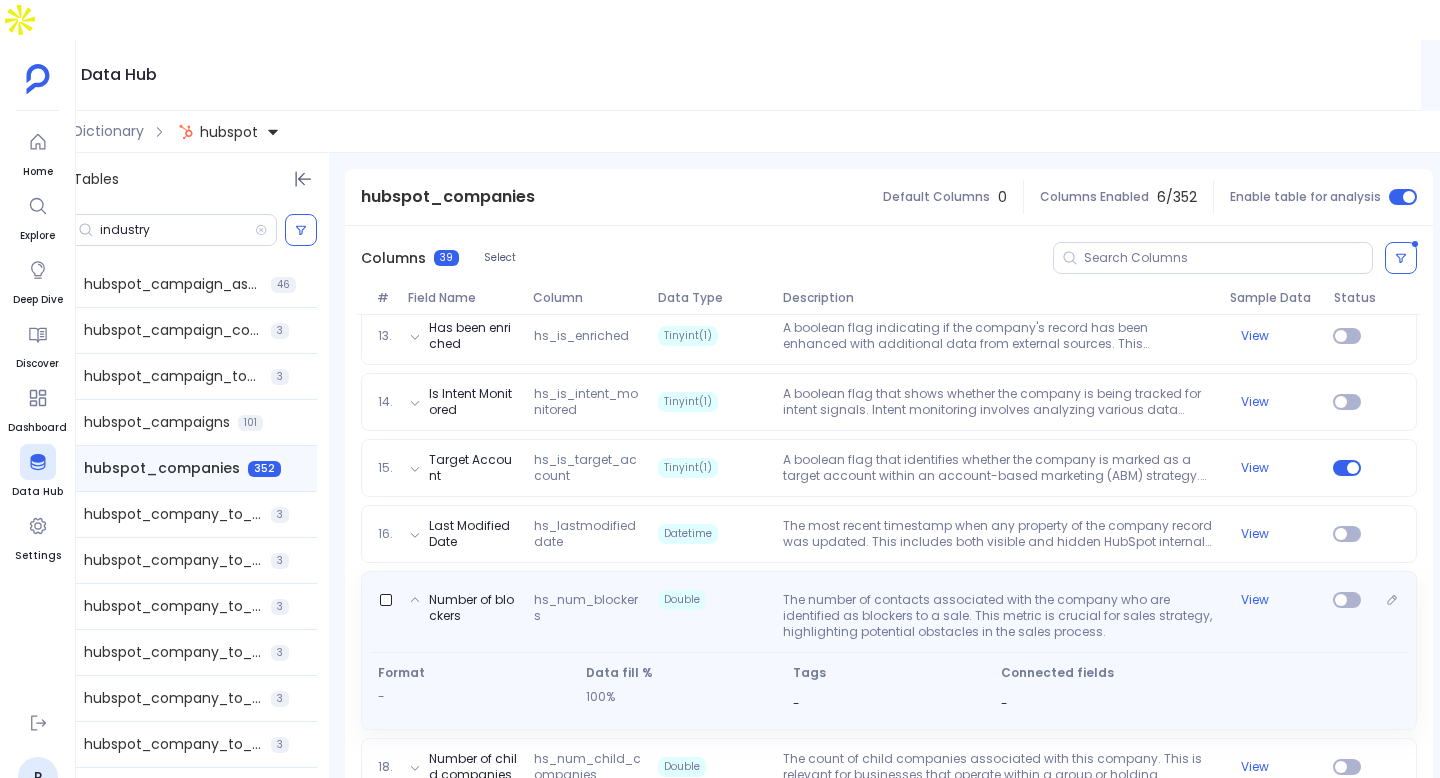 scroll, scrollTop: 1055, scrollLeft: 0, axis: vertical 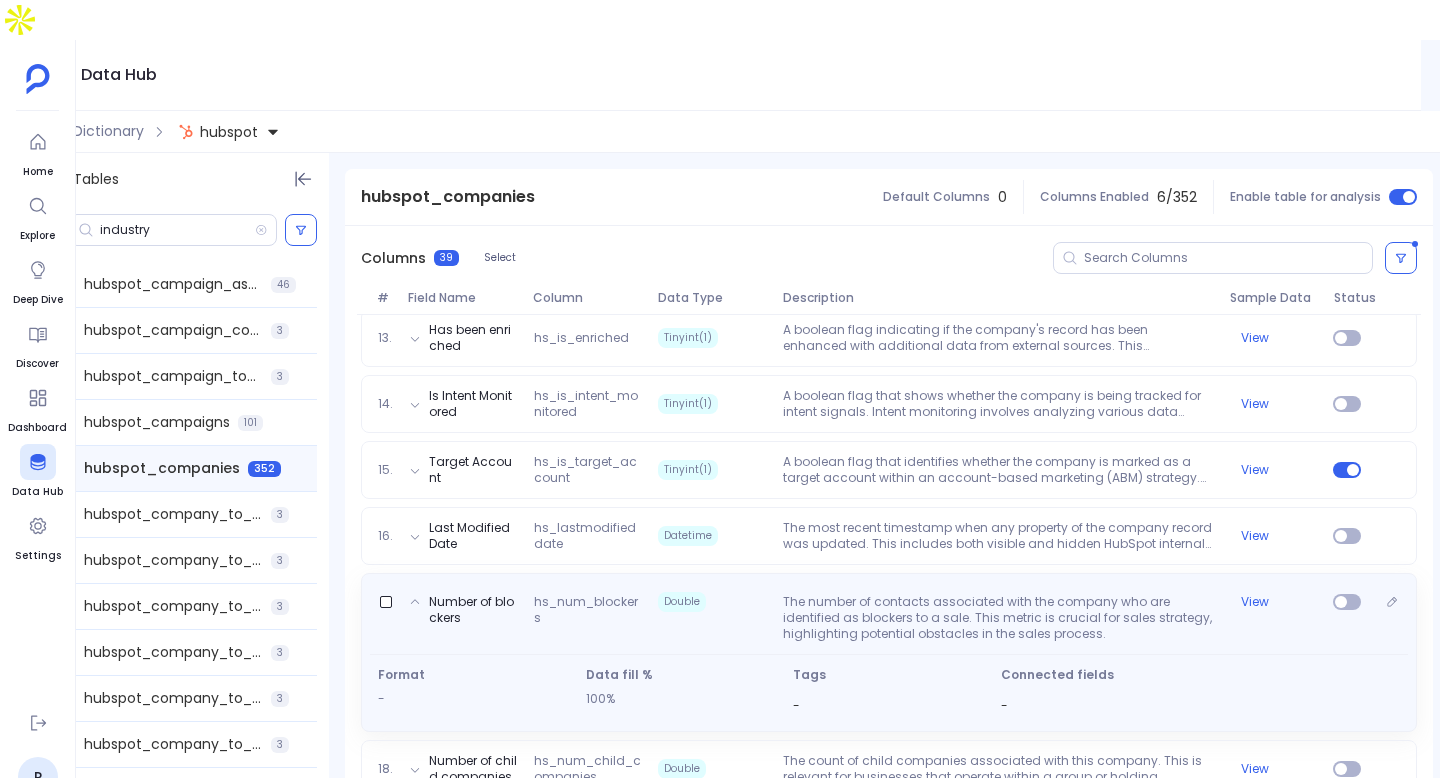 click on "Number of blockers hs_num_blockers Double The number of contacts associated with the company who are identified as blockers to a sale. This metric is crucial for sales strategy, highlighting potential obstacles in the sales process. View" at bounding box center [889, 614] 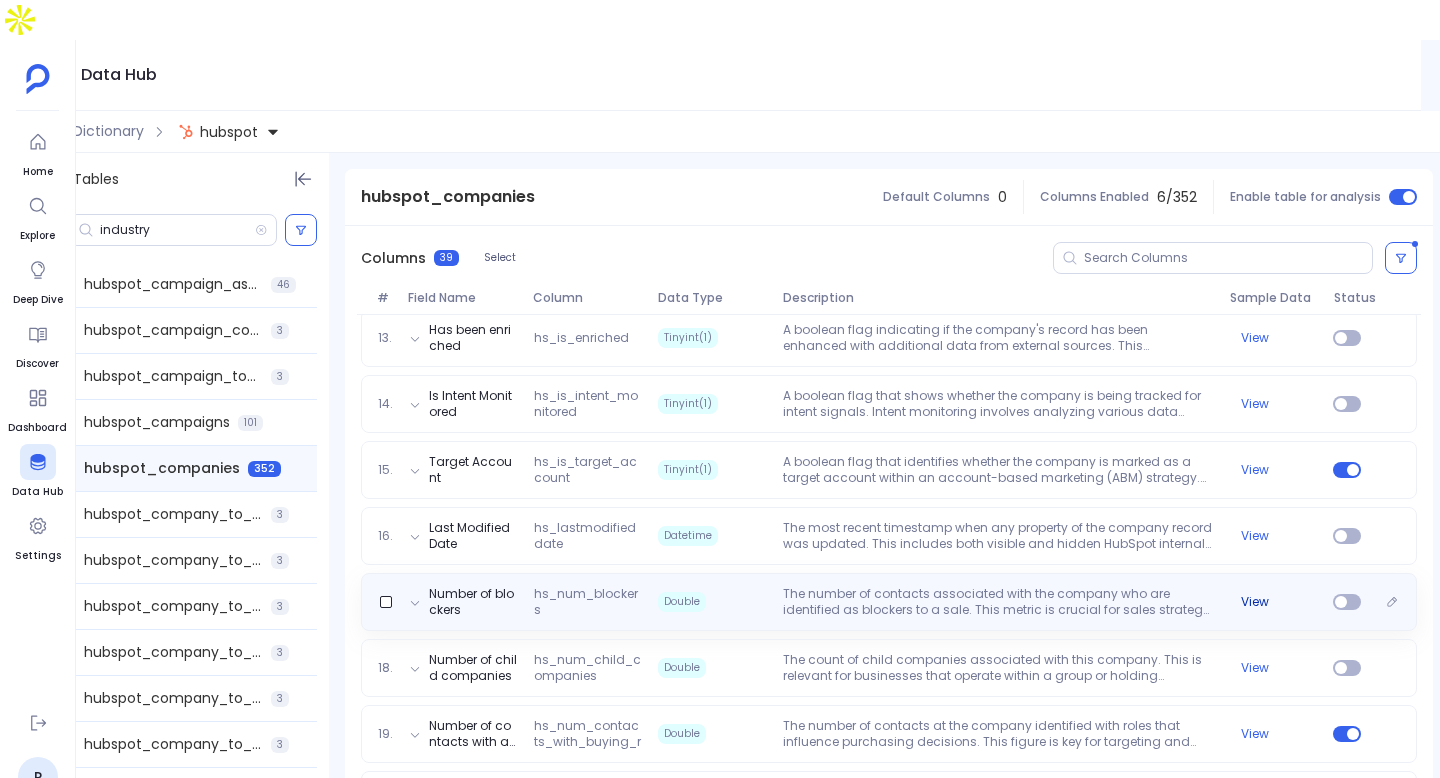 click on "View" at bounding box center [1255, 602] 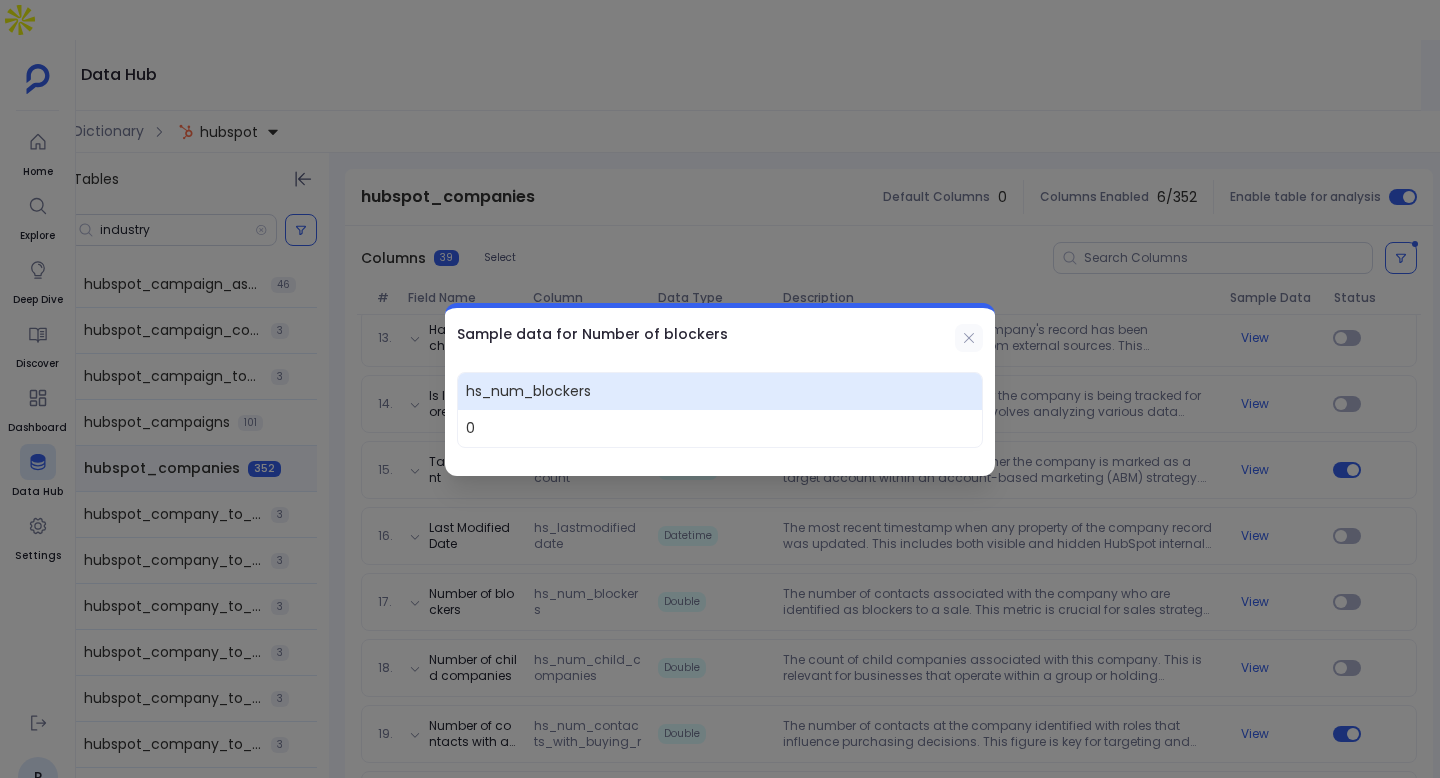 click 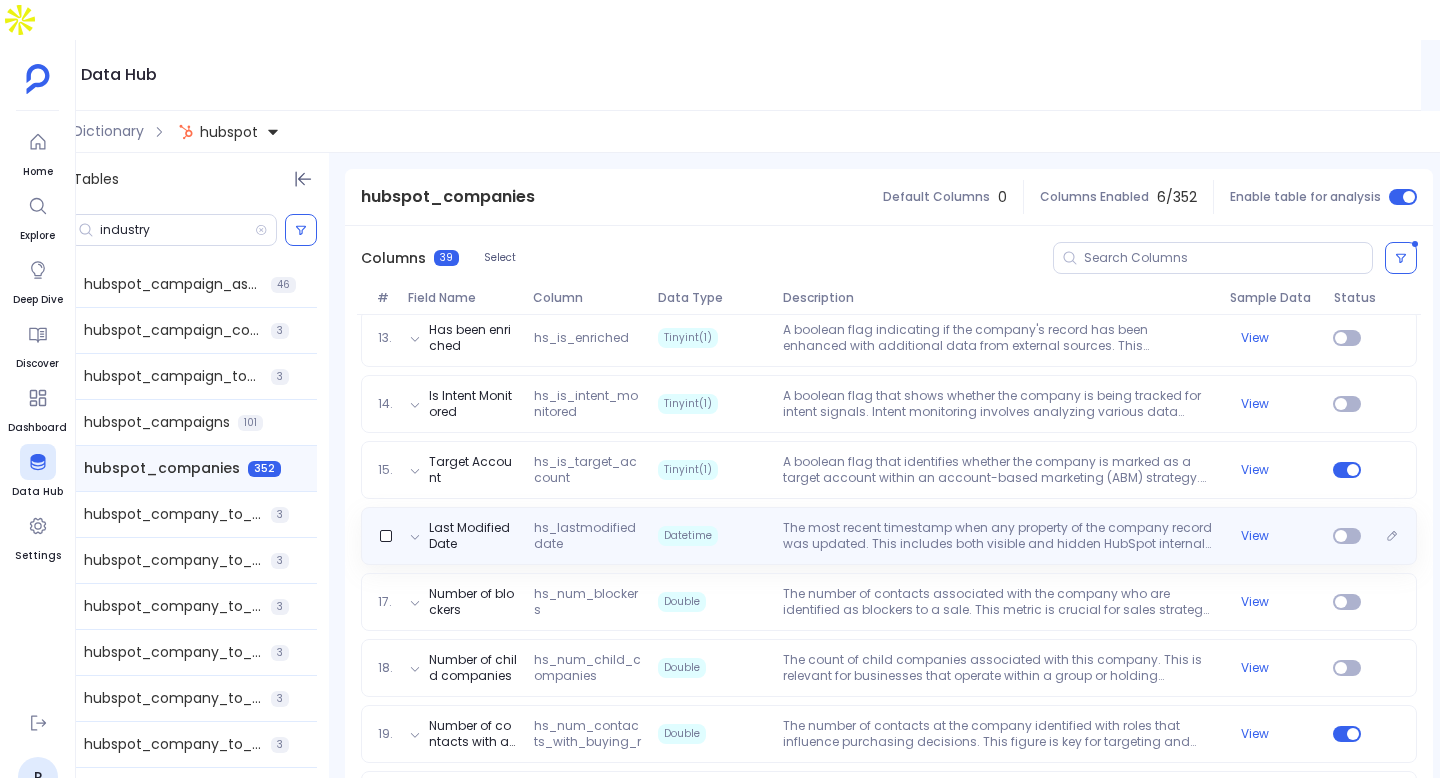 click on "The most recent timestamp when any property of the company record was updated. This includes both visible and hidden HubSpot internal properties, serving as a comprehensive indicator of the last update across all fields." at bounding box center (998, 536) 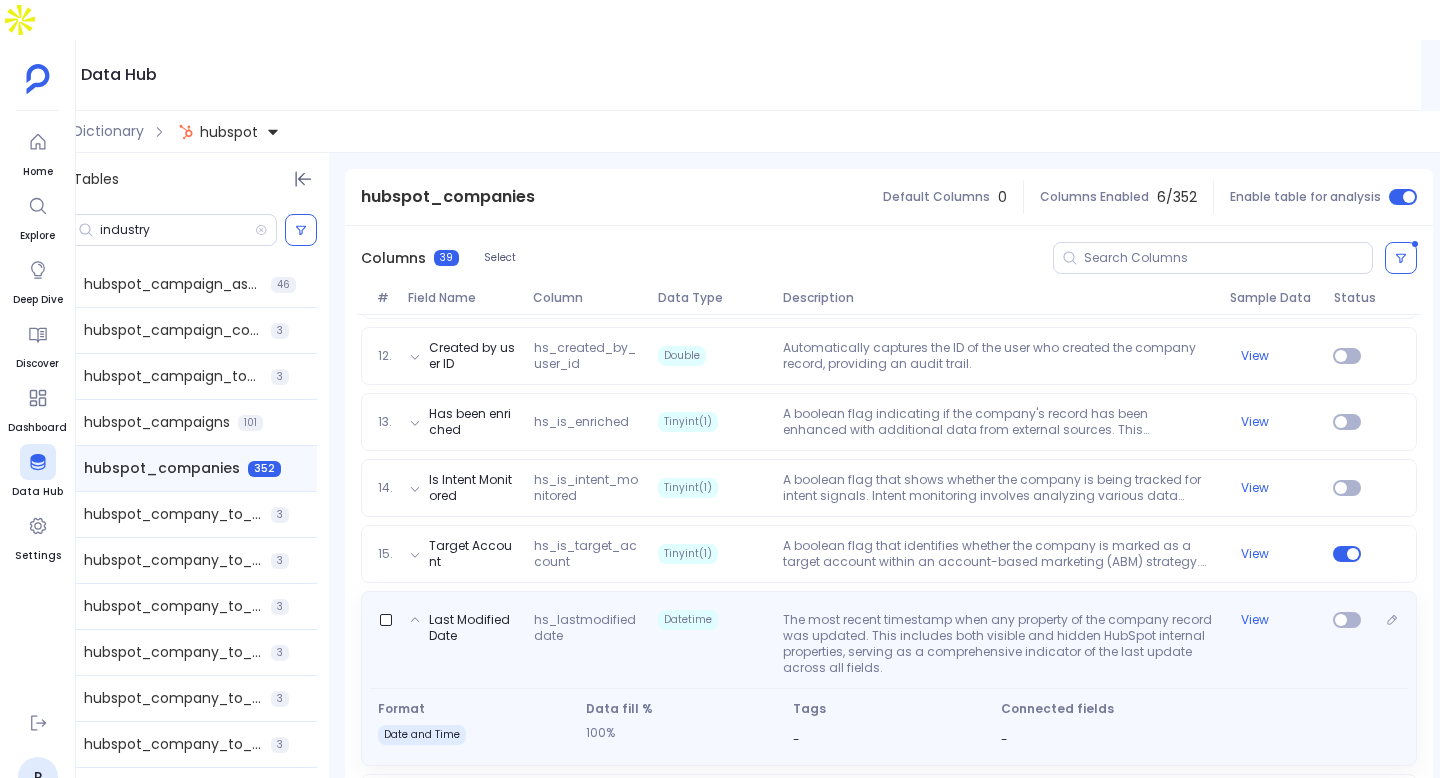 scroll, scrollTop: 965, scrollLeft: 0, axis: vertical 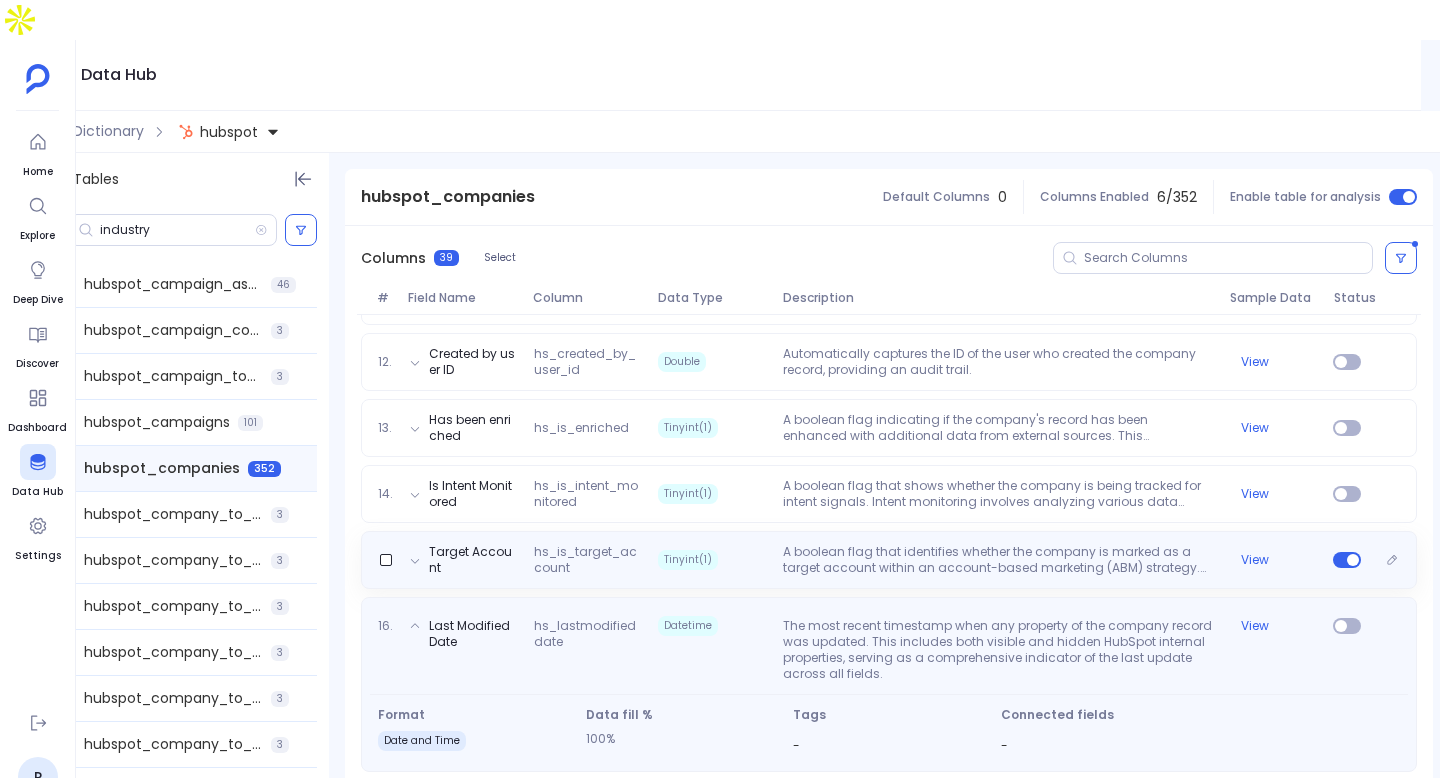 click on "Target Account hs_is_target_account Tinyint(1) A boolean flag that identifies whether the company is marked as a target account within an account-based marketing (ABM) strategy. Target accounts are companies that have been identified as high-value prospects, warranting customized marketing and sales approaches. View" at bounding box center [889, 560] 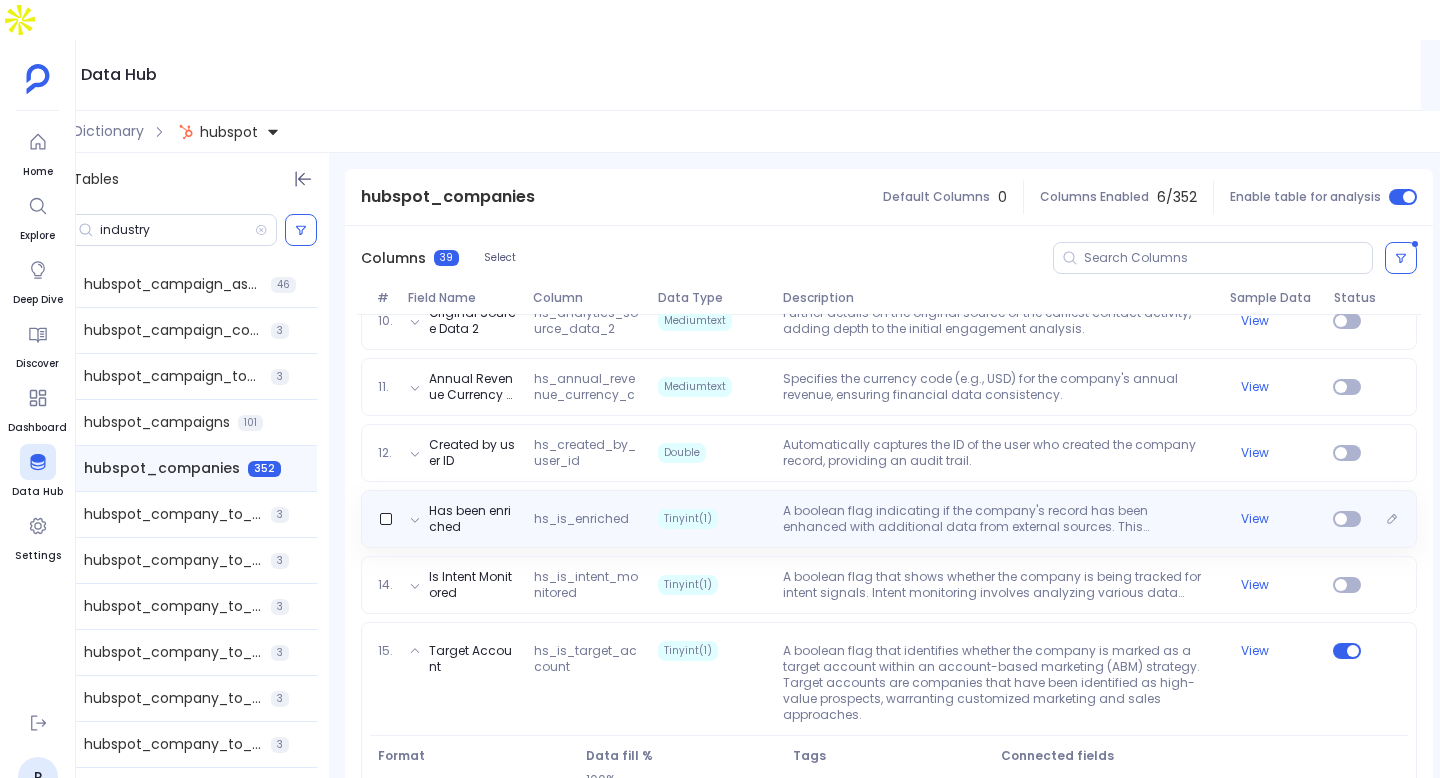 scroll, scrollTop: 835, scrollLeft: 0, axis: vertical 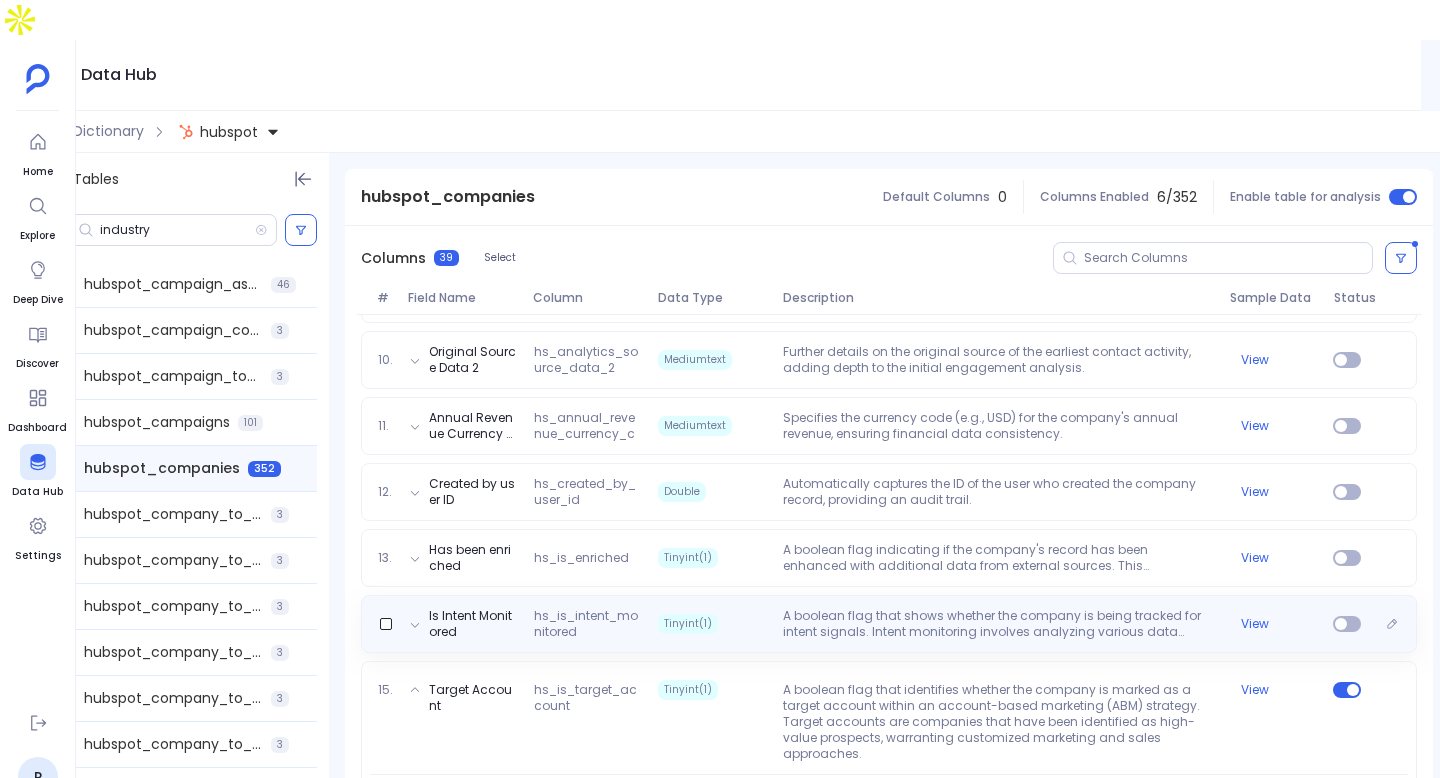 click on "A boolean flag that shows whether the company is being tracked for intent signals. Intent monitoring involves analyzing various data points to gauge a company's potential interest in purchasing products or services, which can be pivotal for prioritizing sales and marketing efforts." at bounding box center (998, 624) 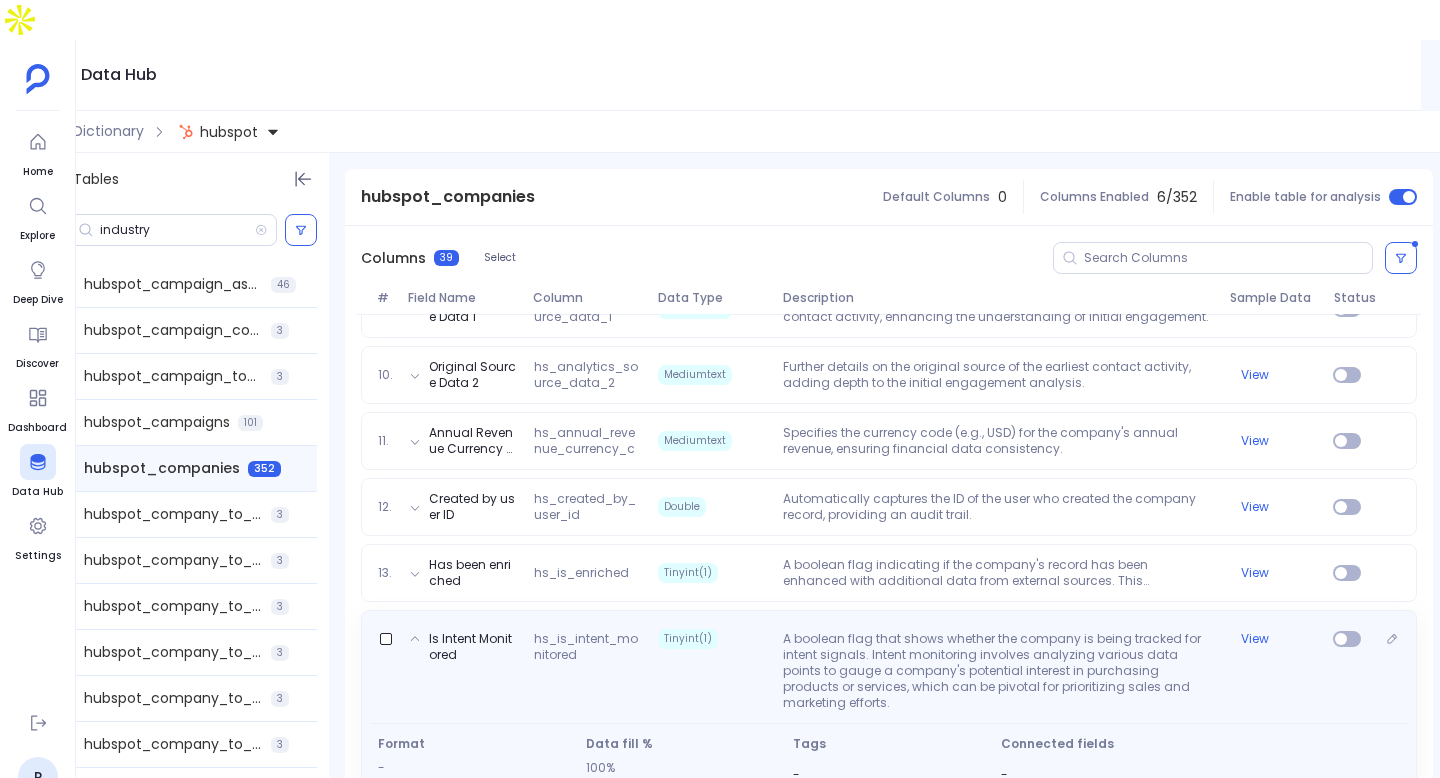 scroll, scrollTop: 819, scrollLeft: 0, axis: vertical 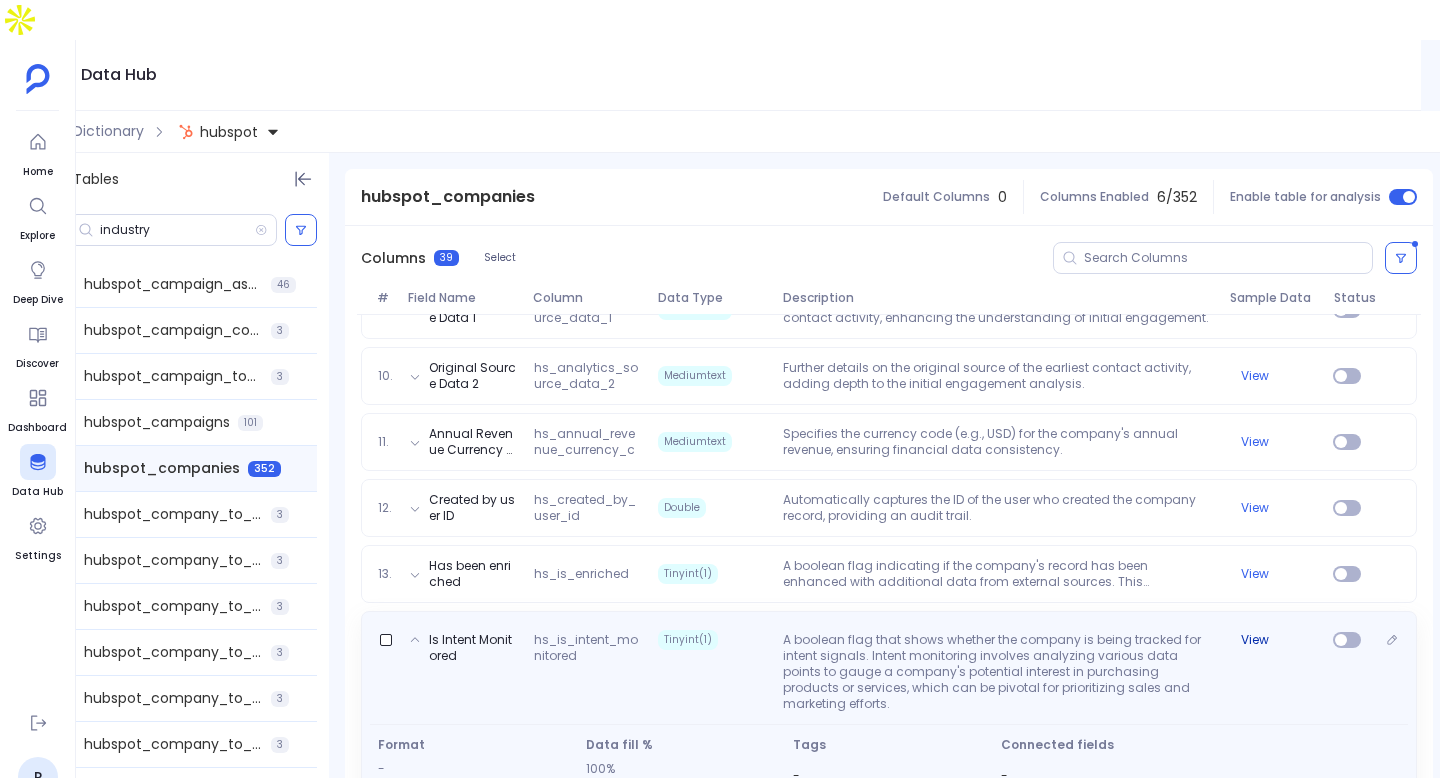 click on "View" at bounding box center (1255, 640) 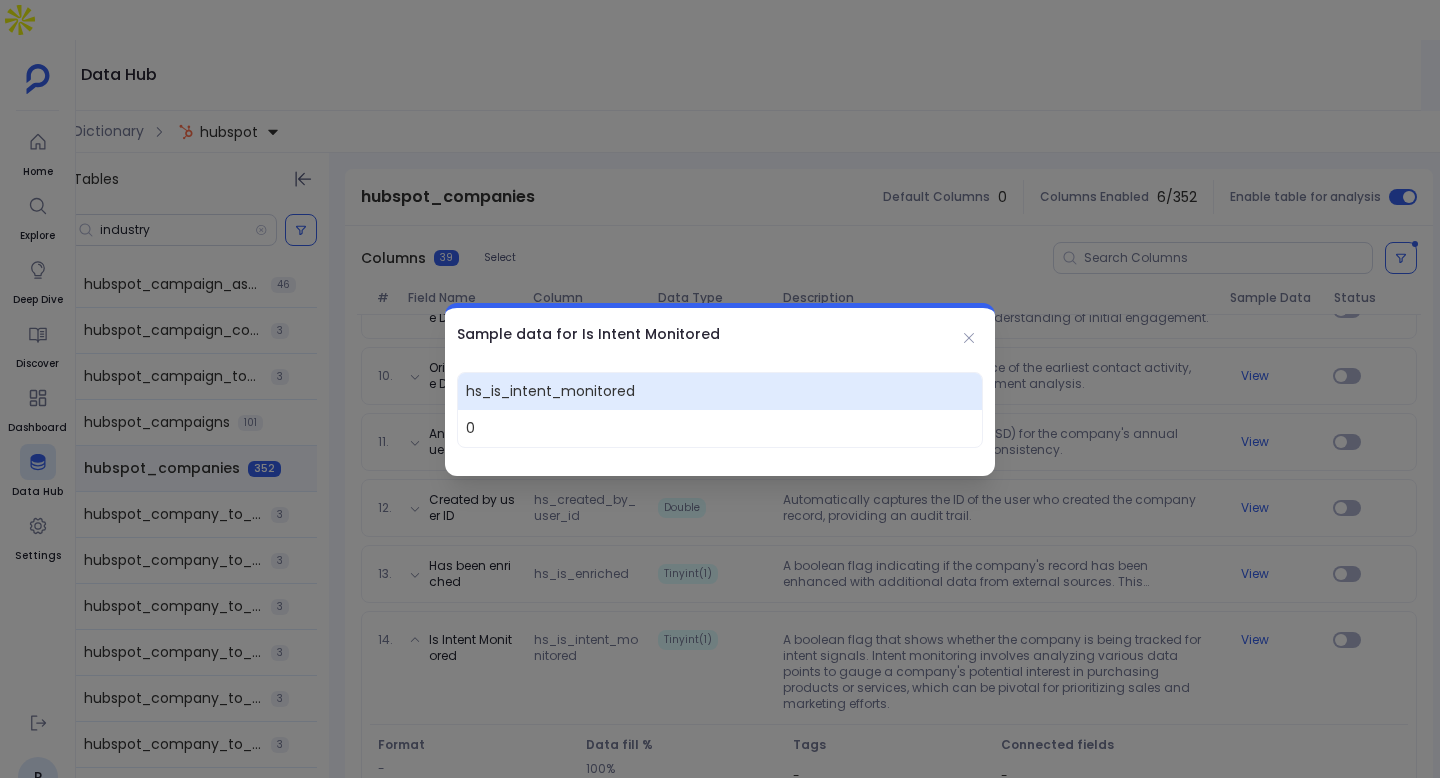 click on "Sample data for Is Intent Monitored" at bounding box center [720, 334] 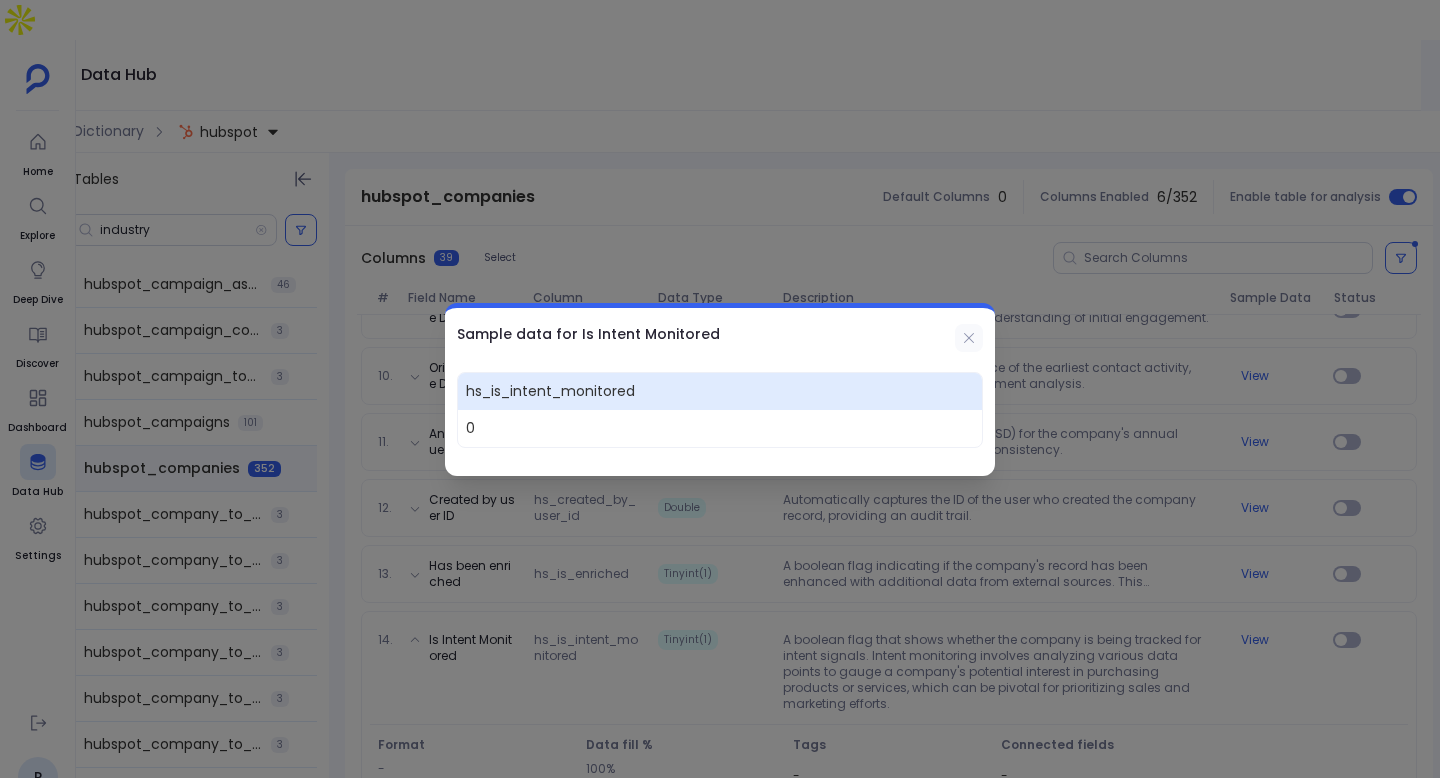 click 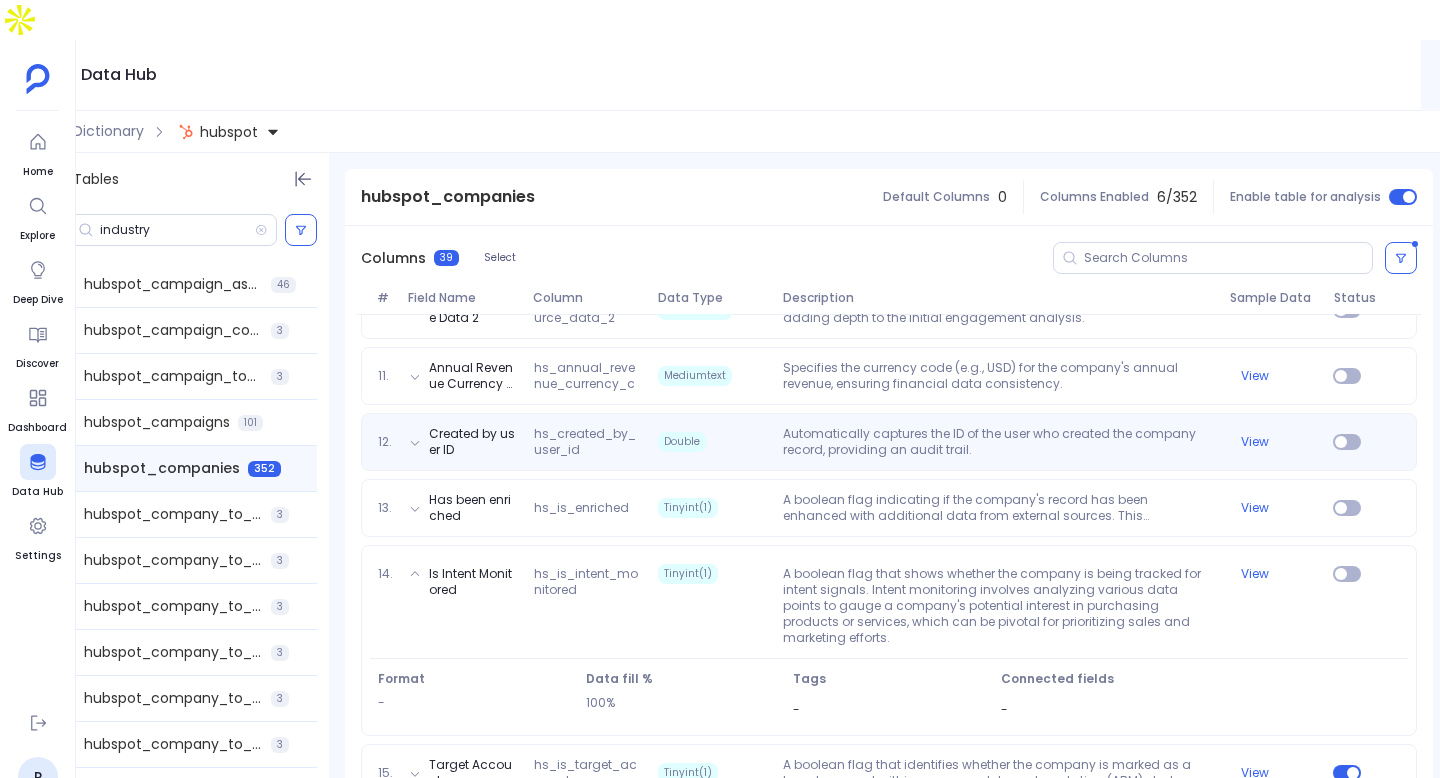scroll, scrollTop: 1439, scrollLeft: 0, axis: vertical 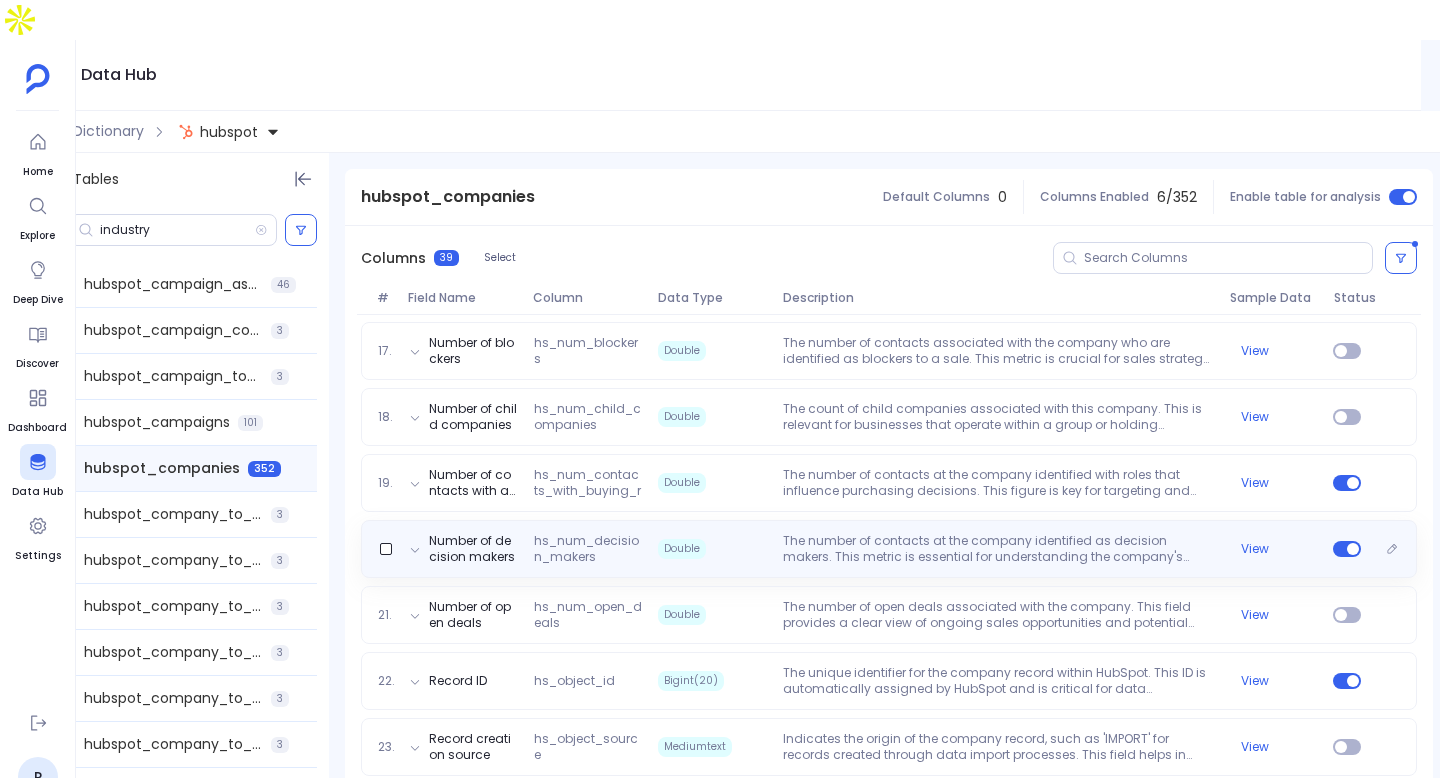 click on "The number of contacts at the company identified as decision makers. This metric is essential for understanding the company's internal decision-making process and identifying the primary contacts for sales engagements." at bounding box center [998, 549] 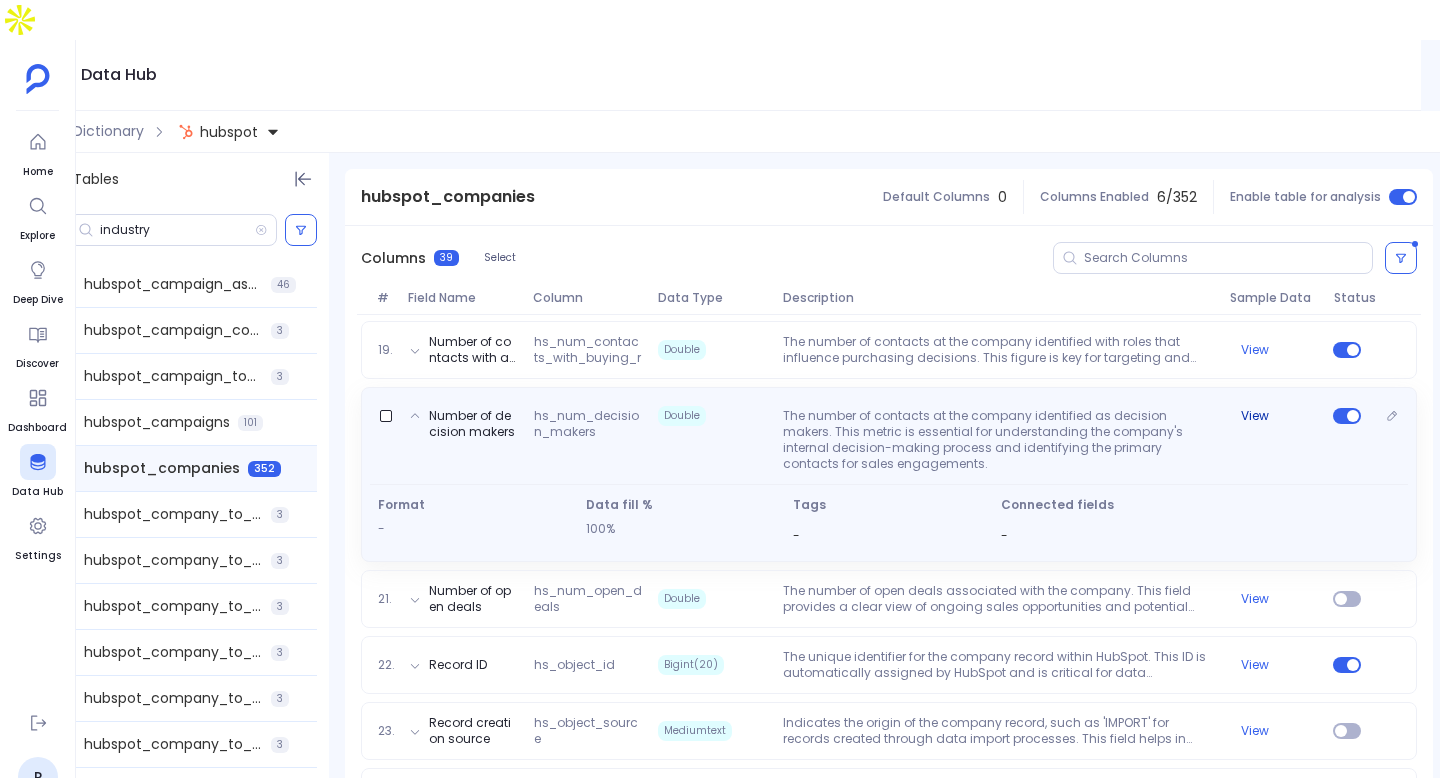 click on "View" at bounding box center (1255, 416) 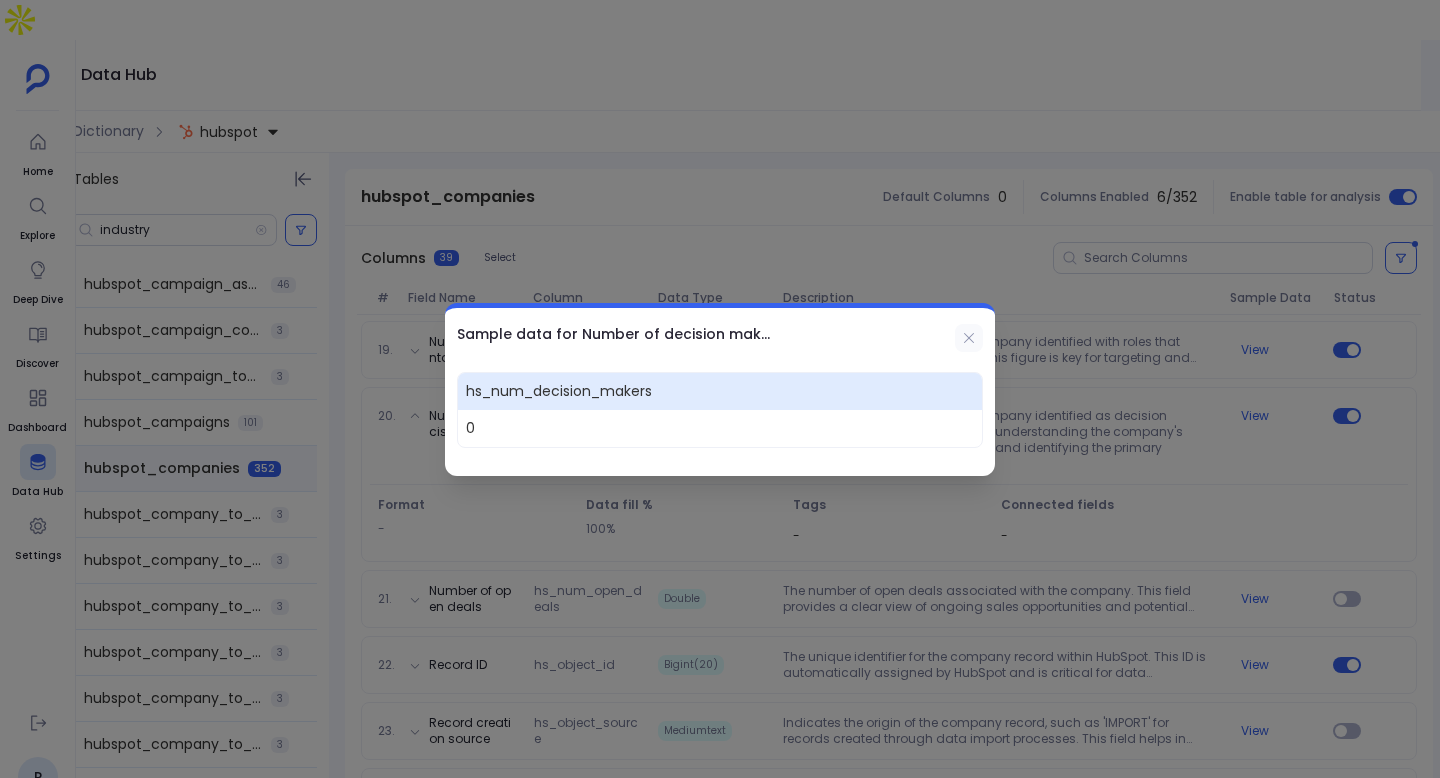 click 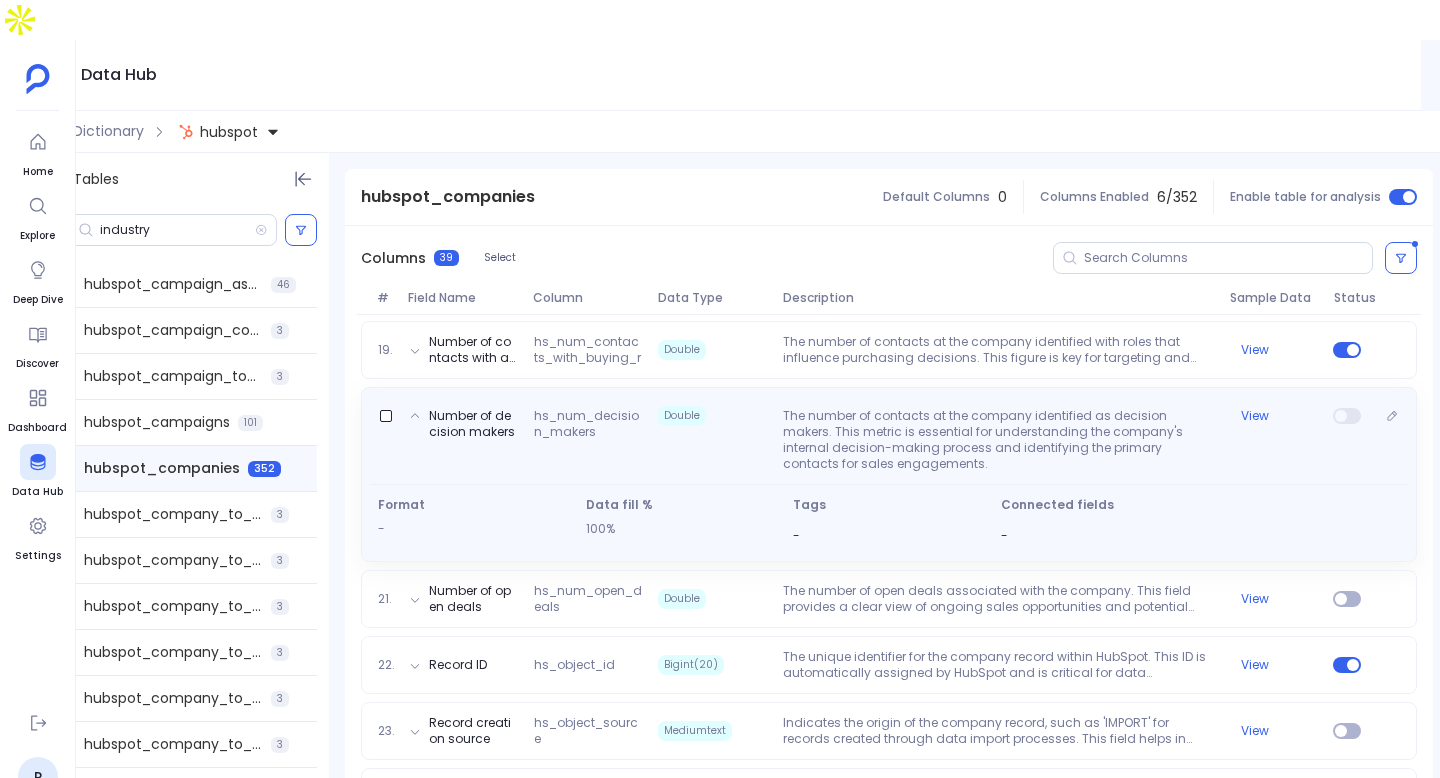 scroll, scrollTop: 1361, scrollLeft: 0, axis: vertical 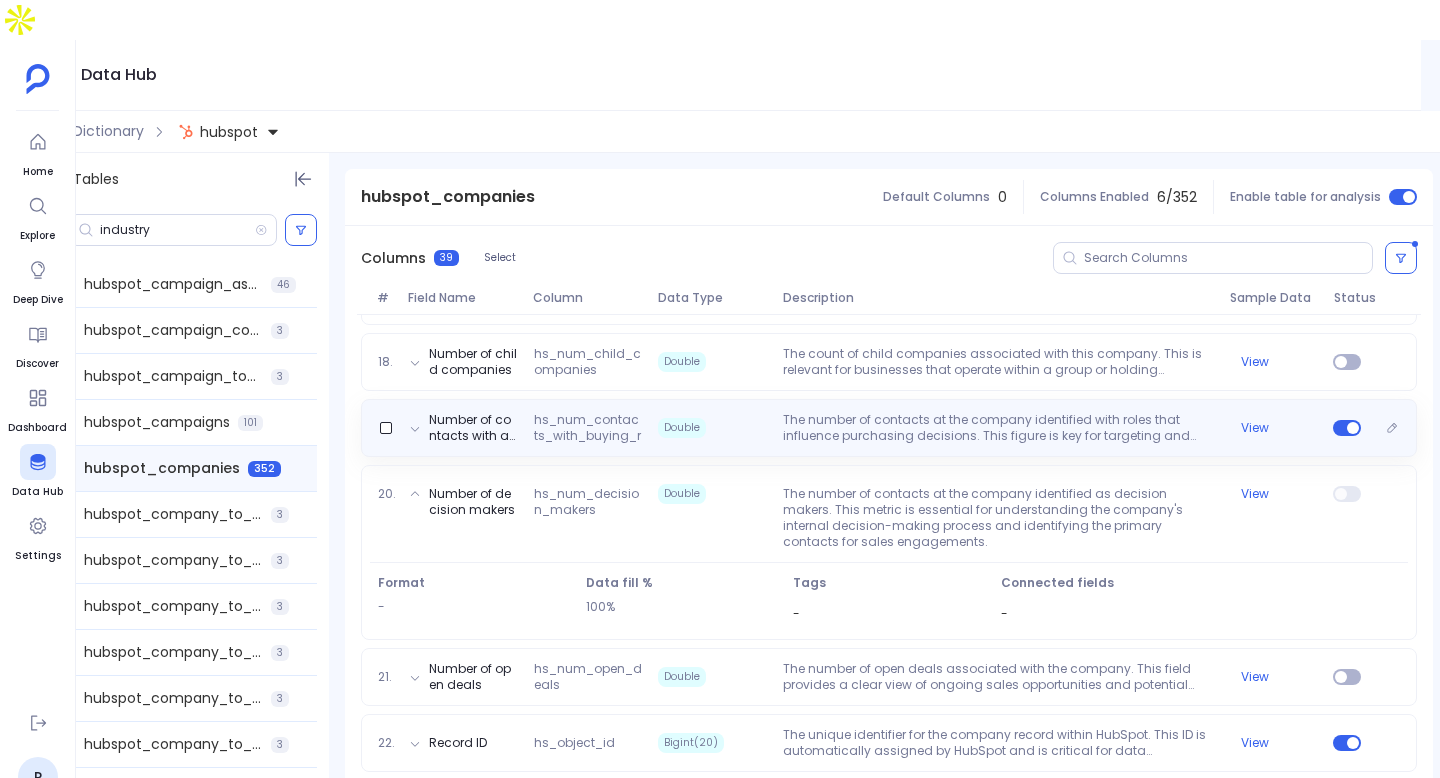 click on "Number of contacts with a buying role hs_num_contacts_with_buying_roles Double The number of contacts at the company identified with roles that influence purchasing decisions. This figure is key for targeting and tailoring sales efforts towards the right individuals. View" at bounding box center [889, 428] 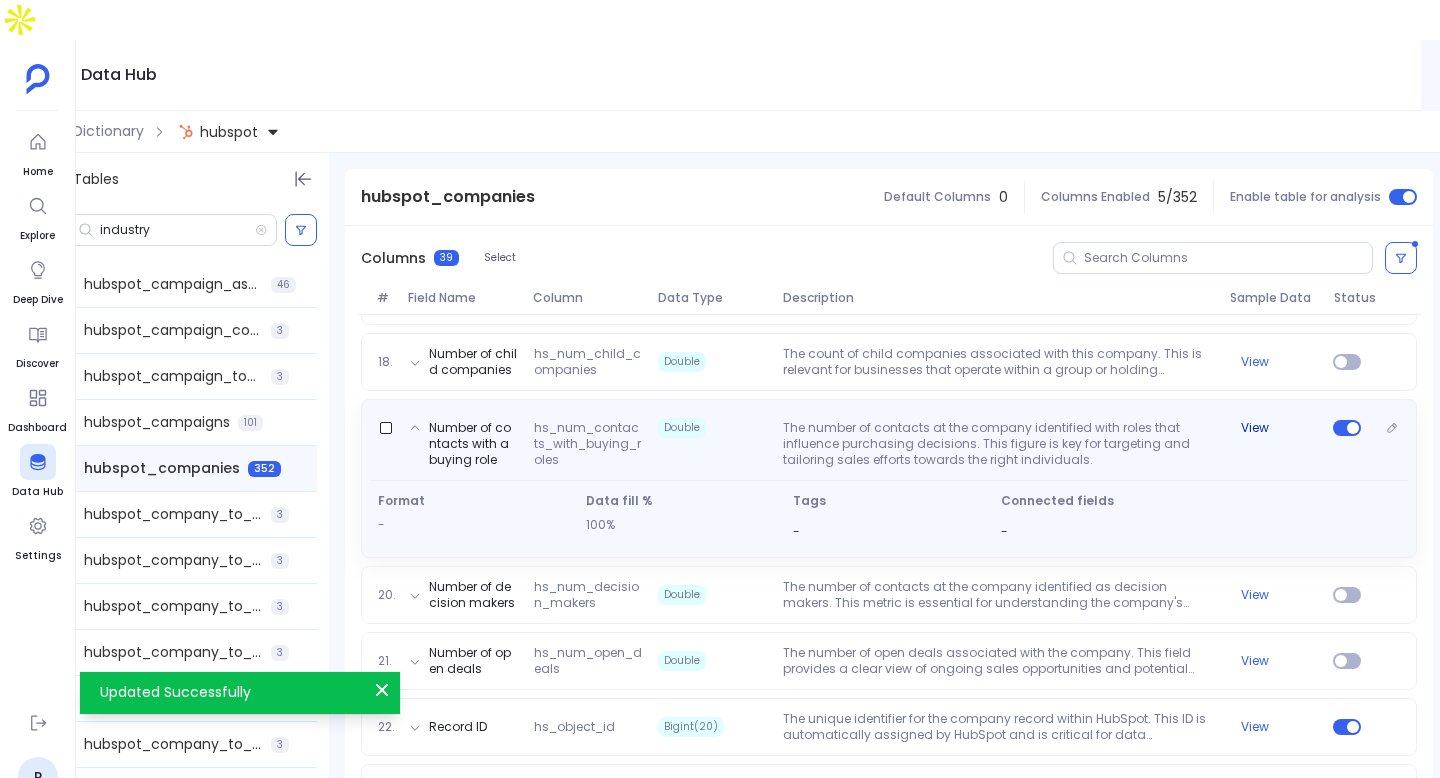 click on "View" at bounding box center (1255, 428) 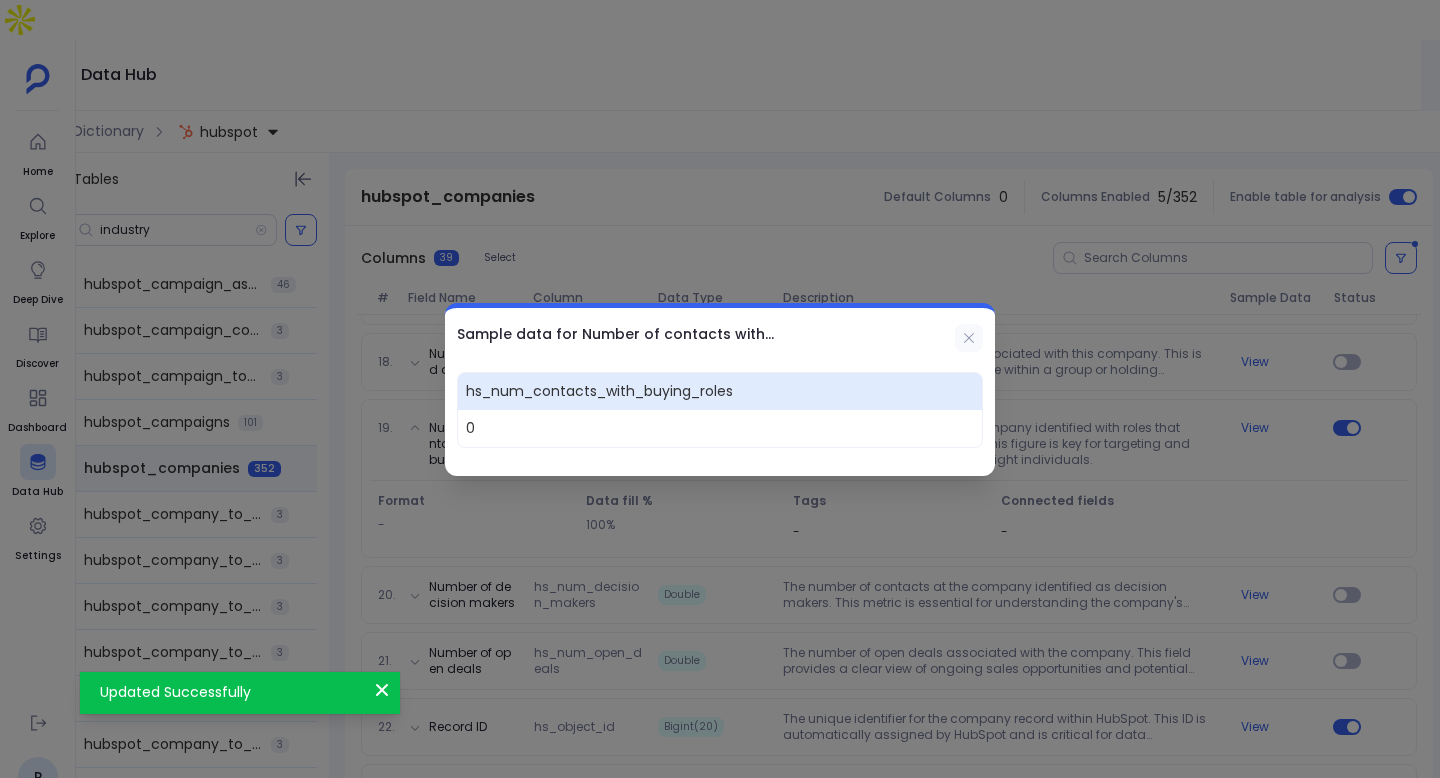click 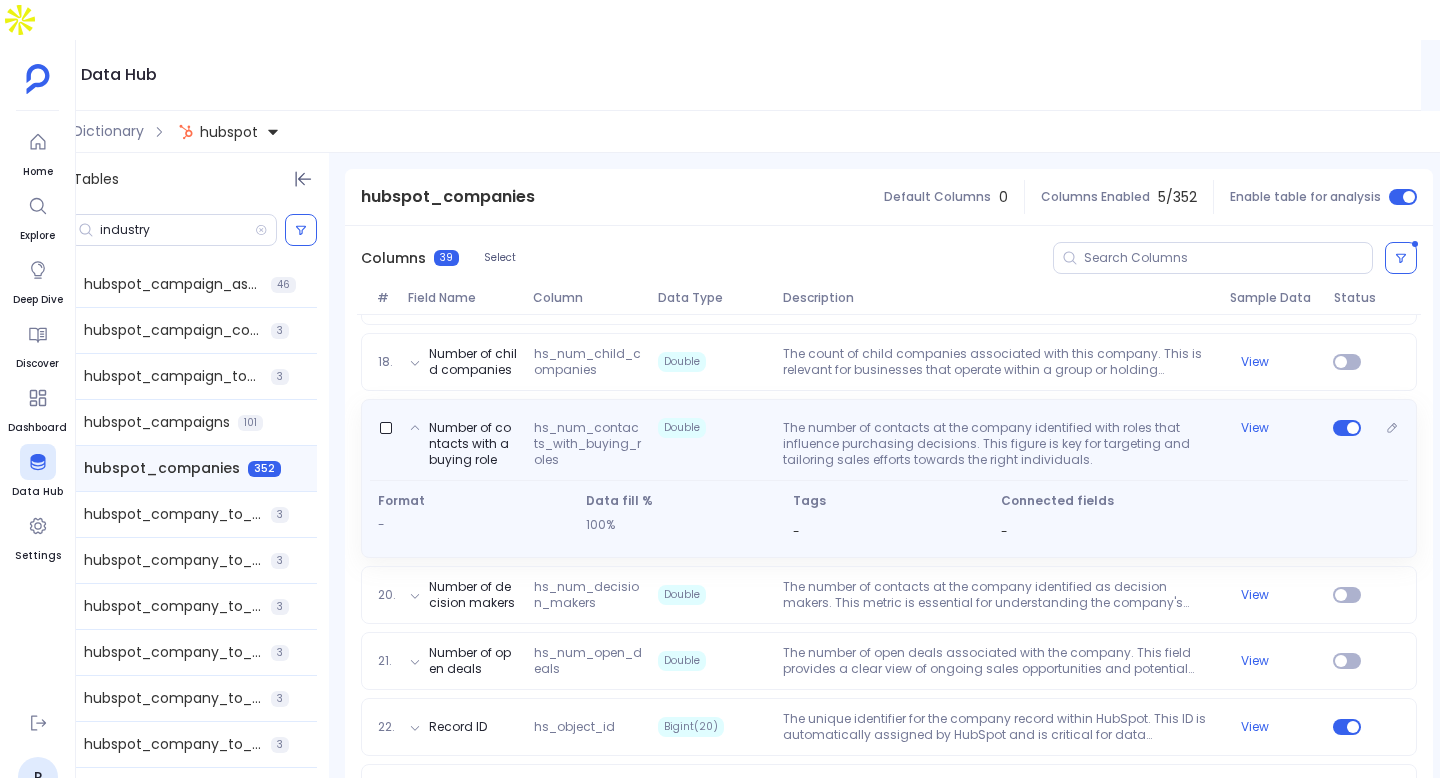 click at bounding box center [1347, 444] 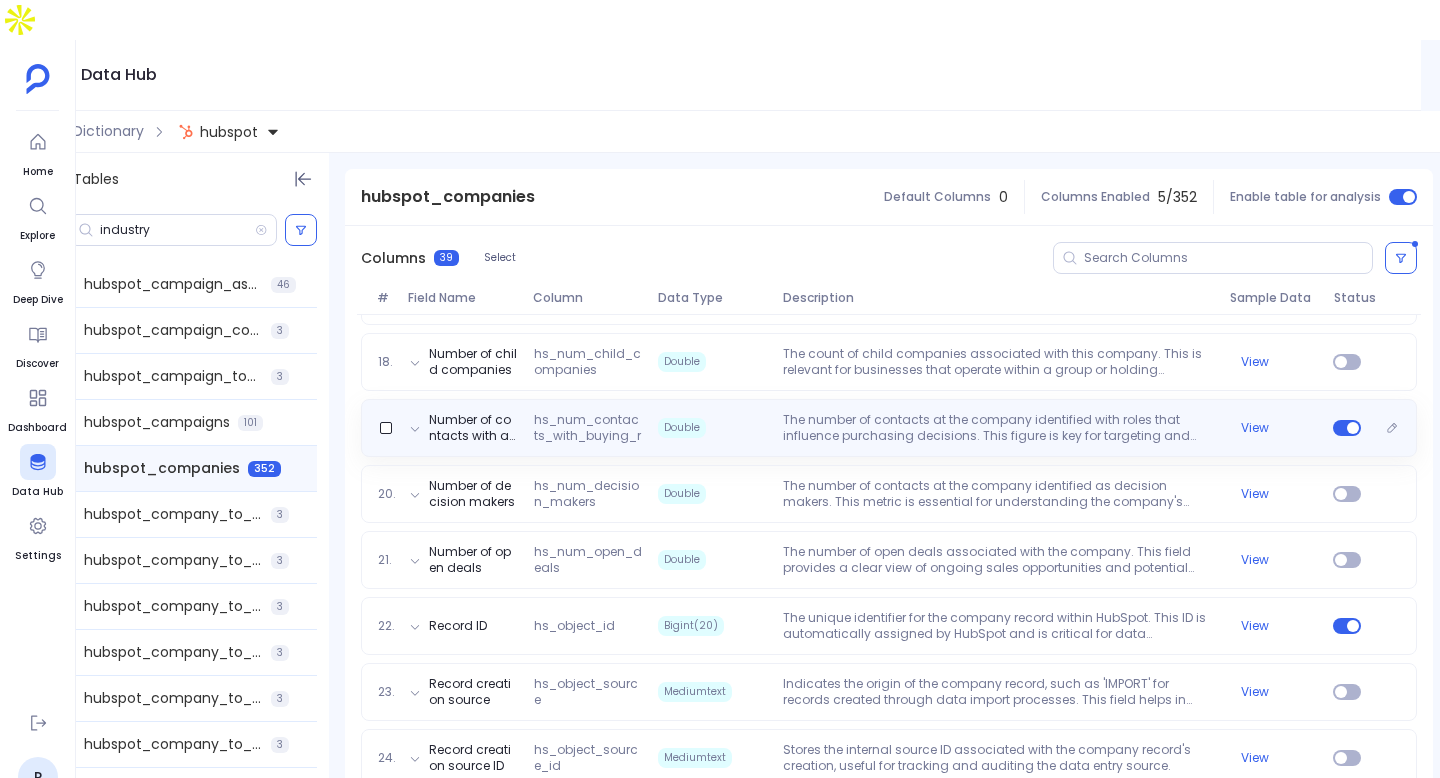 click on "Number of contacts with a buying role hs_num_contacts_with_buying_roles Double The number of contacts at the company identified with roles that influence purchasing decisions. This figure is key for targeting and tailoring sales efforts towards the right individuals. View" at bounding box center (889, 428) 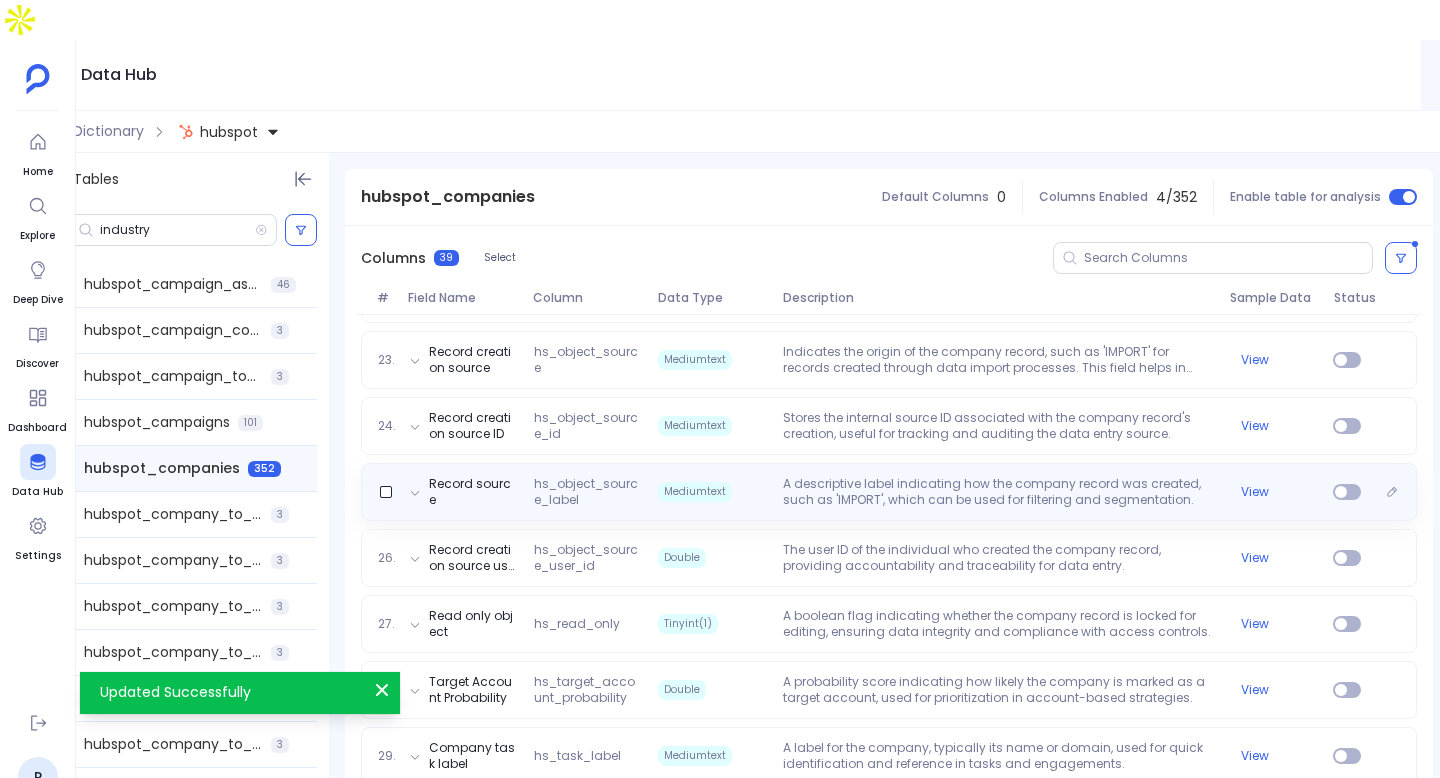 click on "Record source hs_object_source_label Mediumtext A descriptive label indicating how the company record was created, such as 'IMPORT', which can be used for filtering and segmentation. View" at bounding box center [889, 492] 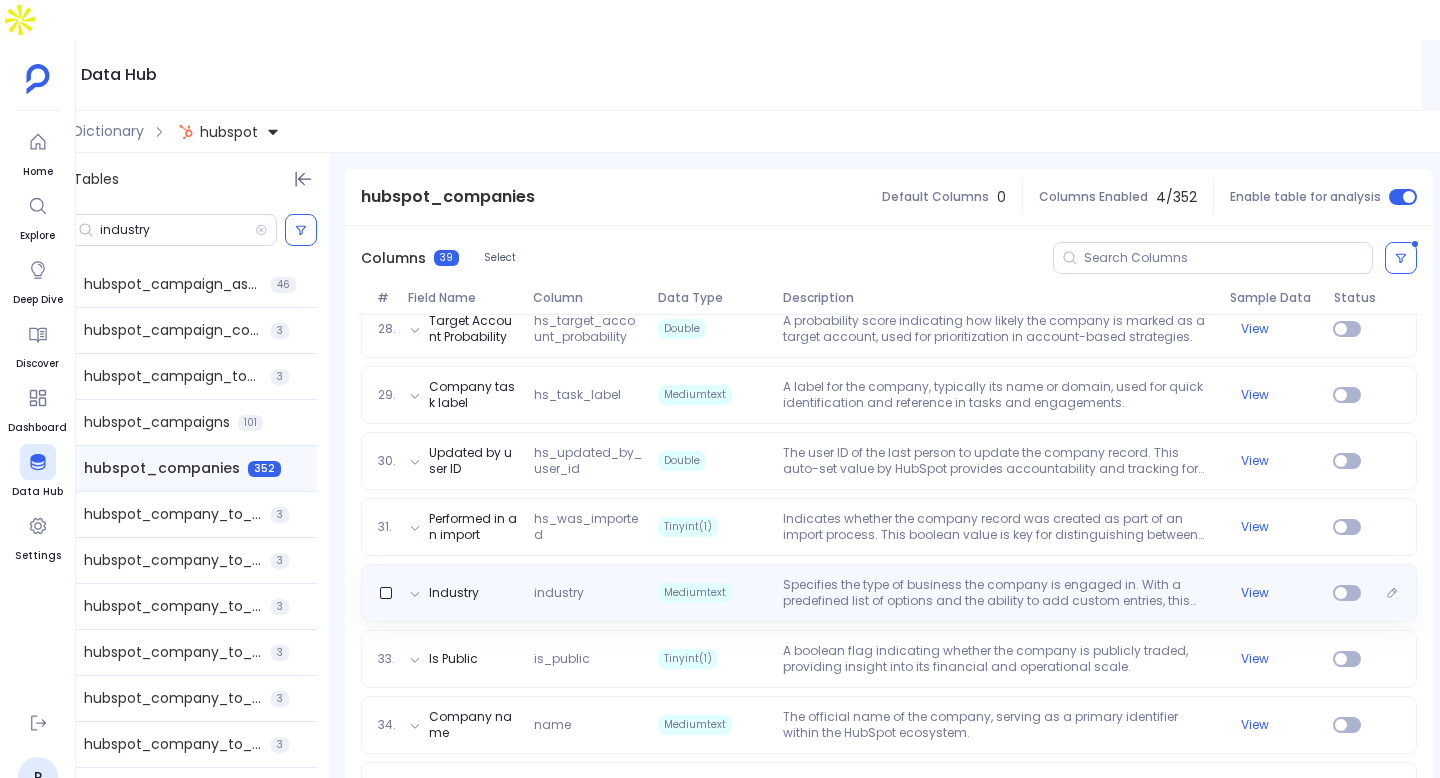click on "Specifies the type of business the company is engaged in. With a predefined list of options and the ability to add custom entries, this field is essential for segmenting companies by industry for targeted marketing and sales strategies." at bounding box center [998, 593] 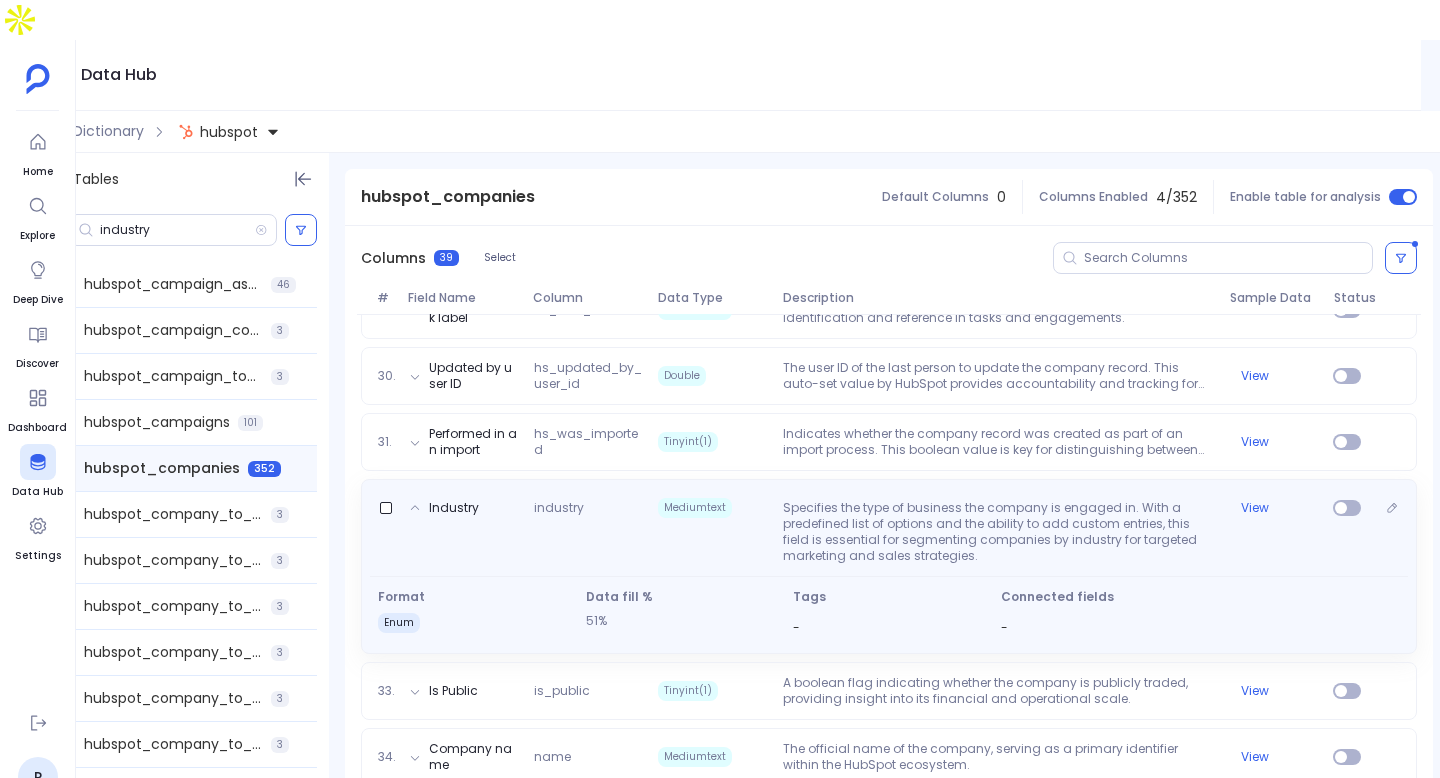 scroll, scrollTop: 2054, scrollLeft: 0, axis: vertical 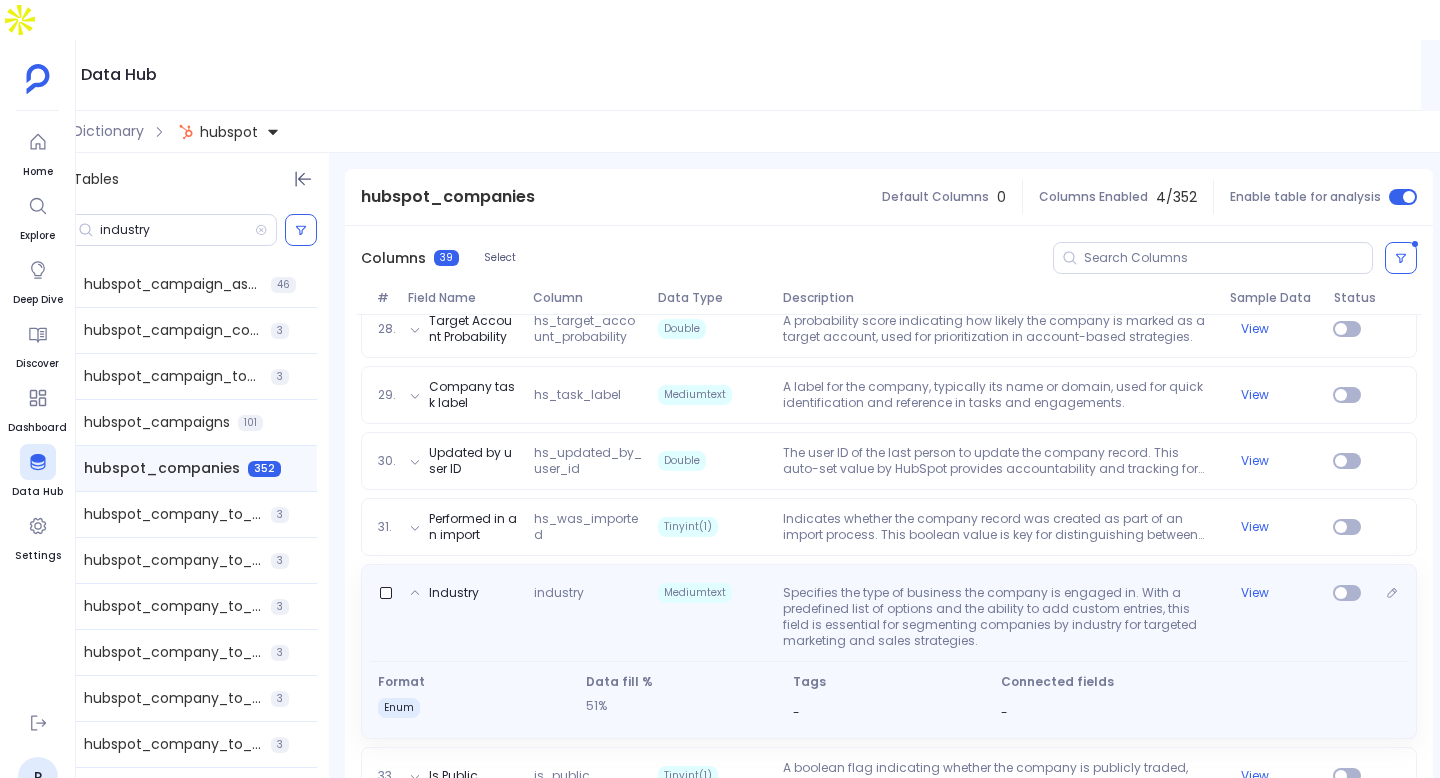 click on "Industry industry Mediumtext Specifies the type of business the company is engaged in. With a predefined list of options and the ability to add custom entries, this field is essential for segmenting companies by industry for targeted marketing and sales strategies. View" at bounding box center [889, 613] 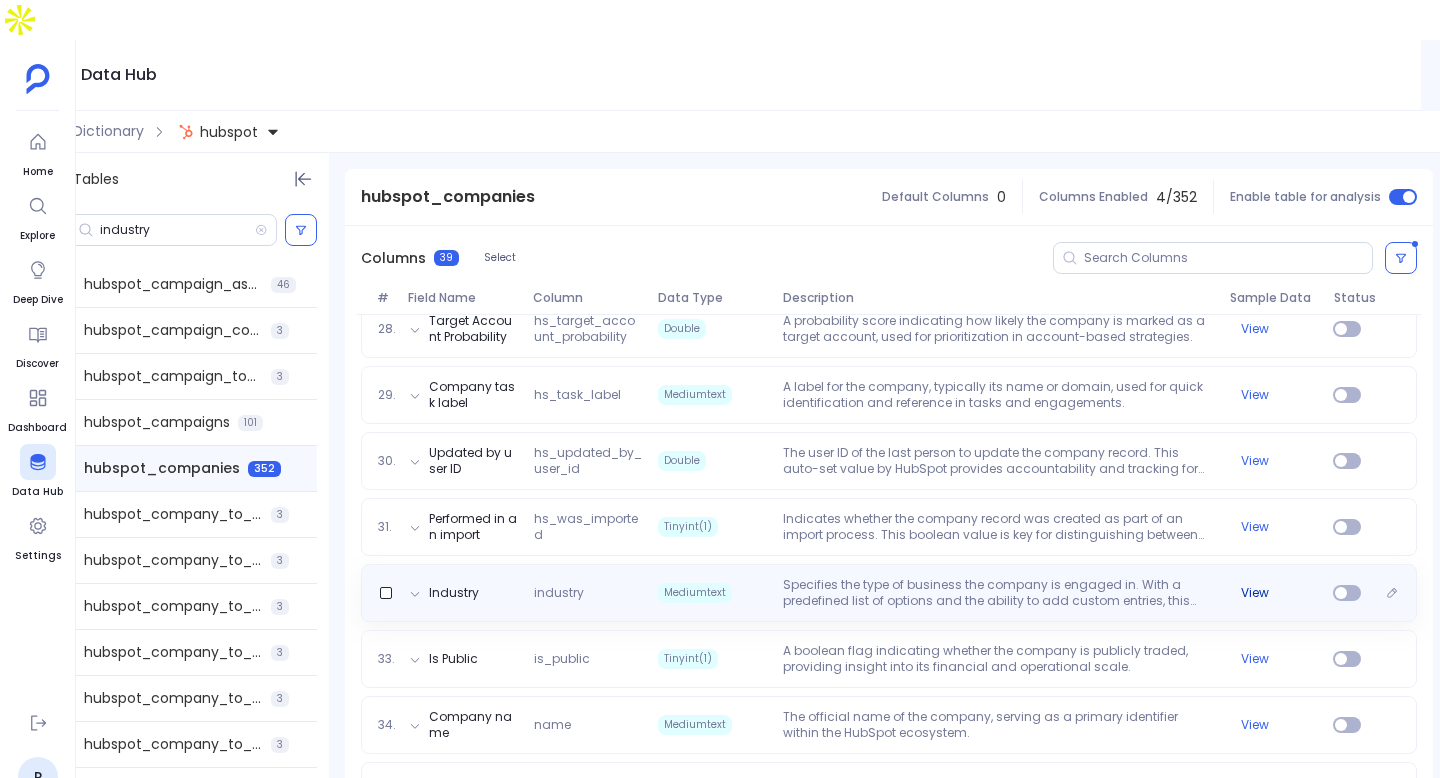 click on "View" at bounding box center [1255, 593] 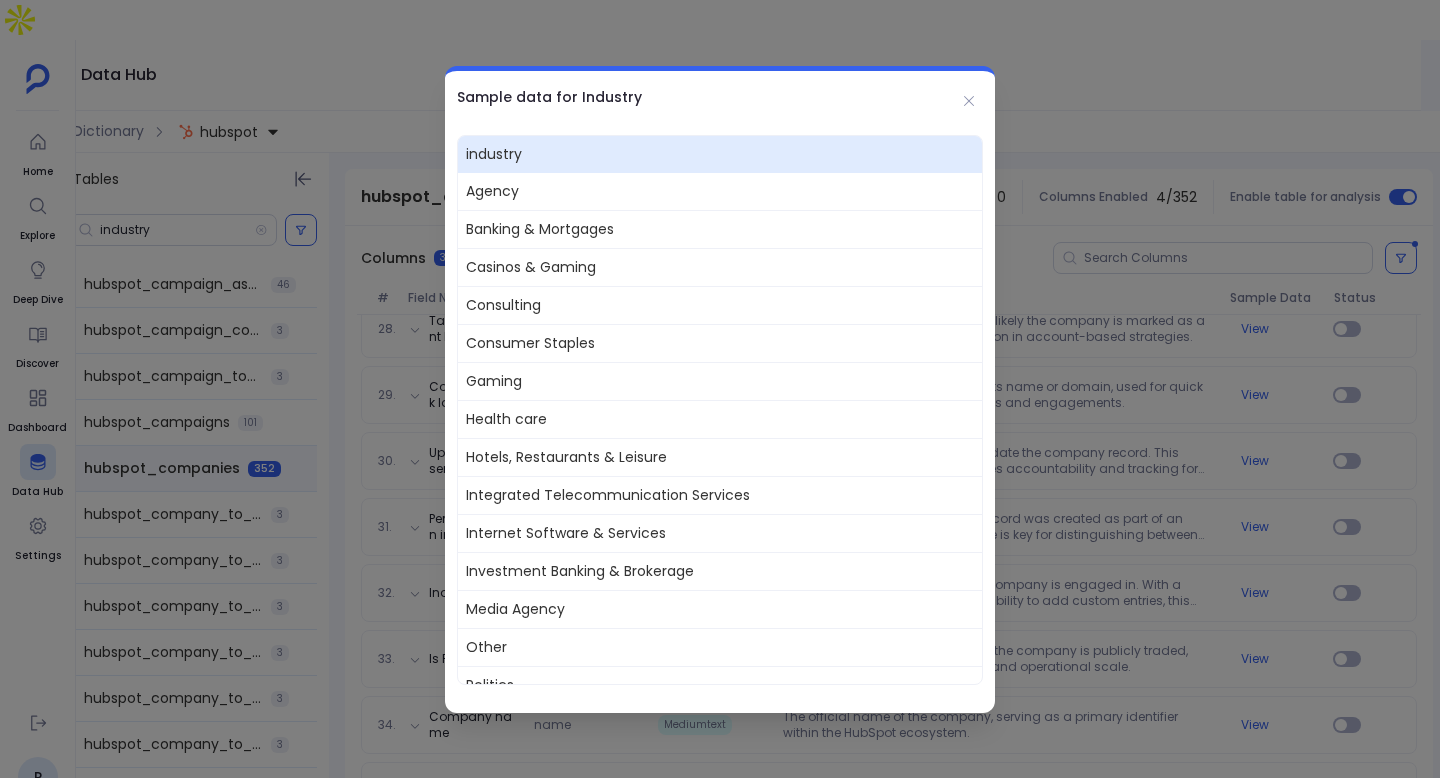 scroll, scrollTop: 814, scrollLeft: 0, axis: vertical 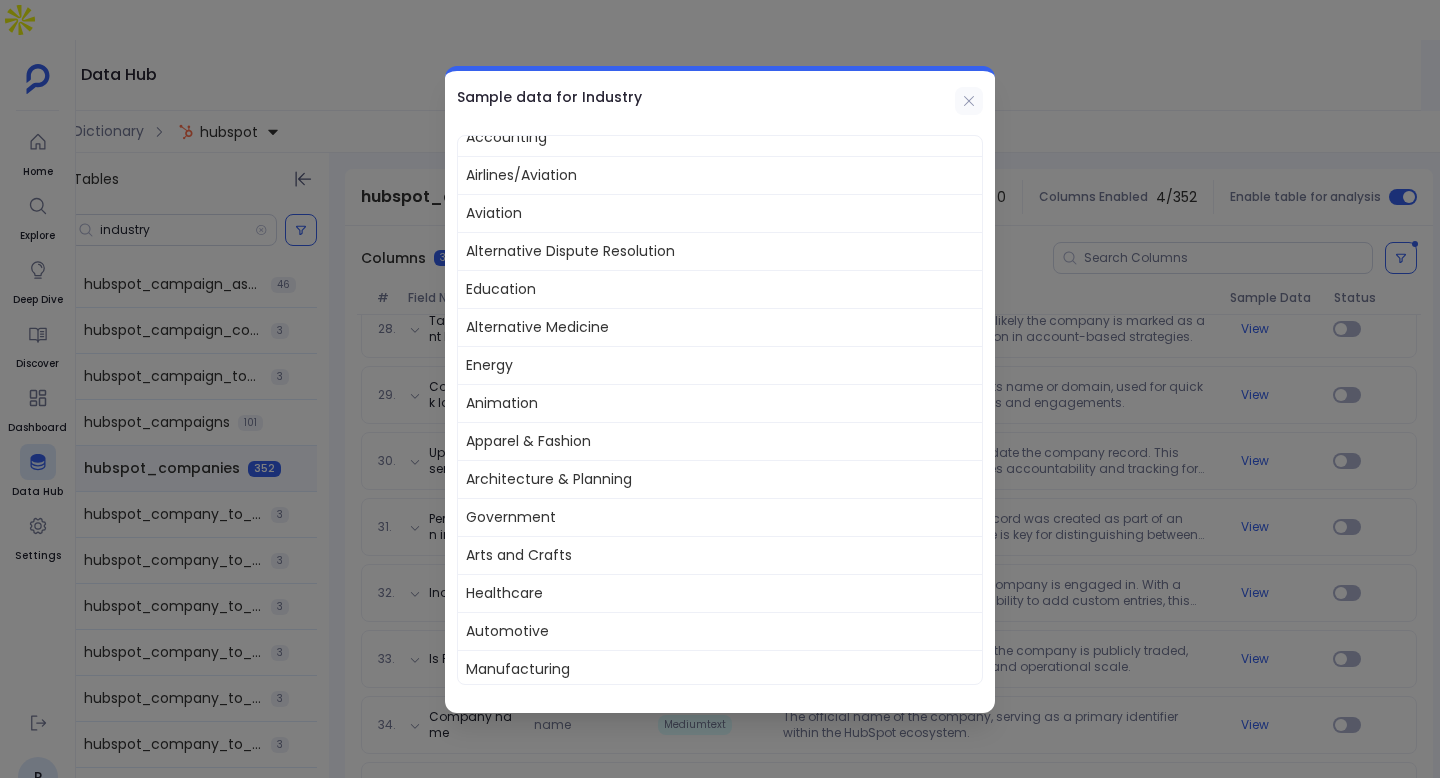 click at bounding box center [969, 101] 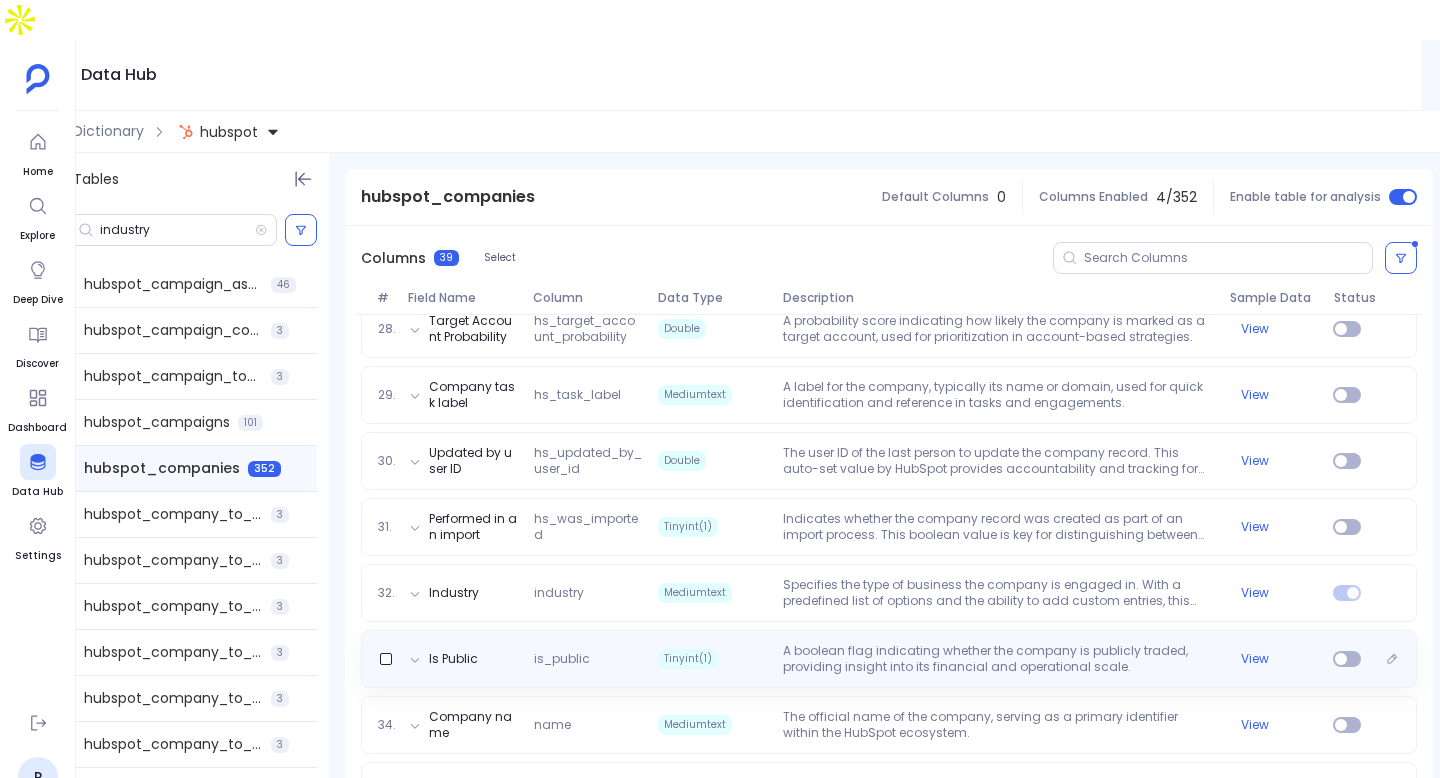 click on "A boolean flag indicating whether the company is publicly traded, providing insight into its financial and operational scale." at bounding box center (998, 659) 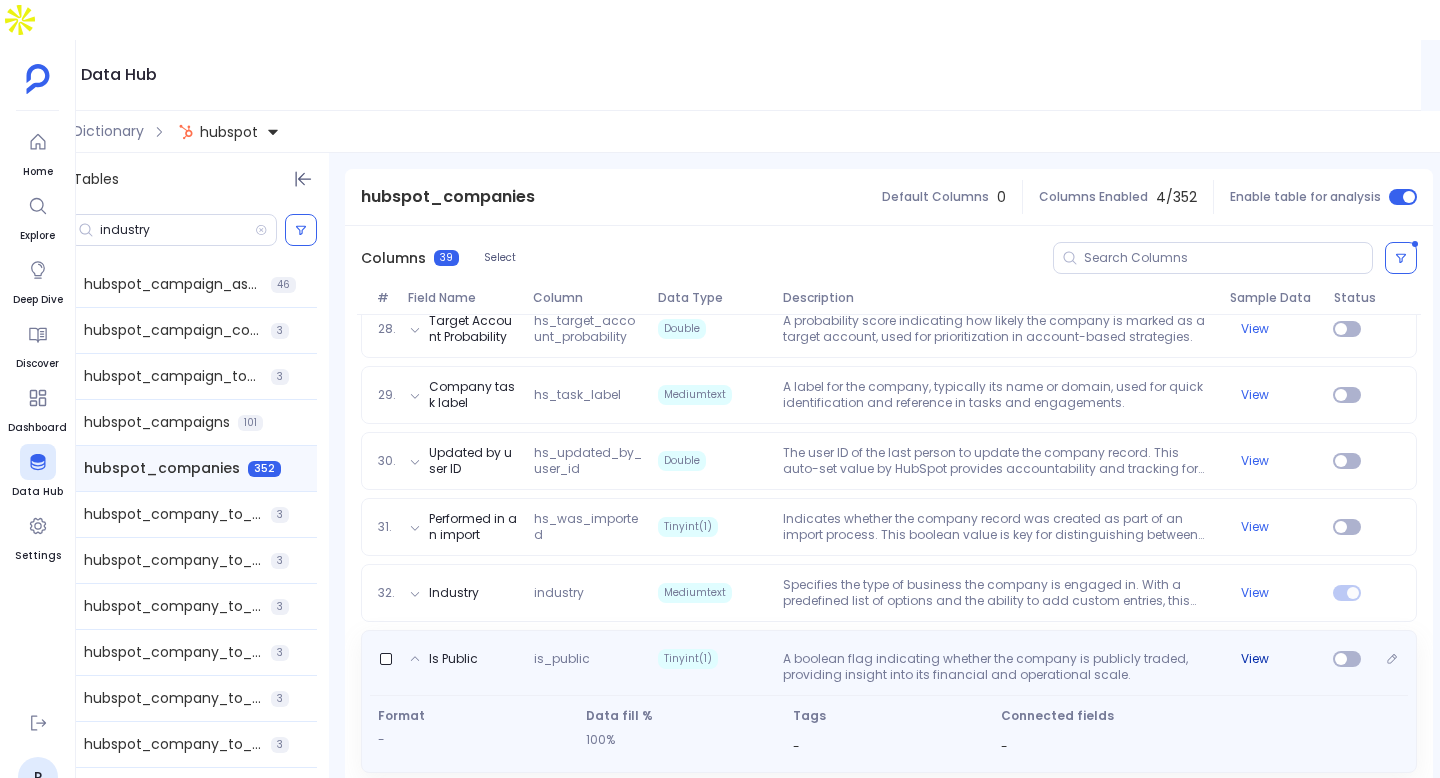 click on "View" at bounding box center (1255, 659) 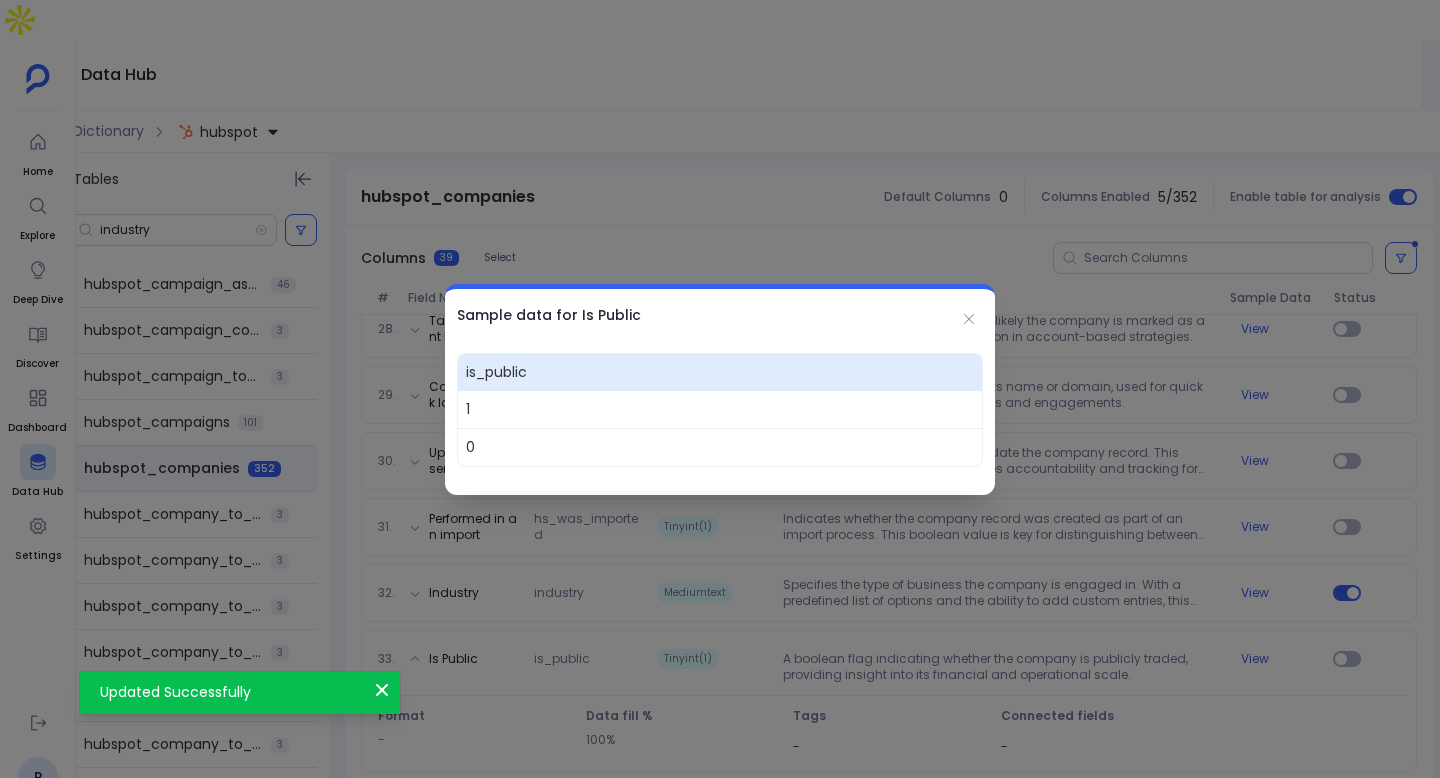 click on "Sample data for Is Public" at bounding box center (720, 315) 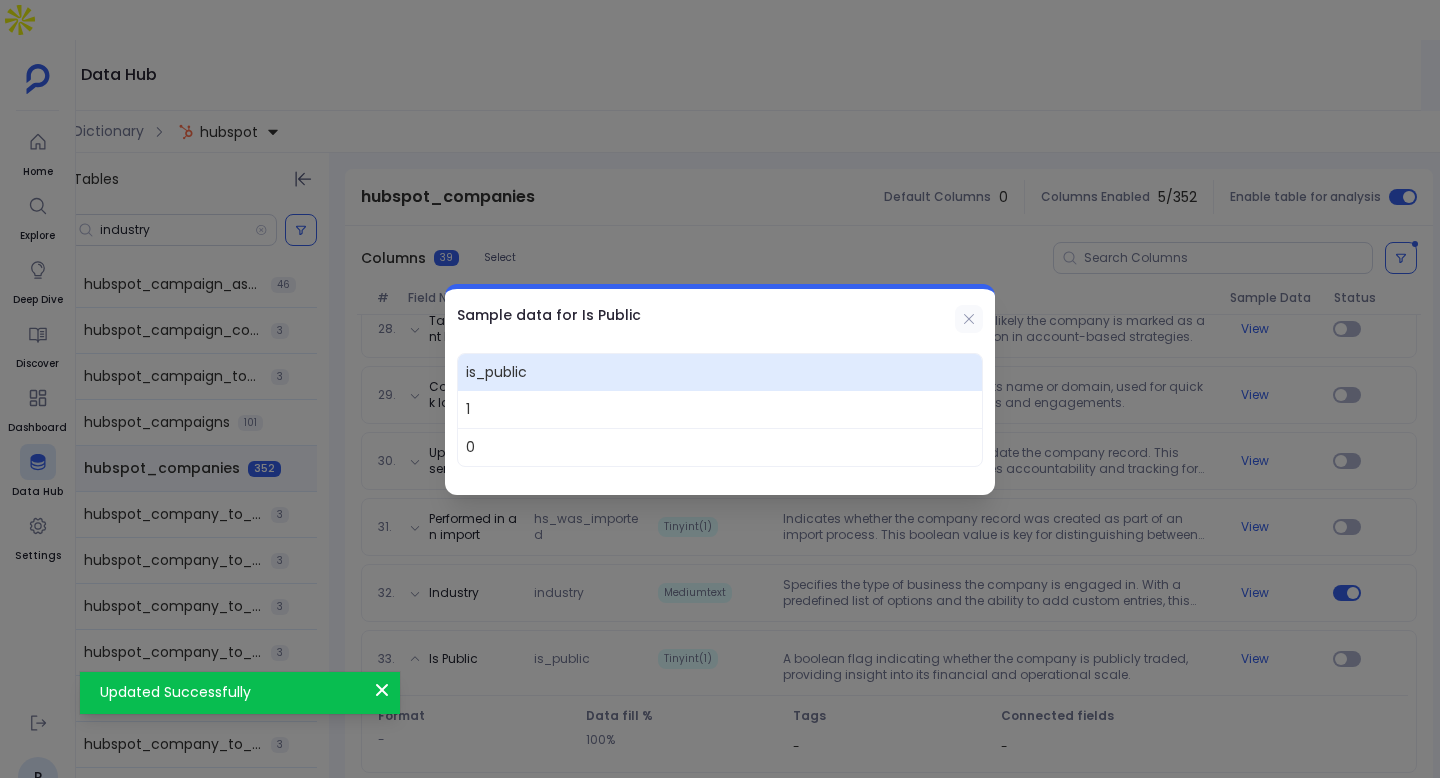 click 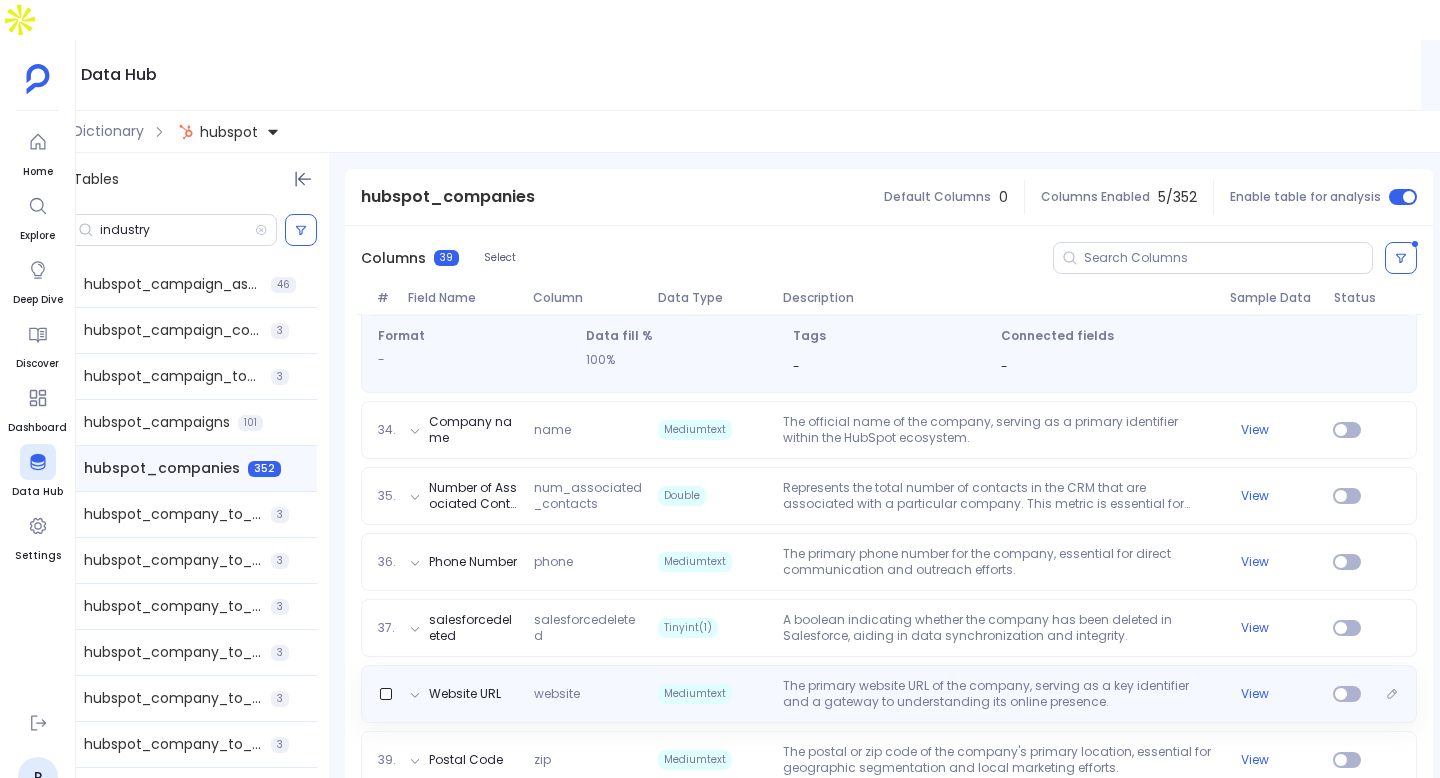 scroll, scrollTop: 2344, scrollLeft: 0, axis: vertical 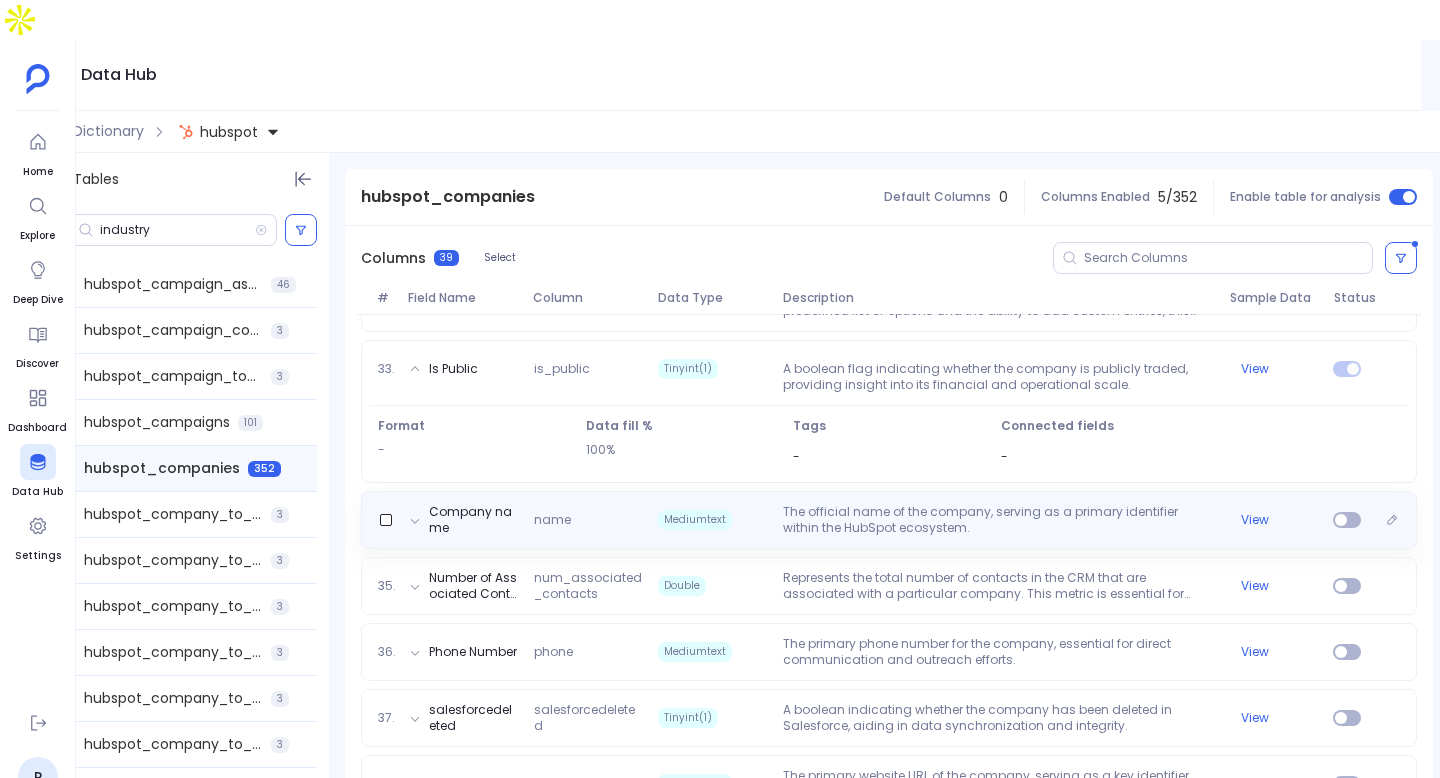 click on "The official name of the company, serving as a primary identifier within the HubSpot ecosystem." at bounding box center (998, 520) 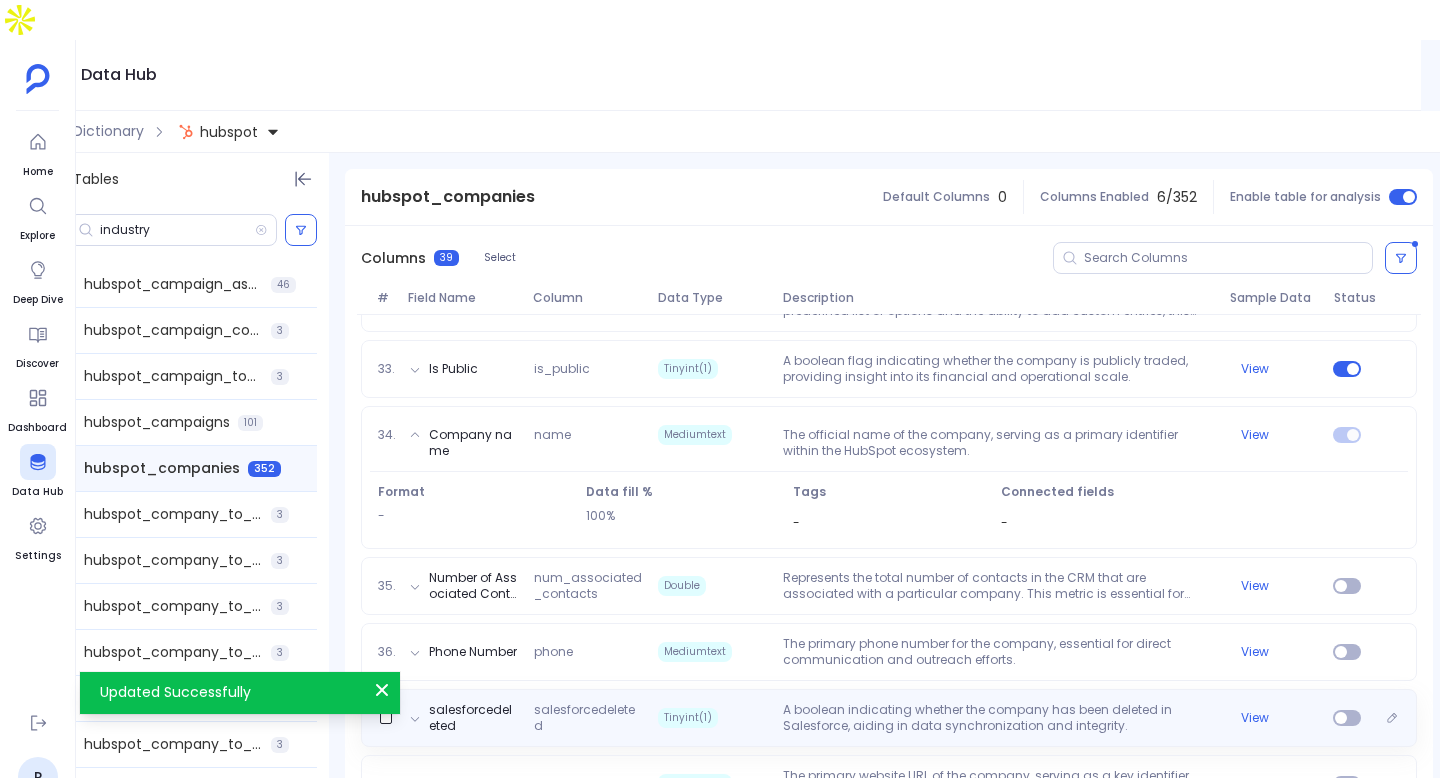scroll, scrollTop: 2437, scrollLeft: 0, axis: vertical 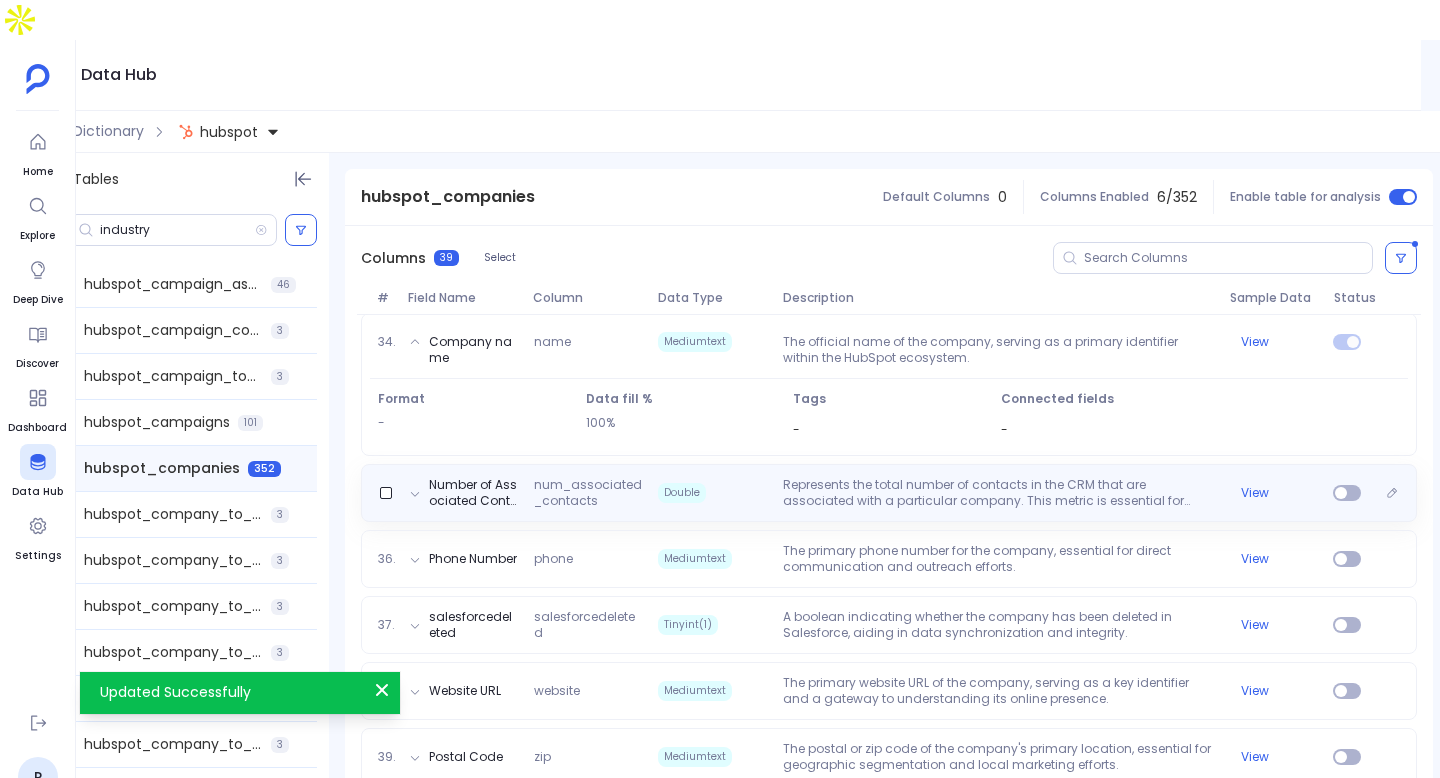 click on "Number of Associated Contacts num_associated_contacts Double Represents the total number of contacts in the CRM that are associated with a particular company. This metric is essential for understanding the breadth of a company's network within the CRM ecosystem. View" at bounding box center (889, 493) 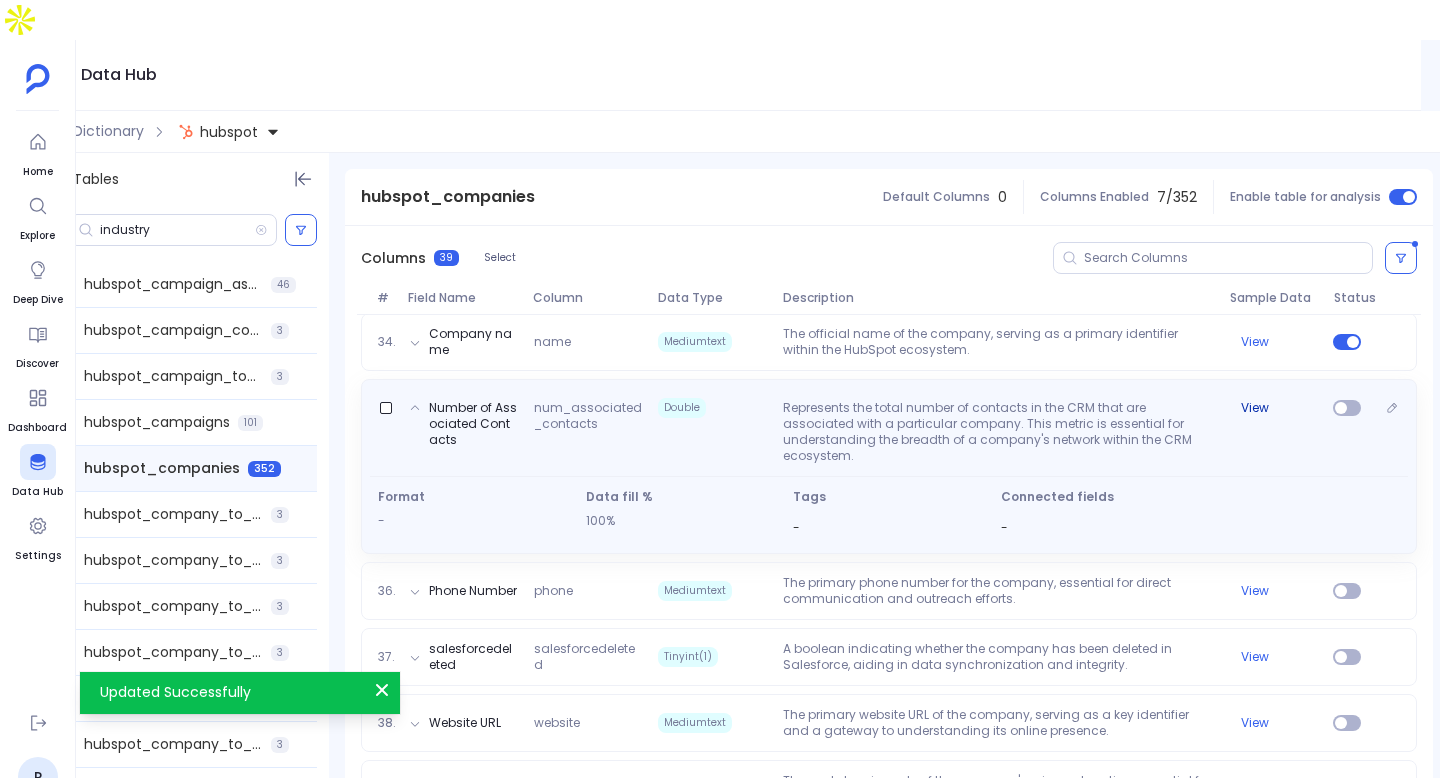 click on "View" at bounding box center (1255, 408) 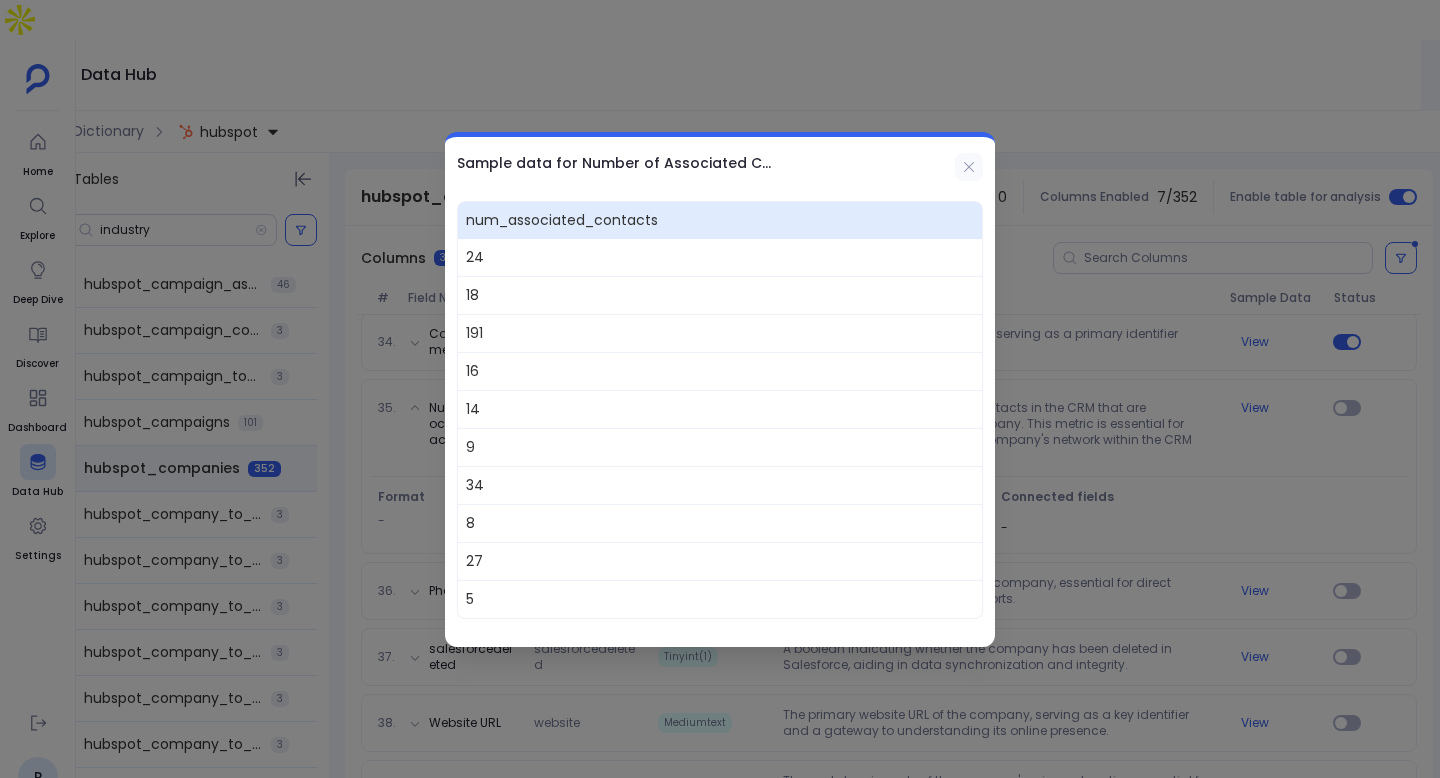 click at bounding box center (969, 167) 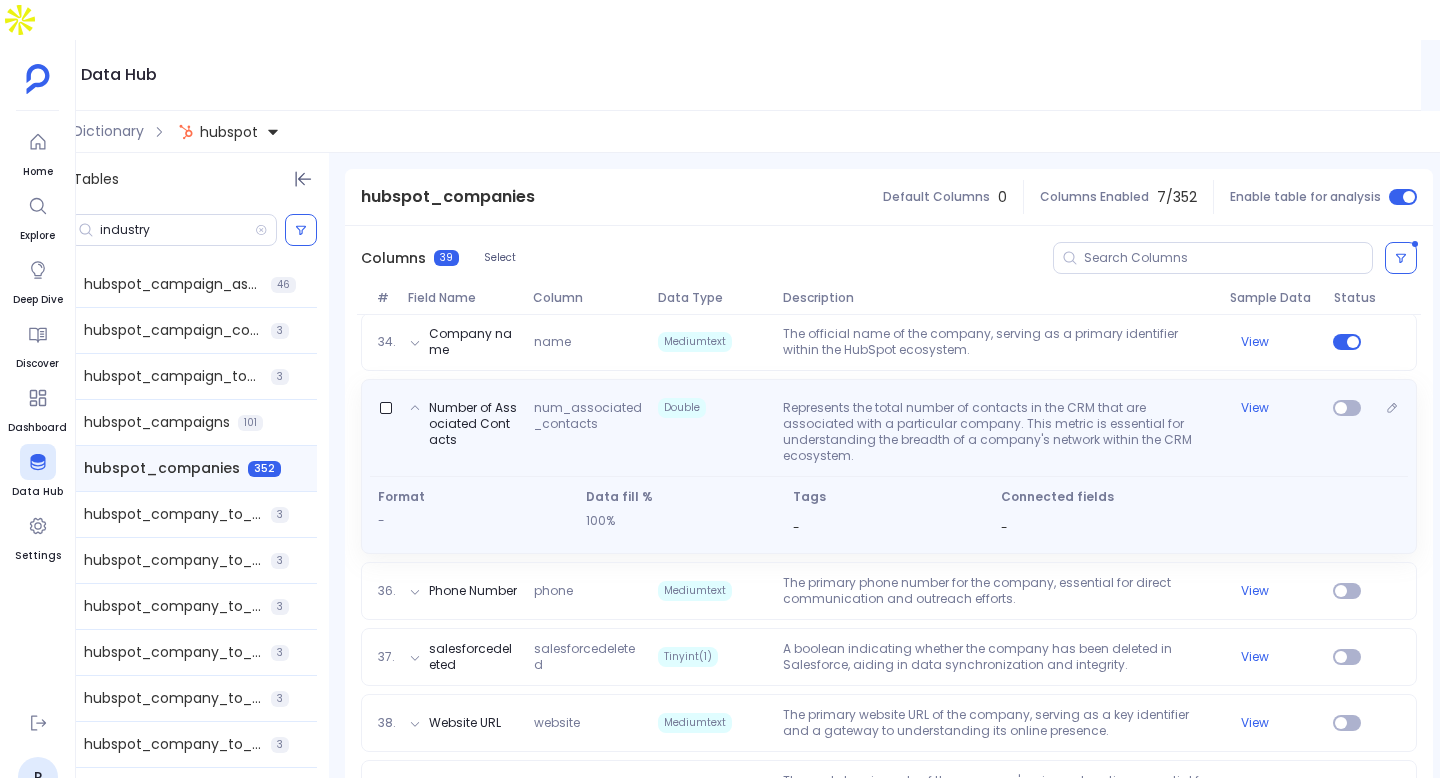 click at bounding box center (1347, 432) 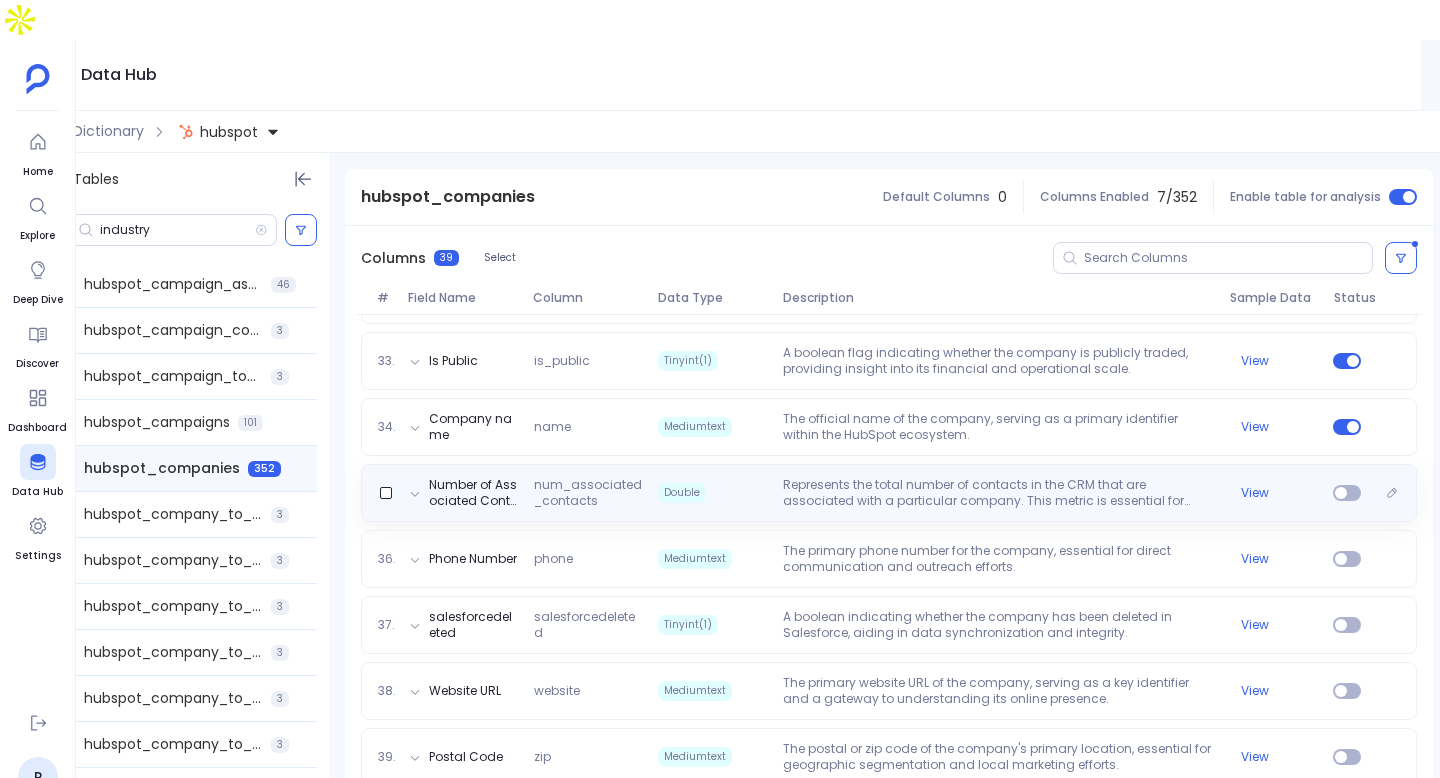 click on "Number of Associated Contacts num_associated_contacts Double Represents the total number of contacts in the CRM that are associated with a particular company. This metric is essential for understanding the breadth of a company's network within the CRM ecosystem. View" at bounding box center [889, 493] 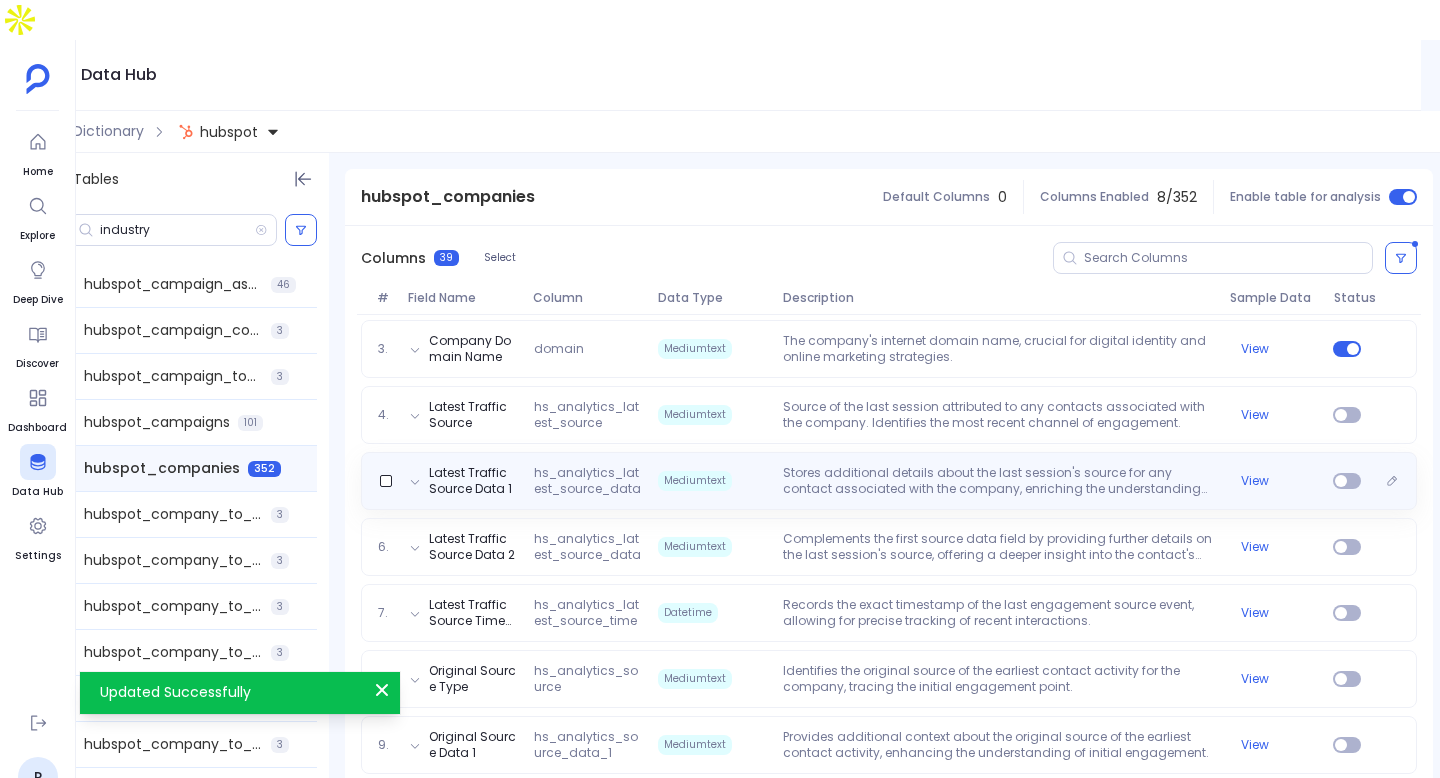 scroll, scrollTop: 0, scrollLeft: 0, axis: both 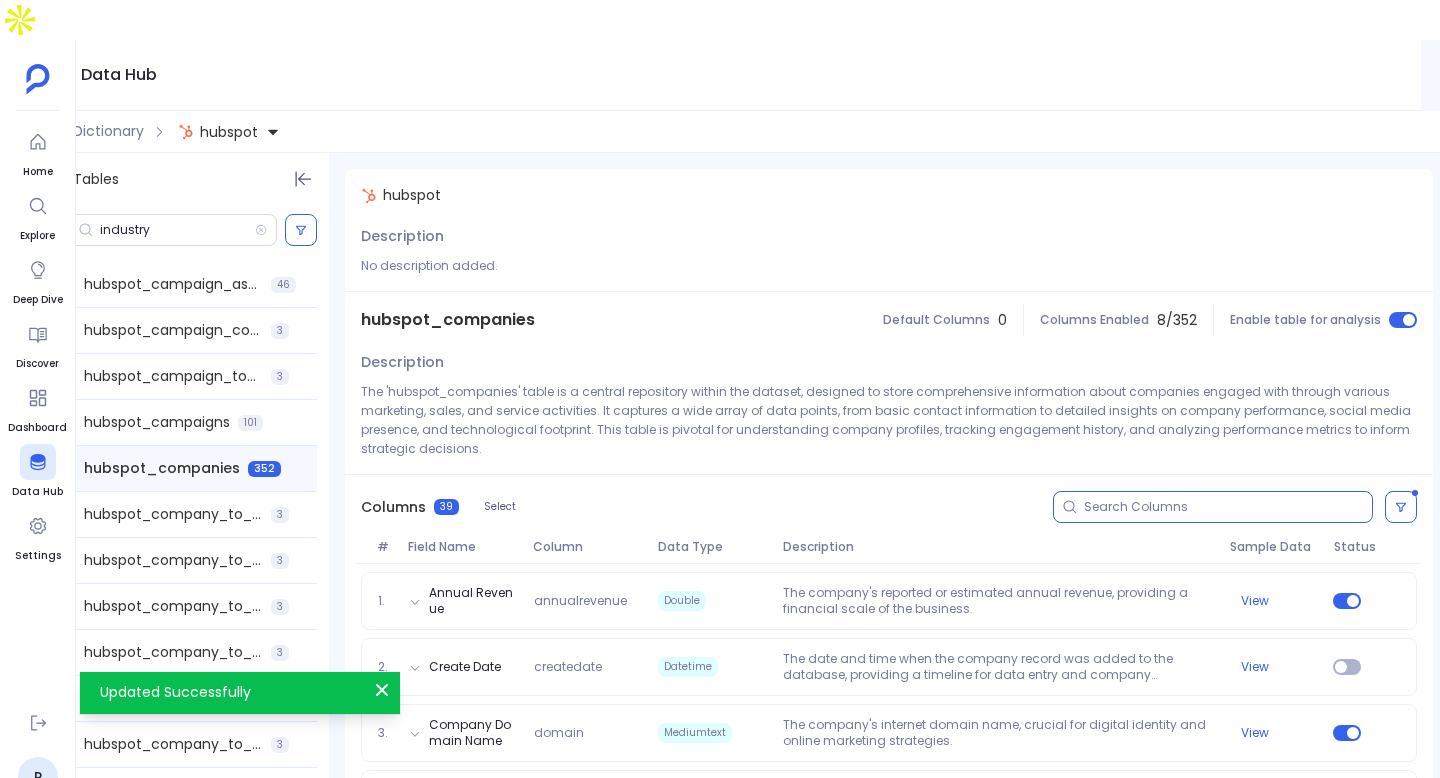 click at bounding box center [1228, 507] 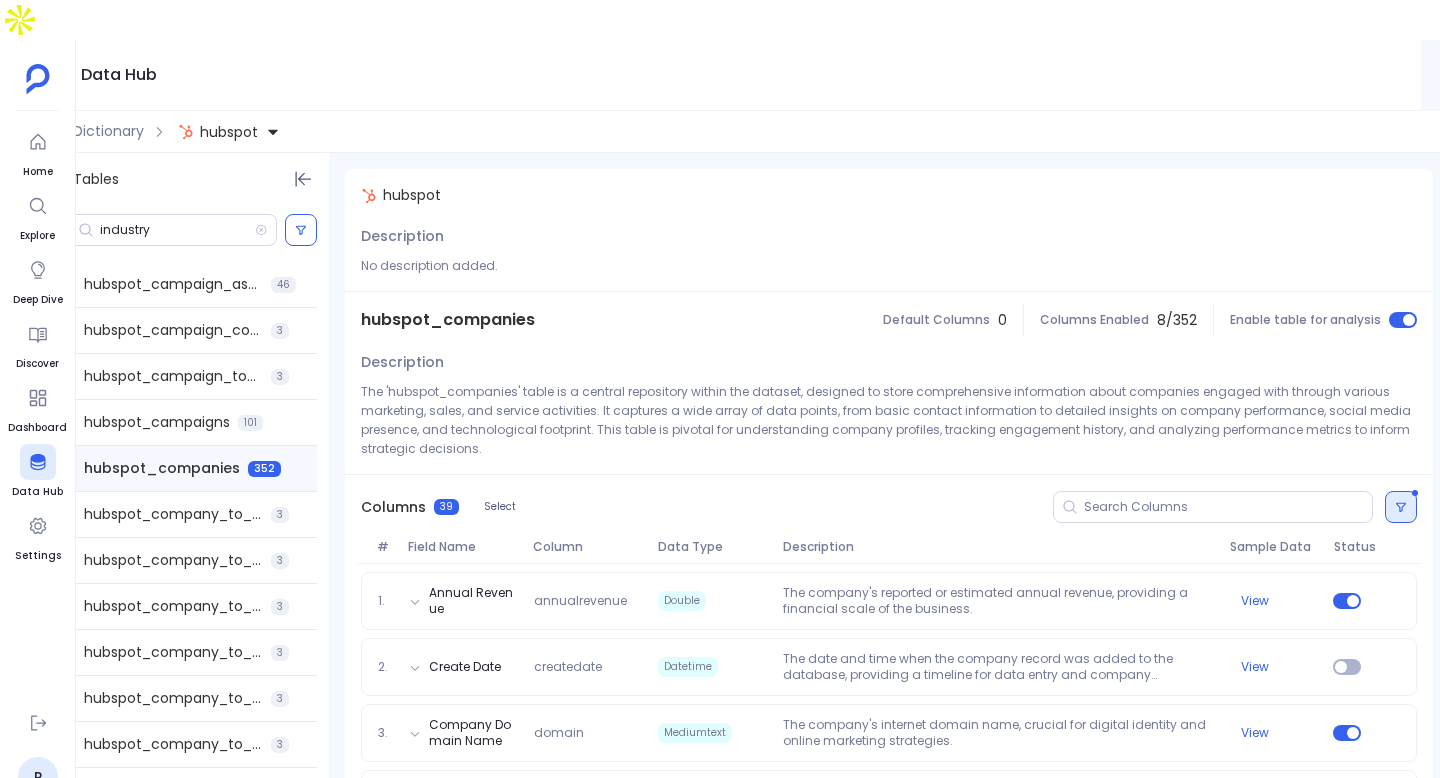 click at bounding box center [1401, 507] 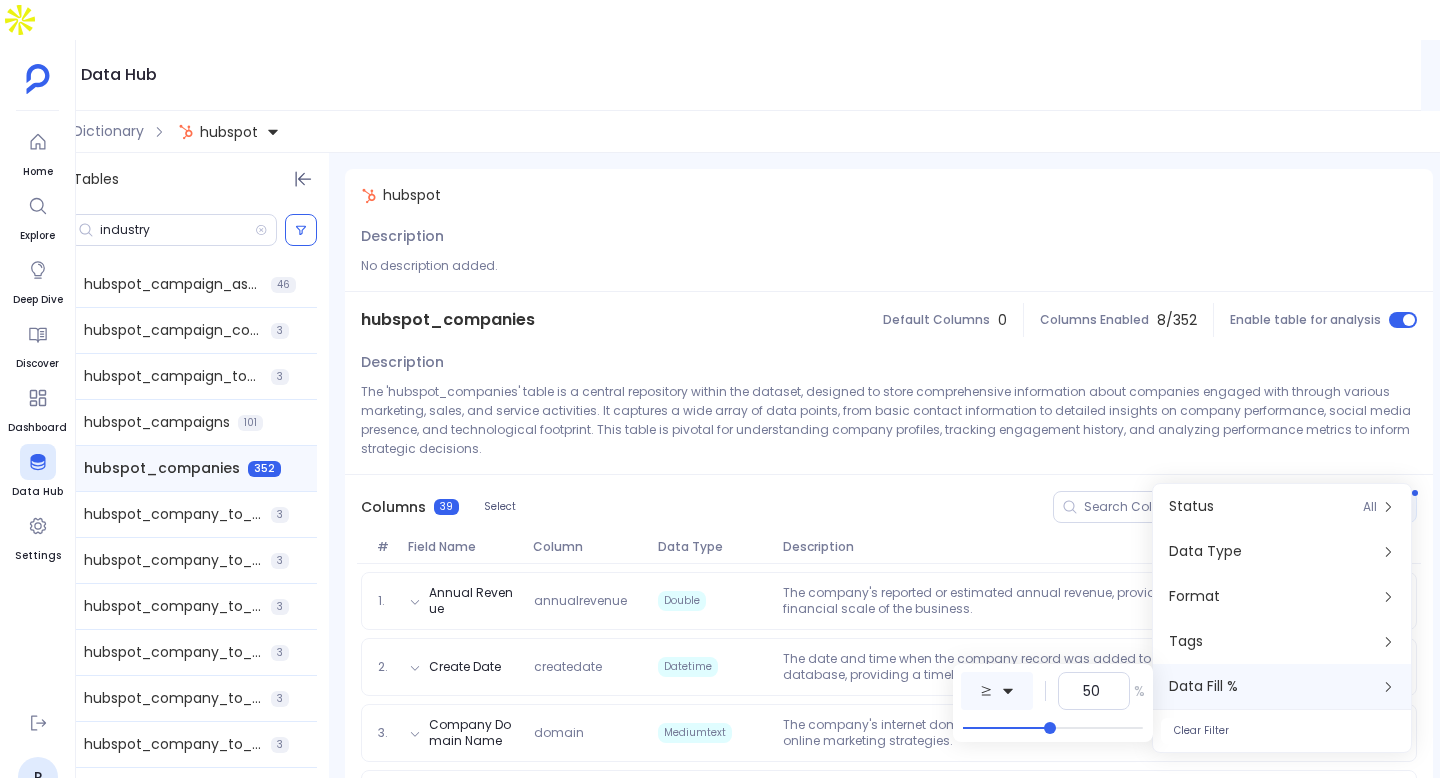 click 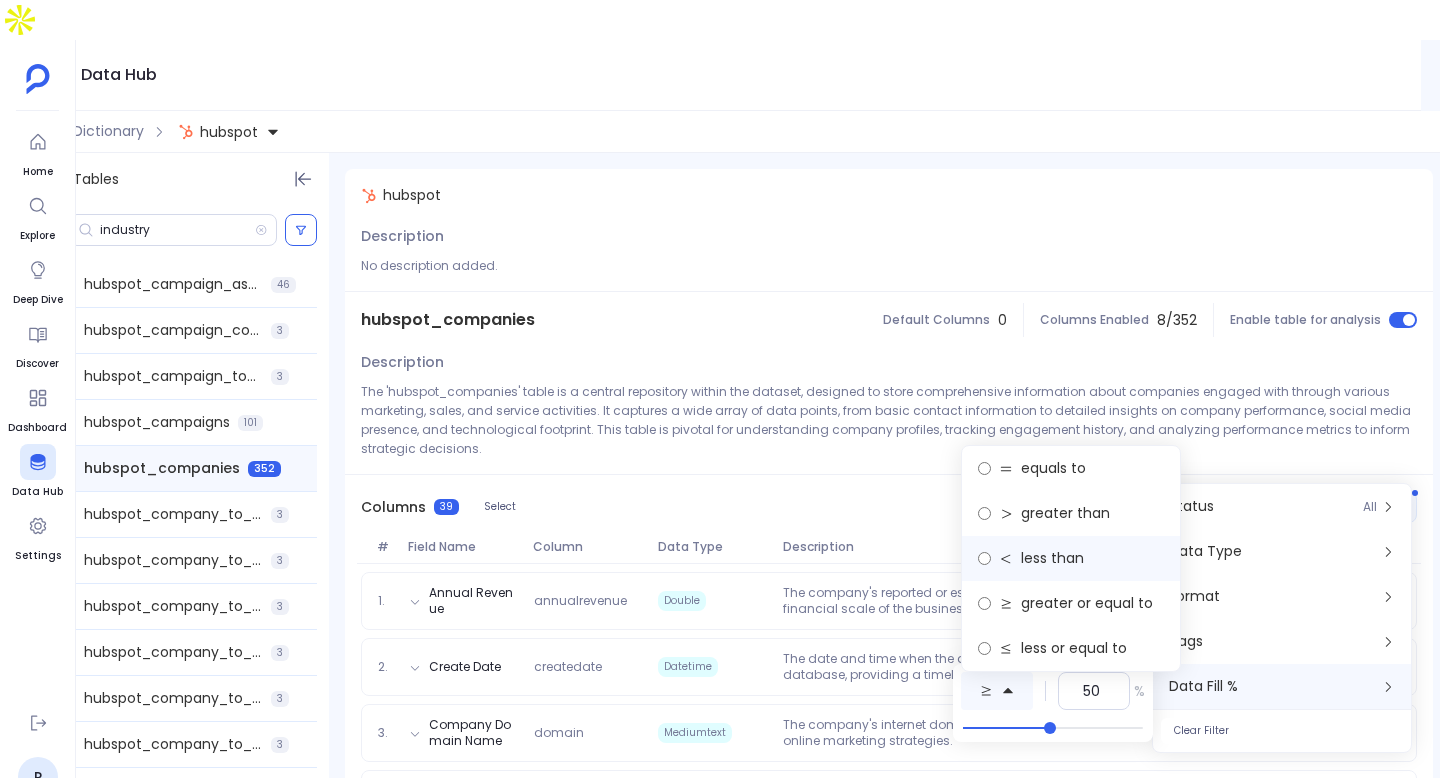 click on "less than" at bounding box center (1071, 558) 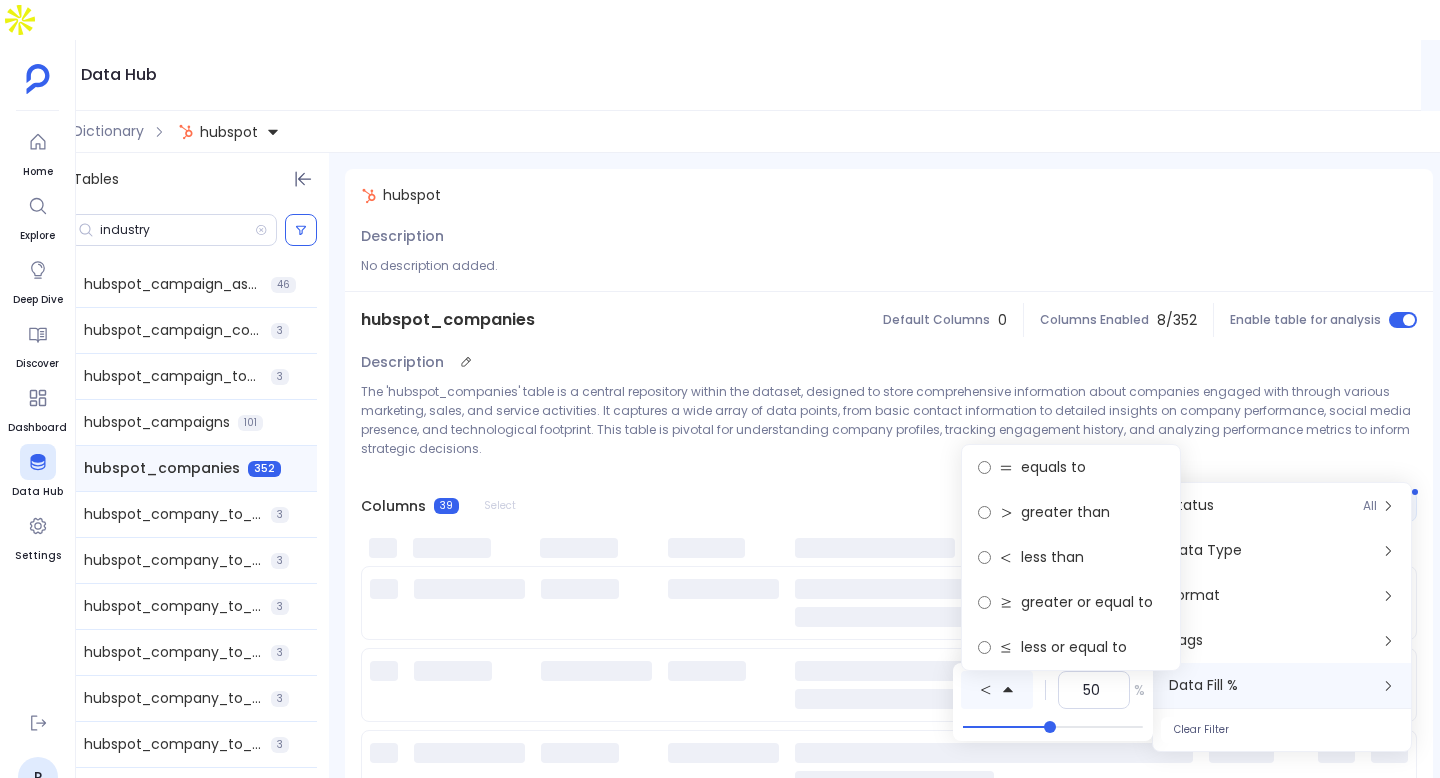 click on "The 'hubspot_companies' table is a central repository within the dataset, designed to store comprehensive information about companies engaged with through various marketing, sales, and service activities. It captures a wide array of data points, from basic contact information to detailed insights on company performance, social media presence, and technological footprint. This table is pivotal for understanding company profiles, tracking engagement history, and analyzing performance metrics to inform strategic decisions." at bounding box center (889, 420) 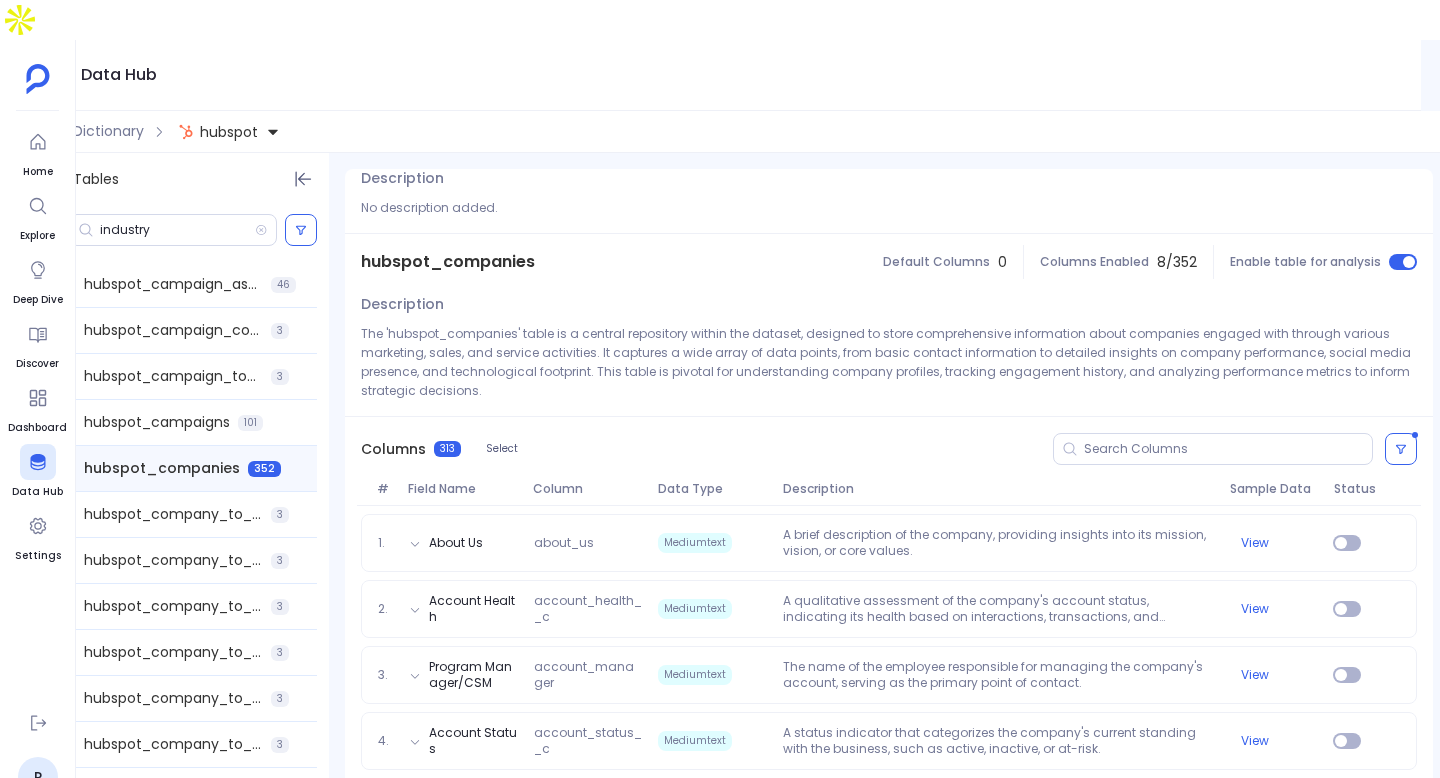 scroll, scrollTop: 60, scrollLeft: 0, axis: vertical 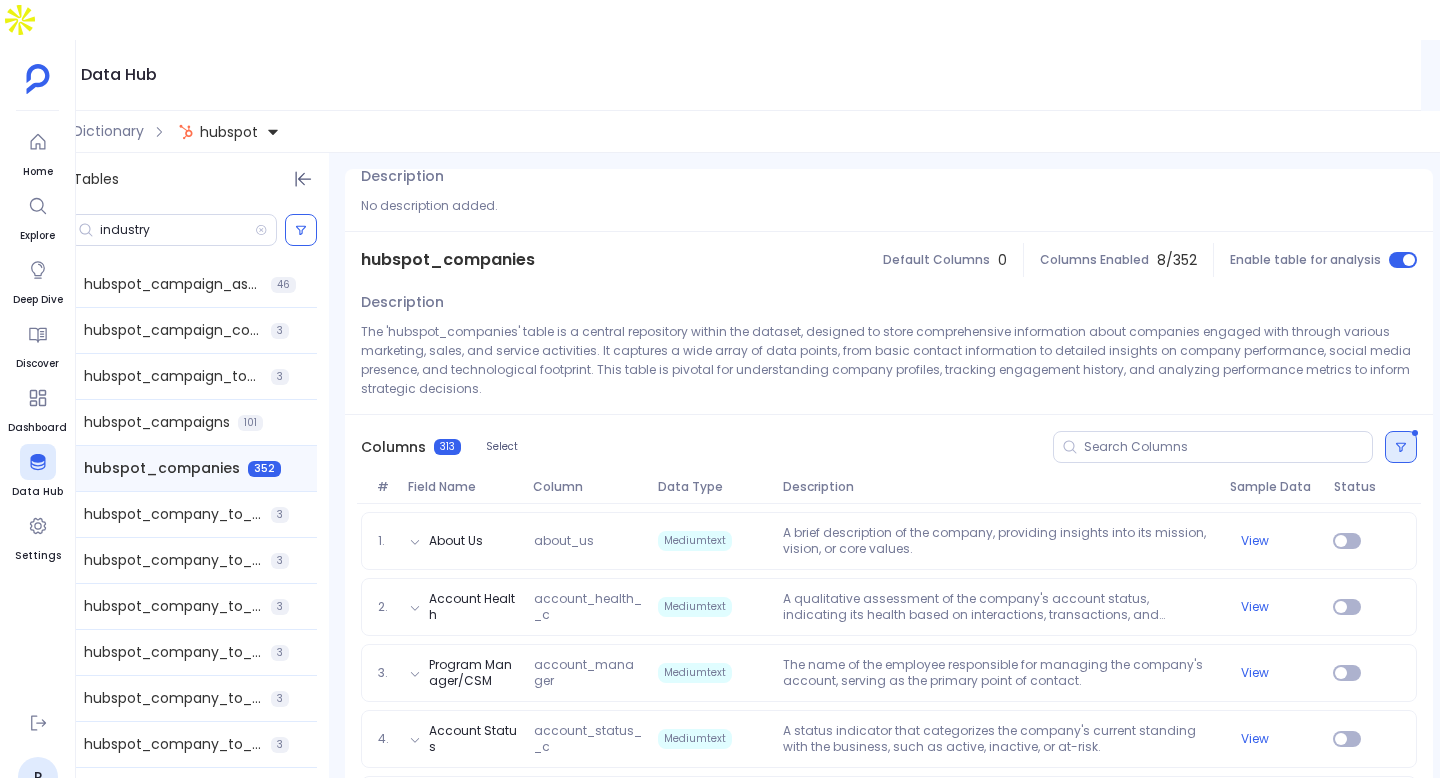 click at bounding box center (1401, 447) 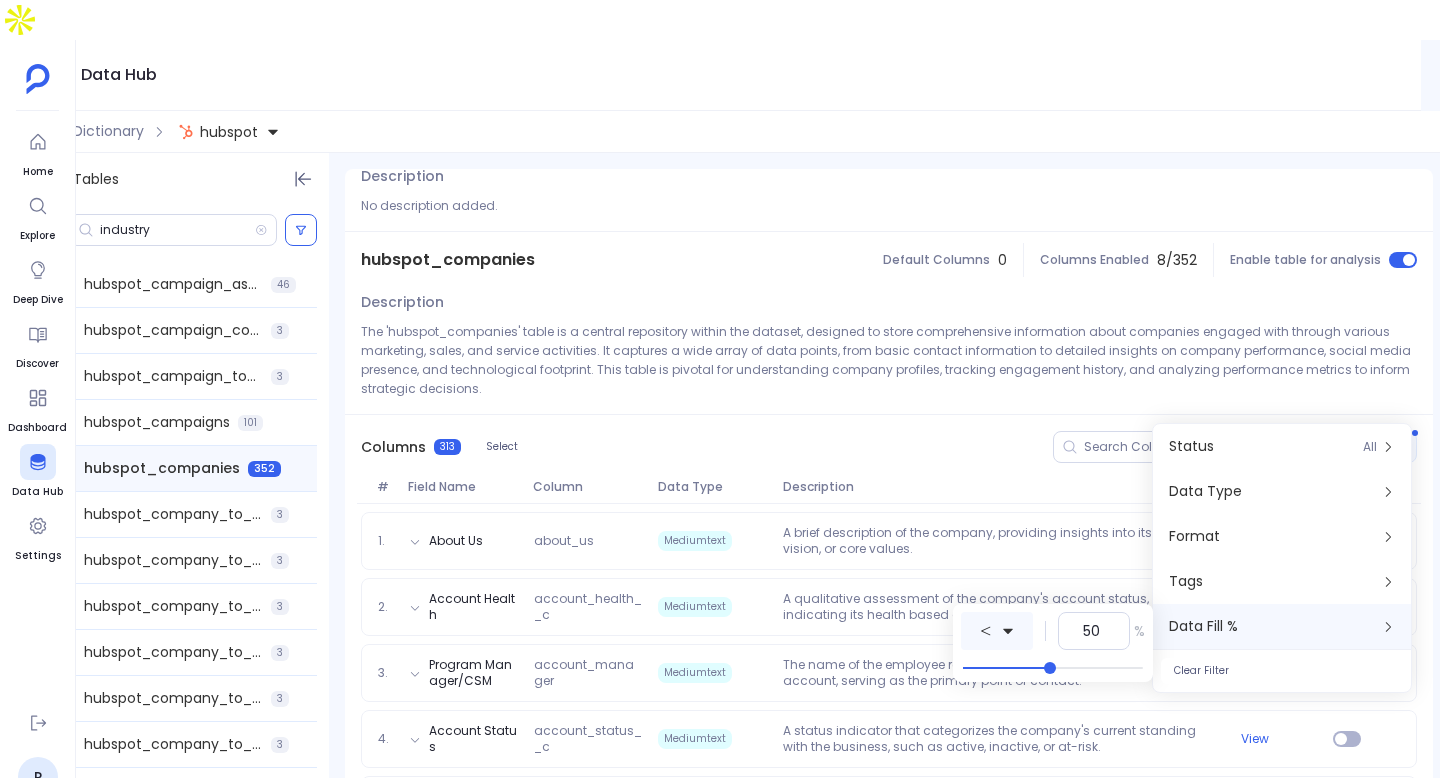 click 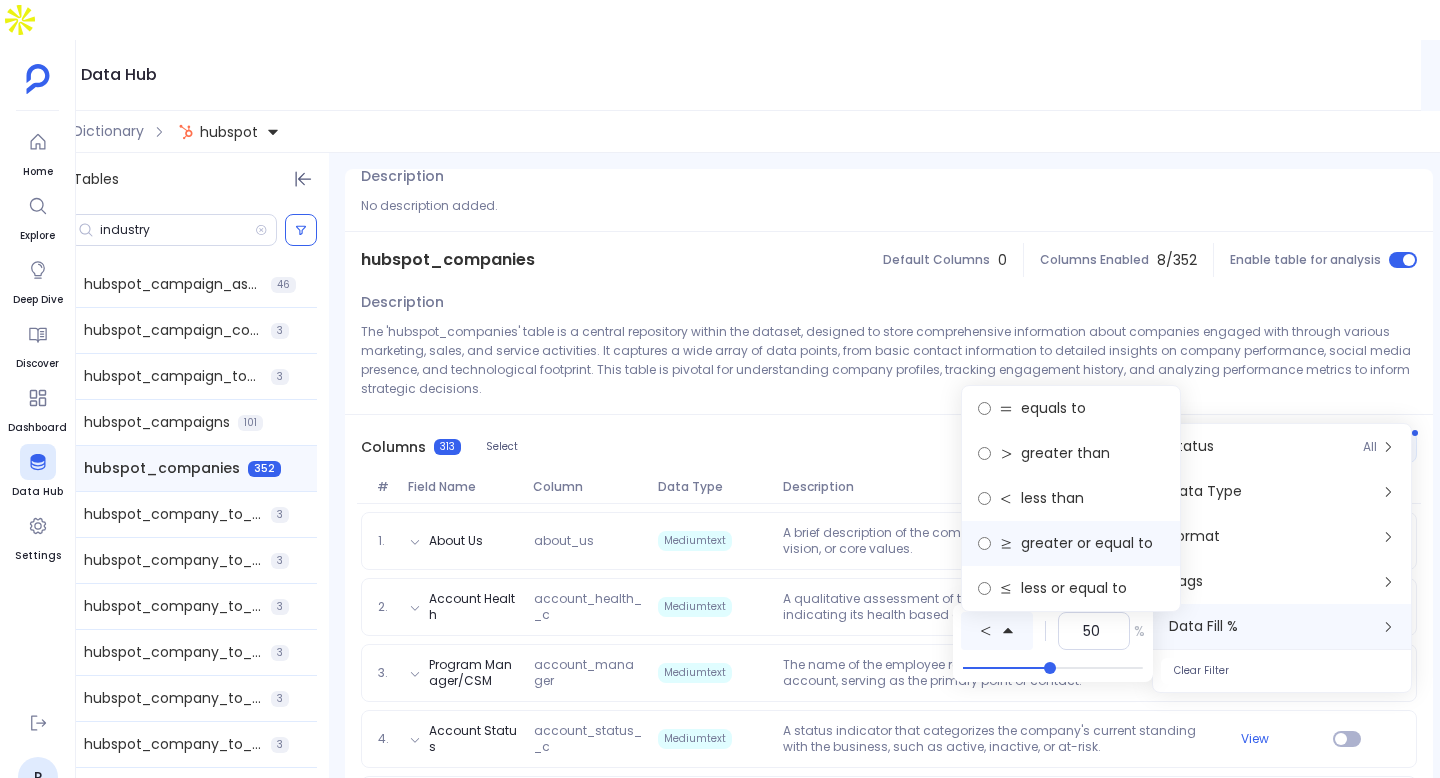 click on "greater or equal to" at bounding box center (1087, 543) 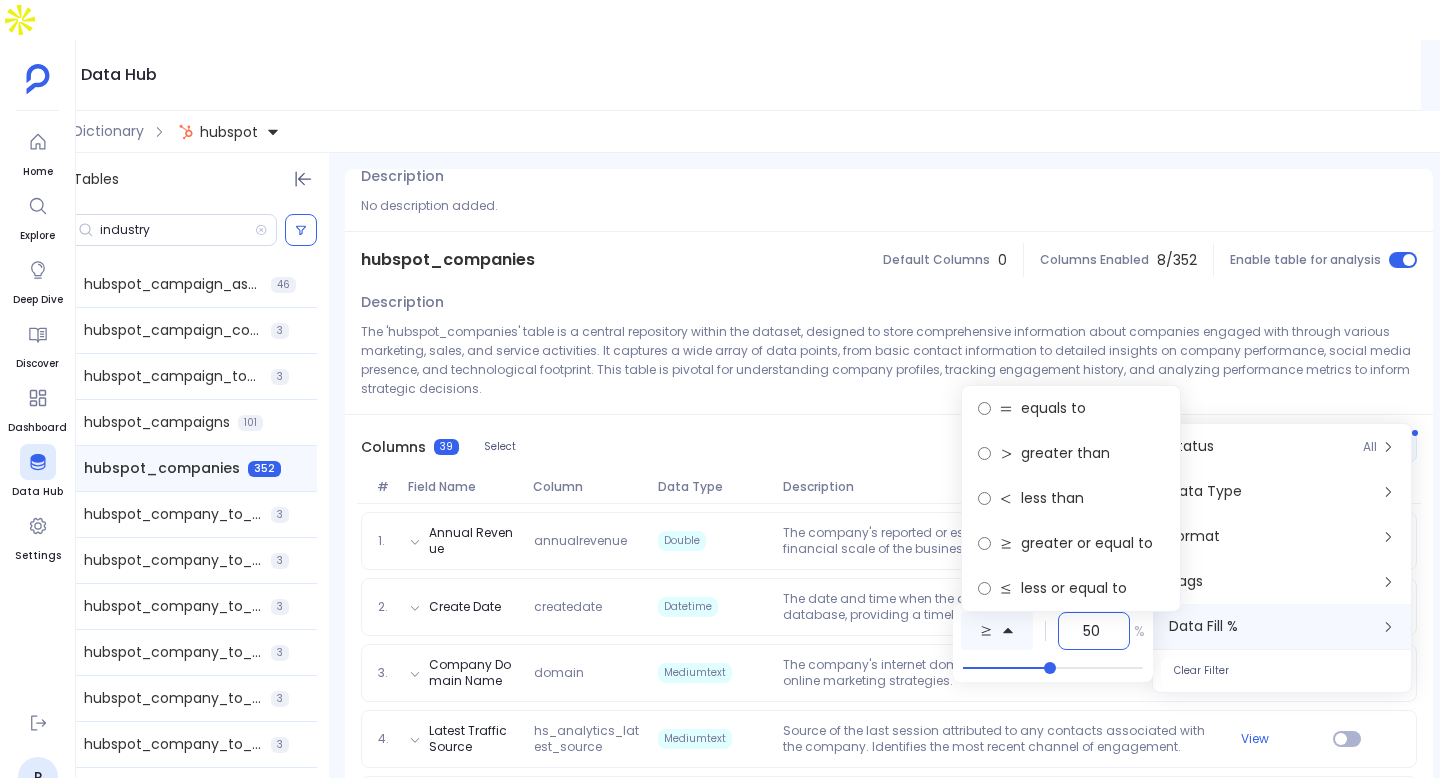 click on "50" at bounding box center (1094, 631) 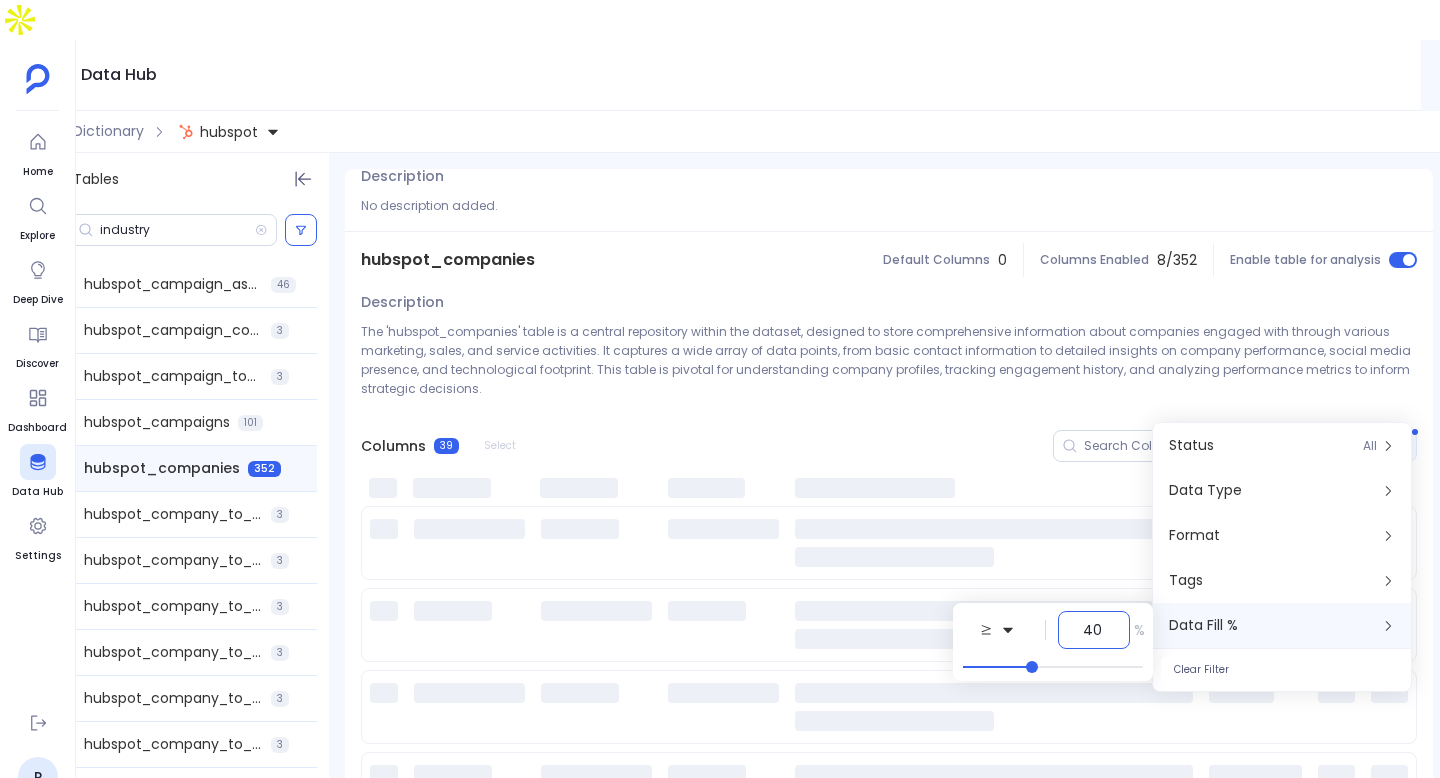 type on "40" 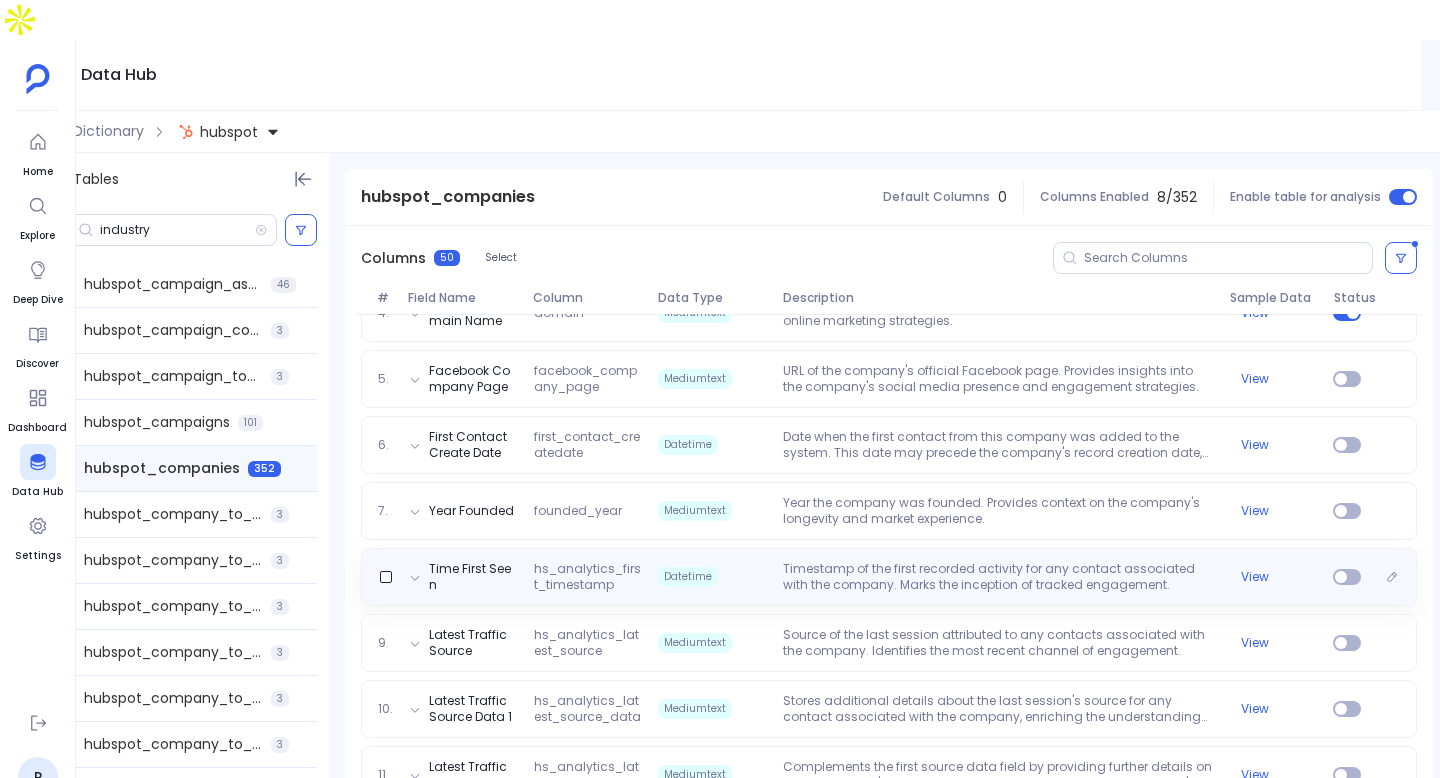 scroll, scrollTop: 492, scrollLeft: 0, axis: vertical 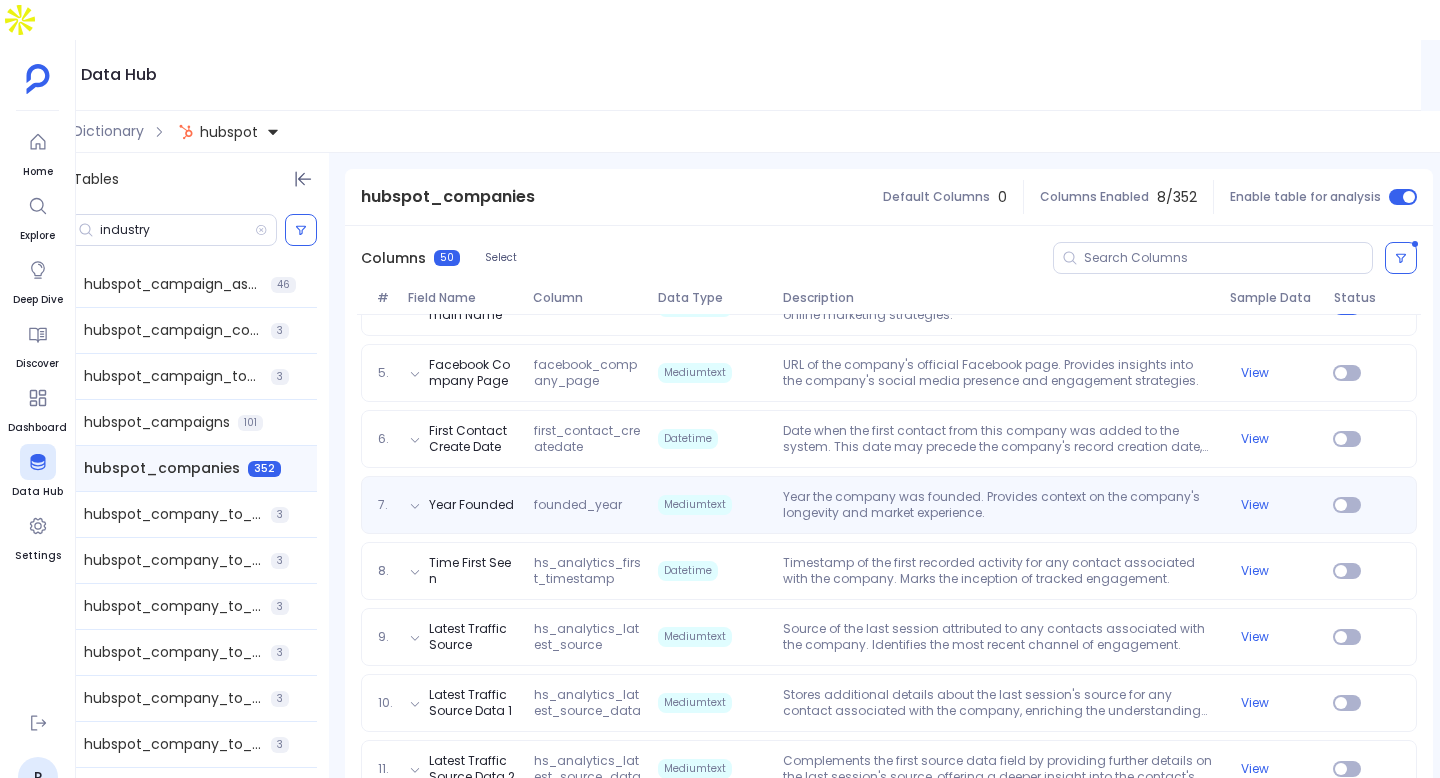 click on "7. Year Founded founded_year Mediumtext Year the company was founded. Provides context on the company's longevity and market experience. View" at bounding box center [889, 505] 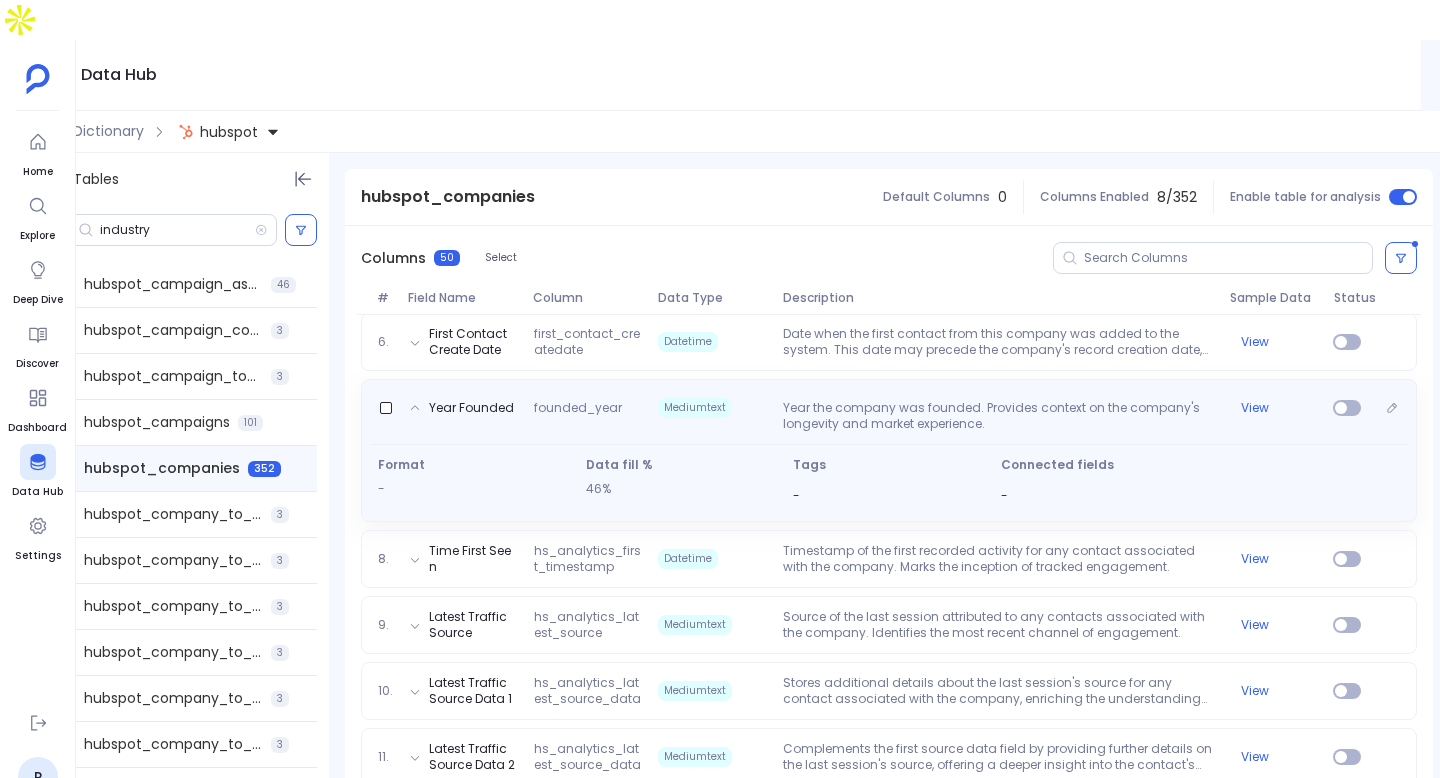 scroll, scrollTop: 622, scrollLeft: 0, axis: vertical 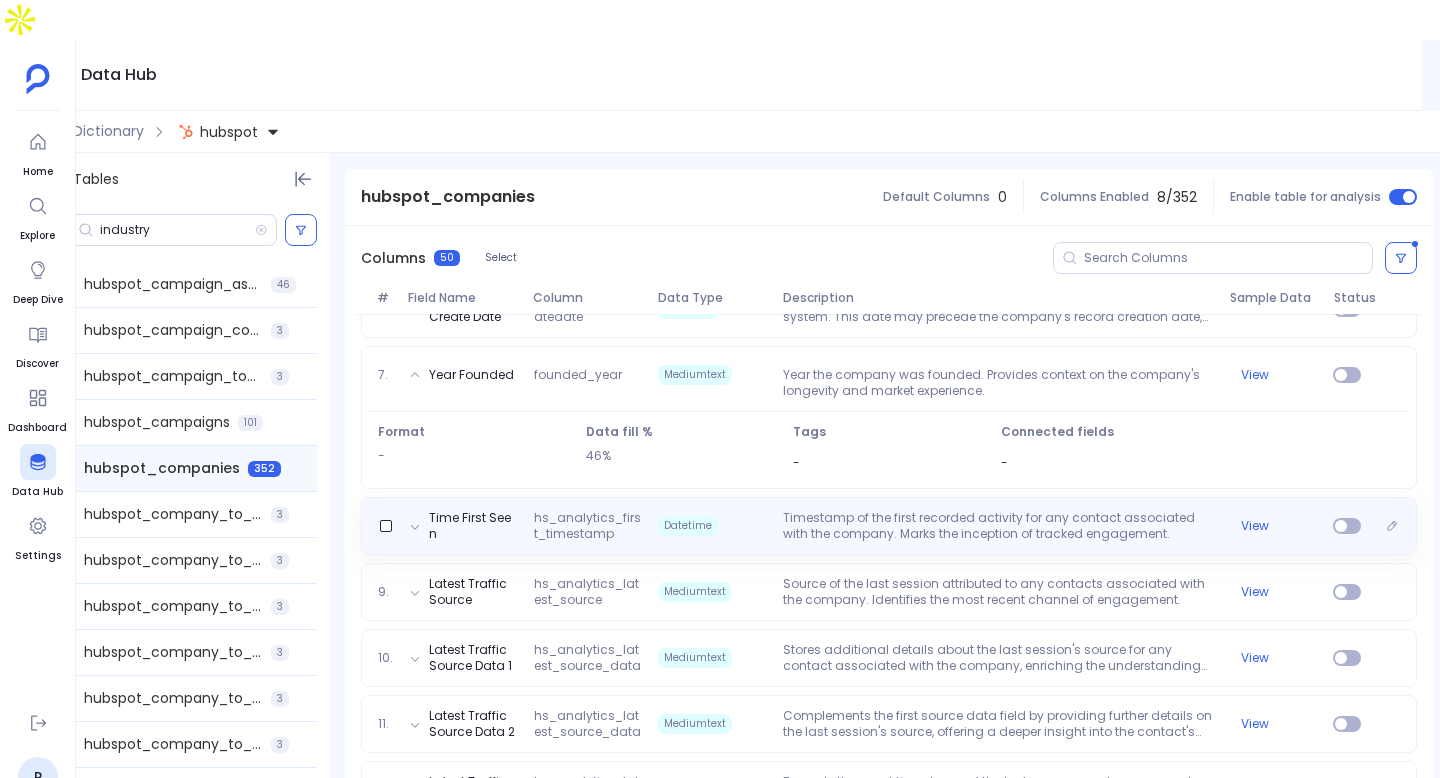 click on "Timestamp of the first recorded activity for any contact associated with the company. Marks the inception of tracked engagement." at bounding box center (998, 526) 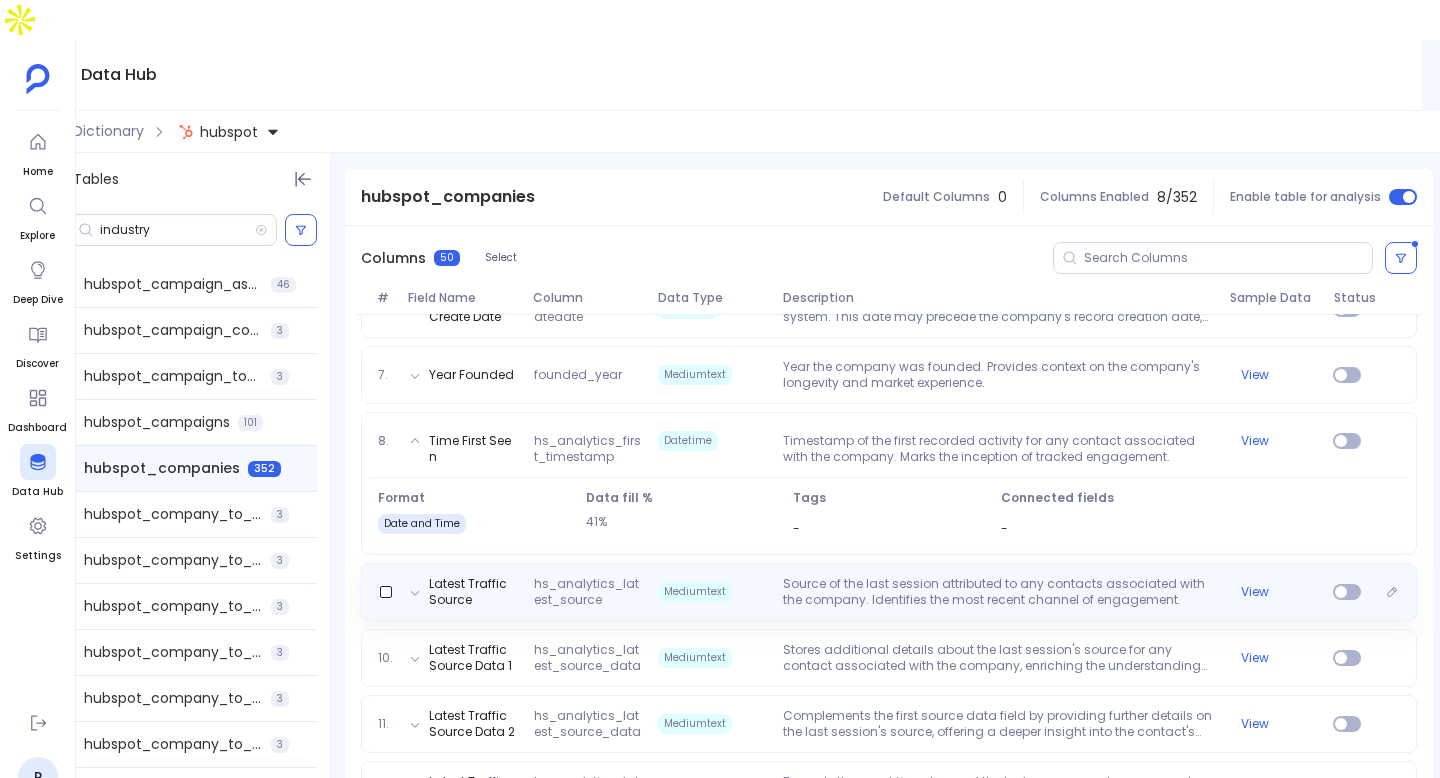 click on "Latest Traffic Source hs_analytics_latest_source Mediumtext Source of the last session attributed to any contacts associated with the company. Identifies the most recent channel of engagement. View" at bounding box center (889, 592) 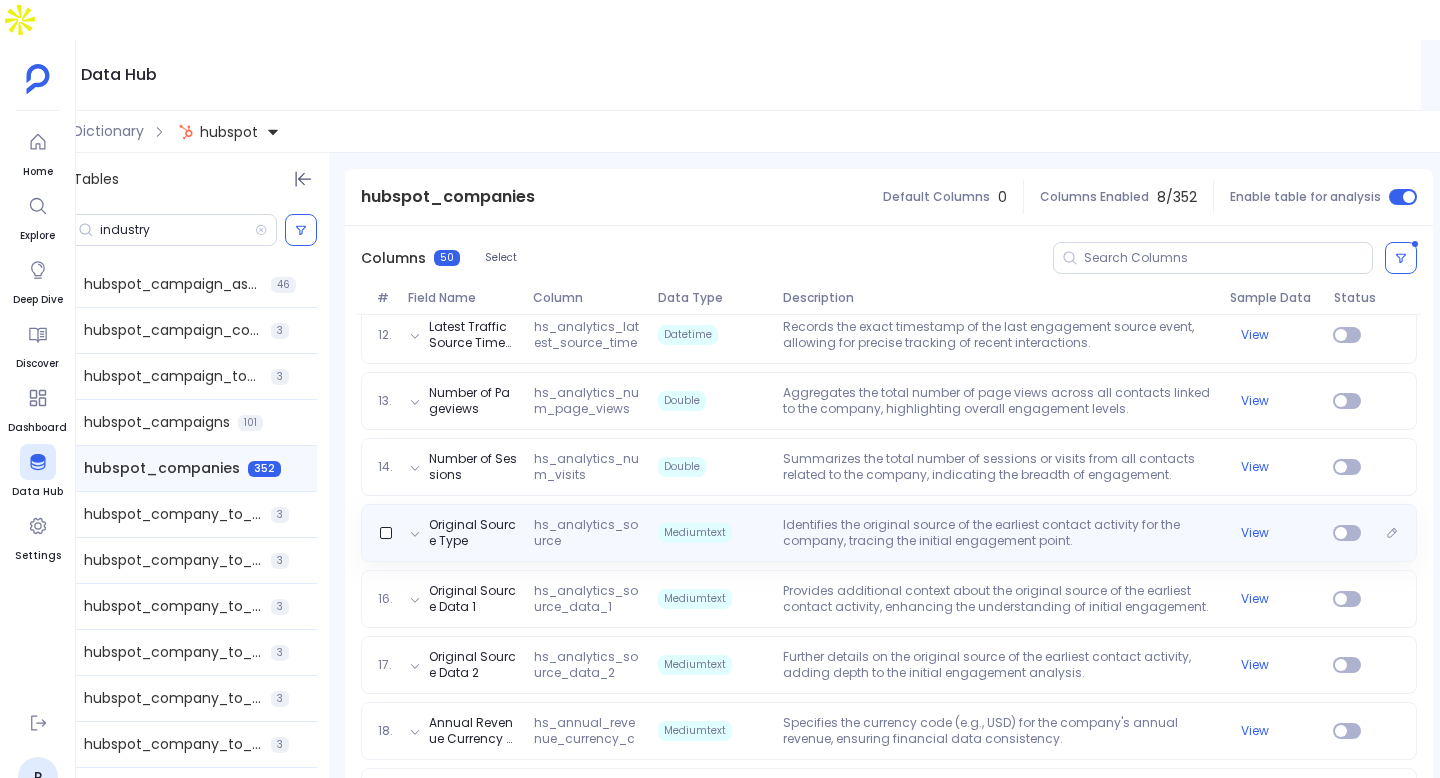 click on "Original Source Type hs_analytics_source Mediumtext Identifies the original source of the earliest contact activity for the company, tracing the initial engagement point. View" at bounding box center [889, 533] 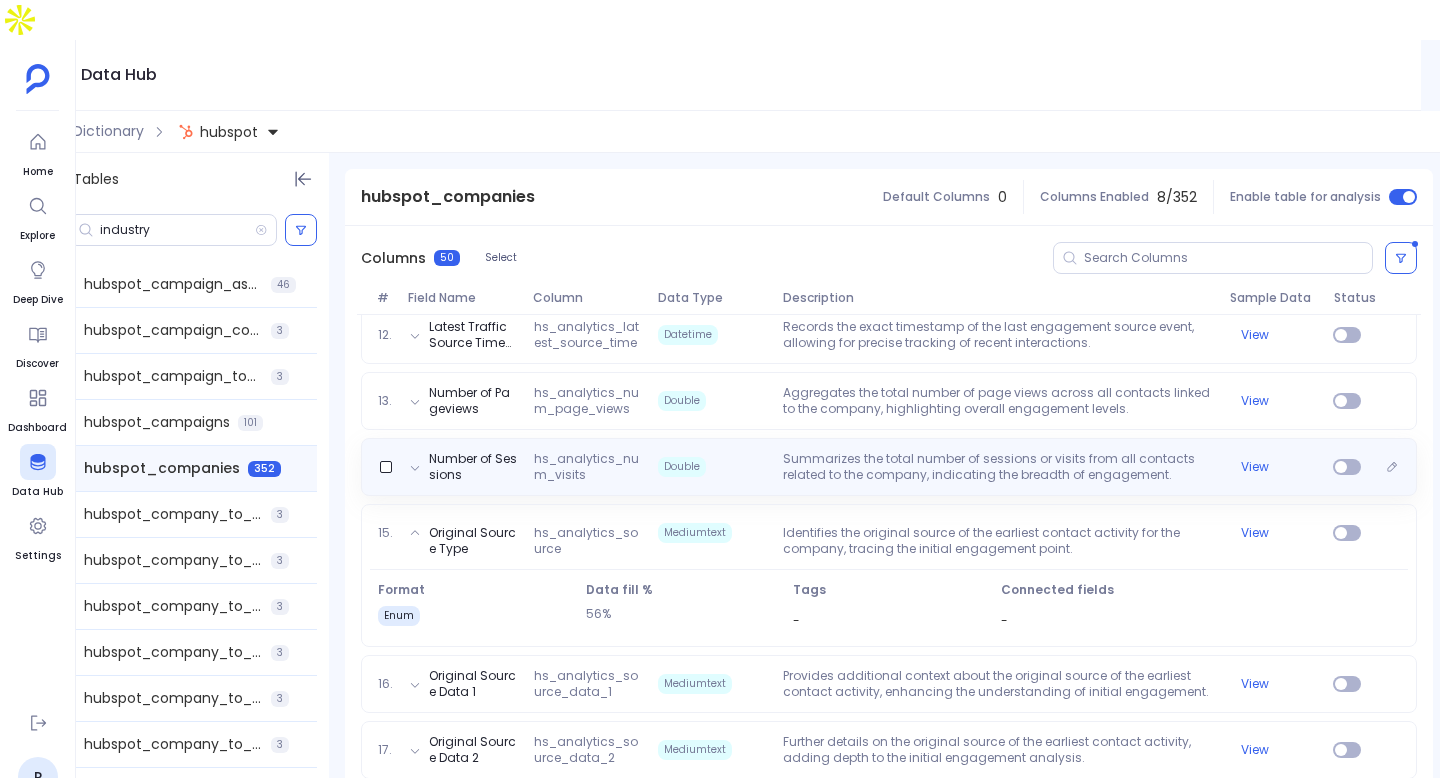 click on "Summarizes the total number of sessions or visits from all contacts related to the company, indicating the breadth of engagement." at bounding box center (998, 467) 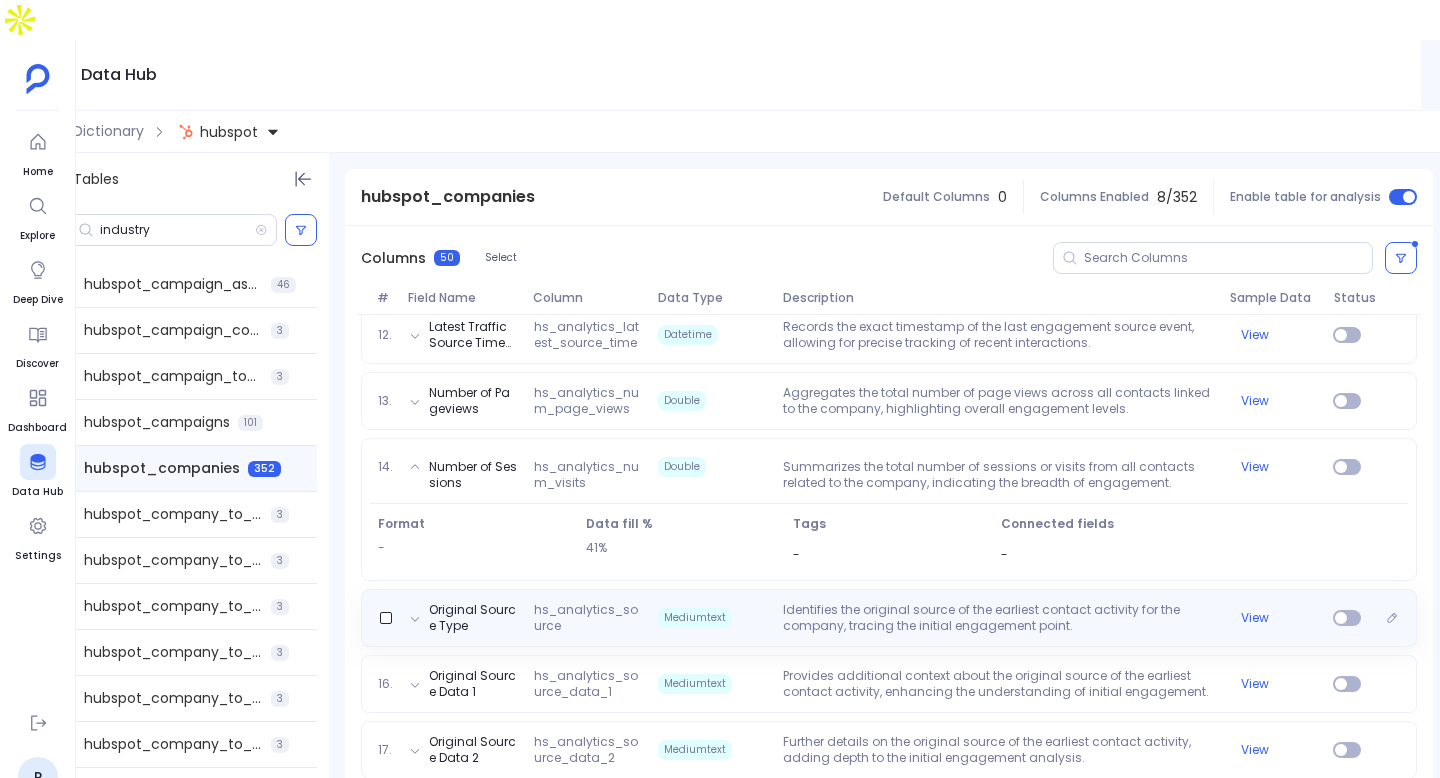 click on "Identifies the original source of the earliest contact activity for the company, tracing the initial engagement point." at bounding box center [998, 618] 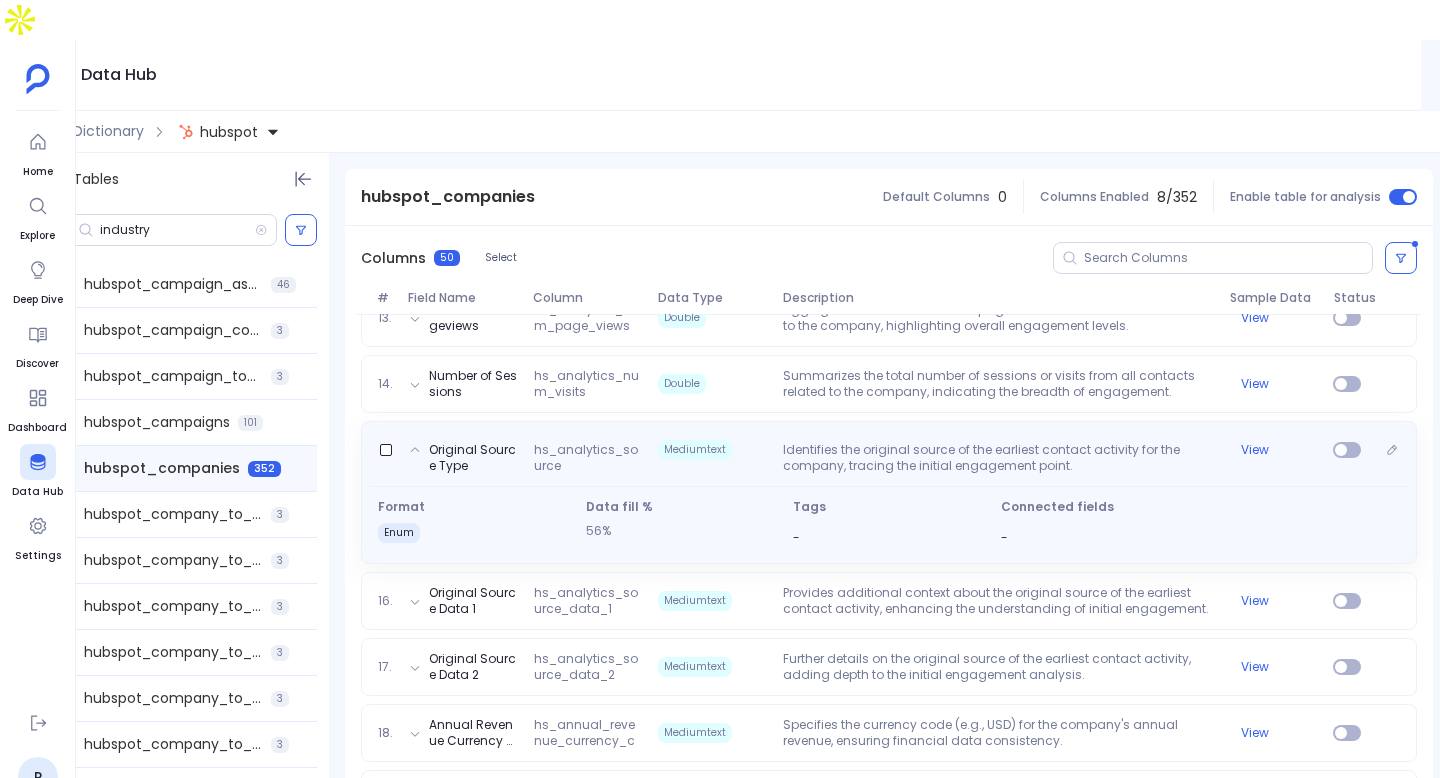 scroll, scrollTop: 1076, scrollLeft: 0, axis: vertical 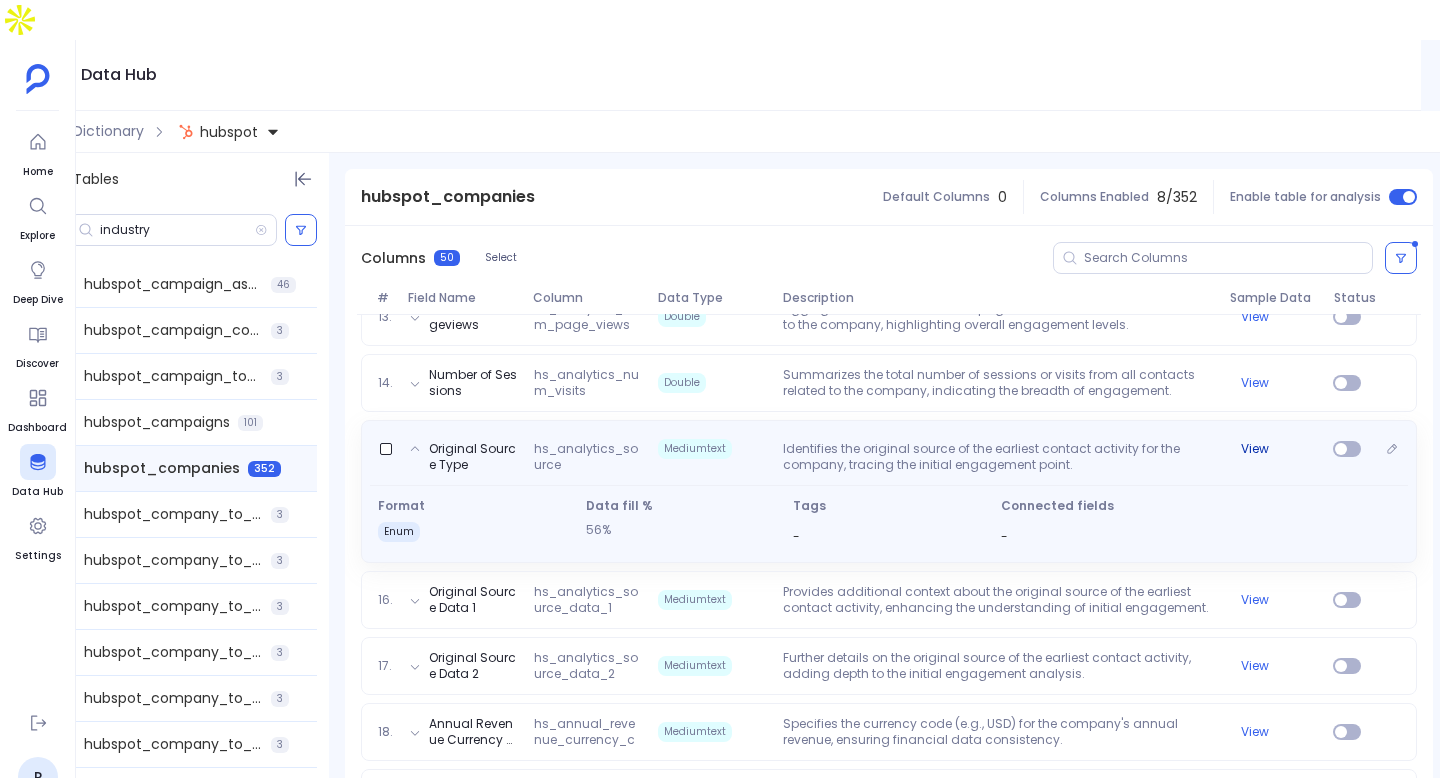 click on "View" at bounding box center (1255, 449) 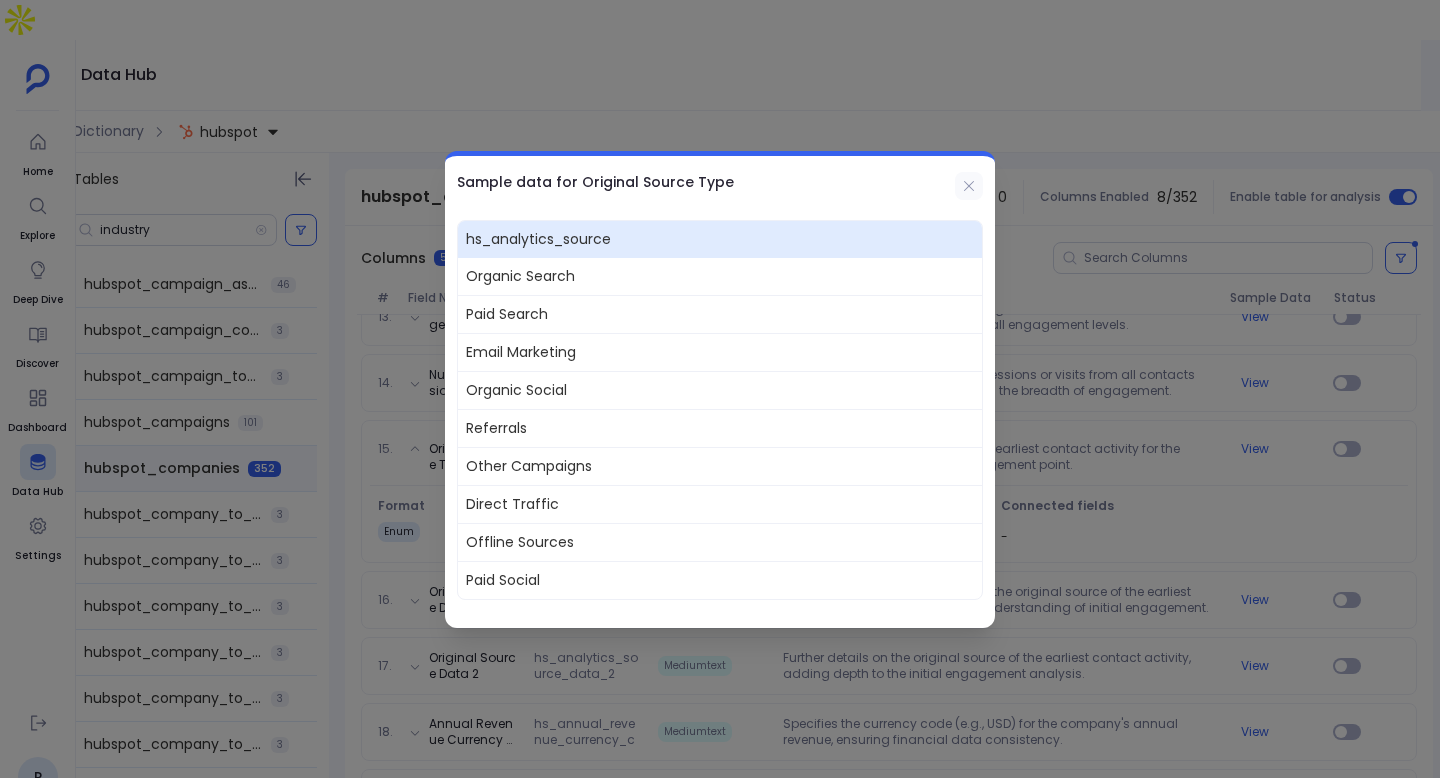click 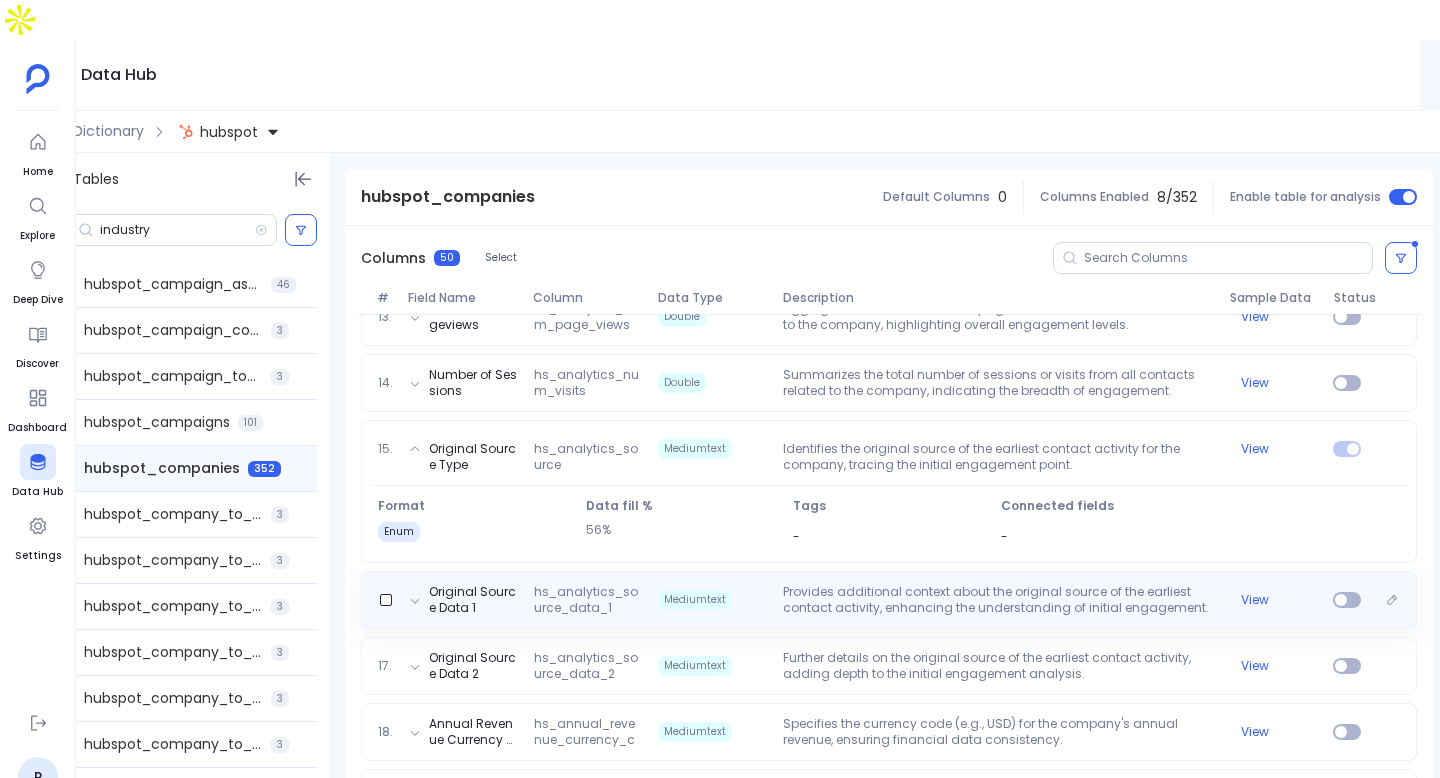 click on "Original Source Data 1 hs_analytics_source_data_1 Mediumtext Provides additional context about the original source of the earliest contact activity, enhancing the understanding of initial engagement. View" at bounding box center [889, 600] 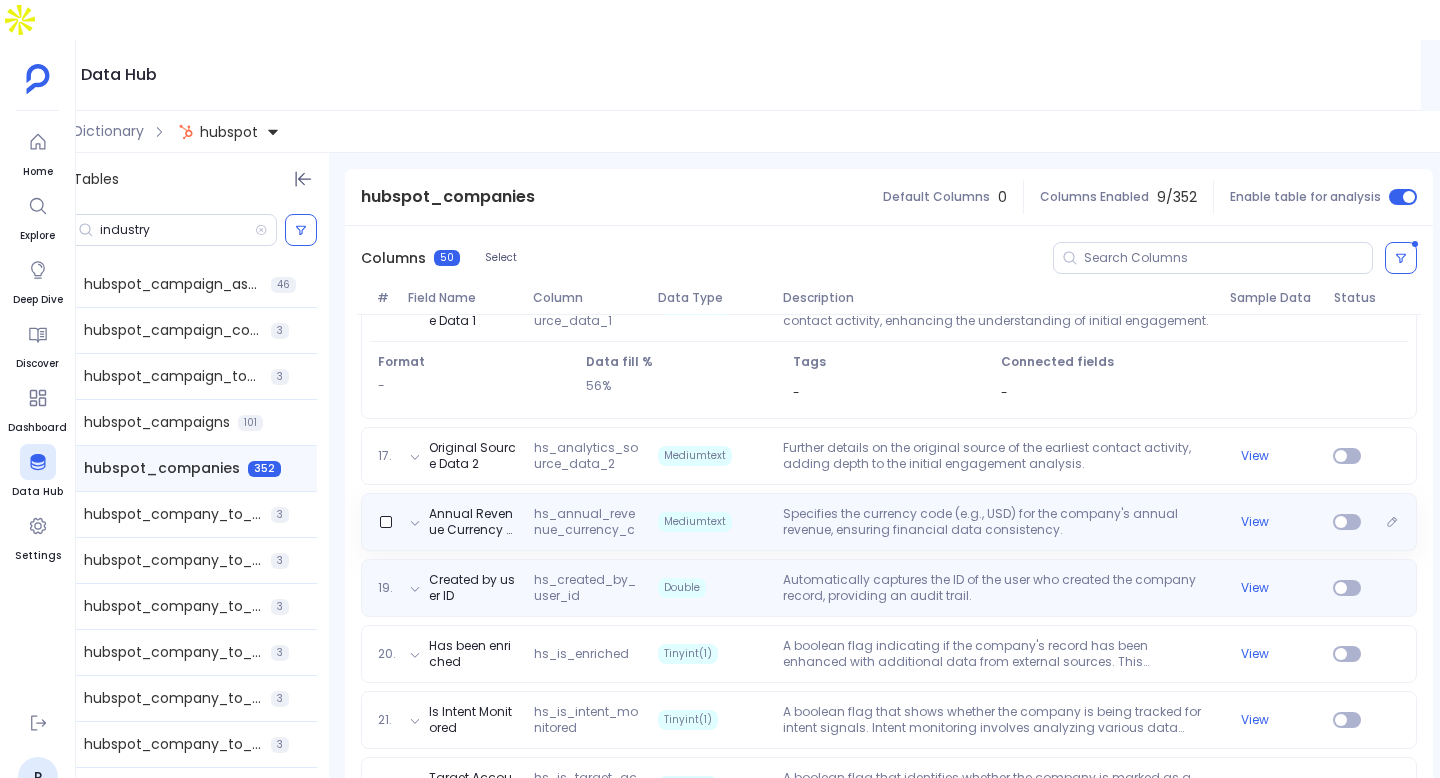 scroll, scrollTop: 1287, scrollLeft: 0, axis: vertical 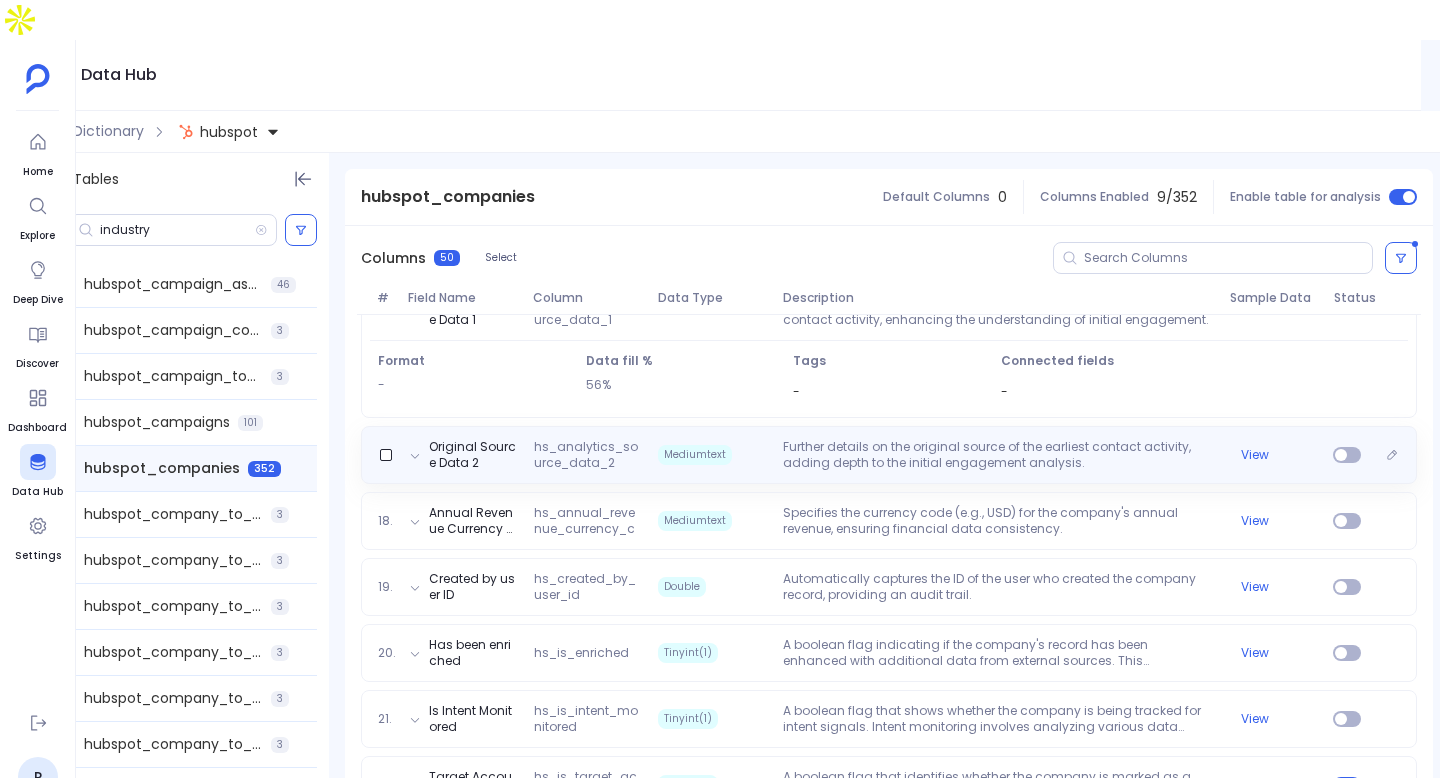 click on "Original Source Data 2 hs_analytics_source_data_2 Mediumtext Further details on the original source of the earliest contact activity, adding depth to the initial engagement analysis. View" at bounding box center (889, 455) 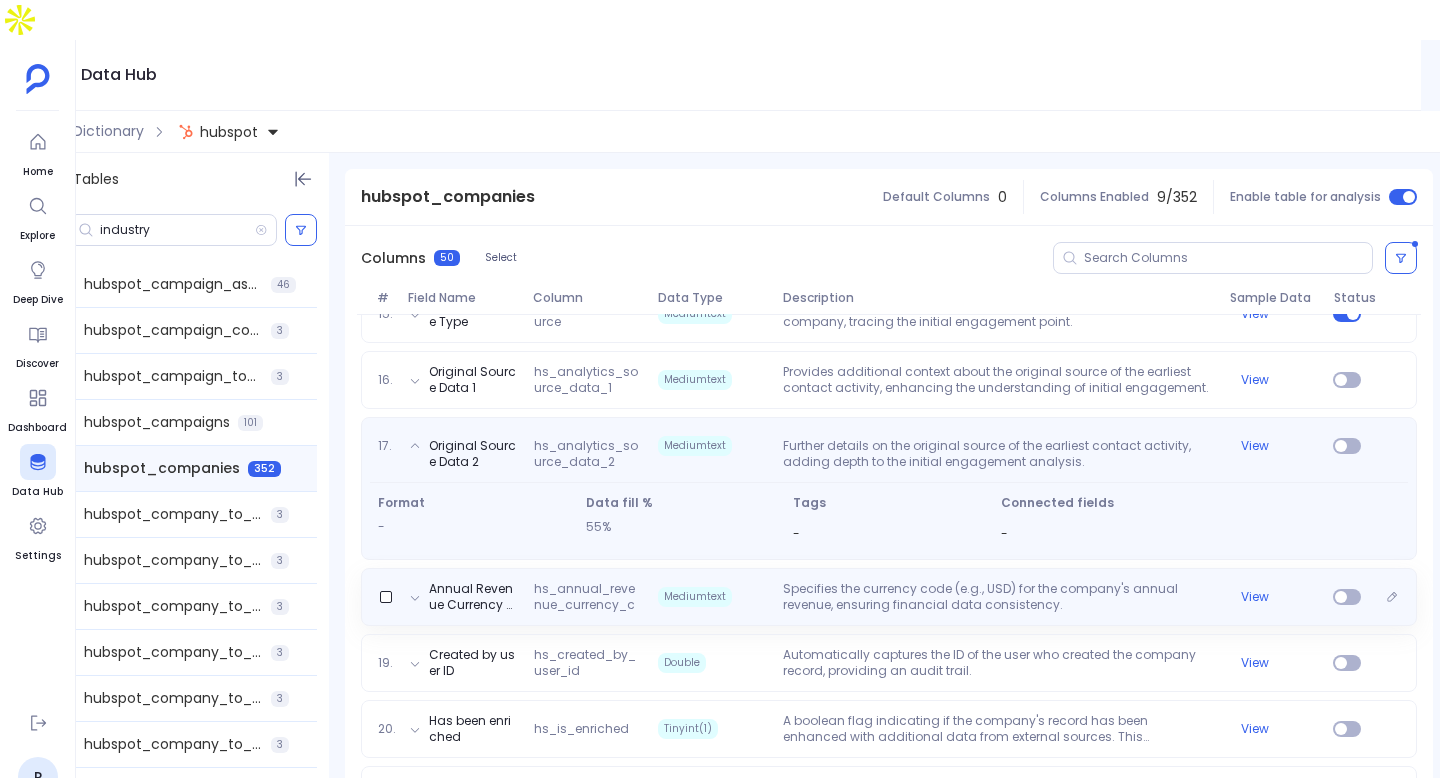 scroll, scrollTop: 1230, scrollLeft: 0, axis: vertical 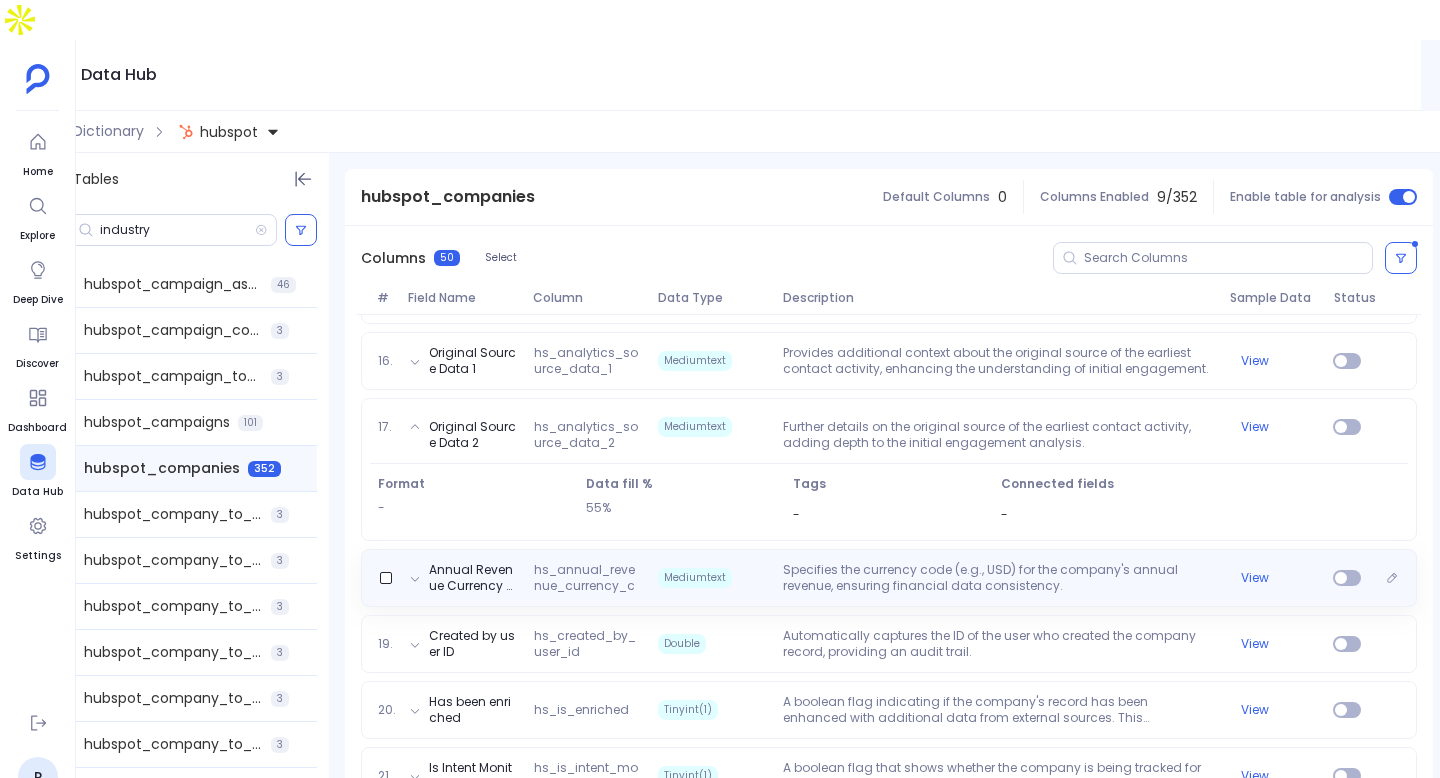 click on "Specifies the currency code (e.g., USD) for the company's annual revenue, ensuring financial data consistency." at bounding box center (998, 578) 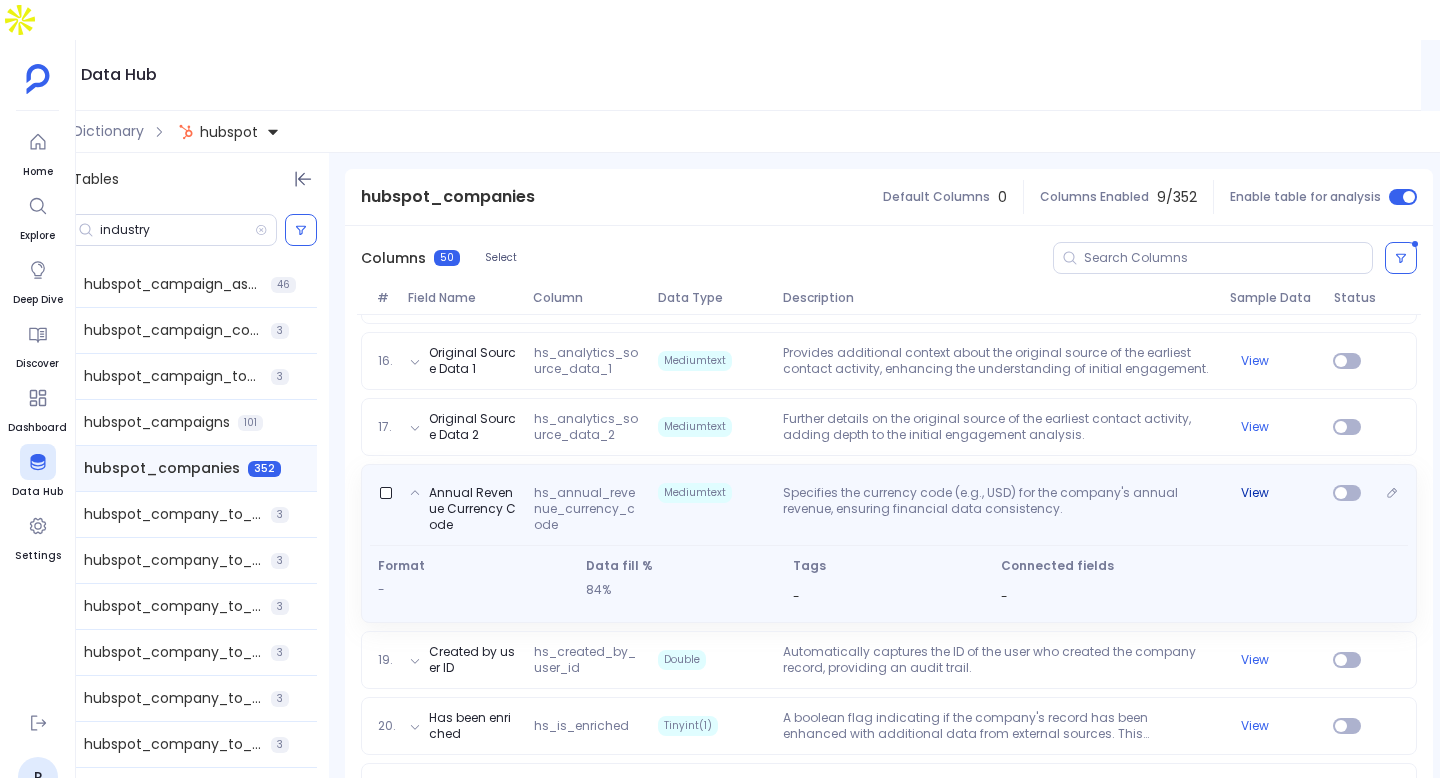 click on "View" at bounding box center [1255, 493] 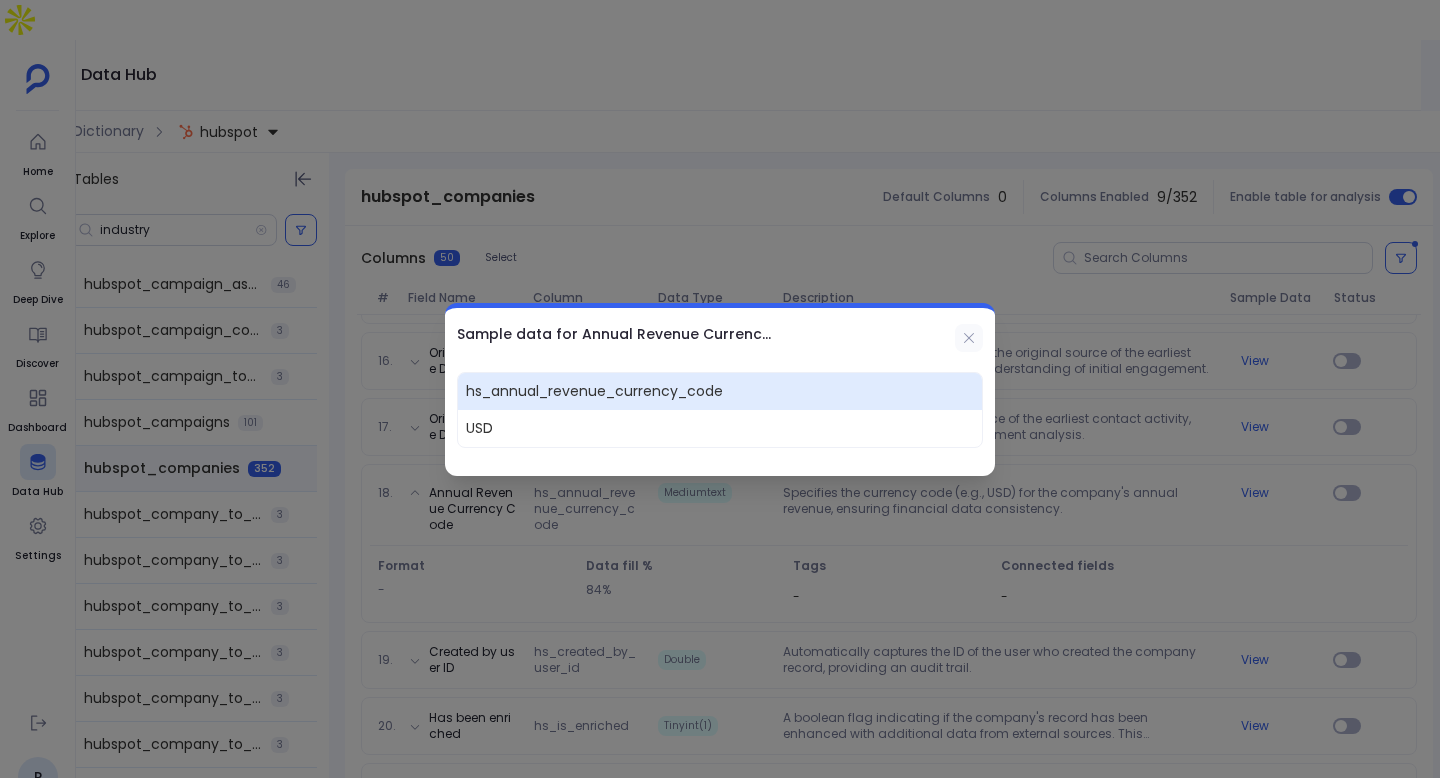 click at bounding box center [969, 338] 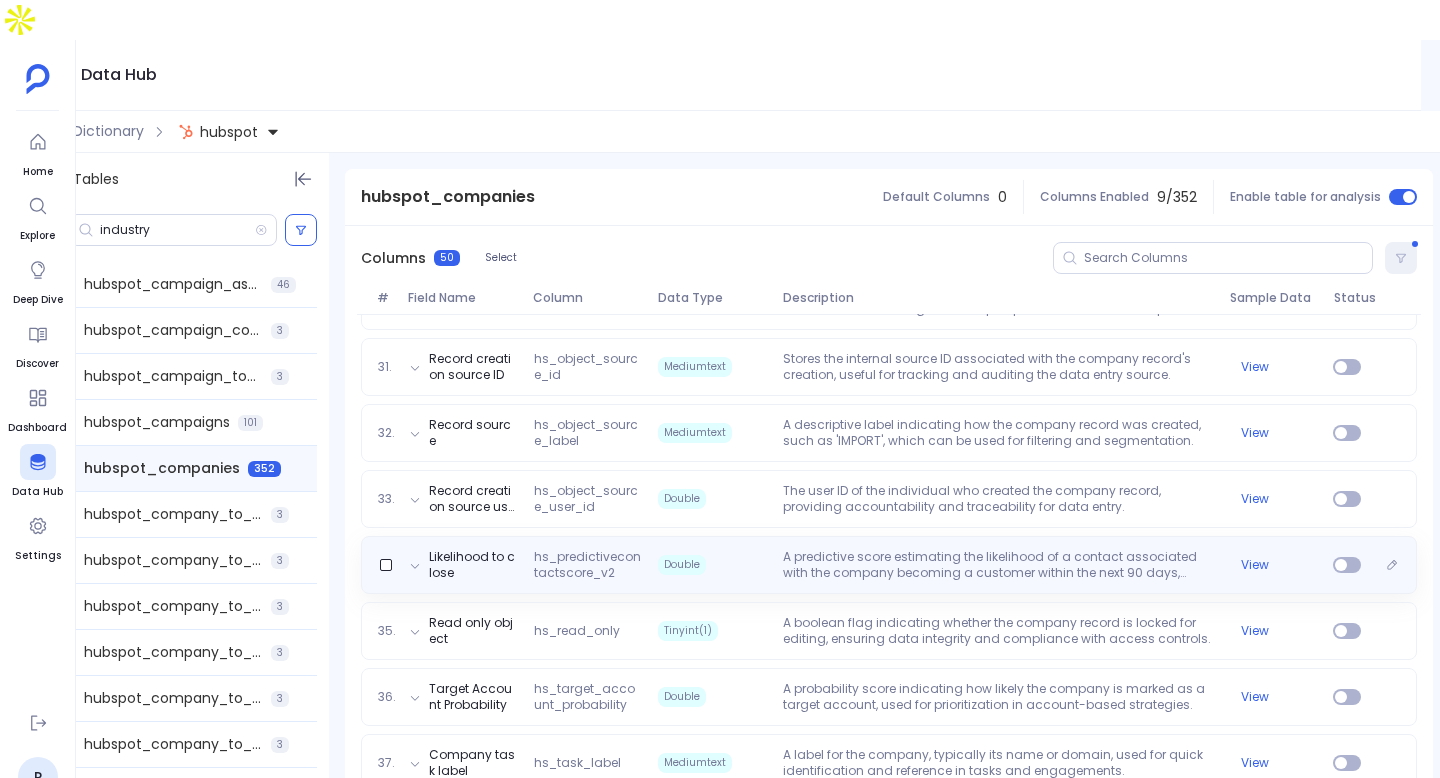 click on "Likelihood to close hs_predictivecontactscore_v2 Double A predictive score estimating the likelihood of a contact associated with the company becoming a customer within the next 90 days, based on behavior and properties. View" at bounding box center [889, 565] 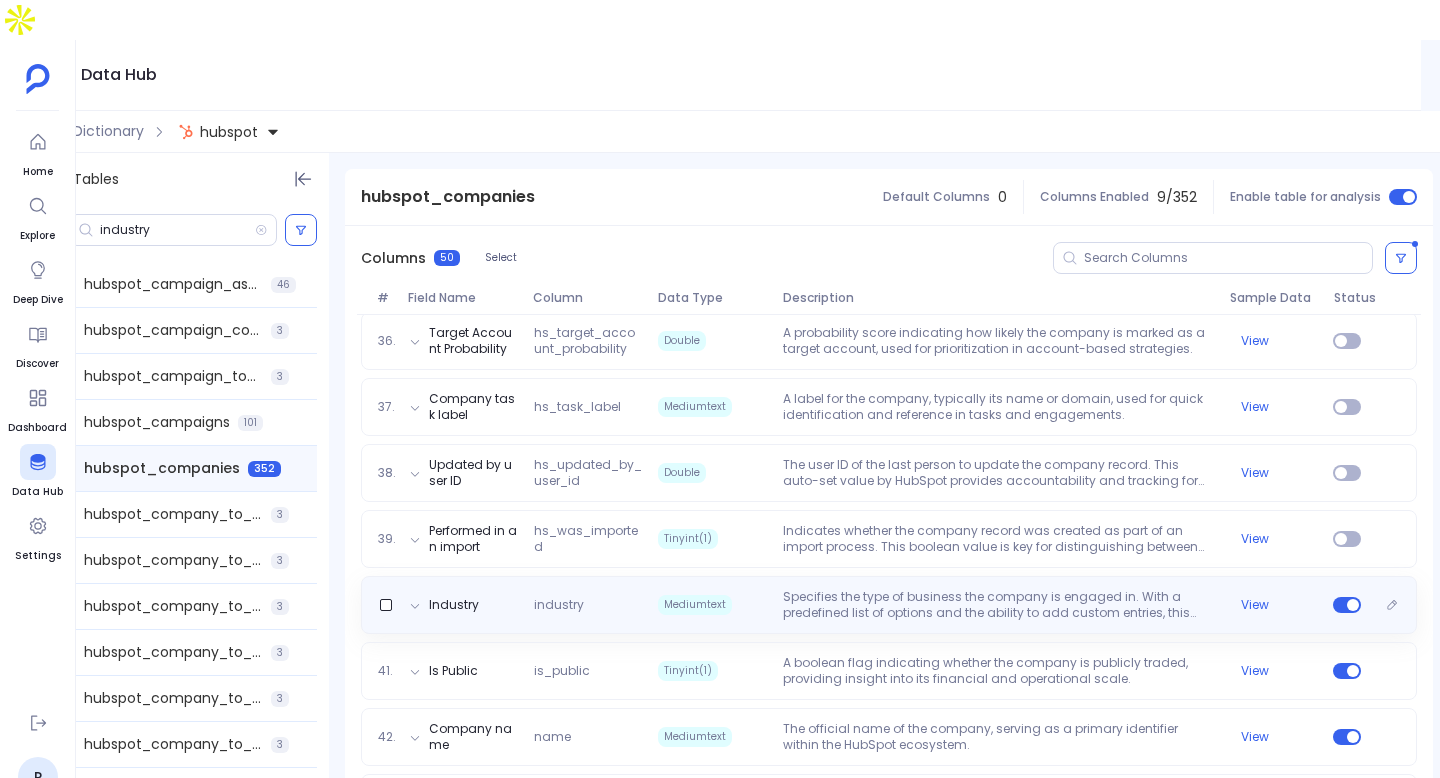 scroll, scrollTop: 2696, scrollLeft: 0, axis: vertical 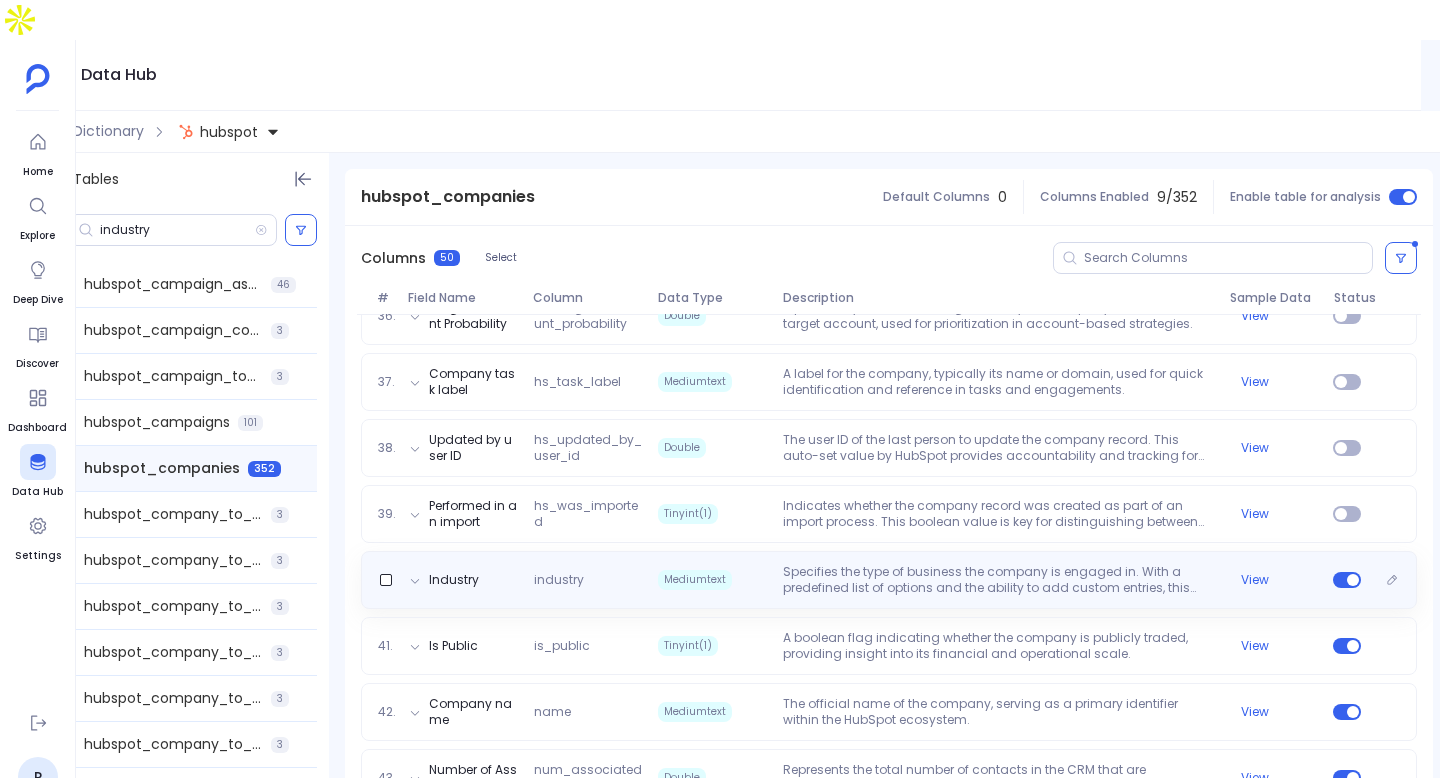 click on "Industry industry Mediumtext Specifies the type of business the company is engaged in. With a predefined list of options and the ability to add custom entries, this field is essential for segmenting companies by industry for targeted marketing and sales strategies. View" at bounding box center [889, 580] 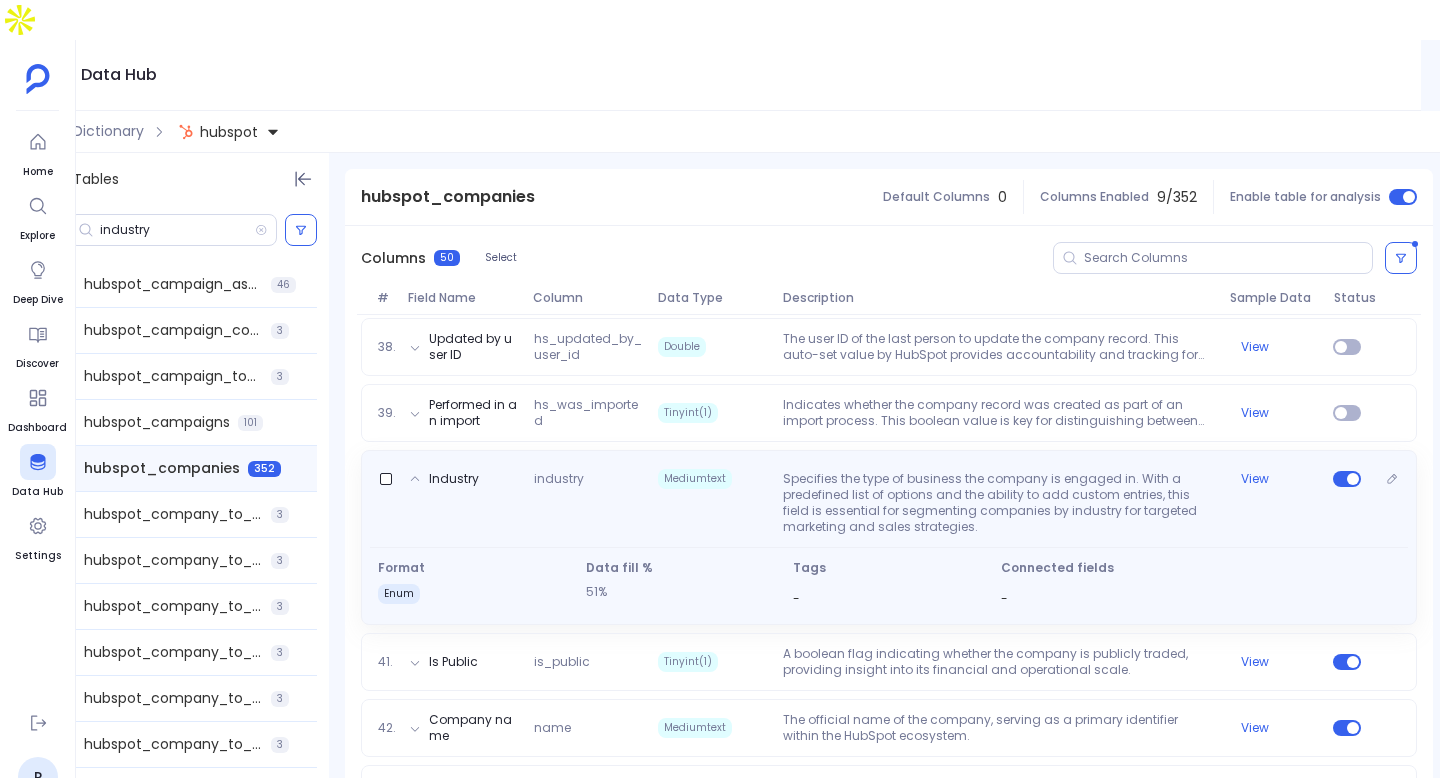 scroll, scrollTop: 2845, scrollLeft: 0, axis: vertical 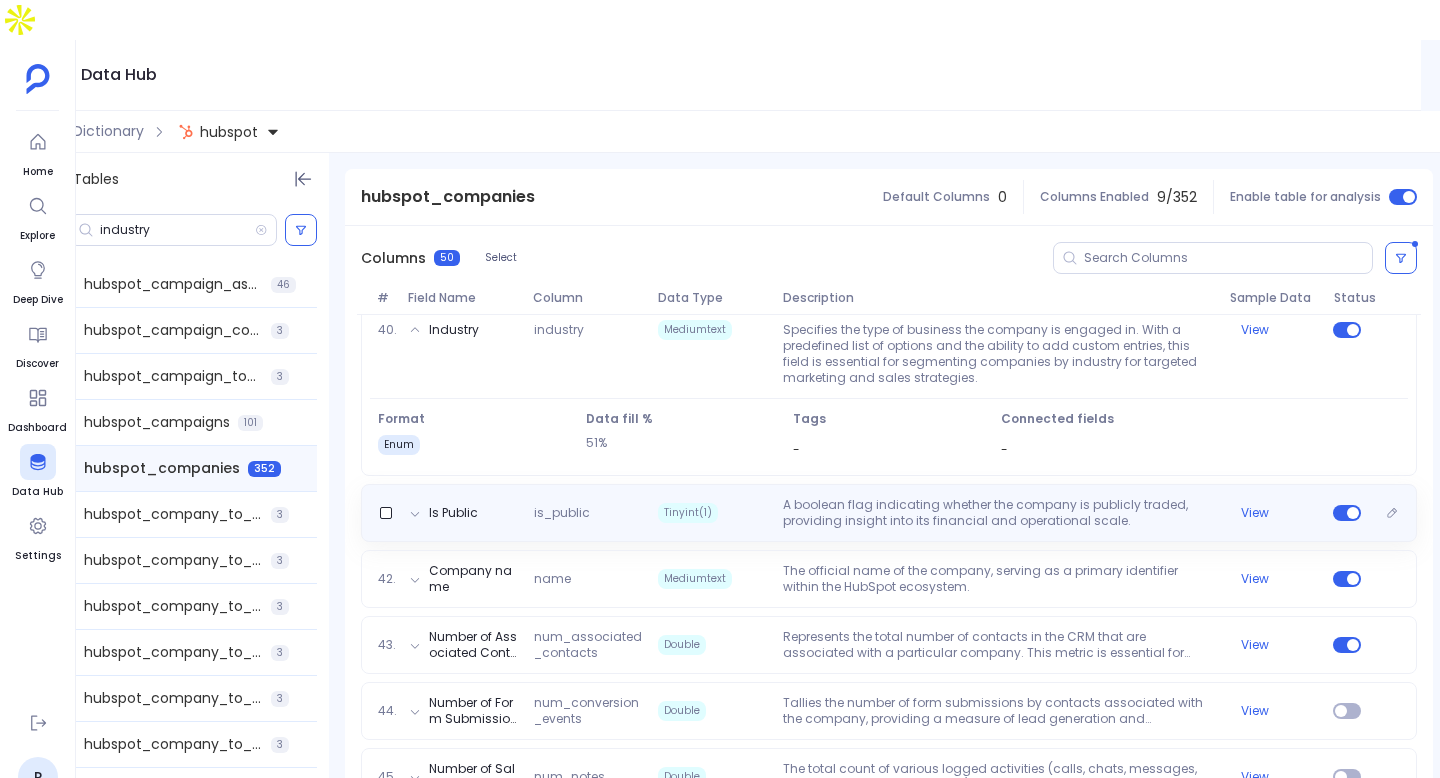 click on "Is Public is_public Tinyint(1) A boolean flag indicating whether the company is publicly traded, providing insight into its financial and operational scale. View" at bounding box center (889, 513) 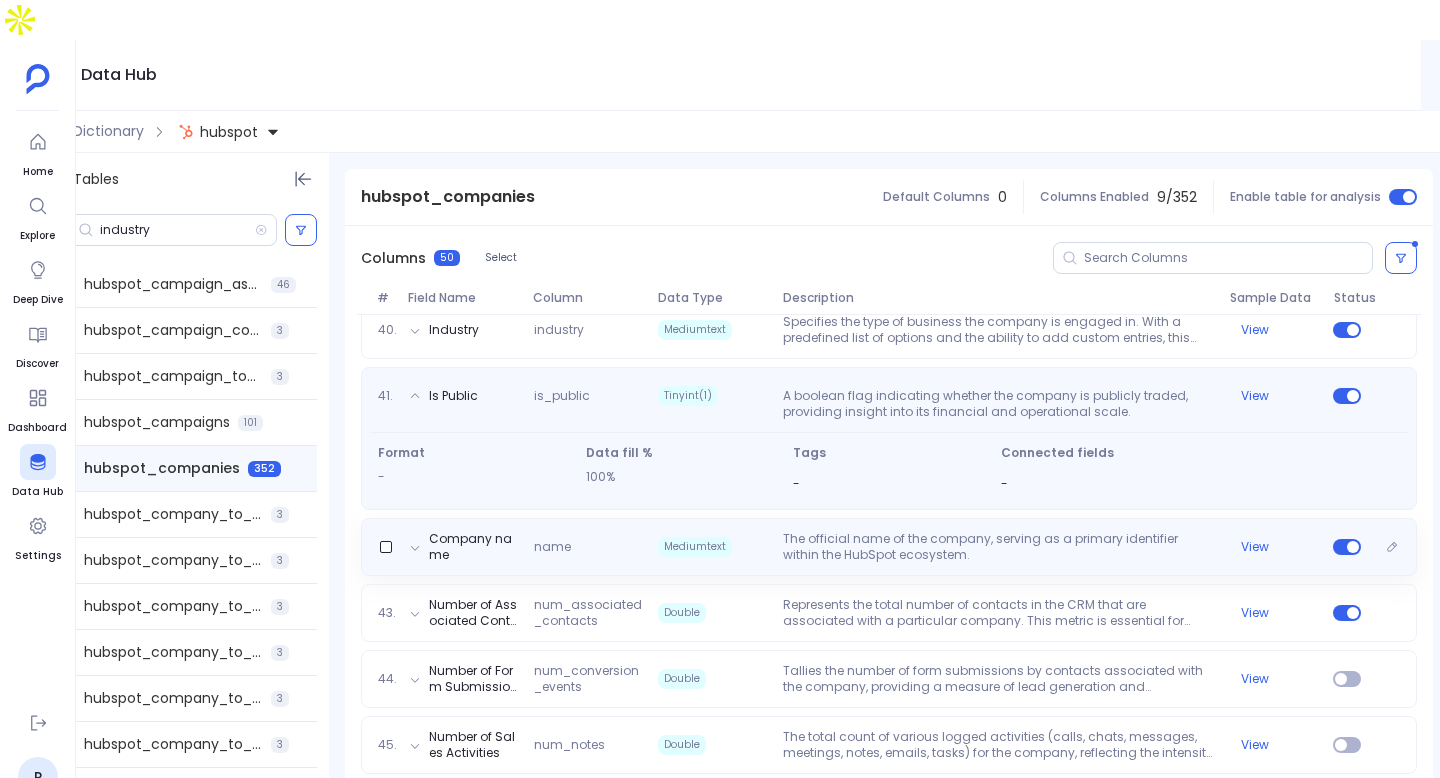scroll, scrollTop: 2931, scrollLeft: 0, axis: vertical 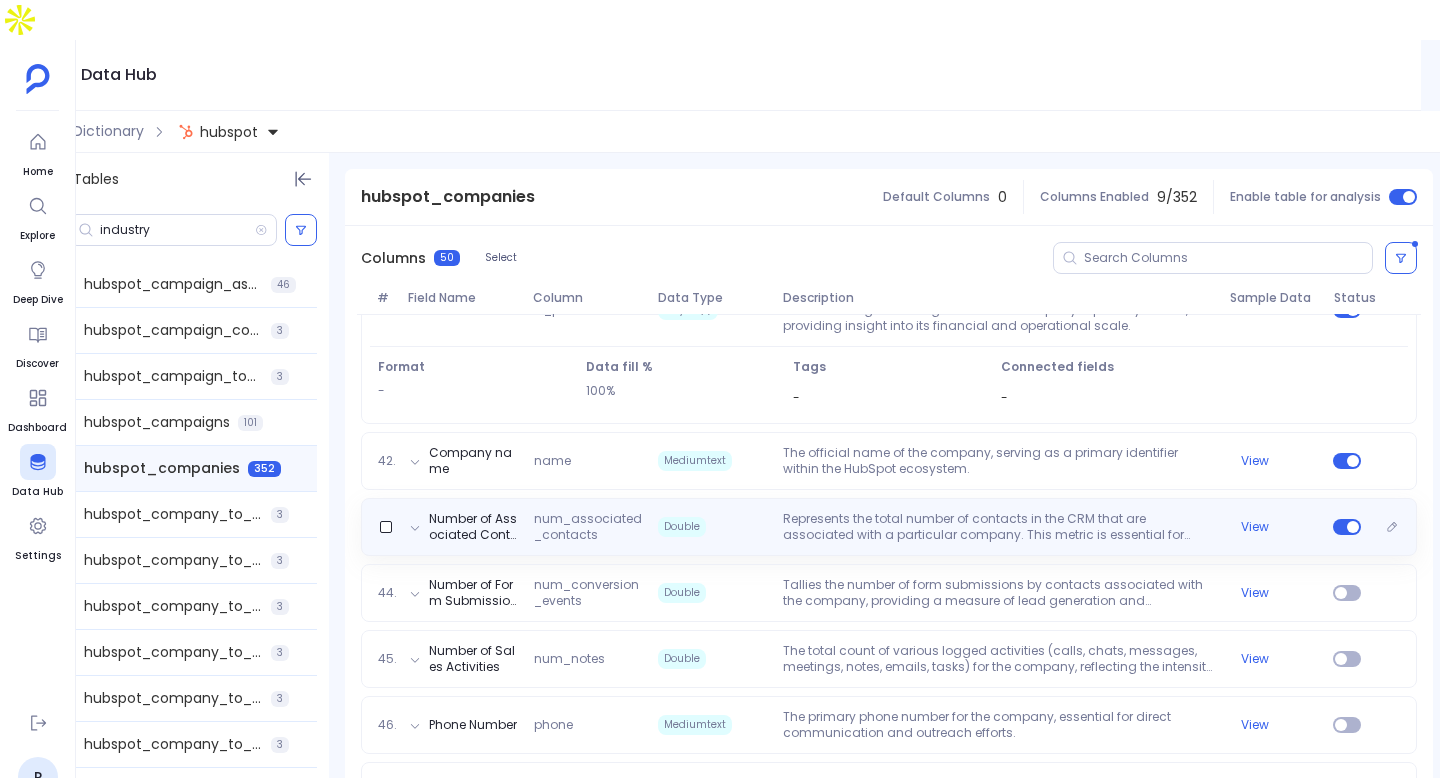 click on "Represents the total number of contacts in the CRM that are associated with a particular company. This metric is essential for understanding the breadth of a company's network within the CRM ecosystem." at bounding box center [998, 527] 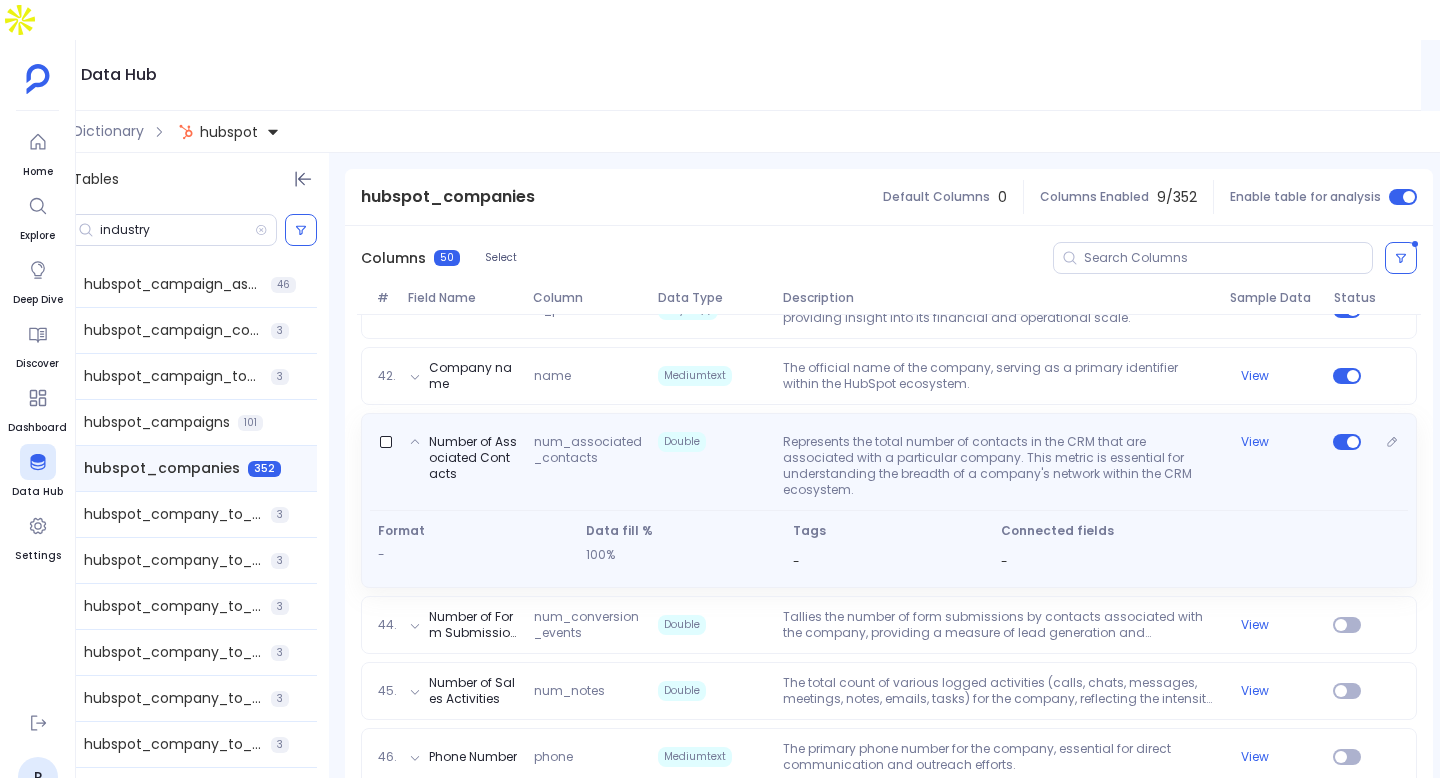 scroll, scrollTop: 3043, scrollLeft: 0, axis: vertical 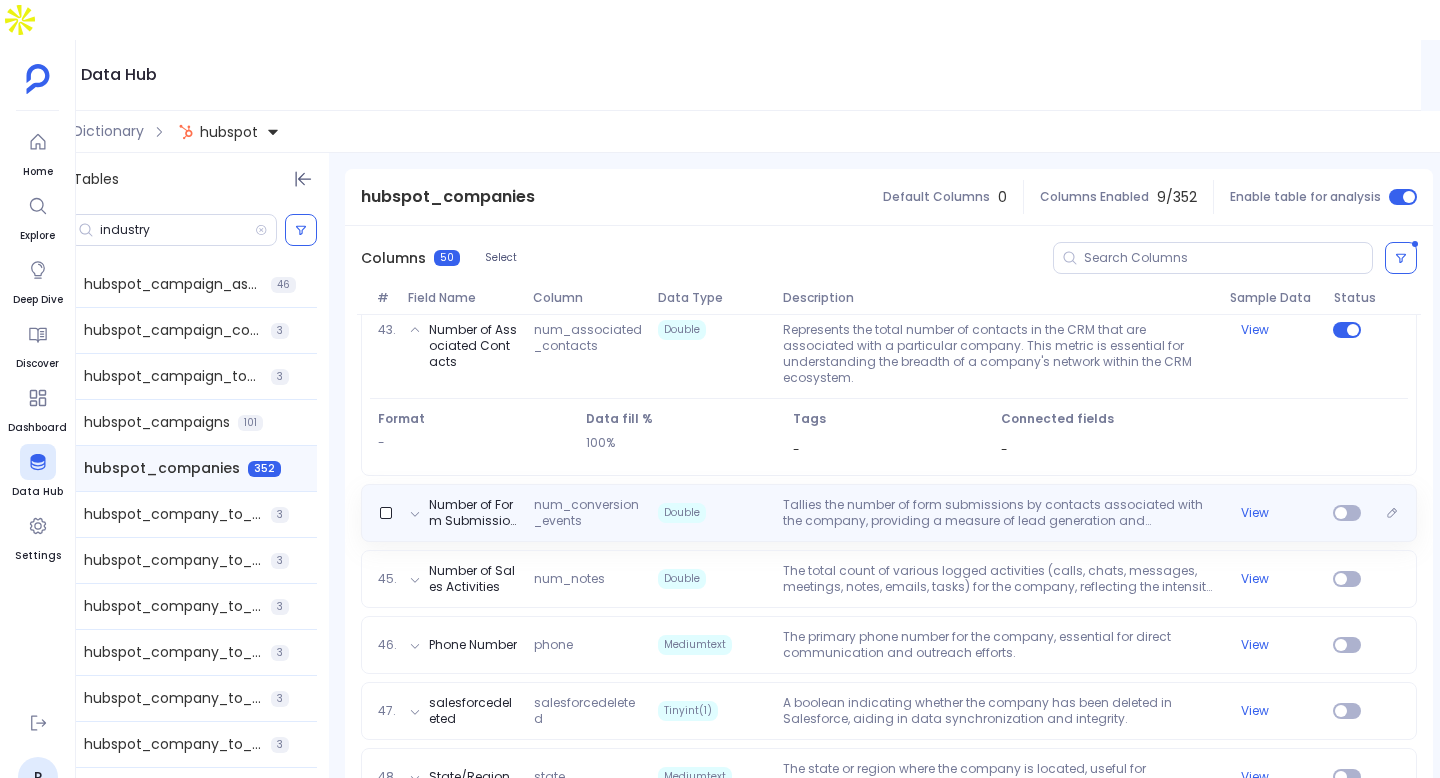 click on "Tallies the number of form submissions by contacts associated with the company, providing a measure of lead generation and conversion effectiveness." at bounding box center [998, 513] 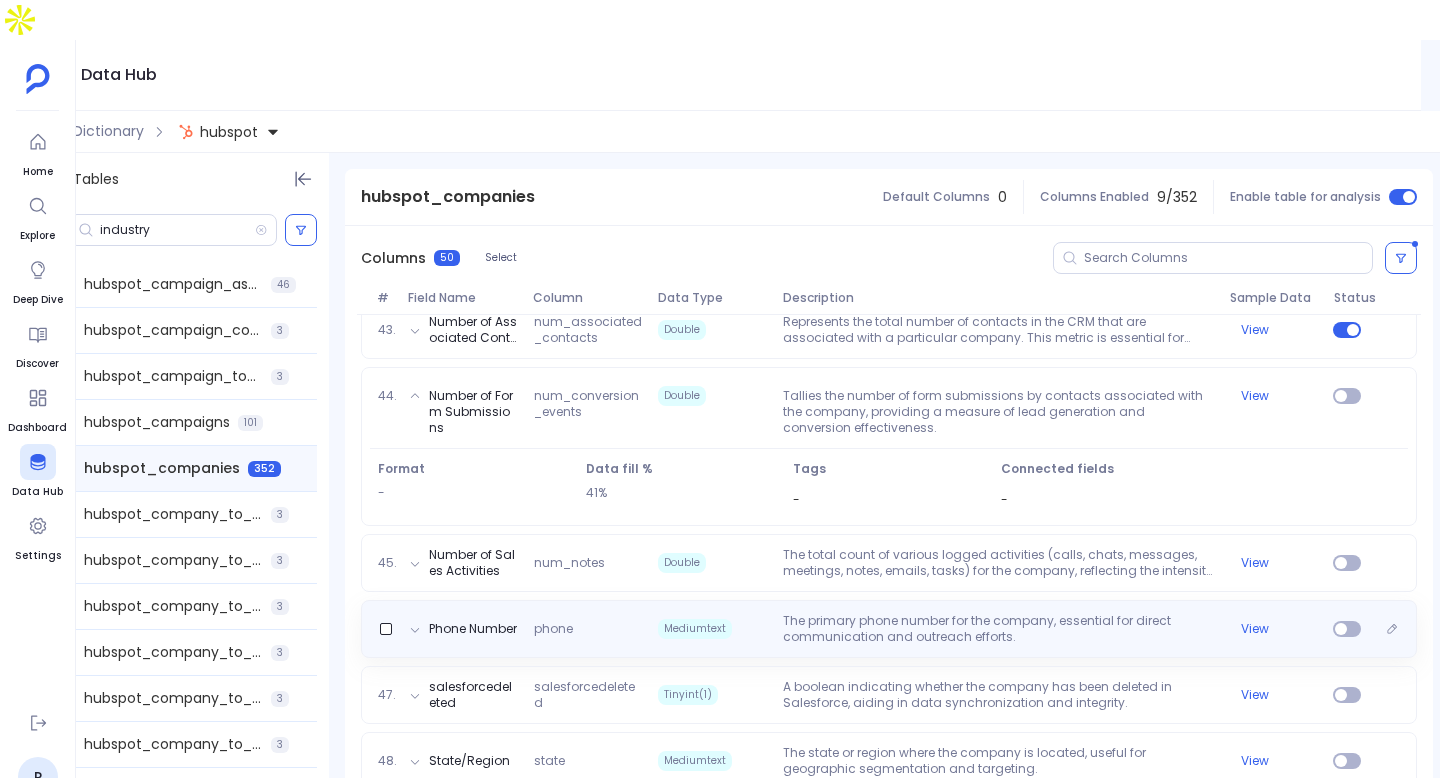 scroll, scrollTop: 3129, scrollLeft: 0, axis: vertical 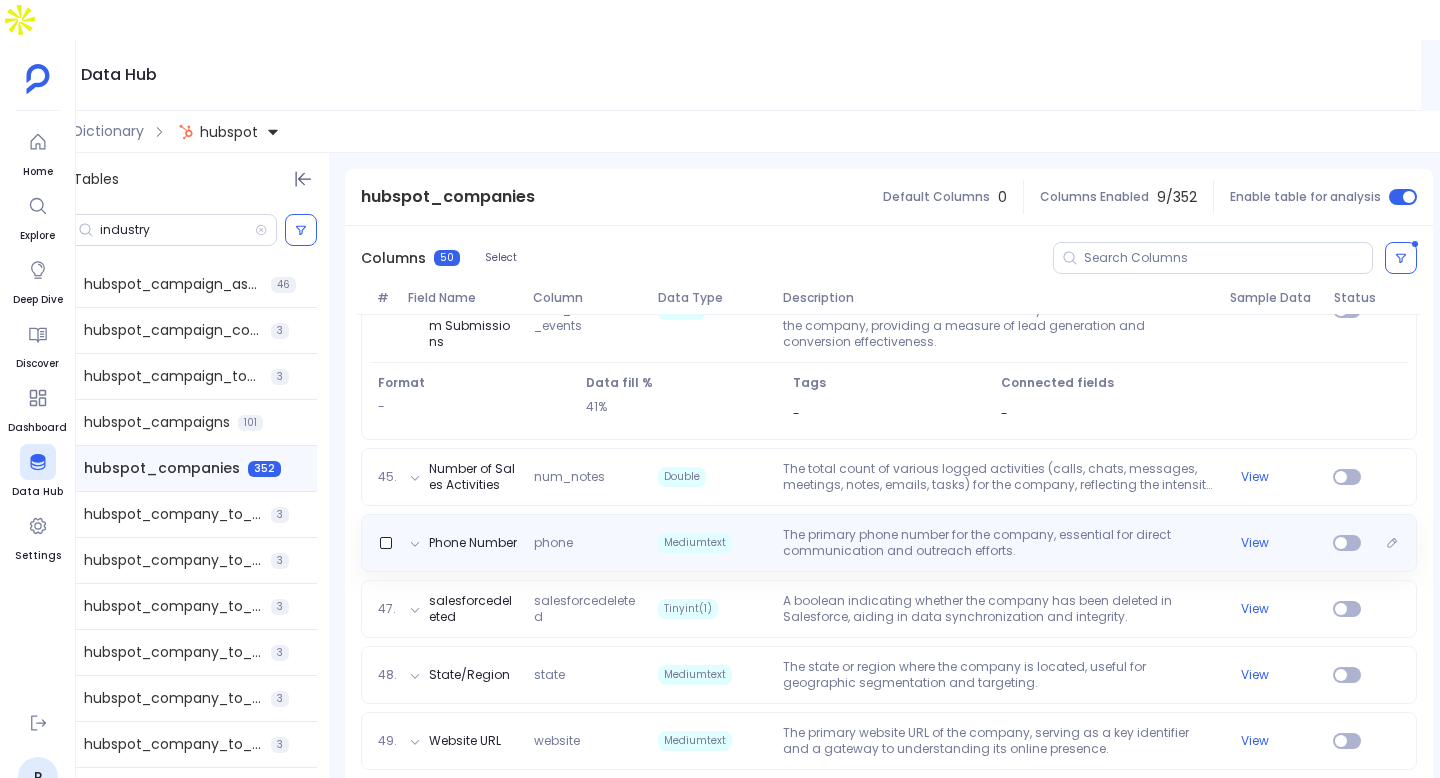 click on "Phone Number phone Mediumtext The primary phone number for the company, essential for direct communication and outreach efforts. View" at bounding box center [889, 543] 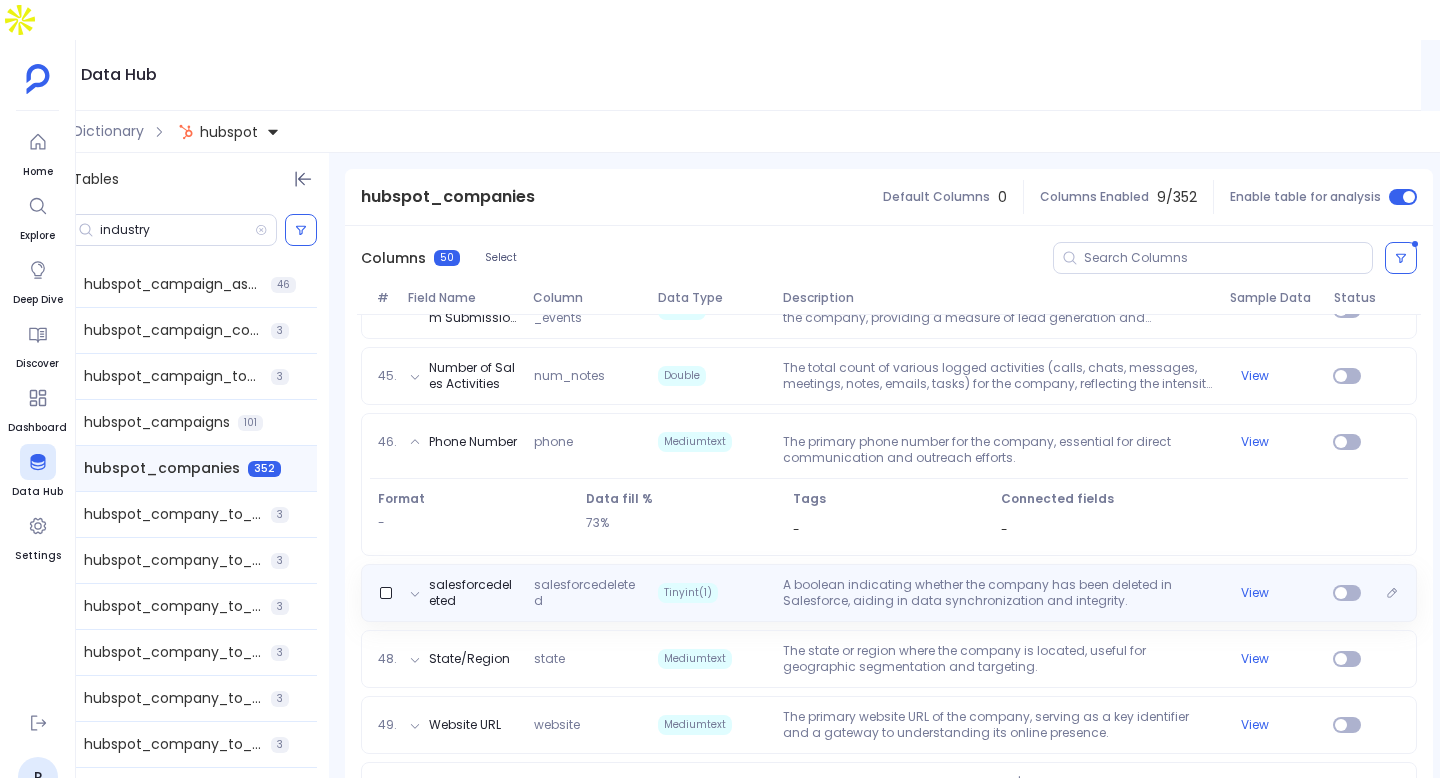 click on "salesforcedeleted salesforcedeleted Tinyint(1) A boolean indicating whether the company has been deleted in Salesforce, aiding in data synchronization and integrity. View" at bounding box center (889, 593) 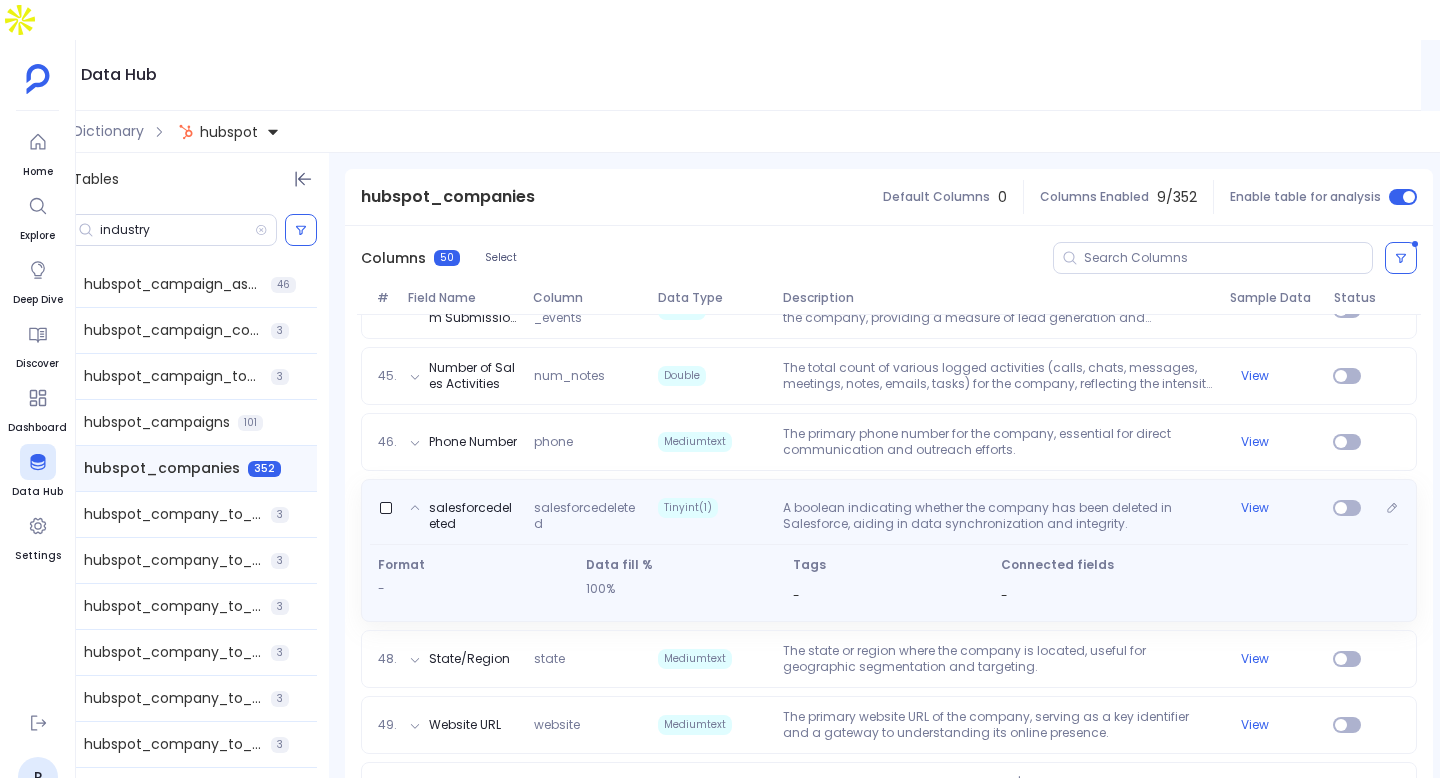 scroll, scrollTop: 3163, scrollLeft: 0, axis: vertical 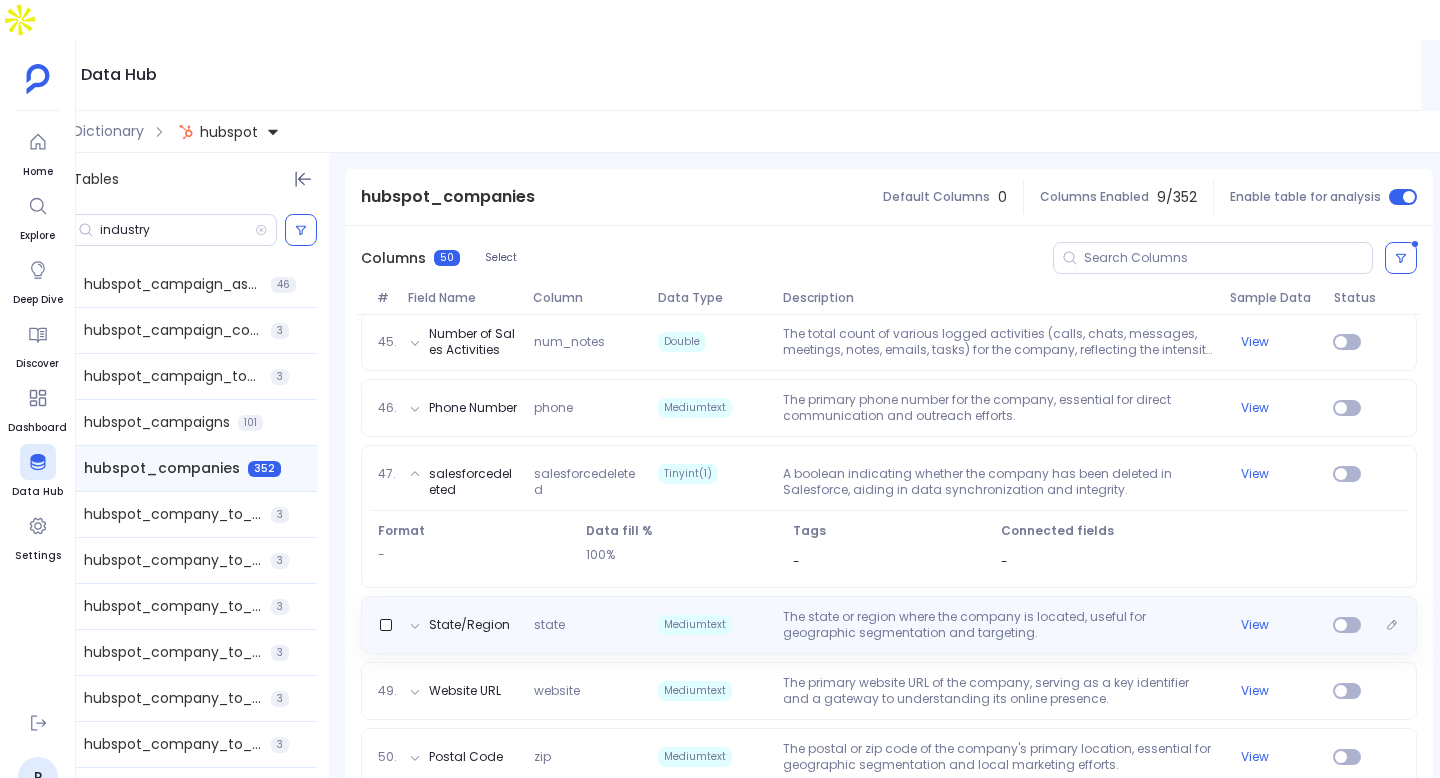 click on "The state or region where the company is located, useful for geographic segmentation and targeting." at bounding box center (998, 625) 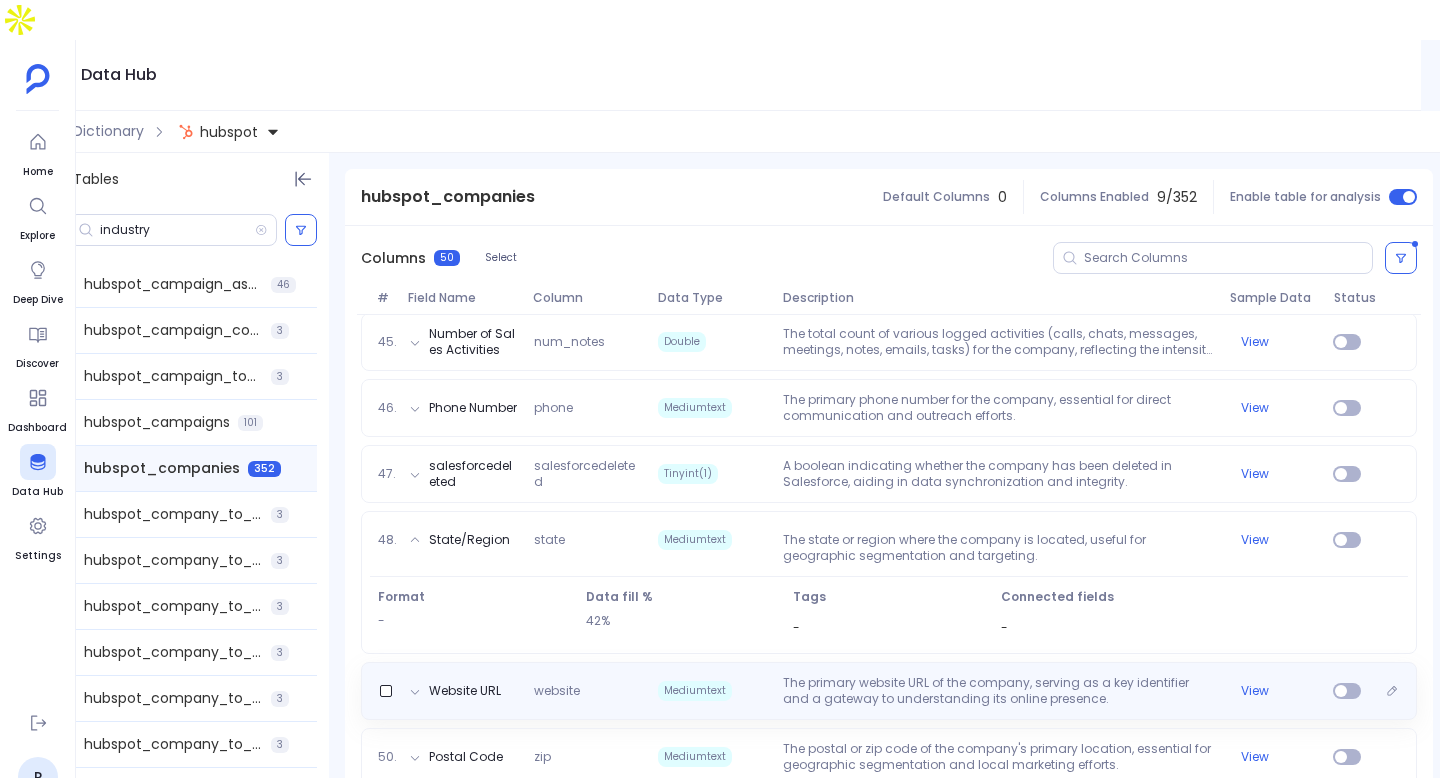 click on "The primary website URL of the company, serving as a key identifier and a gateway to understanding its online presence." at bounding box center [998, 691] 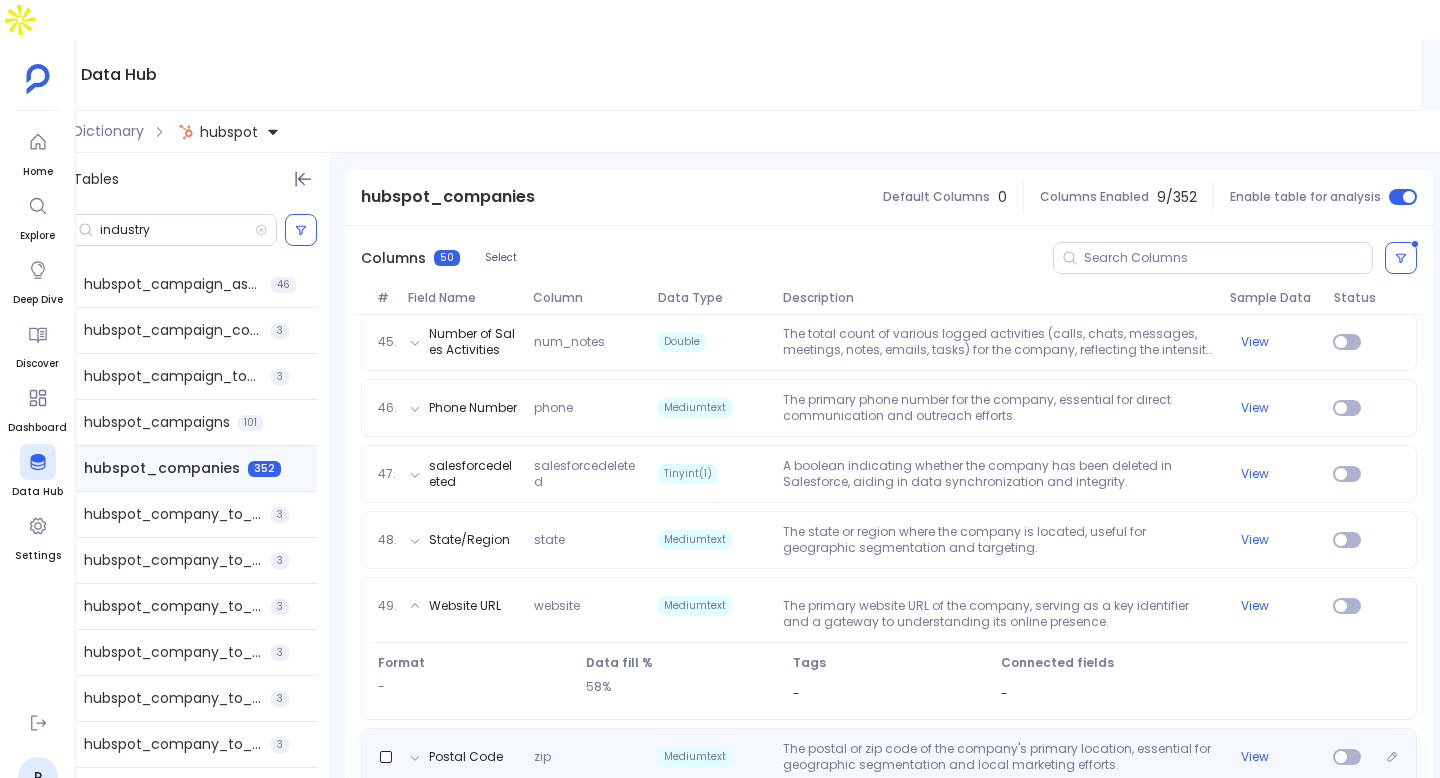 click on "The postal or zip code of the company's primary location, essential for geographic segmentation and local marketing efforts." at bounding box center [998, 757] 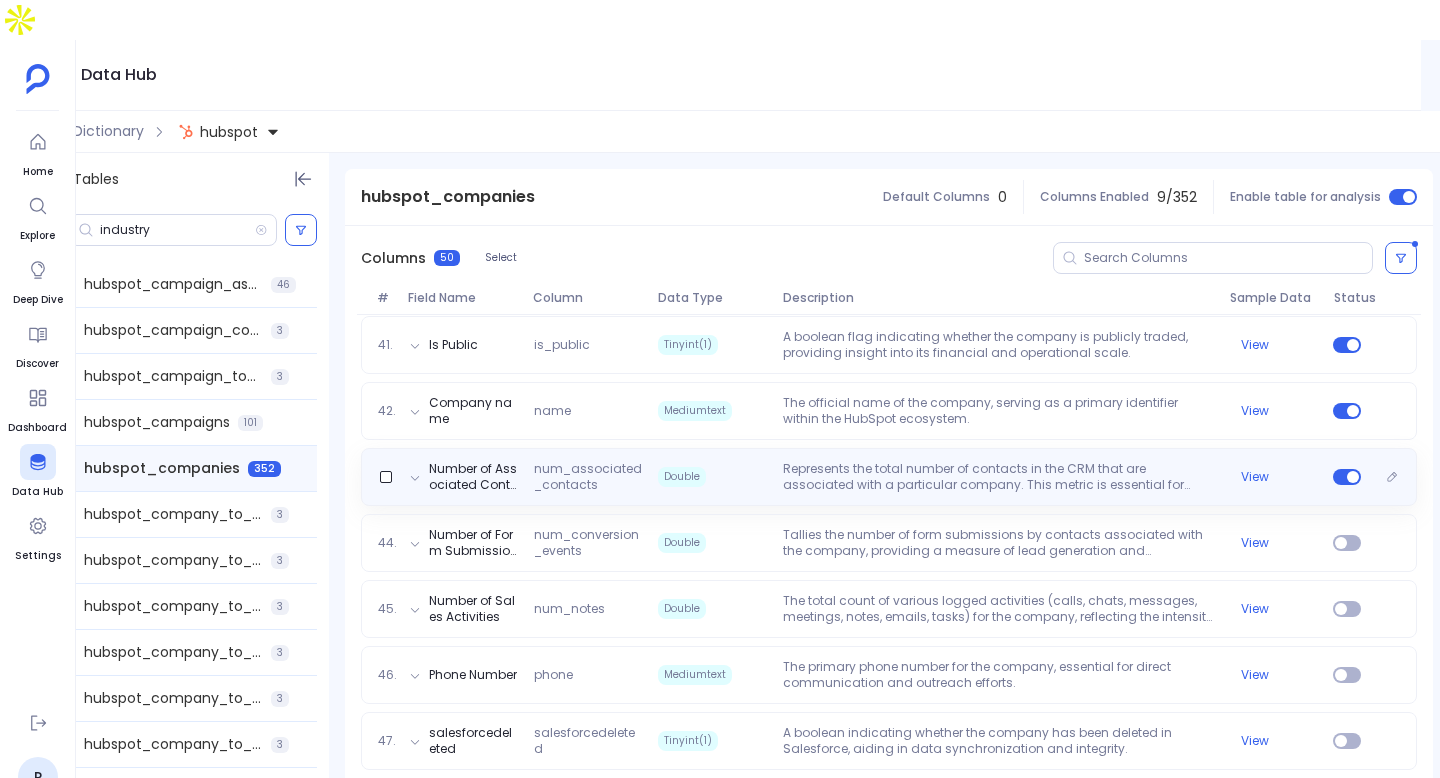 scroll, scrollTop: 2588, scrollLeft: 0, axis: vertical 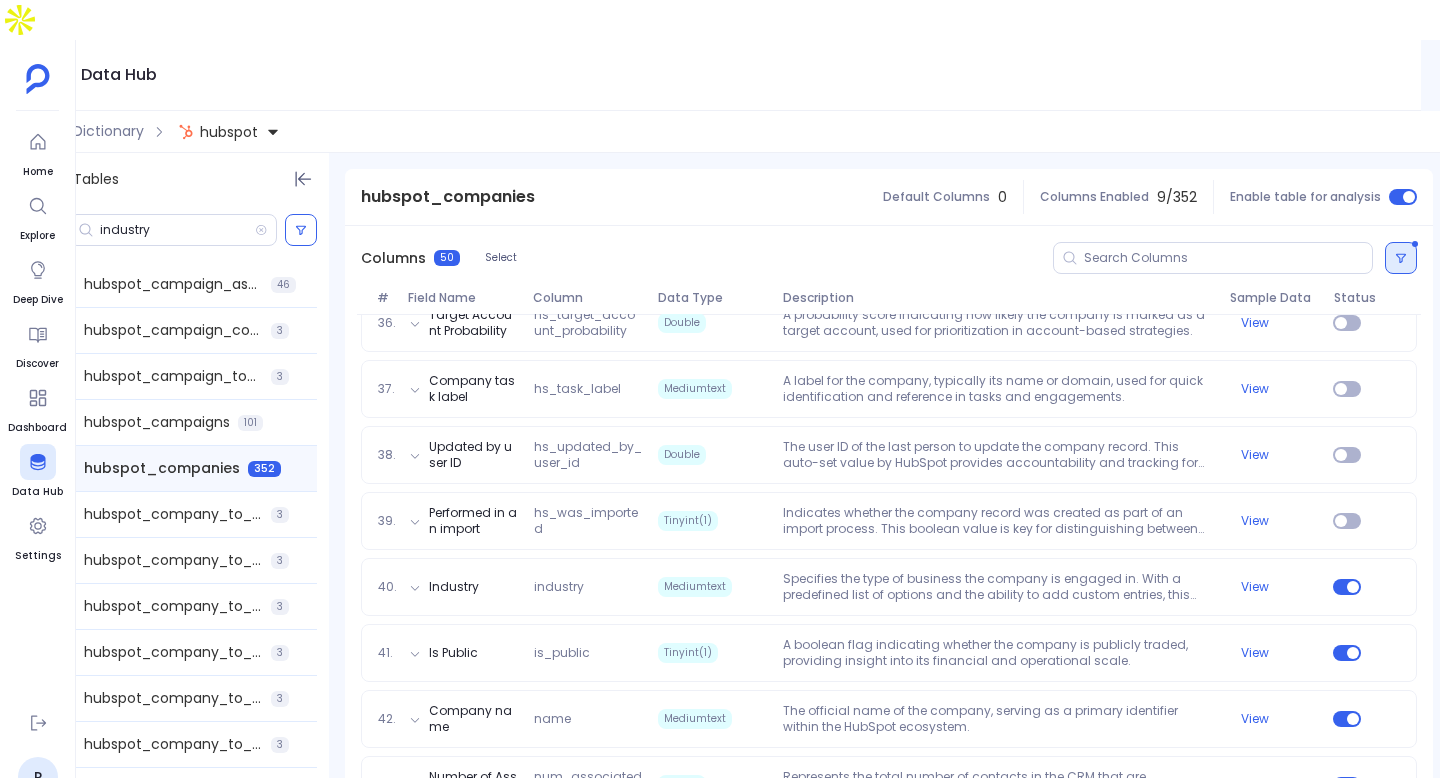 click at bounding box center (1401, 258) 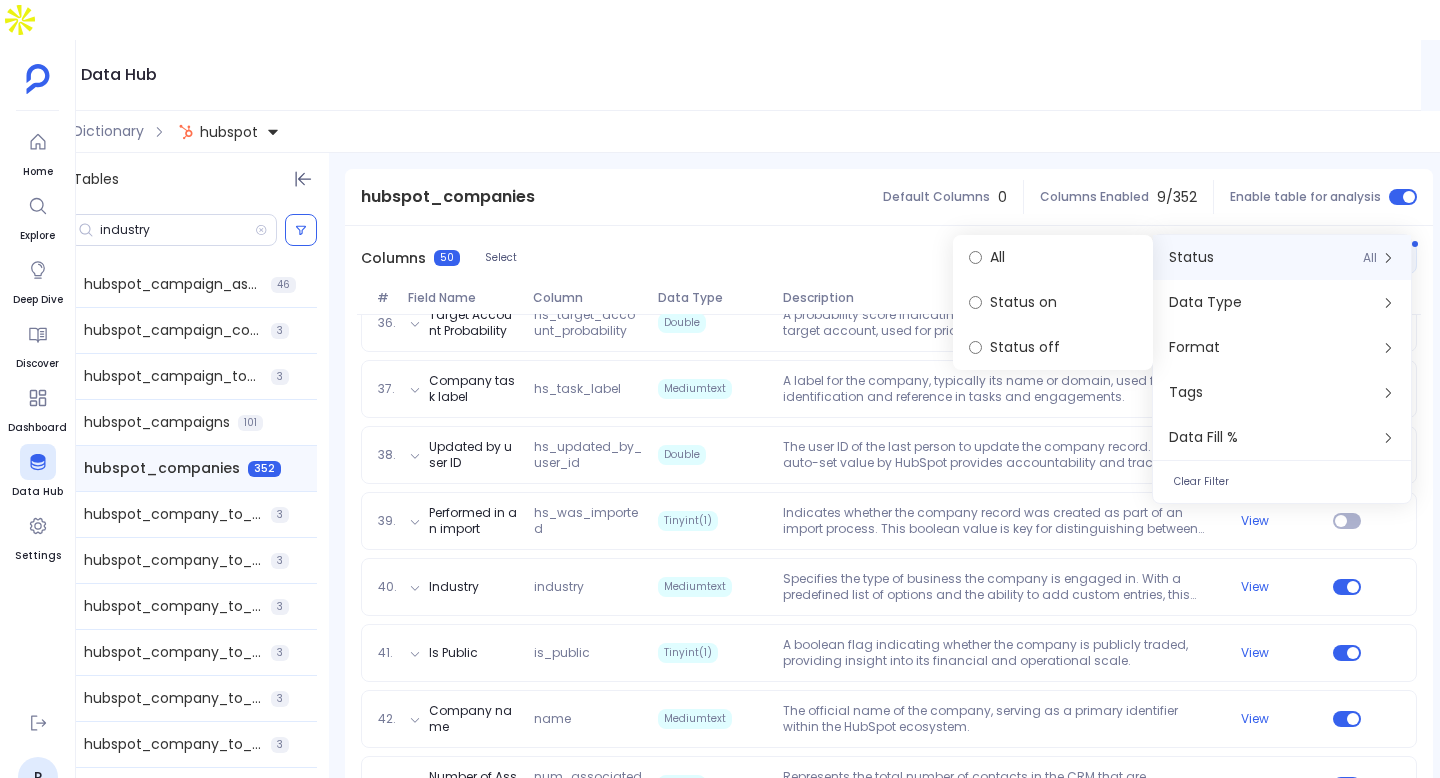 click at bounding box center [1213, 258] 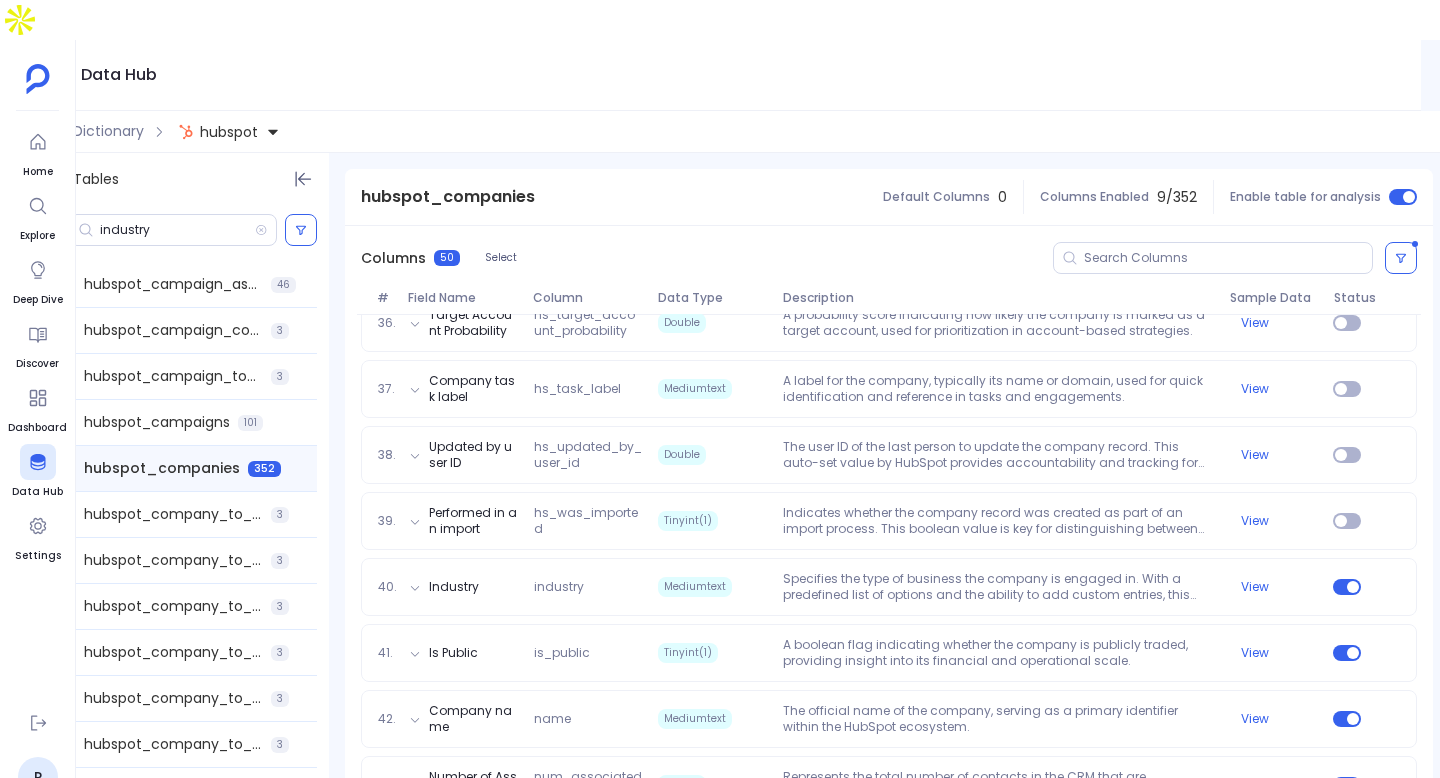 click on "Columns 50 Select" at bounding box center (889, 258) 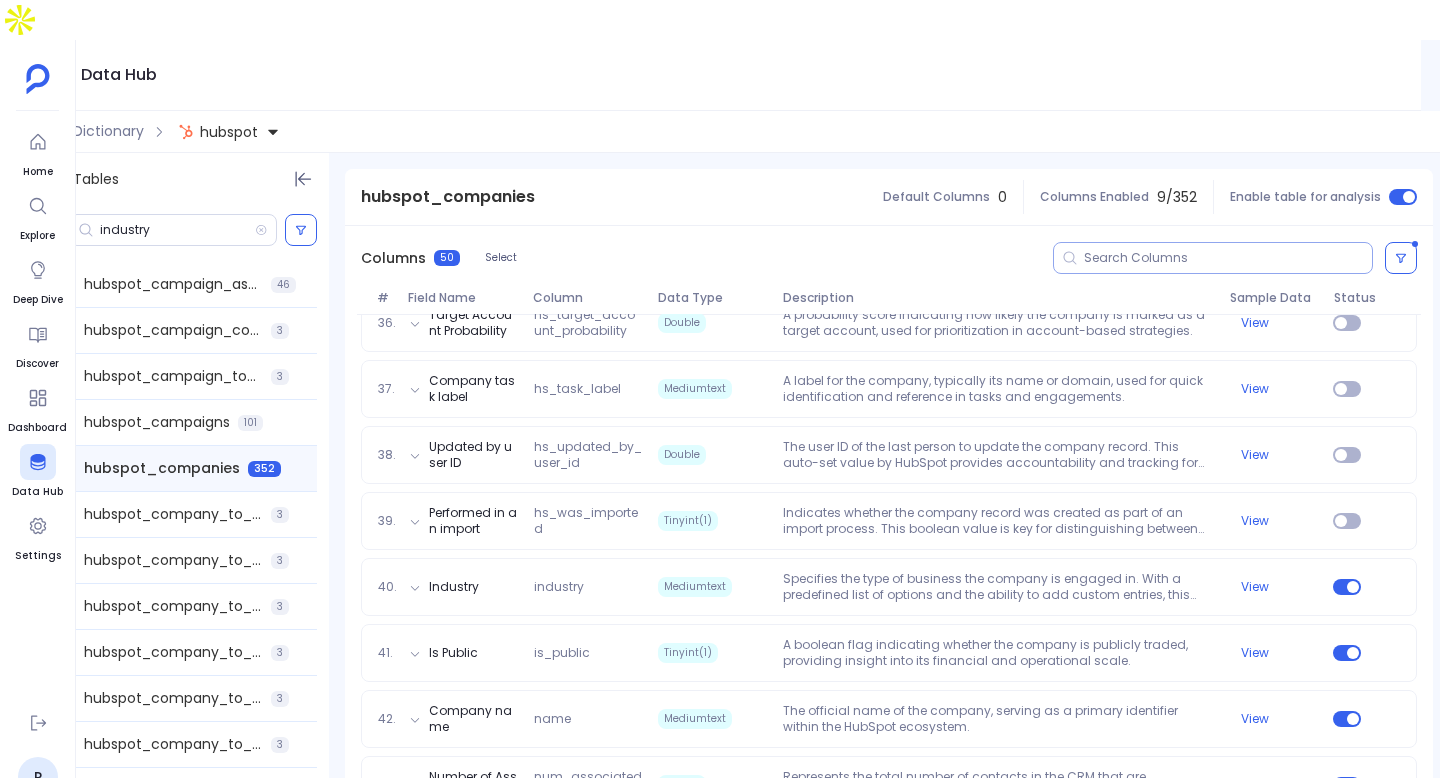 click at bounding box center [1228, 258] 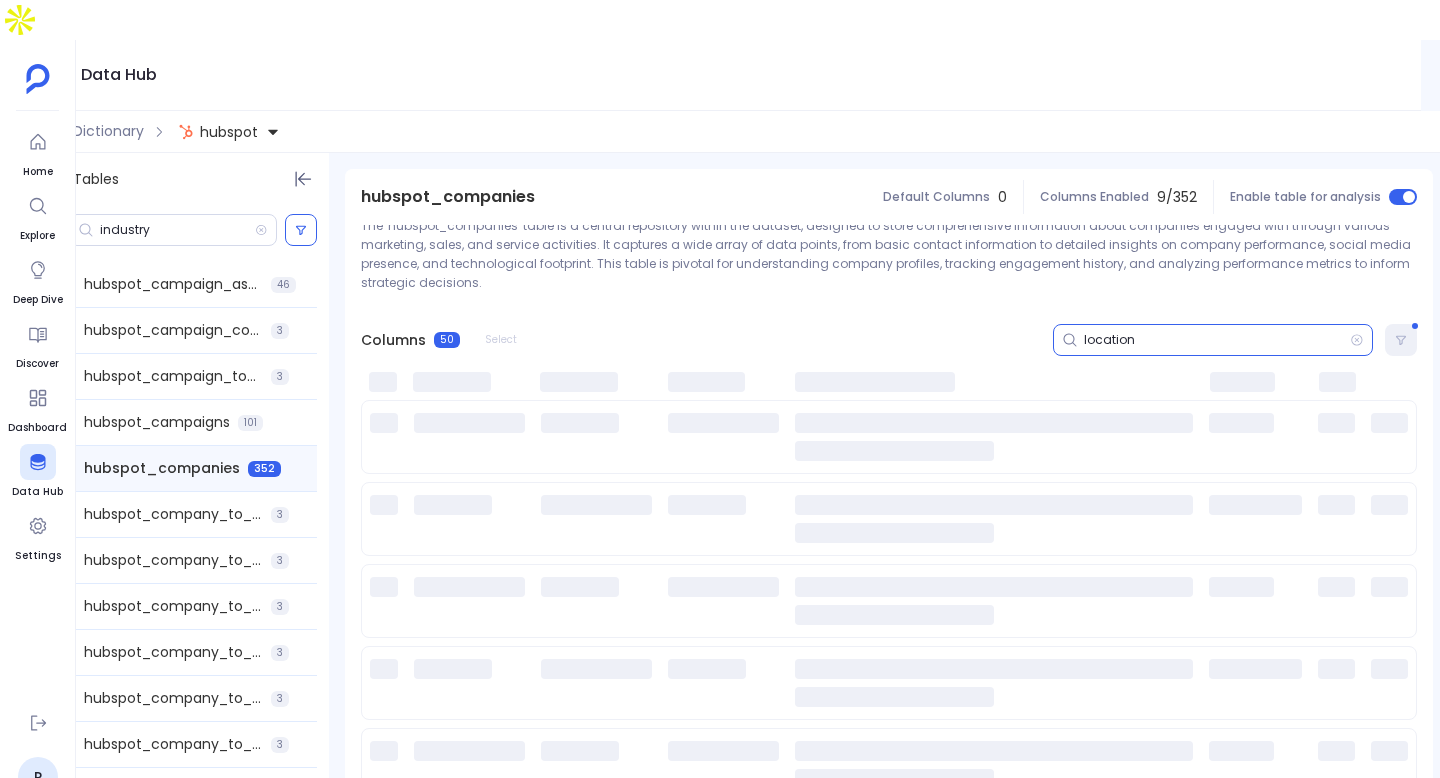 scroll, scrollTop: 166, scrollLeft: 0, axis: vertical 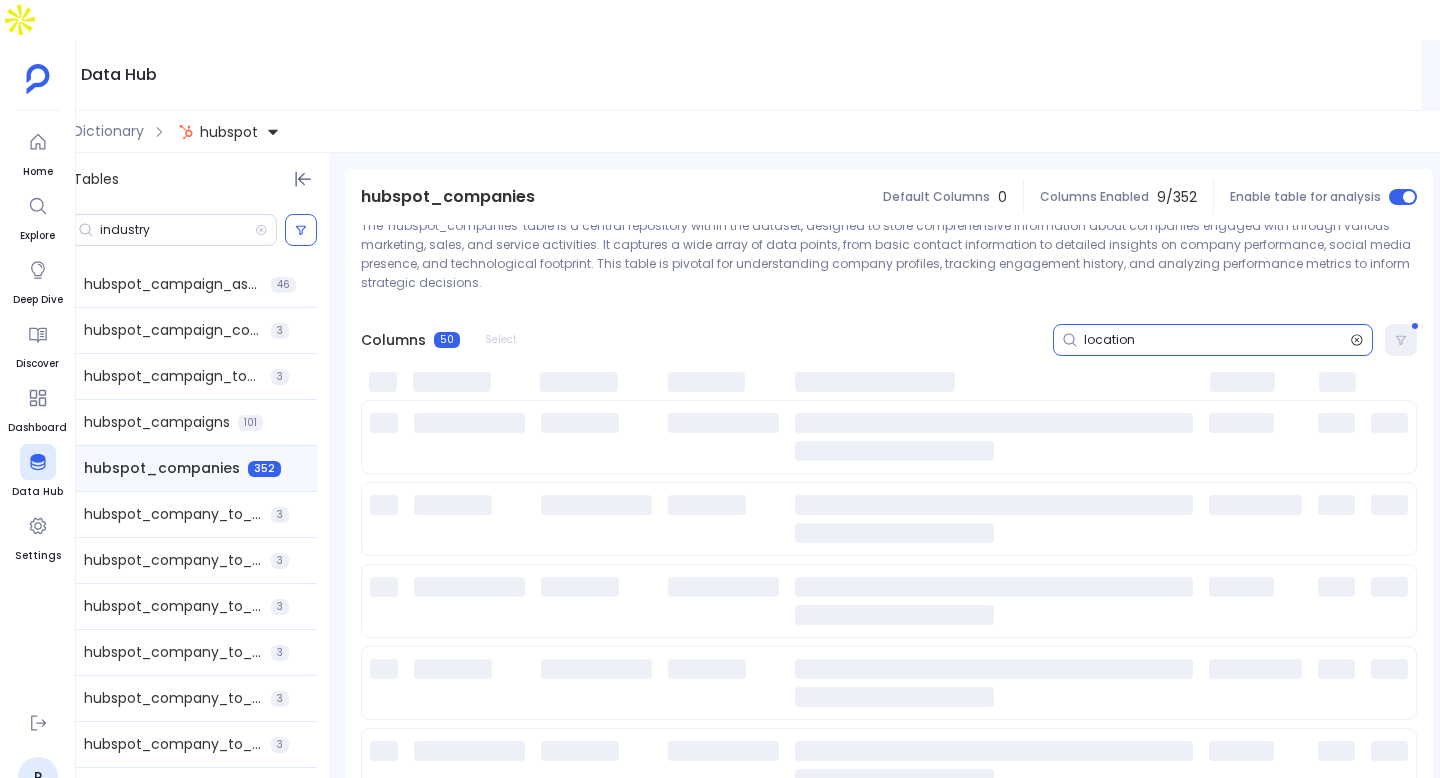 type on "location" 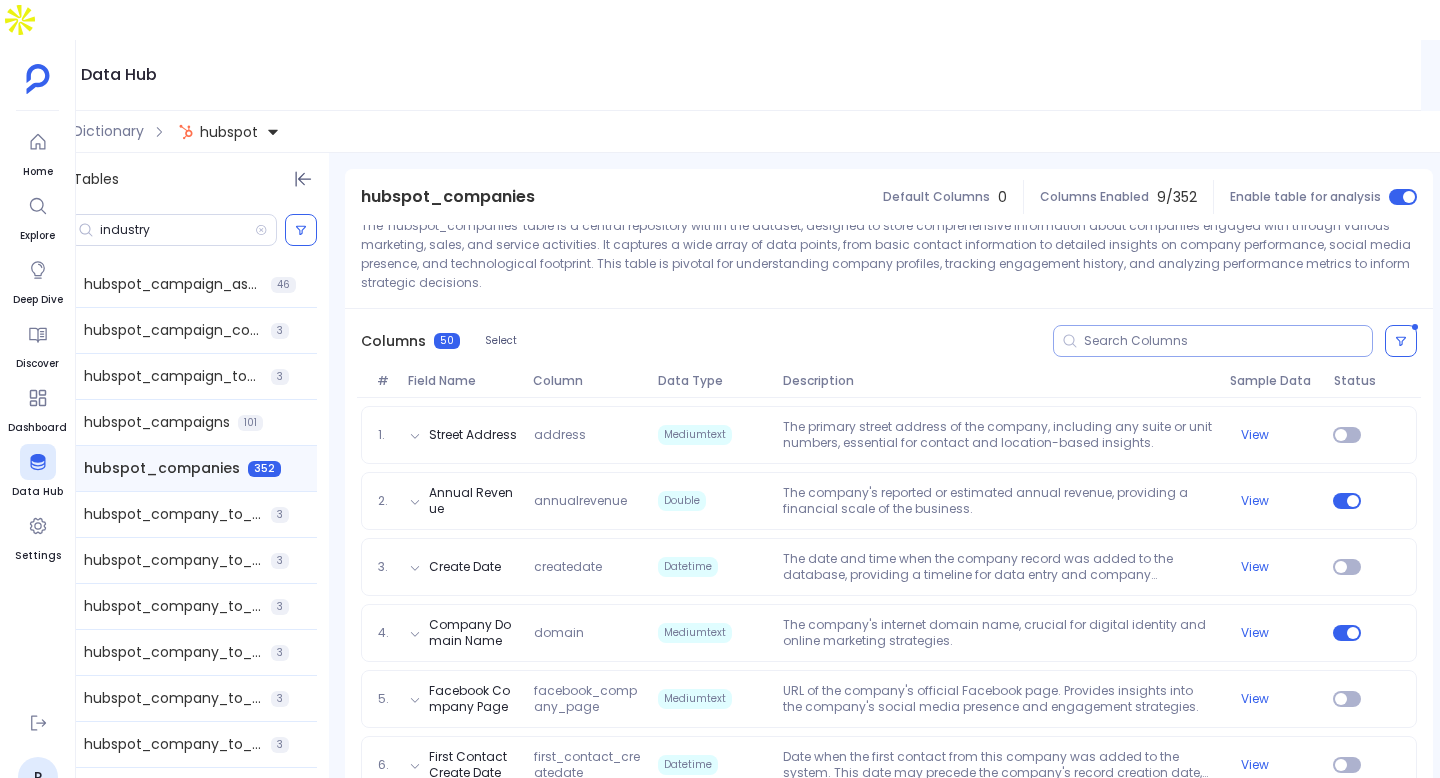 scroll, scrollTop: 0, scrollLeft: 0, axis: both 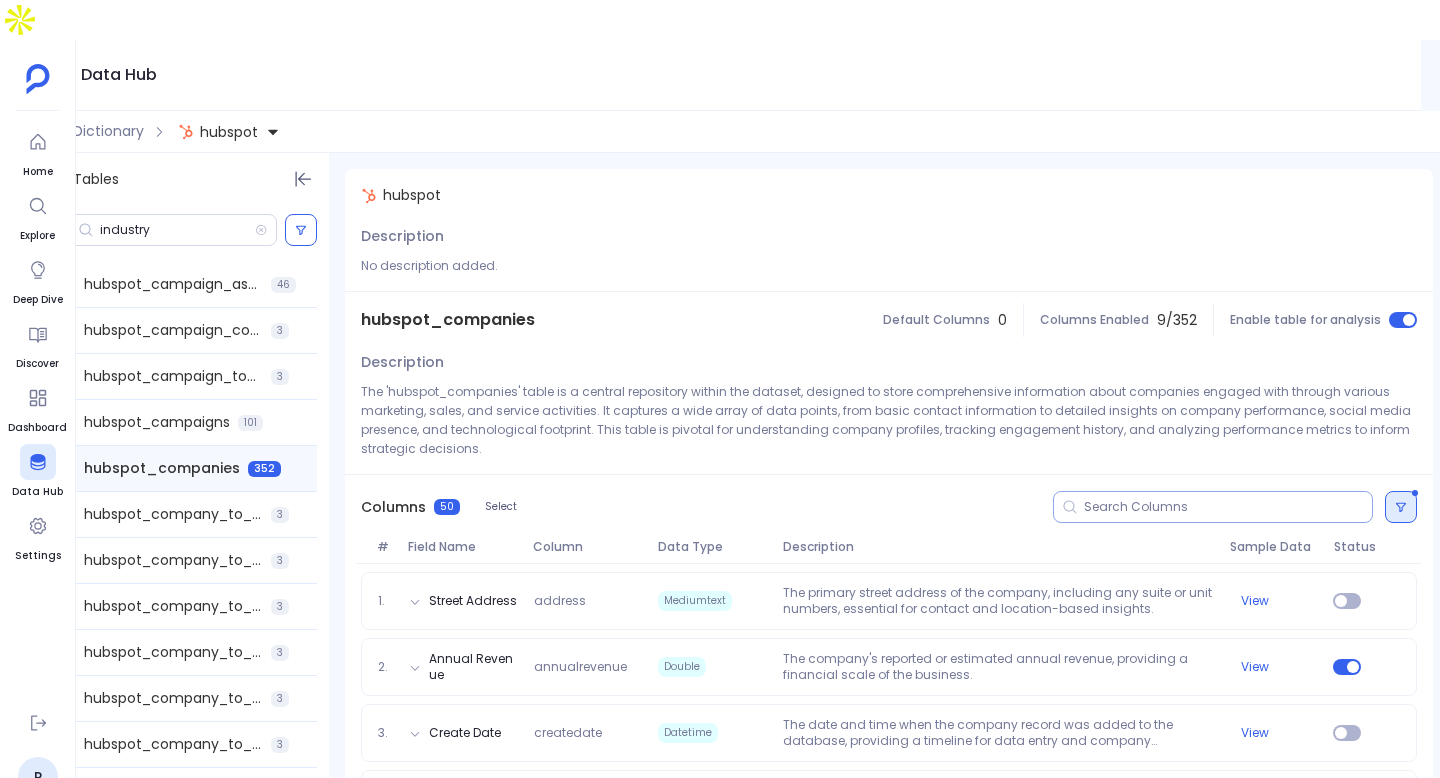 click 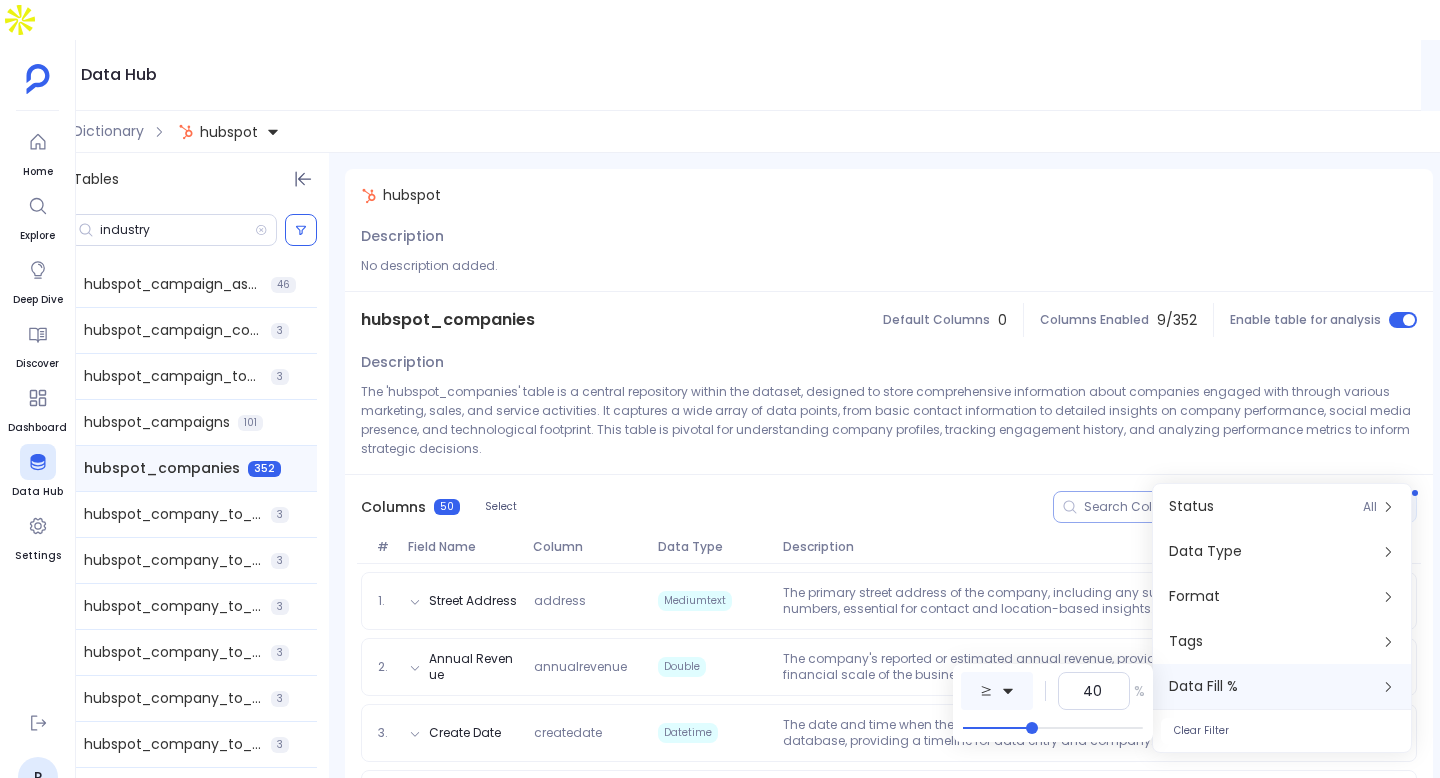 click 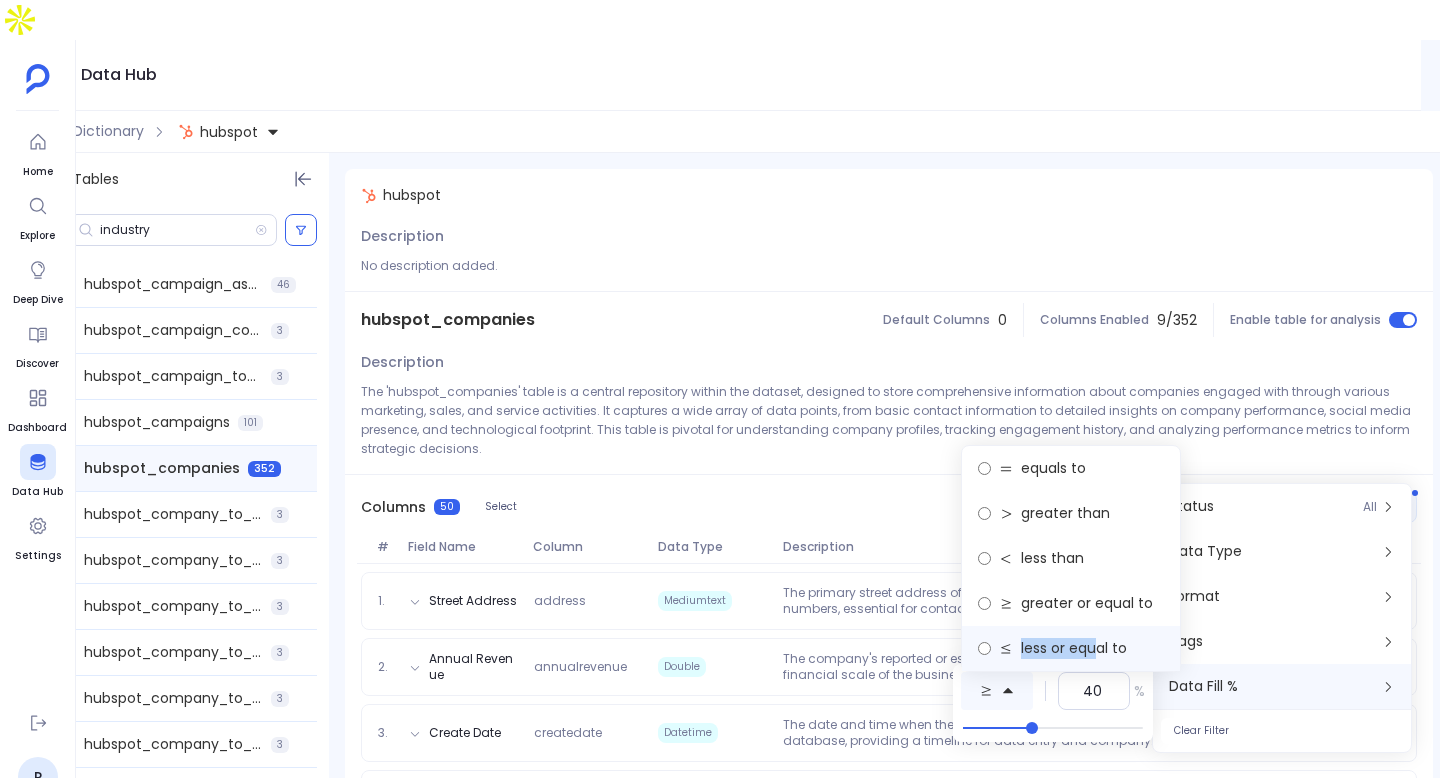 click on "less or equal to" at bounding box center (1074, 648) 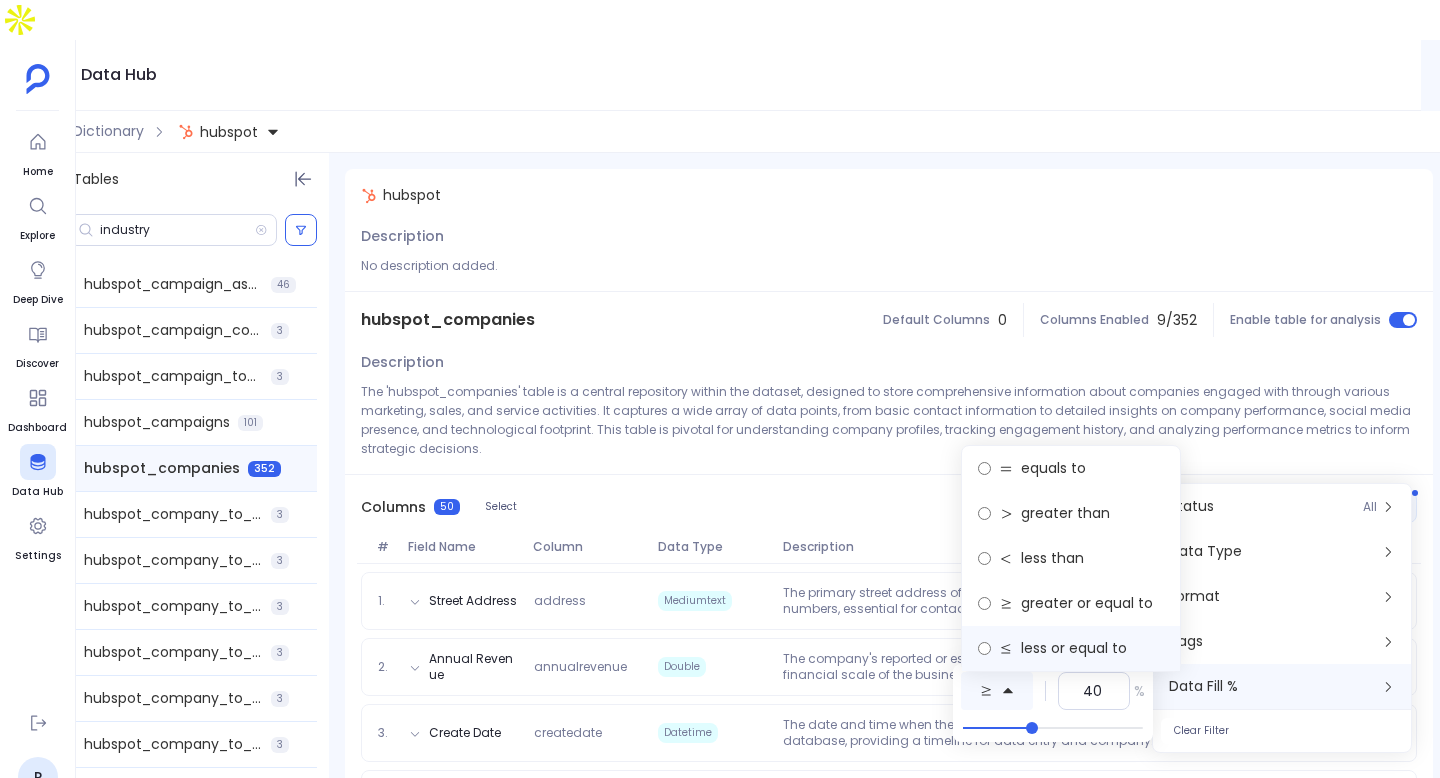 click on "less or equal to" at bounding box center (1074, 648) 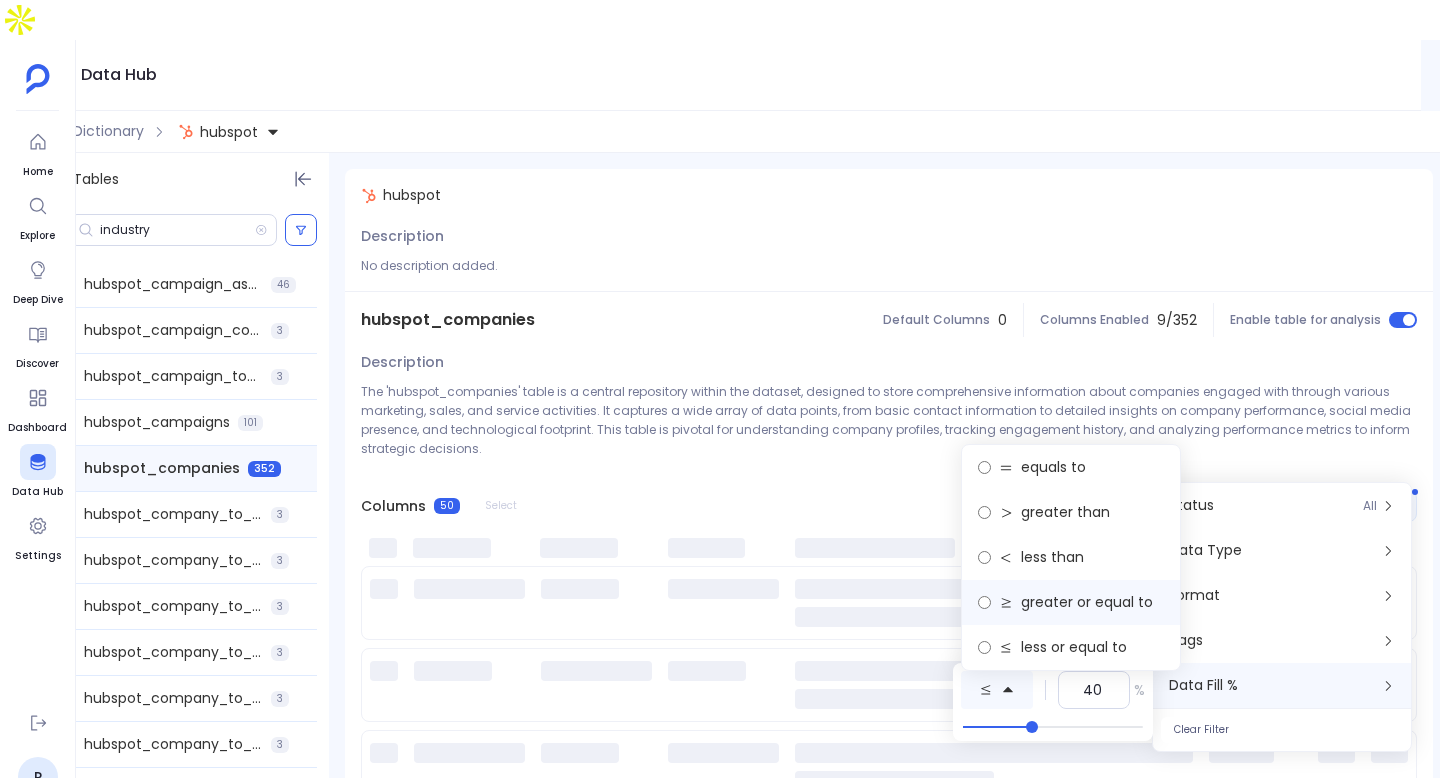 click on "greater or equal to" at bounding box center [1087, 602] 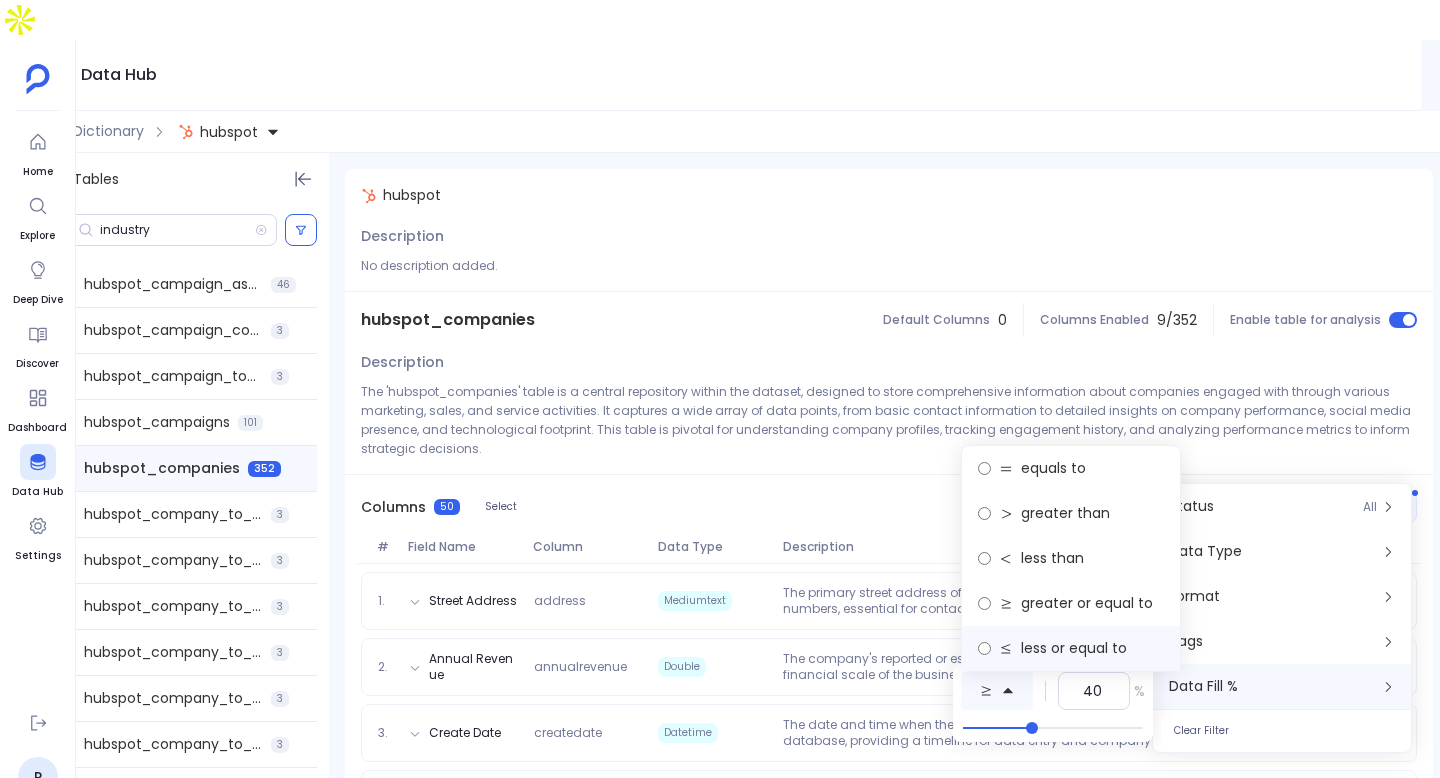 click on "less or equal to" at bounding box center [1071, 648] 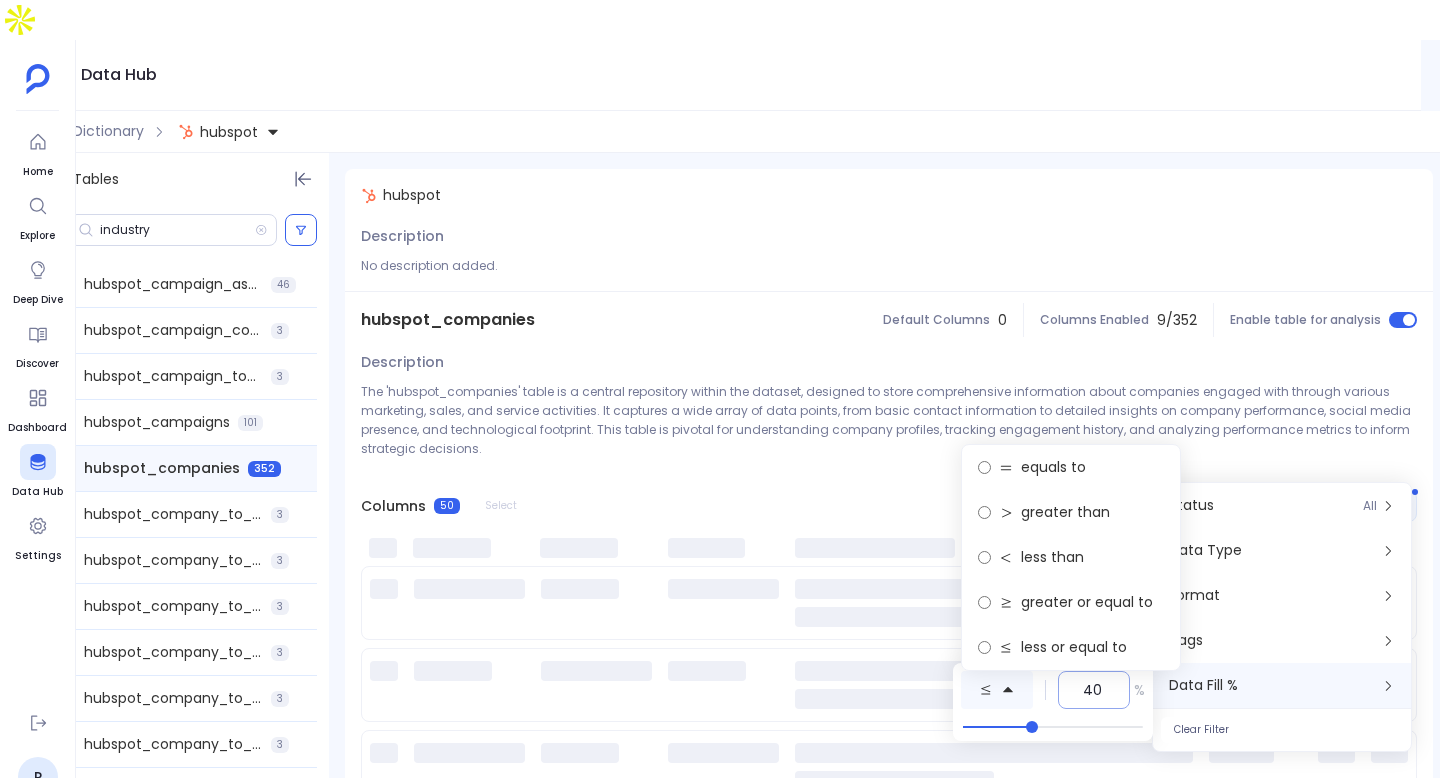 click on "40" at bounding box center (1094, 690) 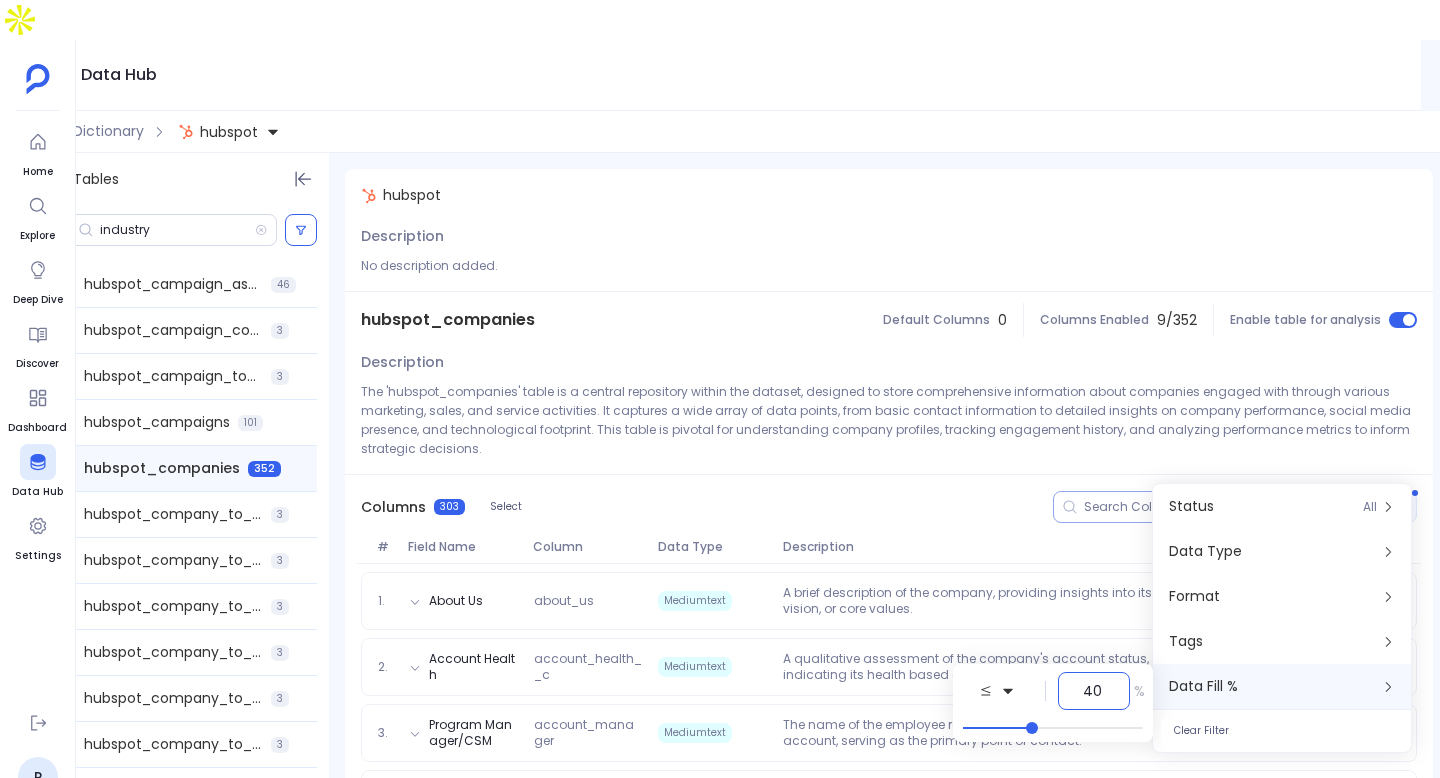 click on "40" at bounding box center (1094, 691) 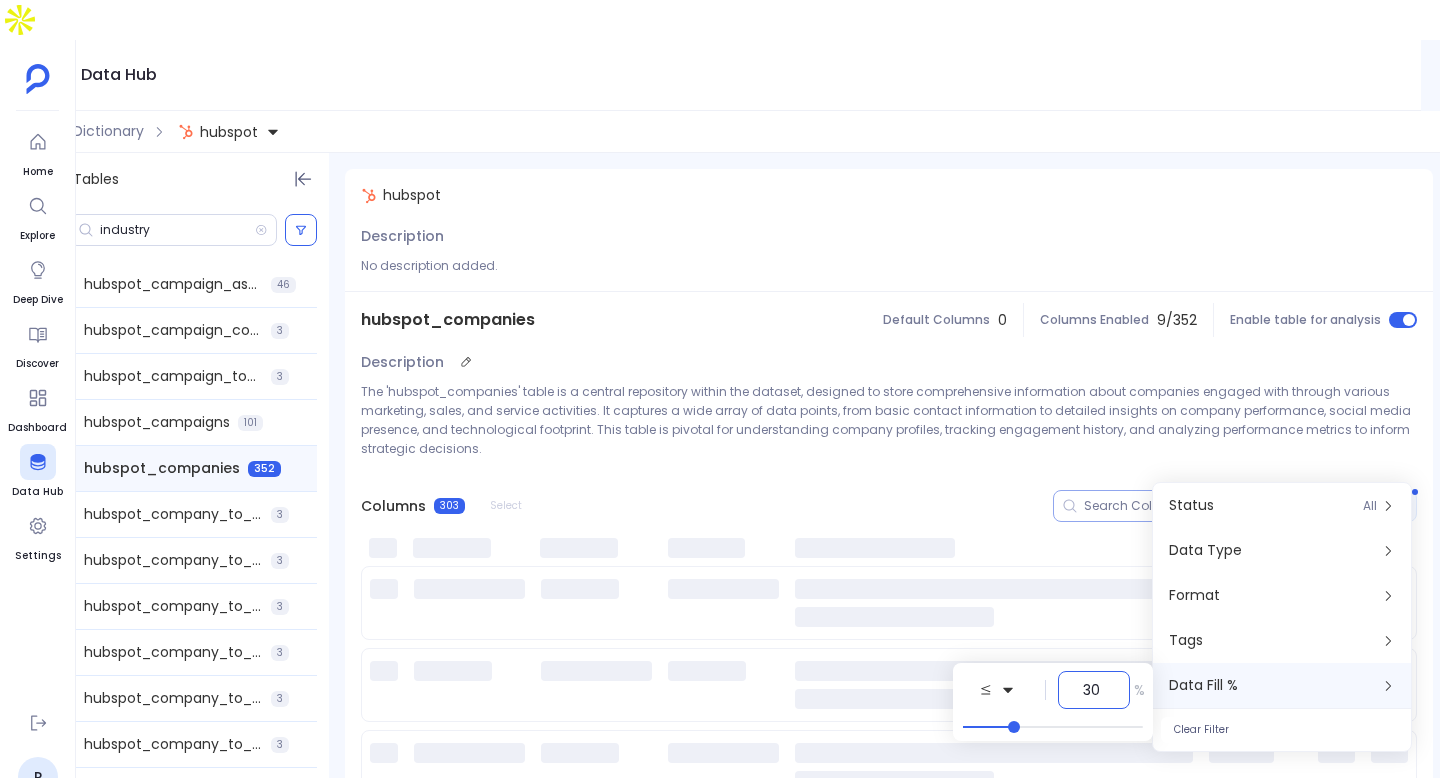 type on "30" 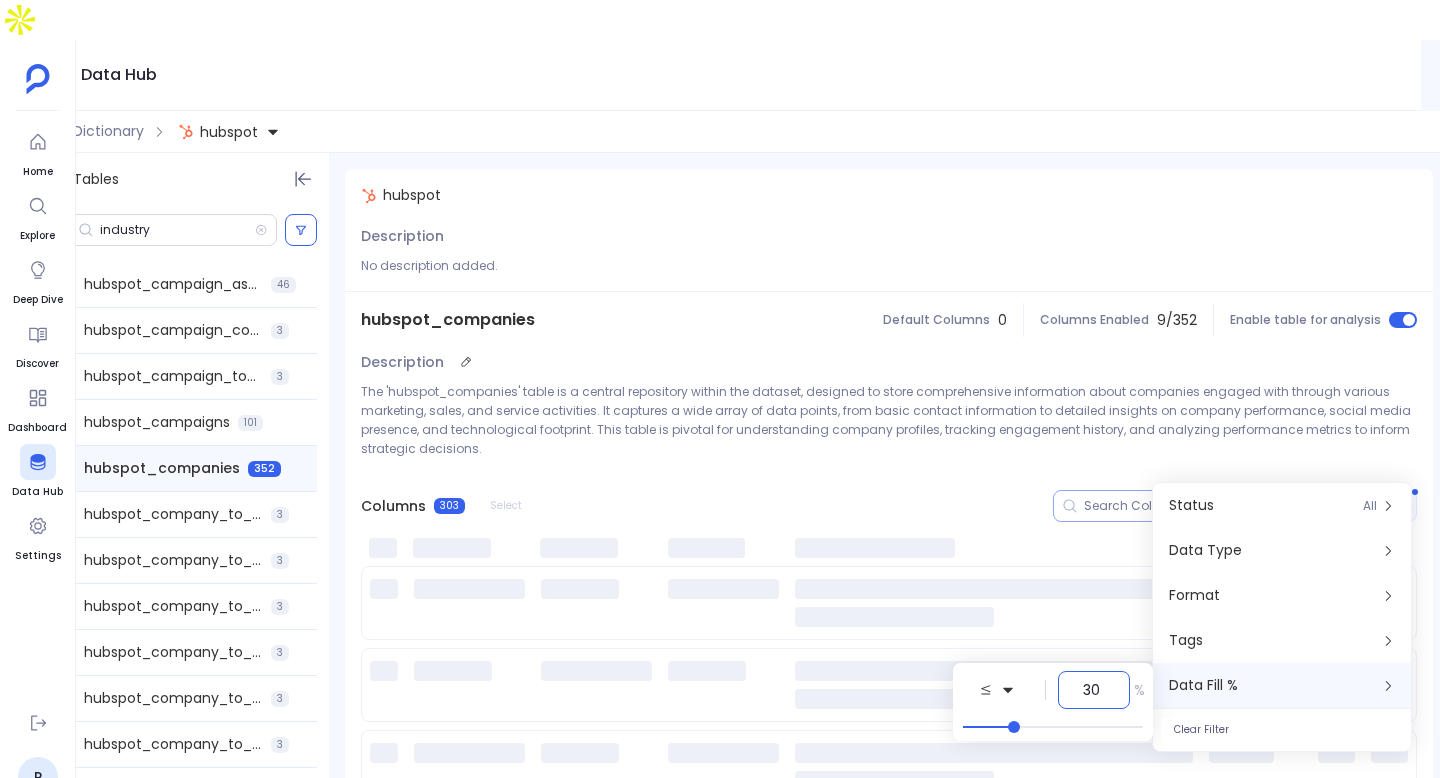 click on "The 'hubspot_companies' table is a central repository within the dataset, designed to store comprehensive information about companies engaged with through various marketing, sales, and service activities. It captures a wide array of data points, from basic contact information to detailed insights on company performance, social media presence, and technological footprint. This table is pivotal for understanding company profiles, tracking engagement history, and analyzing performance metrics to inform strategic decisions." at bounding box center [889, 420] 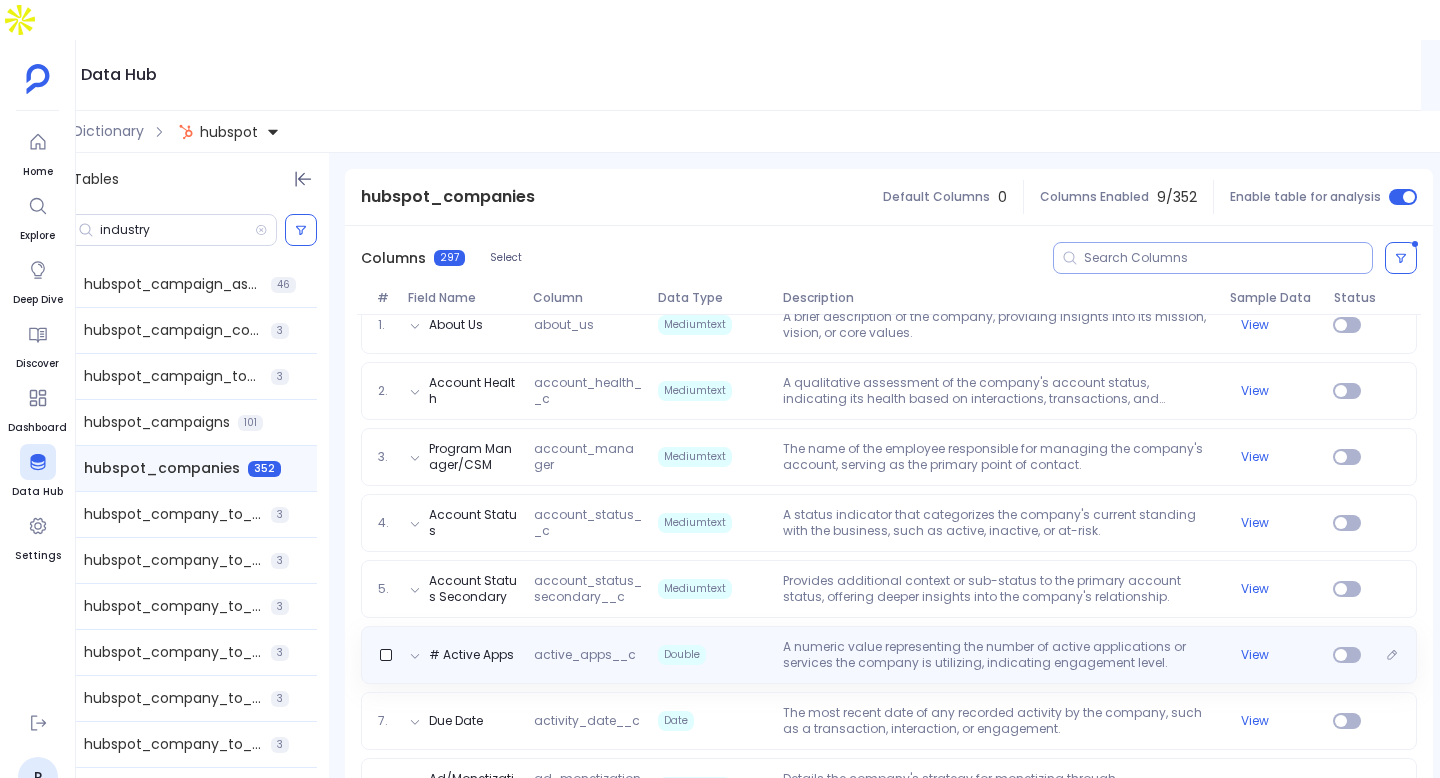scroll, scrollTop: 277, scrollLeft: 0, axis: vertical 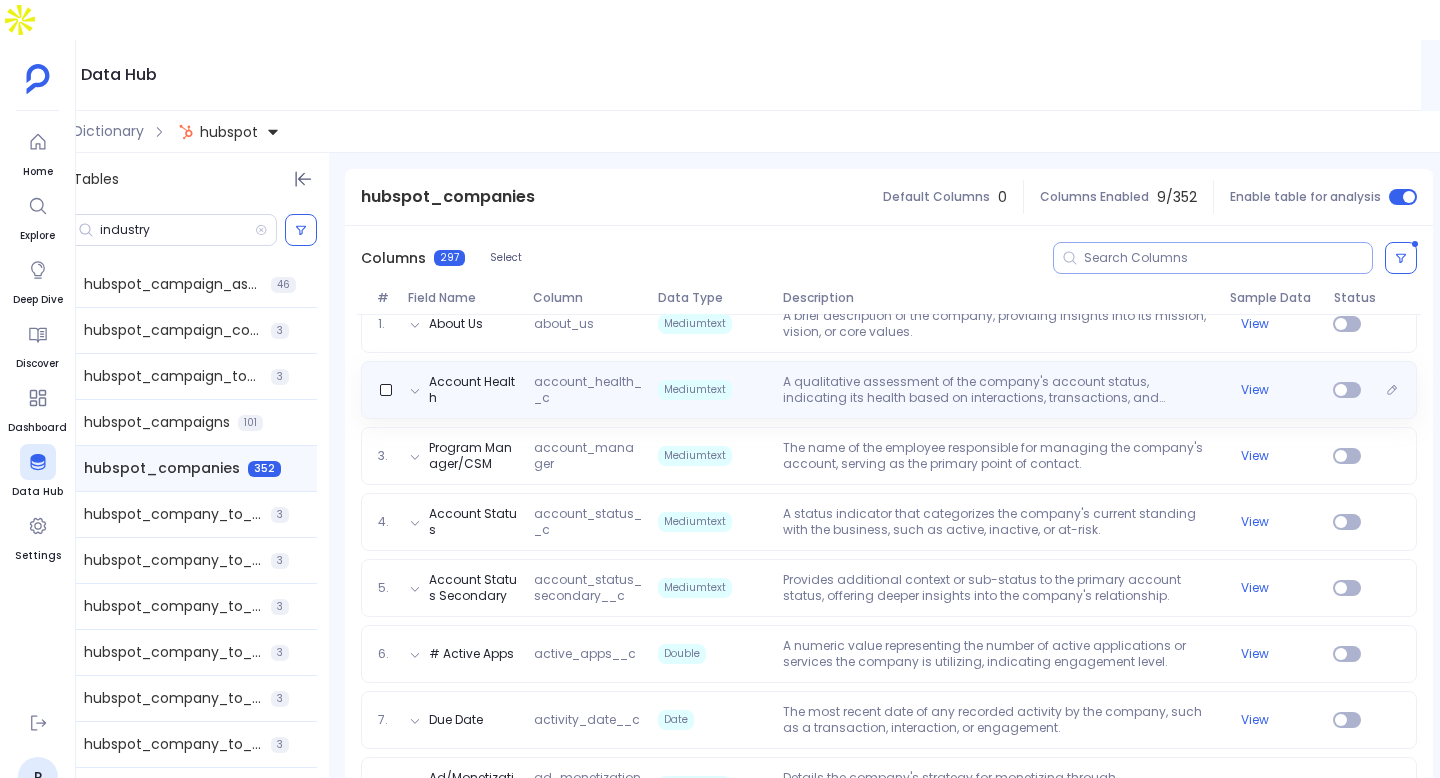 click on "A qualitative assessment of the company's account status, indicating its health based on interactions, transactions, and engagement levels." at bounding box center [998, 390] 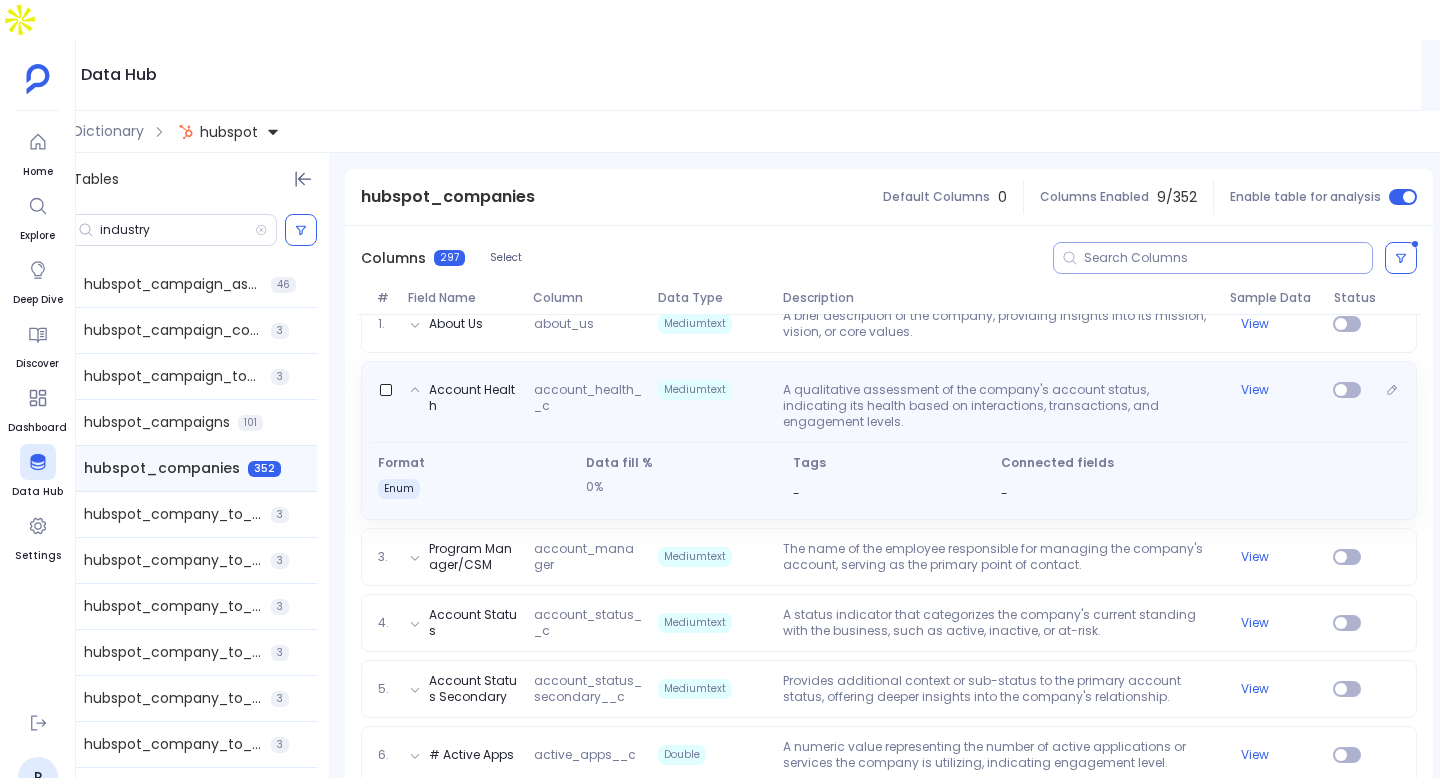 click on "A qualitative assessment of the company's account status, indicating its health based on interactions, transactions, and engagement levels." at bounding box center [998, 406] 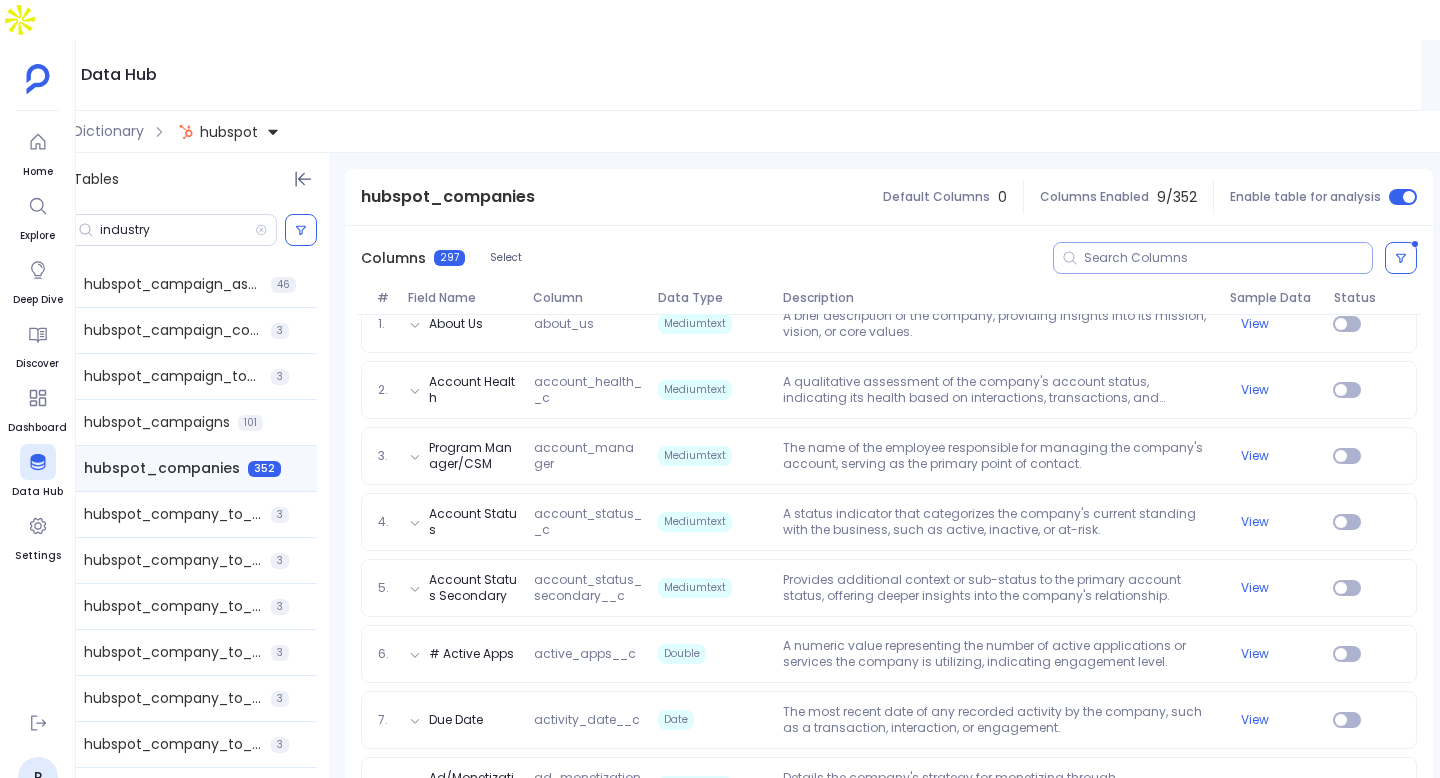 click on "1. About Us about_us Mediumtext A brief description of the company, providing insights into its mission, vision, or core values. View 2. Account Health account_health__c Mediumtext A qualitative assessment of the company's account status, indicating its health based on interactions, transactions, and engagement levels. View 3. Program Manager/CSM account_manager Mediumtext The name of the employee responsible for managing the company's account, serving as the primary point of contact. View 4. Account Status account_status__c Mediumtext A status indicator that categorizes the company's current standing with the business, such as active, inactive, or at-risk. View 5. Account Status Secondary account_status_secondary__c Mediumtext Provides additional context or sub-status to the primary account status, offering deeper insights into the company's relationship. View 6. # Active Apps active_apps__c Double View 7. Due Date activity_date__c Date View 8. Ad/Monetization Strategy ad_monetization_strategy__c Mediumtext" at bounding box center (889, 3595) 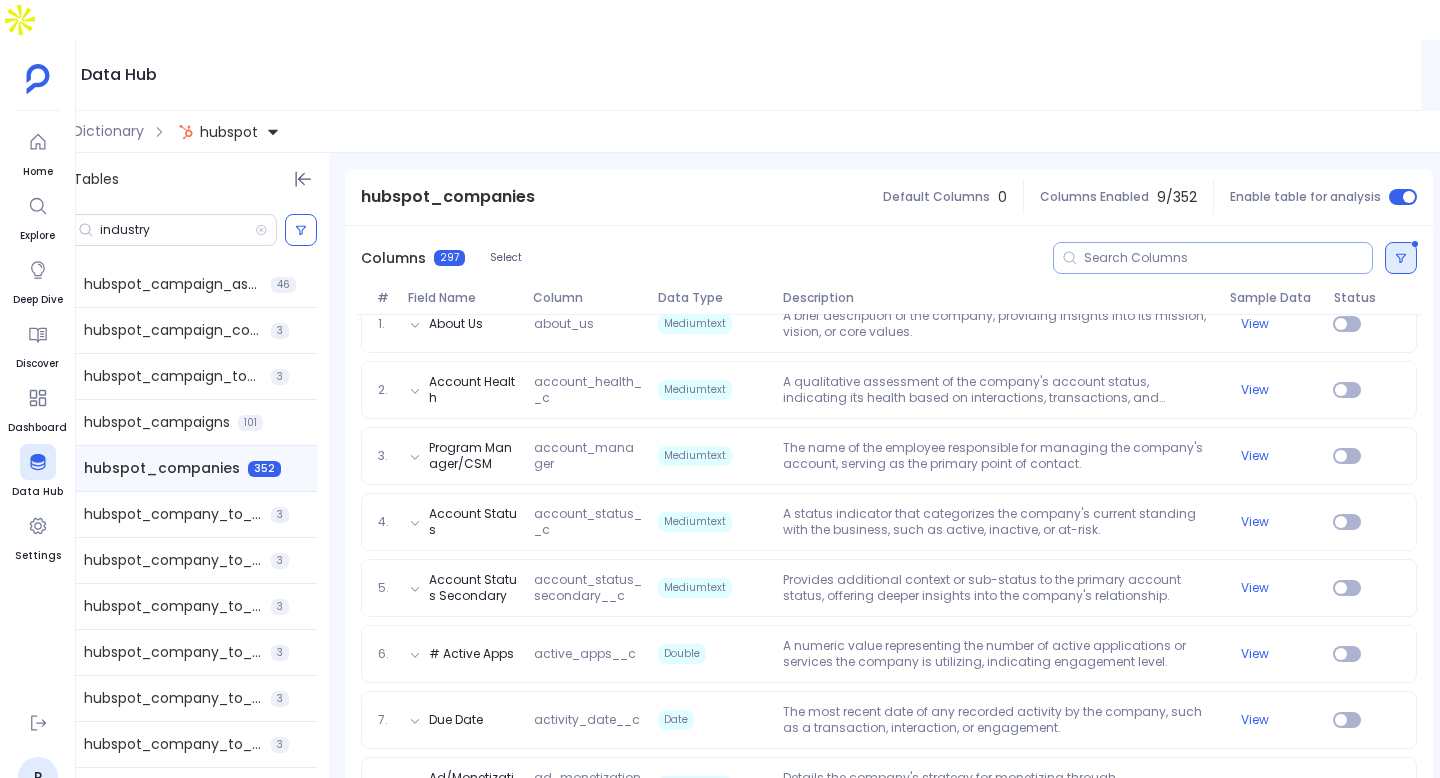 click 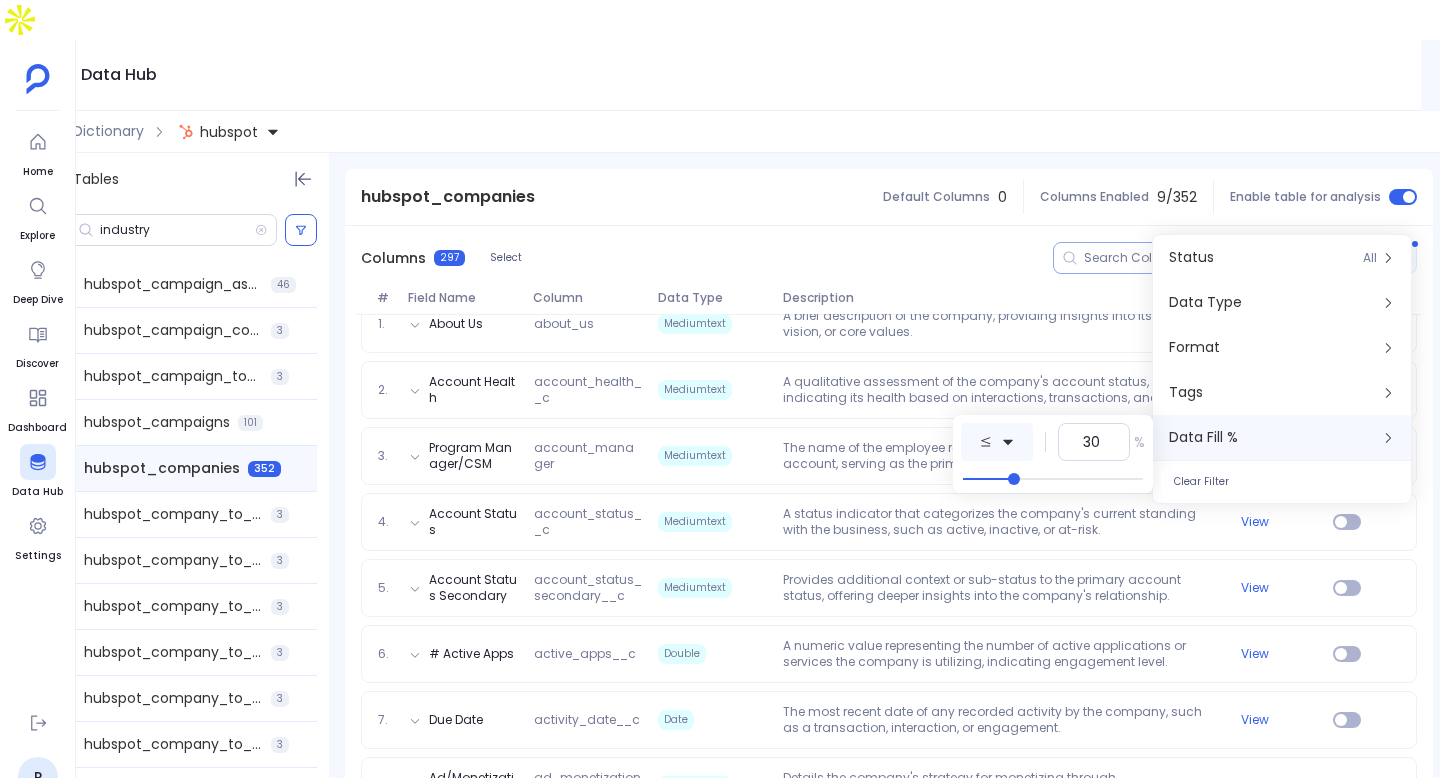 click 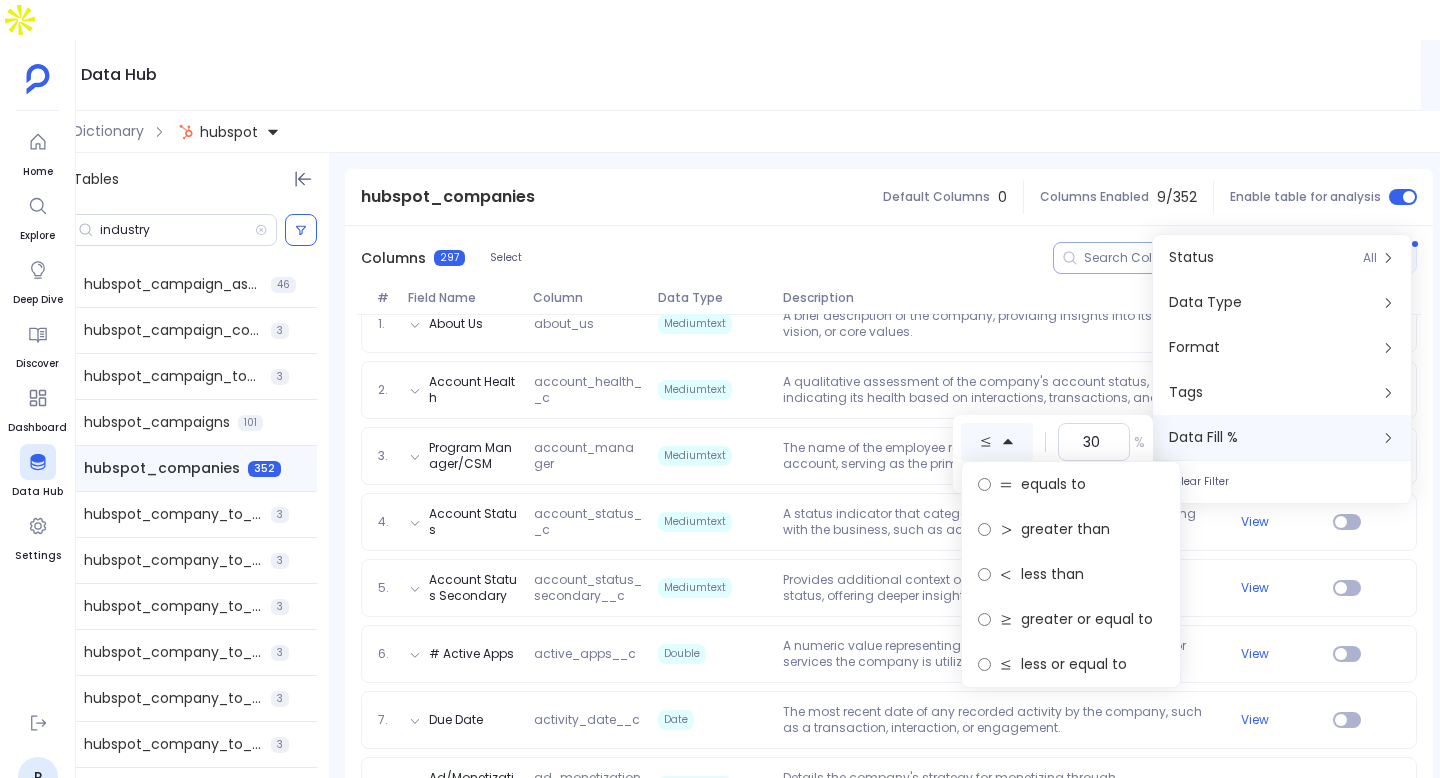 click on "Description" at bounding box center [998, 298] 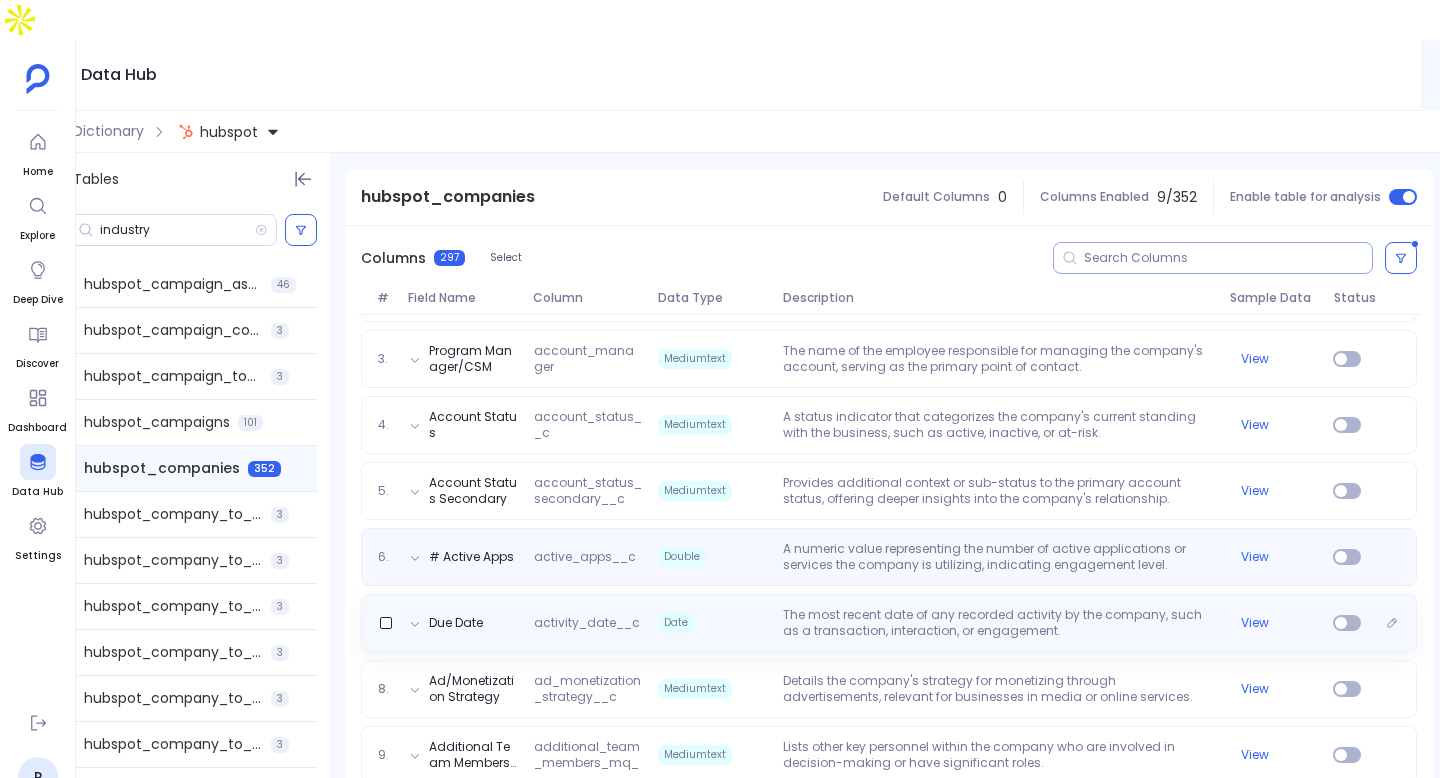 scroll, scrollTop: 405, scrollLeft: 0, axis: vertical 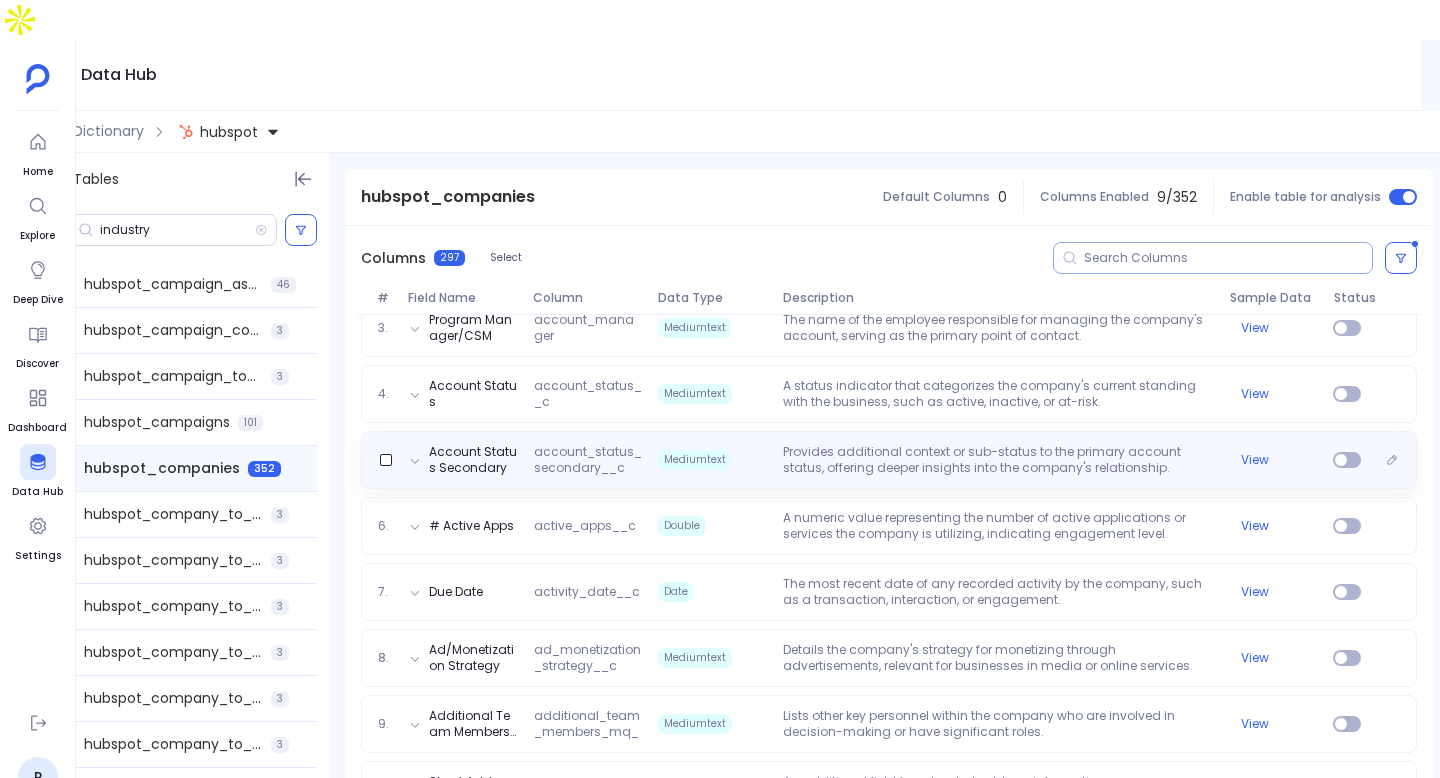 click on "Provides additional context or sub-status to the primary account status, offering deeper insights into the company's relationship." at bounding box center [998, 460] 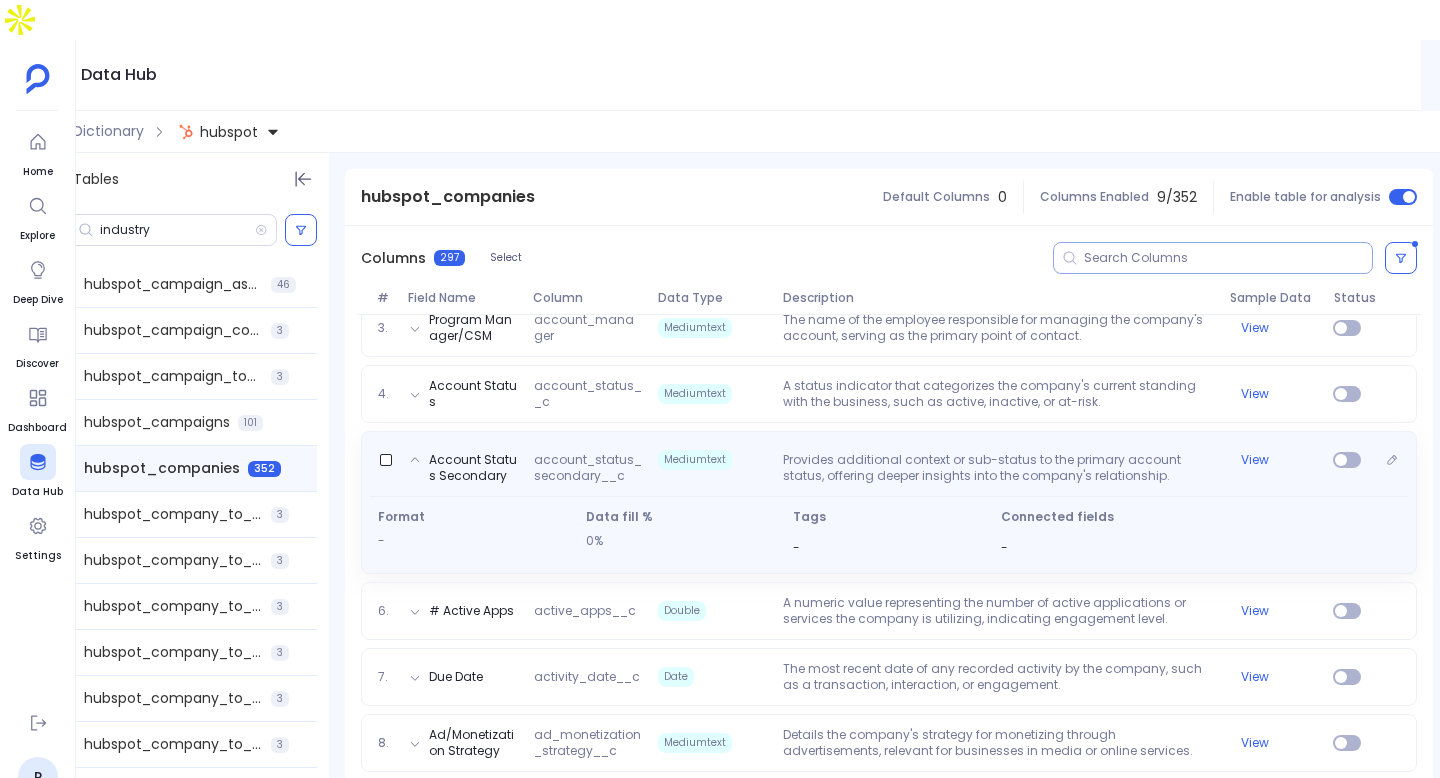 scroll, scrollTop: 542, scrollLeft: 0, axis: vertical 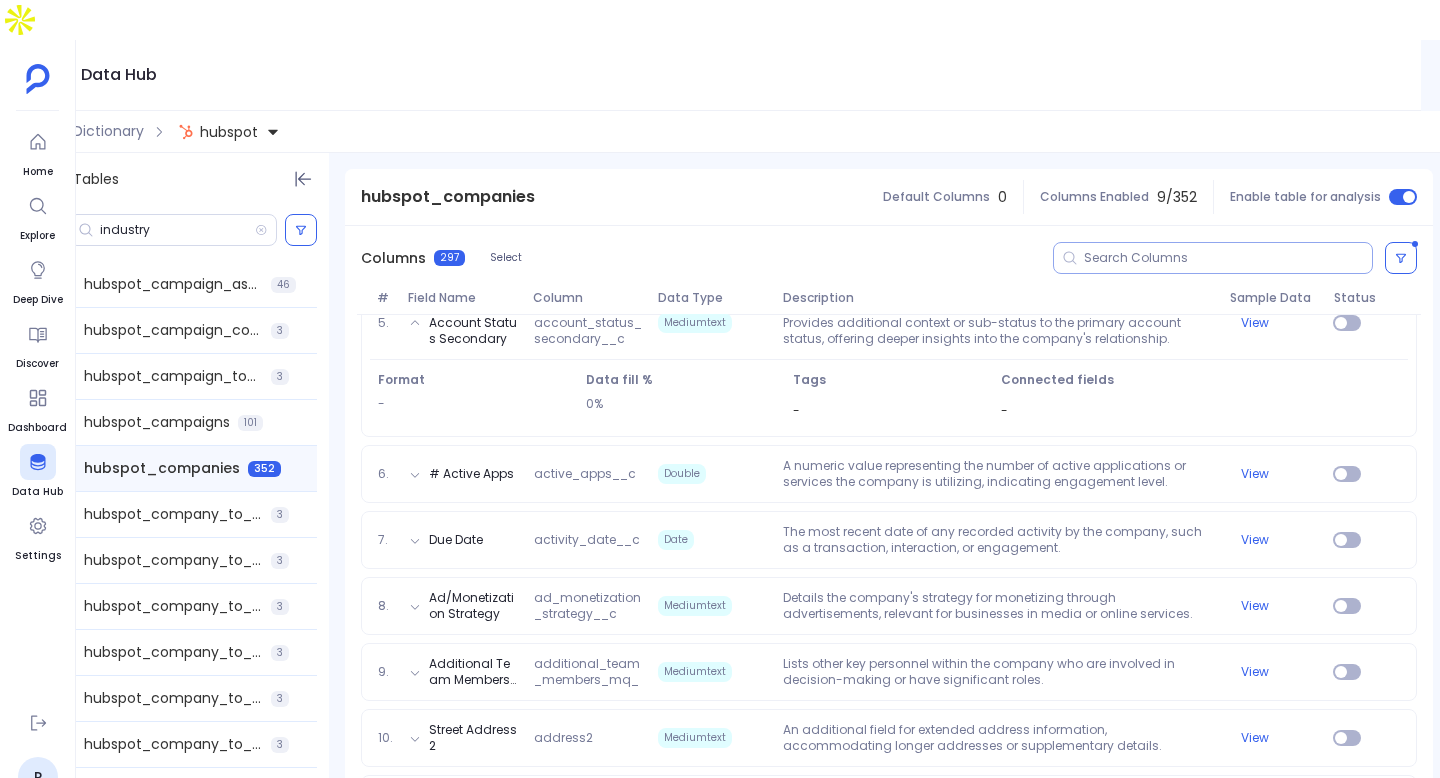 click at bounding box center (1213, 258) 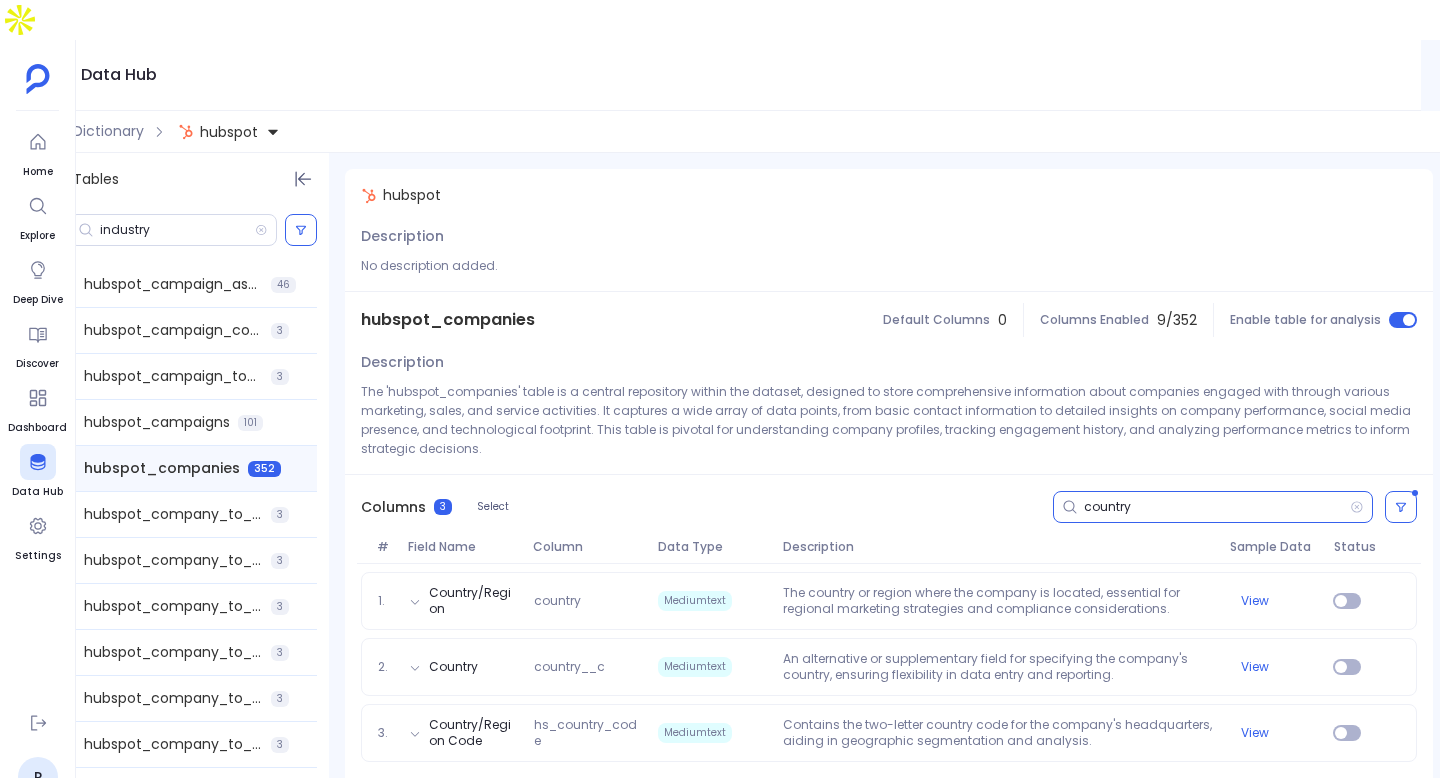 scroll, scrollTop: 0, scrollLeft: 0, axis: both 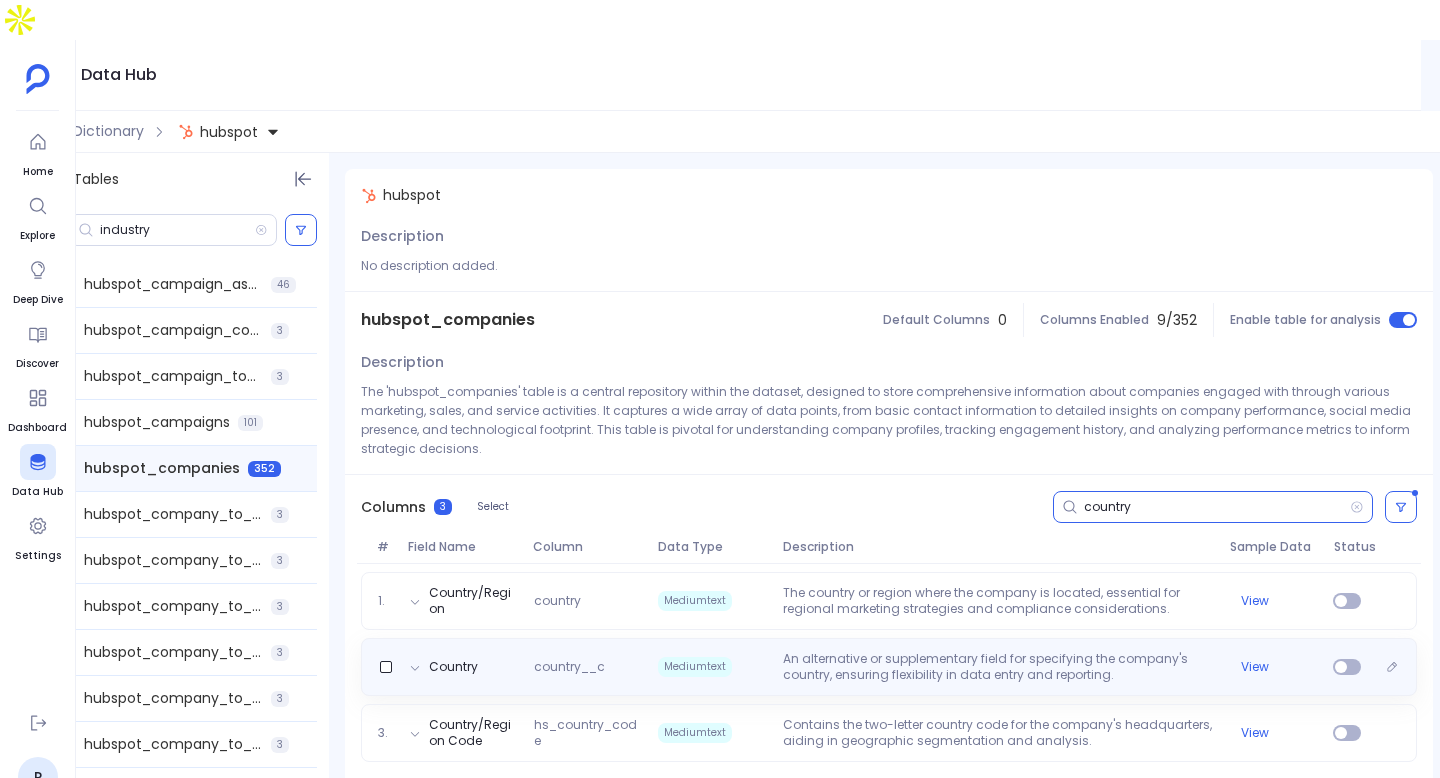 click on "An alternative or supplementary field for specifying the company's country, ensuring flexibility in data entry and reporting." at bounding box center (998, 667) 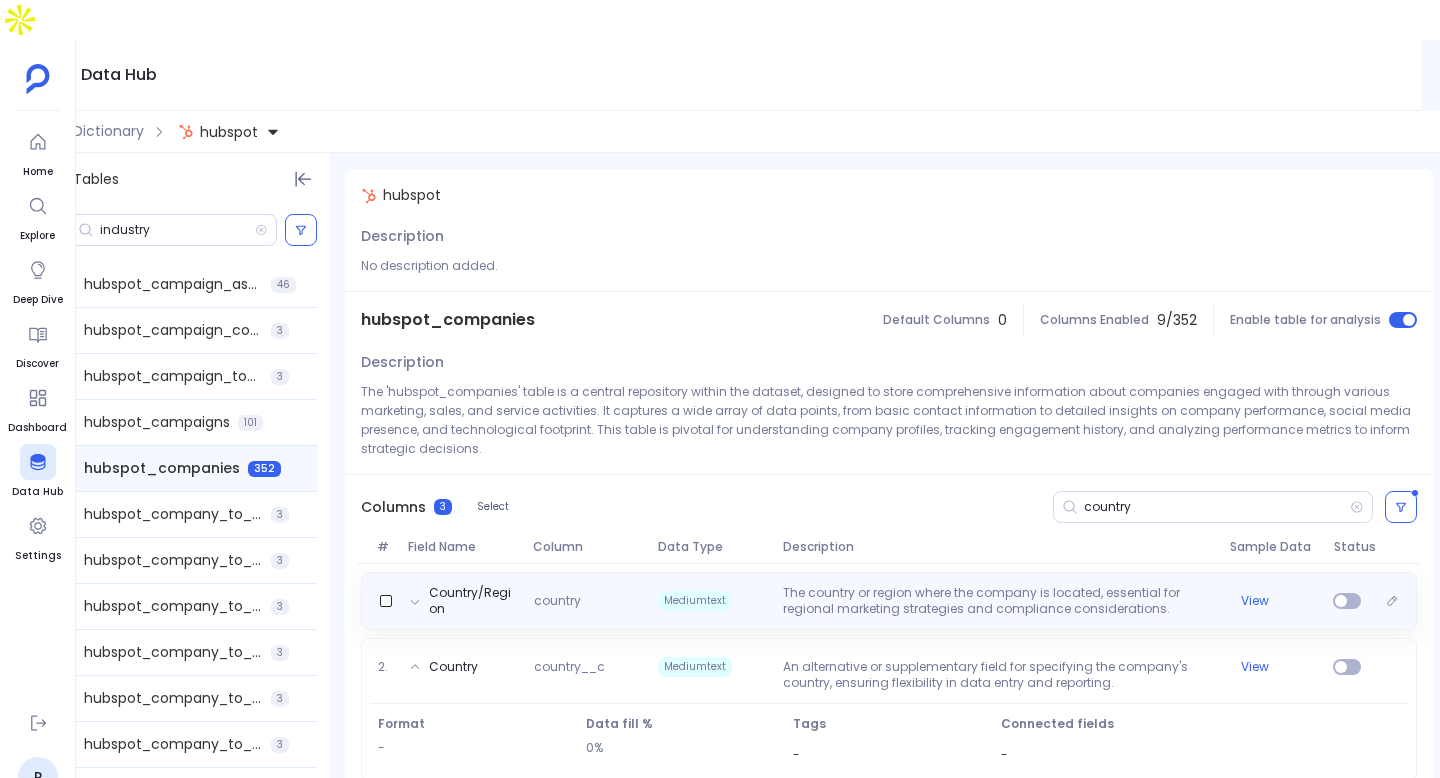 click on "The country or region where the company is located, essential for regional marketing strategies and compliance considerations." at bounding box center (998, 601) 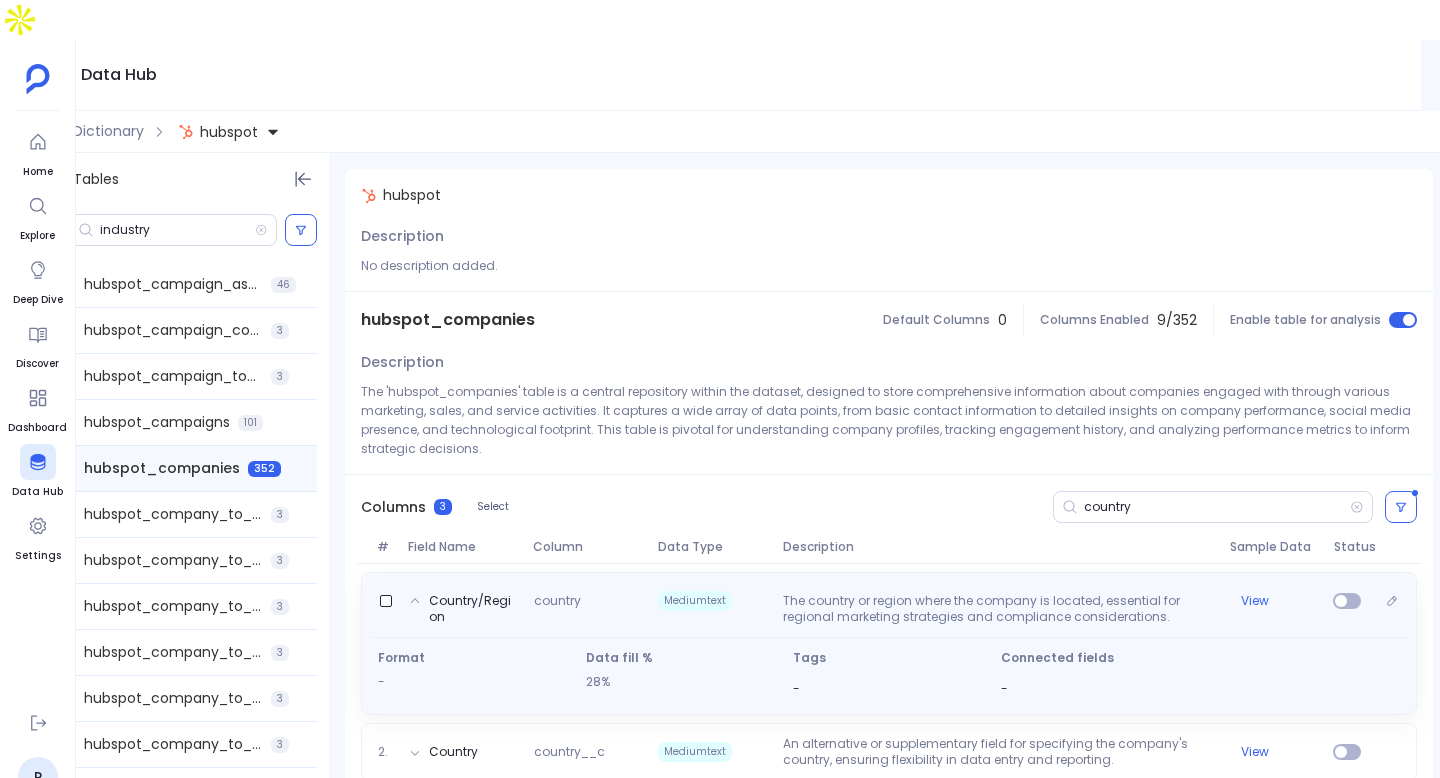 scroll, scrollTop: 61, scrollLeft: 0, axis: vertical 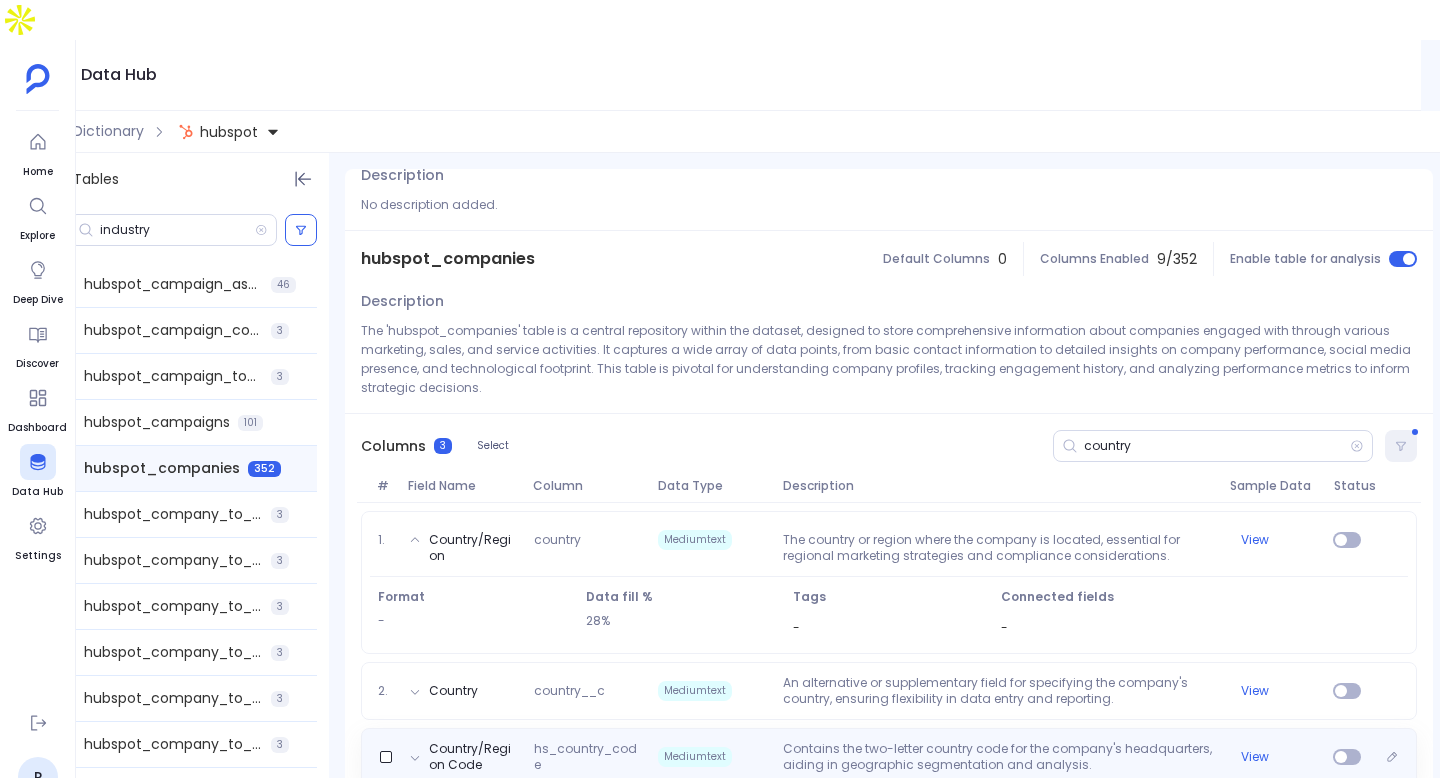 click on "Country/Region Code hs_country_code Mediumtext Contains the two-letter country code for the company's headquarters, aiding in geographic segmentation and analysis. View" at bounding box center [889, 757] 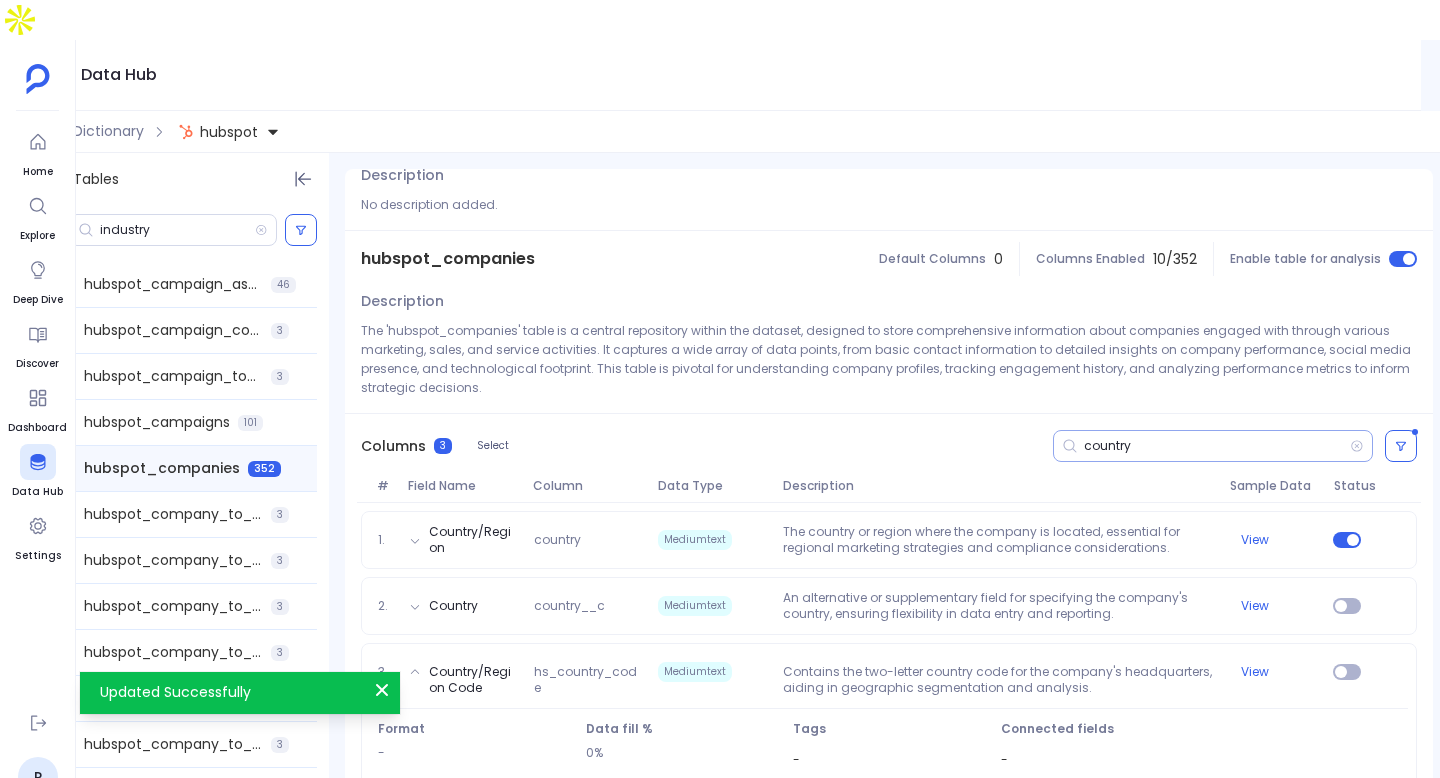 click on "country" at bounding box center (1217, 446) 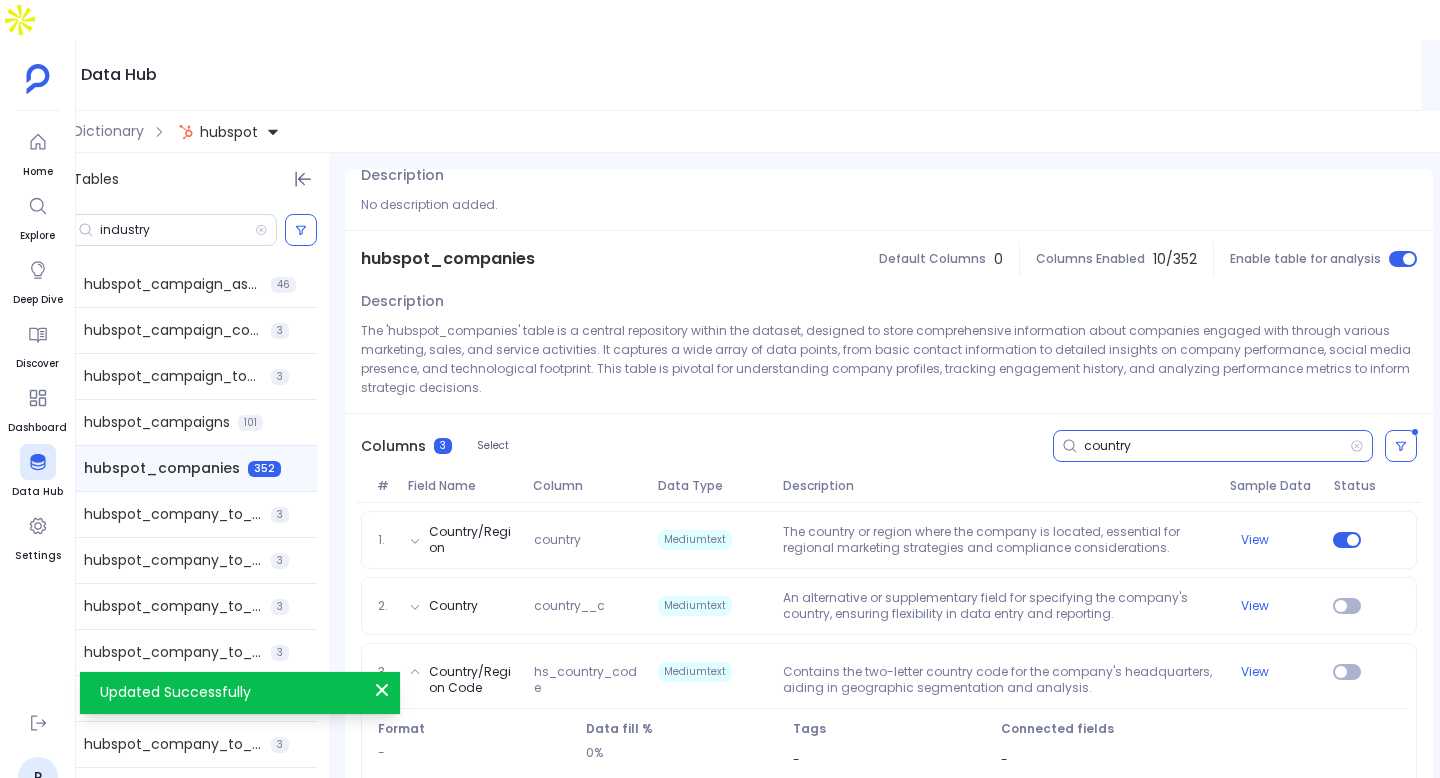 click on "country" at bounding box center (1217, 446) 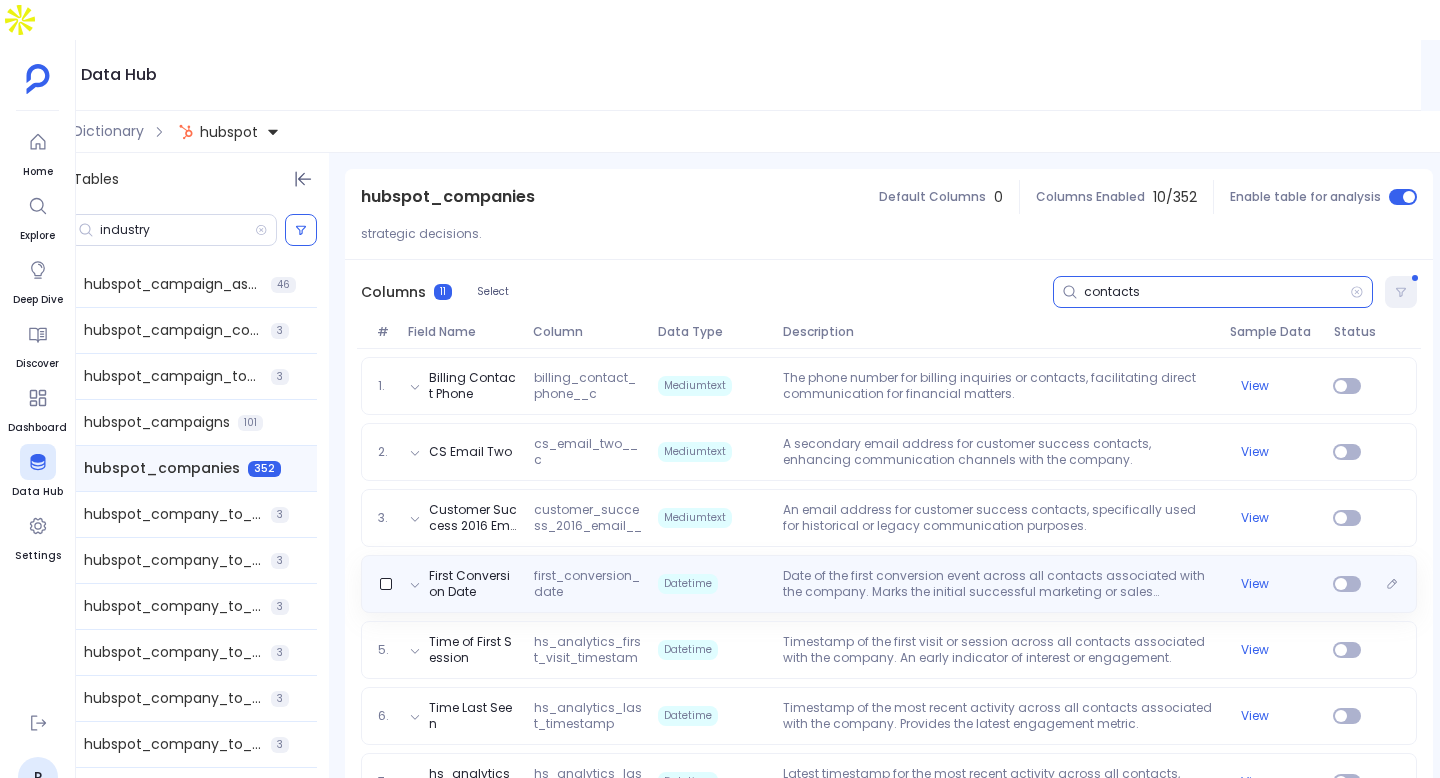 type on "contacts" 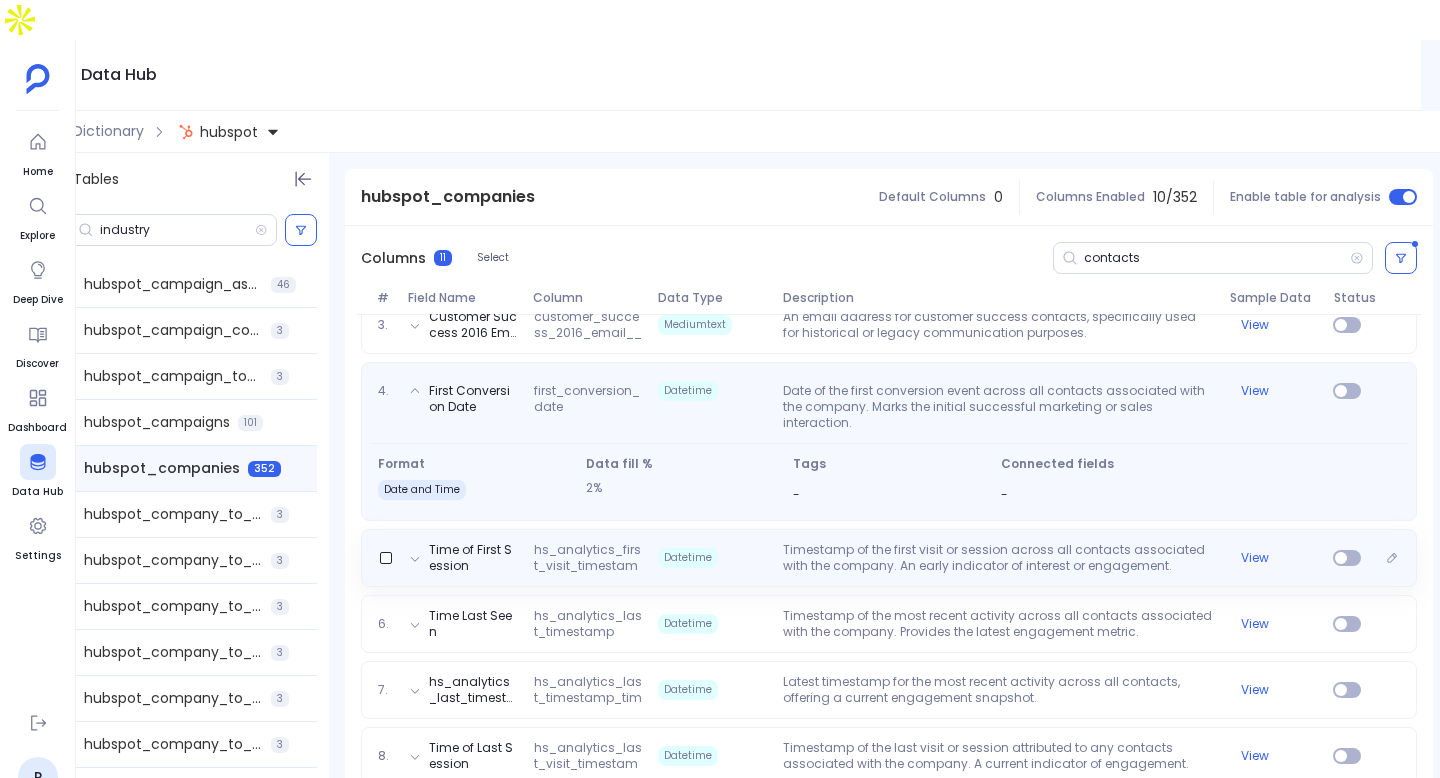 scroll, scrollTop: 0, scrollLeft: 0, axis: both 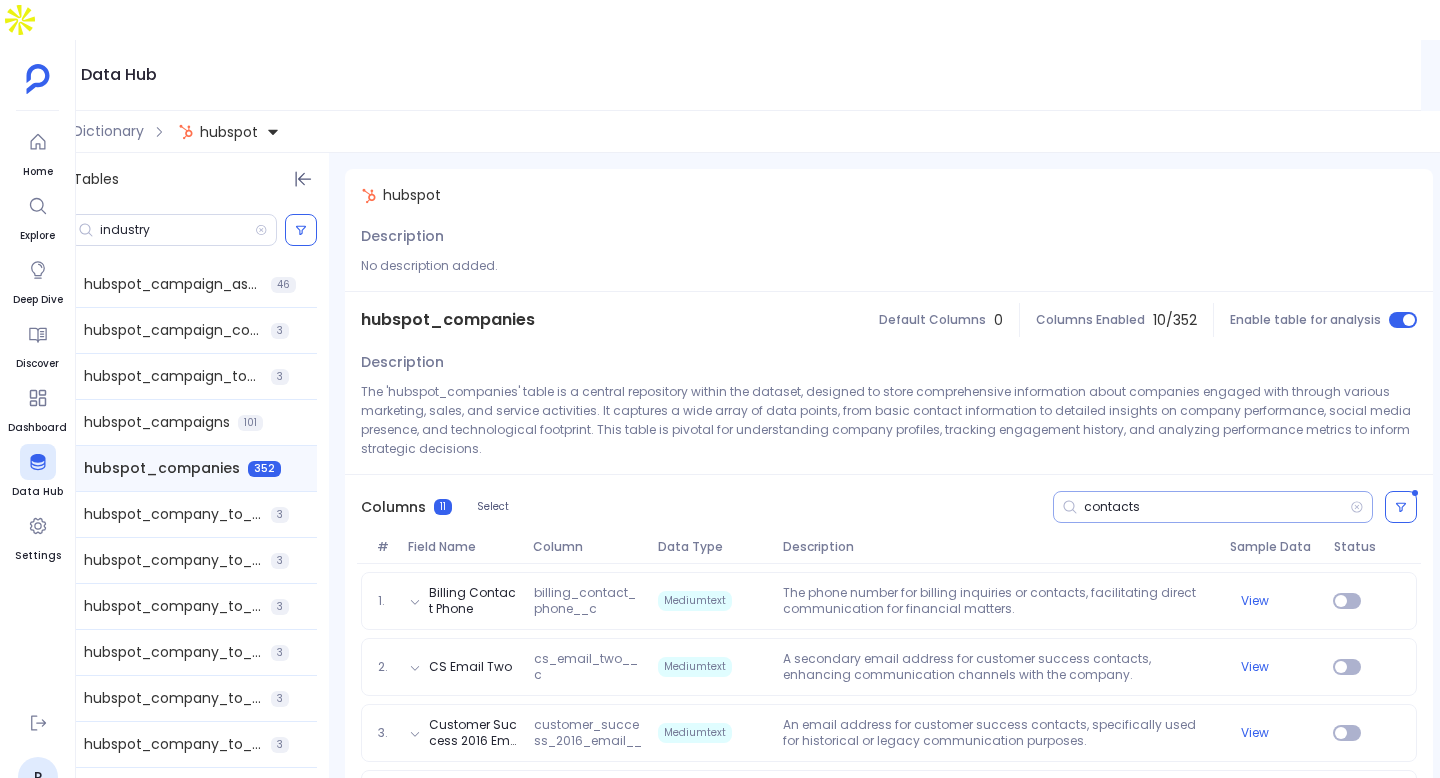 click on "contacts" at bounding box center [1217, 507] 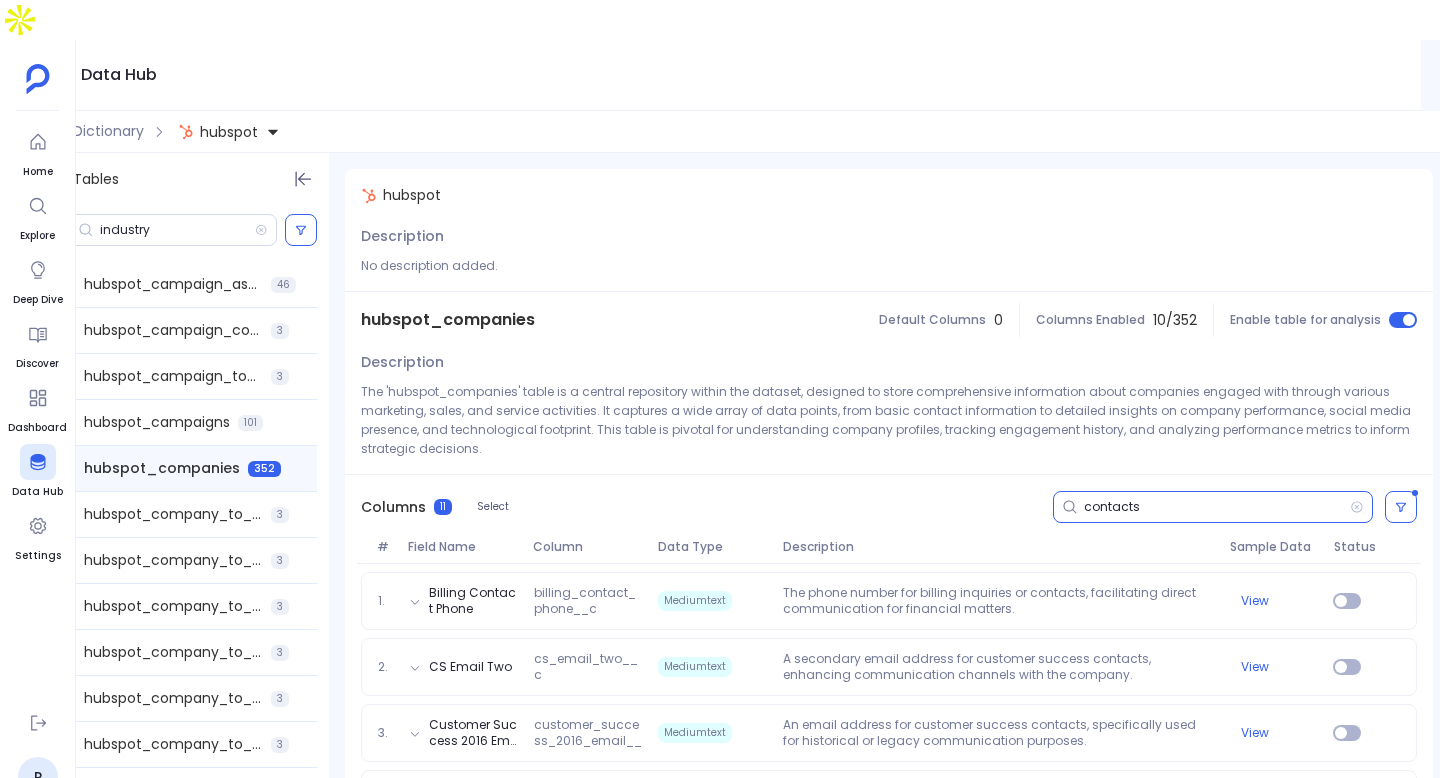 click on "contacts" at bounding box center (1217, 507) 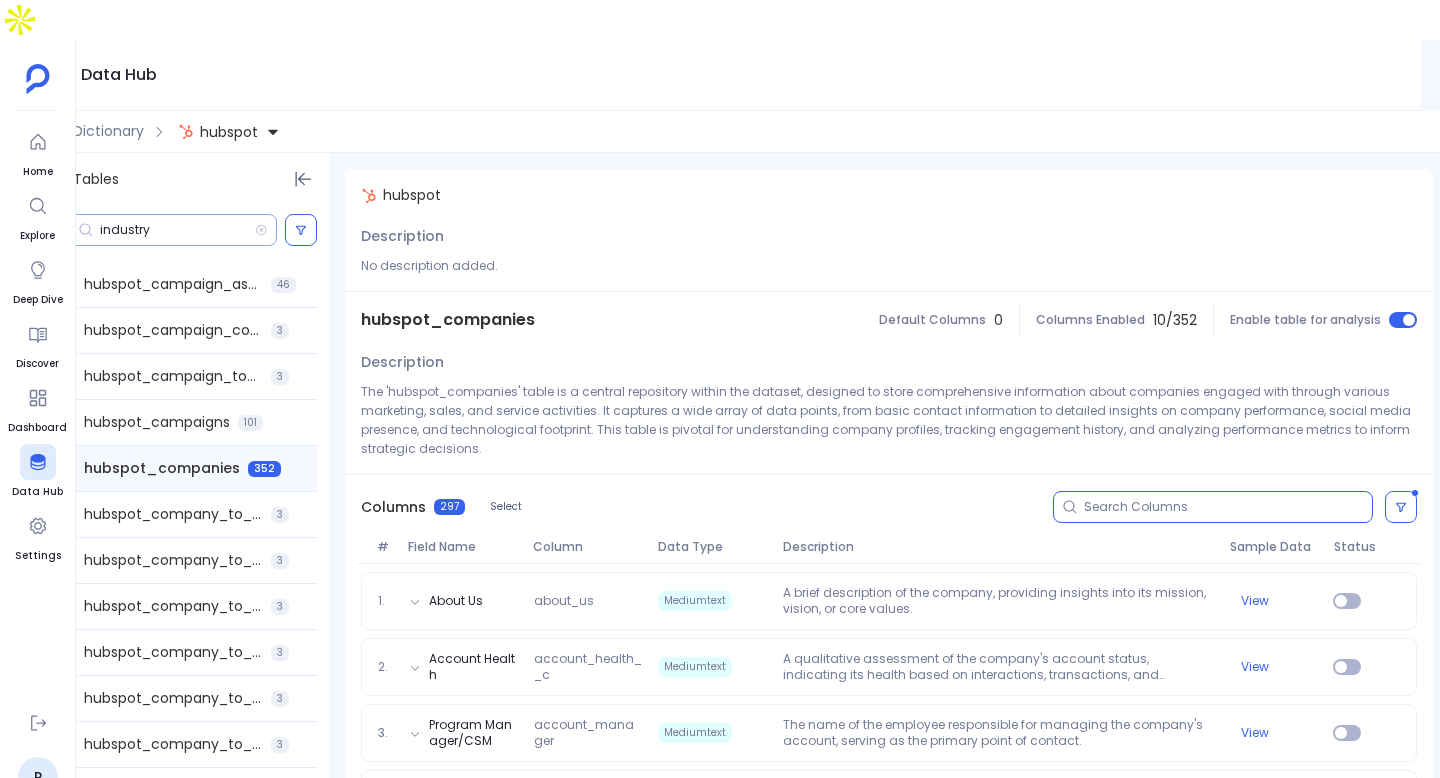 type 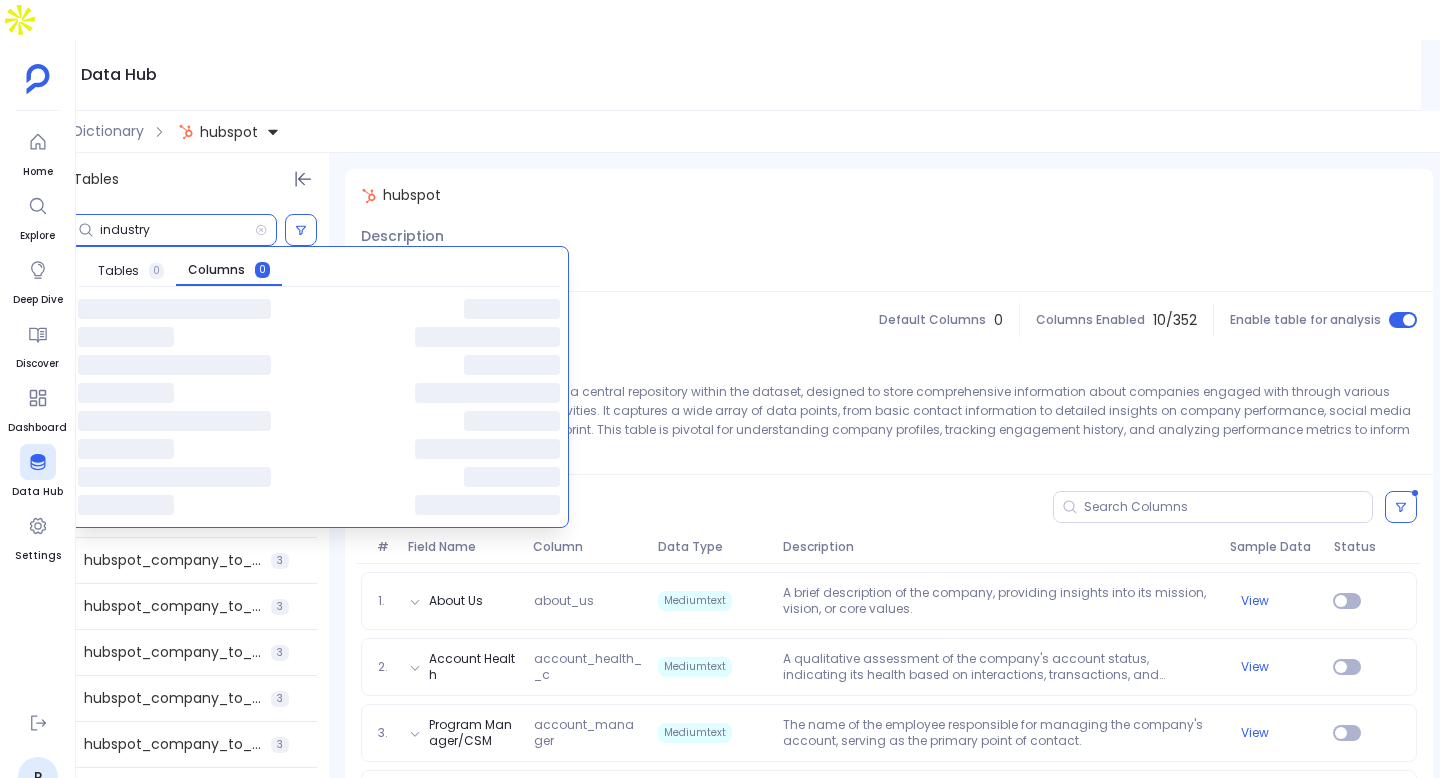 click on "industry" at bounding box center (177, 230) 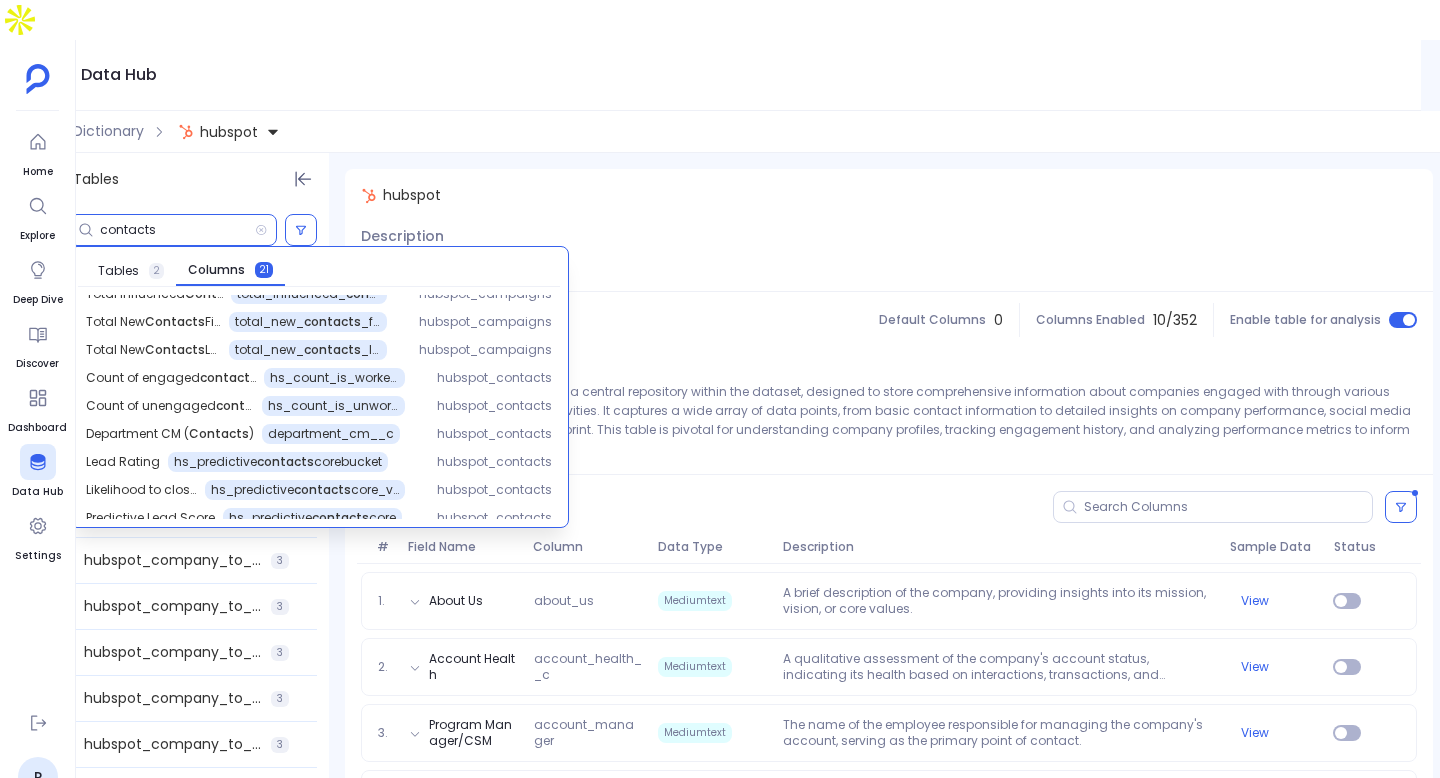 scroll, scrollTop: 170, scrollLeft: 0, axis: vertical 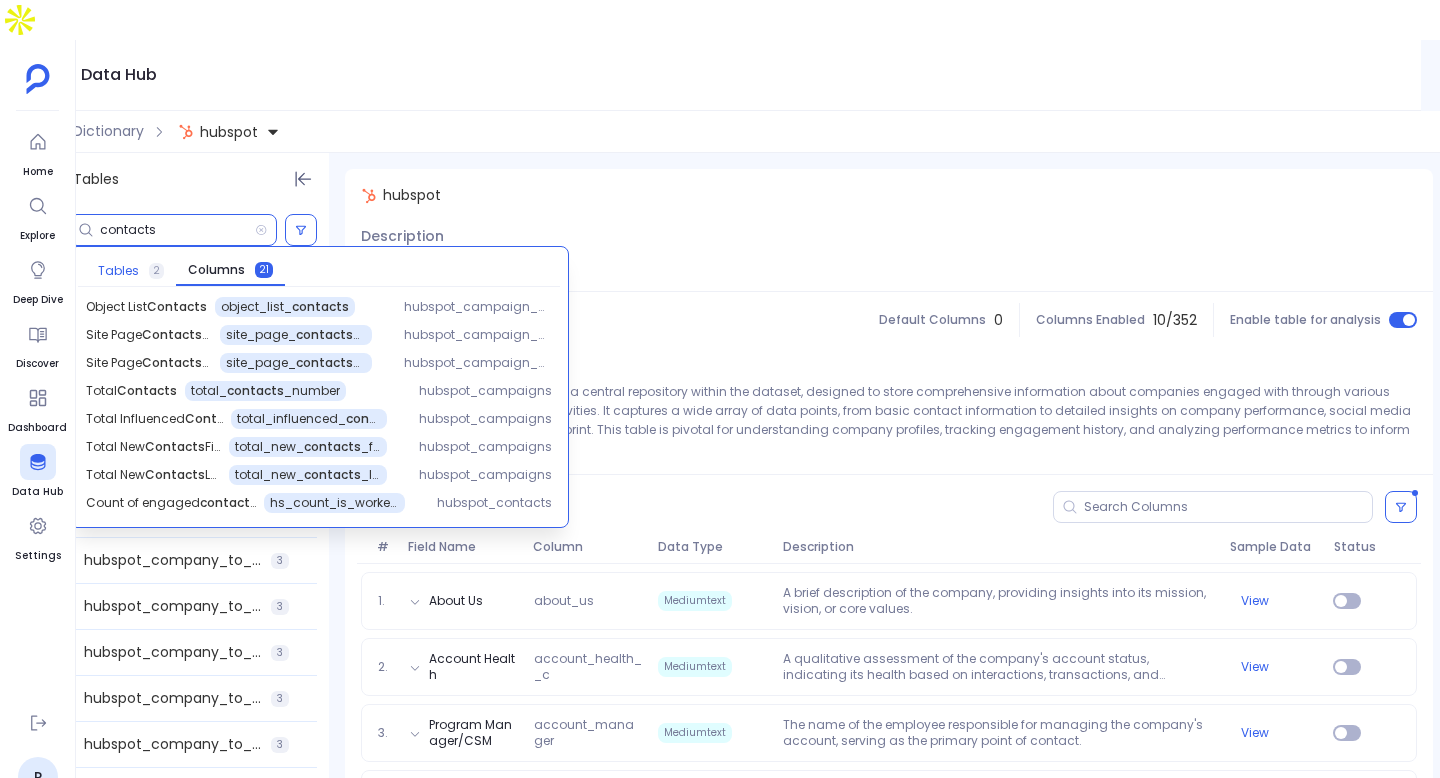 type on "contacts" 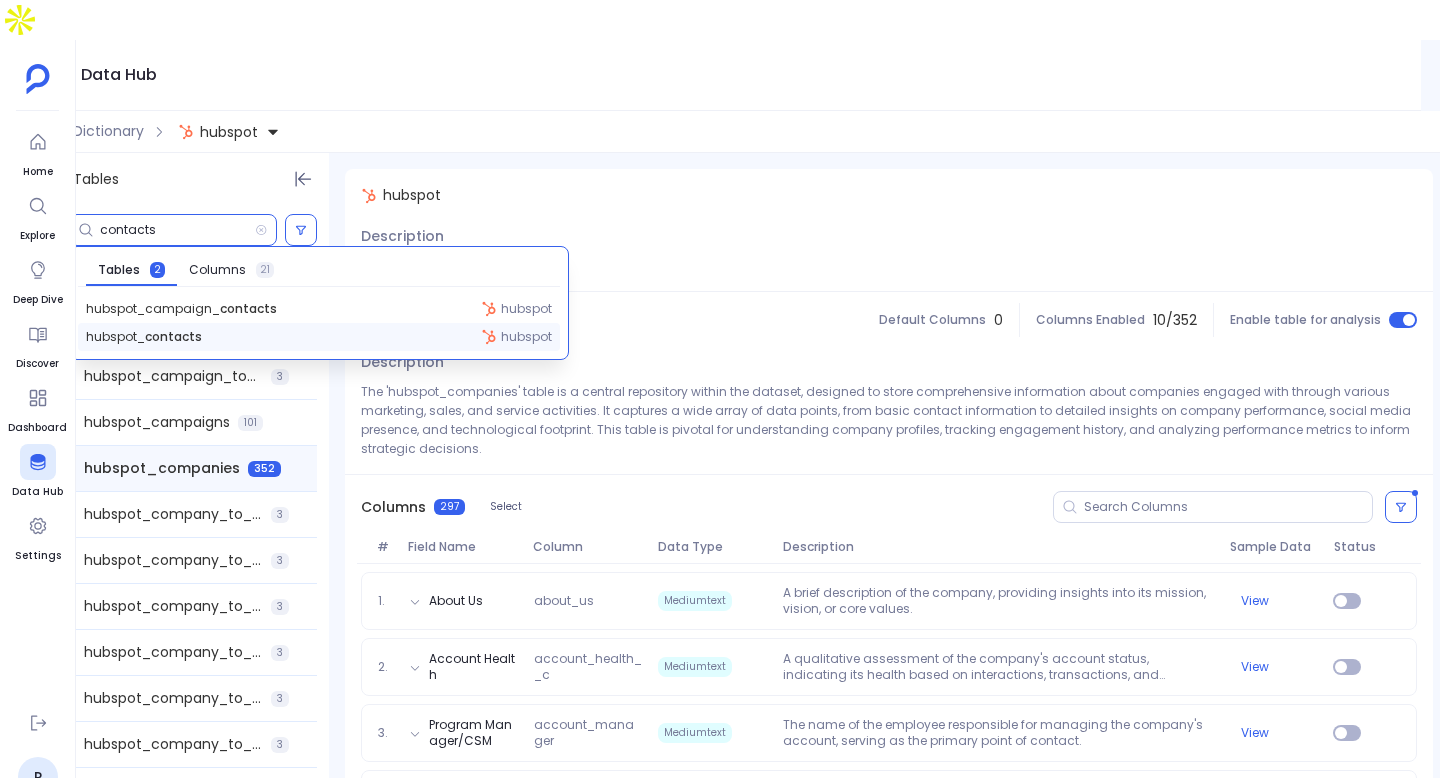 click on "hubspot_ contacts hubspot" at bounding box center [319, 337] 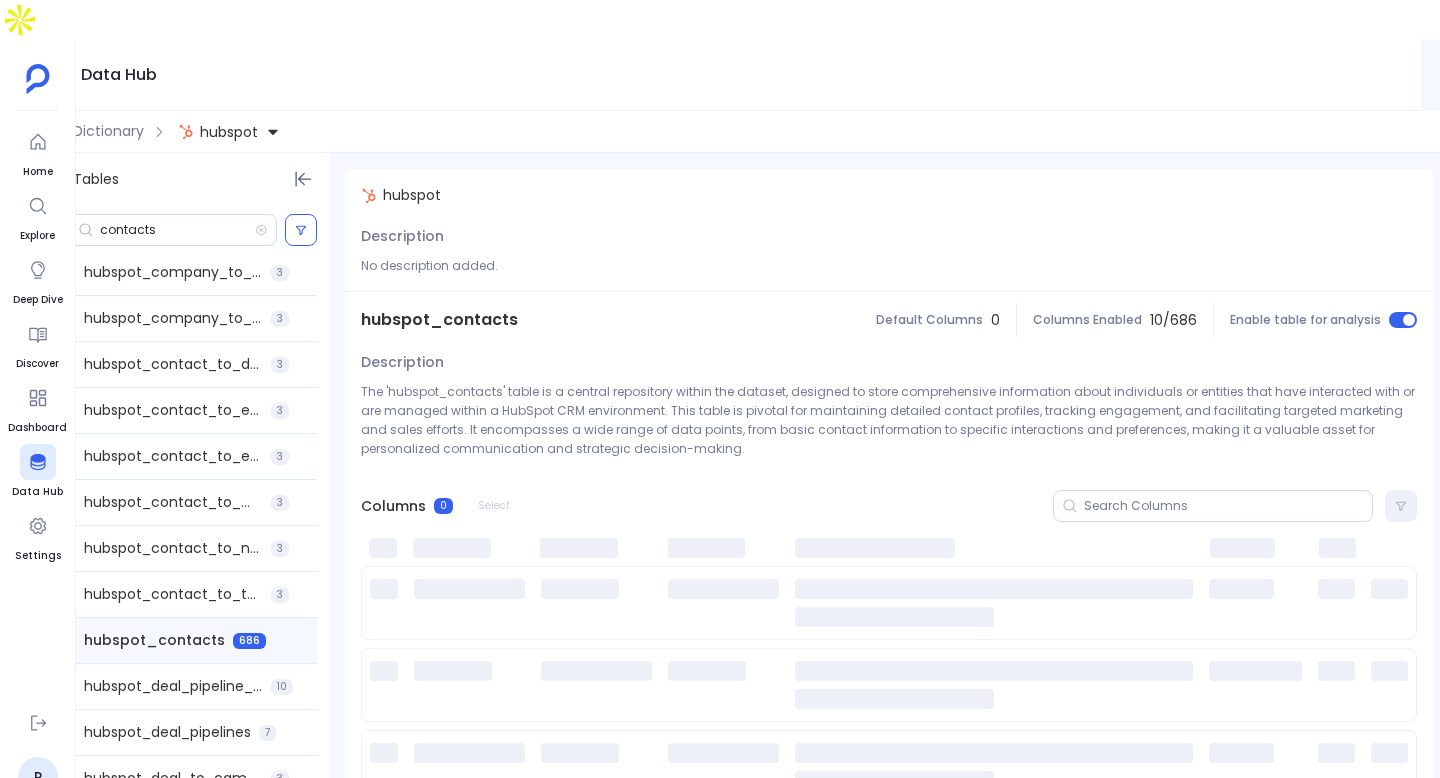 scroll, scrollTop: 576, scrollLeft: 0, axis: vertical 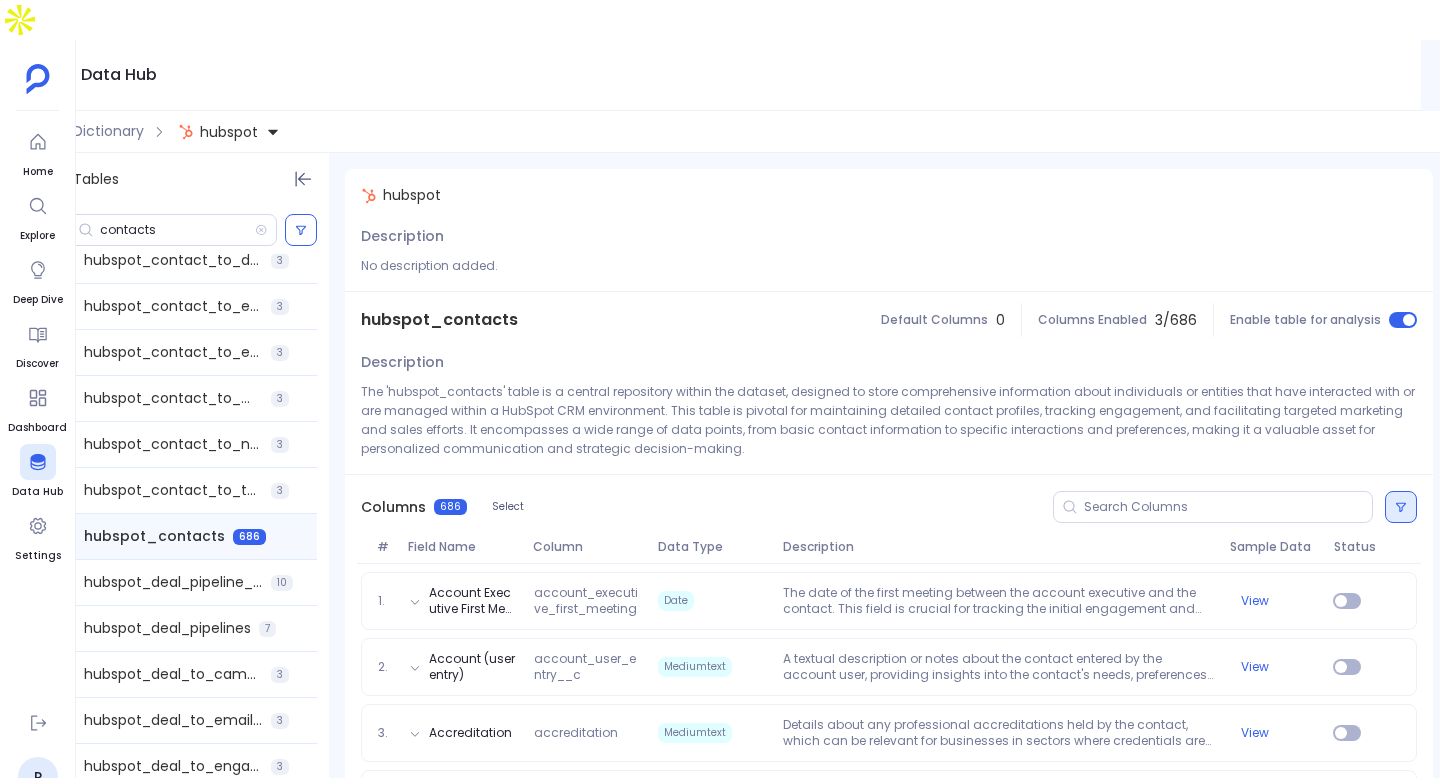 click 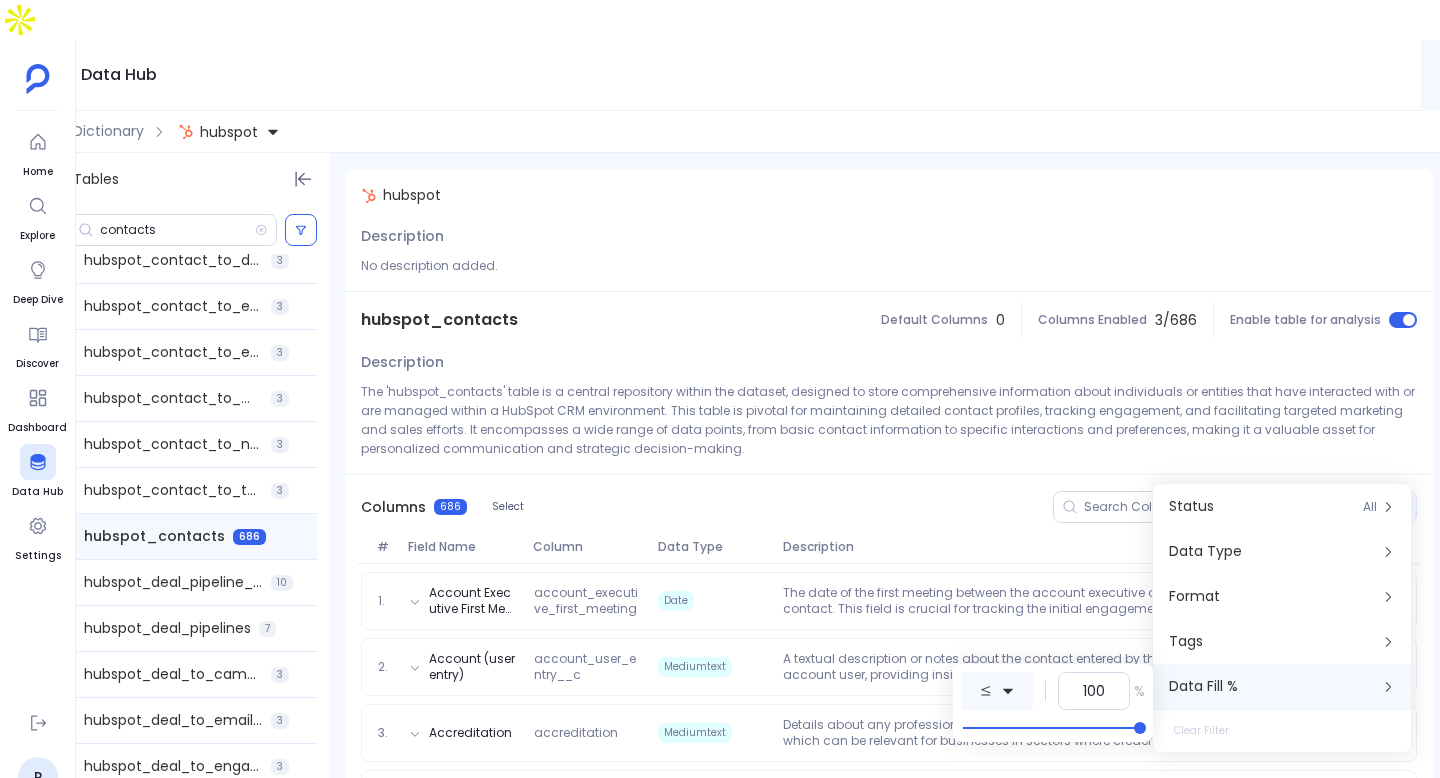 click at bounding box center (997, 691) 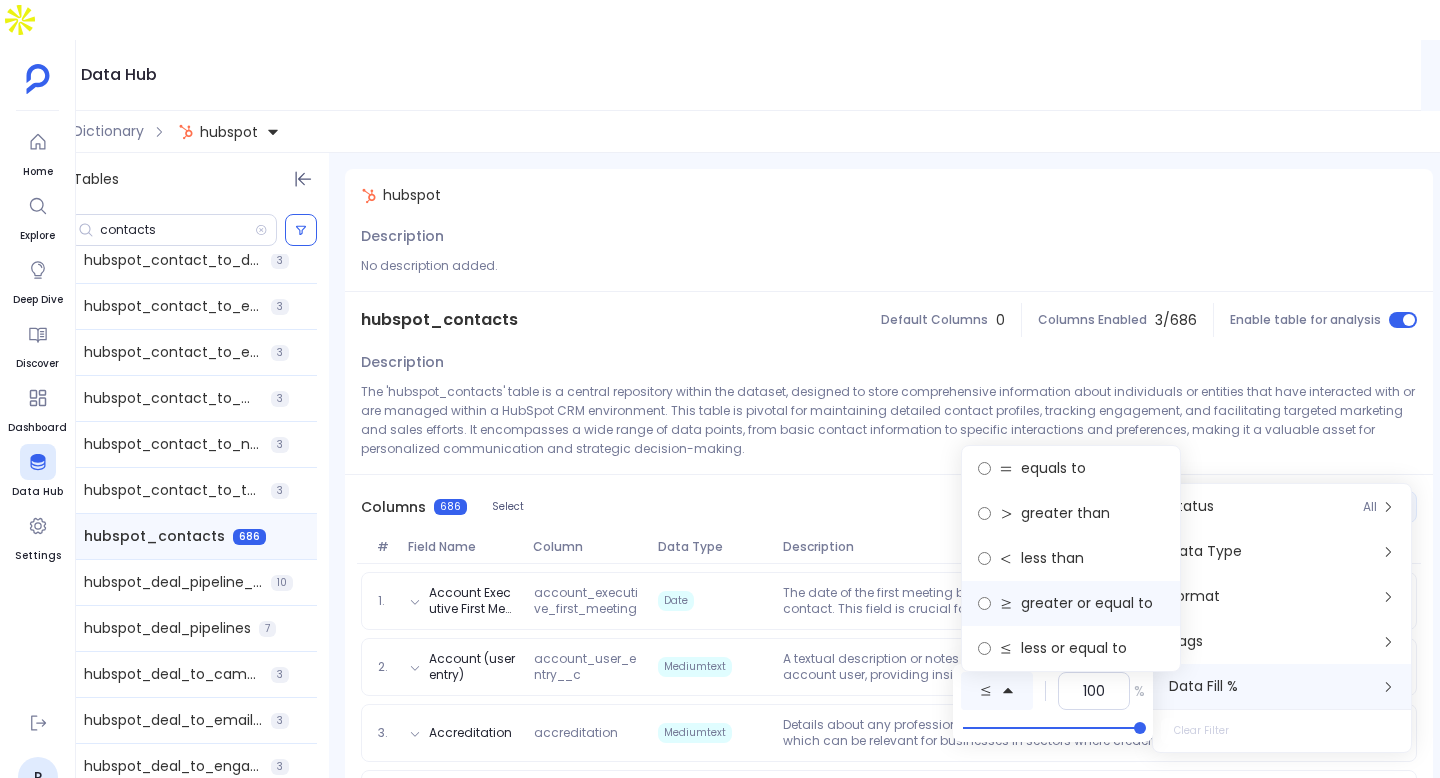 click on "greater or equal to" at bounding box center [1071, 603] 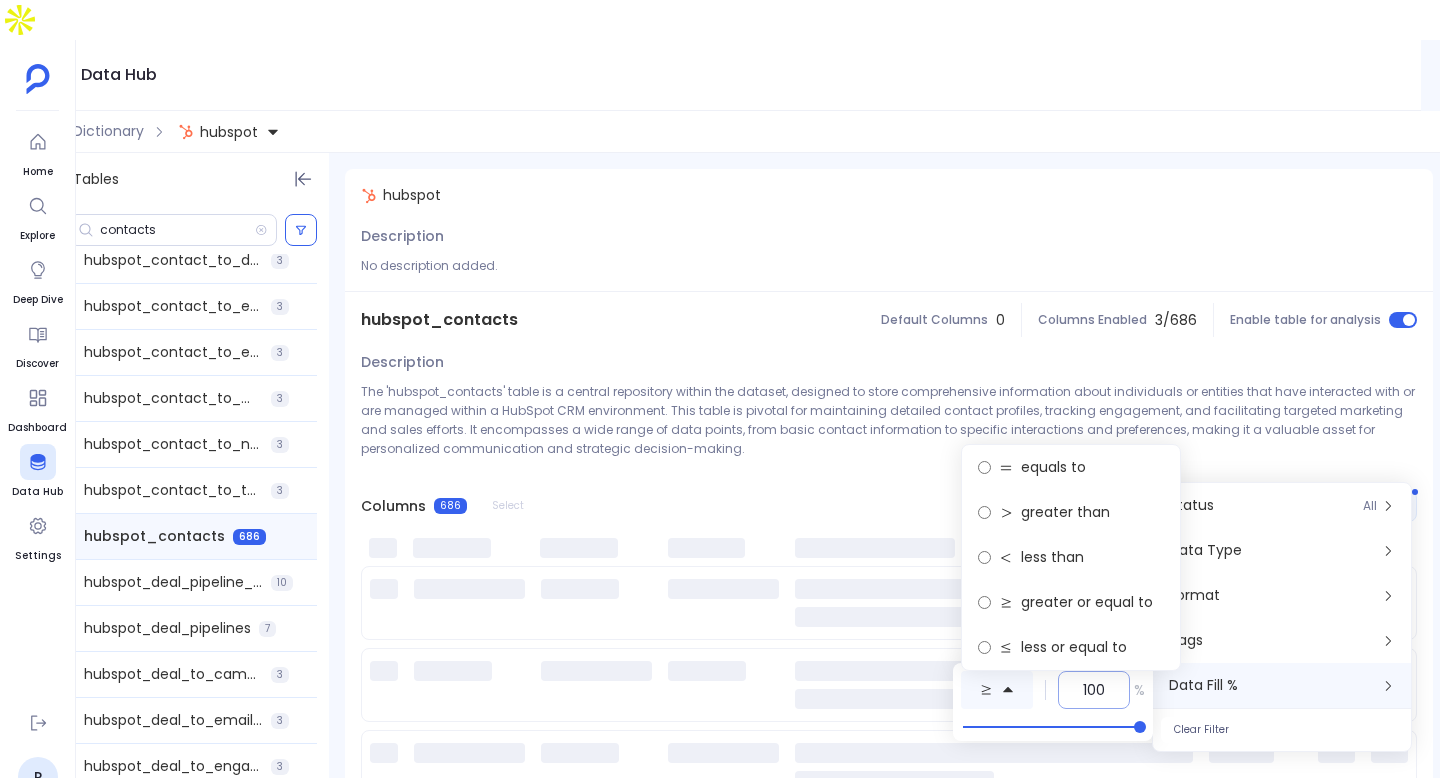 click on "100" at bounding box center [1094, 690] 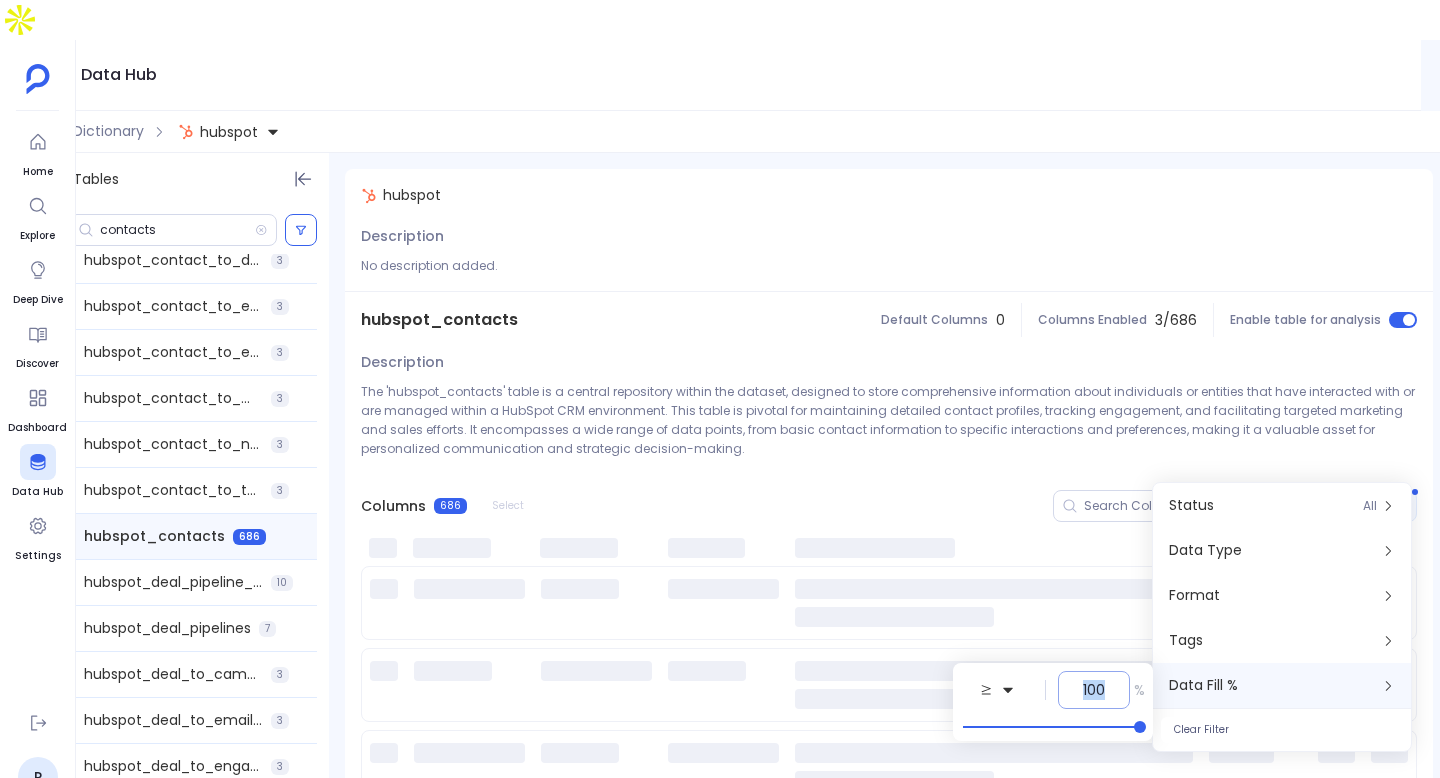 click on "100" at bounding box center (1094, 690) 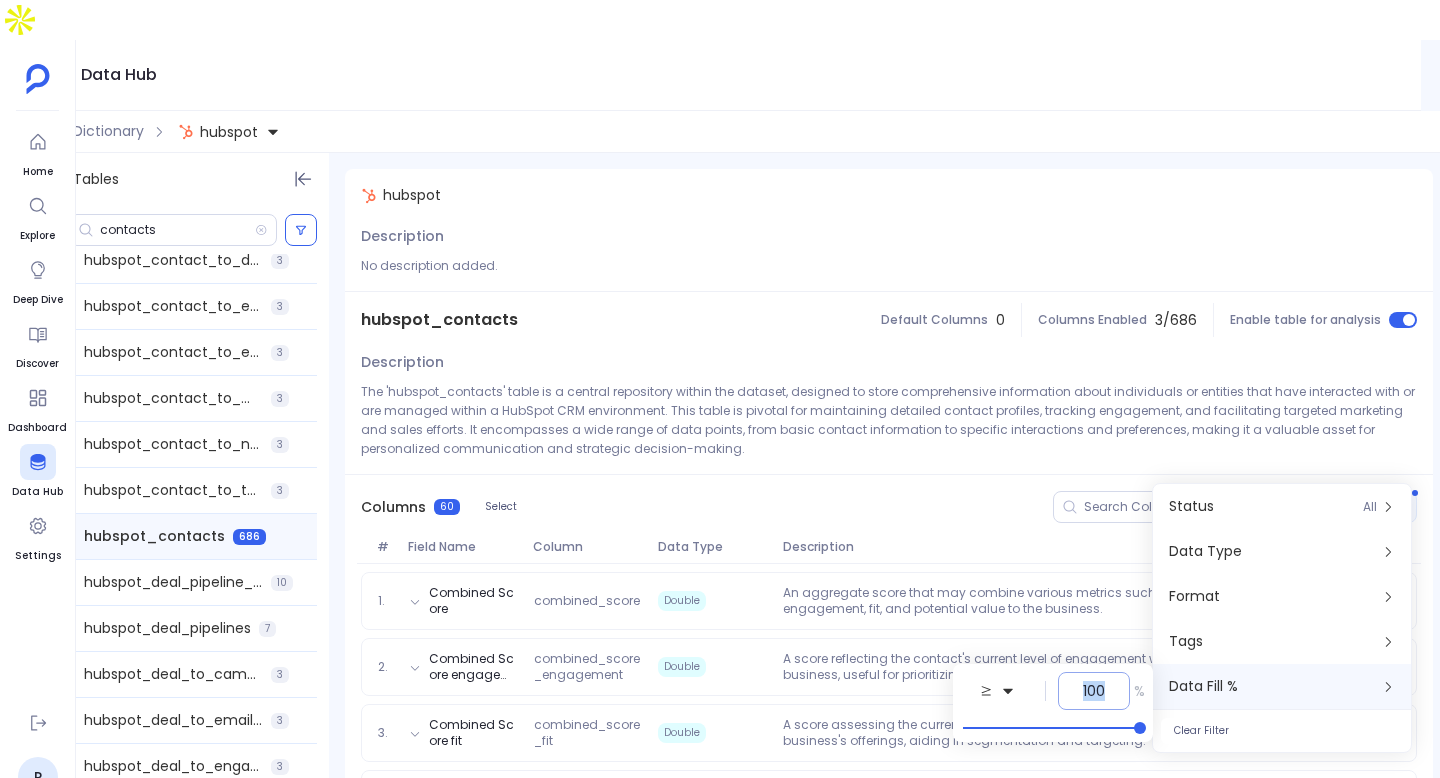 click on "100" at bounding box center (1094, 691) 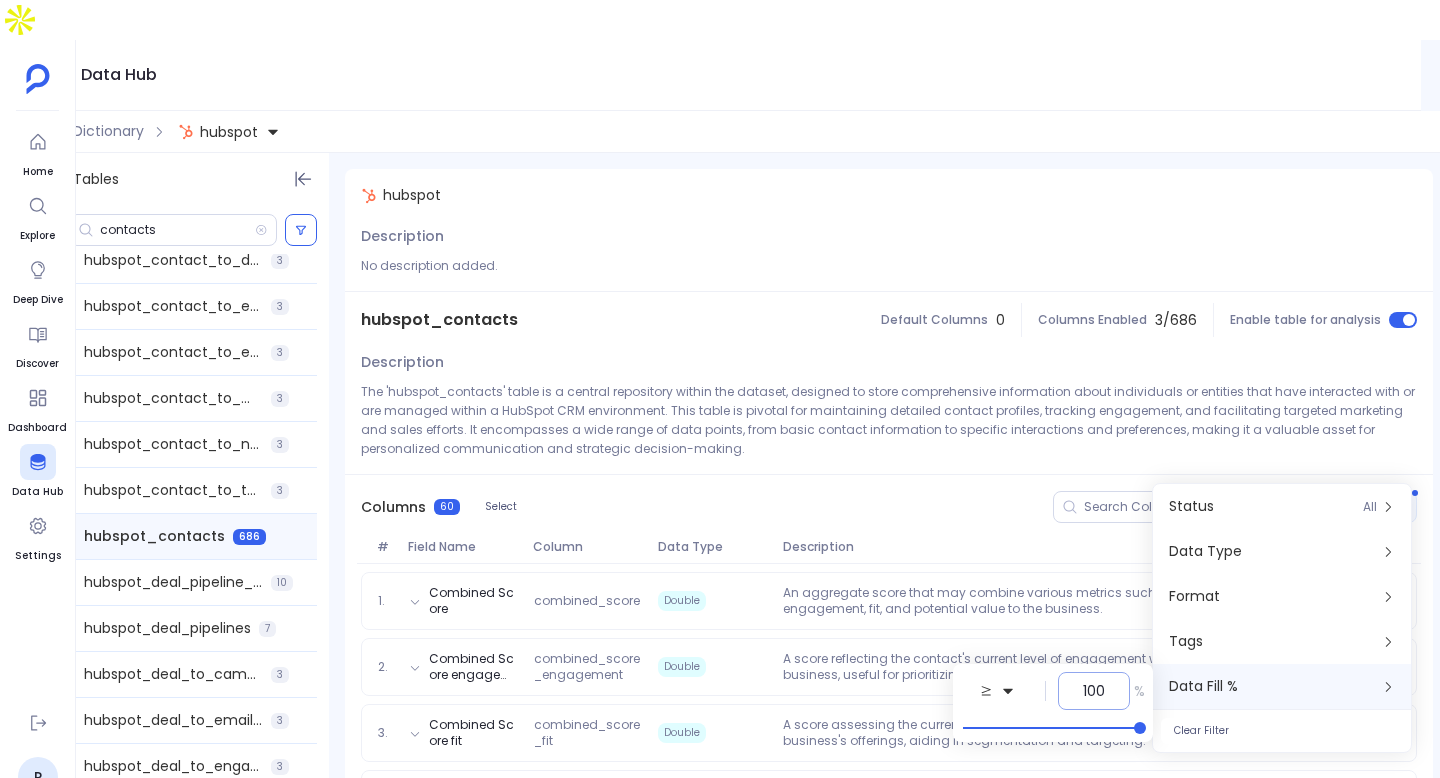 click on "100" at bounding box center [1094, 691] 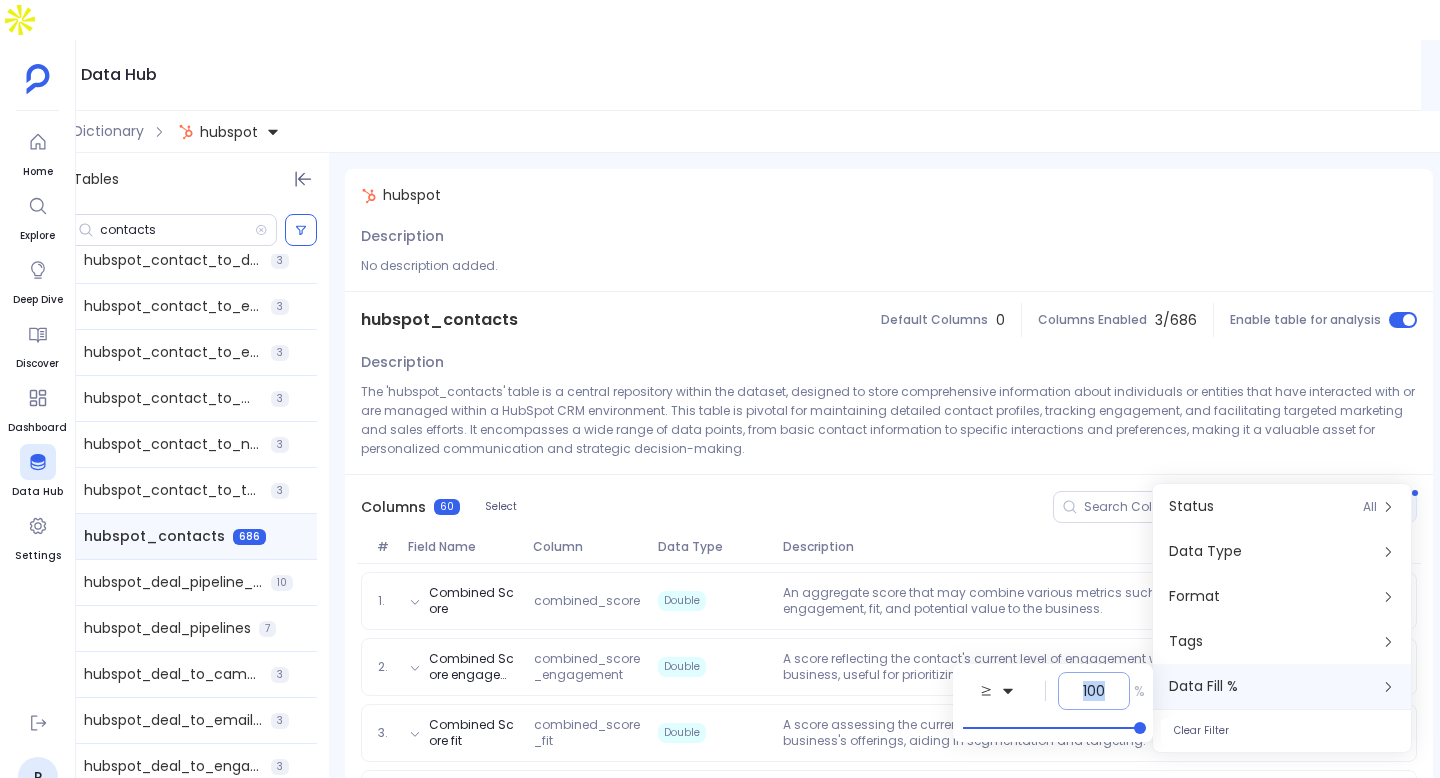 click on "100" at bounding box center [1094, 691] 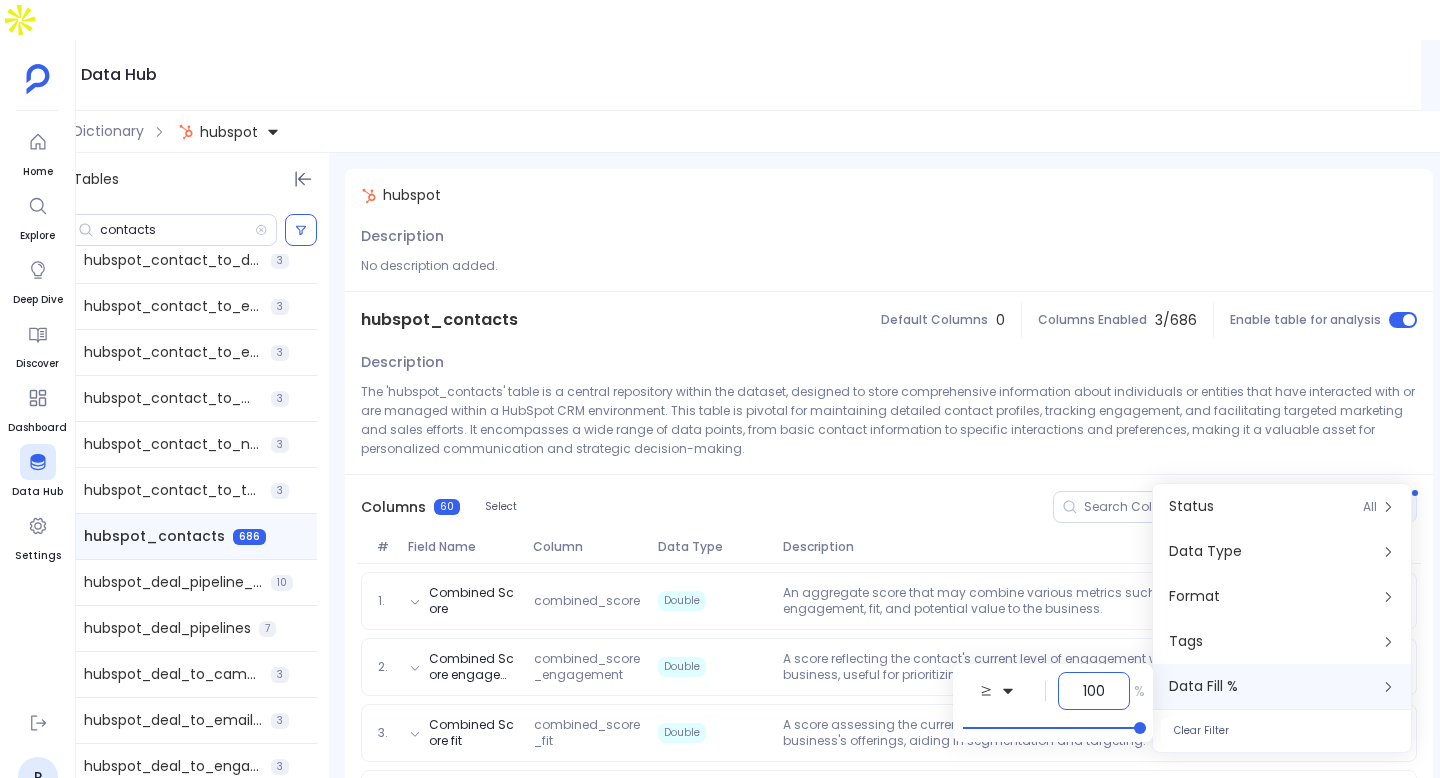 click on "100" at bounding box center [1094, 691] 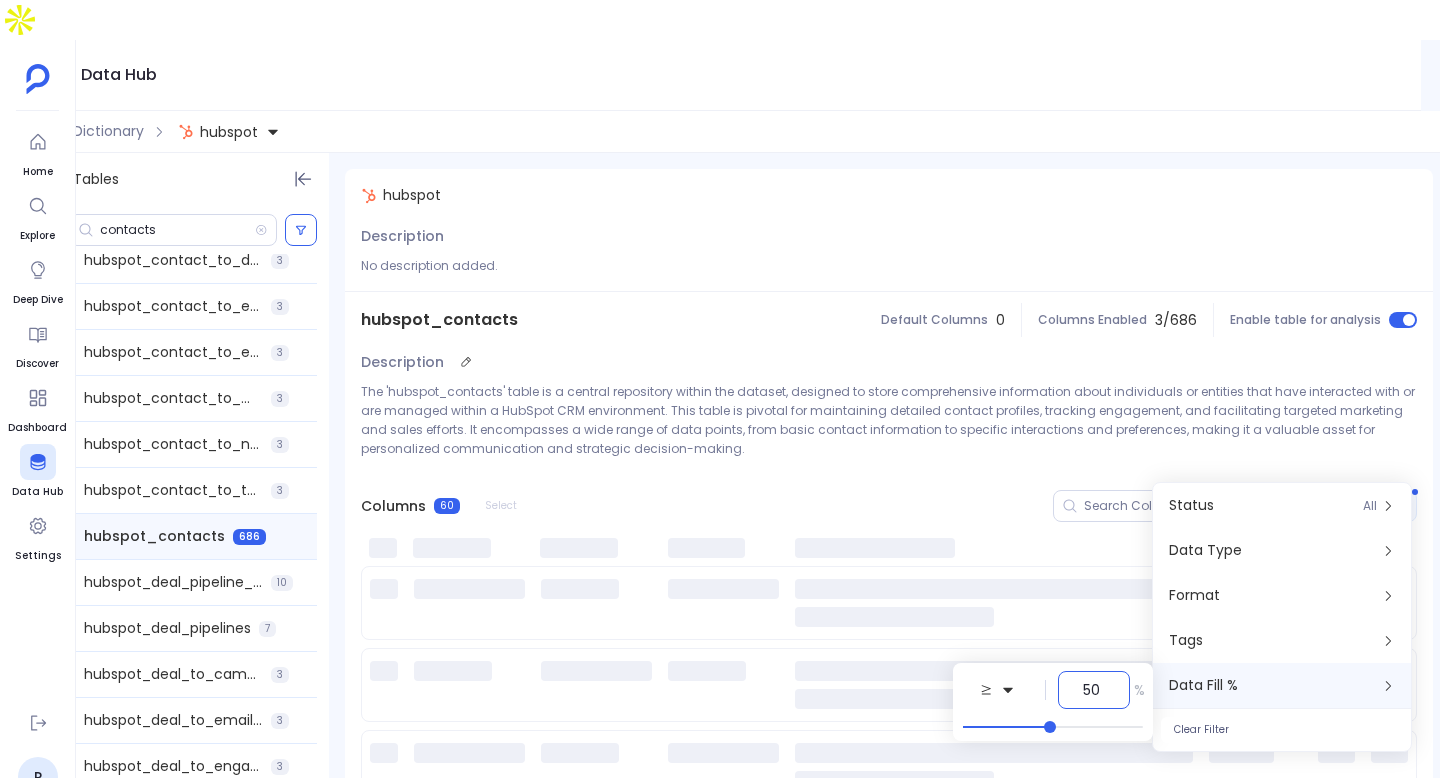 type on "50" 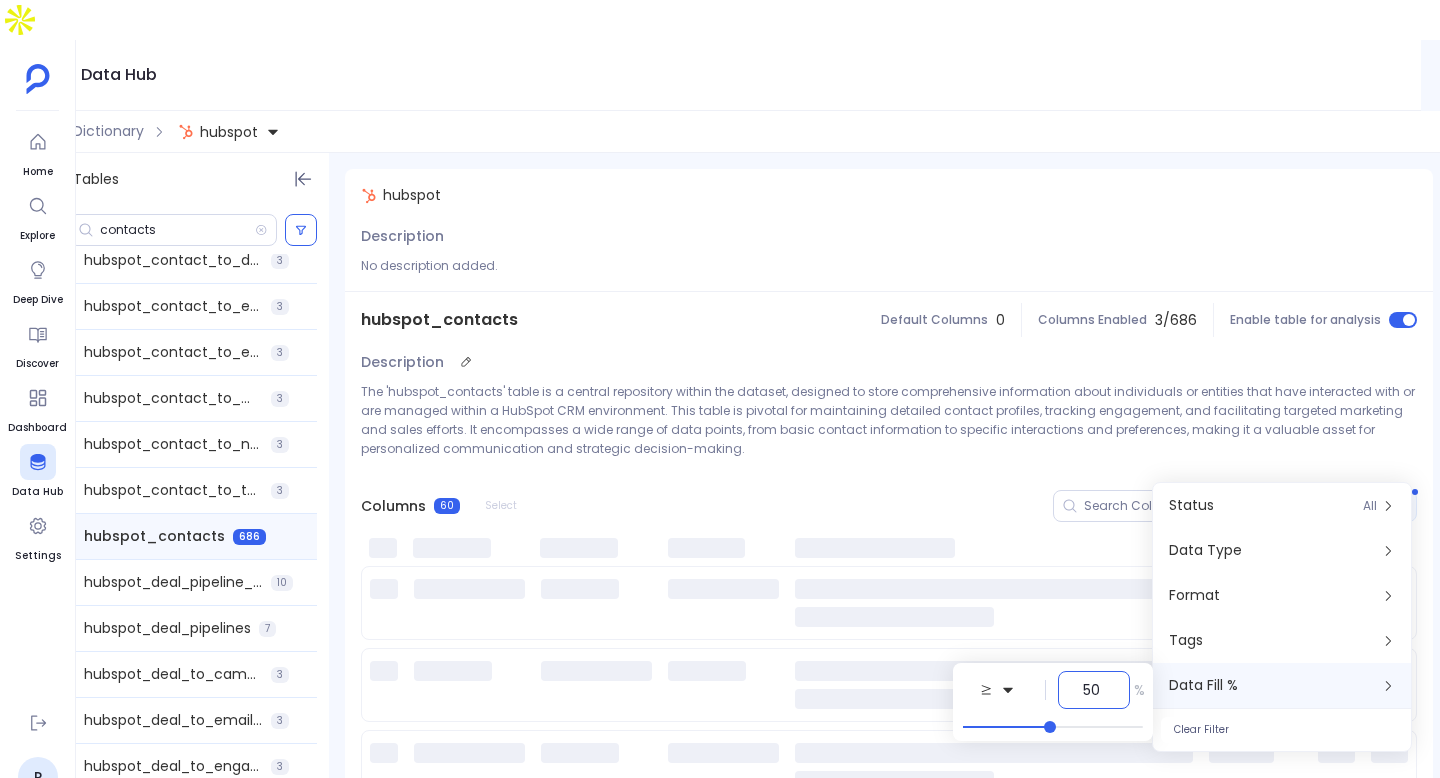 click on "The 'hubspot_contacts' table is a central repository within the dataset, designed to store comprehensive information about individuals or entities that have interacted with or are managed within a HubSpot CRM environment. This table is pivotal for maintaining detailed contact profiles, tracking engagement, and facilitating targeted marketing and sales efforts. It encompasses a wide range of data points, from basic contact information to specific interactions and preferences, making it a valuable asset for personalized communication and strategic decision-making." at bounding box center (889, 420) 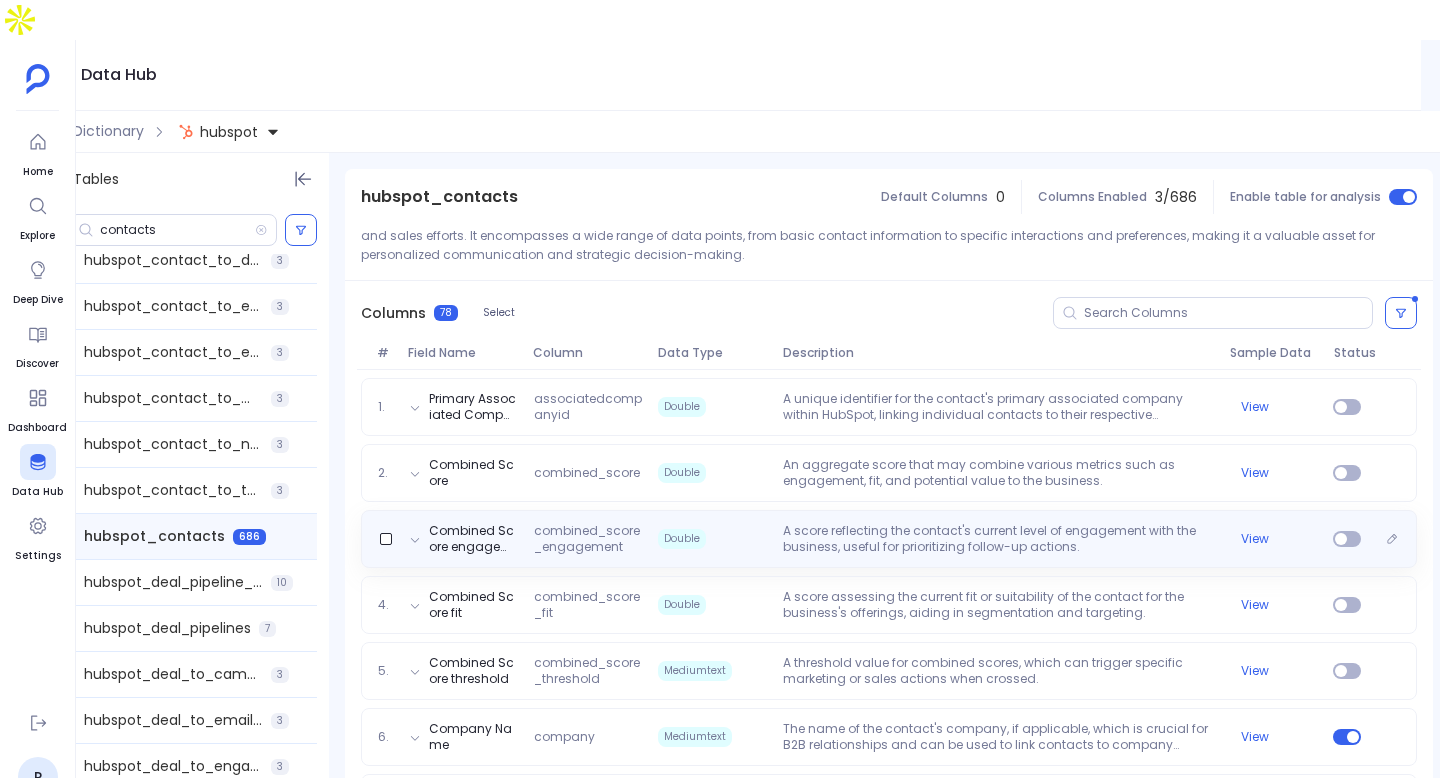 scroll, scrollTop: 183, scrollLeft: 0, axis: vertical 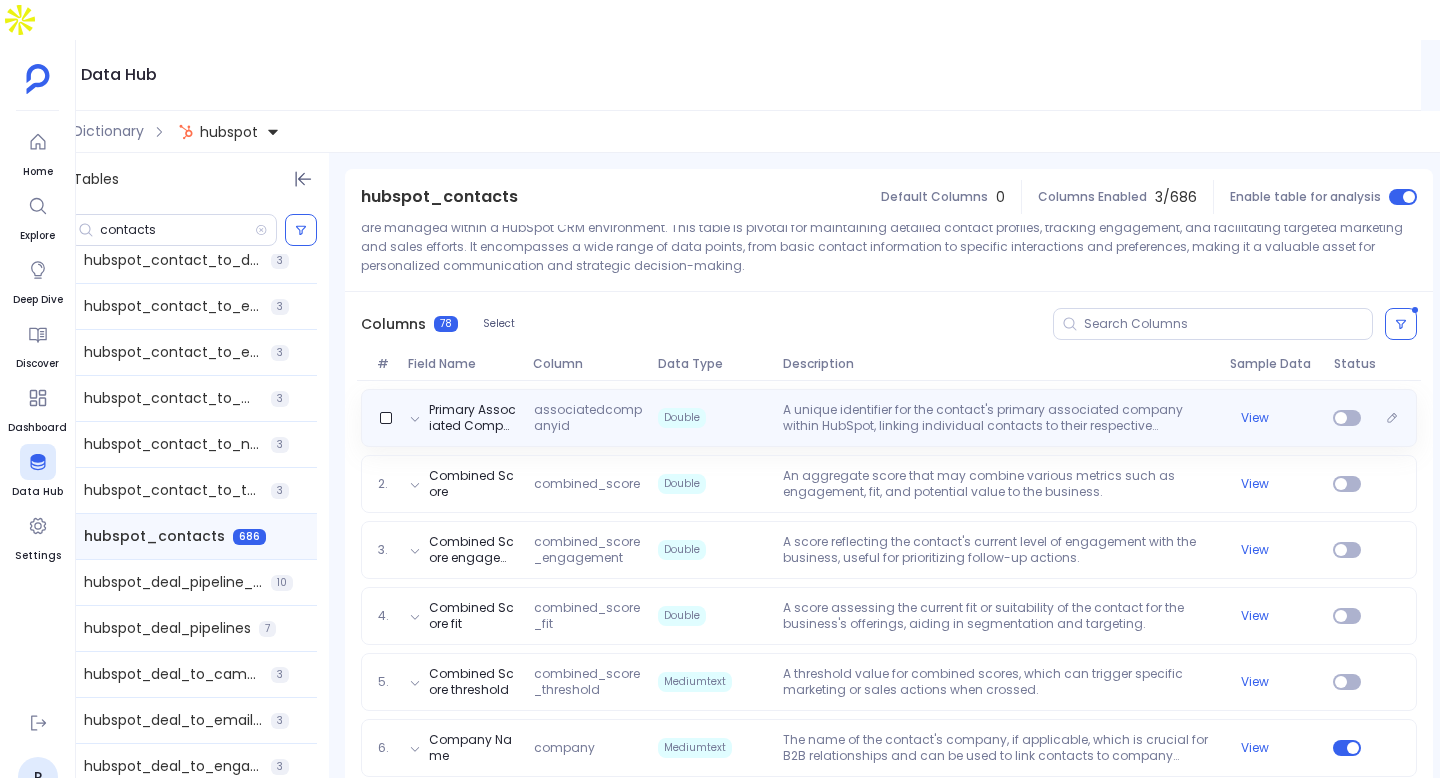 click on "A unique identifier for the contact's primary associated company within HubSpot, linking individual contacts to their respective organizations." at bounding box center (998, 418) 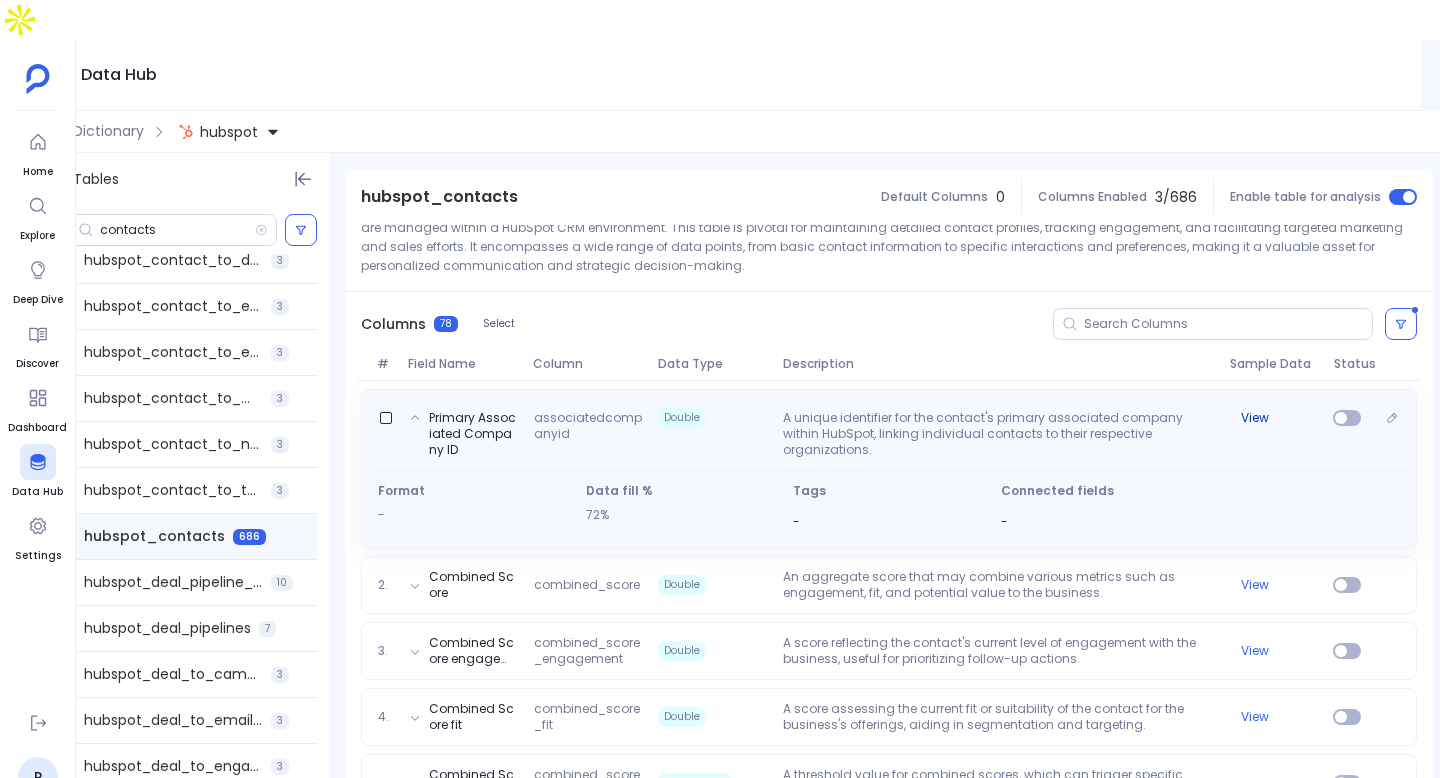 click on "View" at bounding box center (1255, 418) 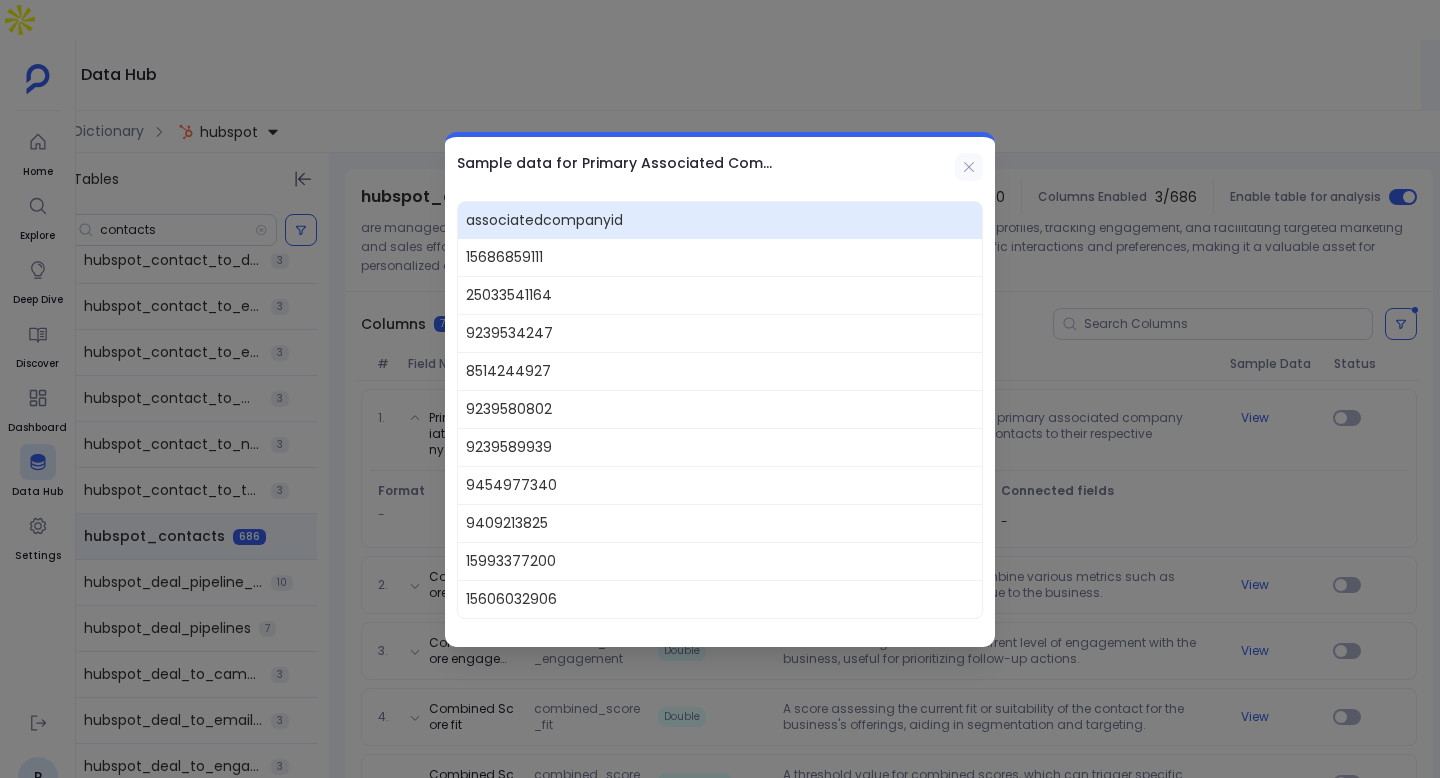 click at bounding box center [969, 167] 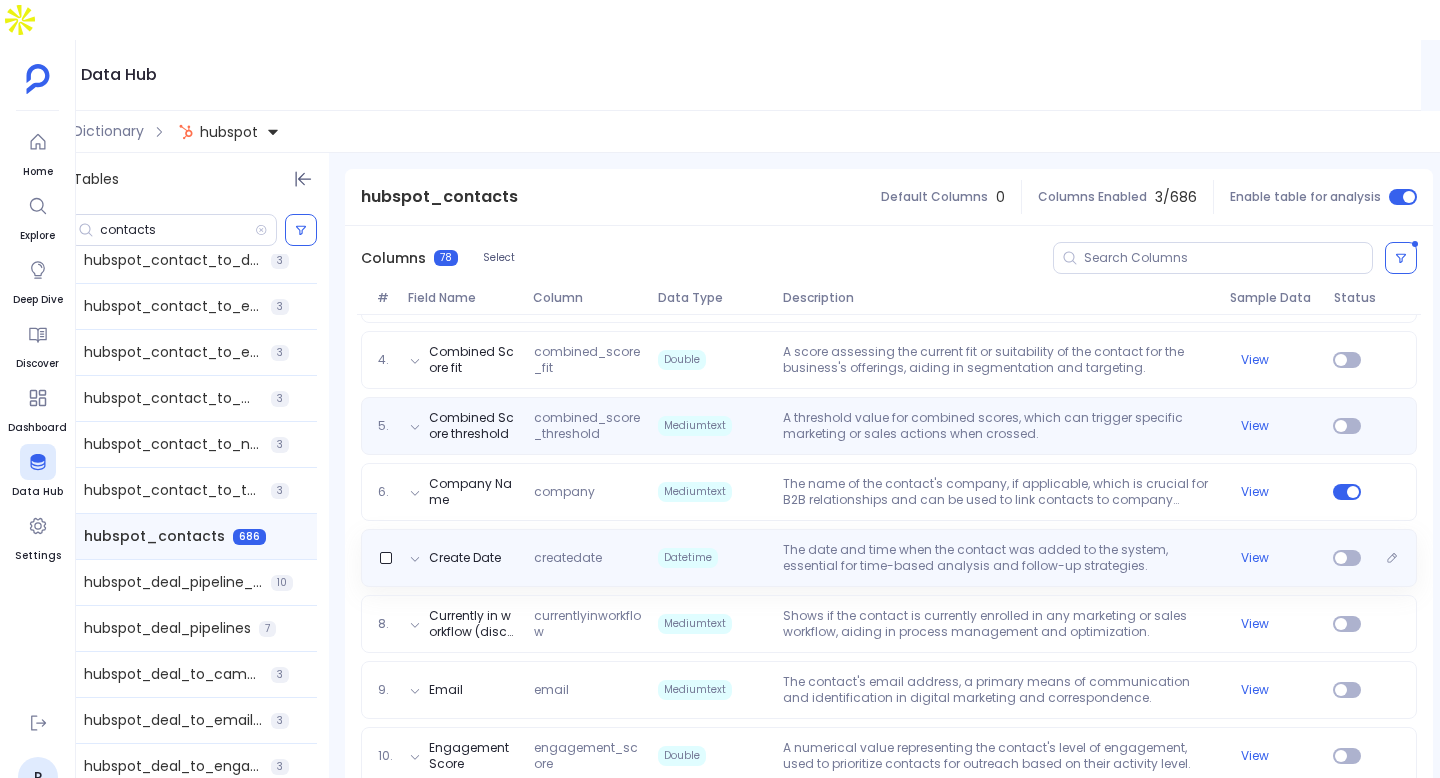 scroll, scrollTop: 565, scrollLeft: 0, axis: vertical 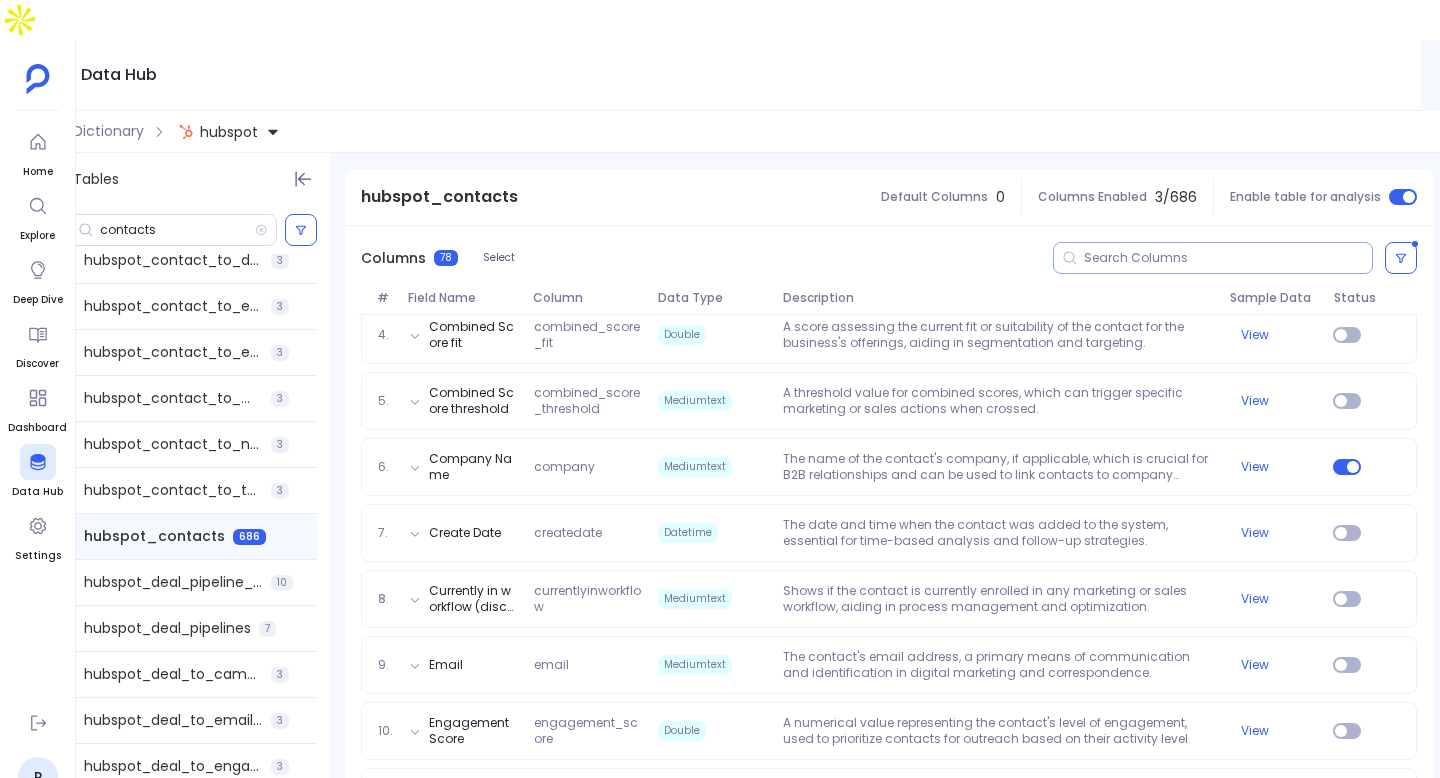 click at bounding box center (1213, 258) 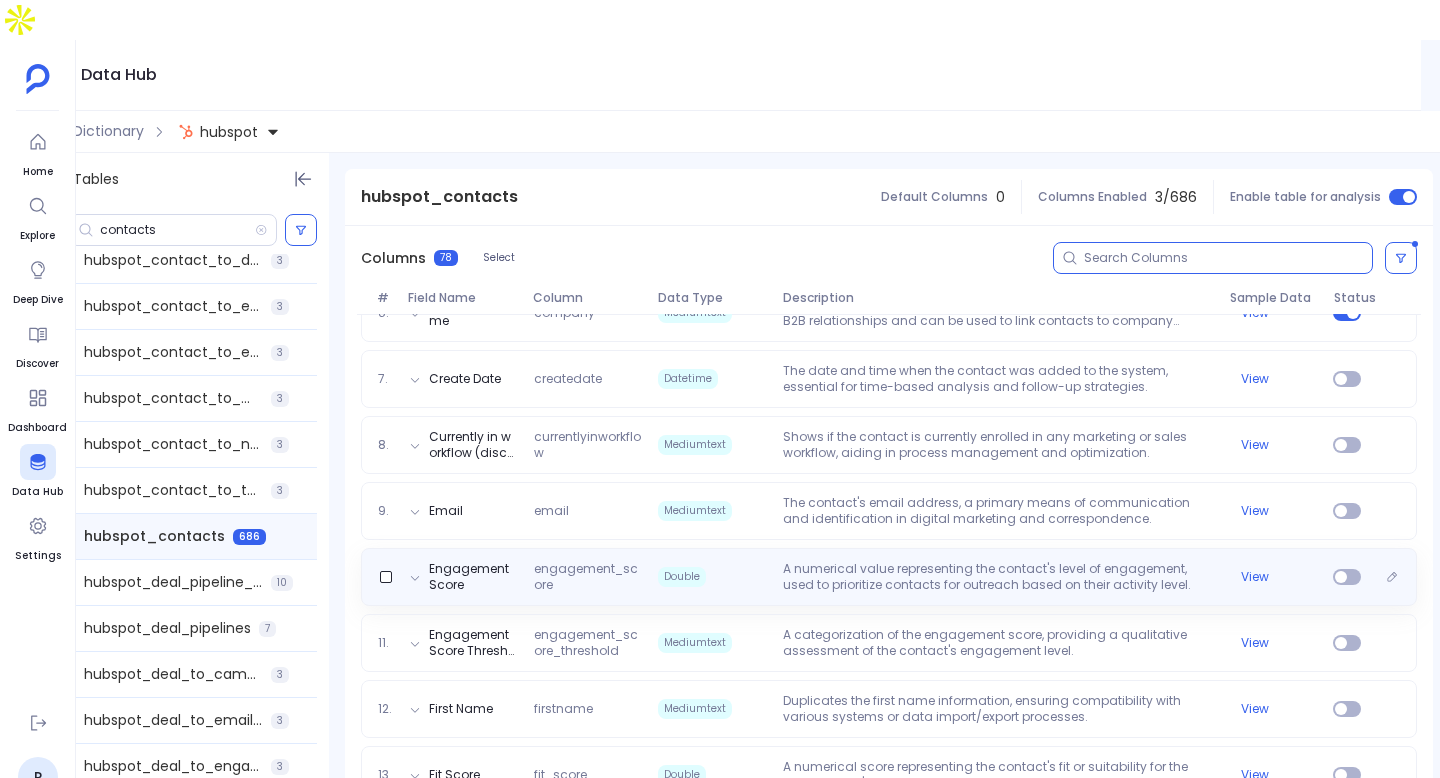 click on "Engagement Score engagement_score Double A numerical value representing the contact's level of engagement, used to prioritize contacts for outreach based on their activity level. View" at bounding box center [889, 577] 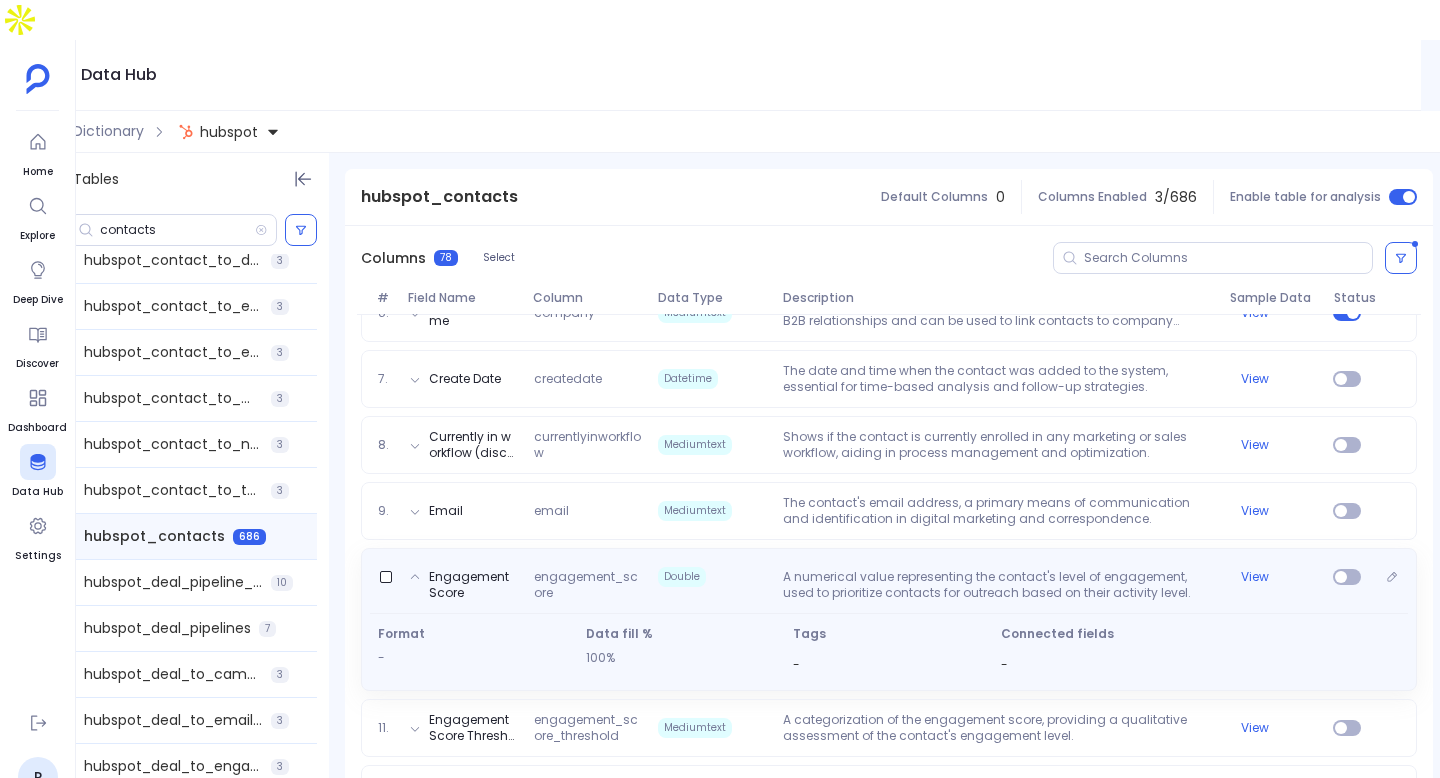 scroll, scrollTop: 627, scrollLeft: 0, axis: vertical 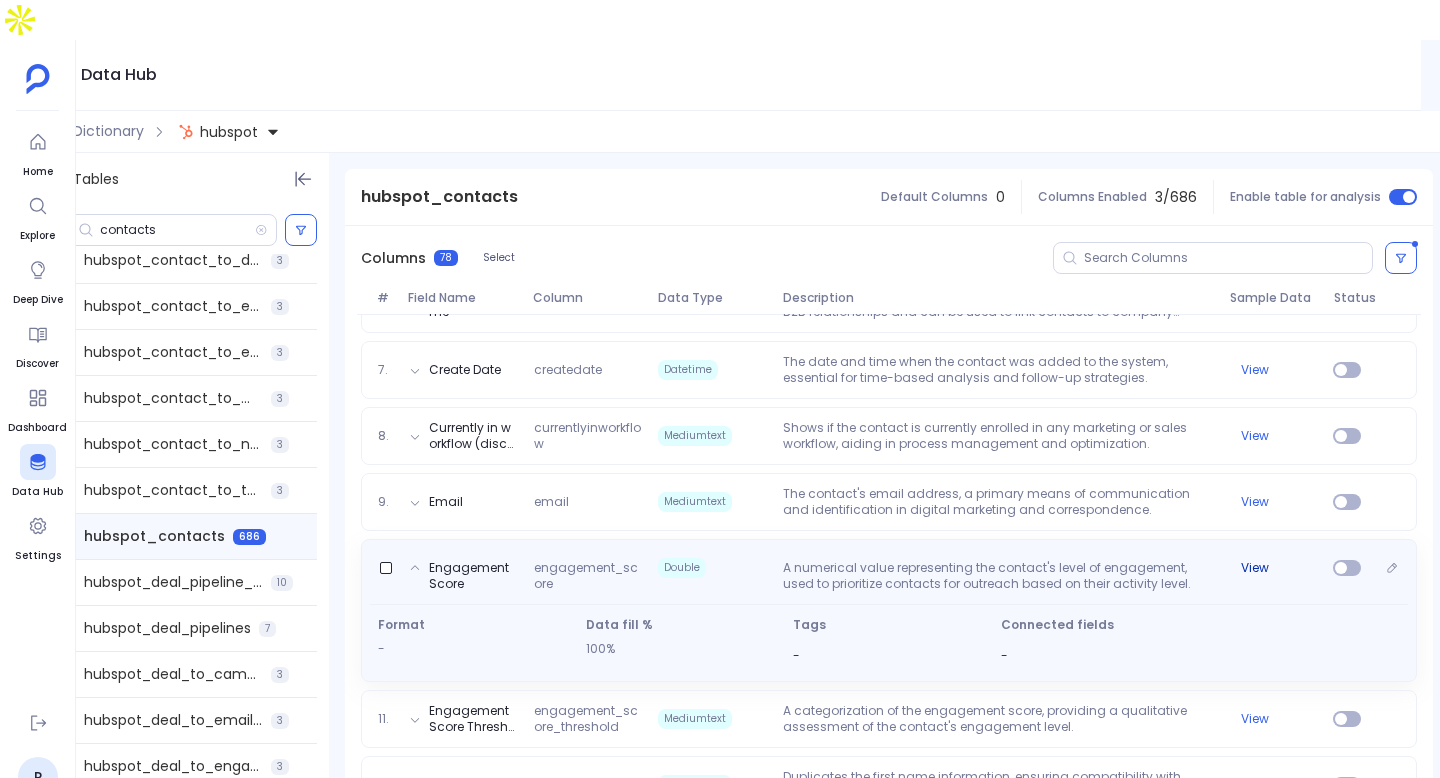 click on "View" at bounding box center [1255, 568] 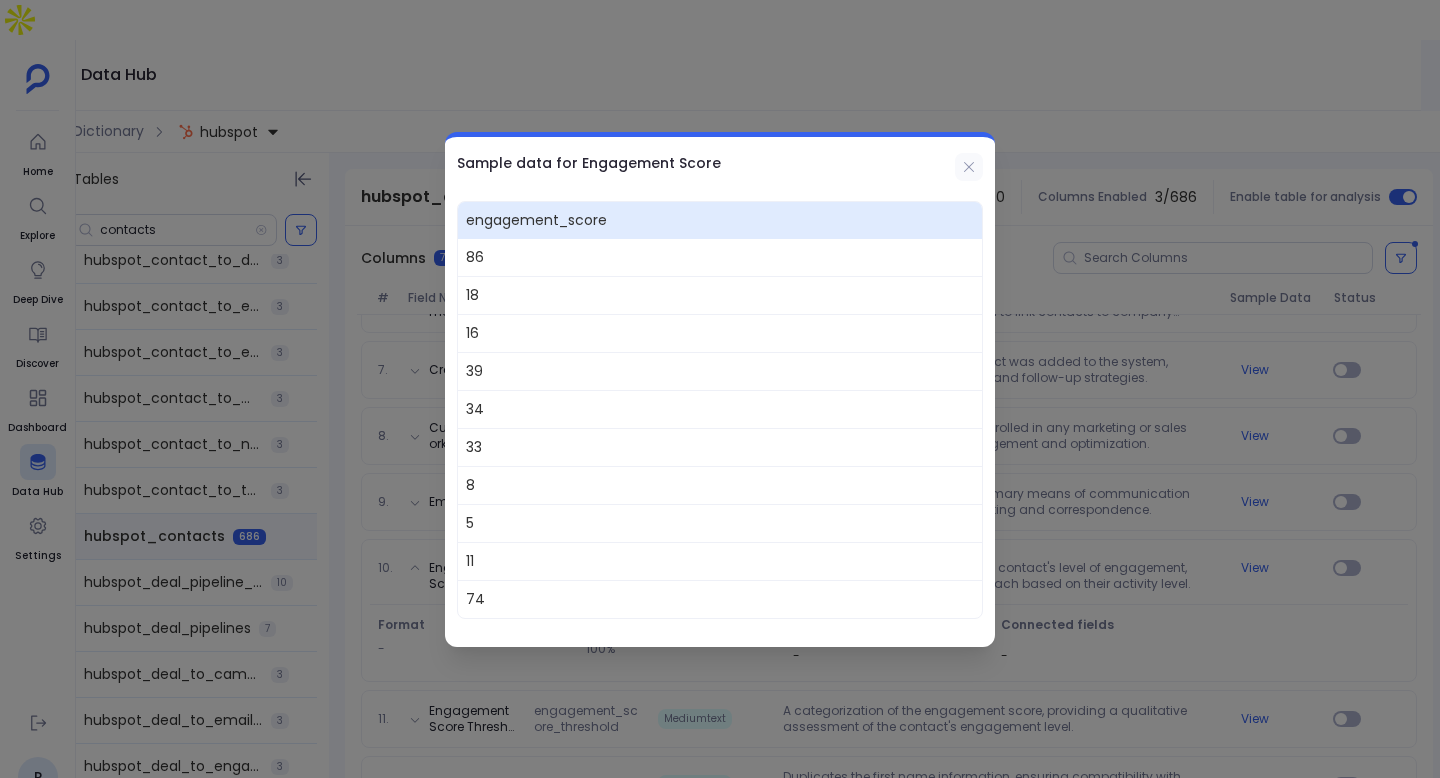 click 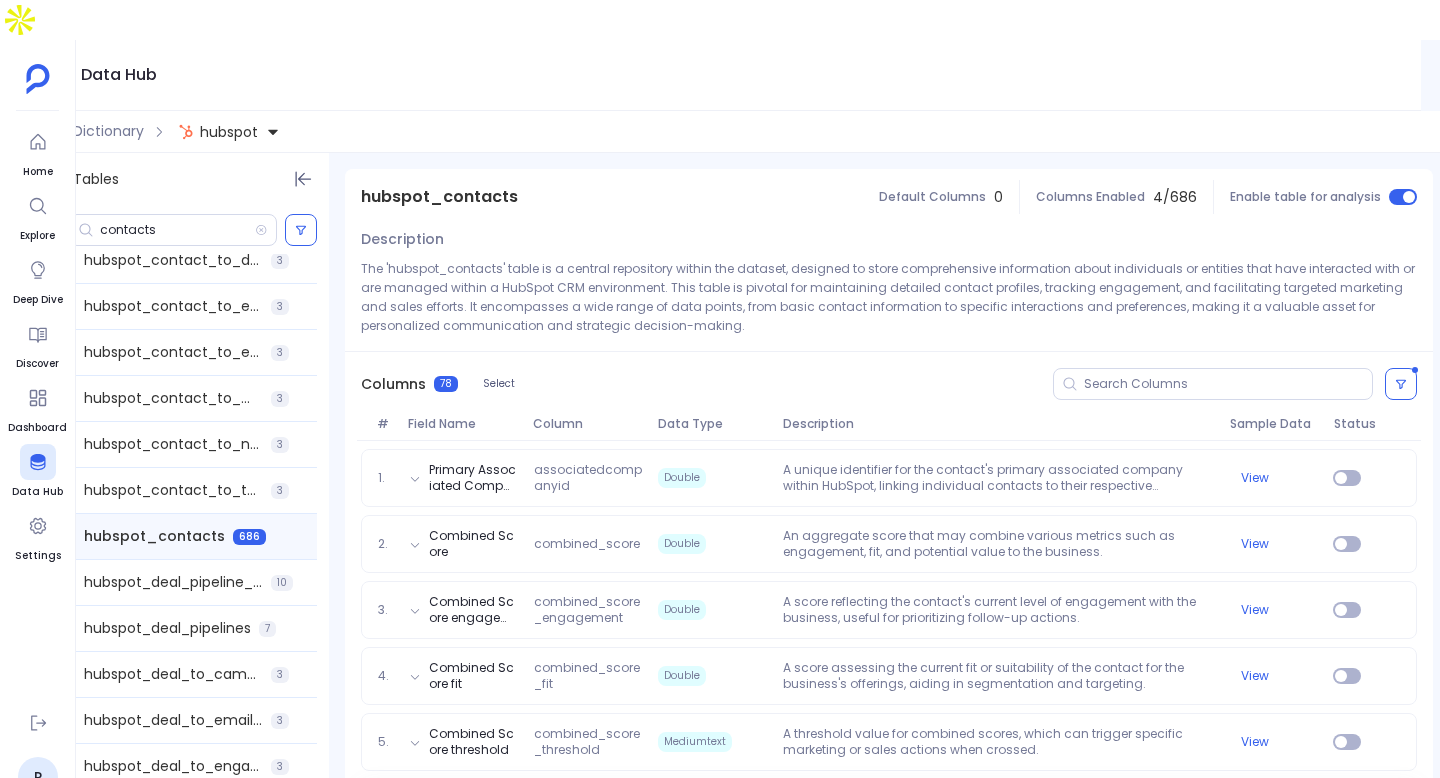 scroll, scrollTop: 106, scrollLeft: 0, axis: vertical 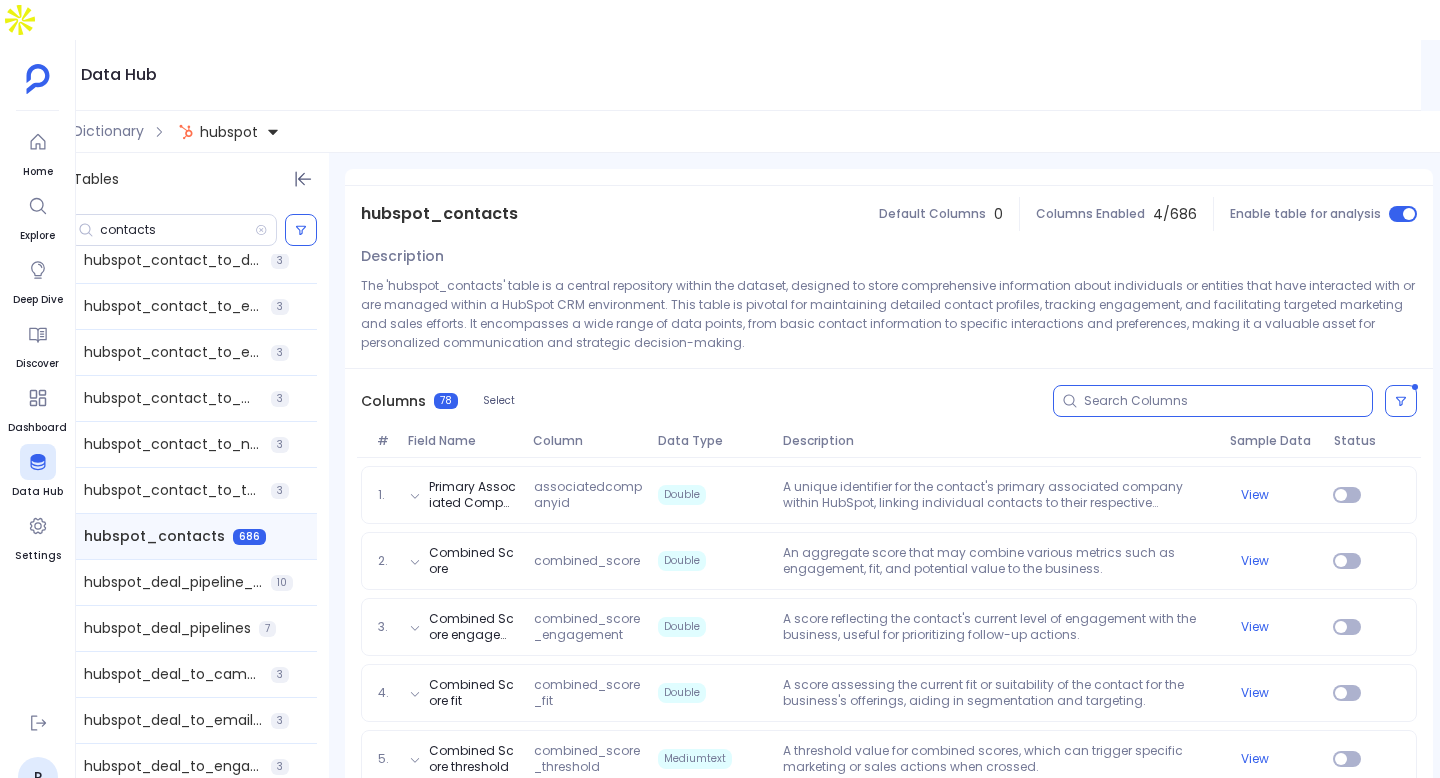 click at bounding box center (1228, 401) 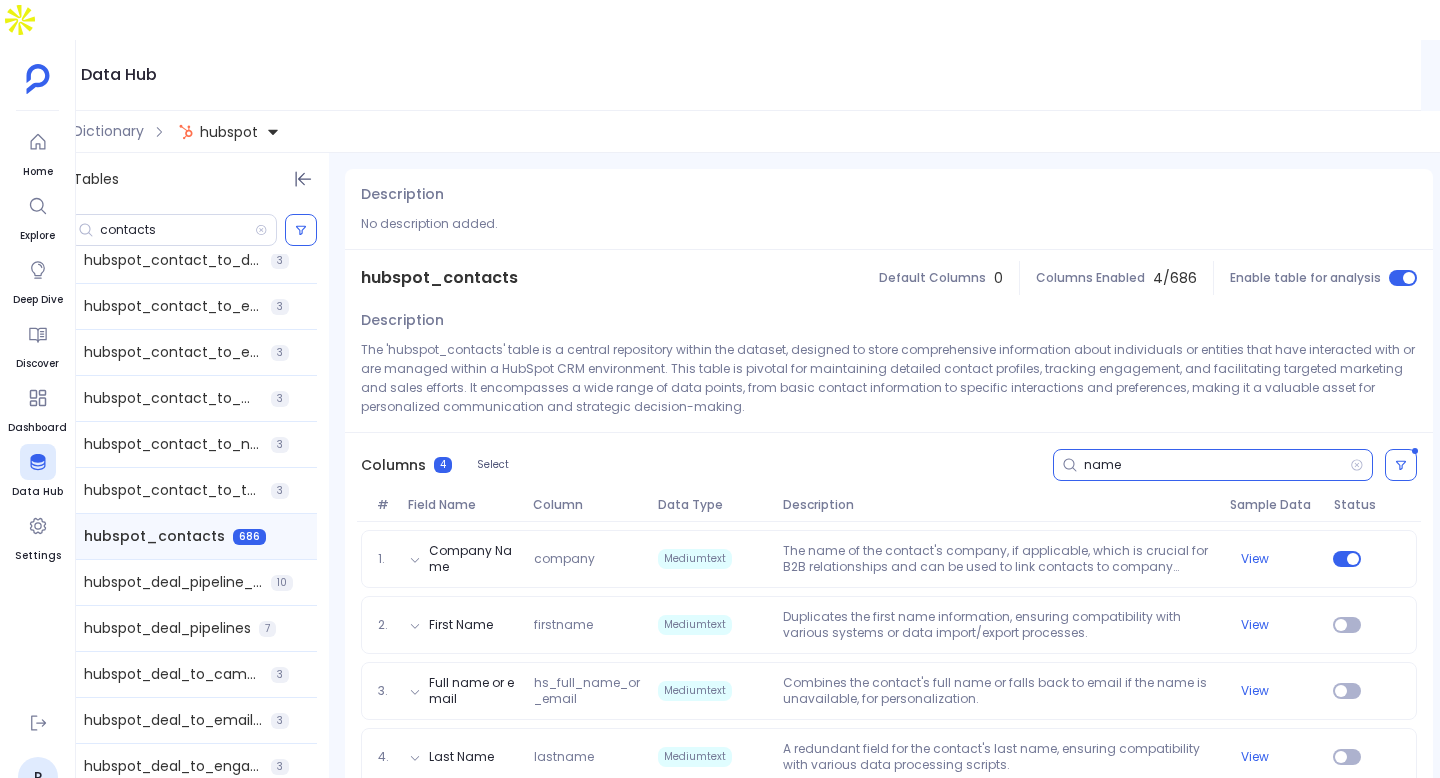 scroll, scrollTop: 42, scrollLeft: 0, axis: vertical 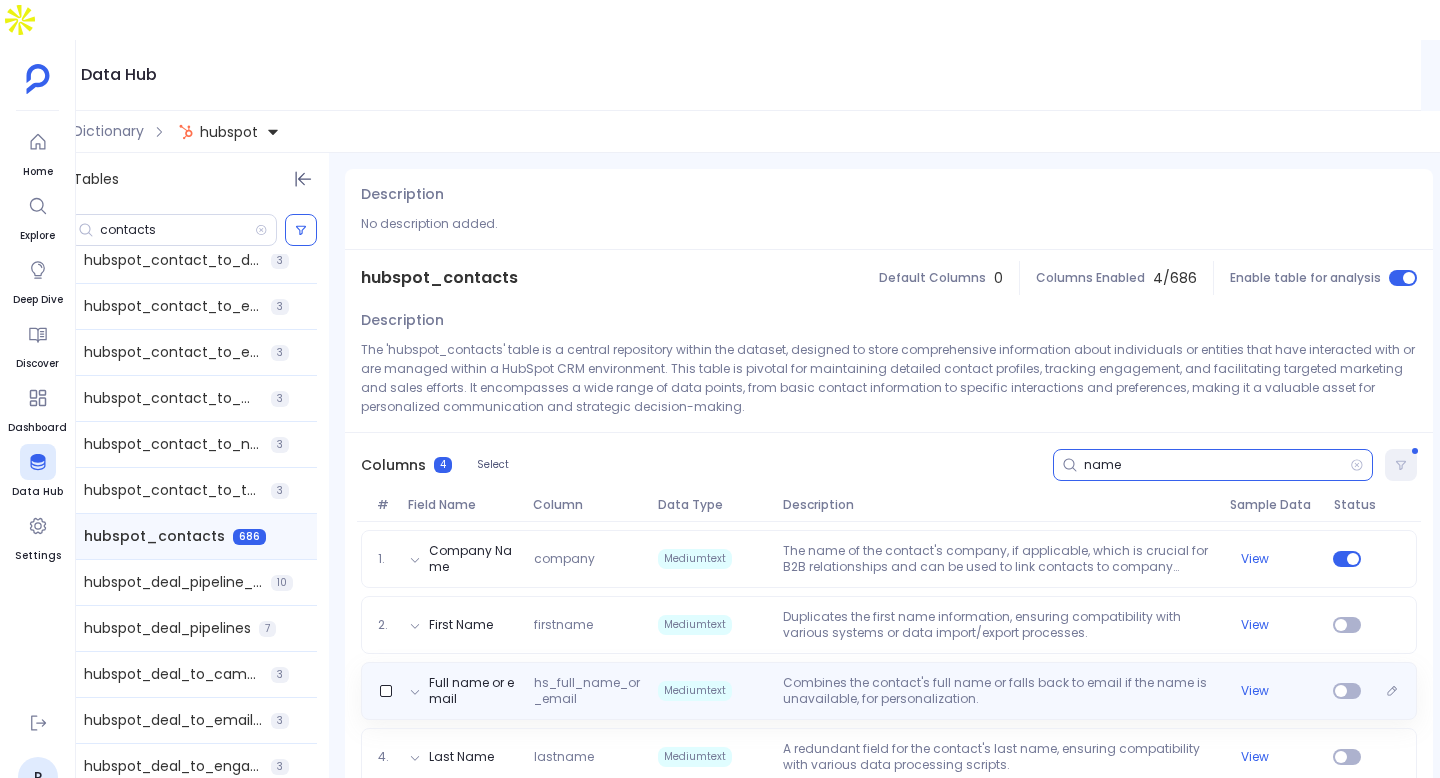 type on "name" 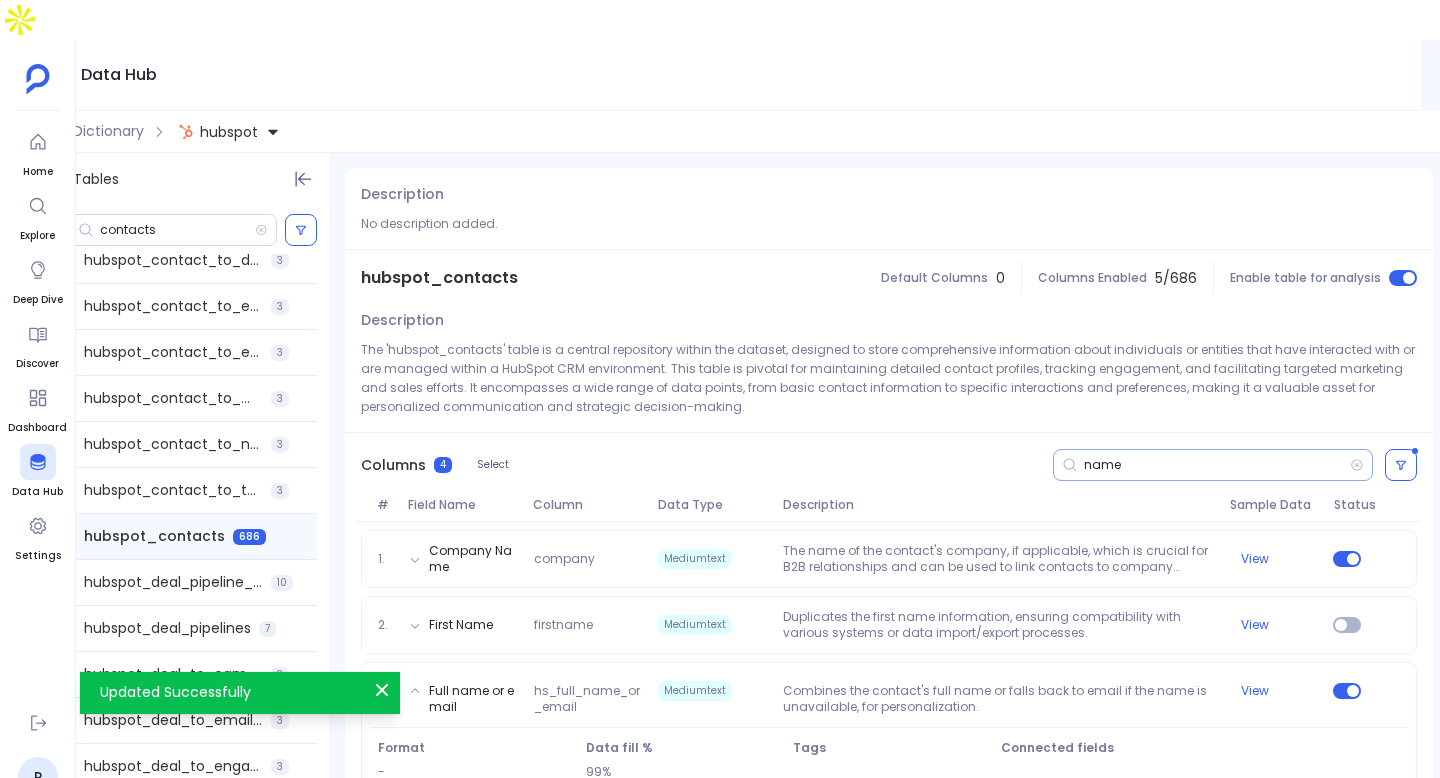click on "name" at bounding box center (1213, 465) 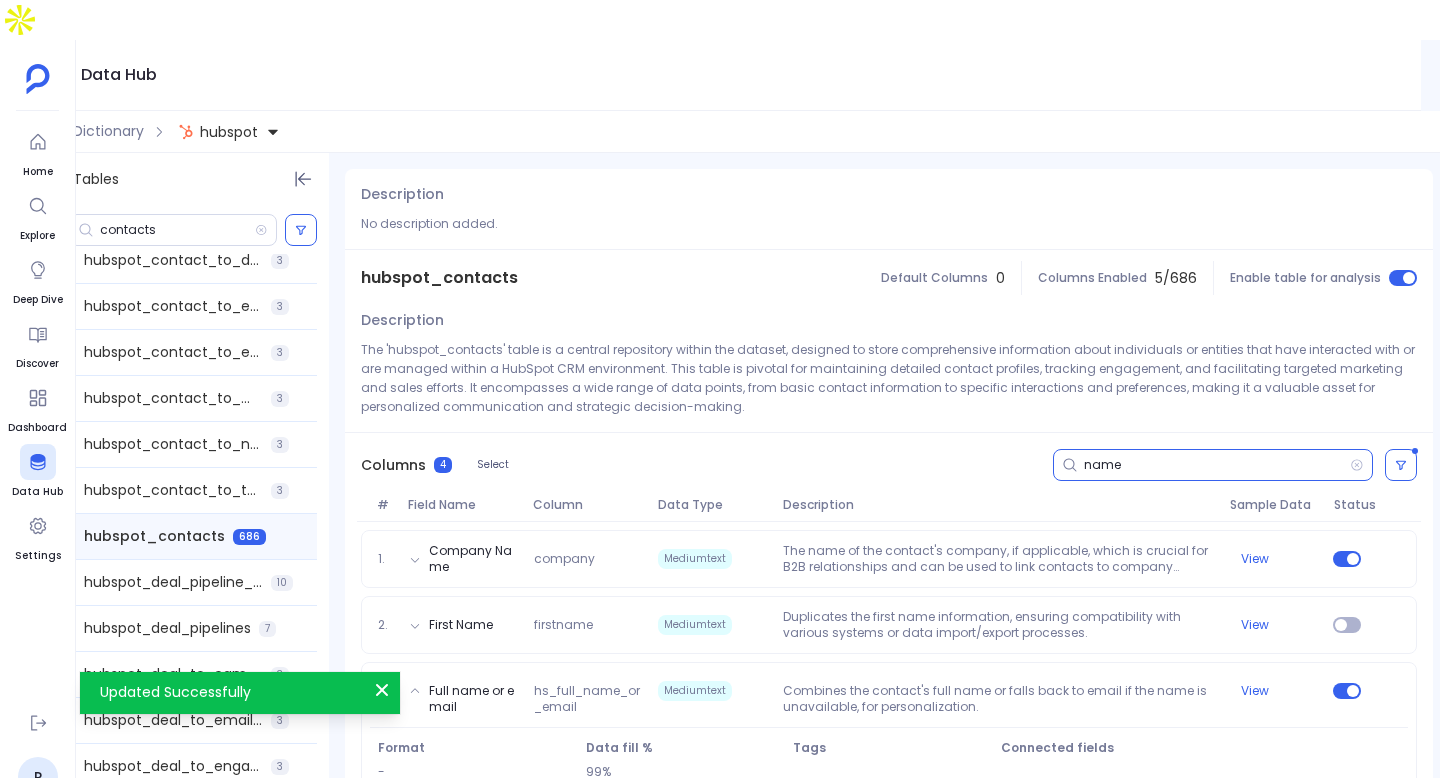 click on "name" at bounding box center (1217, 465) 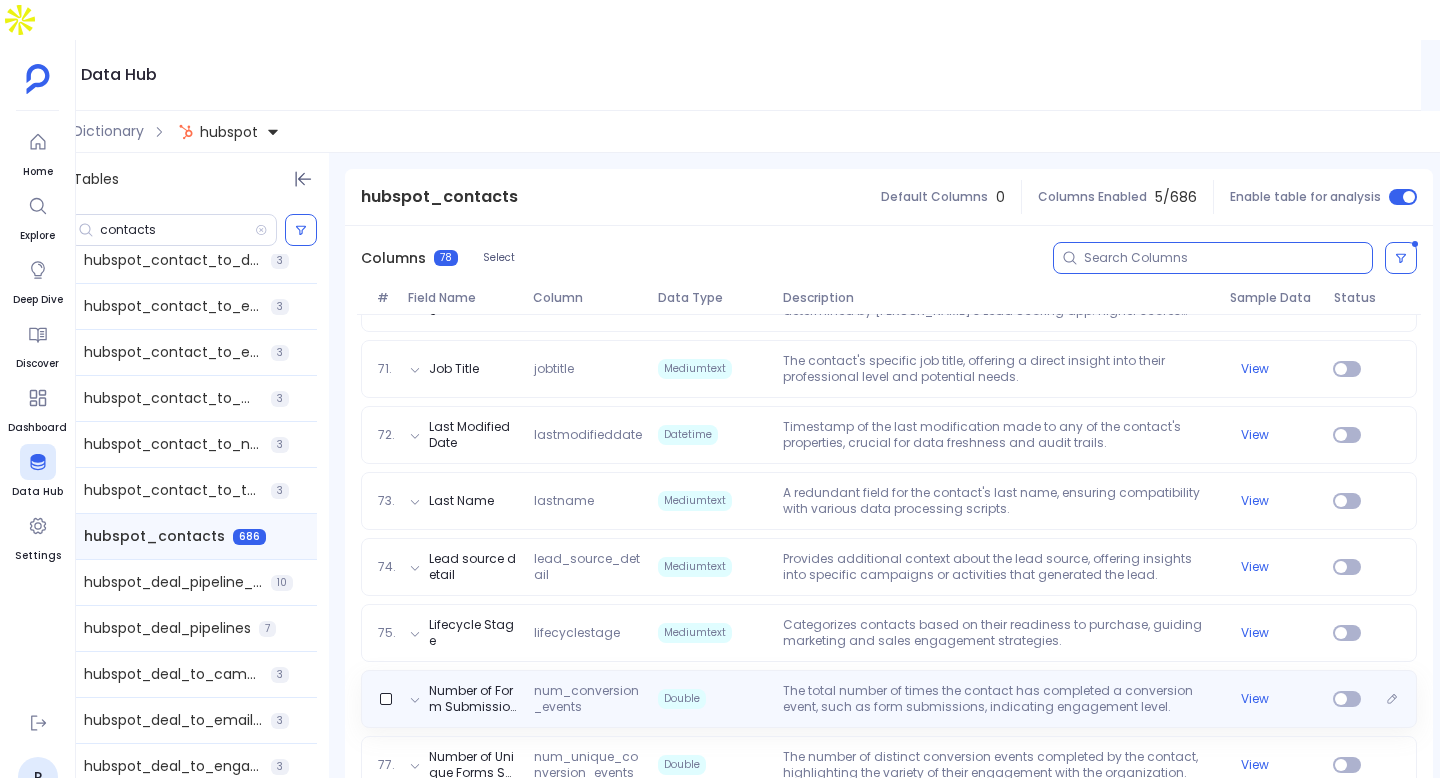 scroll, scrollTop: 4841, scrollLeft: 0, axis: vertical 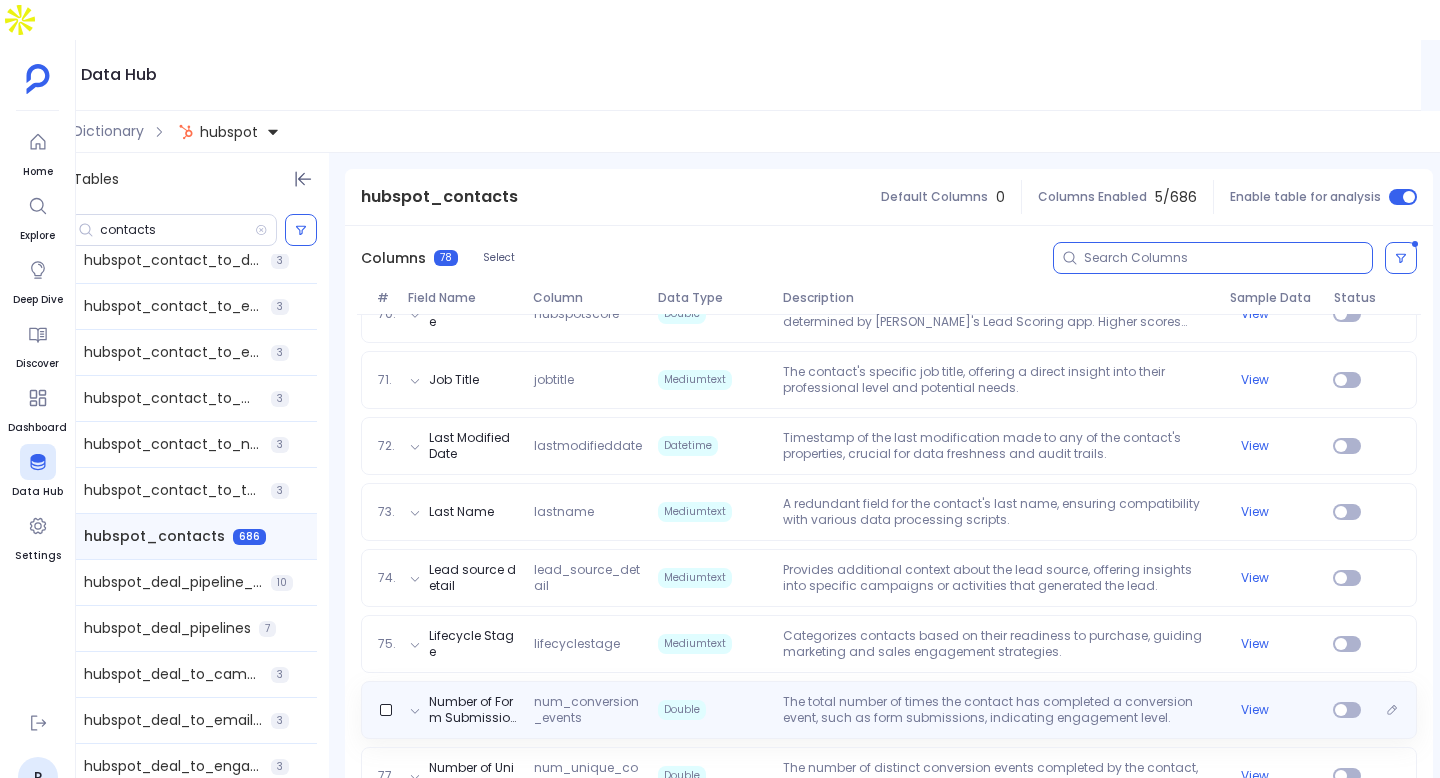 type 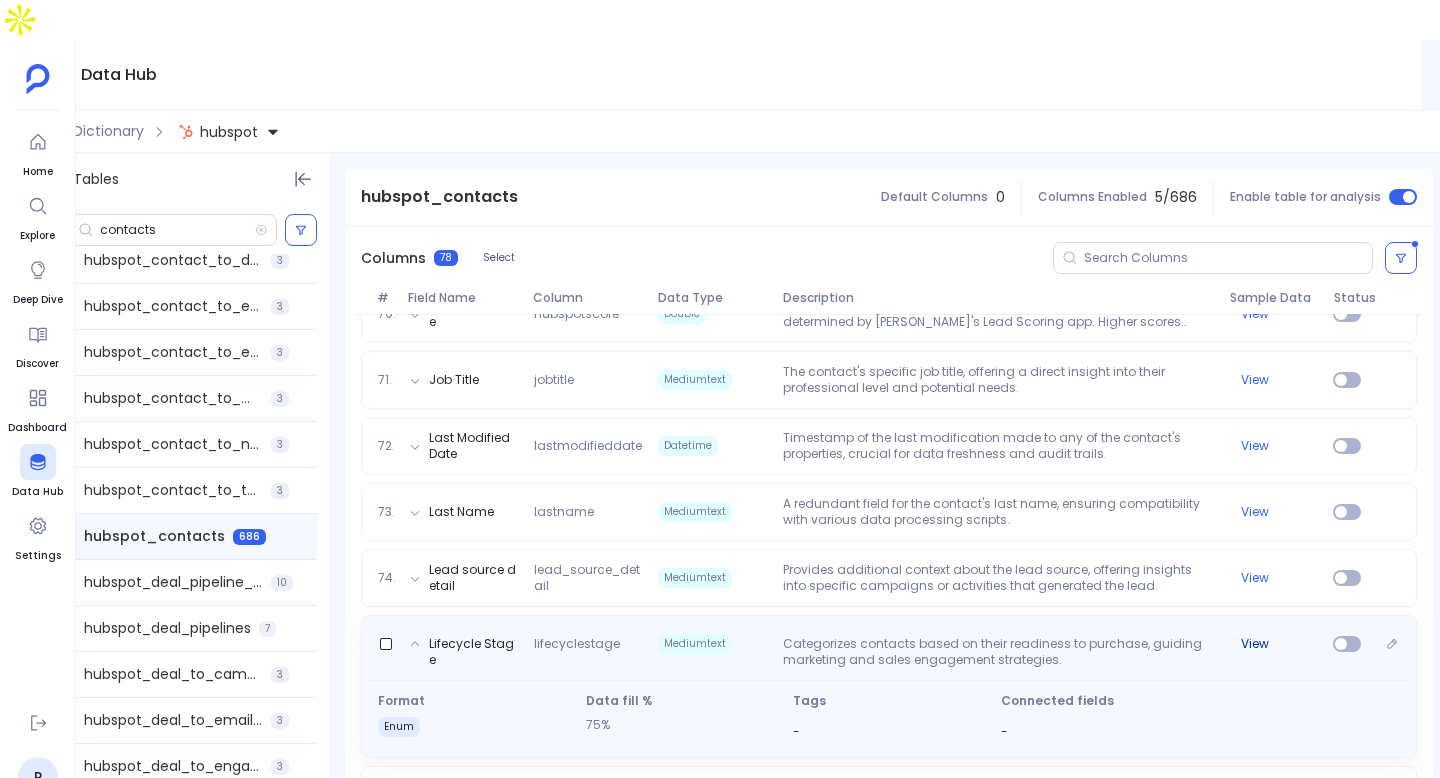 click on "View" at bounding box center [1255, 644] 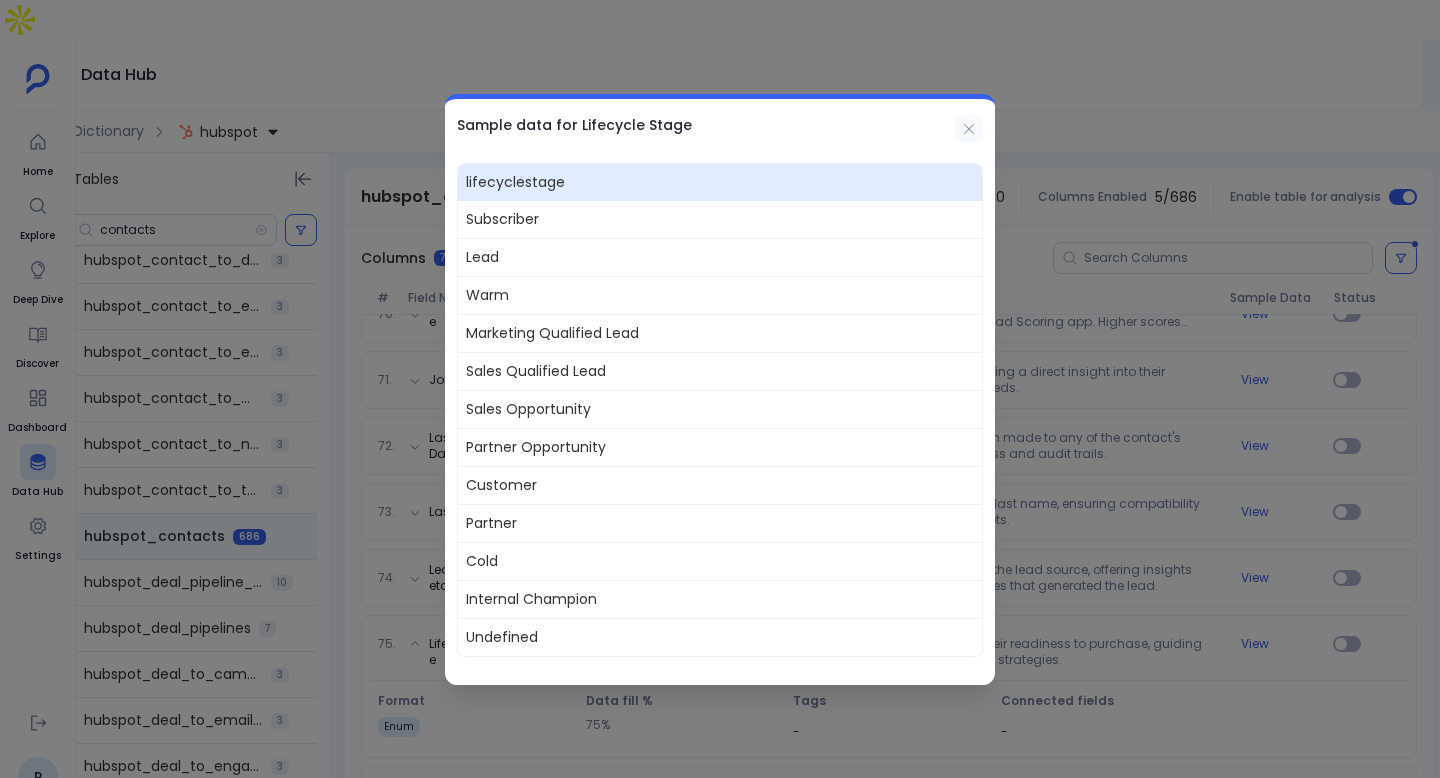 click 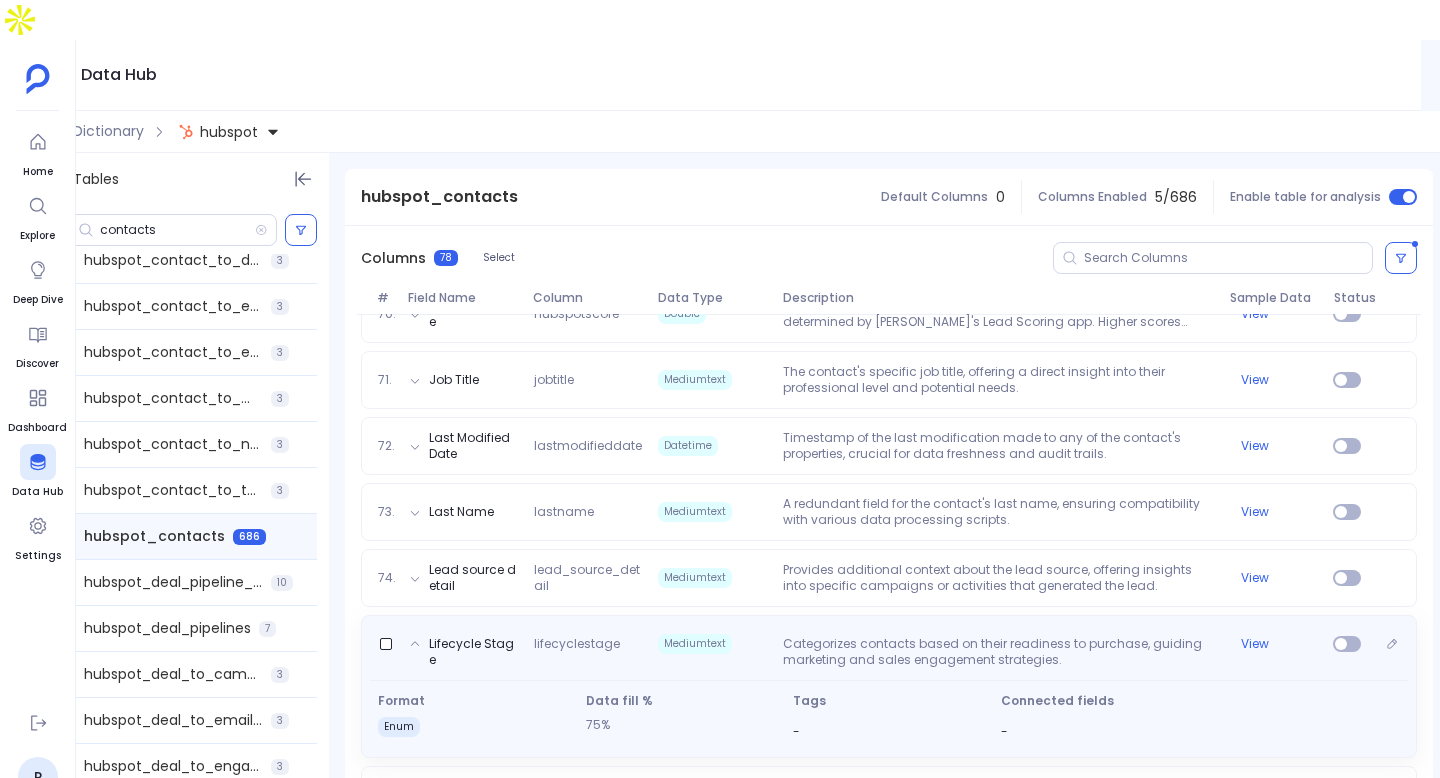 click at bounding box center [1347, 652] 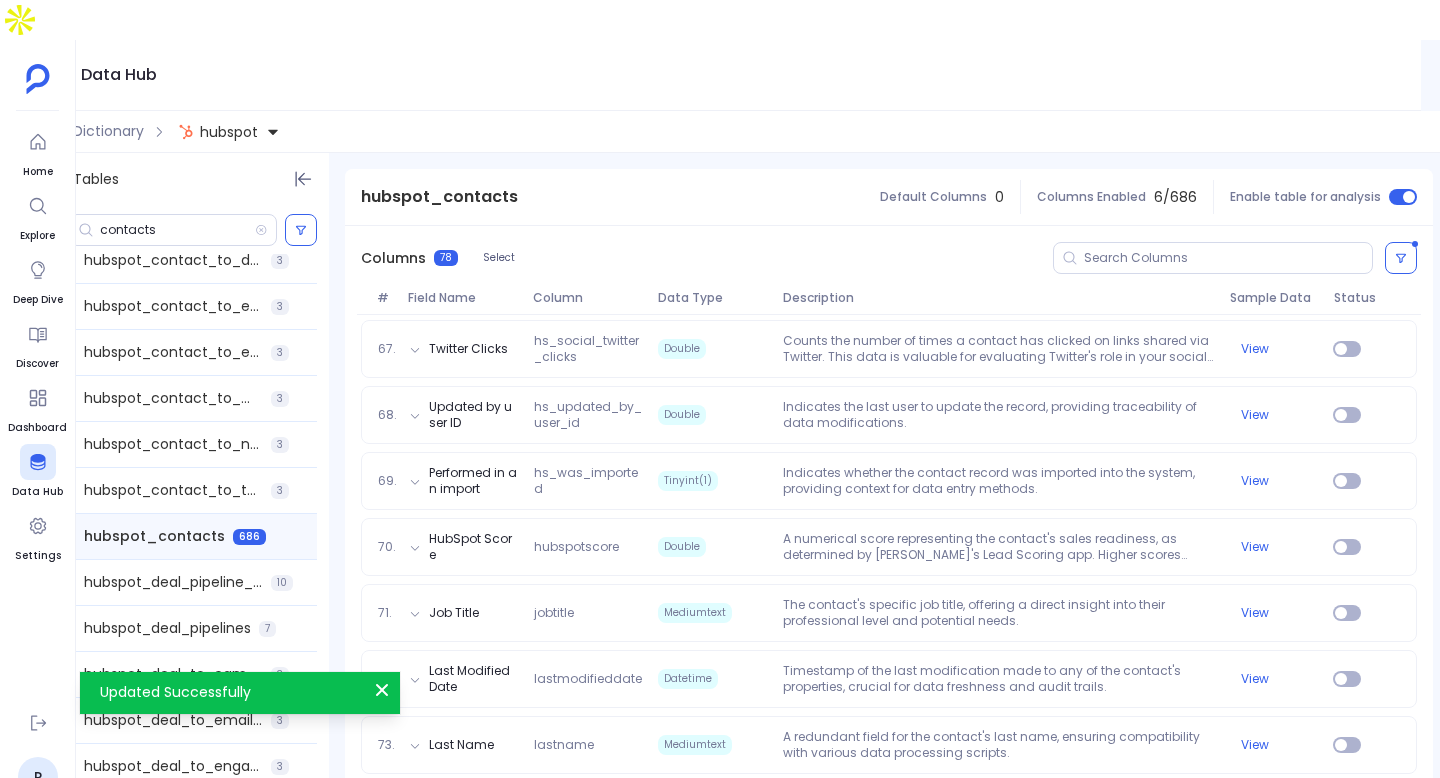 scroll, scrollTop: 4582, scrollLeft: 0, axis: vertical 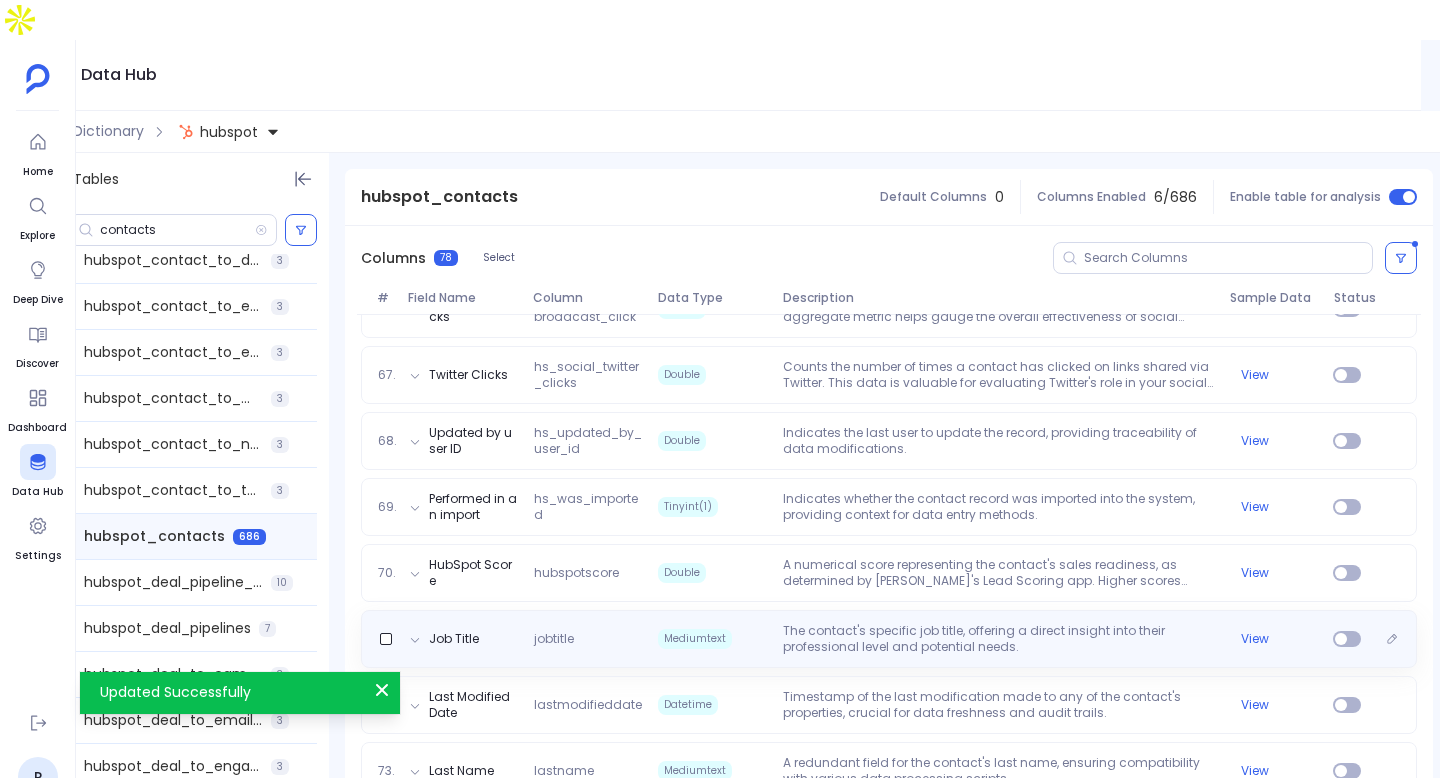 click on "The contact's specific job title, offering a direct insight into their professional level and potential needs." at bounding box center [998, 639] 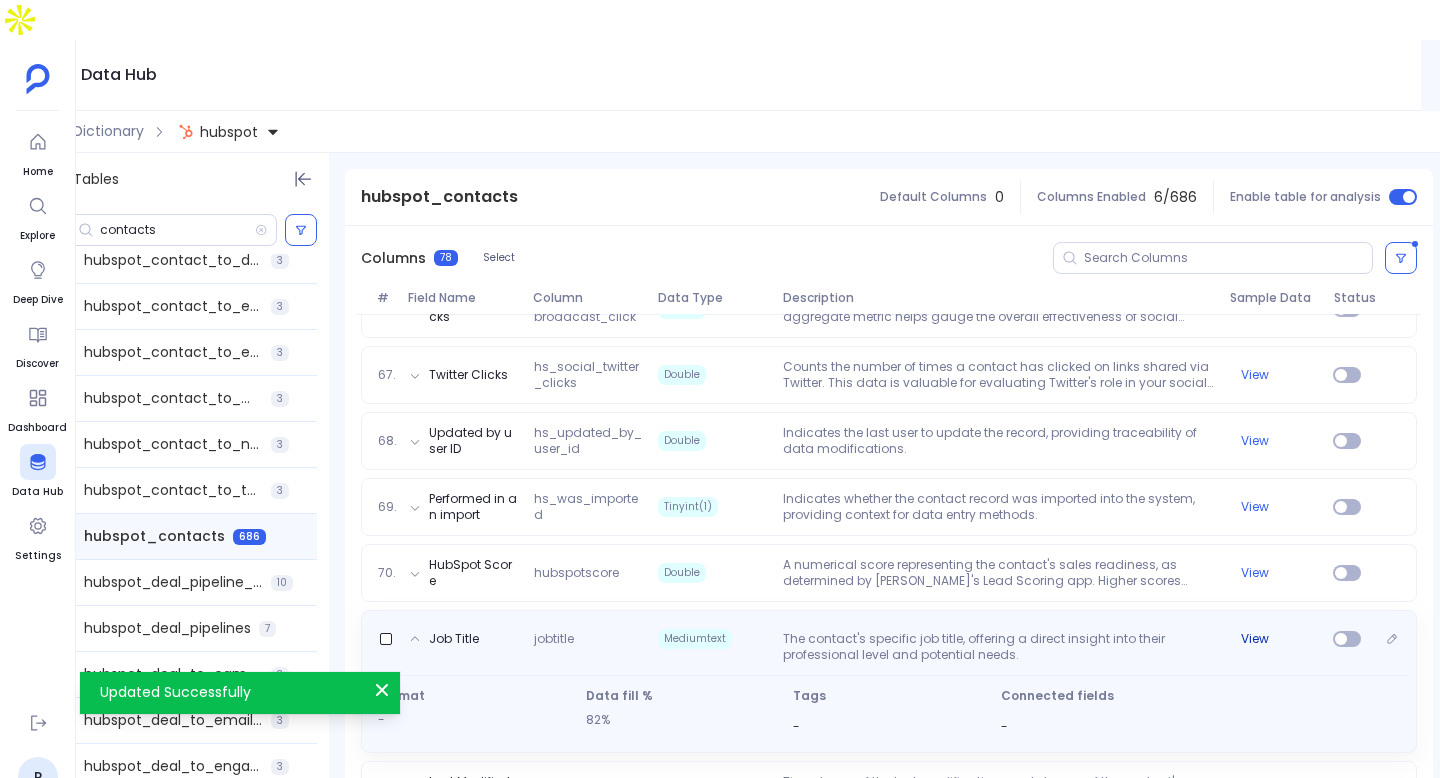 click on "View" at bounding box center (1255, 639) 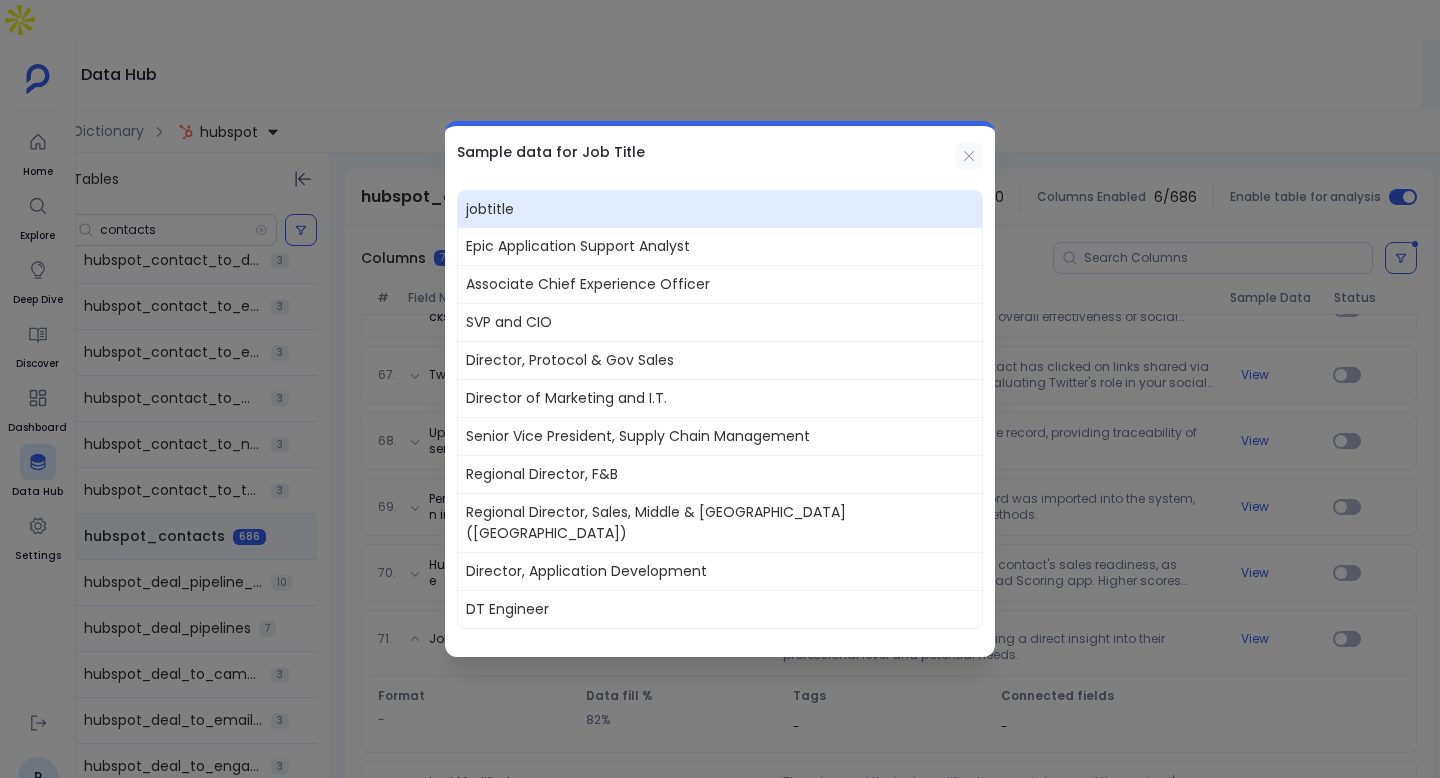 click 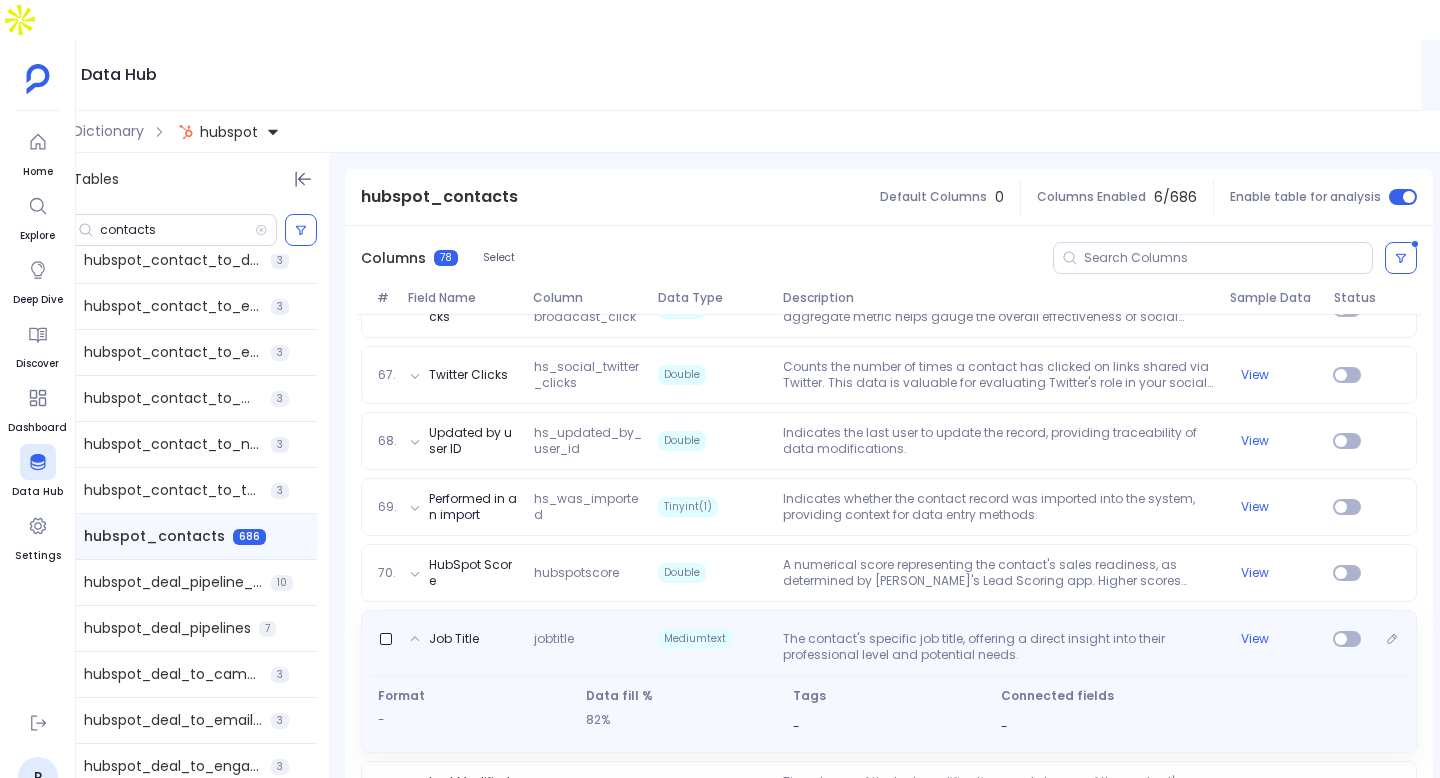 click on "Job Title jobtitle Mediumtext The contact's specific job title, offering a direct insight into their professional level and potential needs. View" at bounding box center [889, 643] 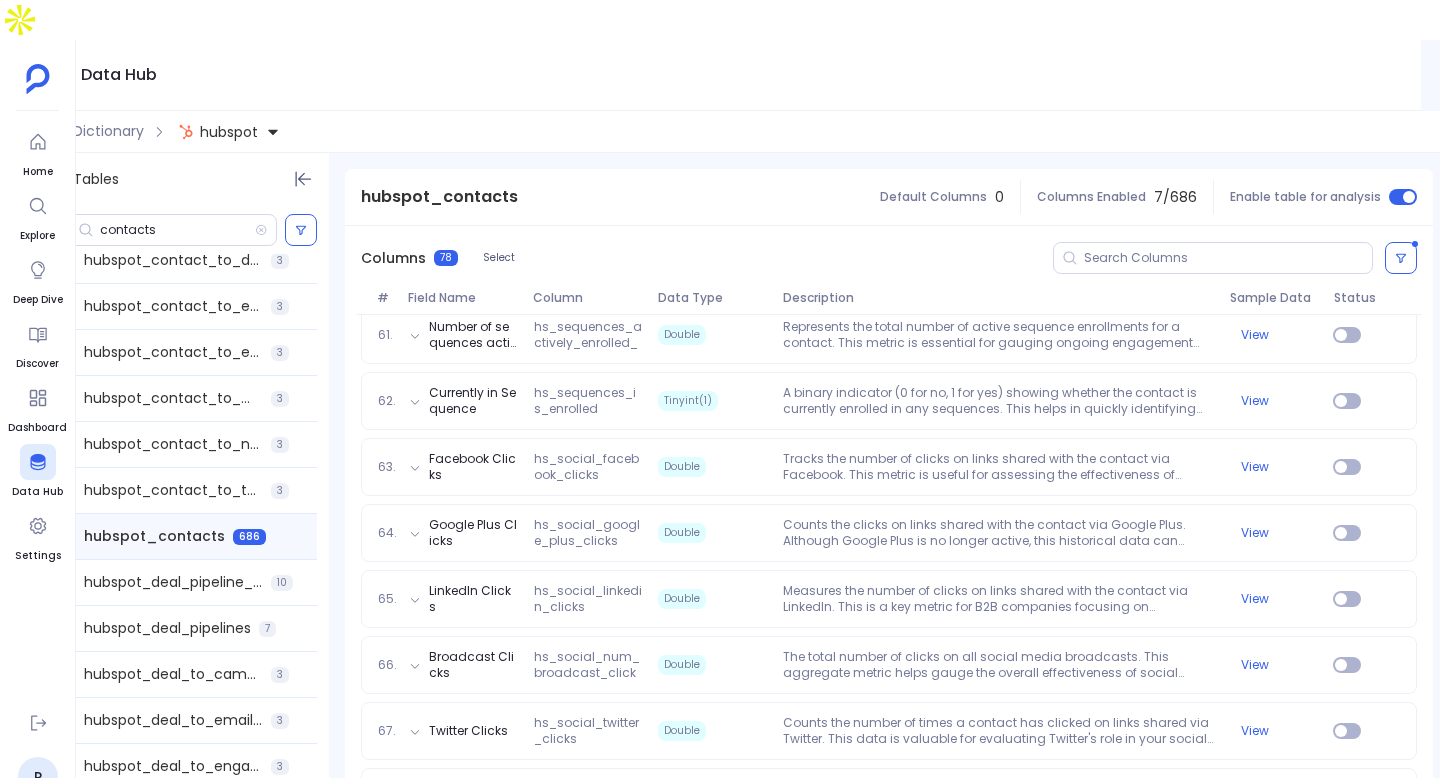 scroll, scrollTop: 4225, scrollLeft: 0, axis: vertical 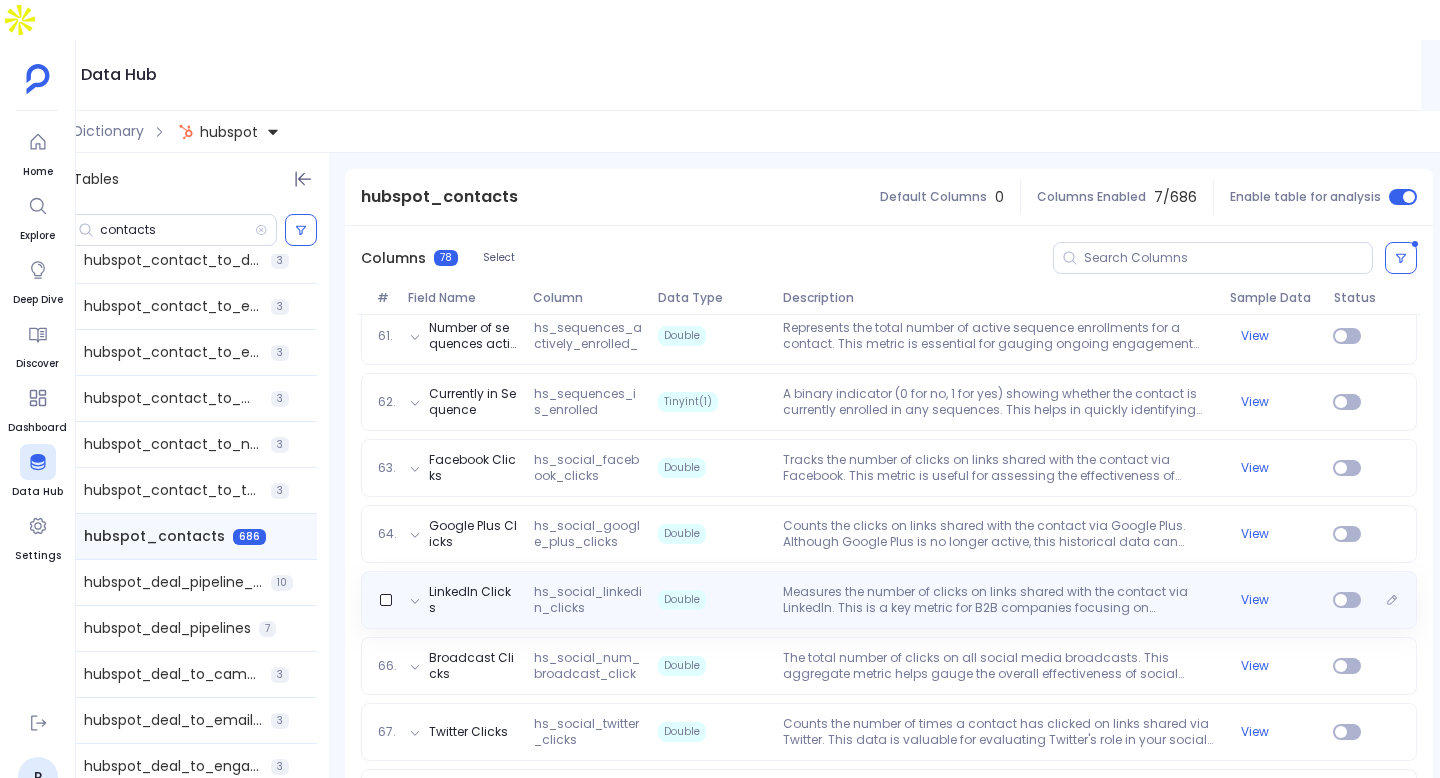 click on "Measures the number of clicks on links shared with the contact via LinkedIn. This is a key metric for B2B companies focusing on professional networking and engagement." at bounding box center [998, 600] 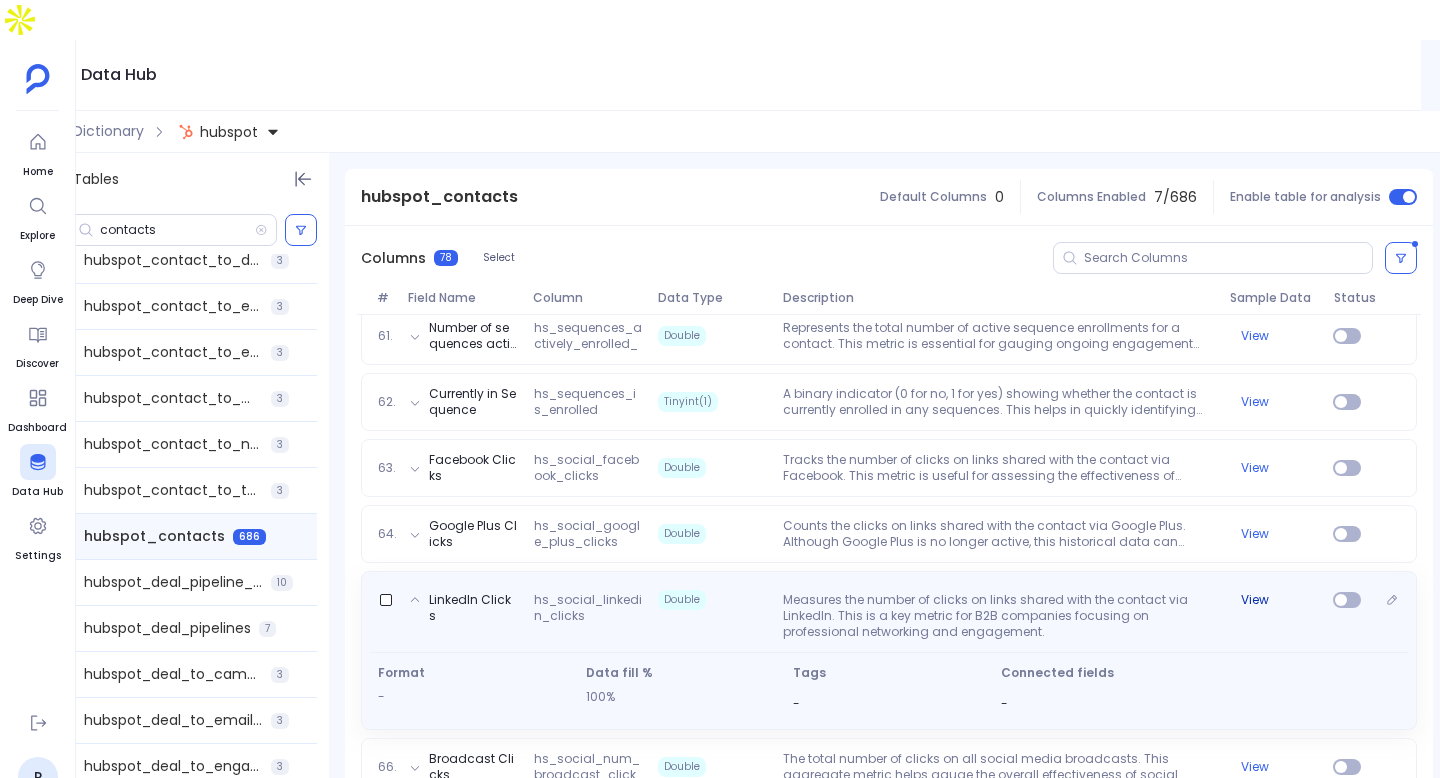 click on "View" at bounding box center (1255, 600) 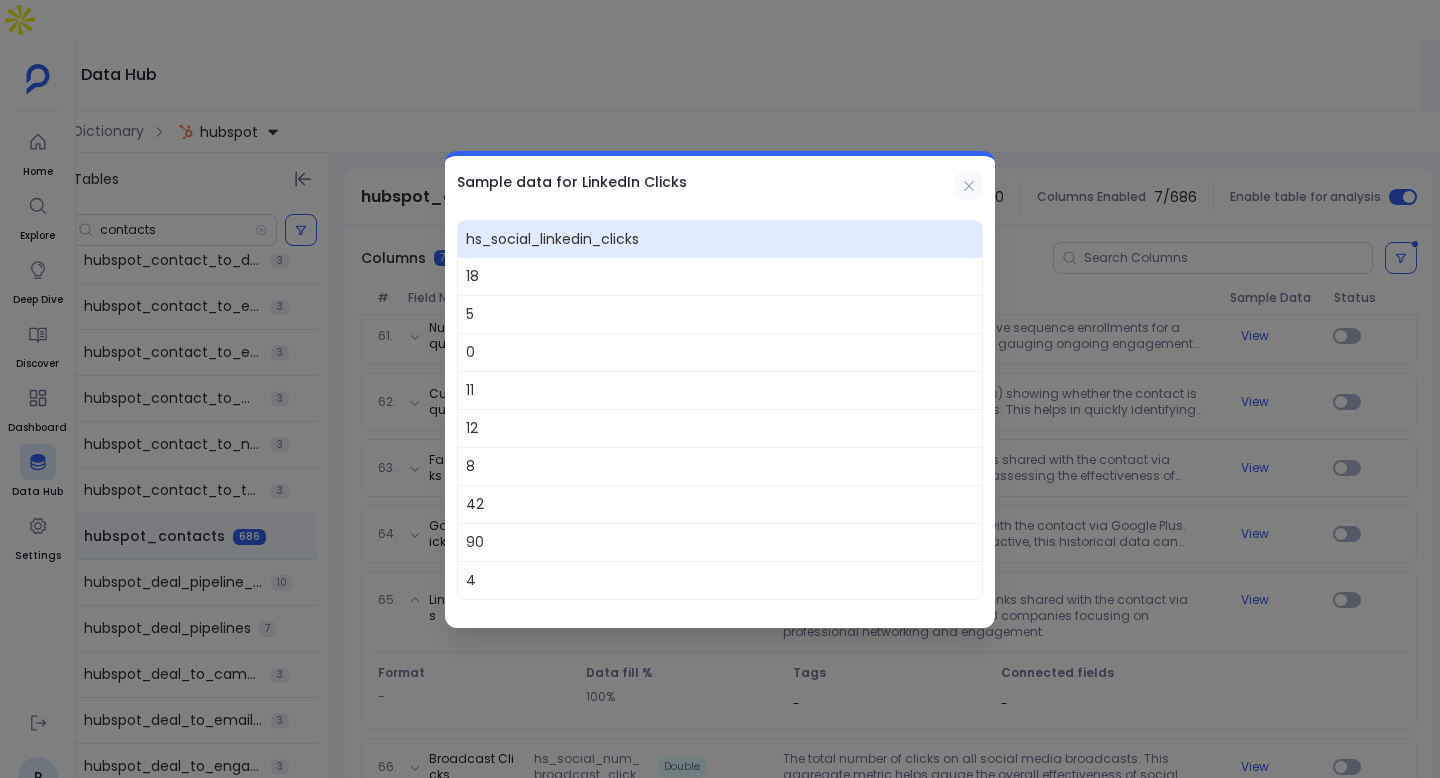 click at bounding box center [969, 186] 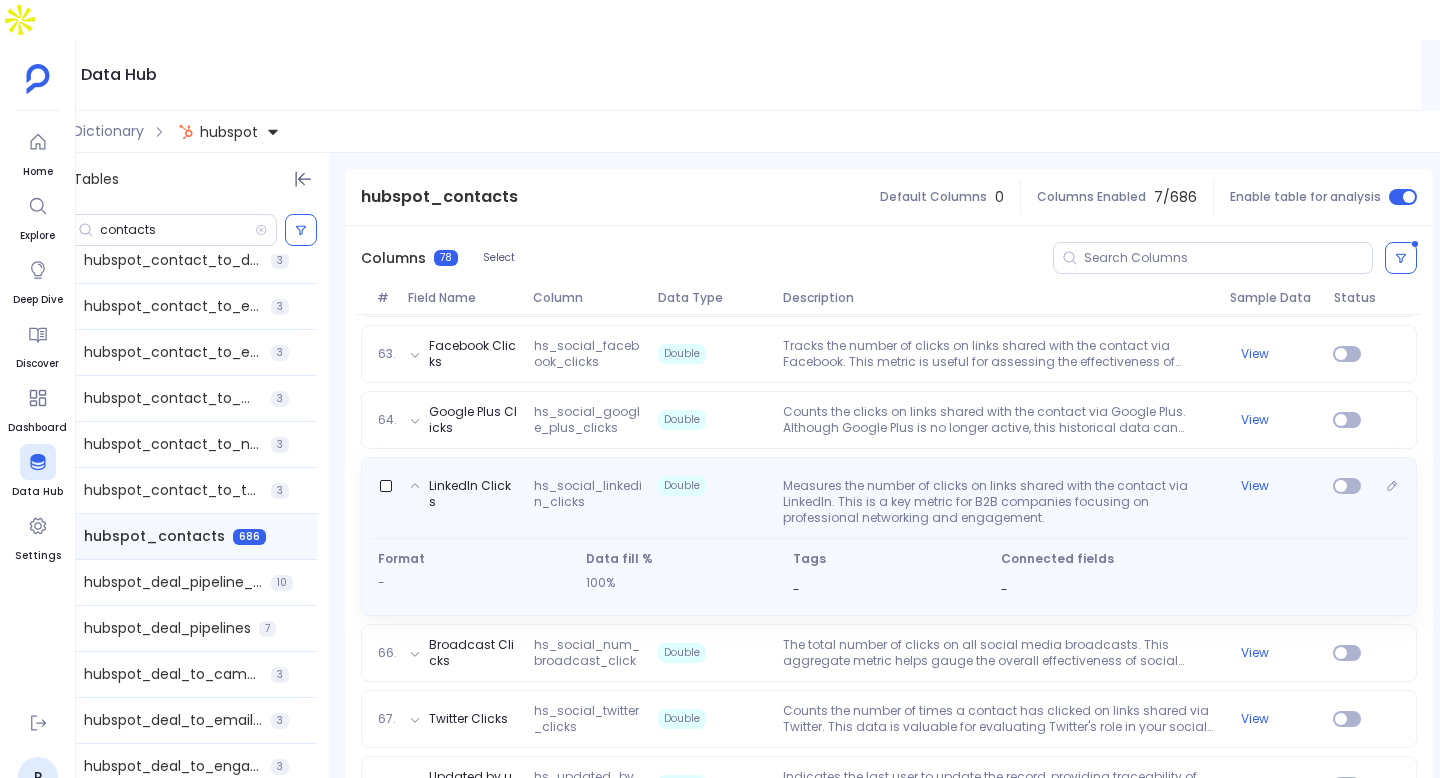 scroll, scrollTop: 4345, scrollLeft: 0, axis: vertical 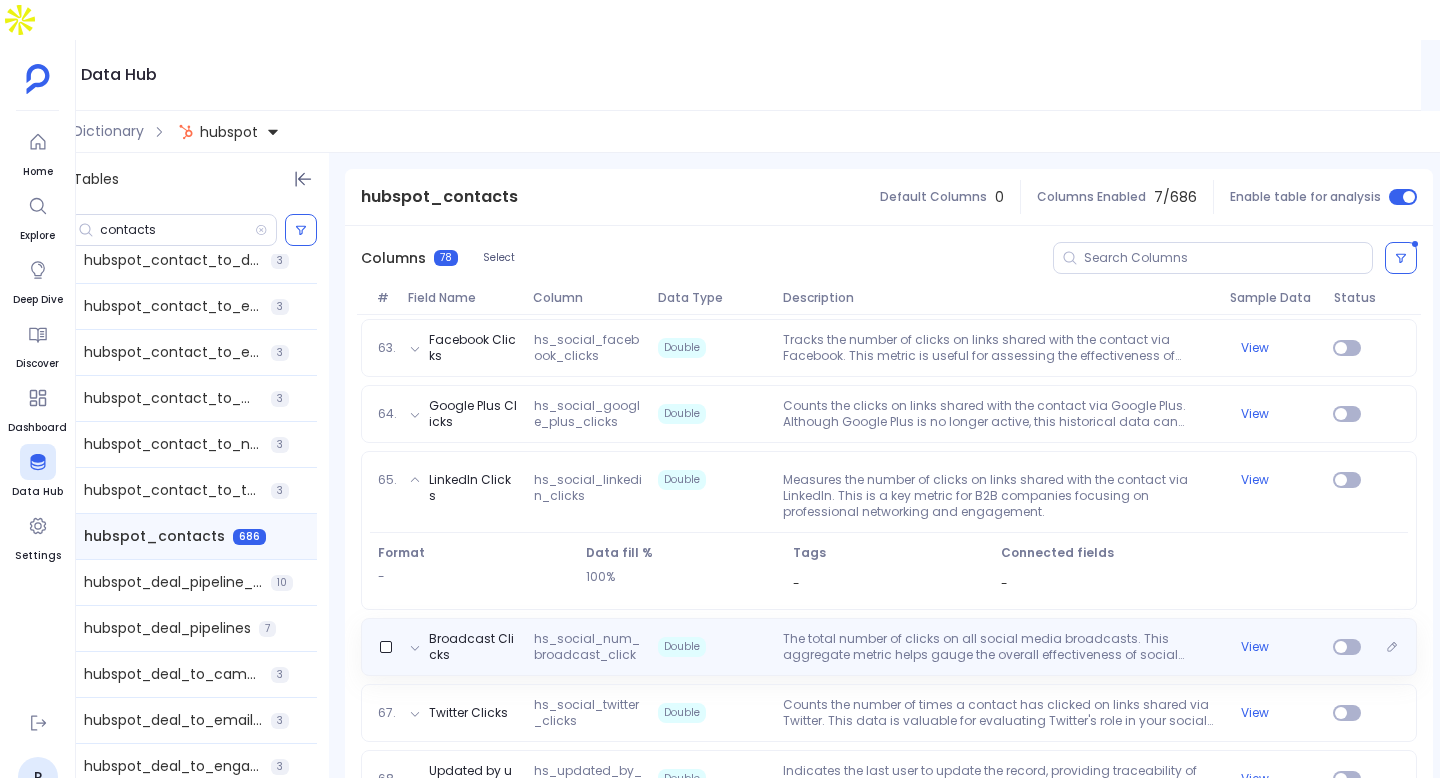 click on "The total number of clicks on all social media broadcasts. This aggregate metric helps gauge the overall effectiveness of social media marketing efforts." at bounding box center (998, 647) 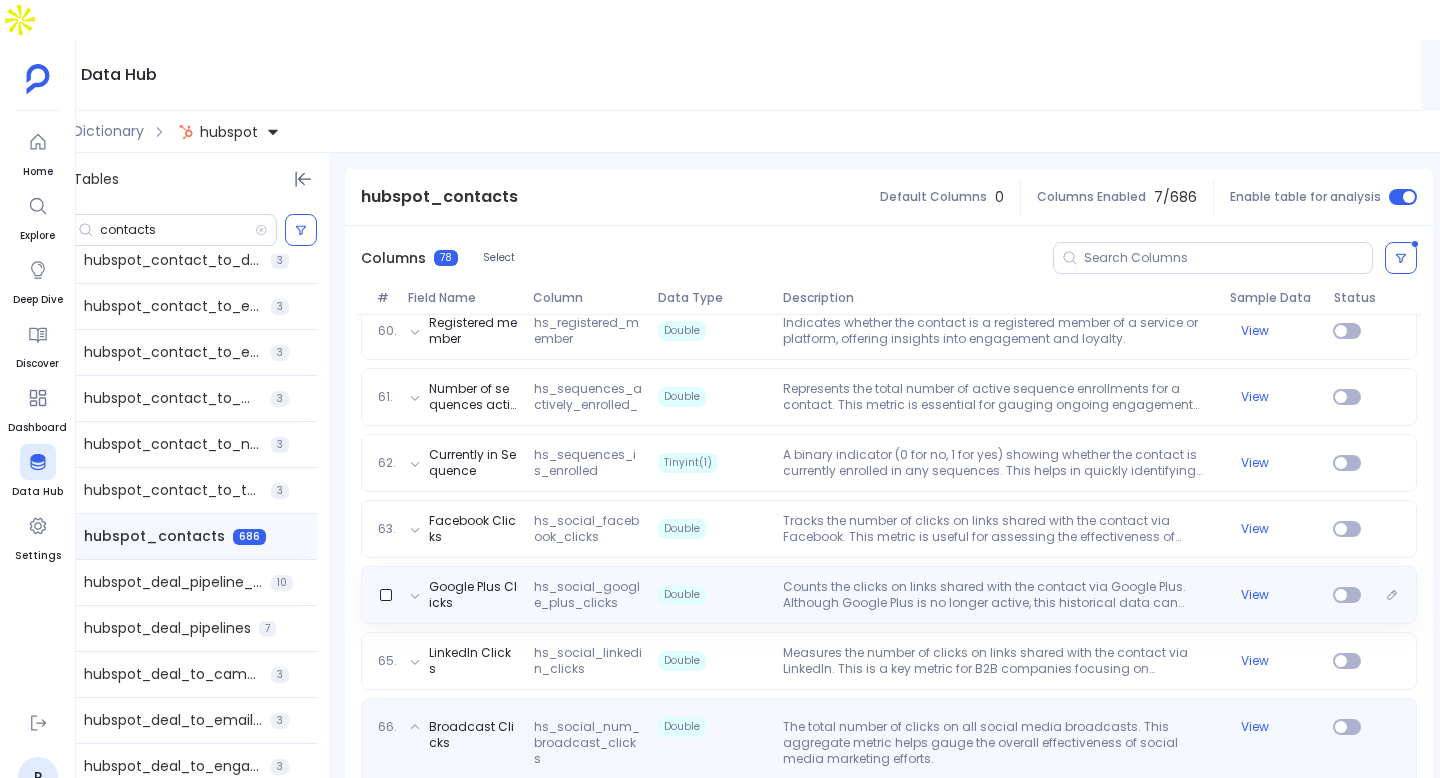 scroll, scrollTop: 4135, scrollLeft: 0, axis: vertical 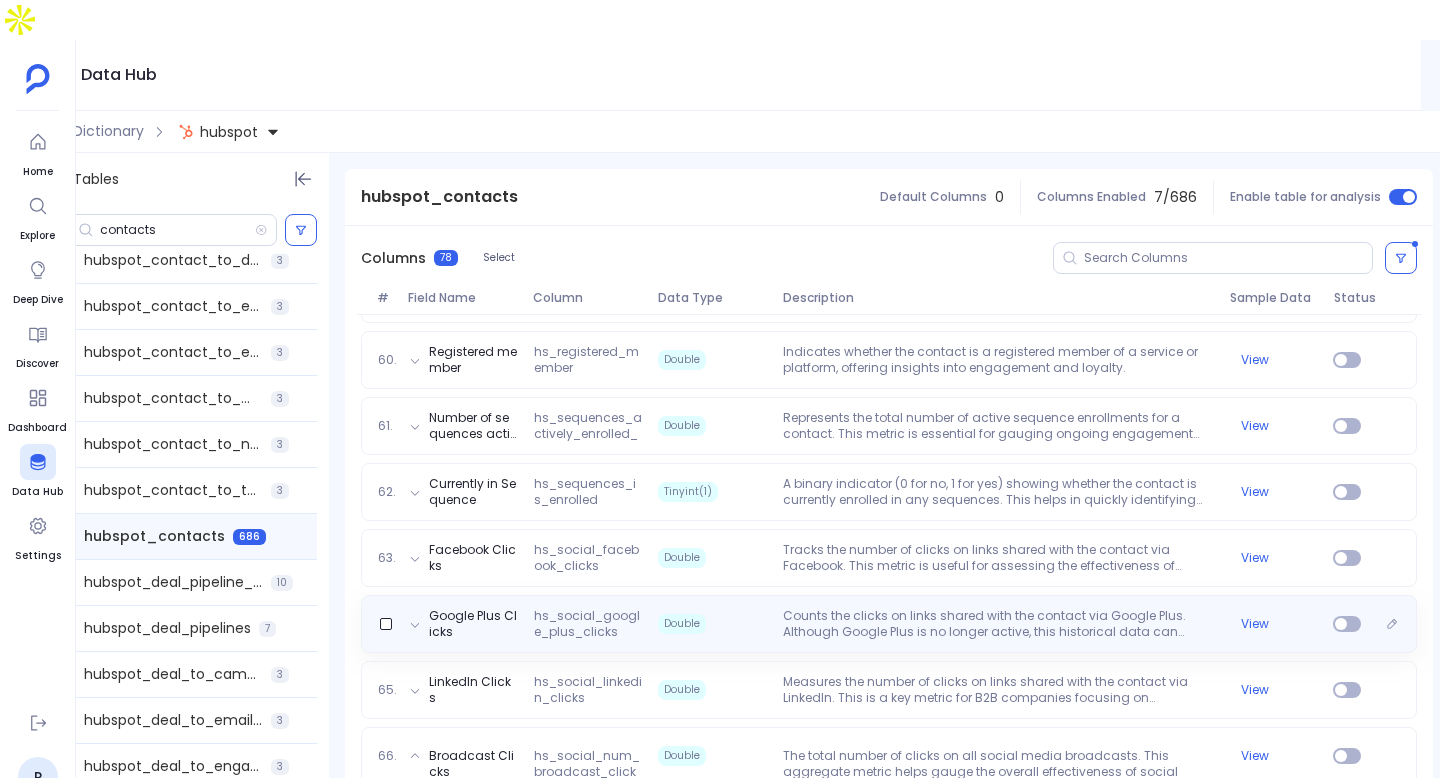 click on "Google Plus Clicks hs_social_google_plus_clicks Double Counts the clicks on links shared with the contact via Google Plus. Although Google Plus is no longer active, this historical data can provide insights into past engagement. View" at bounding box center [889, 624] 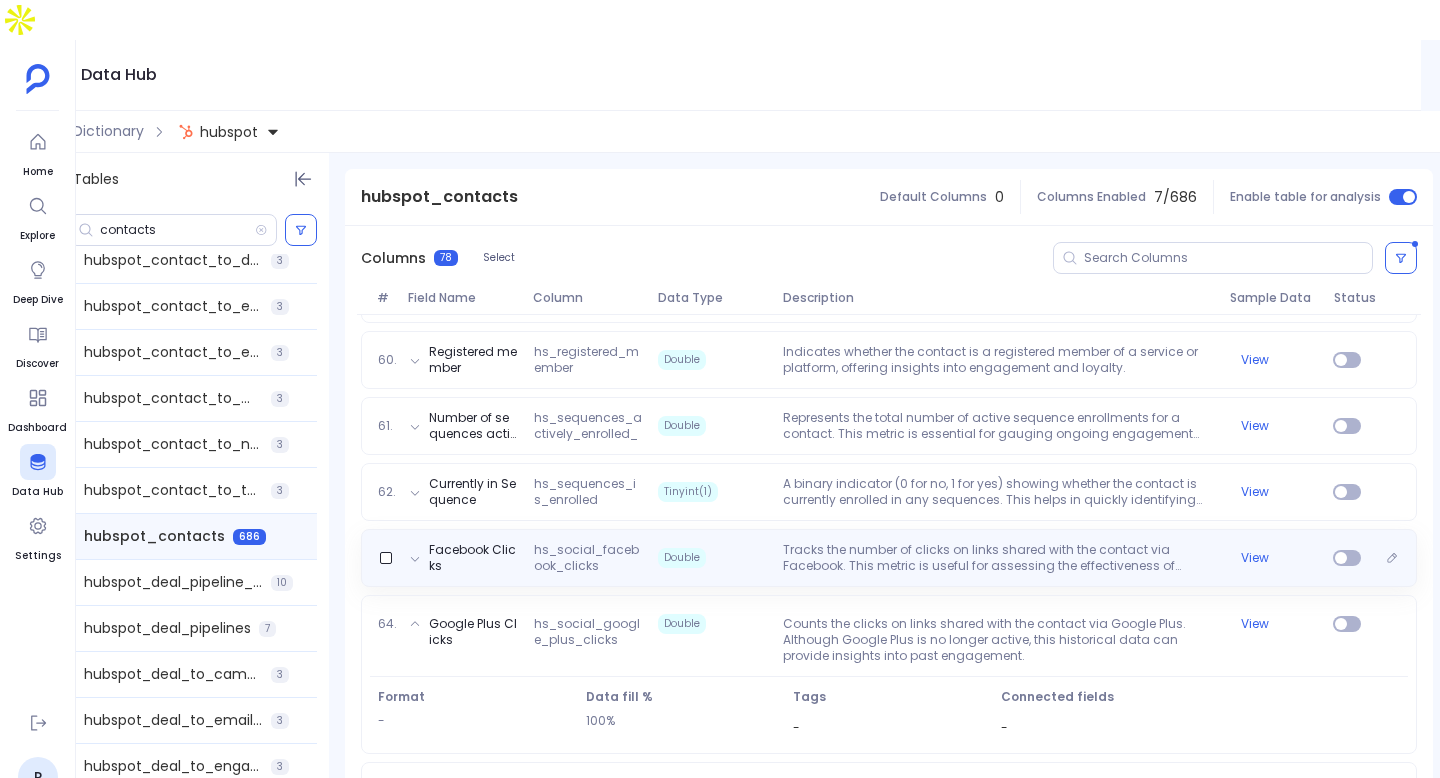 click on "Tracks the number of clicks on links shared with the contact via Facebook. This metric is useful for assessing the effectiveness of Facebook as a channel in your social media strategy." at bounding box center (998, 558) 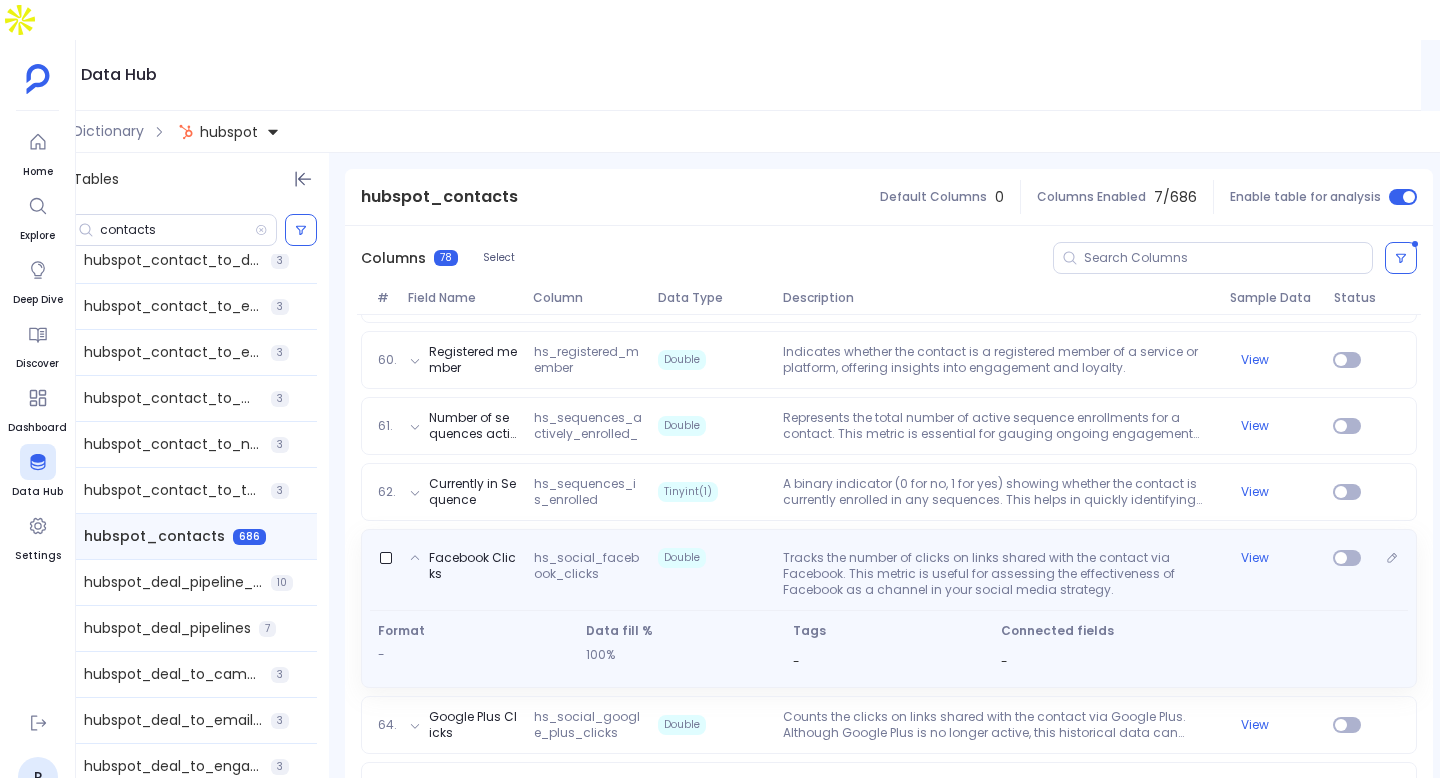 click on "Facebook Clicks hs_social_facebook_clicks Double Tracks the number of clicks on links shared with the contact via Facebook. This metric is useful for assessing the effectiveness of Facebook as a channel in your social media strategy. View" at bounding box center (889, 570) 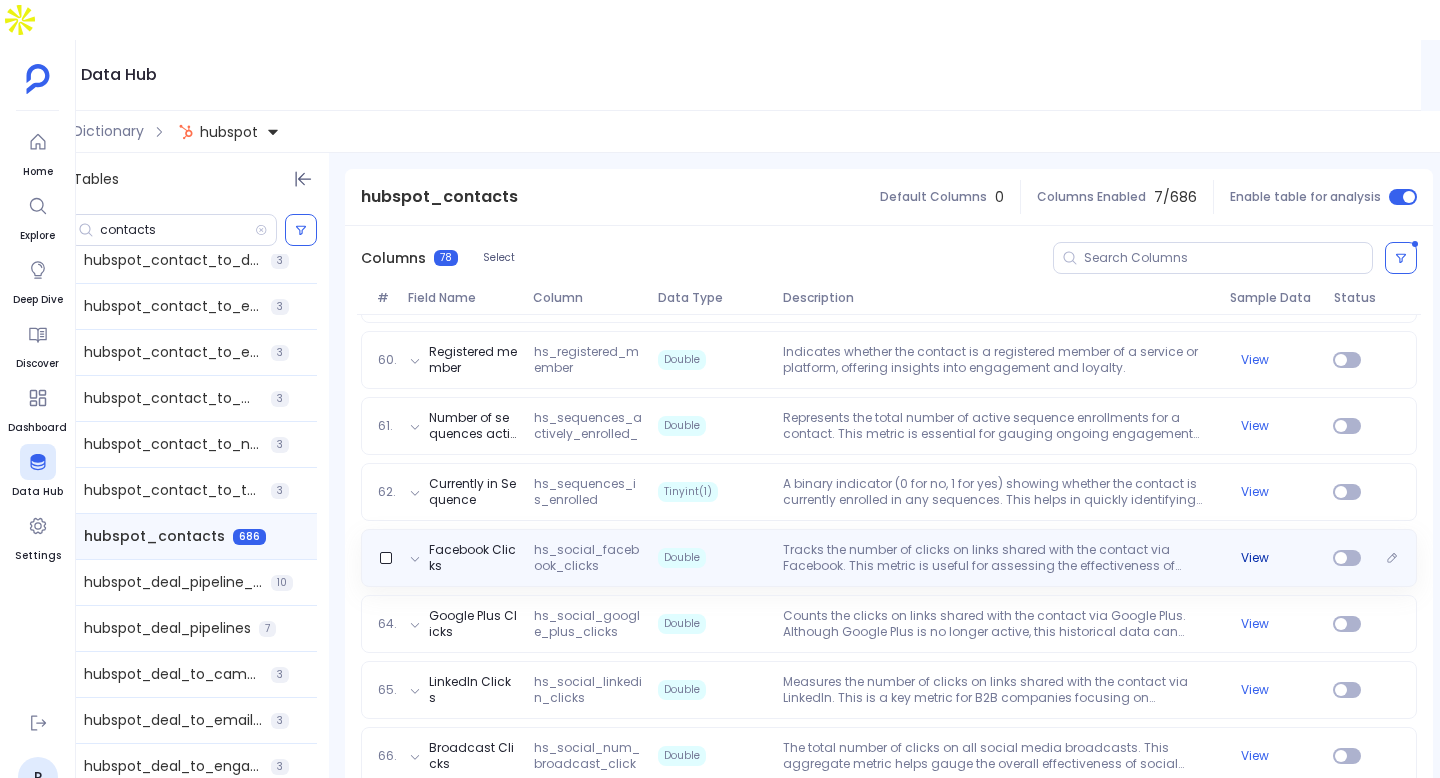 click on "View" at bounding box center (1255, 558) 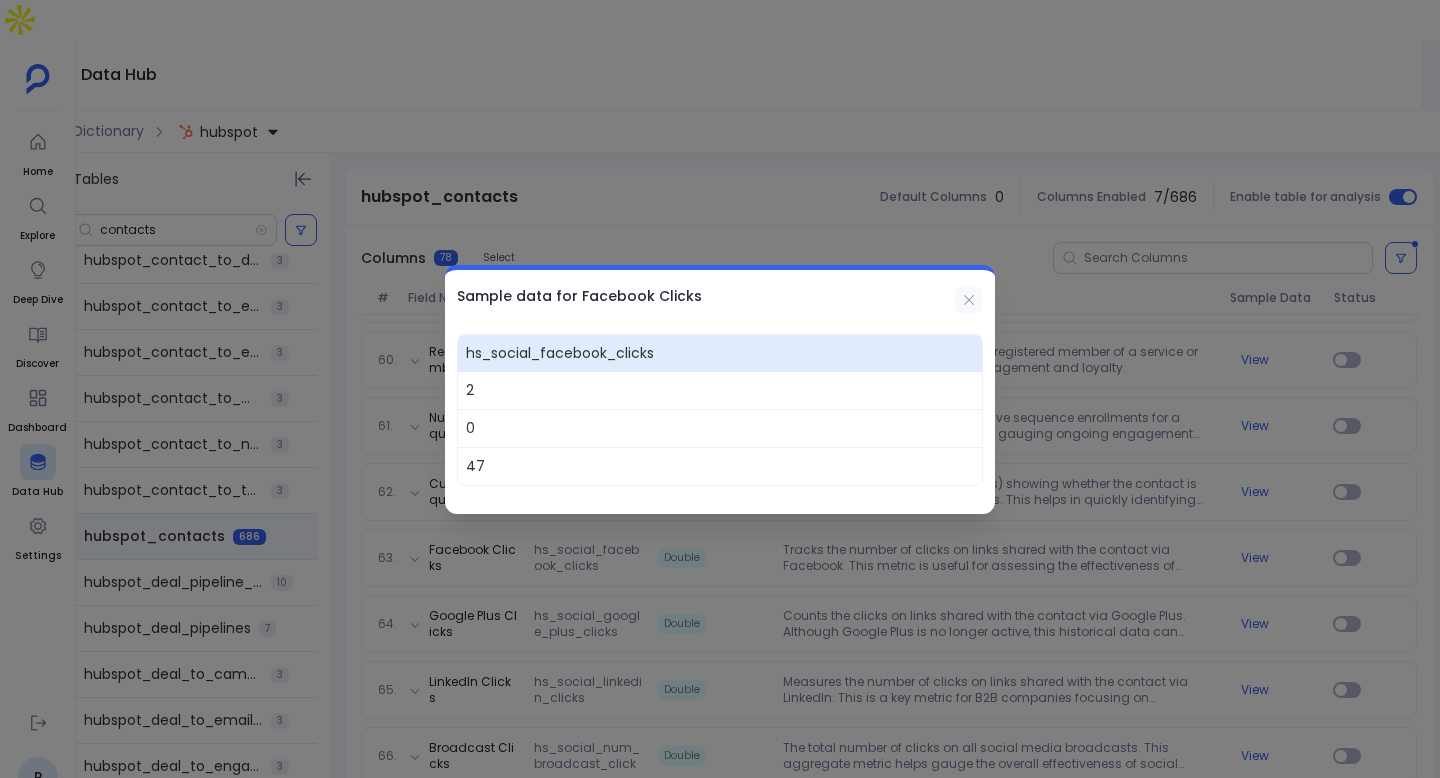 click 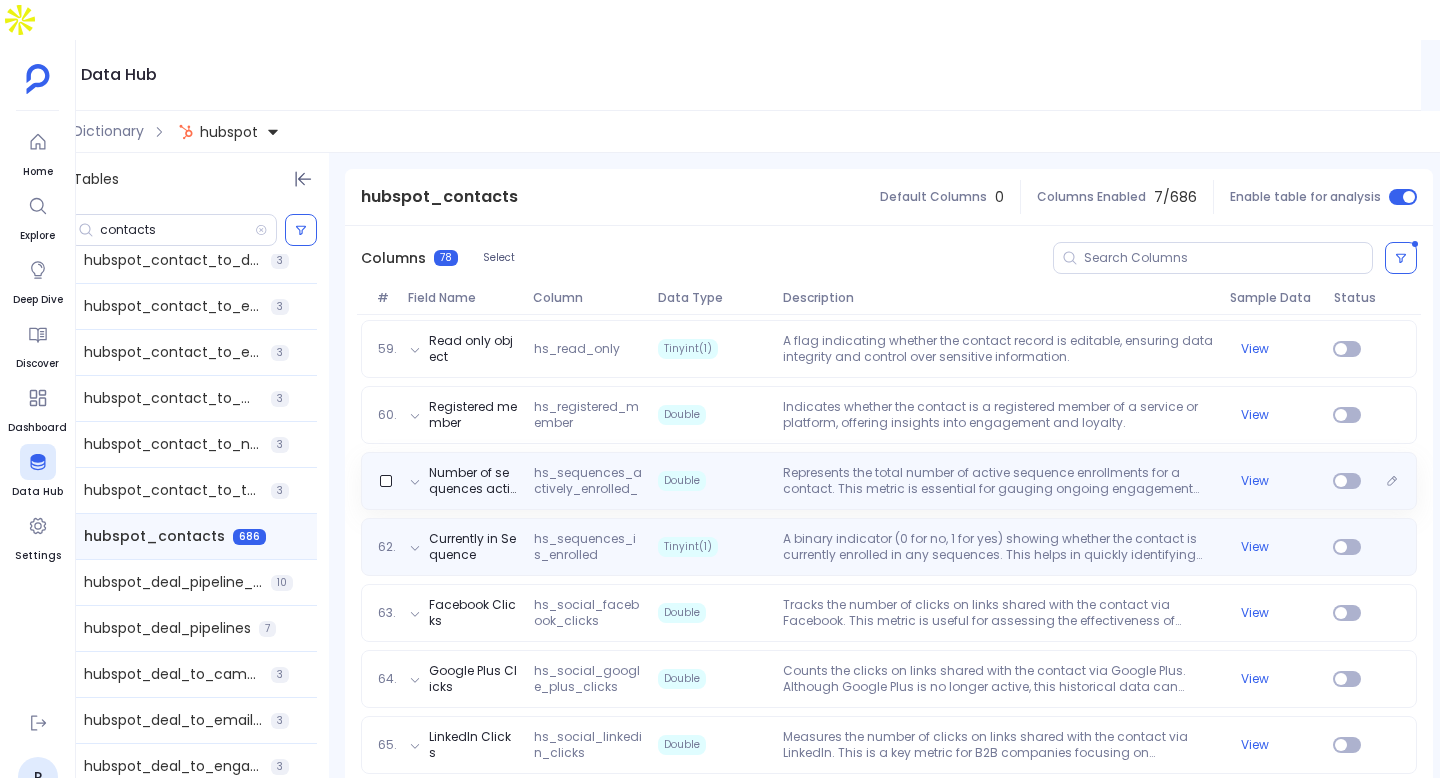 scroll, scrollTop: 4066, scrollLeft: 0, axis: vertical 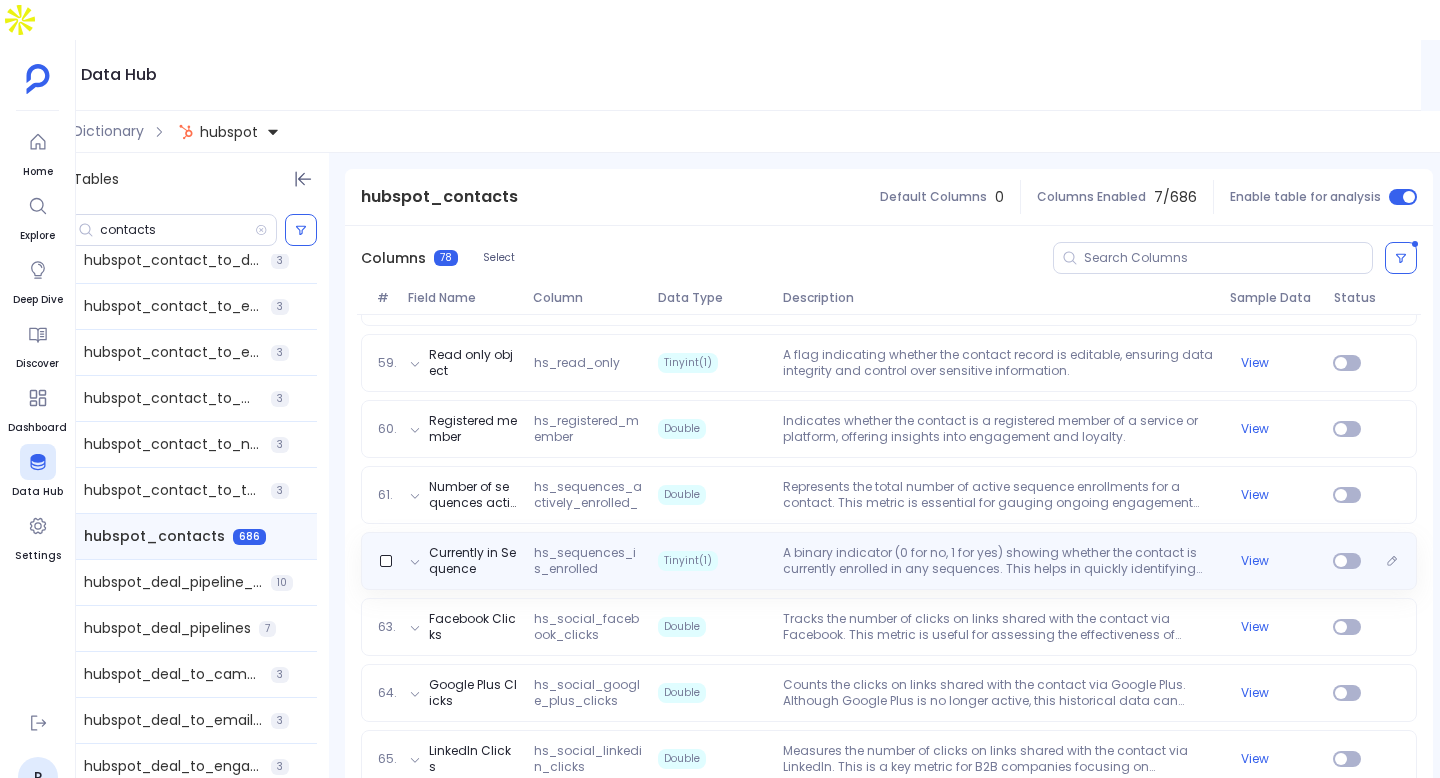 click on "A binary indicator (0 for no, 1 for yes) showing whether the contact is currently enrolled in any sequences. This helps in quickly identifying active participants in your marketing or sales campaigns." at bounding box center (998, 561) 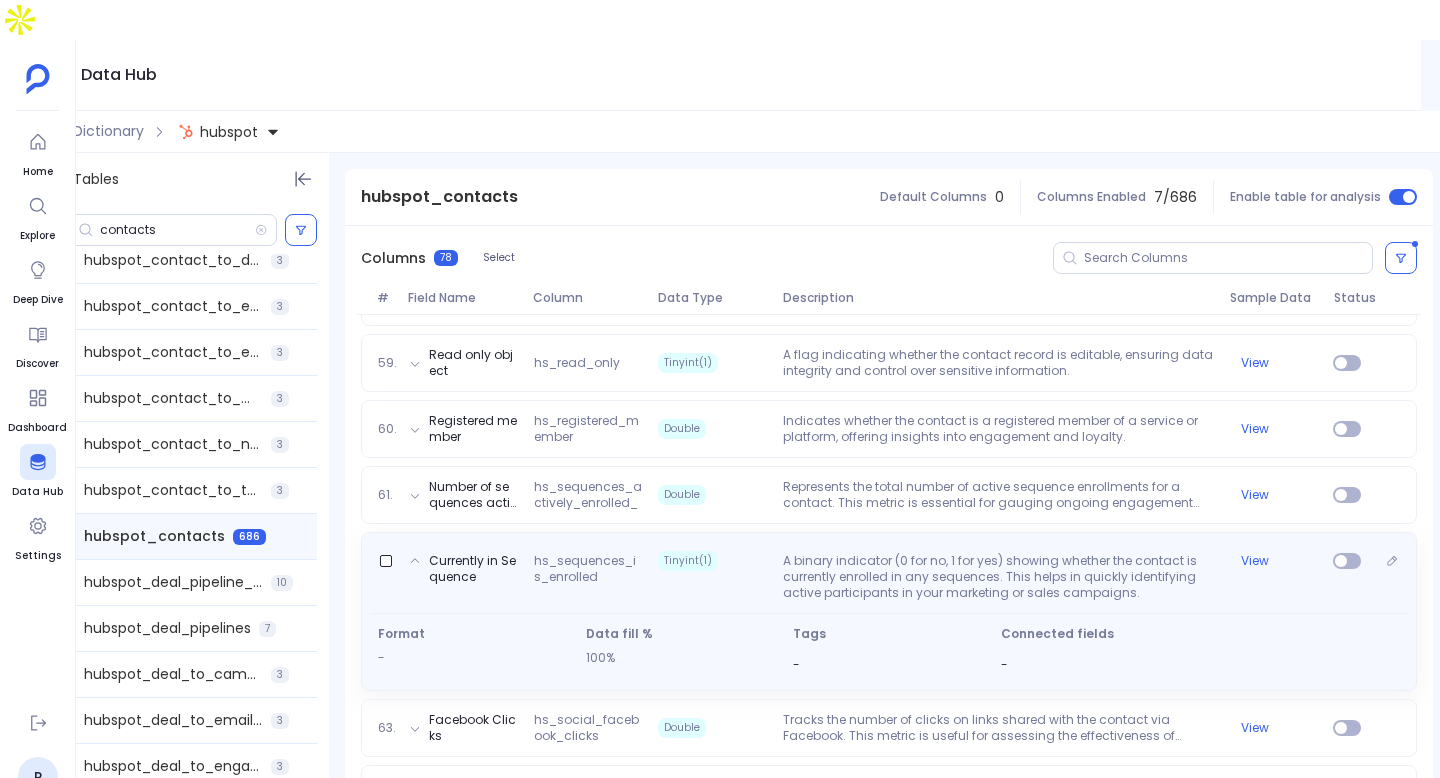 scroll, scrollTop: 4030, scrollLeft: 0, axis: vertical 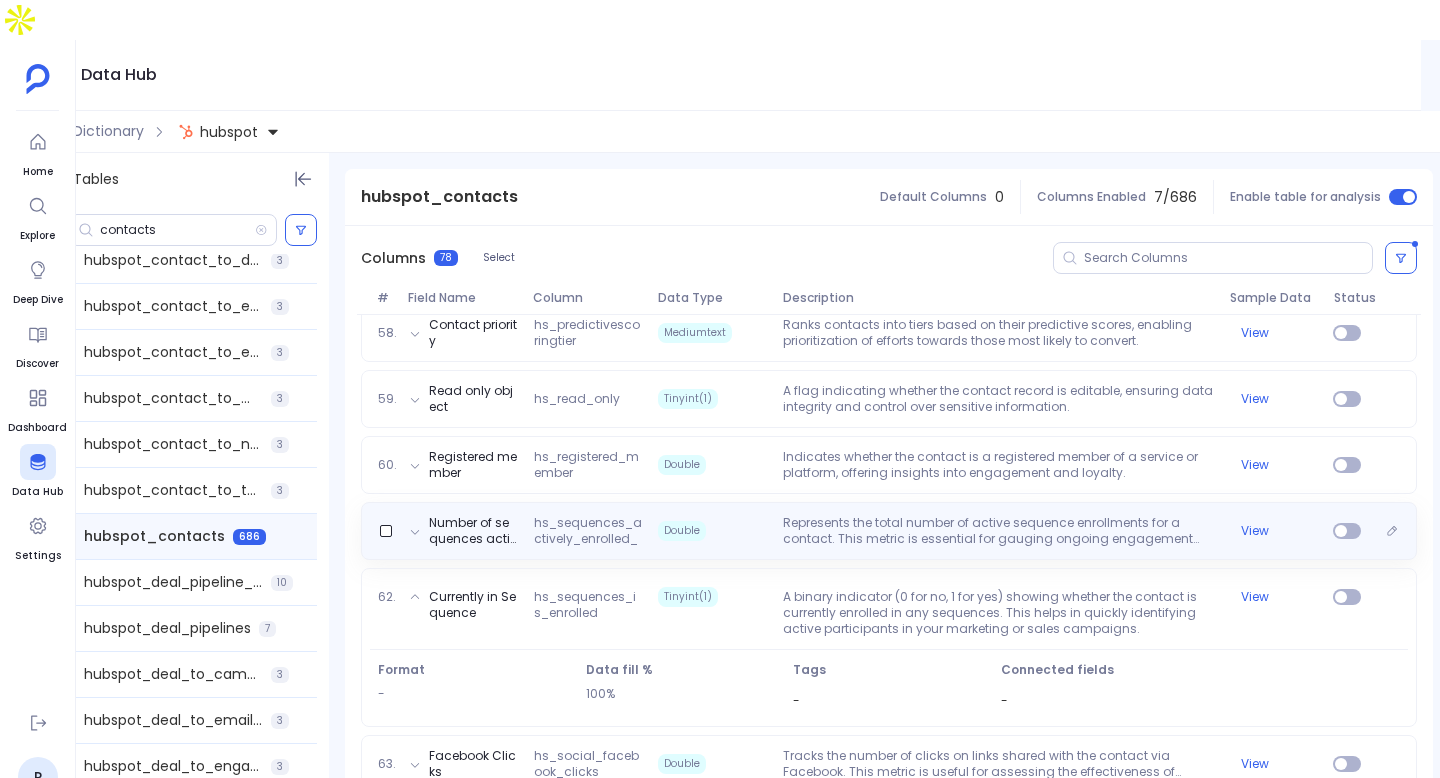 click on "Represents the total number of active sequence enrollments for a contact. This metric is essential for gauging ongoing engagement and interest levels in your marketing or sales sequences." at bounding box center (998, 531) 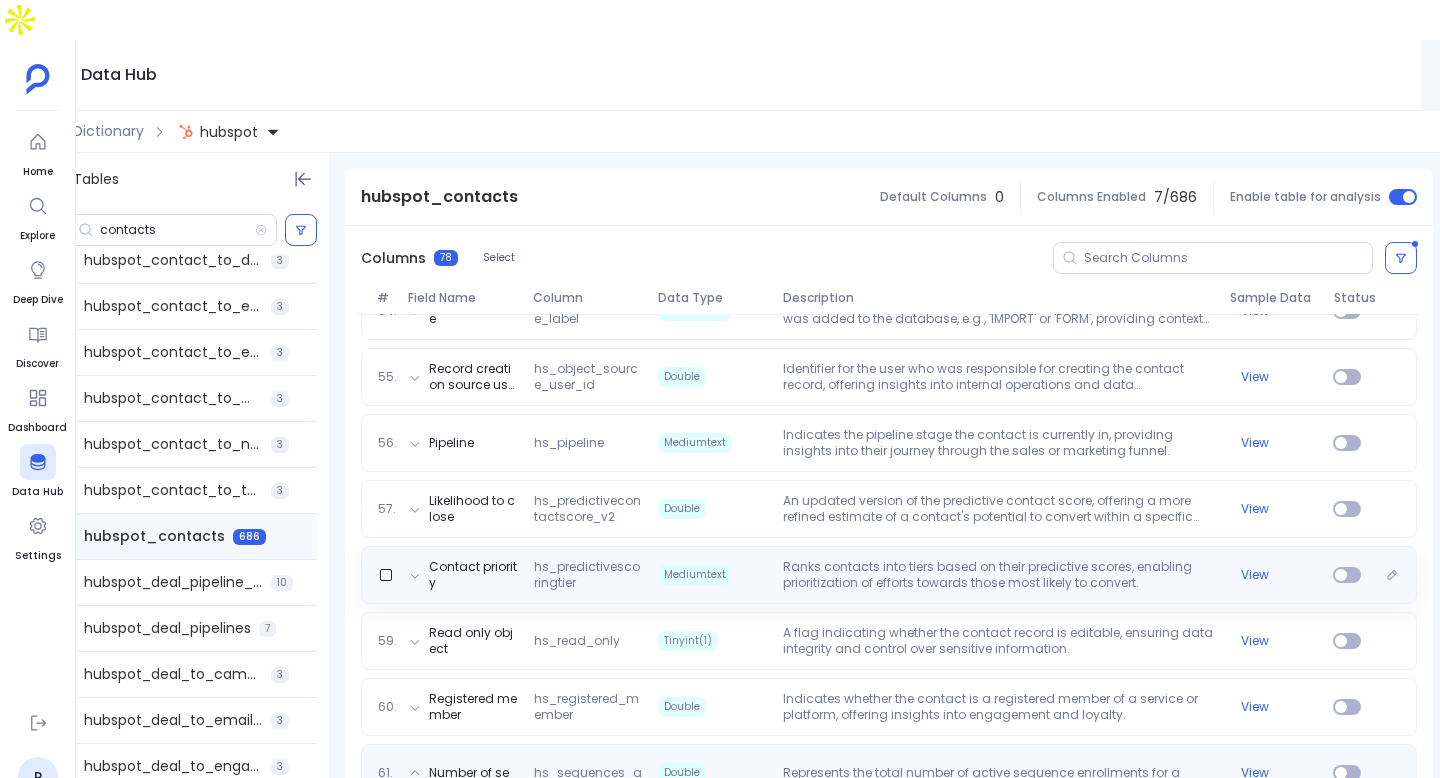 scroll, scrollTop: 3753, scrollLeft: 0, axis: vertical 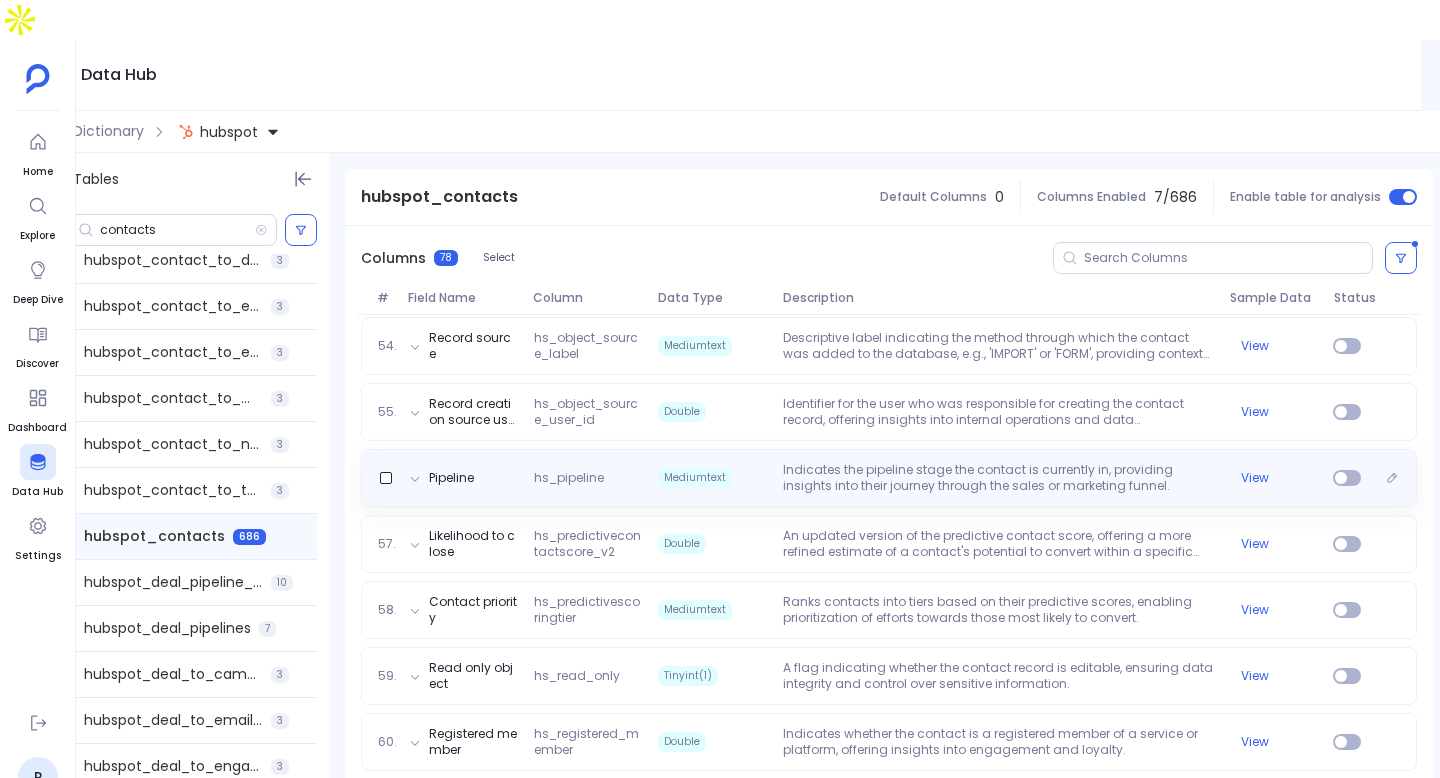 click on "Indicates the pipeline stage the contact is currently in, providing insights into their journey through the sales or marketing funnel." at bounding box center (998, 478) 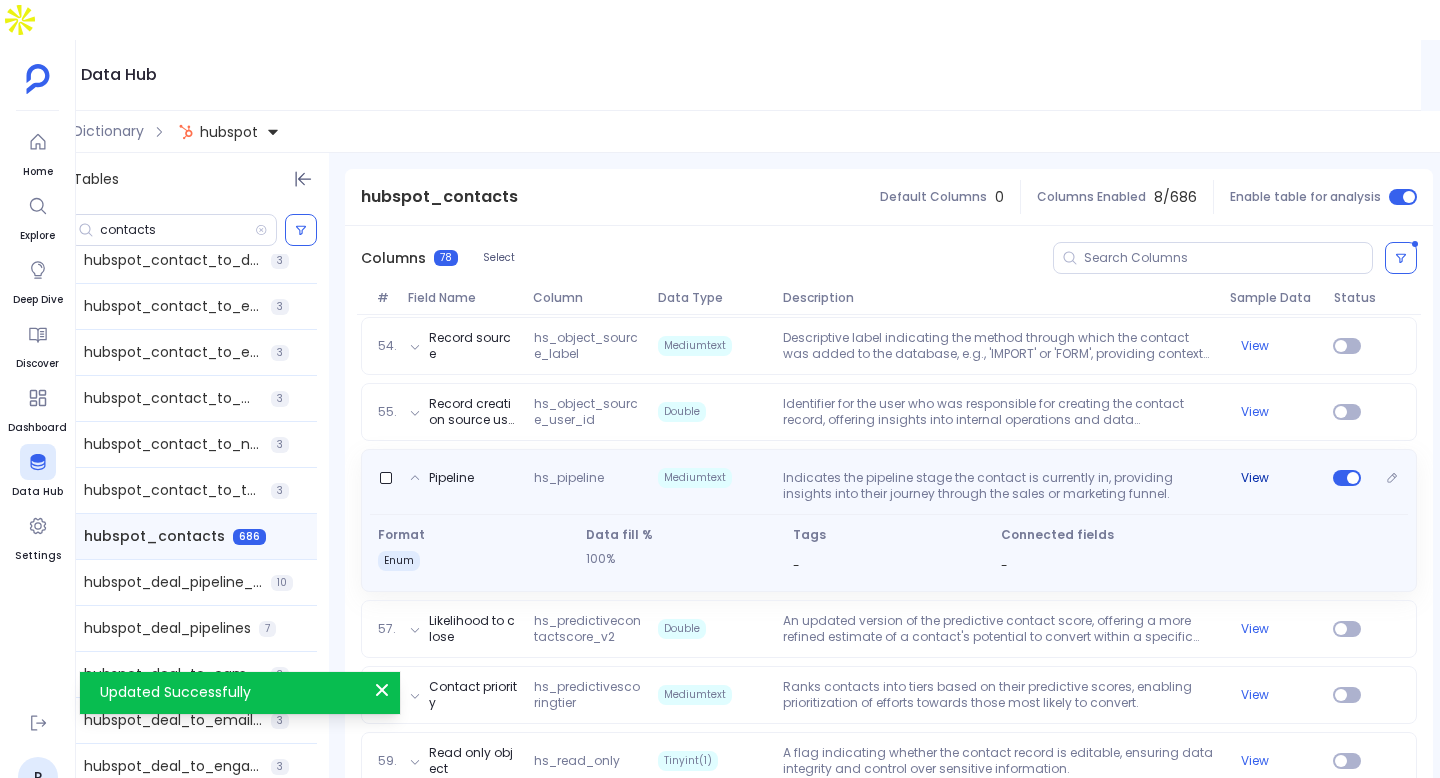 click on "View" at bounding box center [1255, 478] 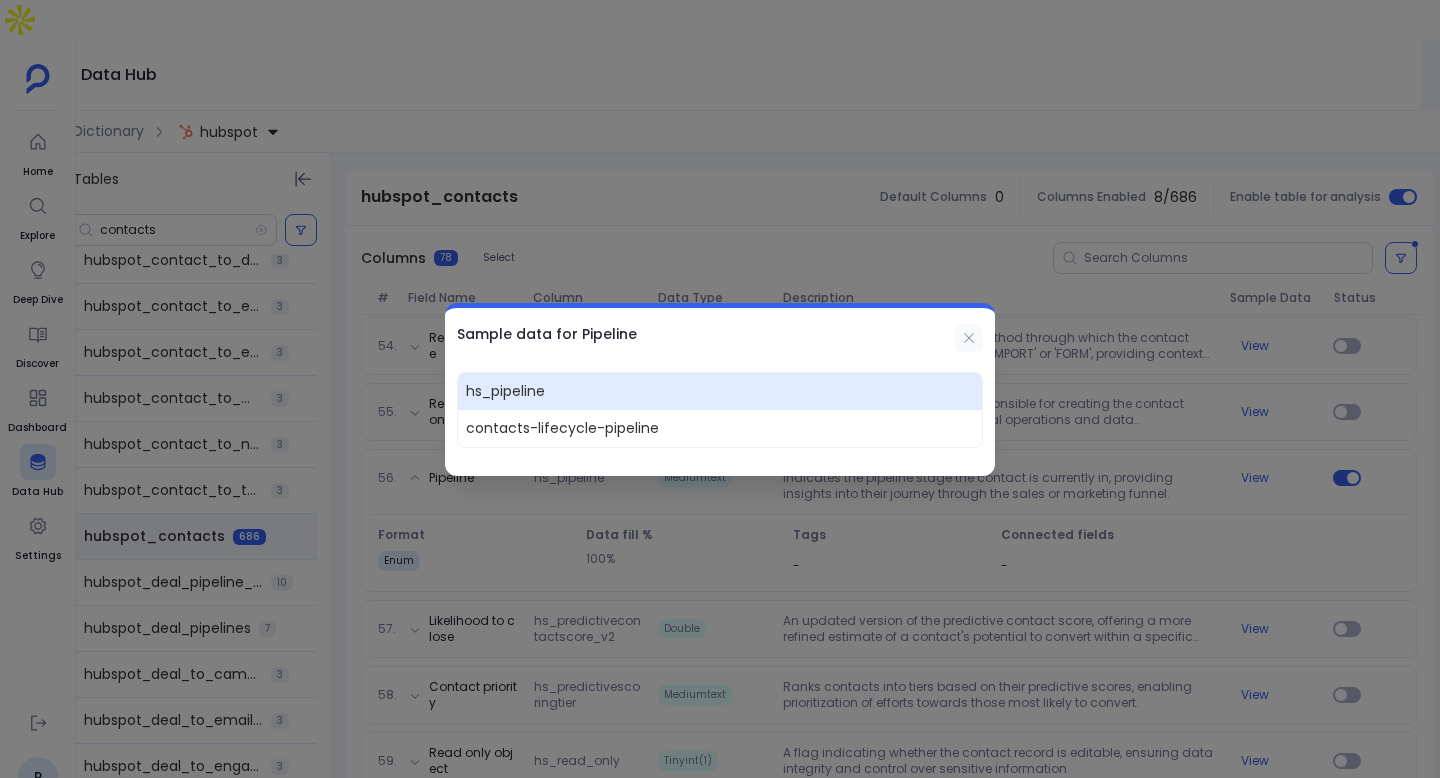 click at bounding box center [969, 338] 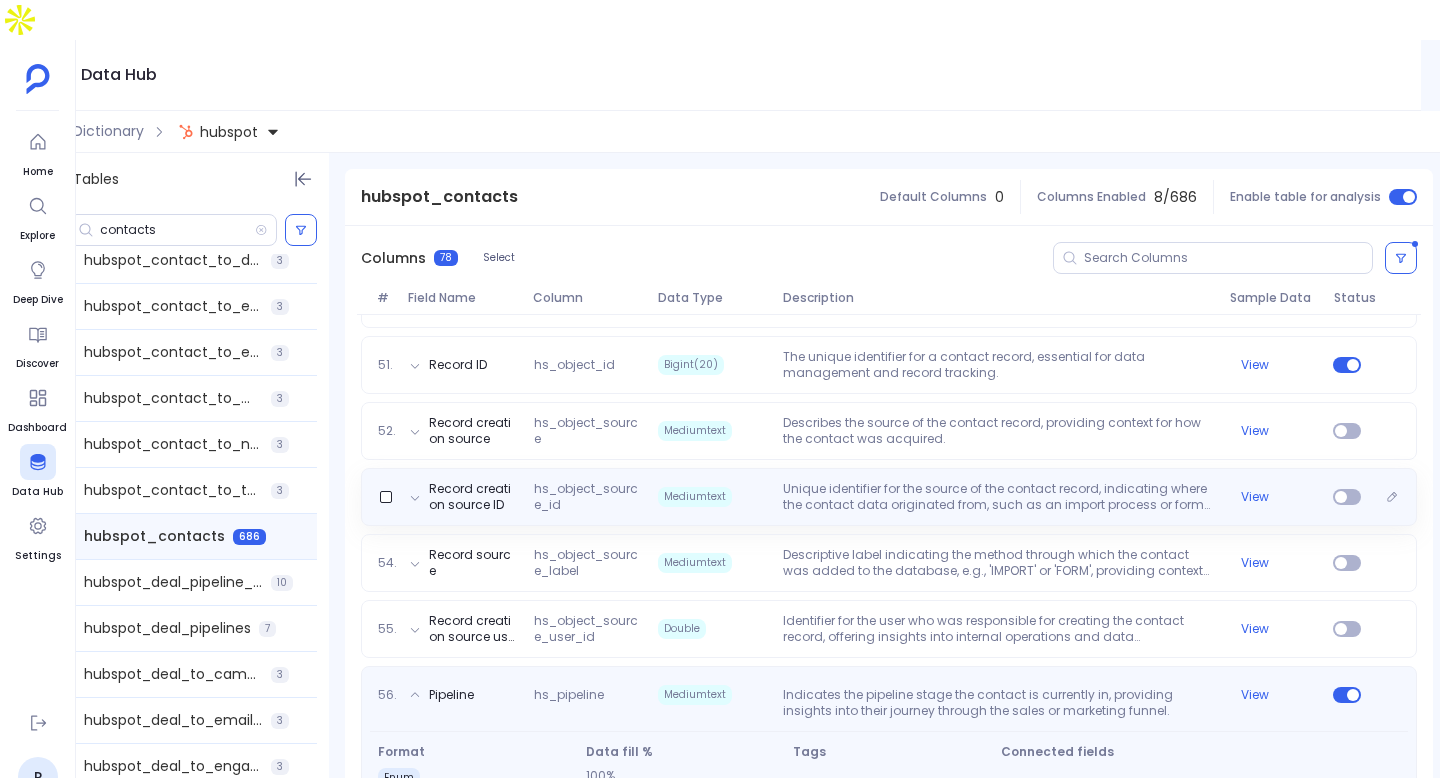 scroll, scrollTop: 3529, scrollLeft: 0, axis: vertical 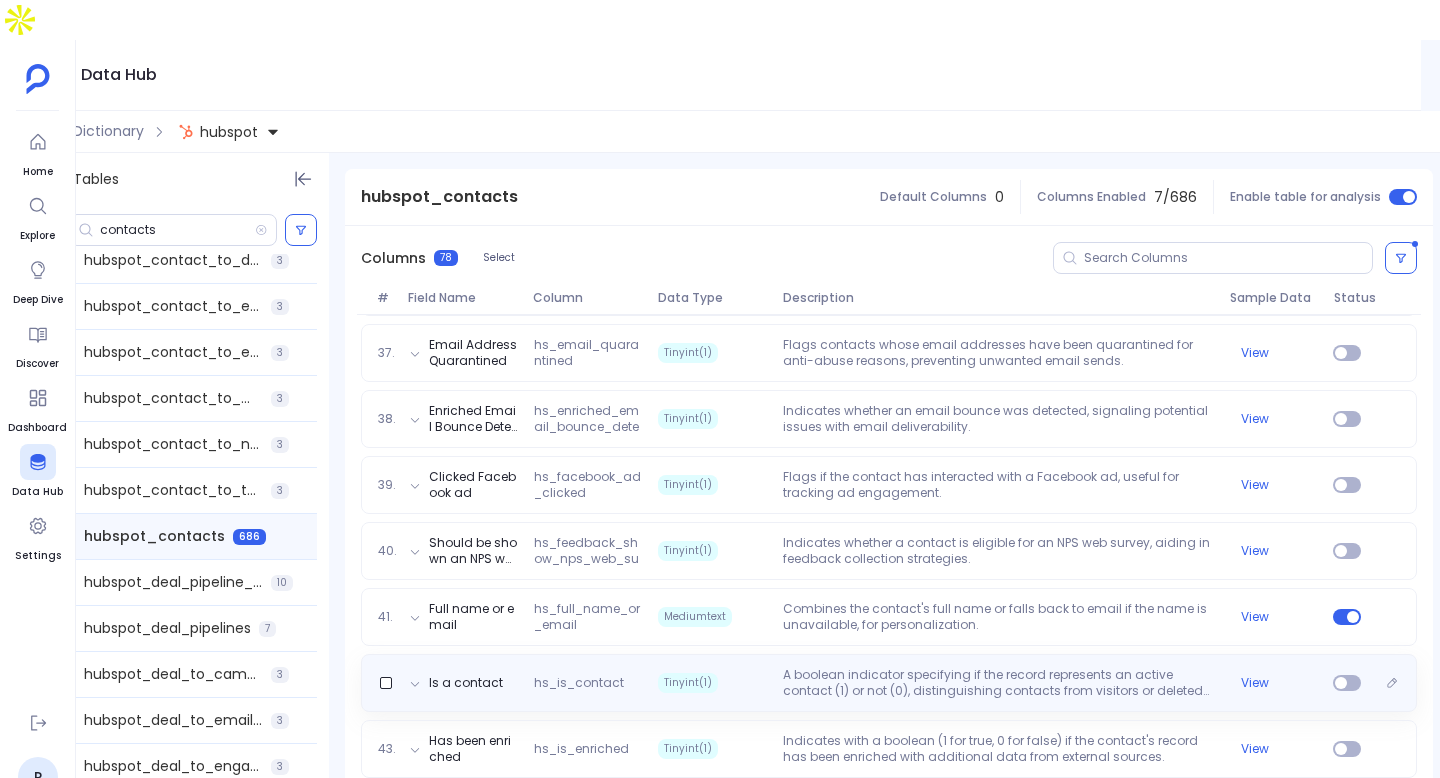 click on "A boolean indicator specifying if the record represents an active contact (1) or not (0), distinguishing contacts from visitors or deleted entries." at bounding box center (998, 683) 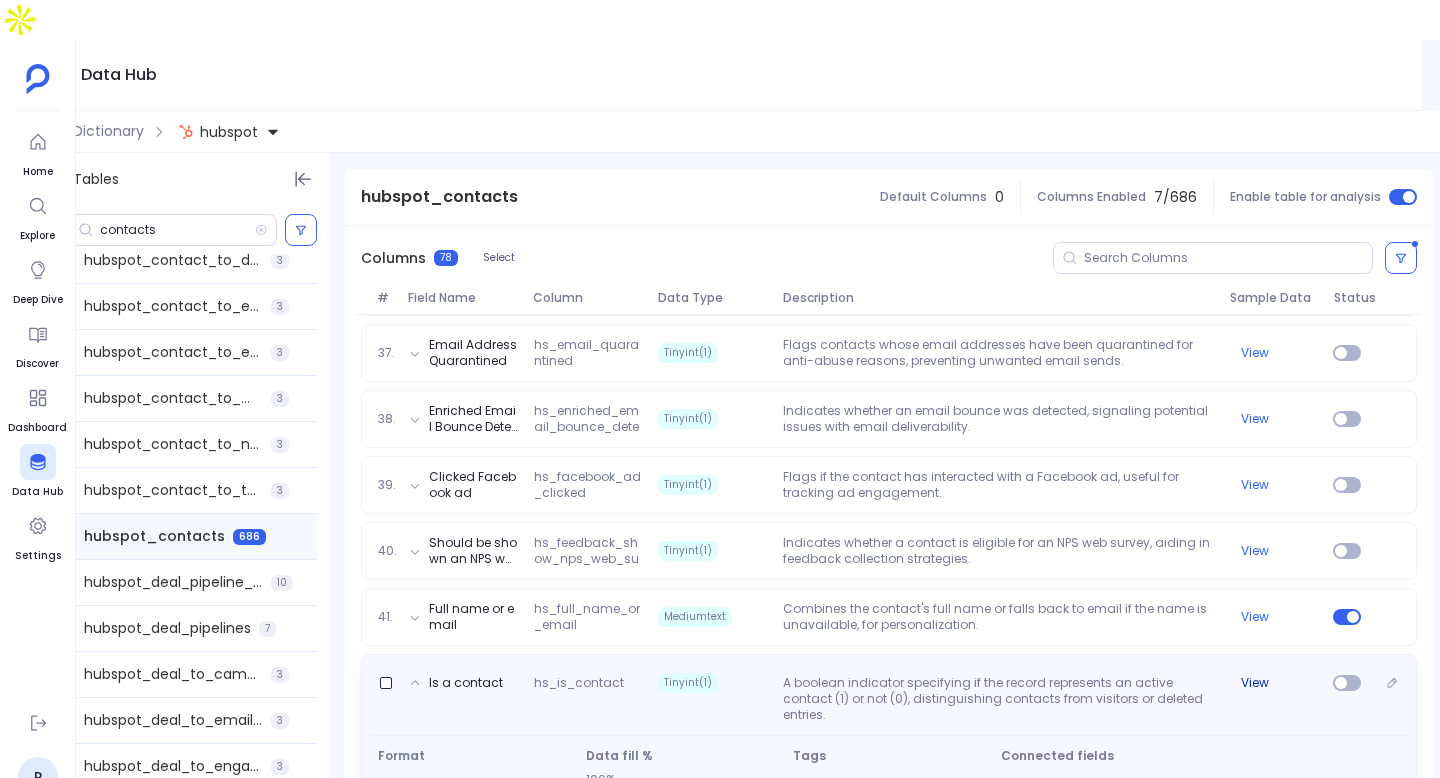click on "View" at bounding box center (1255, 683) 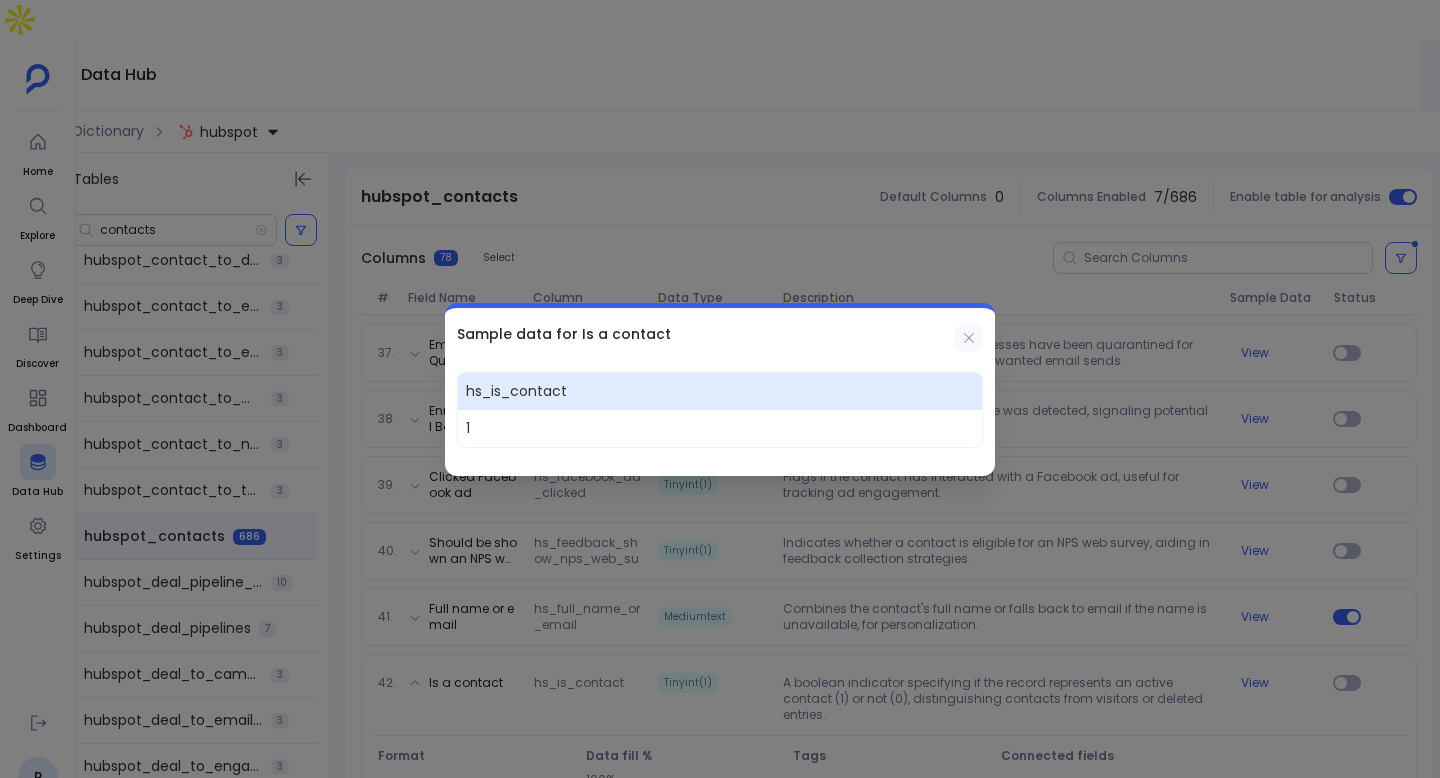 click at bounding box center (969, 338) 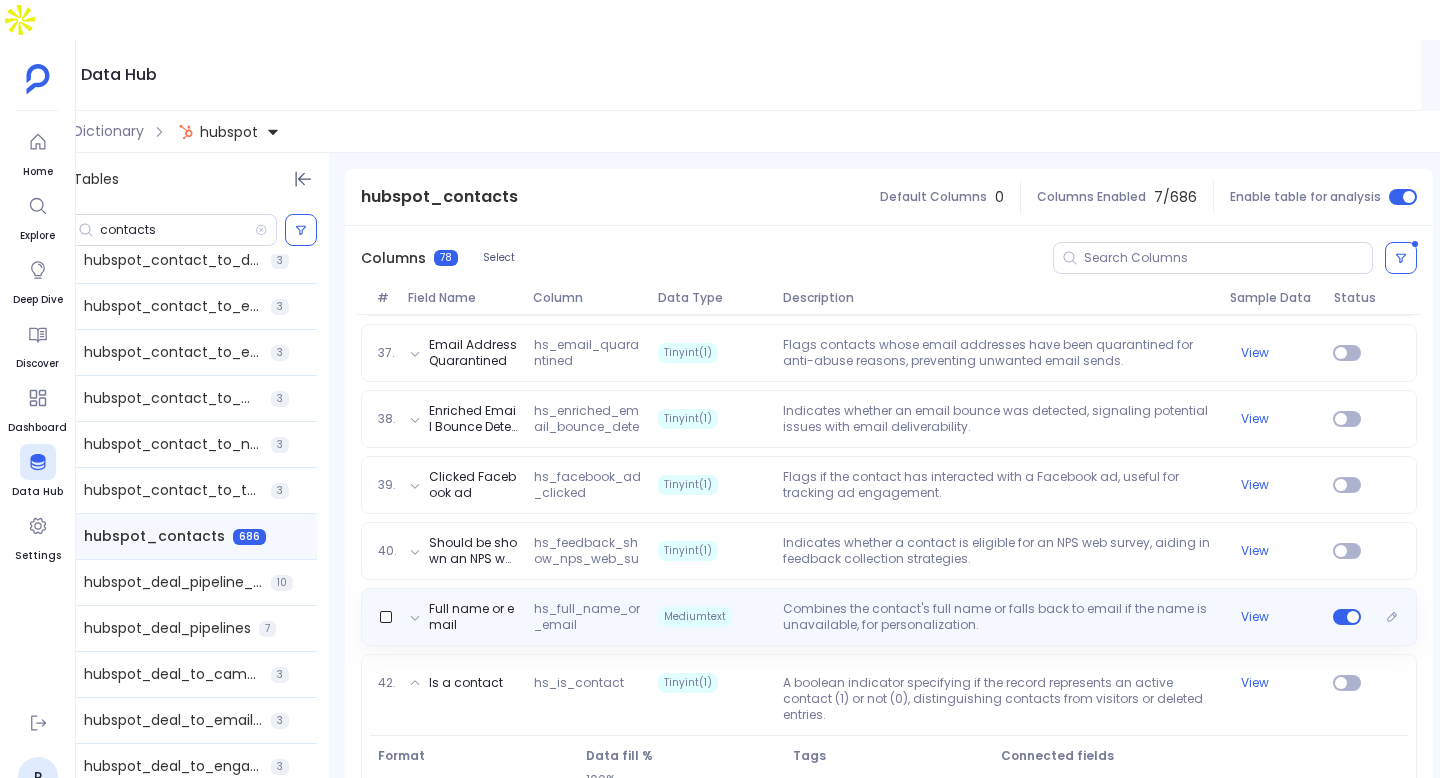 click on "Combines the contact's full name or falls back to email if the name is unavailable, for personalization." at bounding box center [998, 617] 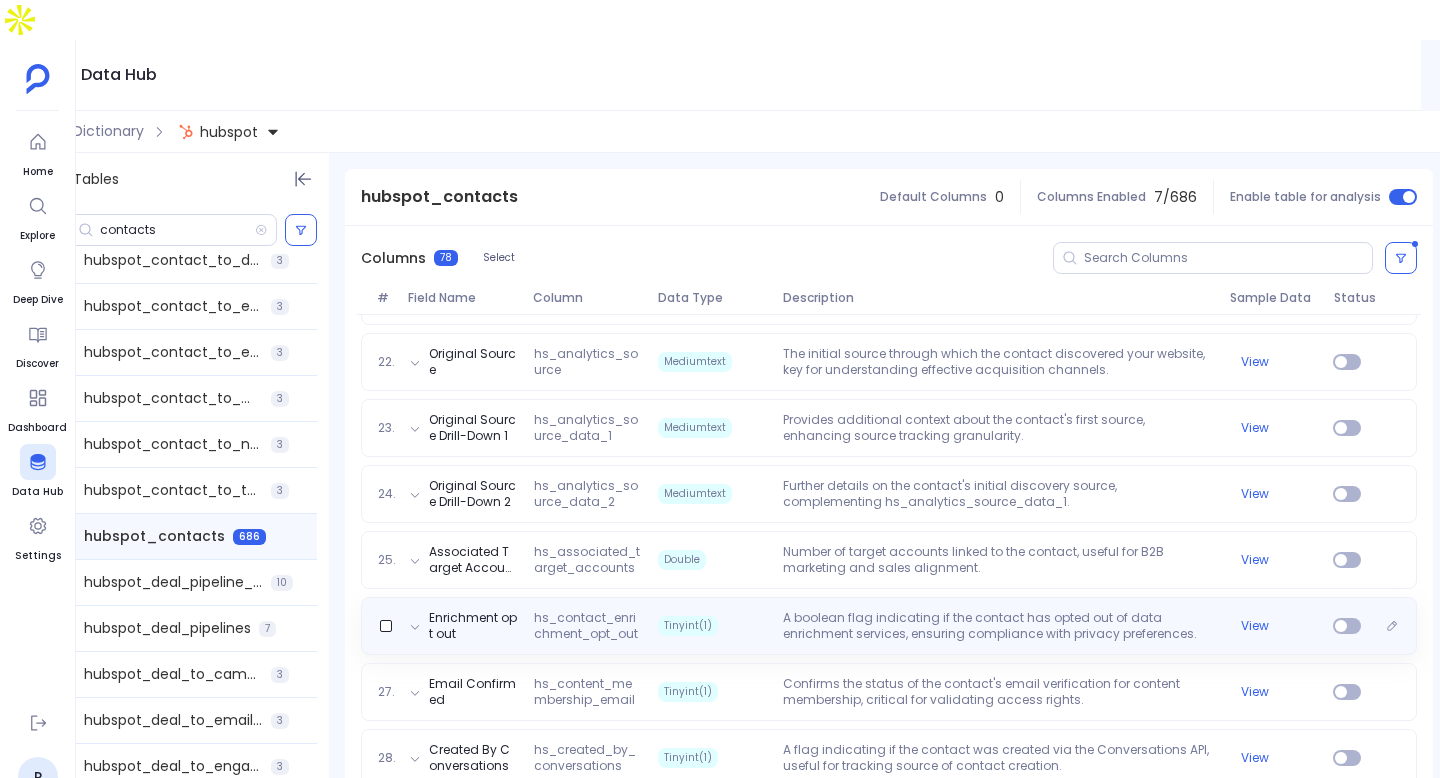 scroll, scrollTop: 1568, scrollLeft: 0, axis: vertical 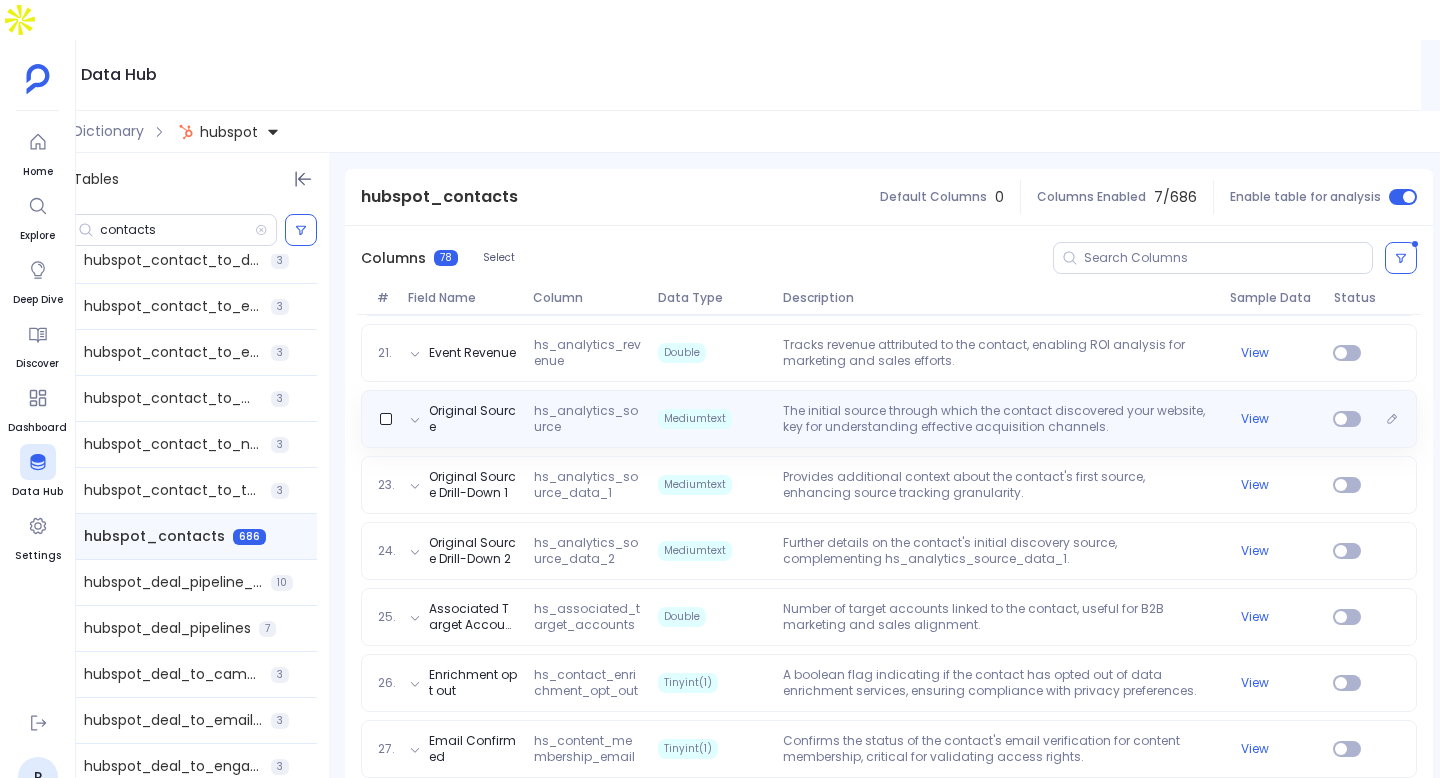 click on "Original Source hs_analytics_source Mediumtext The initial source through which the contact discovered your website, key for understanding effective acquisition channels. View" at bounding box center (889, 419) 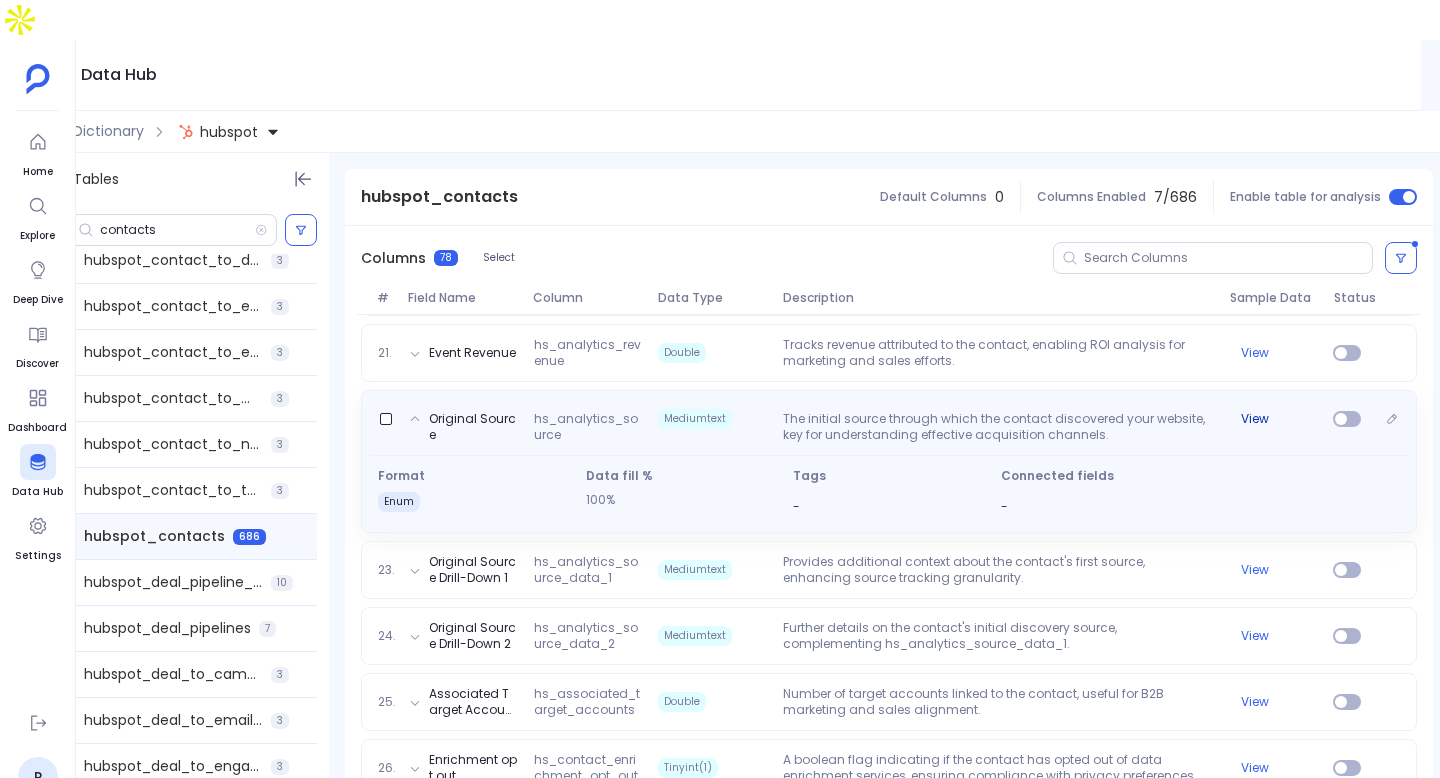 click on "View" at bounding box center (1255, 419) 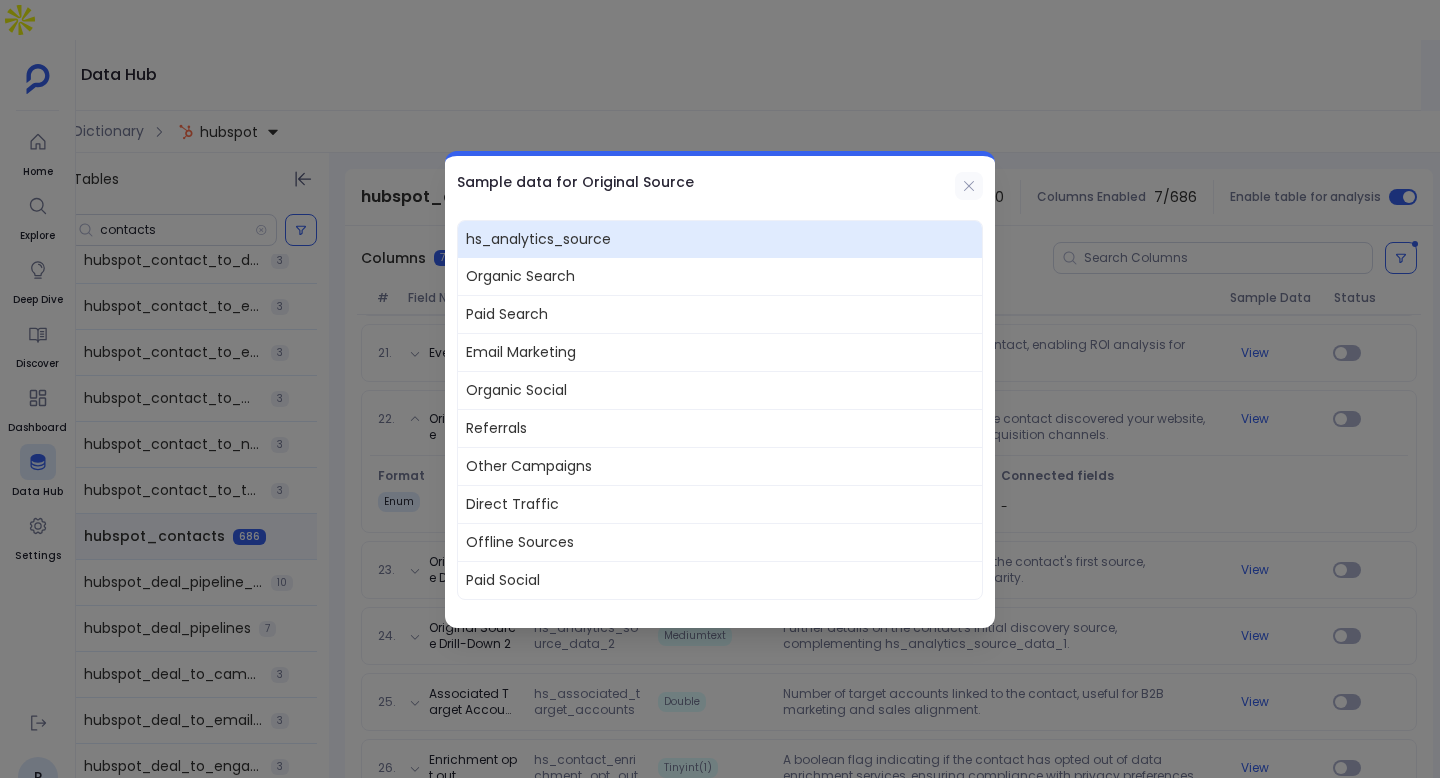click 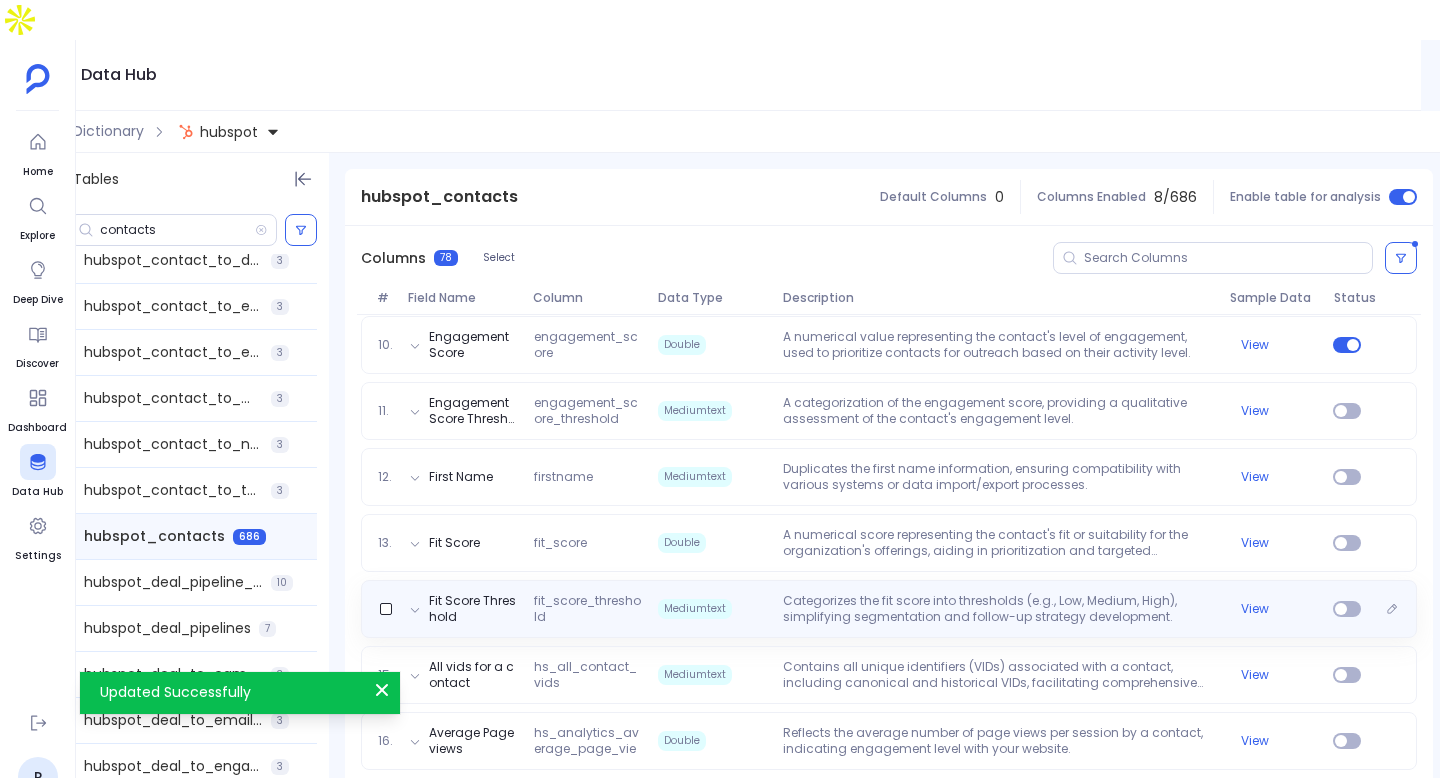 scroll, scrollTop: 826, scrollLeft: 0, axis: vertical 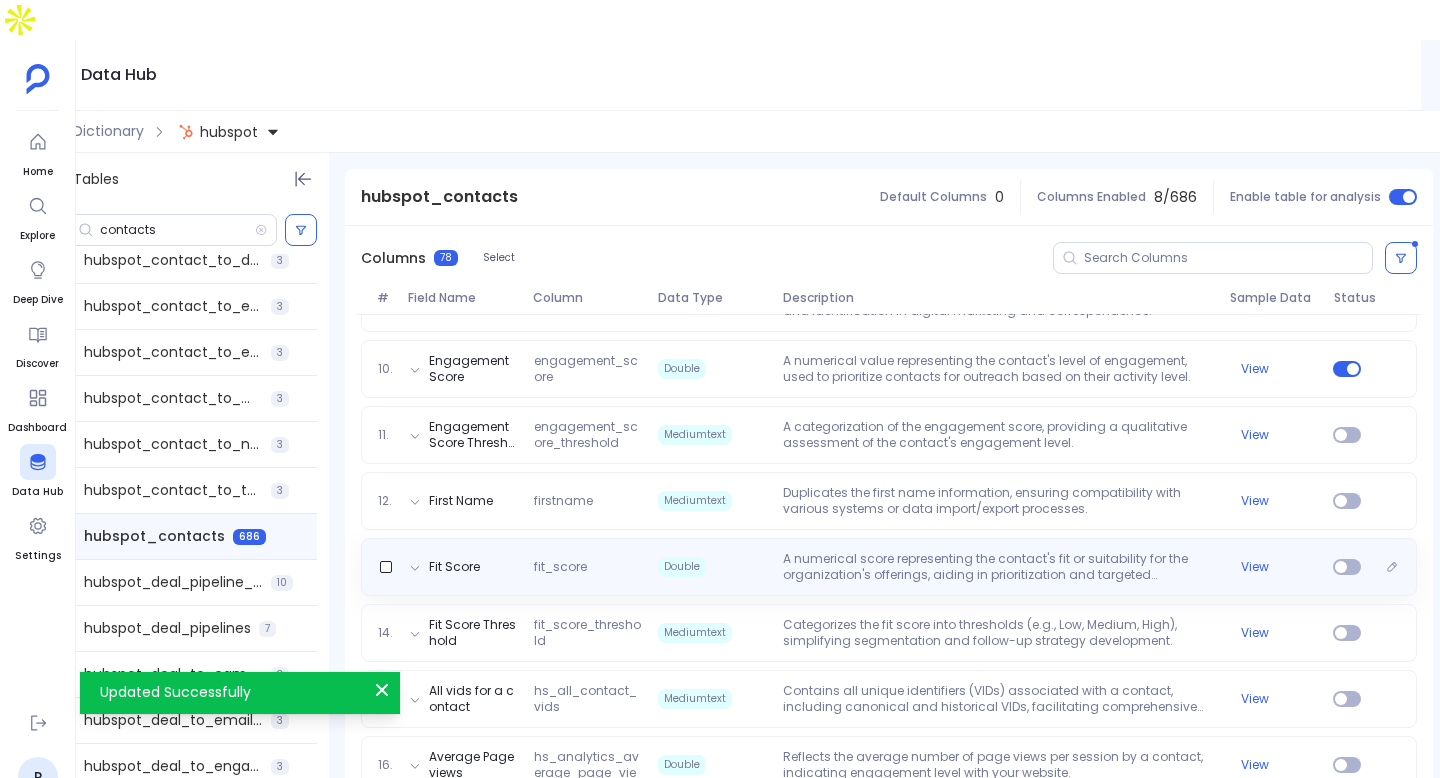 click on "A numerical score representing the contact's fit or suitability for the organization's offerings, aiding in prioritization and targeted engagement strategies." at bounding box center (998, 567) 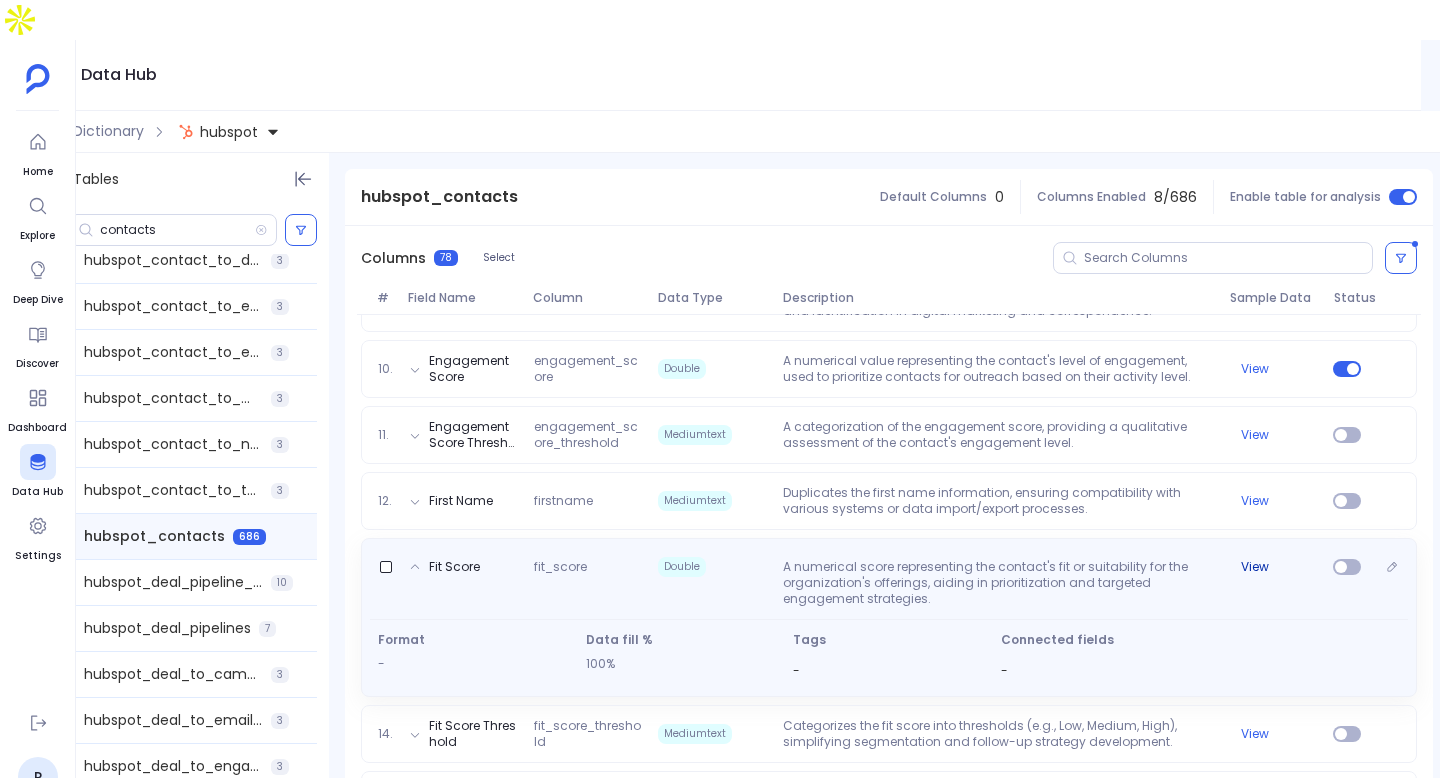 click on "View" at bounding box center (1255, 567) 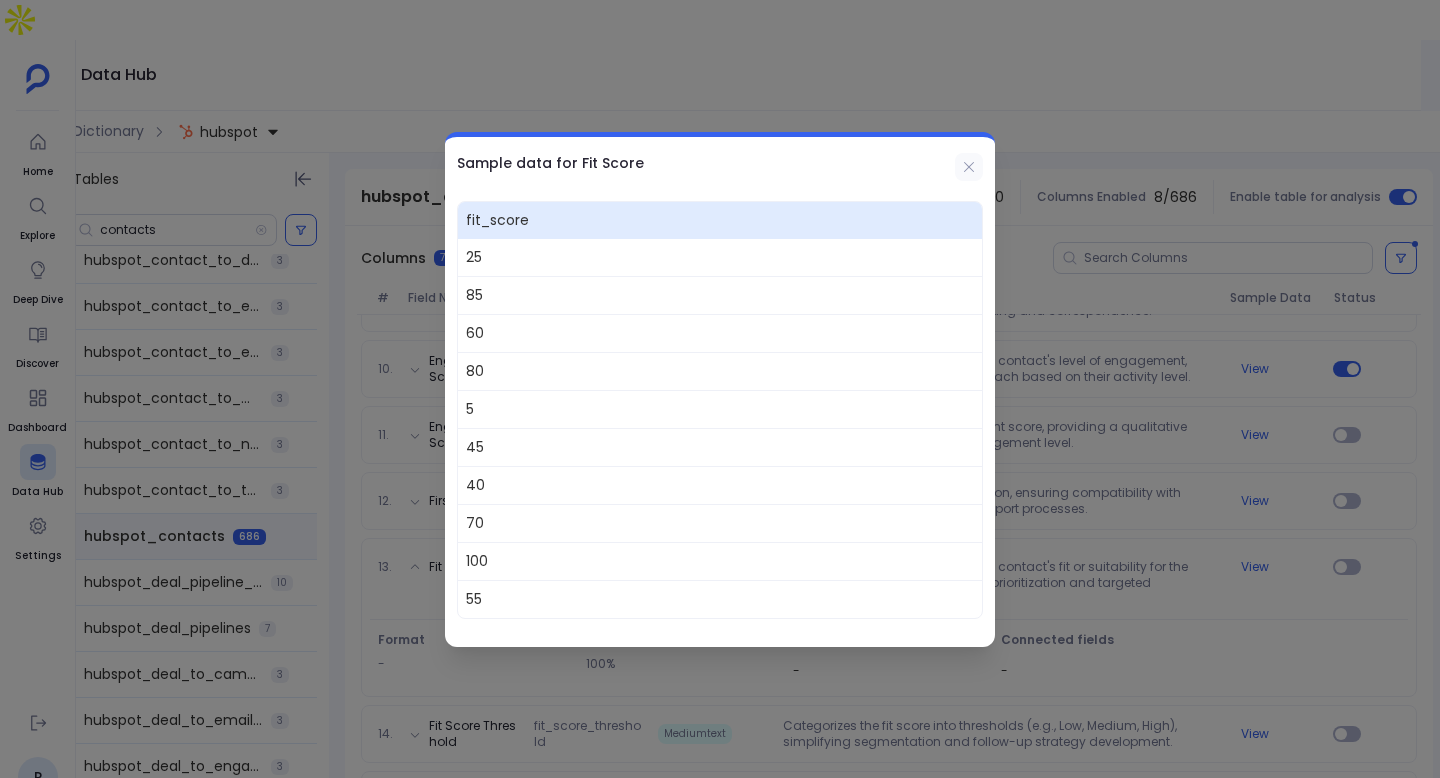 click 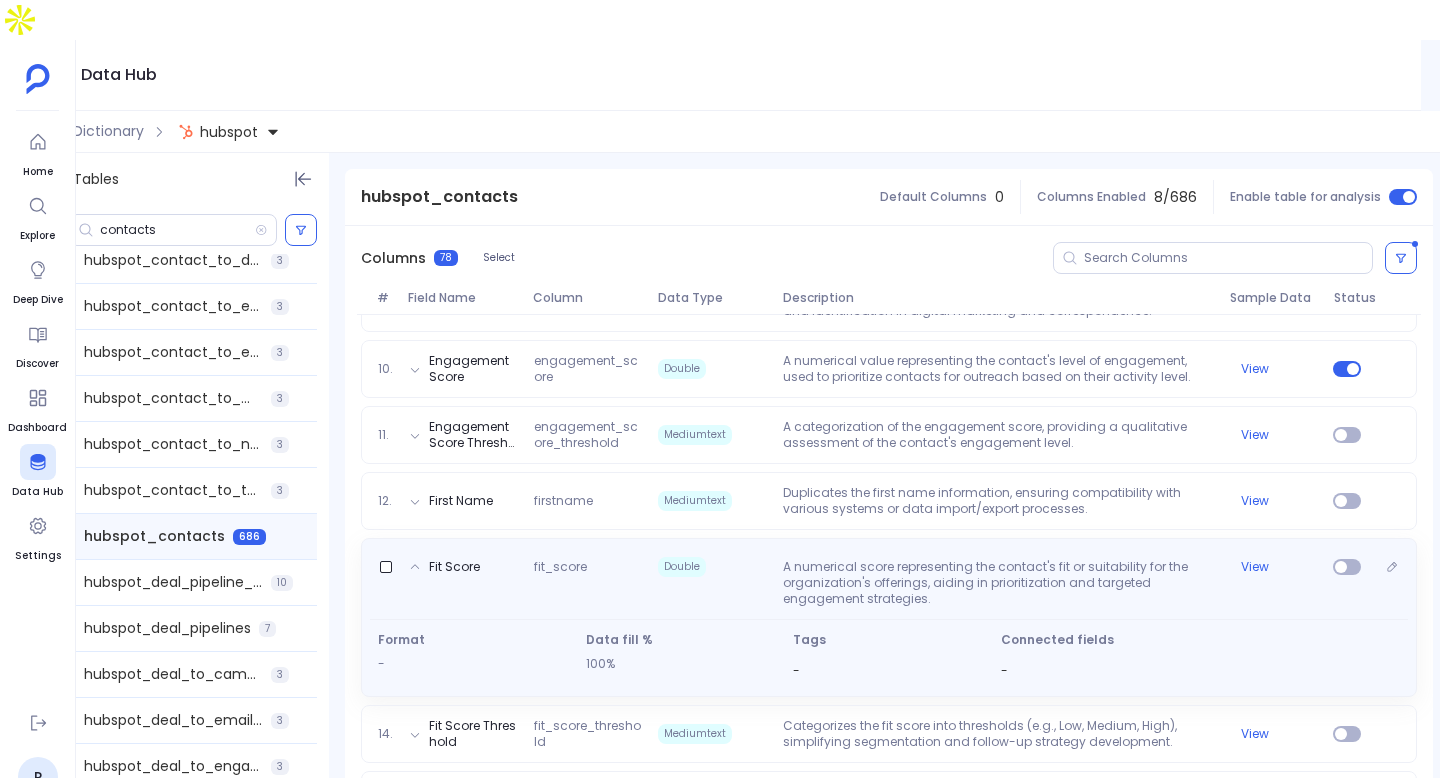 click at bounding box center [1347, 583] 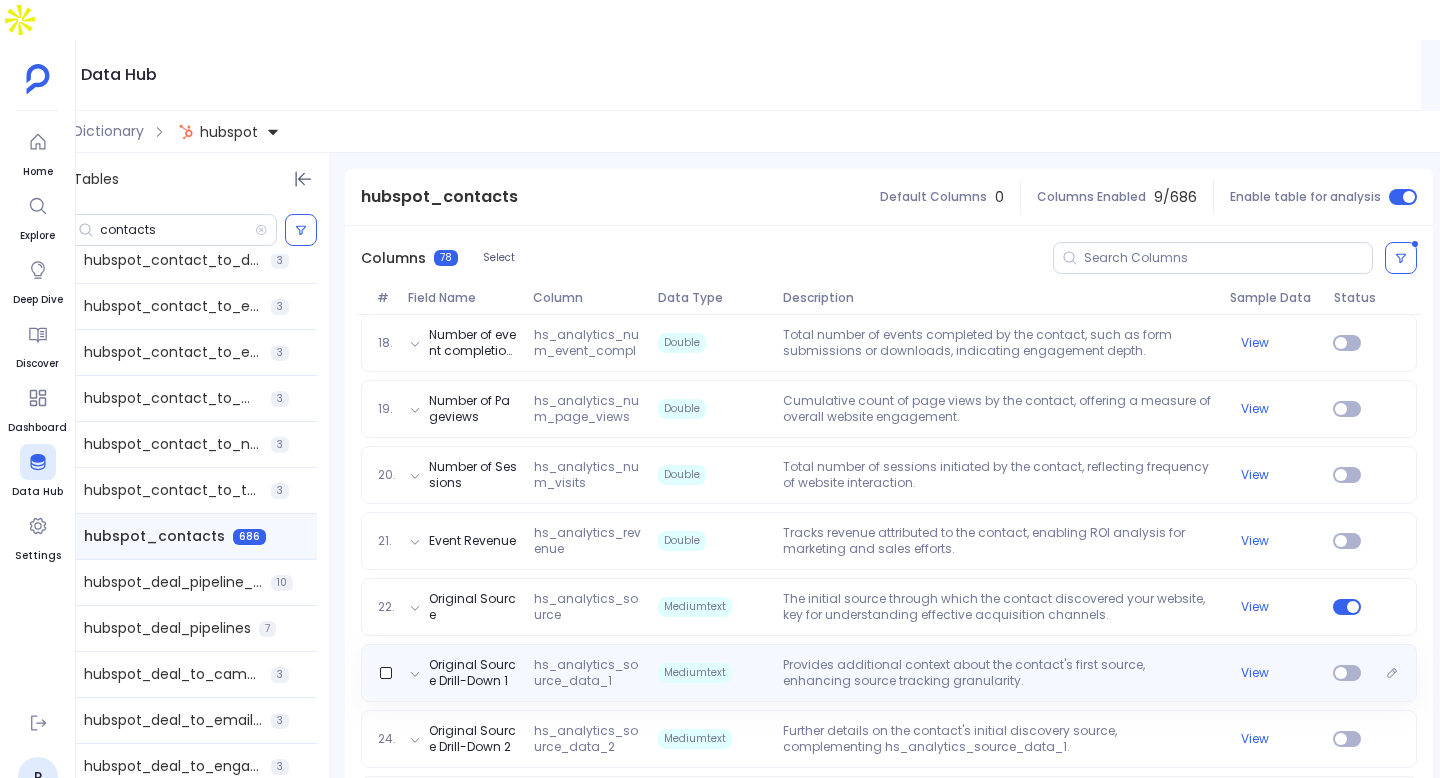 scroll, scrollTop: 1426, scrollLeft: 0, axis: vertical 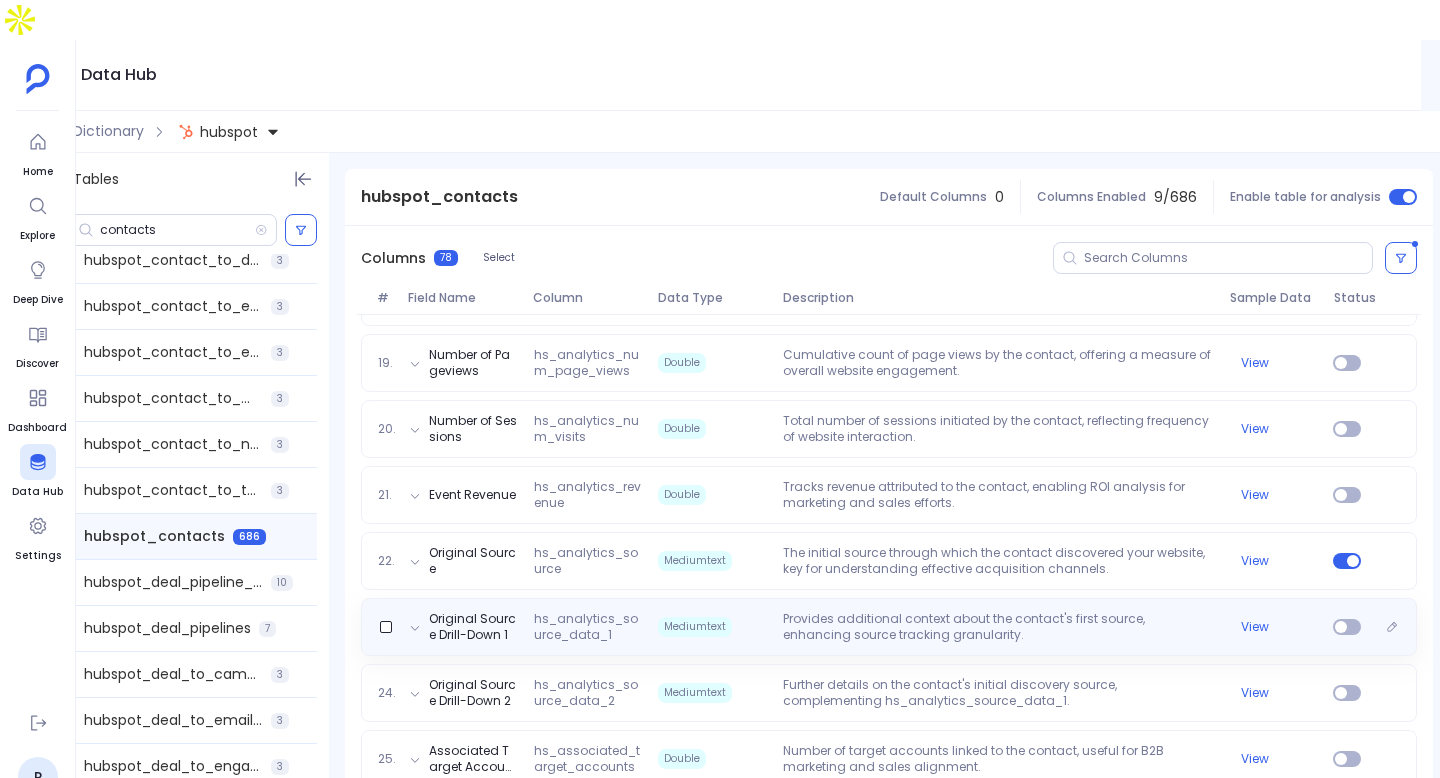 click on "Provides additional context about the contact's first source, enhancing source tracking granularity." at bounding box center (998, 627) 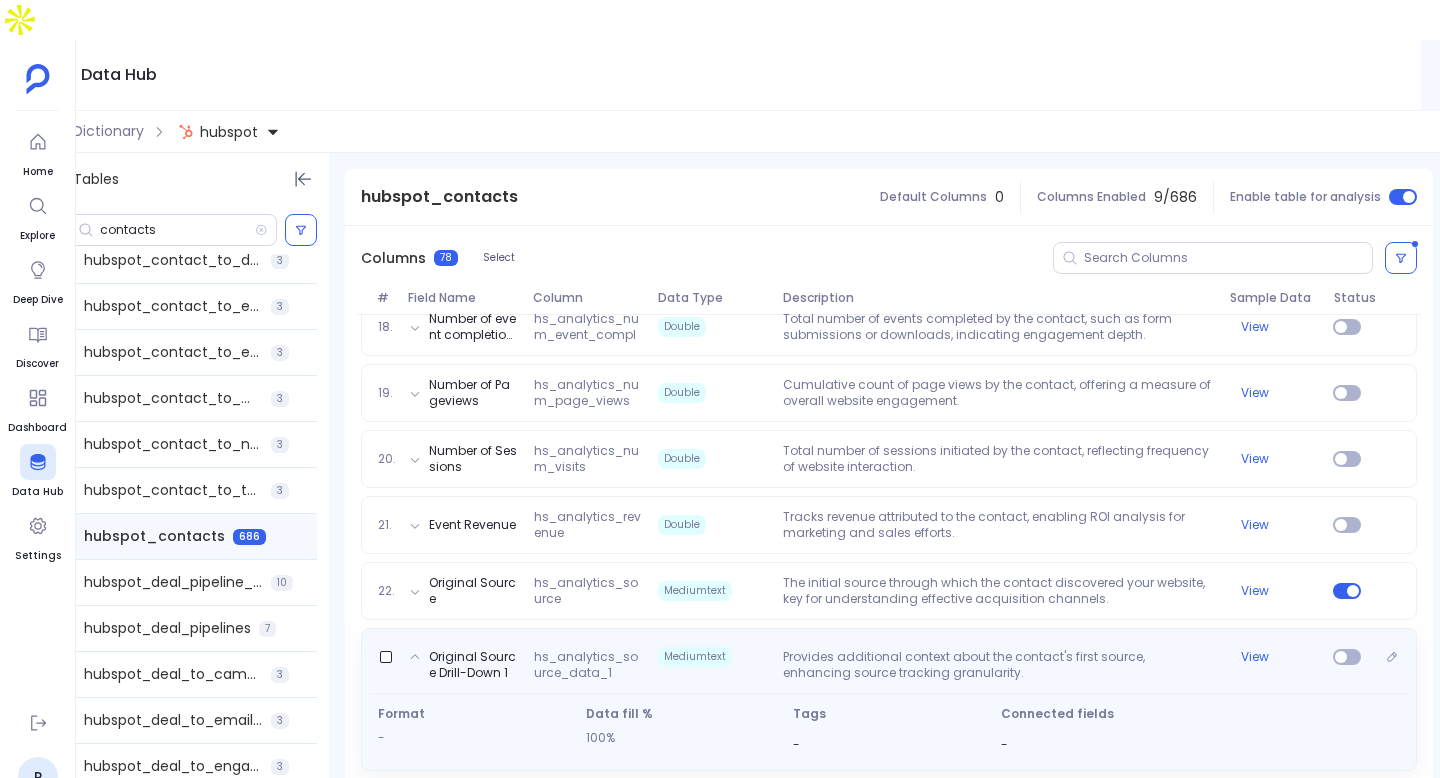 scroll, scrollTop: 1389, scrollLeft: 0, axis: vertical 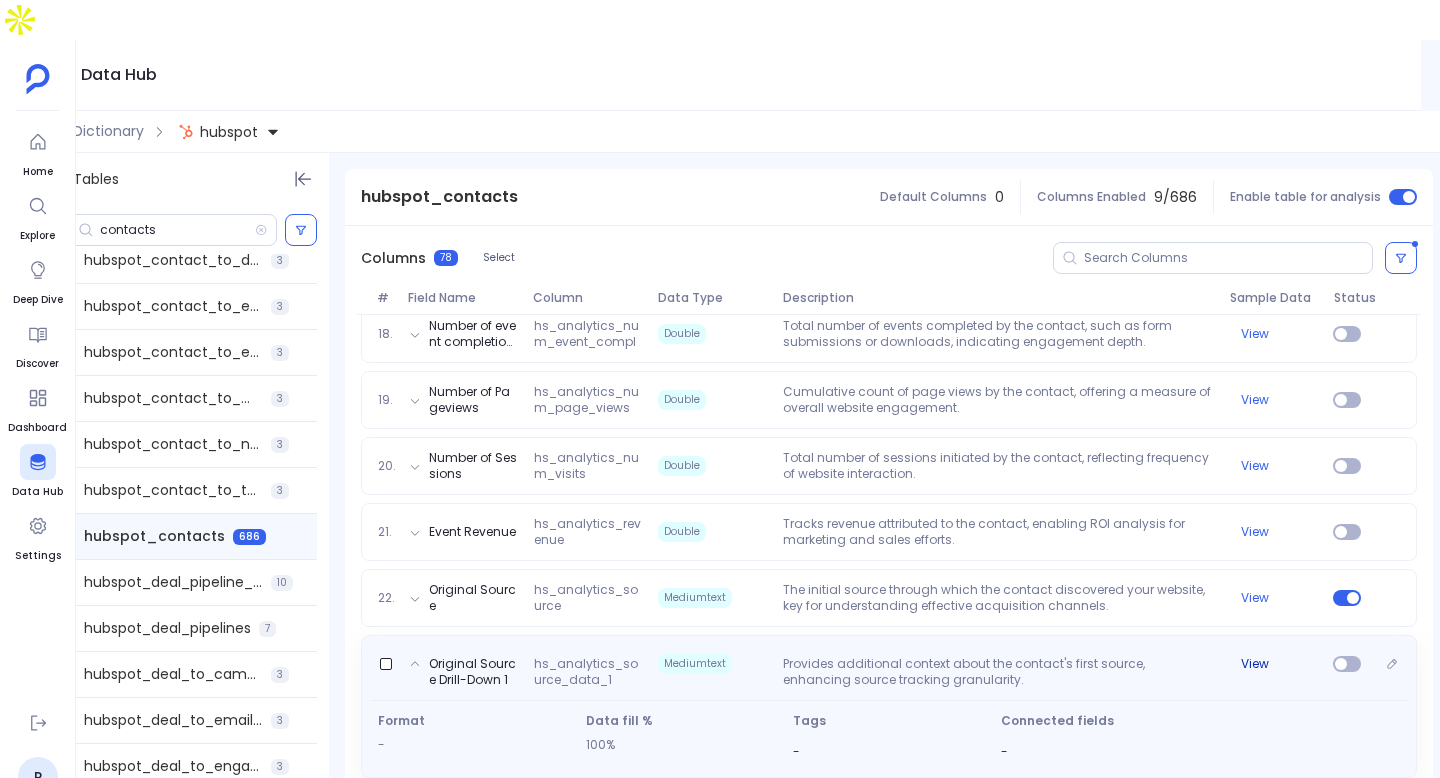 click on "View" at bounding box center (1255, 664) 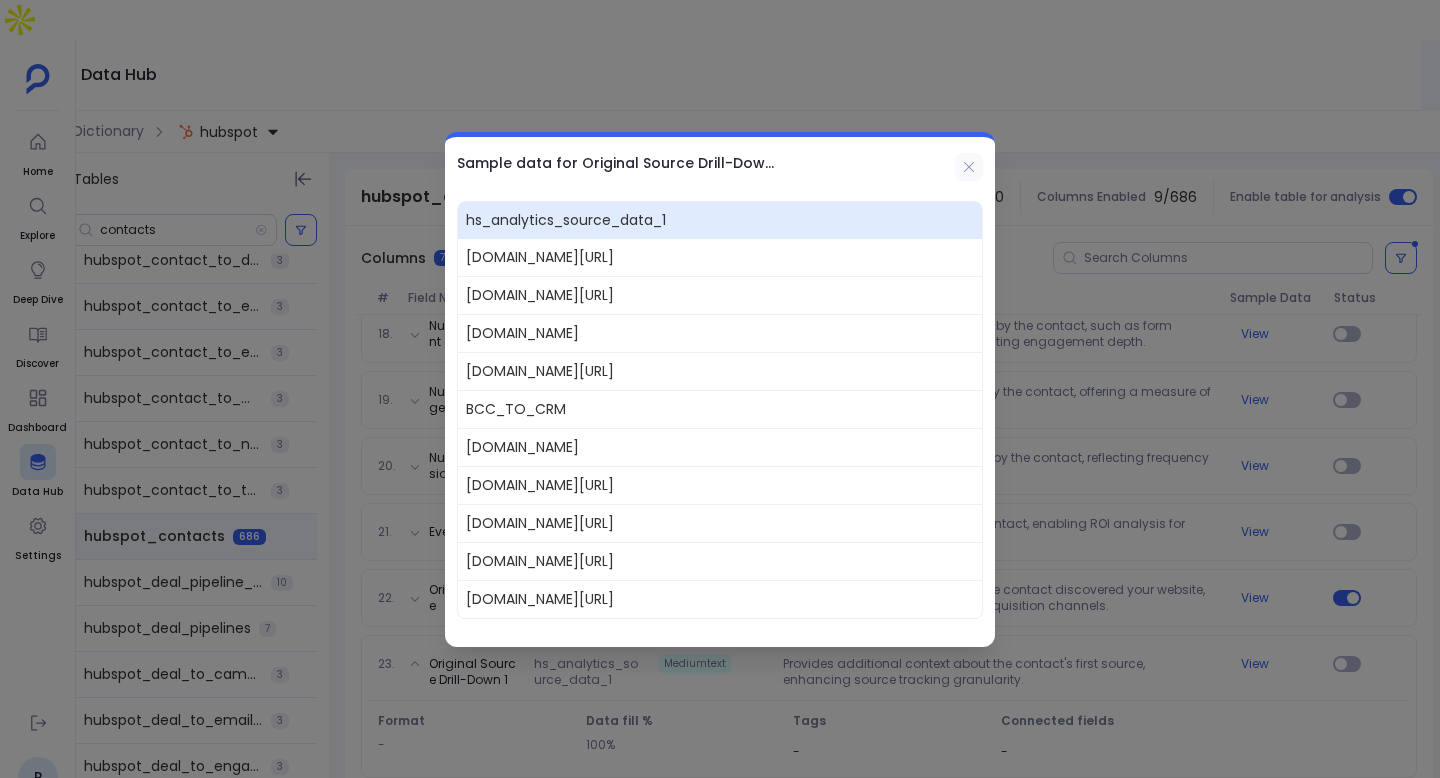 click 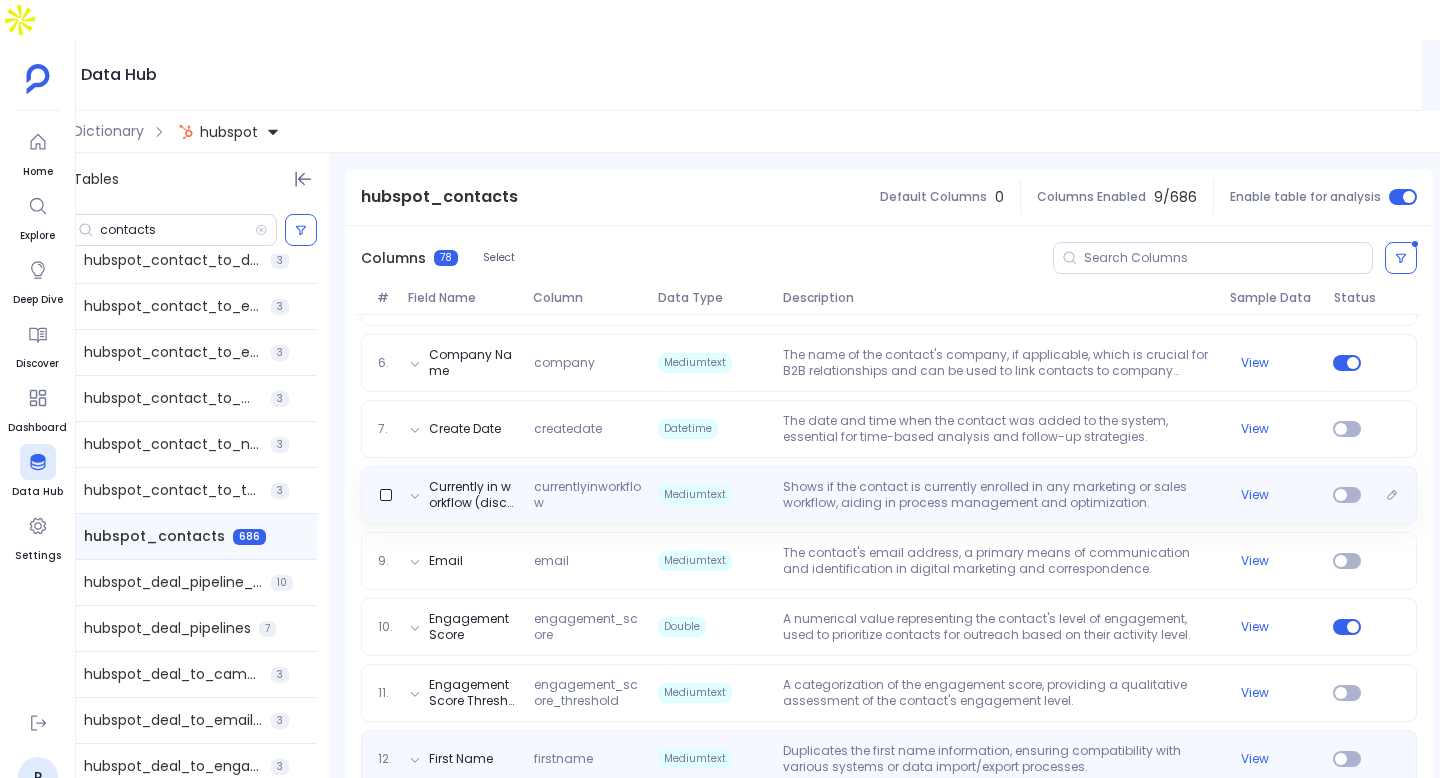 scroll, scrollTop: 545, scrollLeft: 0, axis: vertical 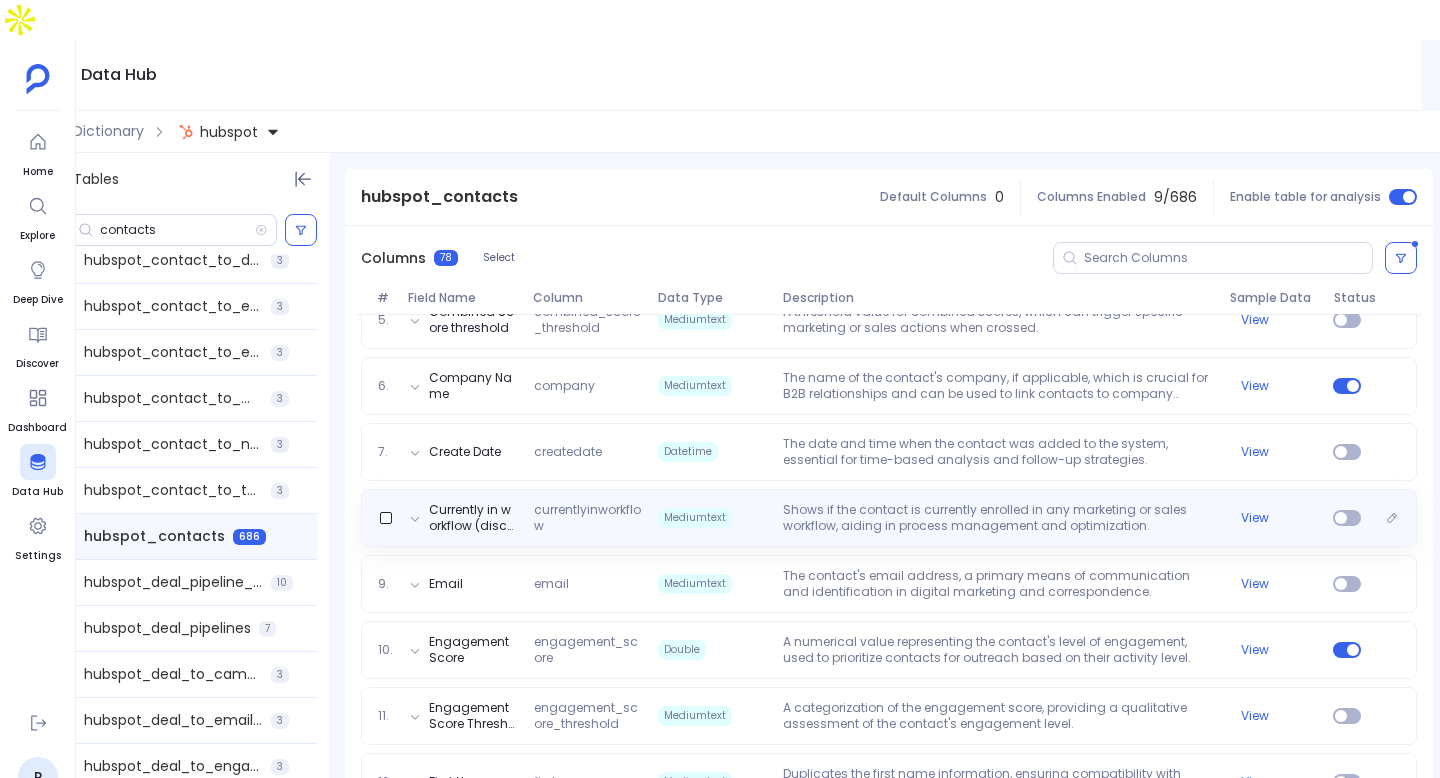 click on "Shows if the contact is currently enrolled in any marketing or sales workflow, aiding in process management and optimization." at bounding box center [998, 518] 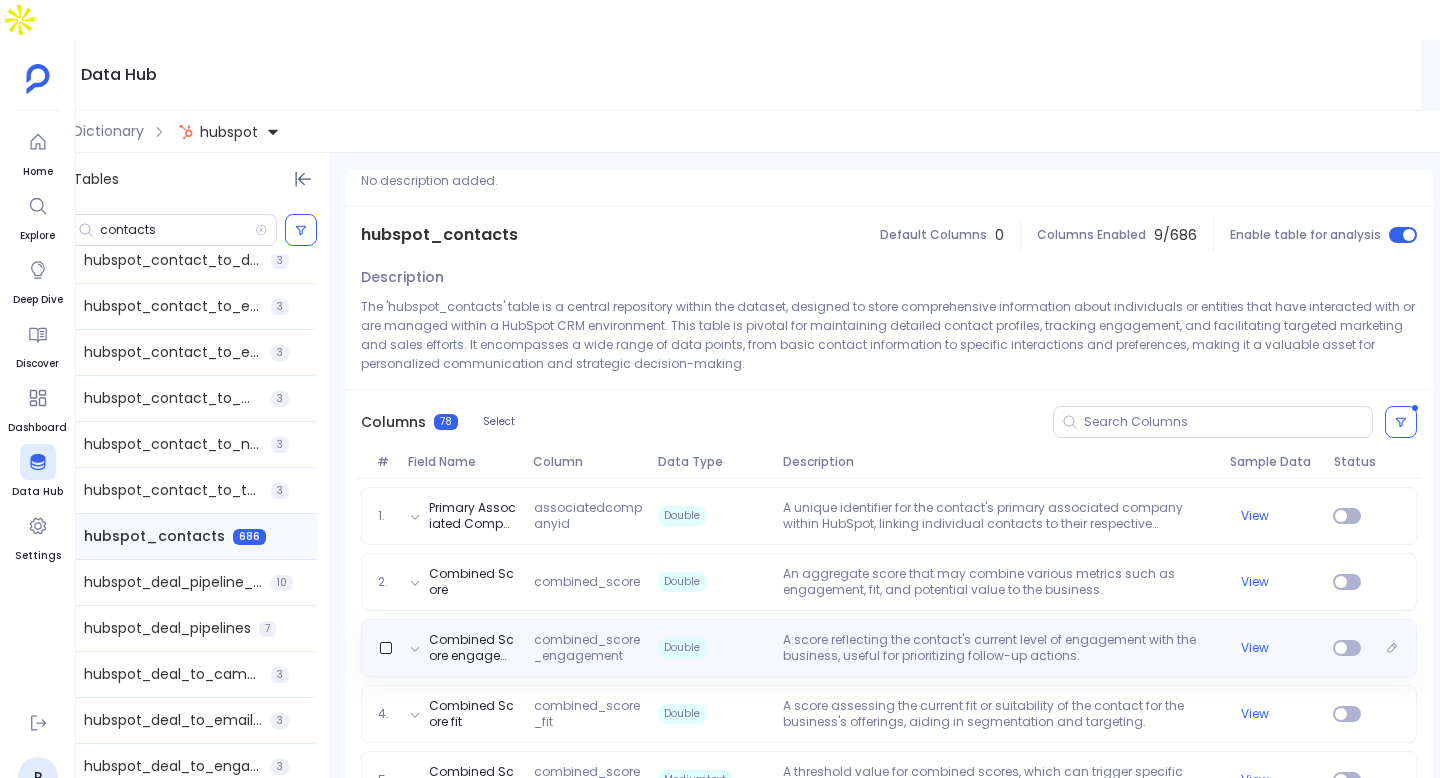 scroll, scrollTop: 20, scrollLeft: 0, axis: vertical 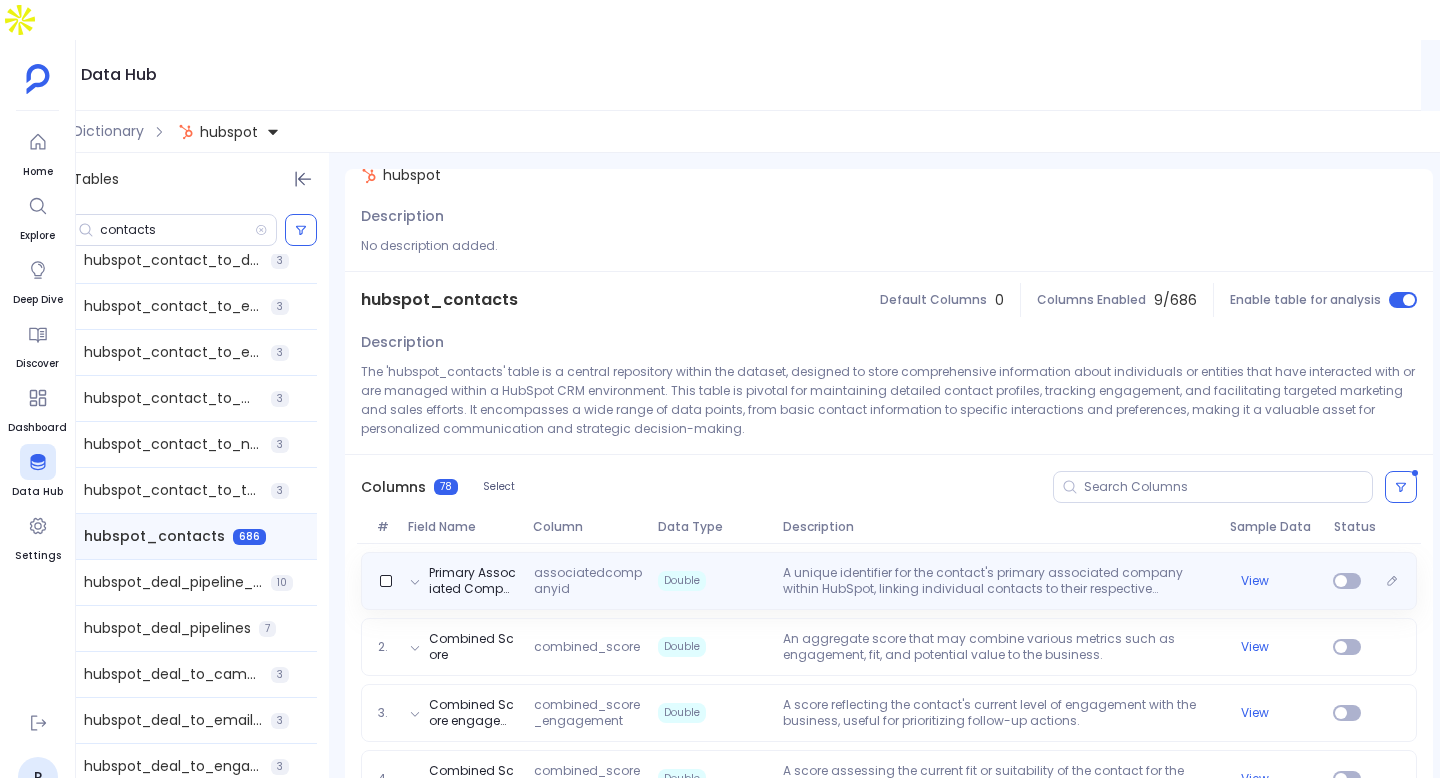 click on "A unique identifier for the contact's primary associated company within HubSpot, linking individual contacts to their respective organizations." at bounding box center (998, 581) 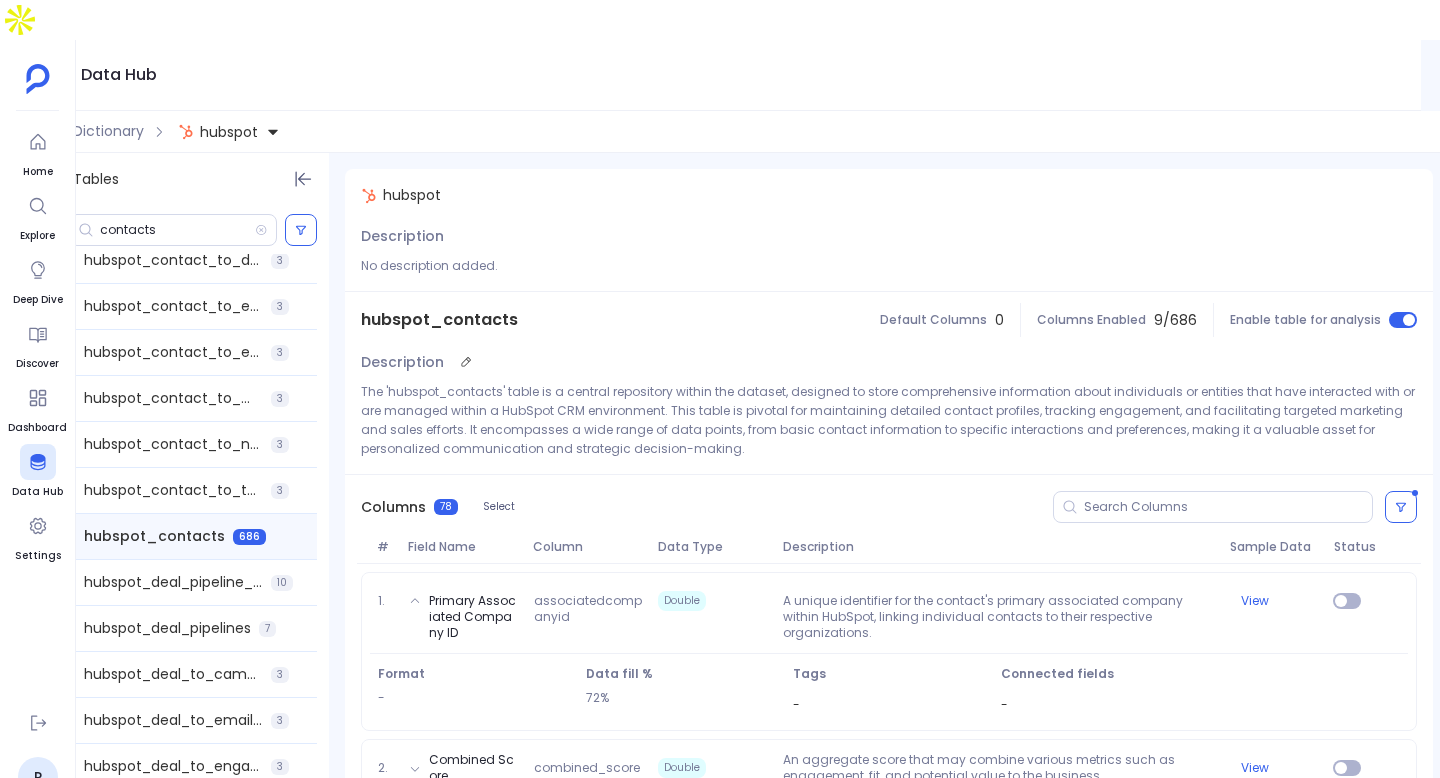 scroll, scrollTop: 267, scrollLeft: 0, axis: vertical 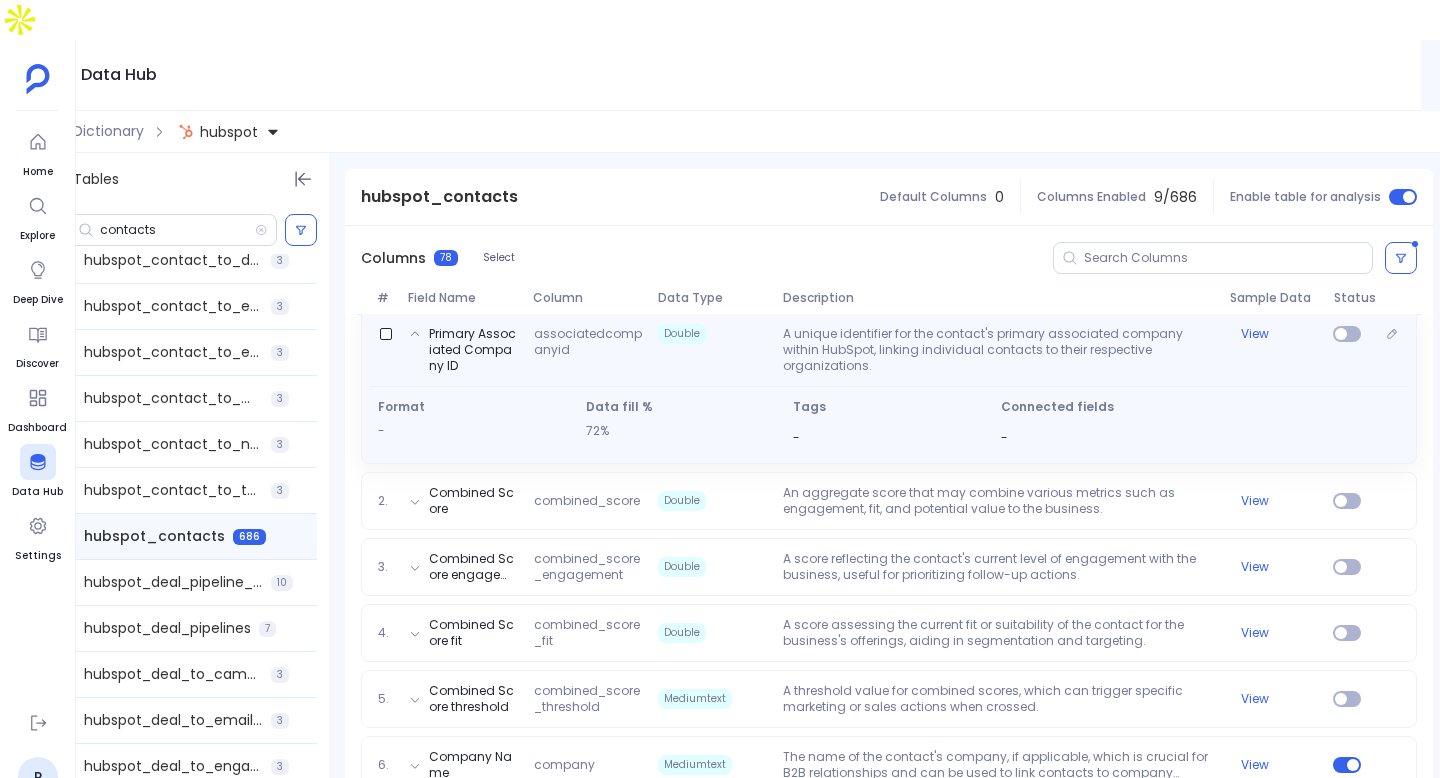 click on "A unique identifier for the contact's primary associated company within HubSpot, linking individual contacts to their respective organizations." at bounding box center (998, 350) 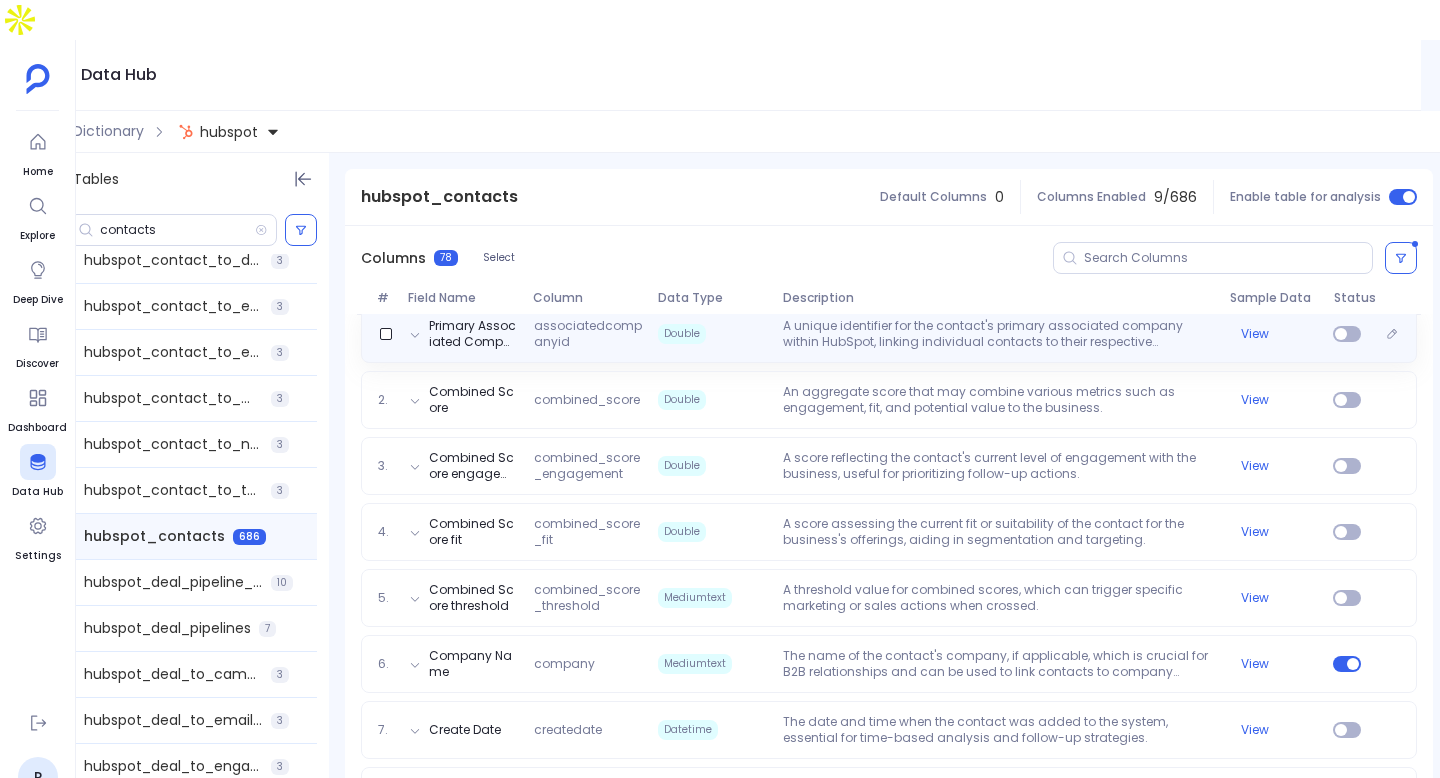 click on "Primary Associated Company ID associatedcompanyid Double A unique identifier for the contact's primary associated company within HubSpot, linking individual contacts to their respective organizations. View" at bounding box center (889, 334) 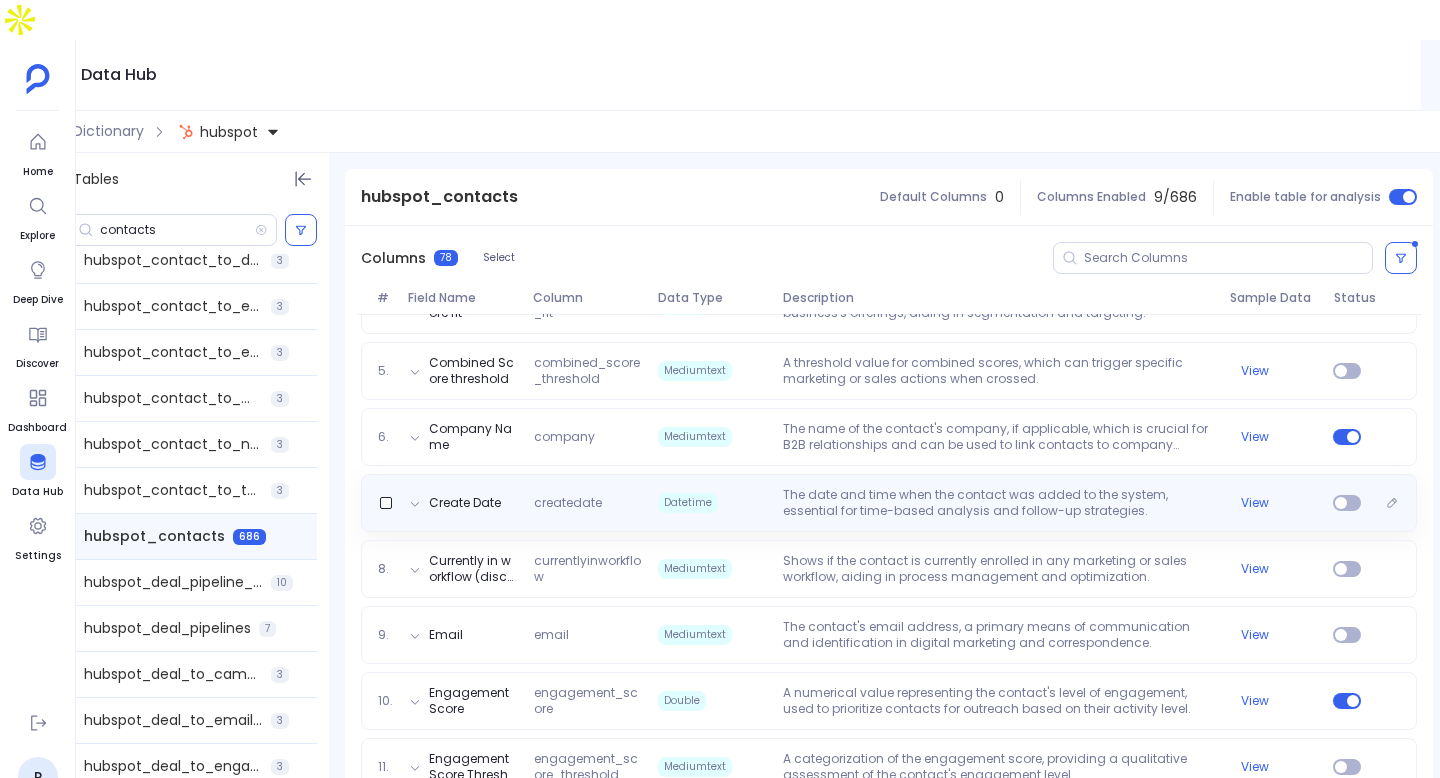 scroll, scrollTop: 554, scrollLeft: 0, axis: vertical 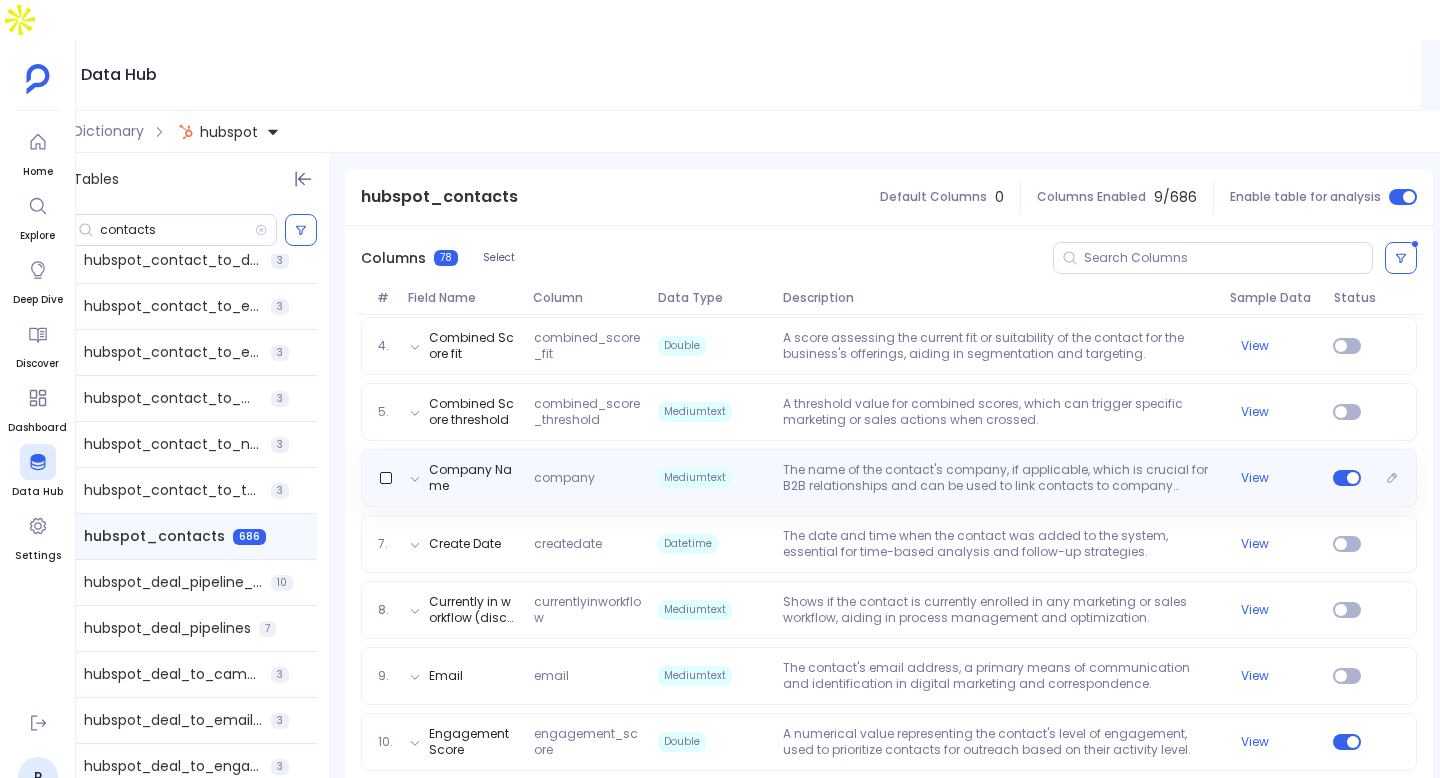 click on "The name of the contact's company, if applicable, which is crucial for B2B relationships and can be used to link contacts to company records." at bounding box center (998, 478) 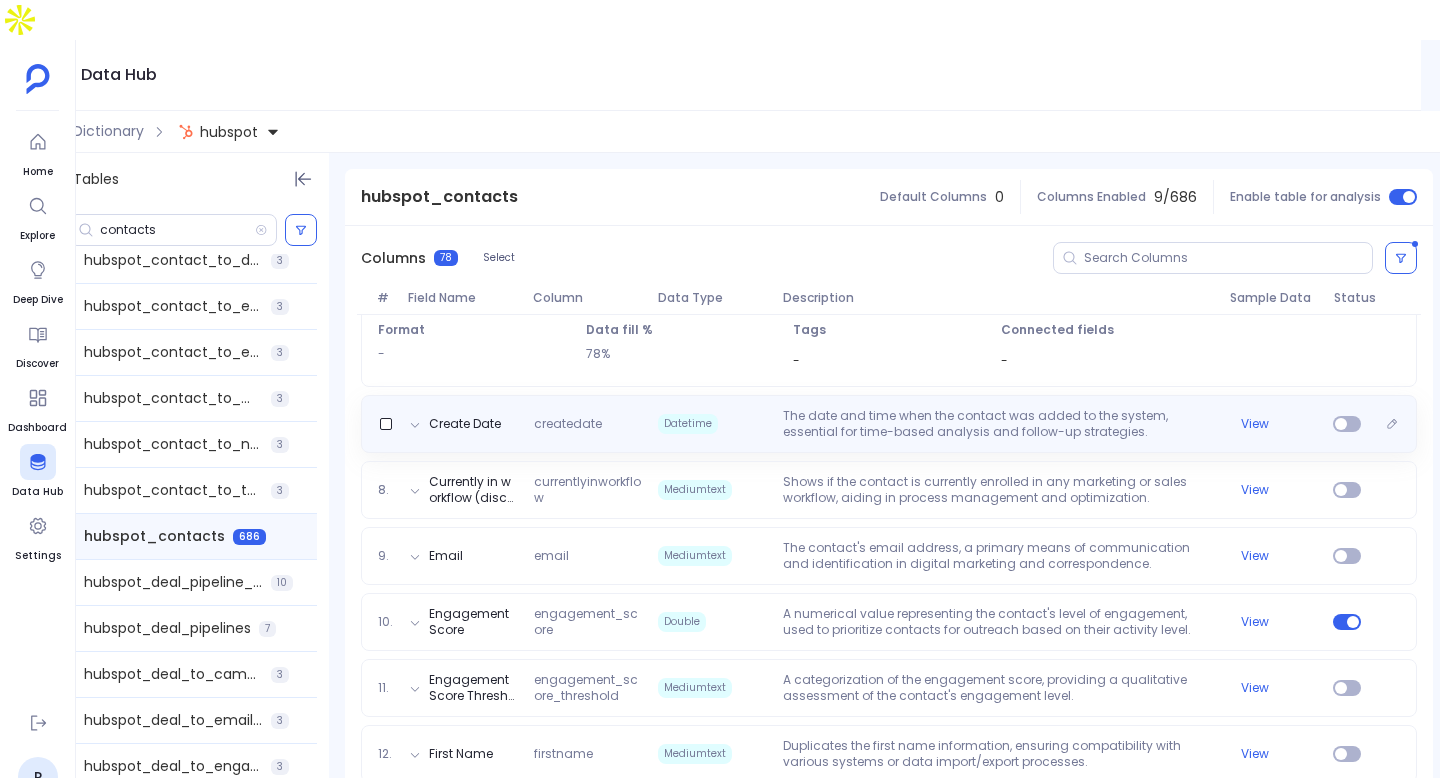 scroll, scrollTop: 819, scrollLeft: 0, axis: vertical 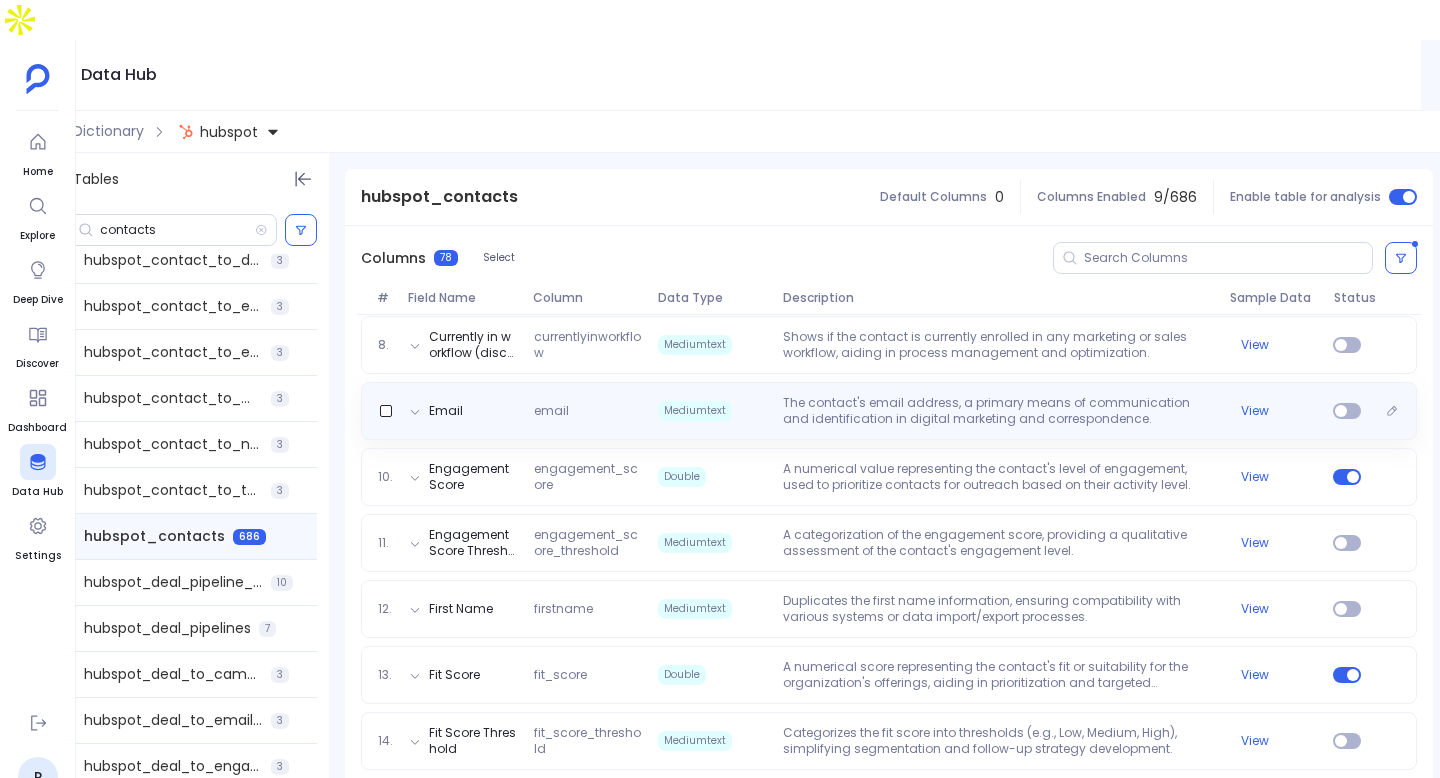 click on "The contact's email address, a primary means of communication and identification in digital marketing and correspondence." at bounding box center (998, 411) 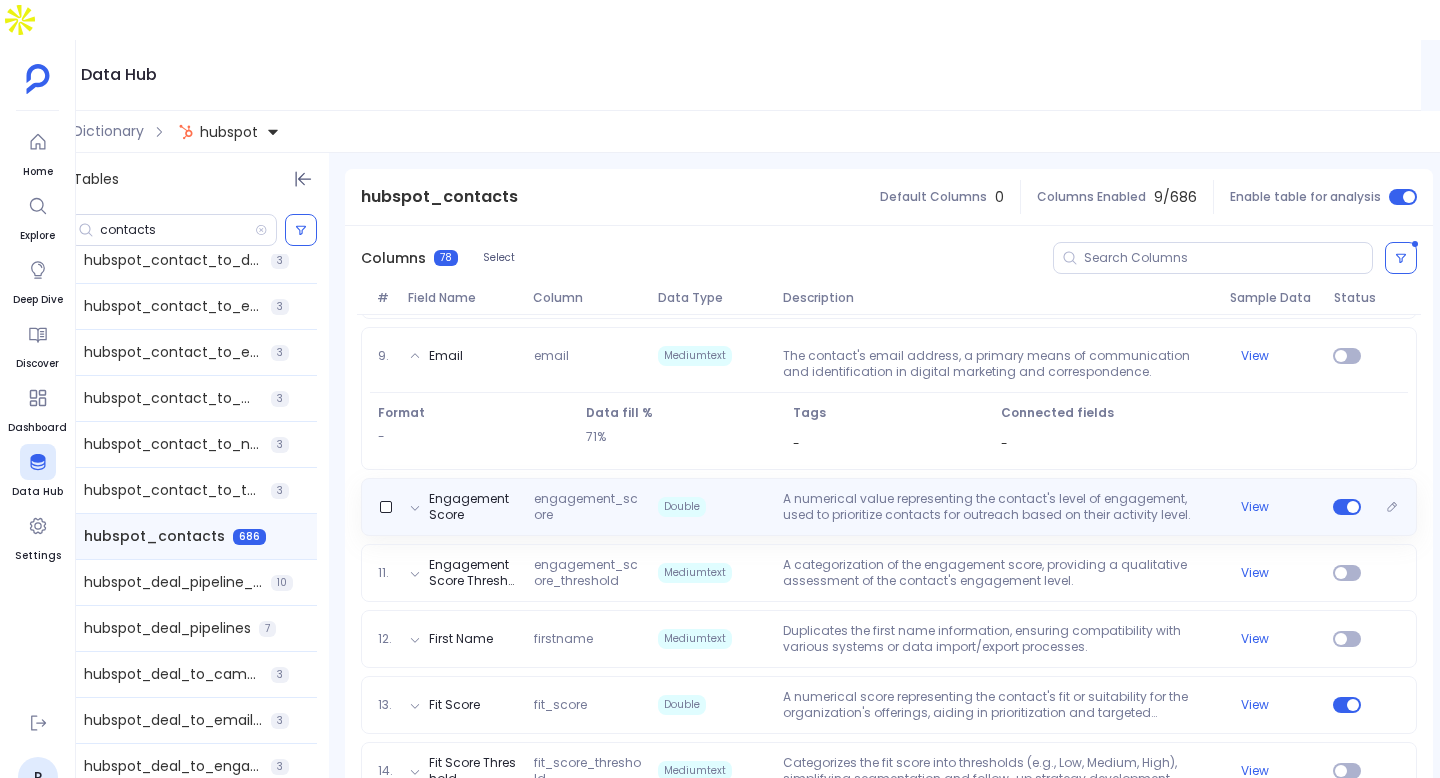 scroll, scrollTop: 734, scrollLeft: 0, axis: vertical 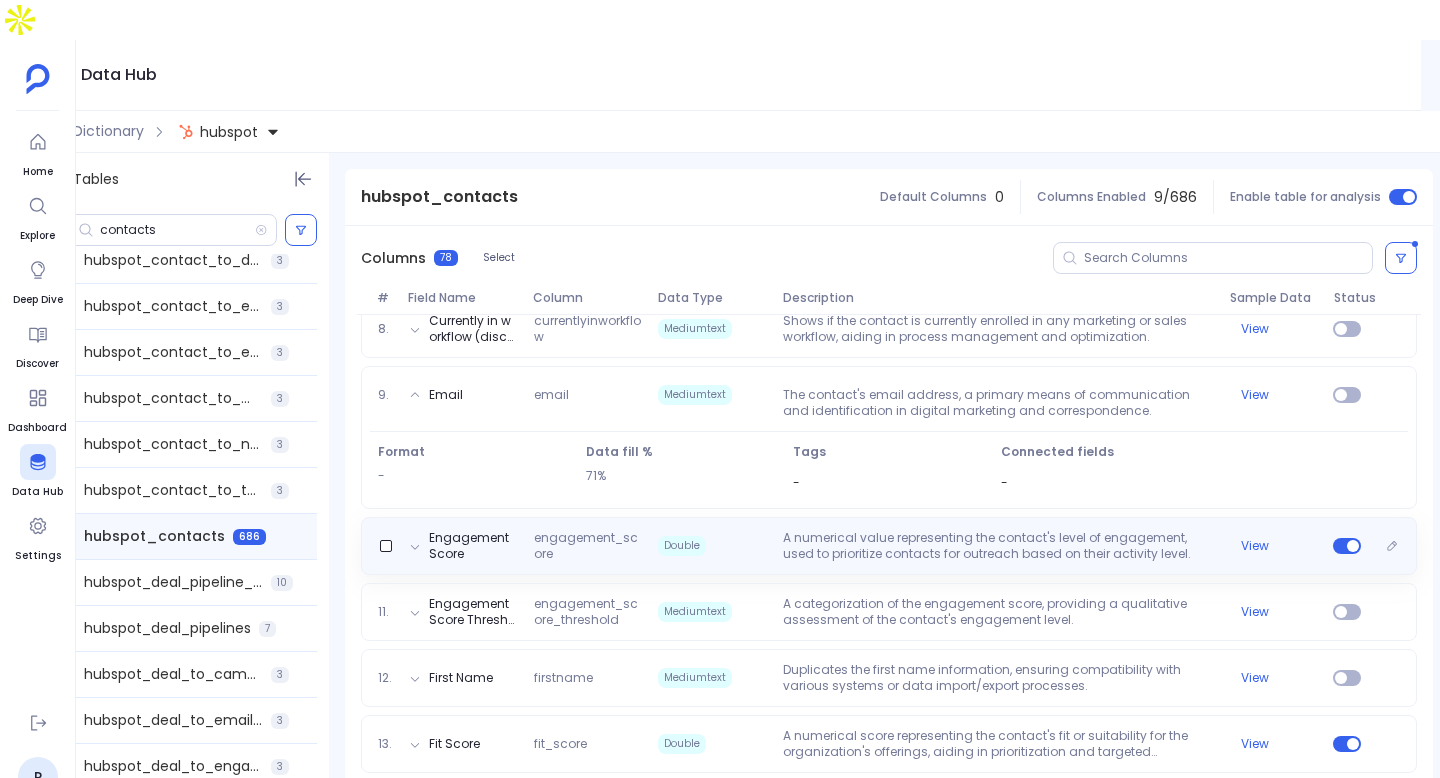 click on "A numerical value representing the contact's level of engagement, used to prioritize contacts for outreach based on their activity level." at bounding box center (998, 546) 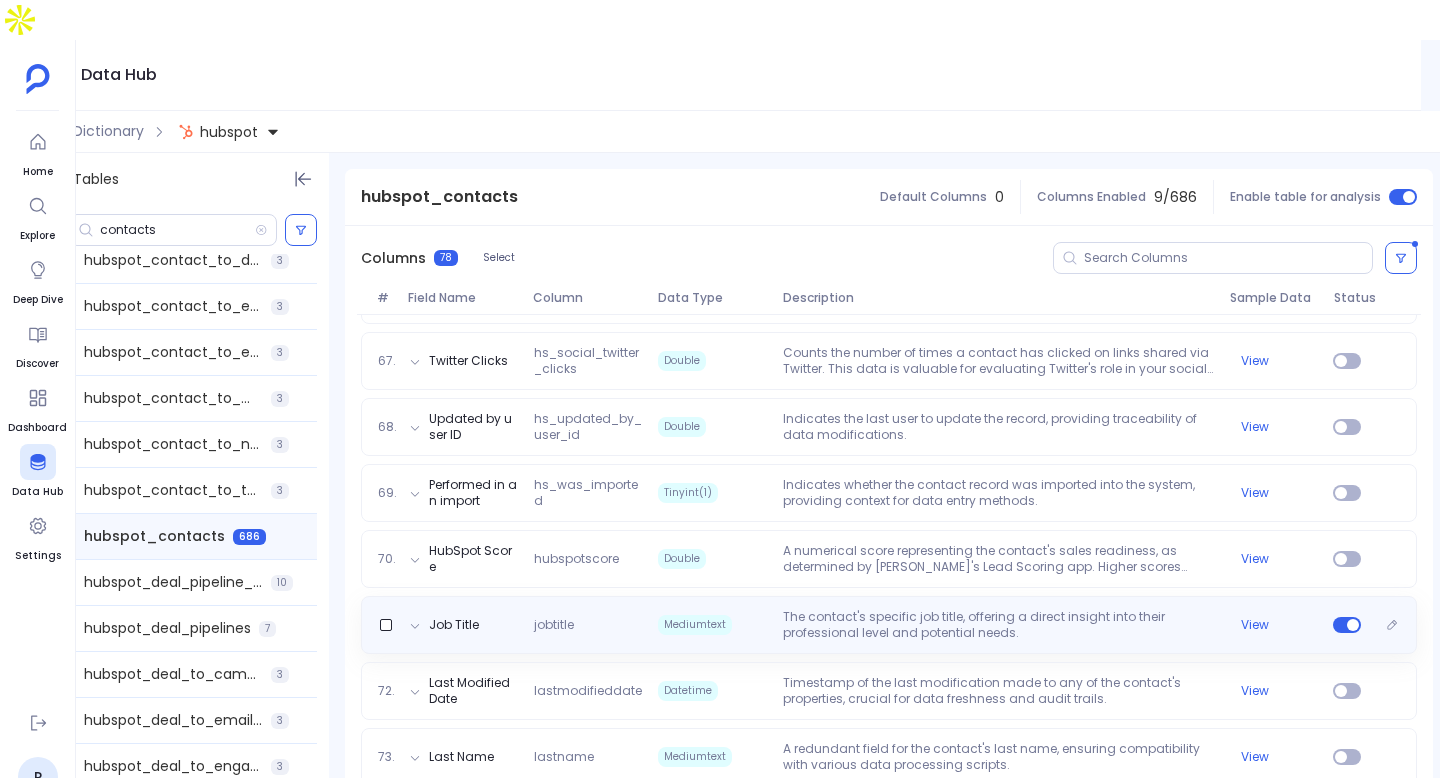 click on "The contact's specific job title, offering a direct insight into their professional level and potential needs." at bounding box center (998, 625) 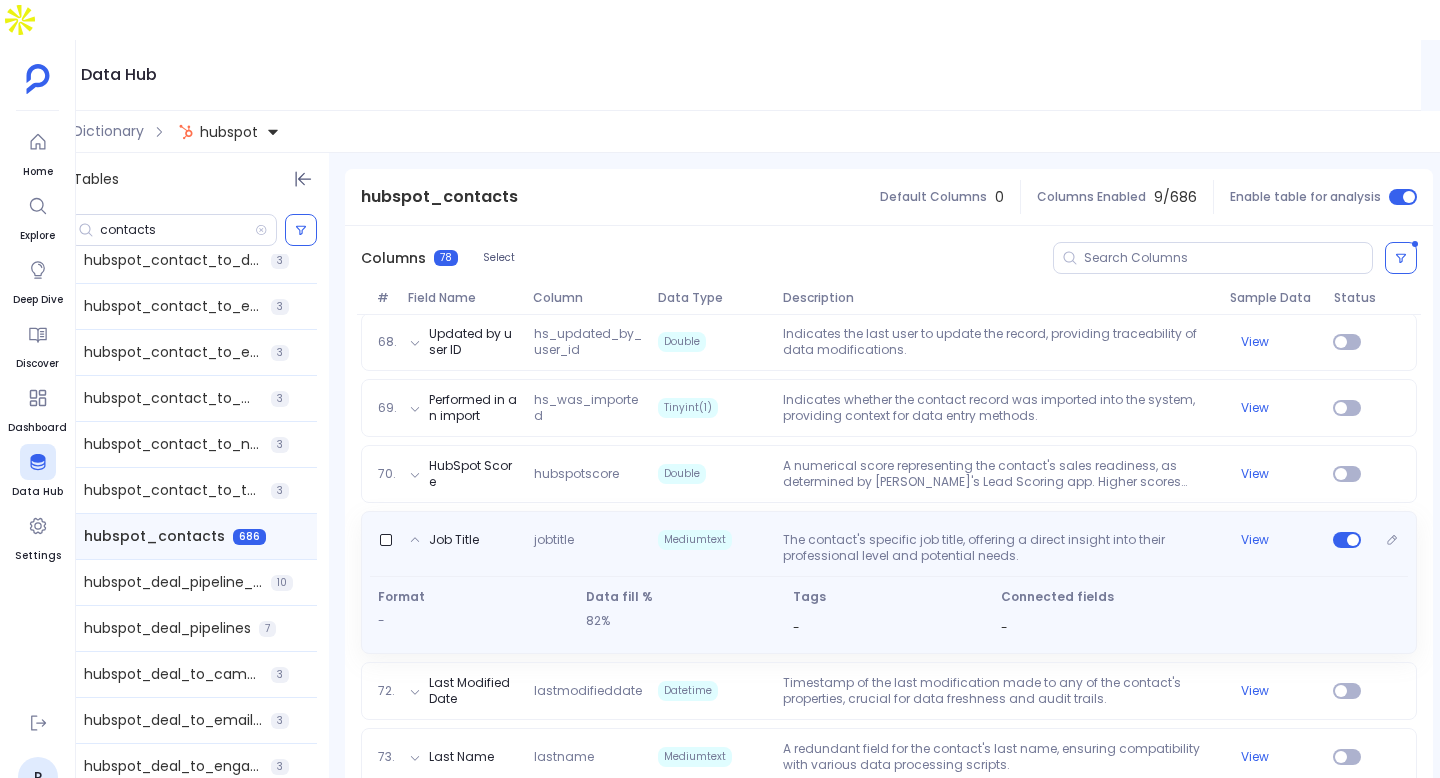 scroll, scrollTop: 4596, scrollLeft: 0, axis: vertical 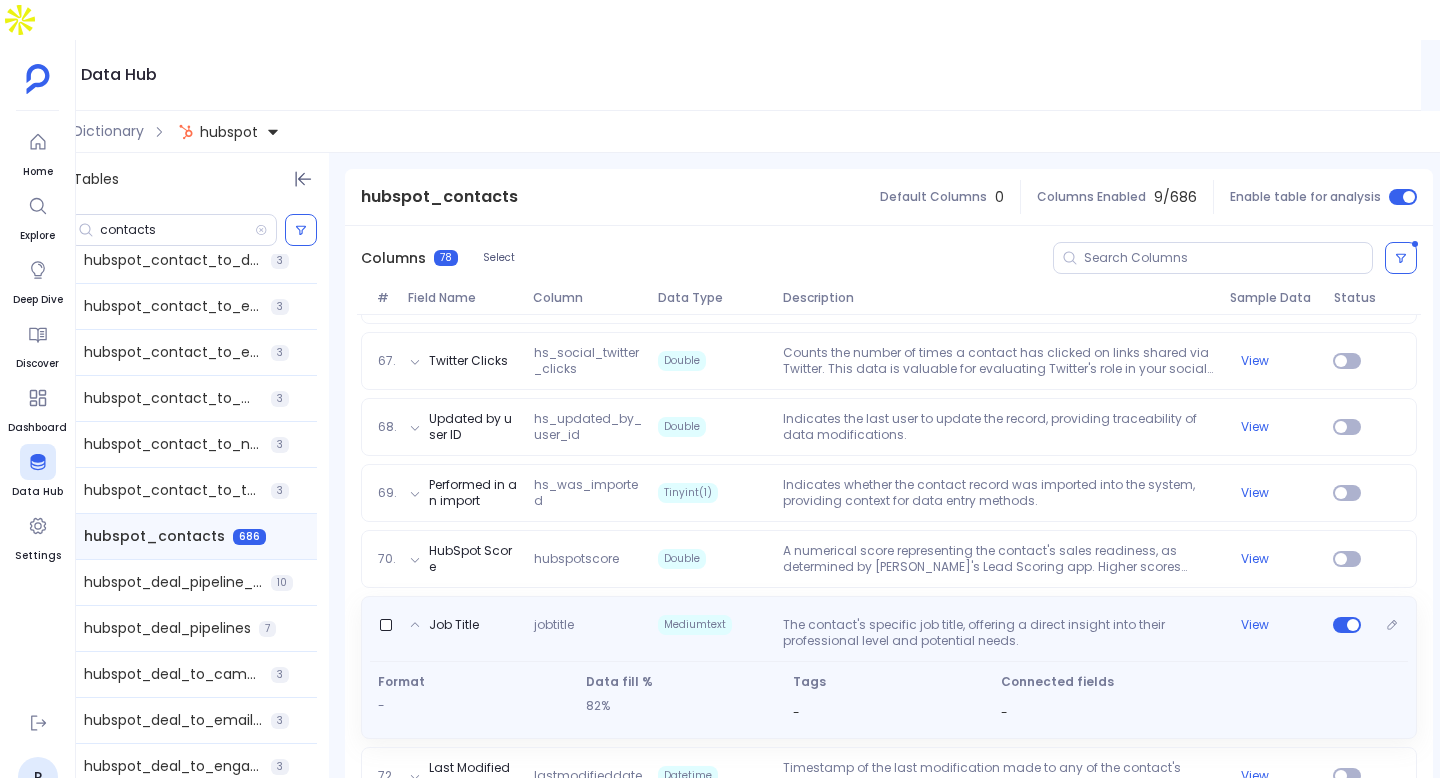 click on "Job Title jobtitle Mediumtext The contact's specific job title, offering a direct insight into their professional level and potential needs. View" at bounding box center (889, 629) 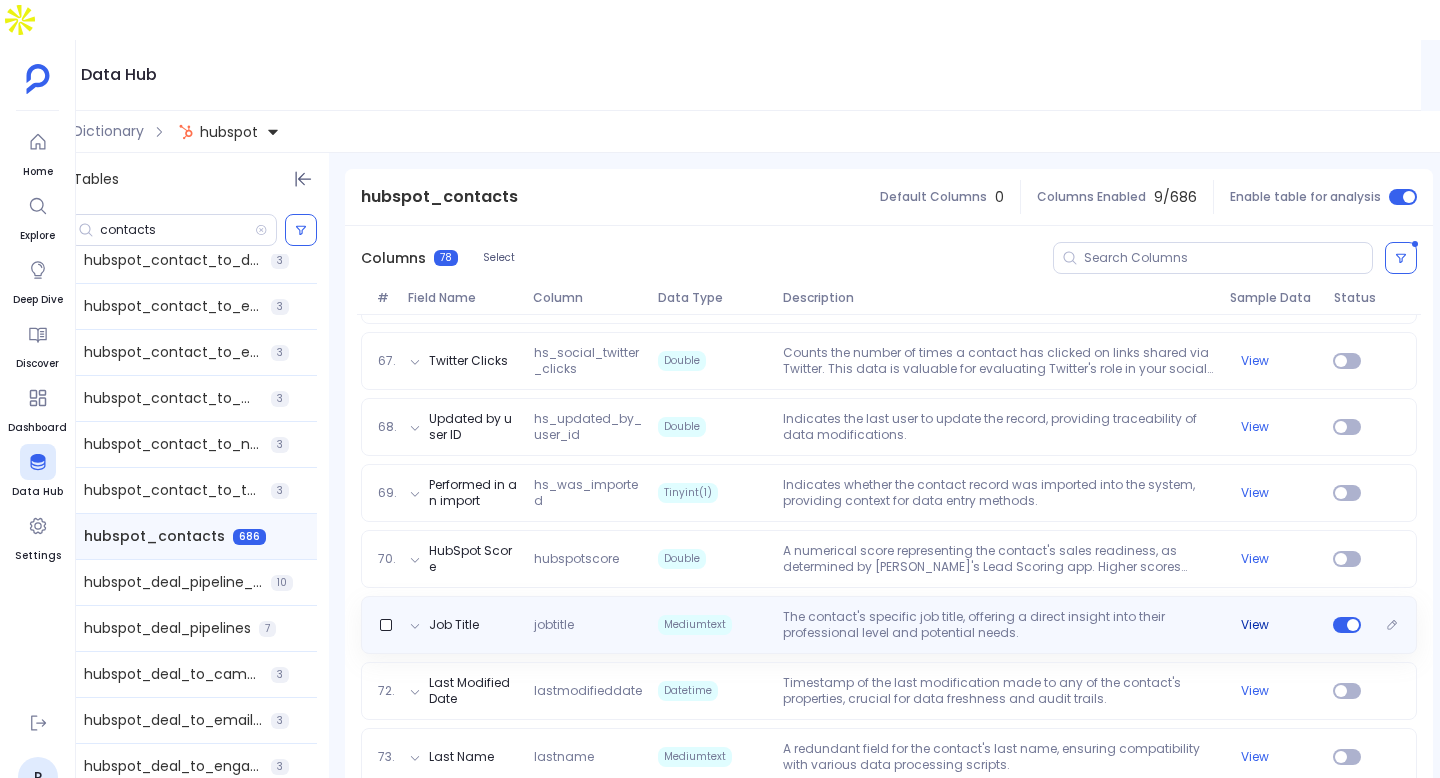 click on "View" at bounding box center (1255, 625) 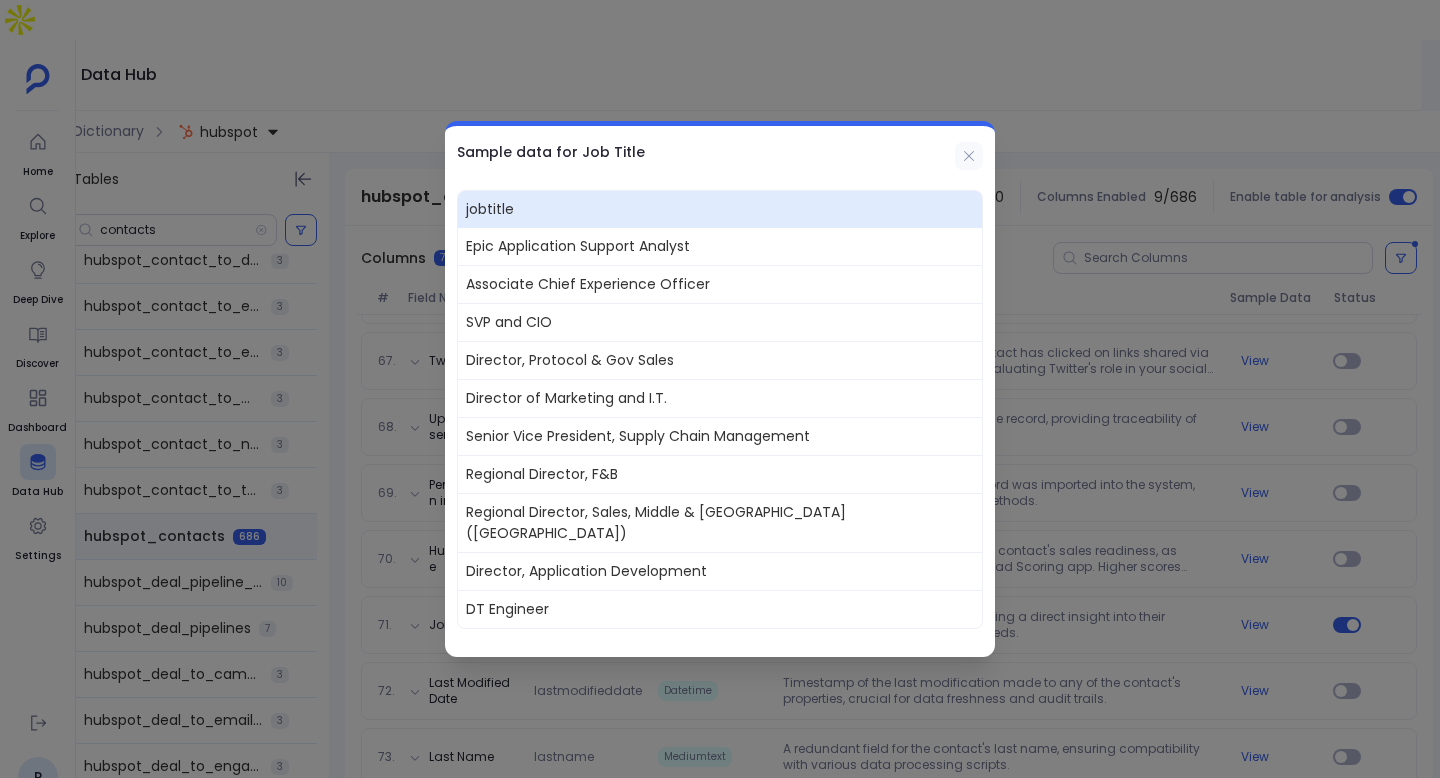click 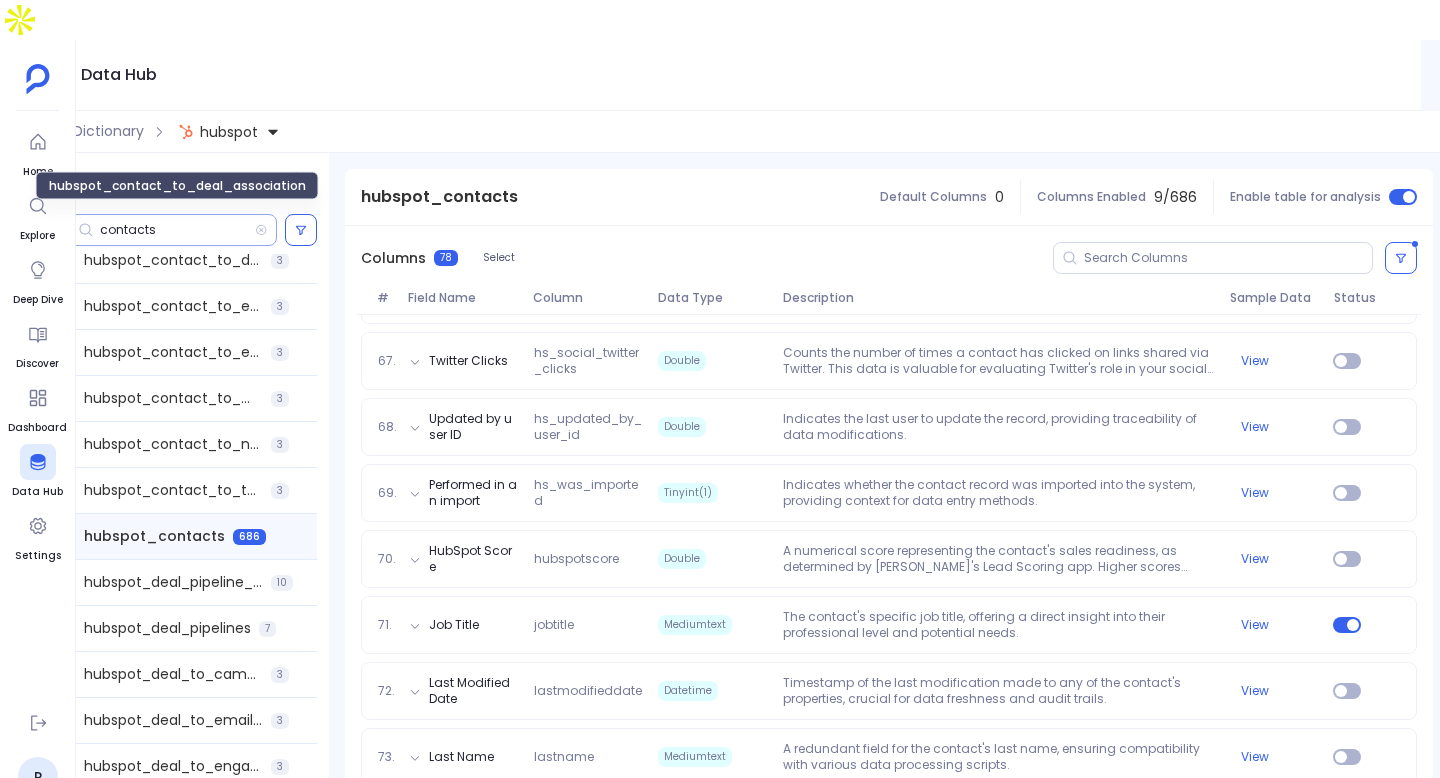 click on "contacts" at bounding box center (173, 230) 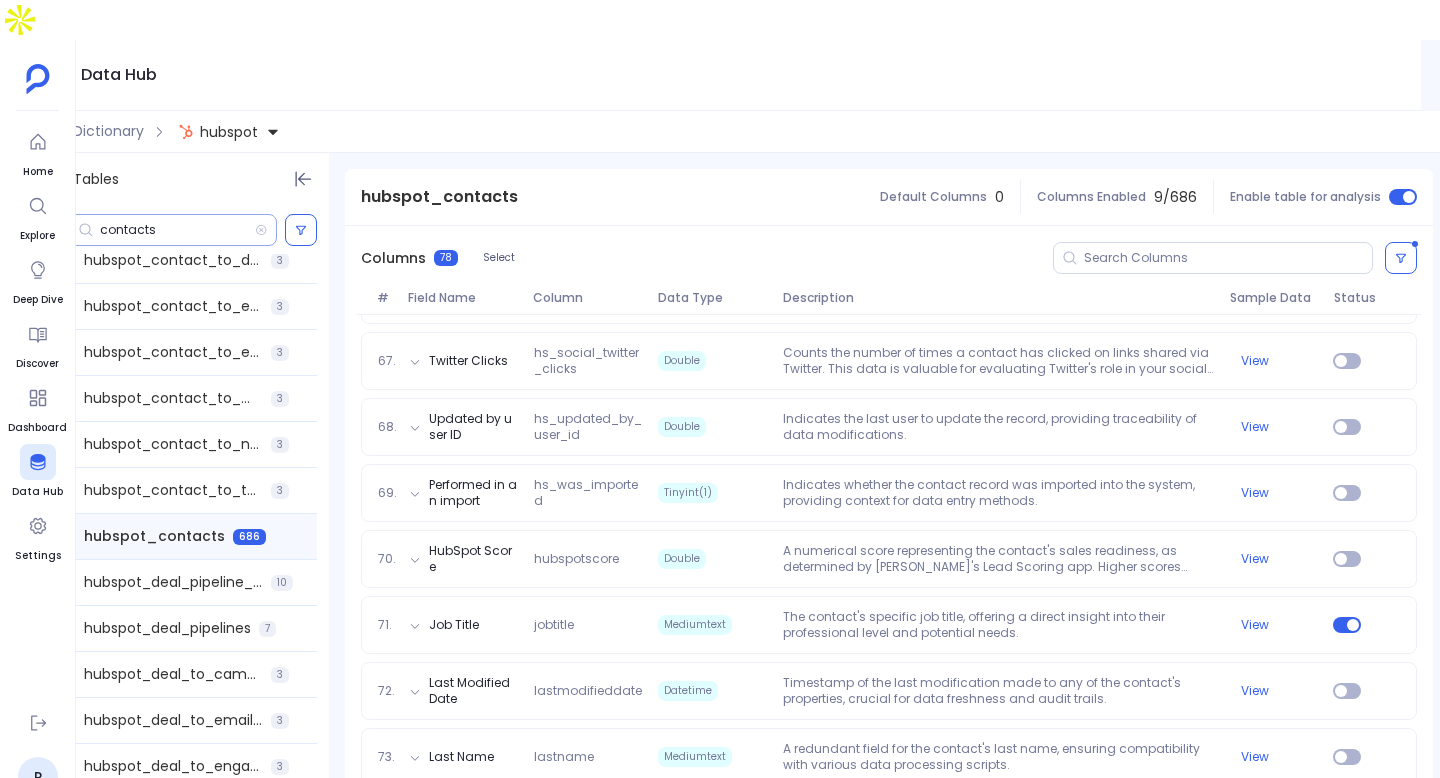 click on "contacts" at bounding box center [177, 230] 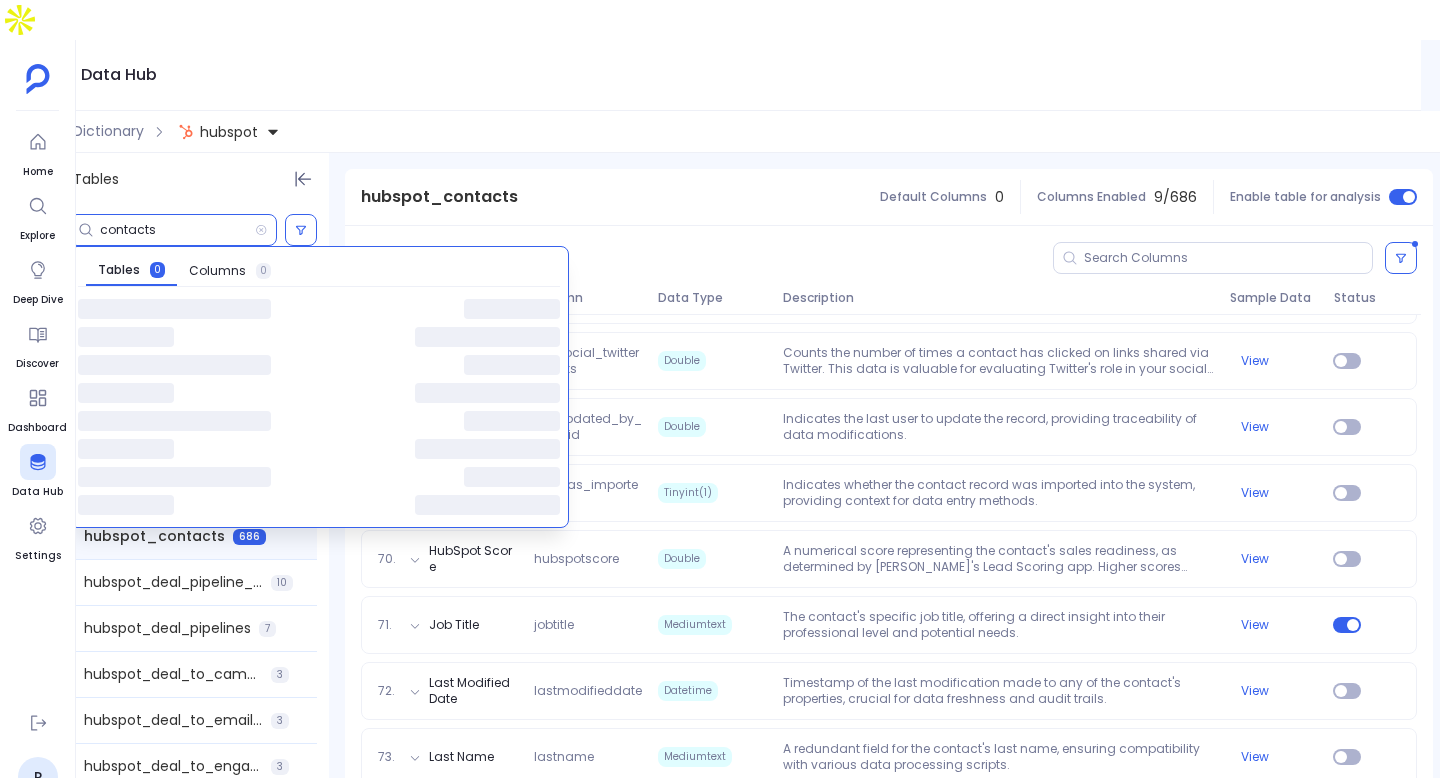 click on "contacts" at bounding box center (177, 230) 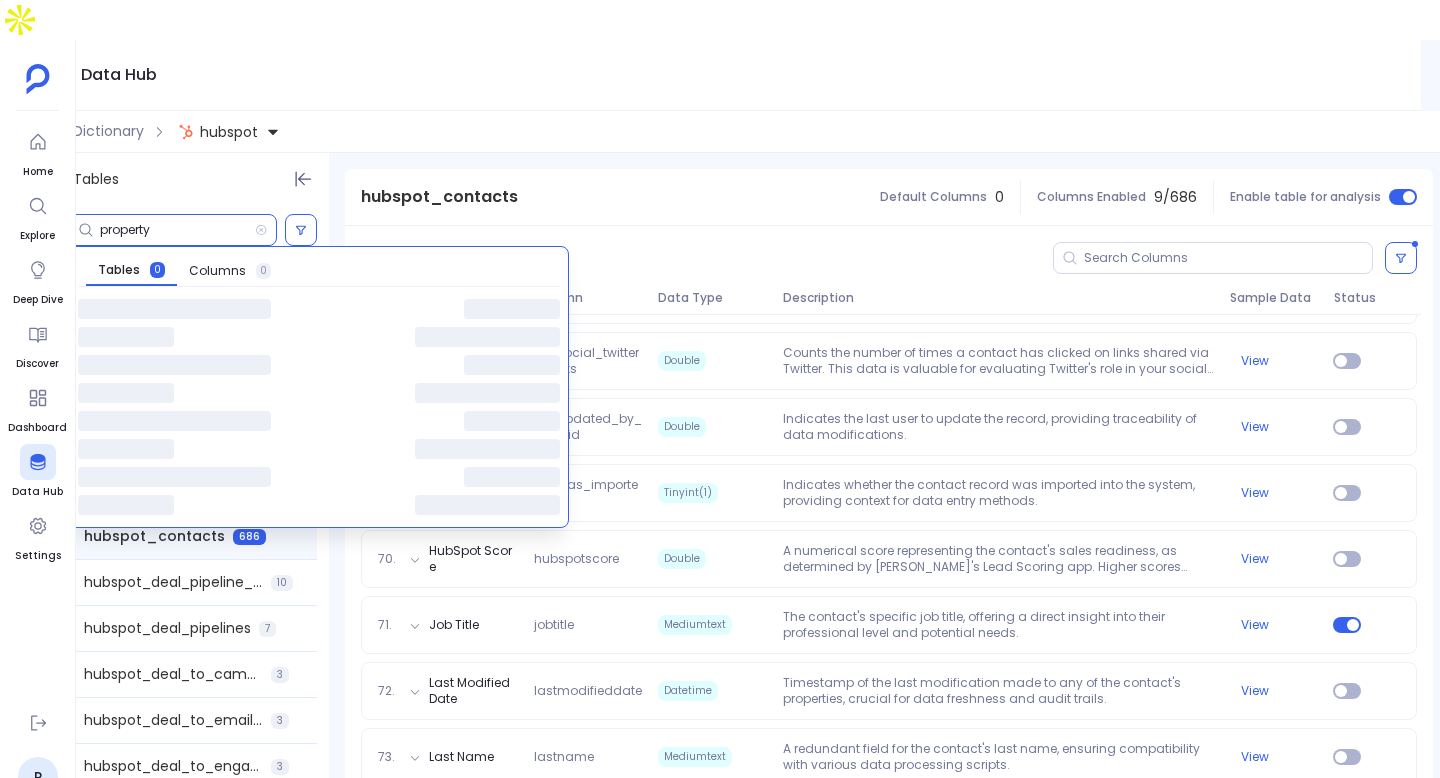 type on "property" 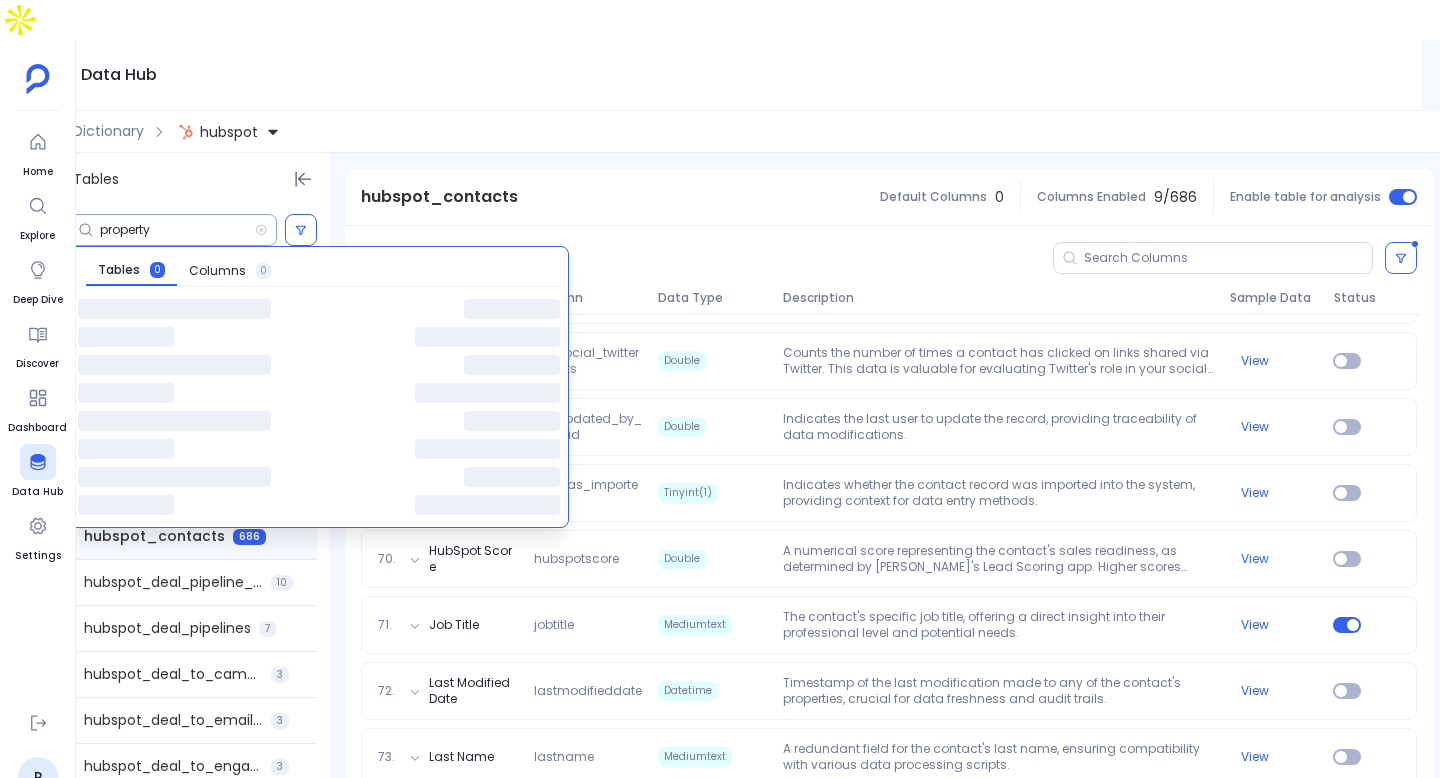 click on "property" at bounding box center (173, 230) 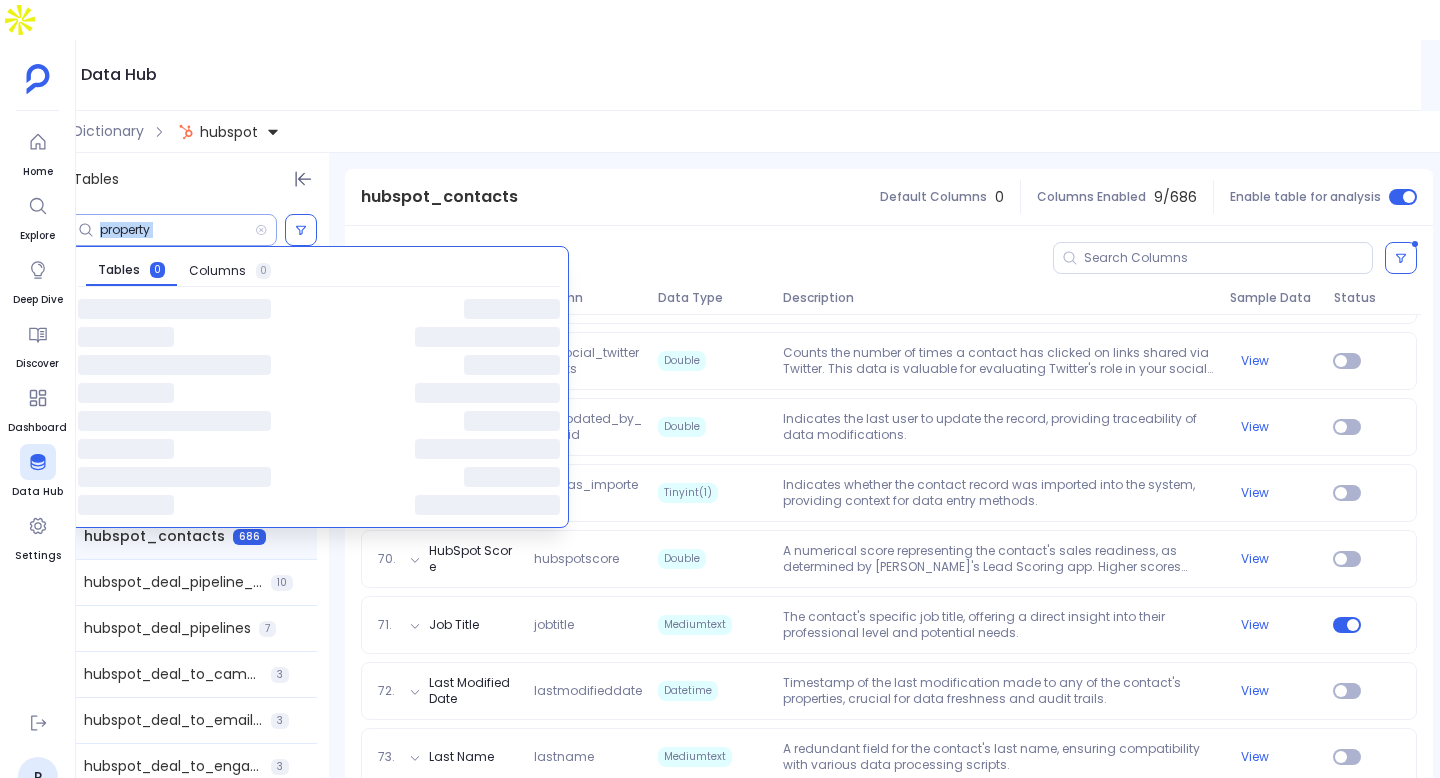 click on "property" at bounding box center (173, 230) 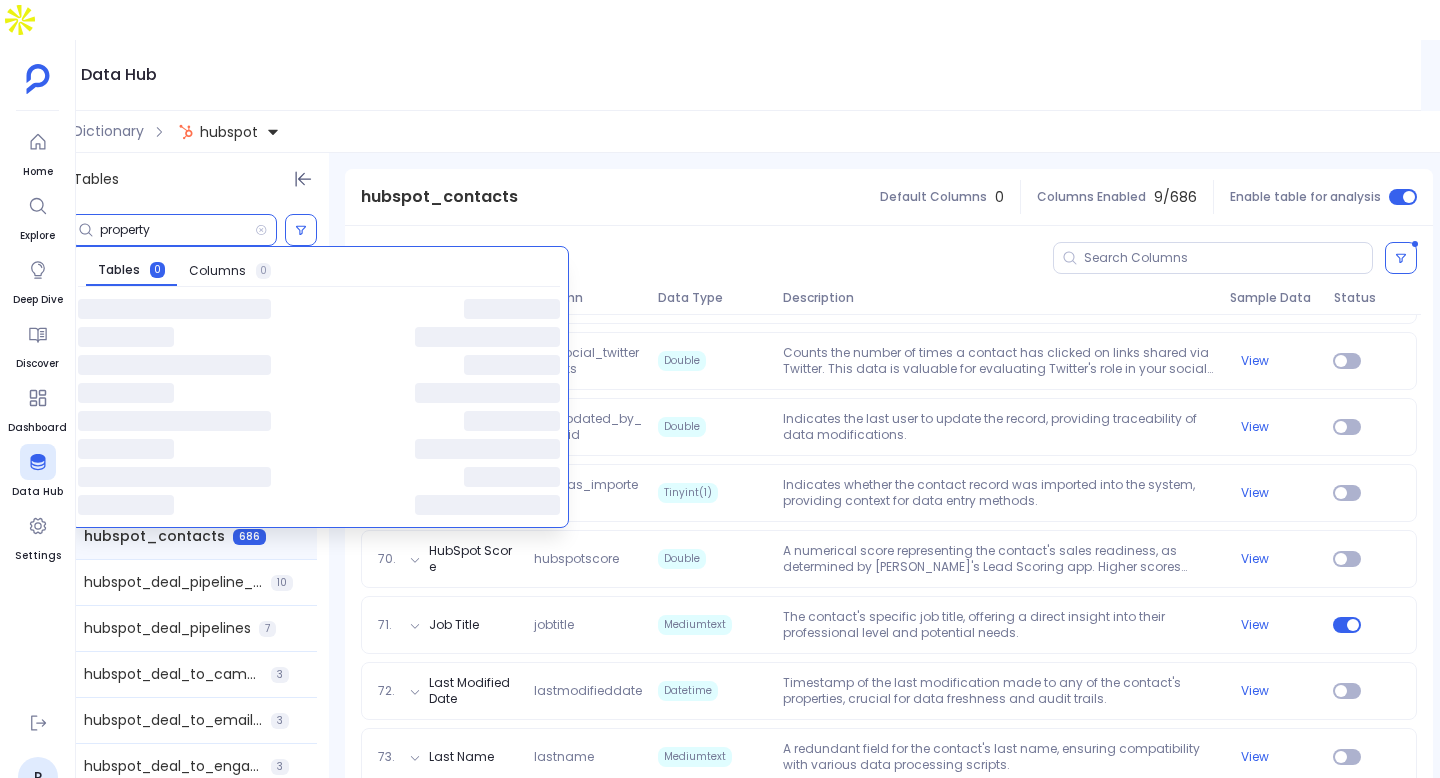 click on "property" at bounding box center [177, 230] 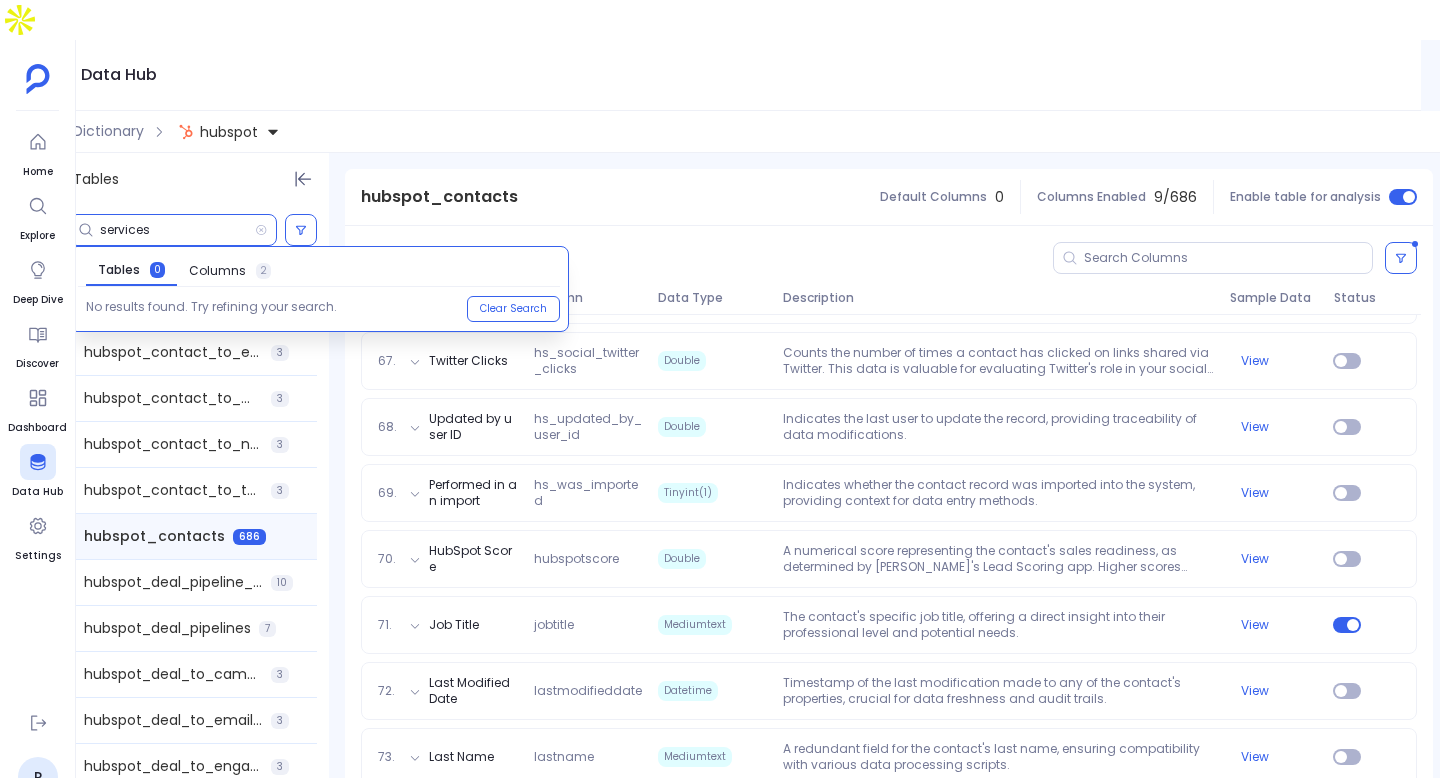 click on "services" at bounding box center [177, 230] 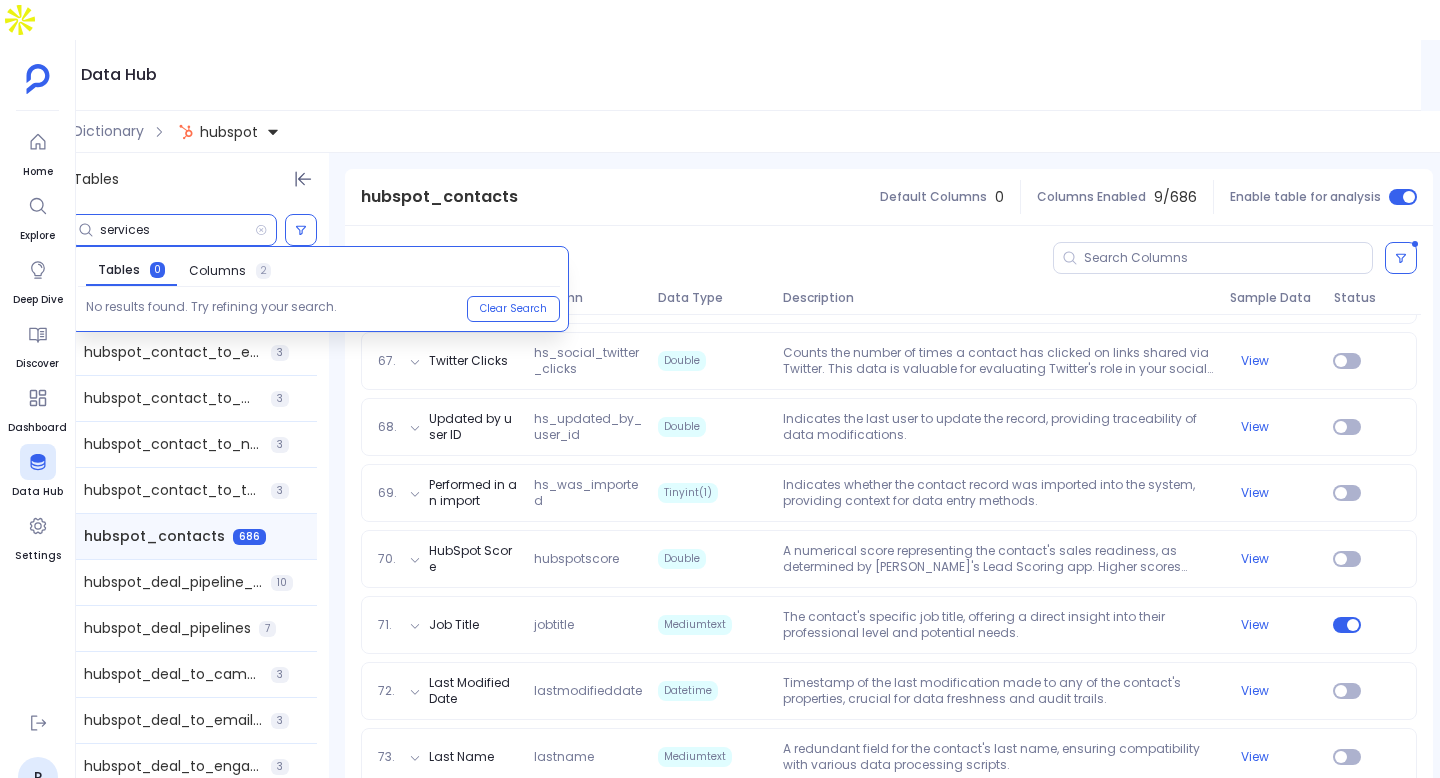 click on "Columns 2" at bounding box center (230, 271) 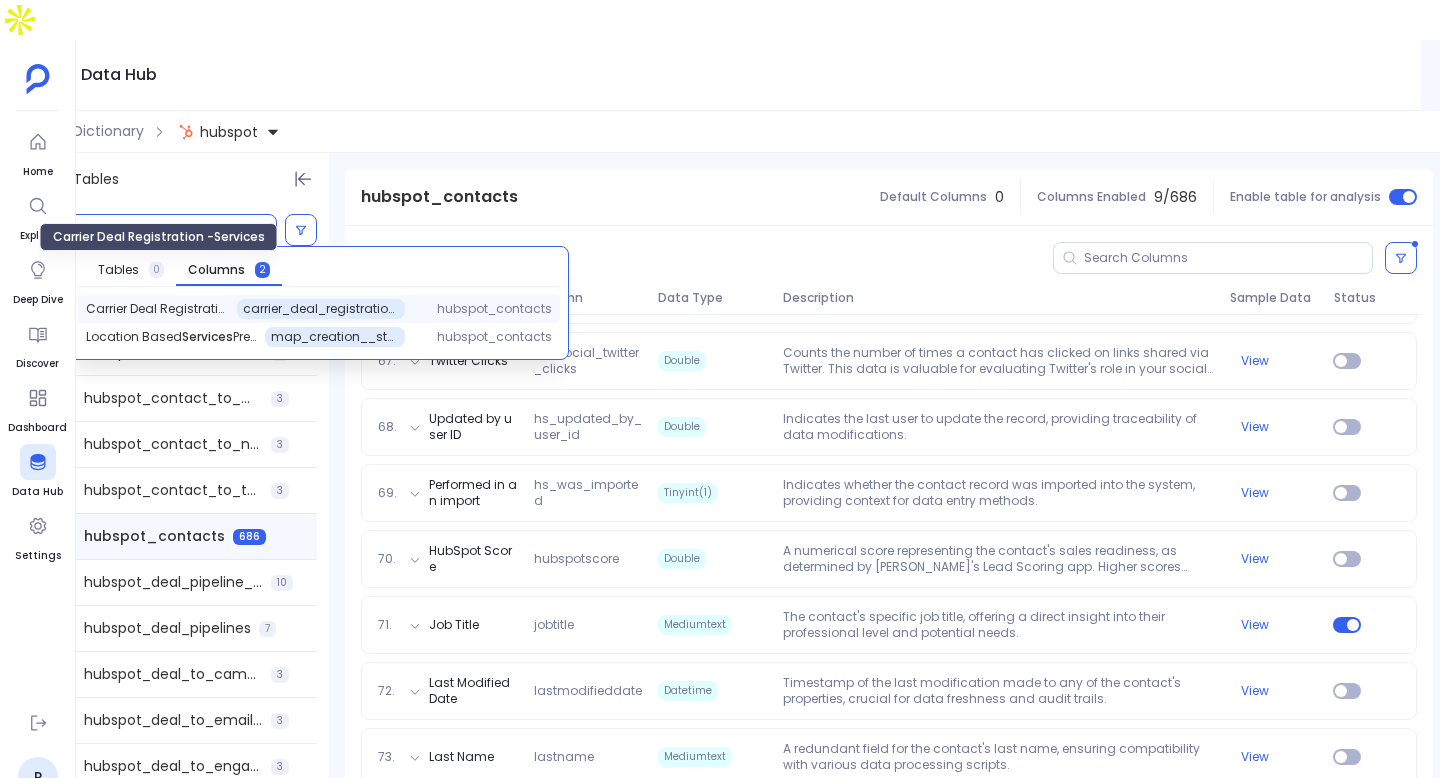click on "Carrier Deal Registration -  Services" at bounding box center (157, 309) 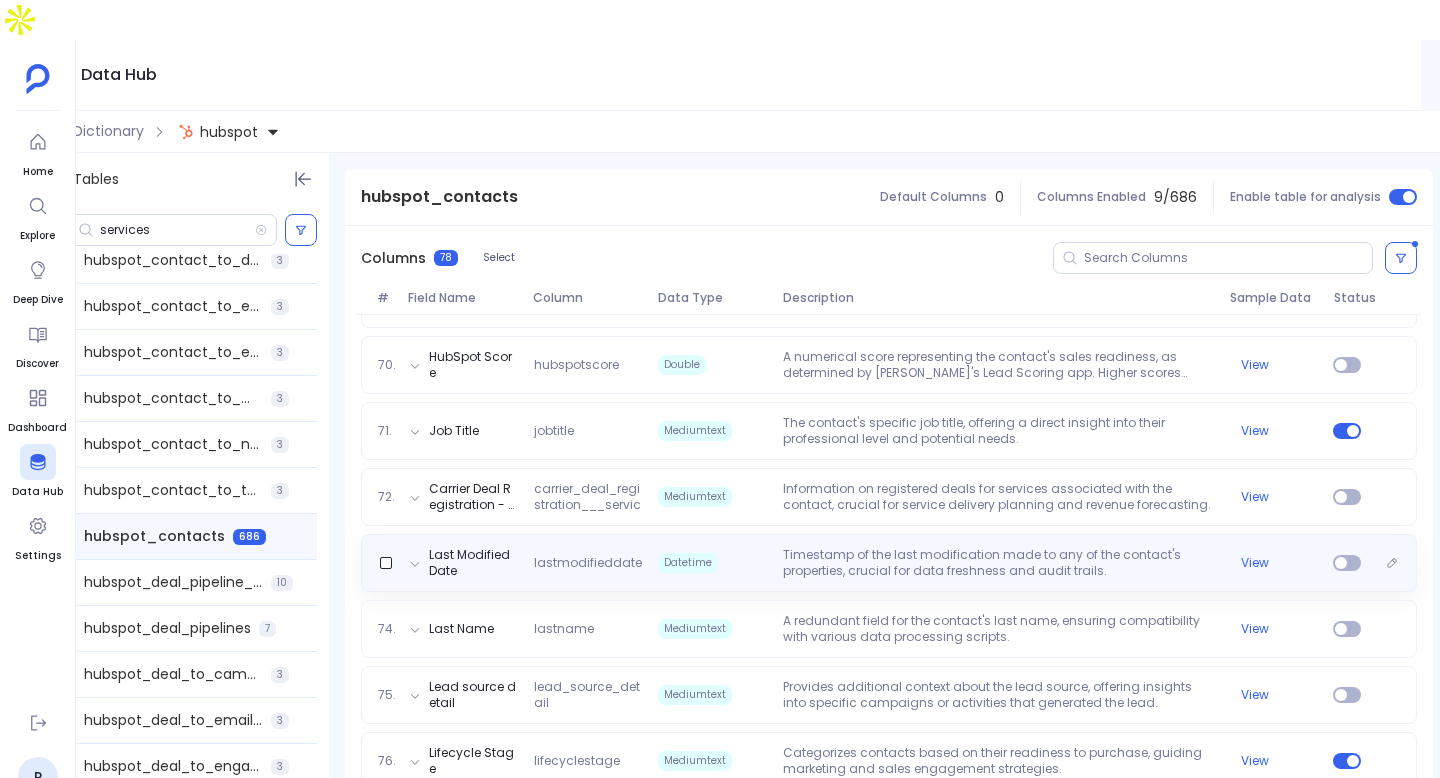 scroll, scrollTop: 4801, scrollLeft: 0, axis: vertical 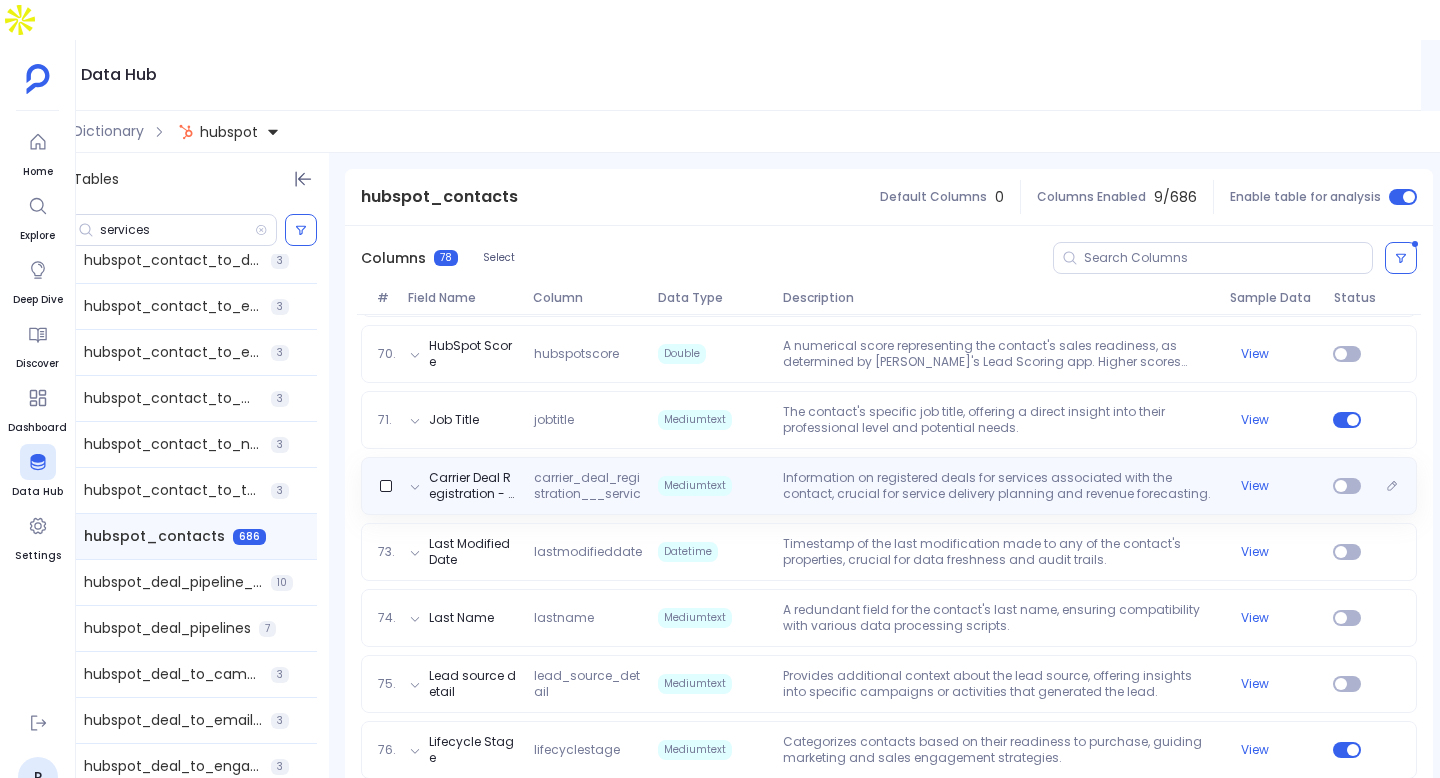 click on "Information on registered deals for services associated with the contact, crucial for service delivery planning and revenue forecasting." at bounding box center [998, 486] 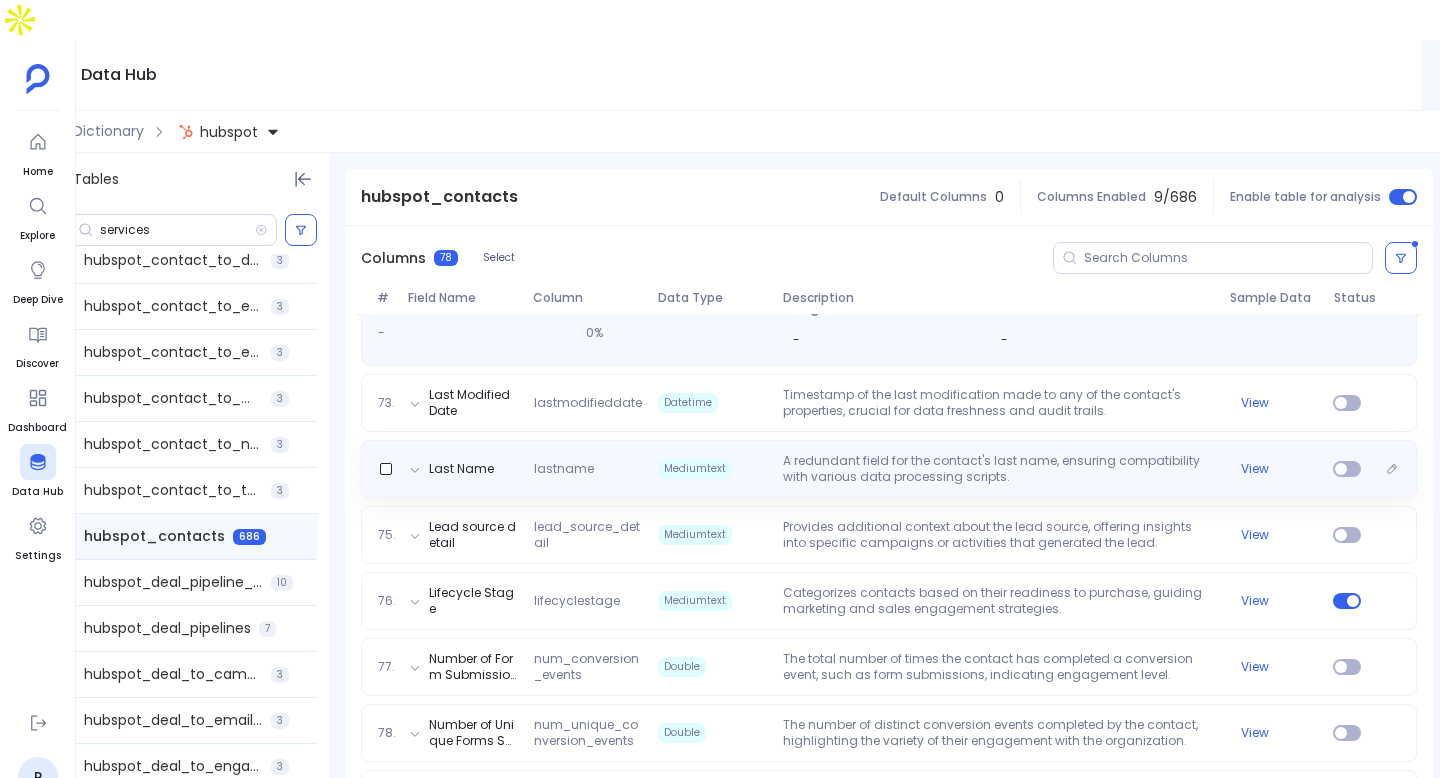 scroll, scrollTop: 5059, scrollLeft: 0, axis: vertical 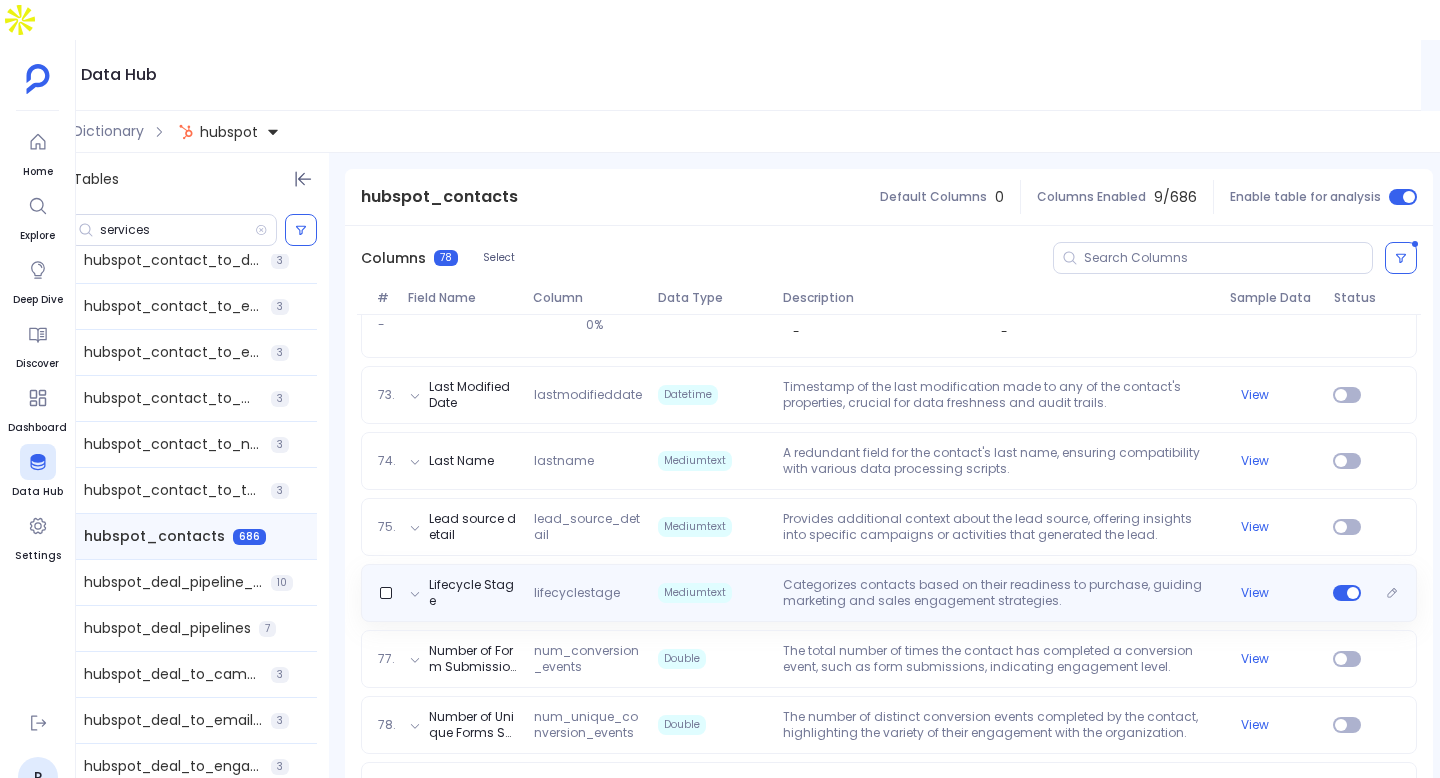click on "Categorizes contacts based on their readiness to purchase, guiding marketing and sales engagement strategies." at bounding box center [998, 593] 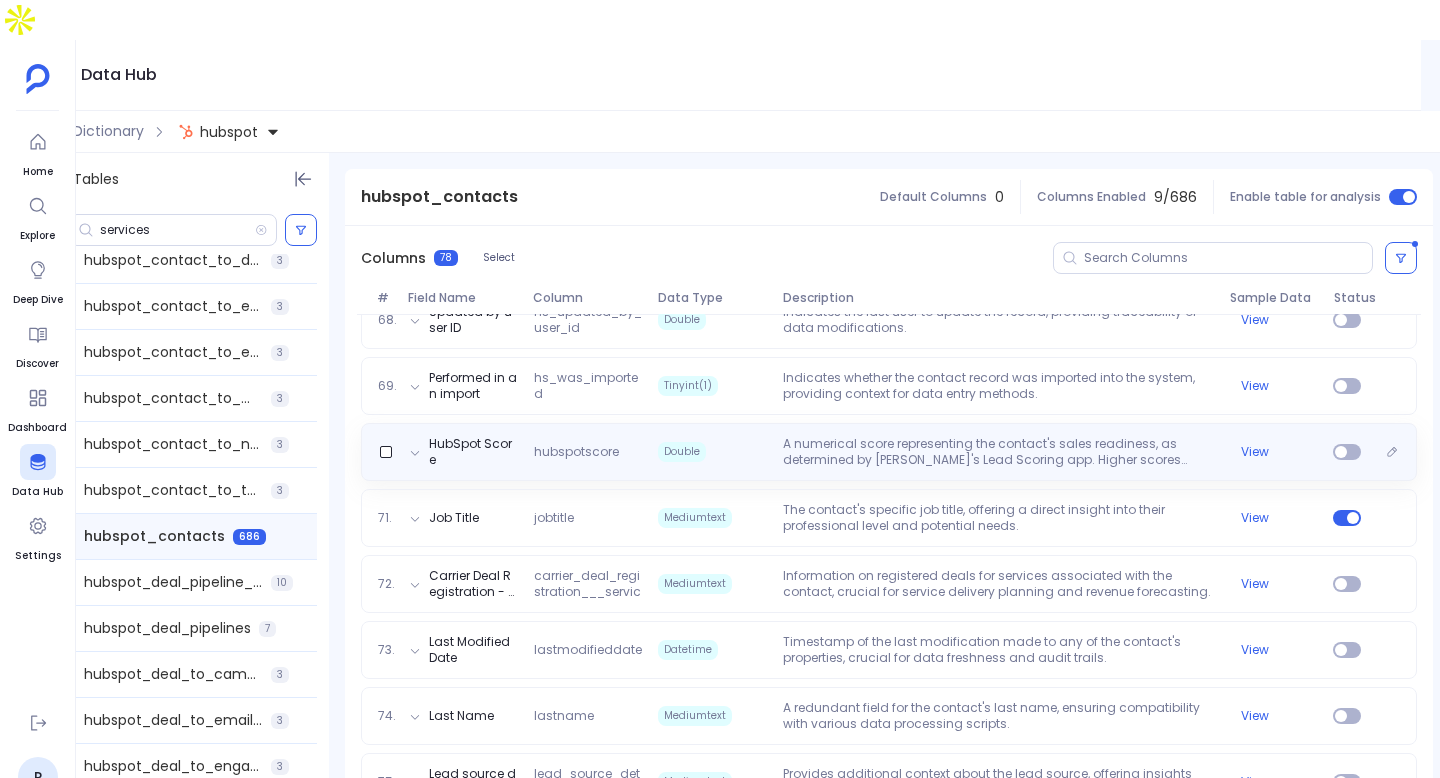 scroll, scrollTop: 4520, scrollLeft: 0, axis: vertical 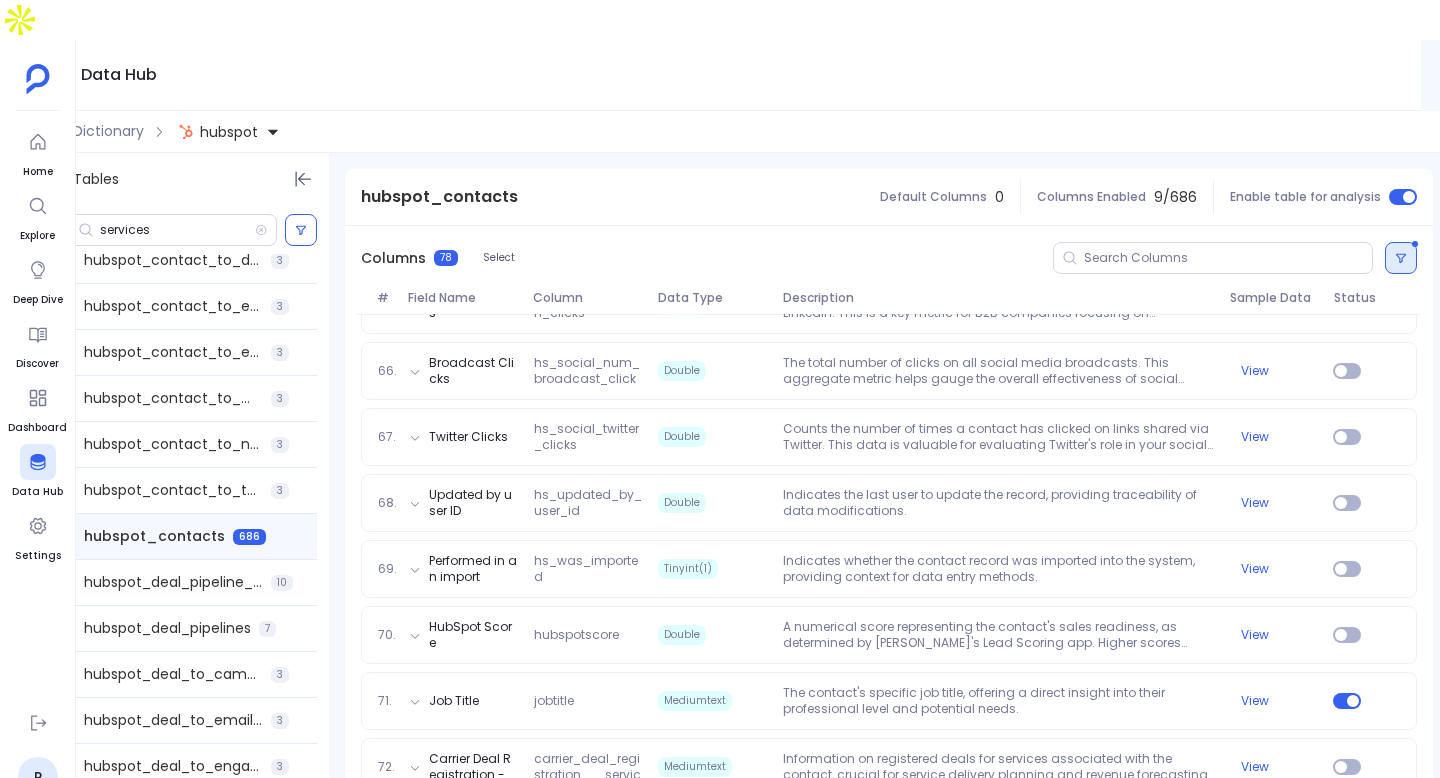 click at bounding box center (1401, 258) 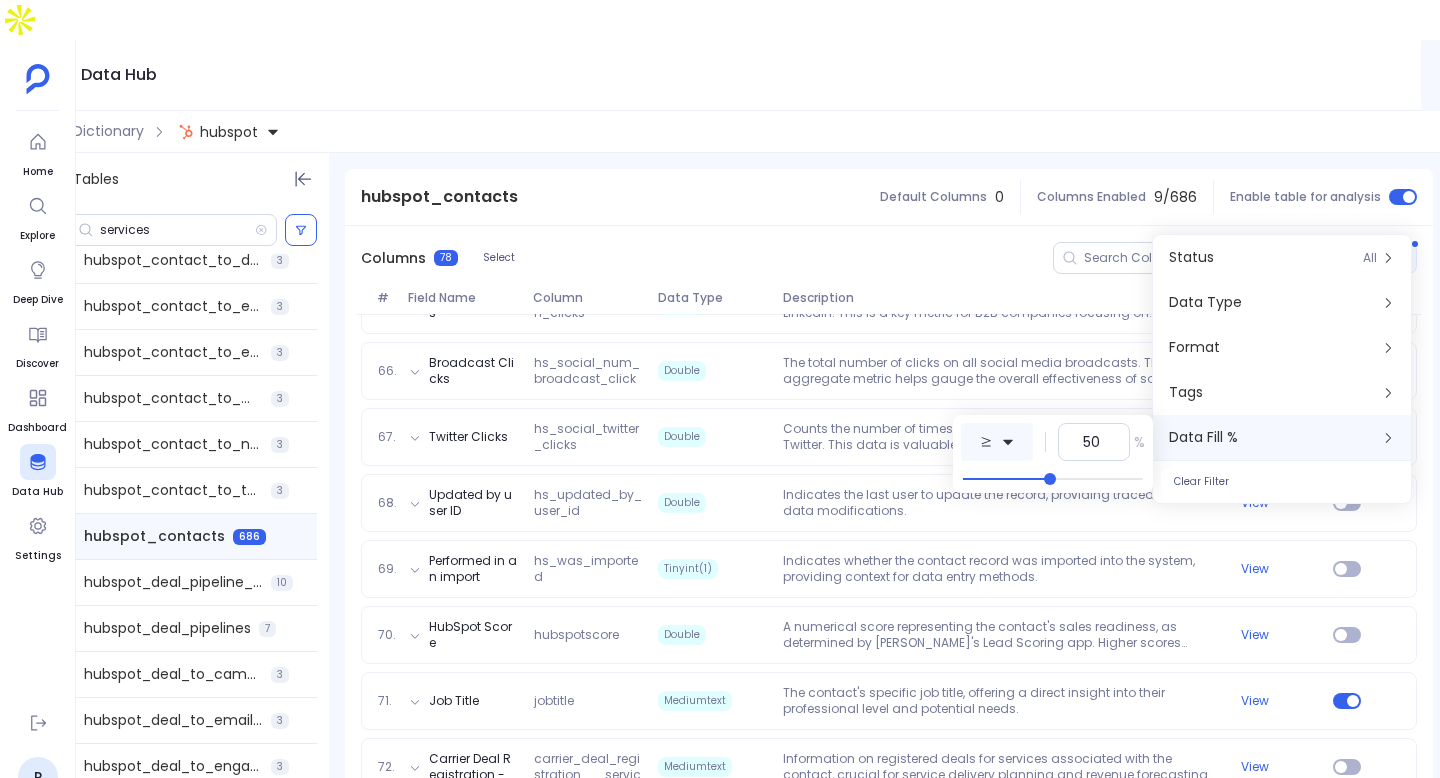 click 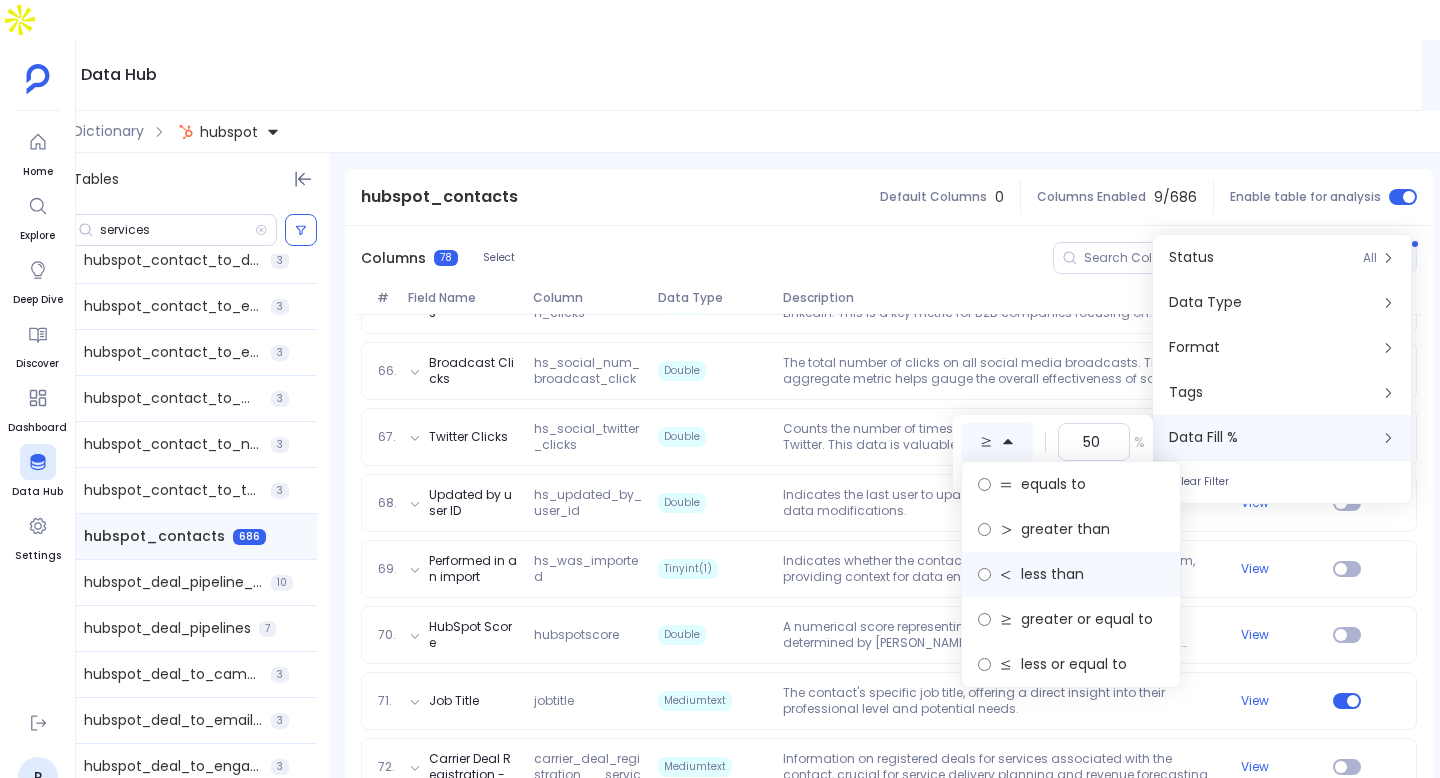 click on "less than" at bounding box center (1071, 574) 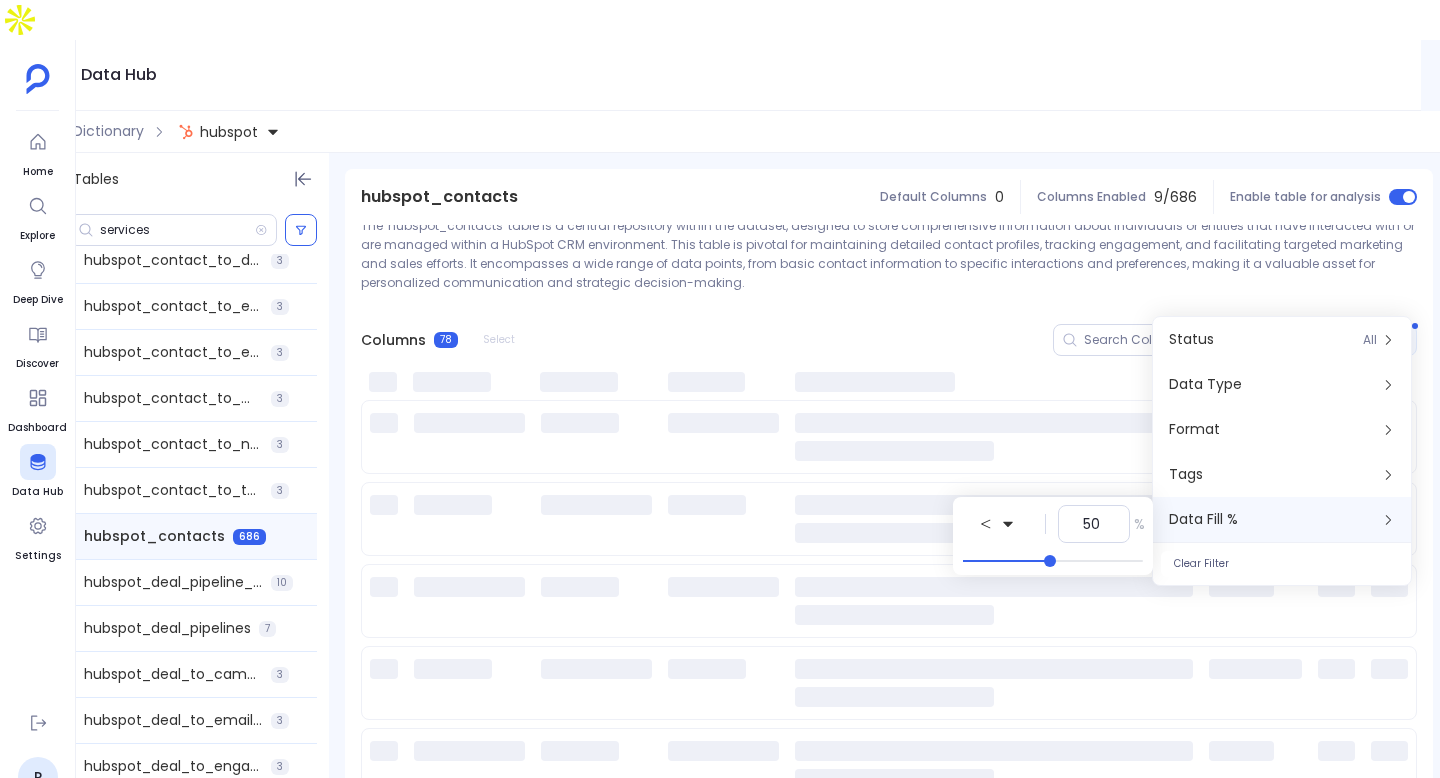 scroll, scrollTop: 0, scrollLeft: 0, axis: both 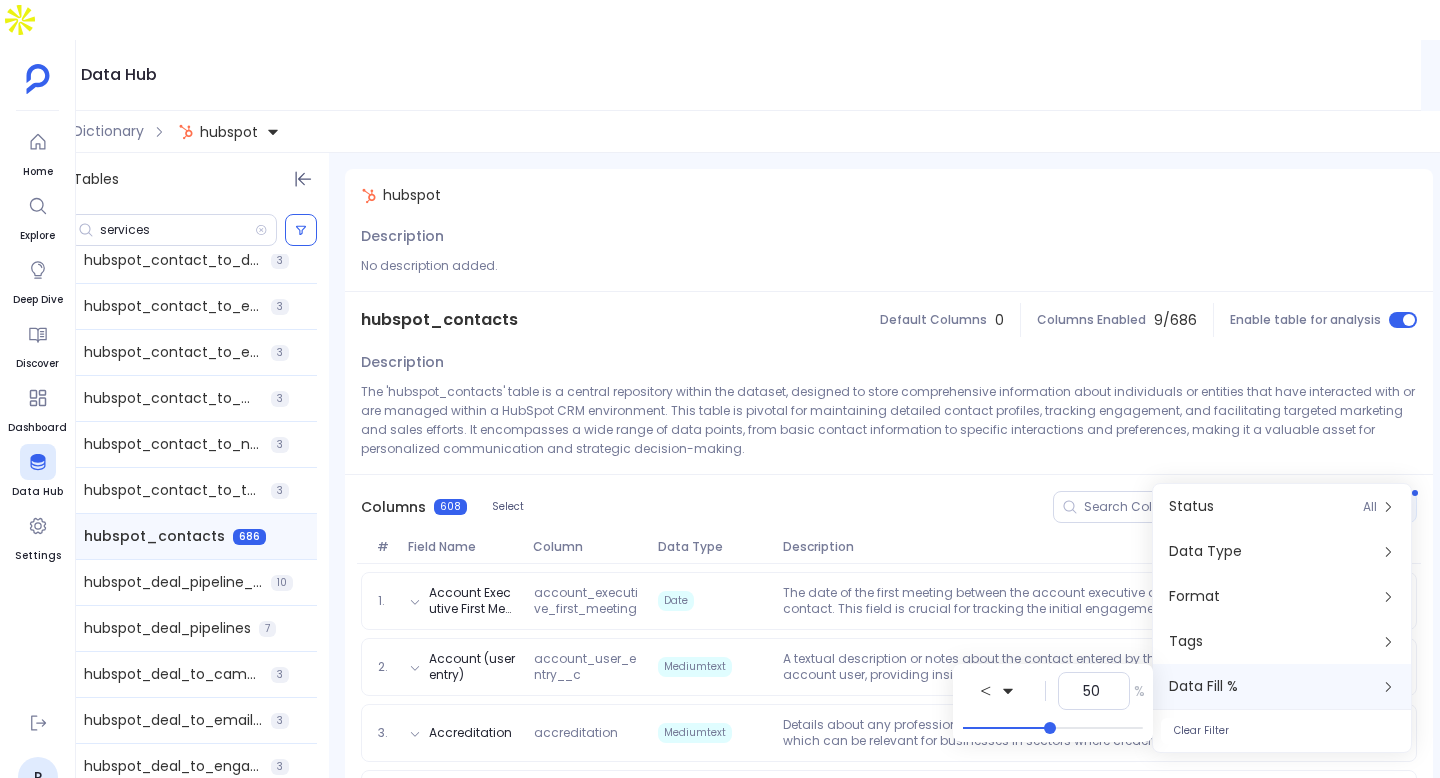 click on "Columns 608 Select" at bounding box center (889, 507) 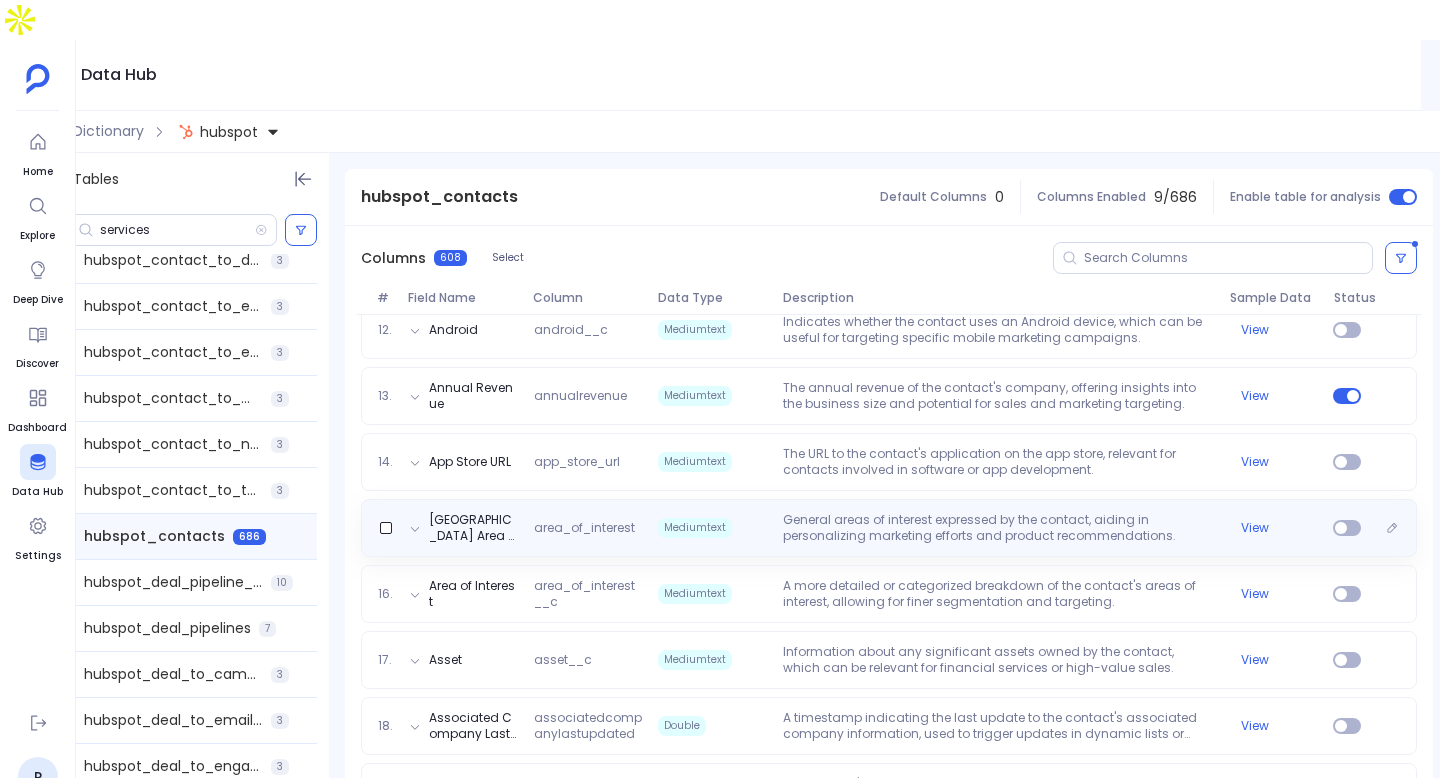 scroll, scrollTop: 1055, scrollLeft: 0, axis: vertical 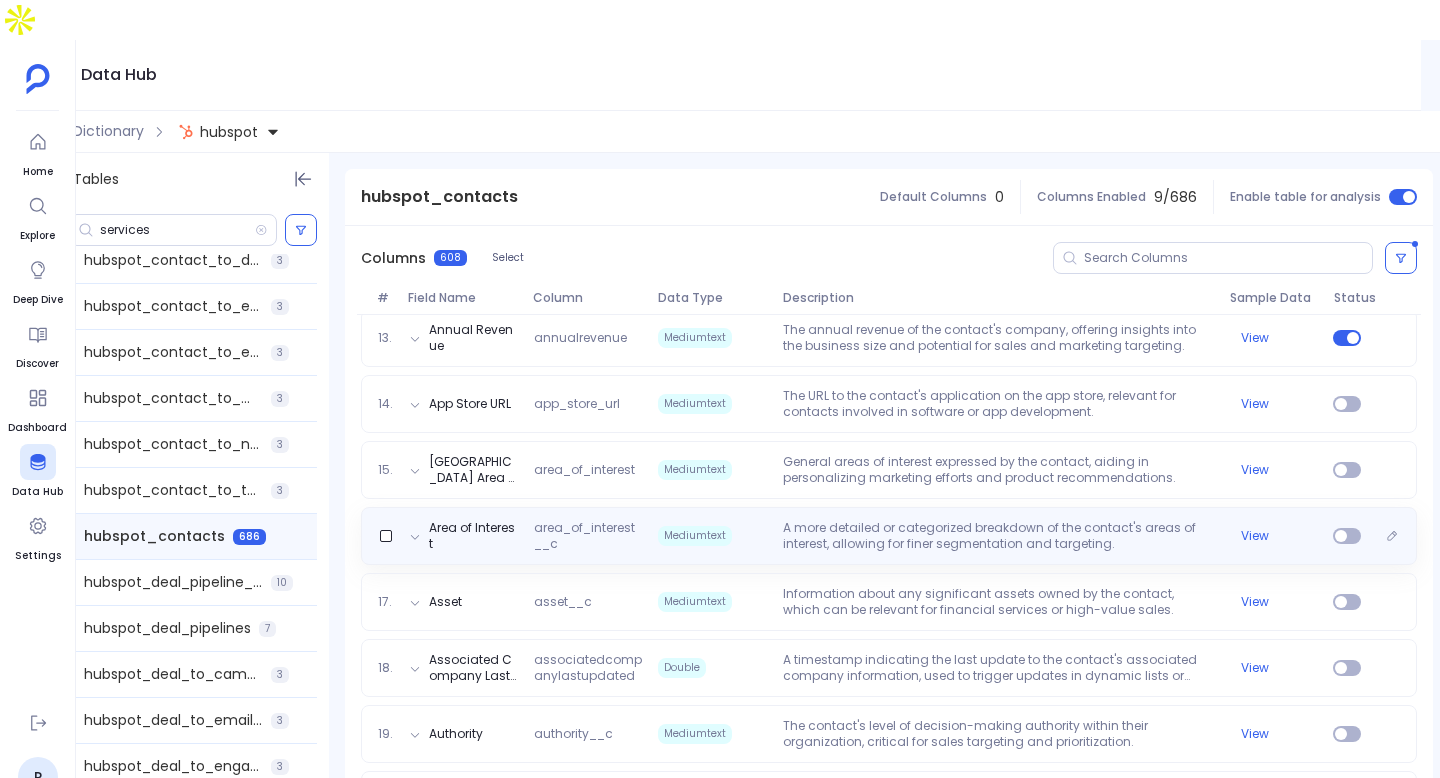 click on "A more detailed or categorized breakdown of the contact's areas of interest, allowing for finer segmentation and targeting." at bounding box center (998, 536) 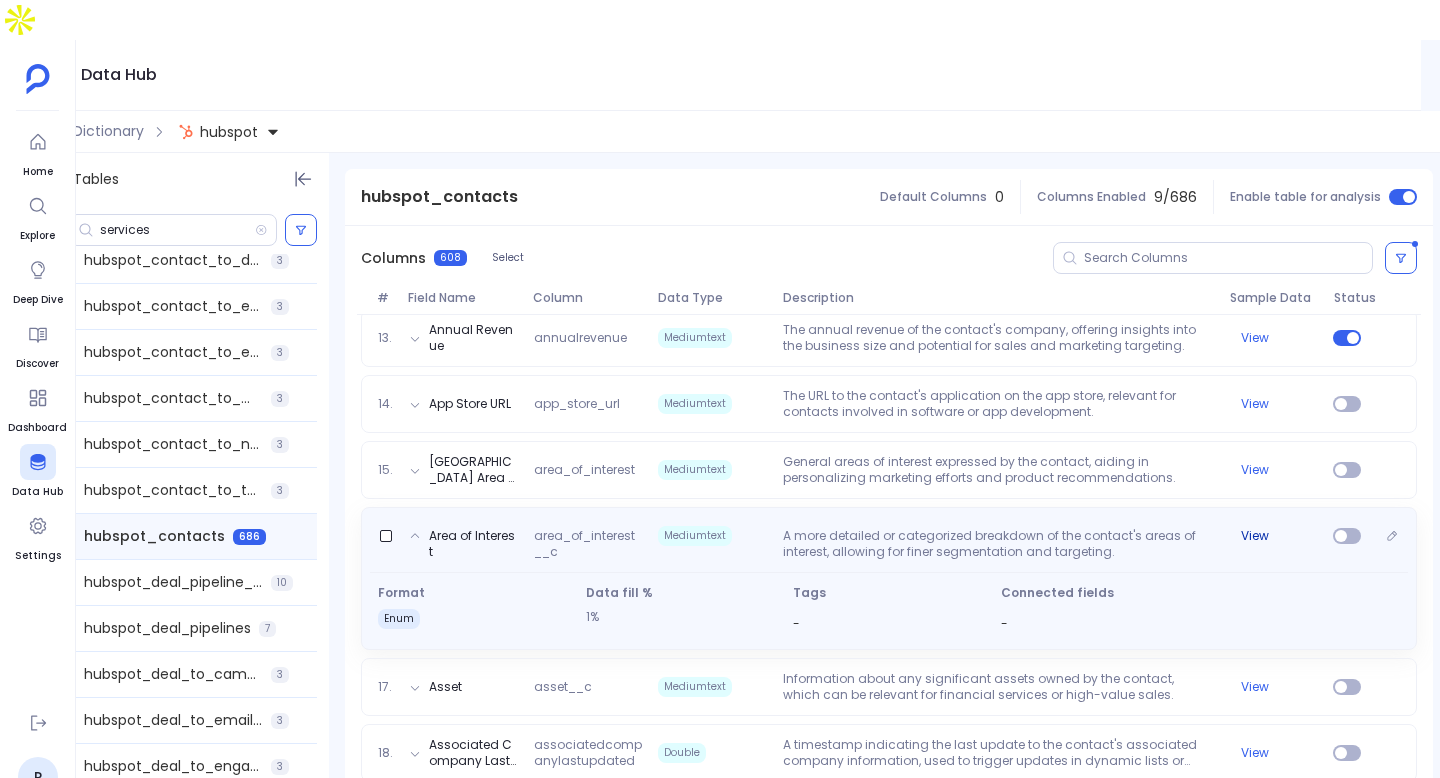 click on "View" at bounding box center (1255, 536) 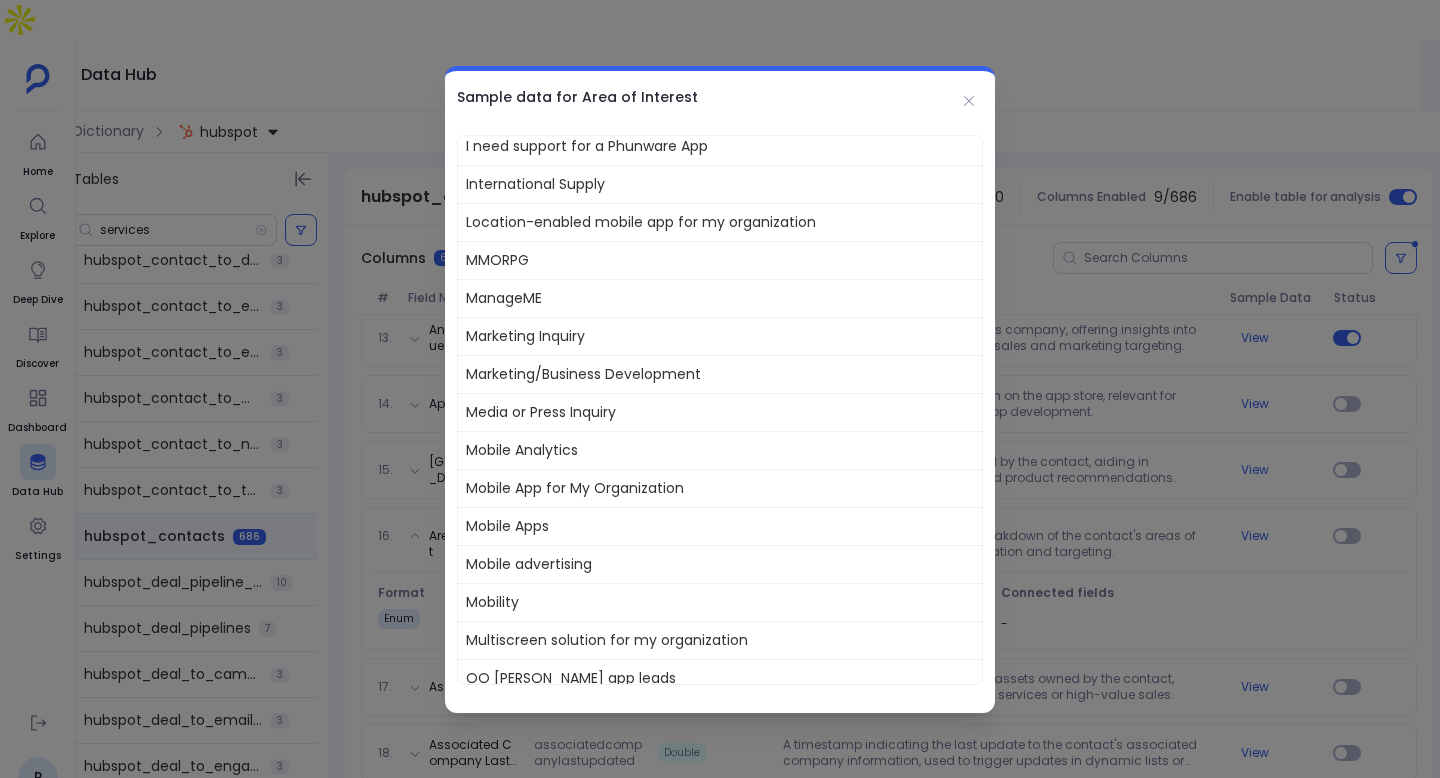 scroll, scrollTop: 518, scrollLeft: 0, axis: vertical 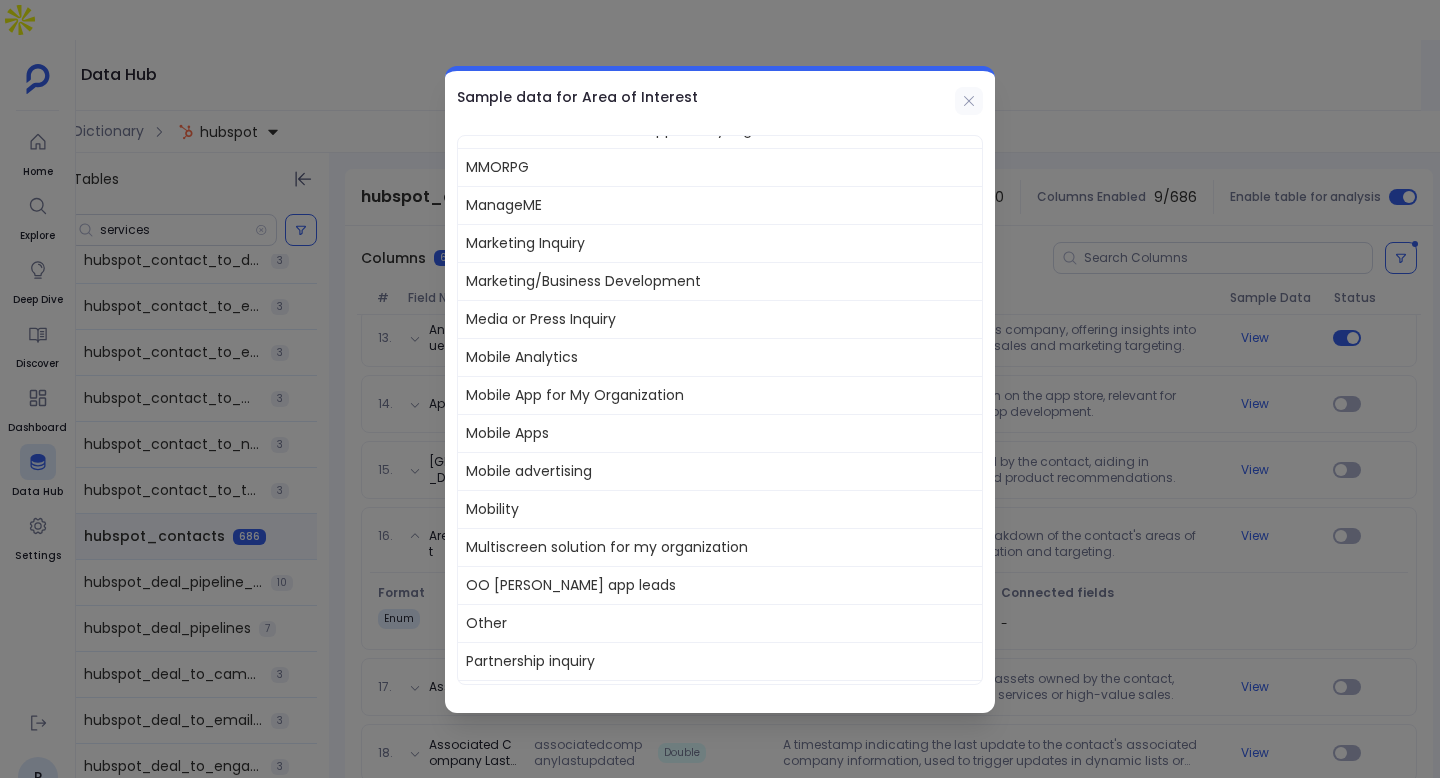 click 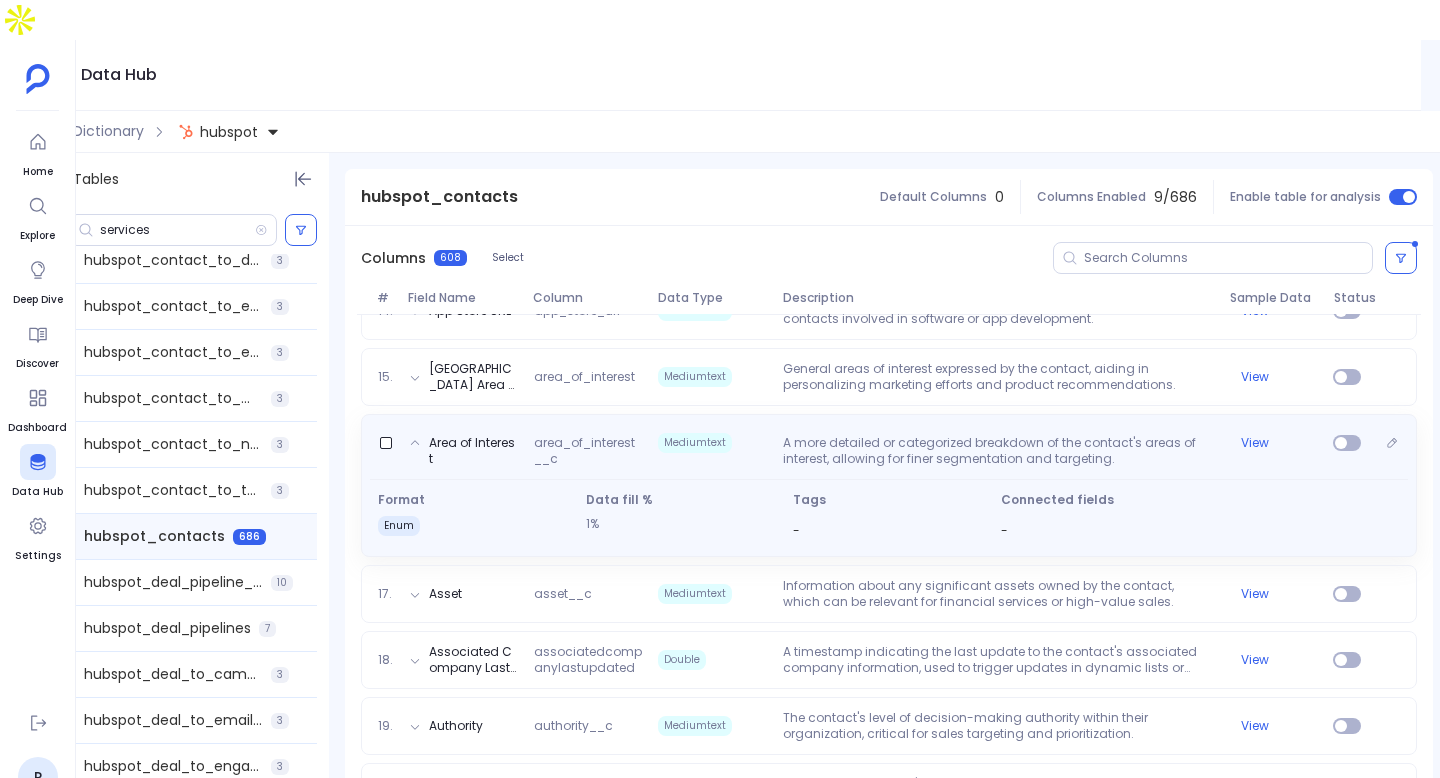 scroll, scrollTop: 1152, scrollLeft: 0, axis: vertical 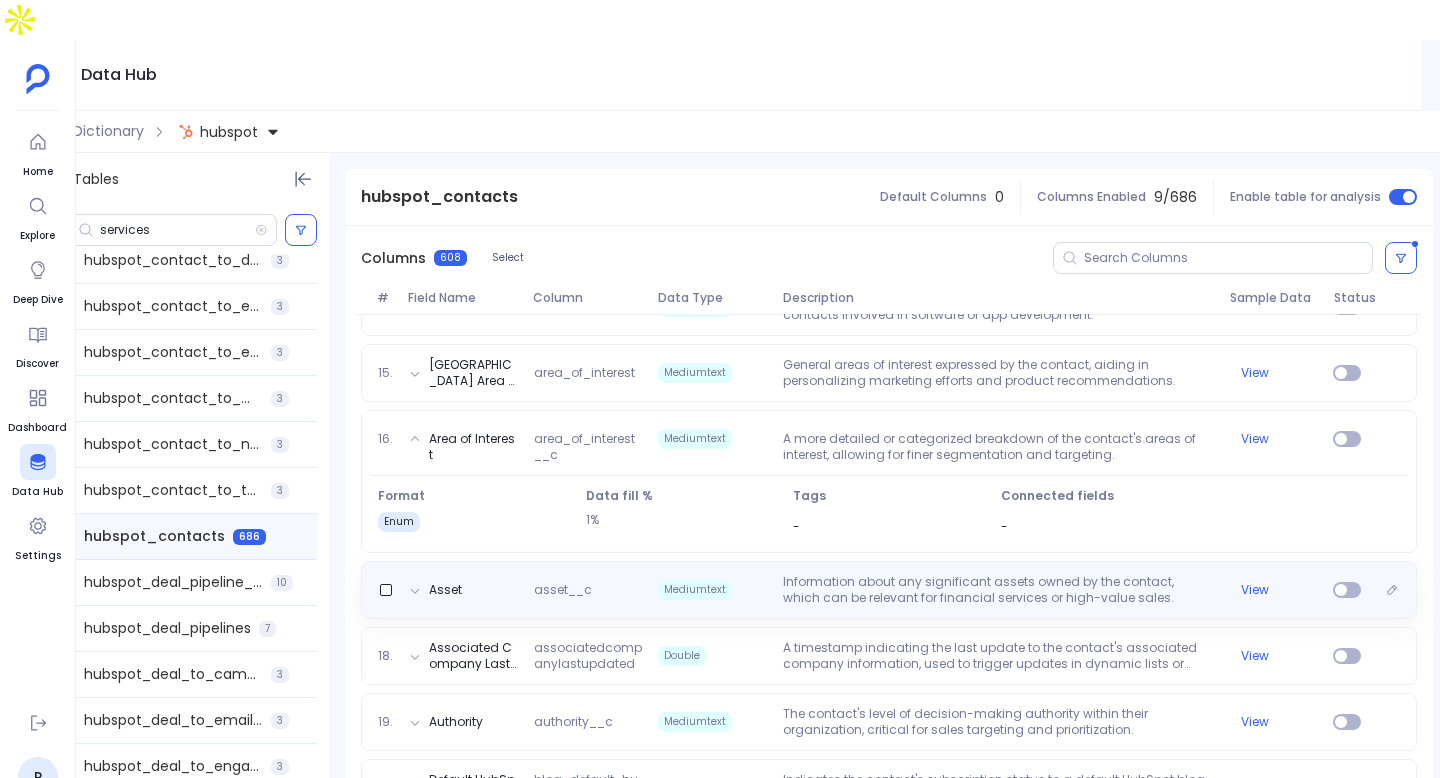 click on "Information about any significant assets owned by the contact, which can be relevant for financial services or high-value sales." at bounding box center (998, 590) 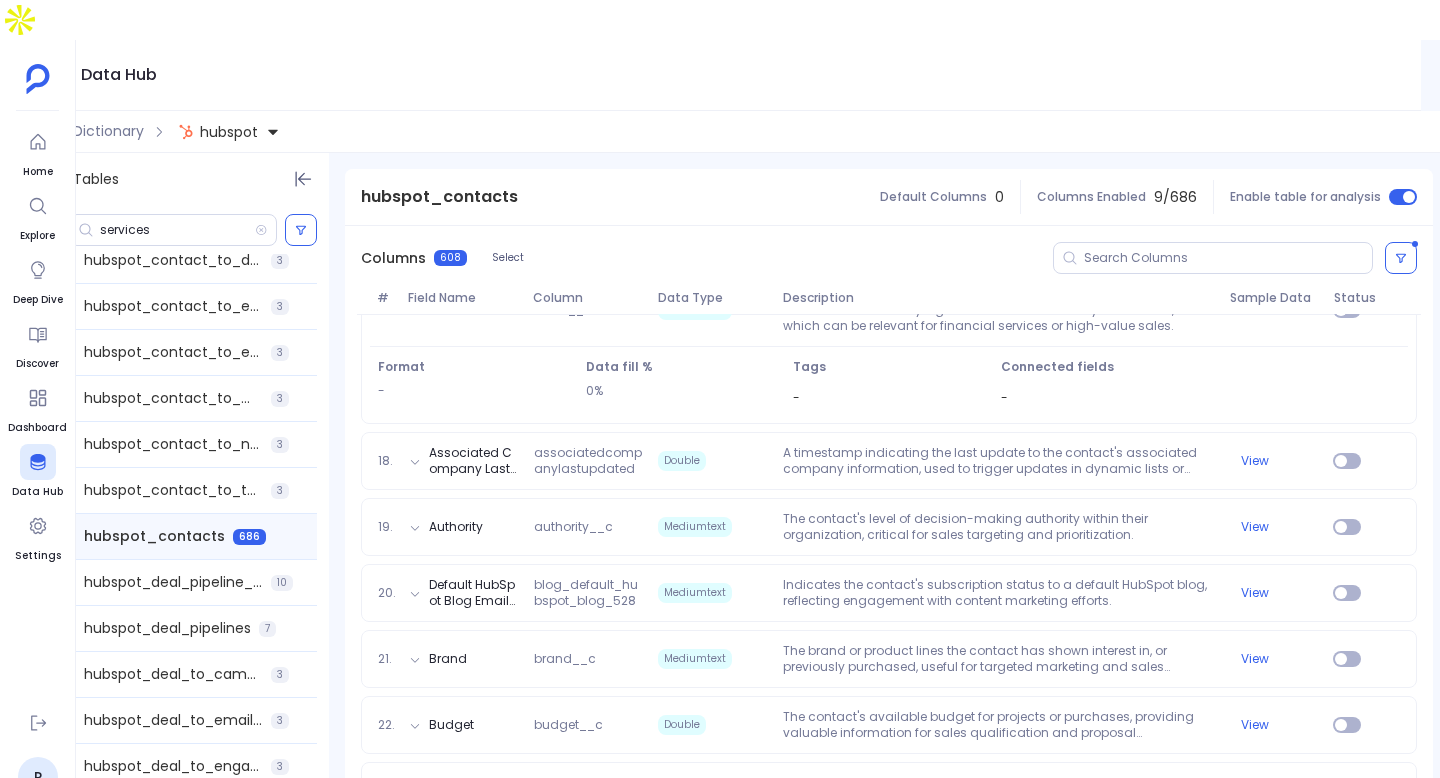 scroll, scrollTop: 1375, scrollLeft: 0, axis: vertical 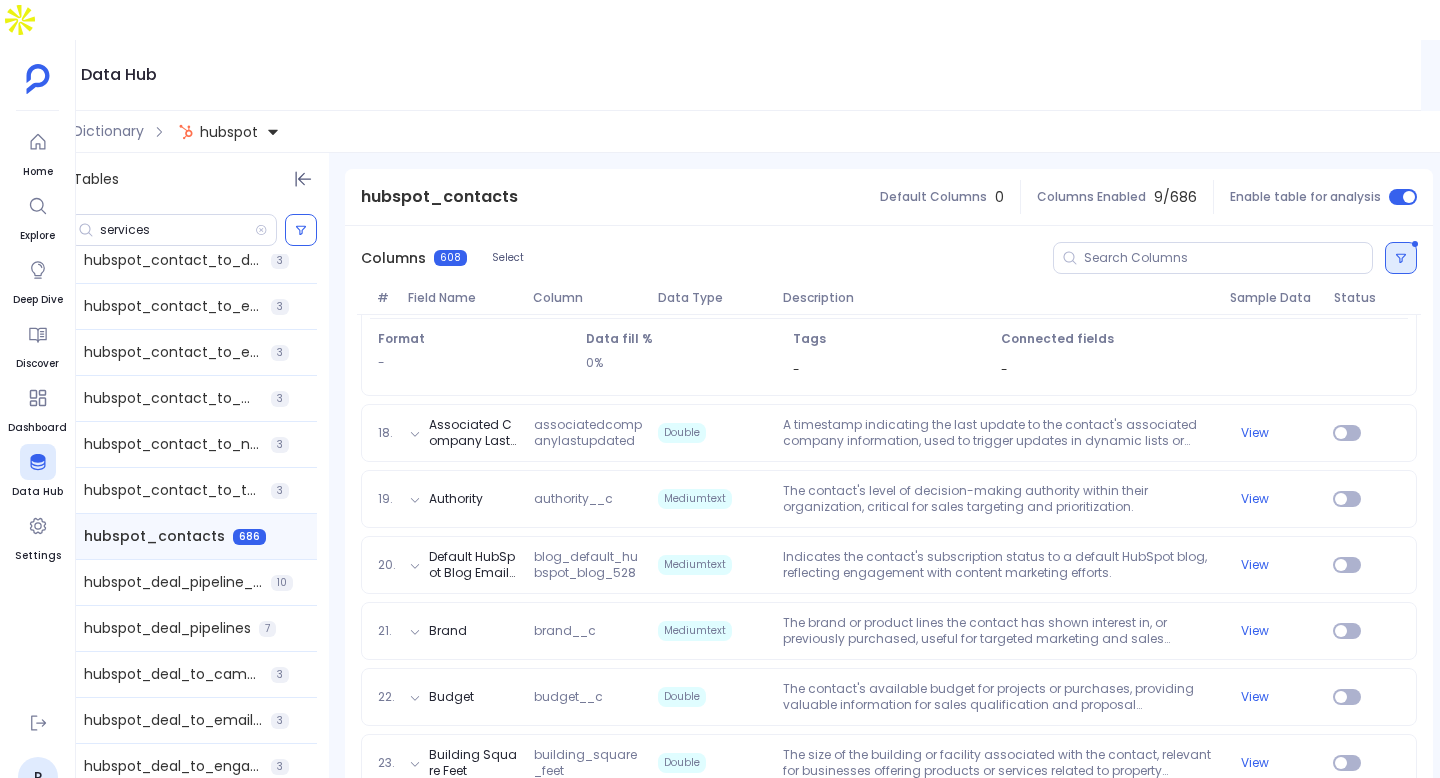 click 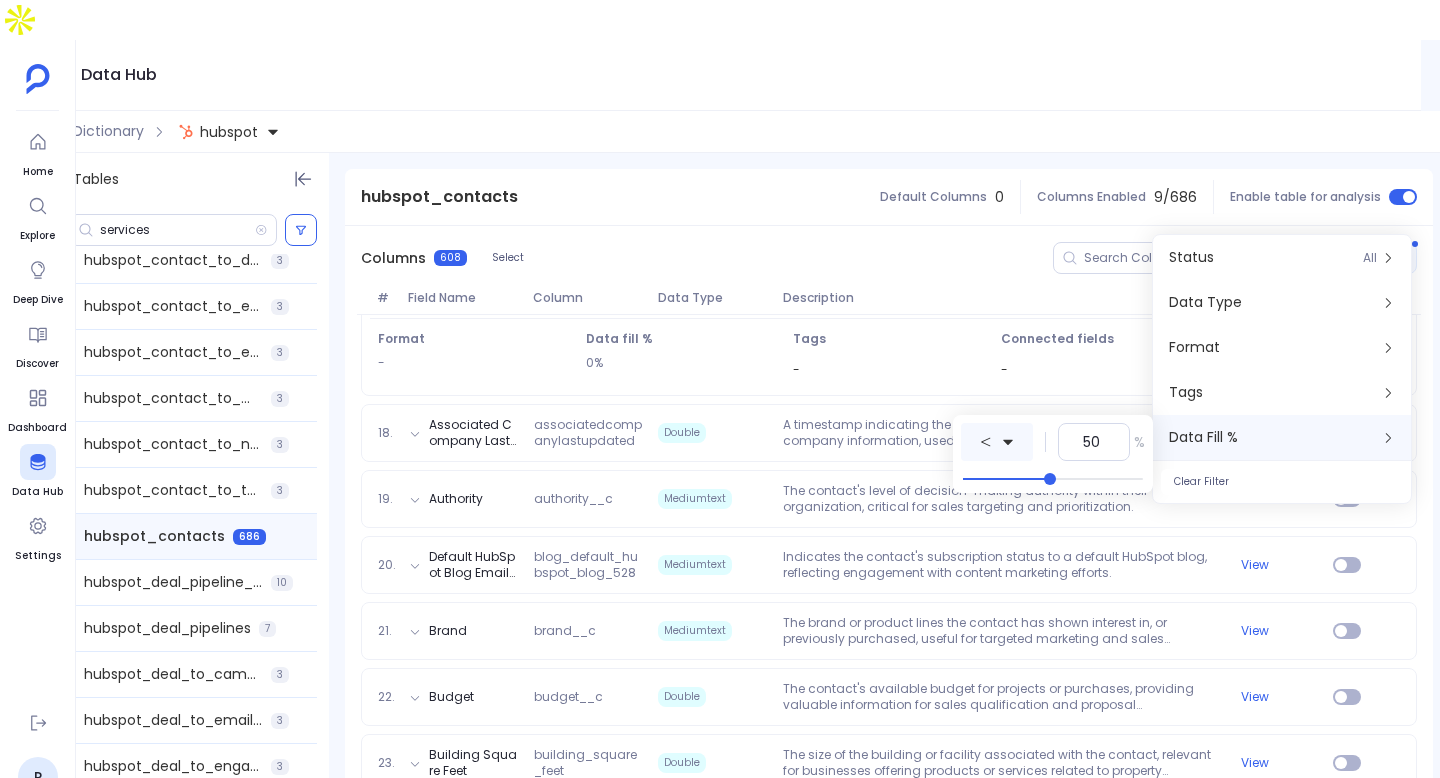 click 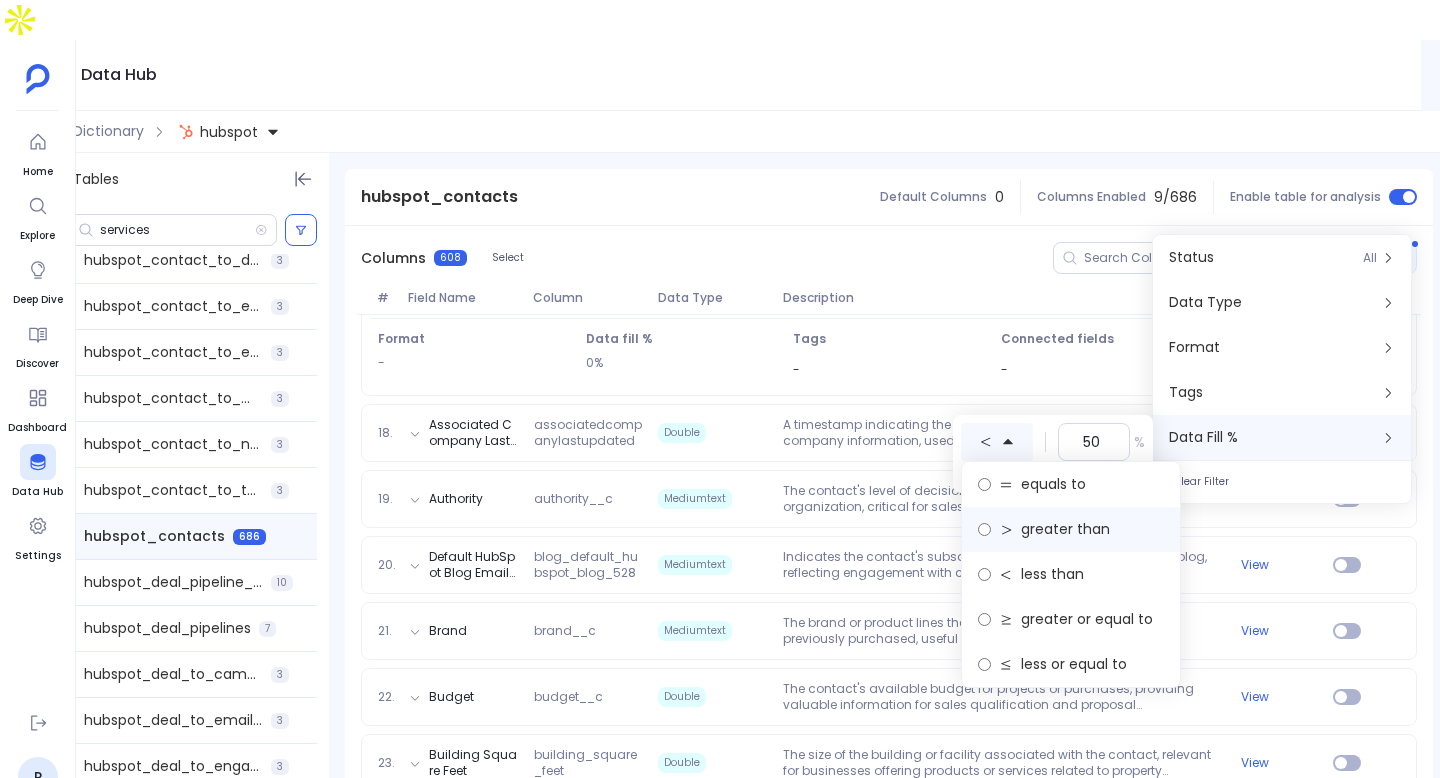 click on "greater than" at bounding box center [1071, 529] 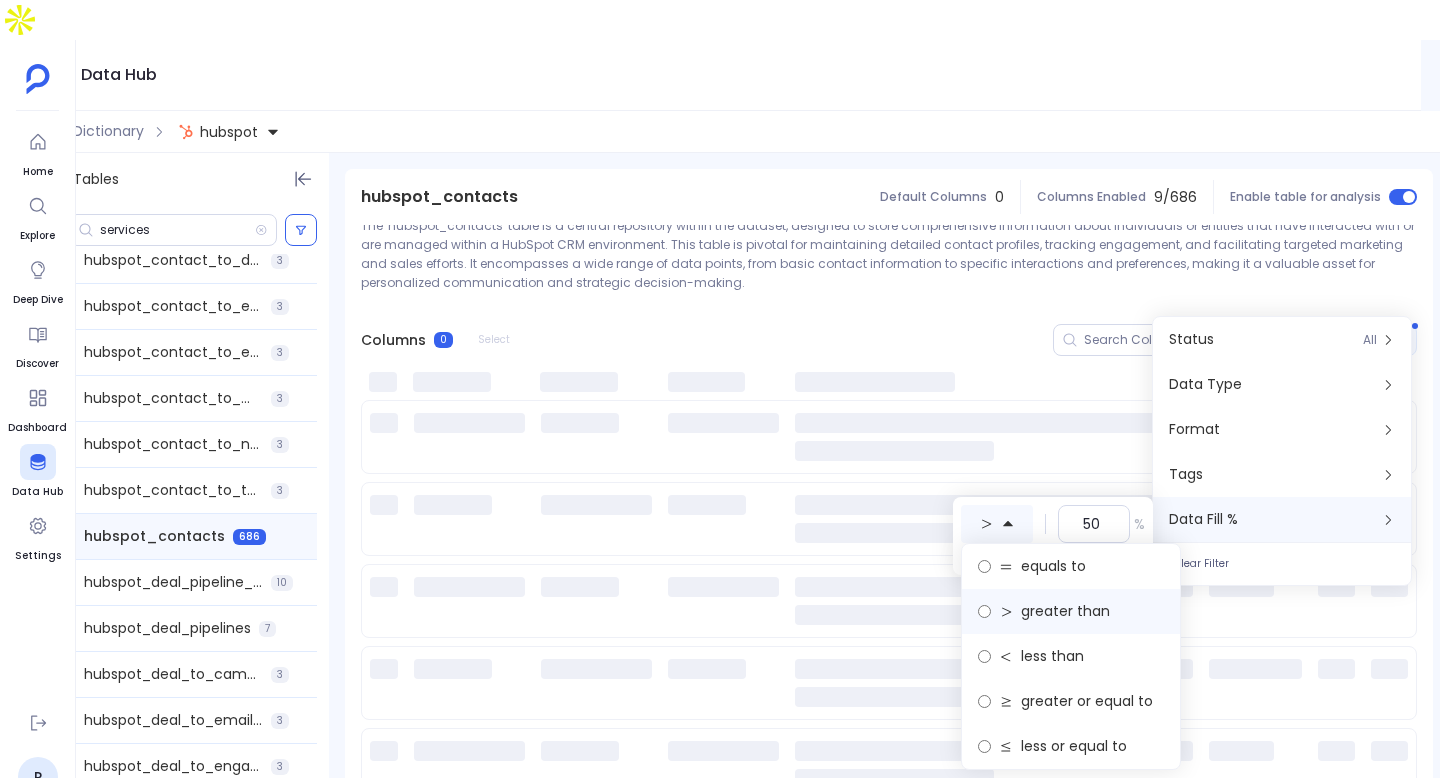scroll, scrollTop: 166, scrollLeft: 0, axis: vertical 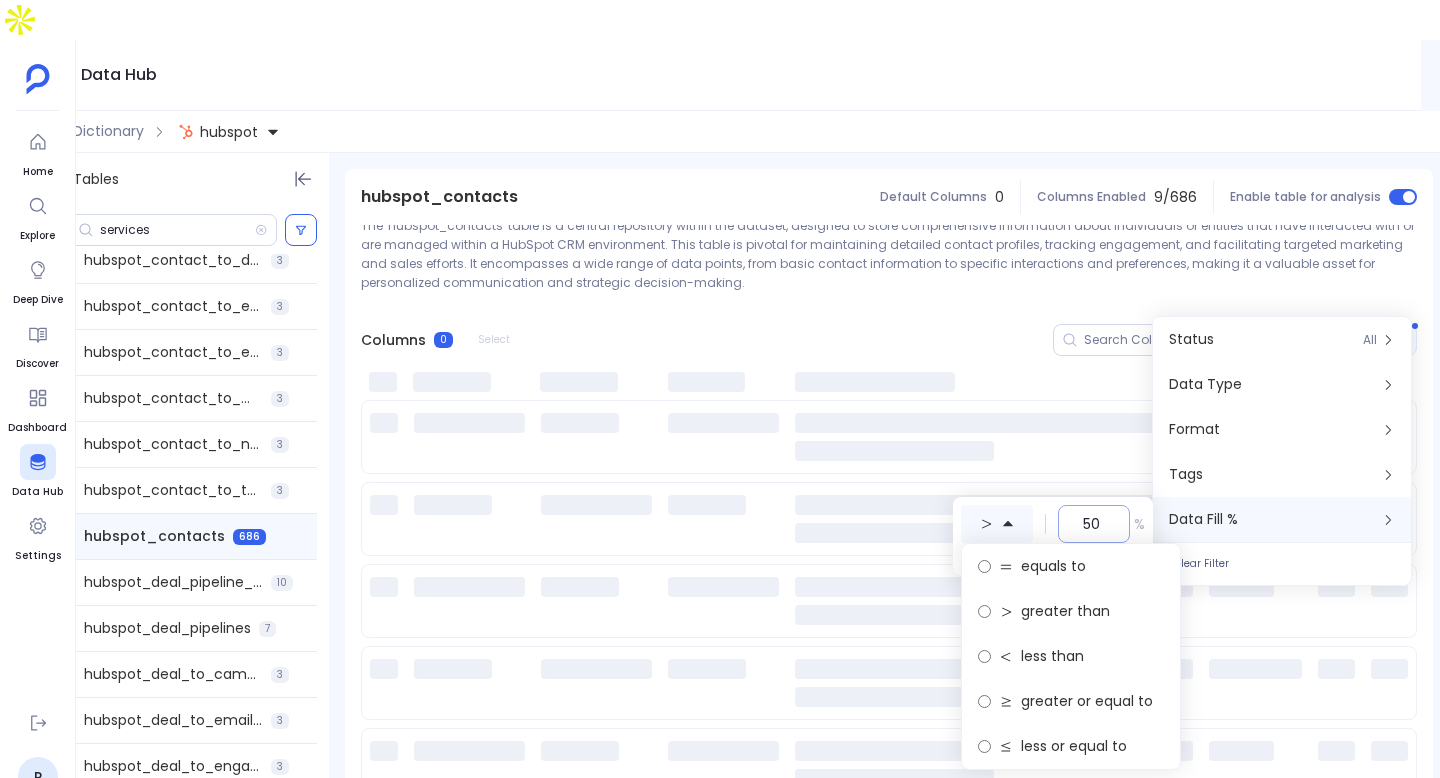 click on "50" at bounding box center (1094, 524) 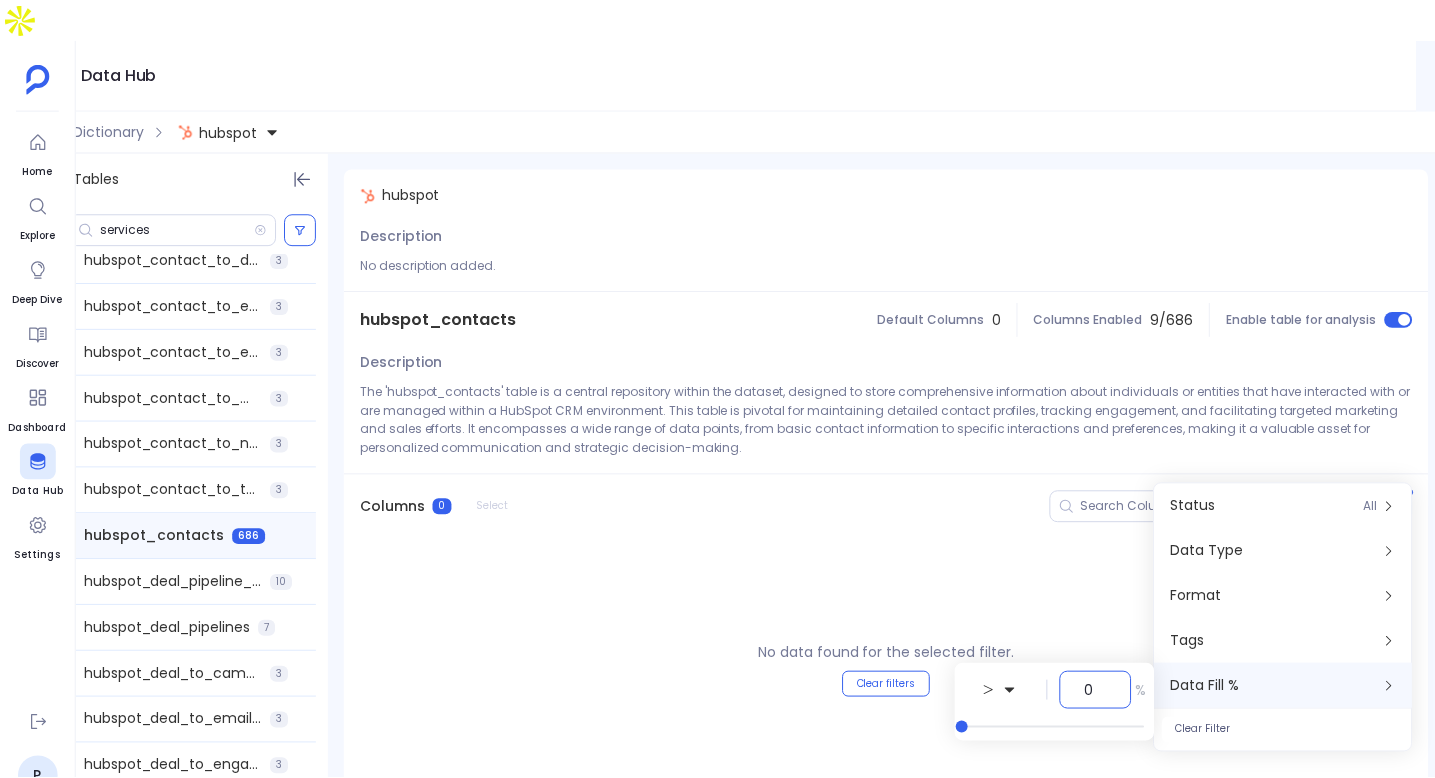 scroll, scrollTop: 0, scrollLeft: 0, axis: both 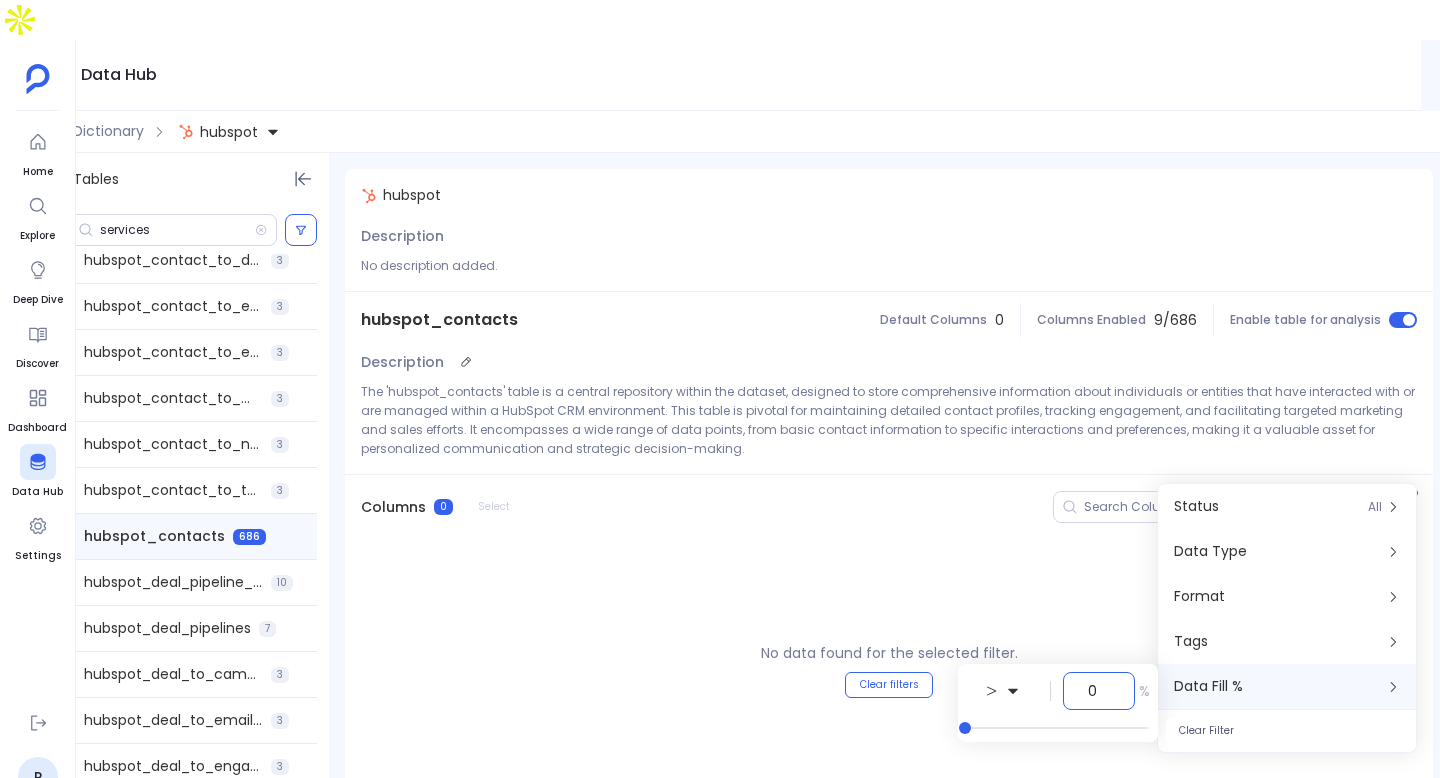 type on "0" 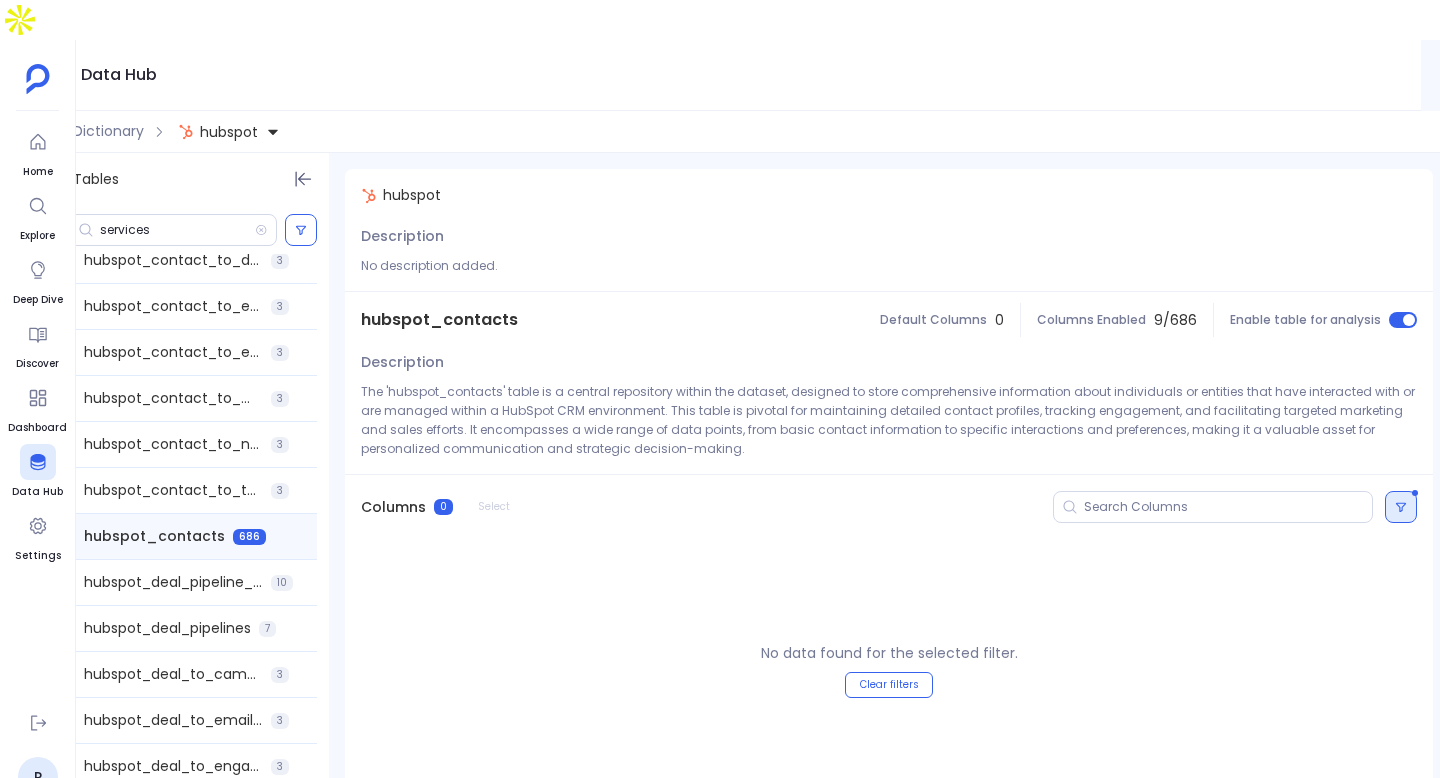 click 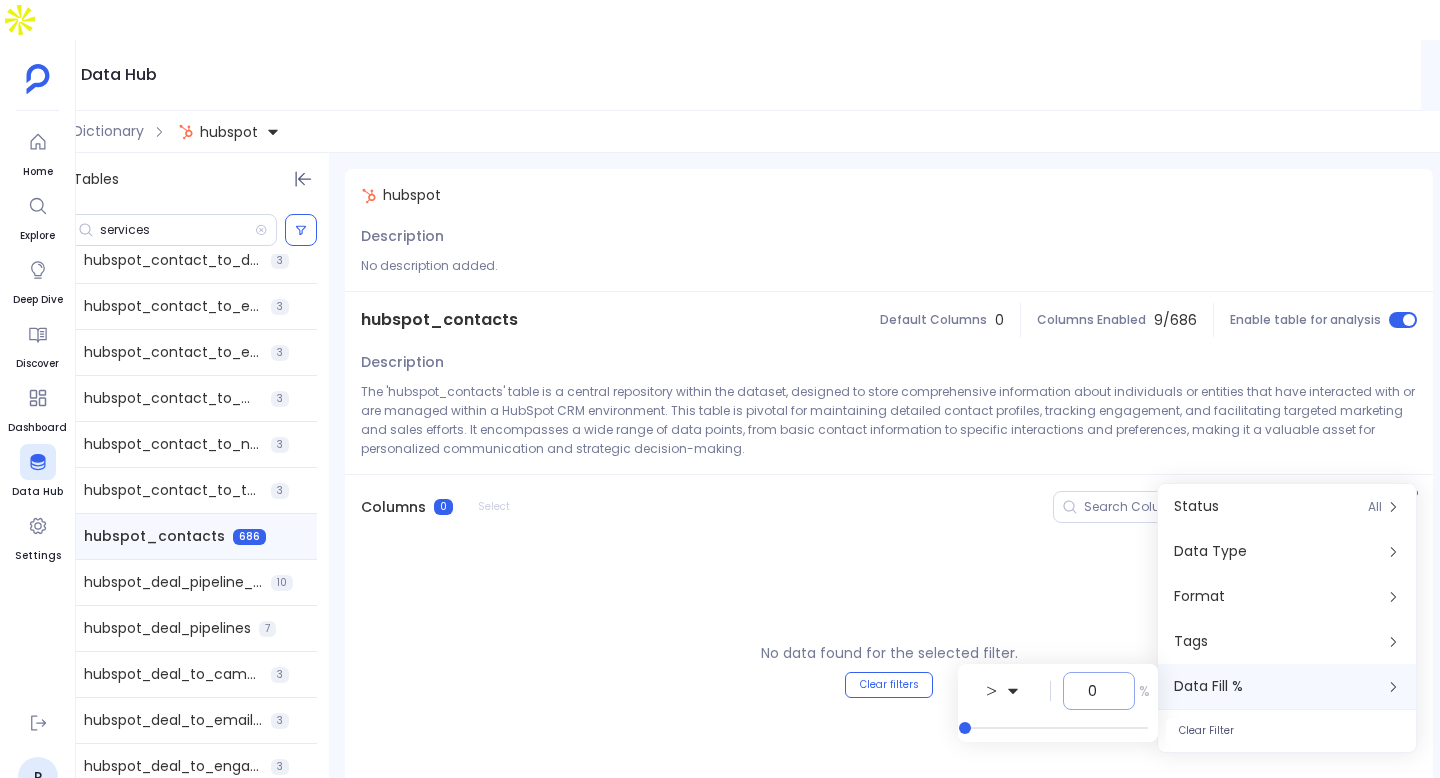click on "0" at bounding box center [1099, 691] 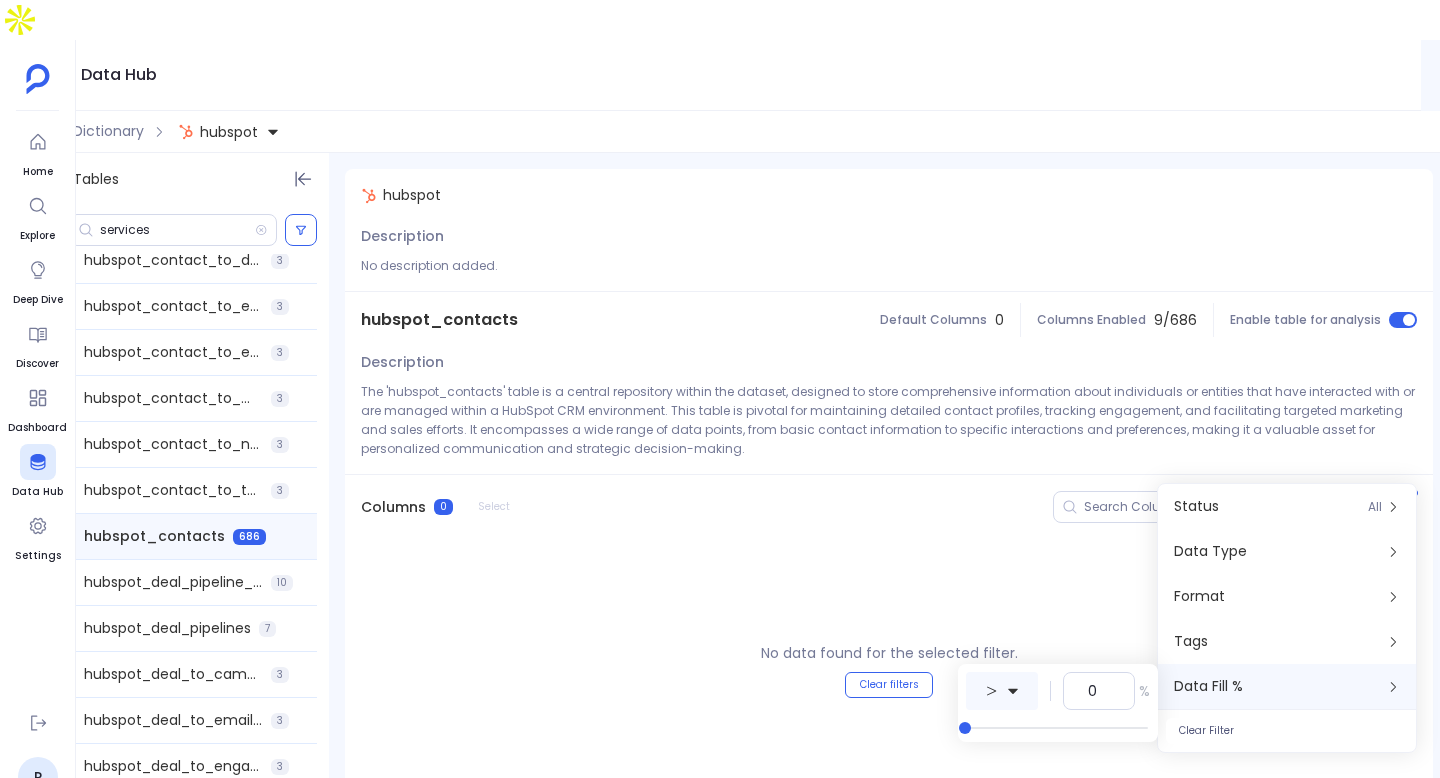 click 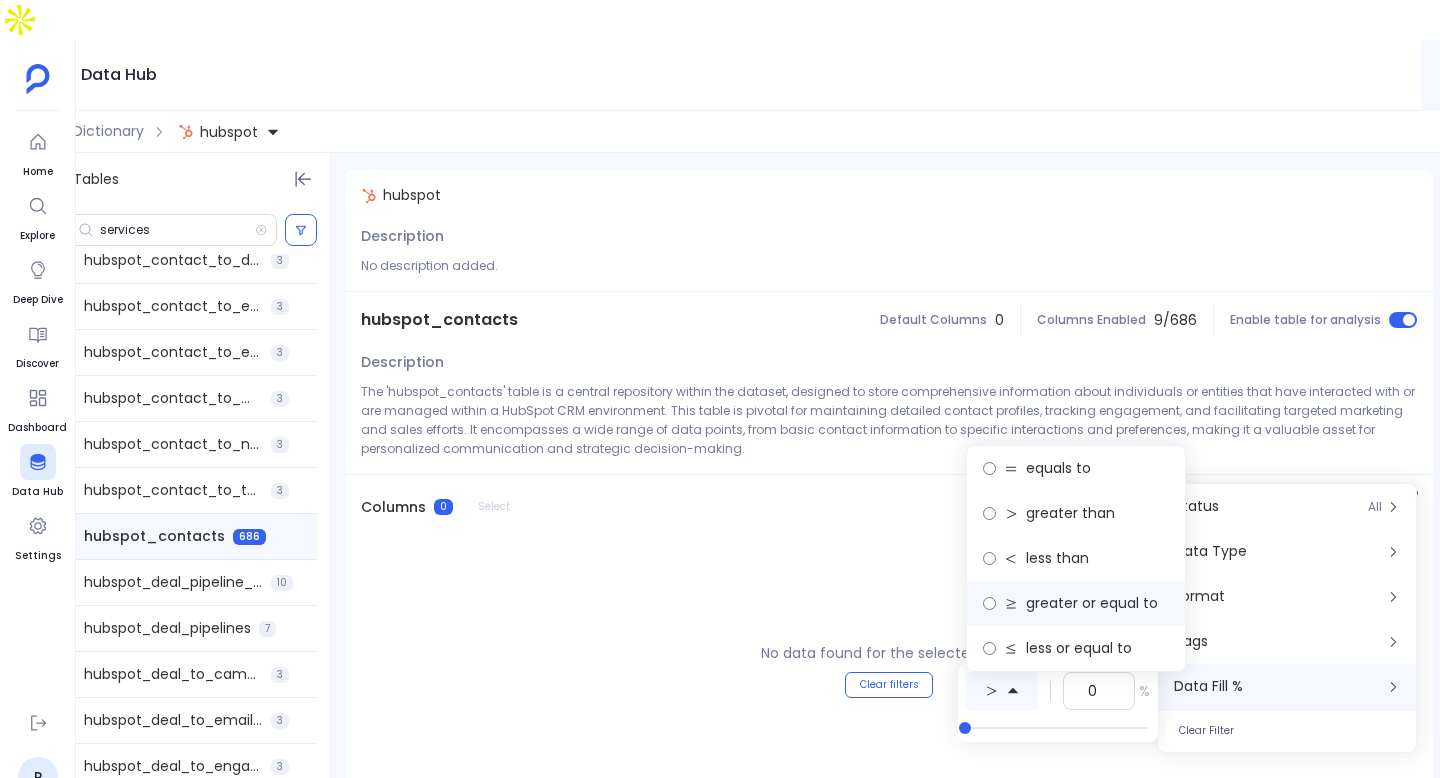 click on "greater or equal to" at bounding box center [1092, 603] 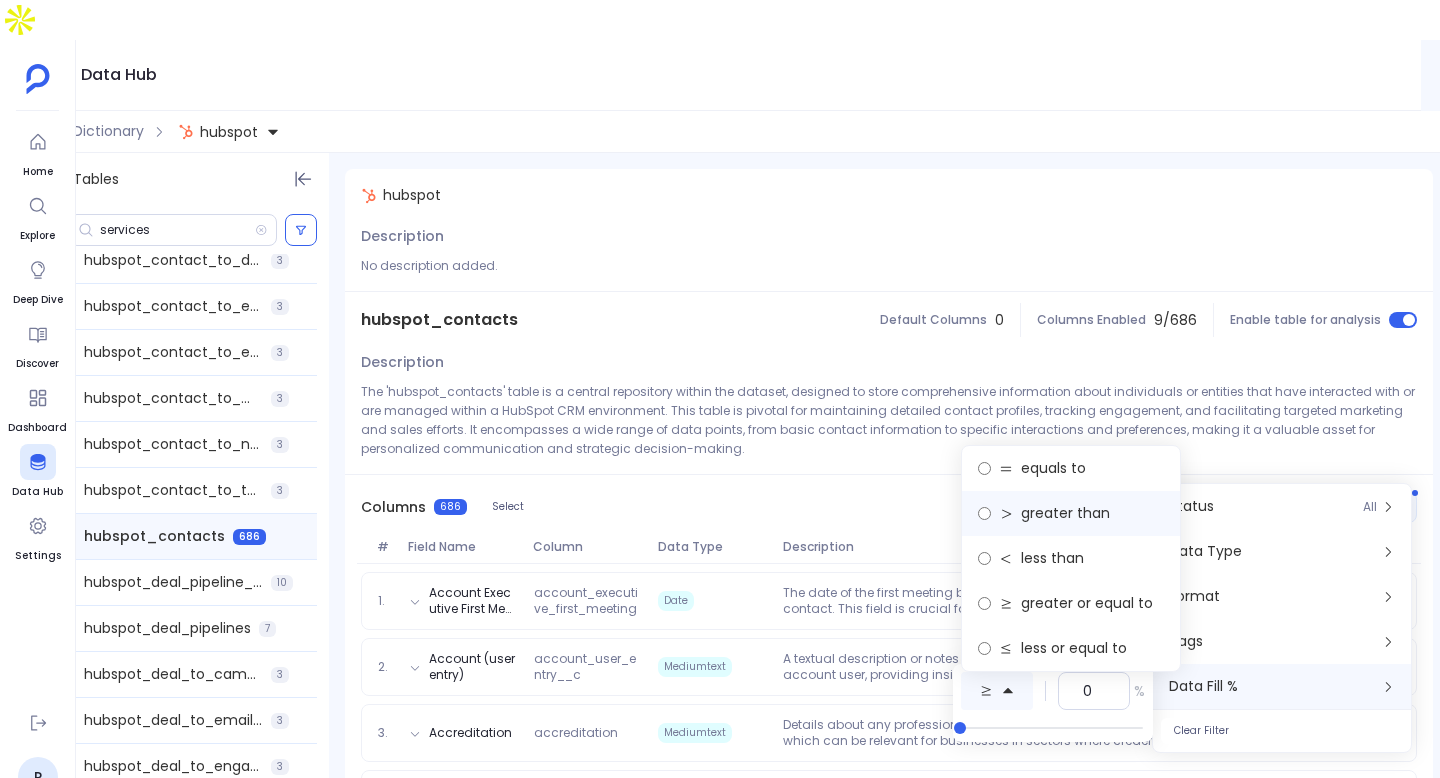 click on "greater than" at bounding box center [1065, 513] 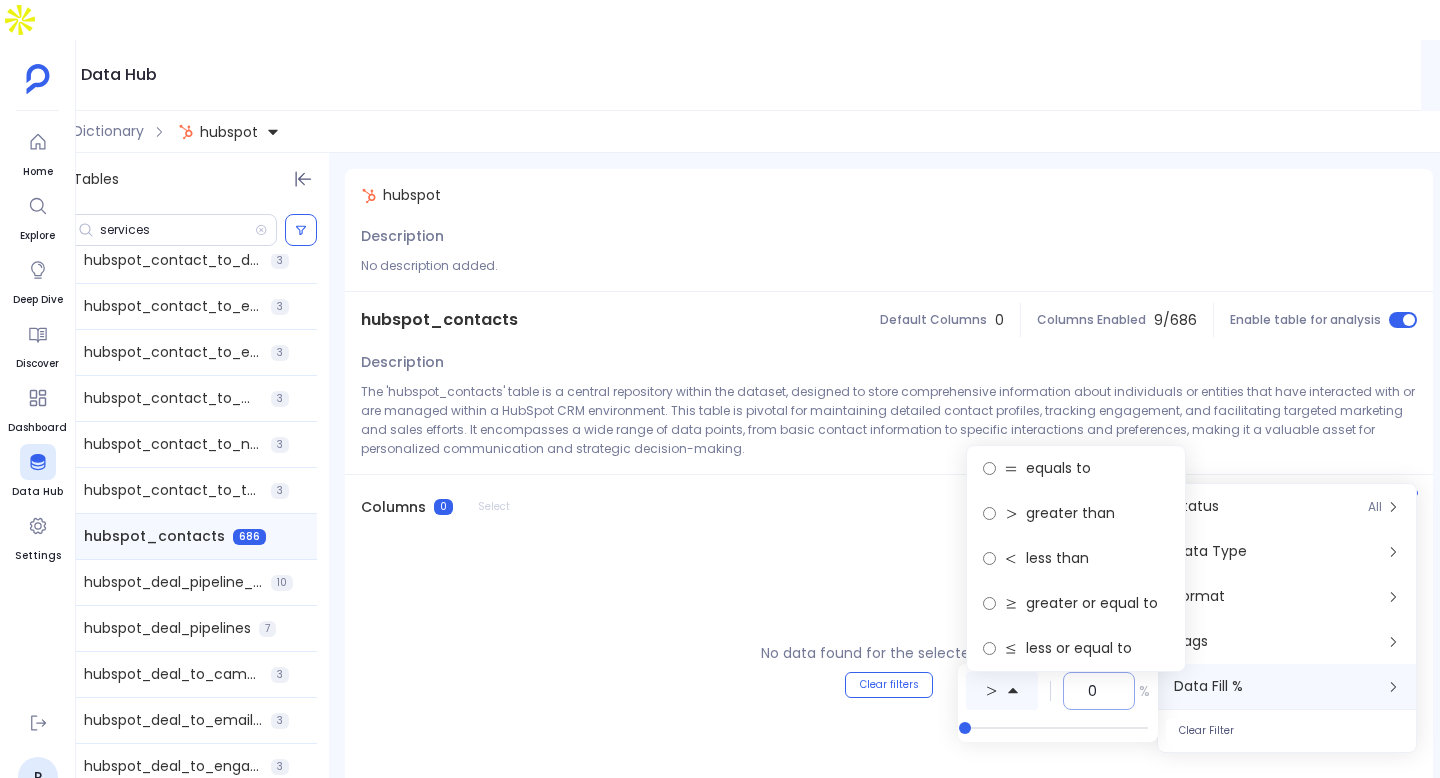 click on "0" at bounding box center [1099, 691] 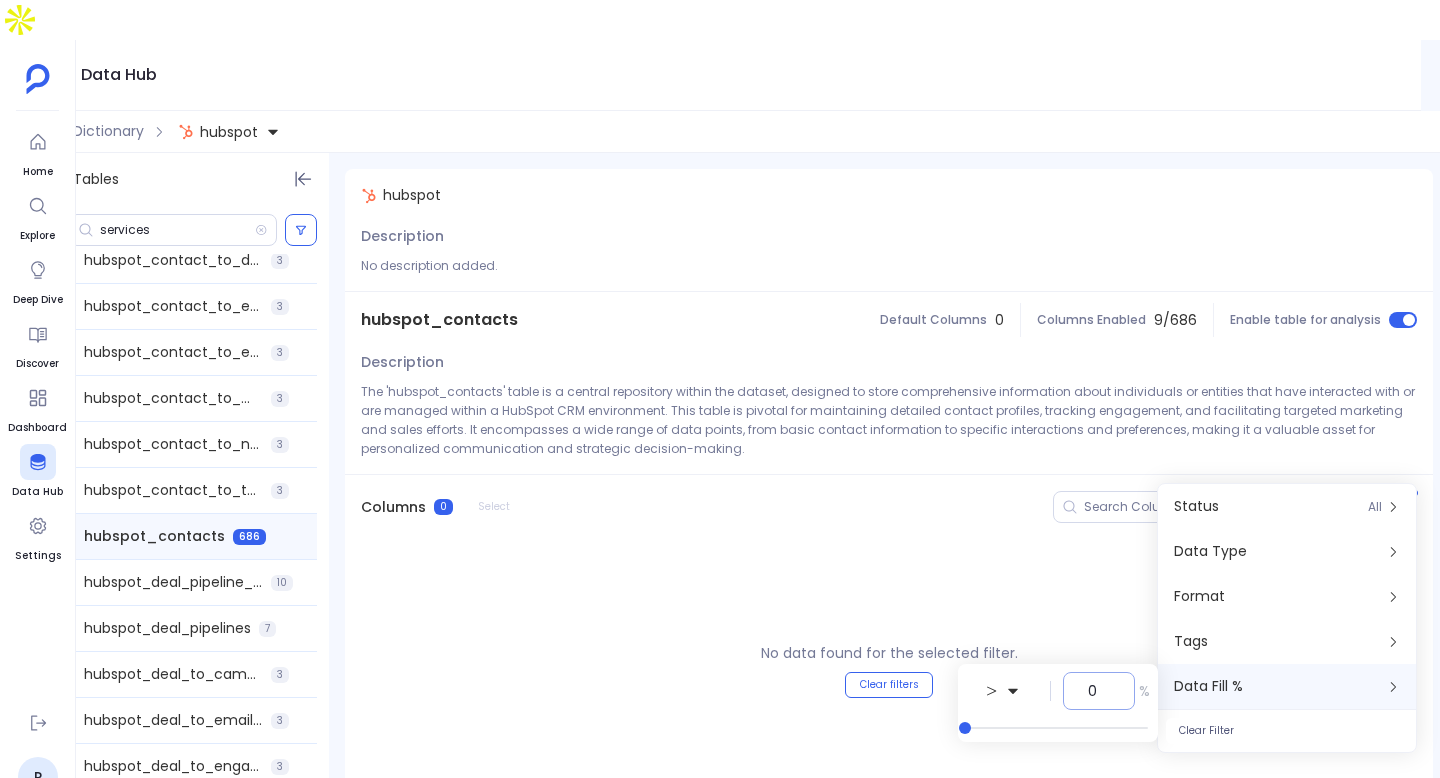 click on "0" at bounding box center (1099, 691) 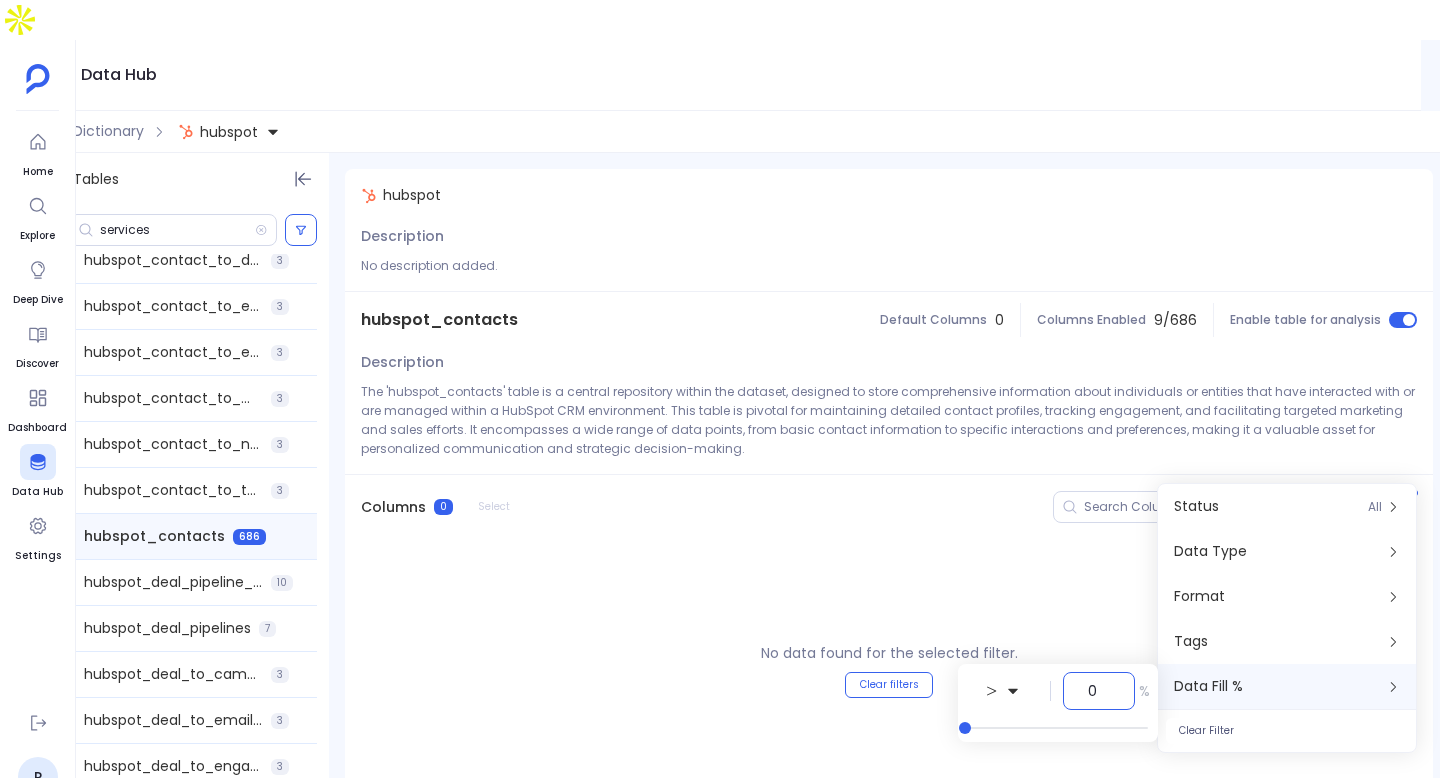click on "0" at bounding box center [1099, 691] 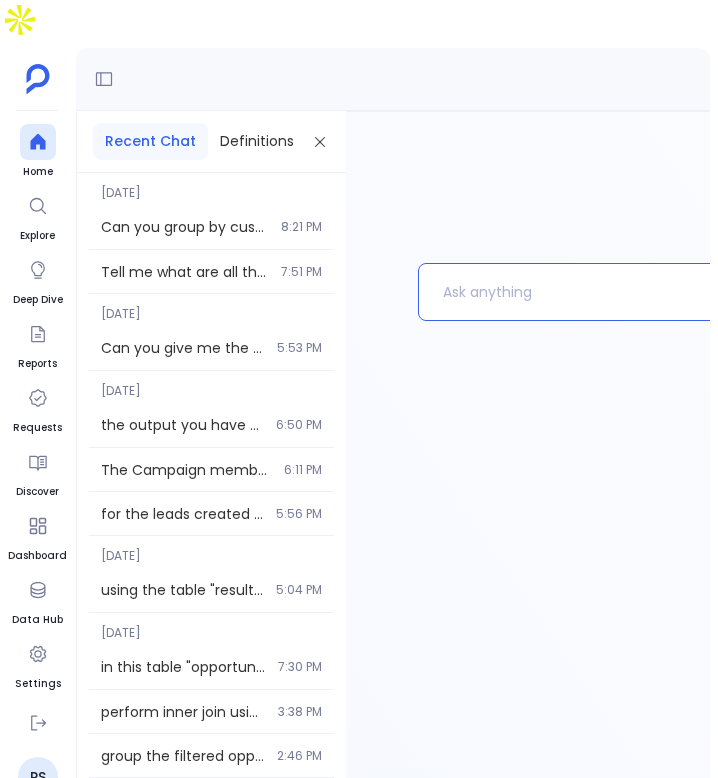 scroll, scrollTop: 0, scrollLeft: 0, axis: both 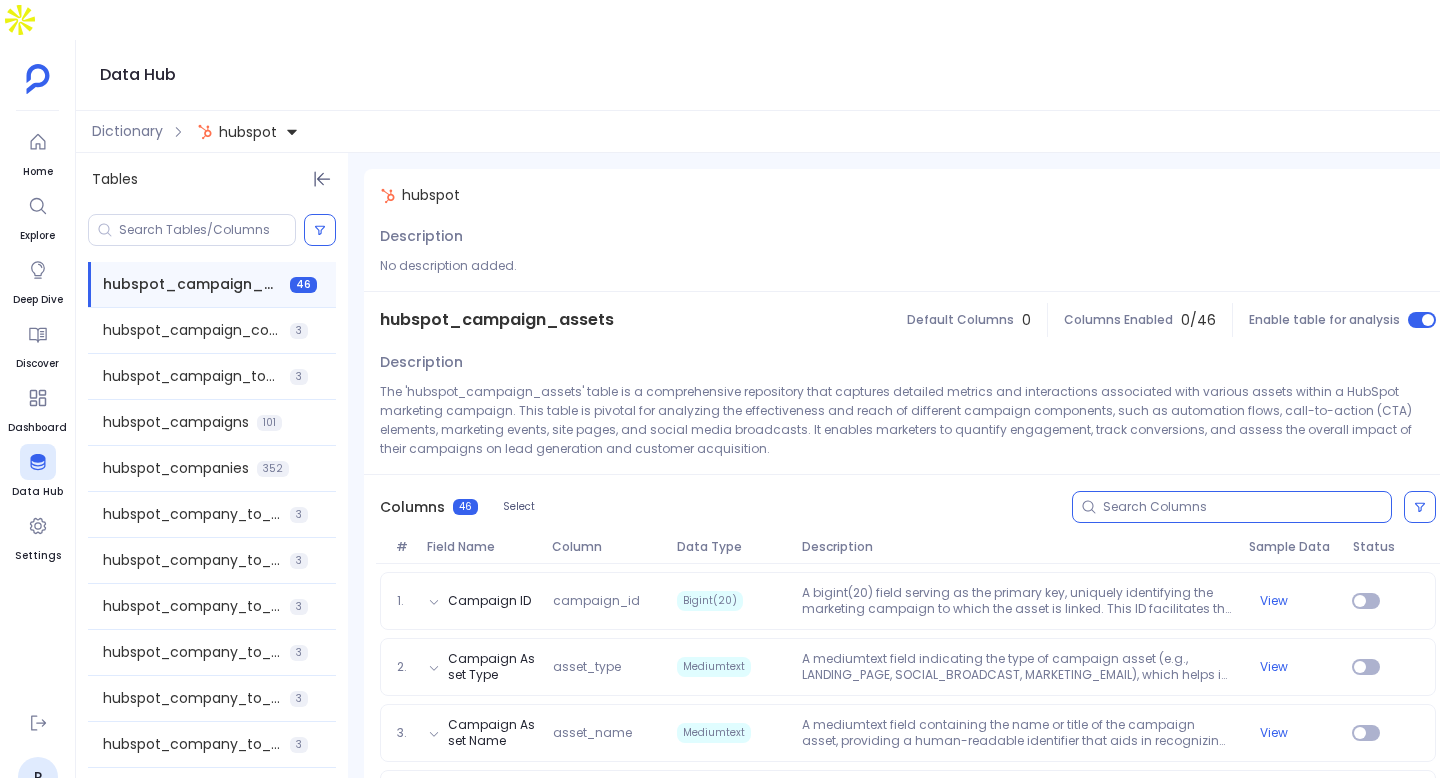 click at bounding box center (1247, 507) 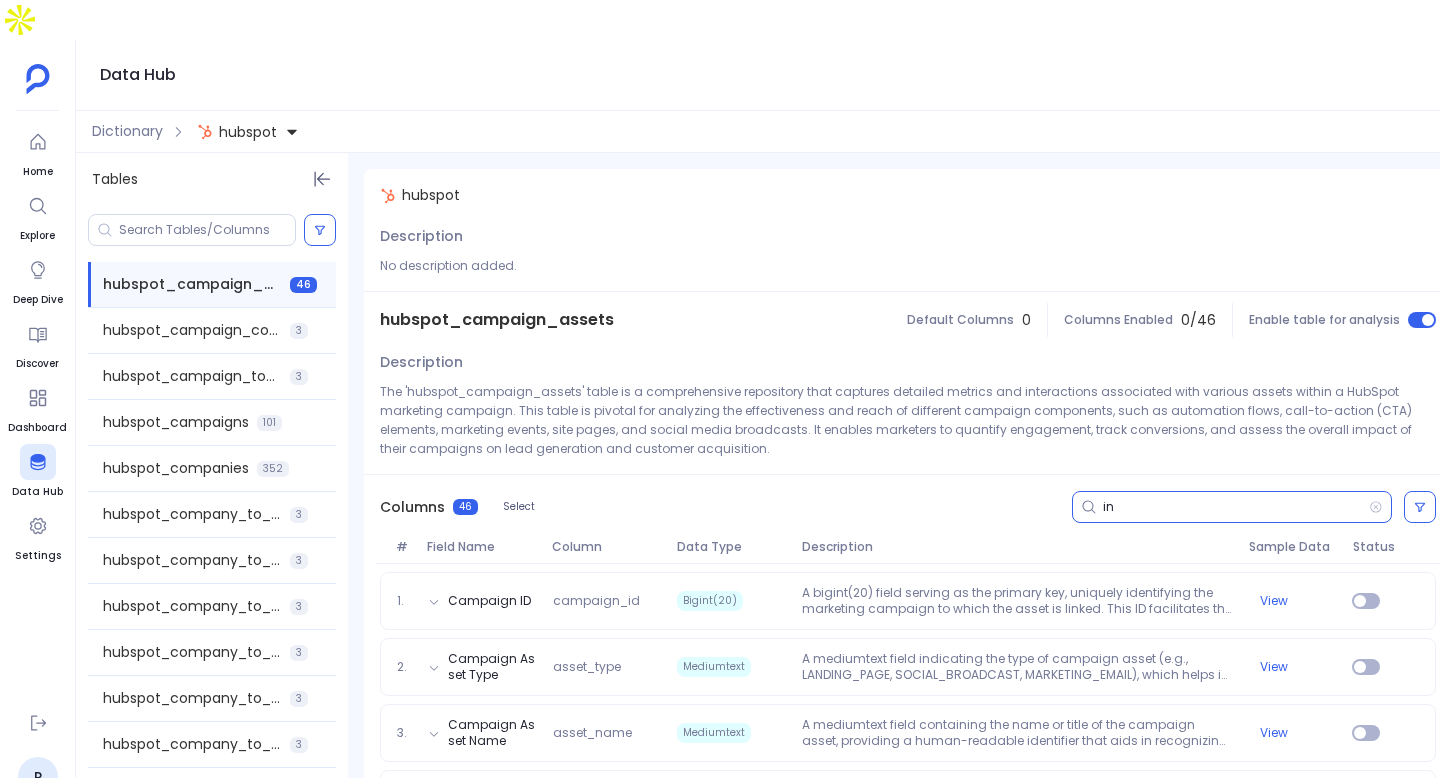 type on "i" 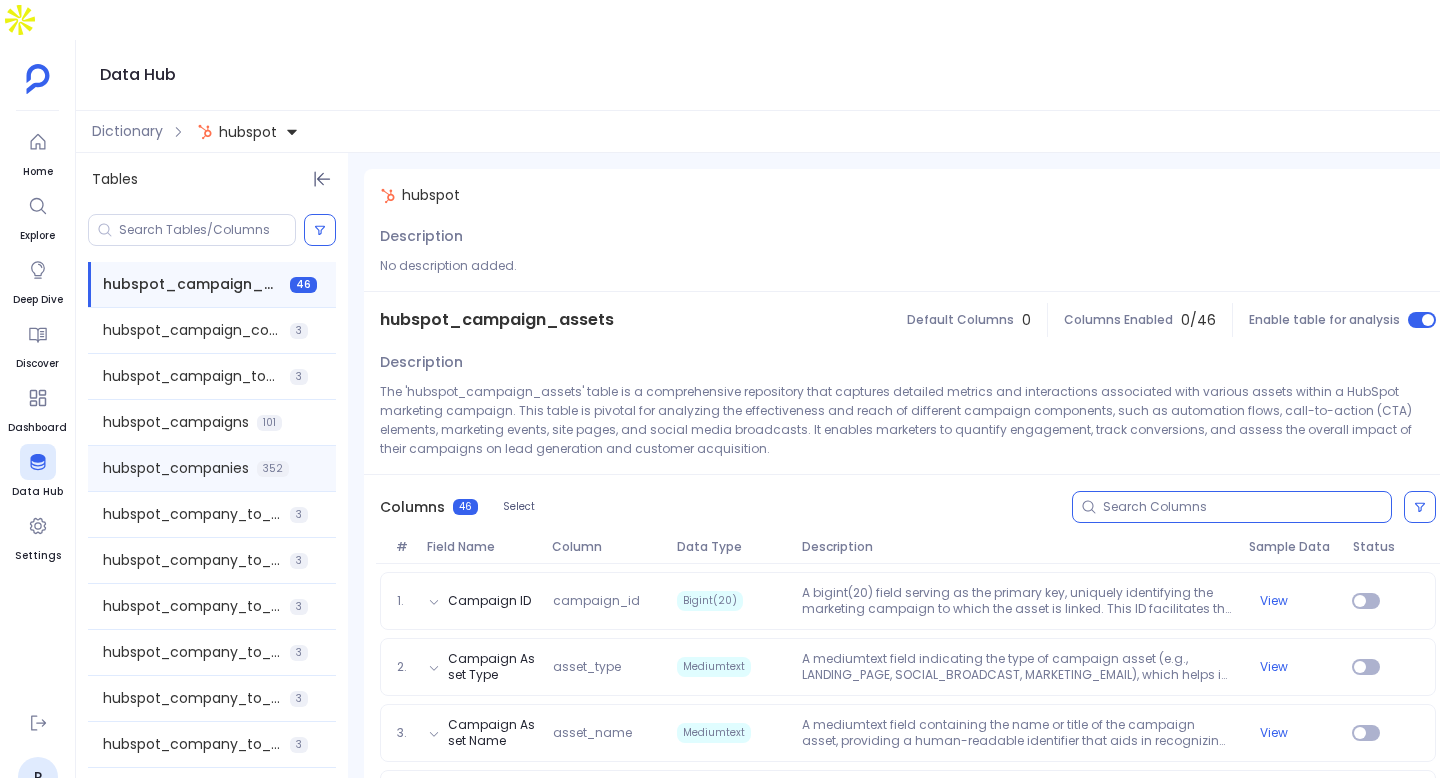 click on "hubspot_companies 352" at bounding box center [212, 468] 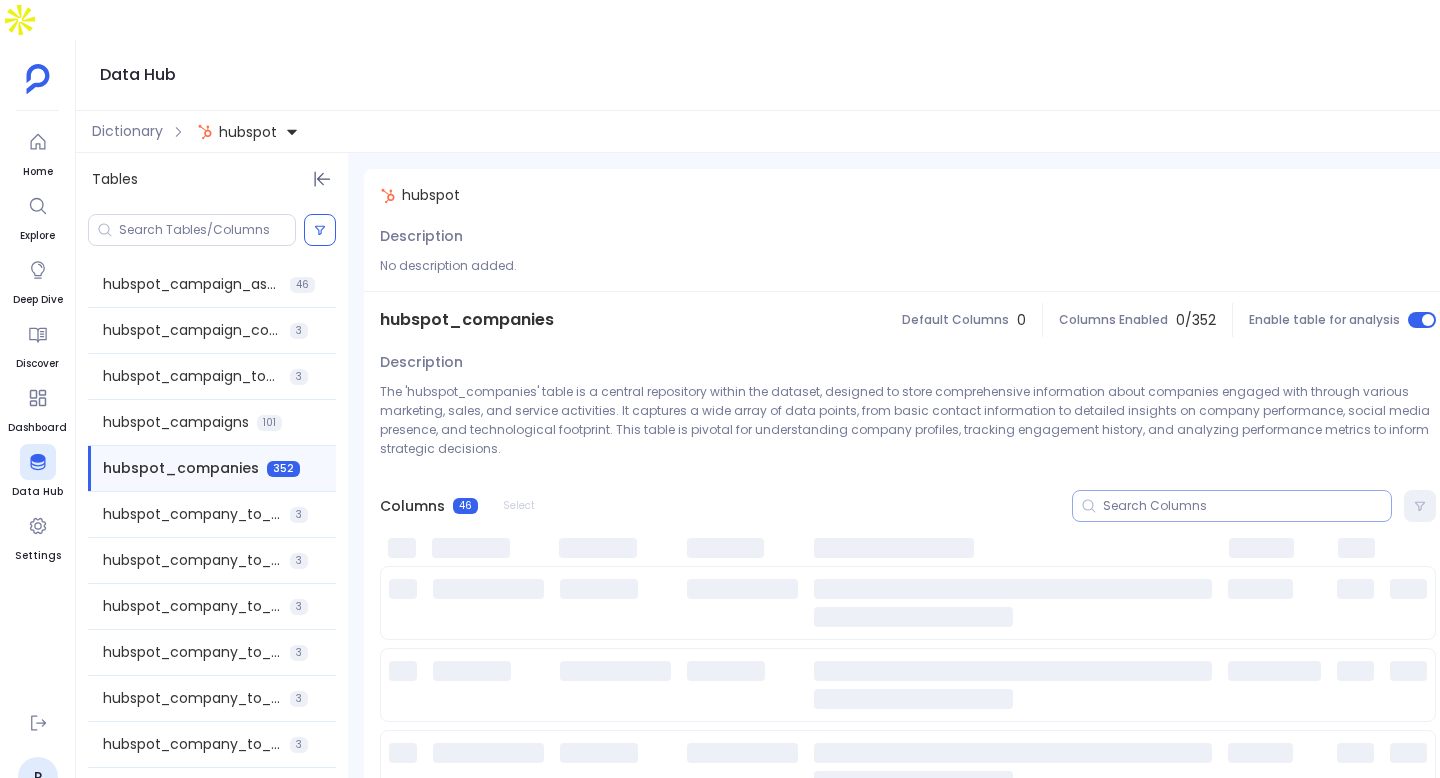 click at bounding box center [1232, 506] 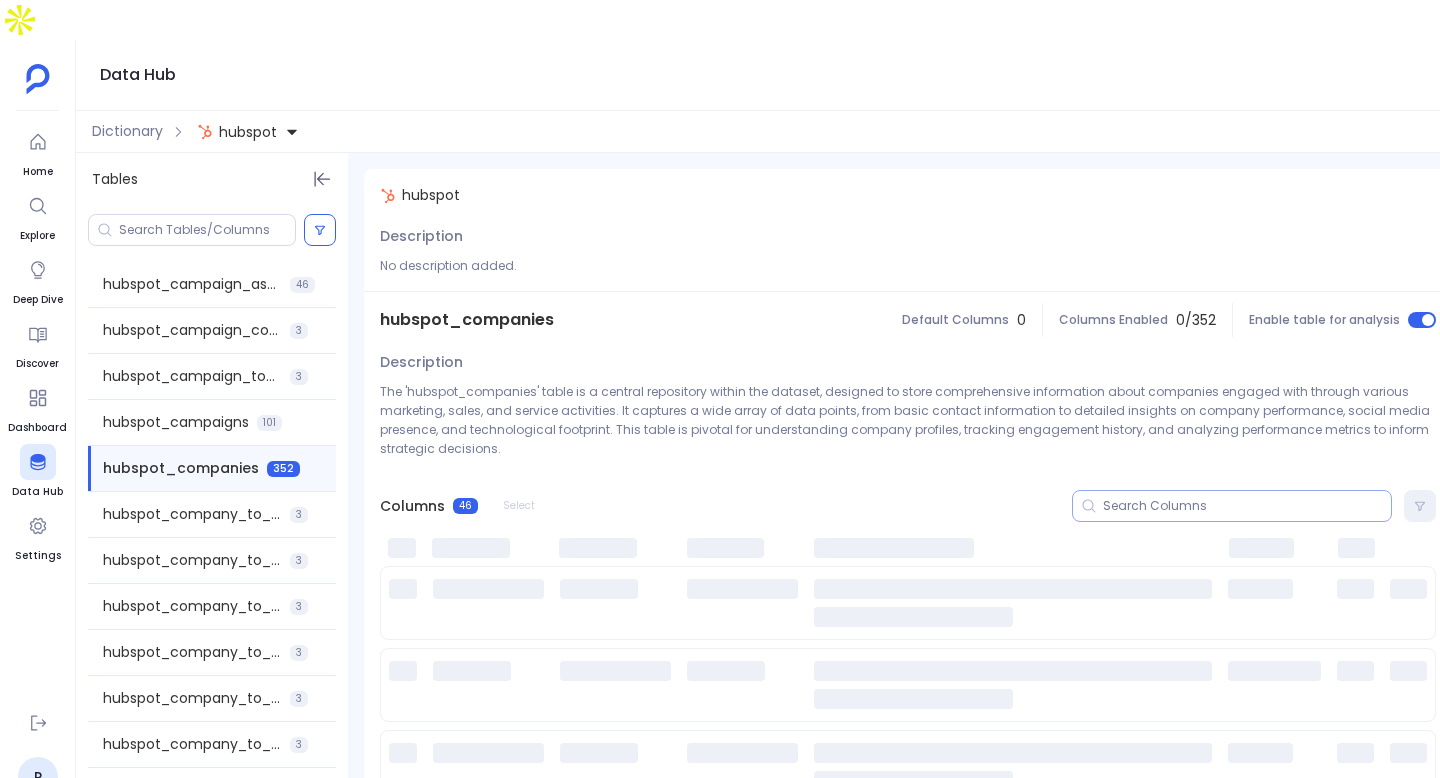 click at bounding box center (1247, 506) 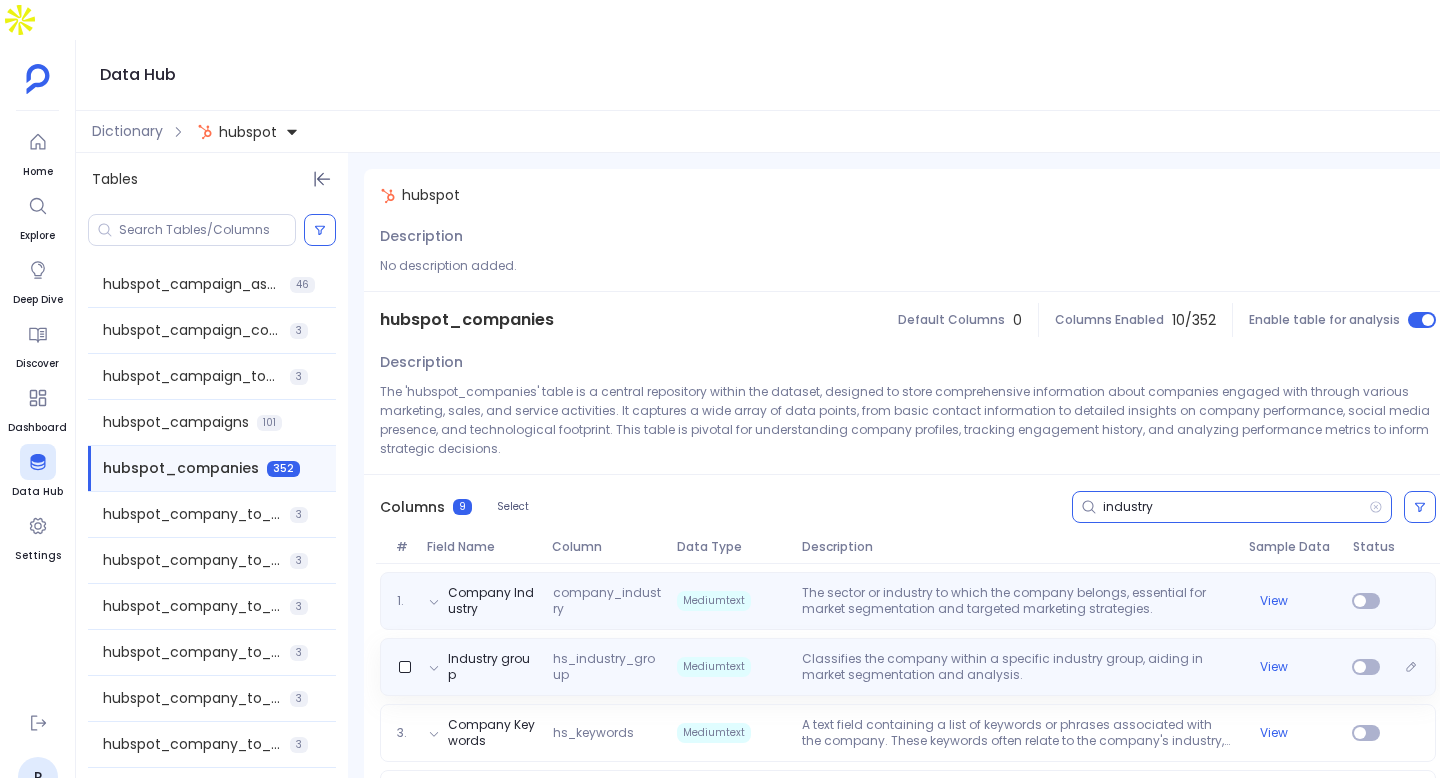 type on "industry" 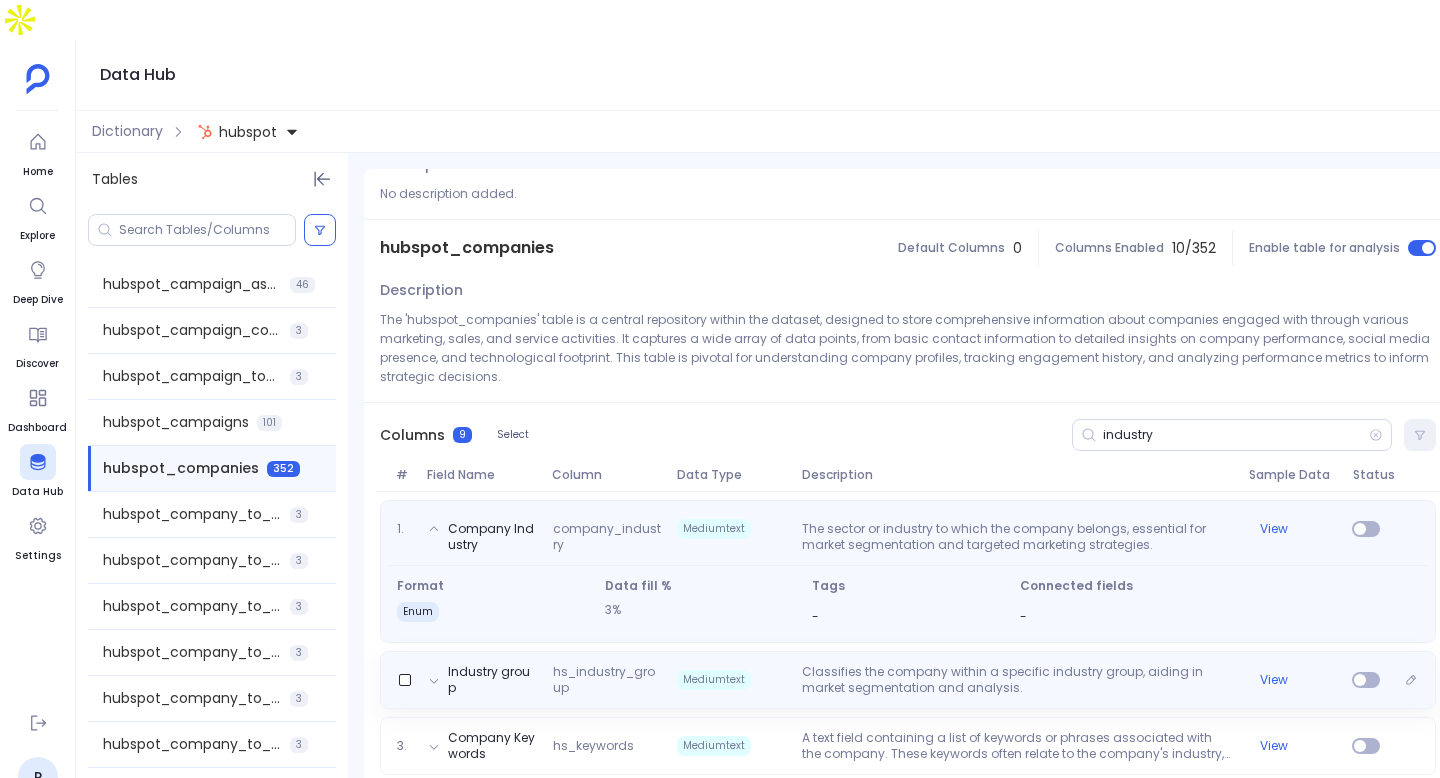 scroll, scrollTop: 153, scrollLeft: 0, axis: vertical 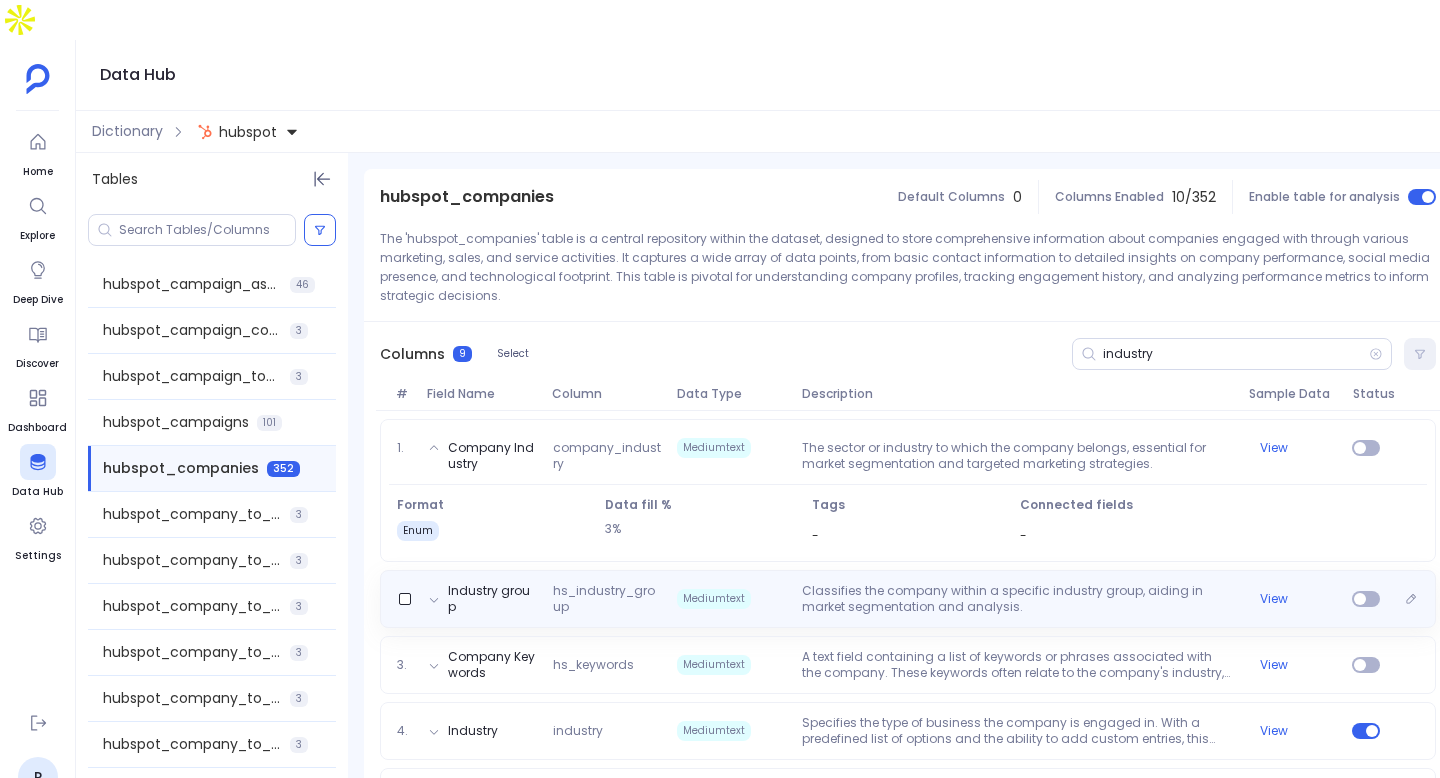 click on "Classifies the company within a specific industry group, aiding in market segmentation and analysis." at bounding box center [1017, 599] 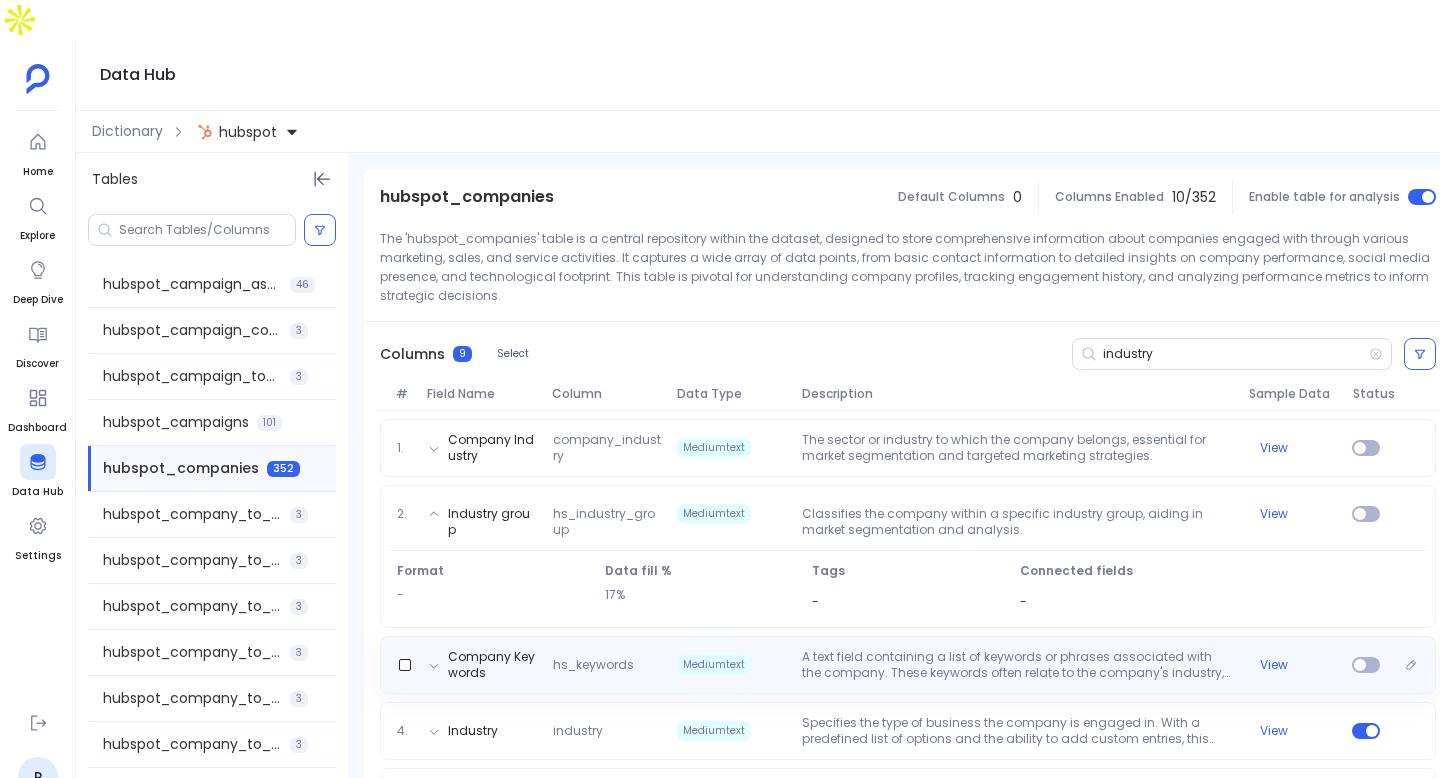 click on "A text field containing a list of keywords or phrases associated with the company. These keywords often relate to the company's industry, products, or market focus, and can be used for segmentation, targeting, and search optimization purposes." at bounding box center (1017, 665) 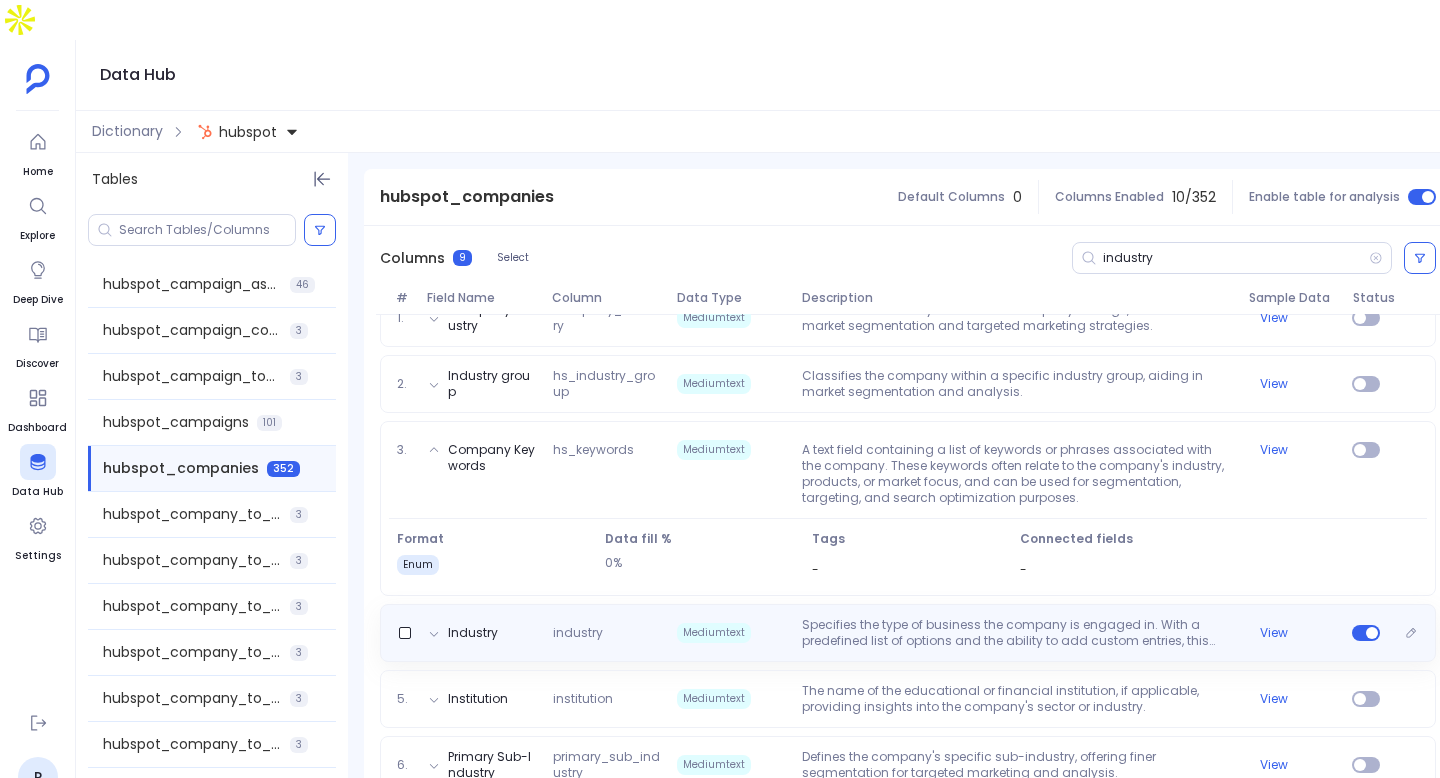 click on "Specifies the type of business the company is engaged in. With a predefined list of options and the ability to add custom entries, this field is essential for segmenting companies by industry for targeted marketing and sales strategies." at bounding box center [1017, 633] 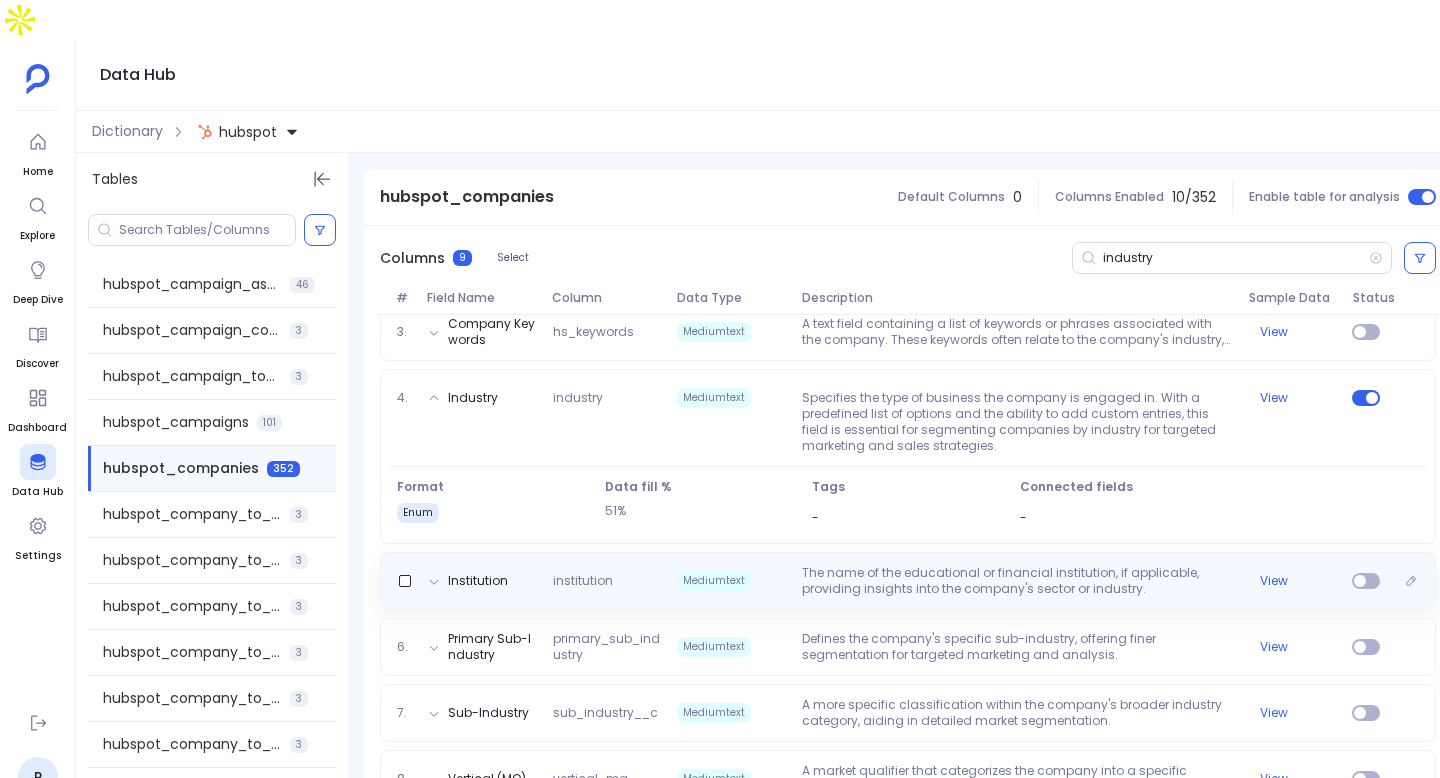 click on "The name of the educational or financial institution, if applicable, providing insights into the company's sector or industry." at bounding box center (1017, 581) 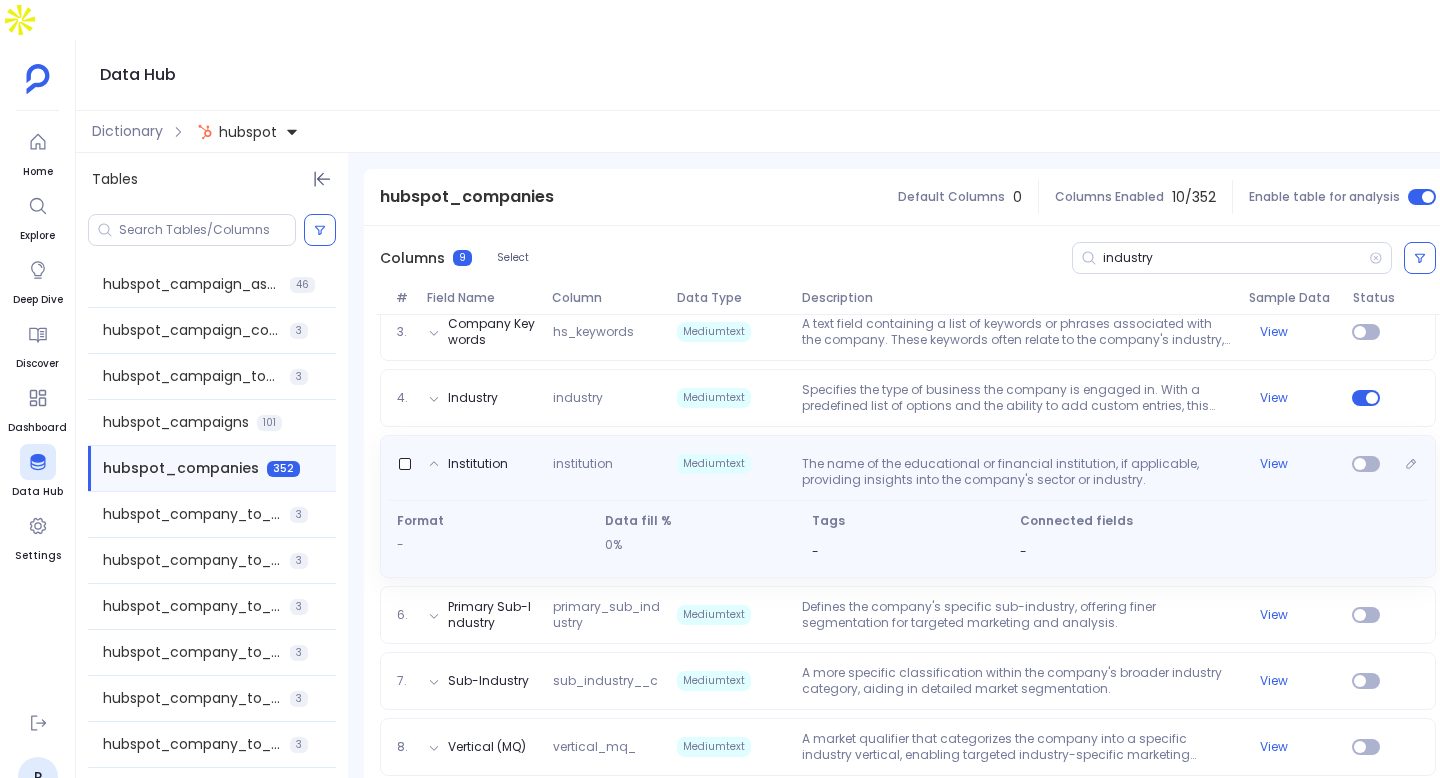 scroll, scrollTop: 457, scrollLeft: 0, axis: vertical 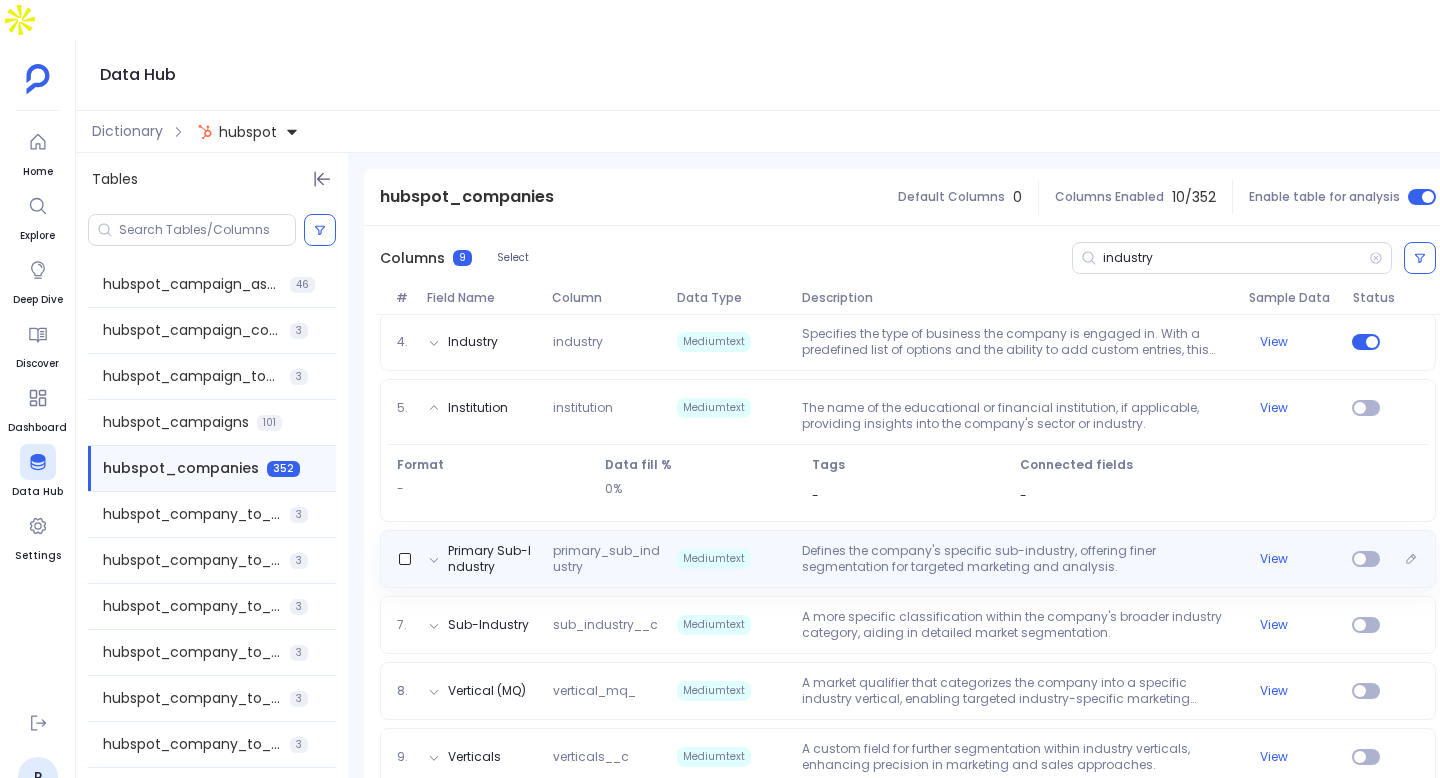 click on "Defines the company's specific sub-industry, offering finer segmentation for targeted marketing and analysis." at bounding box center [1017, 559] 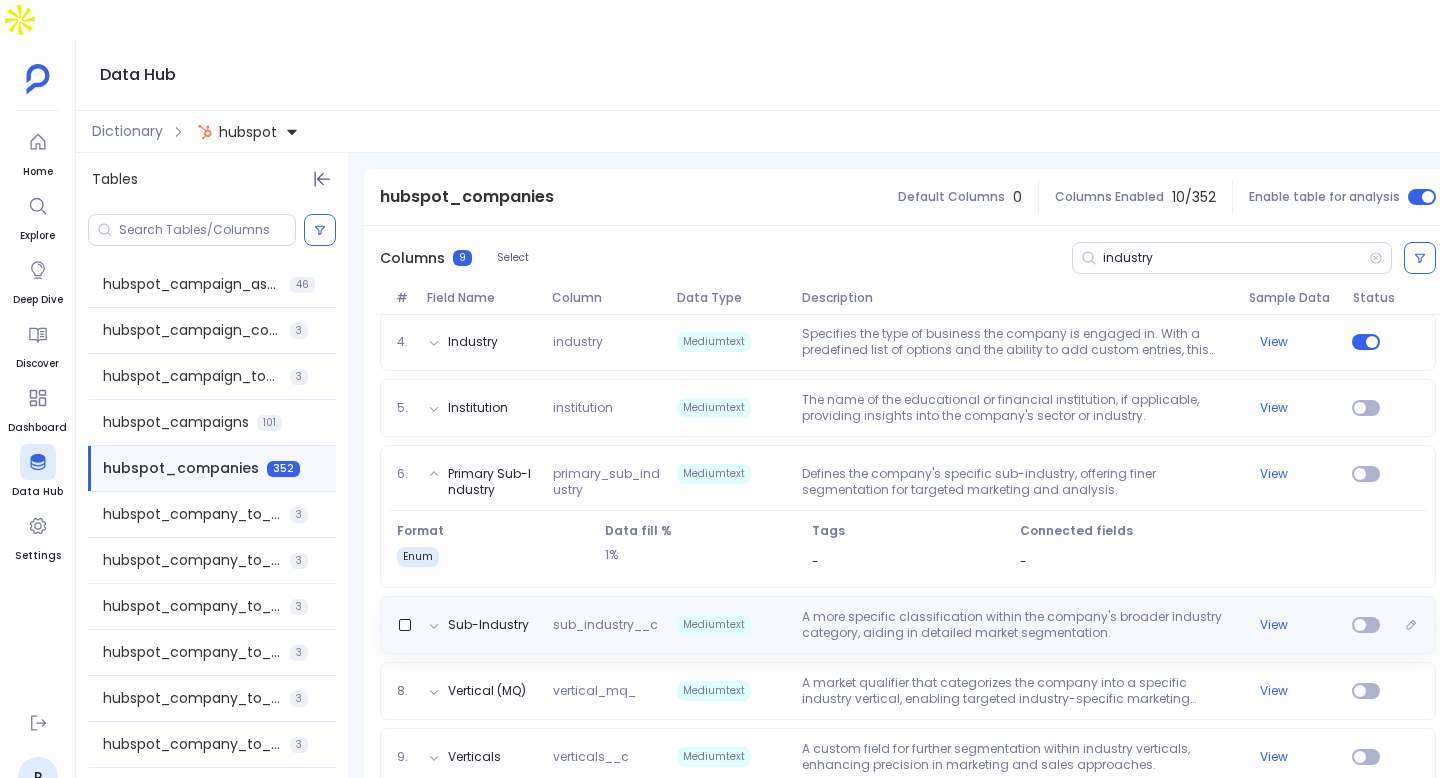 click on "A more specific classification within the company's broader industry category, aiding in detailed market segmentation." at bounding box center [1017, 625] 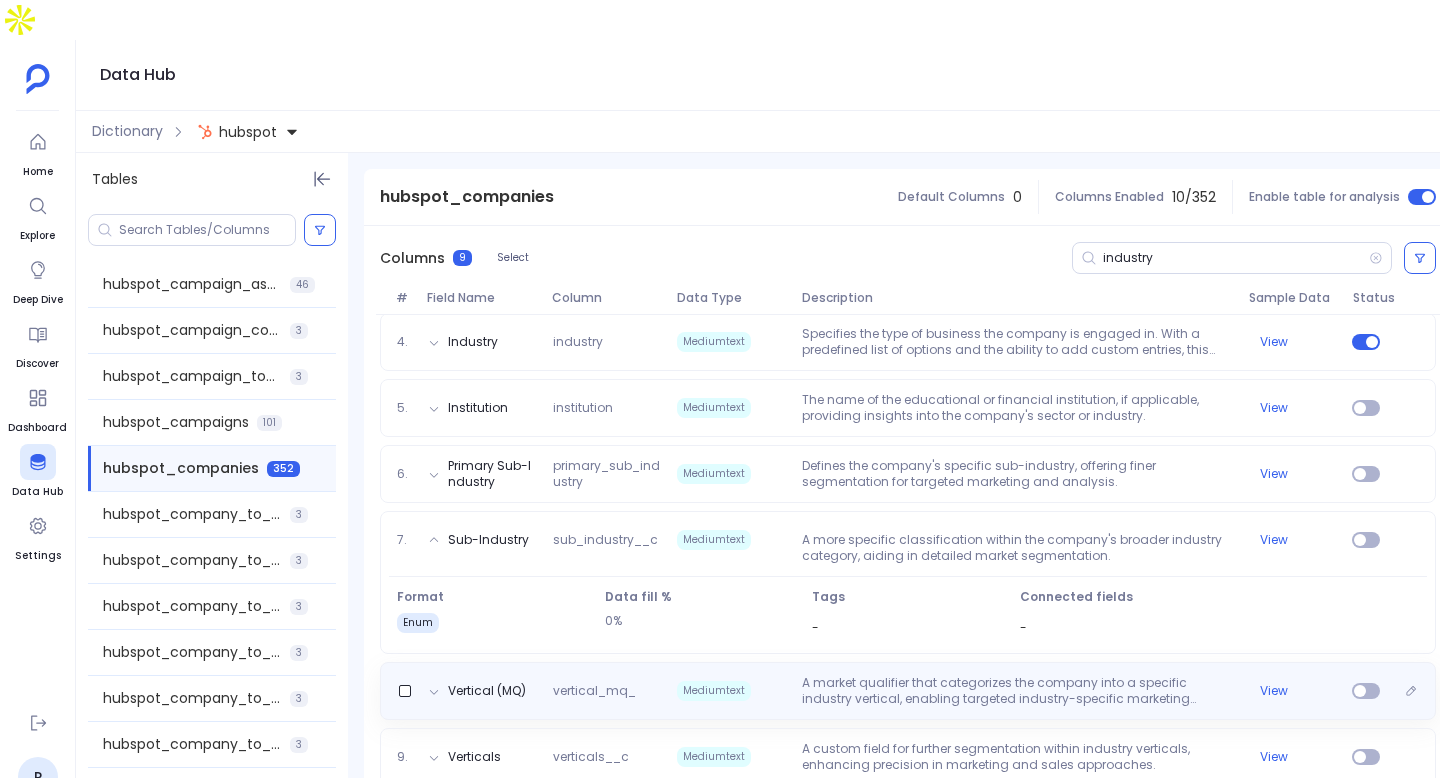 click on "A market qualifier that categorizes the company into a specific industry vertical, enabling targeted industry-specific marketing efforts." at bounding box center (1017, 691) 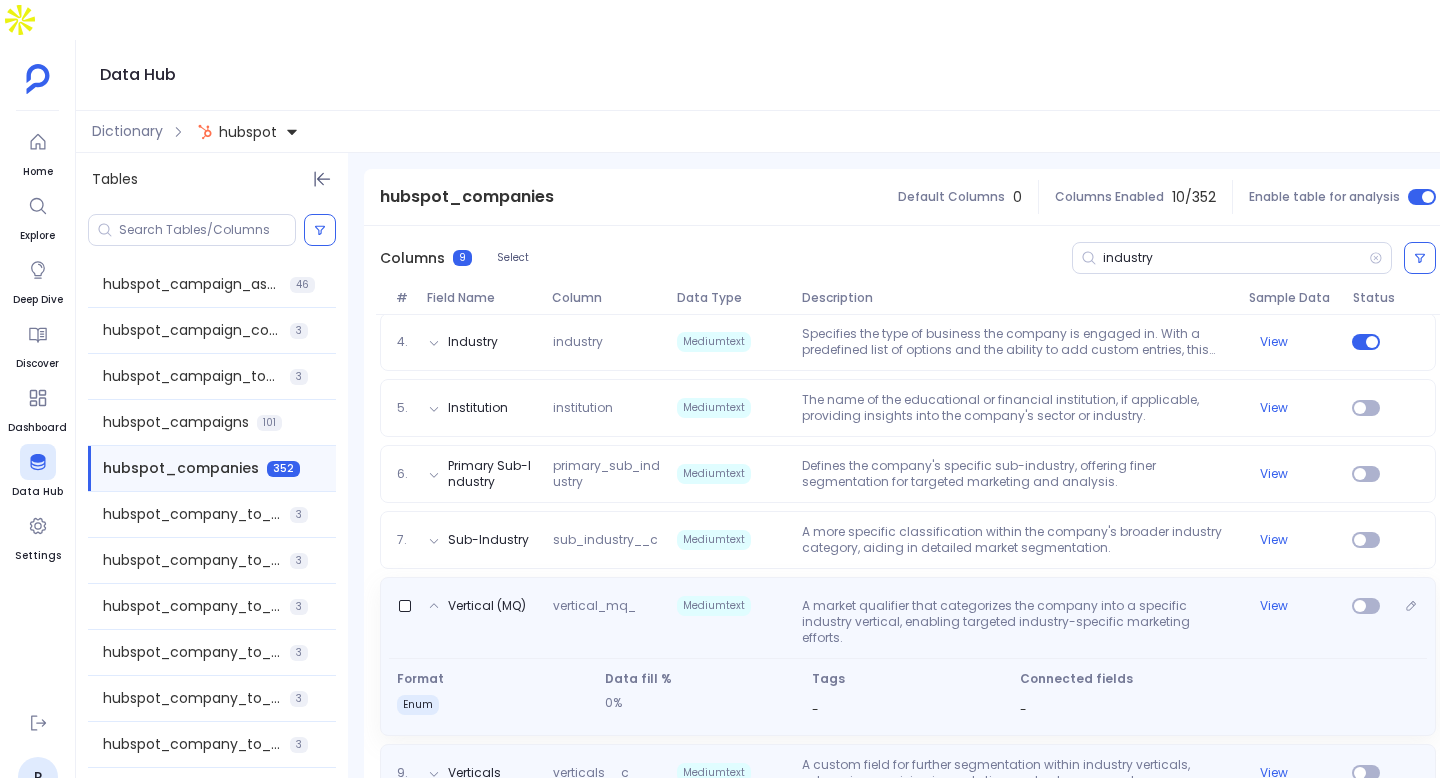 click on "9. Verticals verticals__c Mediumtext A custom field for further segmentation within industry verticals, enhancing precision in marketing and sales approaches. View" at bounding box center [908, 773] 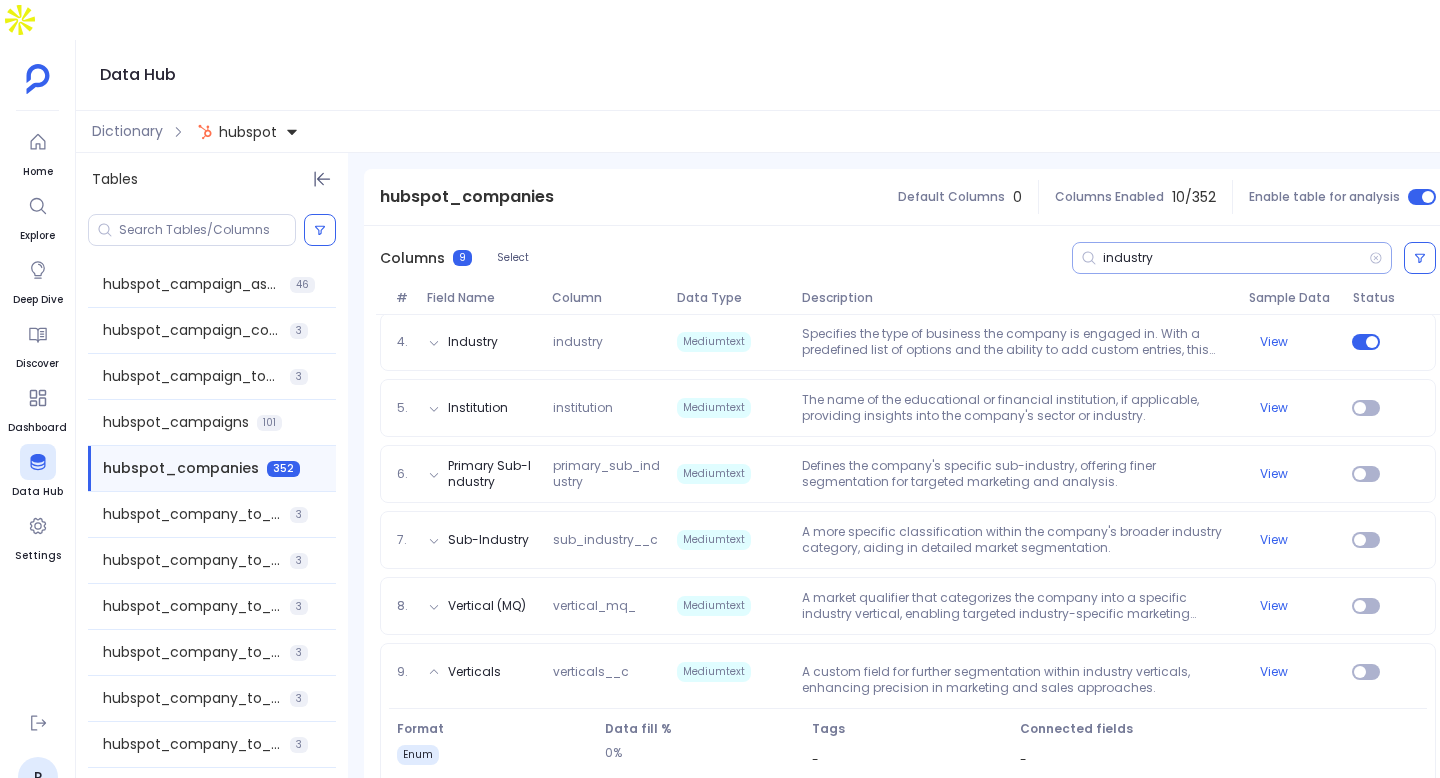 click on "industry" at bounding box center [1232, 258] 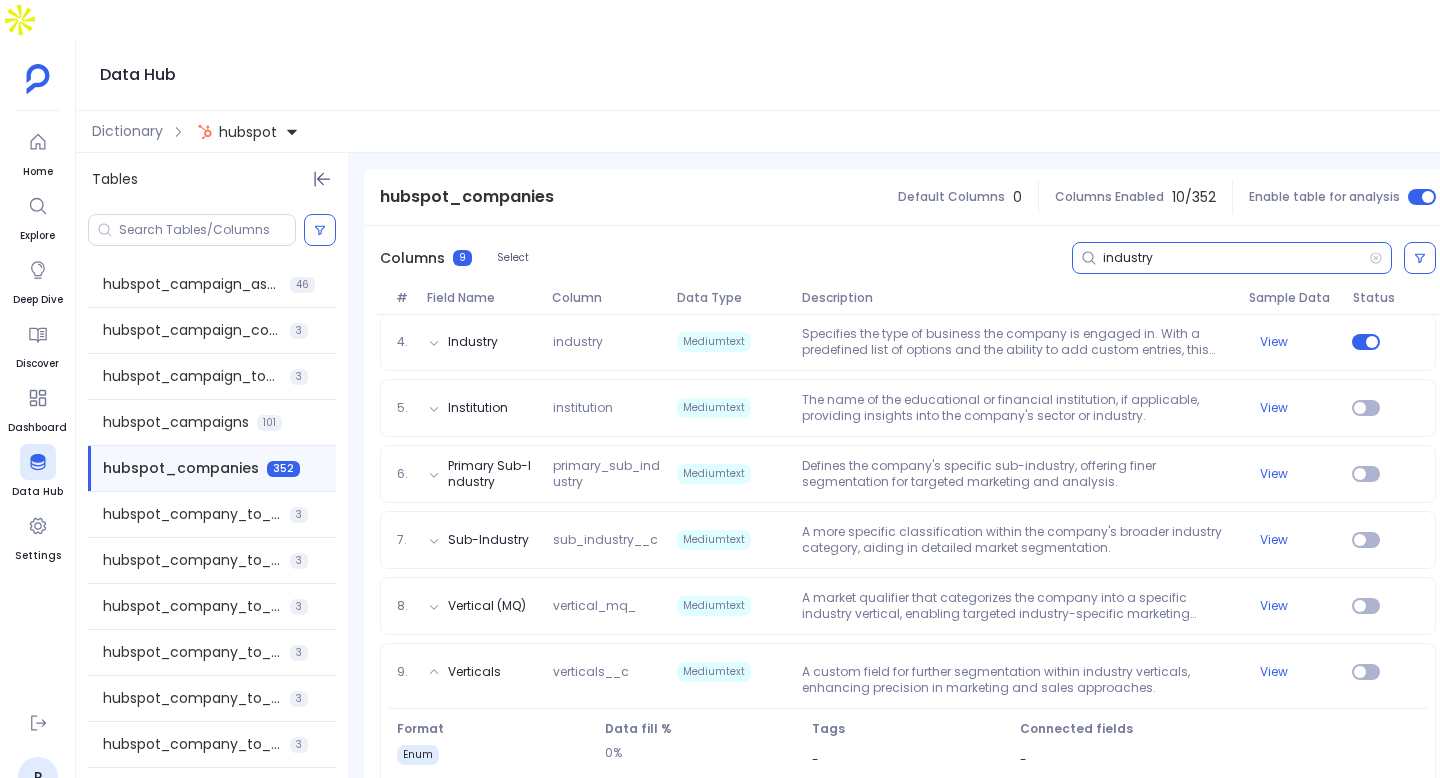 click on "industry" at bounding box center [1236, 258] 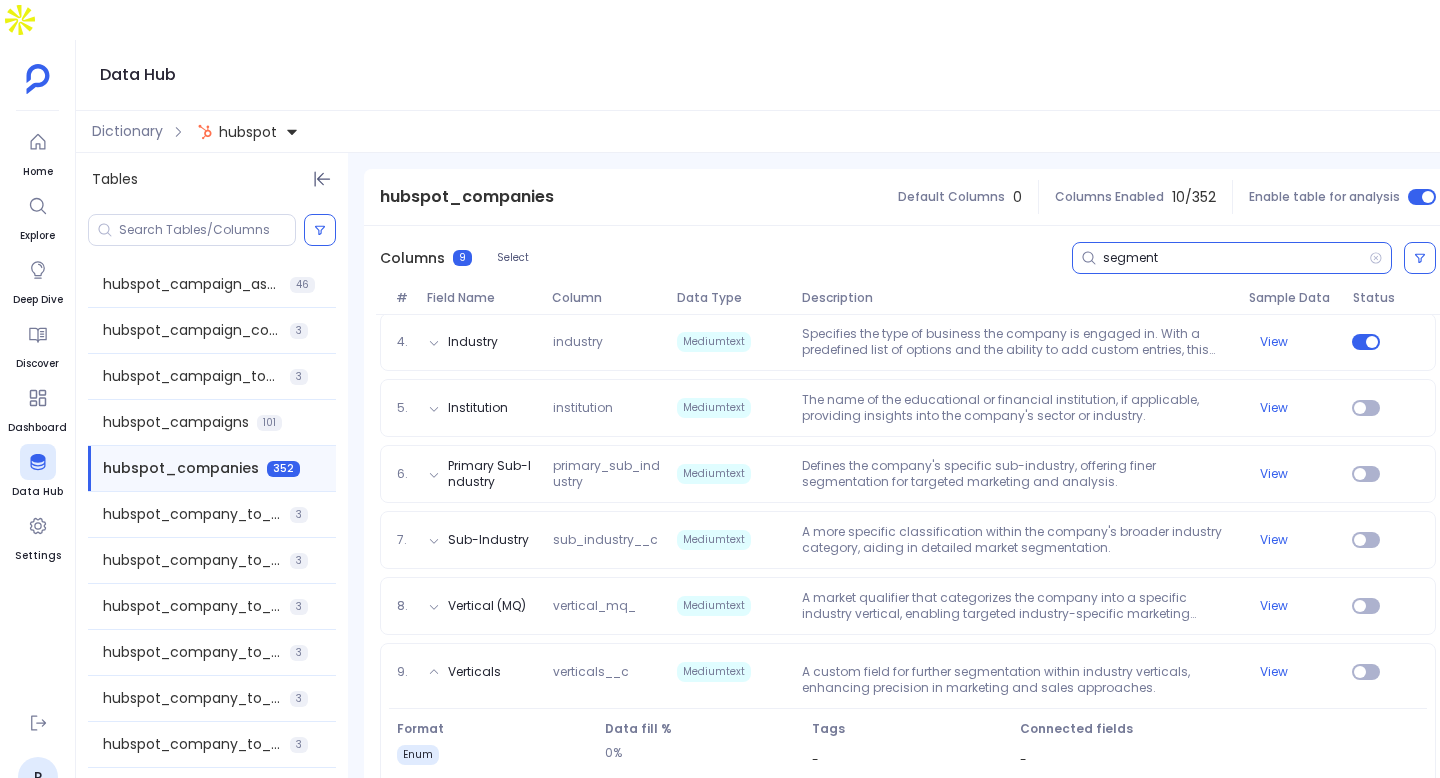 scroll, scrollTop: 166, scrollLeft: 0, axis: vertical 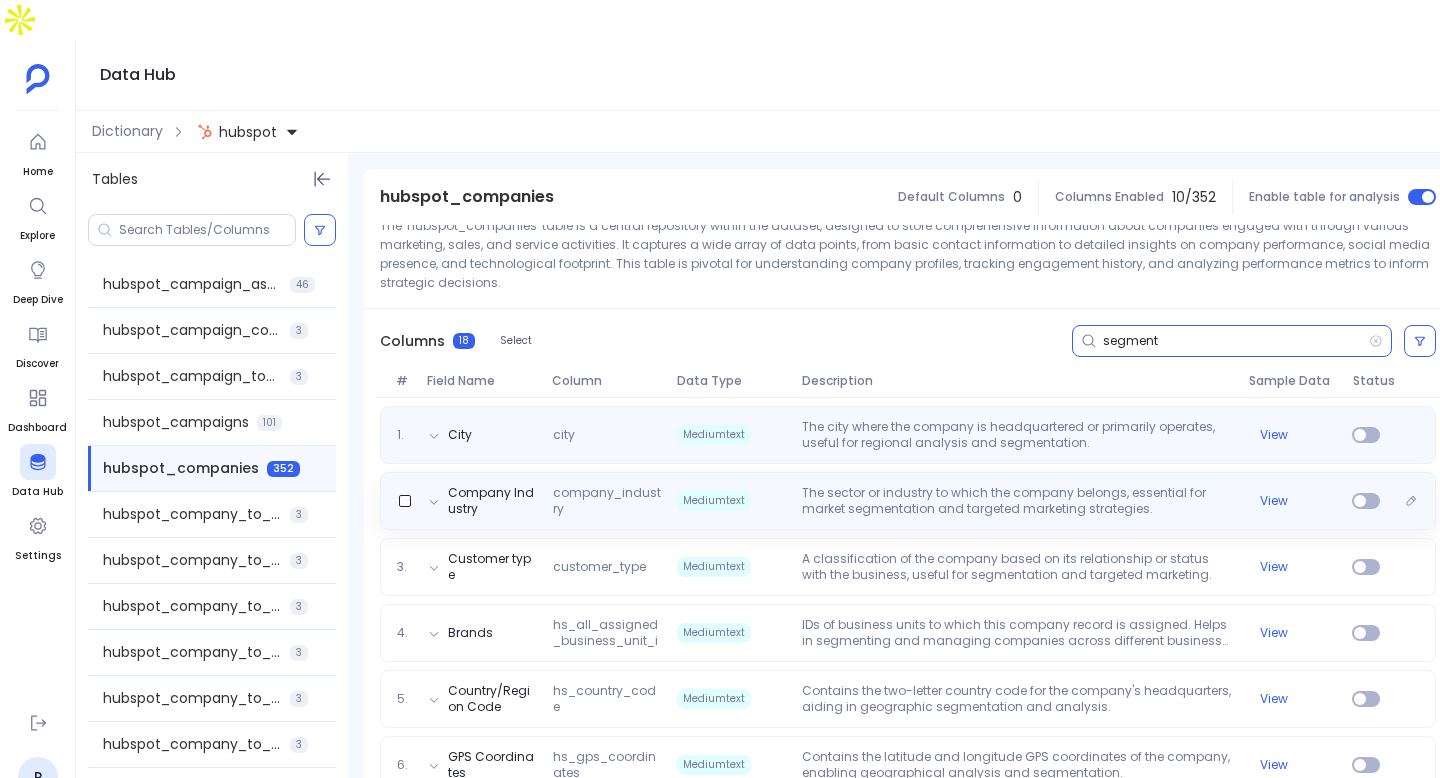 type on "segment" 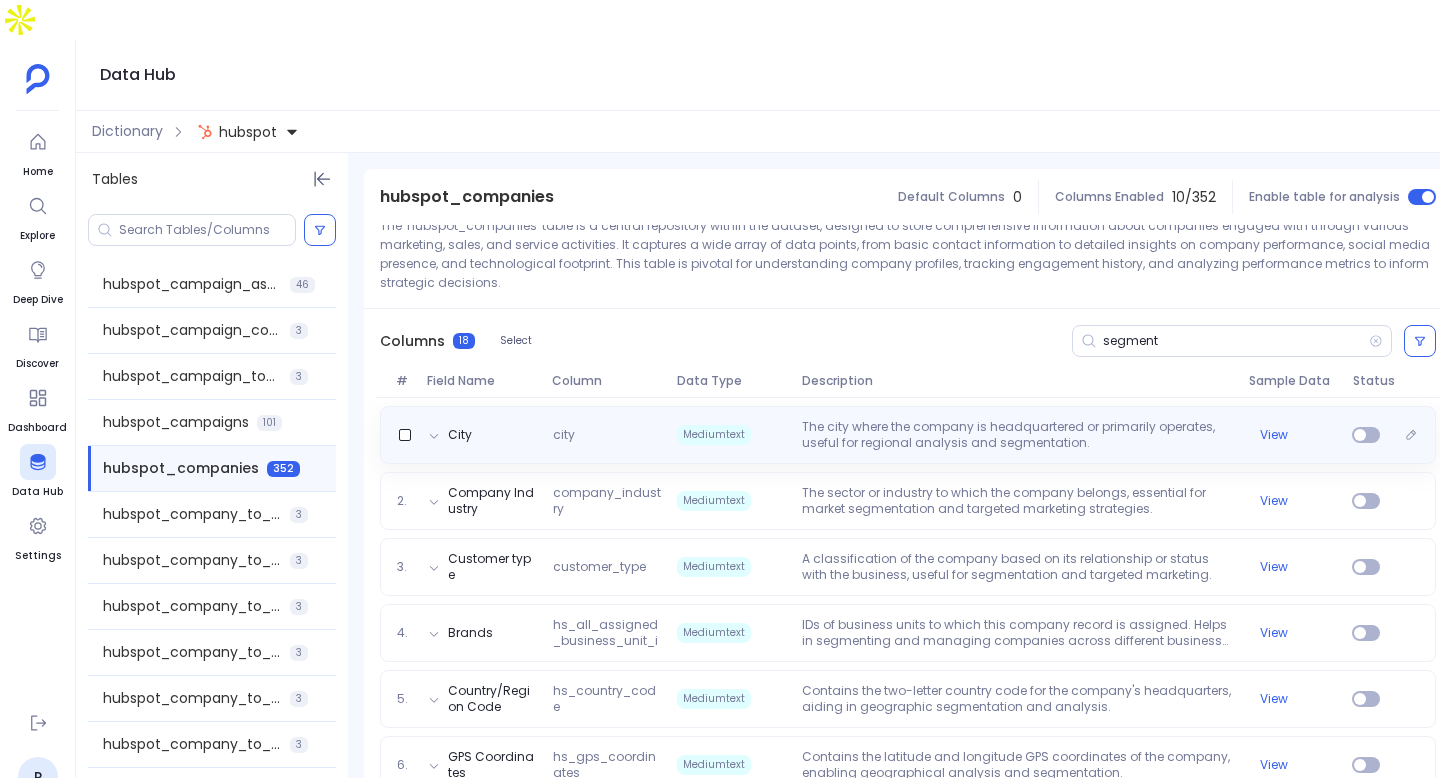 click on "The city where the company is headquartered or primarily operates, useful for regional analysis and segmentation." at bounding box center (1017, 435) 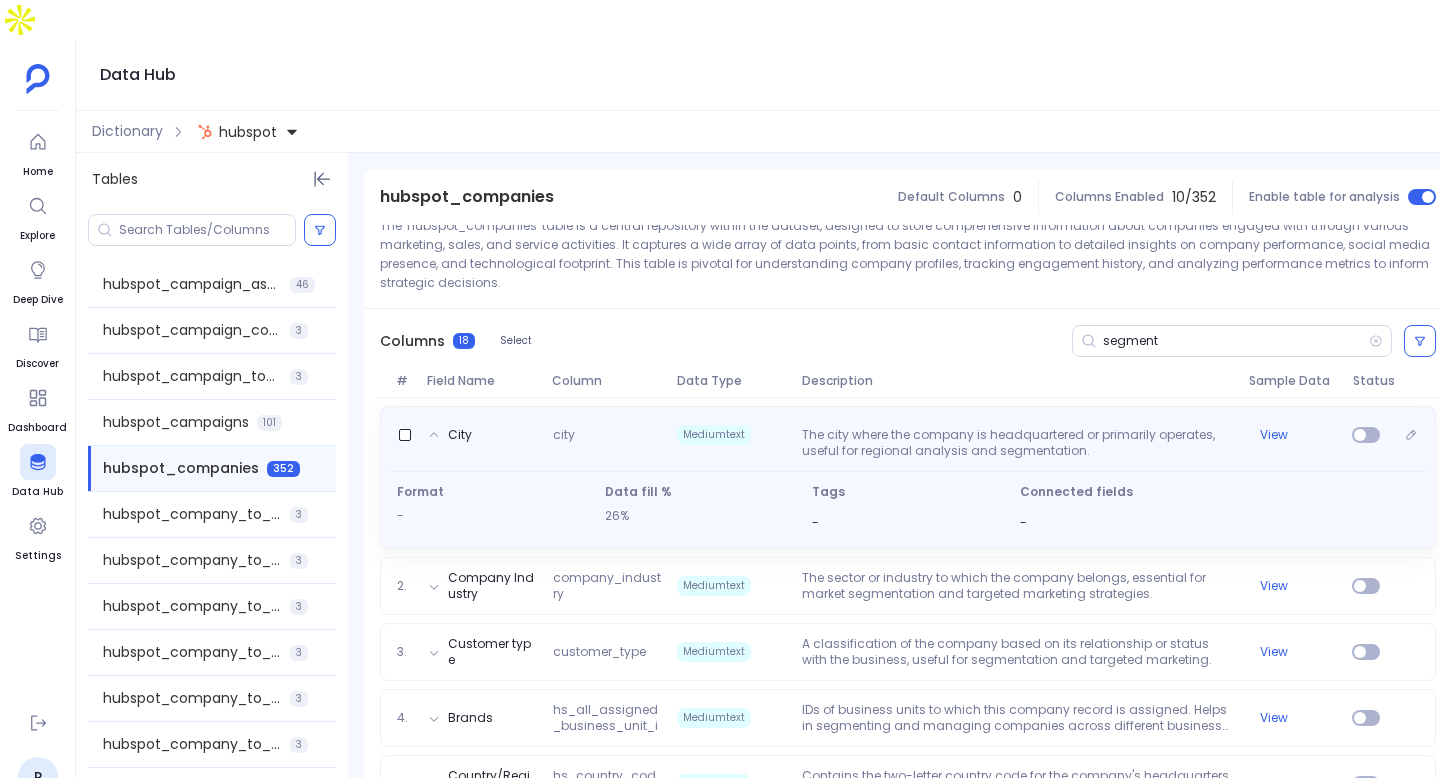 click on "-" at bounding box center [908, 522] 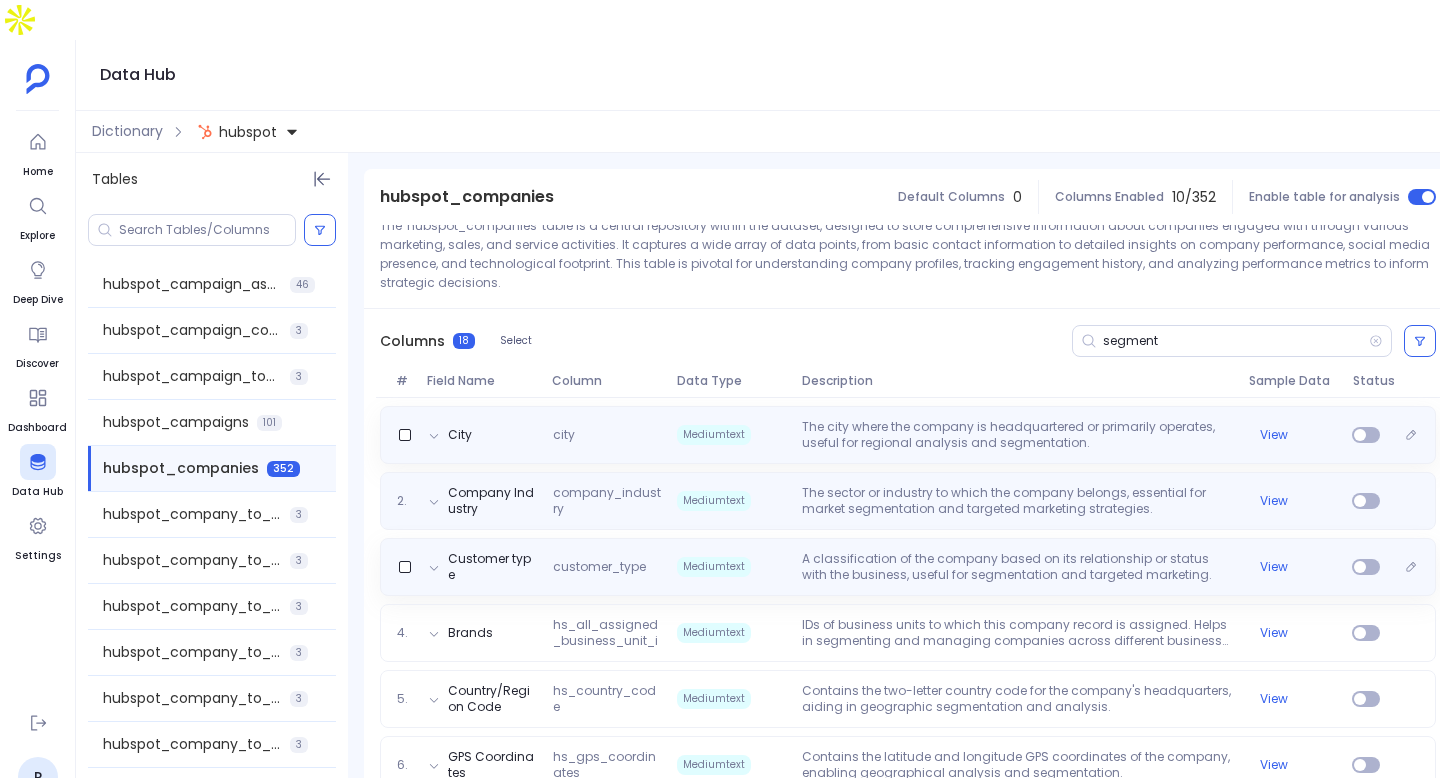 click on "The sector or industry to which the company belongs, essential for market segmentation and targeted marketing strategies." at bounding box center (1017, 501) 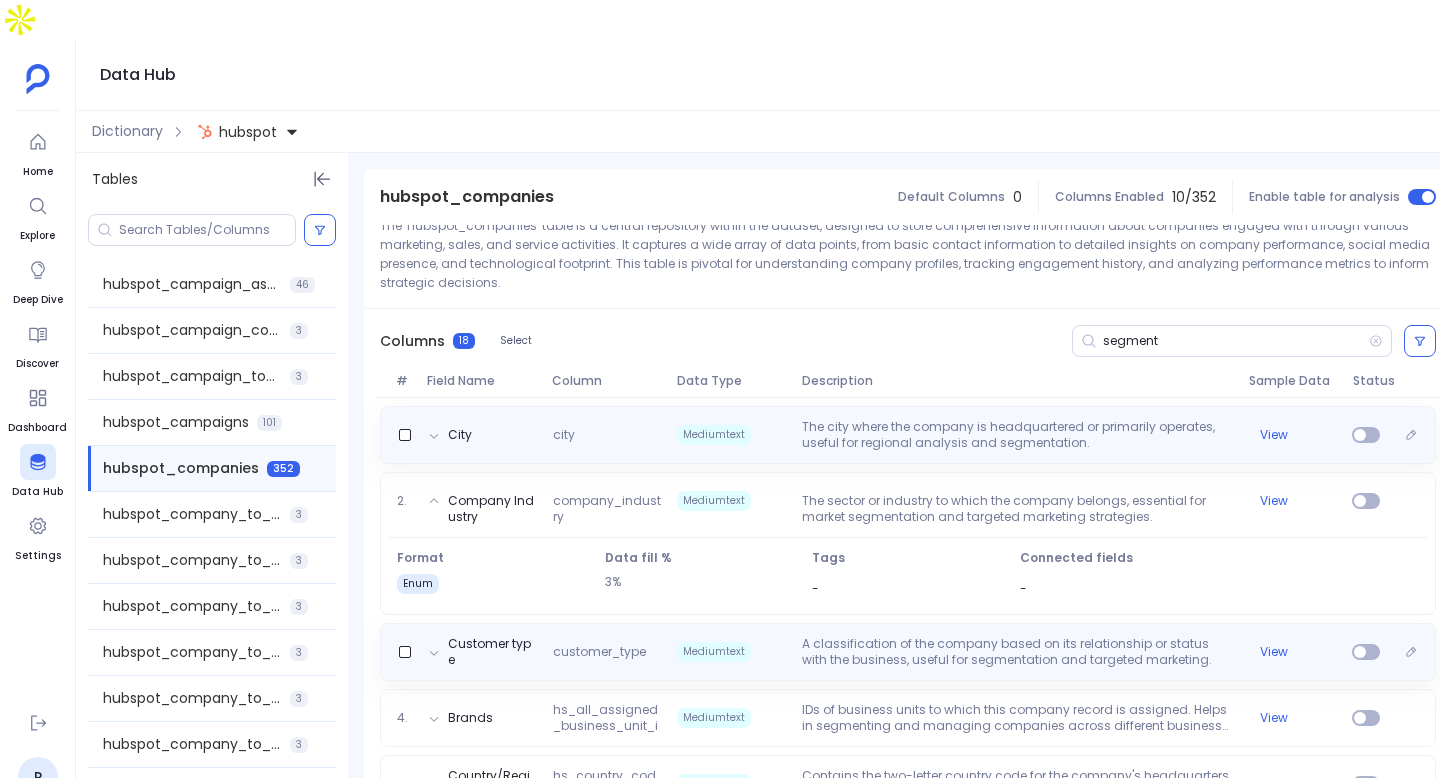 click on "A classification of the company based on its relationship or status with the business, useful for segmentation and targeted marketing." at bounding box center [1017, 652] 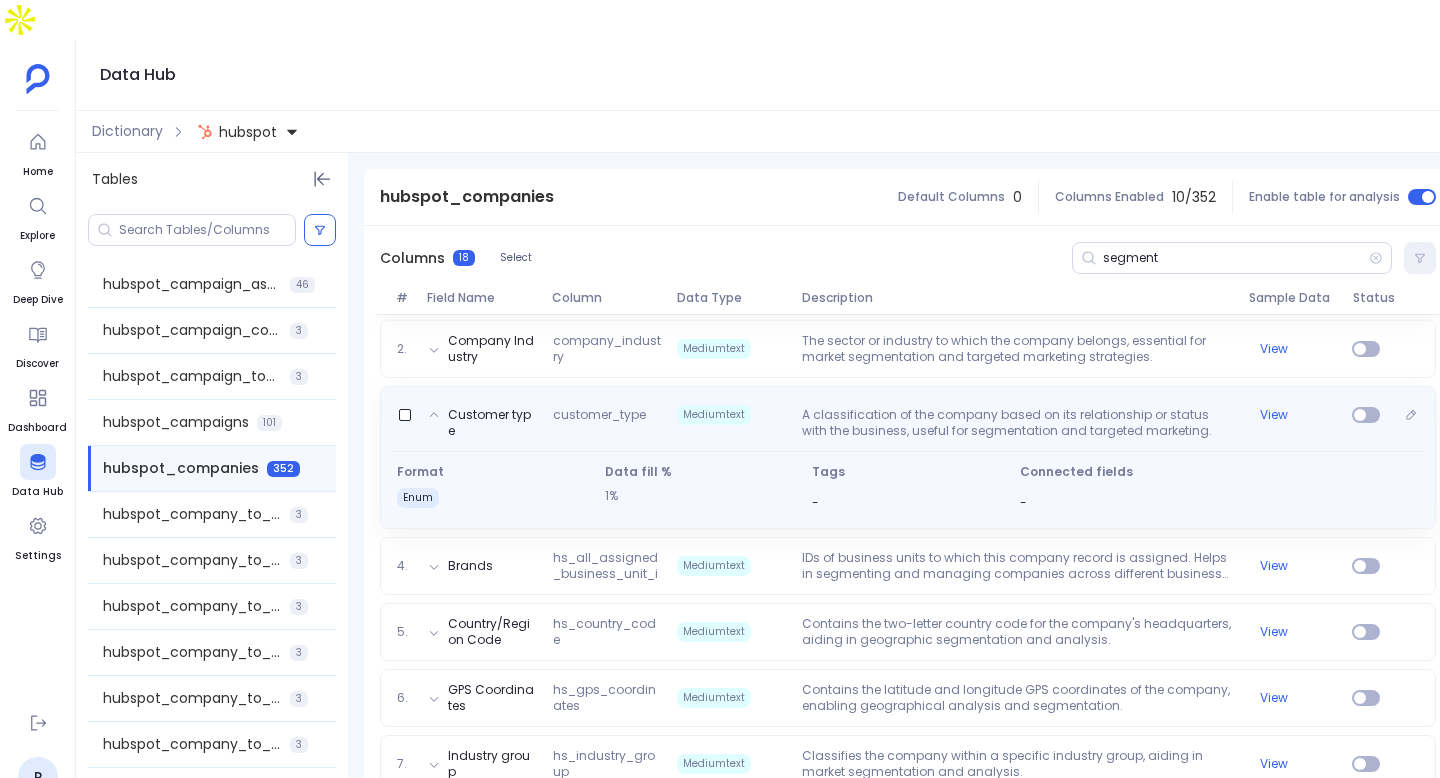 scroll, scrollTop: 357, scrollLeft: 0, axis: vertical 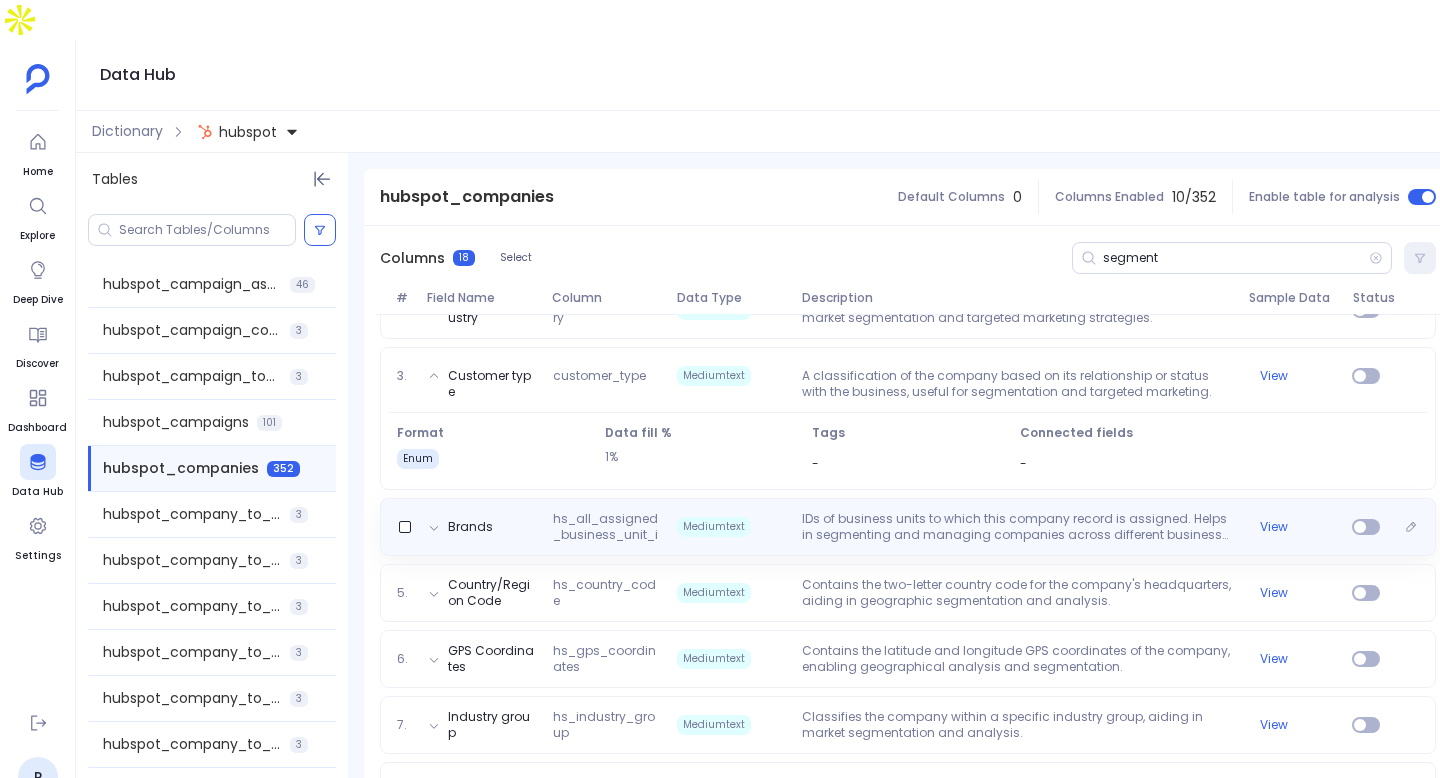 click on "IDs of business units to which this company record is assigned. Helps in segmenting and managing companies across different business lines." at bounding box center (1017, 527) 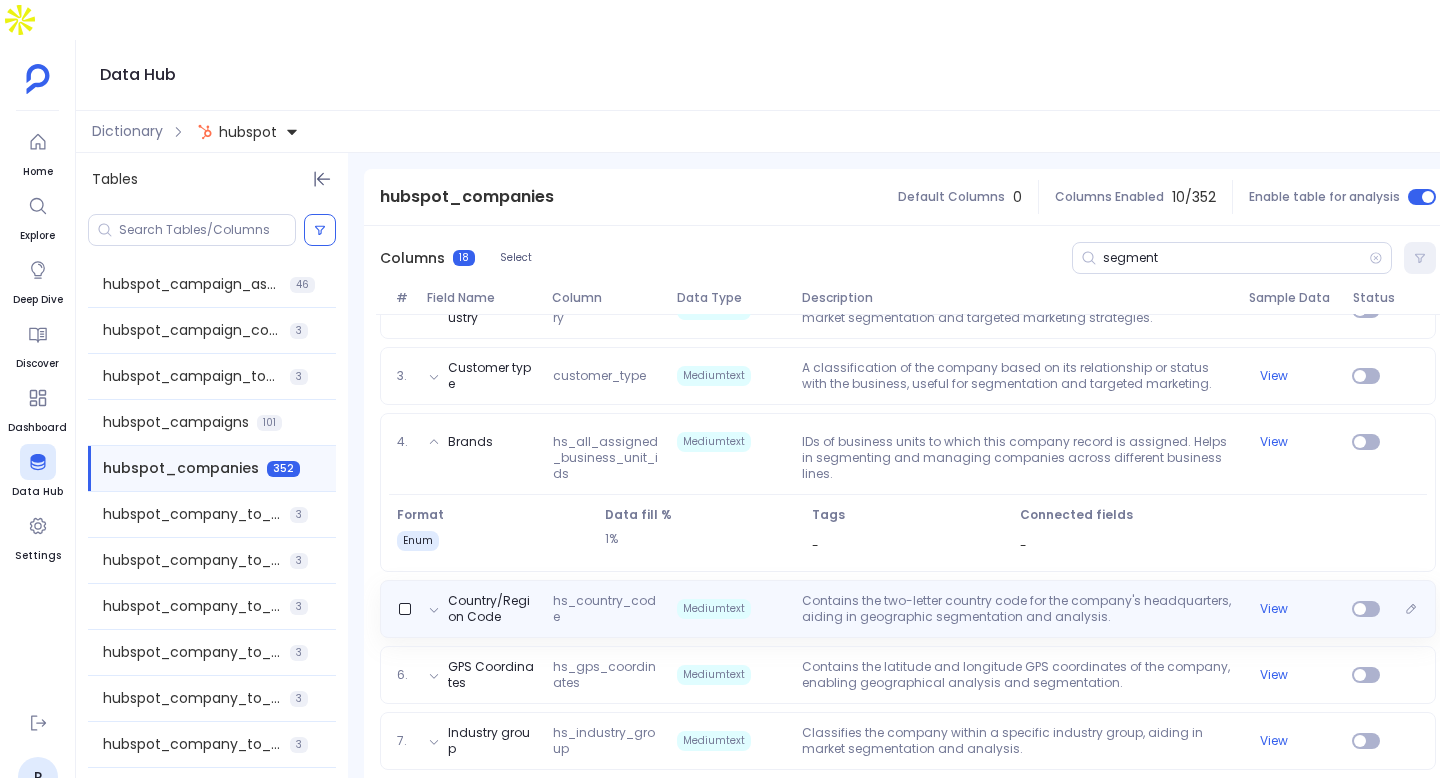 click on "Contains the two-letter country code for the company's headquarters, aiding in geographic segmentation and analysis." at bounding box center (1017, 609) 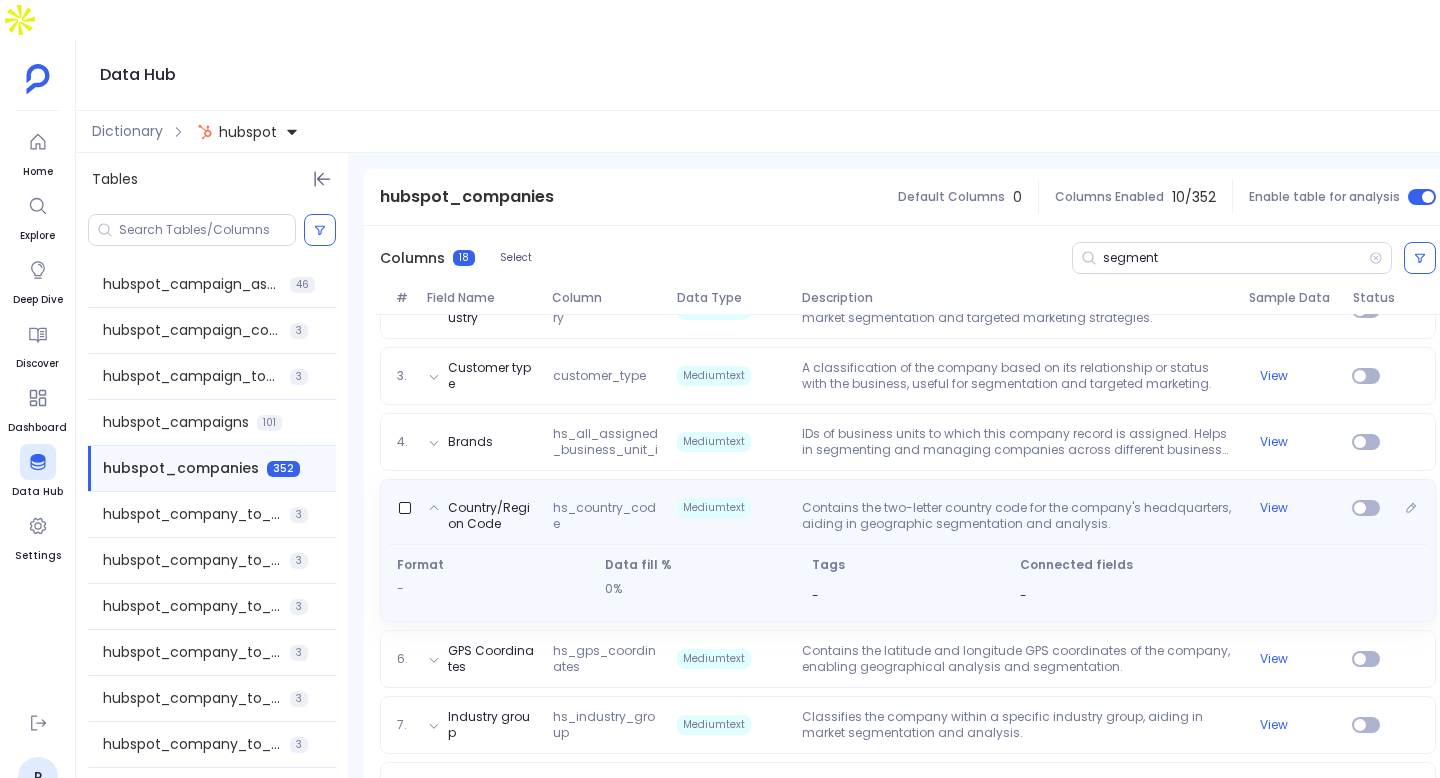 scroll, scrollTop: 426, scrollLeft: 0, axis: vertical 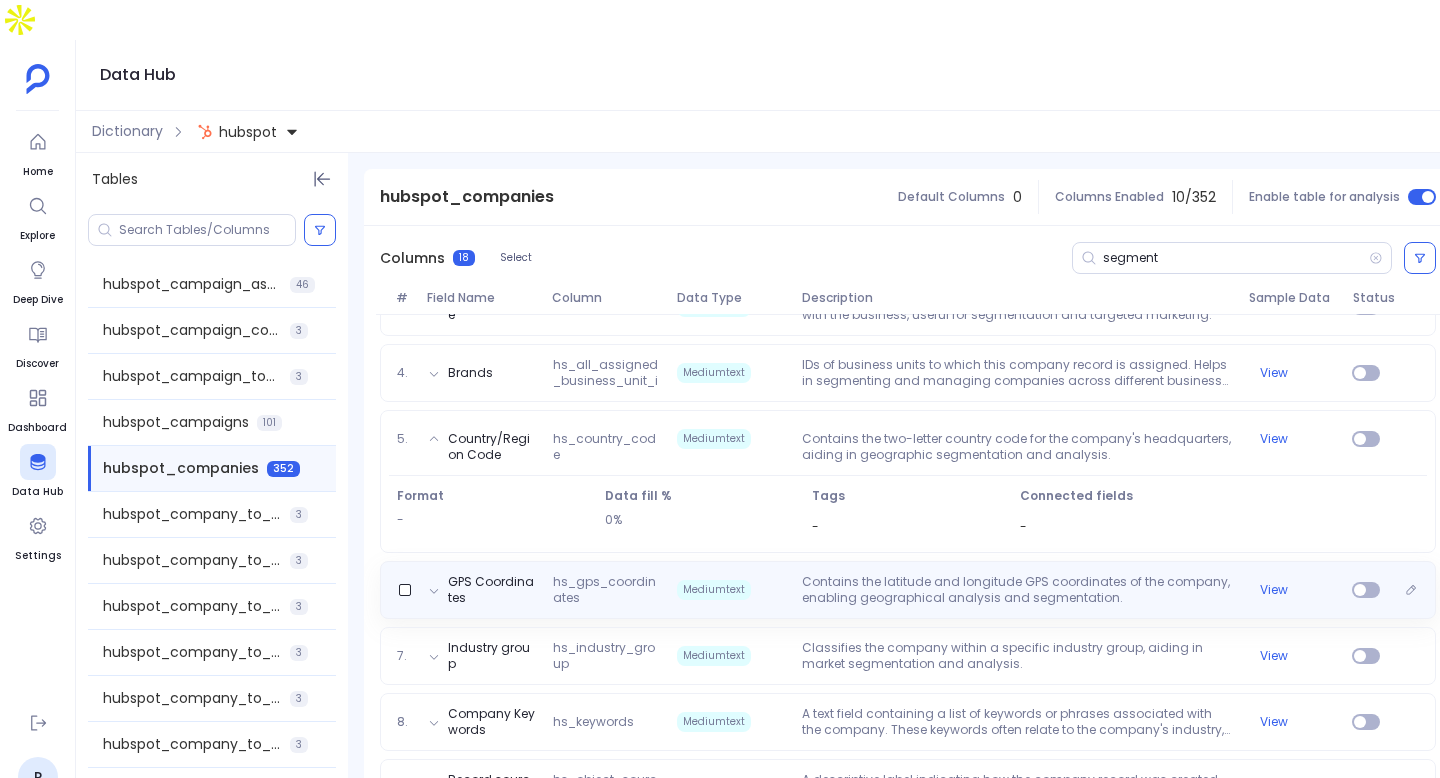 click on "Contains the latitude and longitude GPS coordinates of the company, enabling geographical analysis and segmentation." at bounding box center (1017, 590) 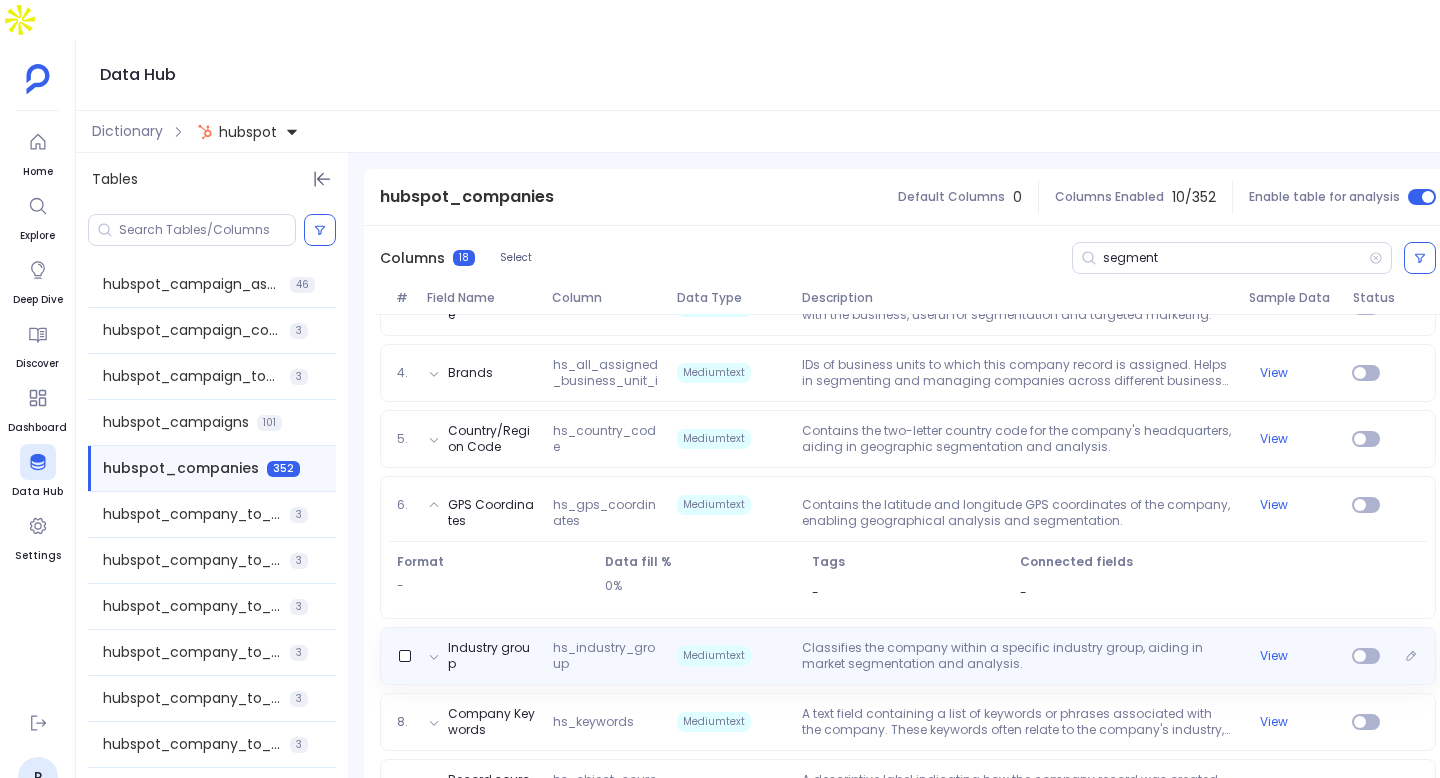 click on "Classifies the company within a specific industry group, aiding in market segmentation and analysis." at bounding box center [1017, 656] 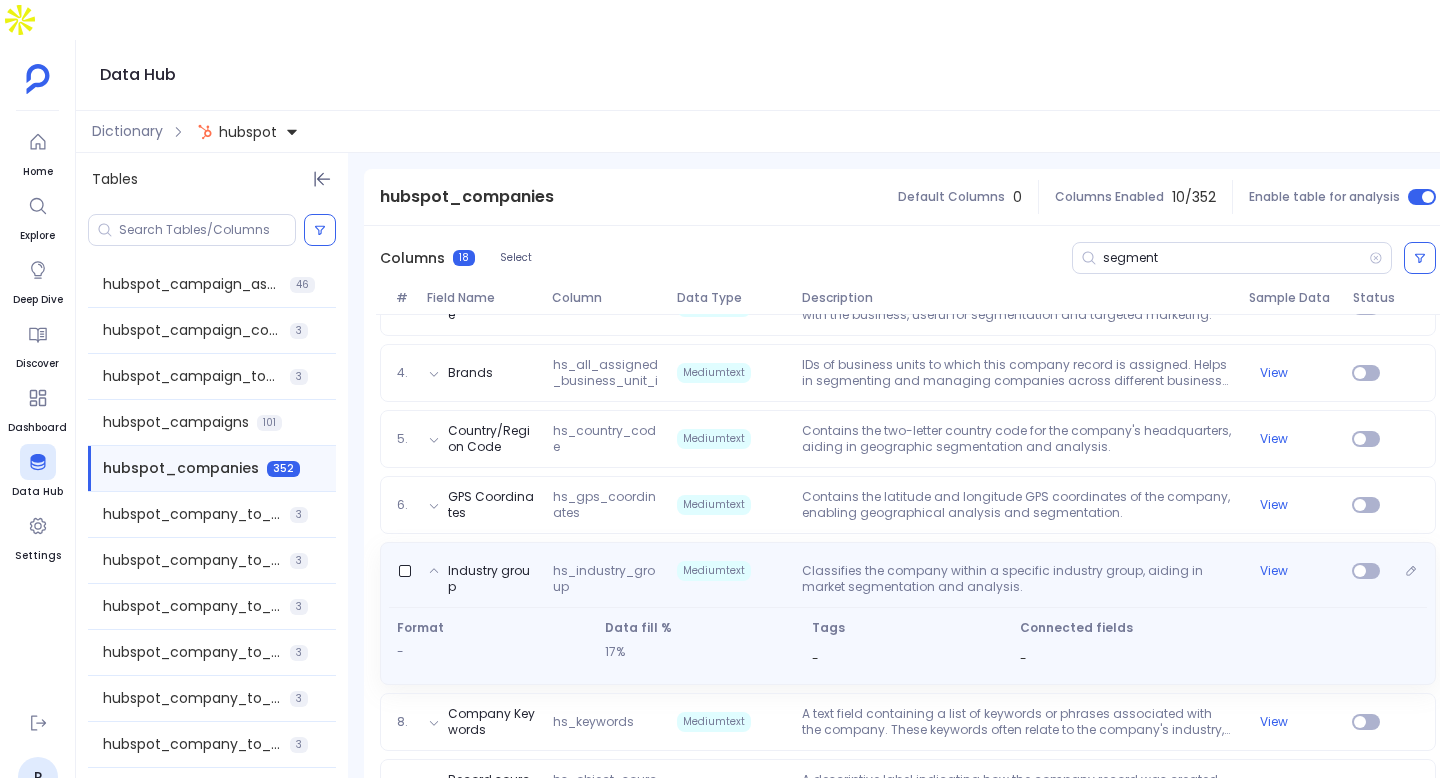 scroll, scrollTop: 589, scrollLeft: 0, axis: vertical 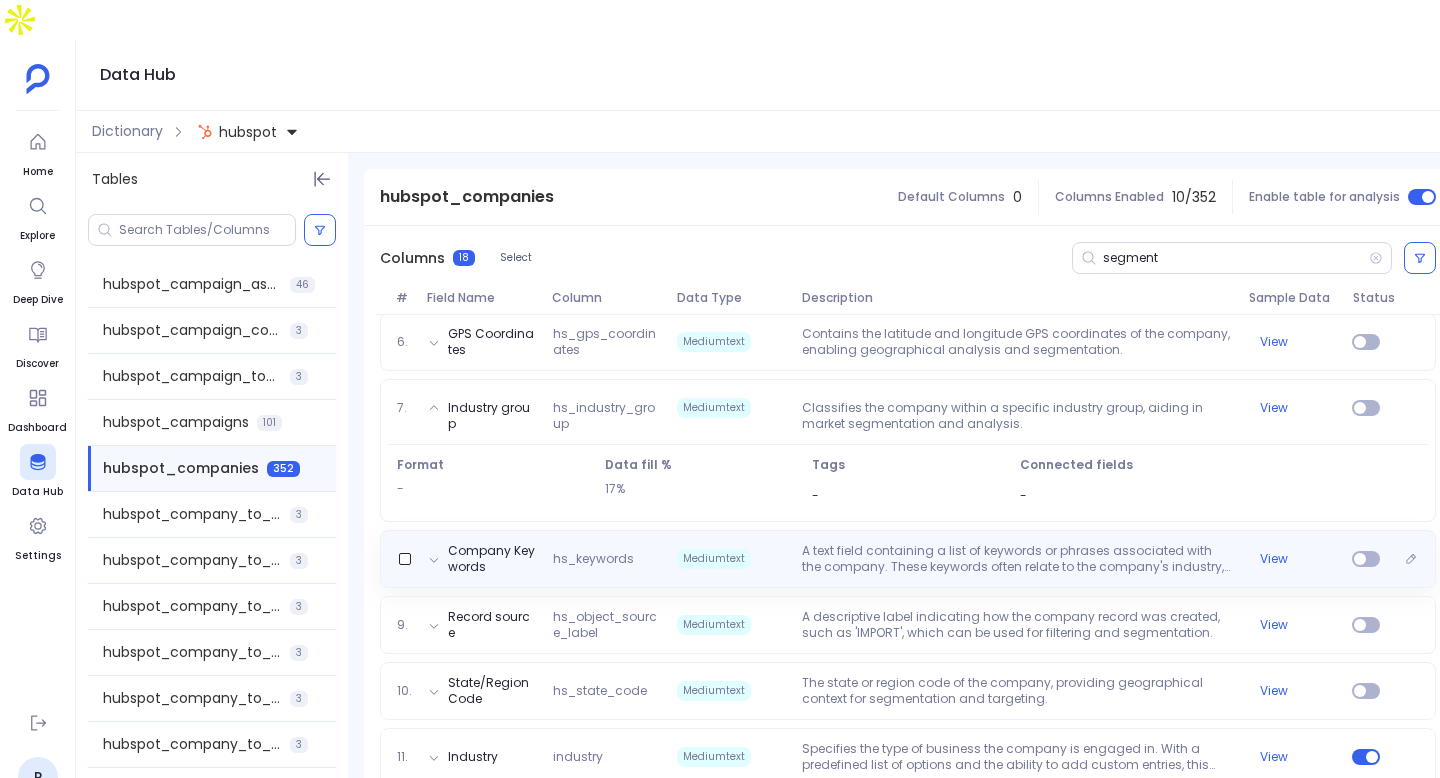 click on "A text field containing a list of keywords or phrases associated with the company. These keywords often relate to the company's industry, products, or market focus, and can be used for segmentation, targeting, and search optimization purposes." at bounding box center [1017, 559] 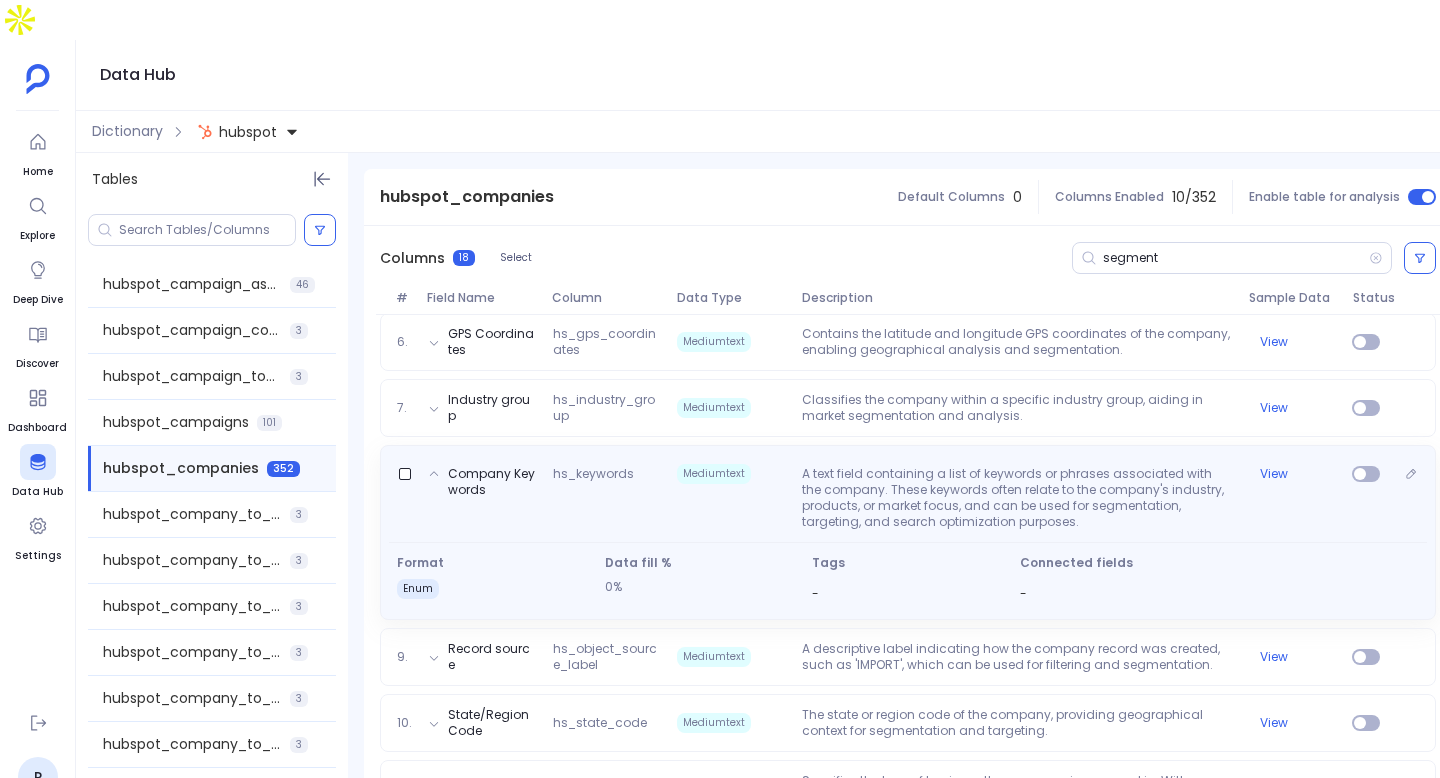 click on "Company Keywords hs_keywords Mediumtext A text field containing a list of keywords or phrases associated with the company. These keywords often relate to the company's industry, products, or market focus, and can be used for segmentation, targeting, and search optimization purposes. View Format enum Data fill % 0% Tags - Connected fields -" at bounding box center [908, 532] 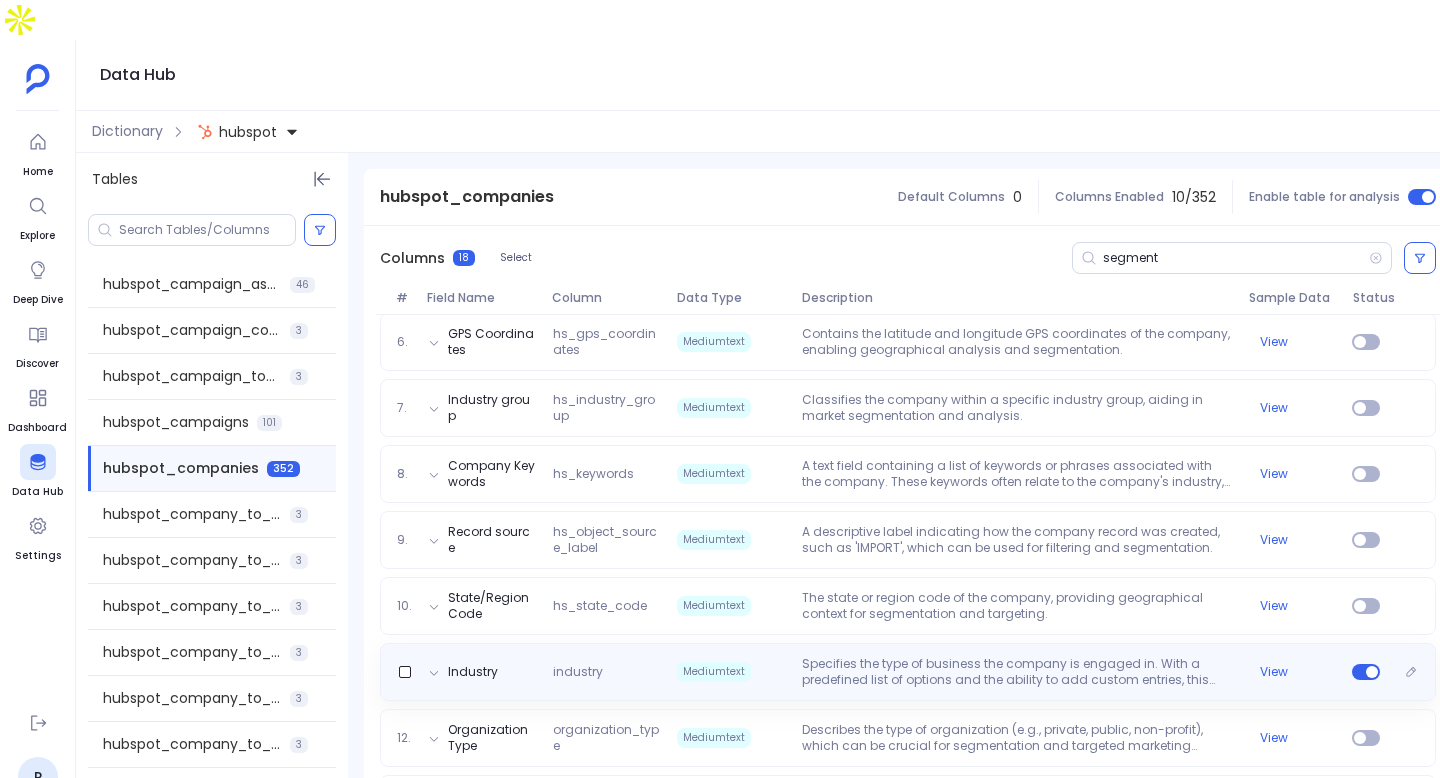 click on "Industry industry Mediumtext Specifies the type of business the company is engaged in. With a predefined list of options and the ability to add custom entries, this field is essential for segmenting companies by industry for targeted marketing and sales strategies. View" at bounding box center (908, 672) 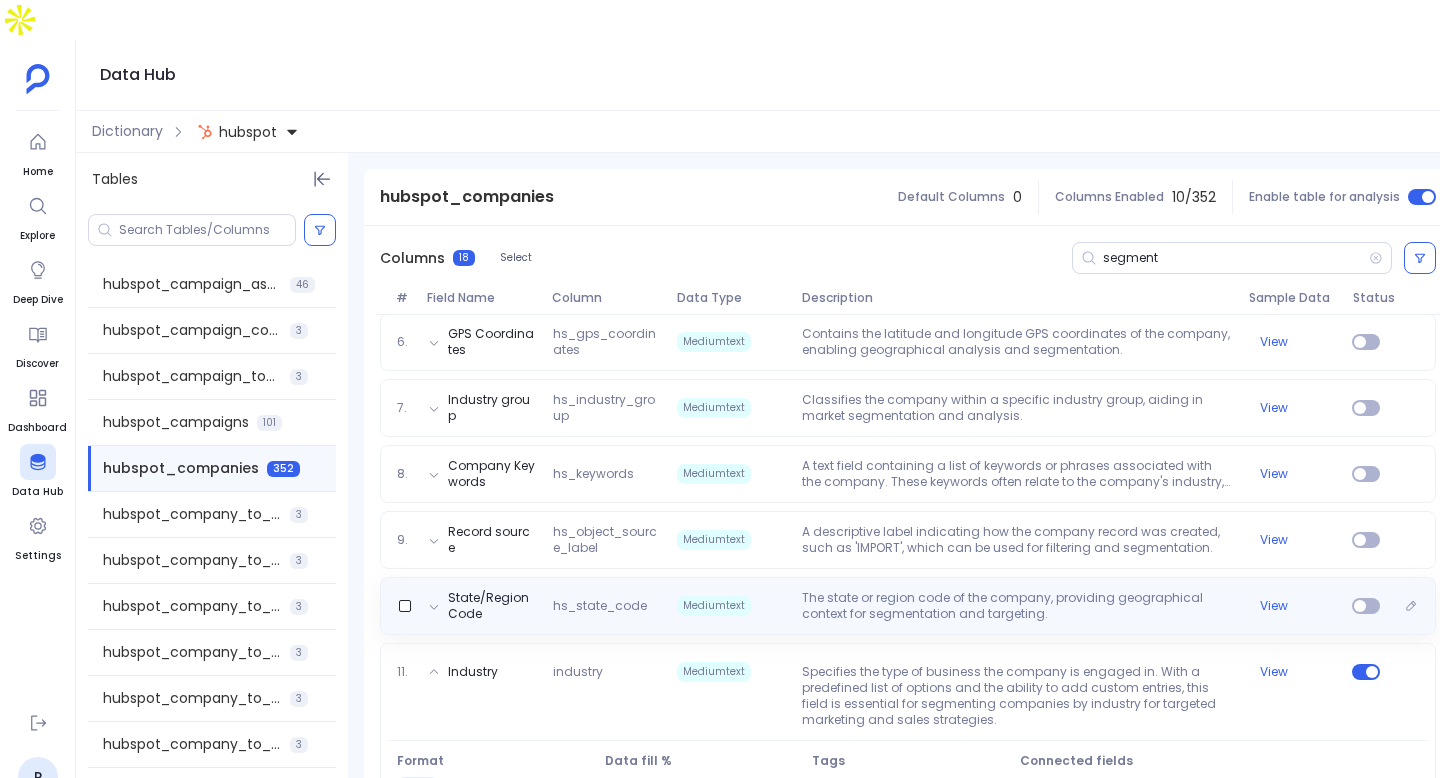 click on "State/Region Code hs_state_code Mediumtext The state or region code of the company, providing geographical context for segmentation and targeting. View" at bounding box center [908, 606] 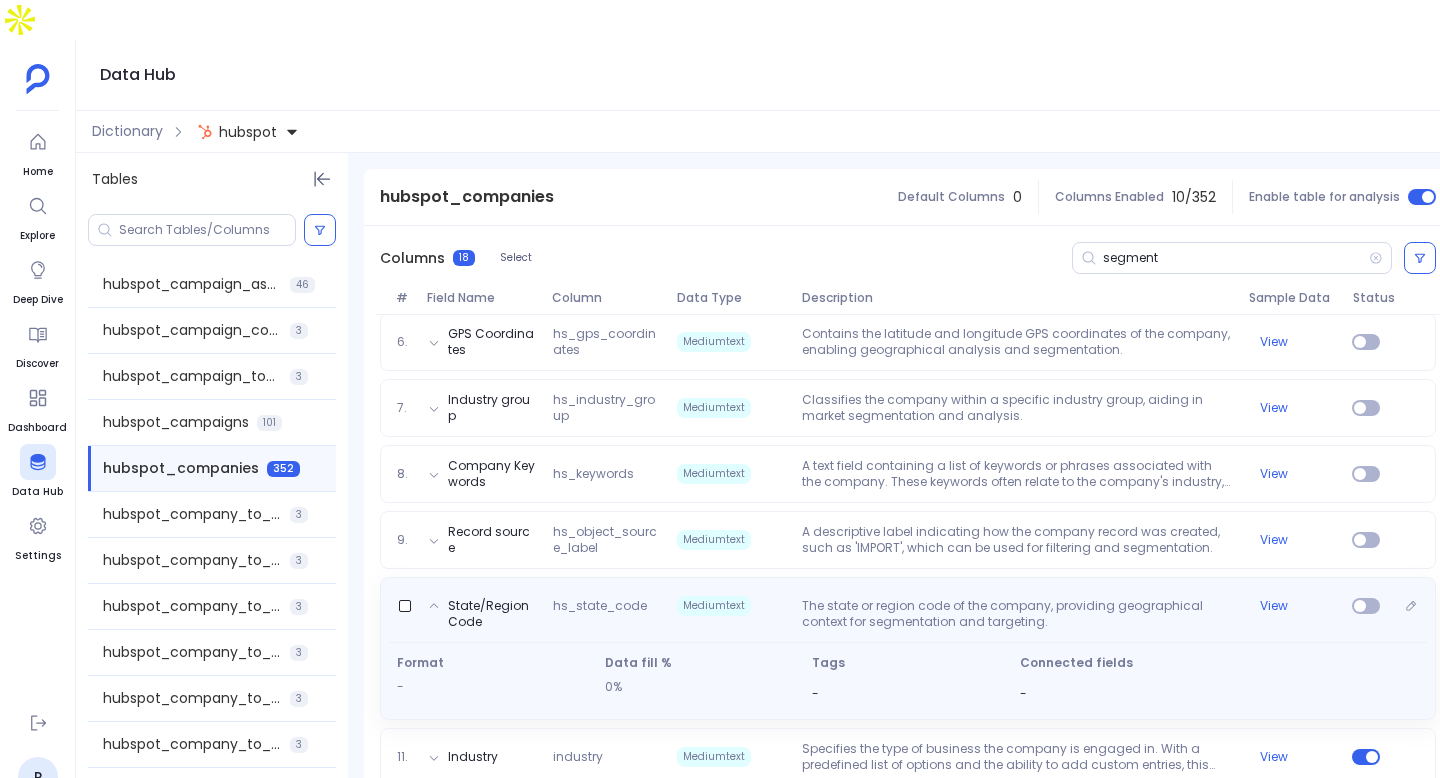 click on "State/Region Code hs_state_code Mediumtext The state or region code of the company, providing geographical context for segmentation and targeting. View Format - Data fill % 0% Tags - Connected fields -" at bounding box center [908, 648] 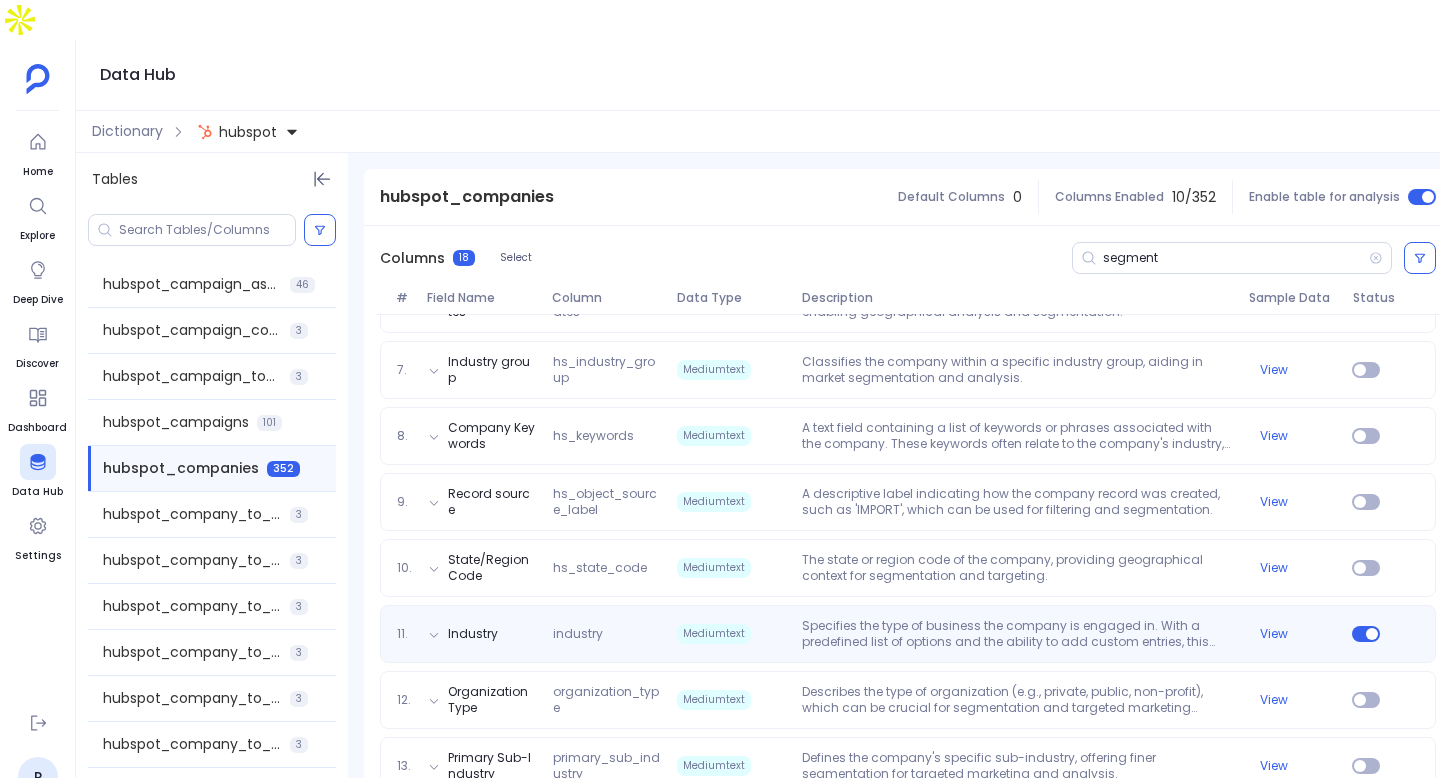 click on "Specifies the type of business the company is engaged in. With a predefined list of options and the ability to add custom entries, this field is essential for segmenting companies by industry for targeted marketing and sales strategies." at bounding box center [1017, 634] 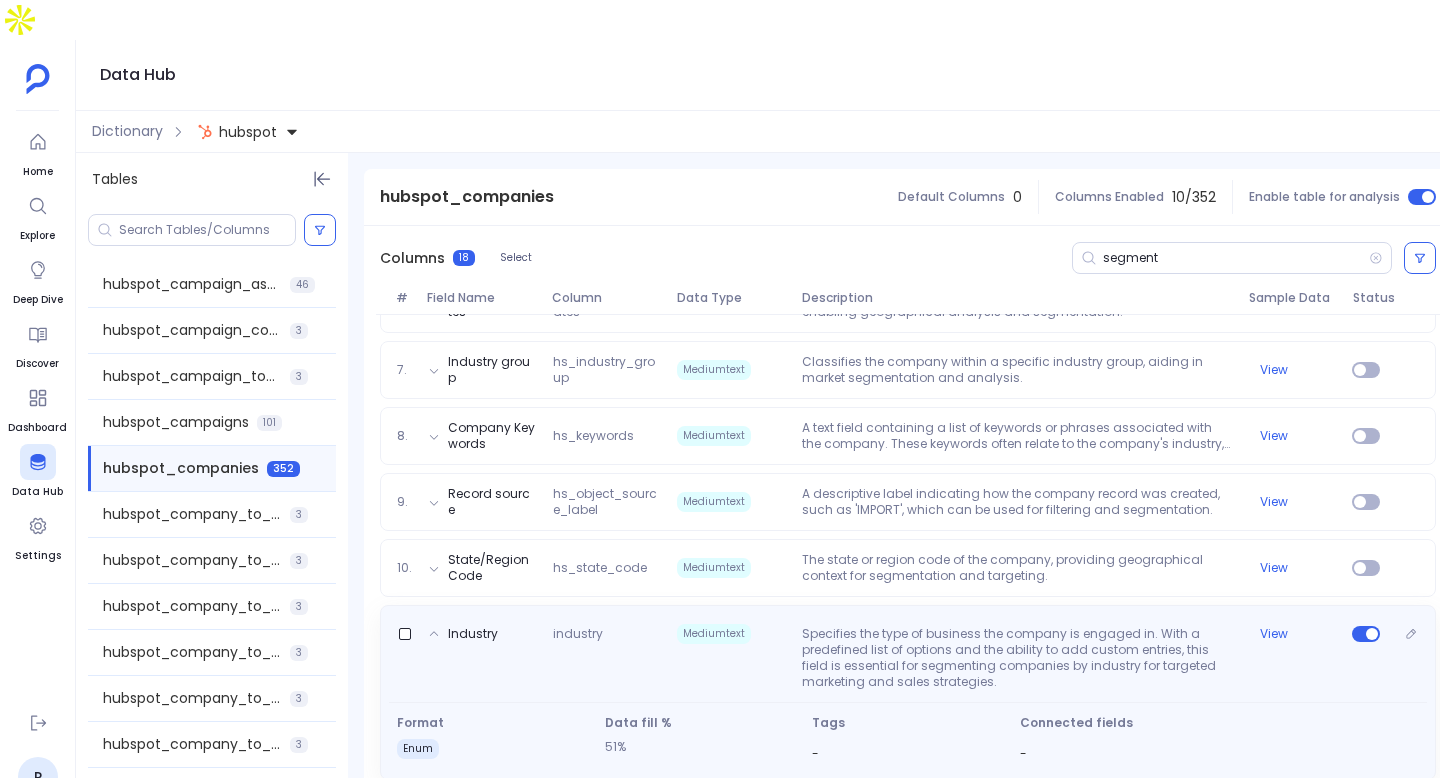 scroll, scrollTop: 842, scrollLeft: 0, axis: vertical 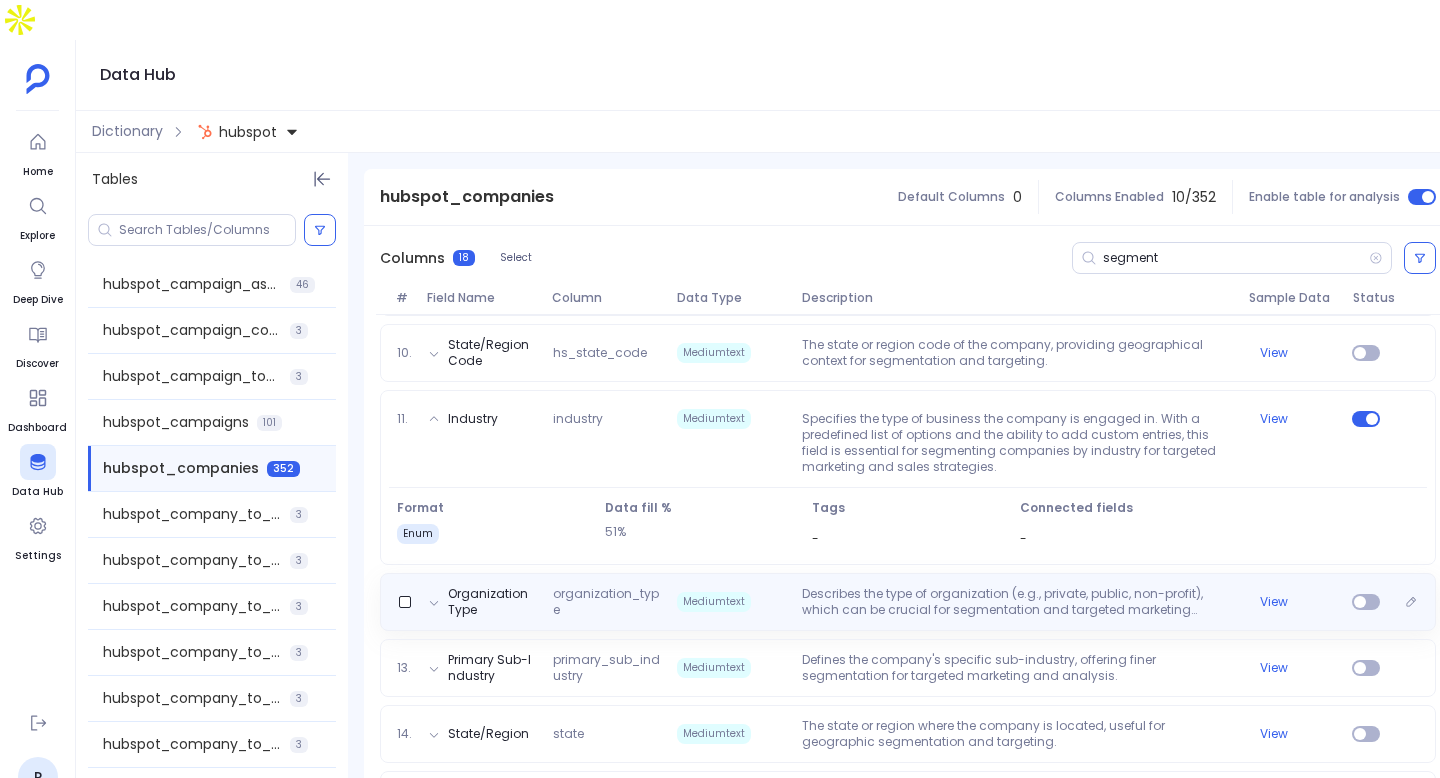 click on "Describes the type of organization (e.g., private, public, non-profit), which can be crucial for segmentation and targeted marketing efforts." at bounding box center [1017, 602] 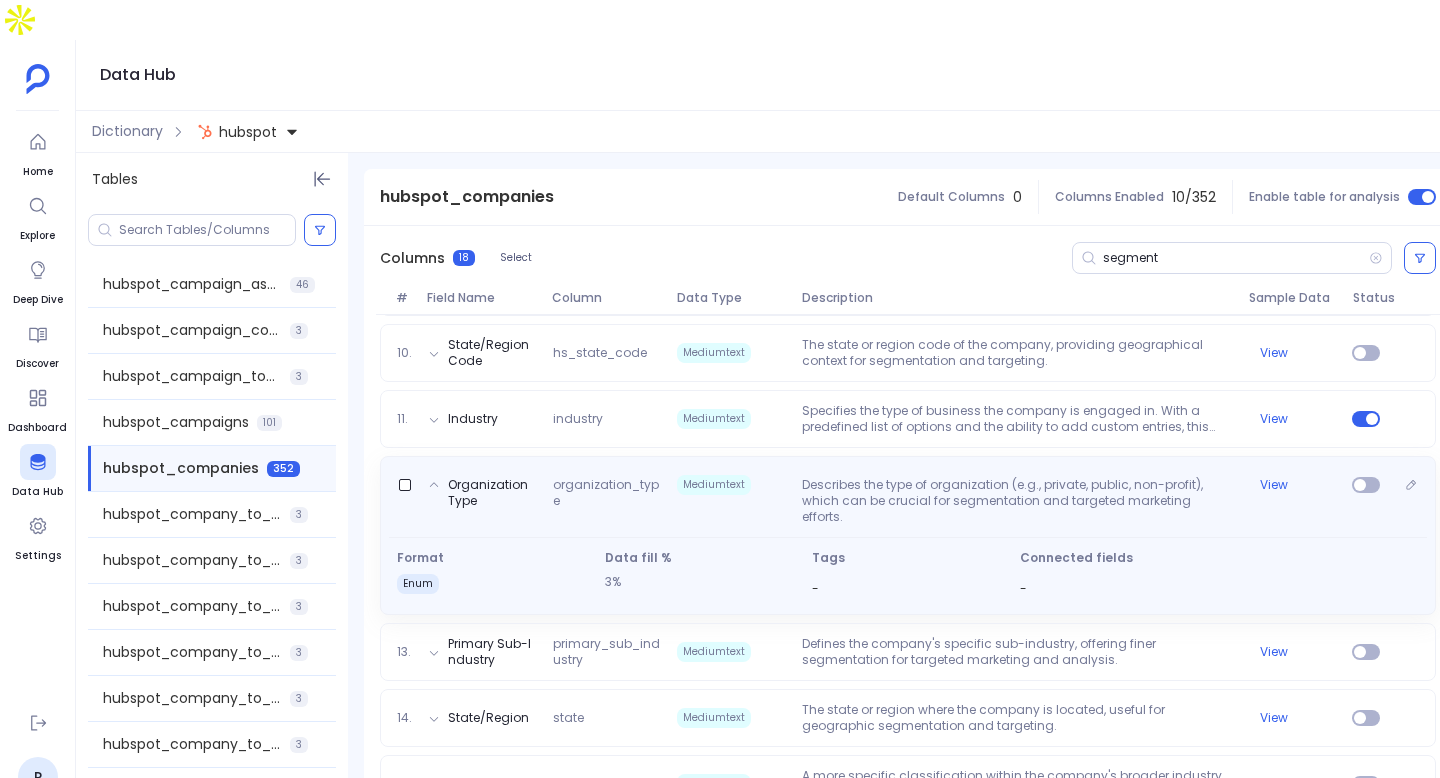 scroll, scrollTop: 930, scrollLeft: 0, axis: vertical 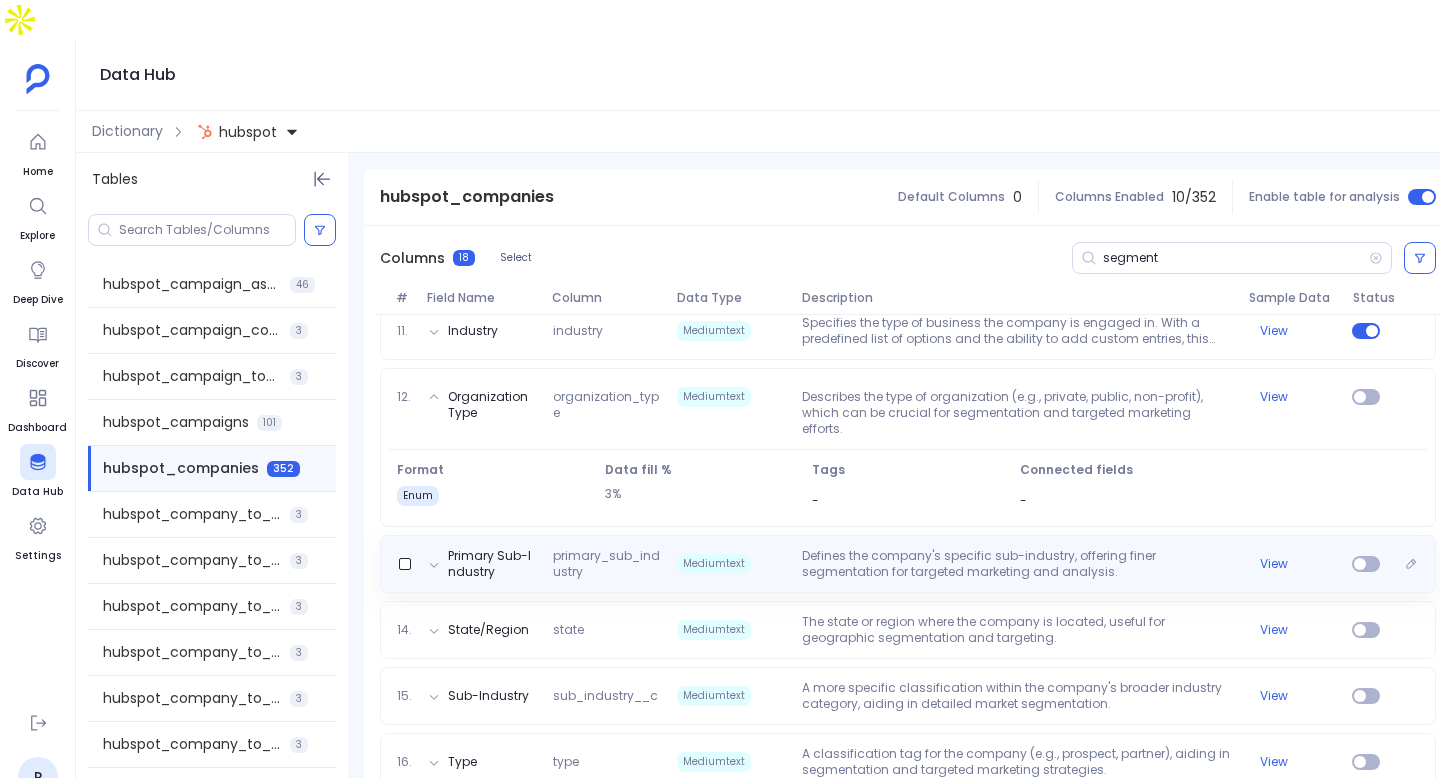click on "Defines the company's specific sub-industry, offering finer segmentation for targeted marketing and analysis." at bounding box center (1017, 564) 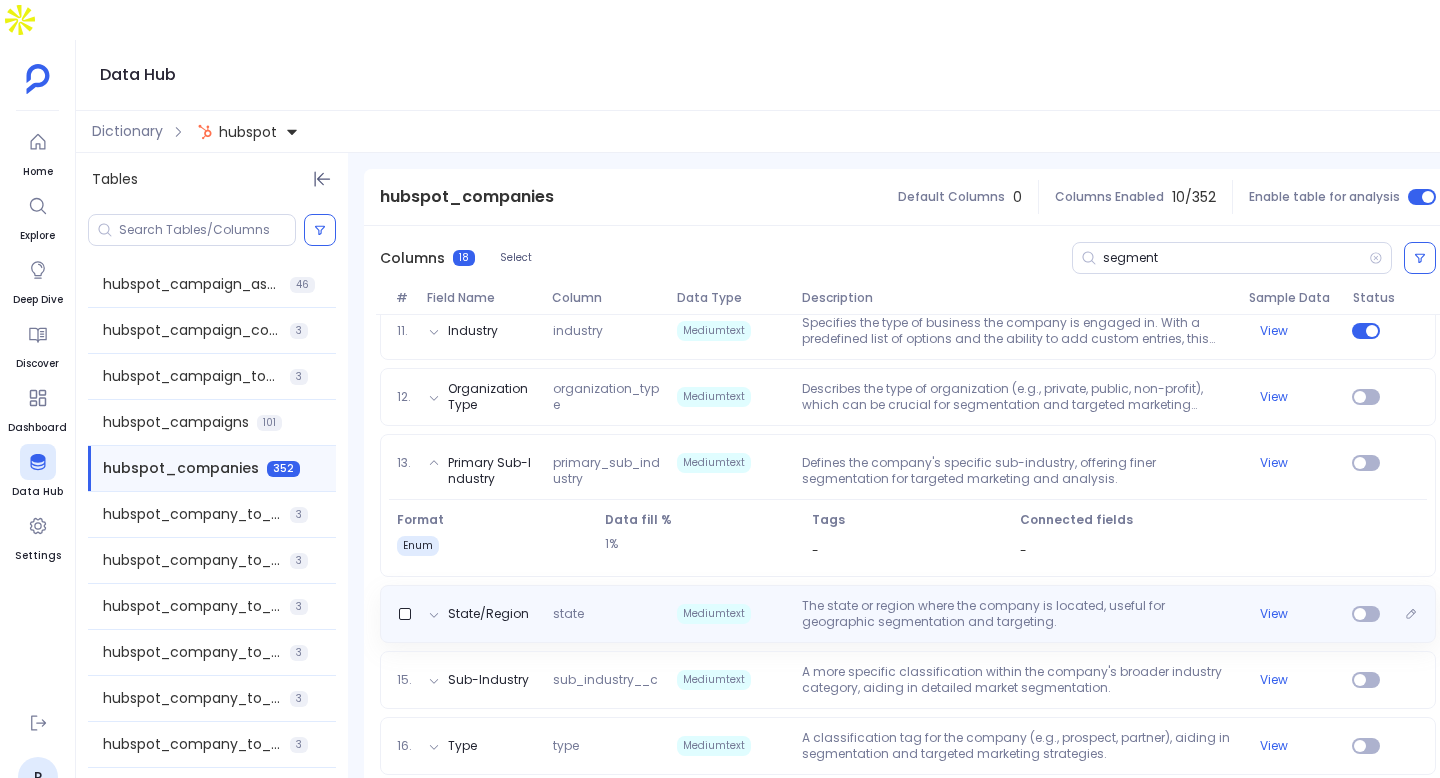 click on "The state or region where the company is located, useful for geographic segmentation and targeting." at bounding box center [1017, 614] 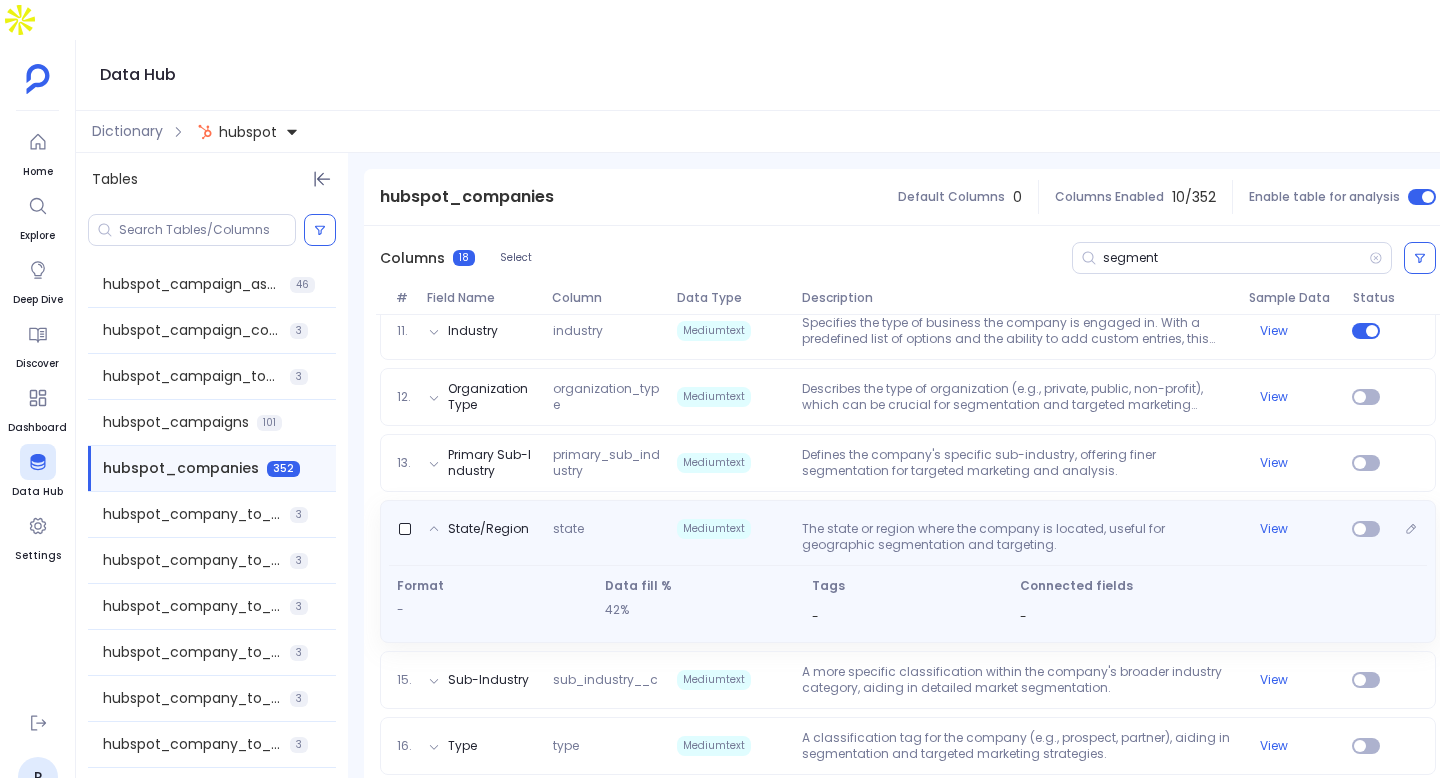 click on "-" at bounding box center (908, 616) 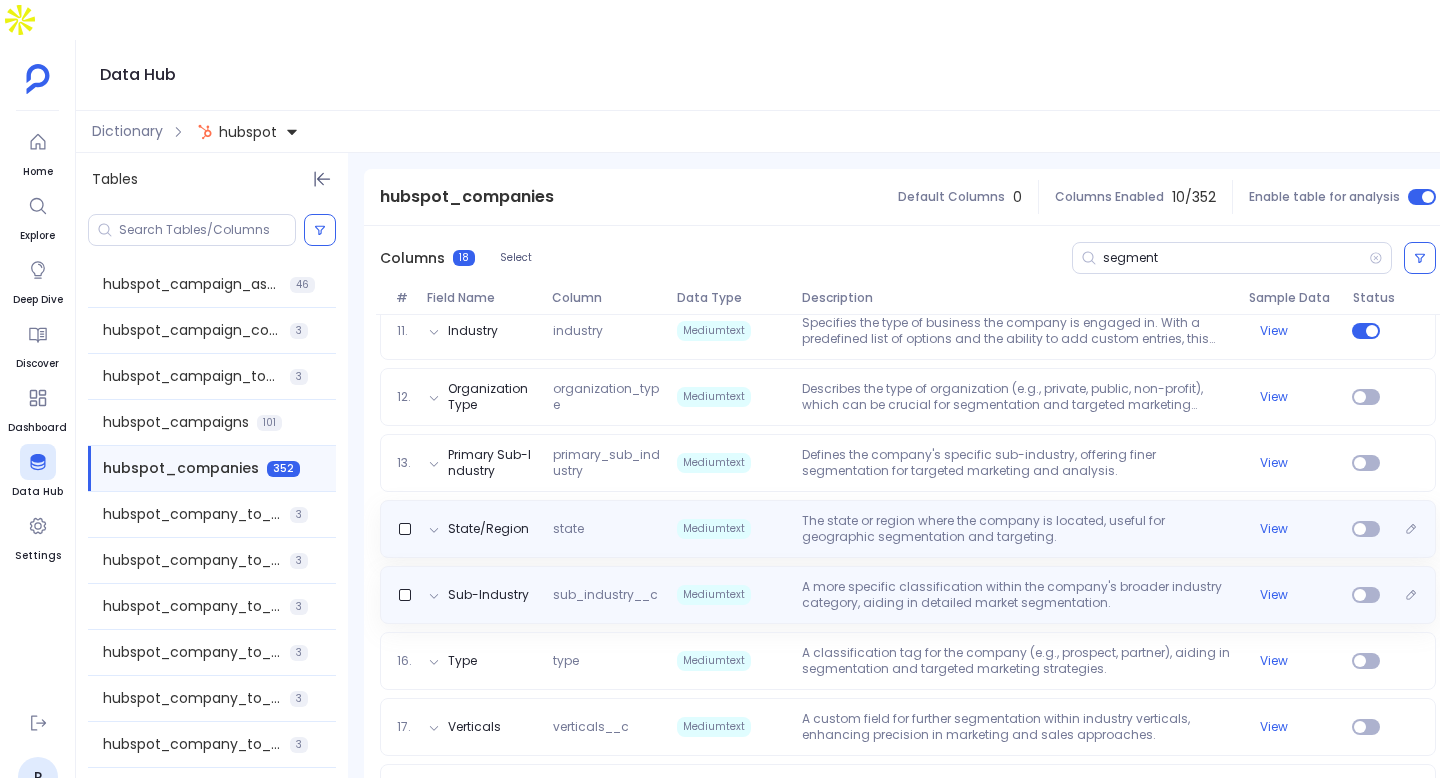 click on "A more specific classification within the company's broader industry category, aiding in detailed market segmentation." at bounding box center (1017, 595) 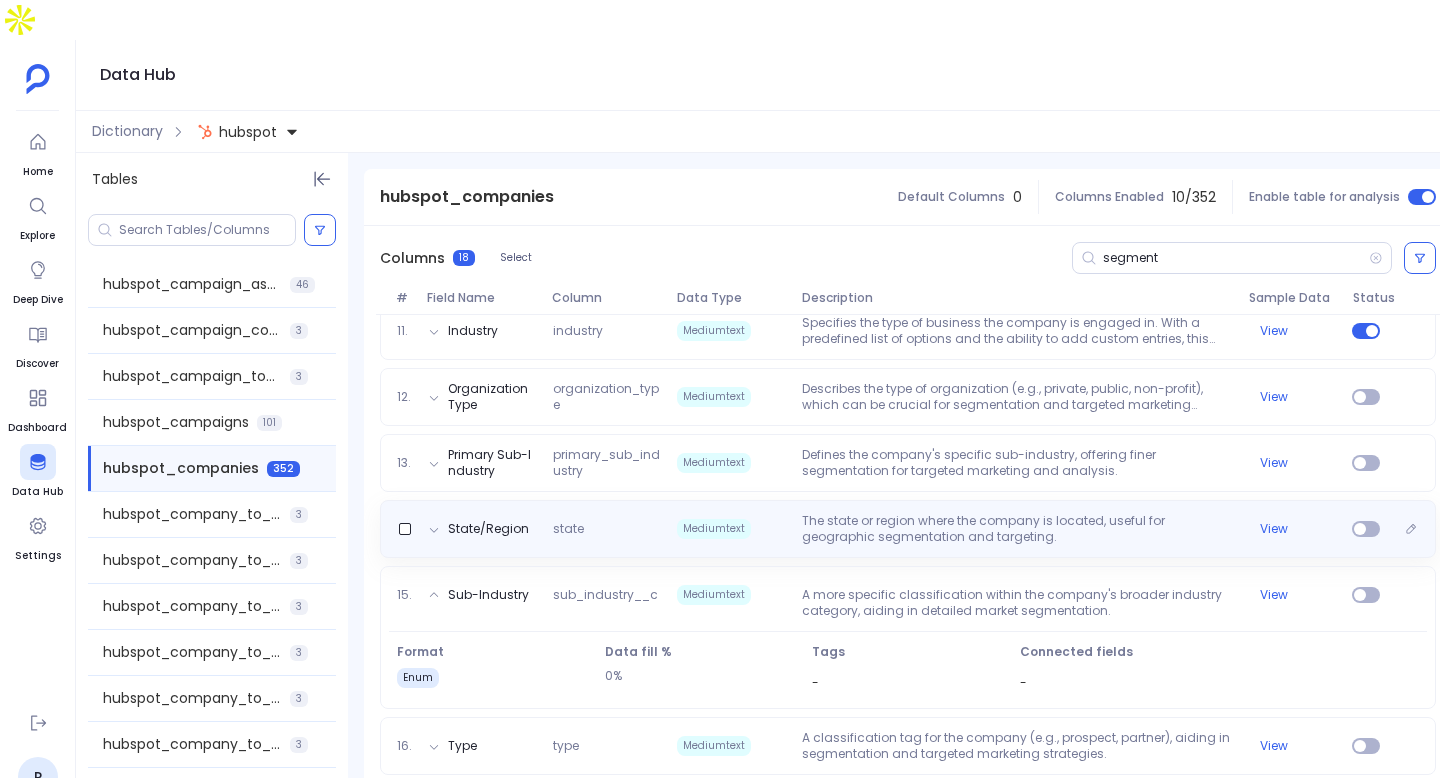 click on "State/Region state Mediumtext The state or region where the company is located, useful for geographic segmentation and targeting. View" at bounding box center [908, 529] 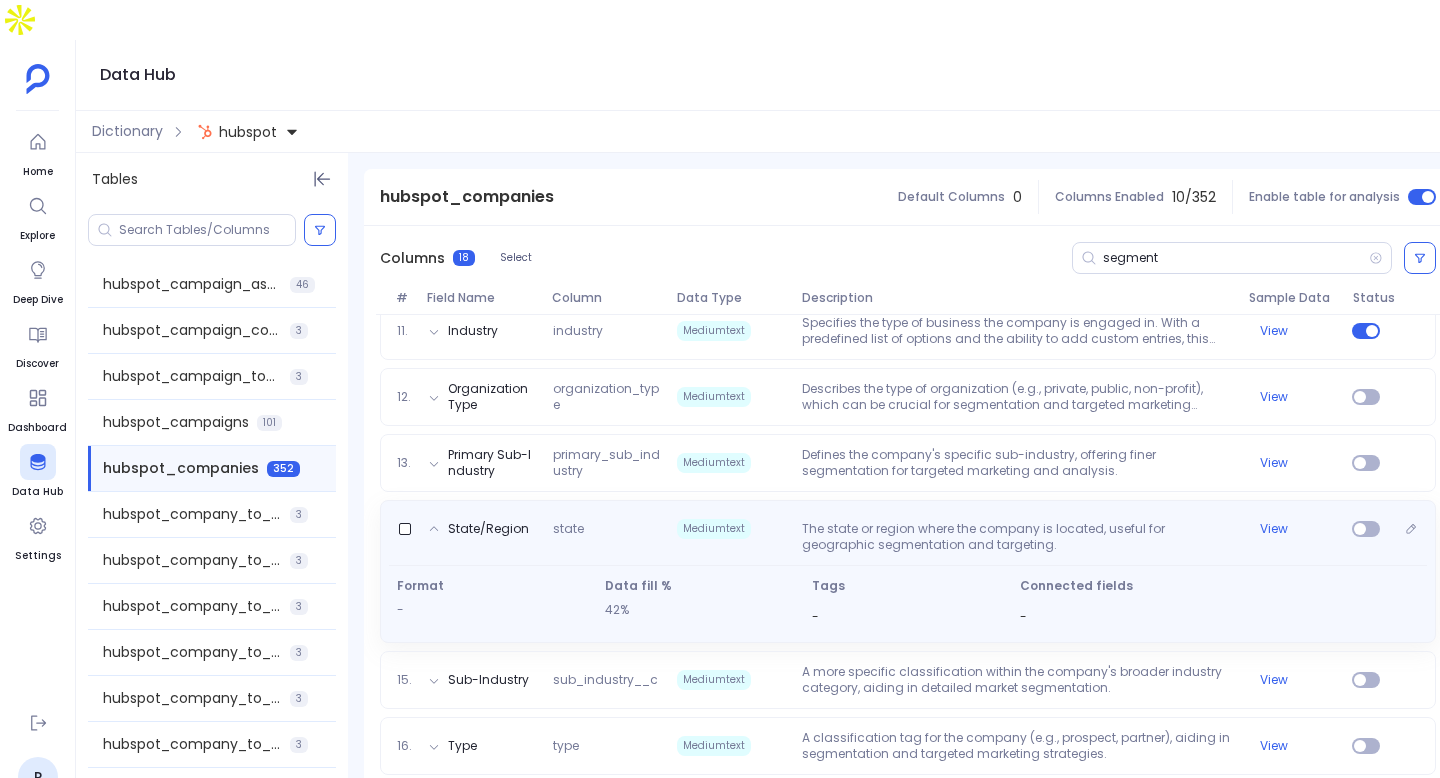 click on "State/Region state Mediumtext The state or region where the company is located, useful for geographic segmentation and targeting. View" at bounding box center [908, 533] 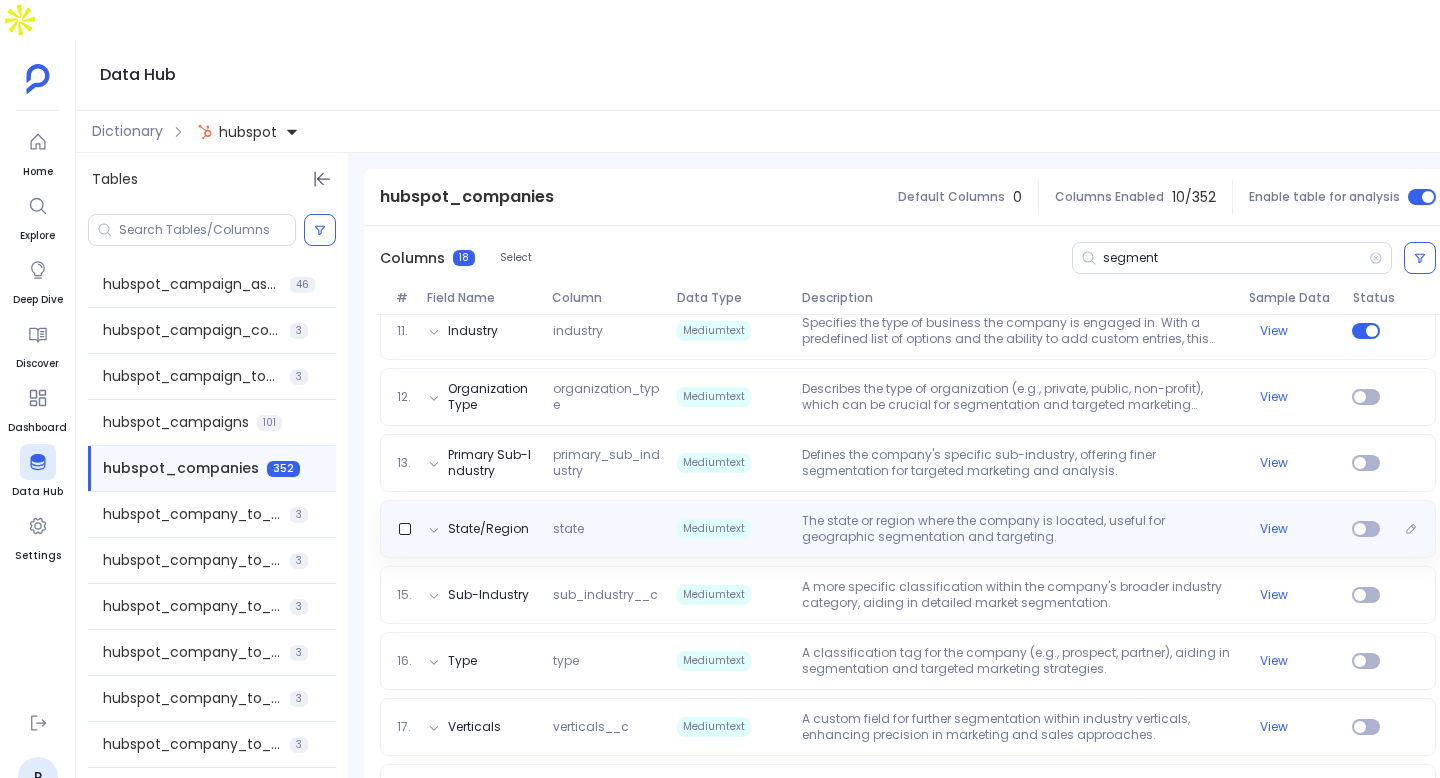 click on "The state or region where the company is located, useful for geographic segmentation and targeting." at bounding box center [1017, 529] 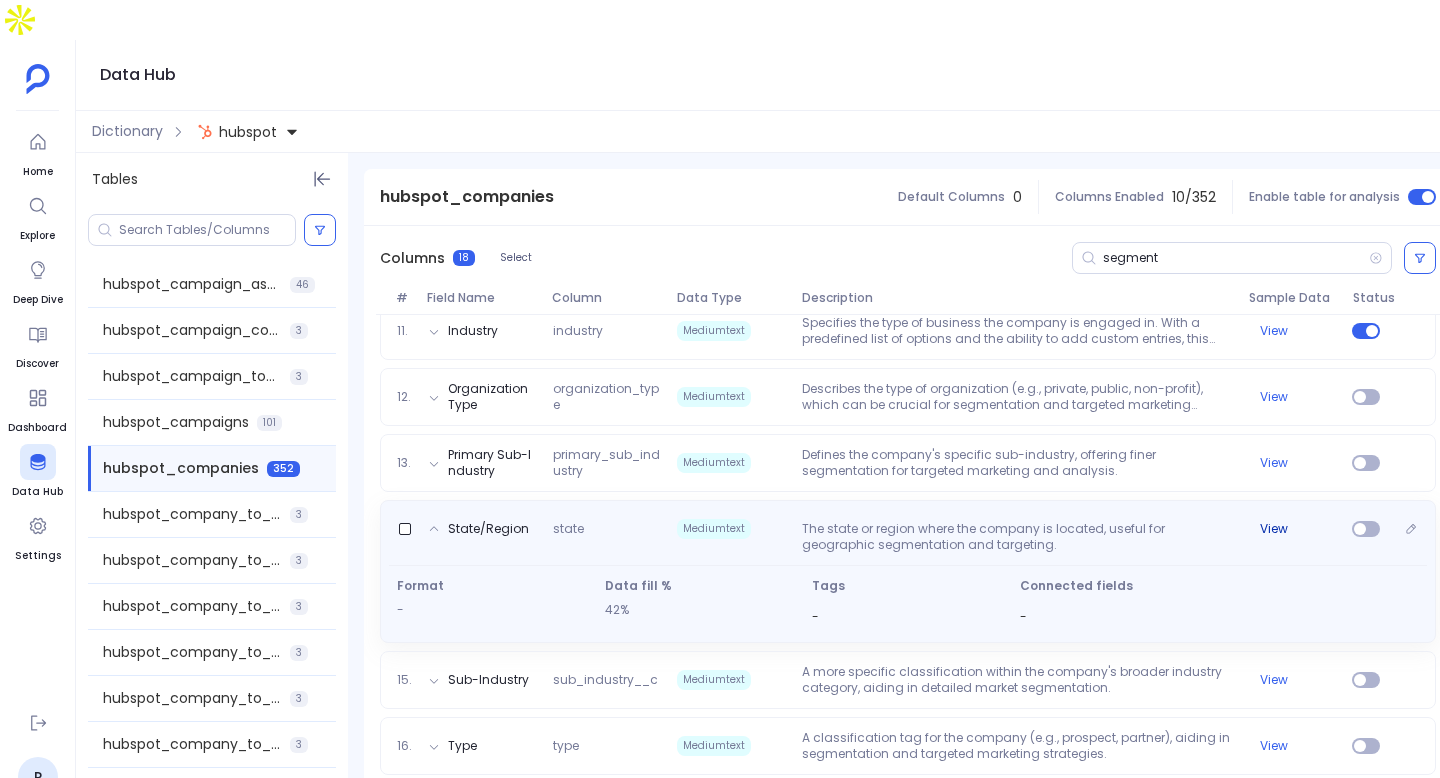 click on "View" at bounding box center [1274, 529] 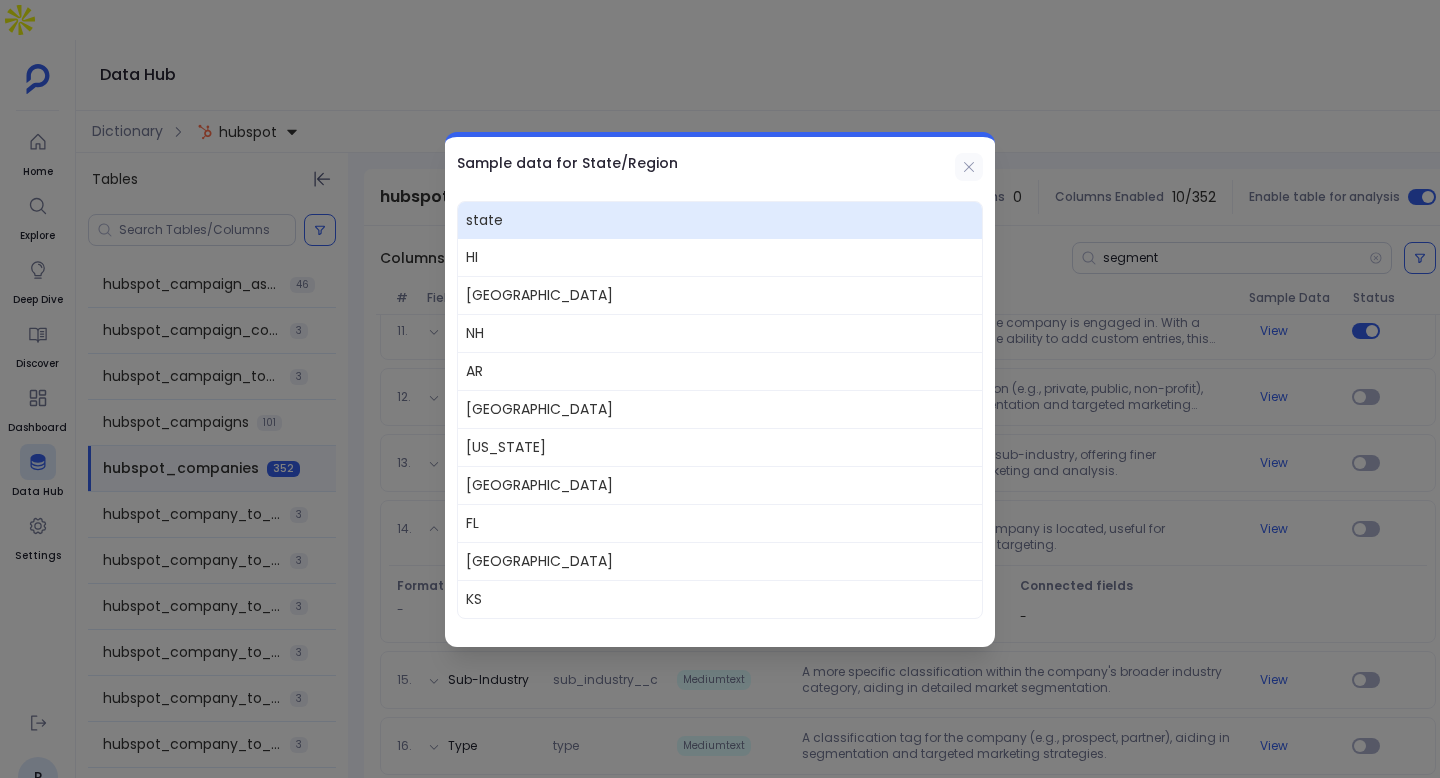 click 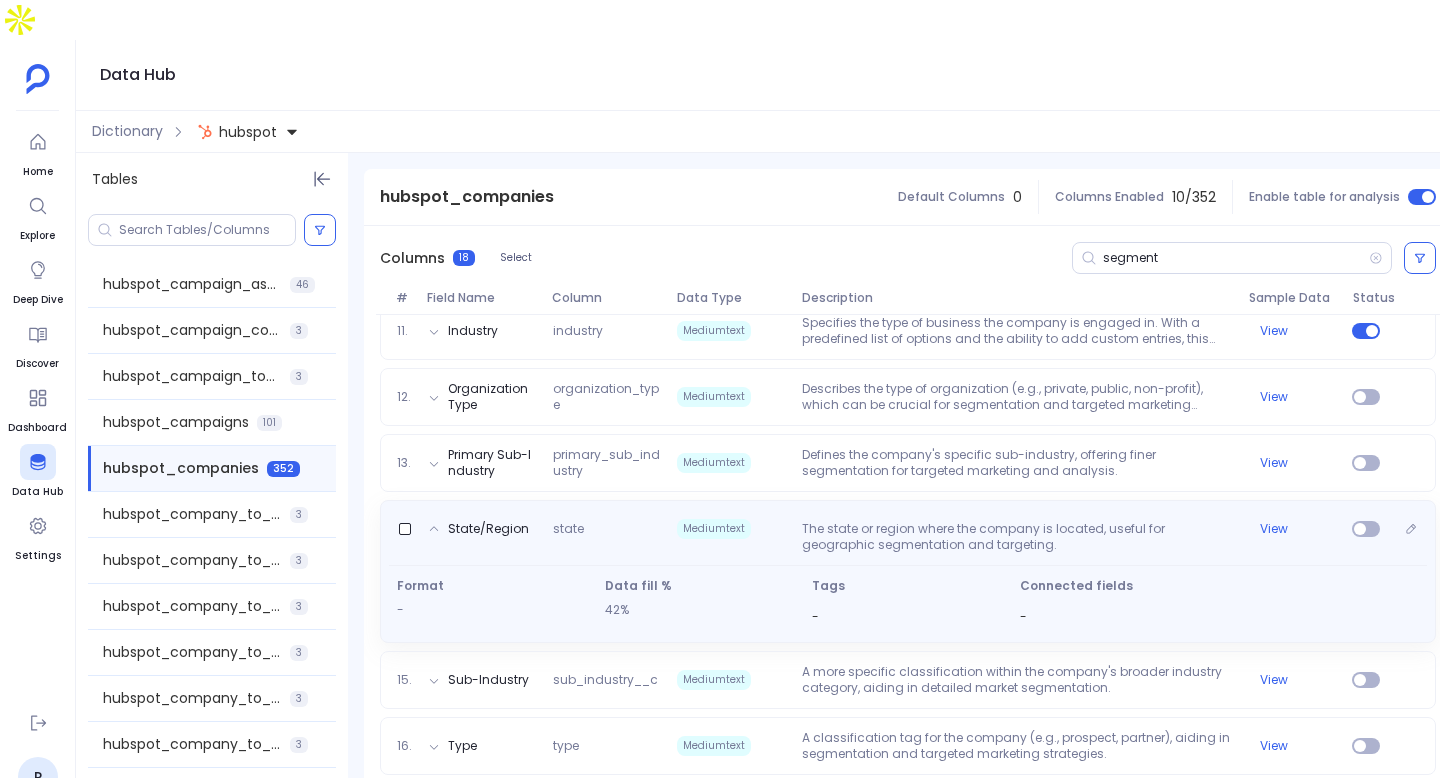 scroll, scrollTop: 1051, scrollLeft: 0, axis: vertical 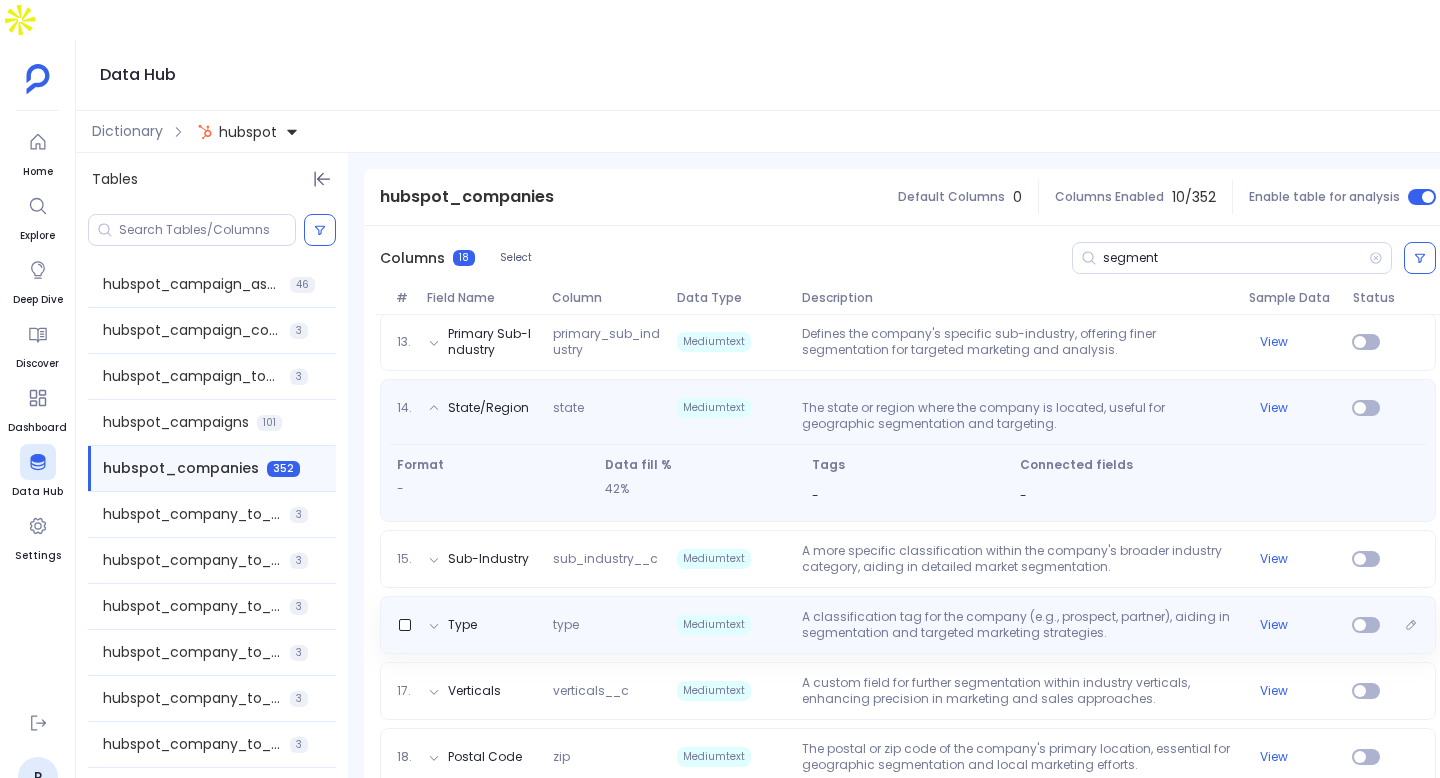 click on "A classification tag for the company (e.g., prospect, partner), aiding in segmentation and targeted marketing strategies." at bounding box center [1017, 625] 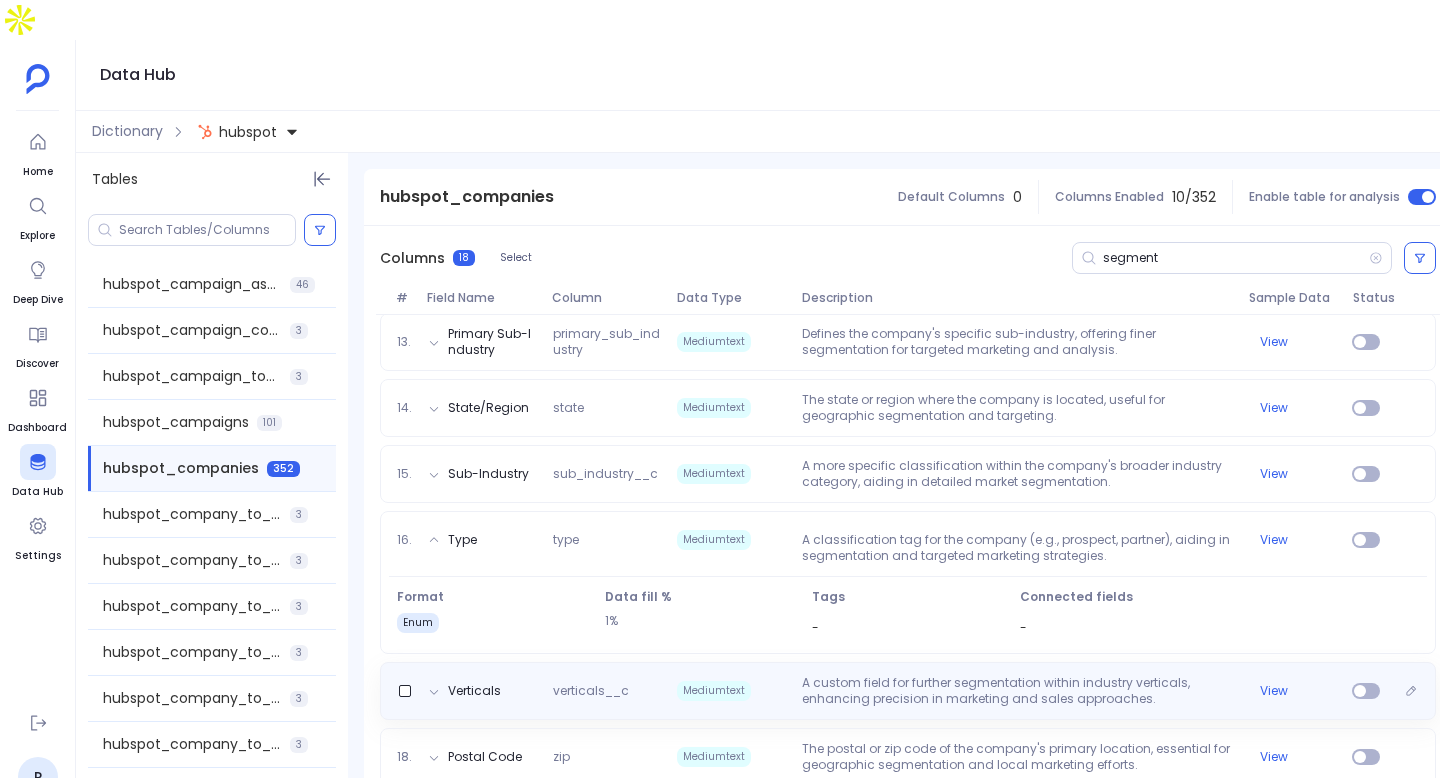 click on "Verticals verticals__c Mediumtext A custom field for further segmentation within industry verticals, enhancing precision in marketing and sales approaches. View" at bounding box center (908, 691) 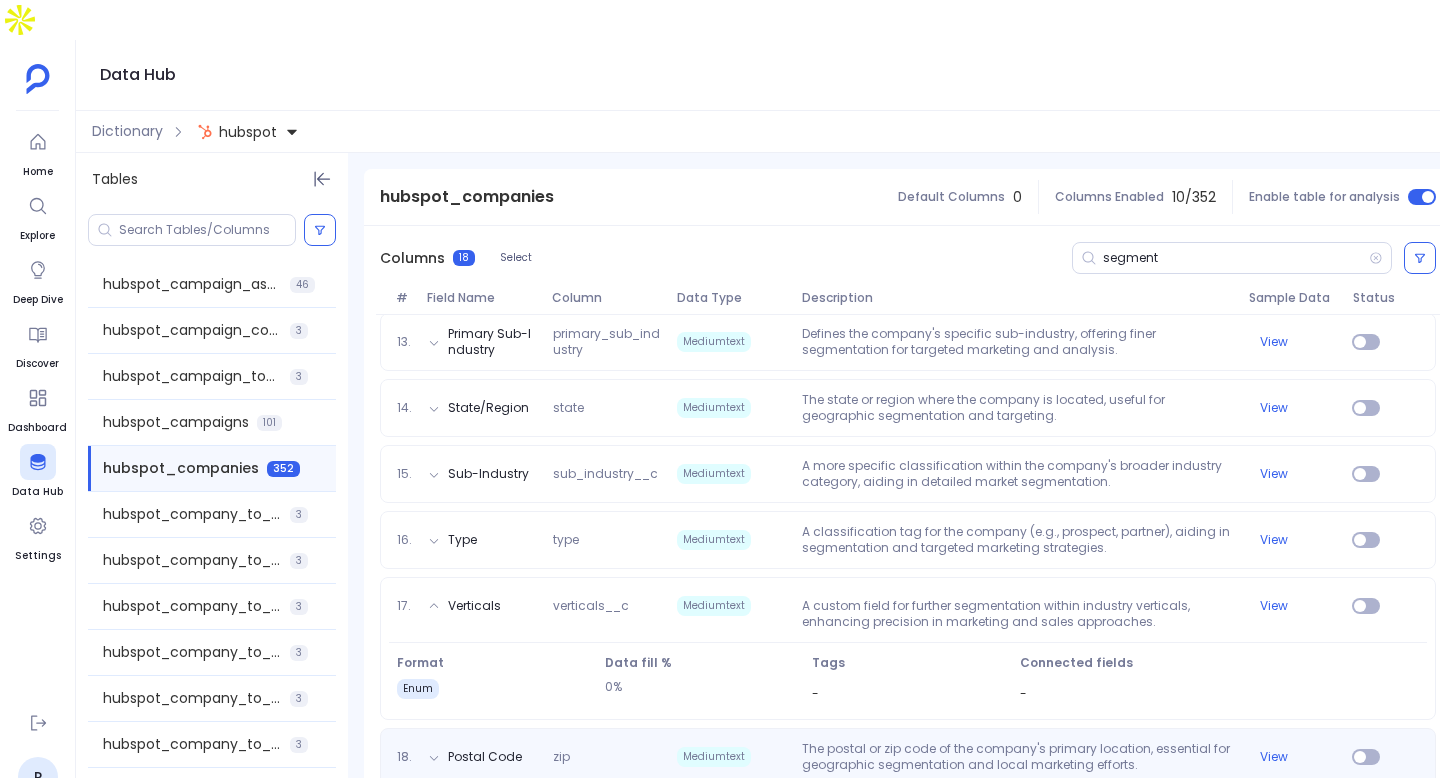 click on "City city Mediumtext The city where the company is headquartered or primarily operates, useful for regional analysis and segmentation. View 2. Company Industry  company_industry Mediumtext The sector or industry to which the company belongs, essential for market segmentation and targeted marketing strategies. View 3. Customer type customer_type Mediumtext A classification of the company based on its relationship or status with the business, useful for segmentation and targeted marketing. View 4. Brands hs_all_assigned_business_unit_ids Mediumtext IDs of business units to which this company record is assigned. Helps in segmenting and managing companies across different business lines. View 5. Country/Region Code hs_country_code Mediumtext Contains the two-letter country code for the company's headquarters, aiding in geographic segmentation and analysis. View 6. GPS Coordinates hs_gps_coordinates Mediumtext View 7. Industry group hs_industry_group Mediumtext View 8. Company Keywords hs_keywords Mediumtext View" at bounding box center [908, 157] 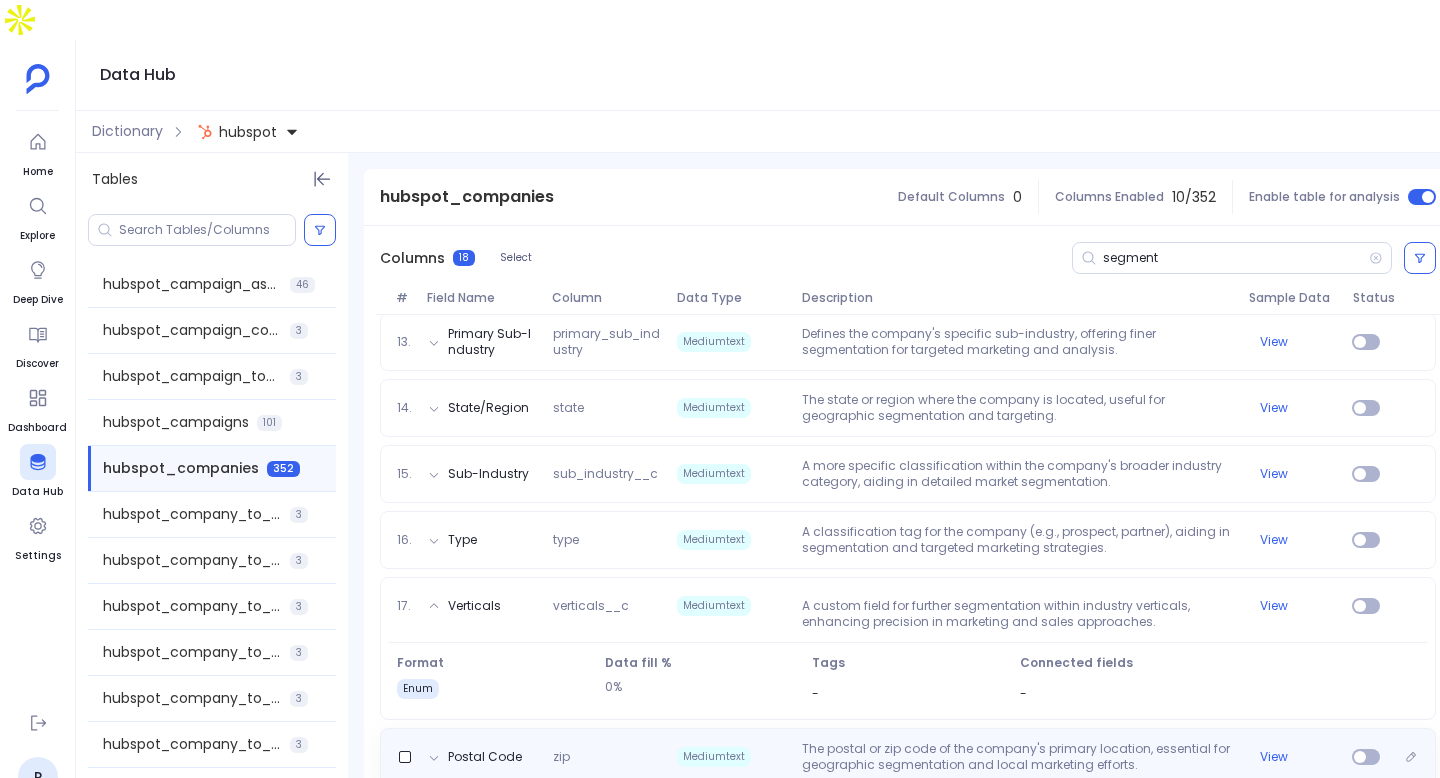 click on "Postal Code zip Mediumtext The postal or zip code of the company's primary location, essential for geographic segmentation and local marketing efforts. View" at bounding box center (908, 757) 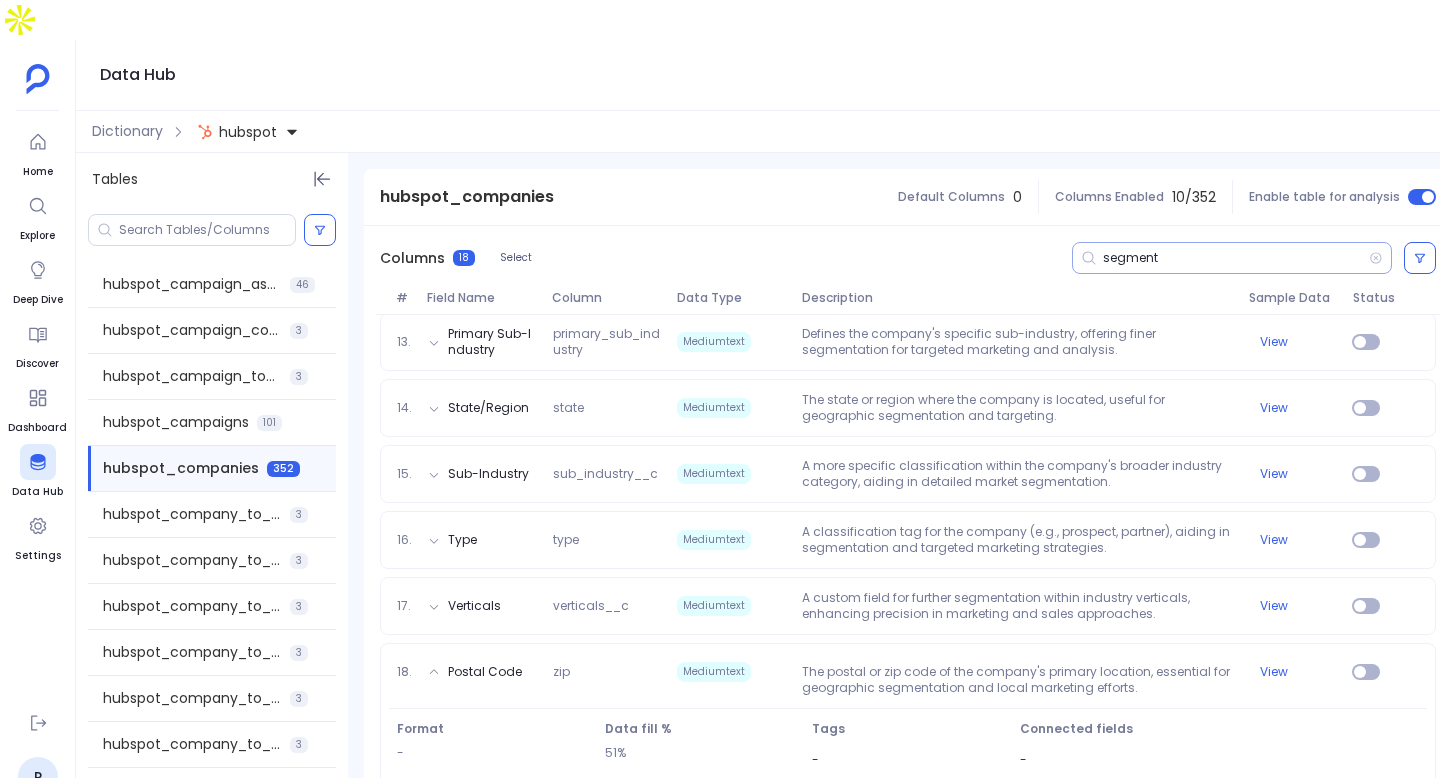 click on "segment" at bounding box center [1236, 258] 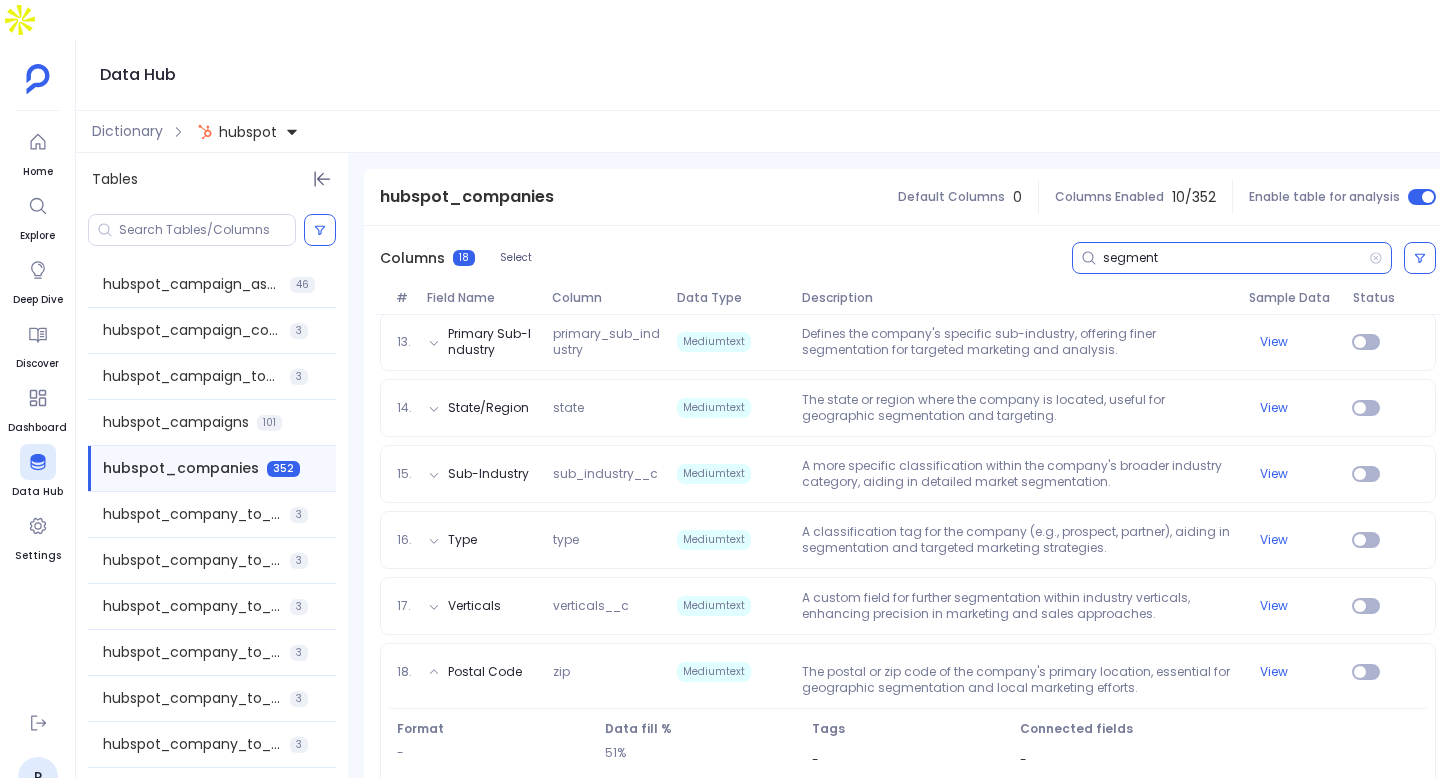 click on "segment" at bounding box center (1236, 258) 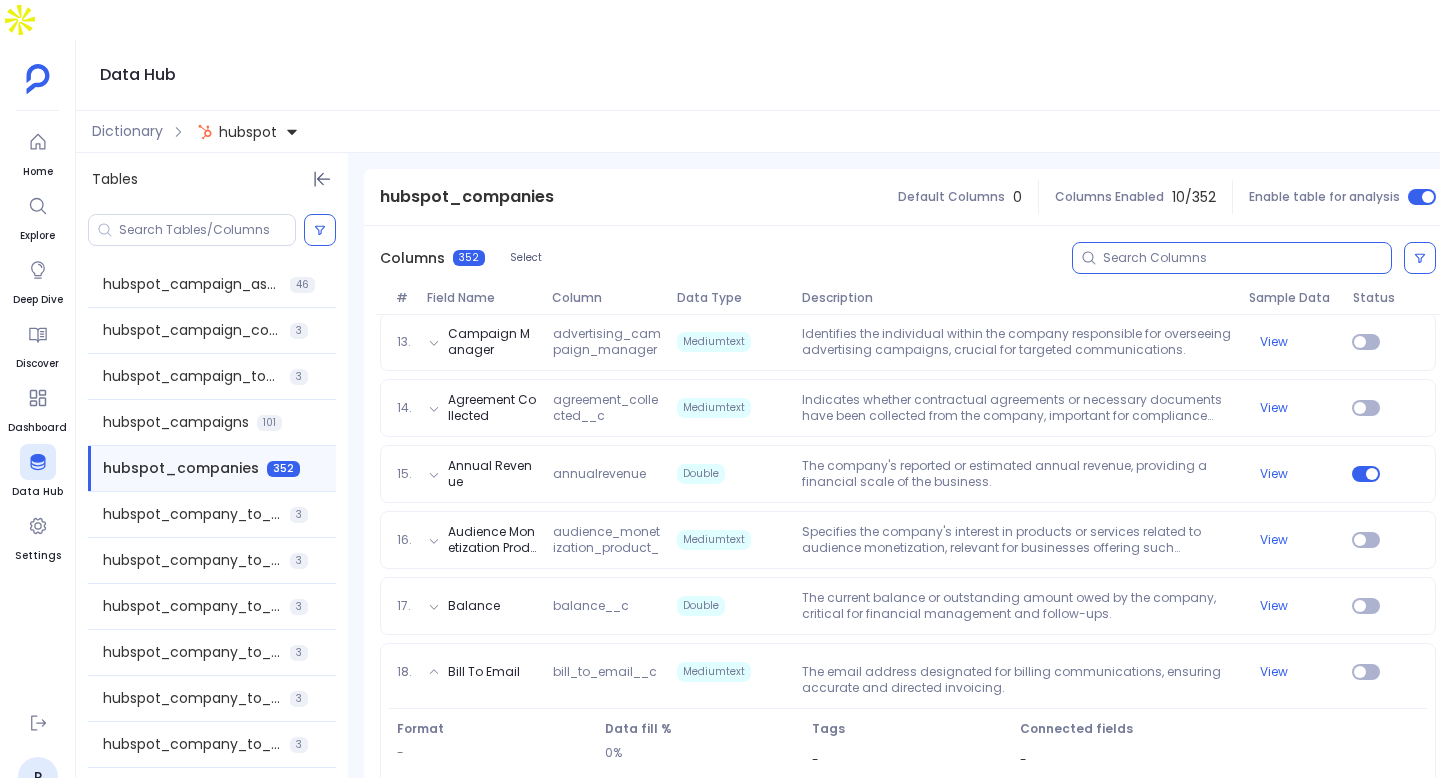 scroll, scrollTop: 0, scrollLeft: 0, axis: both 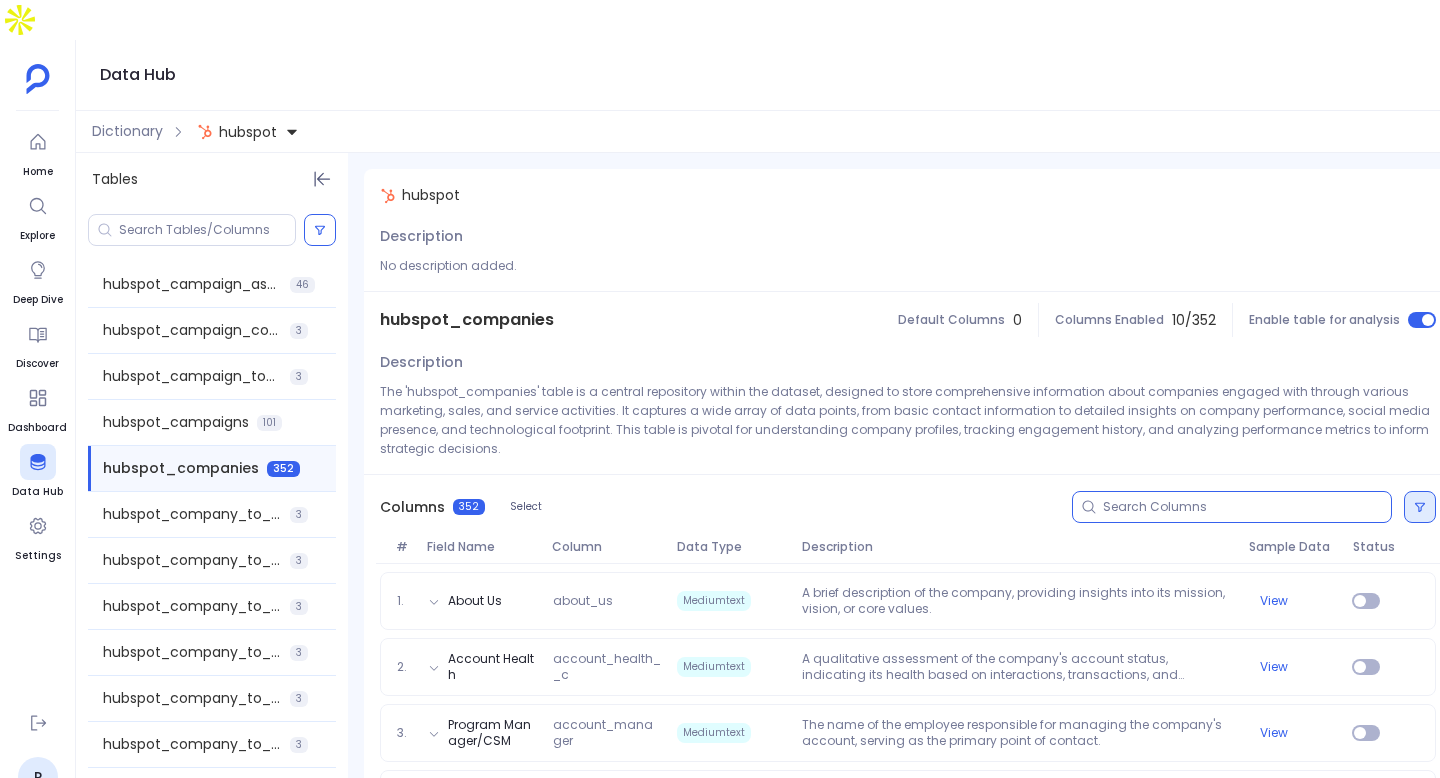 type 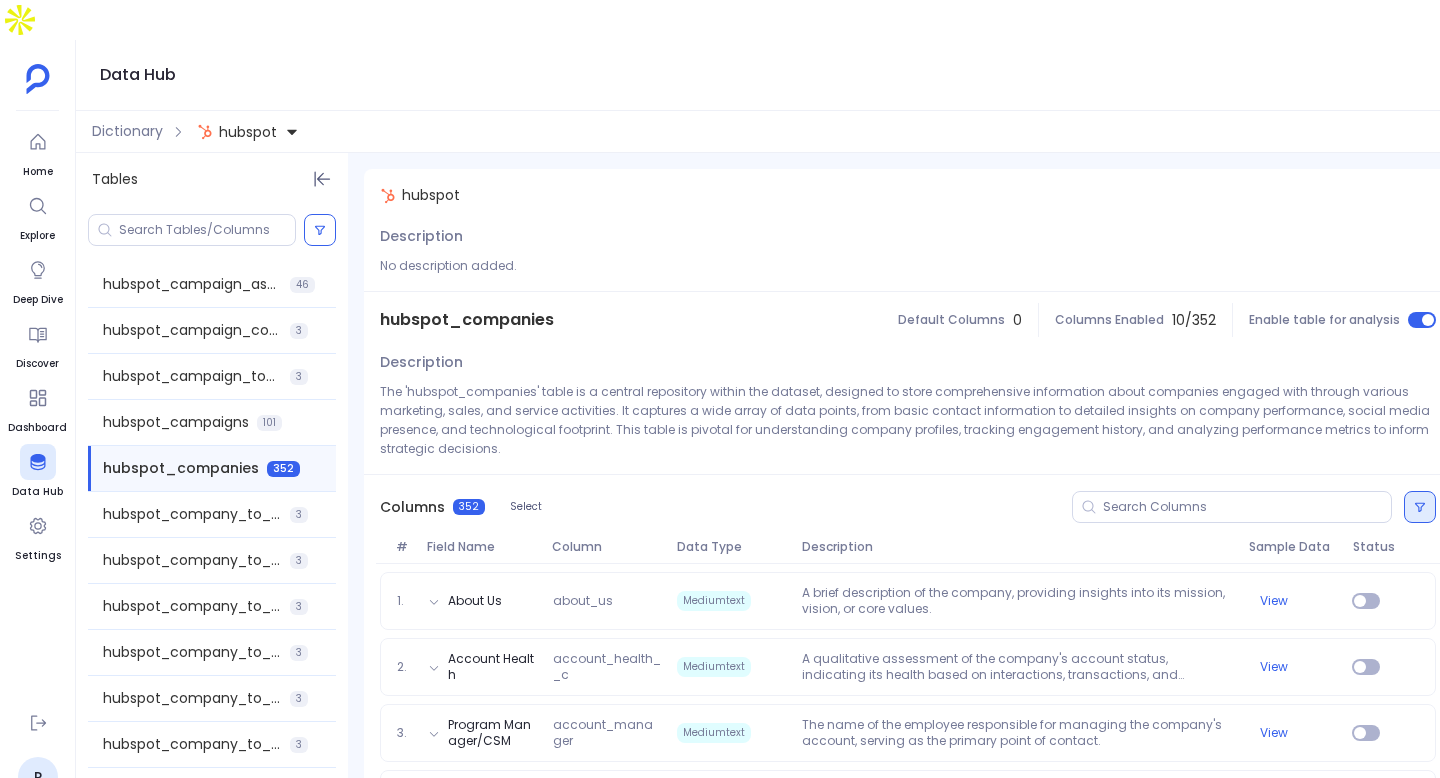 click 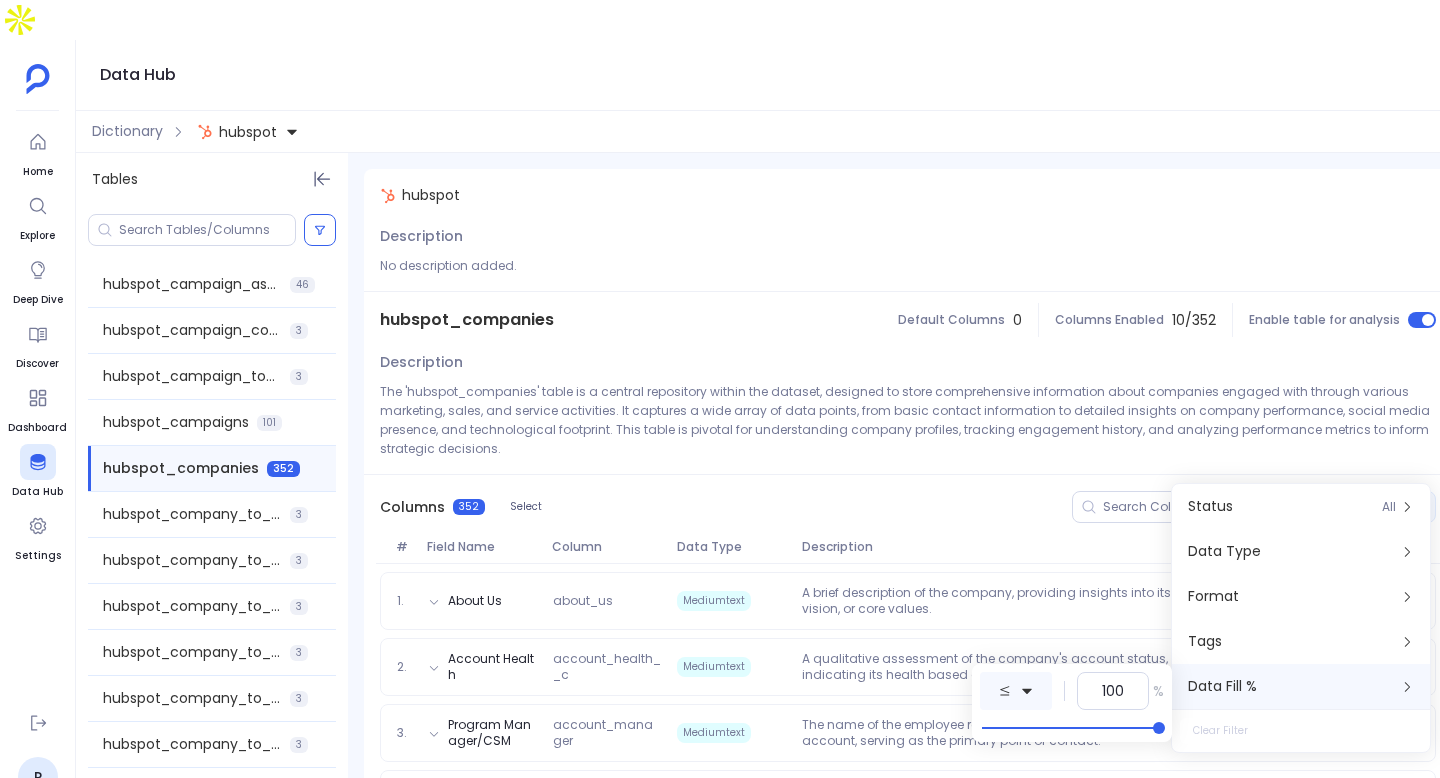 click at bounding box center [1016, 691] 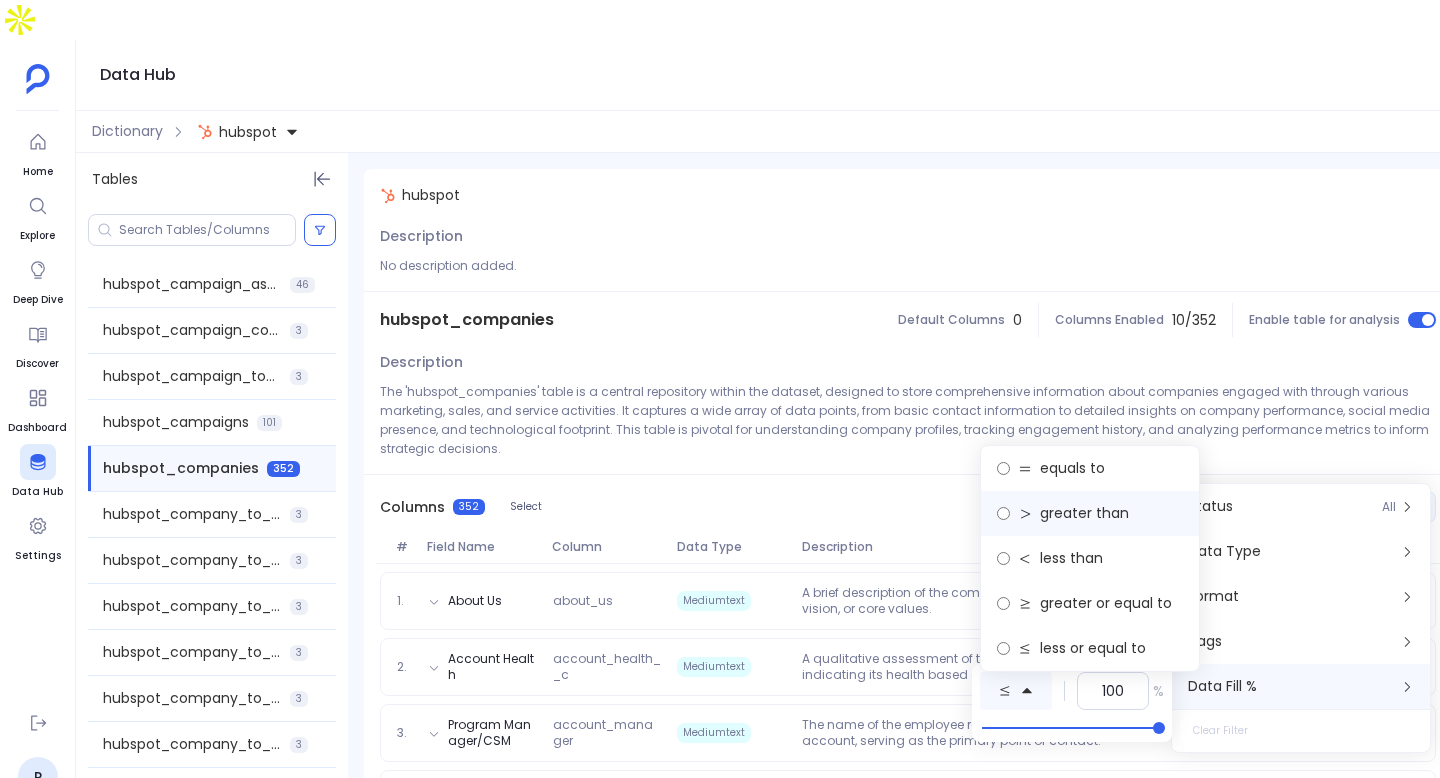 click on "greater than" at bounding box center [1090, 513] 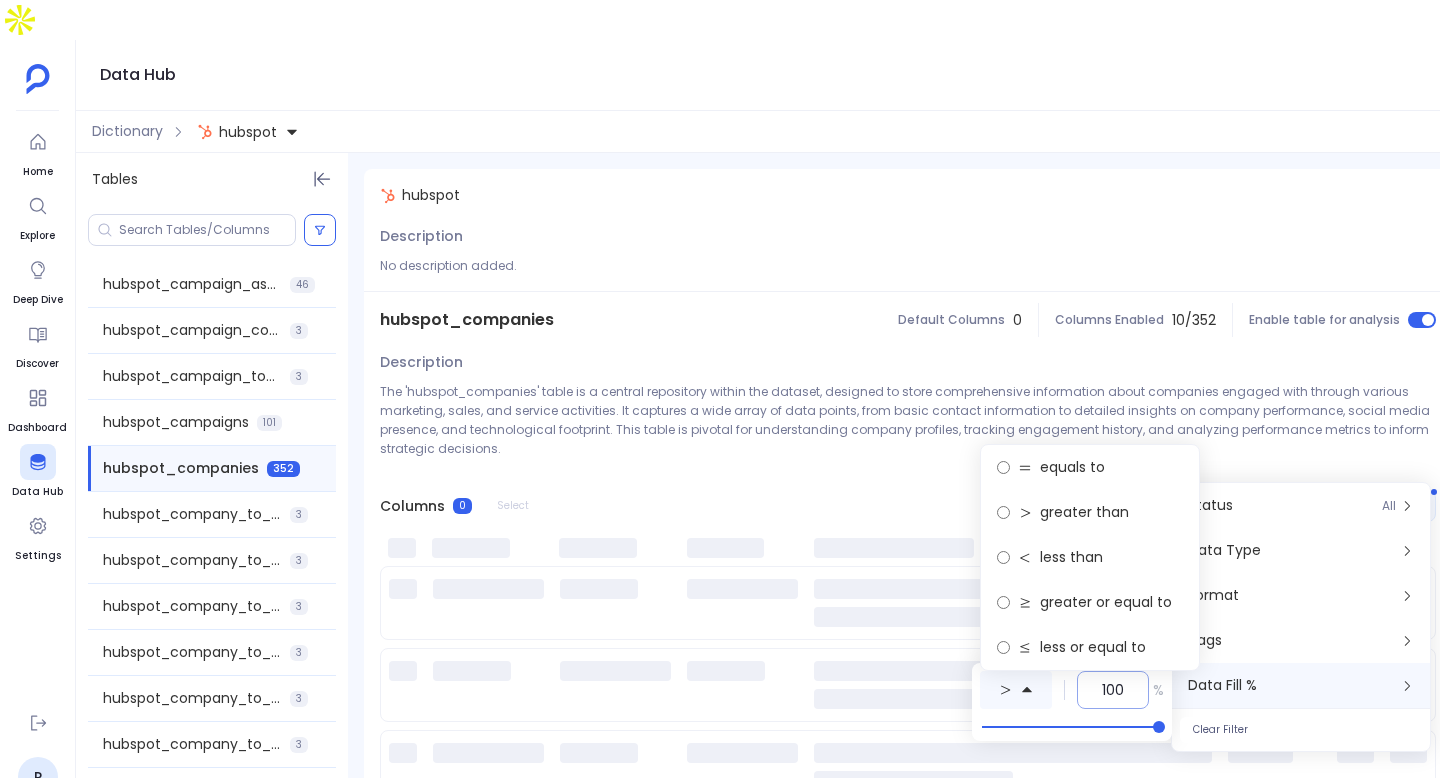 click on "100" at bounding box center [1113, 690] 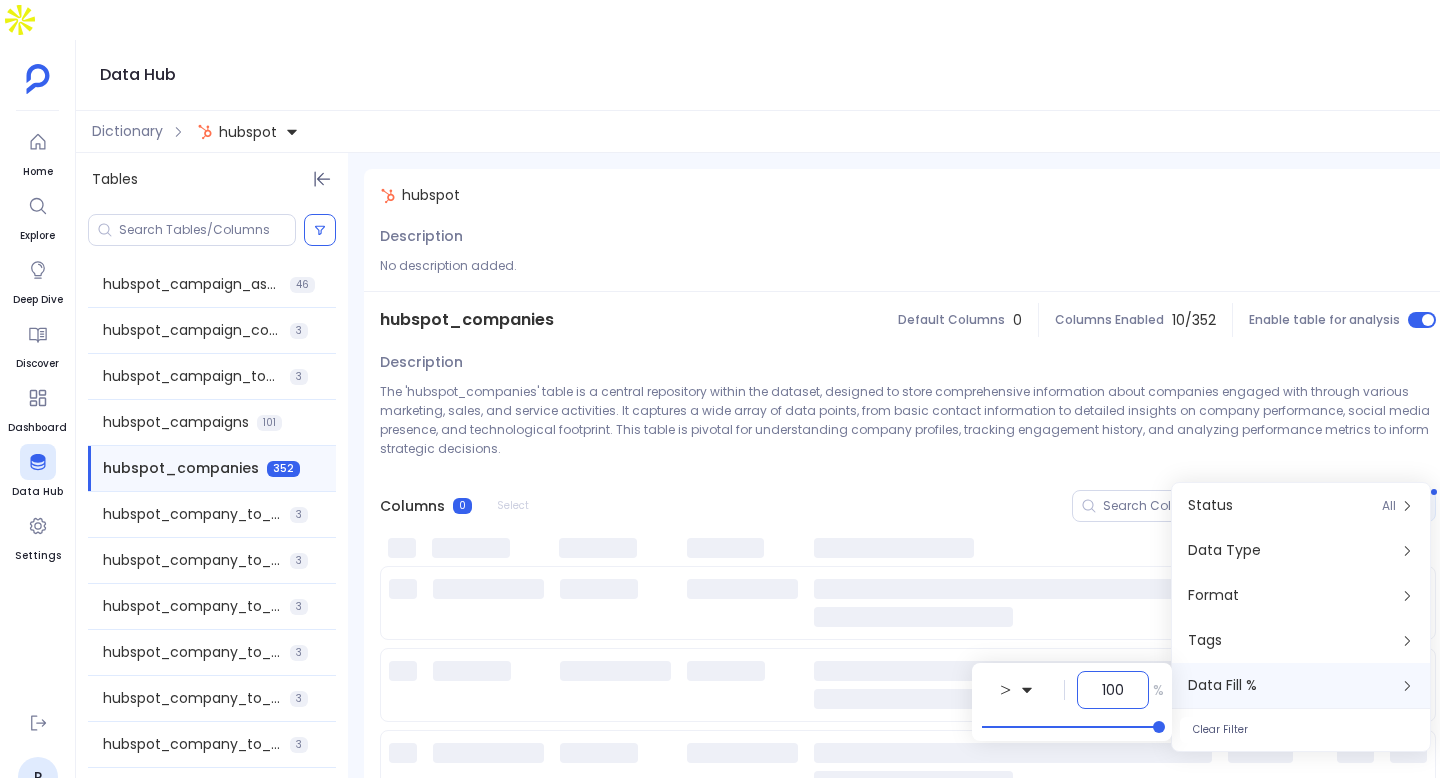 click on "100" at bounding box center [1113, 690] 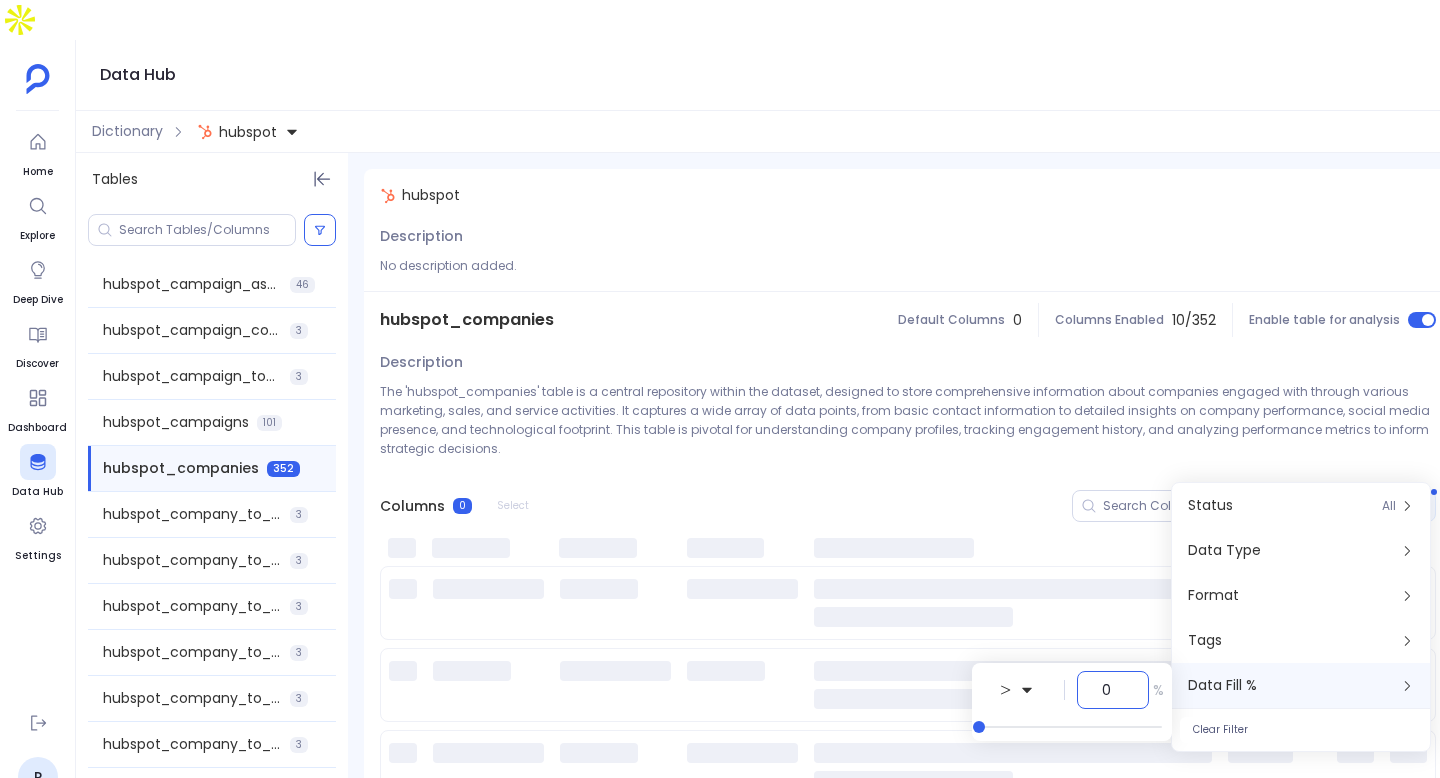 type on "0" 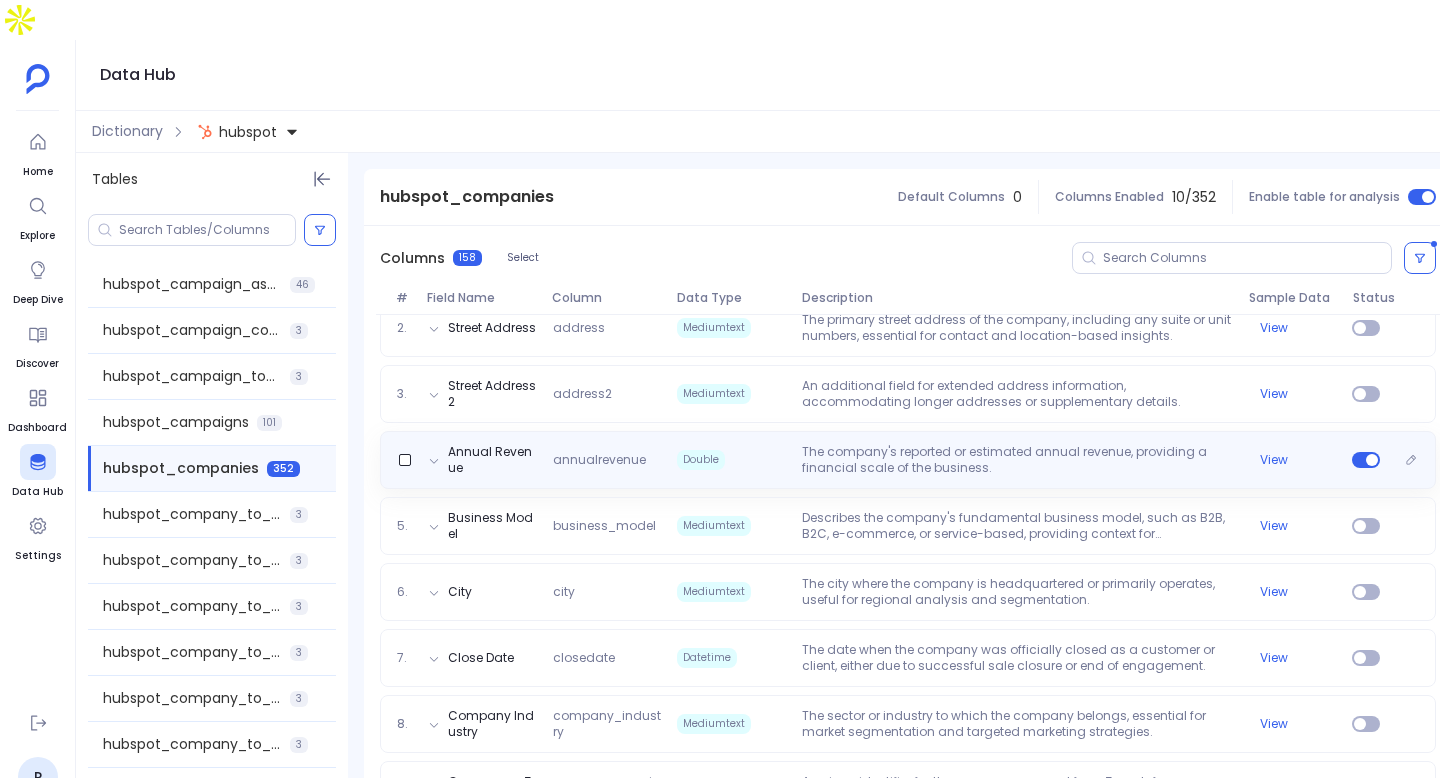 scroll, scrollTop: 340, scrollLeft: 0, axis: vertical 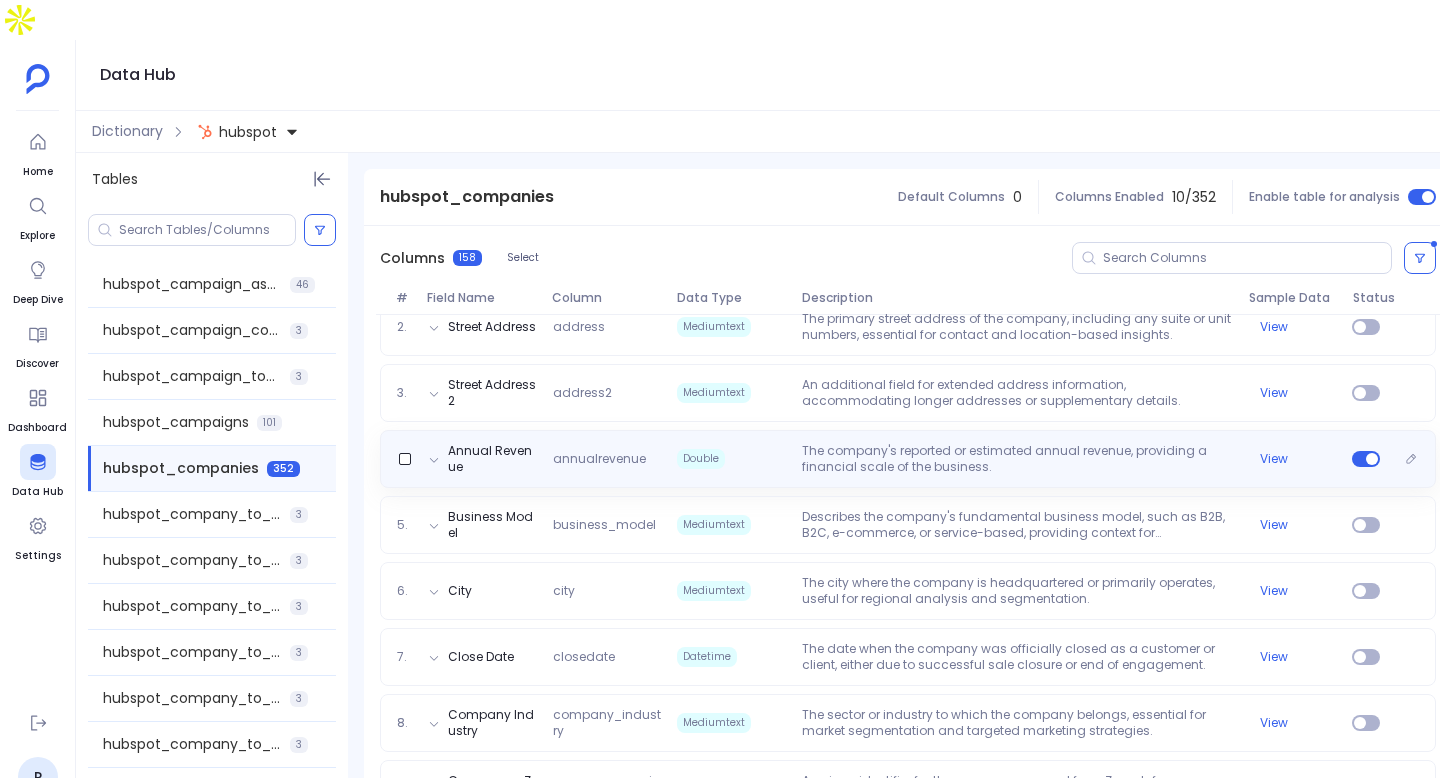click on "The company's reported or estimated annual revenue, providing a financial scale of the business." at bounding box center [1017, 459] 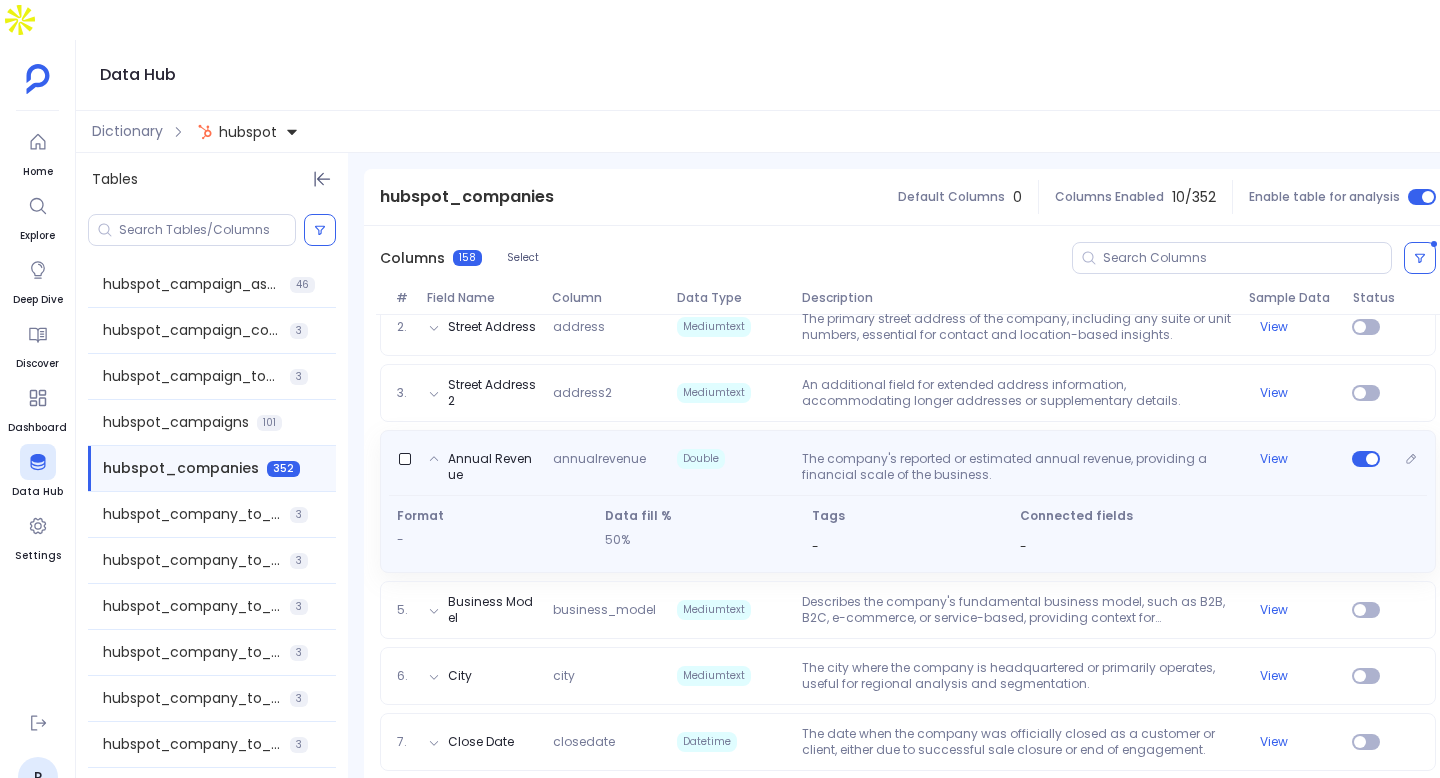click on "The company's reported or estimated annual revenue, providing a financial scale of the business." at bounding box center [1017, 467] 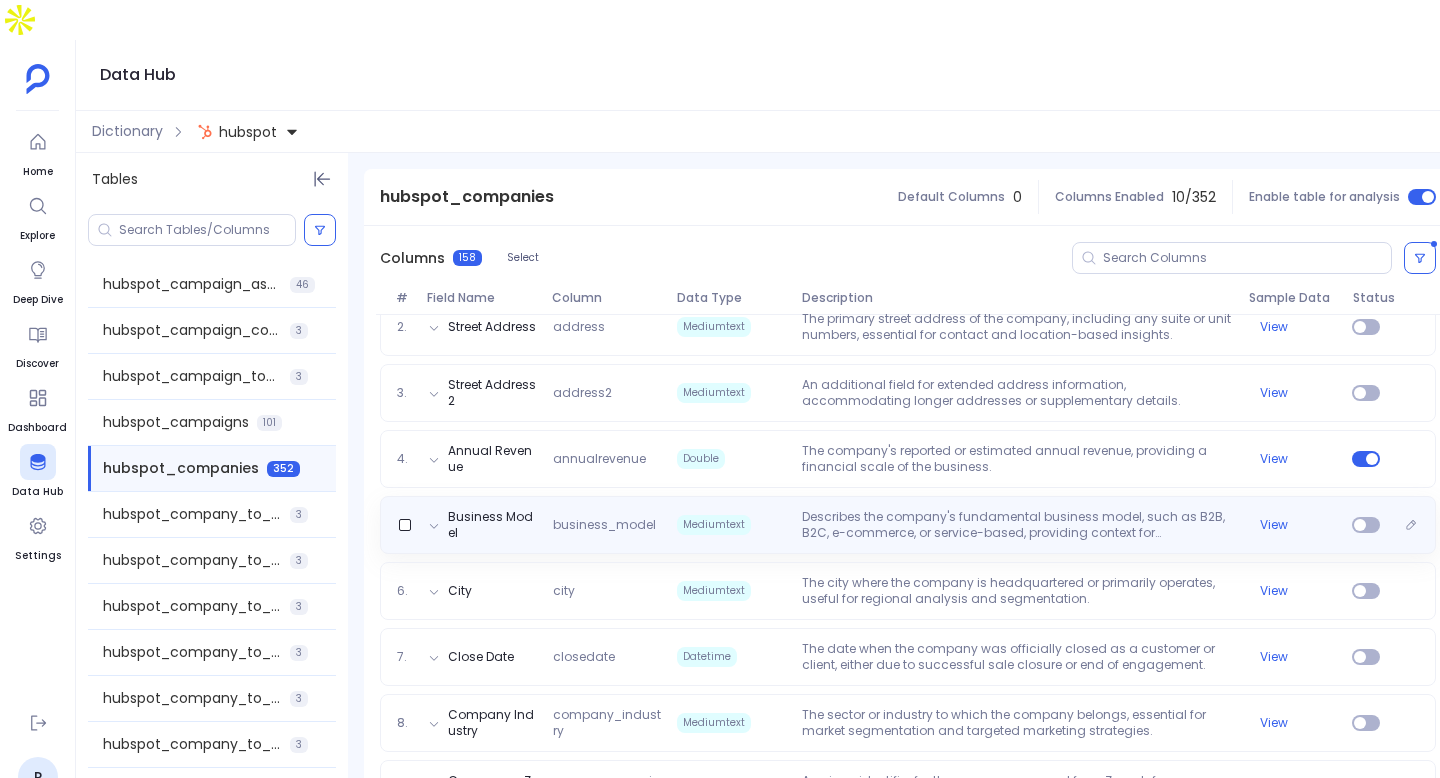click on "Describes the company's fundamental business model, such as B2B, B2C, e-commerce, or service-based, providing context for engagement strategies." at bounding box center (1017, 525) 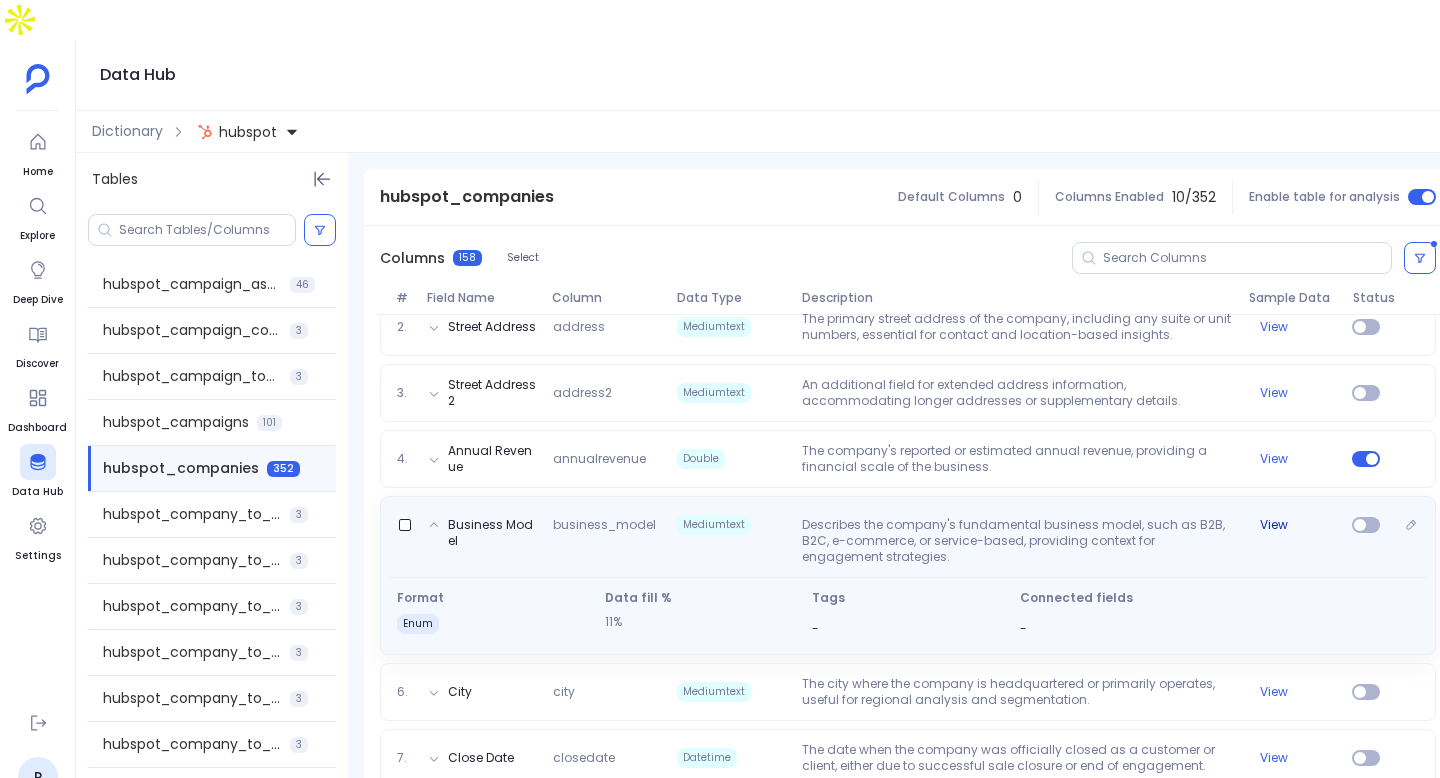 click on "View" at bounding box center [1274, 525] 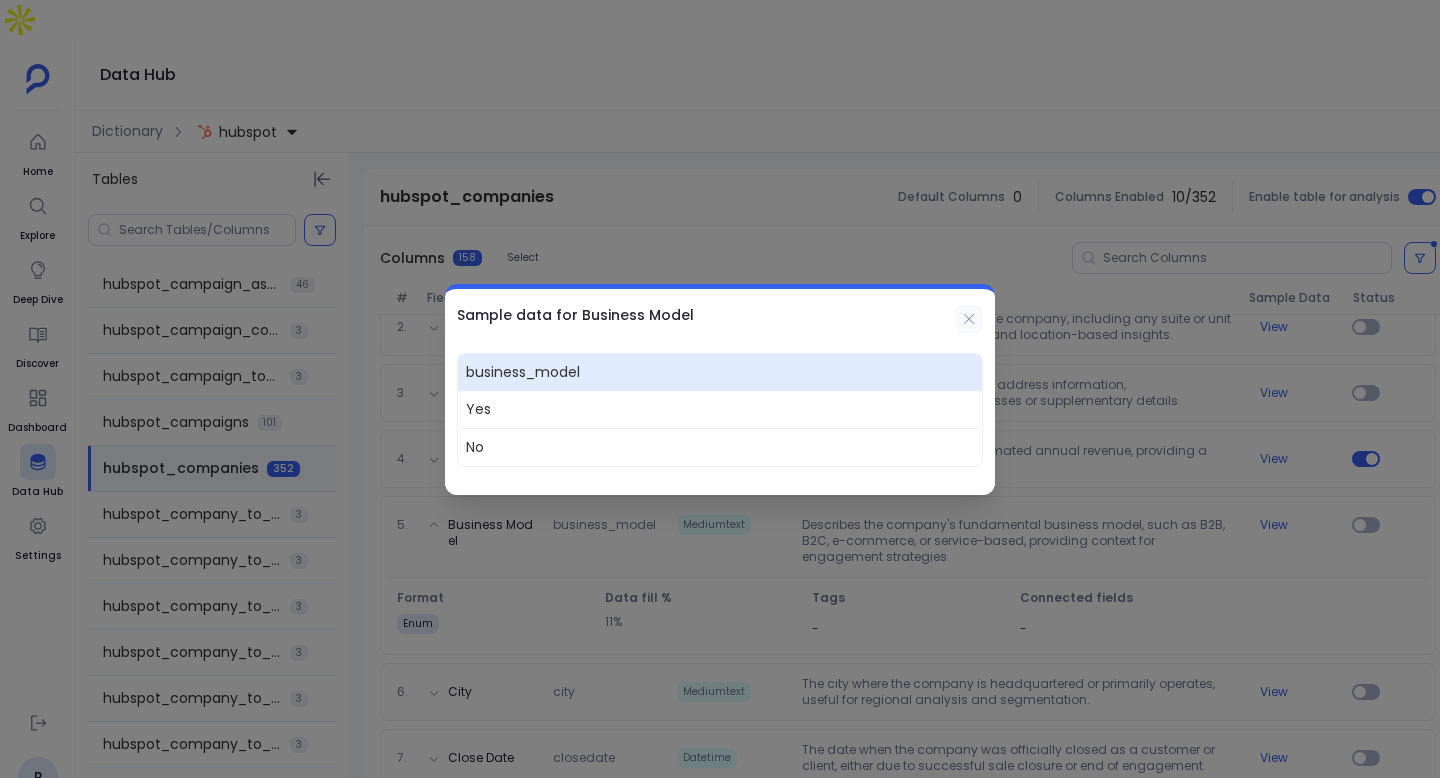 click at bounding box center (969, 319) 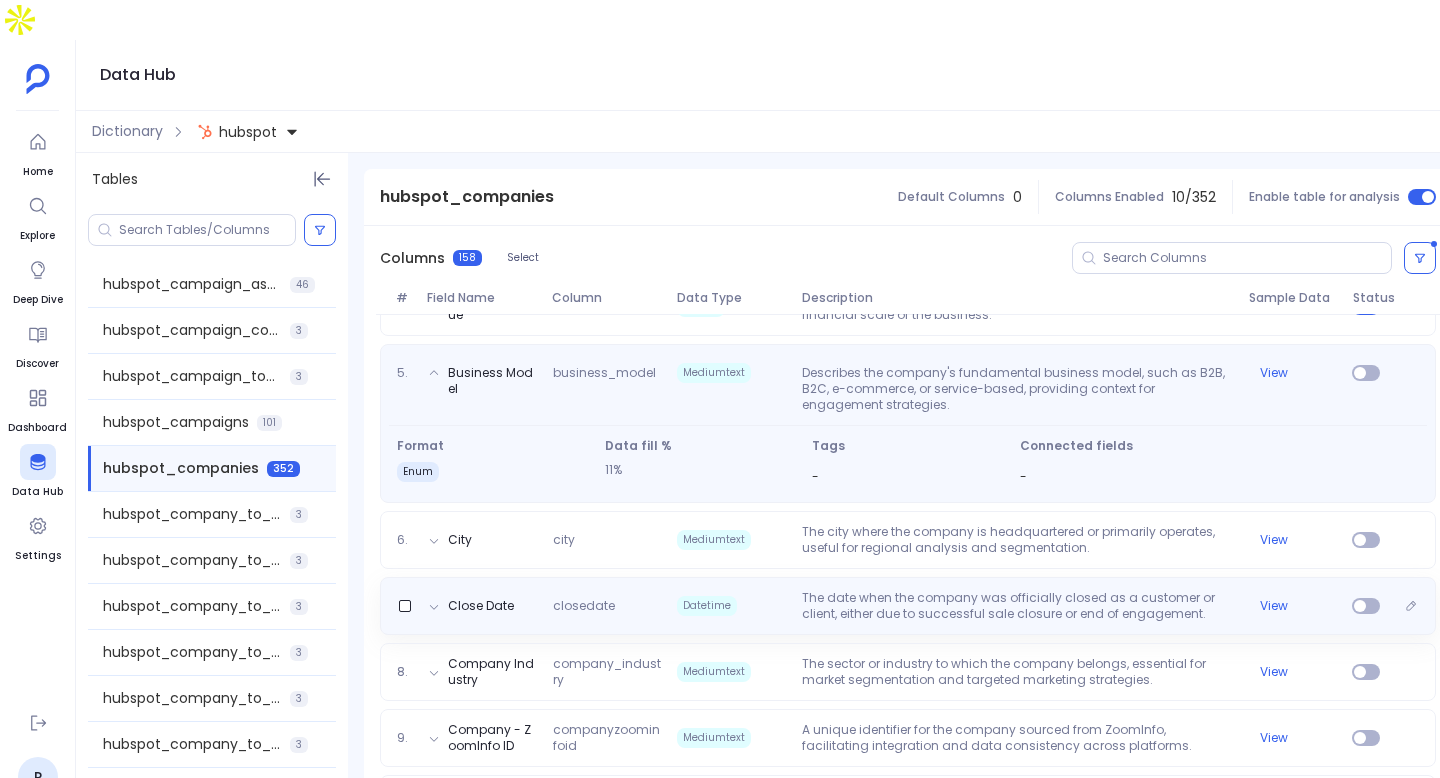 scroll, scrollTop: 500, scrollLeft: 0, axis: vertical 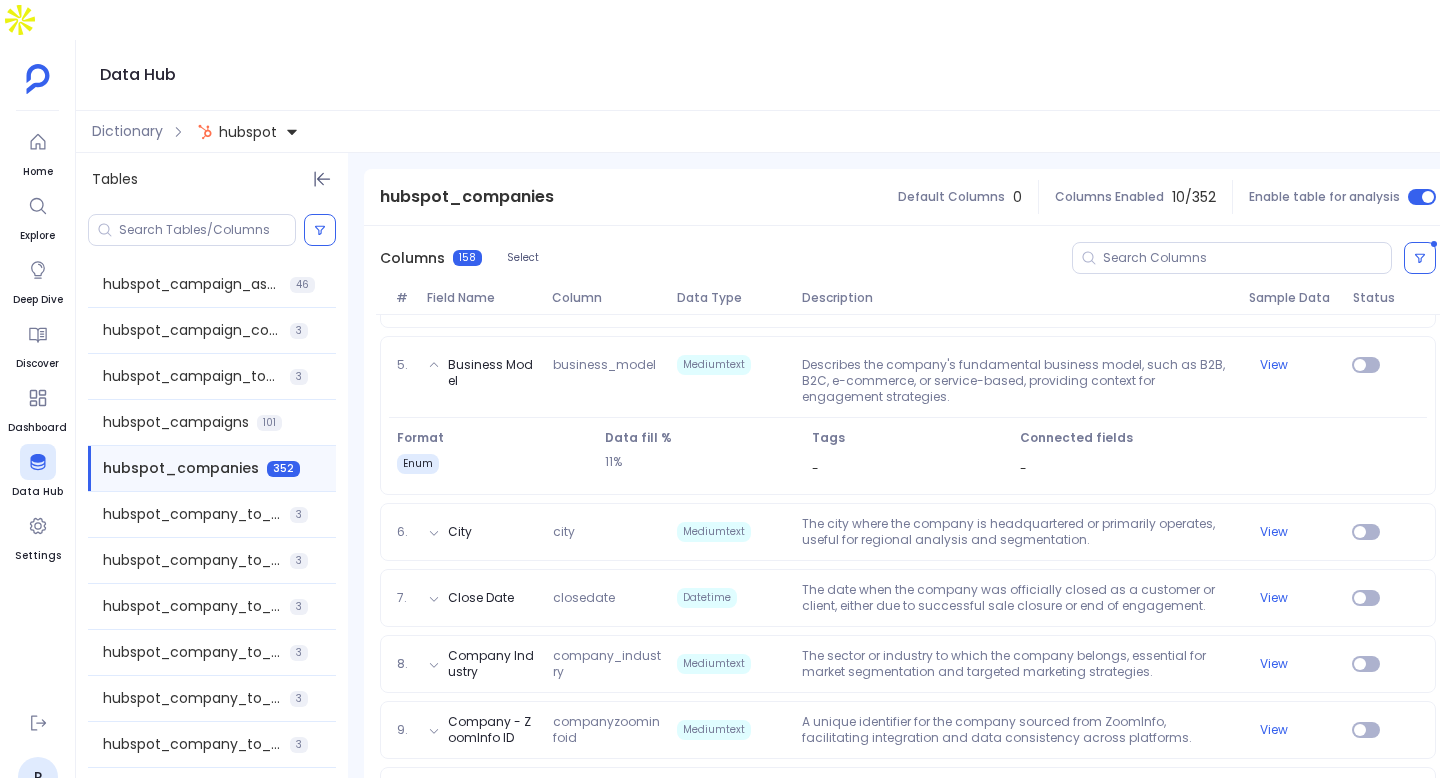 click on "1. About Us about_us Mediumtext A brief description of the company, providing insights into its mission, vision, or core values. View 2. Street Address address Mediumtext The primary street address of the company, including any suite or unit numbers, essential for contact and location-based insights. View 3. Street Address 2 address2 Mediumtext An additional field for extended address information, accommodating longer addresses or supplementary details. View 4. Annual Revenue annualrevenue Double The company's reported or estimated annual revenue, providing a financial scale of the business. View 5. Business Model business_model Mediumtext Describes the company's fundamental business model, such as B2B, B2C, e-commerce, or service-based, providing context for engagement strategies. View Format enum Data fill % 11% Tags - Connected fields - 6. City city Mediumtext The city where the company is headquartered or primarily operates, useful for regional analysis and segmentation. View 7. Close Date closedate View" at bounding box center (908, 3422) 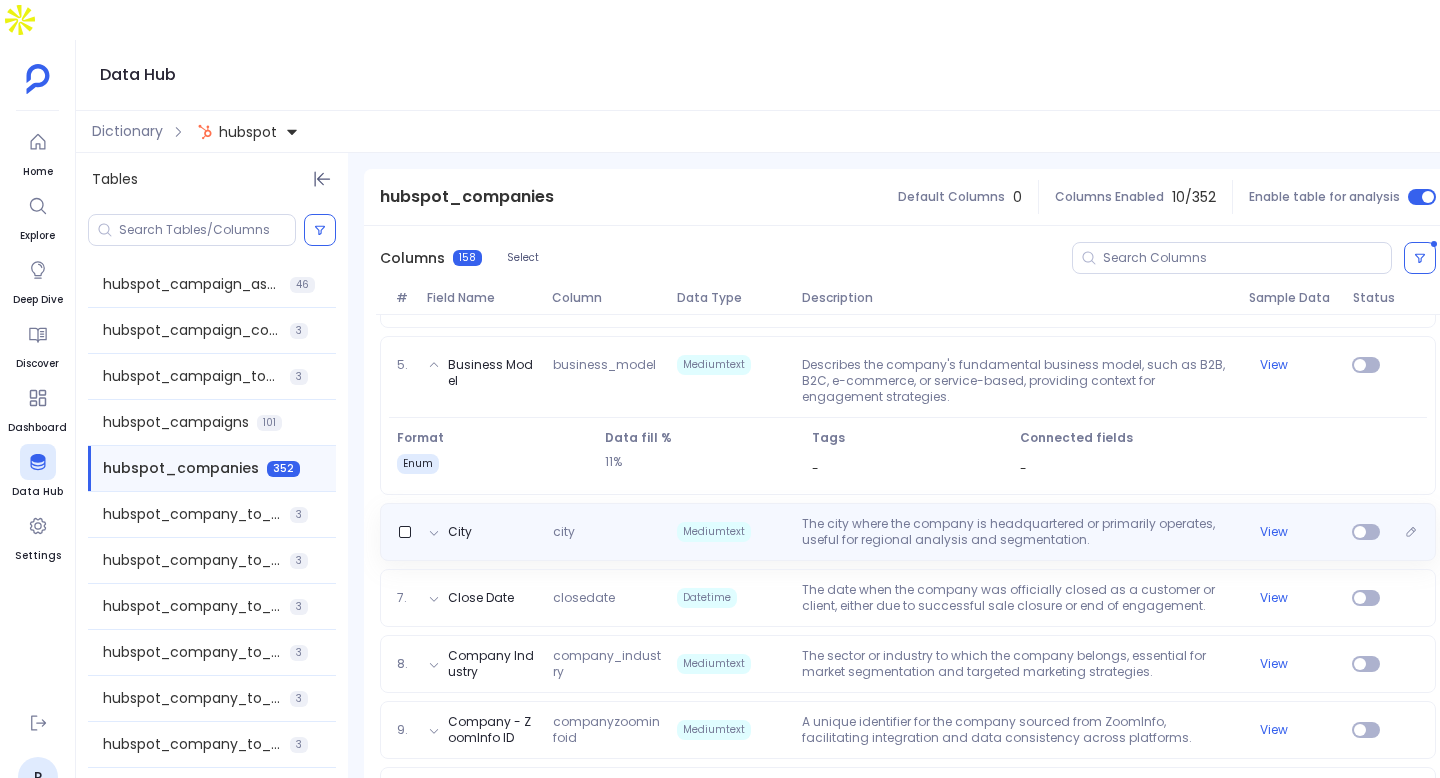 click on "The city where the company is headquartered or primarily operates, useful for regional analysis and segmentation." at bounding box center (1017, 532) 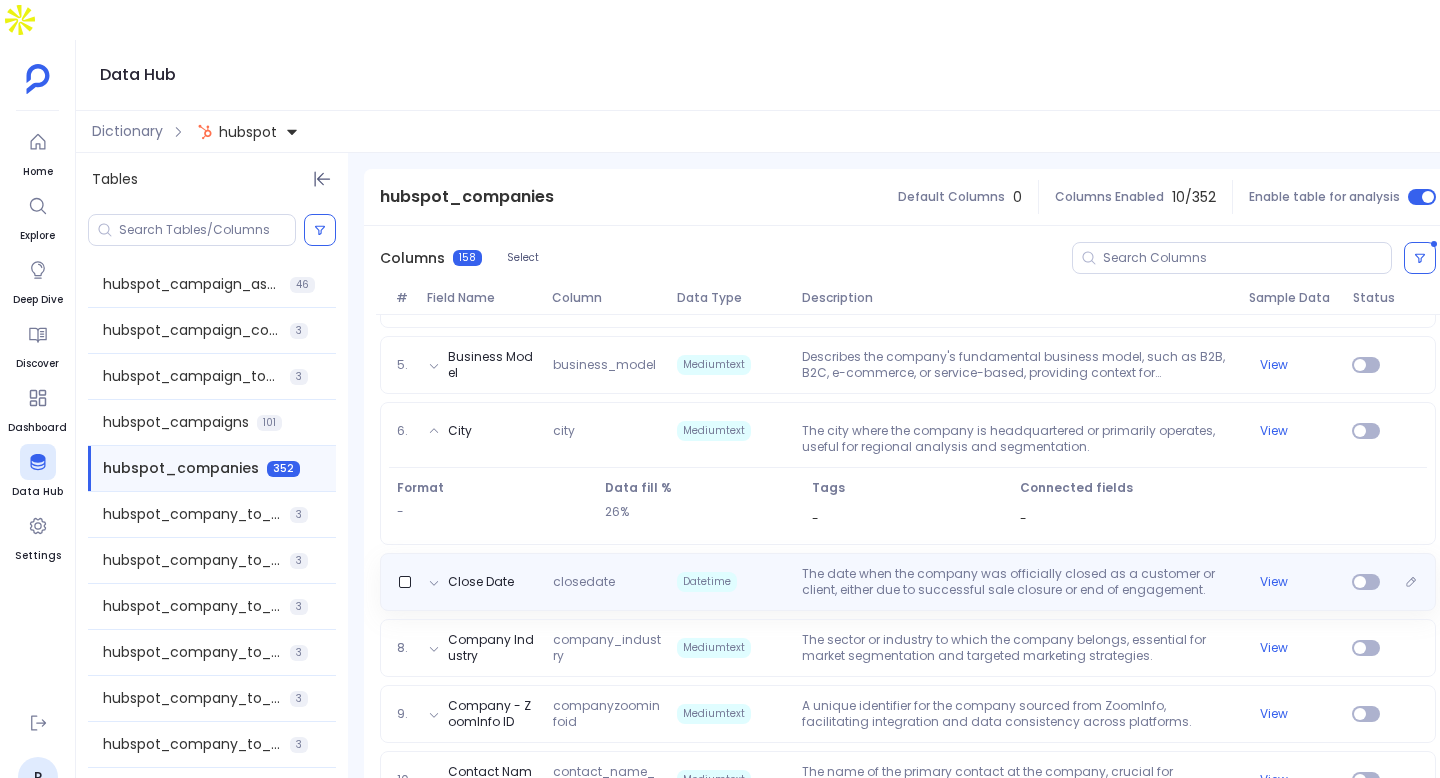 click on "The date when the company was officially closed as a customer or client, either due to successful sale closure or end of engagement." at bounding box center (1017, 582) 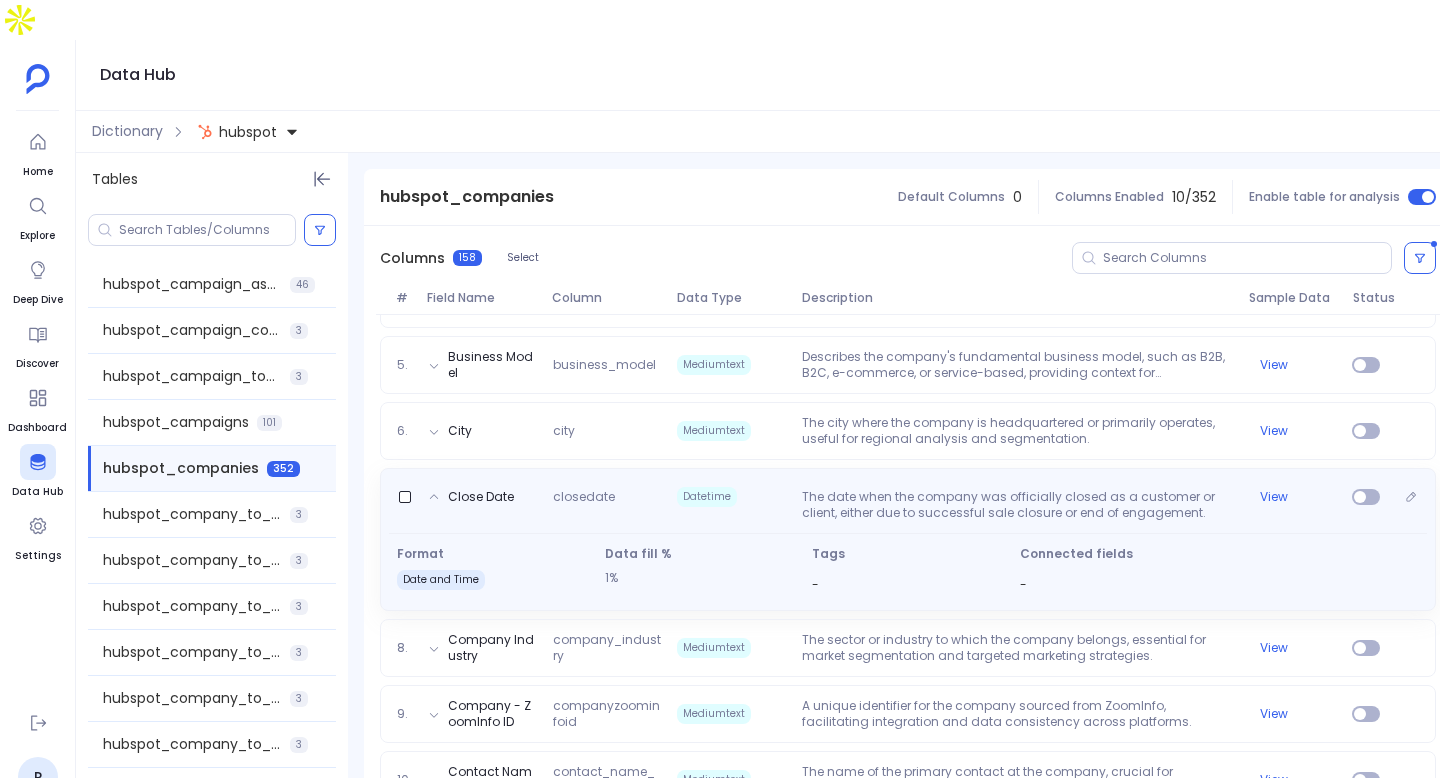 scroll, scrollTop: 559, scrollLeft: 0, axis: vertical 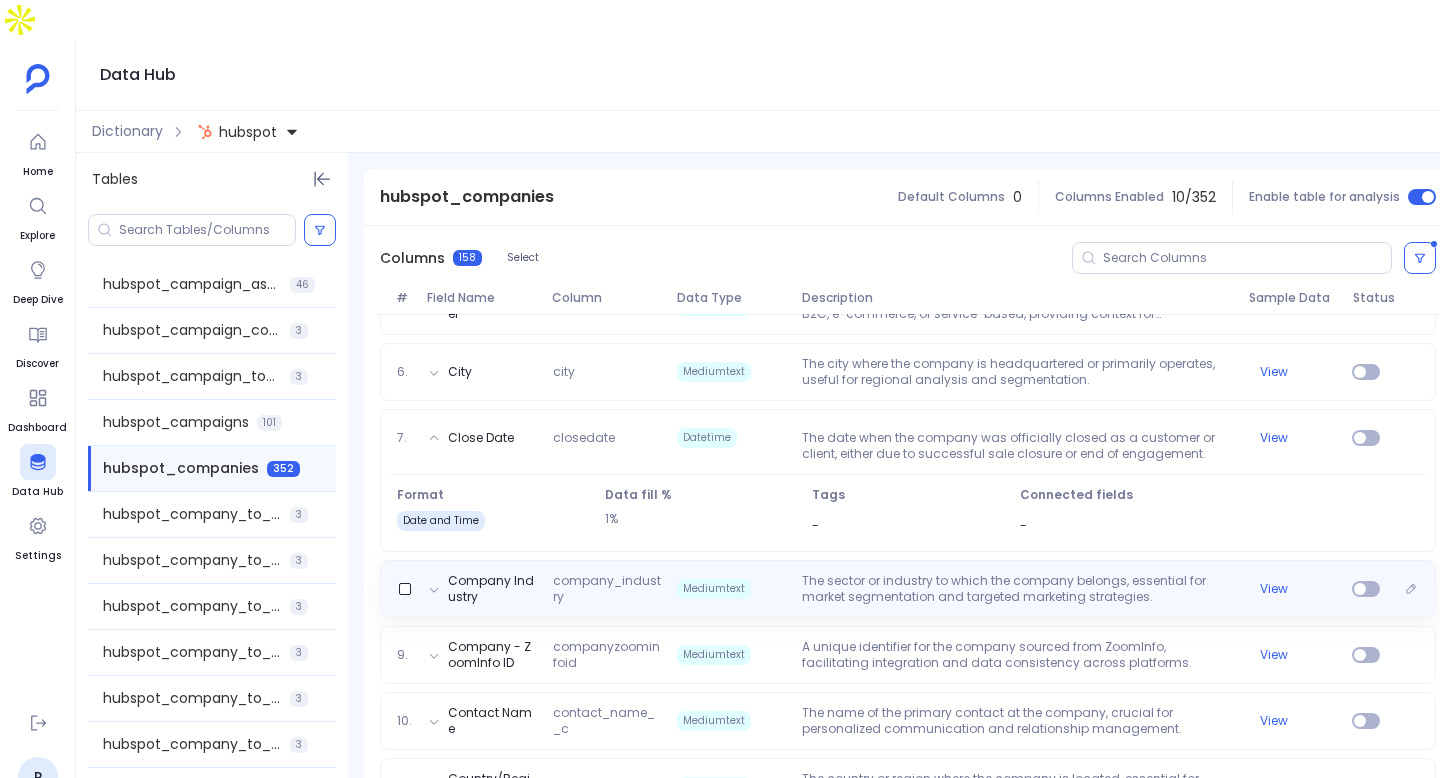 click on "The sector or industry to which the company belongs, essential for market segmentation and targeted marketing strategies." at bounding box center (1017, 589) 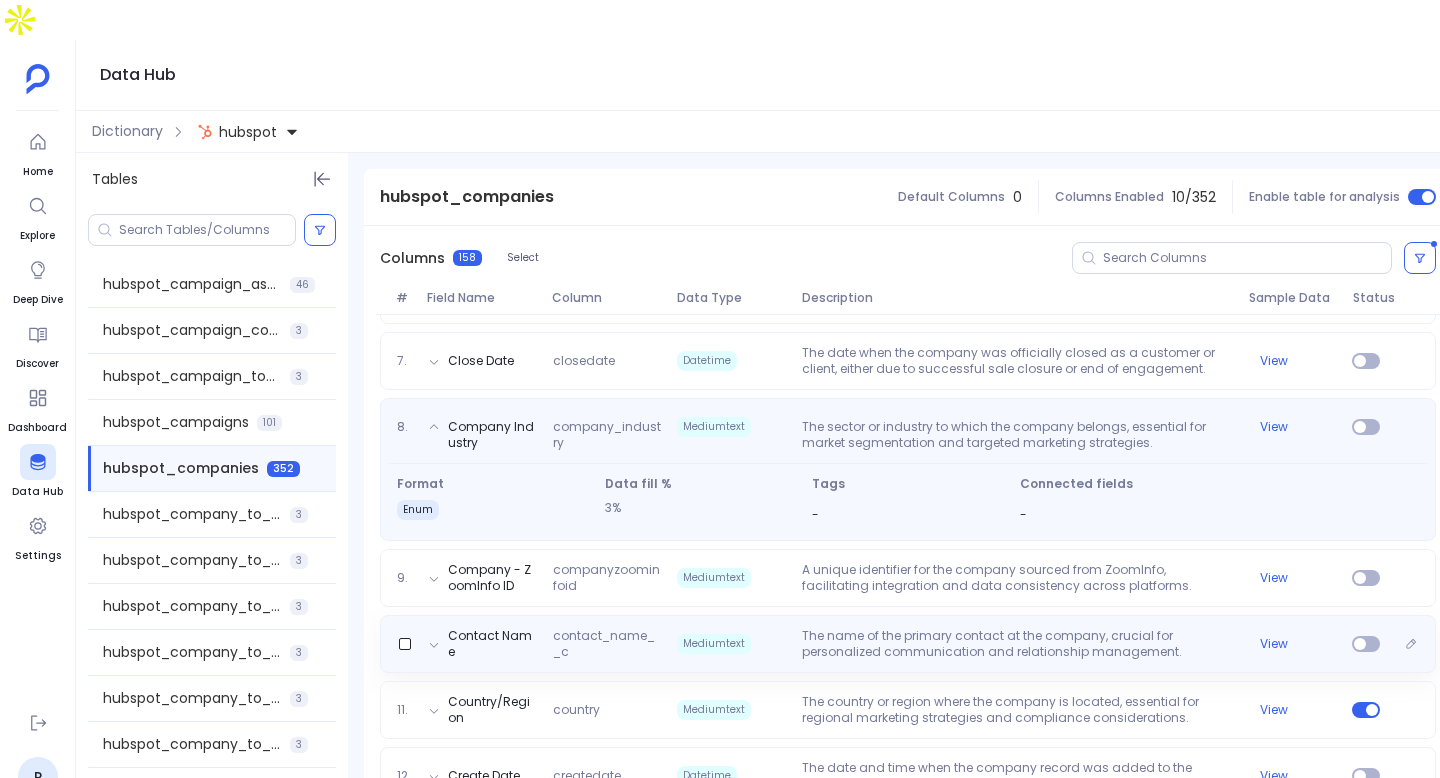 scroll, scrollTop: 680, scrollLeft: 0, axis: vertical 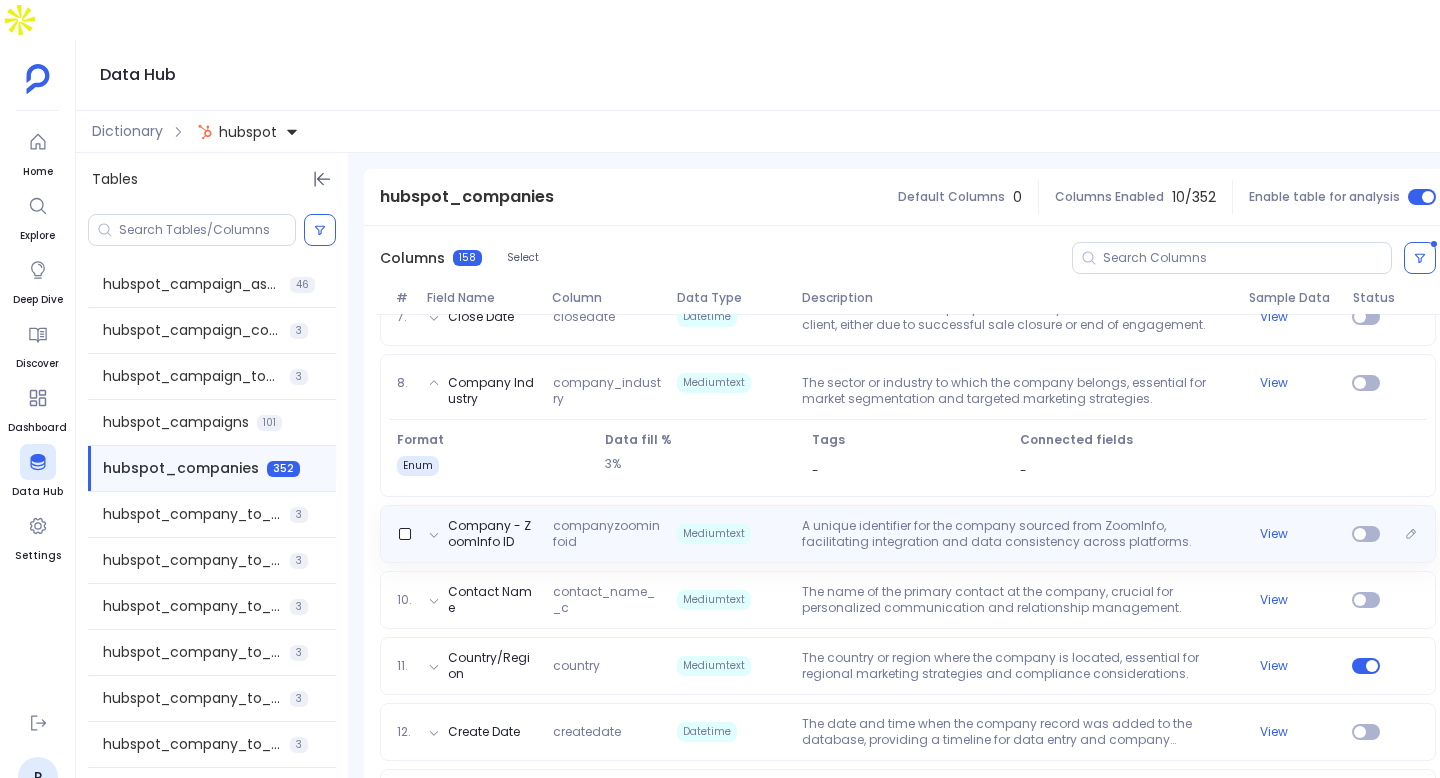 click on "Company - ZoomInfo ID companyzoominfoid Mediumtext A unique identifier for the company sourced from ZoomInfo, facilitating integration and data consistency across platforms. View" at bounding box center (908, 534) 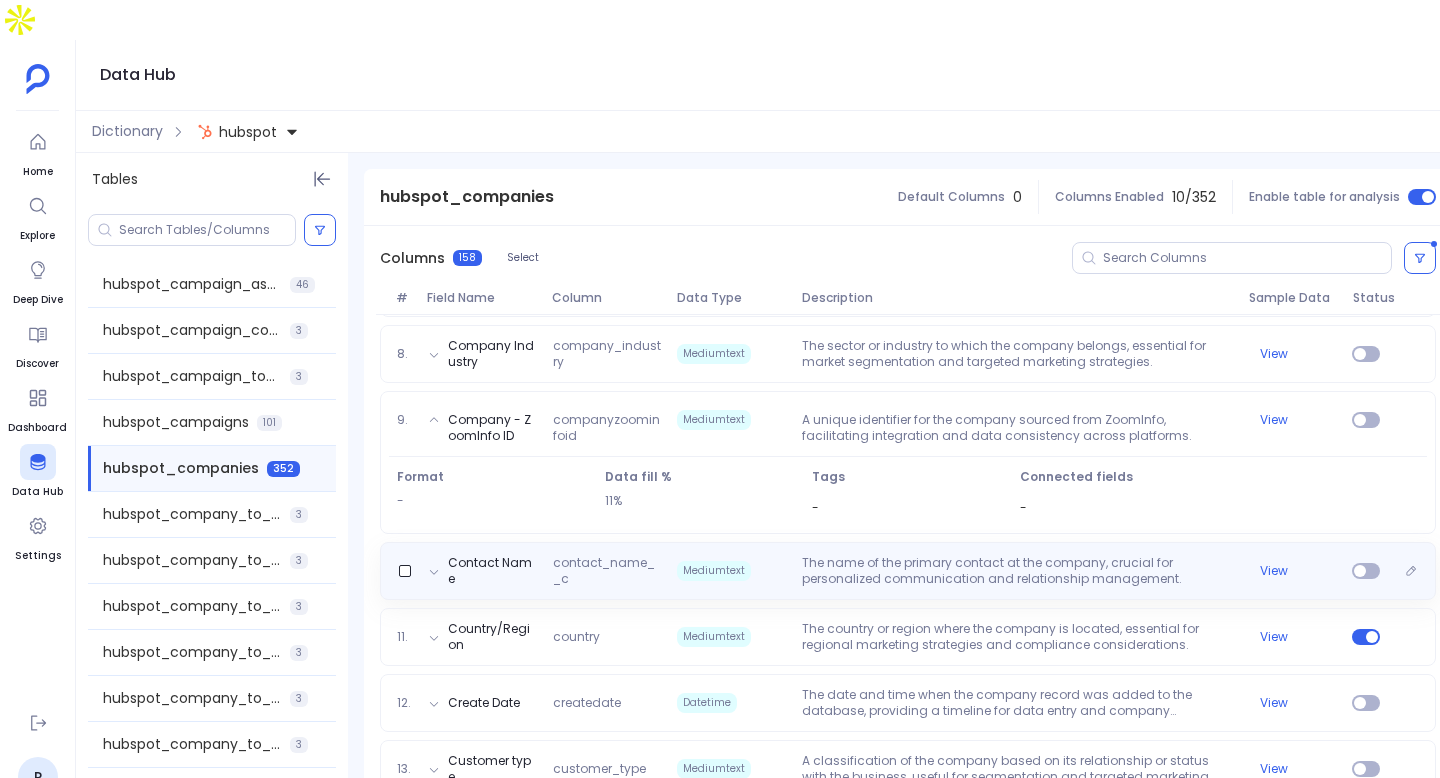 scroll, scrollTop: 715, scrollLeft: 0, axis: vertical 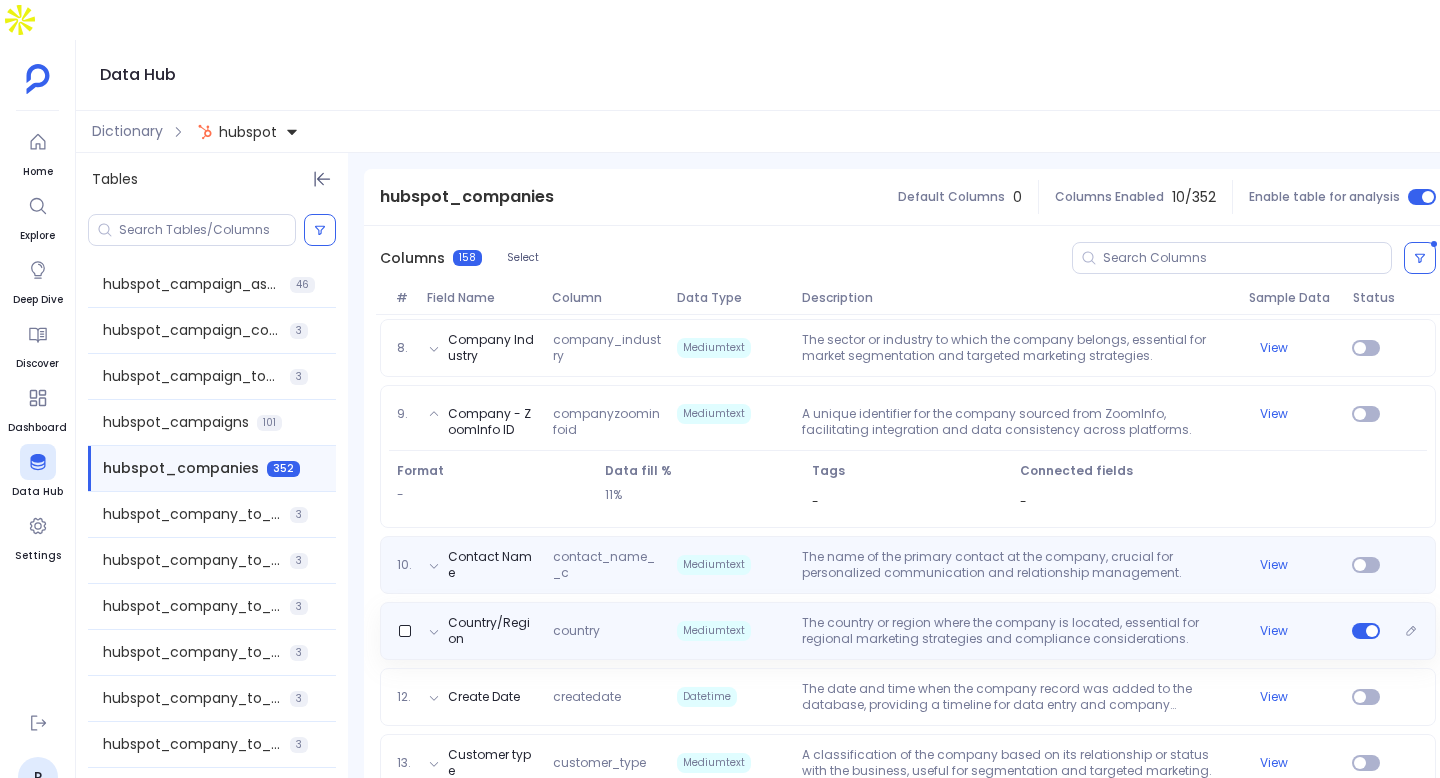 click on "Country/Region country Mediumtext The country or region where the company is located, essential for regional marketing strategies and compliance considerations. View" at bounding box center (908, 631) 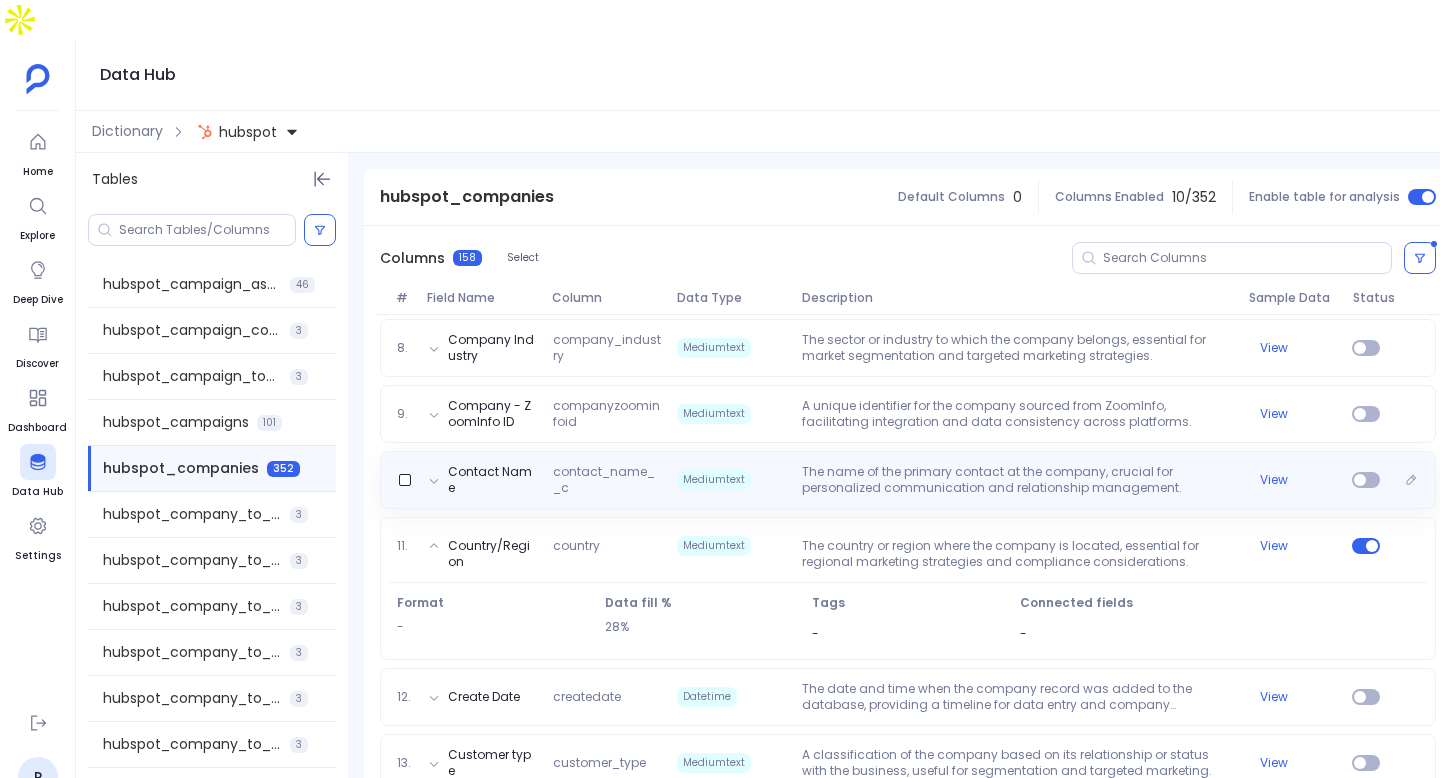 click on "The name of the primary contact at the company, crucial for personalized communication and relationship management." at bounding box center [1017, 480] 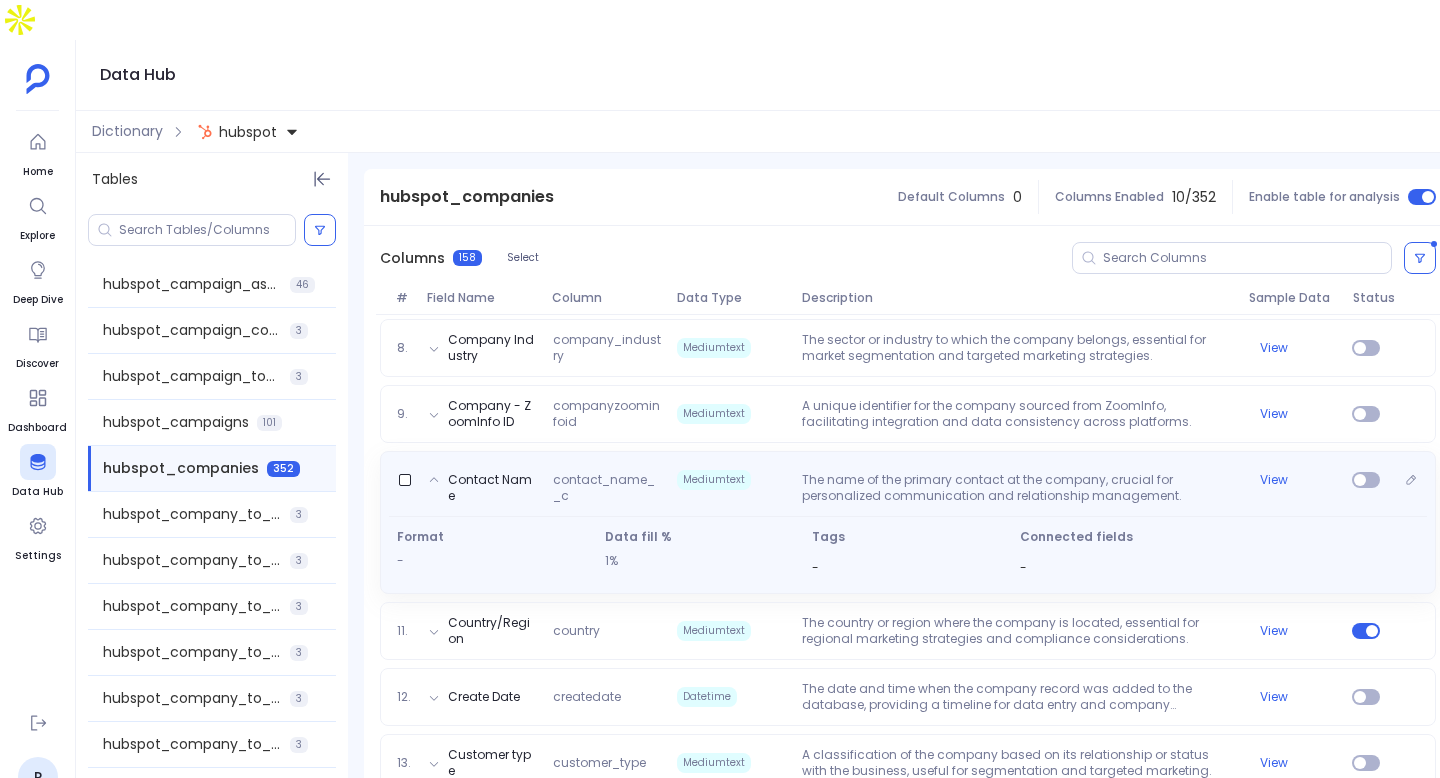 scroll, scrollTop: 823, scrollLeft: 0, axis: vertical 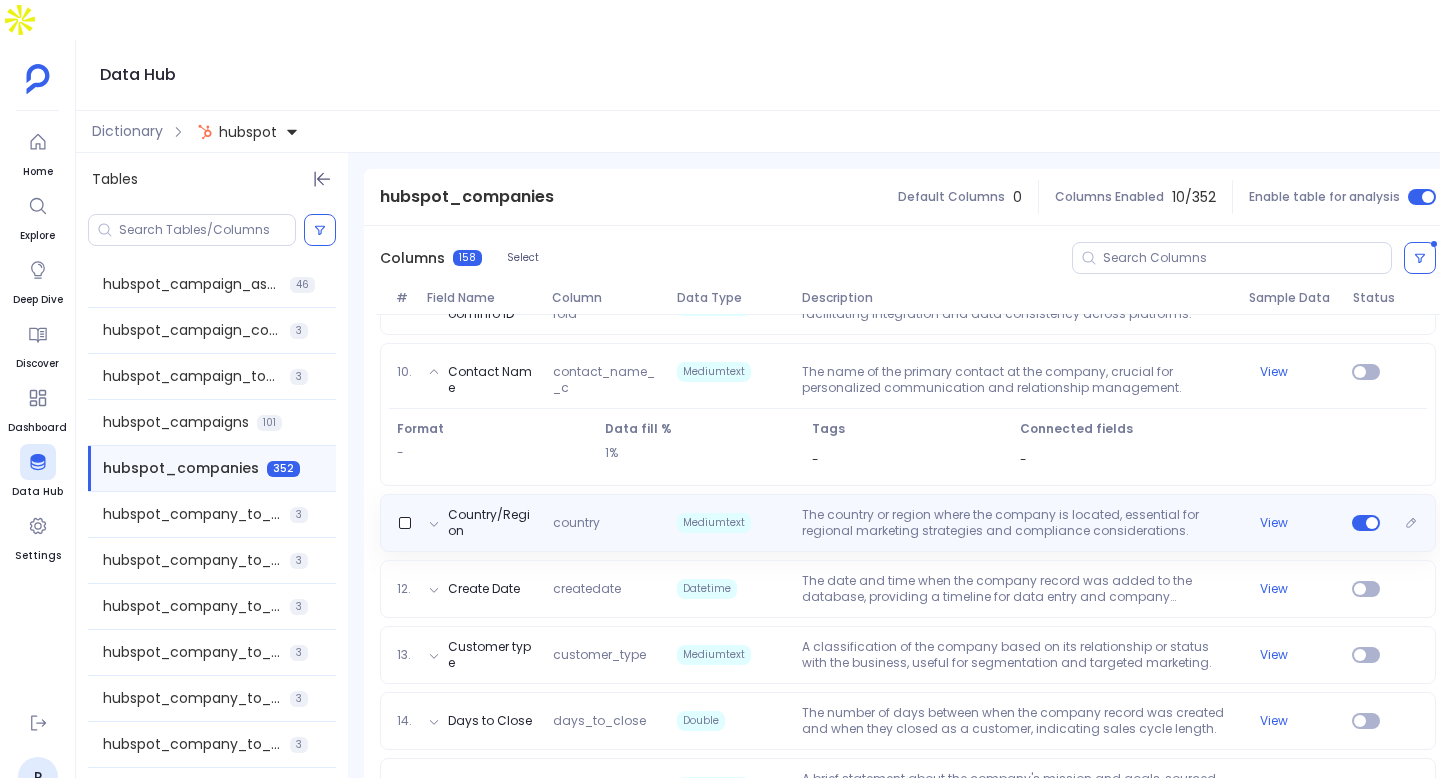 click on "The country or region where the company is located, essential for regional marketing strategies and compliance considerations." at bounding box center [1017, 523] 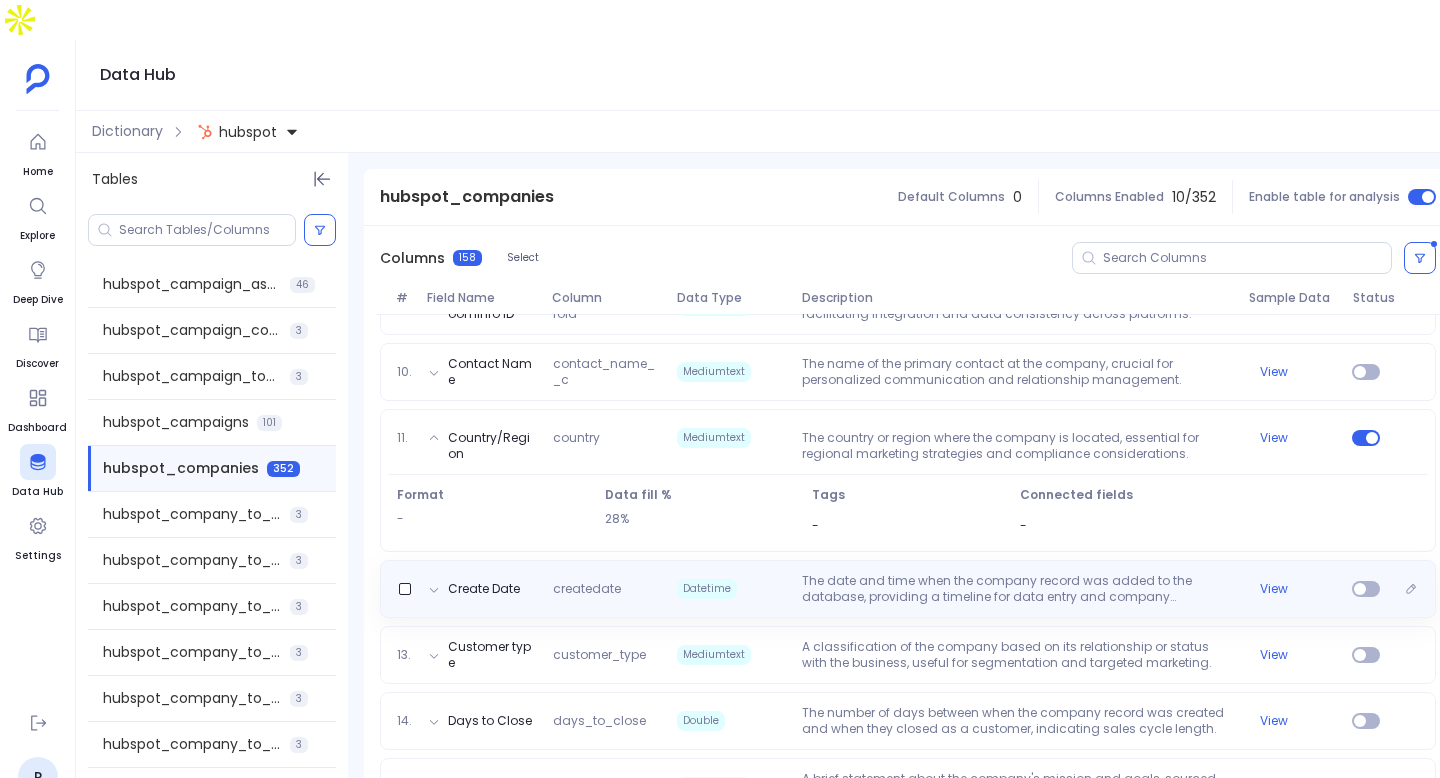 click on "The date and time when the company record was added to the database, providing a timeline for data entry and company engagement." at bounding box center [1017, 589] 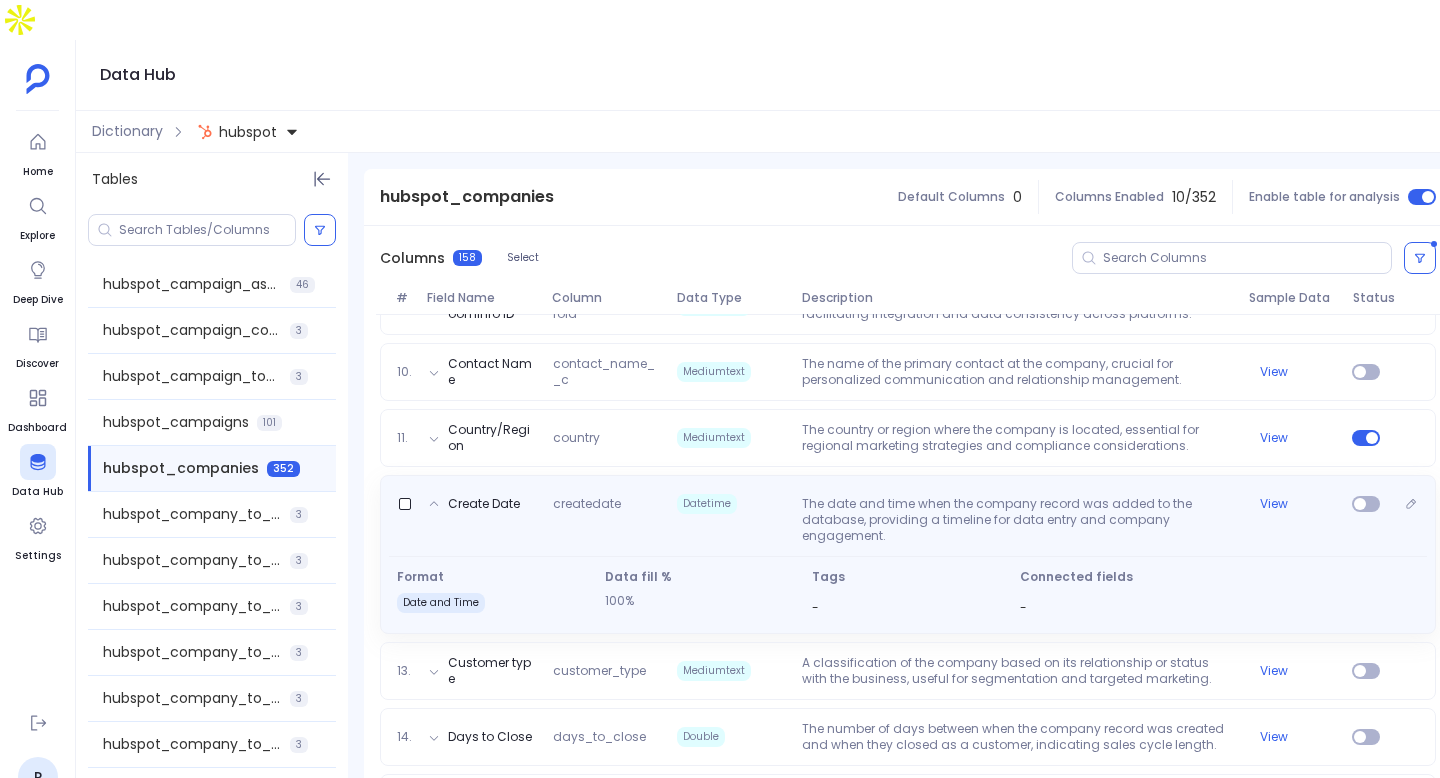 scroll, scrollTop: 854, scrollLeft: 0, axis: vertical 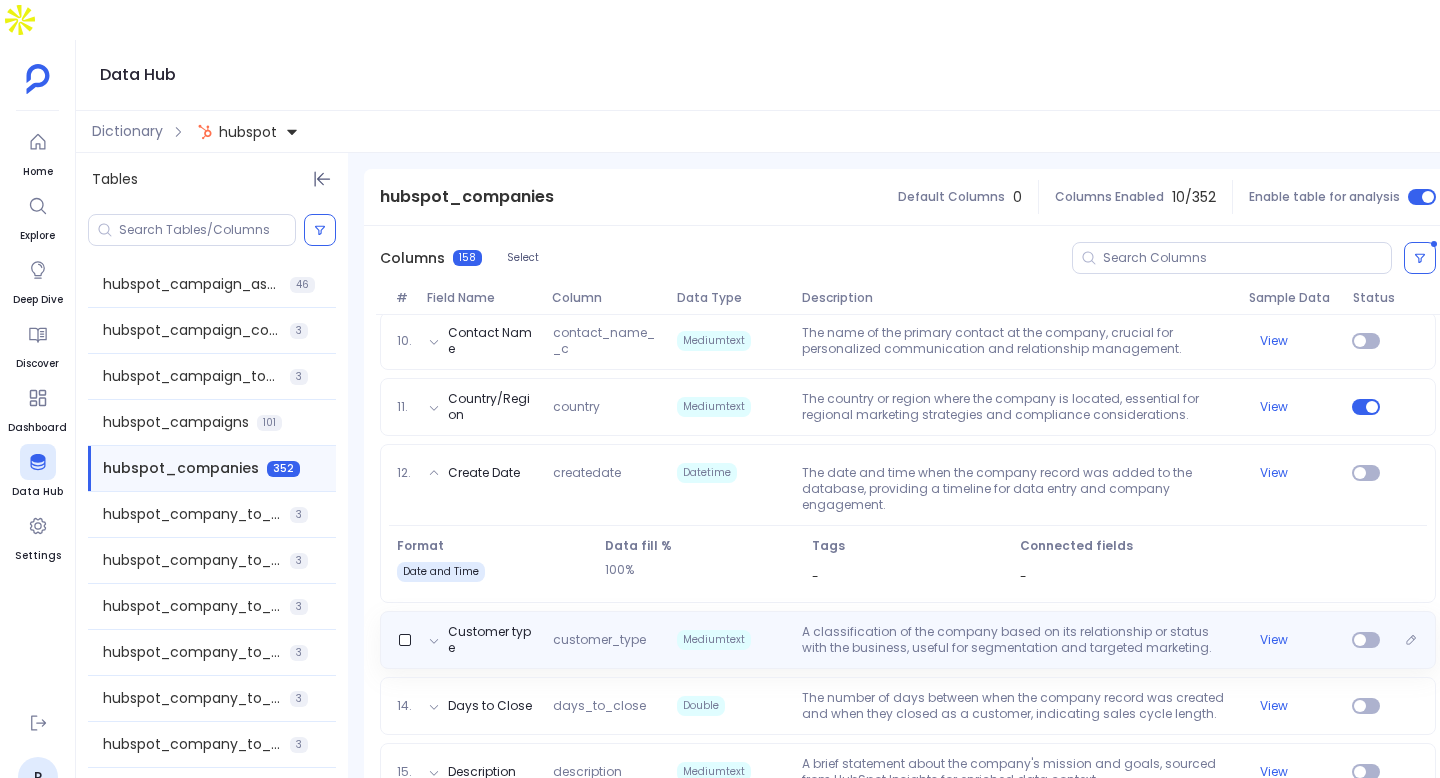 click on "A classification of the company based on its relationship or status with the business, useful for segmentation and targeted marketing." at bounding box center (1017, 640) 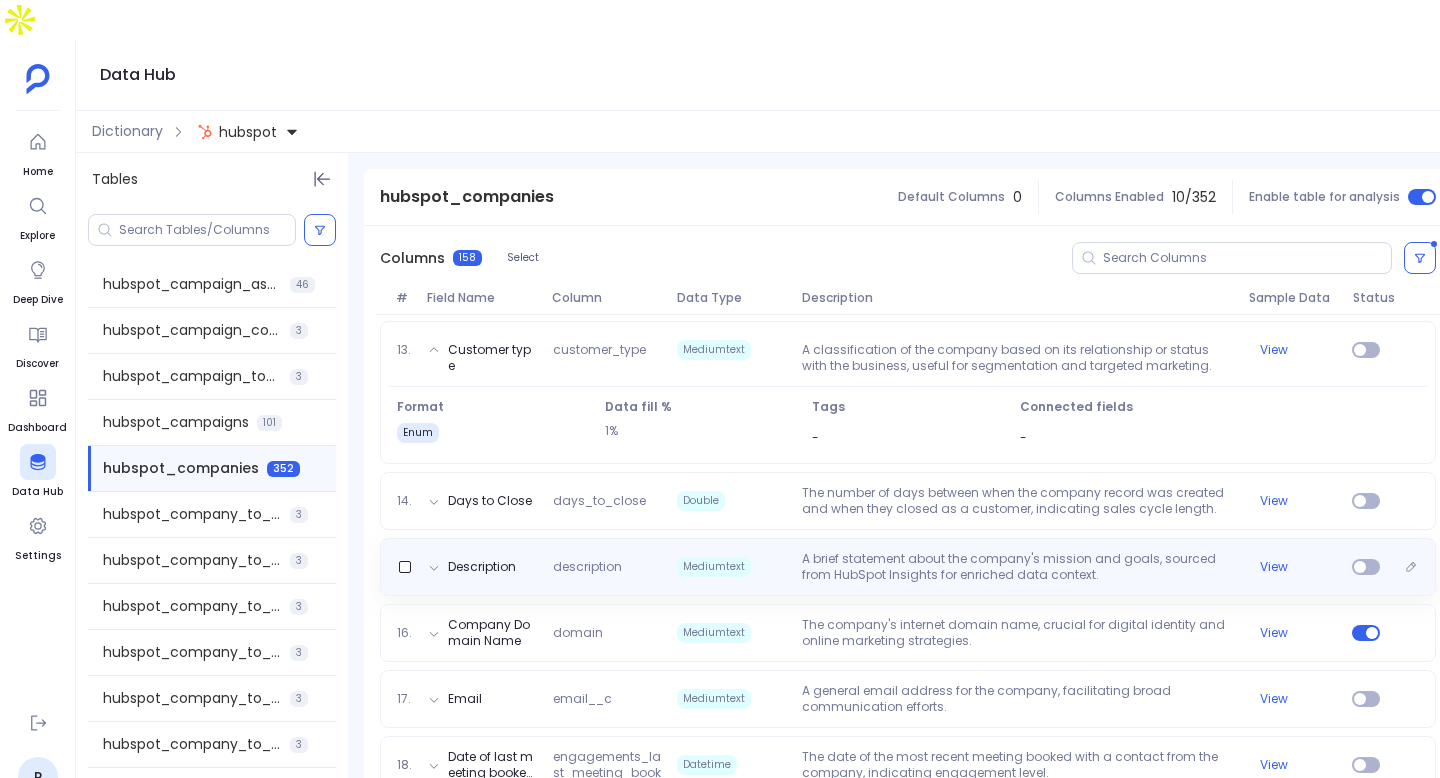 click on "A brief statement about the company's mission and goals, sourced from HubSpot Insights for enriched data context." at bounding box center (1017, 567) 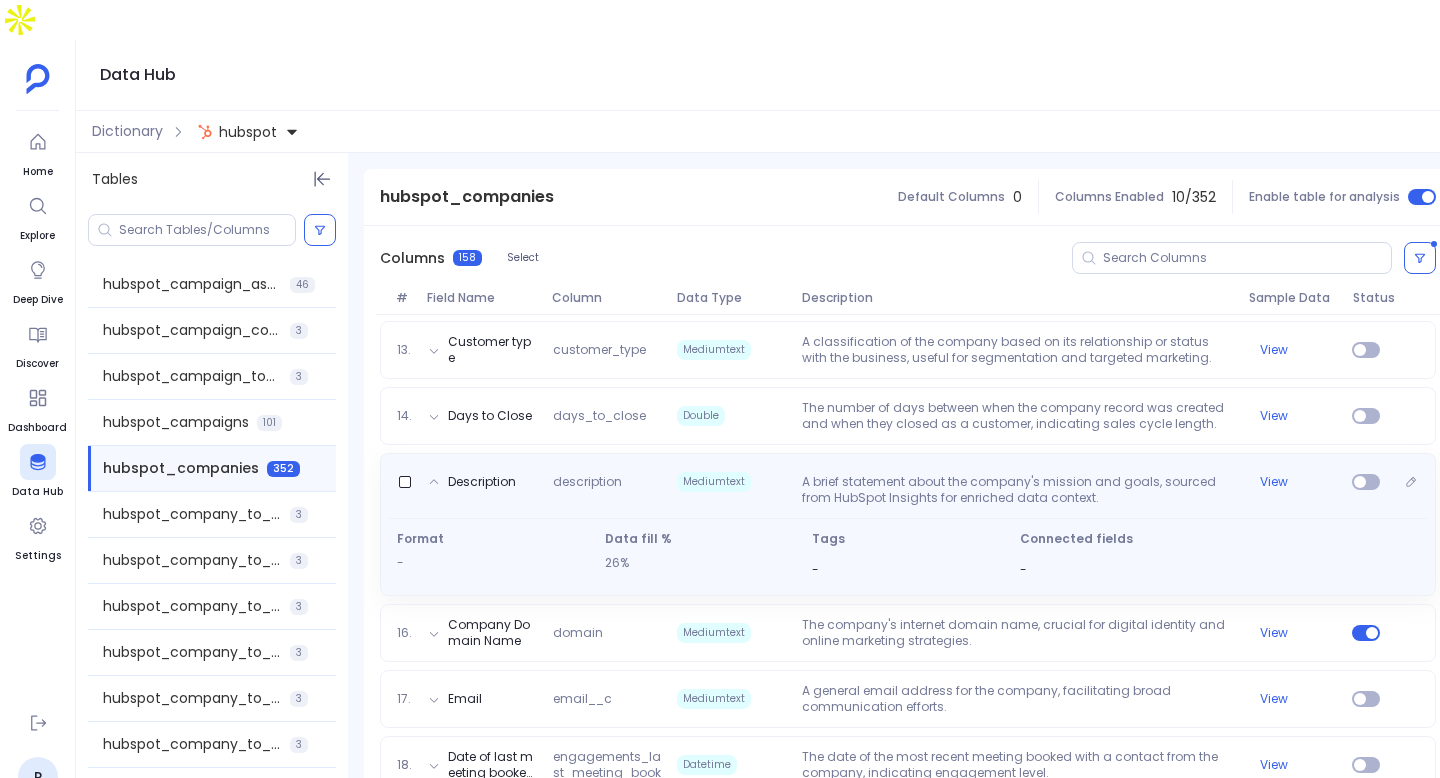 scroll, scrollTop: 1141, scrollLeft: 0, axis: vertical 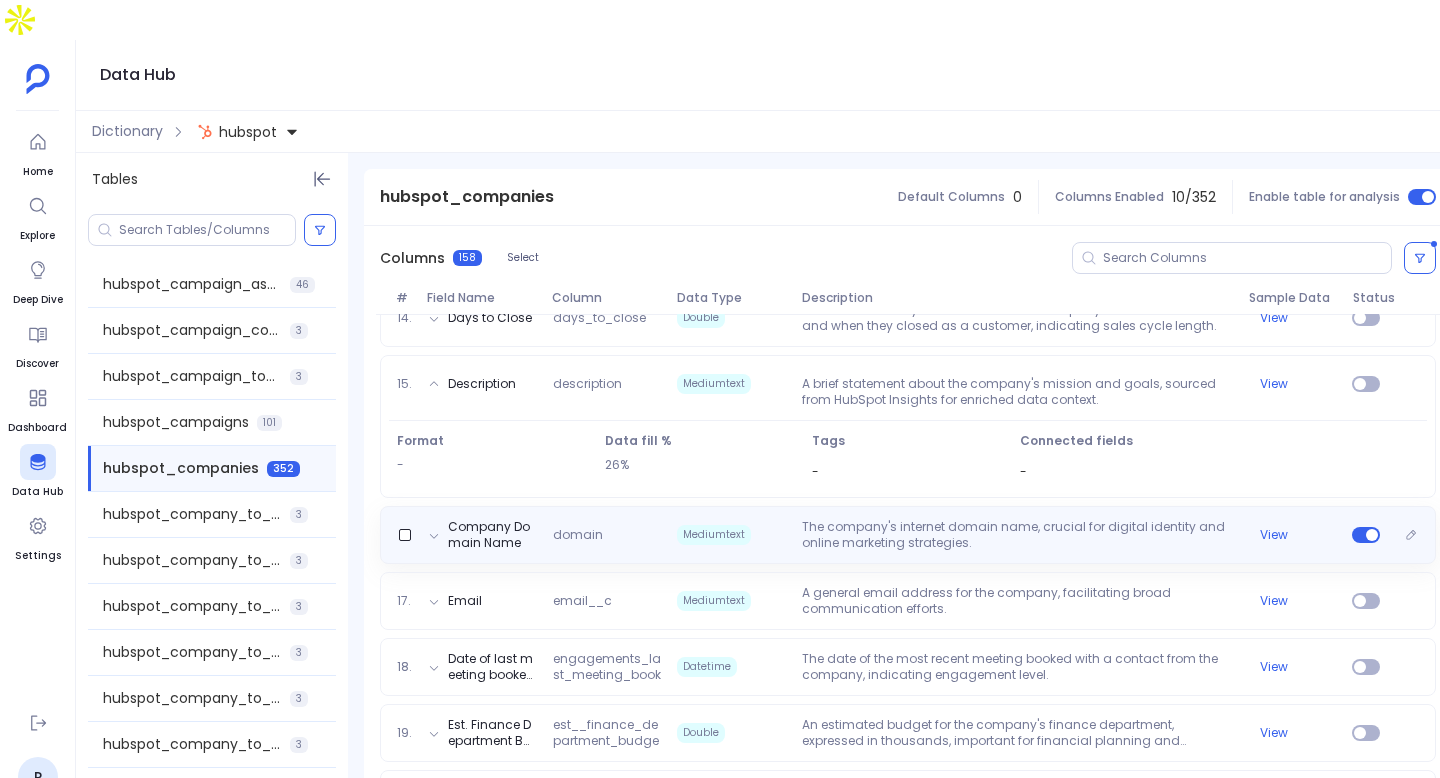 click on "The company's internet domain name, crucial for digital identity and online marketing strategies." at bounding box center (1017, 535) 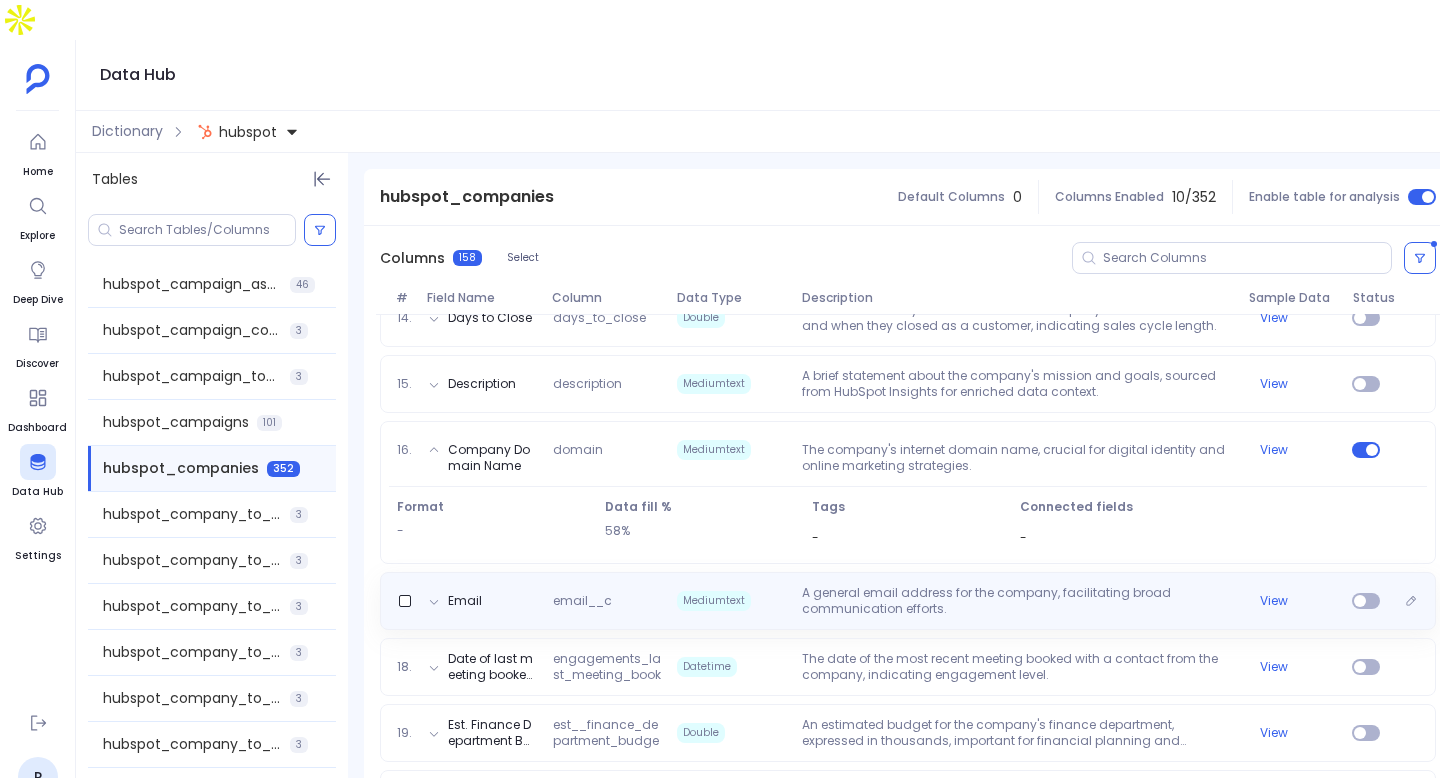 click on "A general email address for the company, facilitating broad communication efforts." at bounding box center [1017, 601] 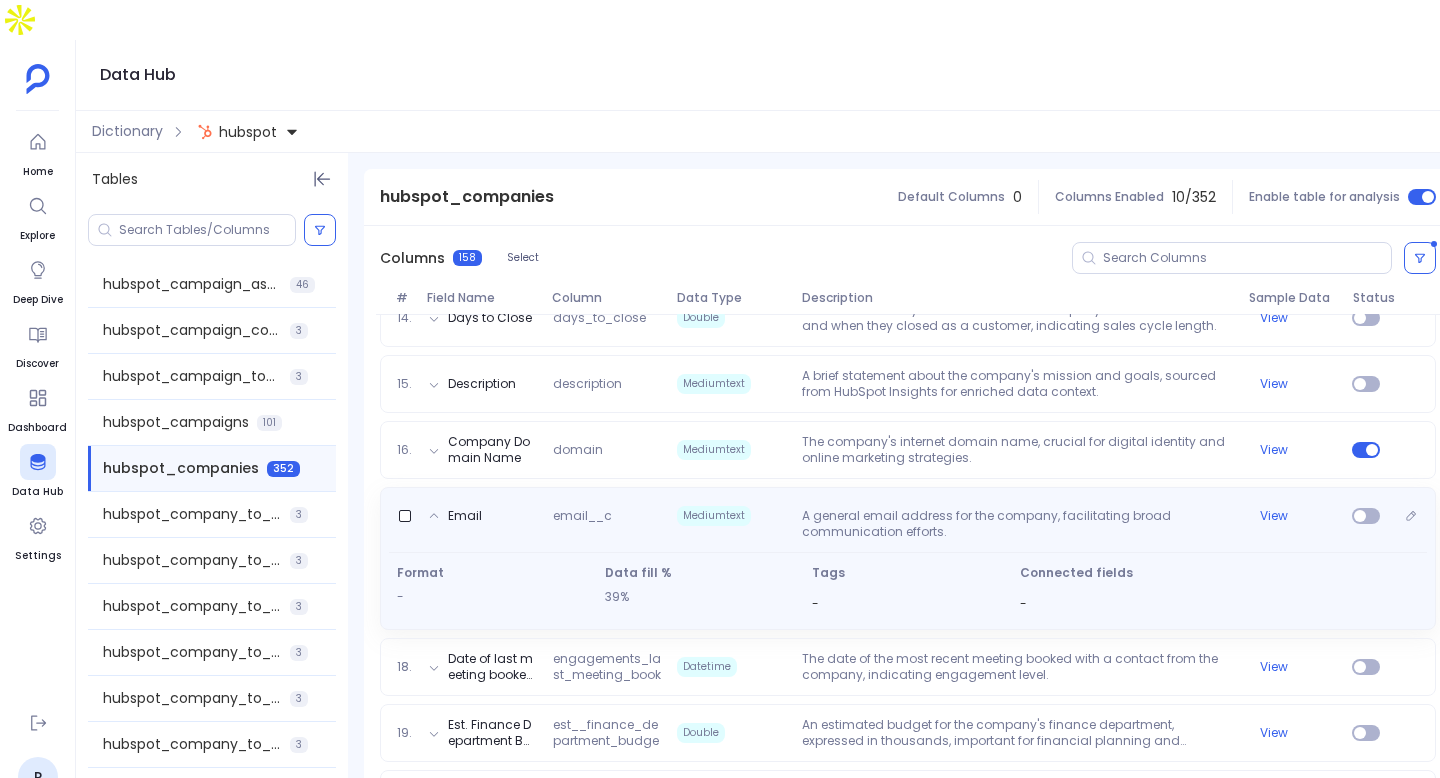 scroll, scrollTop: 1285, scrollLeft: 0, axis: vertical 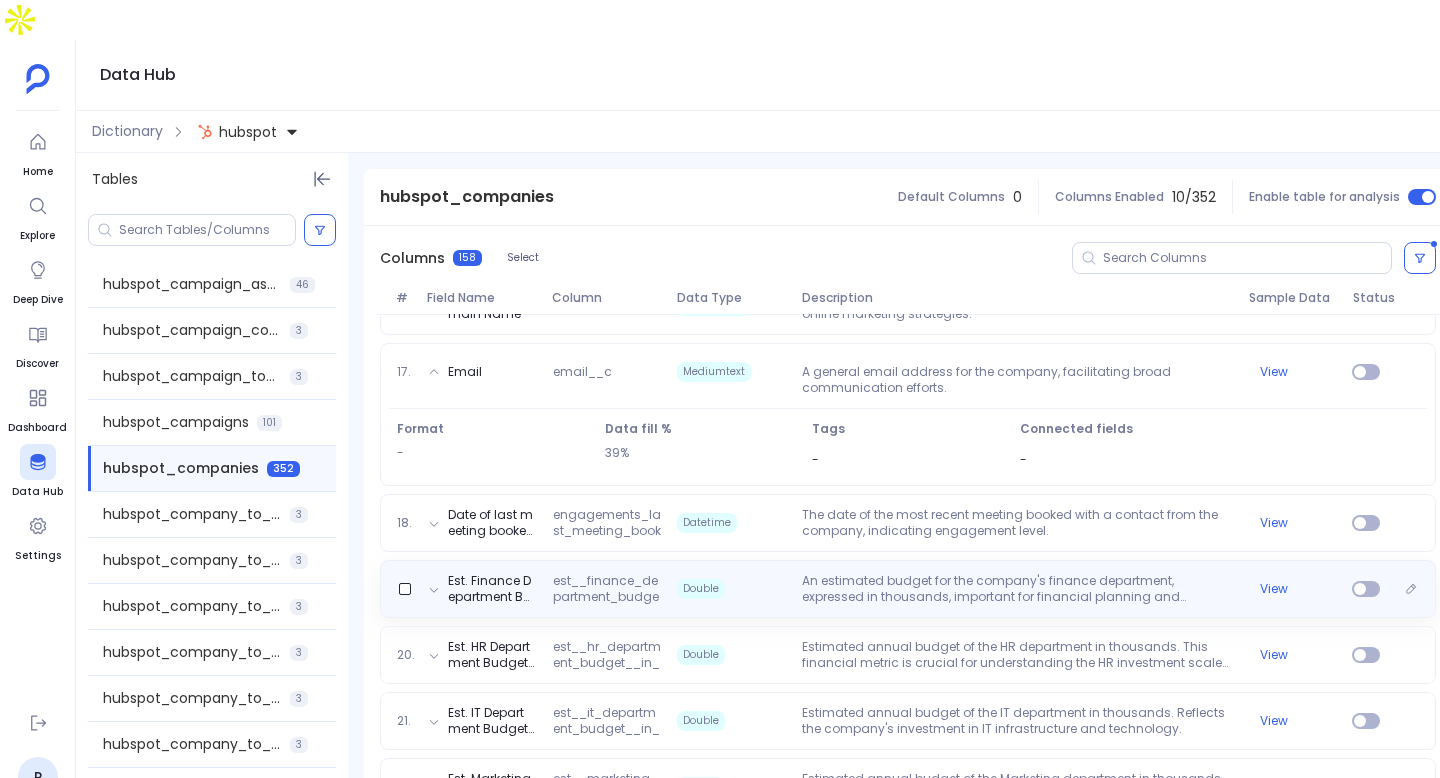 click on "1. About Us about_us Mediumtext A brief description of the company, providing insights into its mission, vision, or core values. View 2. Street Address address Mediumtext The primary street address of the company, including any suite or unit numbers, essential for contact and location-based insights. View 3. Street Address 2 address2 Mediumtext An additional field for extended address information, accommodating longer addresses or supplementary details. View 4. Annual Revenue annualrevenue Double The company's reported or estimated annual revenue, providing a financial scale of the business. View 5. Business Model business_model Mediumtext Describes the company's fundamental business model, such as B2B, B2C, e-commerce, or service-based, providing context for engagement strategies. View 6. City city Mediumtext The city where the company is headquartered or primarily operates, useful for regional analysis and segmentation. View 7. Close Date closedate Datetime View 8. Company Industry  company_industry View 9." at bounding box center [908, 2629] 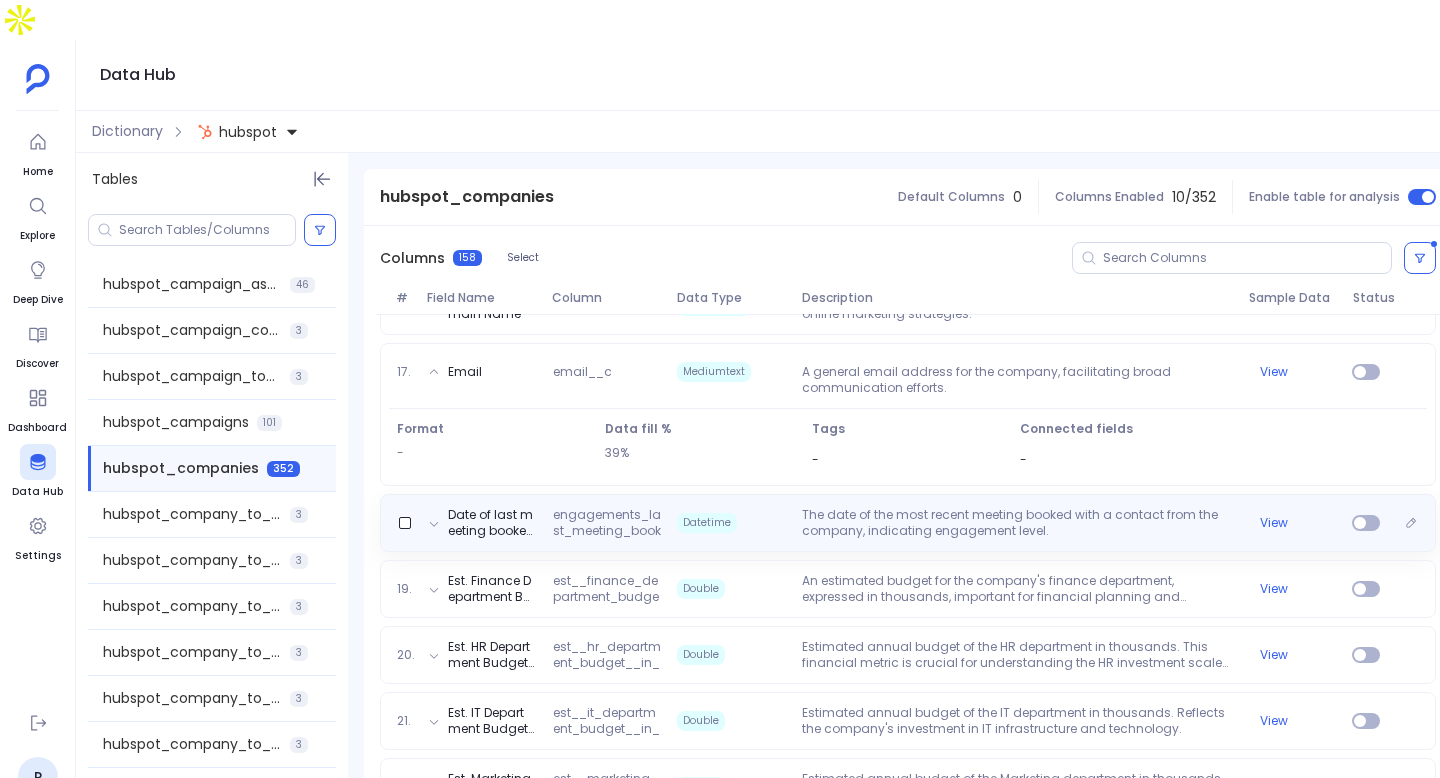 click on "Date of last meeting booked in meetings tool engagements_last_meeting_booked Datetime The date of the most recent meeting booked with a contact from the company, indicating engagement level. View" at bounding box center (908, 523) 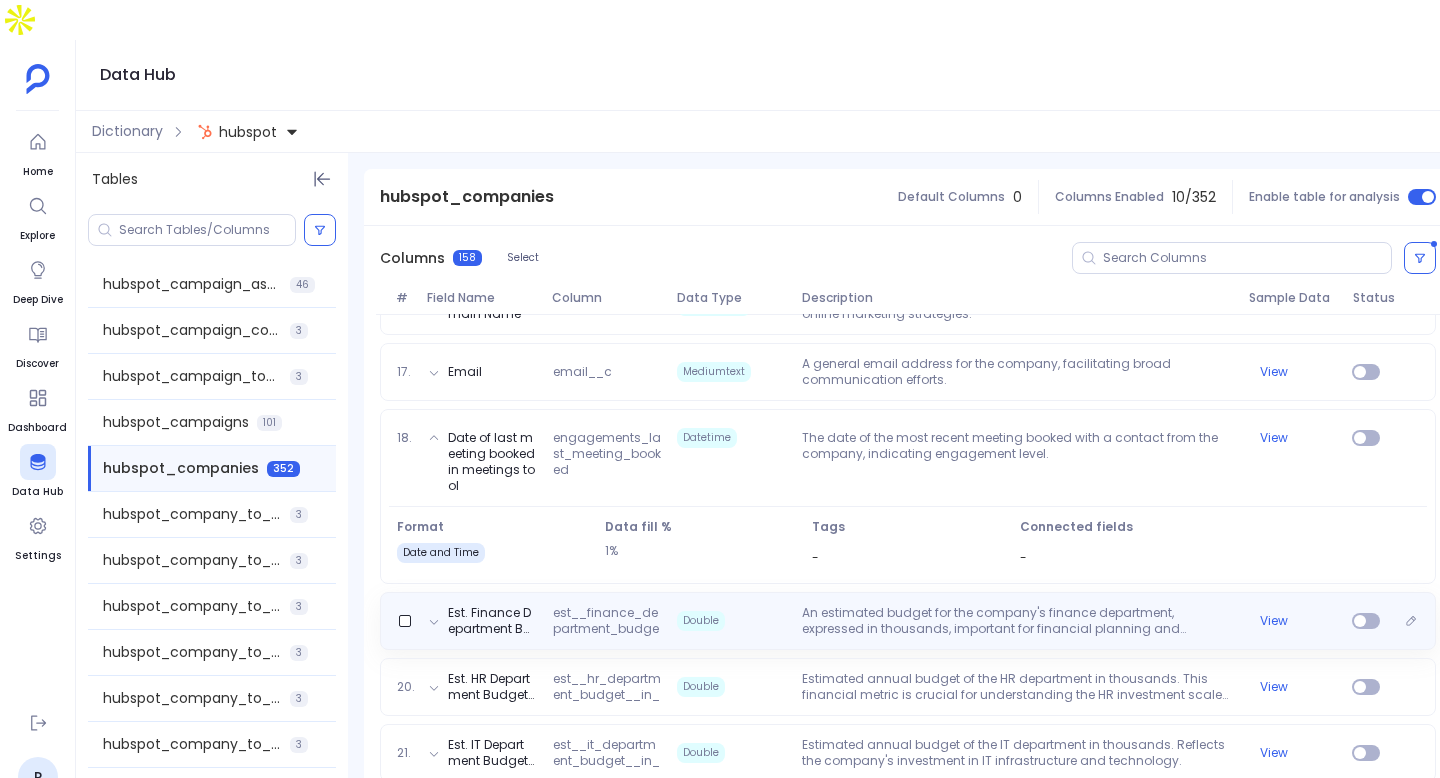 click on "Est. Finance Department Budget (in 000s) est__finance_department_budget__in_000s_ Double An estimated budget for the company's finance department, expressed in thousands, important for financial planning and analysis. View" at bounding box center (908, 621) 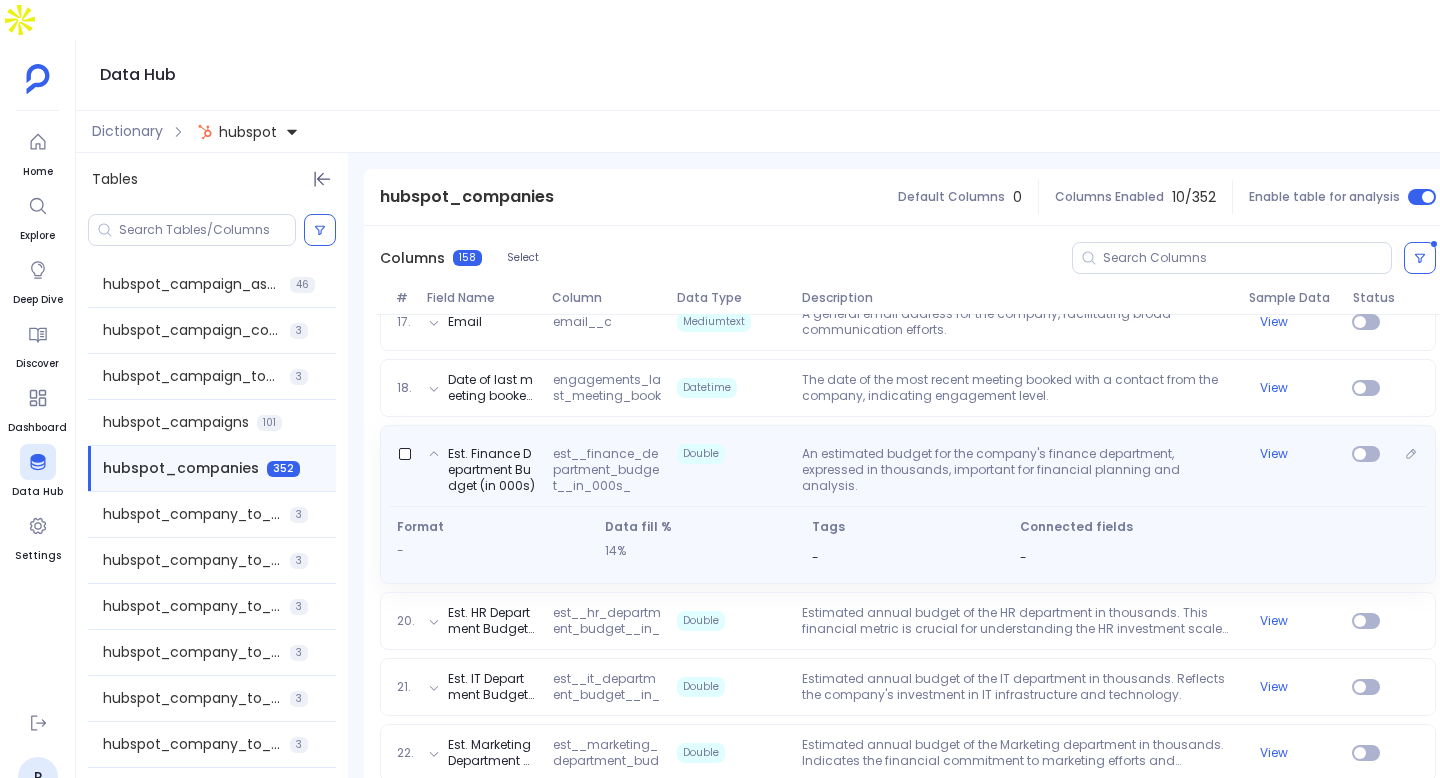 scroll, scrollTop: 1442, scrollLeft: 0, axis: vertical 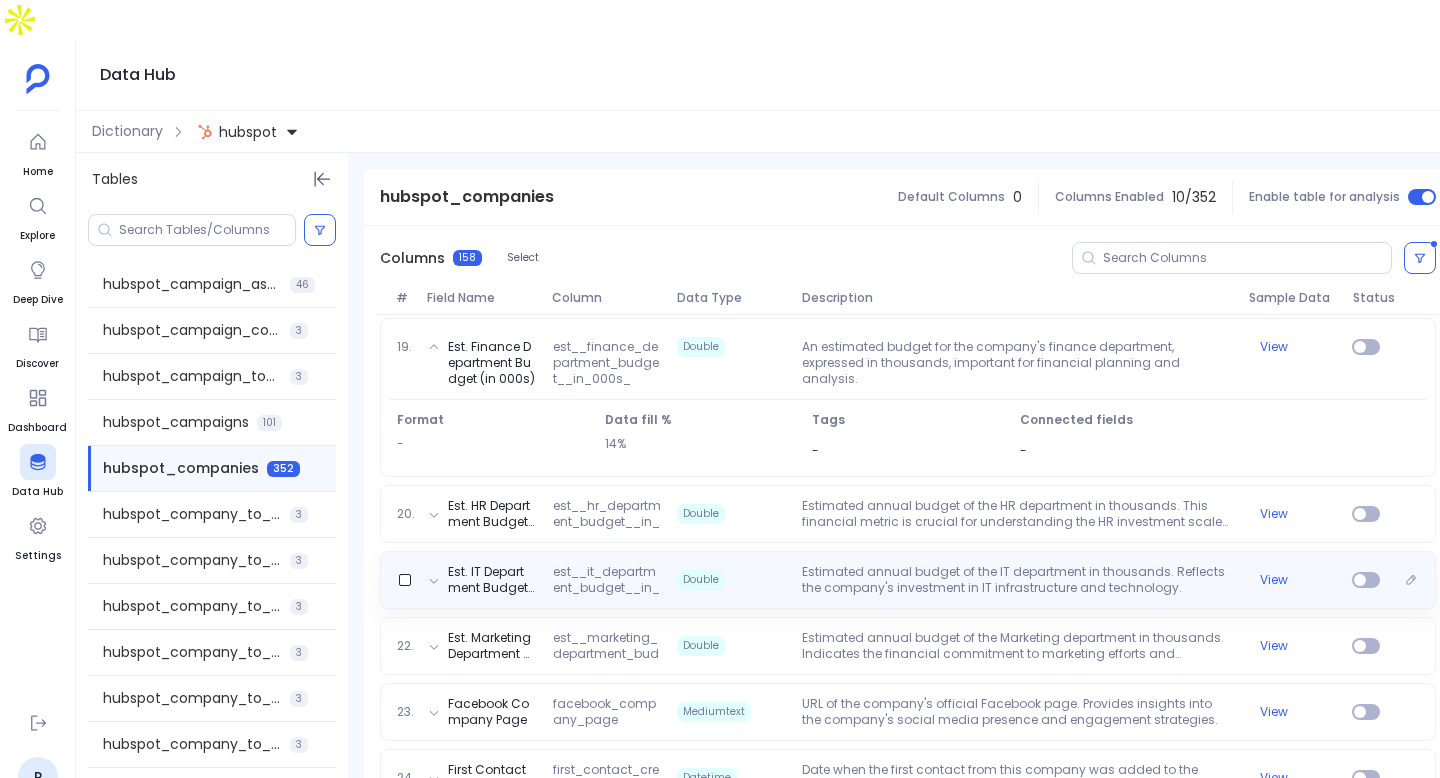 click on "Est. IT Department Budget (in 000s) est__it_department_budget__in_000s_ Double Estimated annual budget of the IT department in thousands. Reflects the company's investment in IT infrastructure and technology. View" at bounding box center [908, 580] 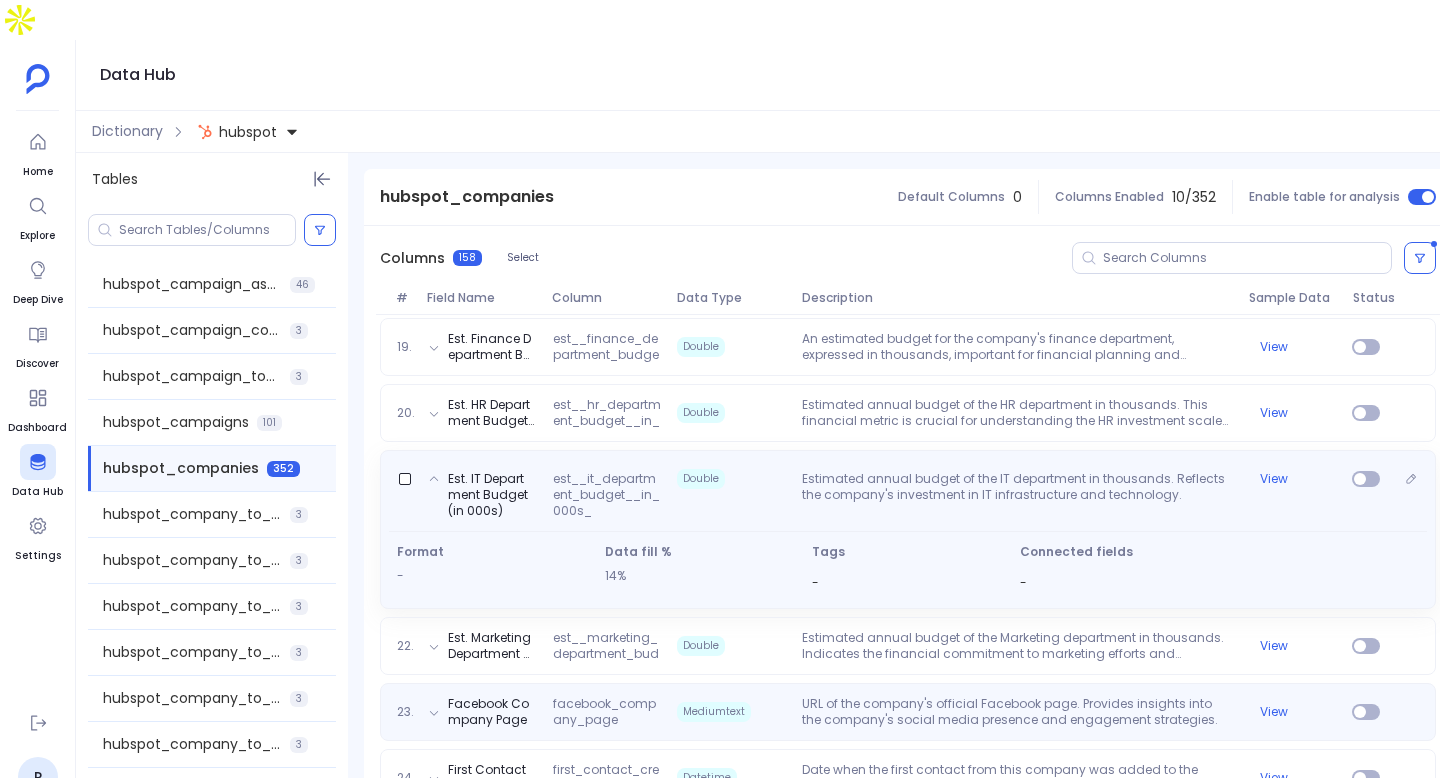 click on "Est. IT Department Budget (in 000s) est__it_department_budget__in_000s_ Double Estimated annual budget of the IT department in thousands. Reflects the company's investment in IT infrastructure and technology. View Format - Data fill % 14% Tags - Connected fields -" at bounding box center (908, 529) 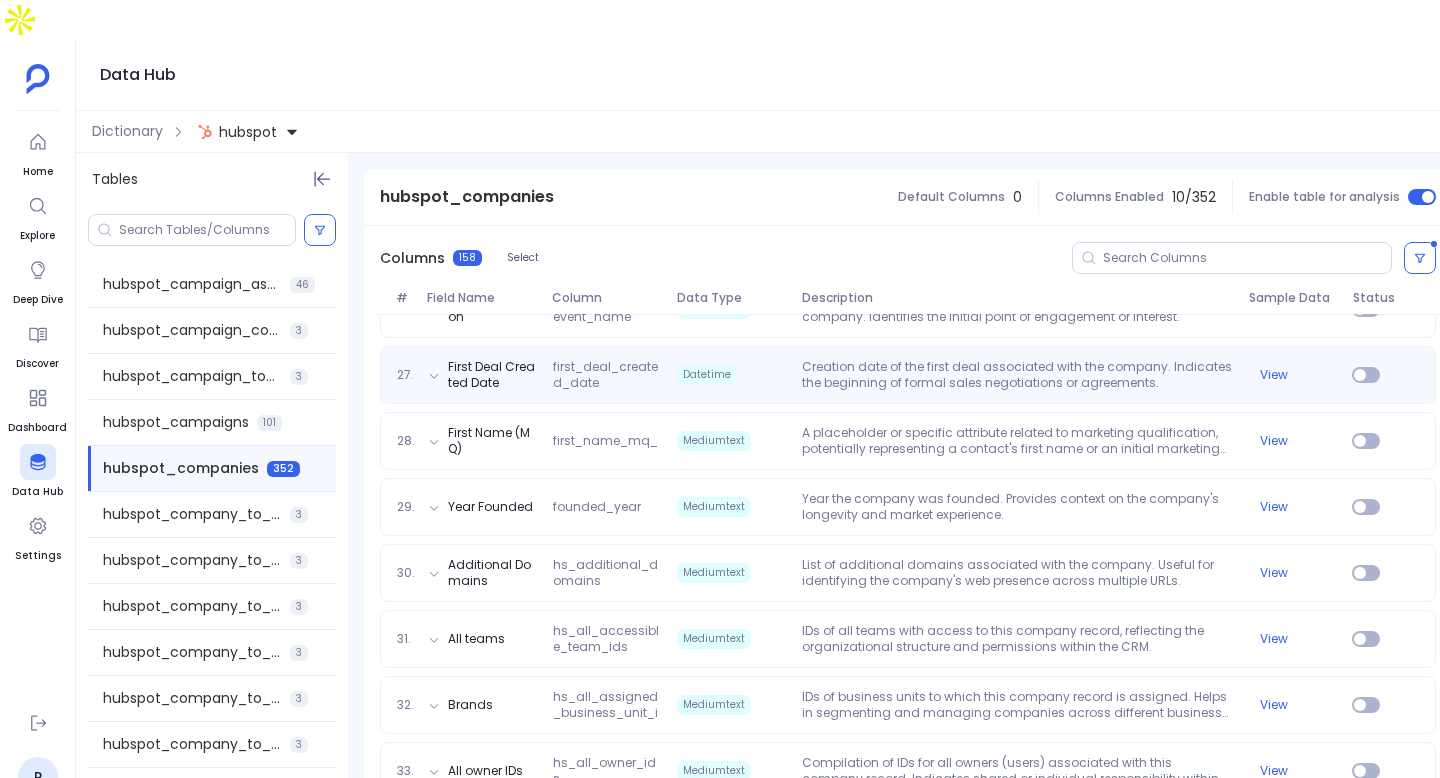 scroll, scrollTop: 1965, scrollLeft: 0, axis: vertical 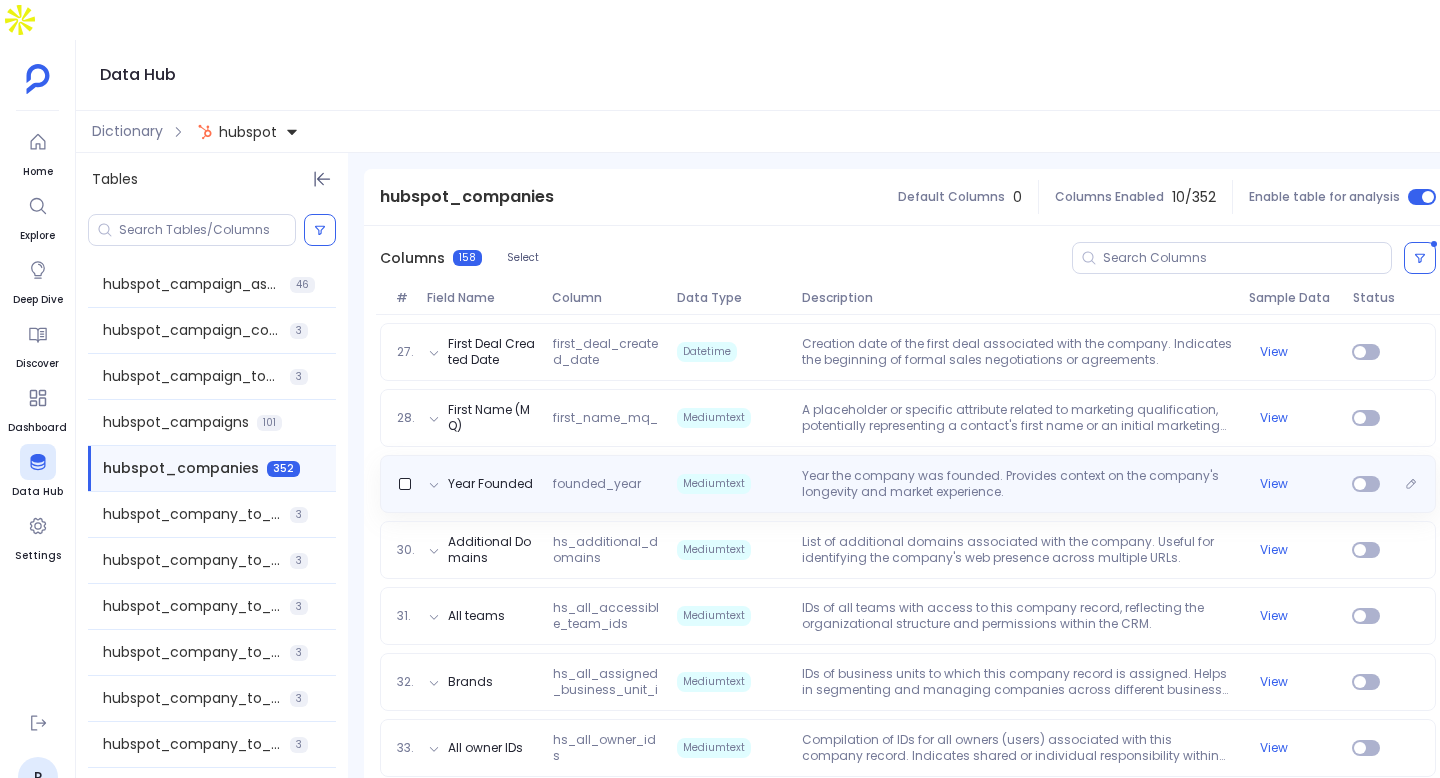 click on "Year the company was founded. Provides context on the company's longevity and market experience." at bounding box center [1017, 484] 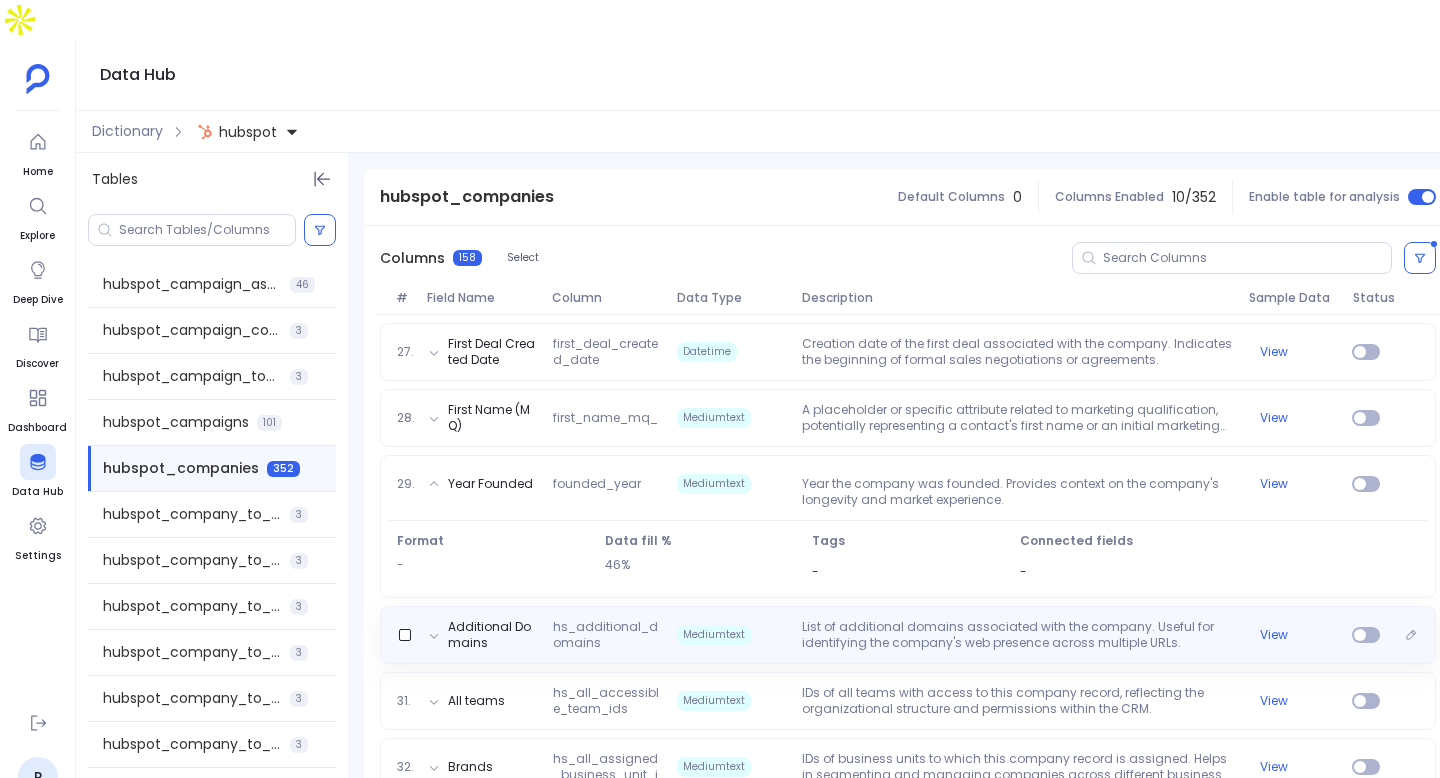 click on "Additional Domains hs_additional_domains Mediumtext List of additional domains associated with the company. Useful for identifying the company's web presence across multiple URLs. View" at bounding box center (908, 635) 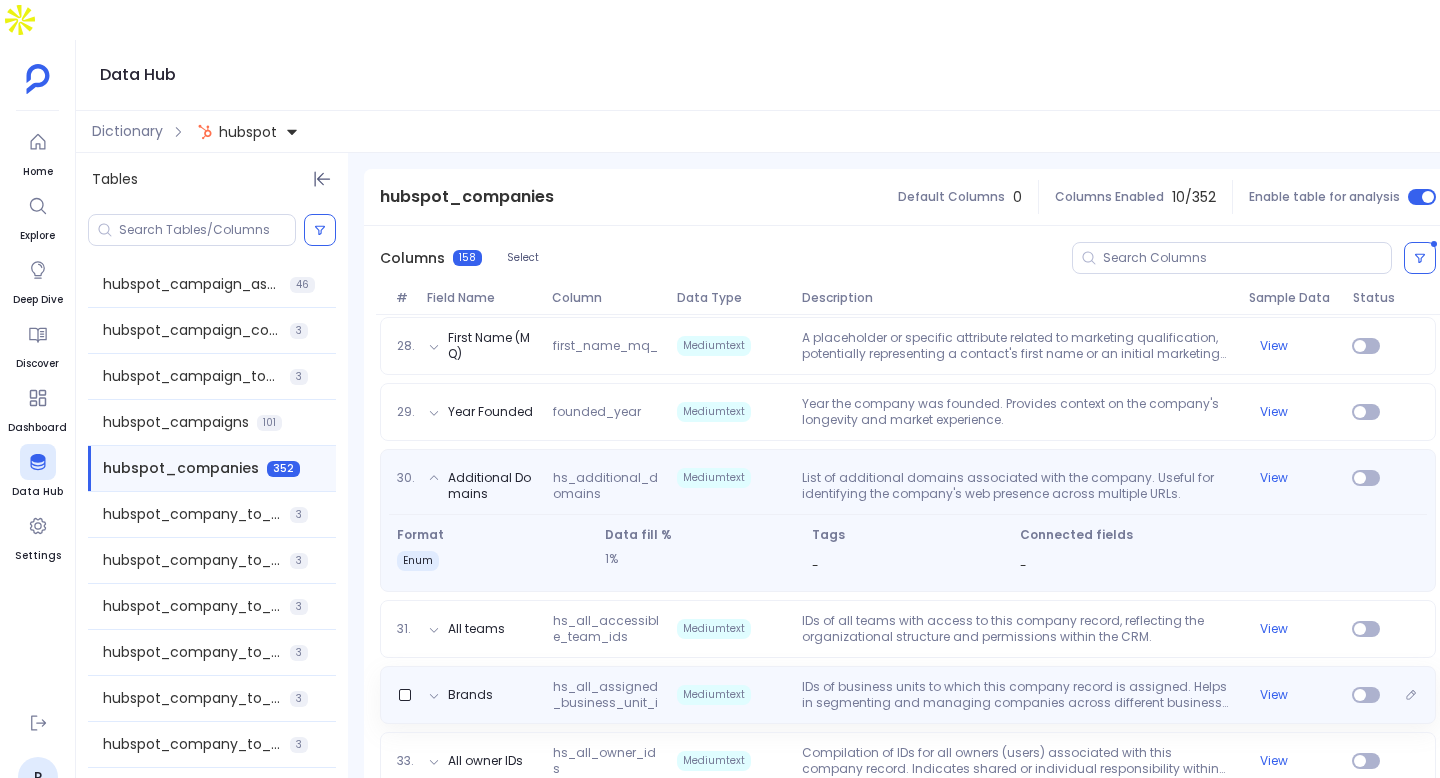 scroll, scrollTop: 2134, scrollLeft: 0, axis: vertical 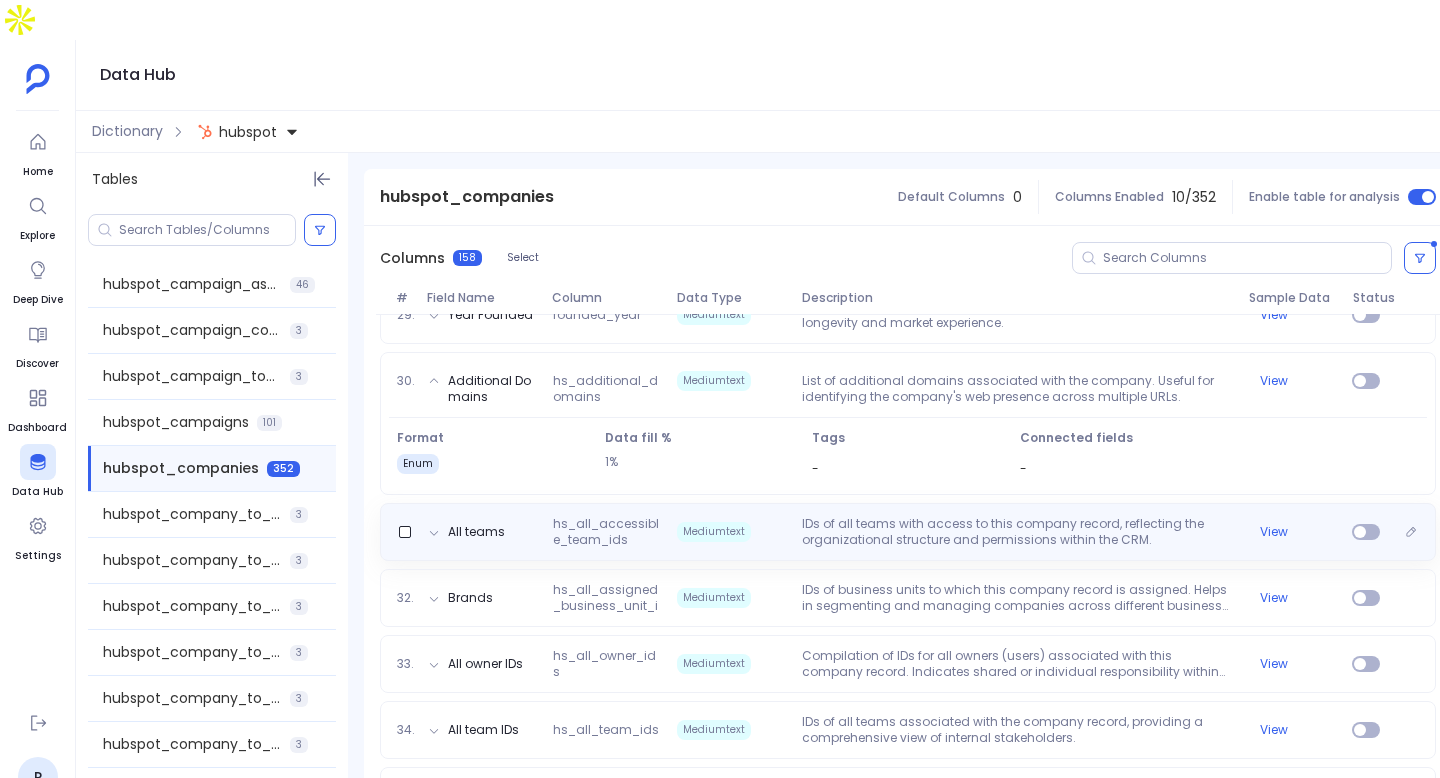 click on "IDs of all teams with access to this company record, reflecting the organizational structure and permissions within the CRM." at bounding box center (1017, 532) 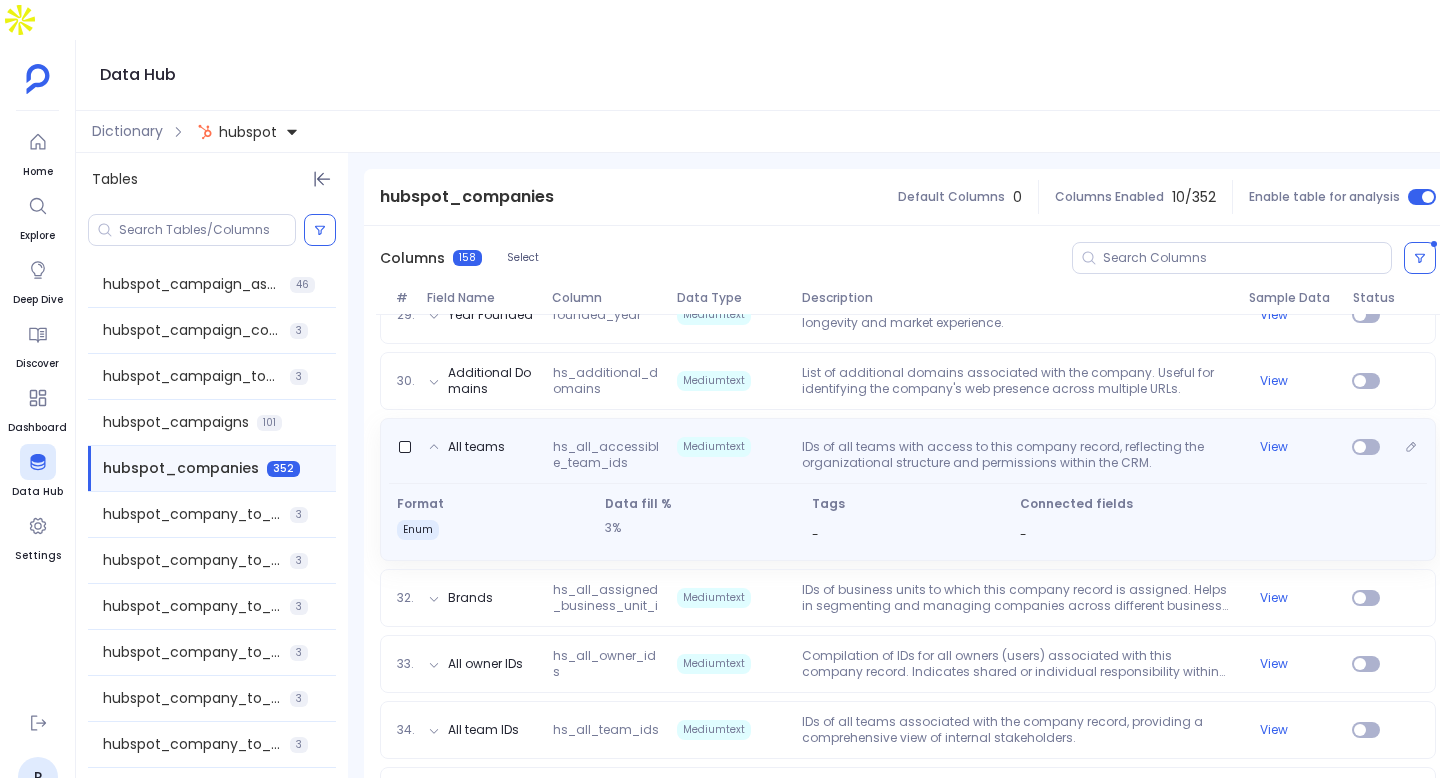 scroll, scrollTop: 2293, scrollLeft: 0, axis: vertical 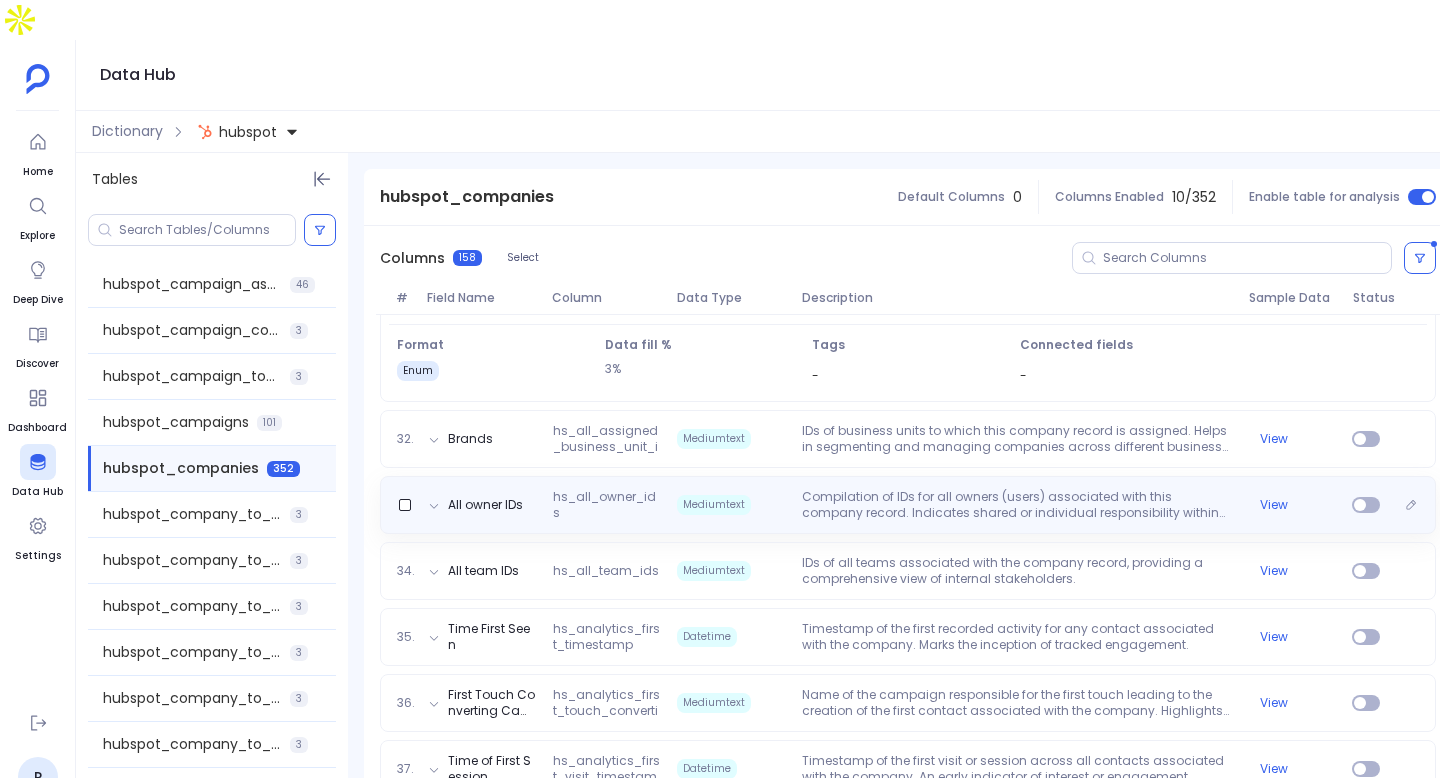 click on "Compilation of IDs for all owners (users) associated with this company record. Indicates shared or individual responsibility within the CRM." at bounding box center (1017, 505) 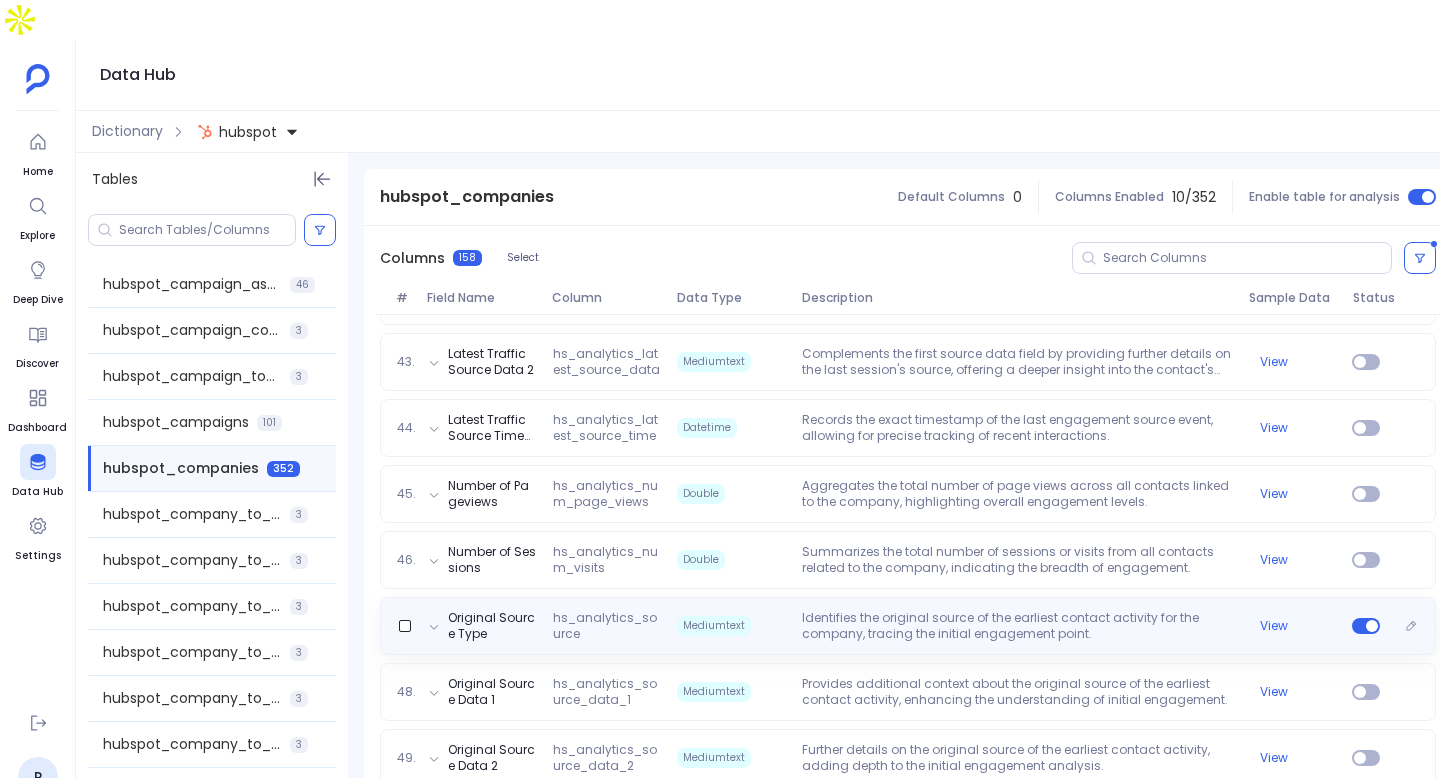 click on "Identifies the original source of the earliest contact activity for the company, tracing the initial engagement point." at bounding box center (1017, 626) 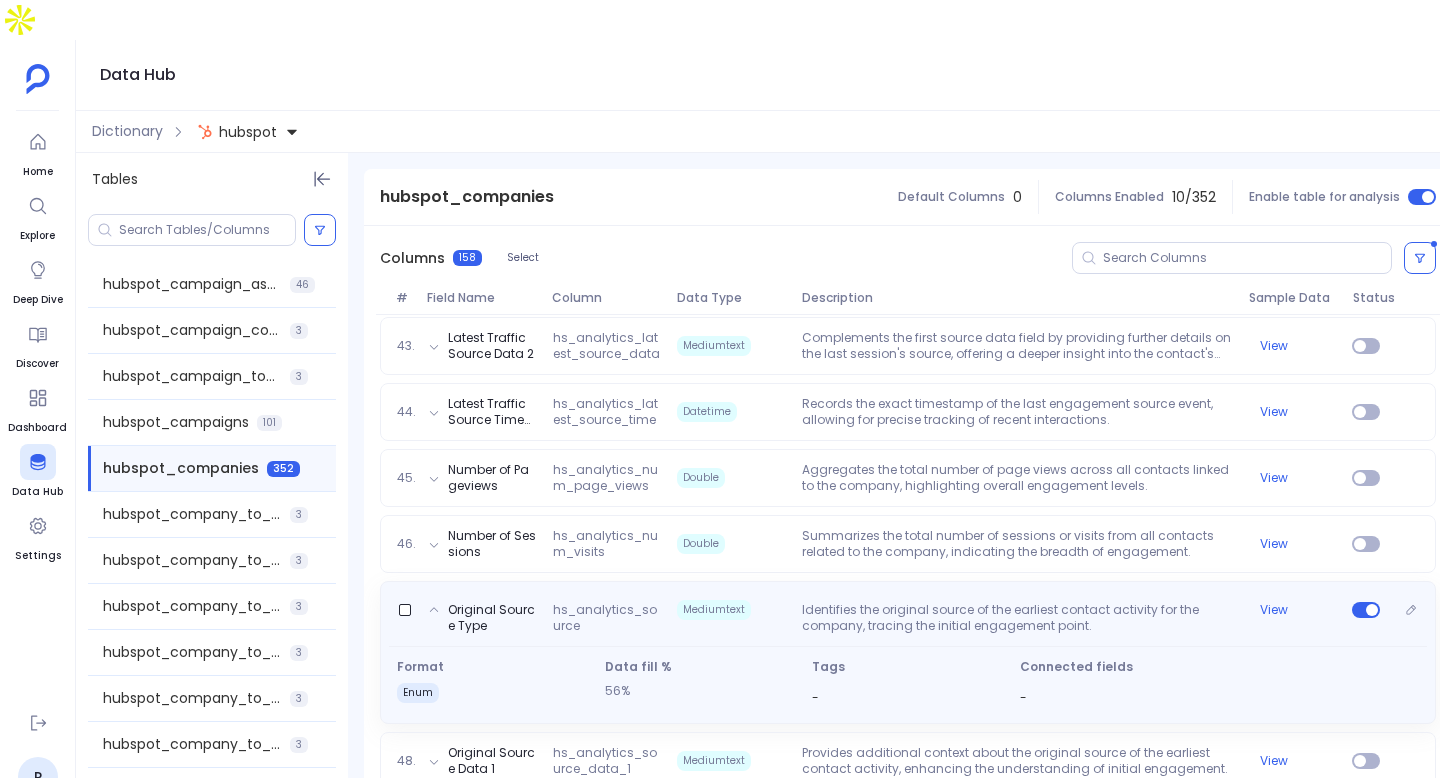 scroll, scrollTop: 3165, scrollLeft: 0, axis: vertical 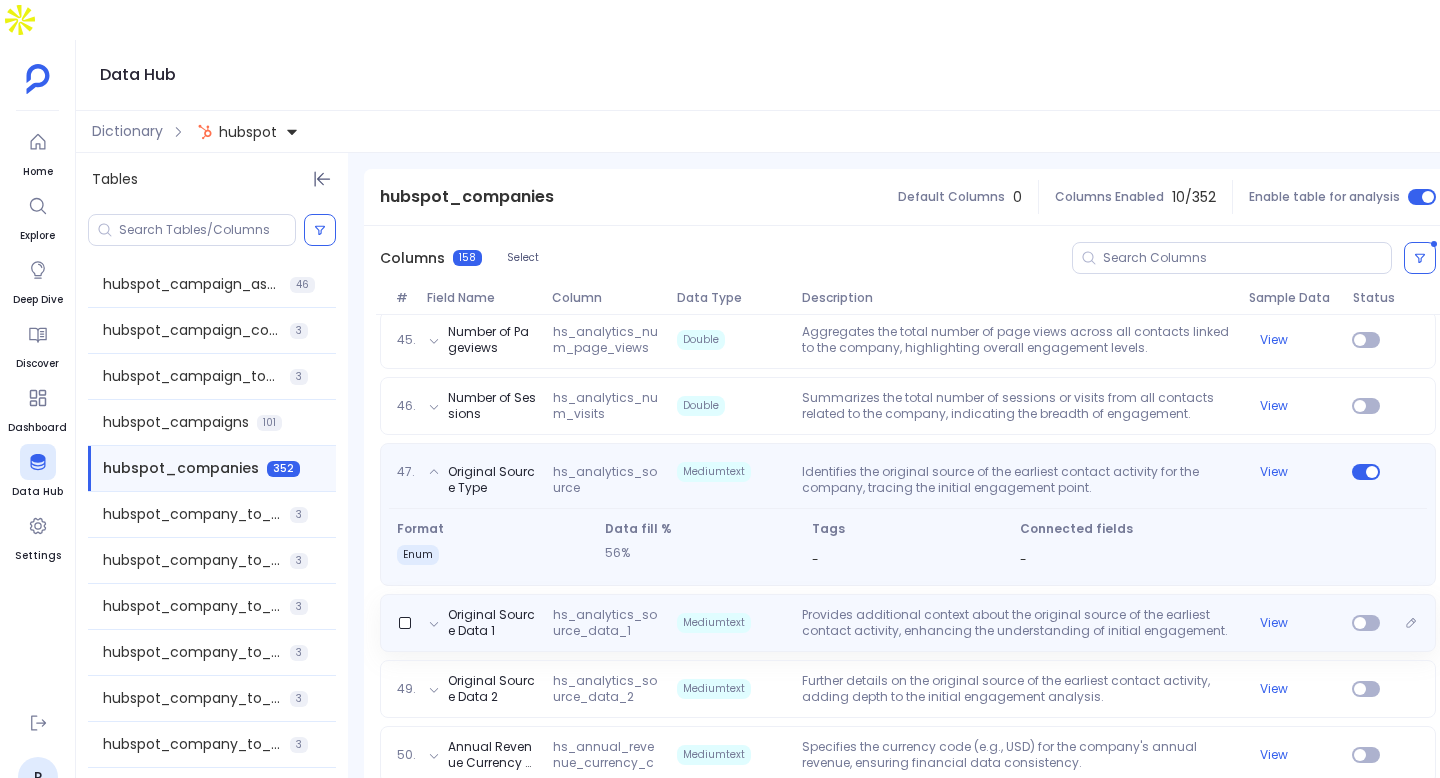 click on "Provides additional context about the original source of the earliest contact activity, enhancing the understanding of initial engagement." at bounding box center (1017, 623) 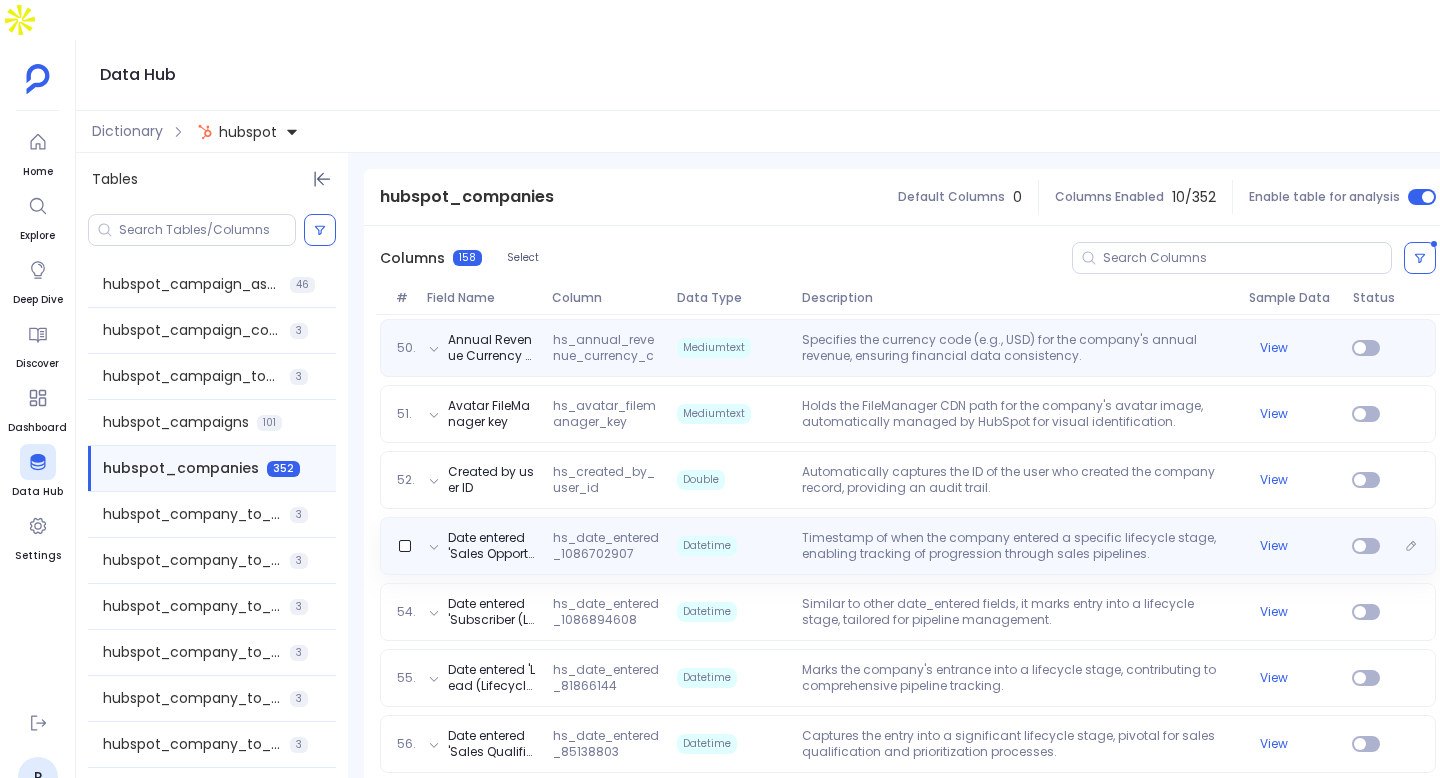 scroll, scrollTop: 3574, scrollLeft: 0, axis: vertical 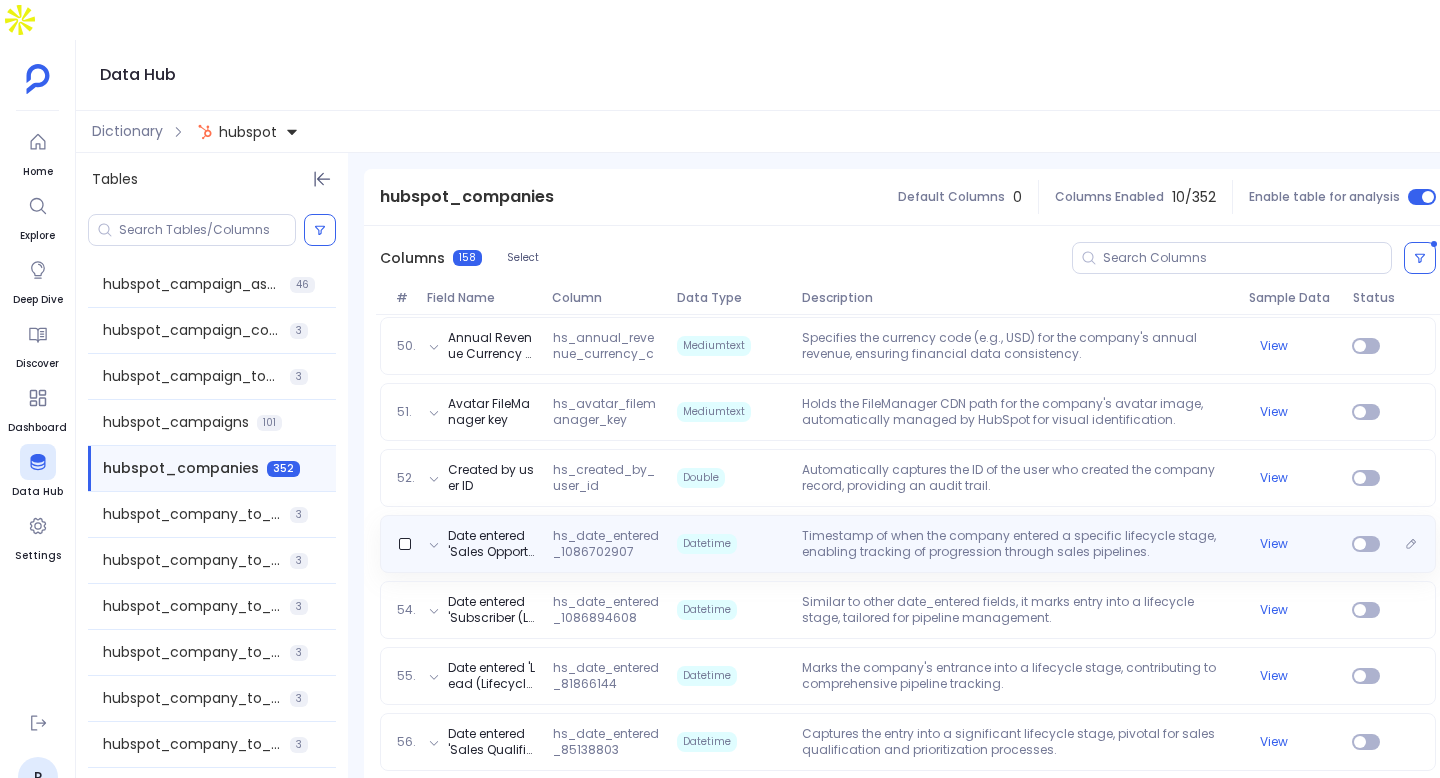 click on "Timestamp of when the company entered a specific lifecycle stage, enabling tracking of progression through sales pipelines." at bounding box center [1017, 544] 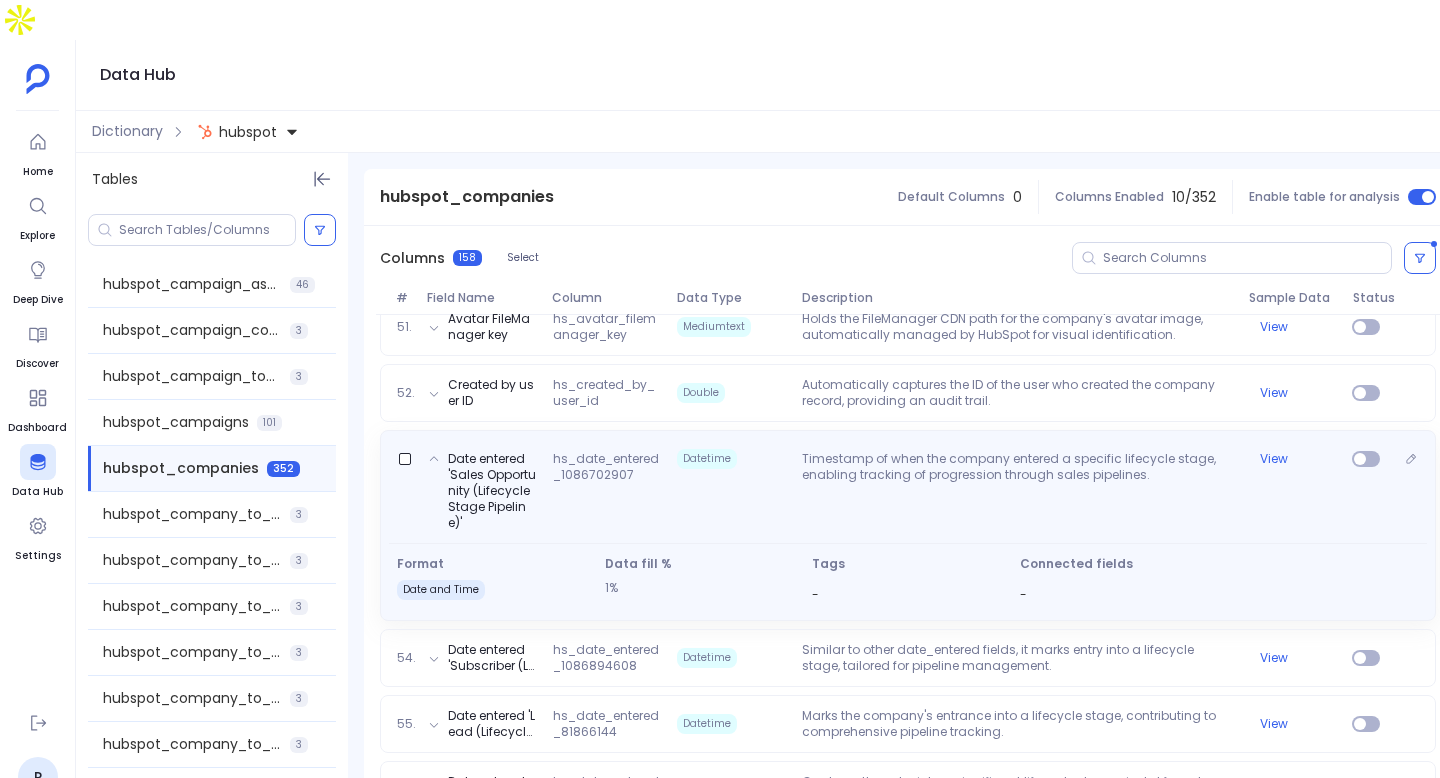 scroll, scrollTop: 3646, scrollLeft: 0, axis: vertical 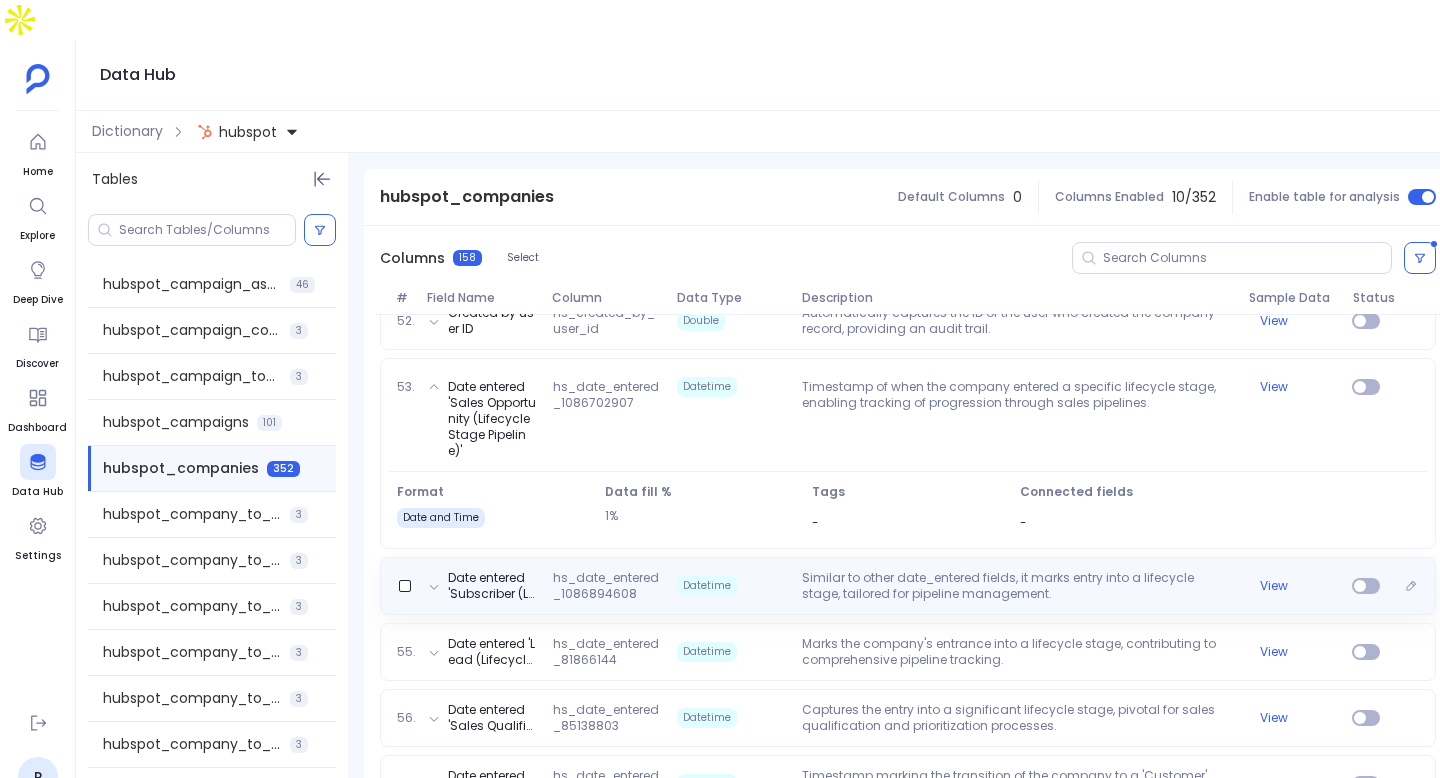 click on "Similar to other date_entered fields, it marks entry into a lifecycle stage, tailored for pipeline management." at bounding box center (1017, 586) 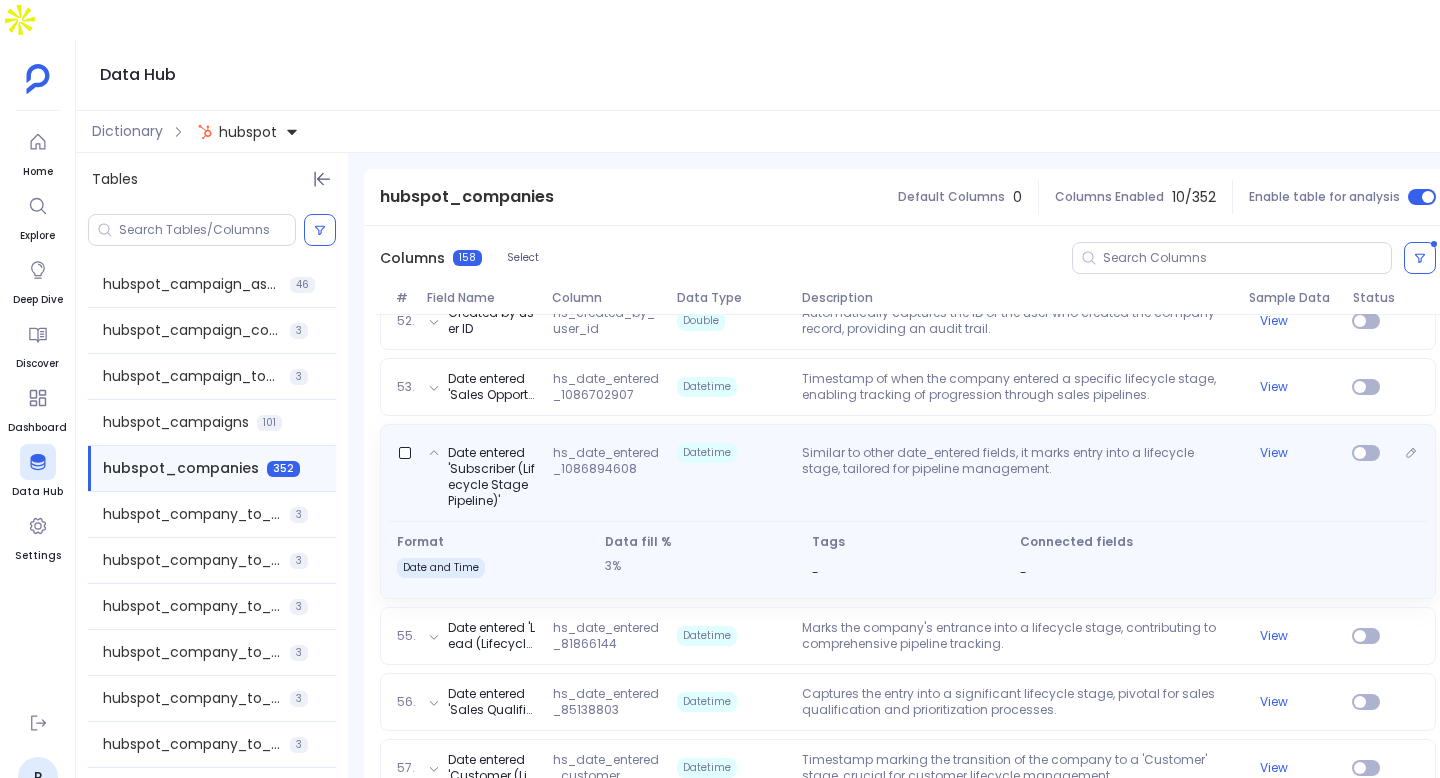 scroll, scrollTop: 3704, scrollLeft: 0, axis: vertical 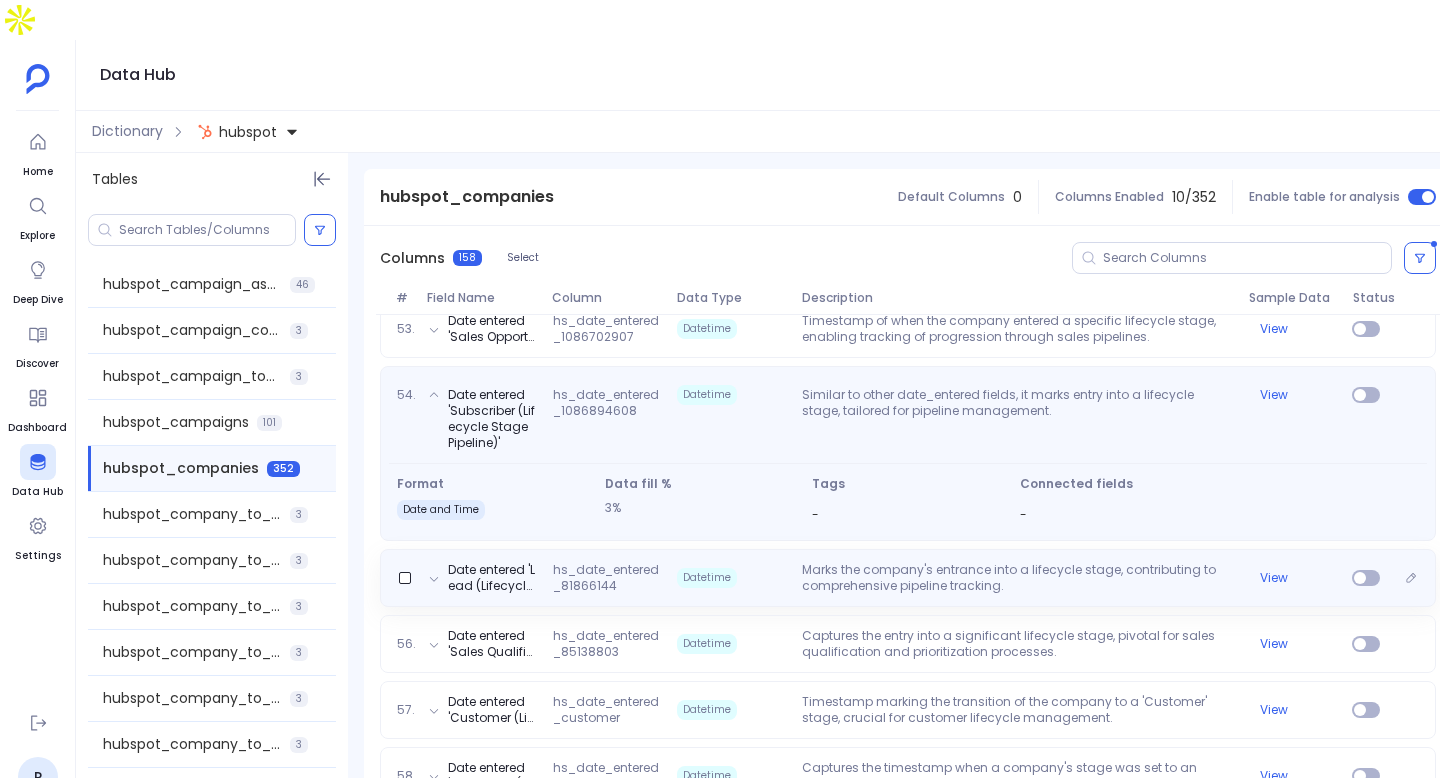 click on "Marks the company's entrance into a lifecycle stage, contributing to comprehensive pipeline tracking." at bounding box center (1017, 578) 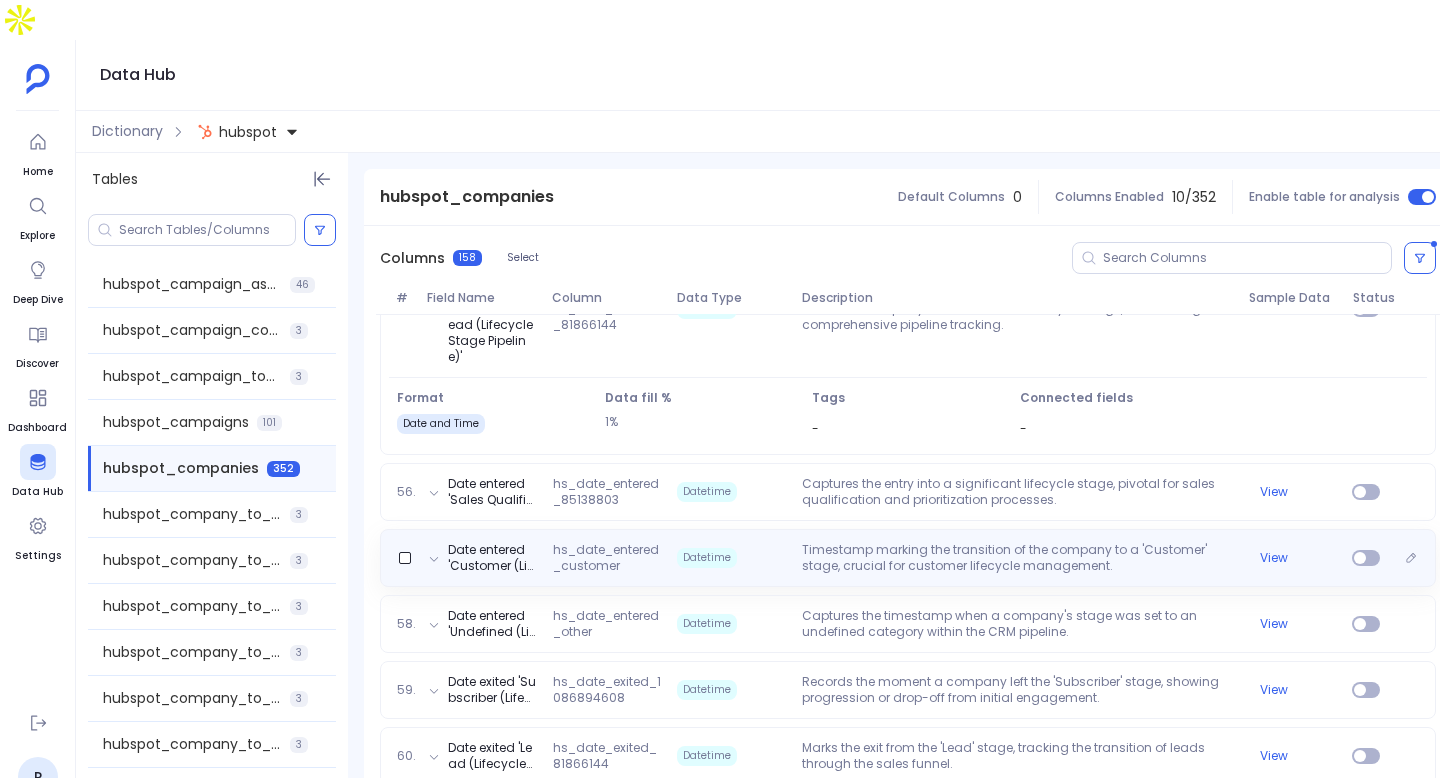 scroll, scrollTop: 3861, scrollLeft: 0, axis: vertical 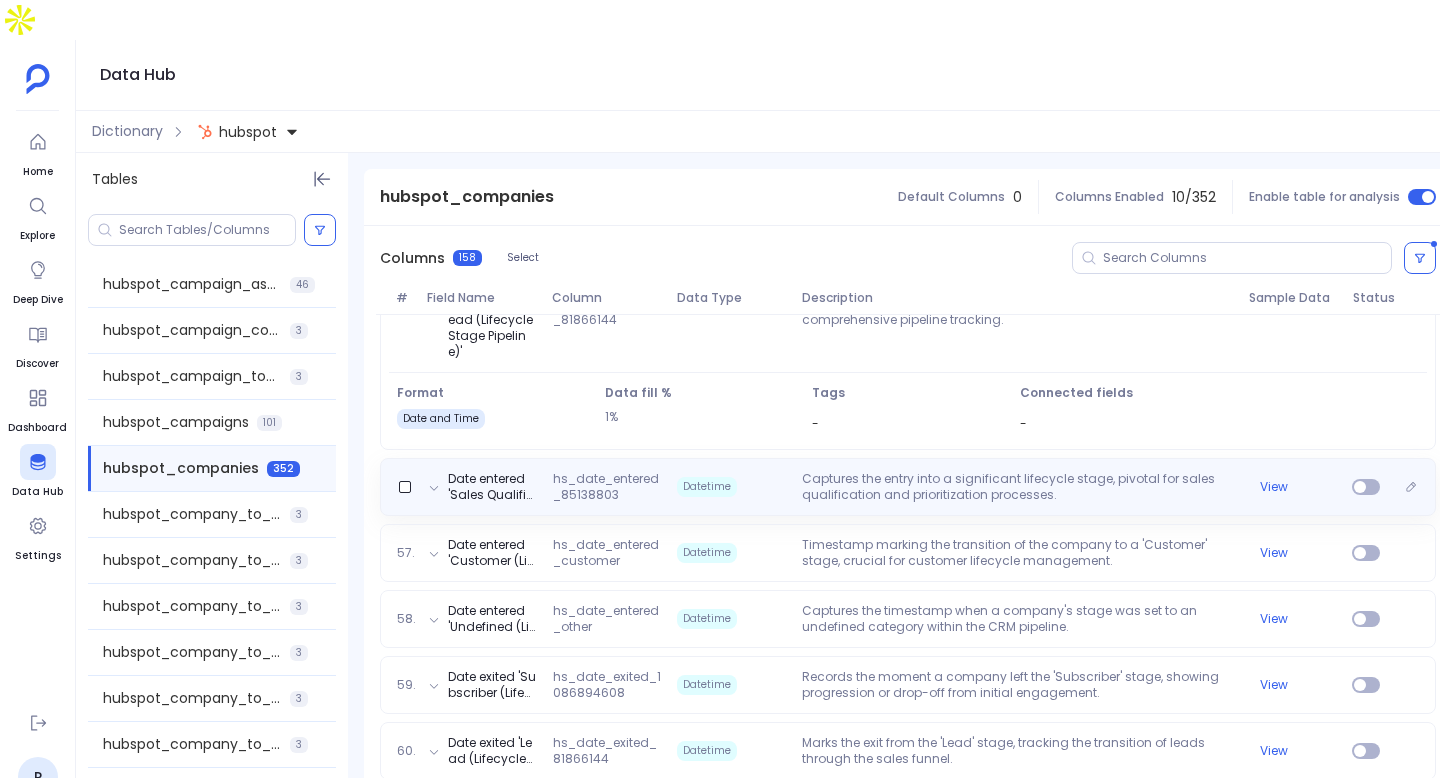 click on "Date entered 'Sales Qualified Lead (Lifecycle Stage Pipeline)' hs_date_entered_85138803 Datetime Captures the entry into a significant lifecycle stage, pivotal for sales qualification and prioritization processes. View" at bounding box center [908, 487] 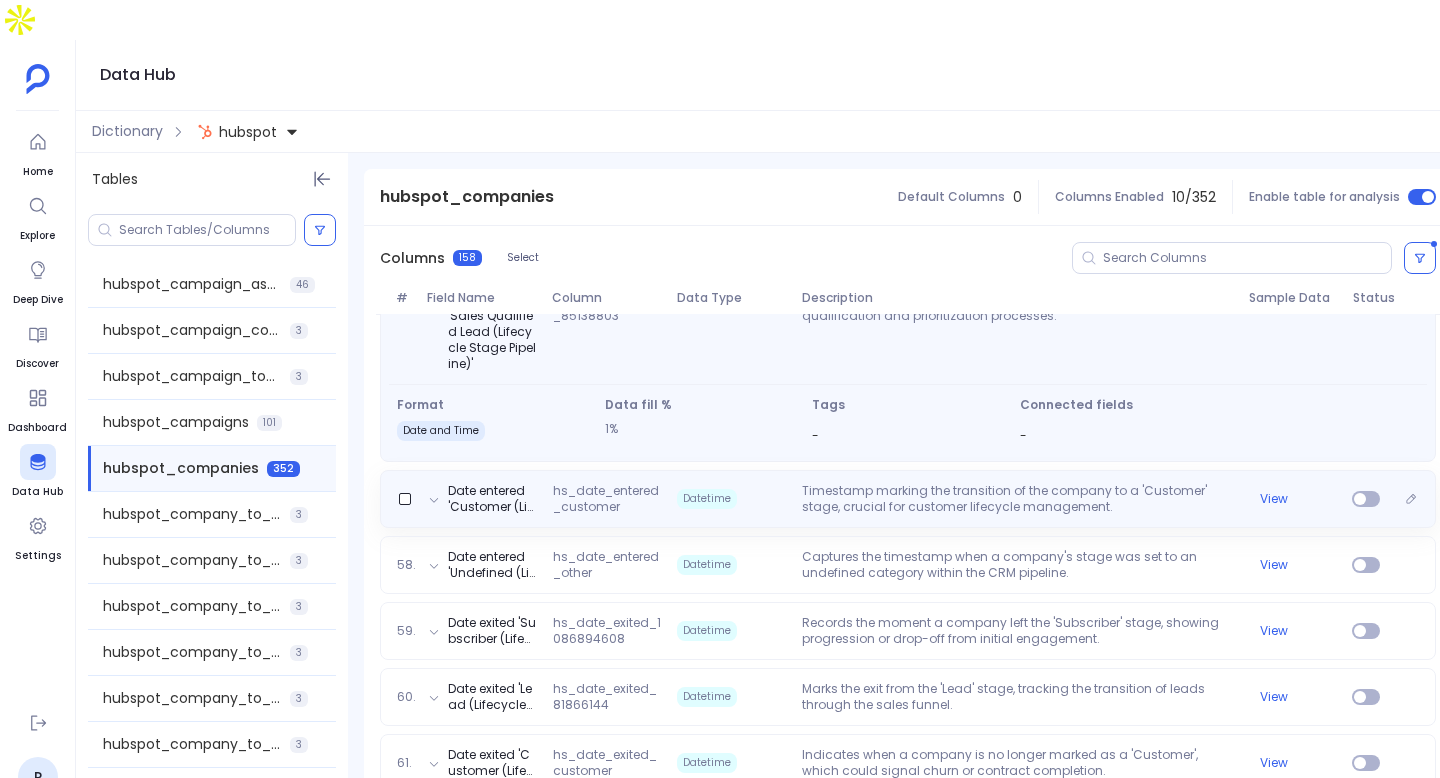 click on "Timestamp marking the transition of the company to a 'Customer' stage, crucial for customer lifecycle management." at bounding box center (1017, 499) 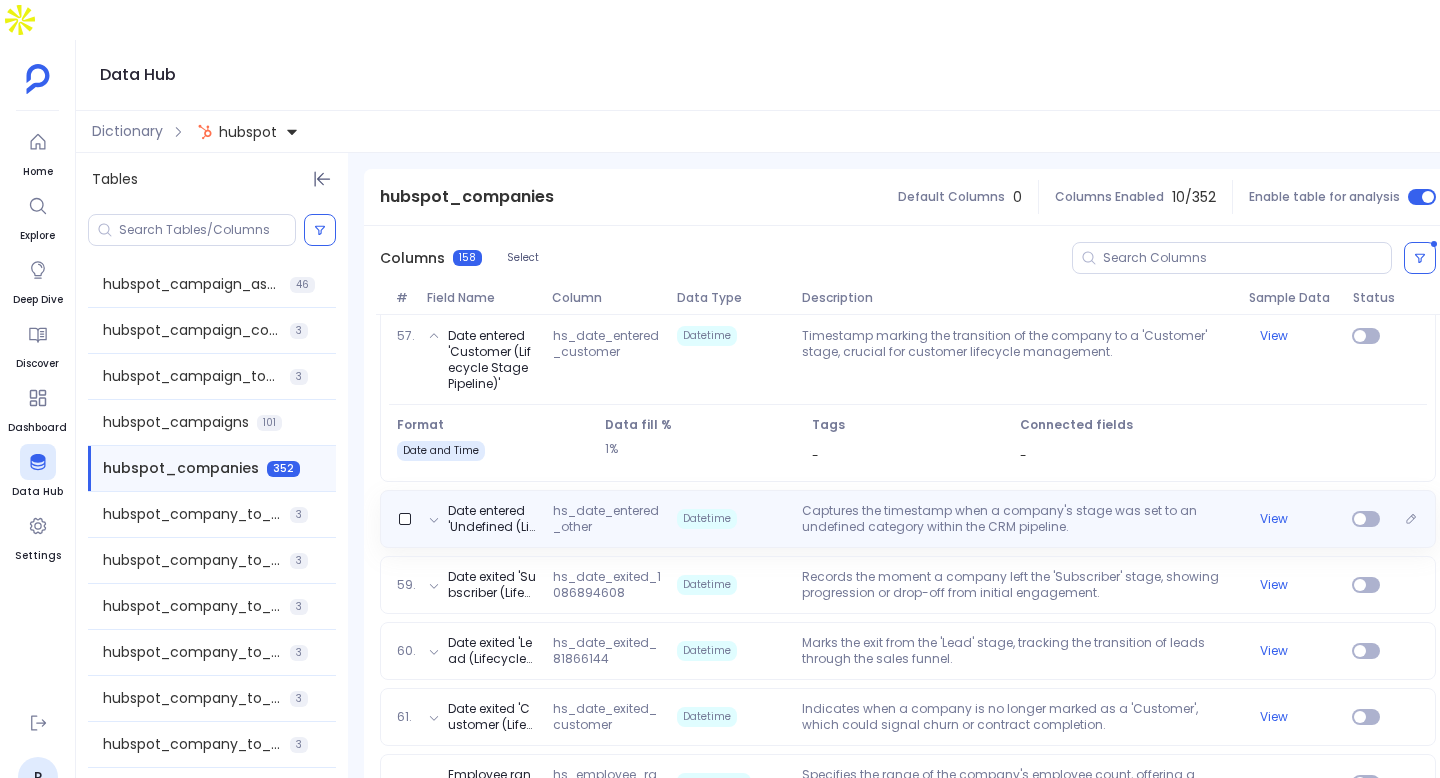click on "Captures the timestamp when a company's stage was set to an undefined category within the CRM pipeline." at bounding box center (1017, 519) 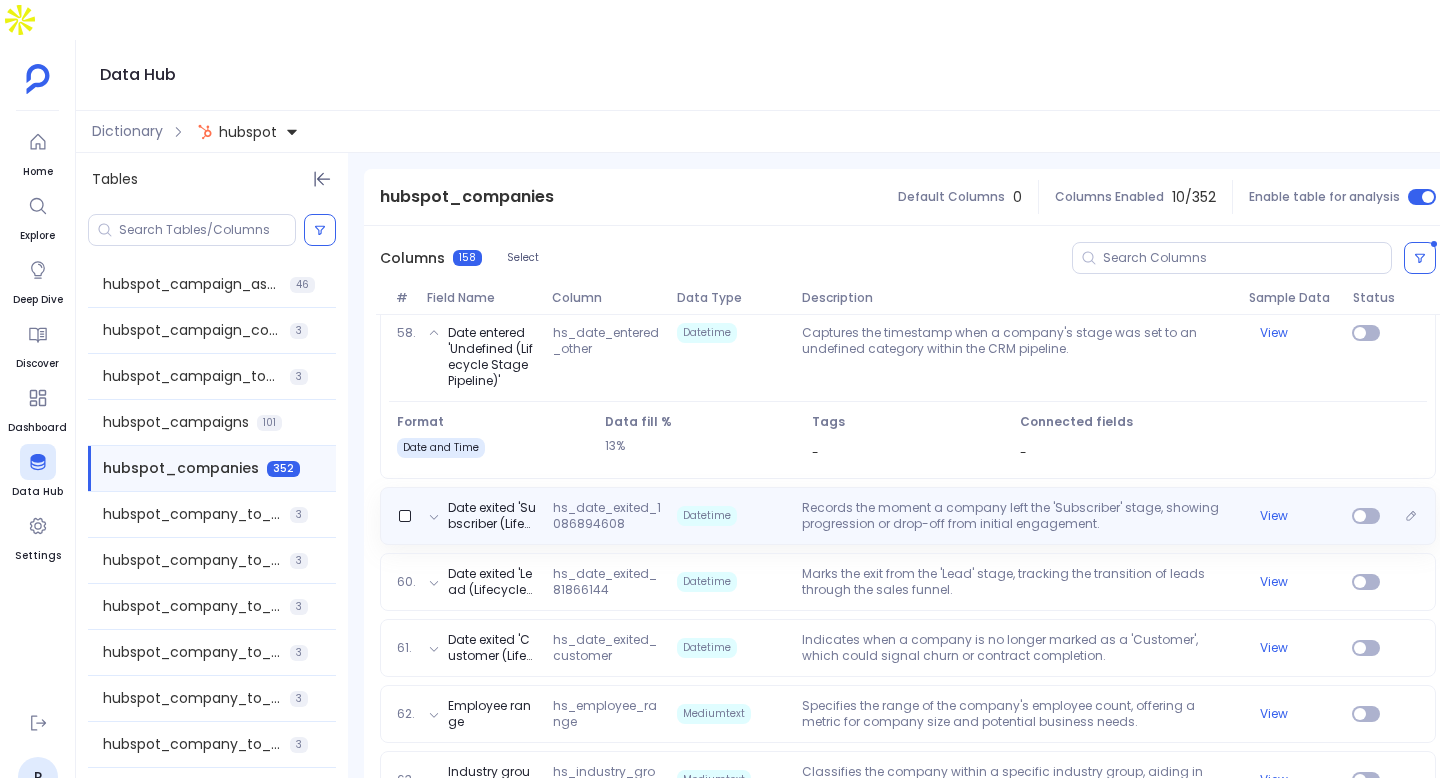 click on "Records the moment a company left the 'Subscriber' stage, showing progression or drop-off from initial engagement." at bounding box center (1017, 516) 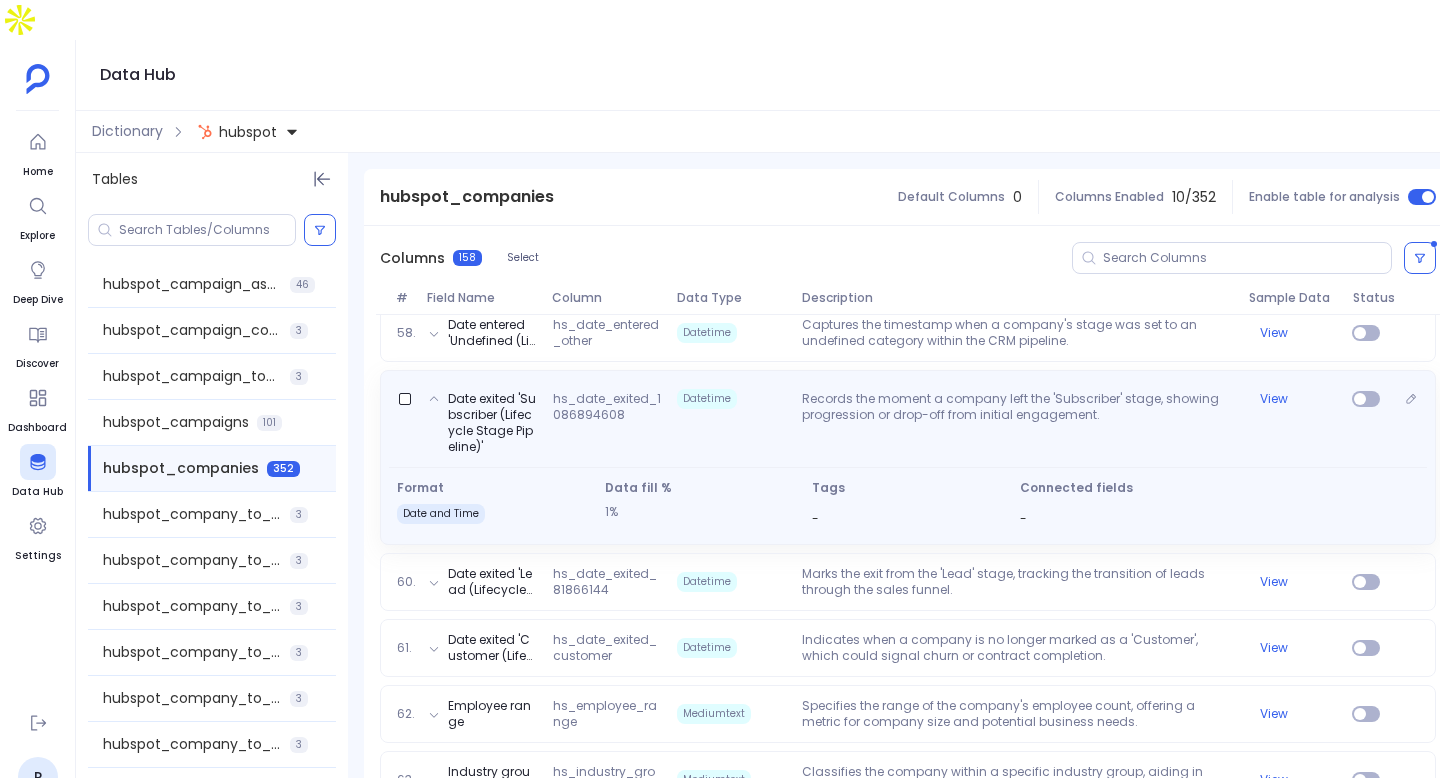 scroll, scrollTop: 4107, scrollLeft: 0, axis: vertical 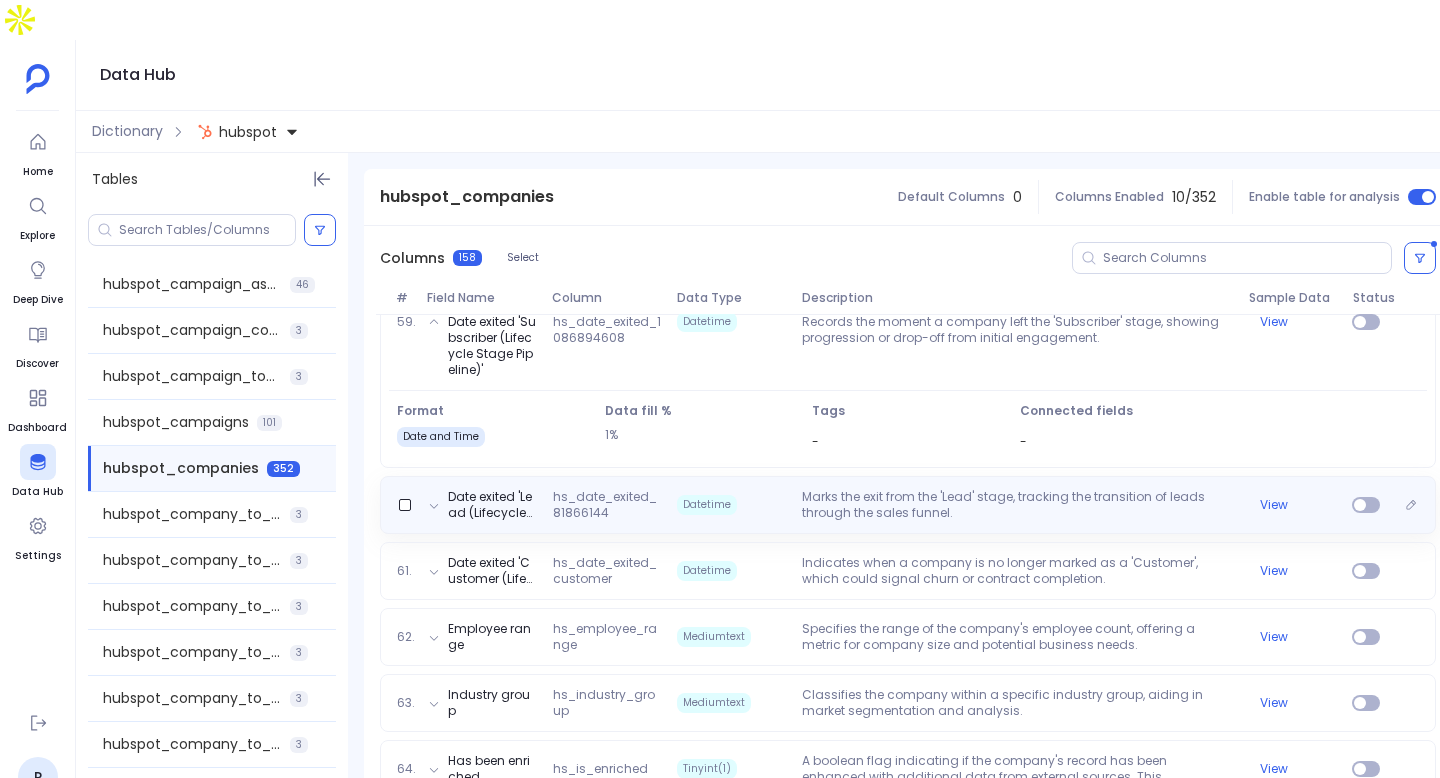 click on "Marks the exit from the 'Lead' stage, tracking the transition of leads through the sales funnel." at bounding box center [1017, 505] 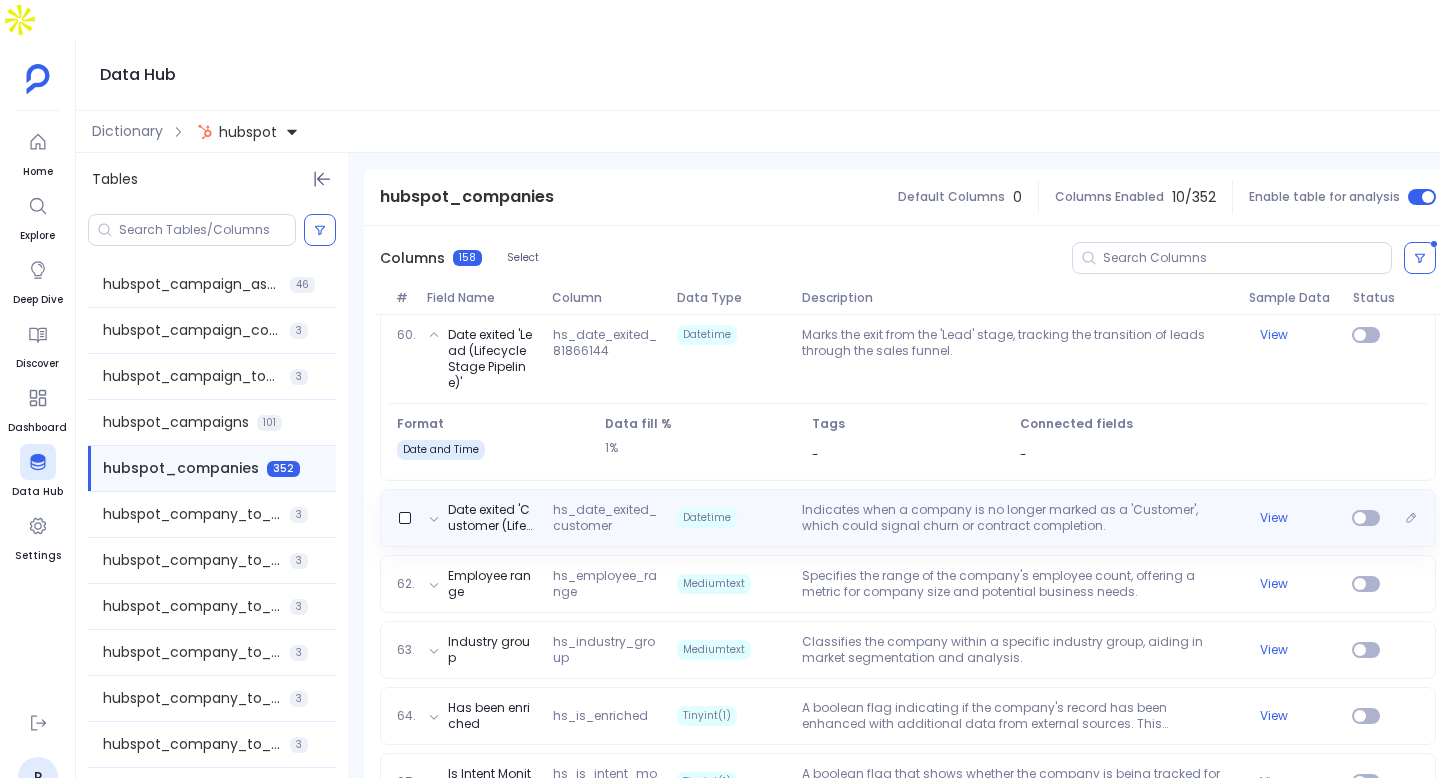 scroll, scrollTop: 4167, scrollLeft: 0, axis: vertical 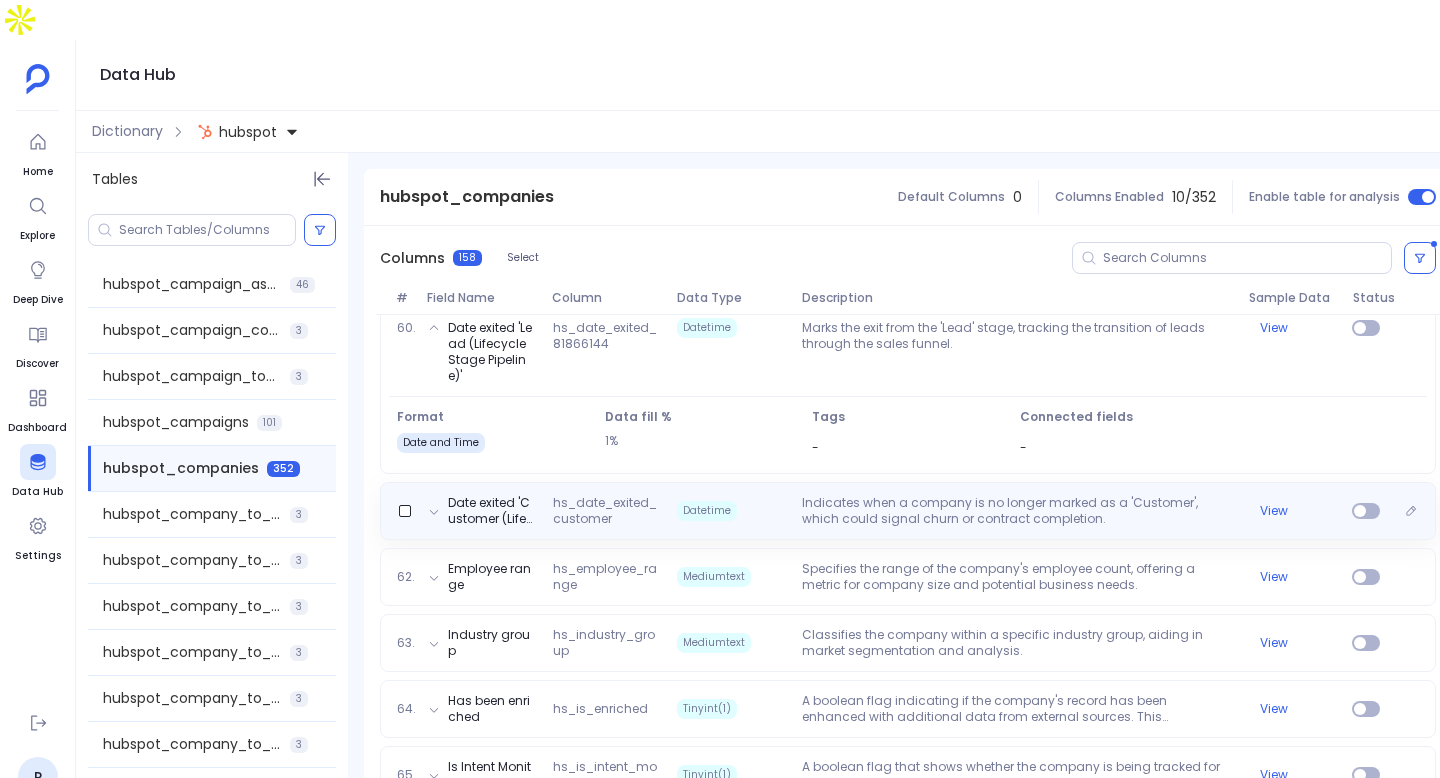 click on "Date exited 'Customer (Lifecycle Stage Pipeline)' hs_date_exited_customer Datetime Indicates when a company is no longer marked as a 'Customer', which could signal churn or contract completion. View" at bounding box center (908, 511) 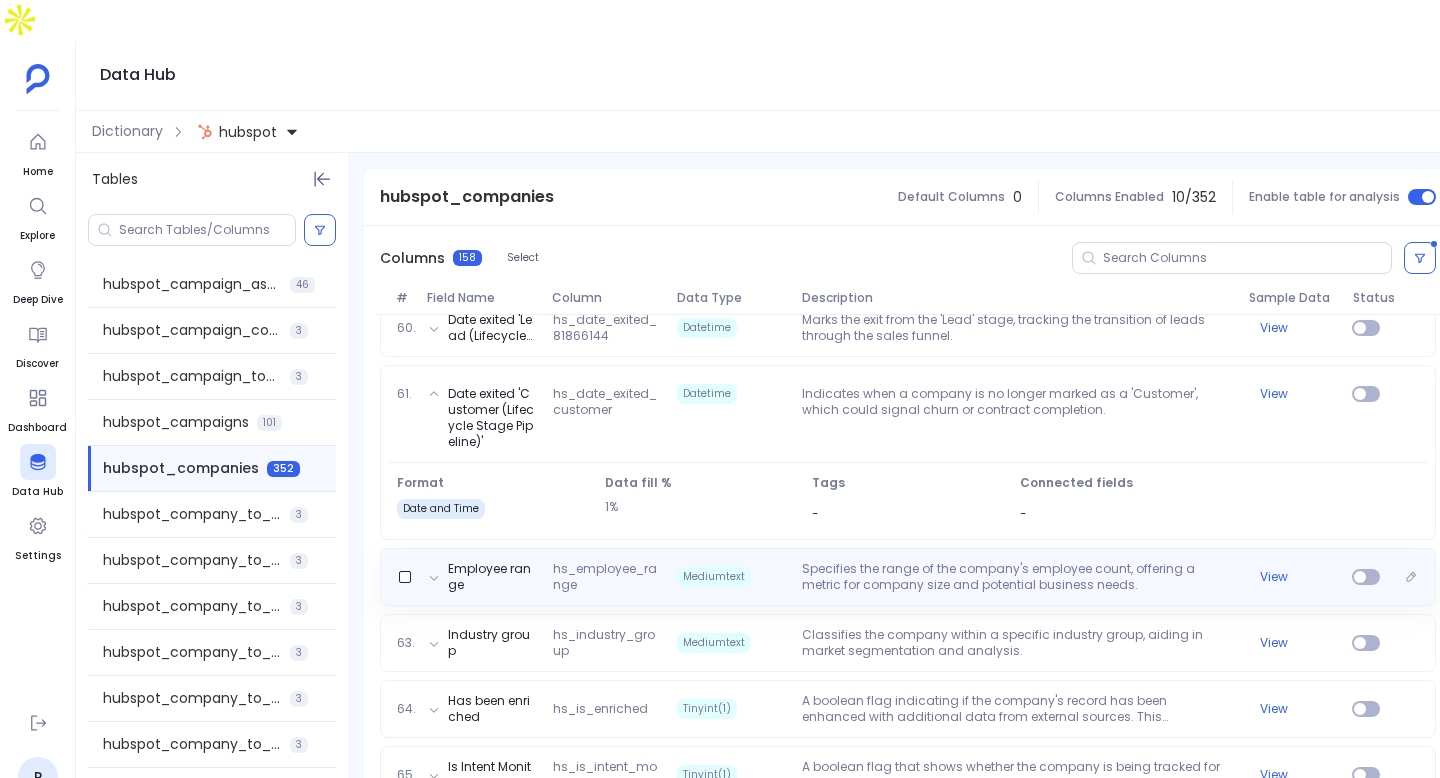 click on "Specifies the range of the company's employee count, offering a metric for company size and potential business needs." at bounding box center (1017, 577) 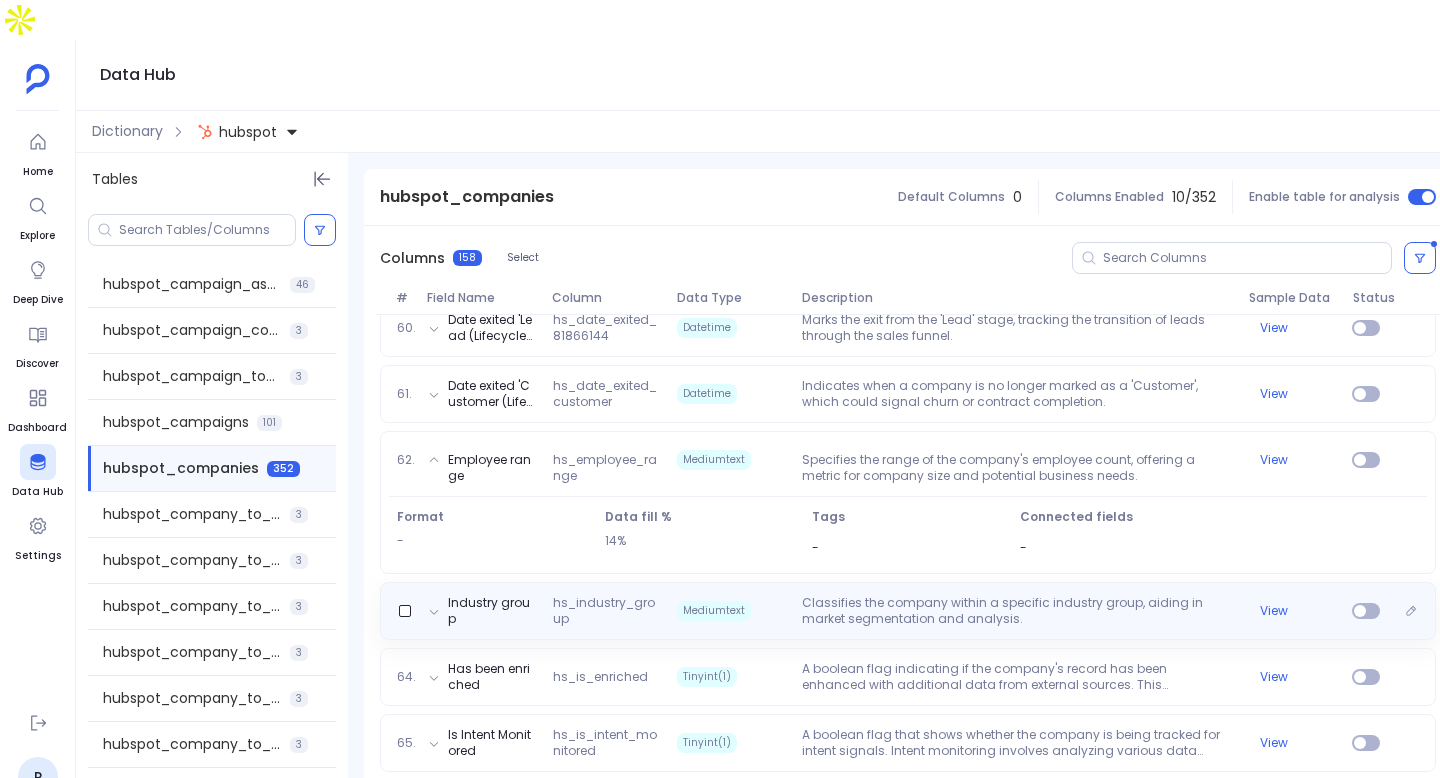 click on "Classifies the company within a specific industry group, aiding in market segmentation and analysis." at bounding box center [1017, 611] 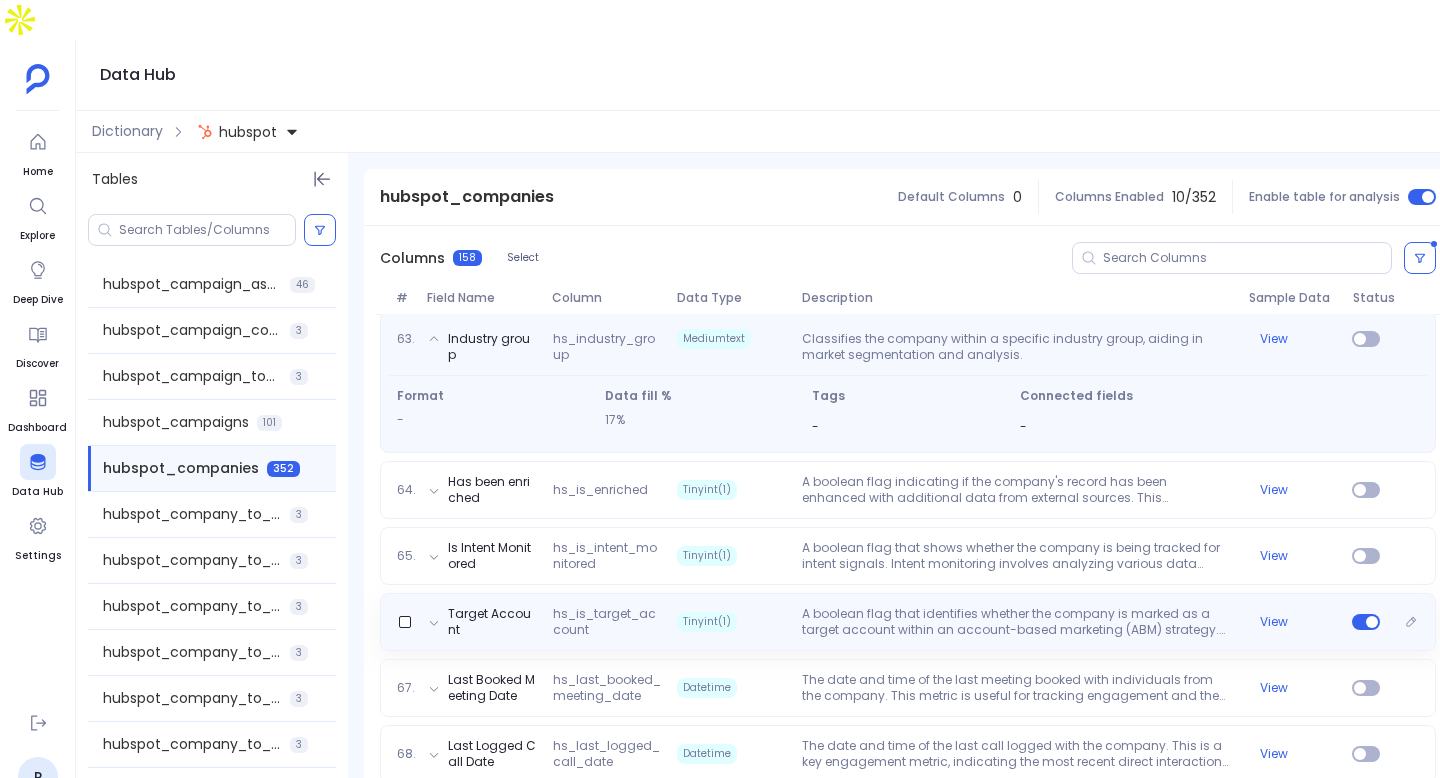 scroll, scrollTop: 4373, scrollLeft: 0, axis: vertical 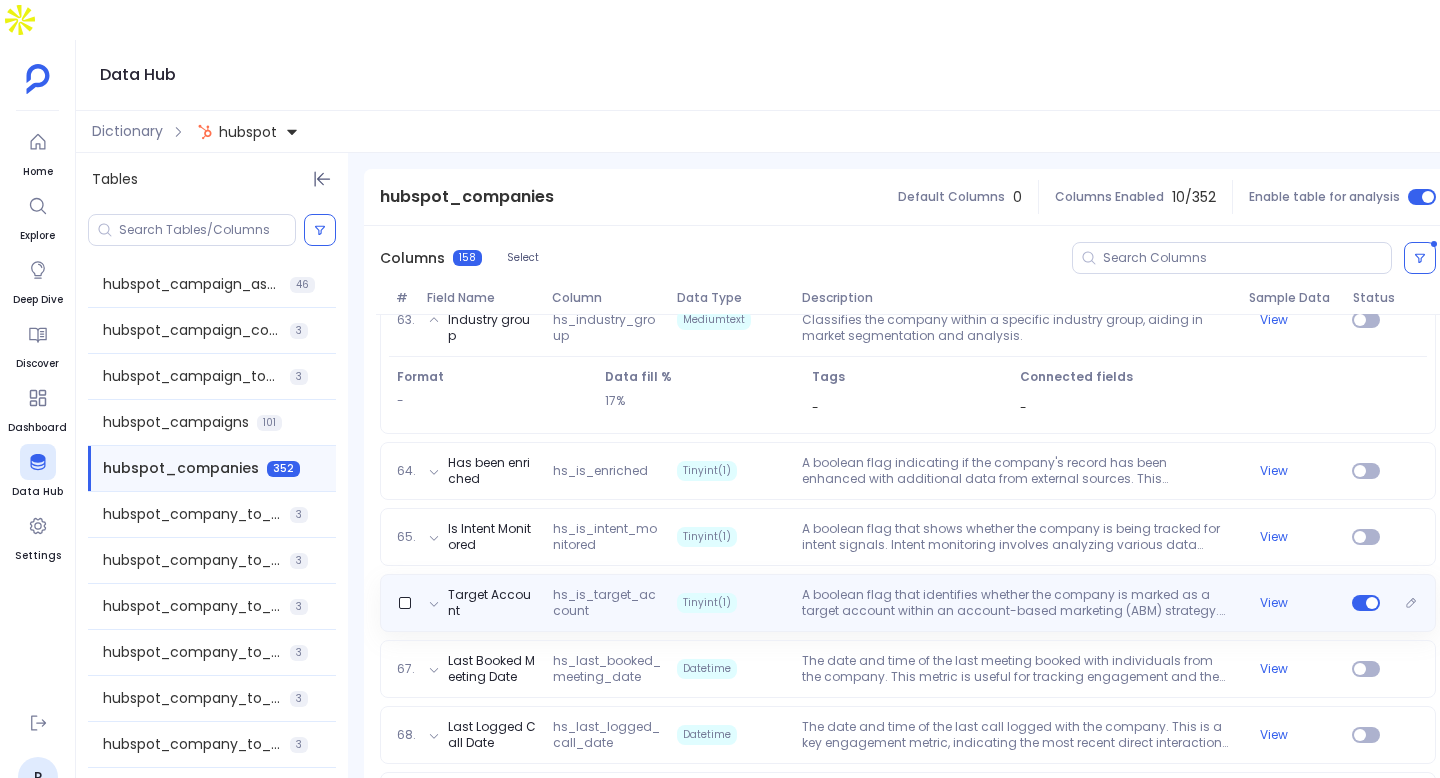 click on "A boolean flag that identifies whether the company is marked as a target account within an account-based marketing (ABM) strategy. Target accounts are companies that have been identified as high-value prospects, warranting customized marketing and sales approaches." at bounding box center [1017, 603] 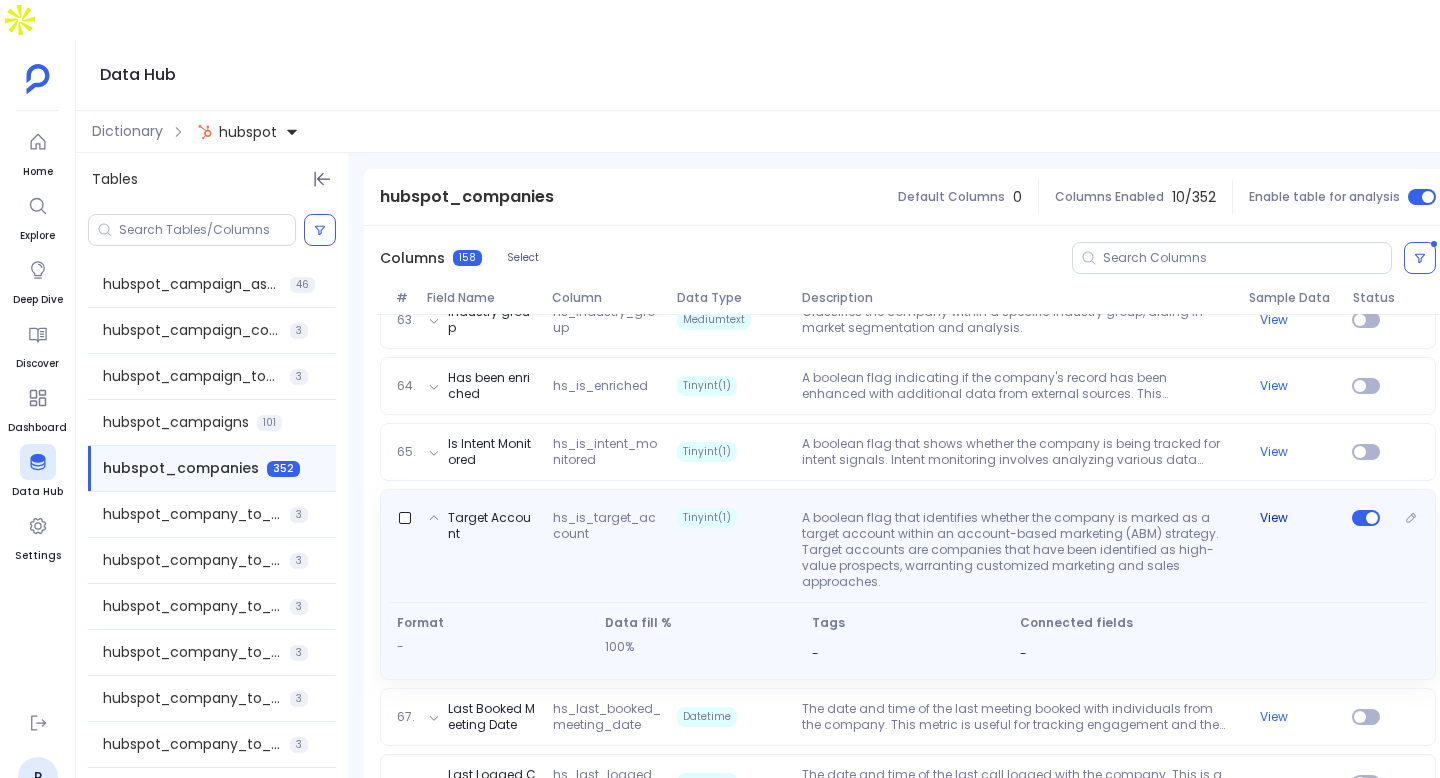 click on "View" at bounding box center [1274, 518] 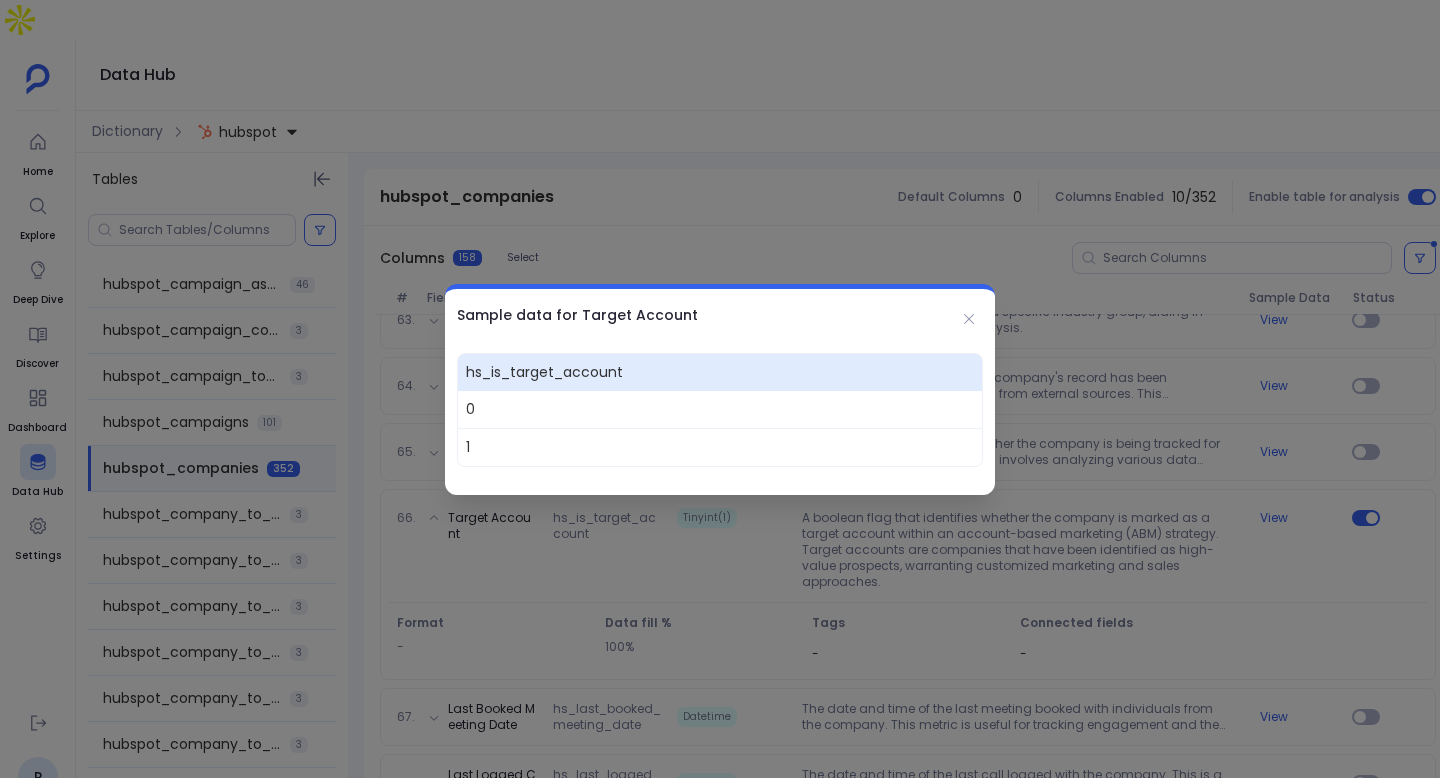 click on "Sample data for Target Account" at bounding box center [720, 315] 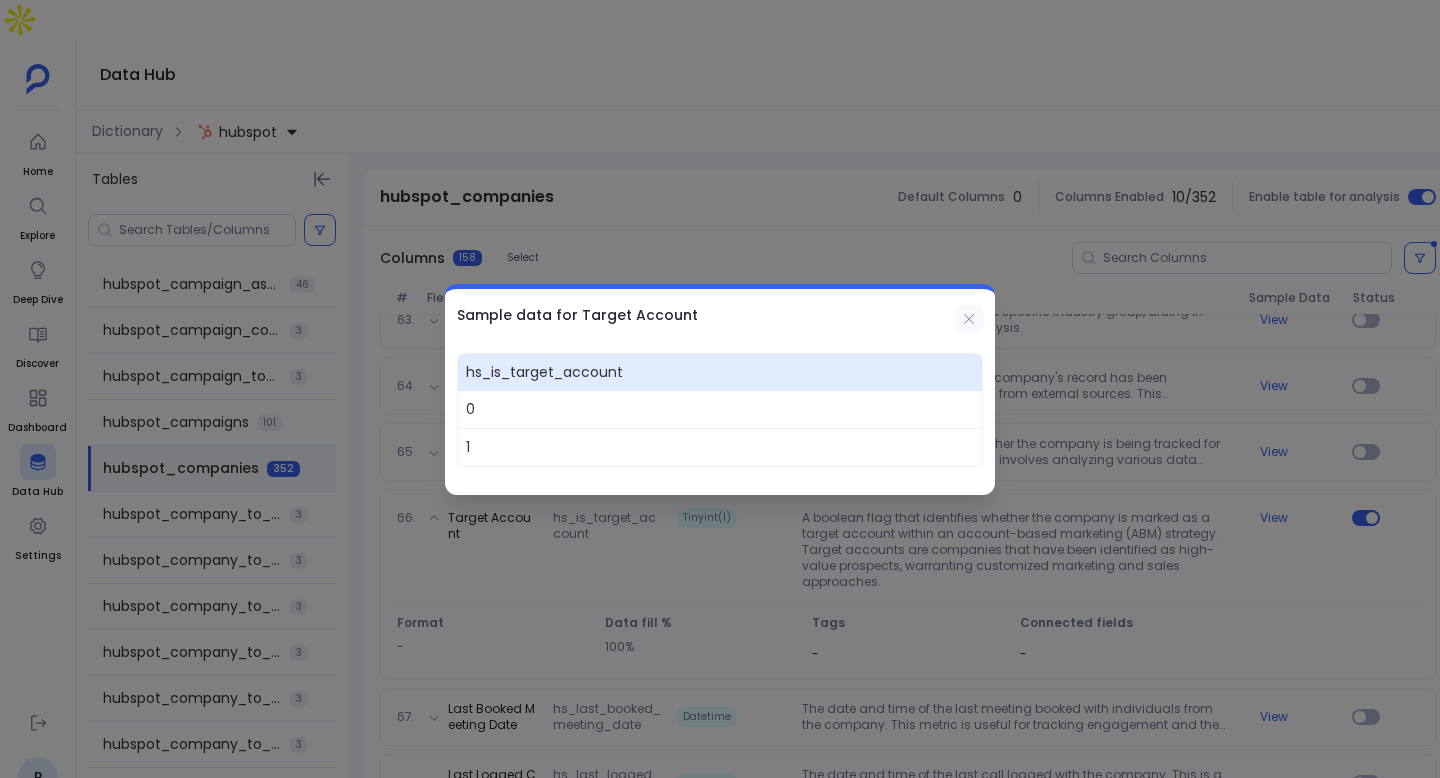 click 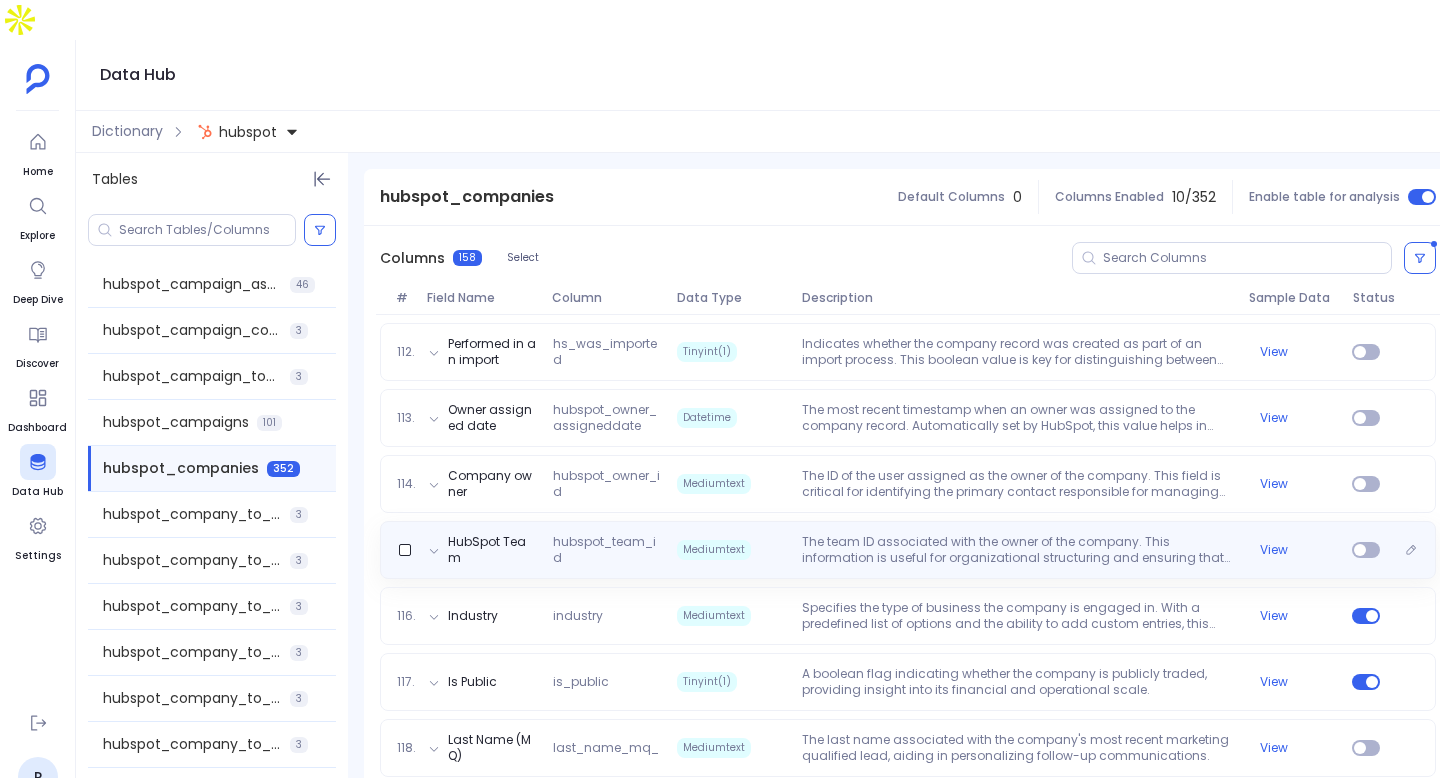 scroll, scrollTop: 7600, scrollLeft: 0, axis: vertical 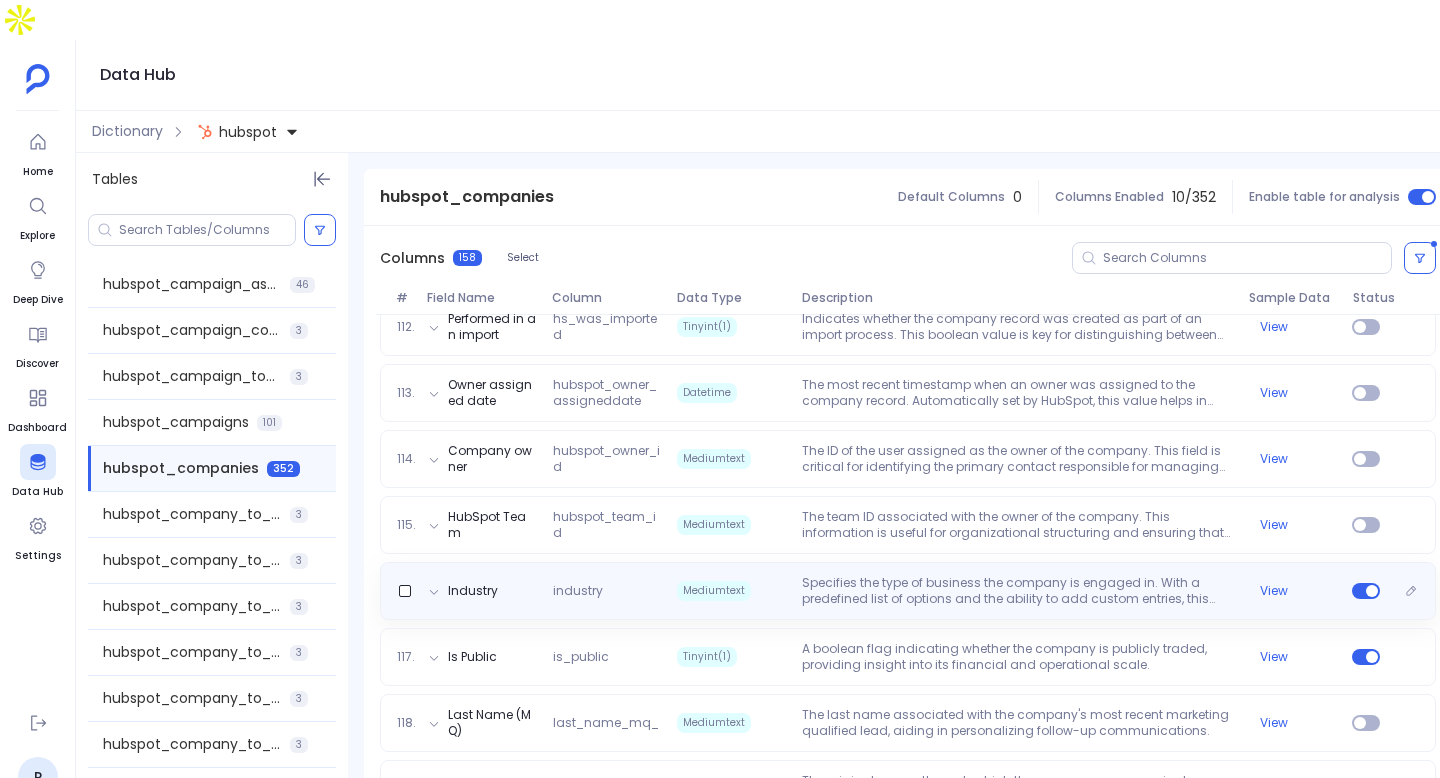 click on "Specifies the type of business the company is engaged in. With a predefined list of options and the ability to add custom entries, this field is essential for segmenting companies by industry for targeted marketing and sales strategies." at bounding box center [1017, 591] 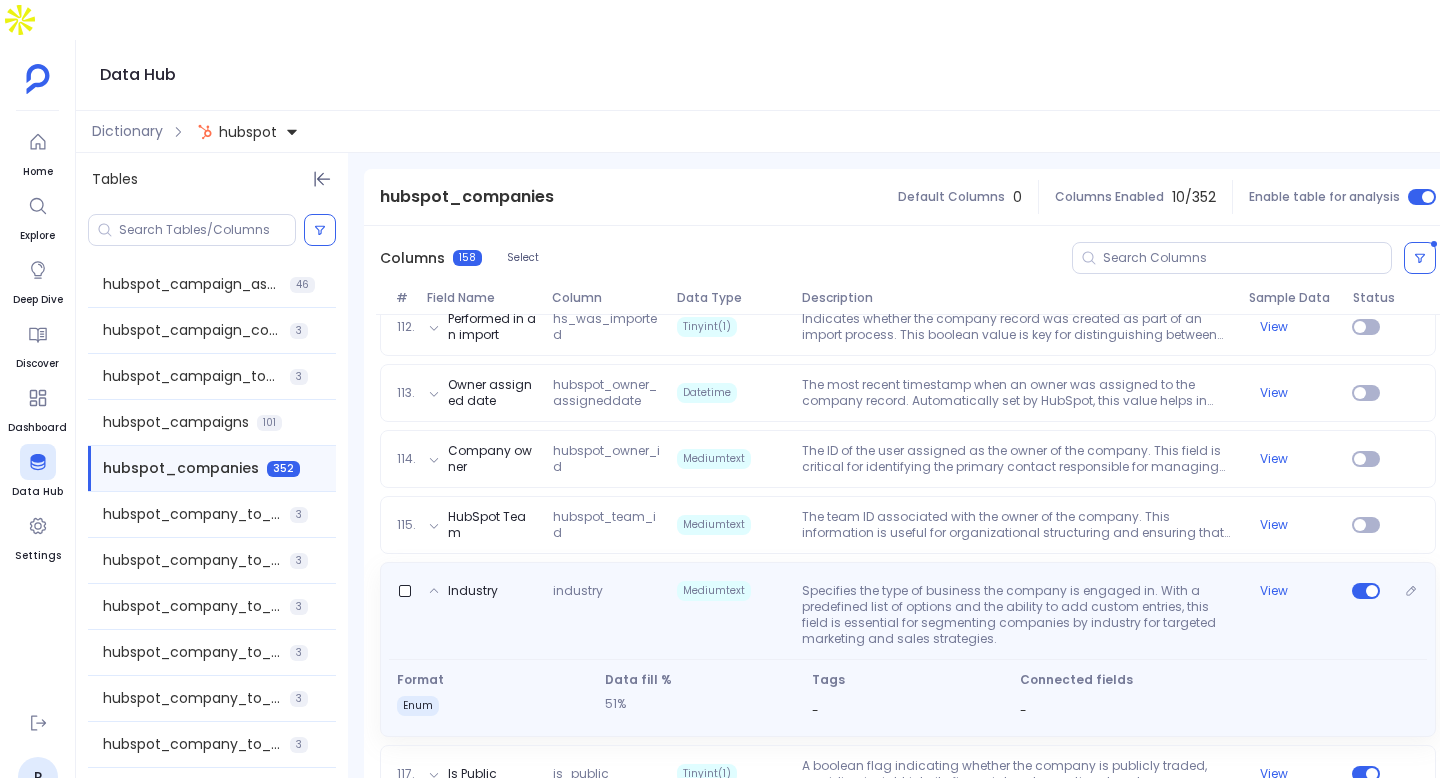 scroll, scrollTop: 7809, scrollLeft: 0, axis: vertical 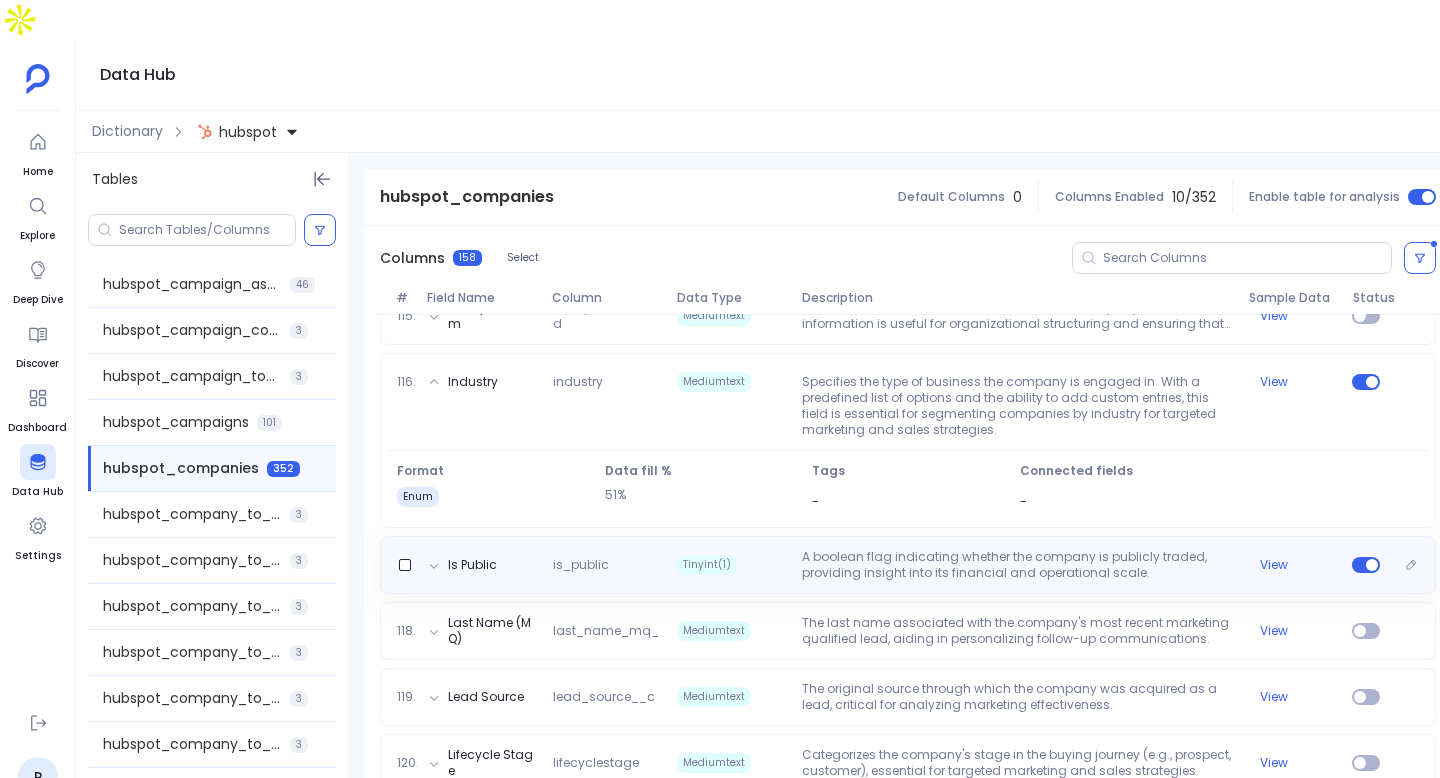 click on "A boolean flag indicating whether the company is publicly traded, providing insight into its financial and operational scale." at bounding box center [1017, 565] 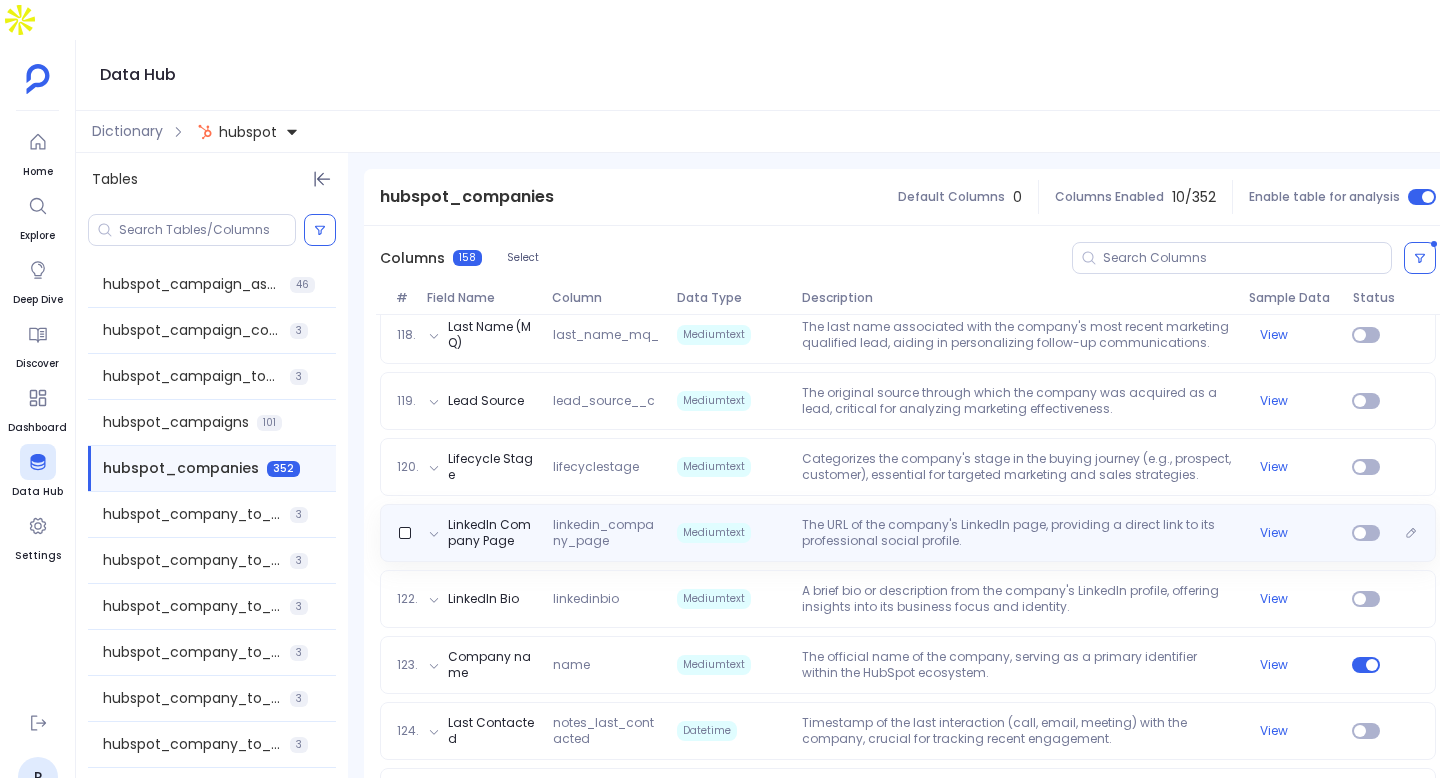 scroll, scrollTop: 8100, scrollLeft: 0, axis: vertical 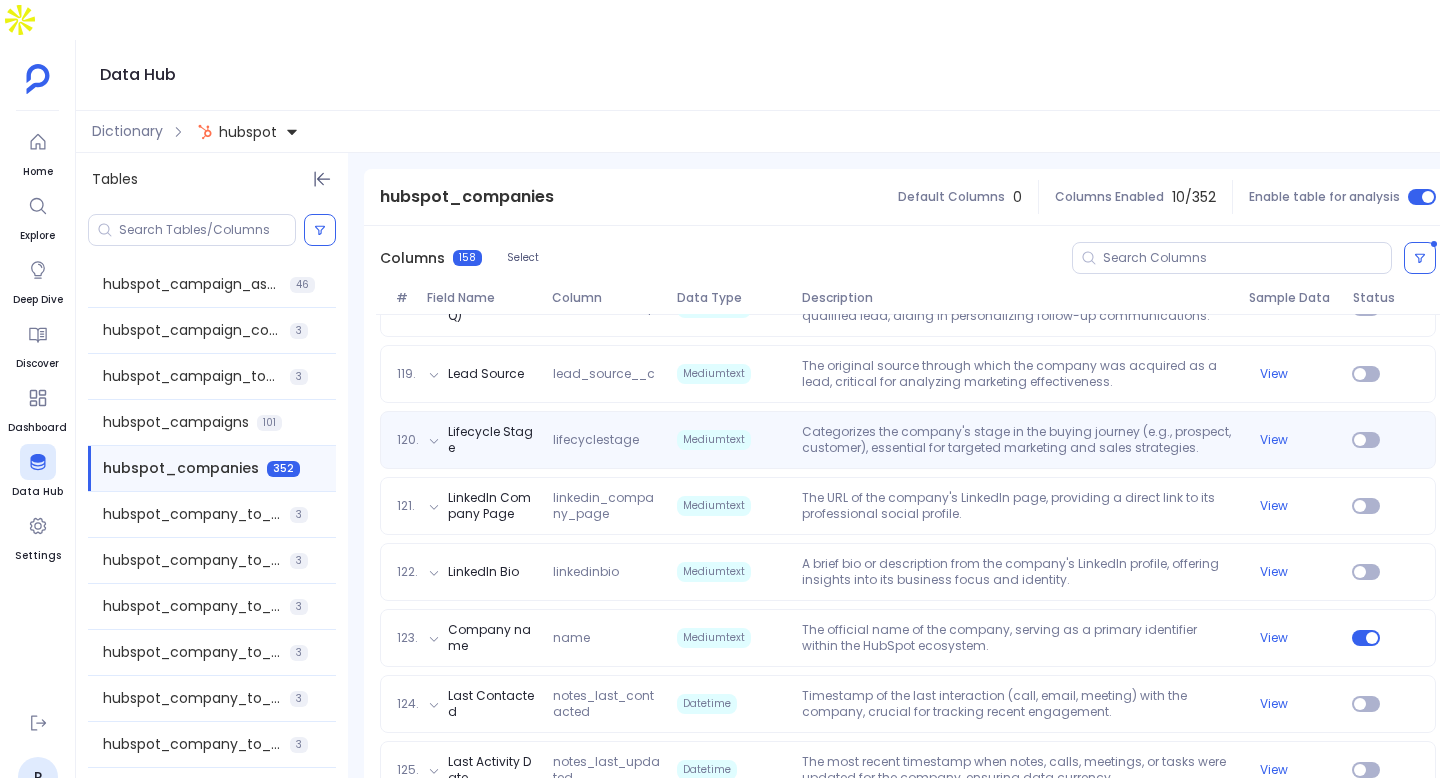 click on "120. Lifecycle Stage lifecyclestage Mediumtext Categorizes the company's stage in the buying journey (e.g., prospect, customer), essential for targeted marketing and sales strategies. View" at bounding box center (908, 440) 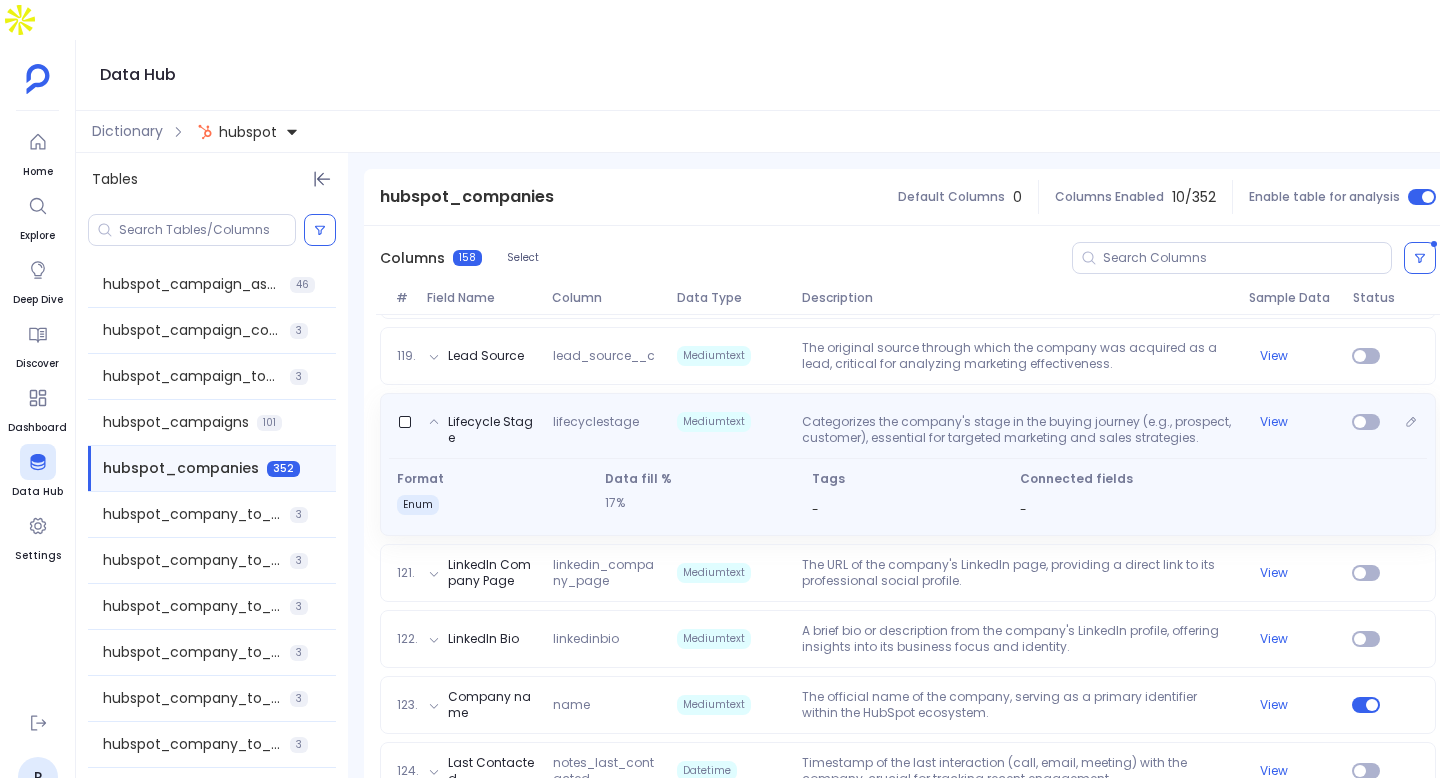 scroll, scrollTop: 7957, scrollLeft: 0, axis: vertical 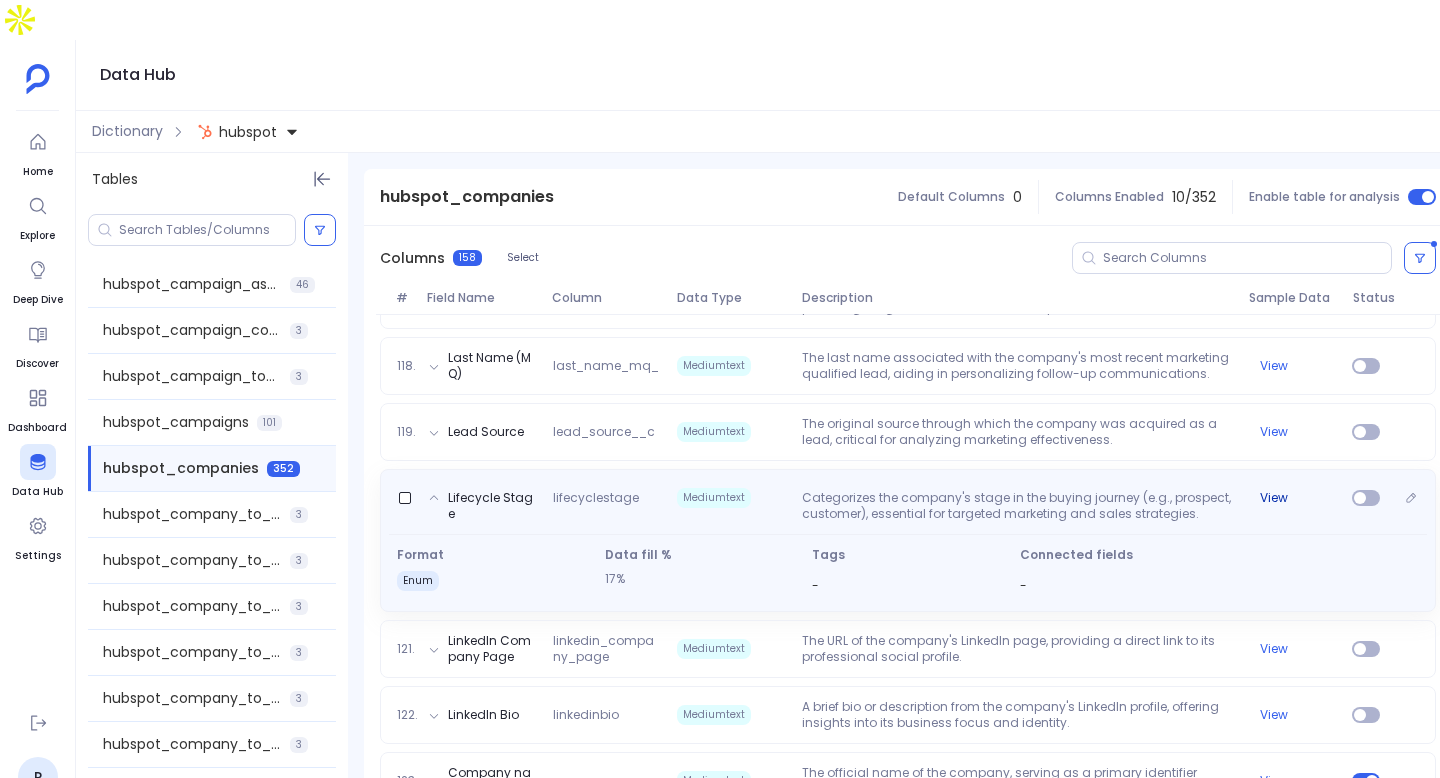 click on "View" at bounding box center (1274, 498) 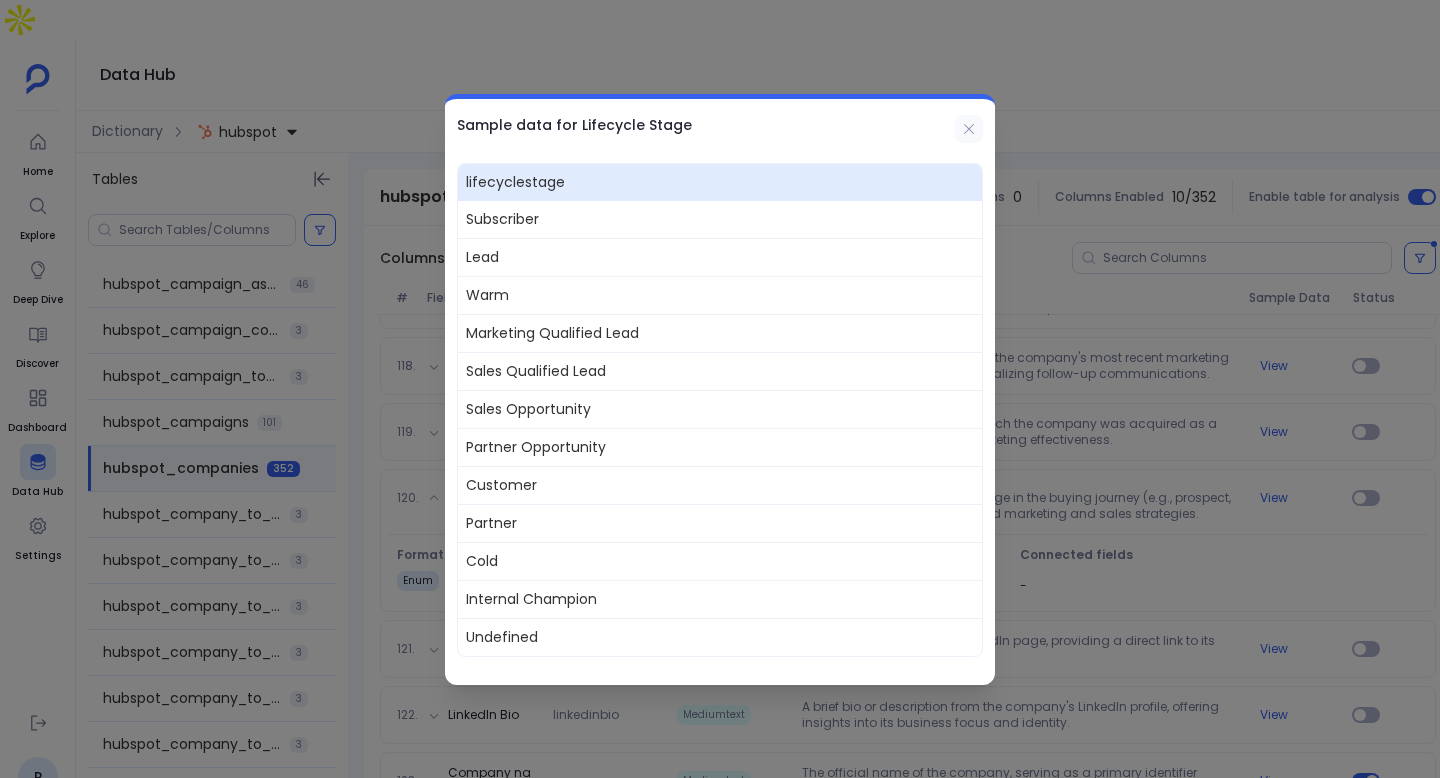click 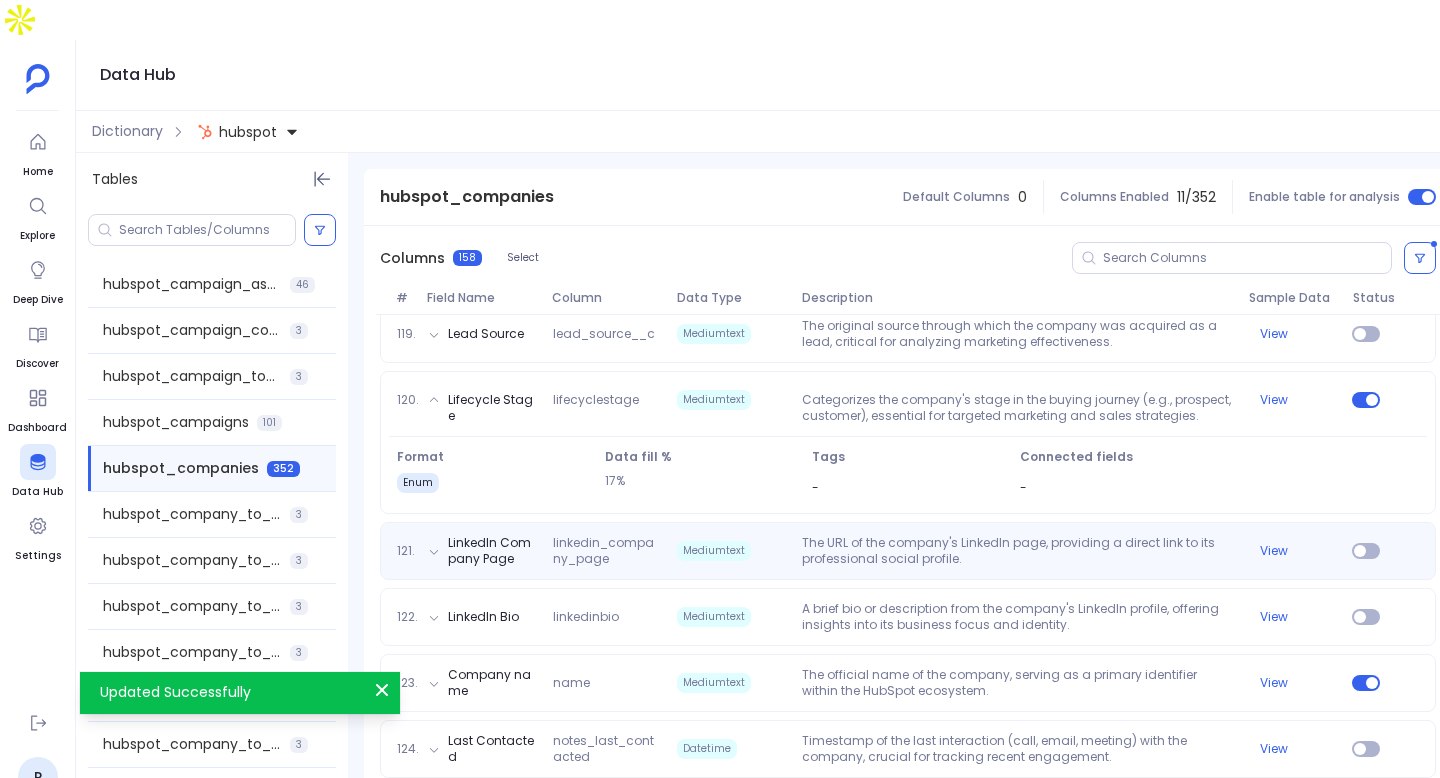 scroll, scrollTop: 8046, scrollLeft: 0, axis: vertical 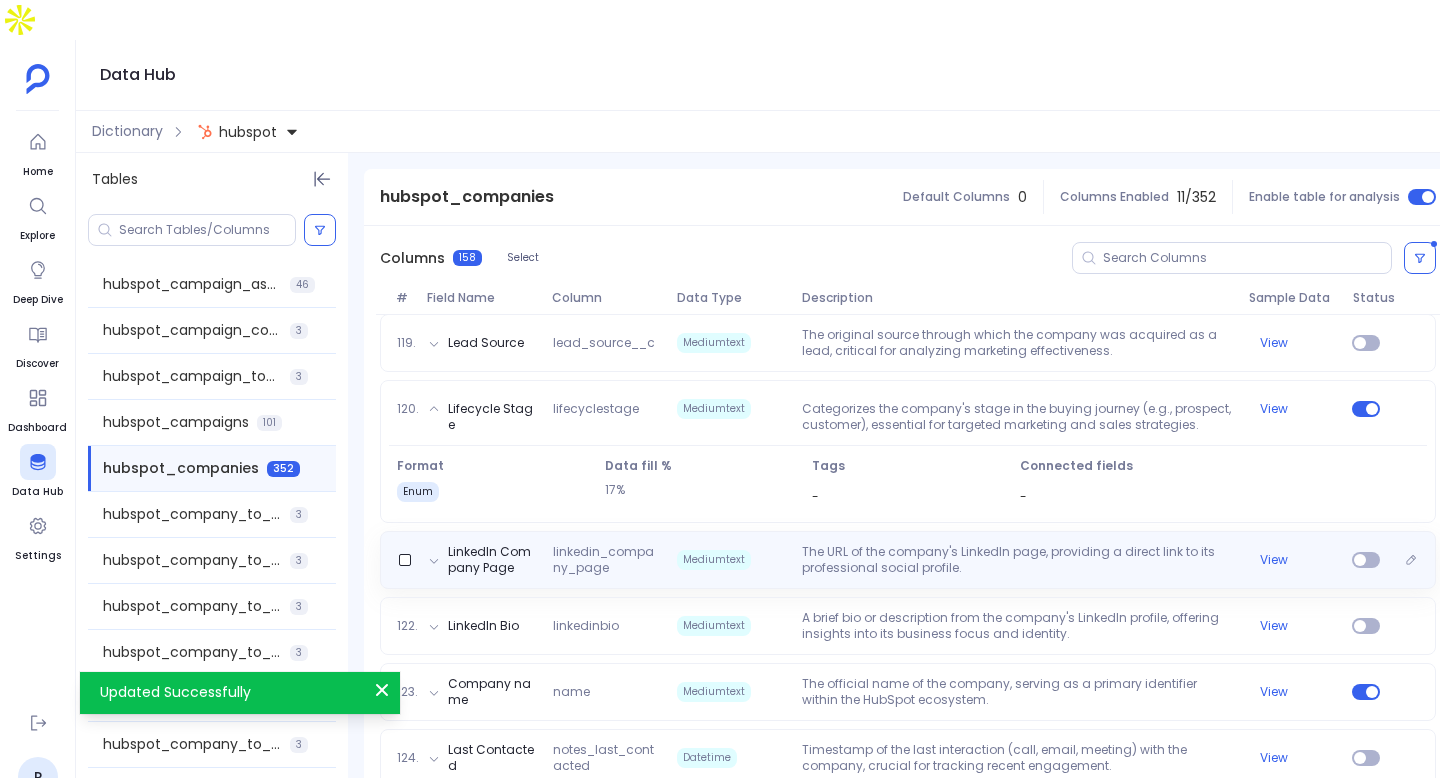 click on "LinkedIn Company Page linkedin_company_page Mediumtext The URL of the company's LinkedIn page, providing a direct link to its professional social profile. View" at bounding box center [908, 560] 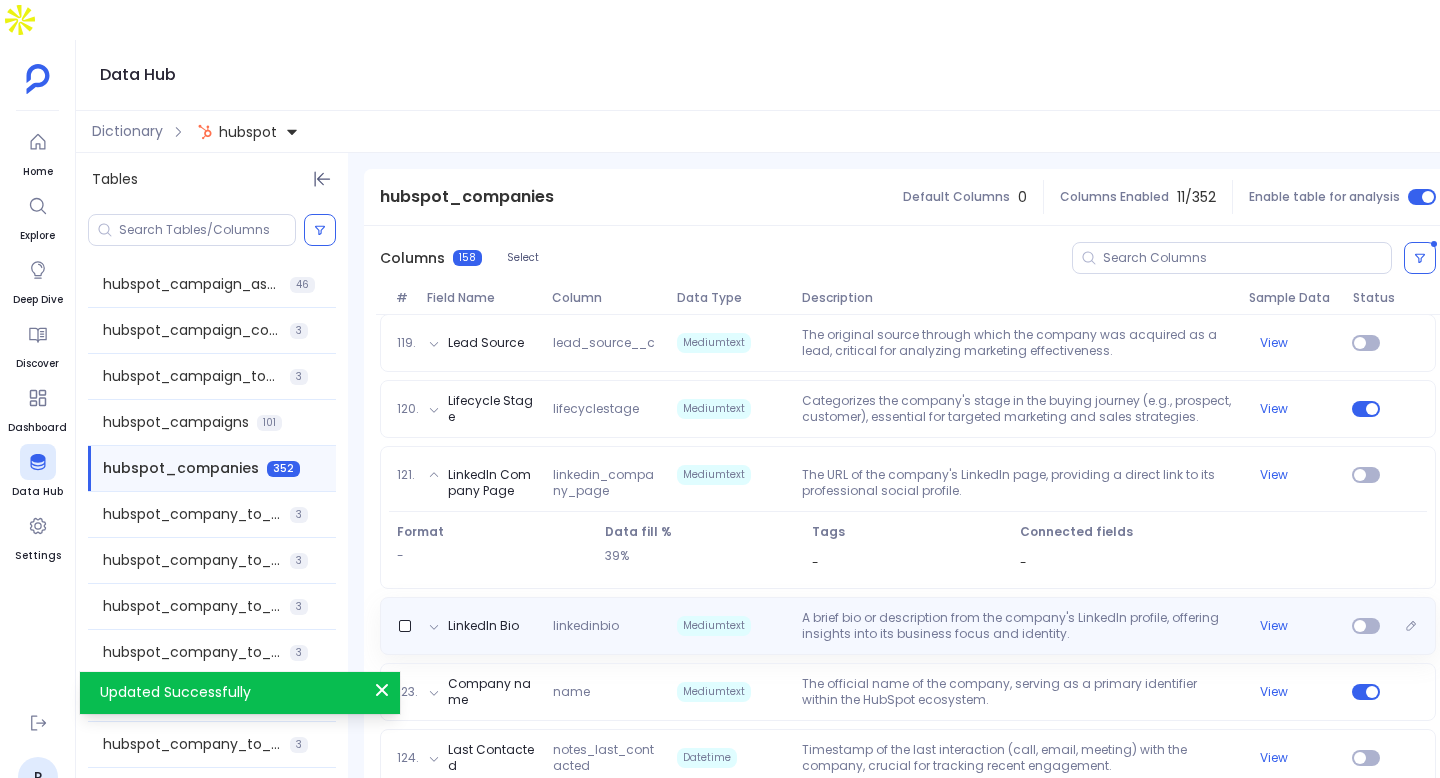click on "A brief bio or description from the company's LinkedIn profile, offering insights into its business focus and identity." at bounding box center [1017, 626] 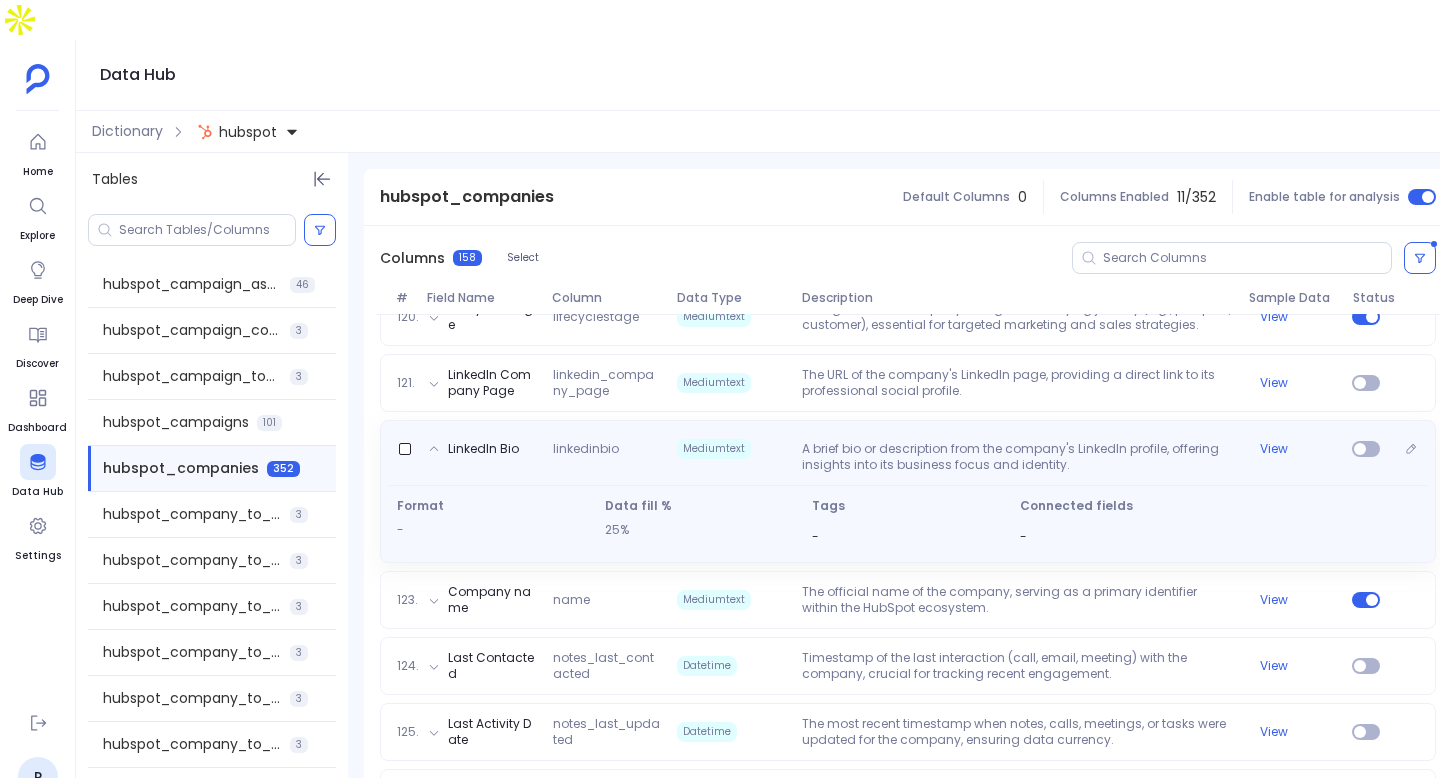 scroll, scrollTop: 8155, scrollLeft: 0, axis: vertical 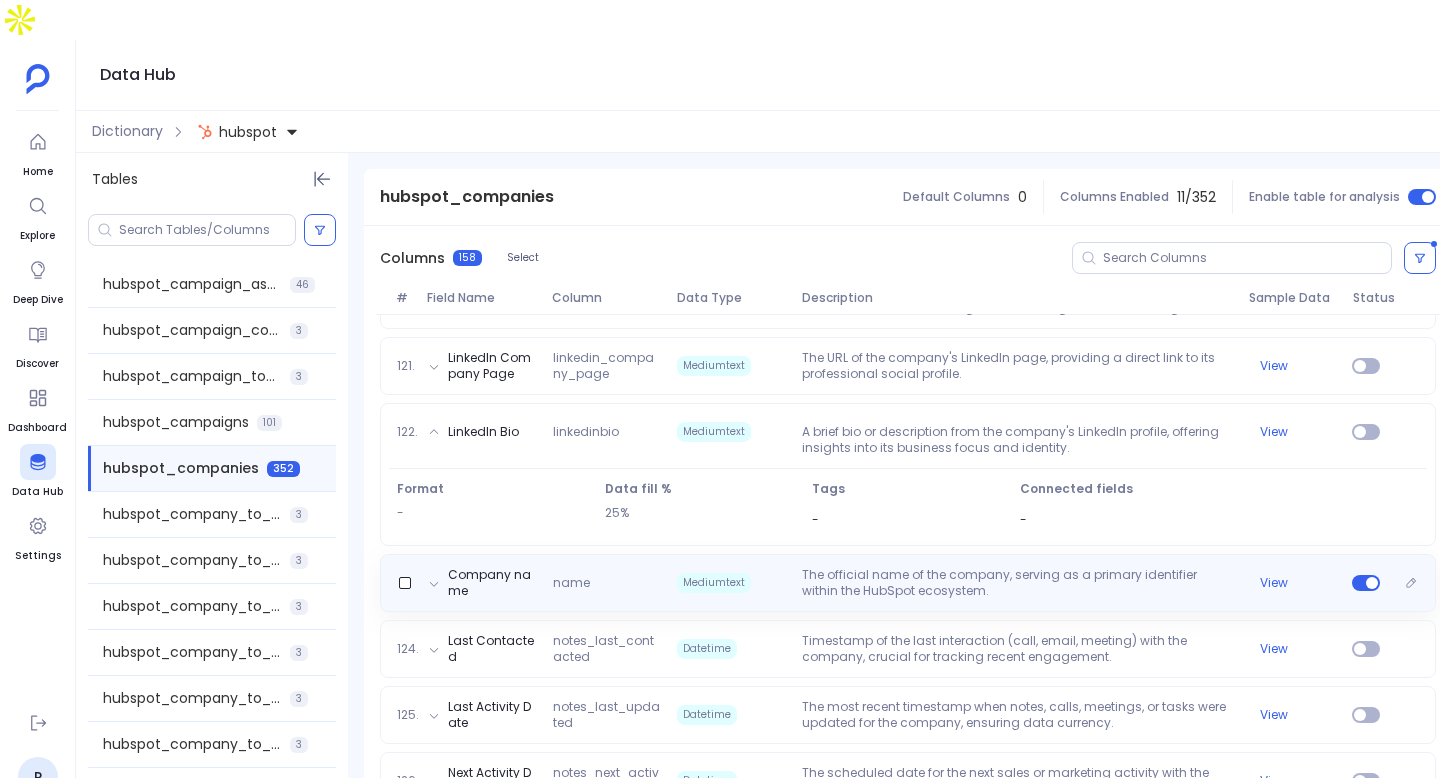 click on "The official name of the company, serving as a primary identifier within the HubSpot ecosystem." at bounding box center [1017, 583] 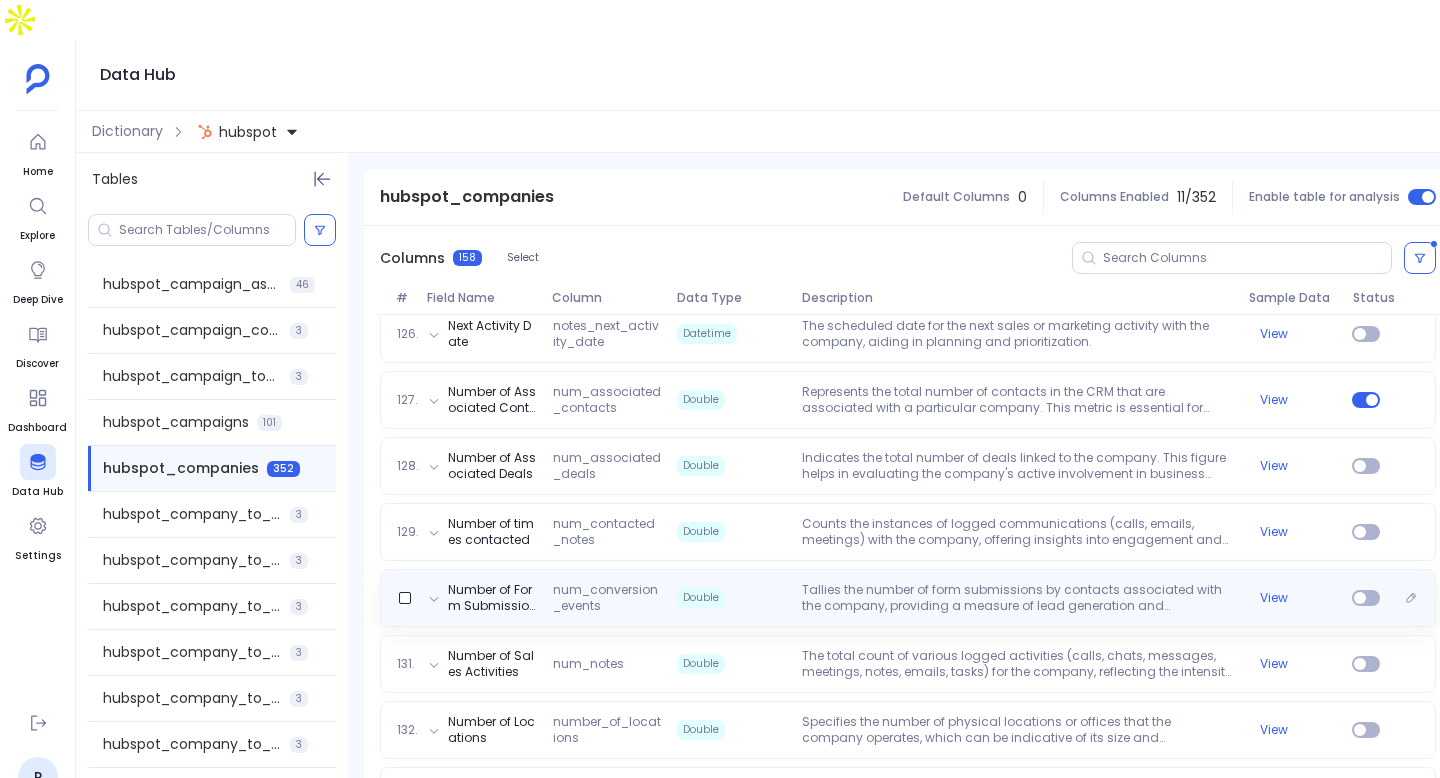 scroll, scrollTop: 8595, scrollLeft: 0, axis: vertical 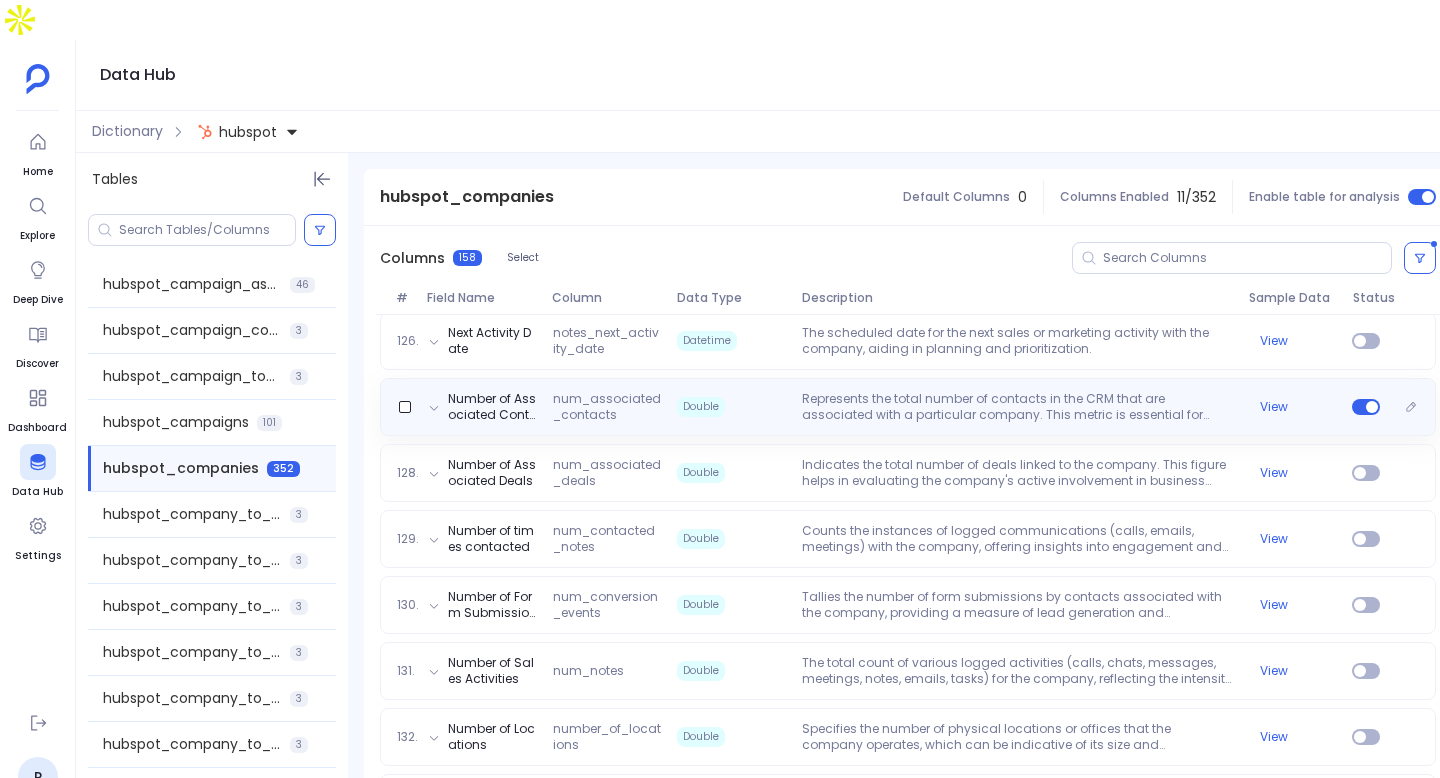 click on "Represents the total number of contacts in the CRM that are associated with a particular company. This metric is essential for understanding the breadth of a company's network within the CRM ecosystem." at bounding box center (1017, 407) 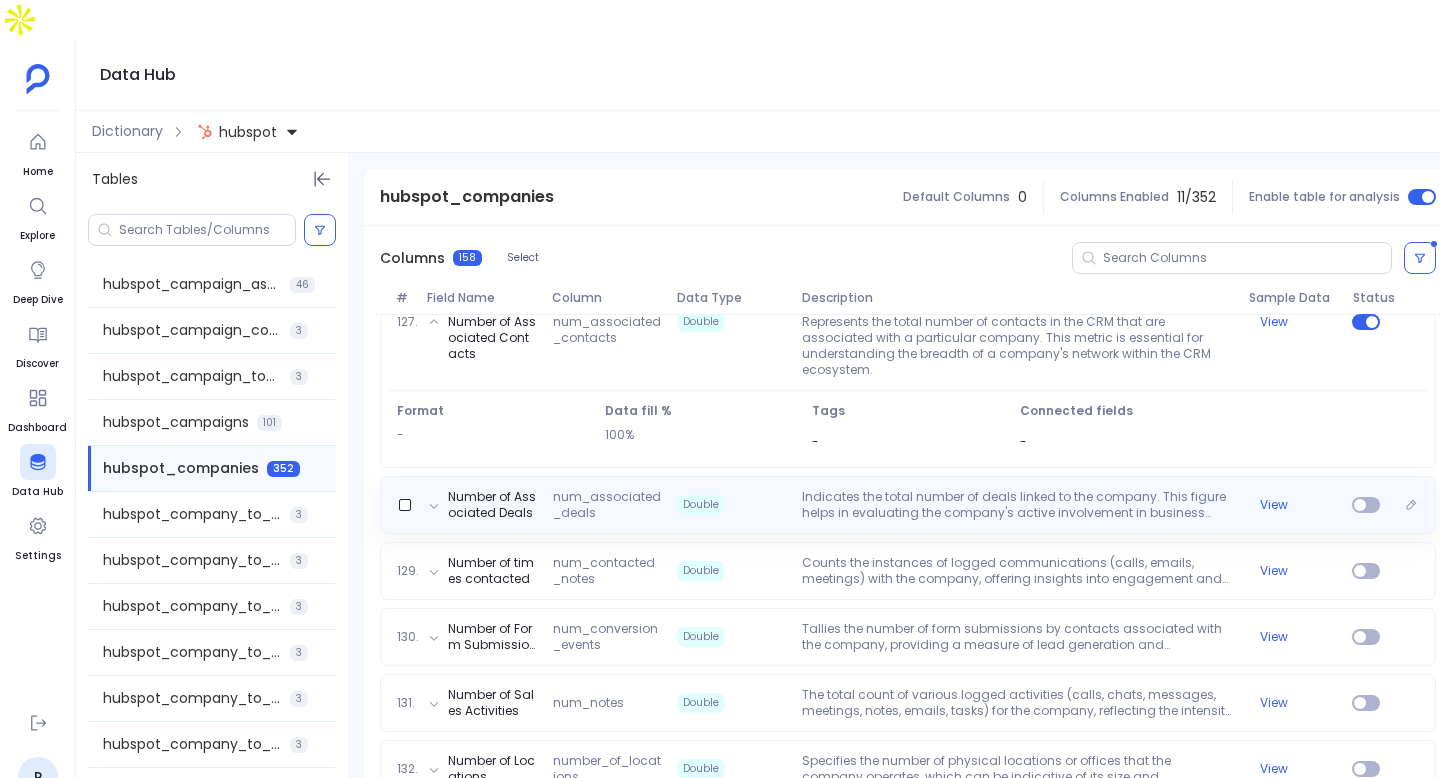 click on "Number of Associated Deals num_associated_deals Double Indicates the total number of deals linked to the company. This figure helps in evaluating the company's active involvement in business opportunities and its potential revenue impact. View" at bounding box center (908, 505) 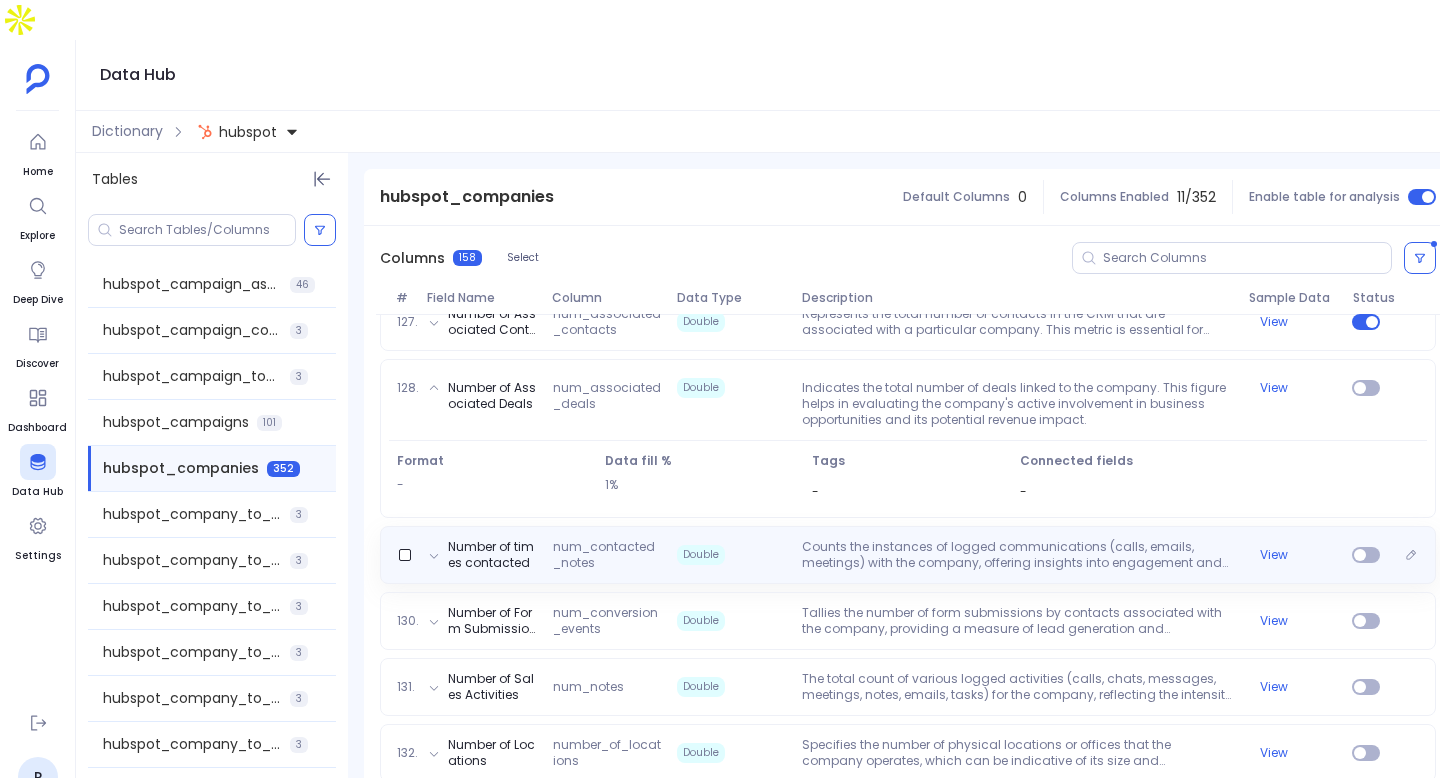 click on "Counts the instances of logged communications (calls, emails, meetings) with the company, offering insights into engagement and follow-up efforts." at bounding box center [1017, 555] 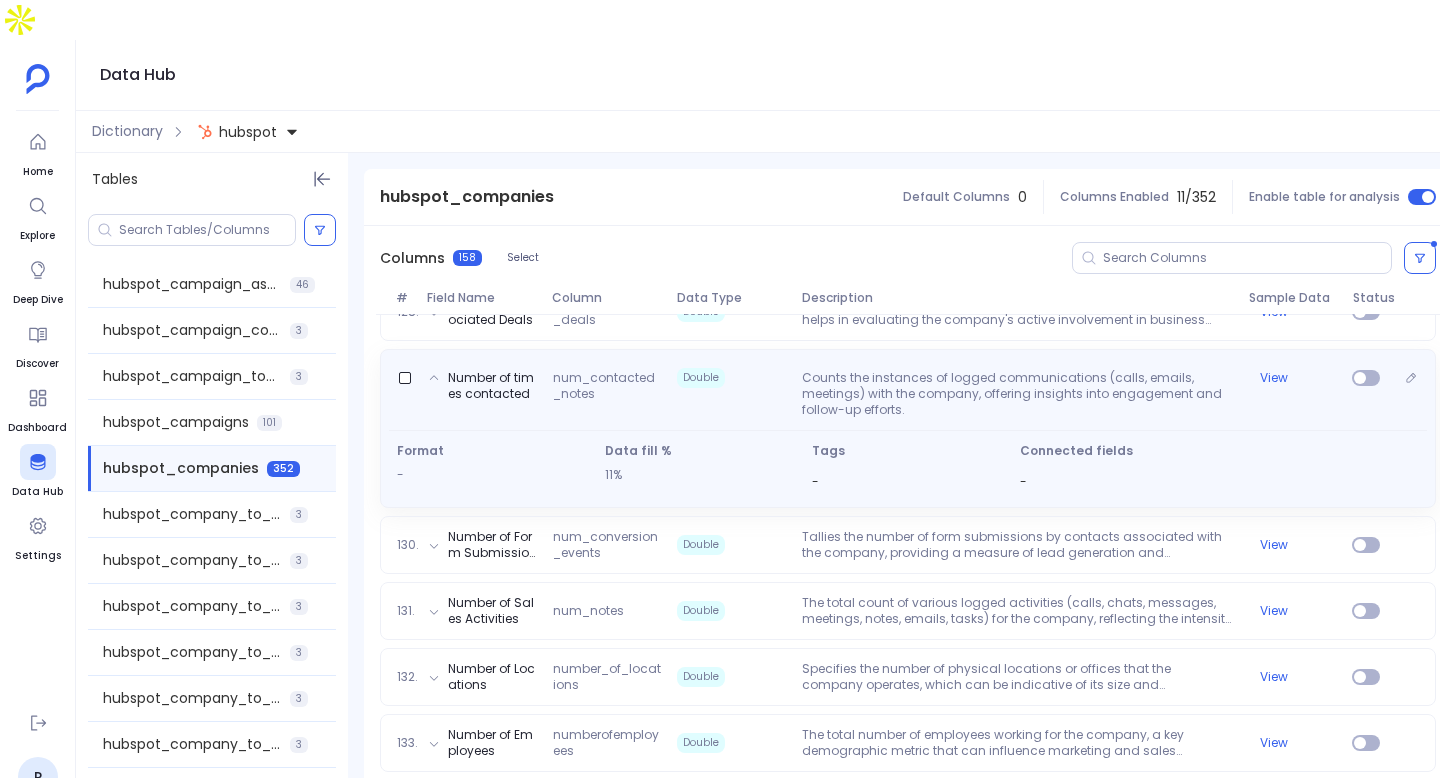 scroll, scrollTop: 8673, scrollLeft: 0, axis: vertical 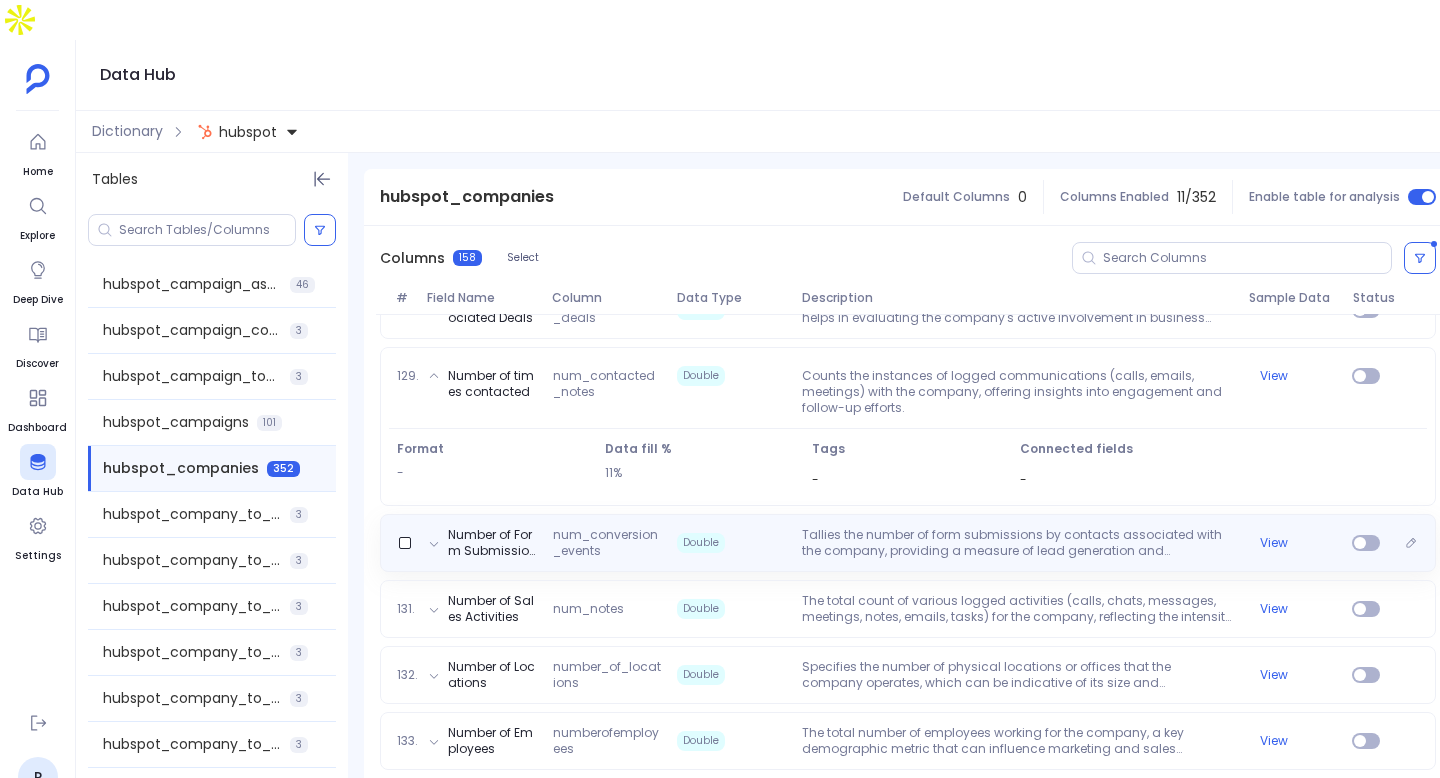 click on "Number of Form Submissions num_conversion_events Double Tallies the number of form submissions by contacts associated with the company, providing a measure of lead generation and conversion effectiveness. View" at bounding box center [908, 543] 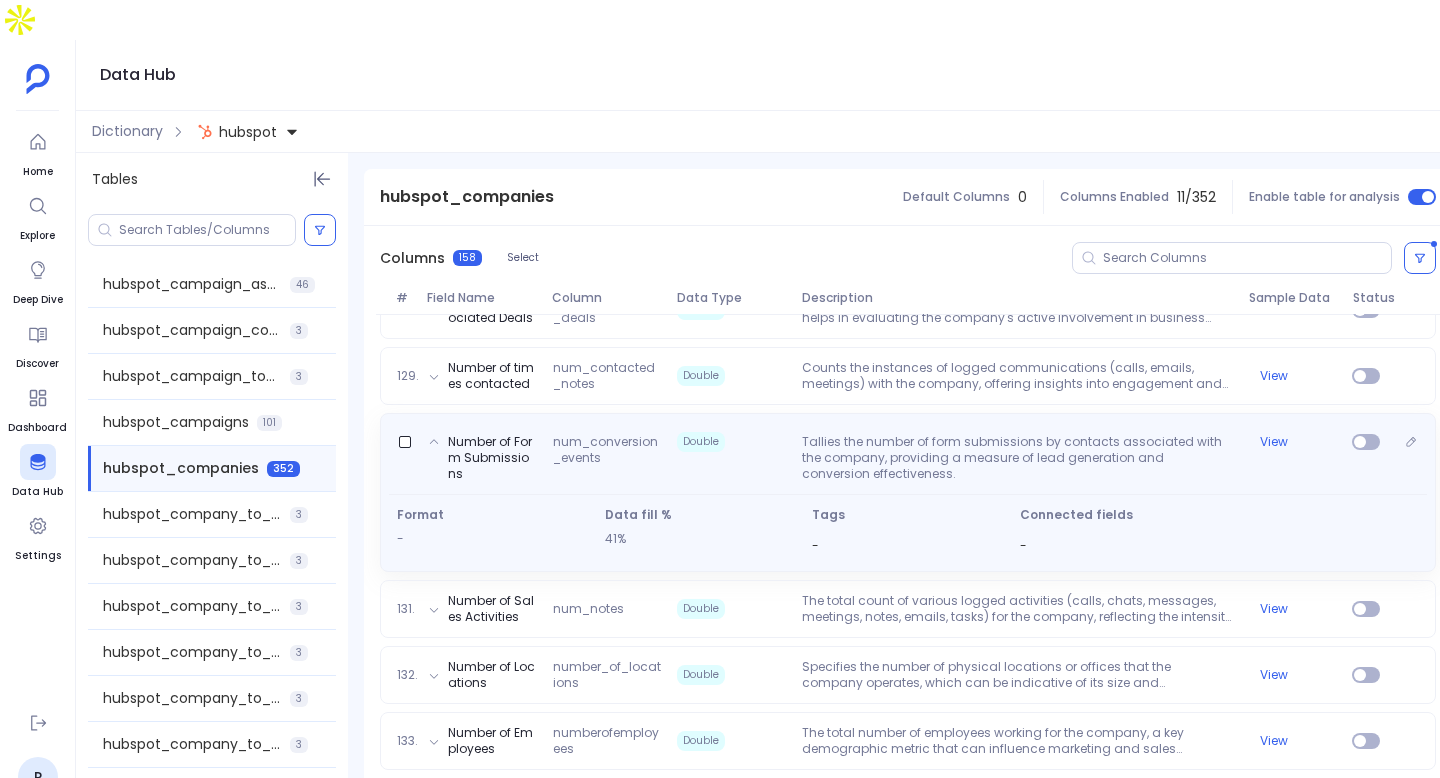 scroll, scrollTop: 8736, scrollLeft: 0, axis: vertical 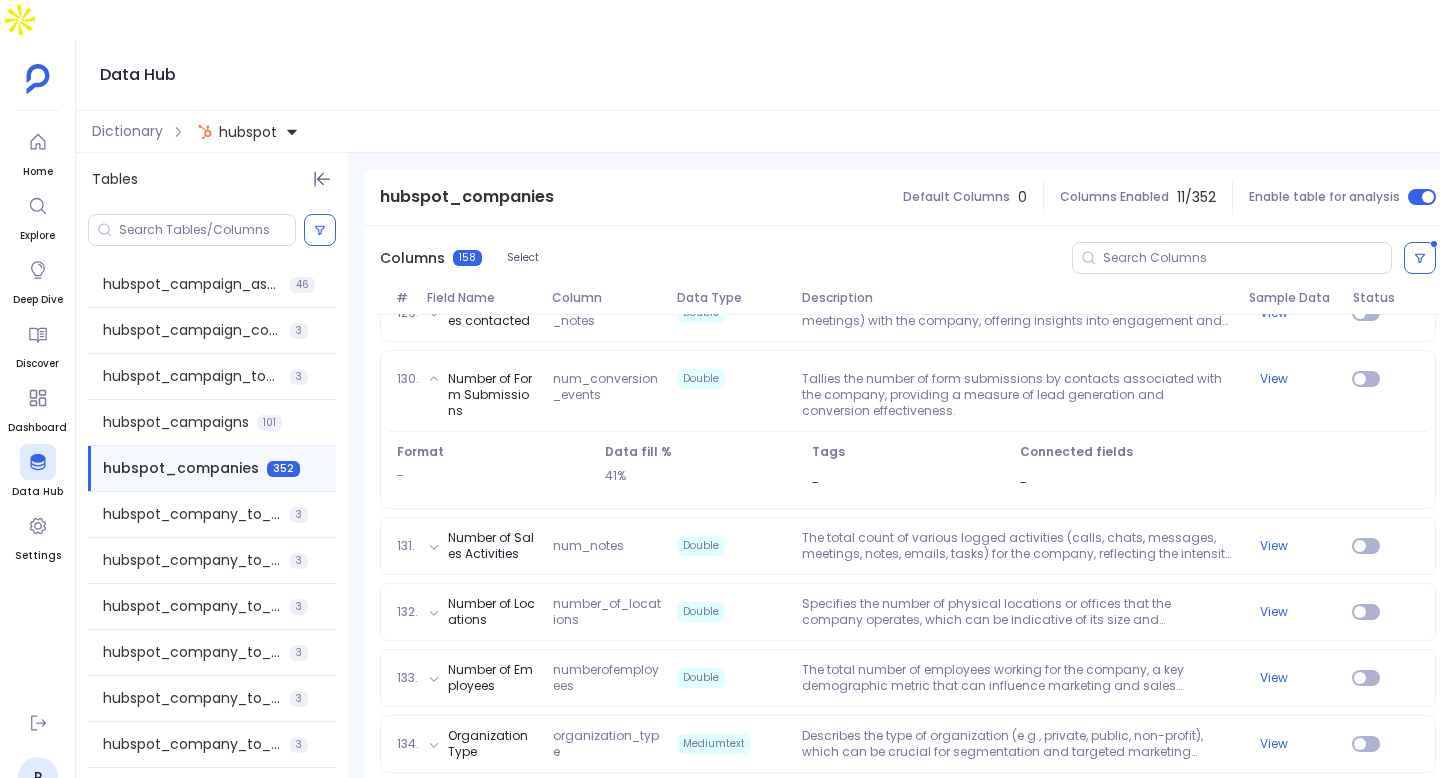 click on "1. About Us about_us Mediumtext A brief description of the company, providing insights into its mission, vision, or core values. View 2. Street Address address Mediumtext The primary street address of the company, including any suite or unit numbers, essential for contact and location-based insights. View 3. Street Address 2 address2 Mediumtext An additional field for extended address information, accommodating longer addresses or supplementary details. View 4. Annual Revenue annualrevenue Double The company's reported or estimated annual revenue, providing a financial scale of the business. View 5. Business Model business_model Mediumtext Describes the company's fundamental business model, such as B2B, B2C, e-commerce, or service-based, providing context for engagement strategies. View 6. City city Mediumtext The city where the company is headquartered or primarily operates, useful for regional analysis and segmentation. View 7. Close Date closedate Datetime View 8. Company Industry  company_industry View 9." at bounding box center [908, -2900] 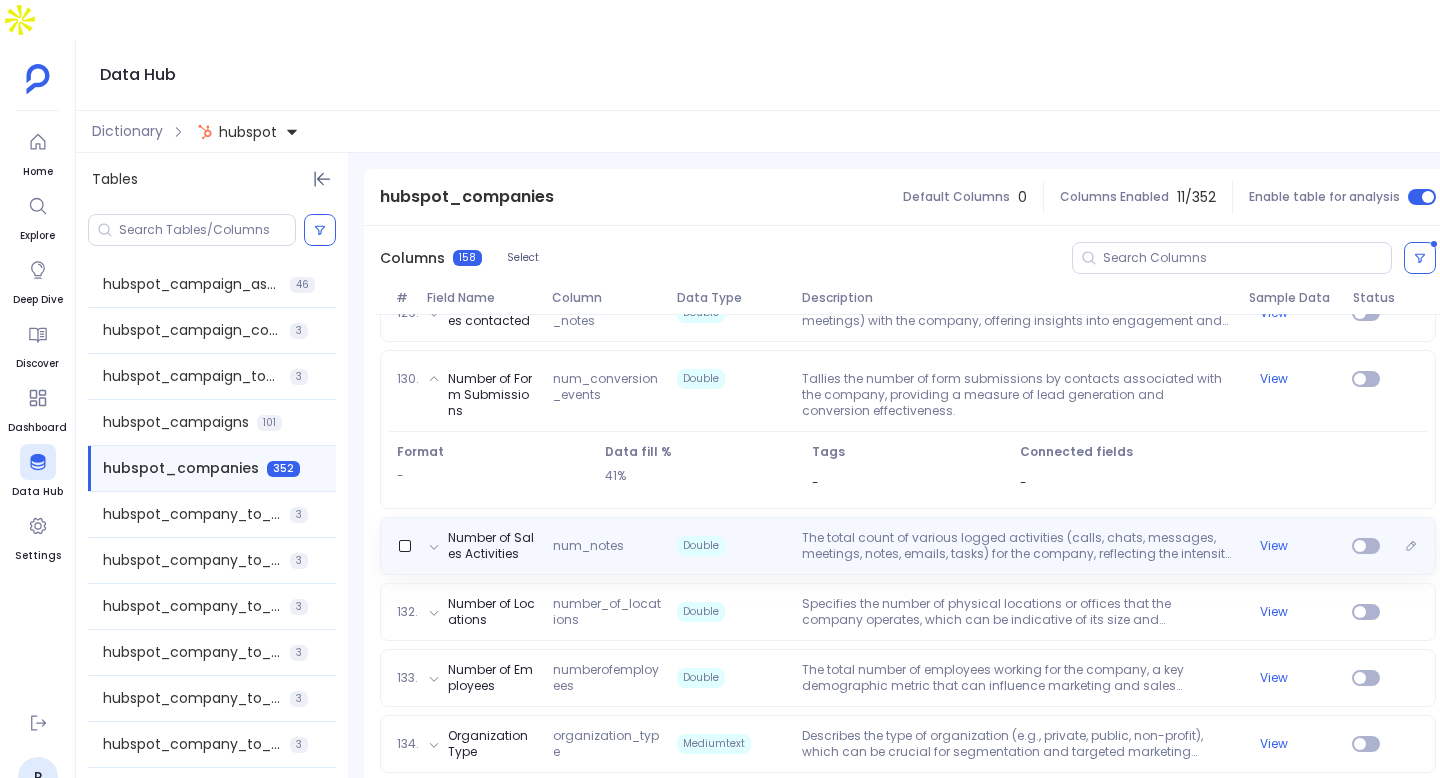 click on "The total count of various logged activities (calls, chats, messages, meetings, notes, emails, tasks) for the company, reflecting the intensity of interaction and record-keeping." at bounding box center (1017, 546) 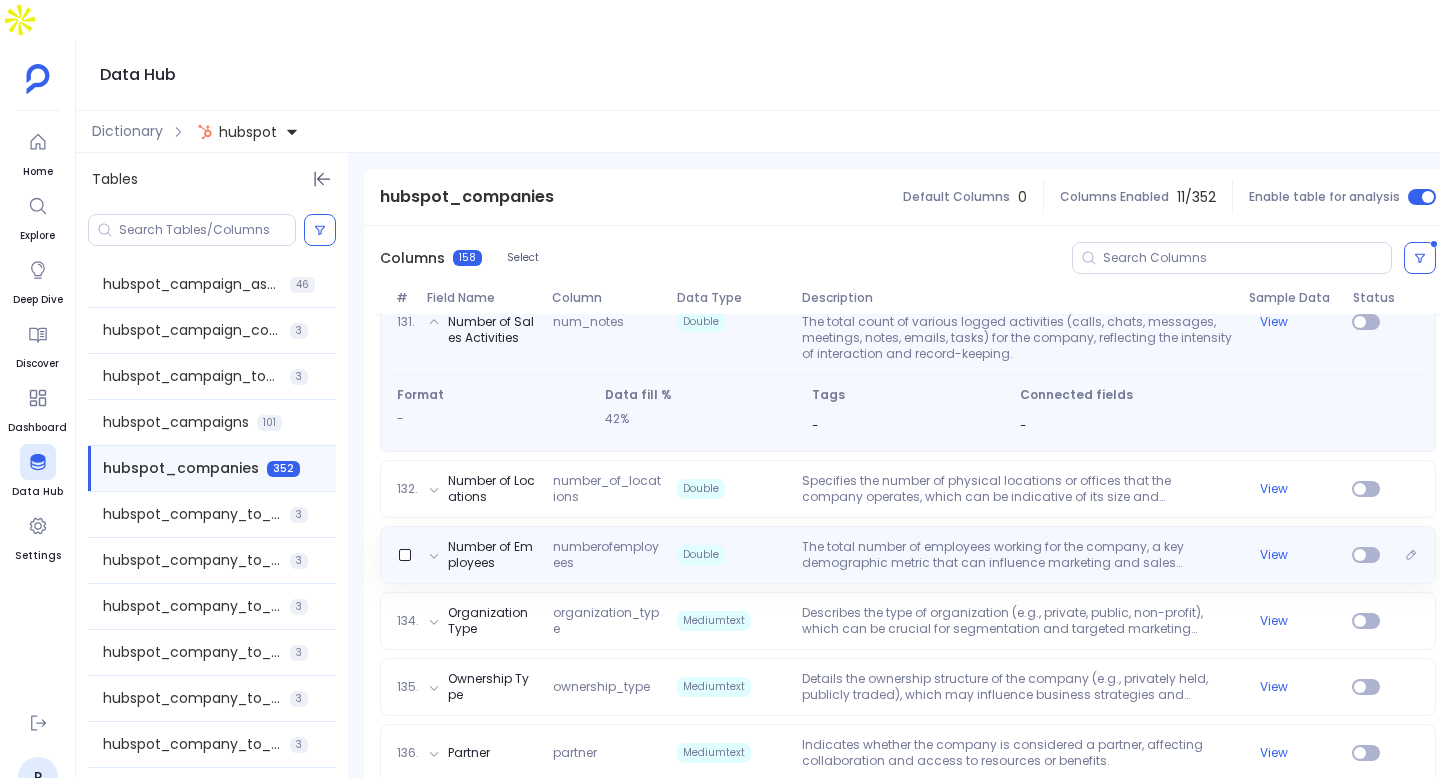 scroll, scrollTop: 8880, scrollLeft: 0, axis: vertical 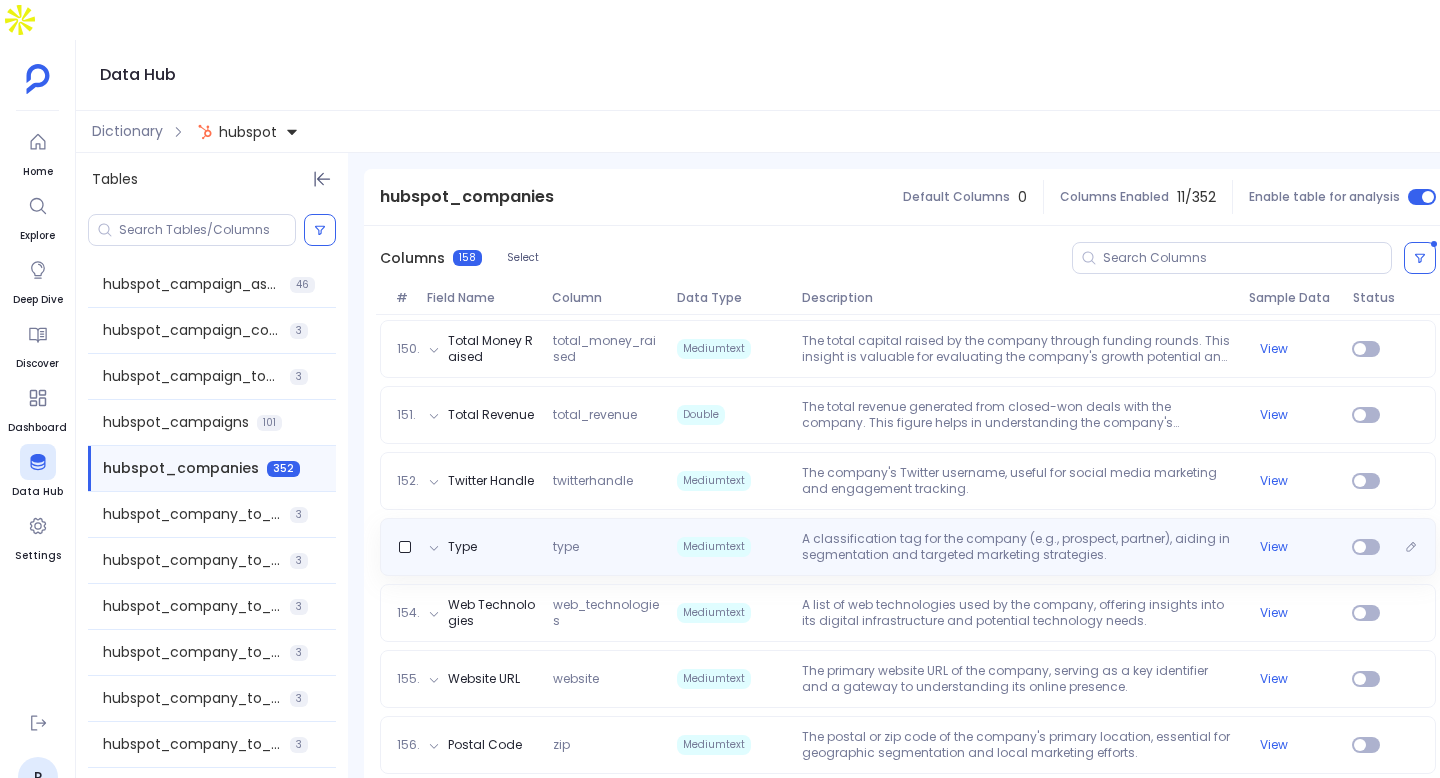 click on "A classification tag for the company (e.g., prospect, partner), aiding in segmentation and targeted marketing strategies." at bounding box center [1017, 547] 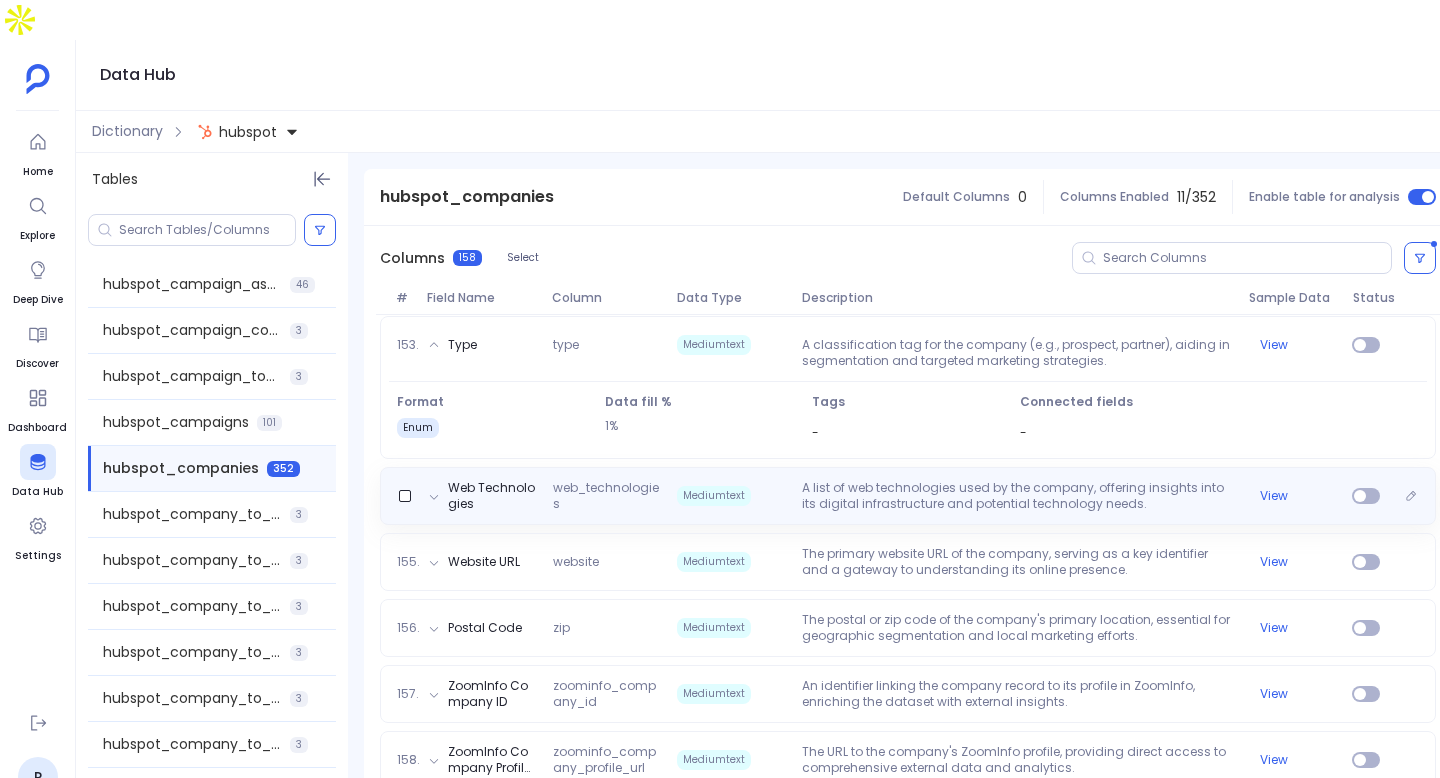 scroll, scrollTop: 10291, scrollLeft: 0, axis: vertical 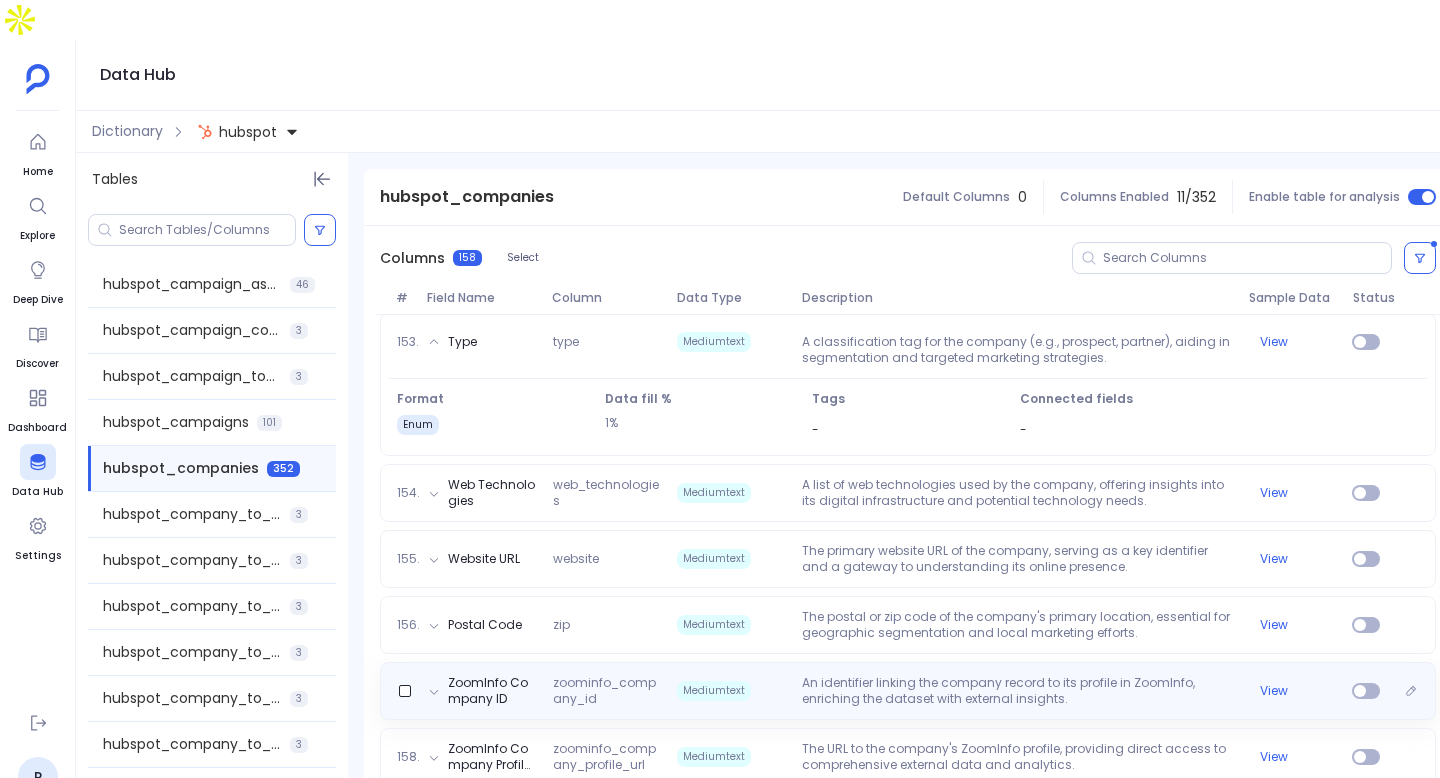 click on "An identifier linking the company record to its profile in ZoomInfo, enriching the dataset with external insights." at bounding box center [1017, 691] 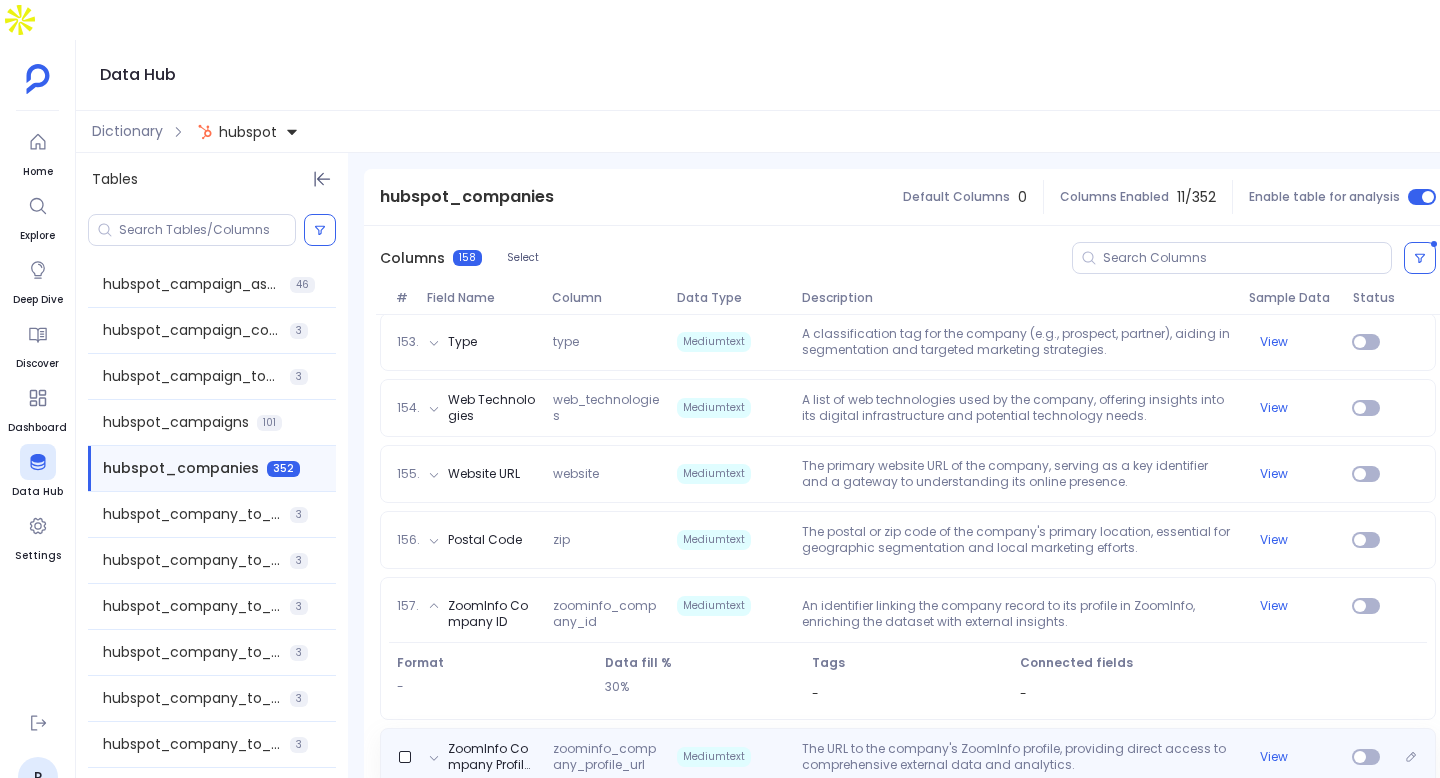 click on "The URL to the company's ZoomInfo profile, providing direct access to comprehensive external data and analytics." at bounding box center (1017, 757) 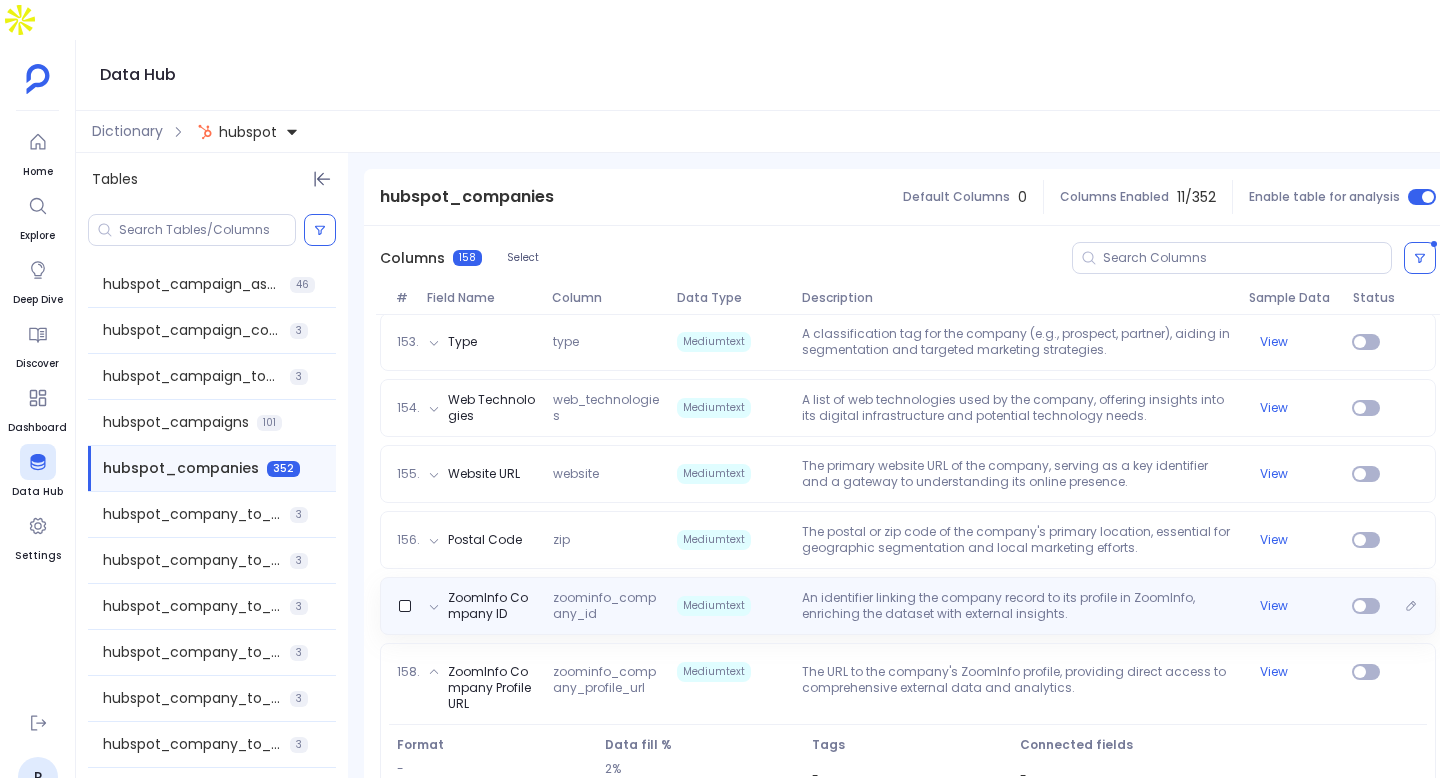 scroll, scrollTop: 10220, scrollLeft: 0, axis: vertical 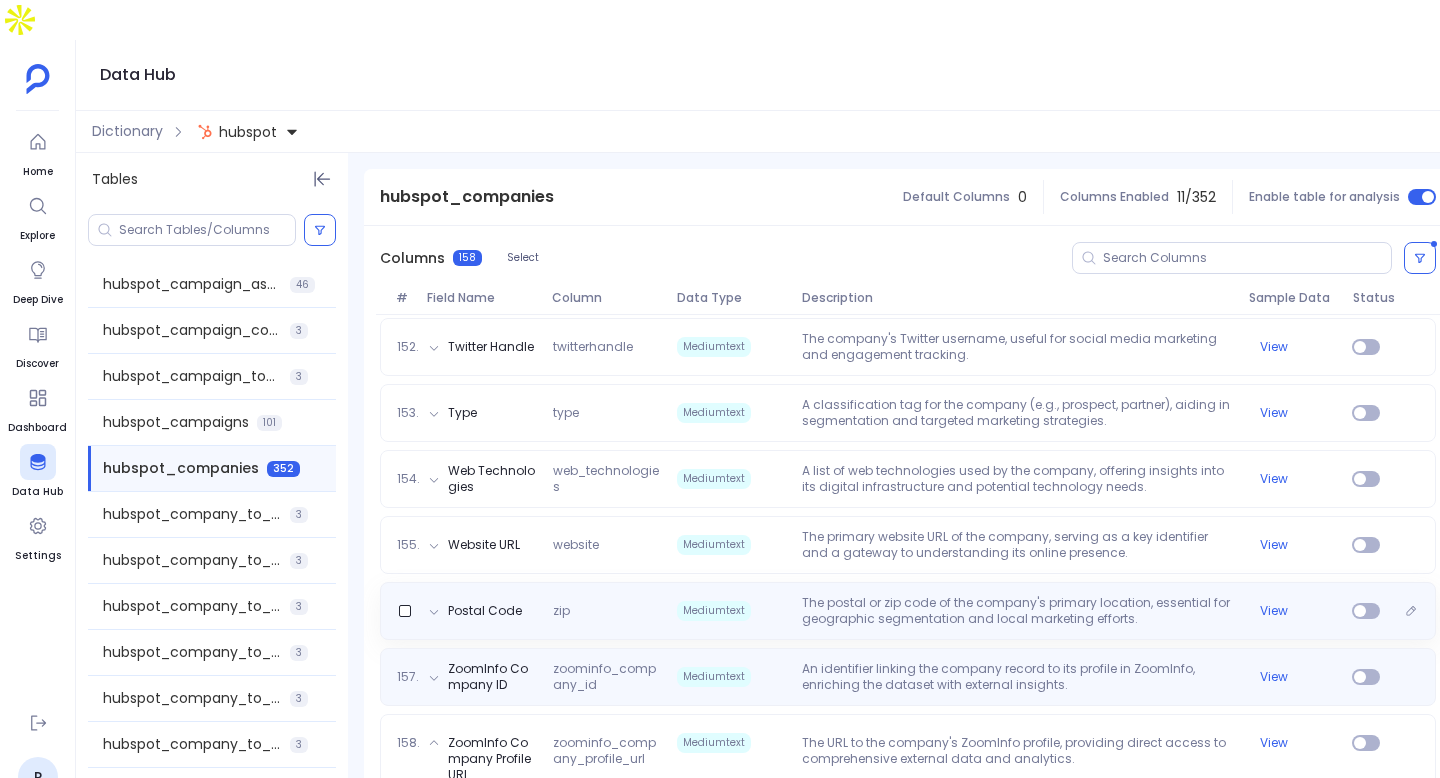 click on "The postal or zip code of the company's primary location, essential for geographic segmentation and local marketing efforts." at bounding box center [1017, 611] 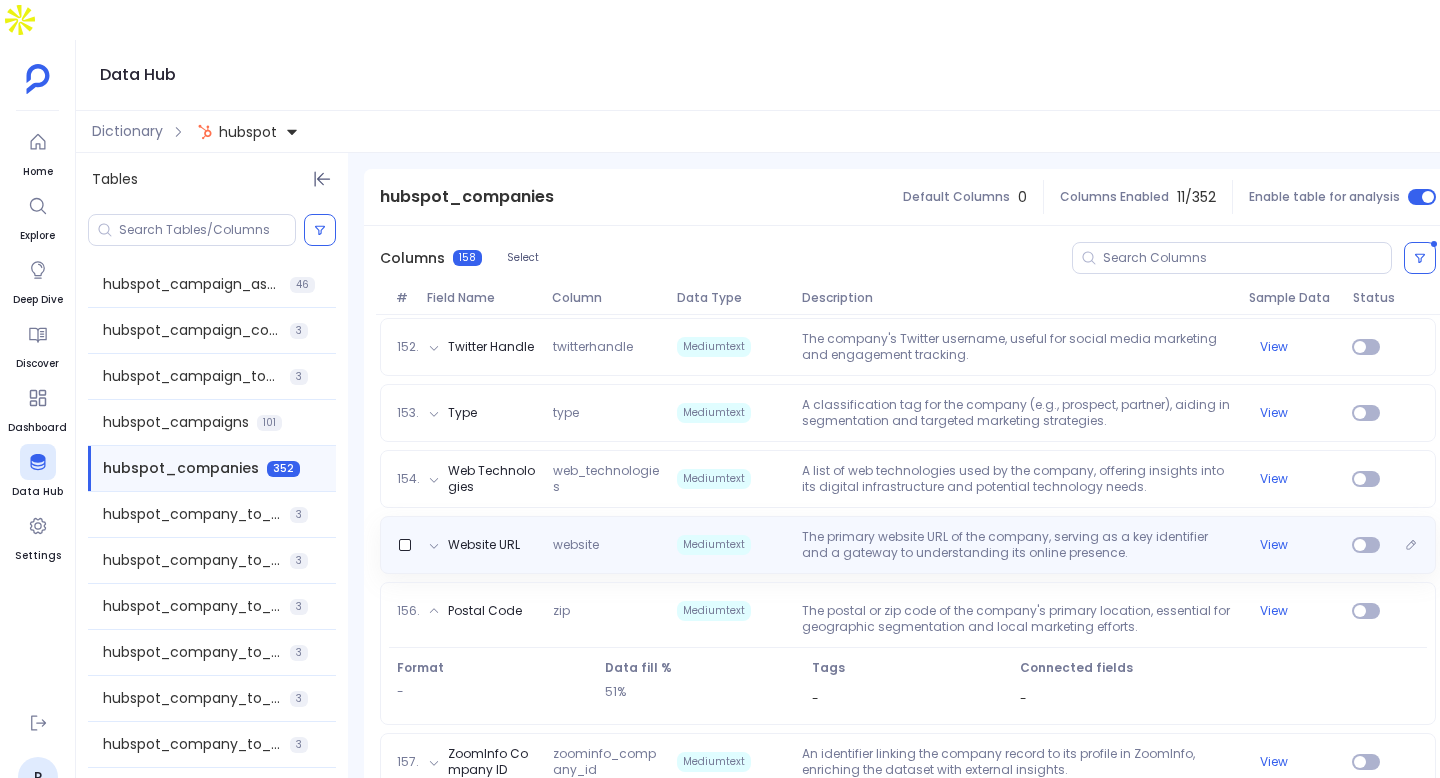 click on "Website URL website Mediumtext The primary website URL of the company, serving as a key identifier and a gateway to understanding its online presence. View" at bounding box center (908, 545) 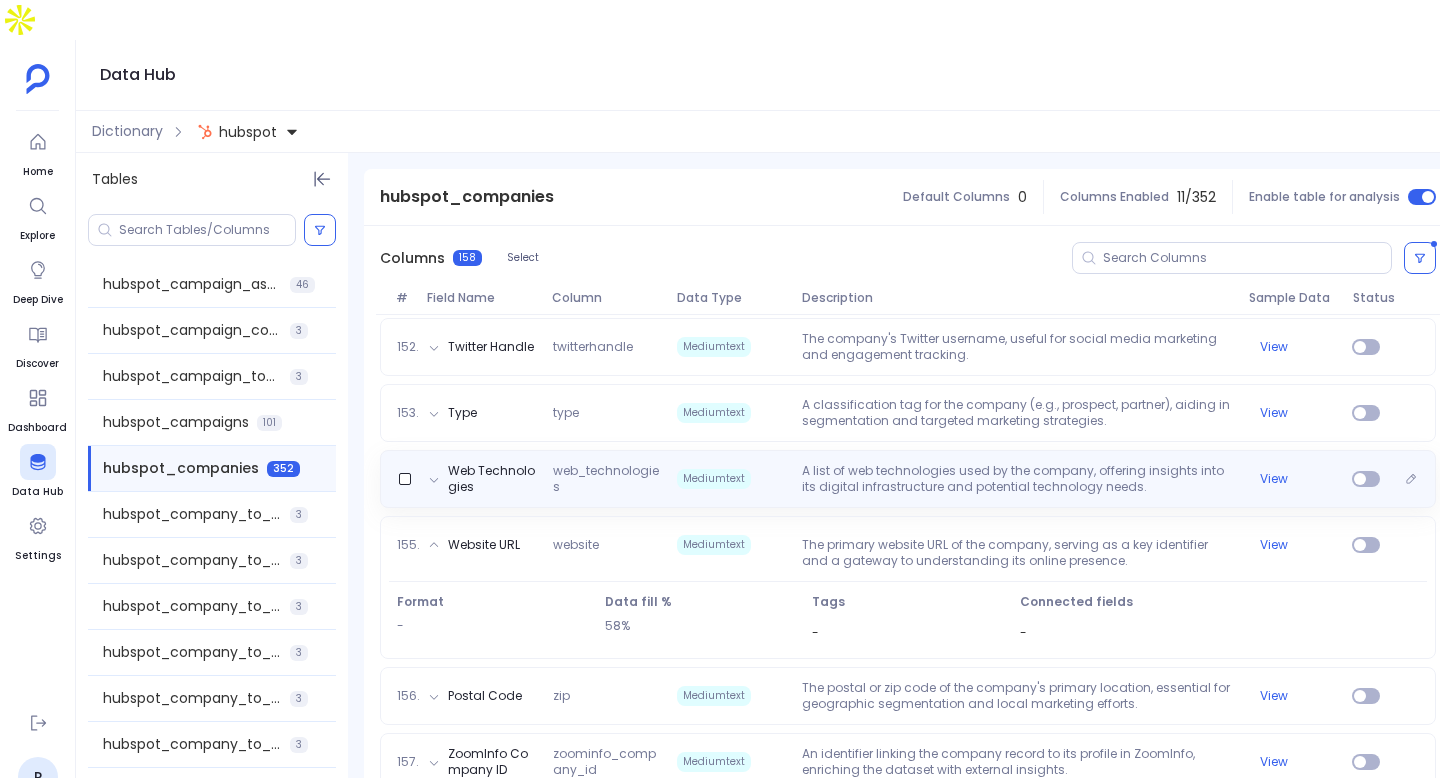 click on "Web Technologies web_technologies Mediumtext A list of web technologies used by the company, offering insights into its digital infrastructure and potential technology needs. View" at bounding box center (908, 479) 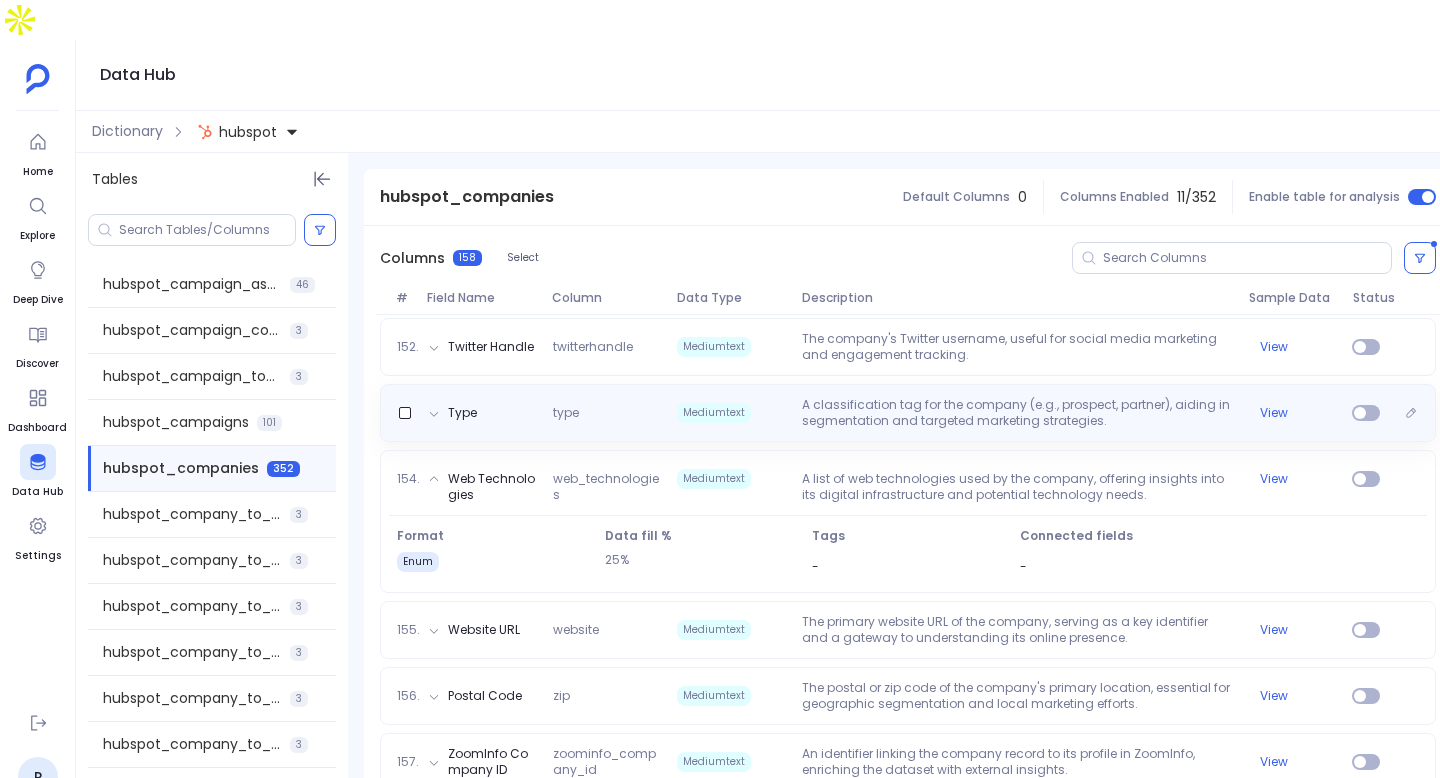 click on "A classification tag for the company (e.g., prospect, partner), aiding in segmentation and targeted marketing strategies." at bounding box center (1017, 413) 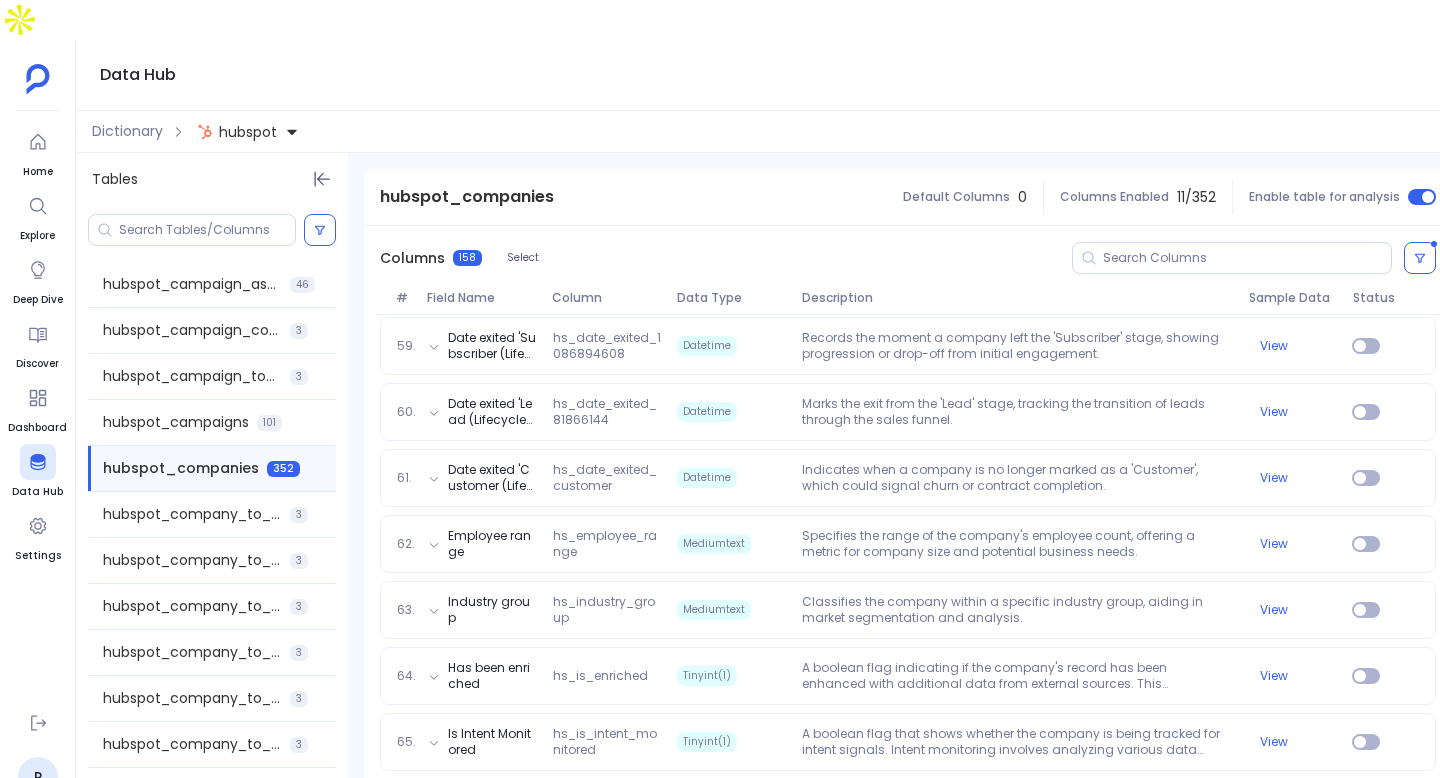 scroll, scrollTop: 3857, scrollLeft: 0, axis: vertical 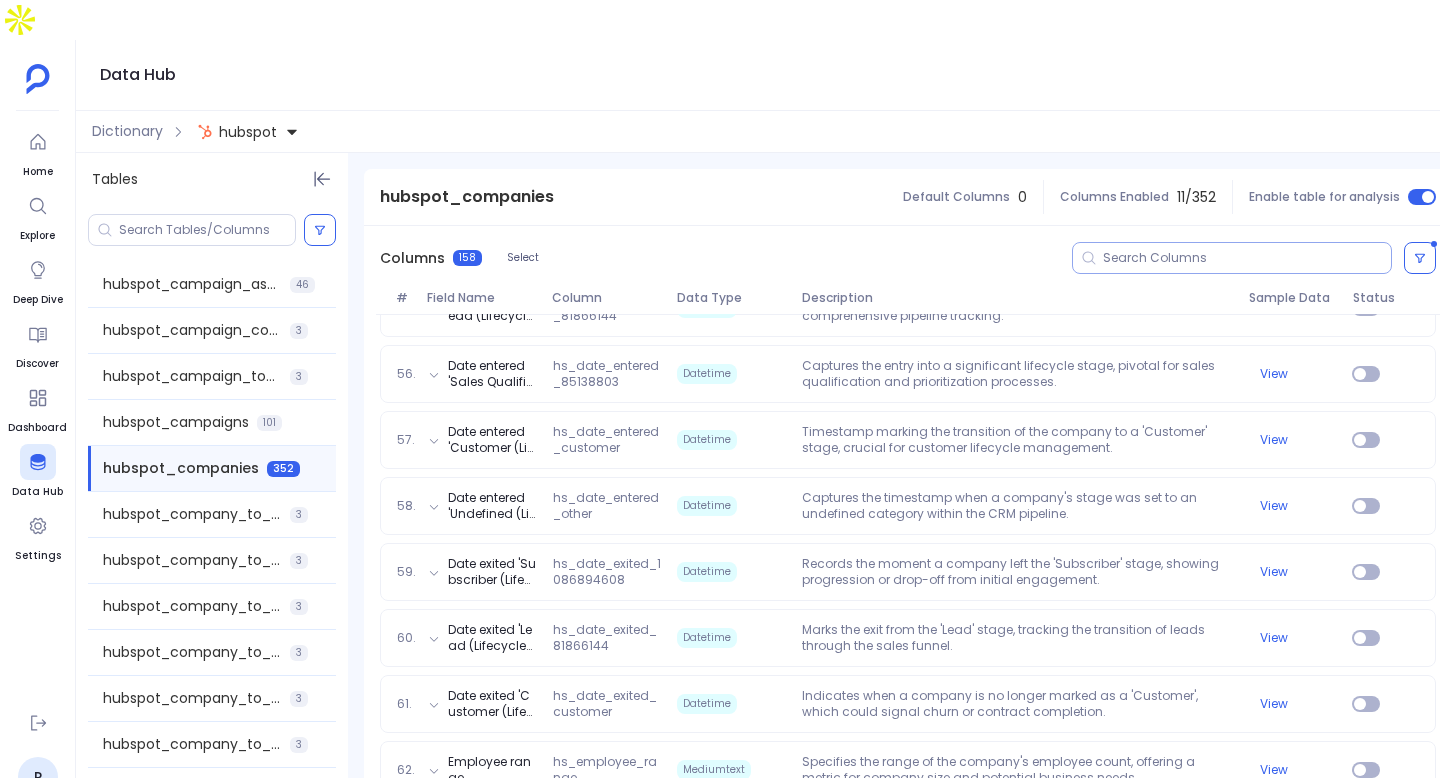 click at bounding box center [1247, 258] 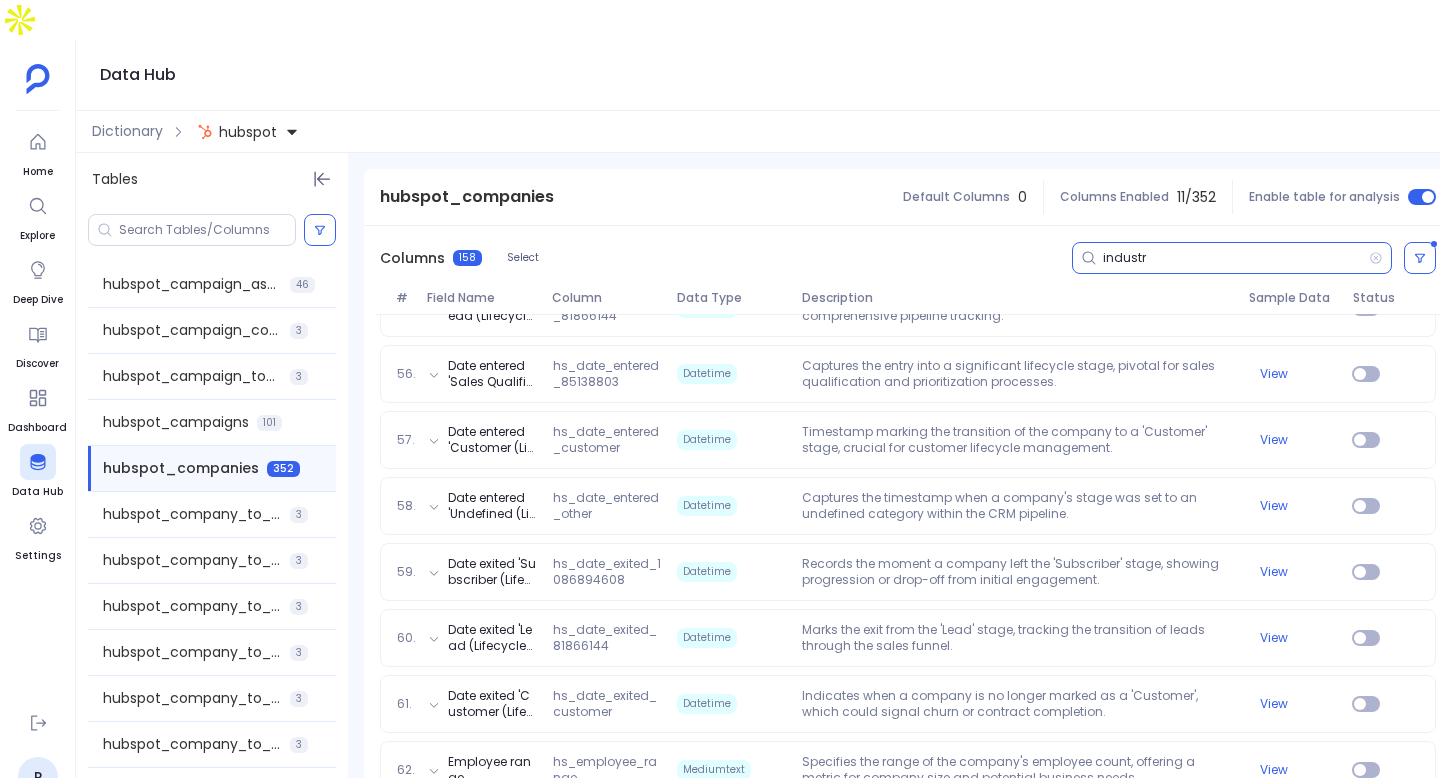 type on "industry" 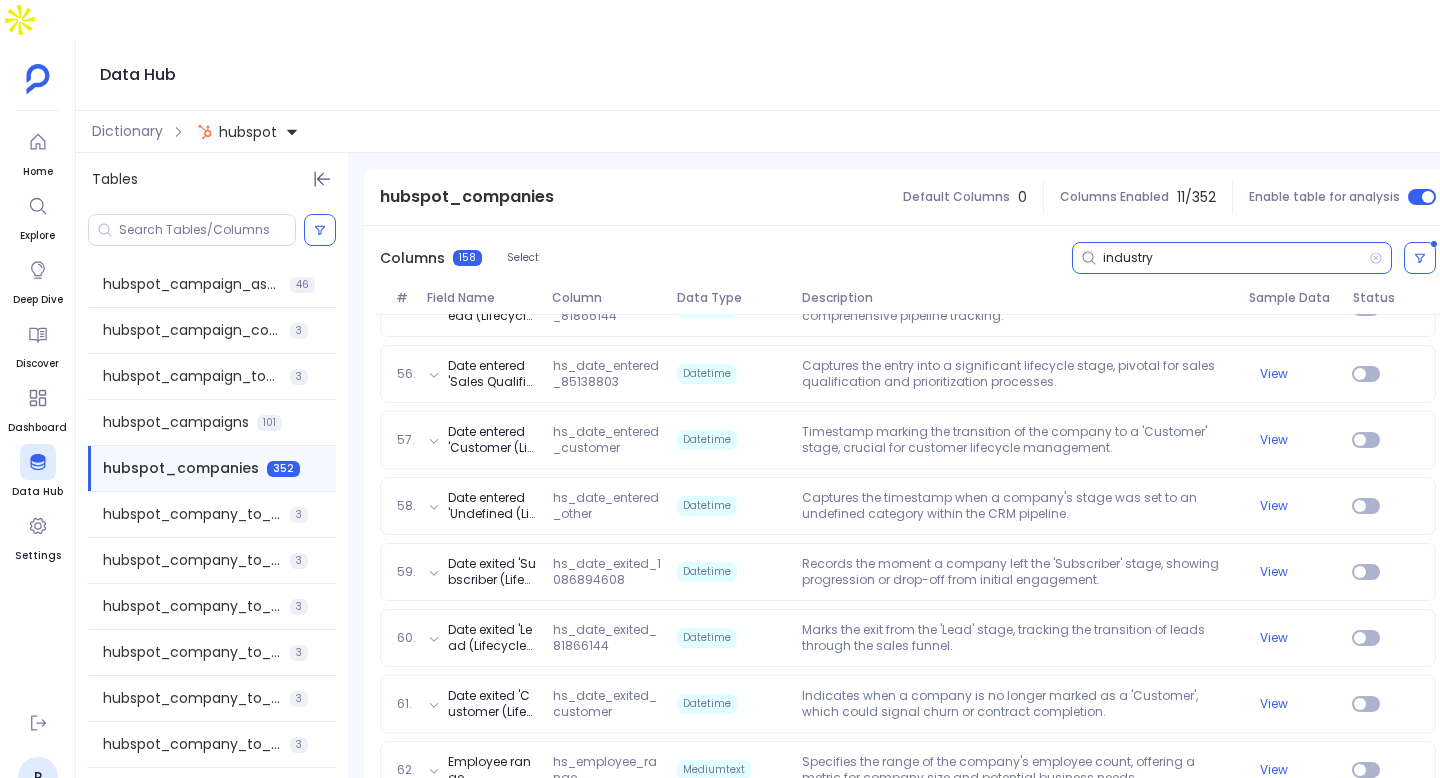scroll, scrollTop: 166, scrollLeft: 0, axis: vertical 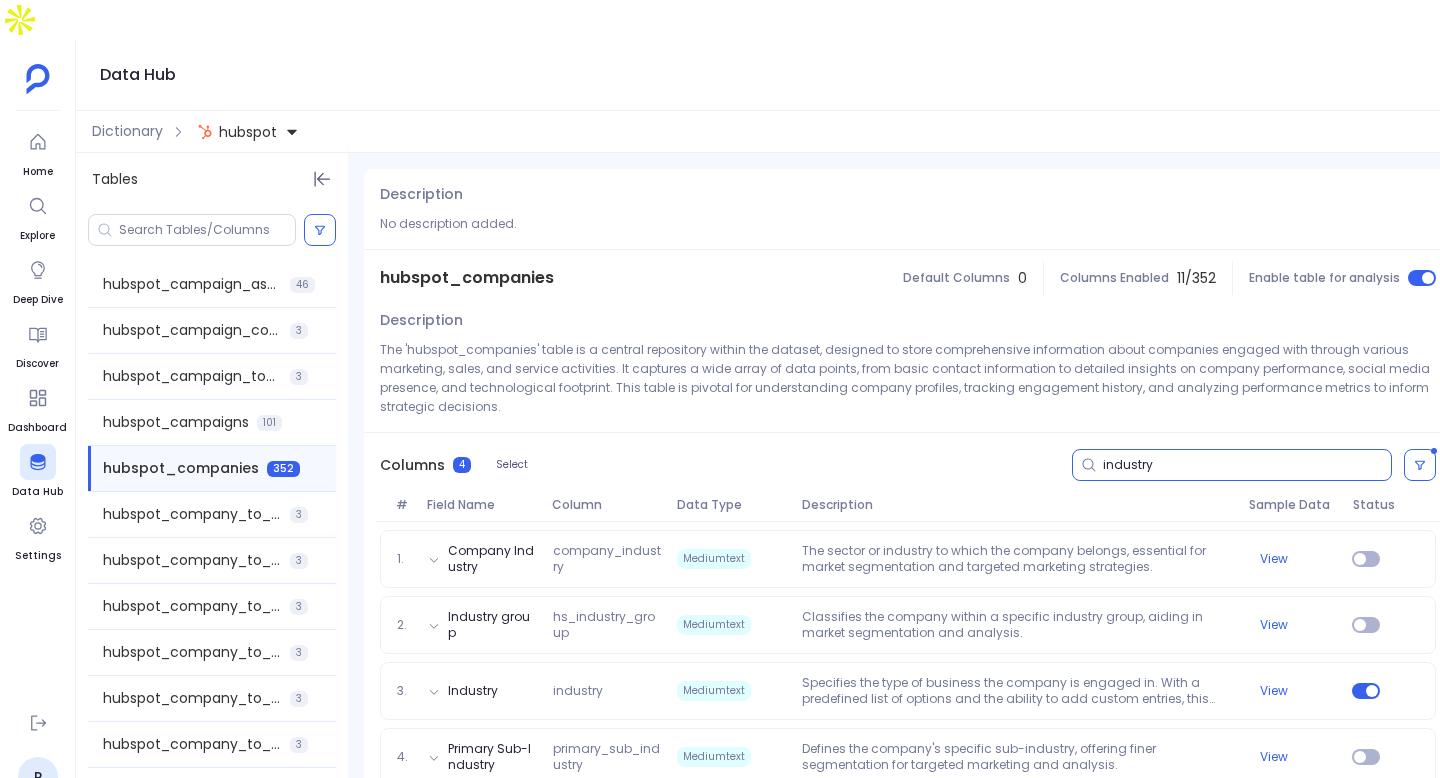 type 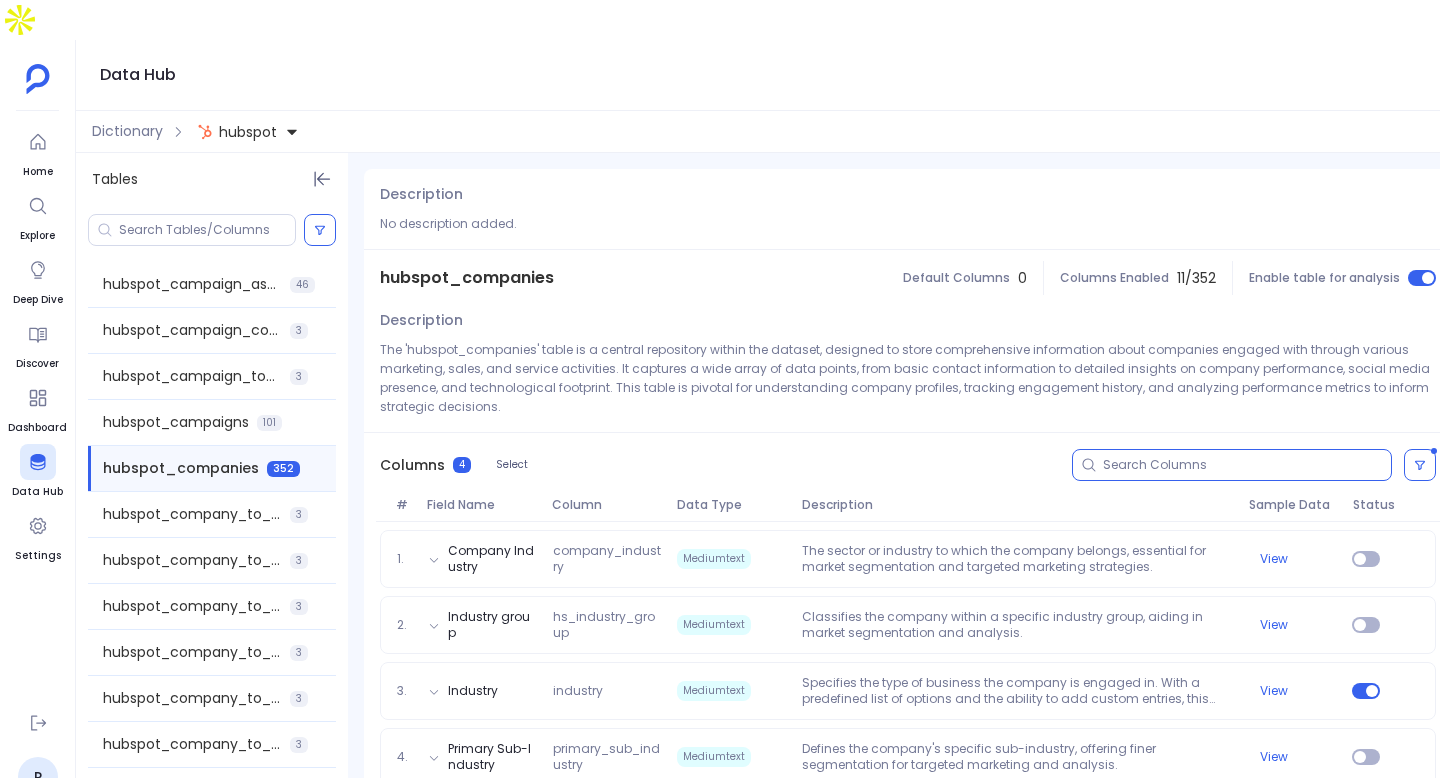 scroll, scrollTop: 42, scrollLeft: 0, axis: vertical 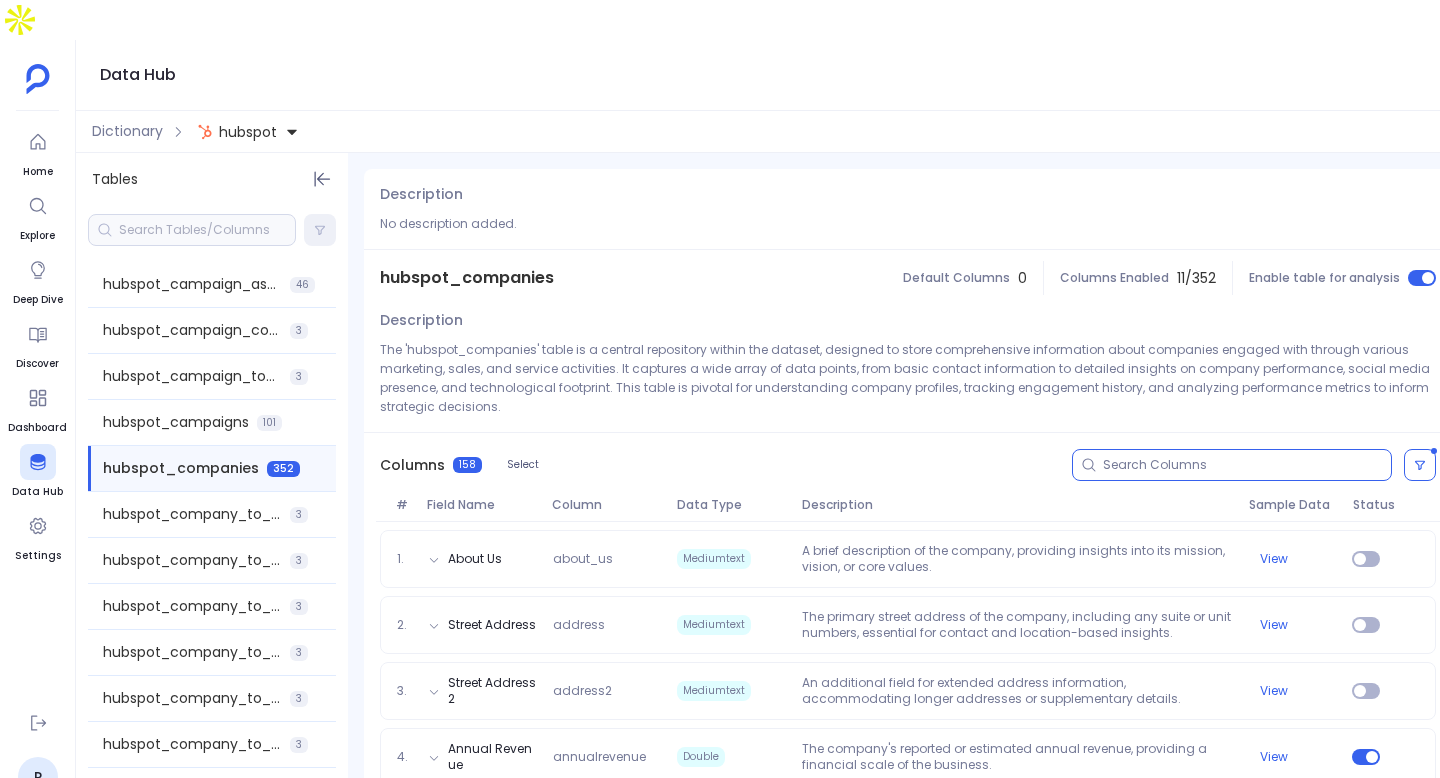 click at bounding box center (192, 230) 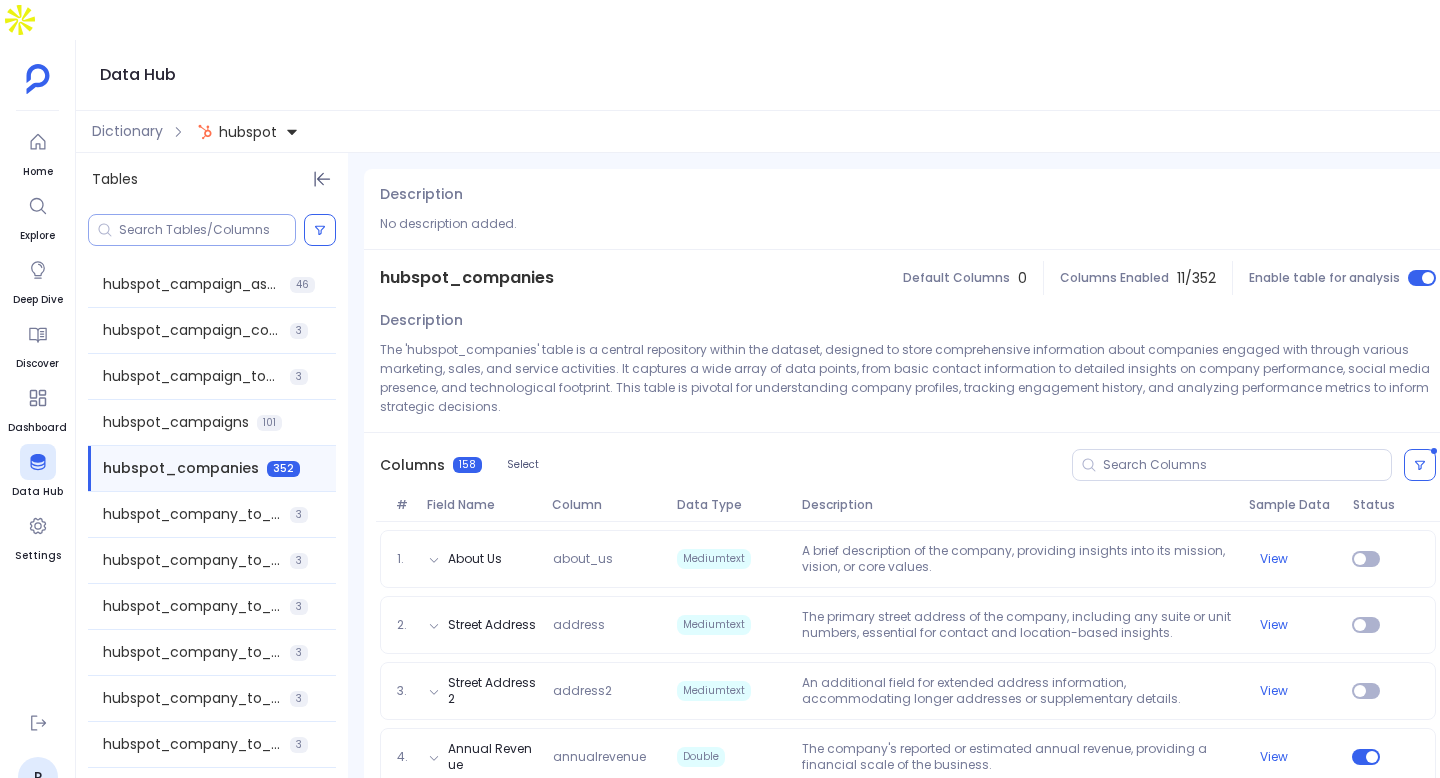 click at bounding box center (207, 230) 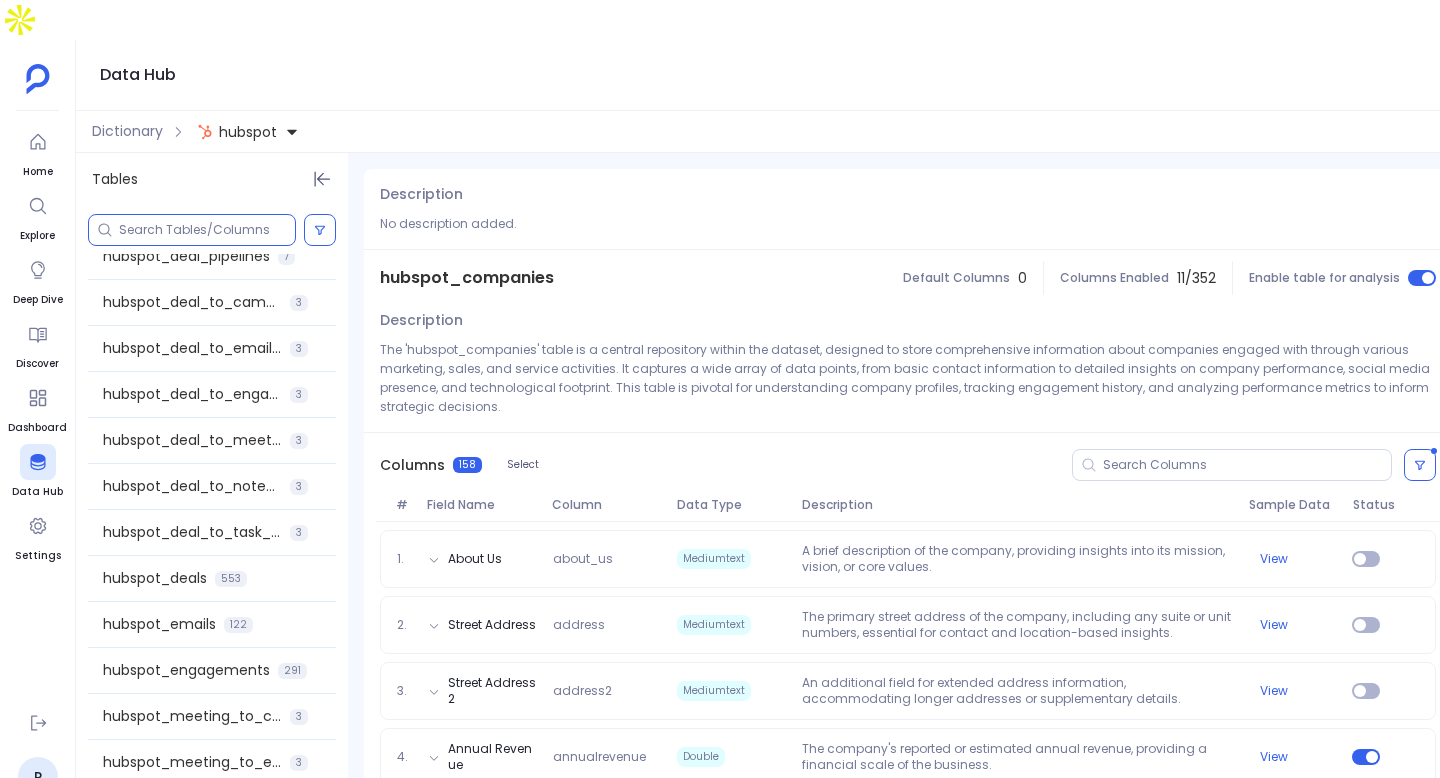 scroll, scrollTop: 799, scrollLeft: 0, axis: vertical 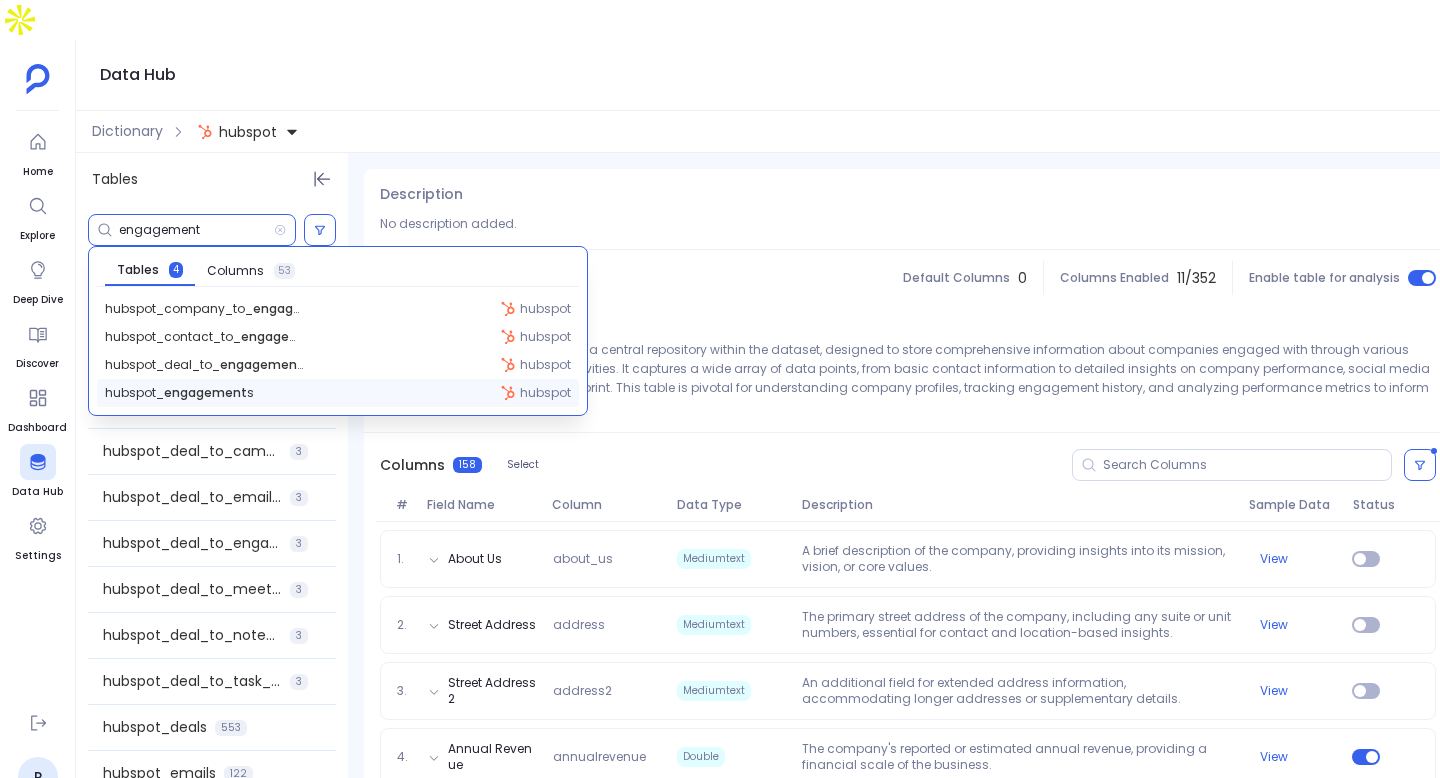 type on "engagement" 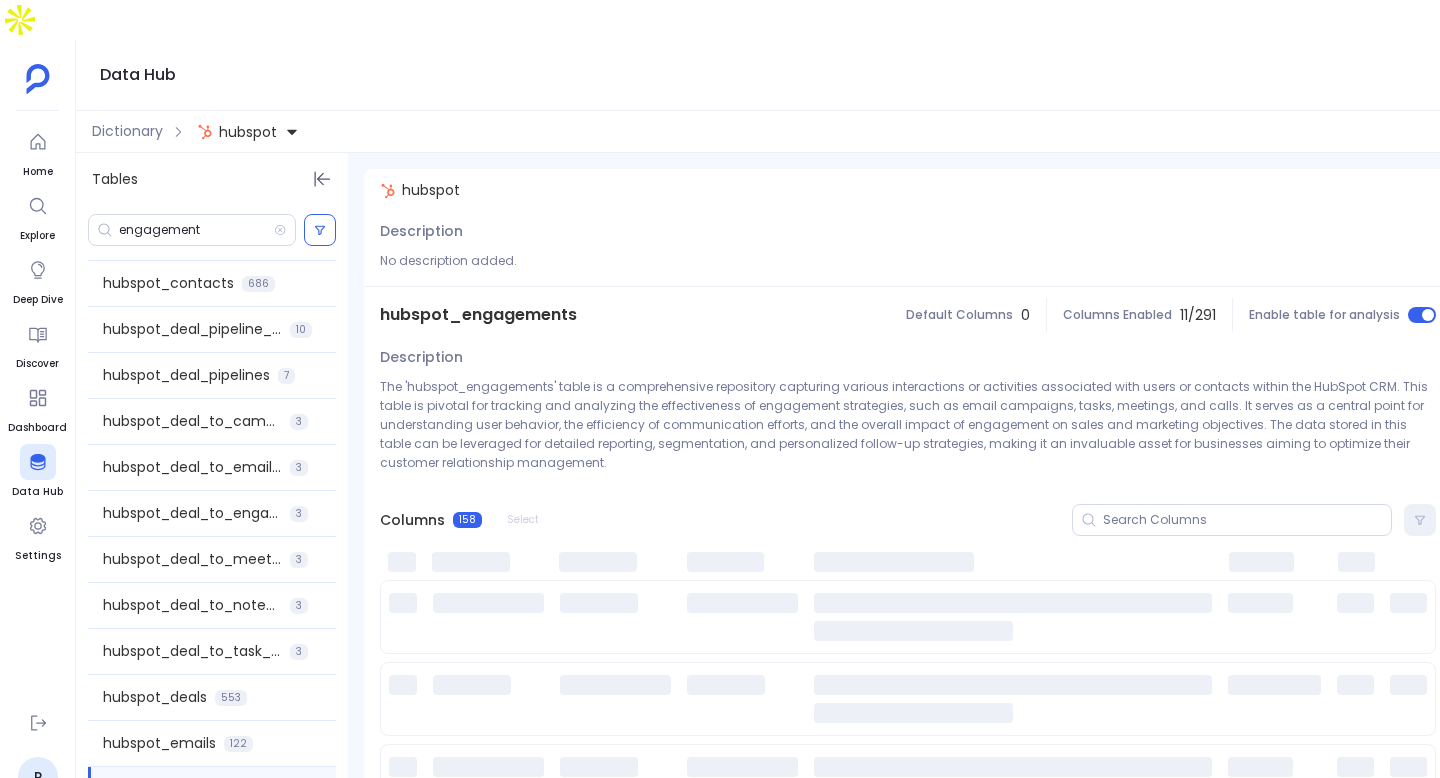 scroll, scrollTop: 888, scrollLeft: 0, axis: vertical 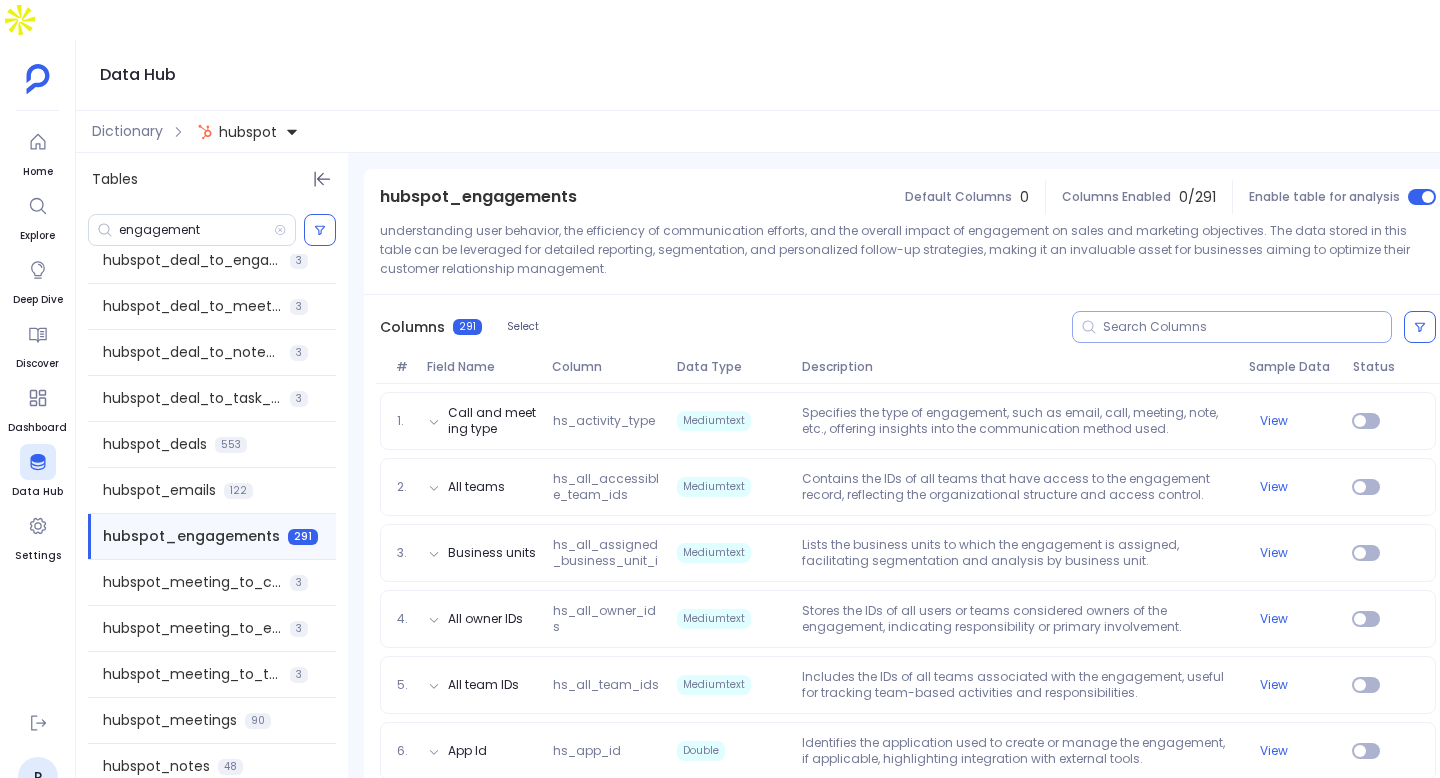 click at bounding box center [1247, 327] 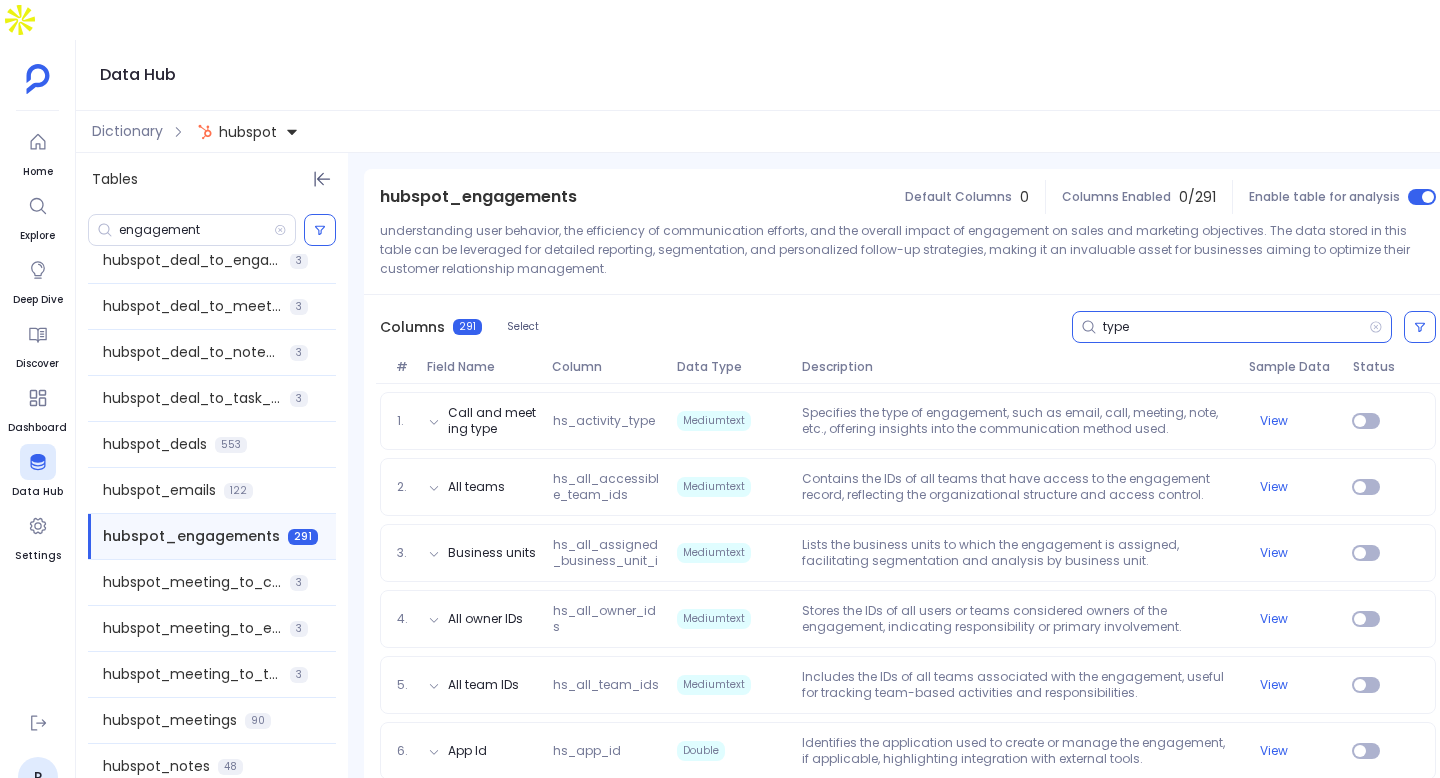 scroll, scrollTop: 185, scrollLeft: 0, axis: vertical 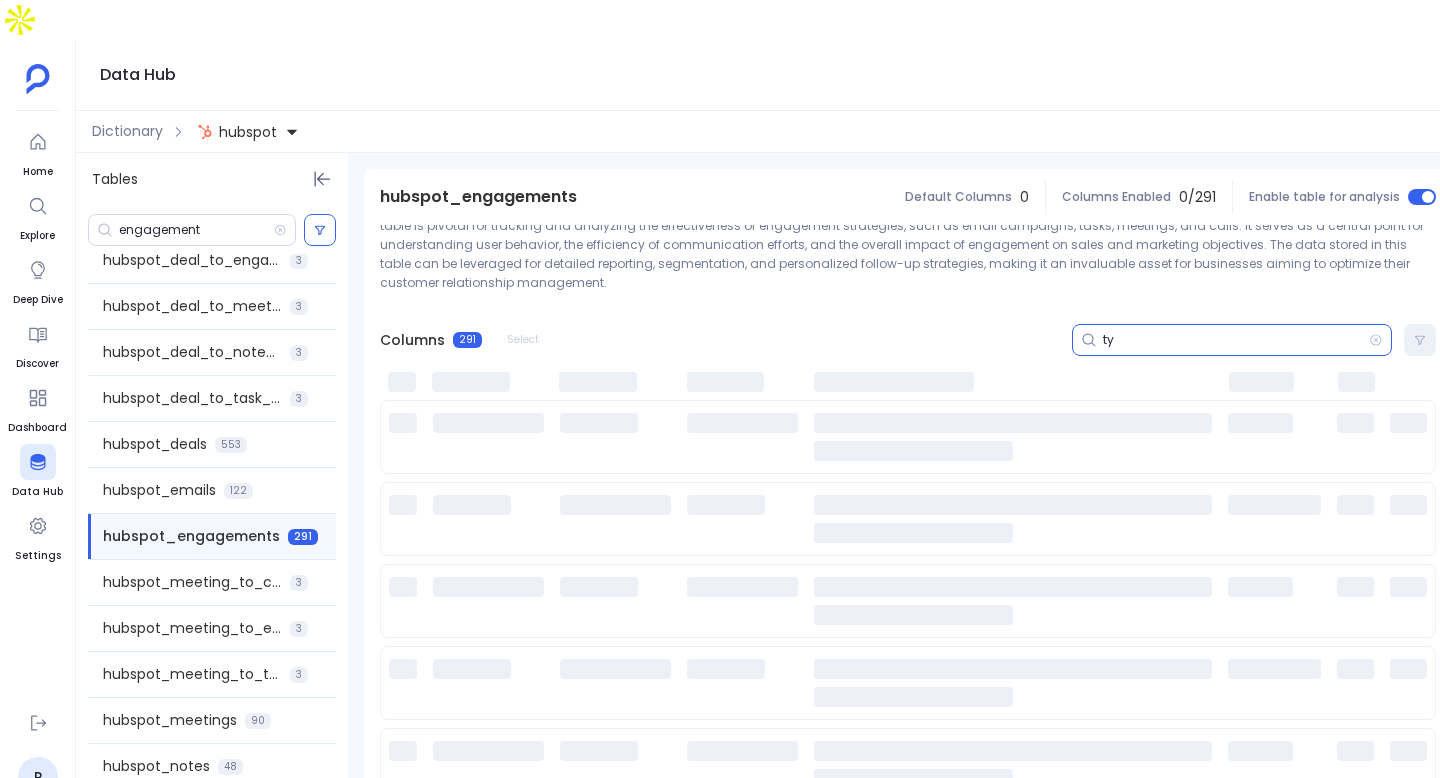 type on "t" 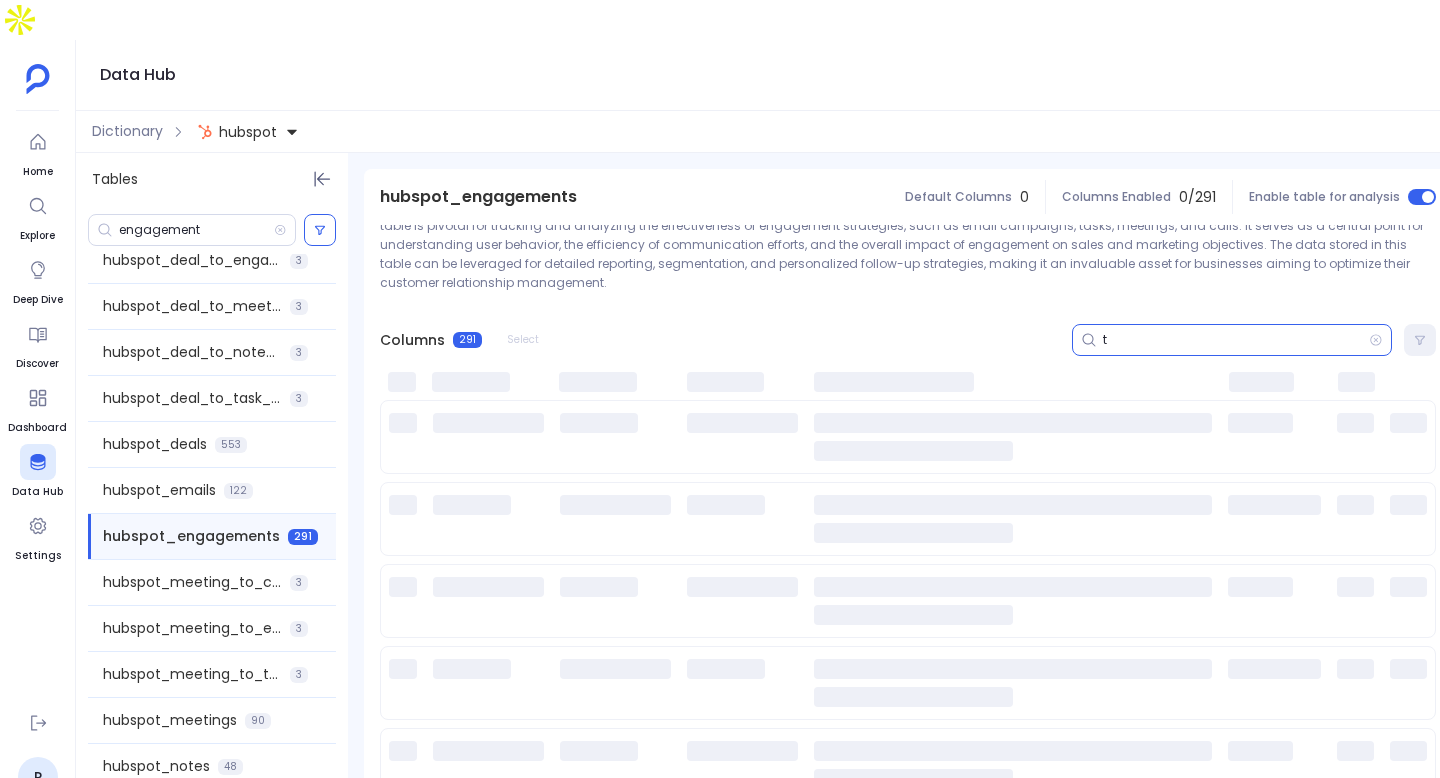 type 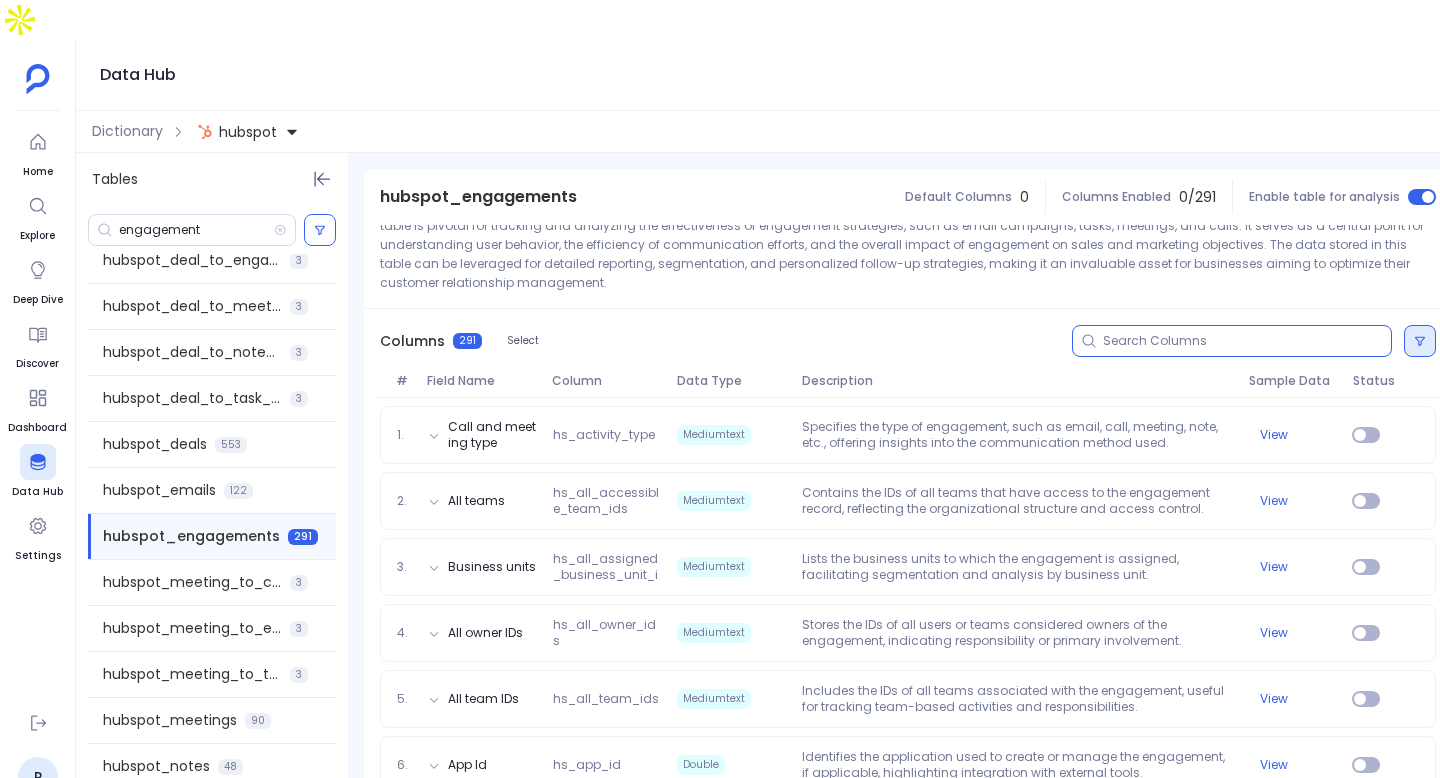 click at bounding box center (1420, 341) 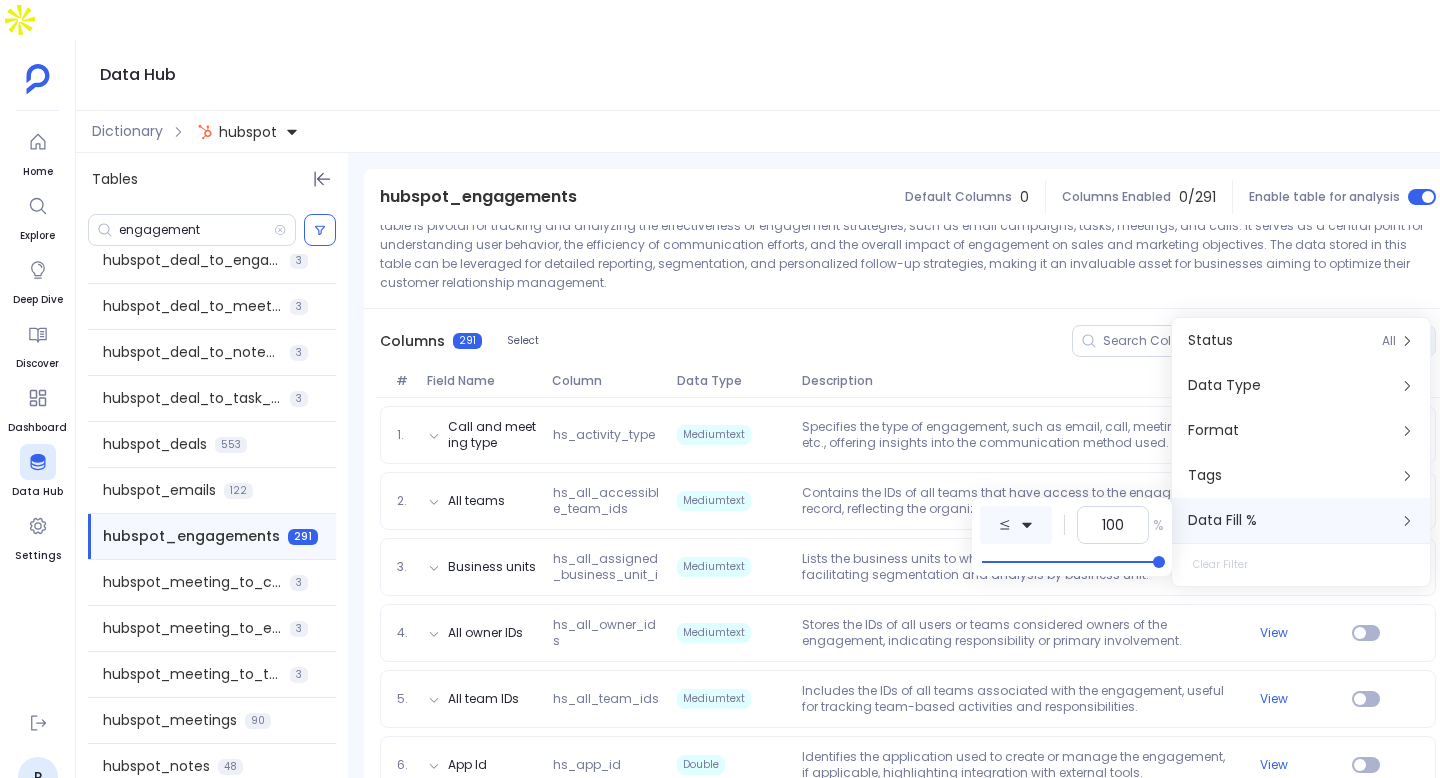 click at bounding box center [1016, 525] 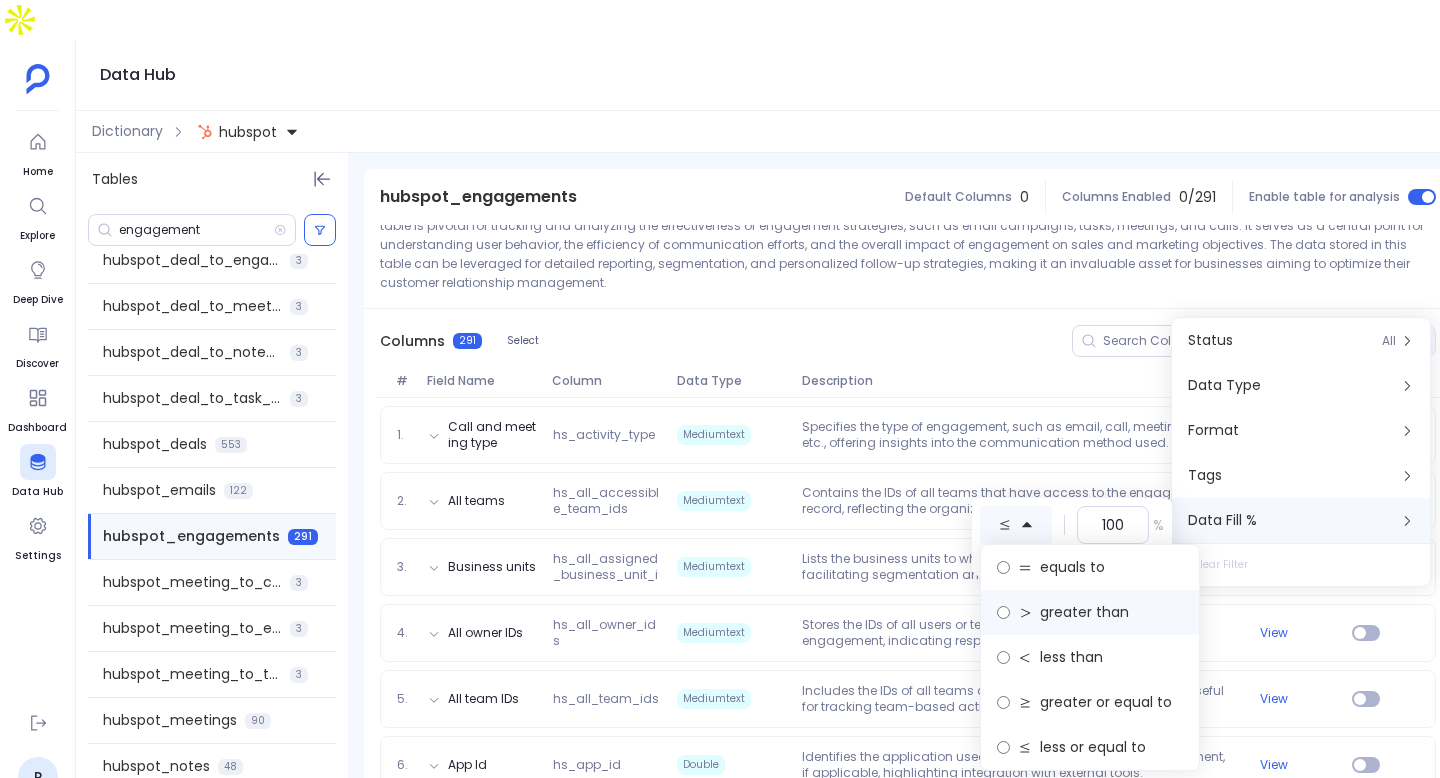 click on "greater than" at bounding box center (1084, 612) 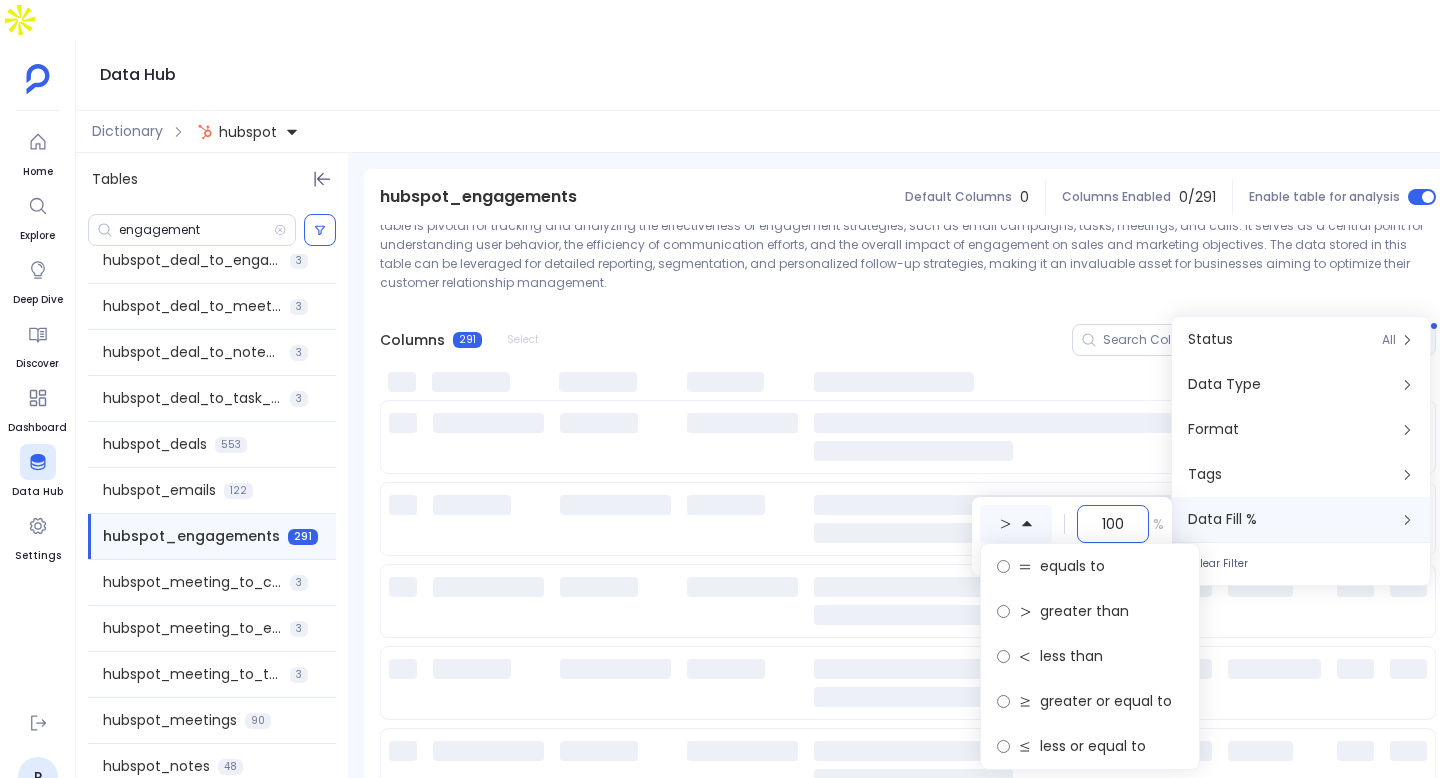 click on "100" at bounding box center (1113, 524) 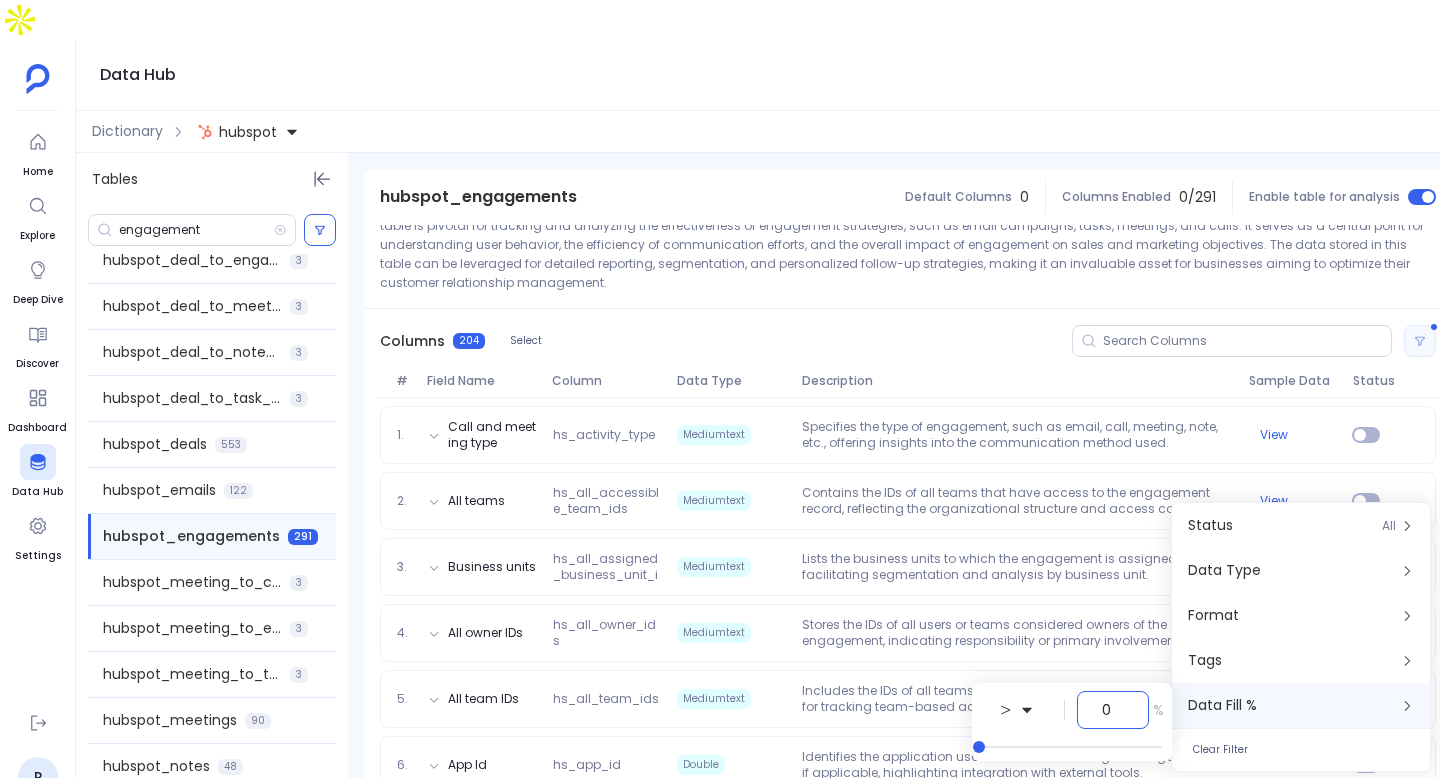 scroll, scrollTop: 0, scrollLeft: 0, axis: both 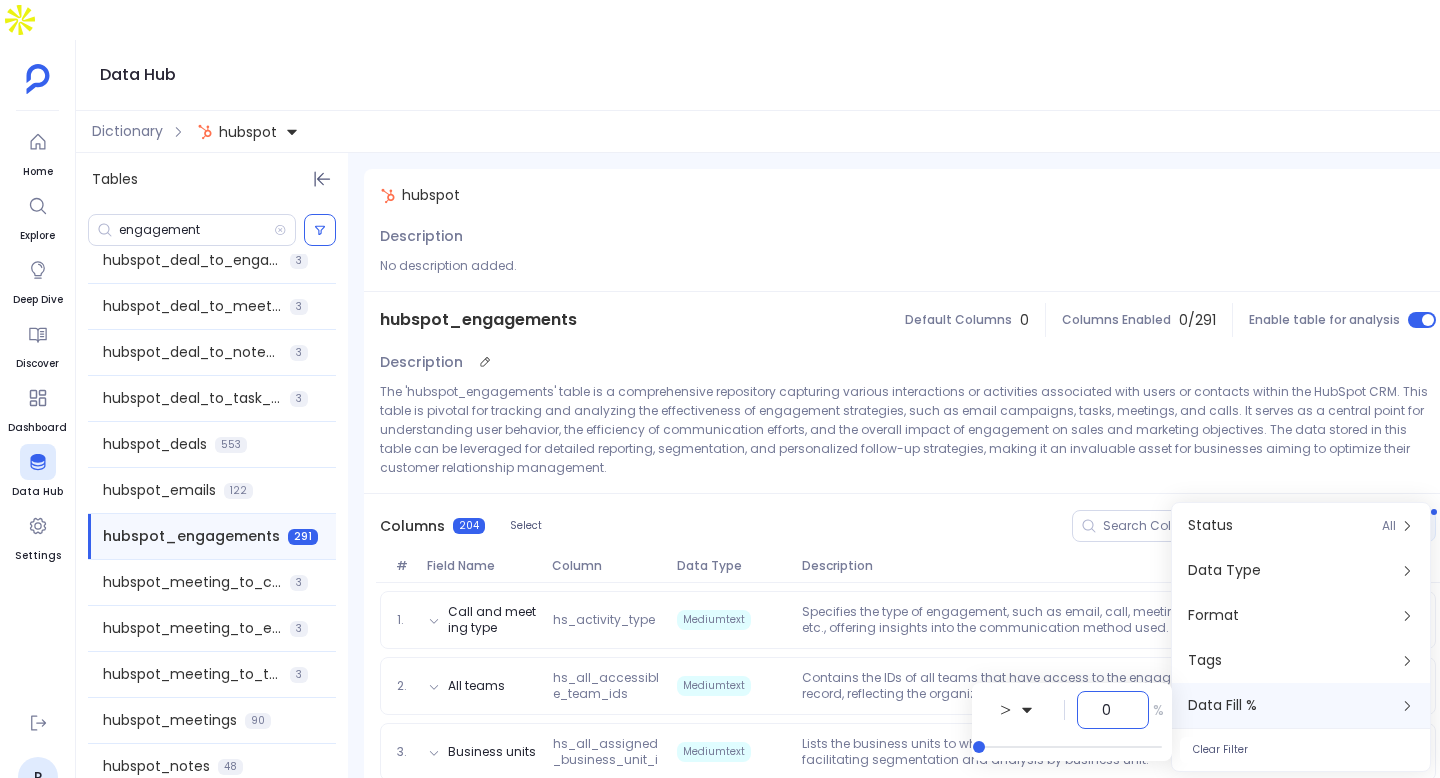 type on "0" 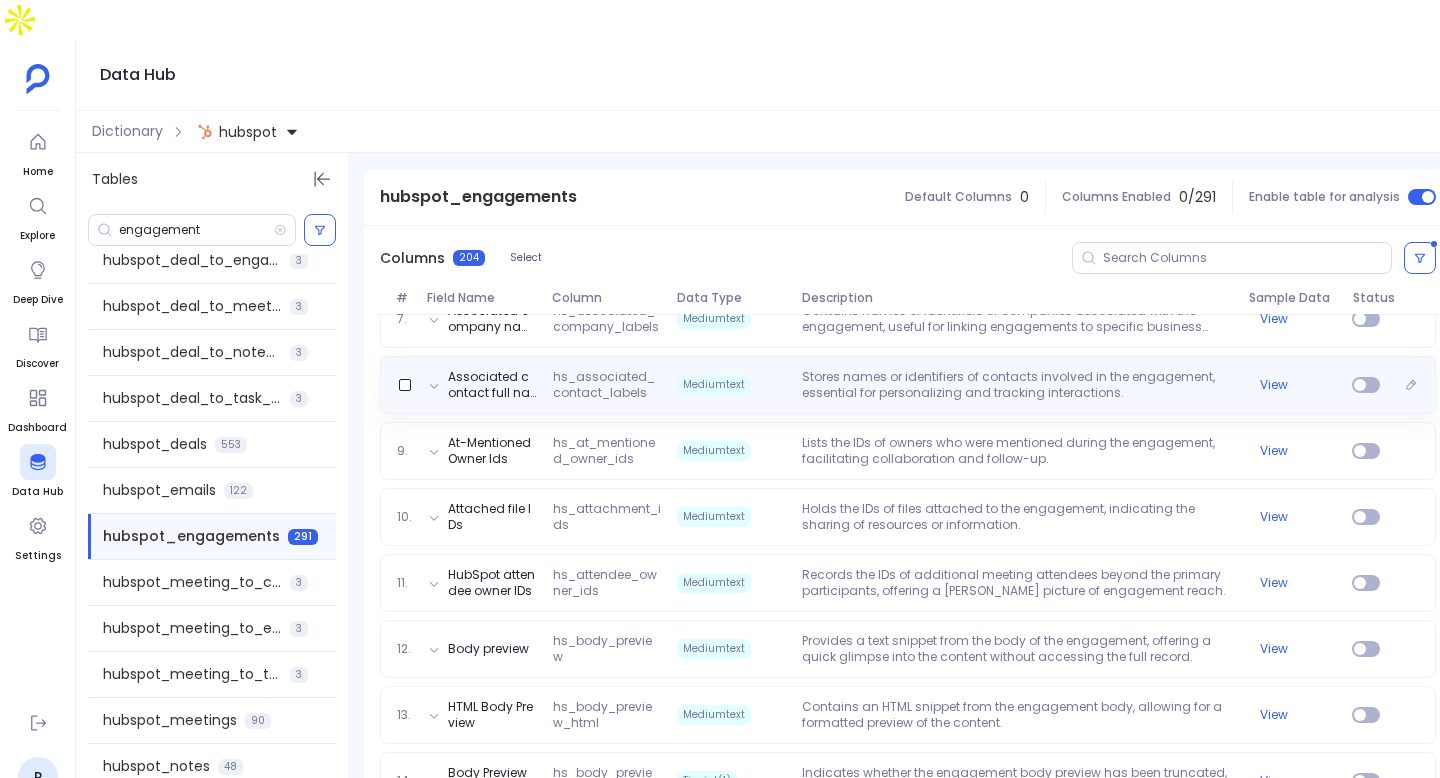 scroll, scrollTop: 606, scrollLeft: 0, axis: vertical 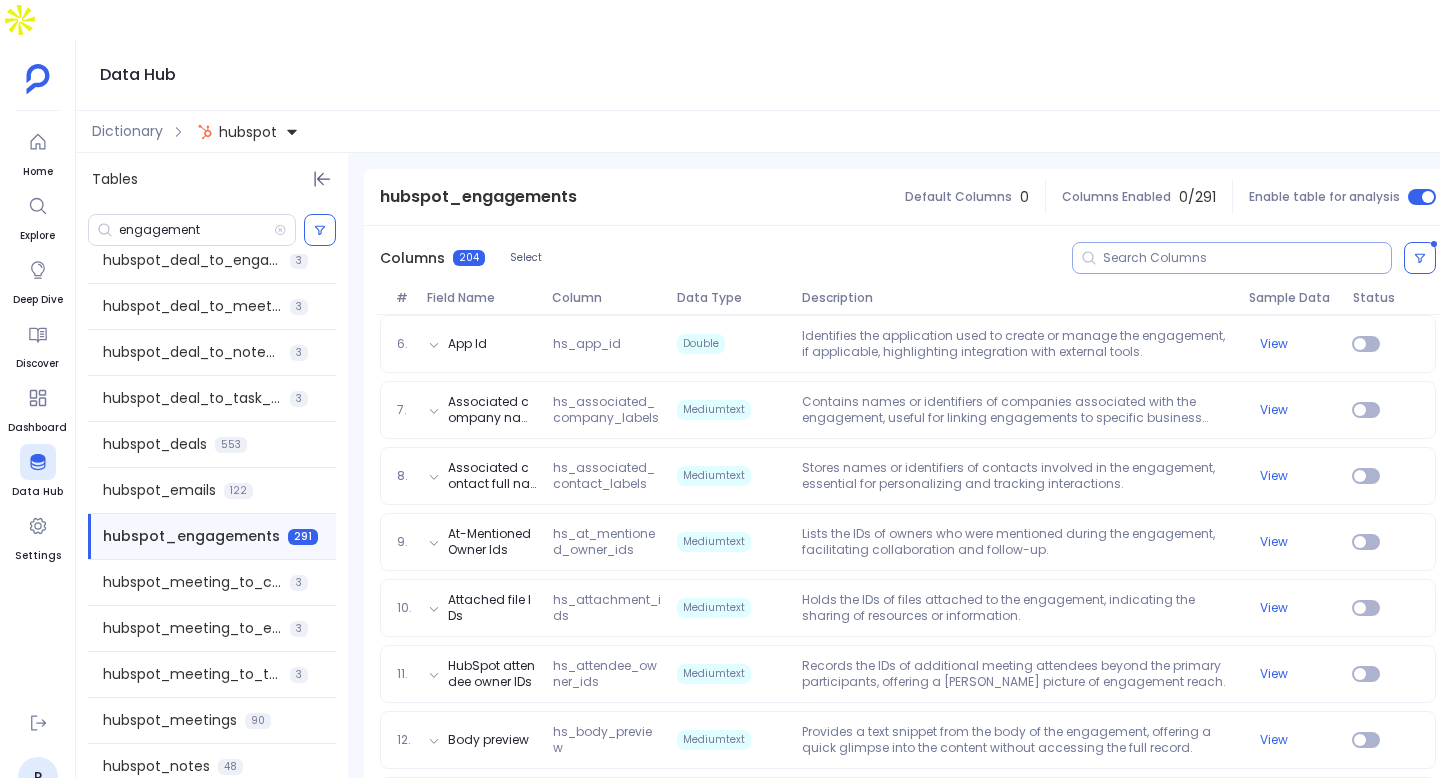 click at bounding box center [1247, 258] 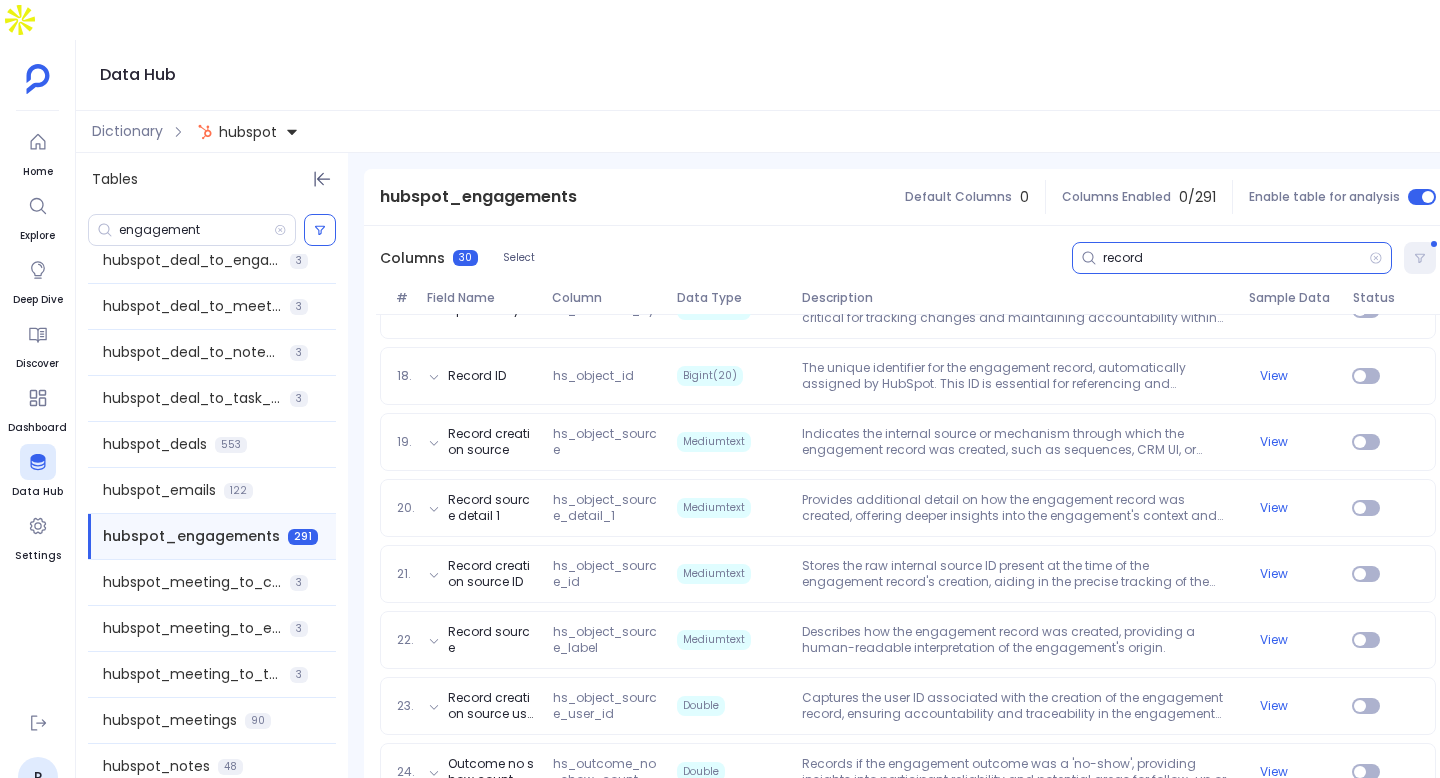 scroll, scrollTop: 1334, scrollLeft: 0, axis: vertical 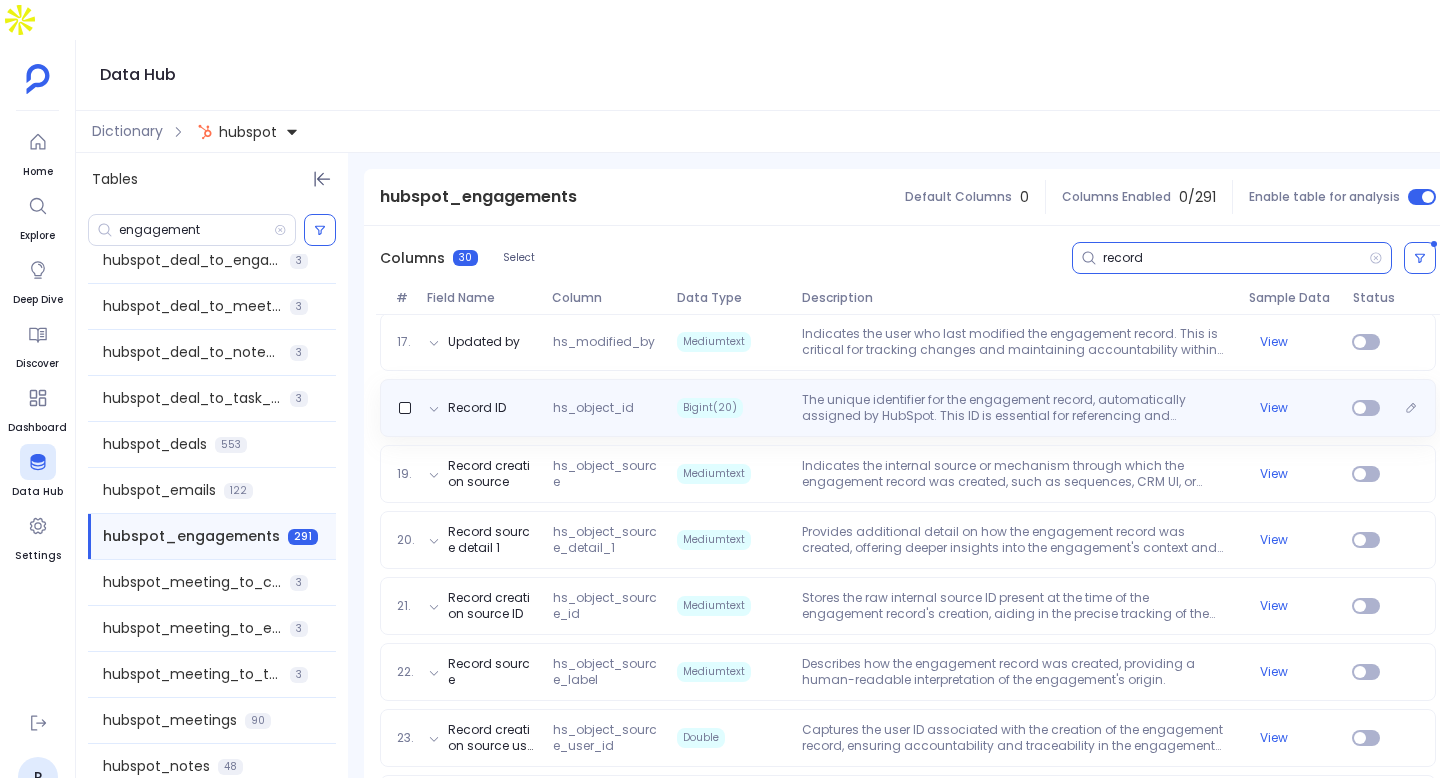 type on "record" 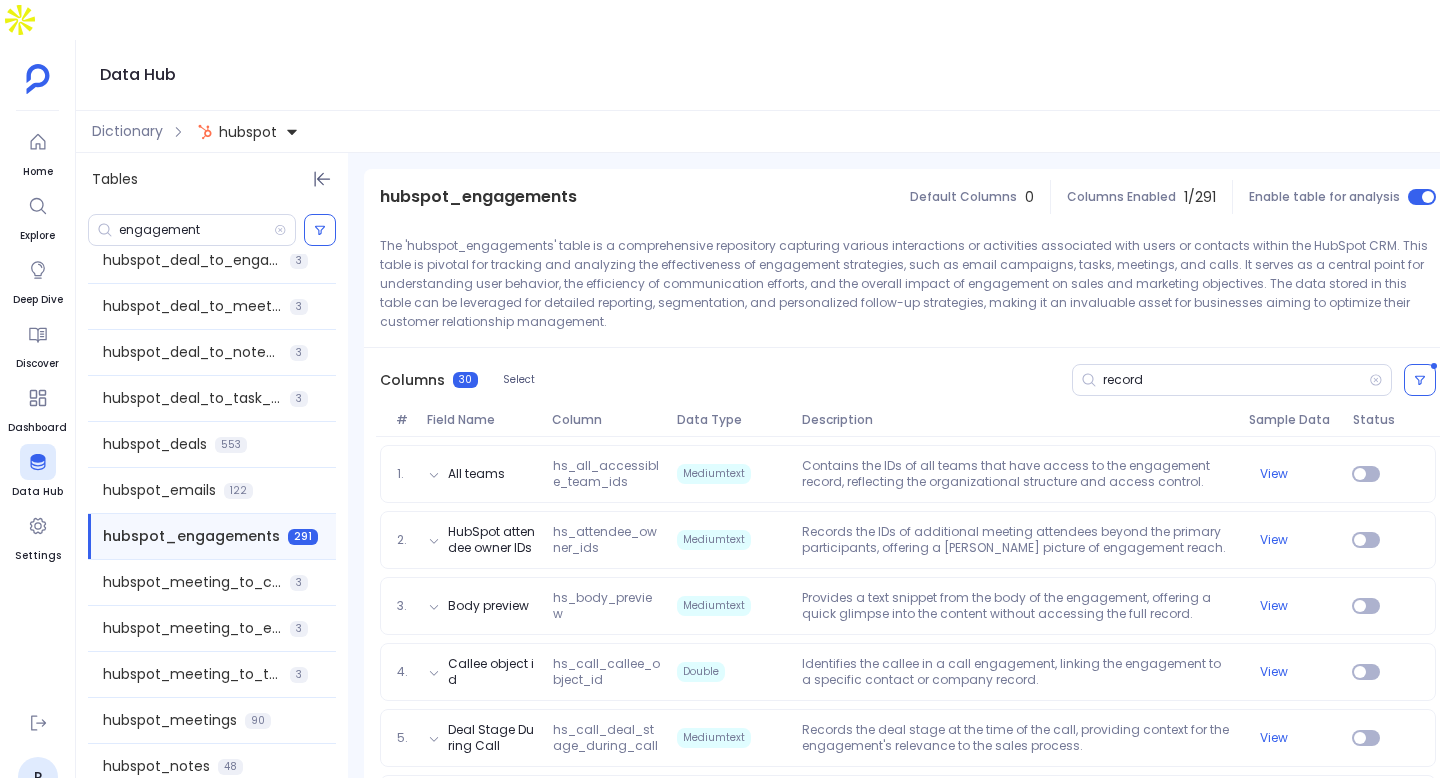 scroll, scrollTop: 0, scrollLeft: 0, axis: both 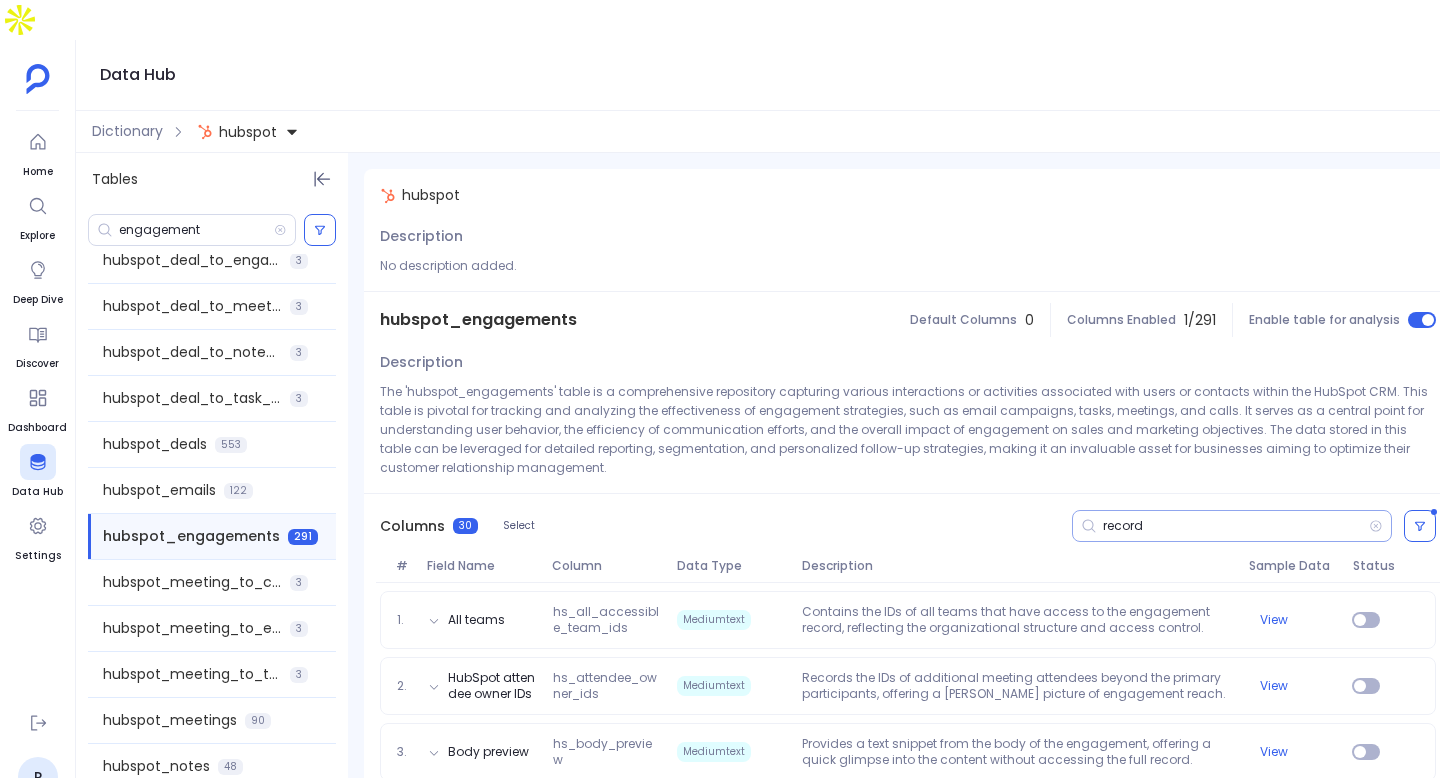 click on "record" at bounding box center (1236, 526) 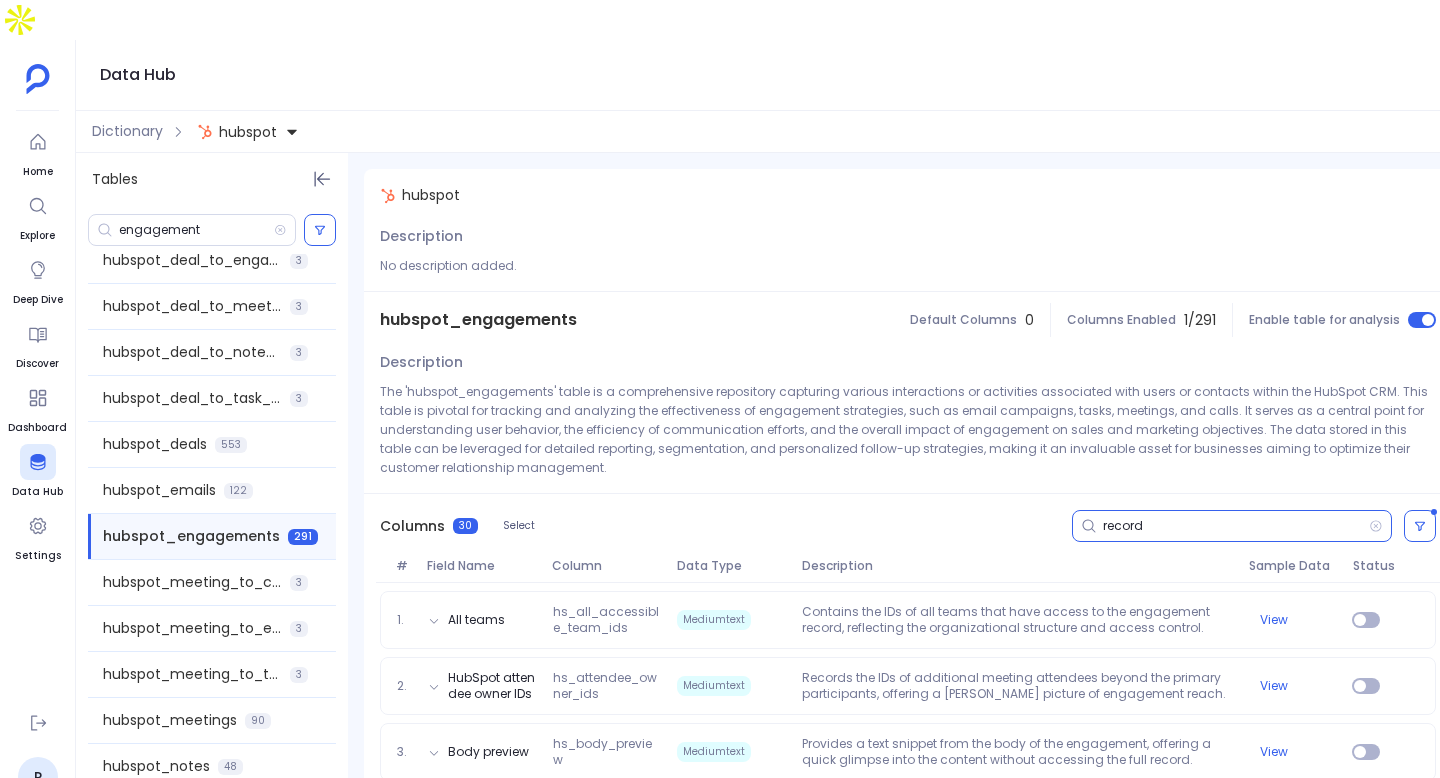 click on "record" at bounding box center [1236, 526] 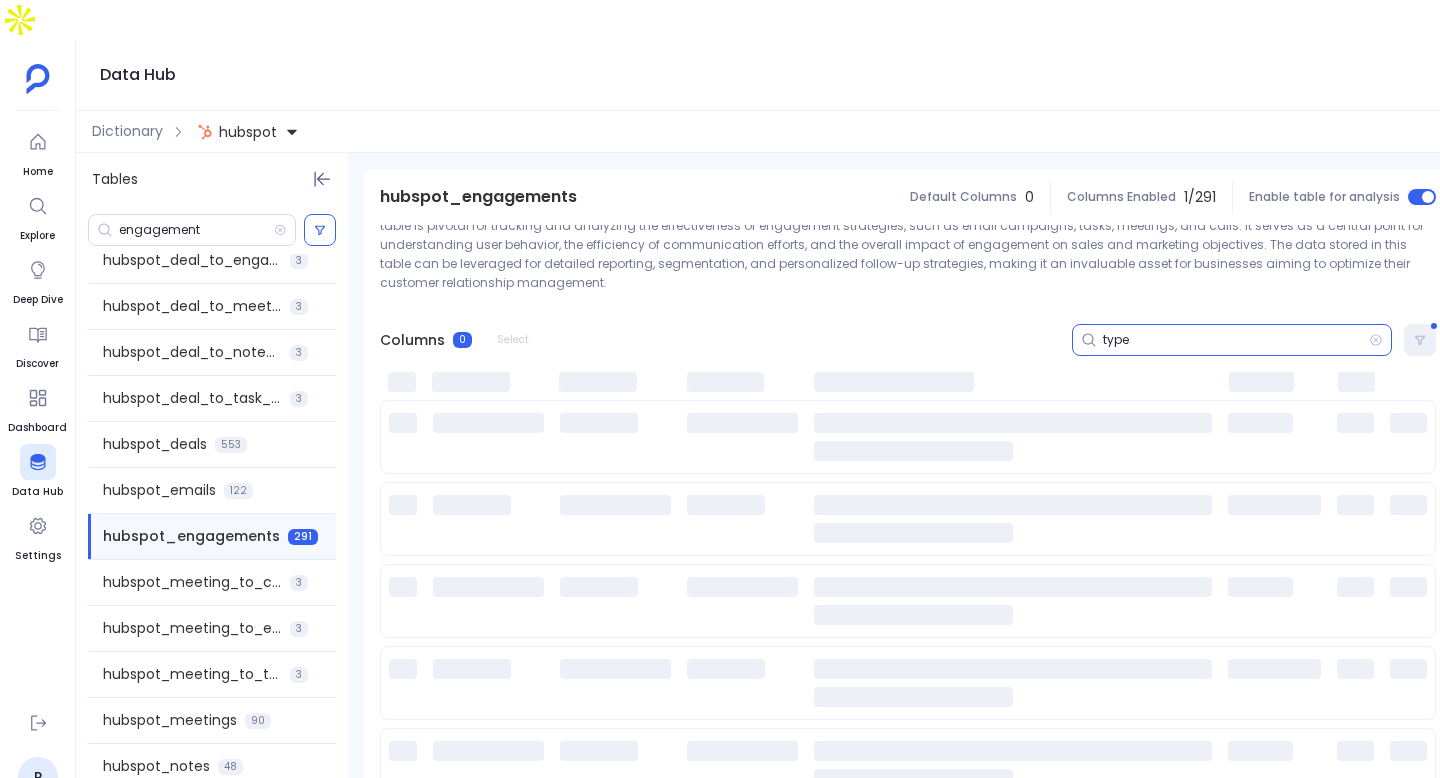 scroll, scrollTop: 185, scrollLeft: 0, axis: vertical 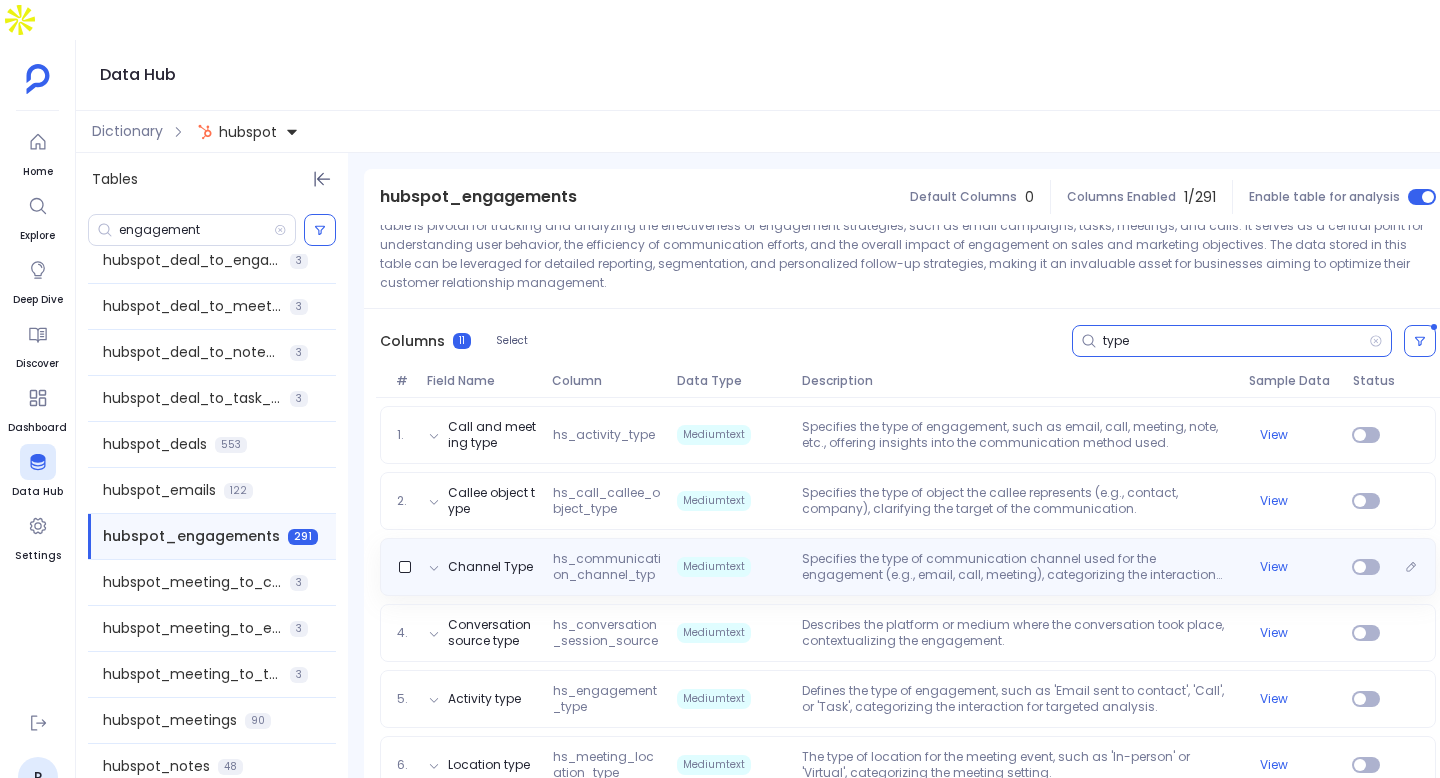 click on "Specifies the type of communication channel used for the engagement (e.g., email, call, meeting), categorizing the interaction method." at bounding box center (1017, 567) 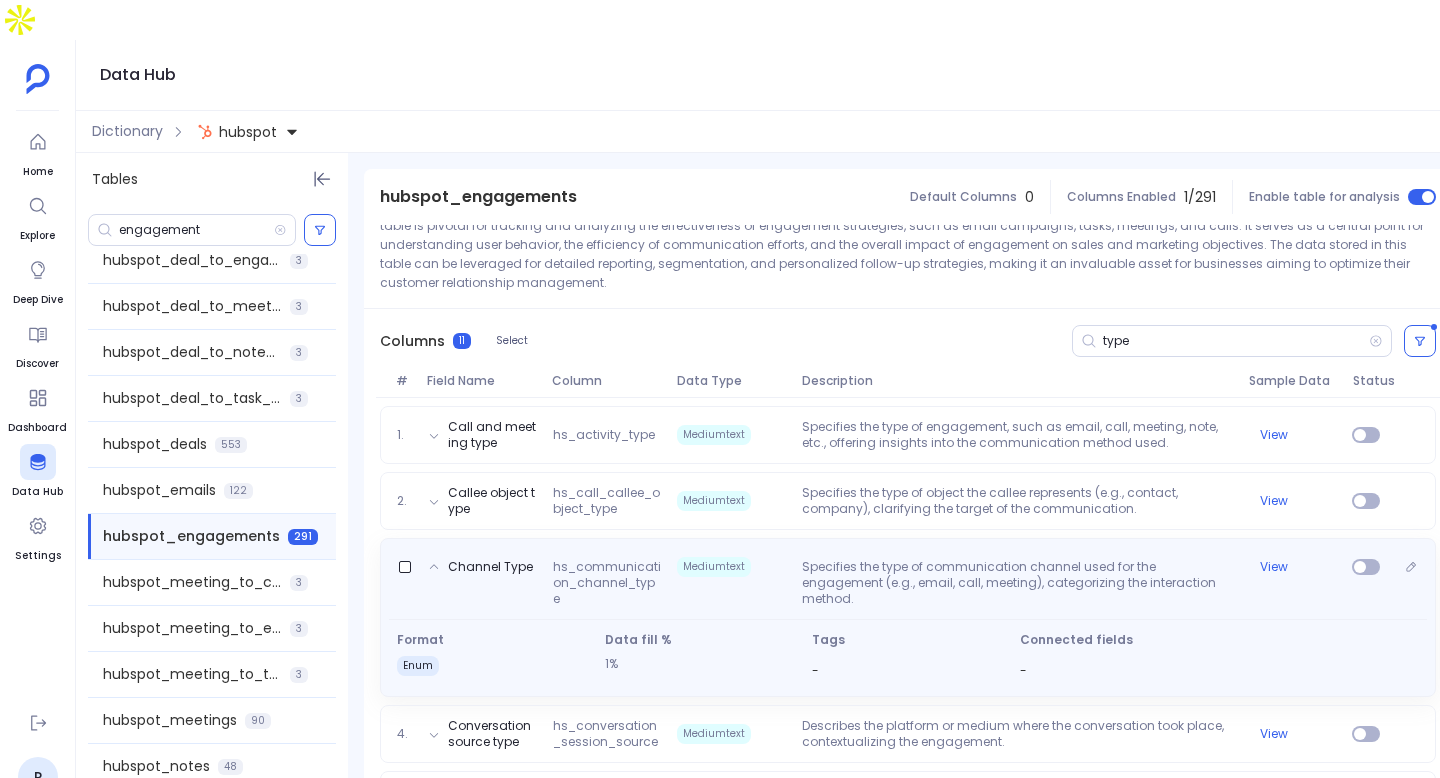 click on "Channel Type hs_communication_channel_type Mediumtext Specifies the type of communication channel used for the engagement (e.g., email, call, meeting), categorizing the interaction method. View" at bounding box center [908, 579] 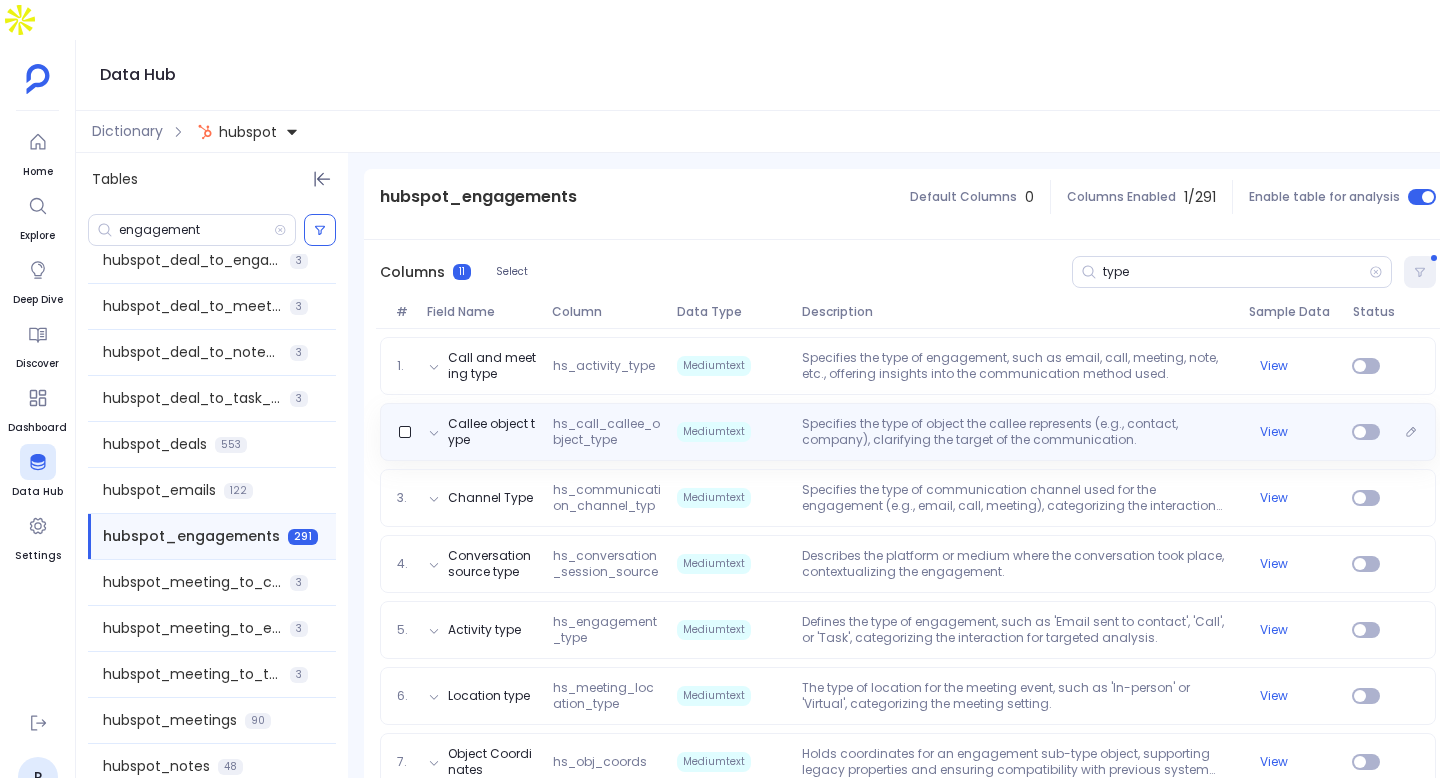 scroll, scrollTop: 309, scrollLeft: 0, axis: vertical 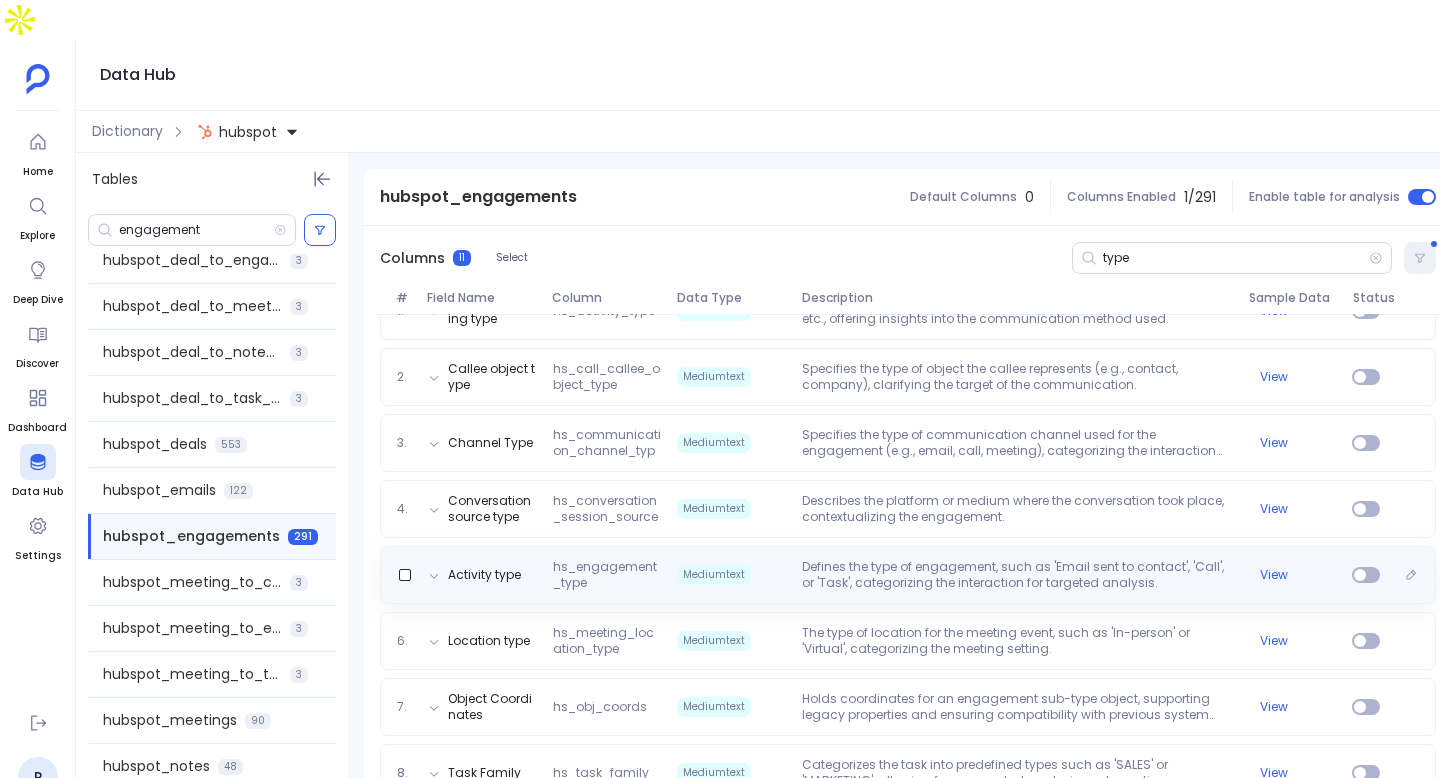 click on "1. Call and meeting type hs_activity_type Mediumtext Specifies the type of engagement, such as email, call, meeting, note, etc., offering insights into the communication method used. View 2. Callee object type hs_call_callee_object_type Mediumtext Specifies the type of object the callee represents (e.g., contact, company), clarifying the target of the communication. View 3. Channel Type hs_communication_channel_type Mediumtext Specifies the type of communication channel used for the engagement (e.g., email, call, meeting), categorizing the interaction method. View 4. Conversation source type hs_conversation_session_source Mediumtext Describes the platform or medium where the conversation took place, contextualizing the engagement. View Activity type hs_engagement_type Mediumtext Defines the type of engagement, such as 'Email sent to contact', 'Call', or 'Task', categorizing the interaction for targeted analysis. View 6. Location type hs_meeting_location_type Mediumtext View 7. Object Coordinates hs_obj_coords" at bounding box center [908, 645] 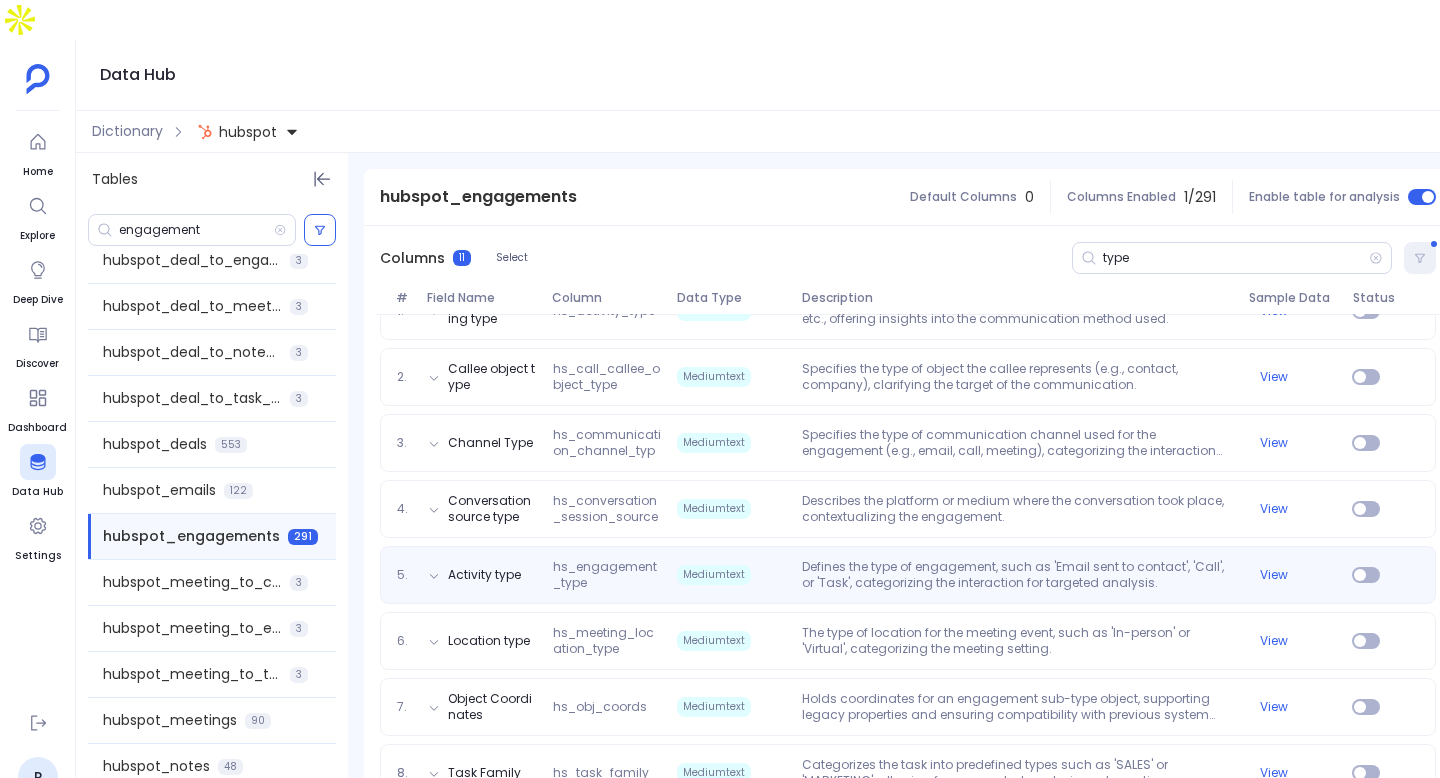 click on "Defines the type of engagement, such as 'Email sent to contact', 'Call', or 'Task', categorizing the interaction for targeted analysis." at bounding box center [1017, 575] 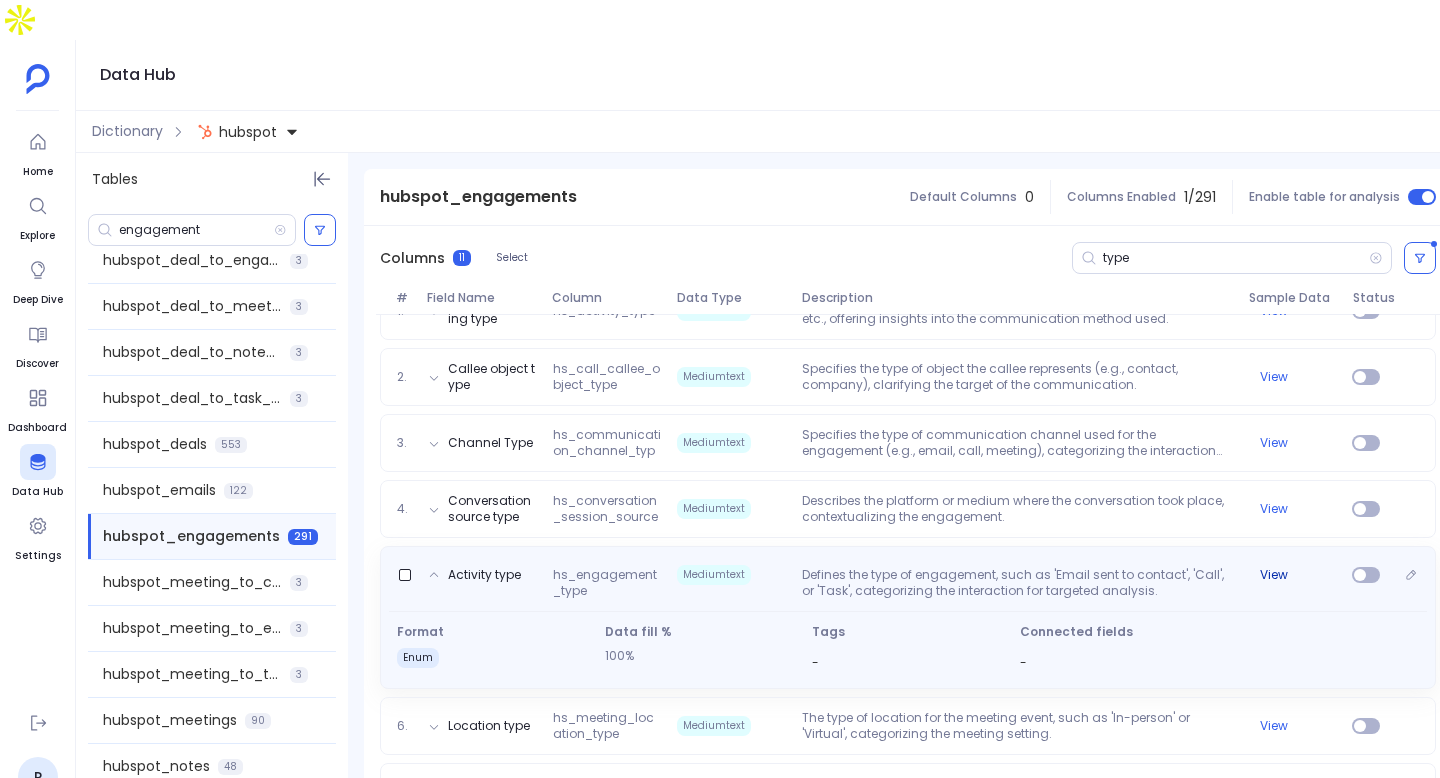 click on "View" at bounding box center [1274, 575] 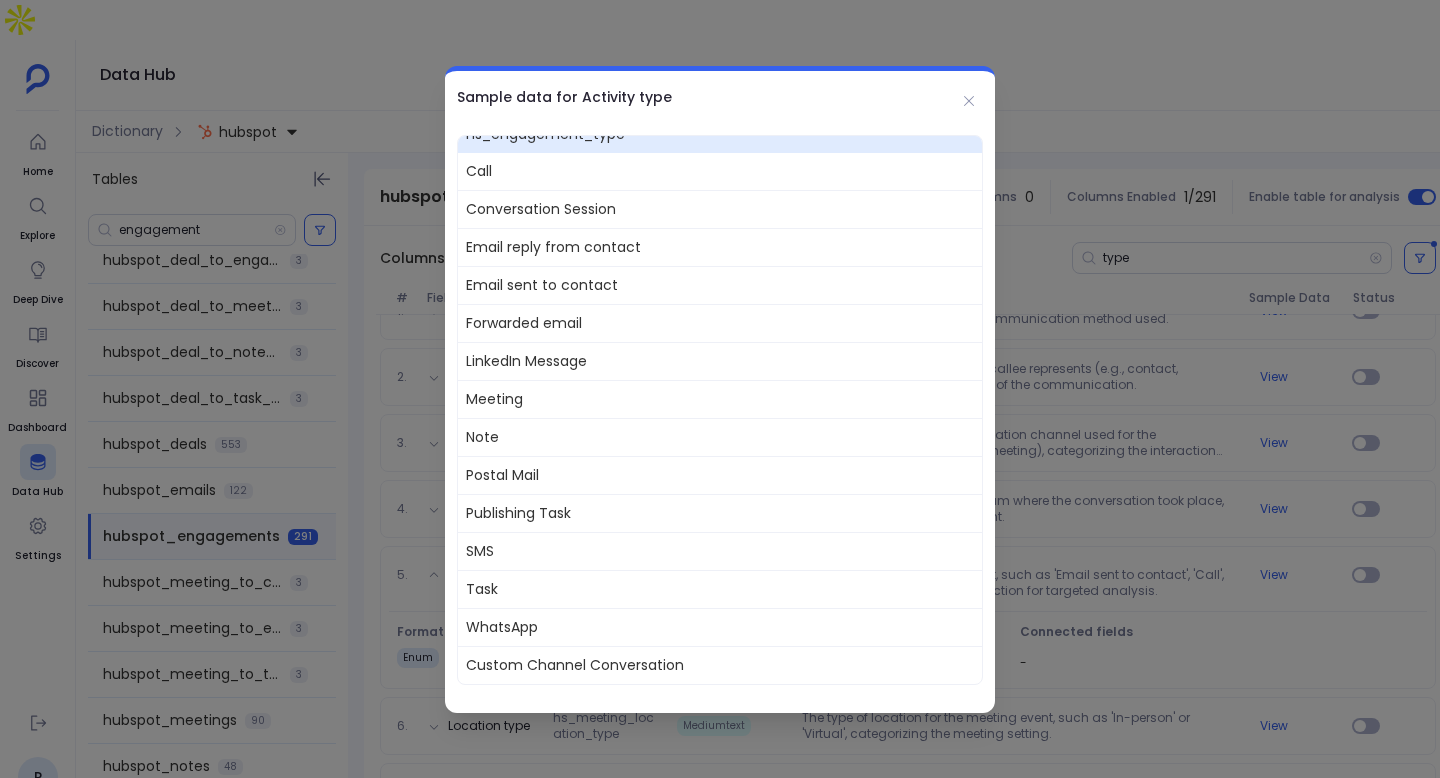 scroll, scrollTop: 0, scrollLeft: 0, axis: both 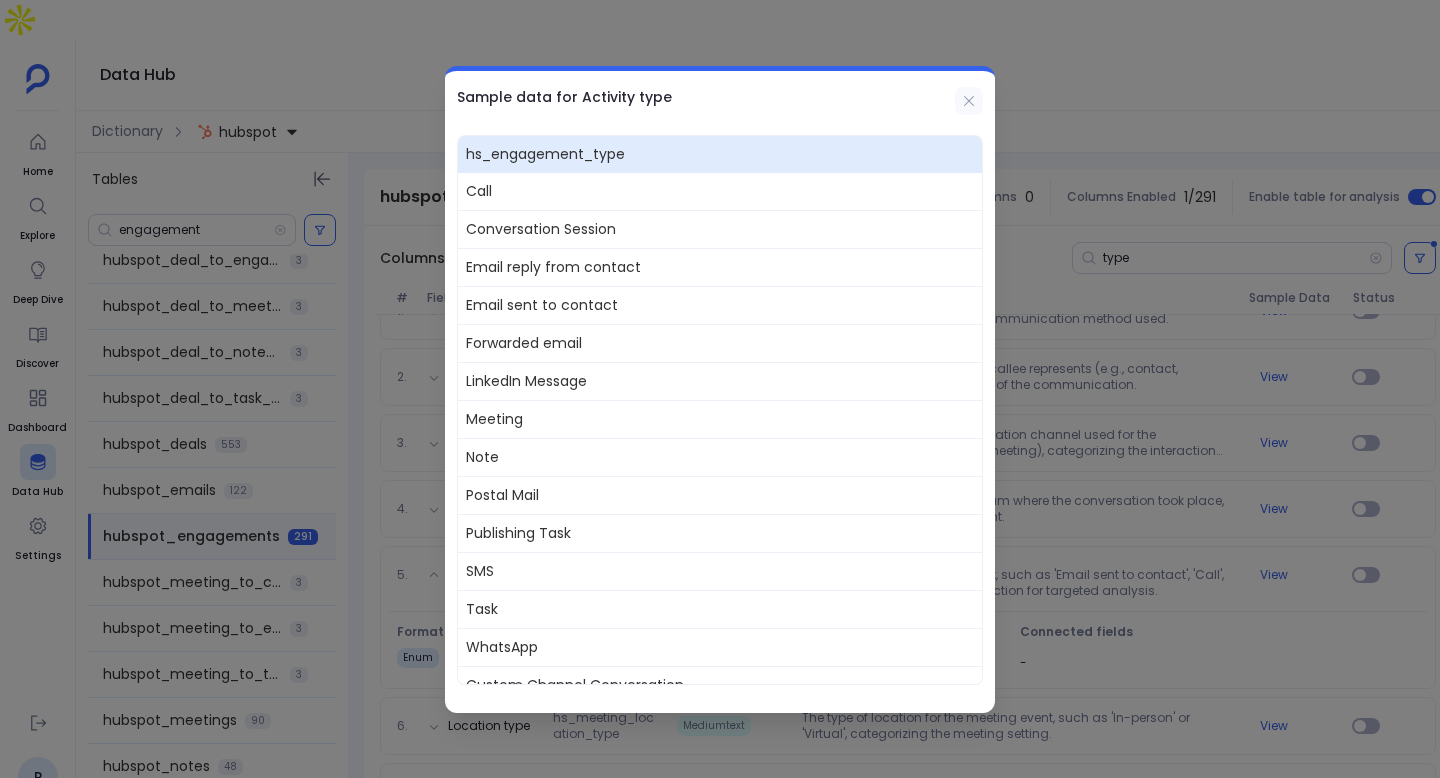 click at bounding box center (969, 101) 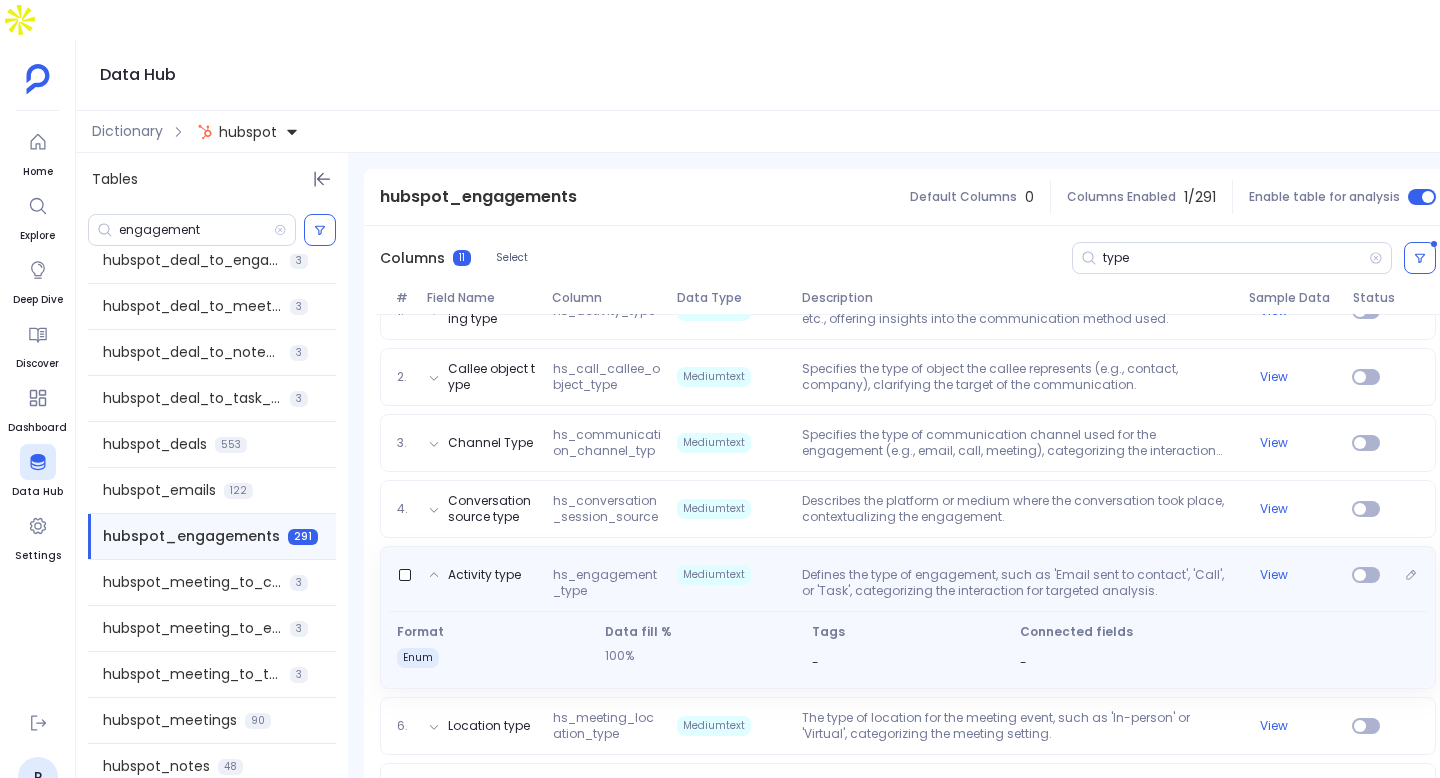 click at bounding box center (1366, 583) 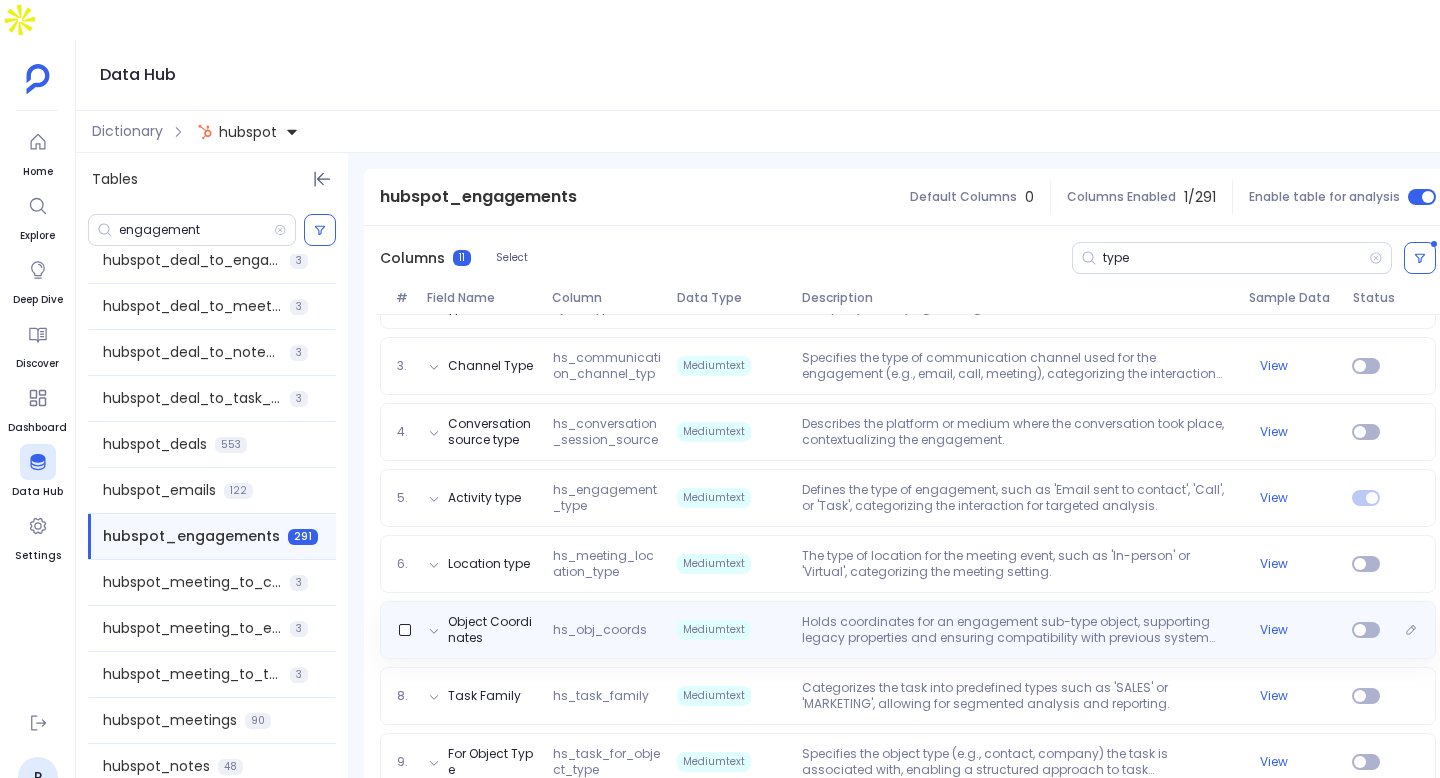 scroll, scrollTop: 404, scrollLeft: 0, axis: vertical 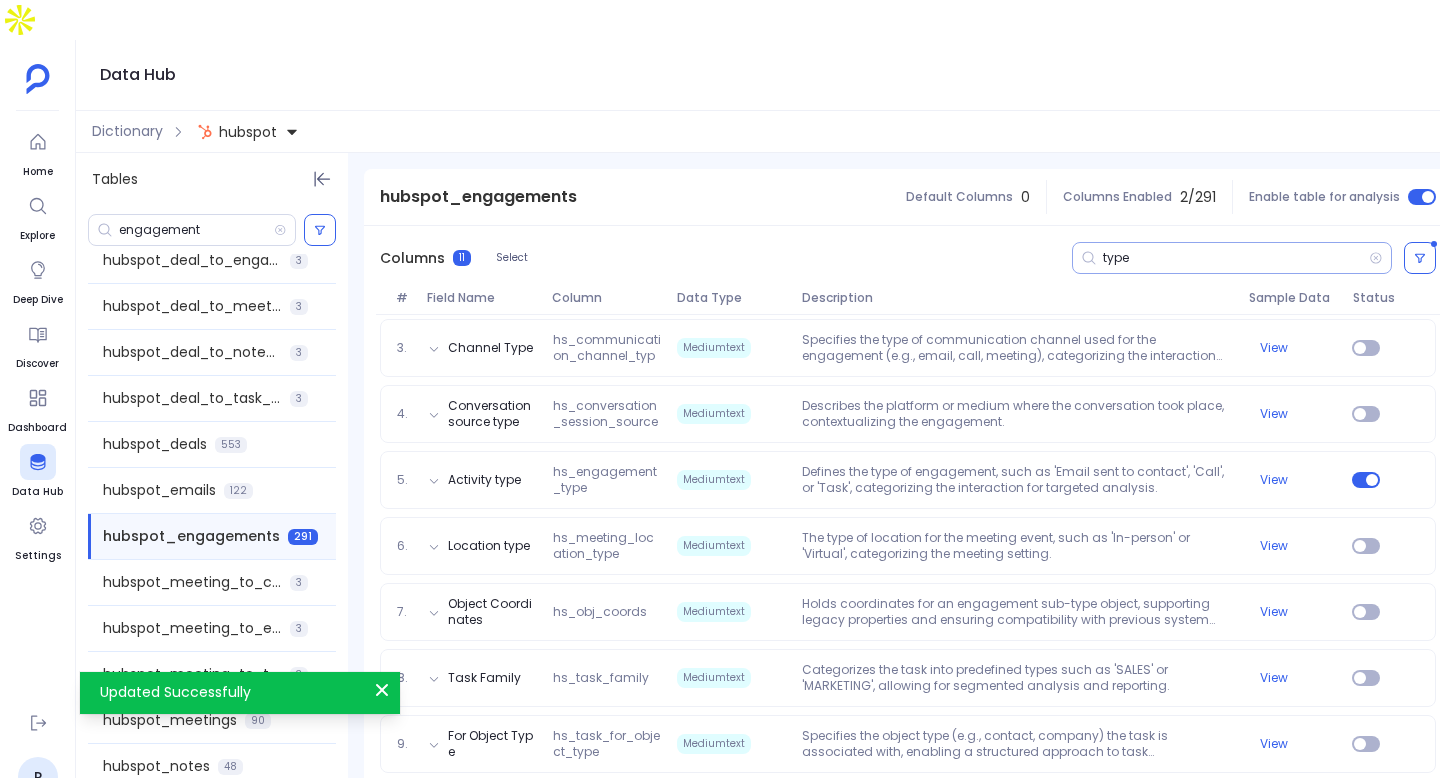 click on "type" at bounding box center (1232, 258) 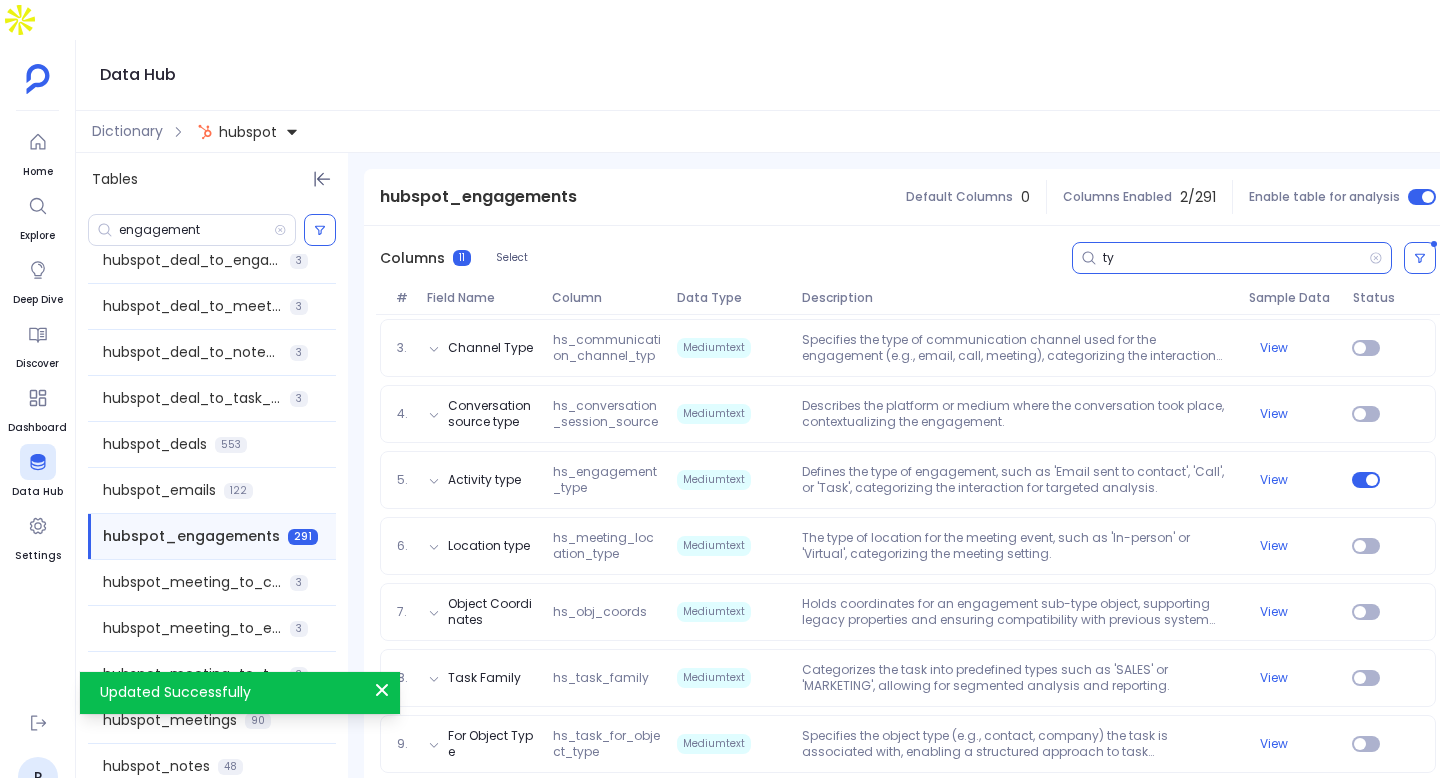 scroll, scrollTop: 185, scrollLeft: 0, axis: vertical 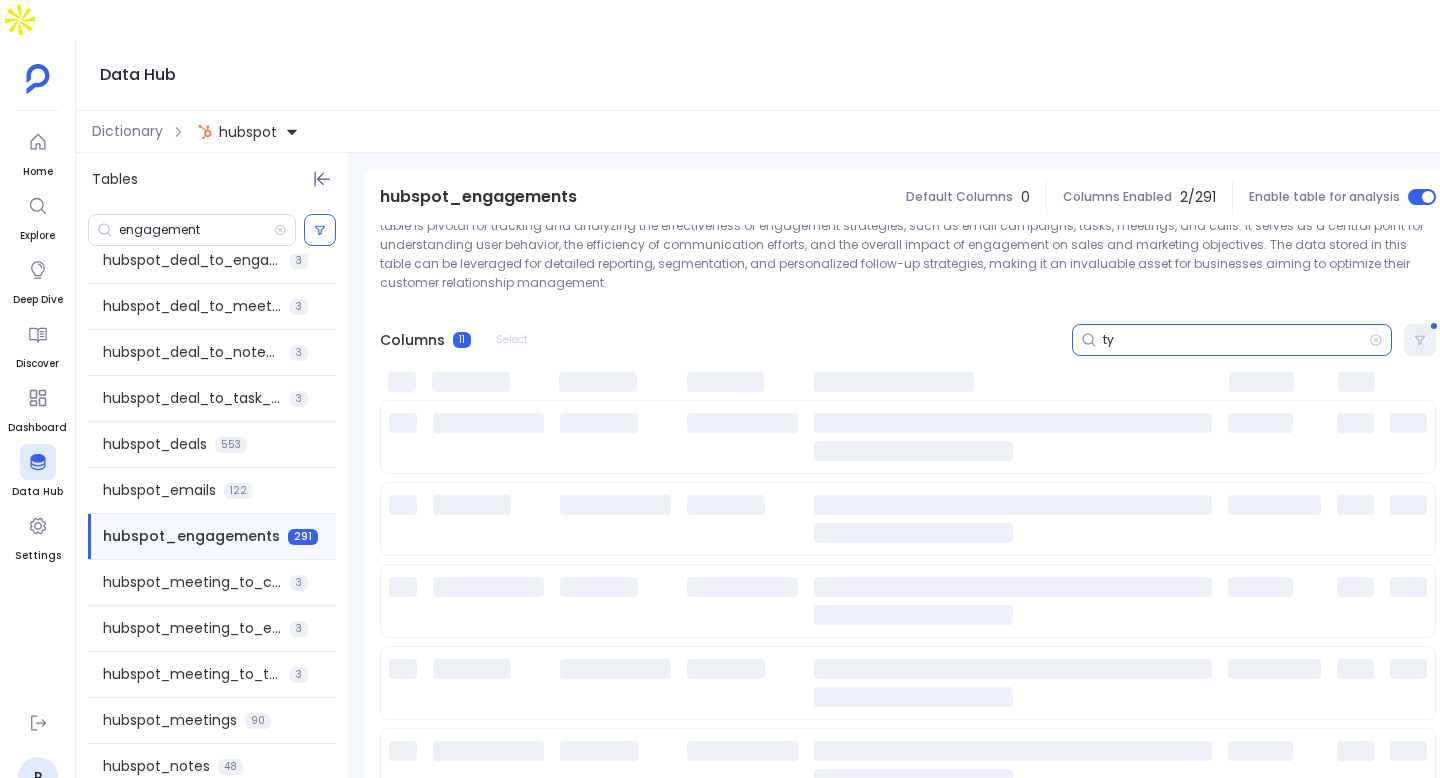 type on "t" 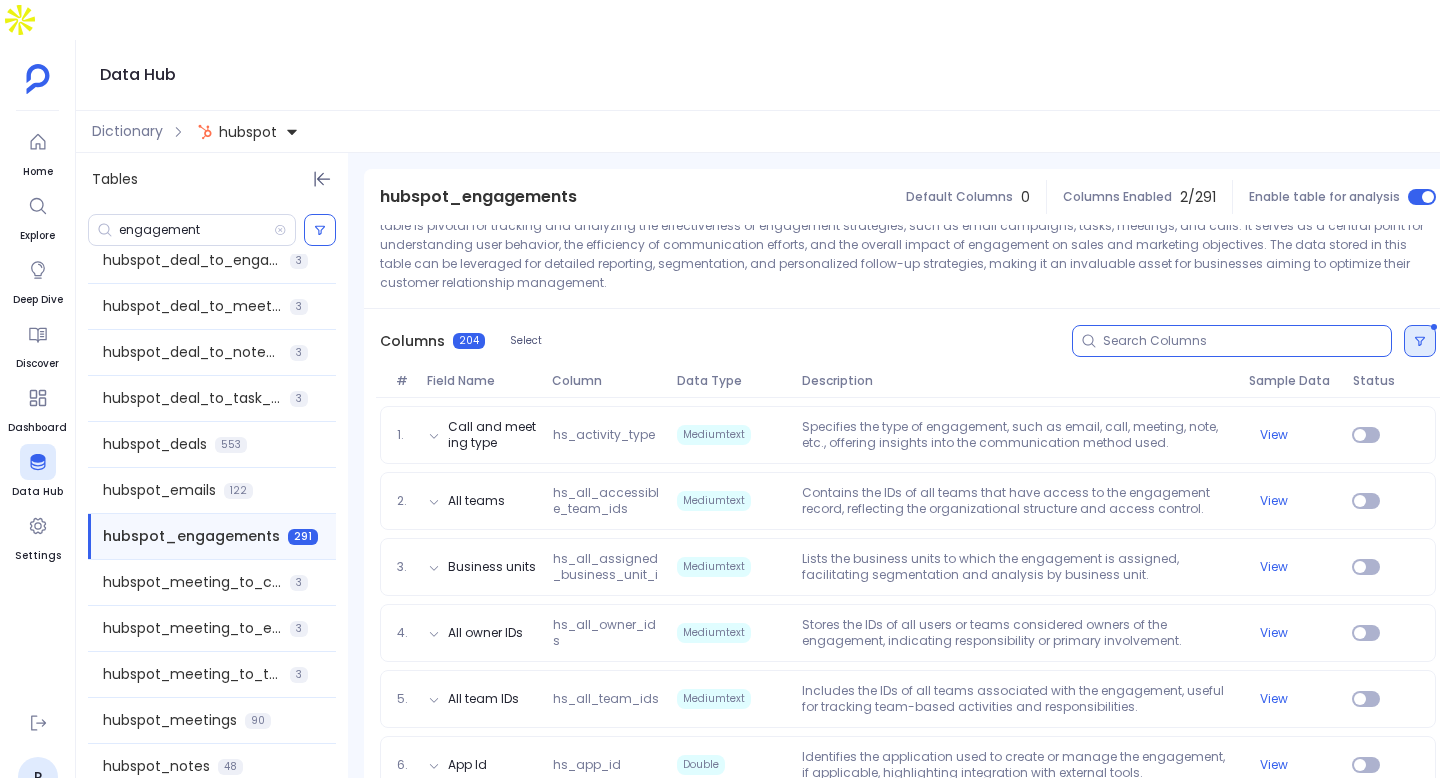 type 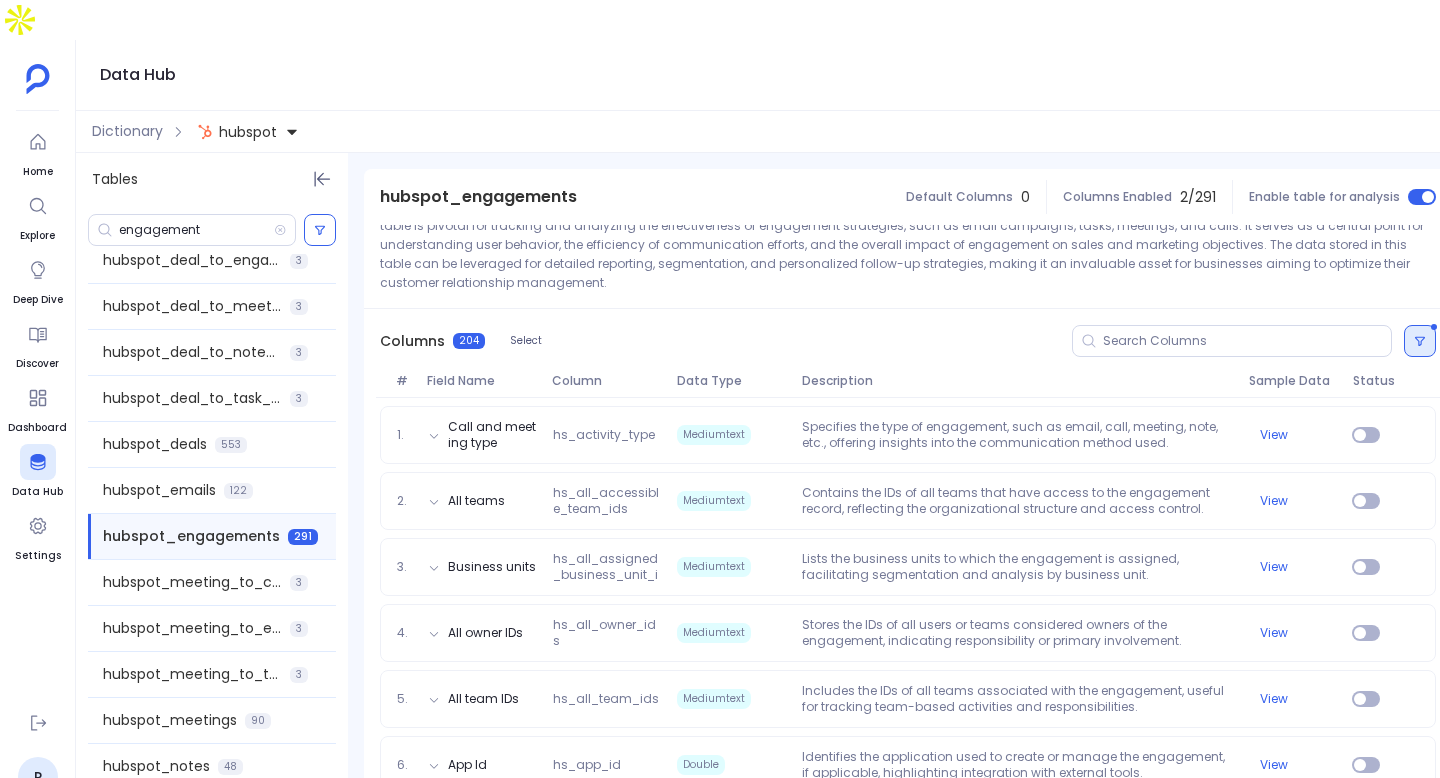click at bounding box center [1420, 341] 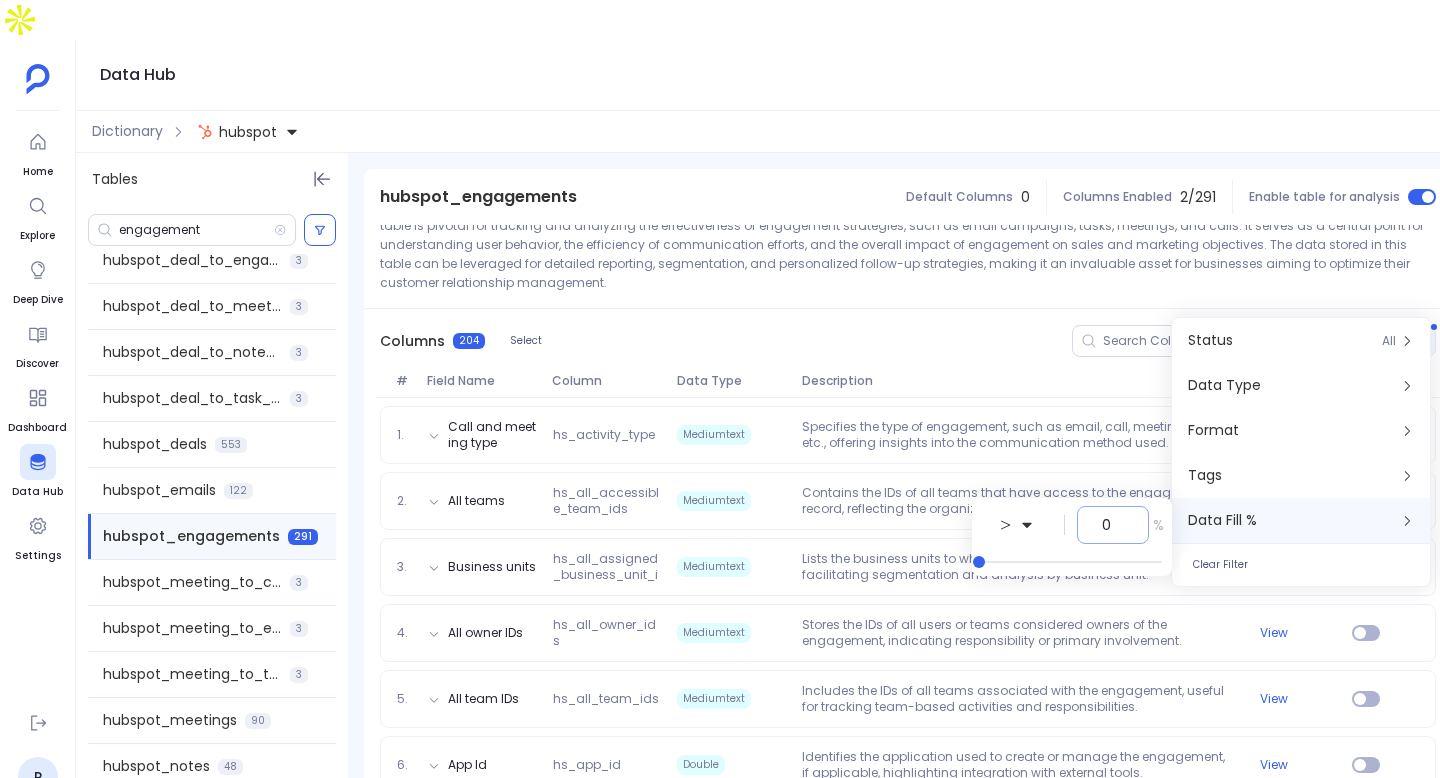 click on "0" at bounding box center (1113, 525) 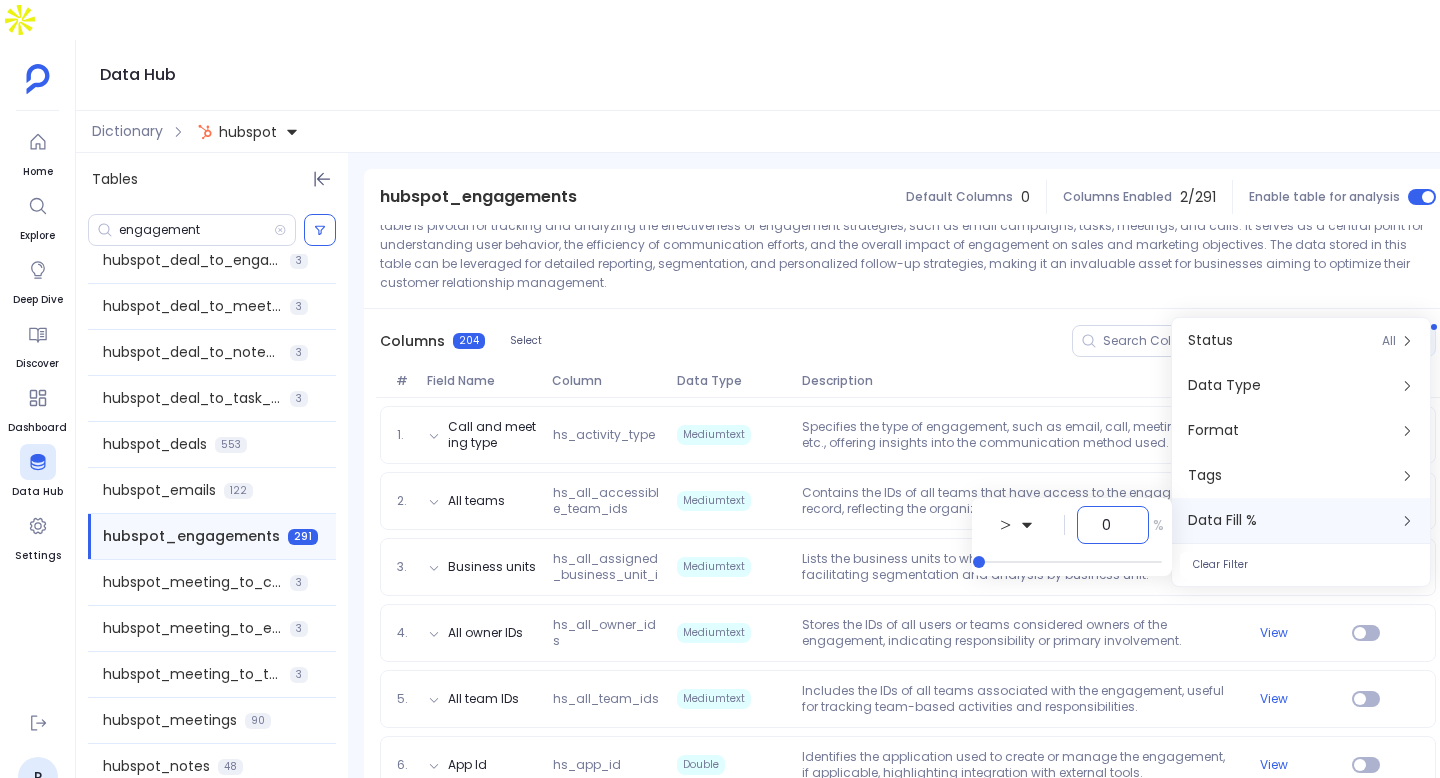 scroll, scrollTop: 0, scrollLeft: 0, axis: both 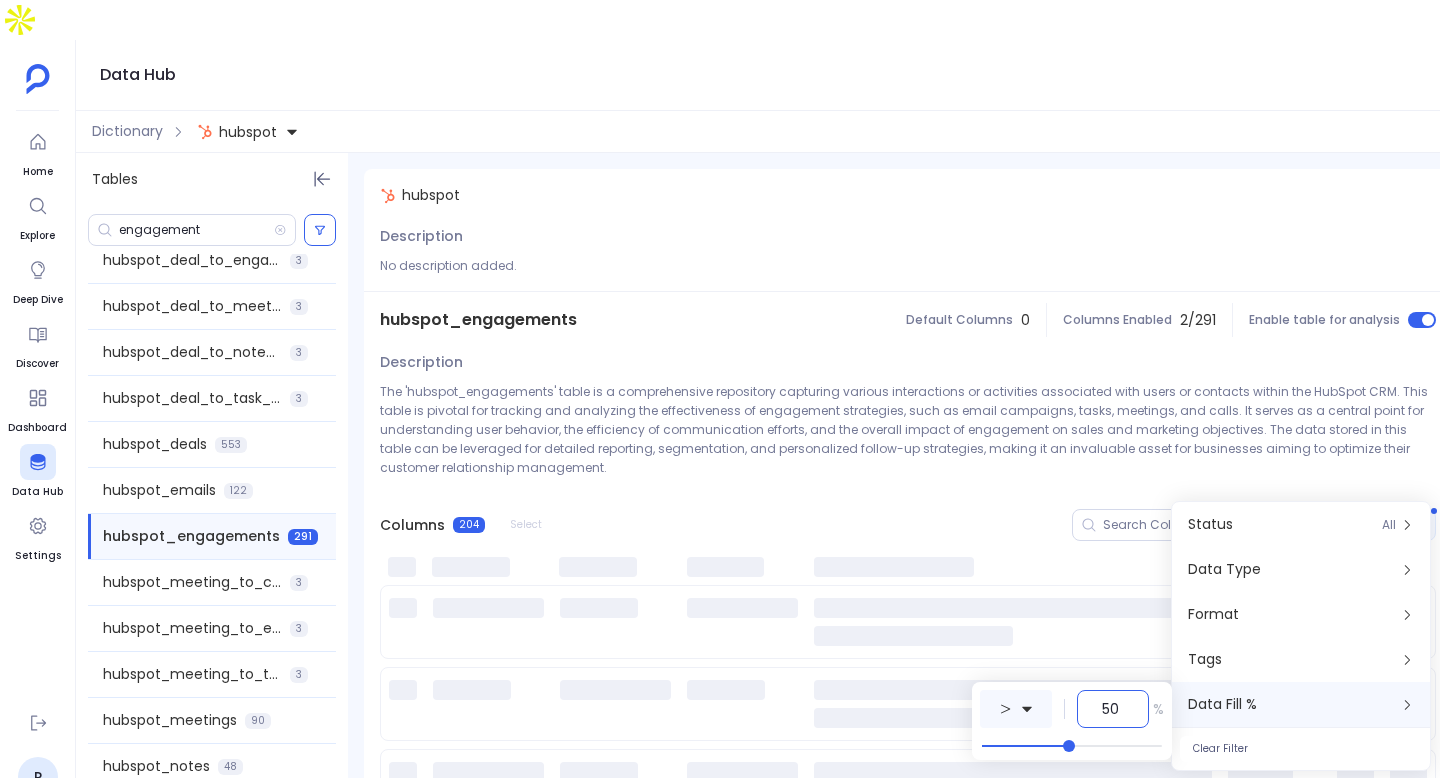 type on "50" 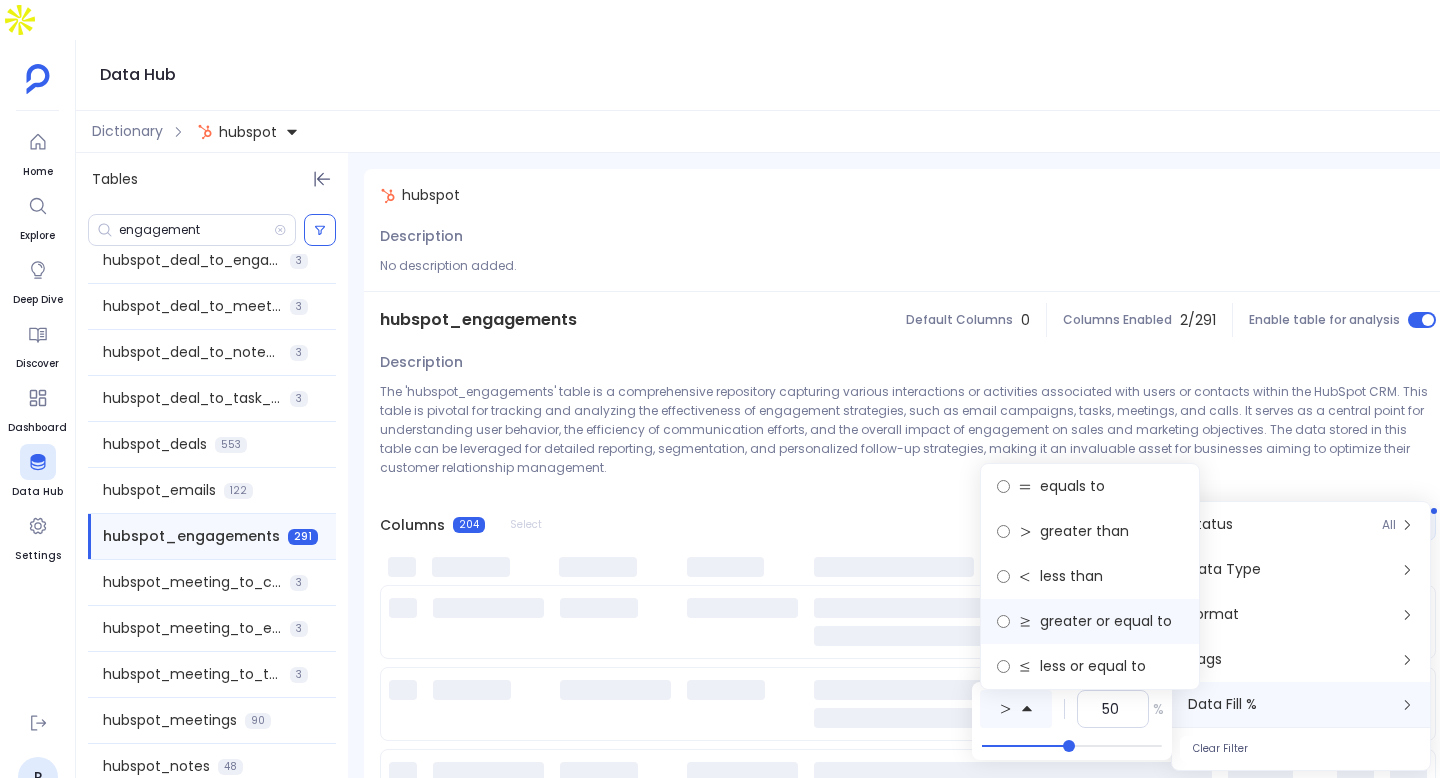 click on "greater or equal to" at bounding box center [1106, 621] 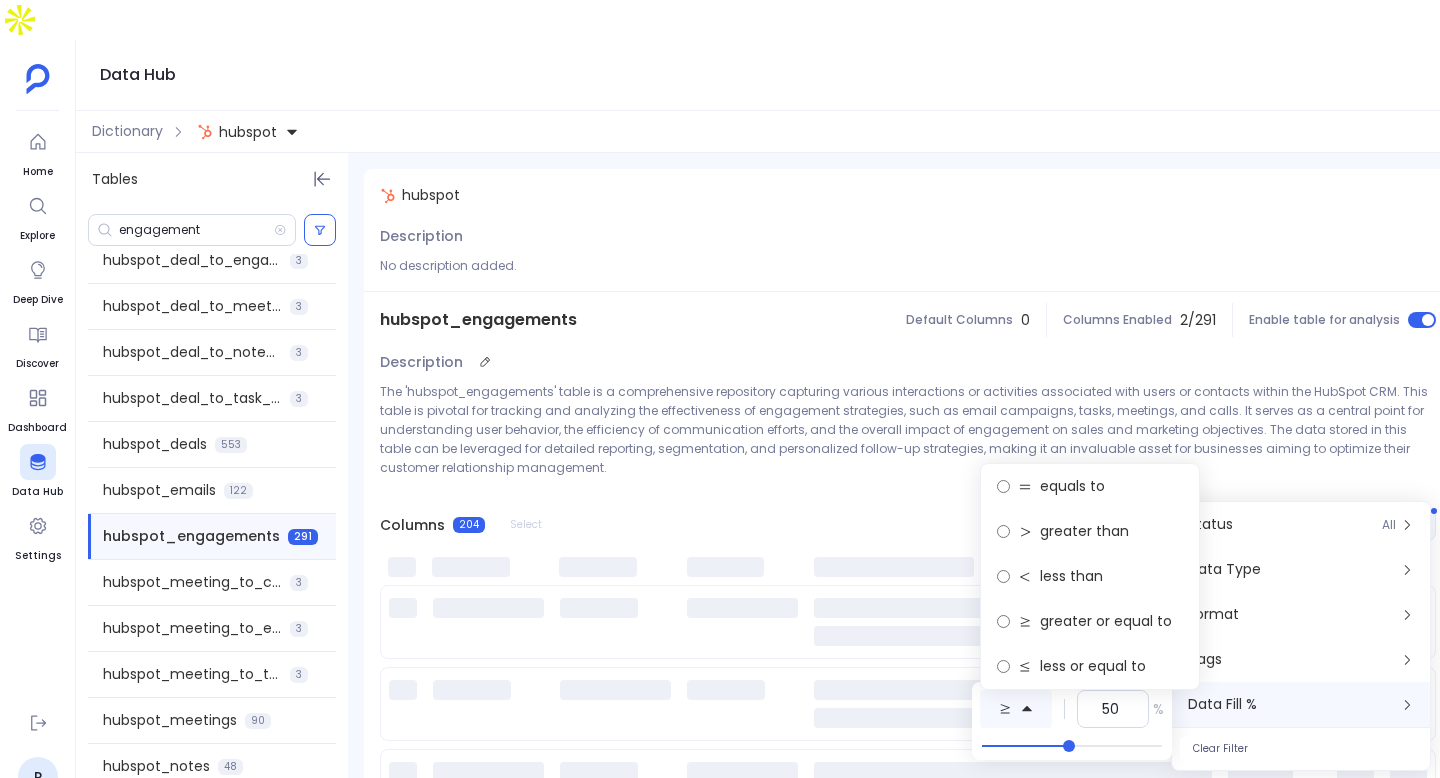 click on "Description The 'hubspot_engagements' table is a comprehensive repository capturing various interactions or activities associated with users or contacts within the HubSpot CRM. This table is pivotal for tracking and analyzing the effectiveness of engagement strategies, such as email campaigns, tasks, meetings, and calls. It serves as a central point for understanding user behavior, the efficiency of communication efforts, and the overall impact of engagement on sales and marketing objectives. The data stored in this table can be leveraged for detailed reporting, segmentation, and personalized follow-up strategies, making it an invaluable asset for businesses aiming to optimize their customer relationship management." at bounding box center [908, 420] 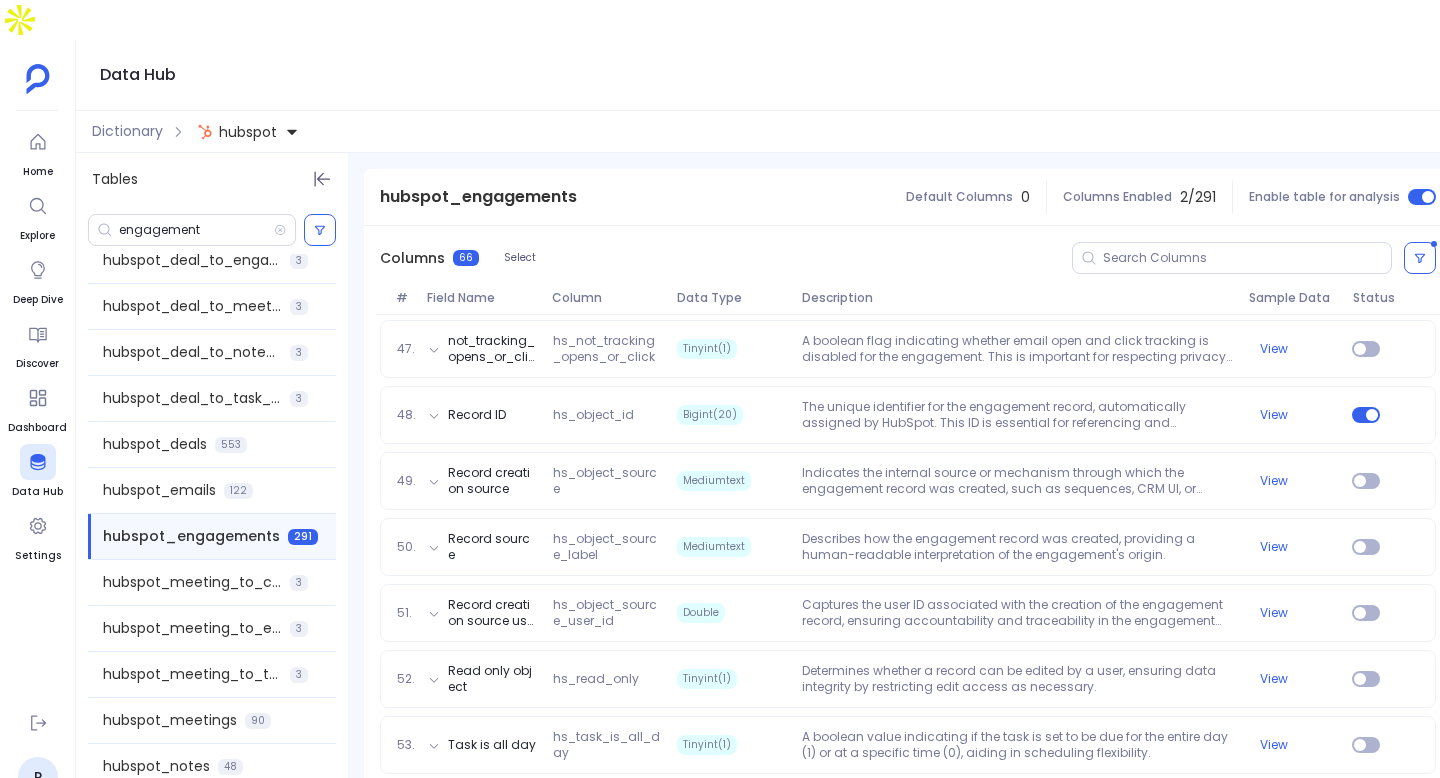 scroll, scrollTop: 4153, scrollLeft: 0, axis: vertical 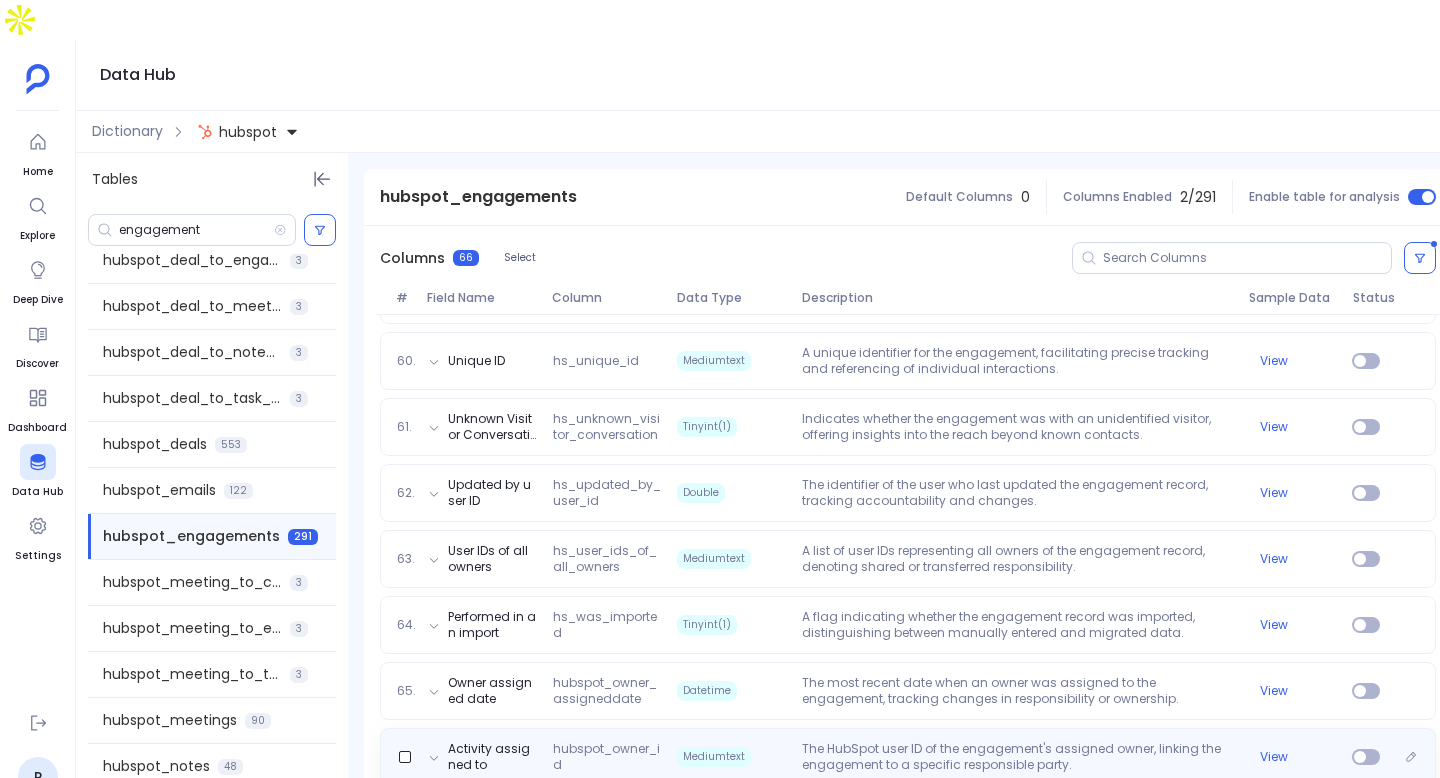click on "Activity assigned to hubspot_owner_id Mediumtext The HubSpot user ID of the engagement's assigned owner, linking the engagement to a specific responsible party. View" at bounding box center [908, 757] 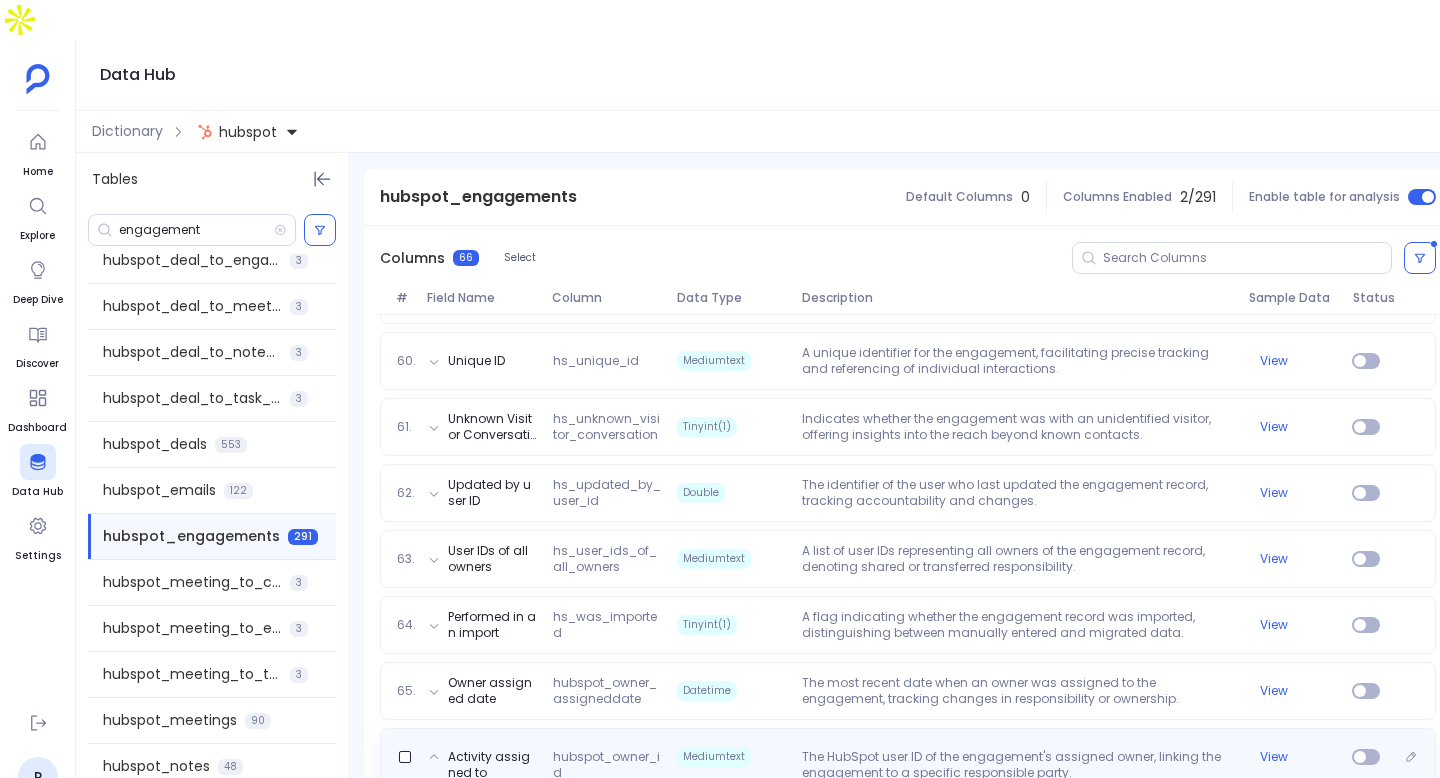 scroll, scrollTop: 4238, scrollLeft: 0, axis: vertical 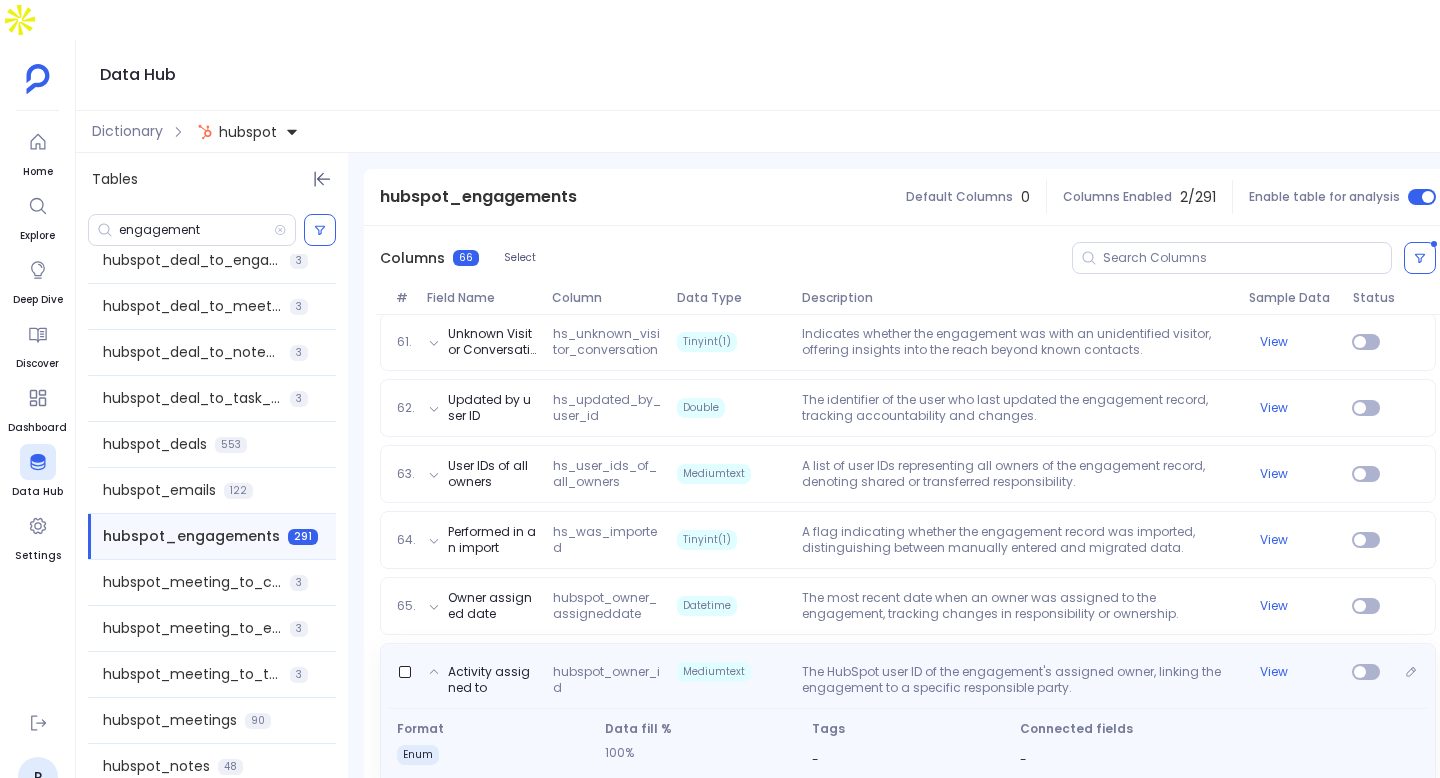 click on "Activity assigned to hubspot_owner_id Mediumtext The HubSpot user ID of the engagement's assigned owner, linking the engagement to a specific responsible party. View Format enum Data fill % 100% Tags - Connected fields -" at bounding box center (908, 714) 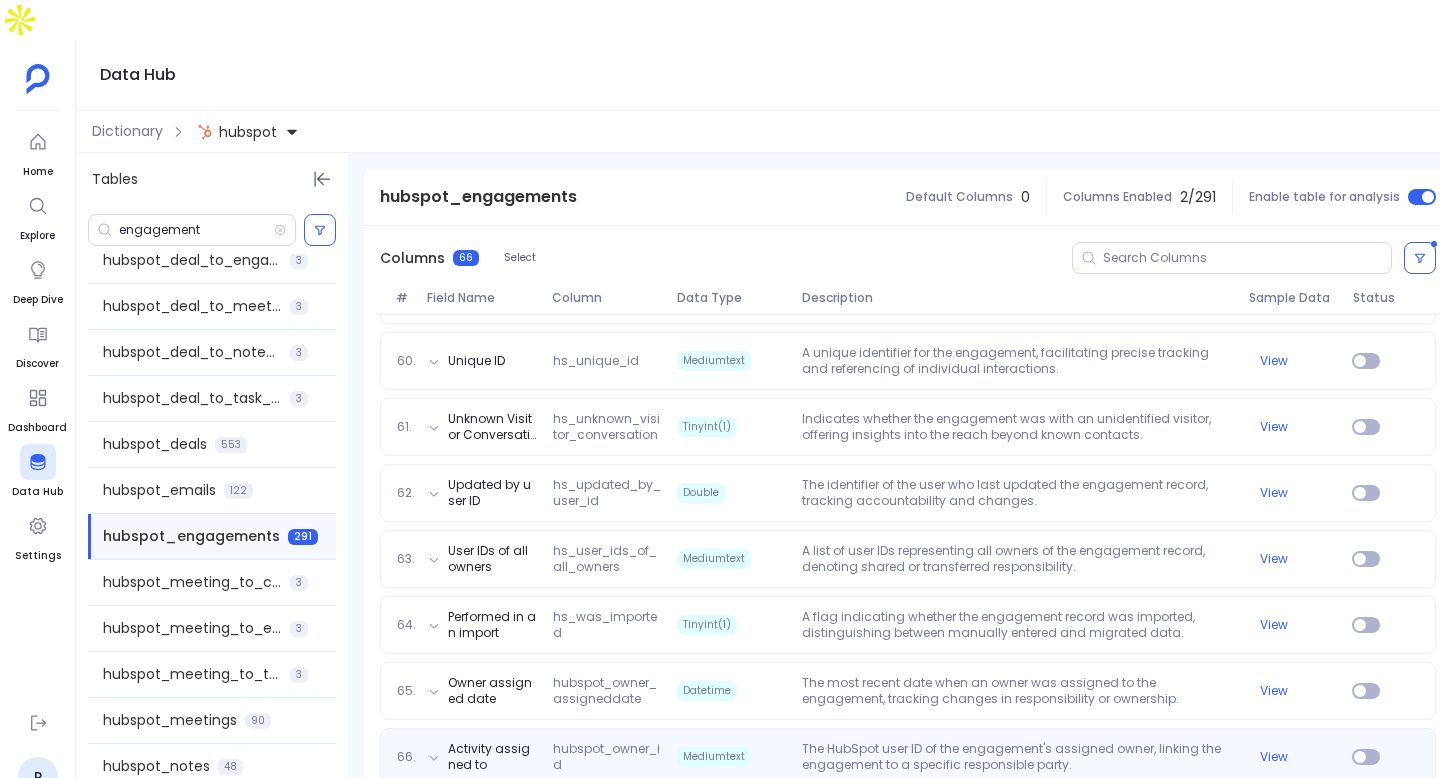 scroll, scrollTop: 4153, scrollLeft: 0, axis: vertical 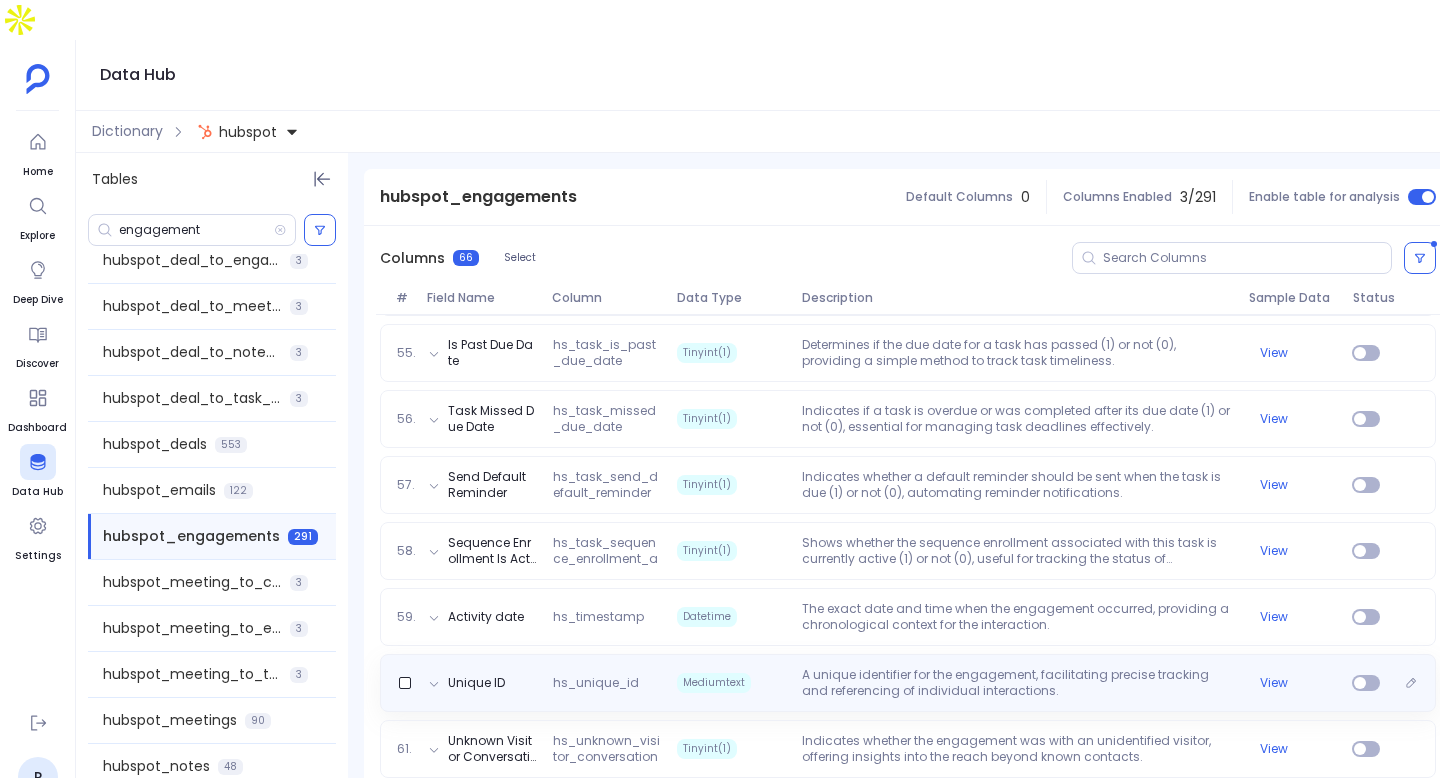 click on "A unique identifier for the engagement, facilitating precise tracking and referencing of individual interactions." at bounding box center [1017, 683] 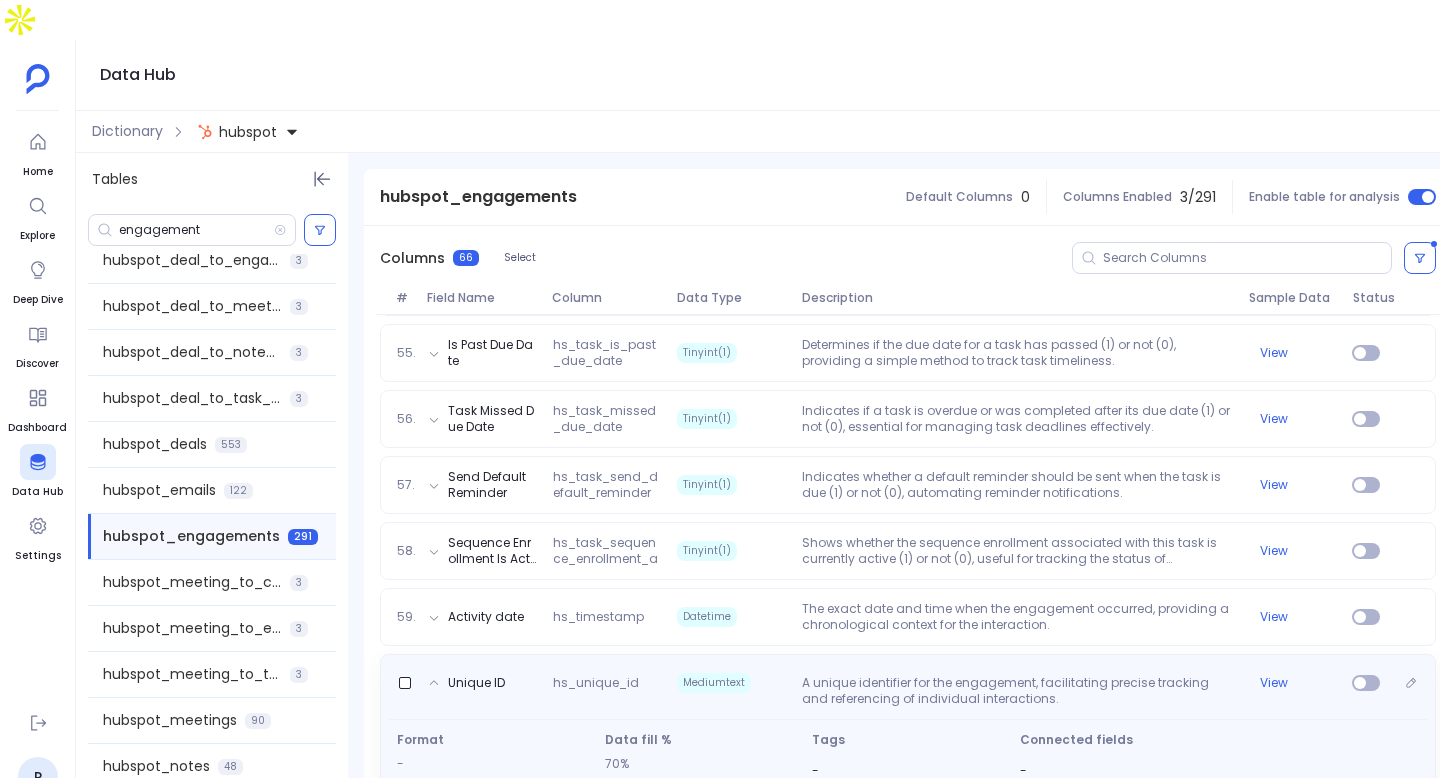 scroll, scrollTop: 4238, scrollLeft: 0, axis: vertical 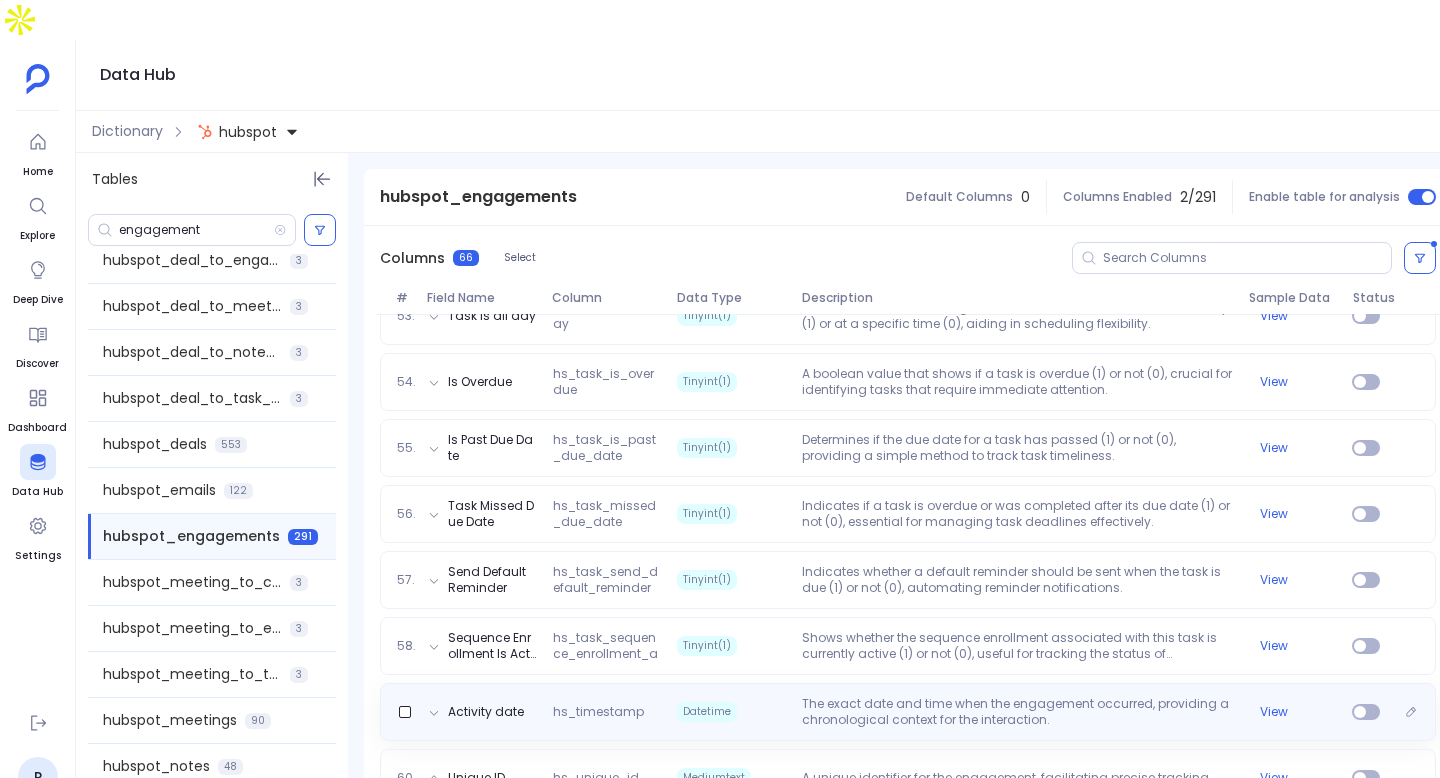 click on "The exact date and time when the engagement occurred, providing a chronological context for the interaction." at bounding box center [1017, 712] 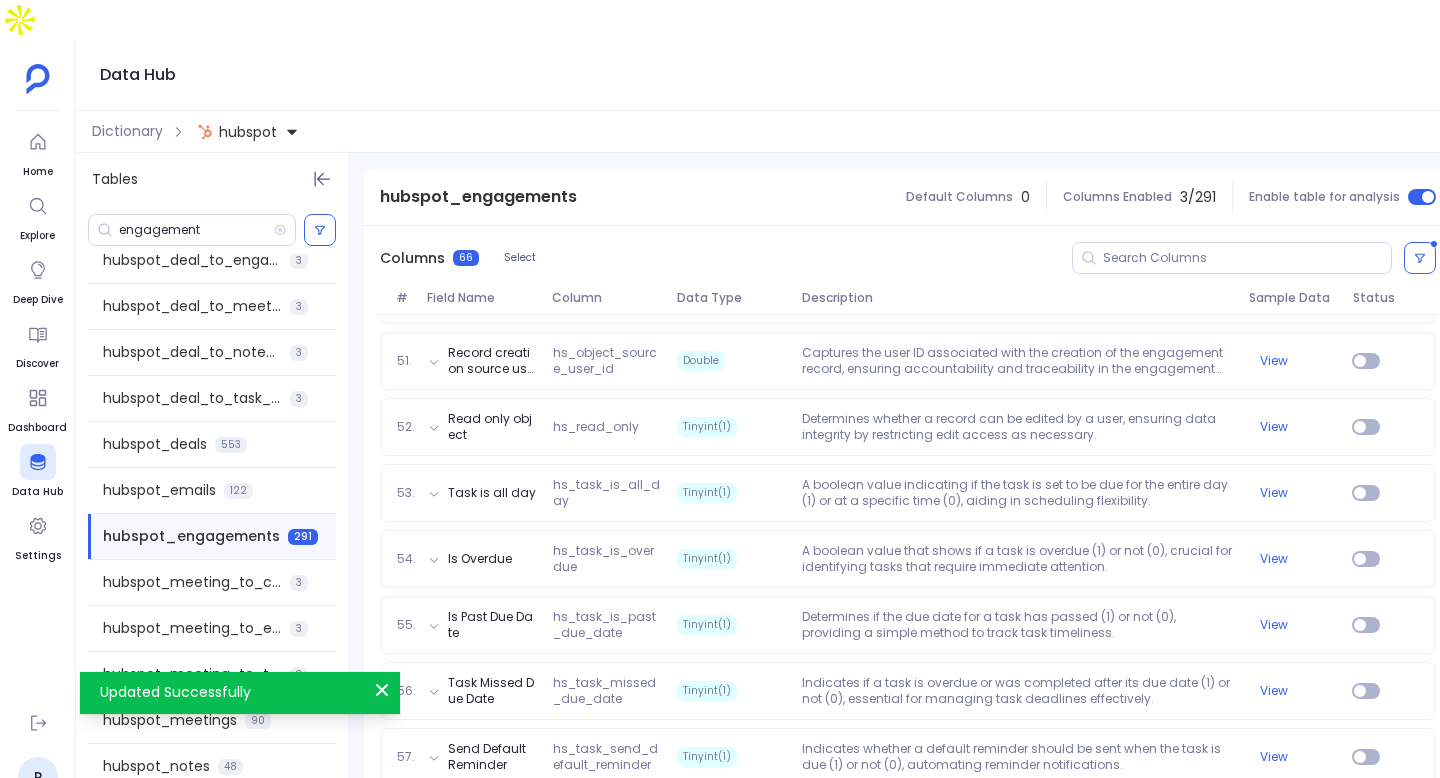 scroll, scrollTop: 3555, scrollLeft: 0, axis: vertical 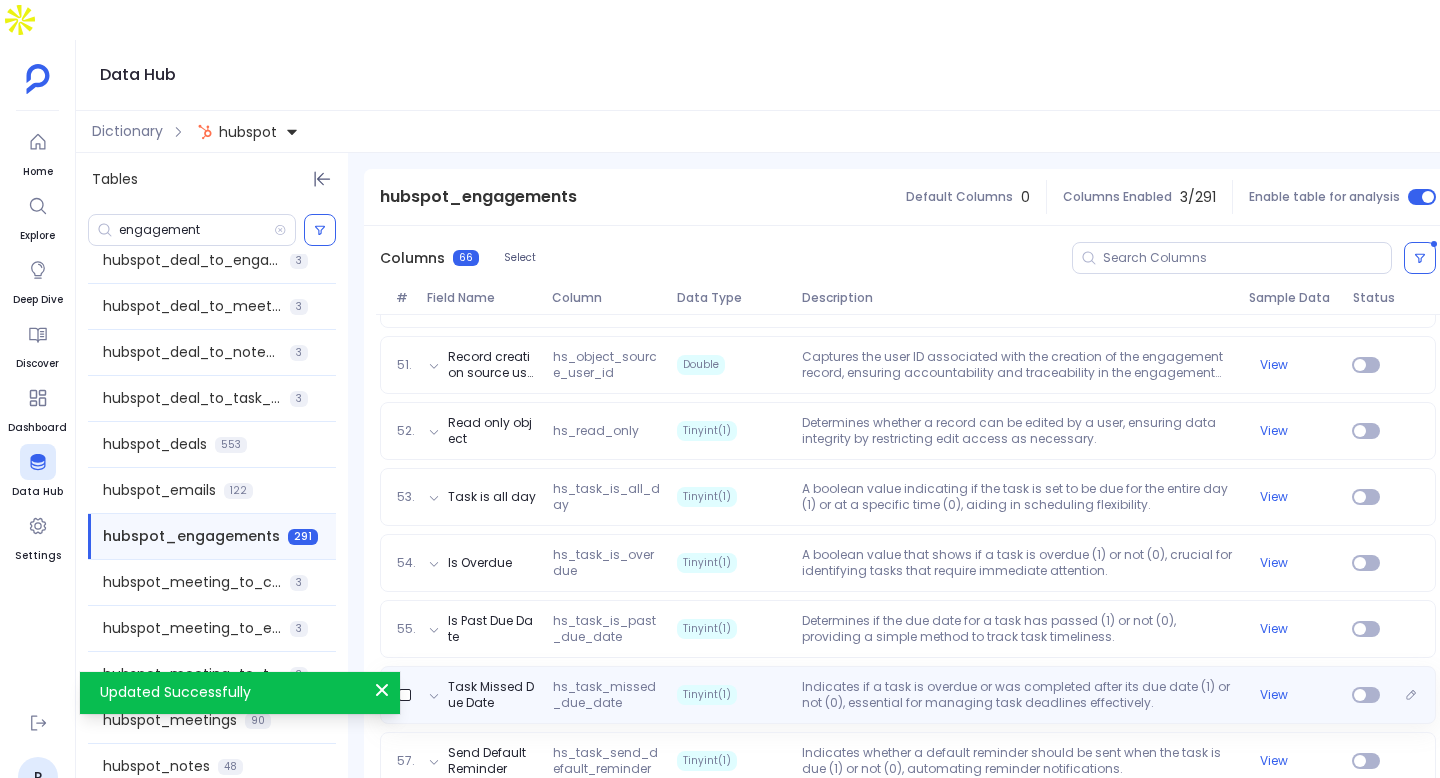 click on "Indicates if a task is overdue or was completed after its due date (1) or not (0), essential for managing task deadlines effectively." at bounding box center (1017, 695) 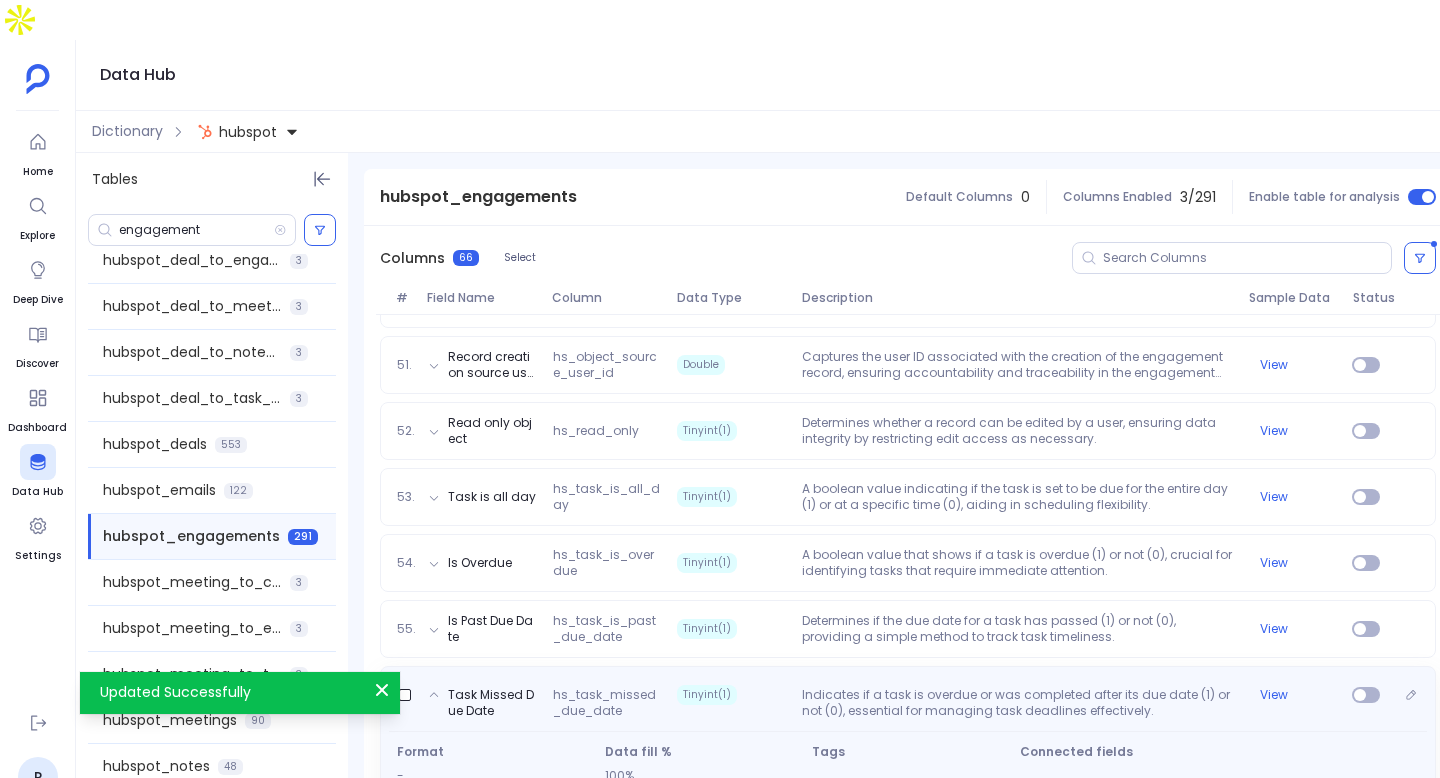 scroll, scrollTop: 3581, scrollLeft: 0, axis: vertical 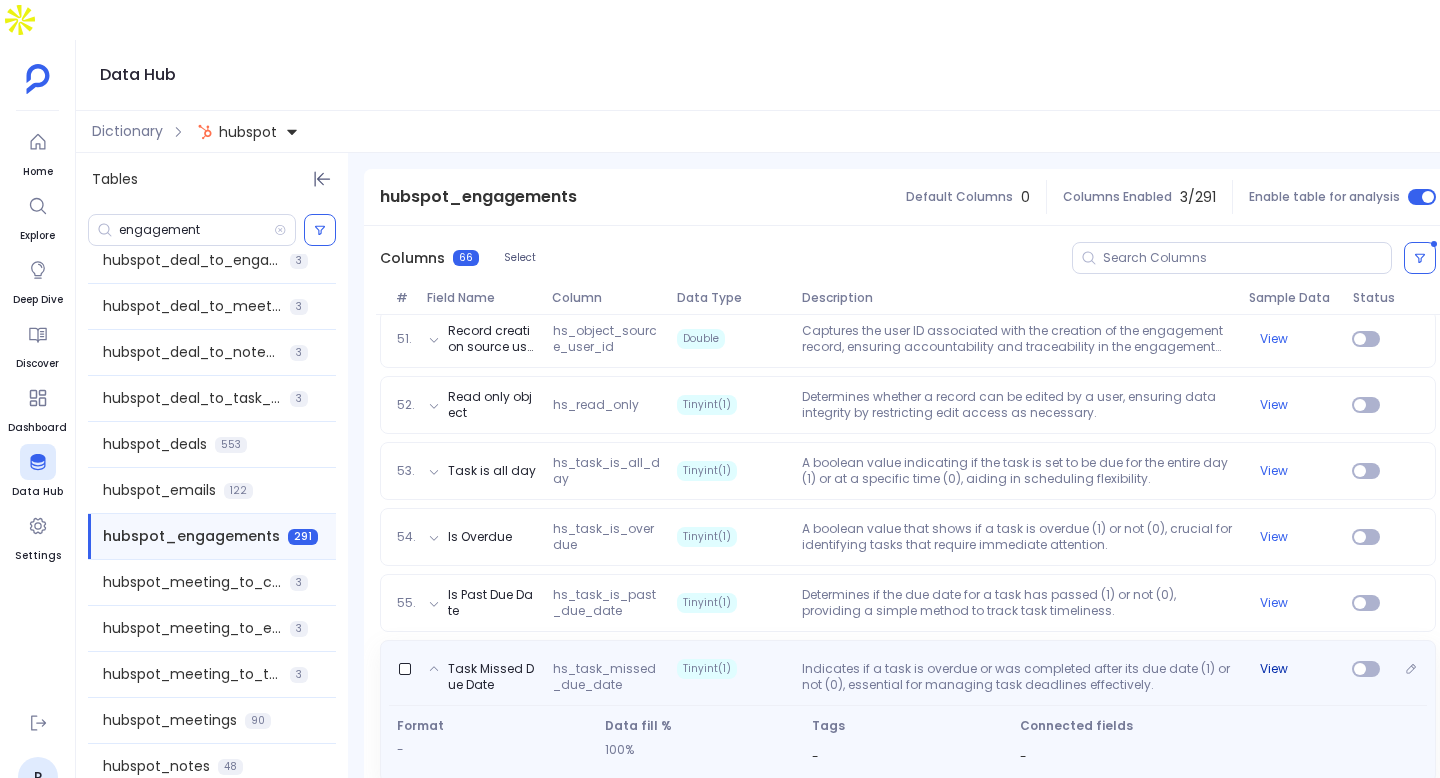 click on "View" at bounding box center [1274, 669] 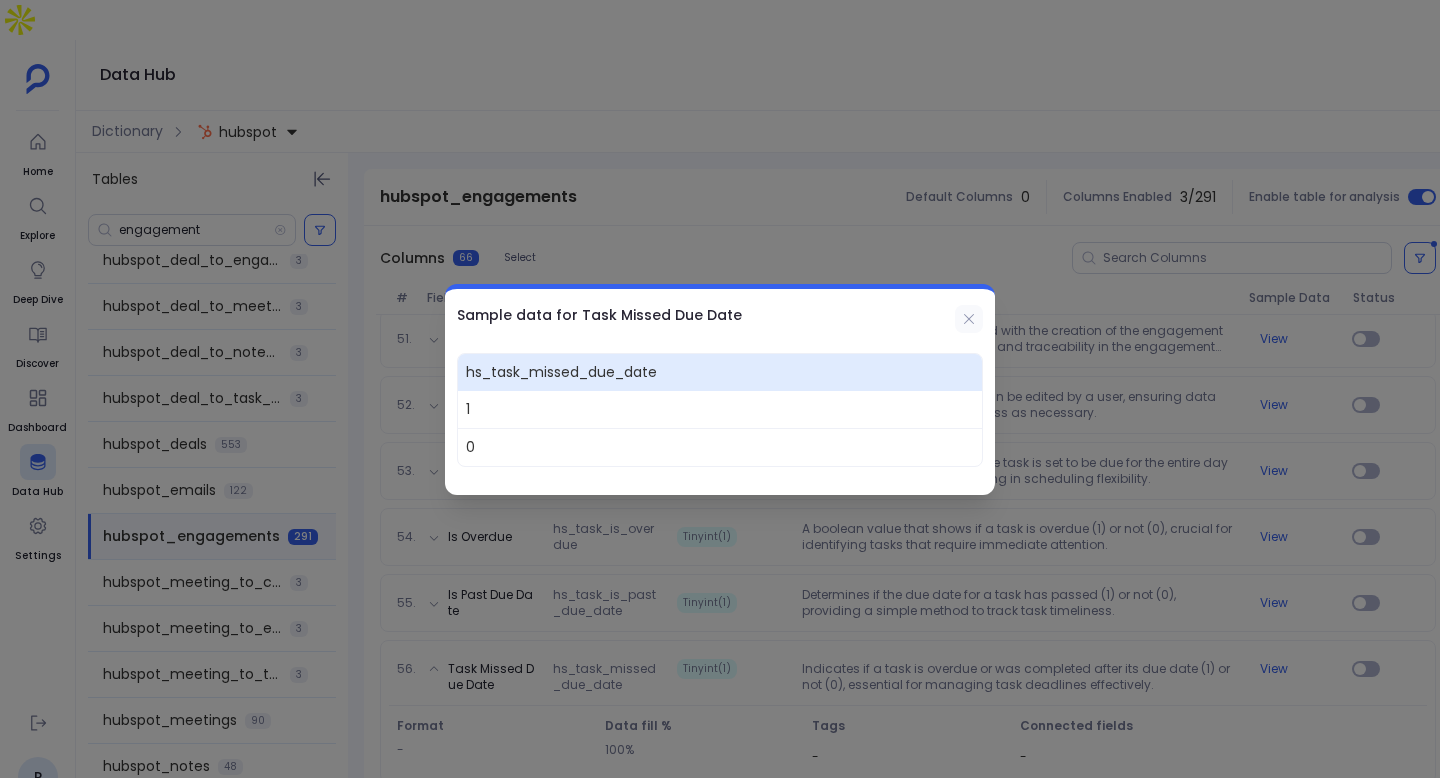 click 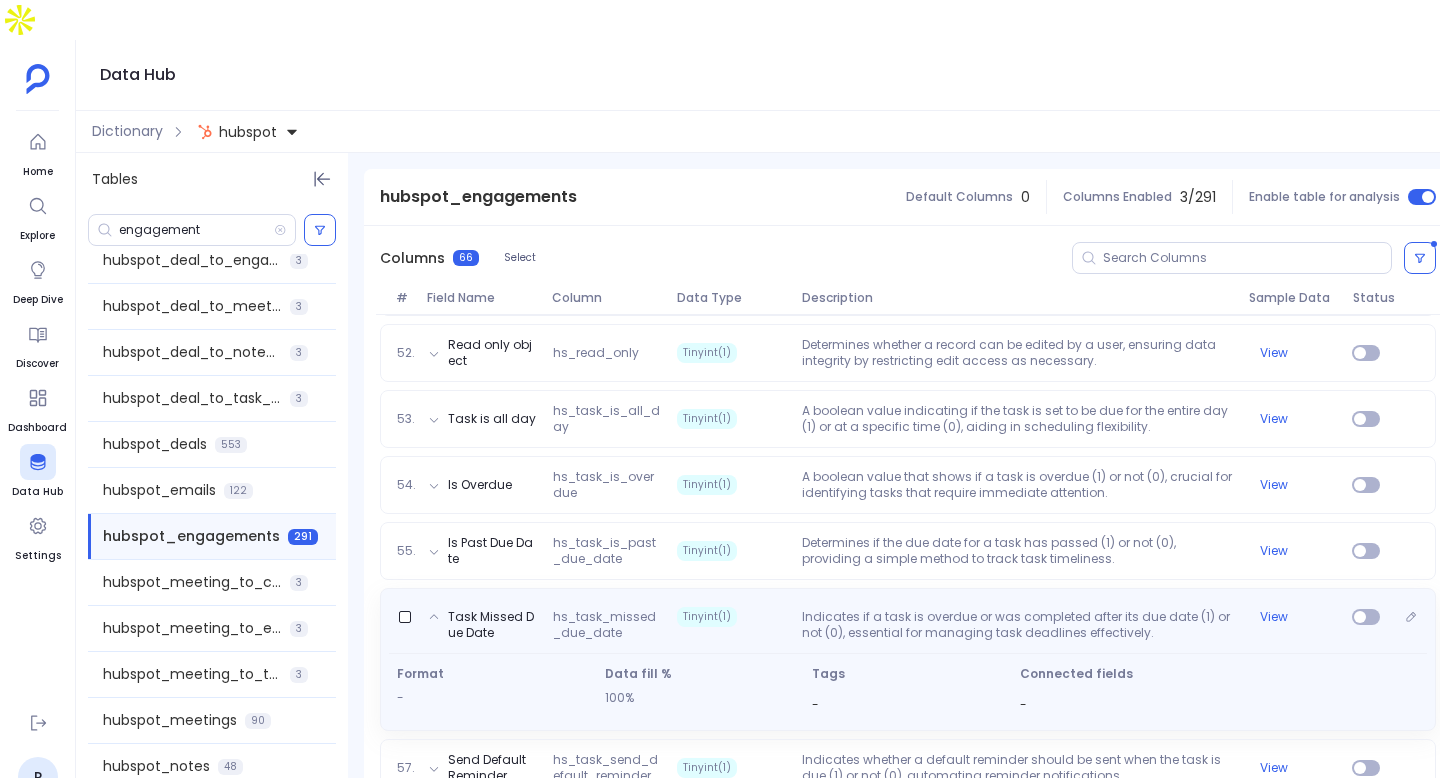 scroll, scrollTop: 3632, scrollLeft: 0, axis: vertical 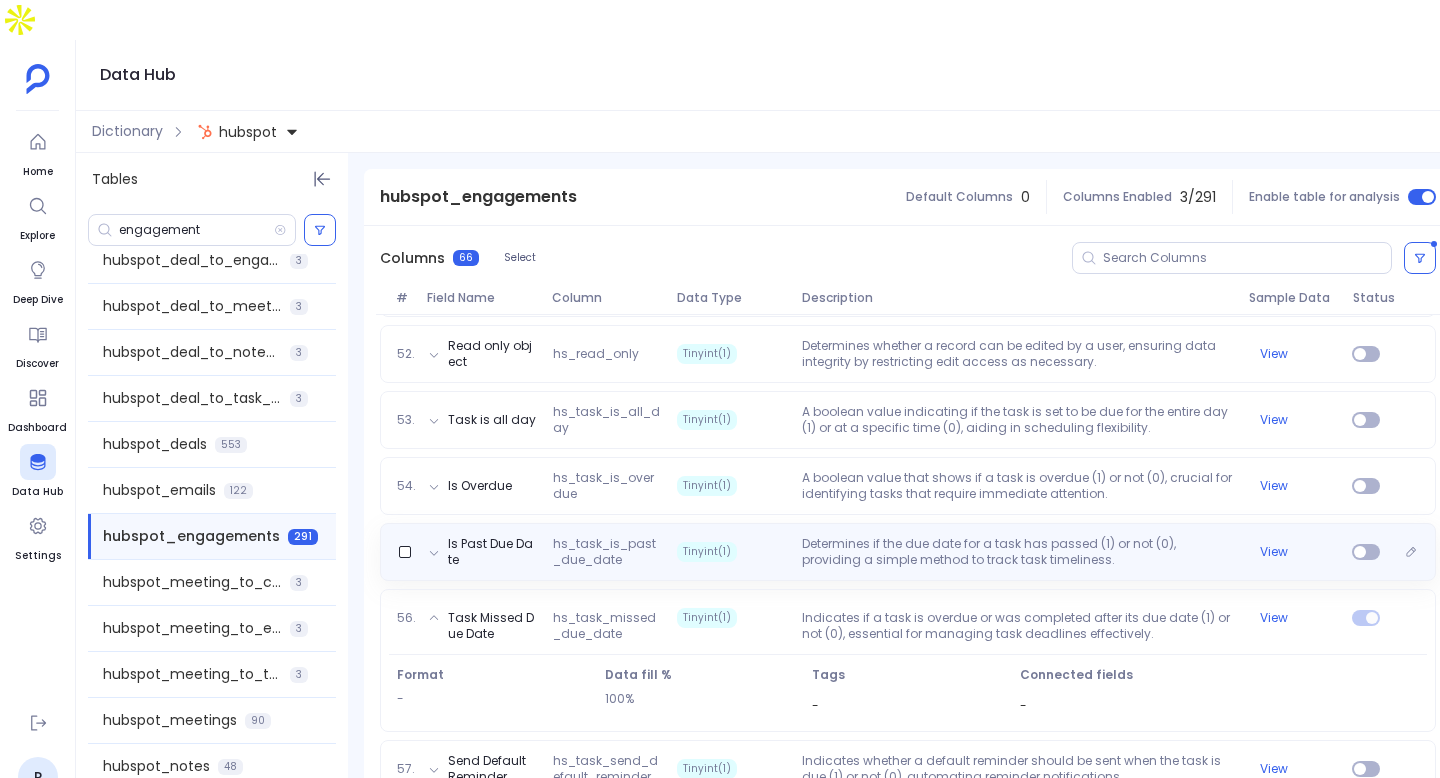 click on "Determines if the due date for a task has passed (1) or not (0), providing a simple method to track task timeliness." at bounding box center (1017, 552) 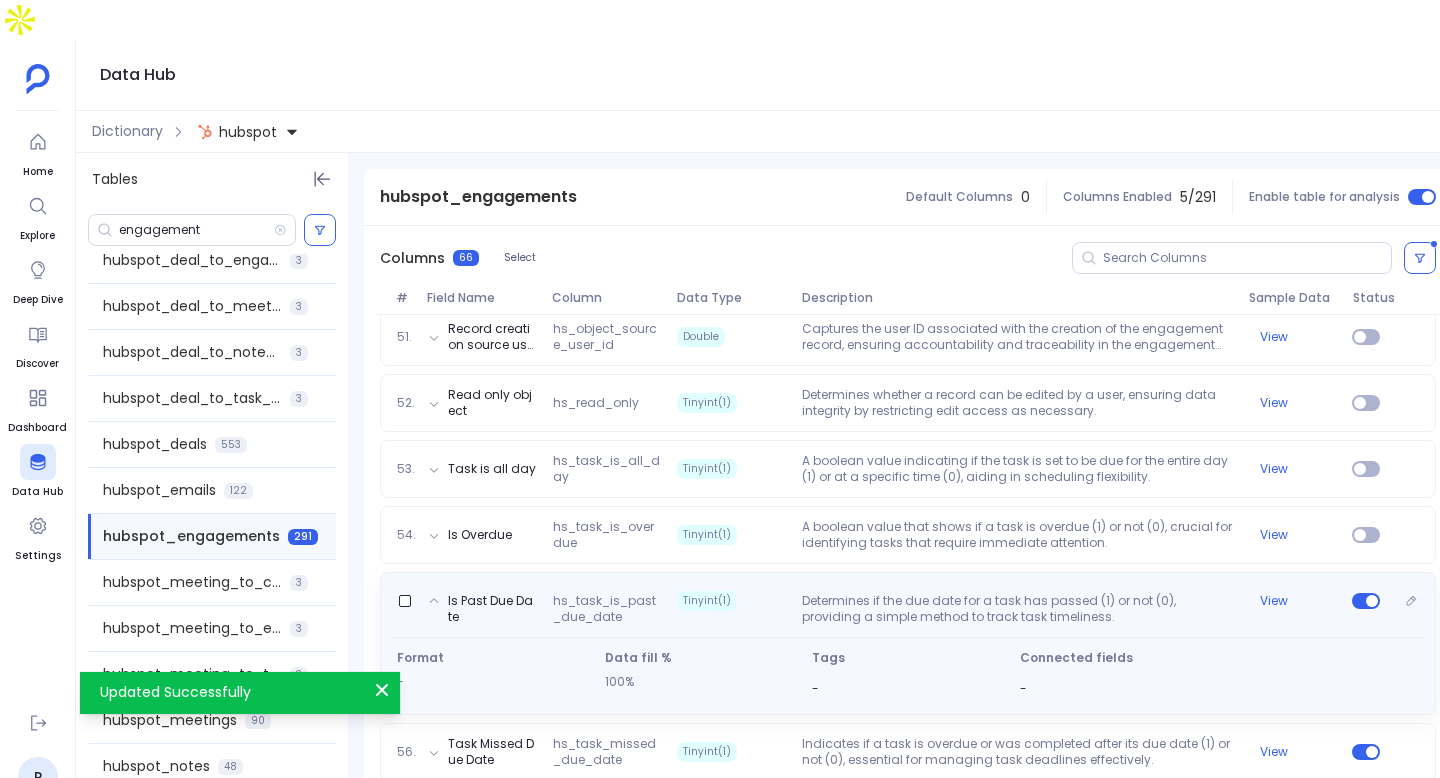 scroll, scrollTop: 3558, scrollLeft: 0, axis: vertical 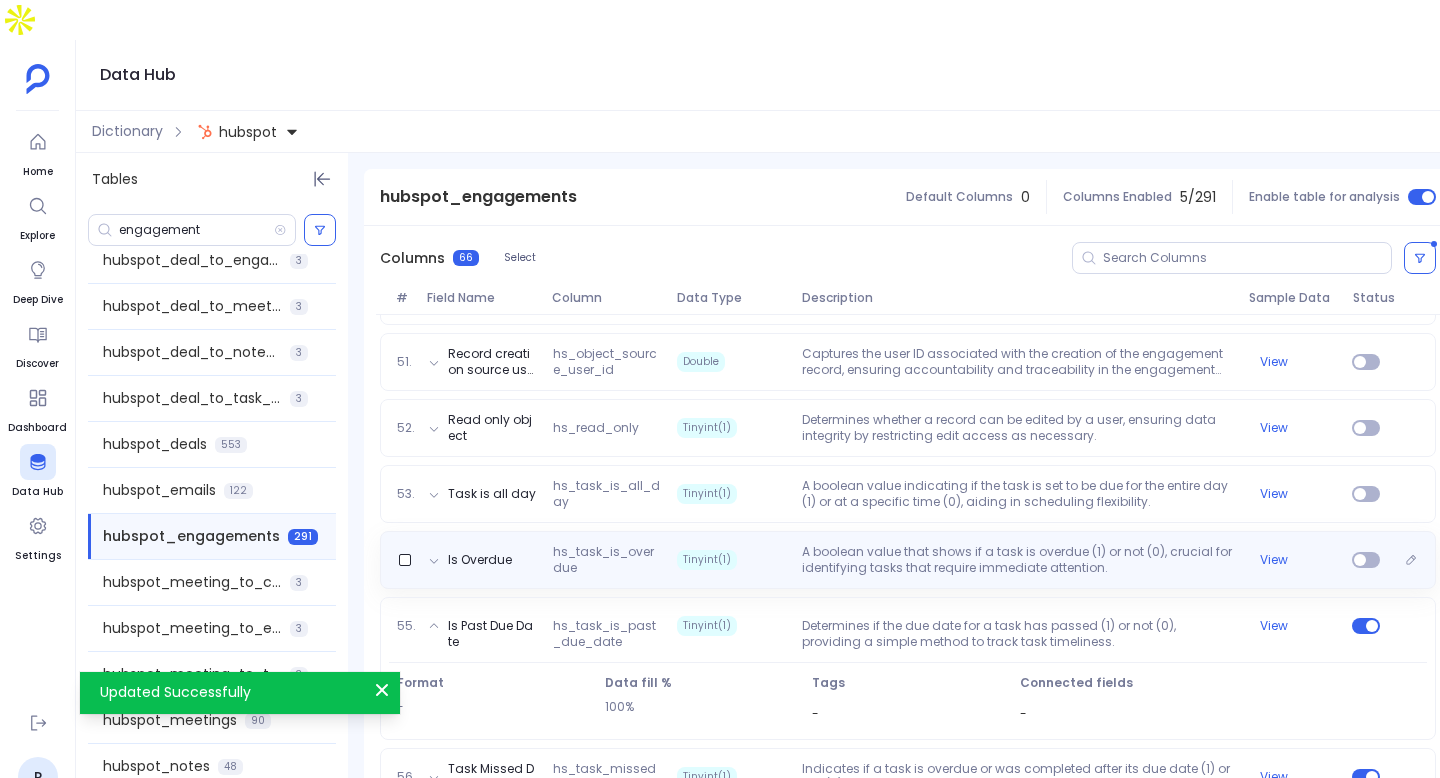 click on "A boolean value that shows if a task is overdue (1) or not (0), crucial for identifying tasks that require immediate attention." at bounding box center [1017, 560] 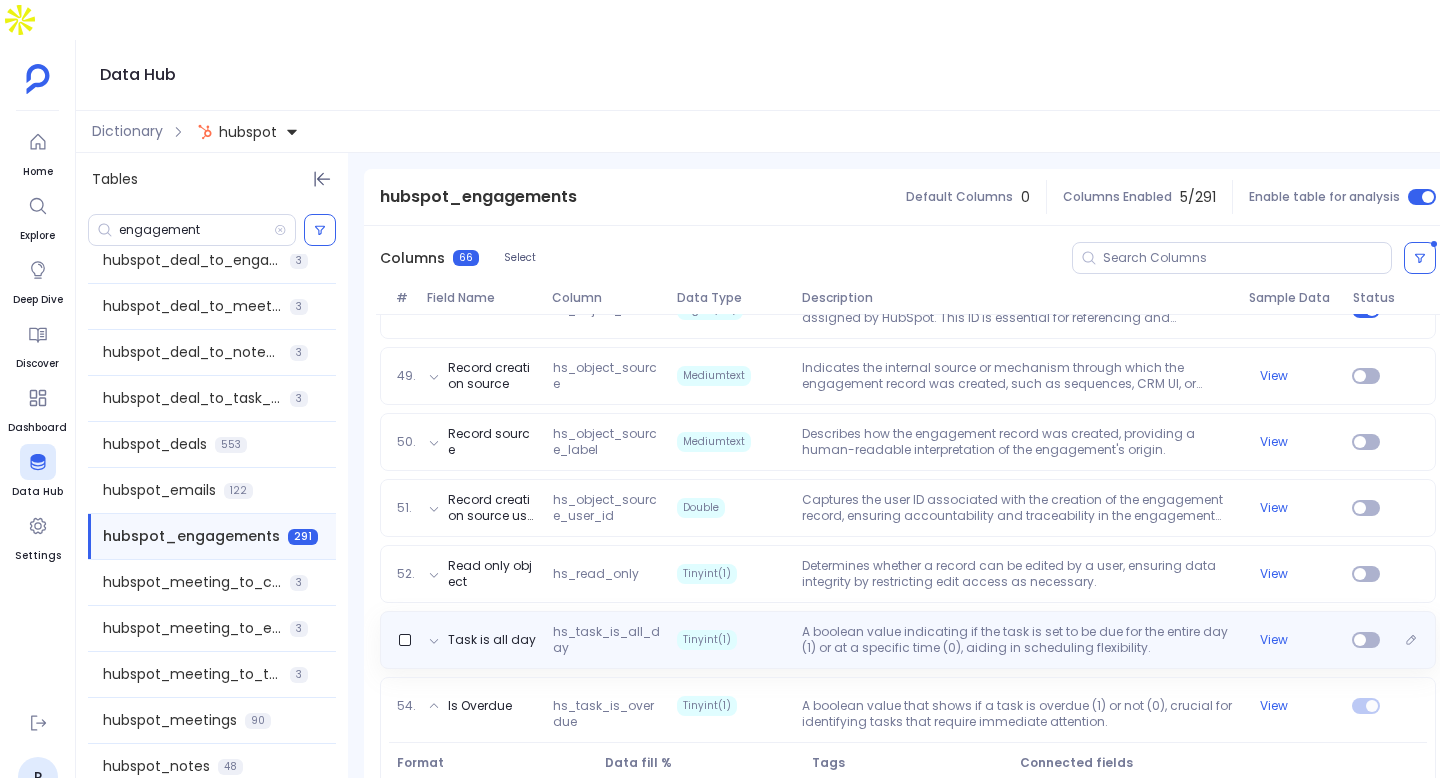 scroll, scrollTop: 3407, scrollLeft: 0, axis: vertical 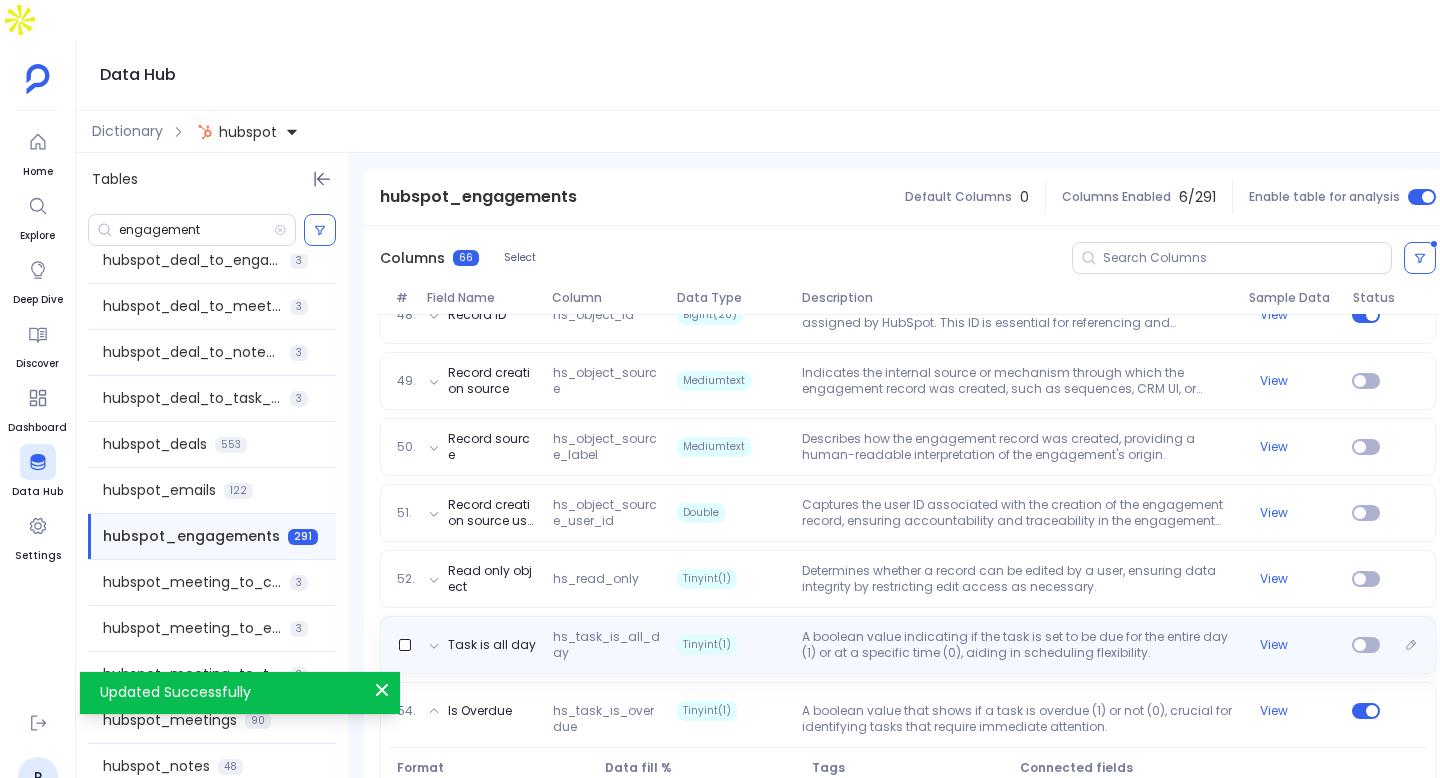 click on "A boolean value indicating if the task is set to be due for the entire day (1) or at a specific time (0), aiding in scheduling flexibility." at bounding box center (1017, 645) 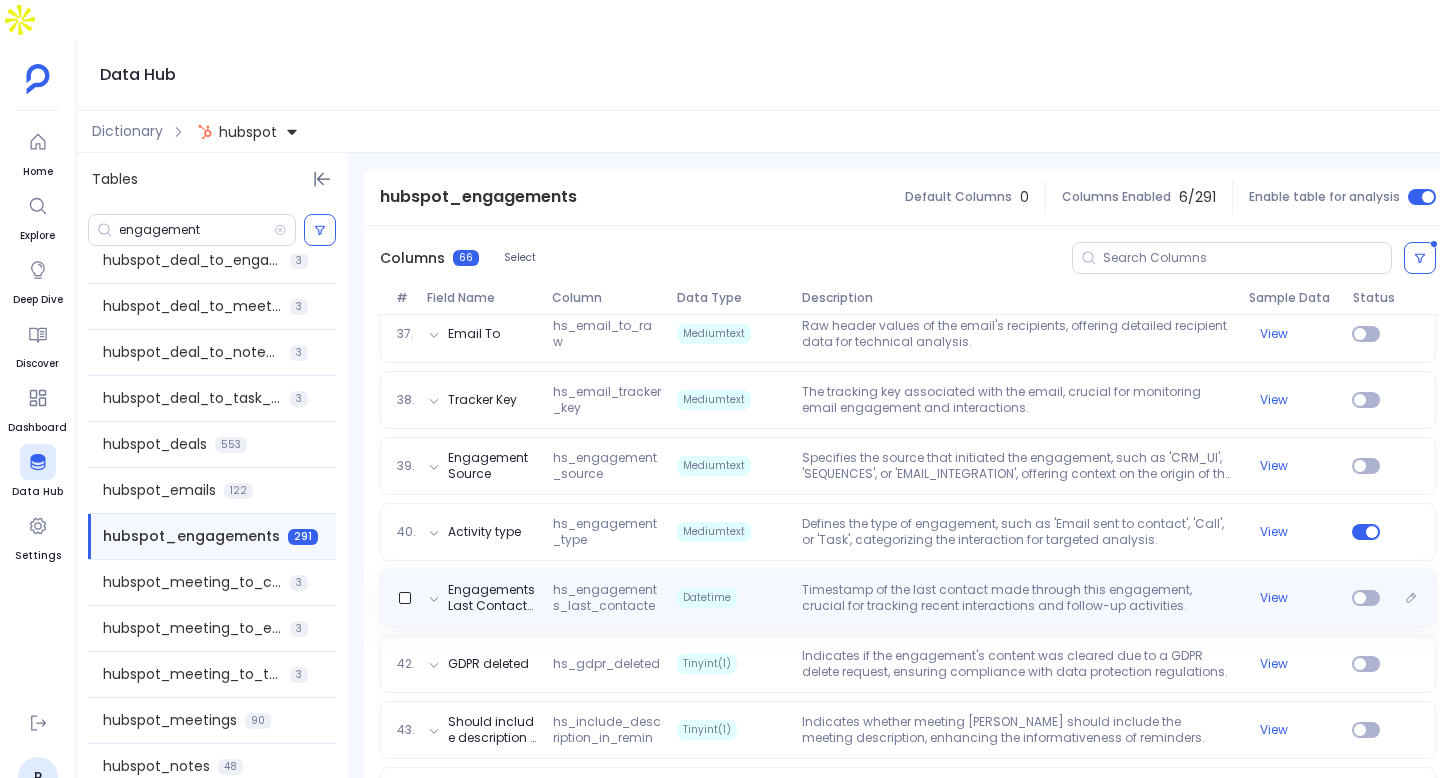 scroll, scrollTop: 2642, scrollLeft: 0, axis: vertical 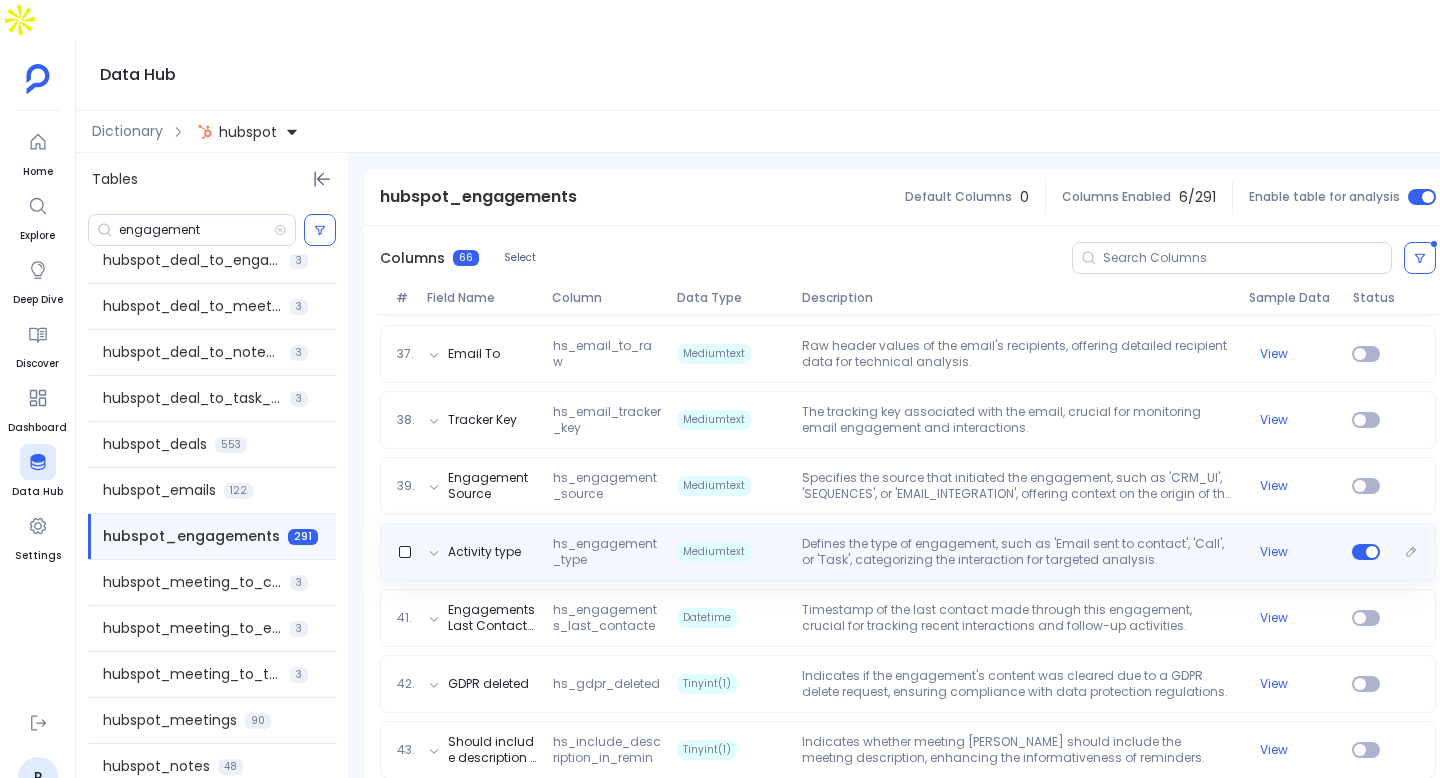 click on "Defines the type of engagement, such as 'Email sent to contact', 'Call', or 'Task', categorizing the interaction for targeted analysis." at bounding box center [1017, 552] 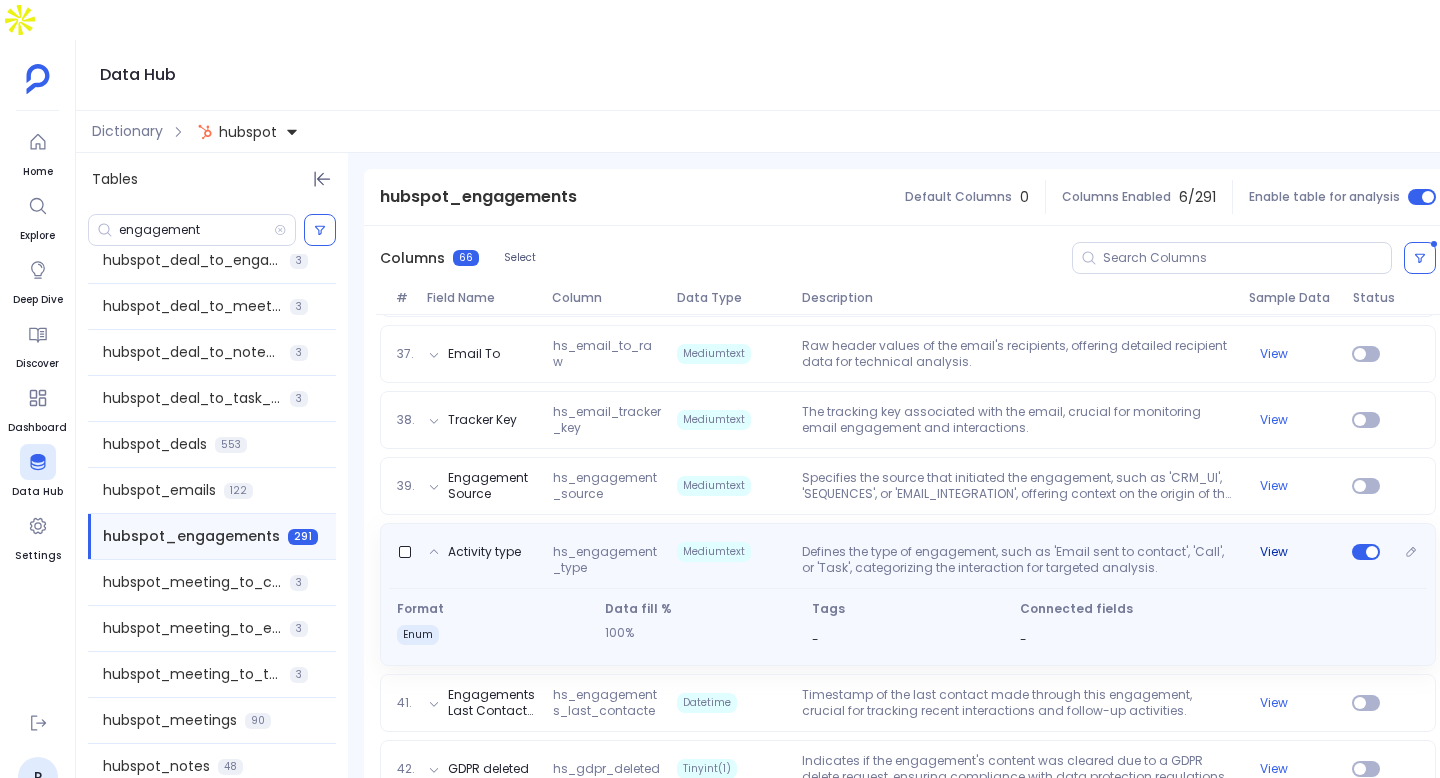 click on "View" at bounding box center (1274, 552) 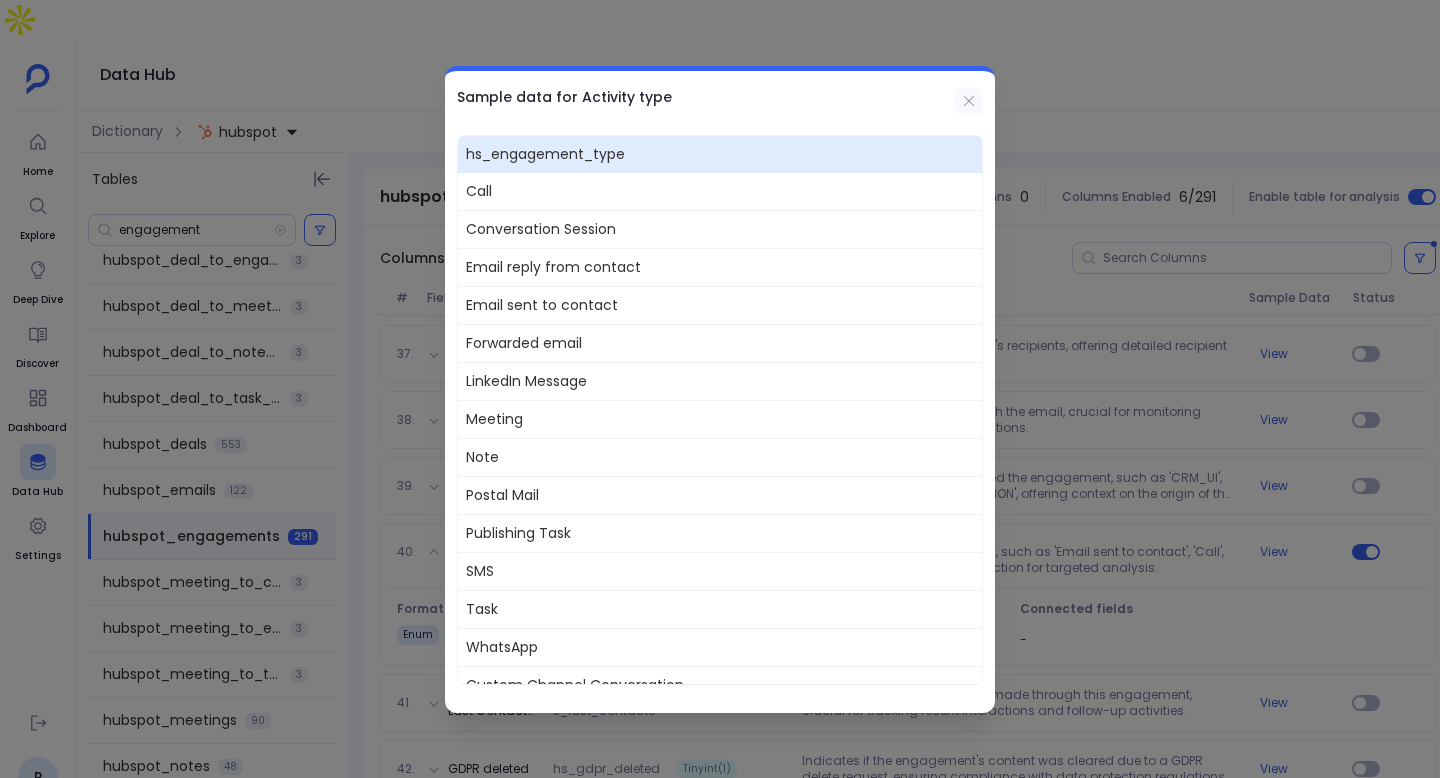 click 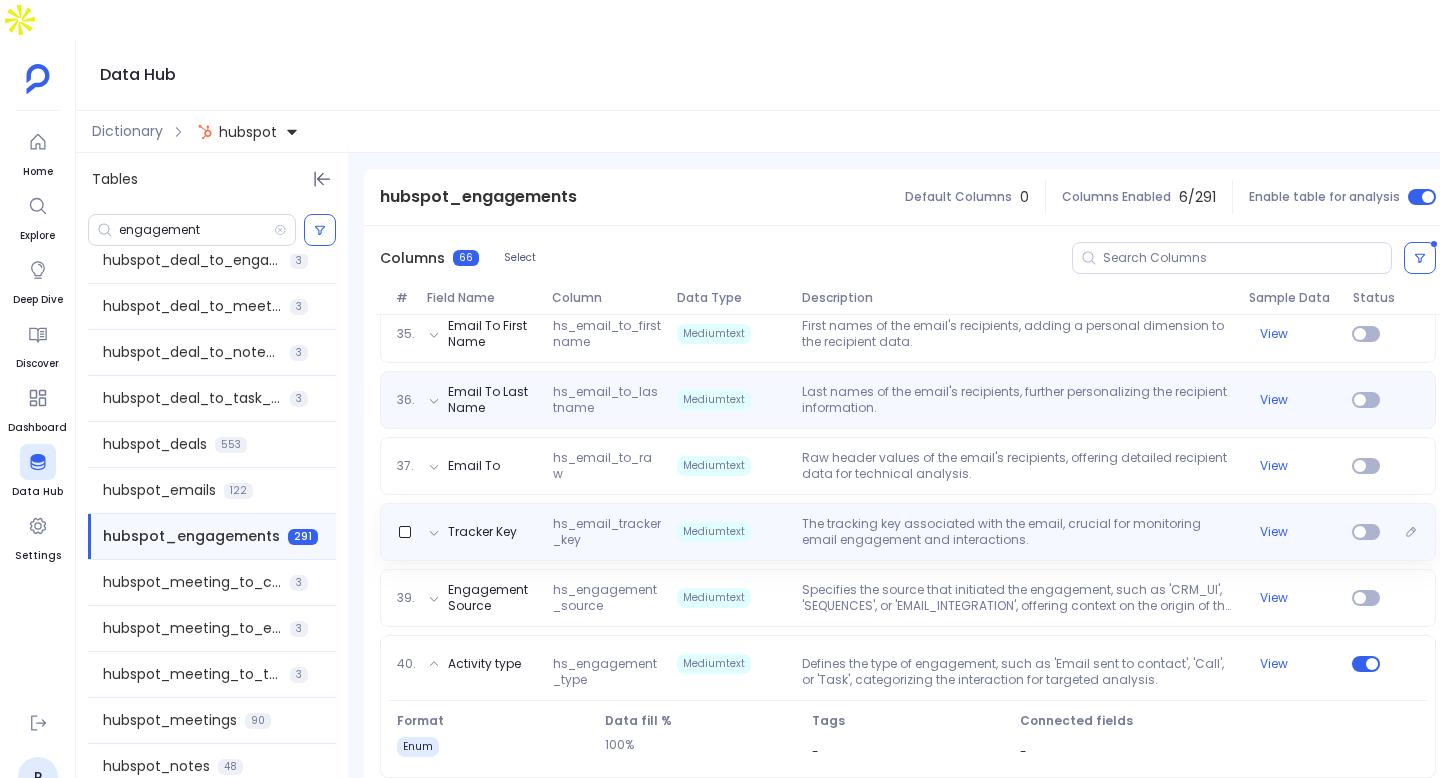 scroll, scrollTop: 2518, scrollLeft: 0, axis: vertical 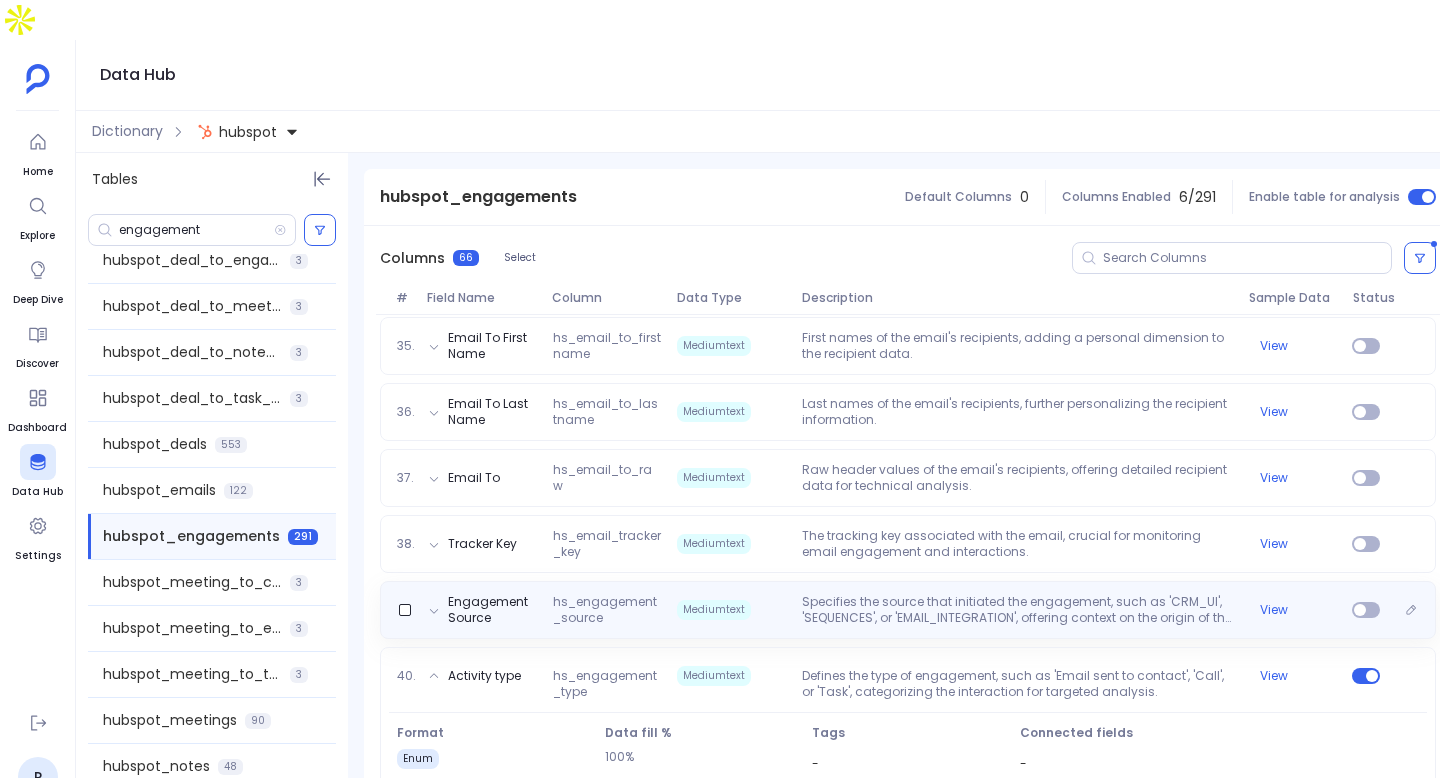 click on "Specifies the source that initiated the engagement, such as 'CRM_UI', 'SEQUENCES', or 'EMAIL_INTEGRATION', offering context on the origin of the interaction." at bounding box center (1017, 610) 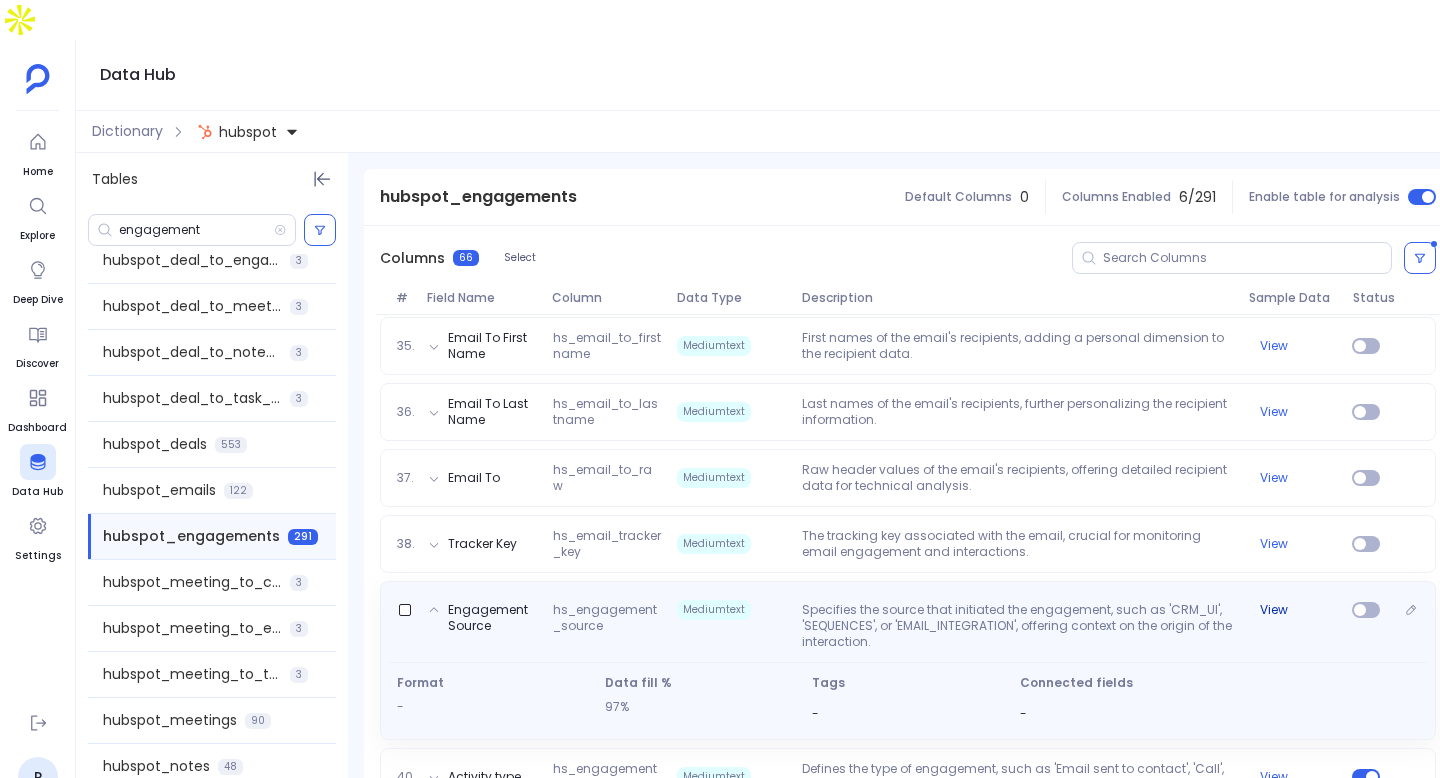 click on "View" at bounding box center (1274, 610) 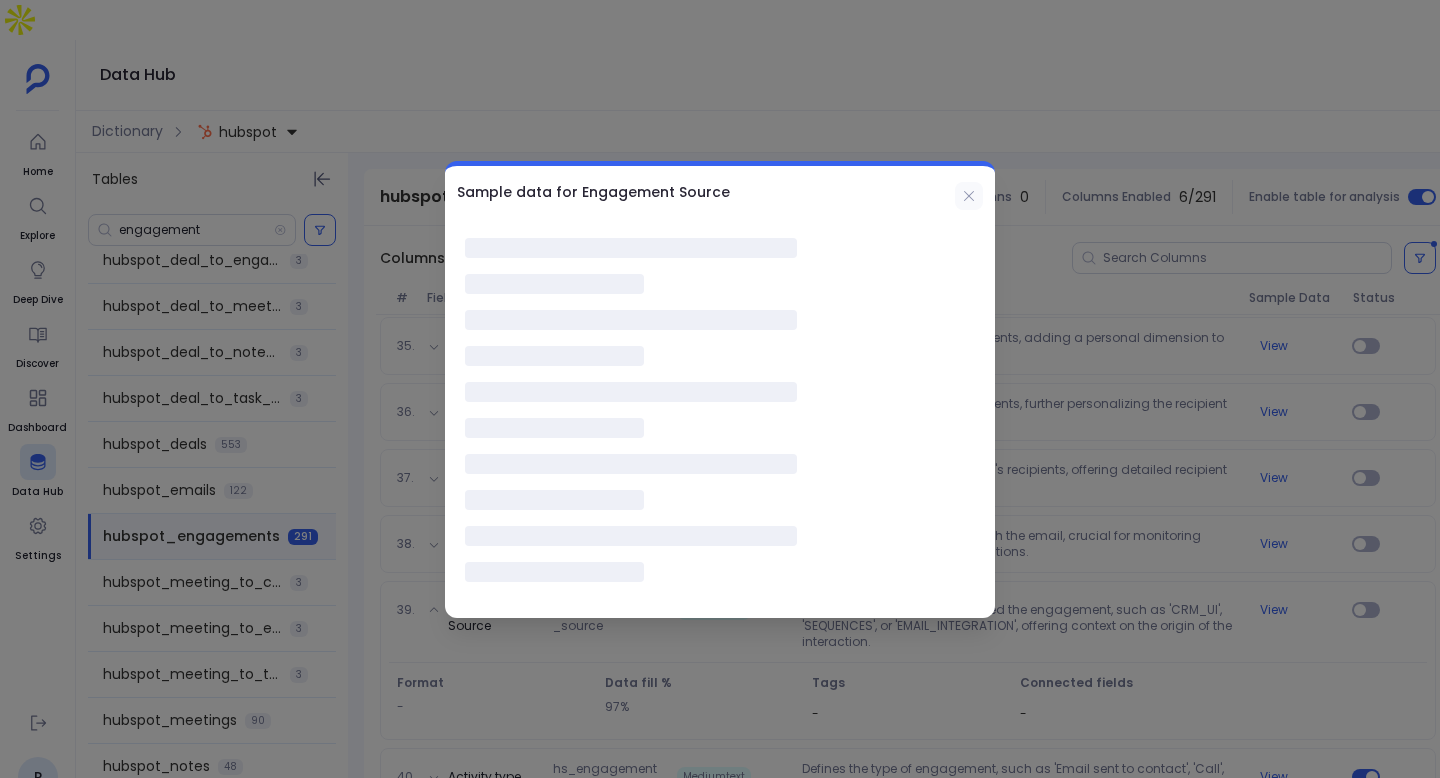 click 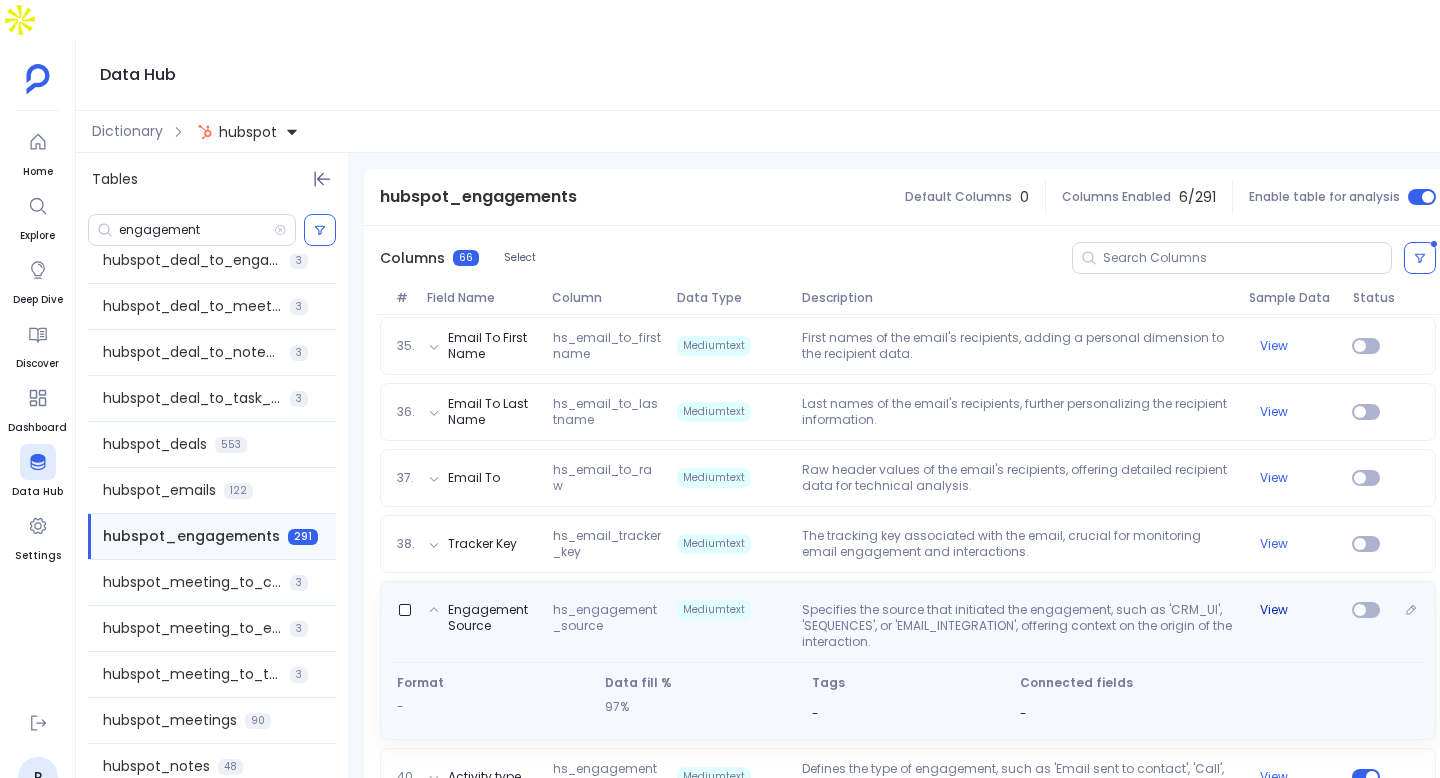 click on "View" at bounding box center [1274, 610] 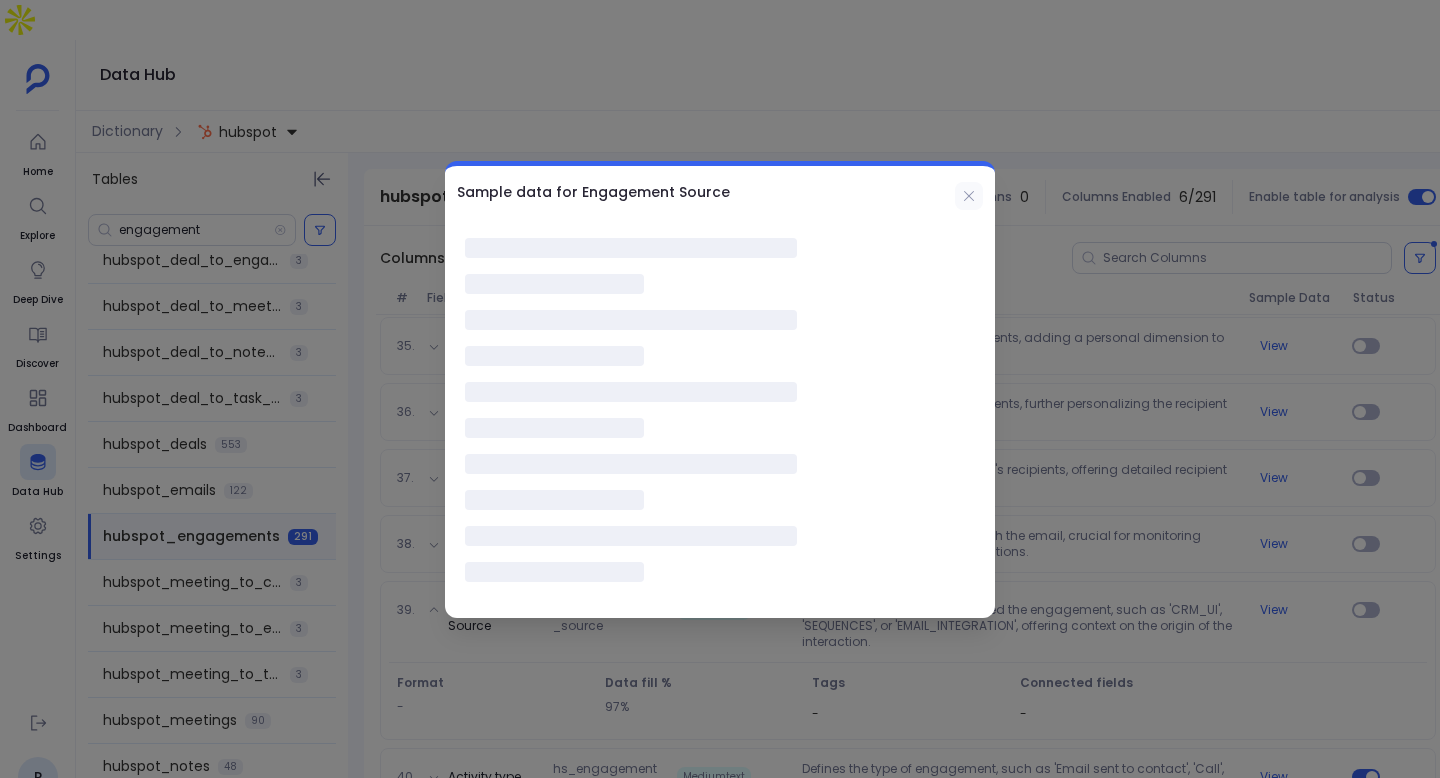 click at bounding box center (969, 196) 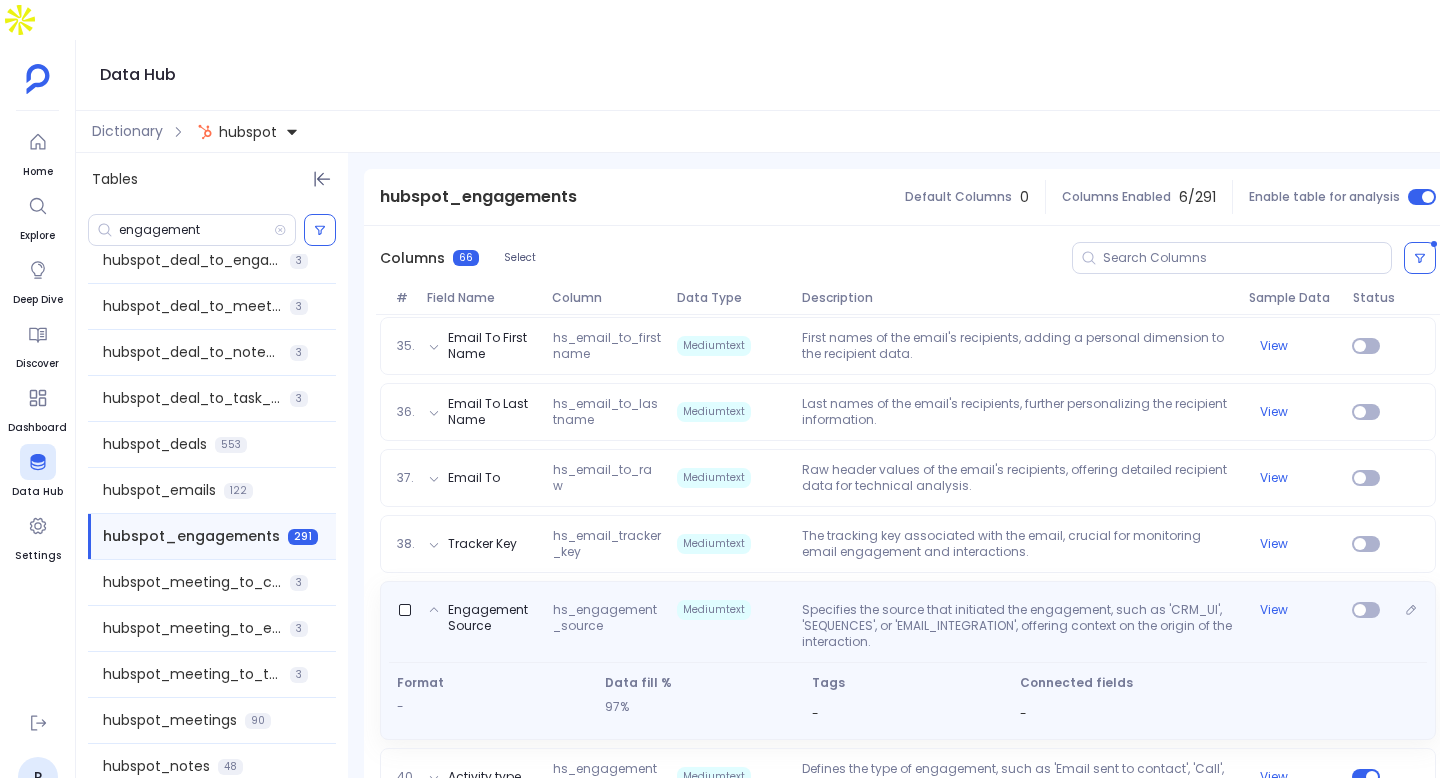 click on "hs_engagement_source" at bounding box center (607, 626) 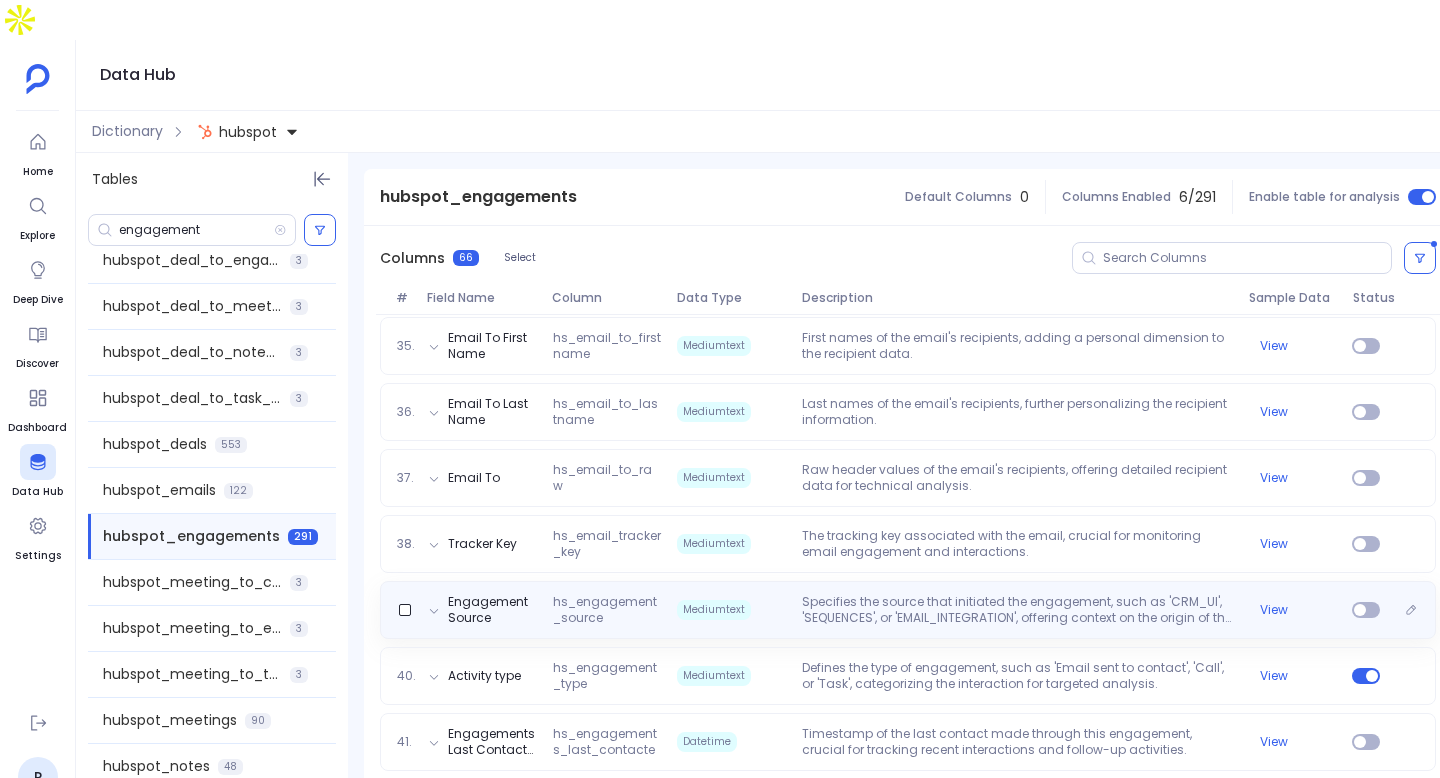 click on "Specifies the source that initiated the engagement, such as 'CRM_UI', 'SEQUENCES', or 'EMAIL_INTEGRATION', offering context on the origin of the interaction." at bounding box center [1017, 610] 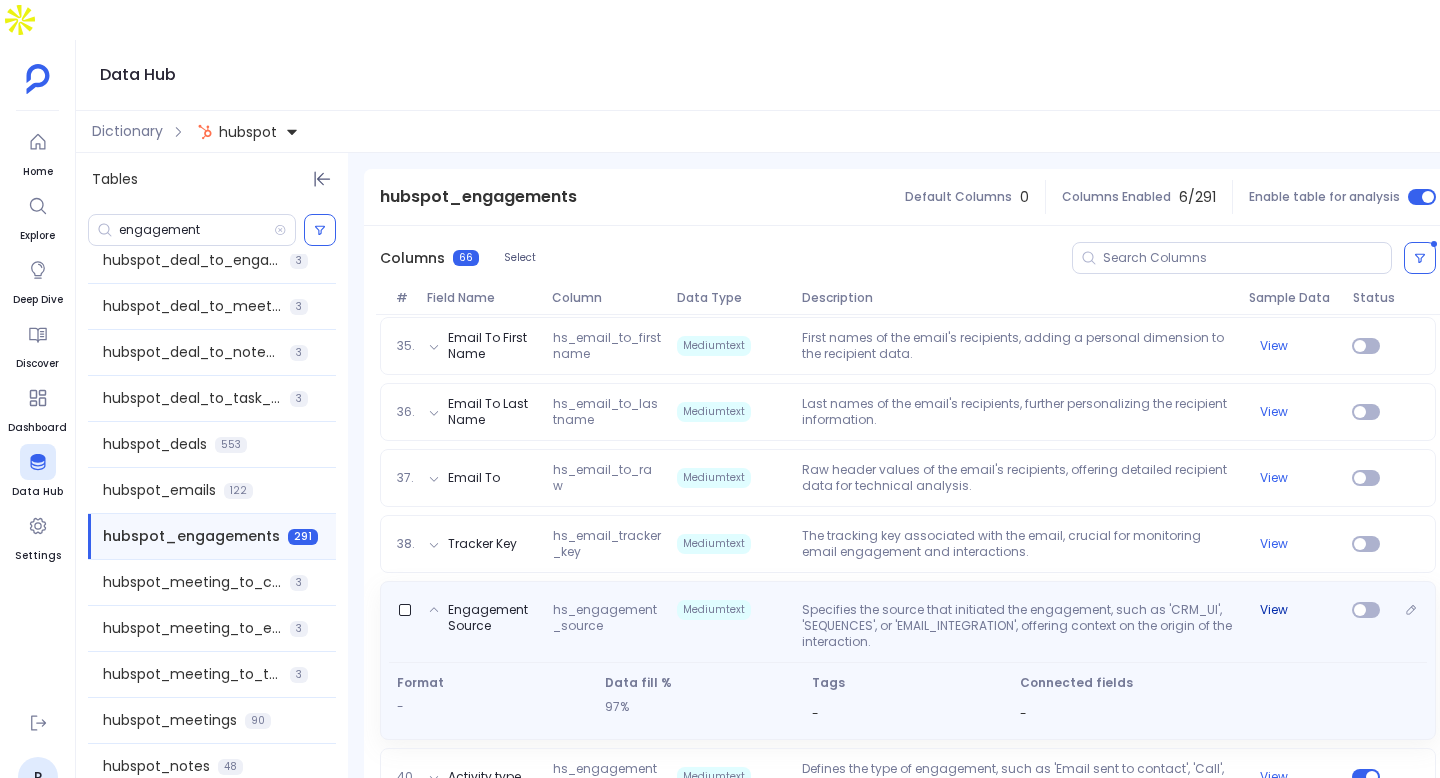click on "View" at bounding box center (1274, 610) 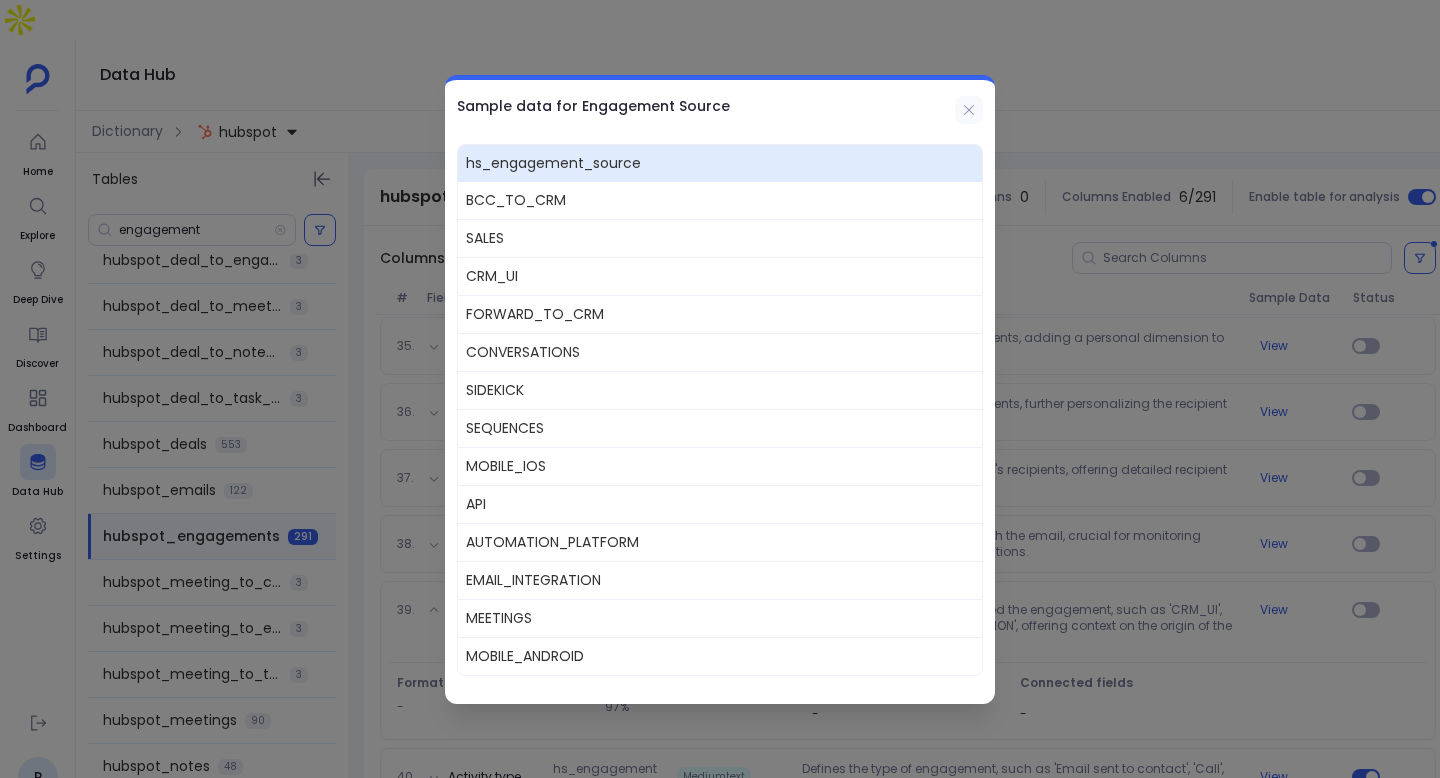 click 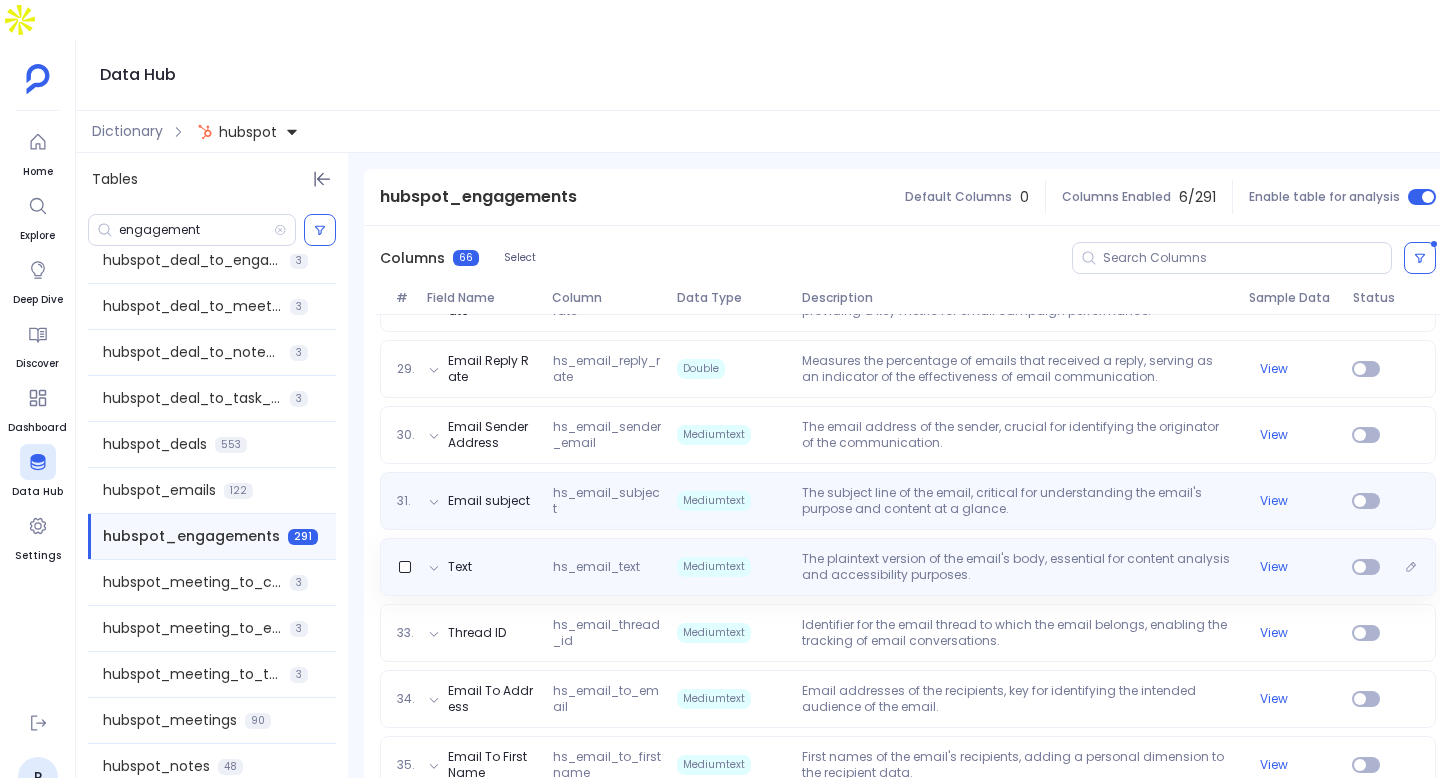 click on "31. Email subject hs_email_subject Mediumtext The subject line of the email, critical for understanding the email's purpose and content at a glance. View" at bounding box center (908, 501) 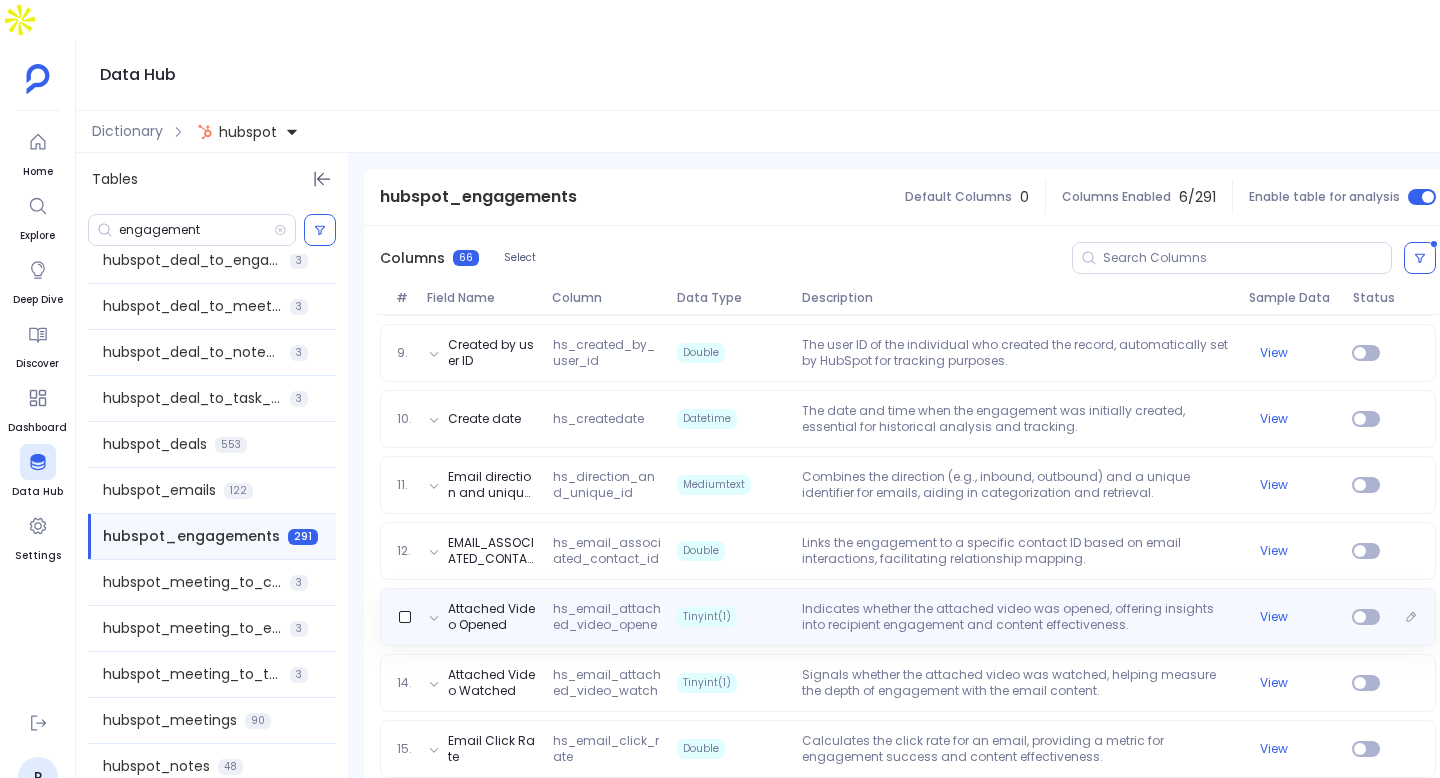 scroll, scrollTop: 789, scrollLeft: 0, axis: vertical 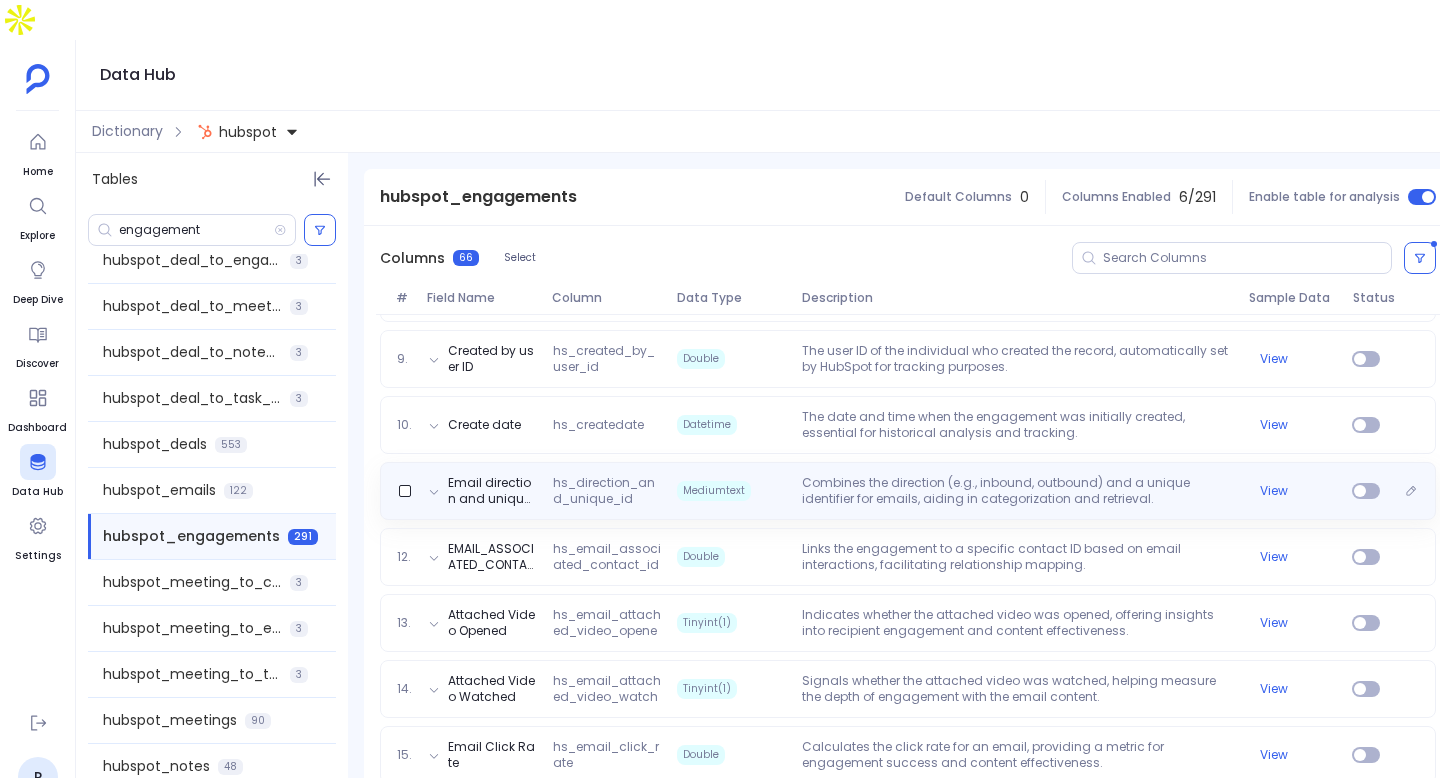 click on "Combines the direction (e.g., inbound, outbound) and a unique identifier for emails, aiding in categorization and retrieval." at bounding box center (1017, 491) 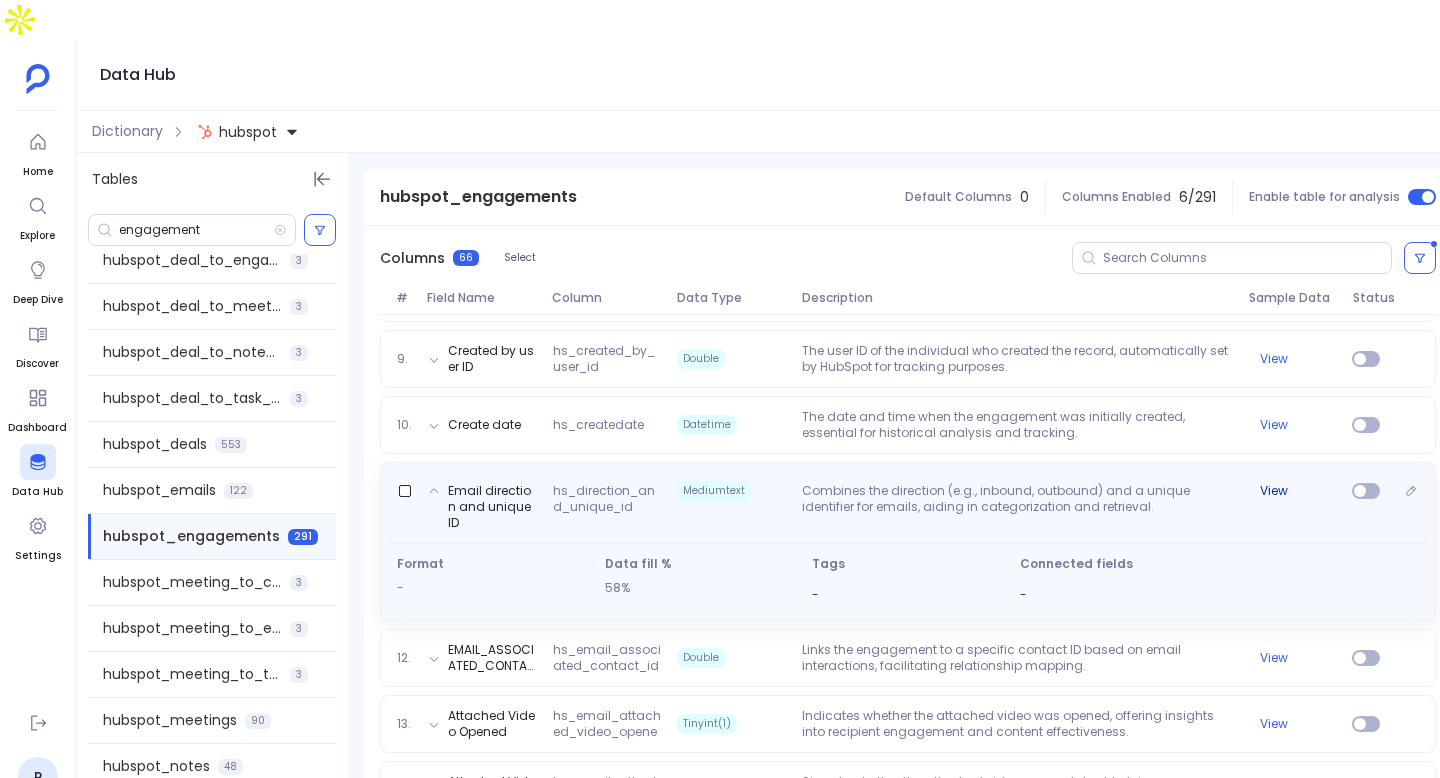 click on "View" at bounding box center [1274, 491] 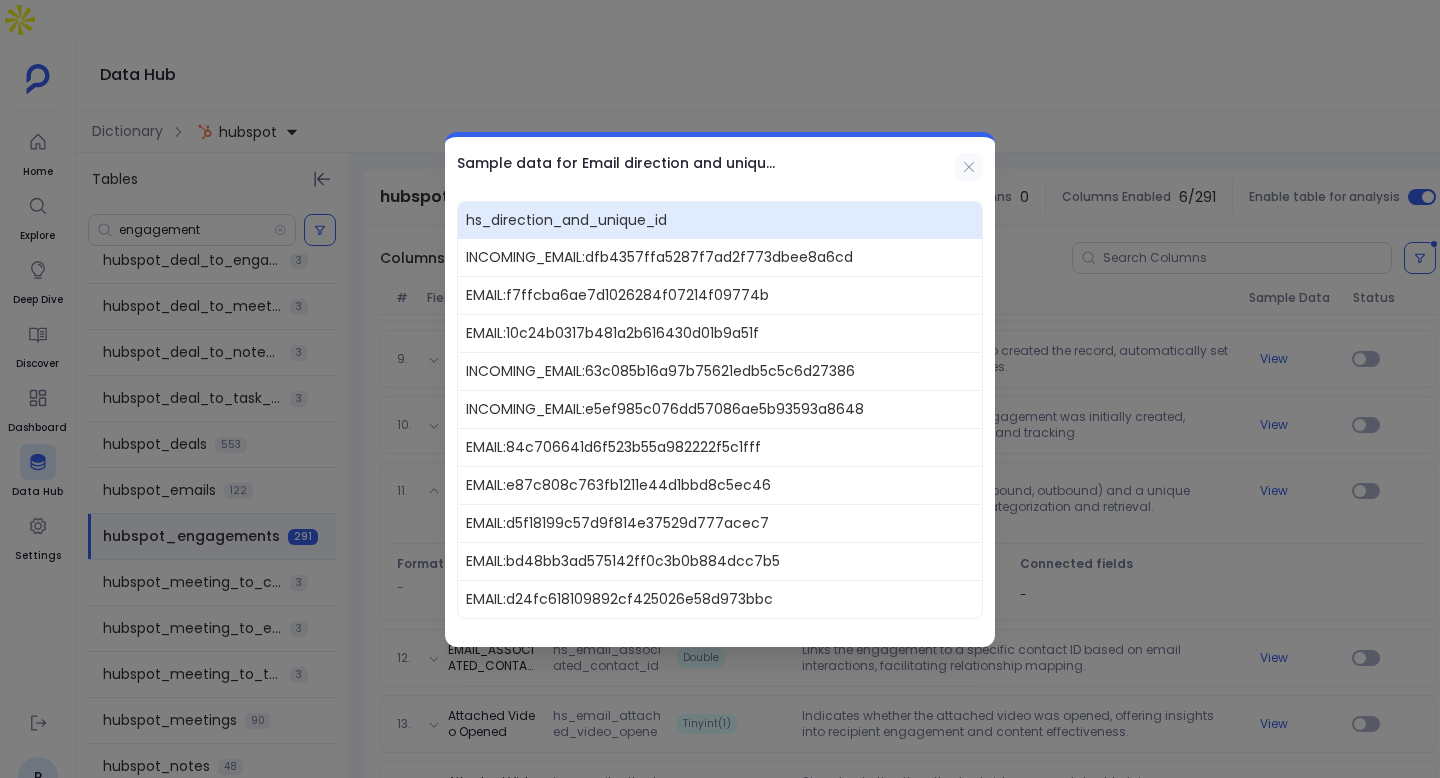 click 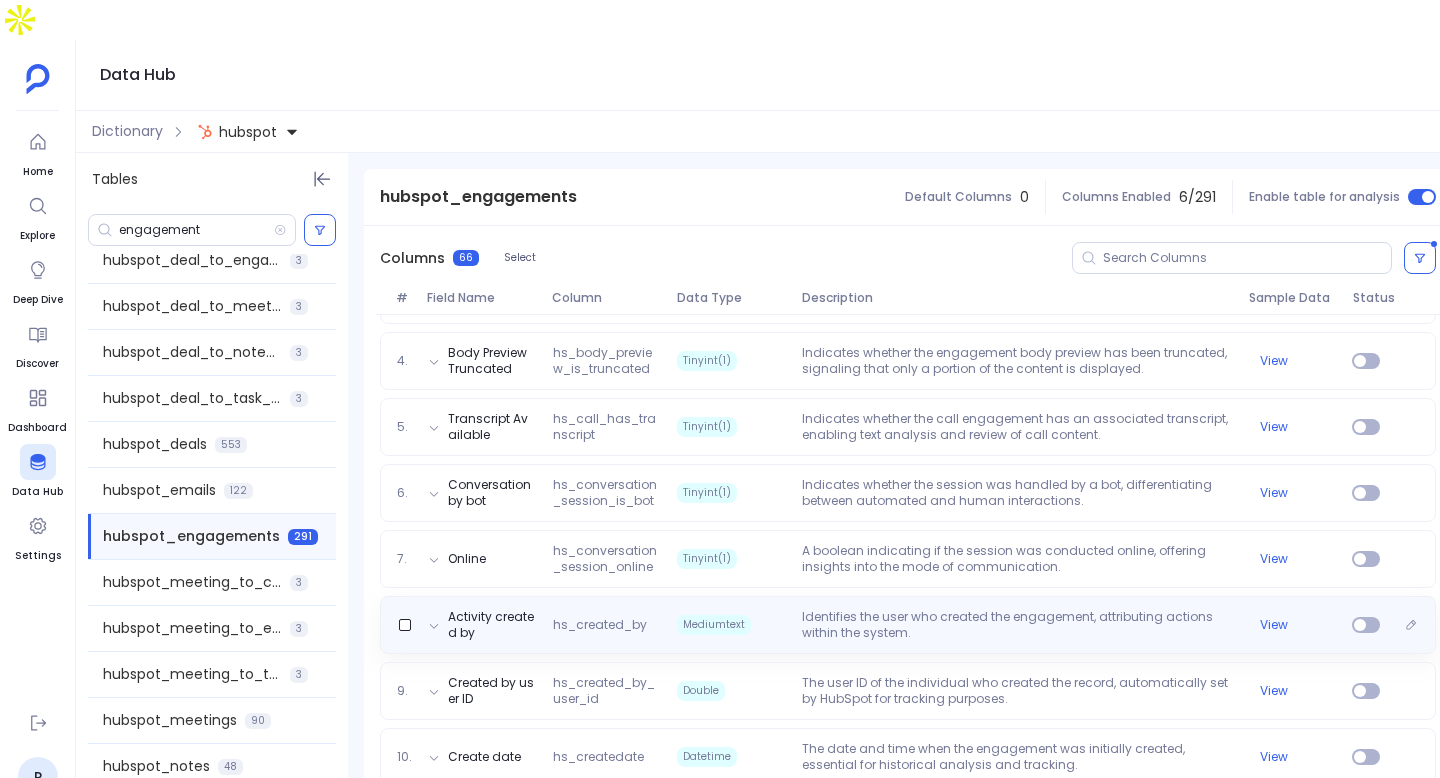 scroll, scrollTop: 452, scrollLeft: 0, axis: vertical 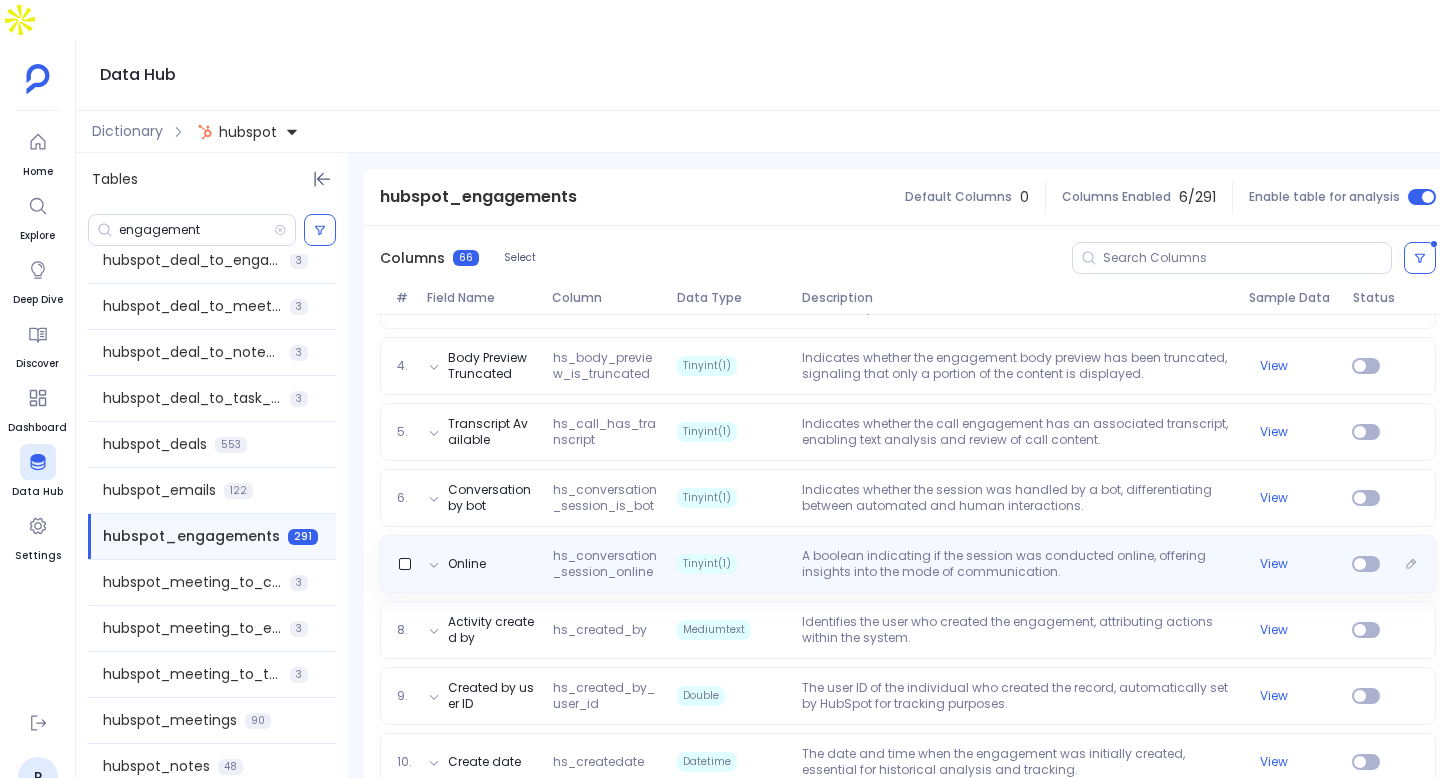 click on "Online hs_conversation_session_online Tinyint(1) A boolean indicating if the session was conducted online, offering insights into the mode of communication. View" at bounding box center [908, 564] 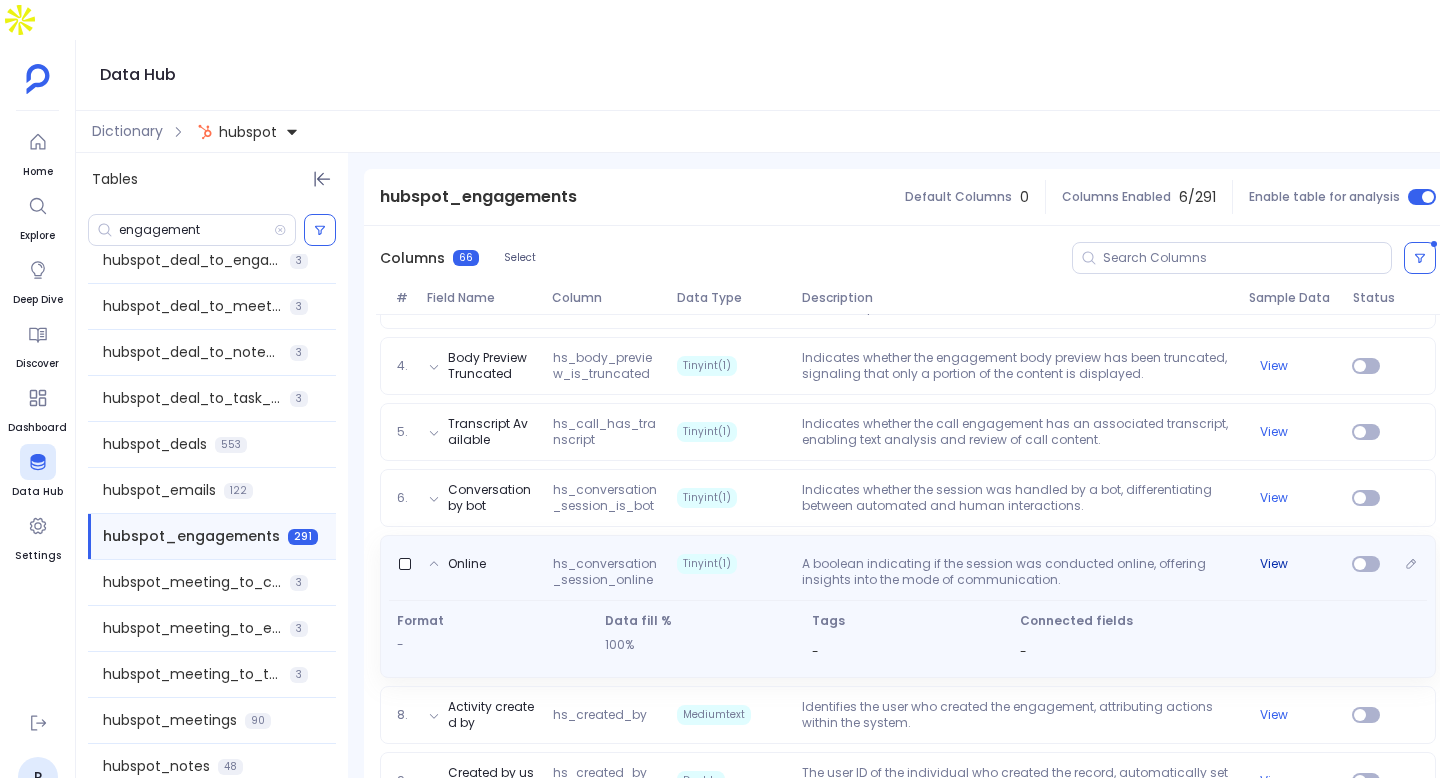 click on "View" at bounding box center [1274, 564] 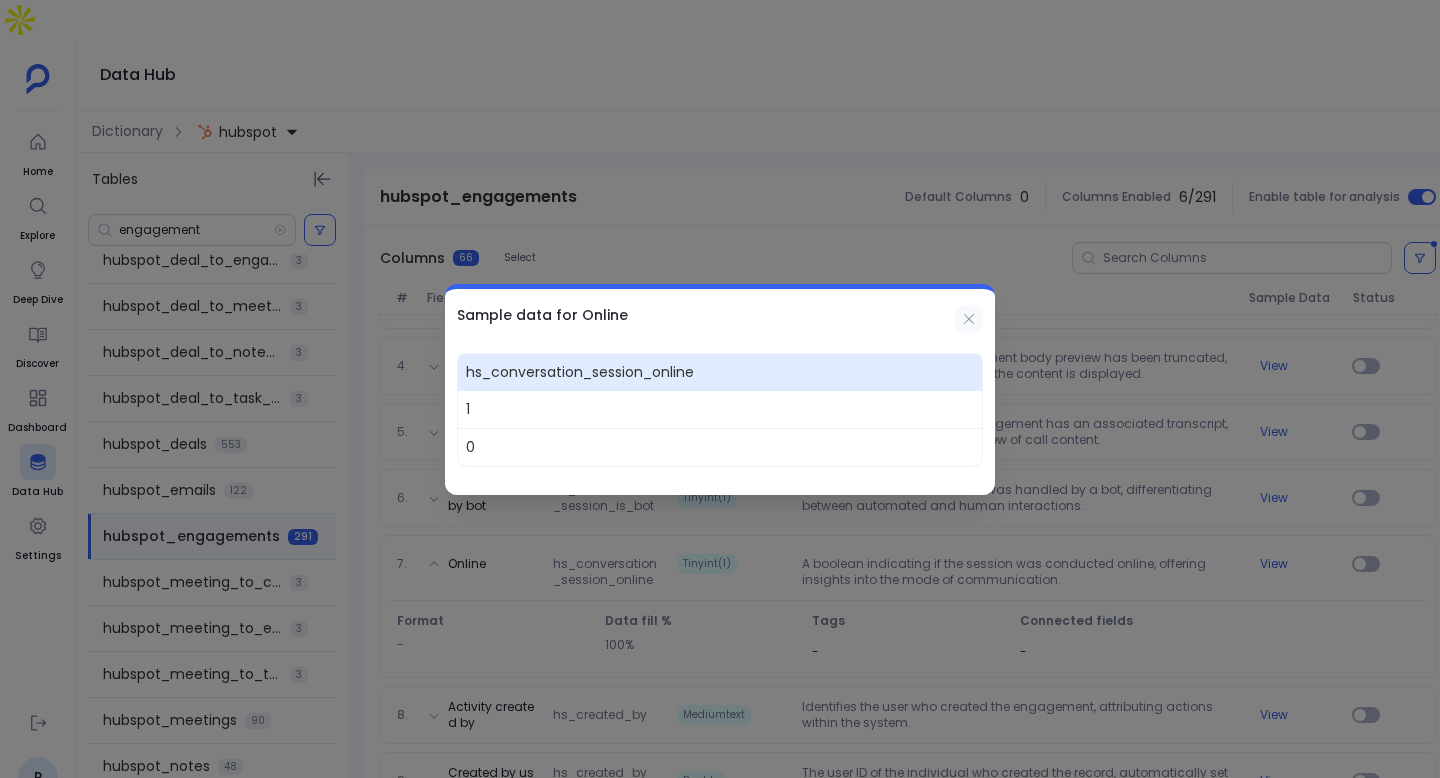 click 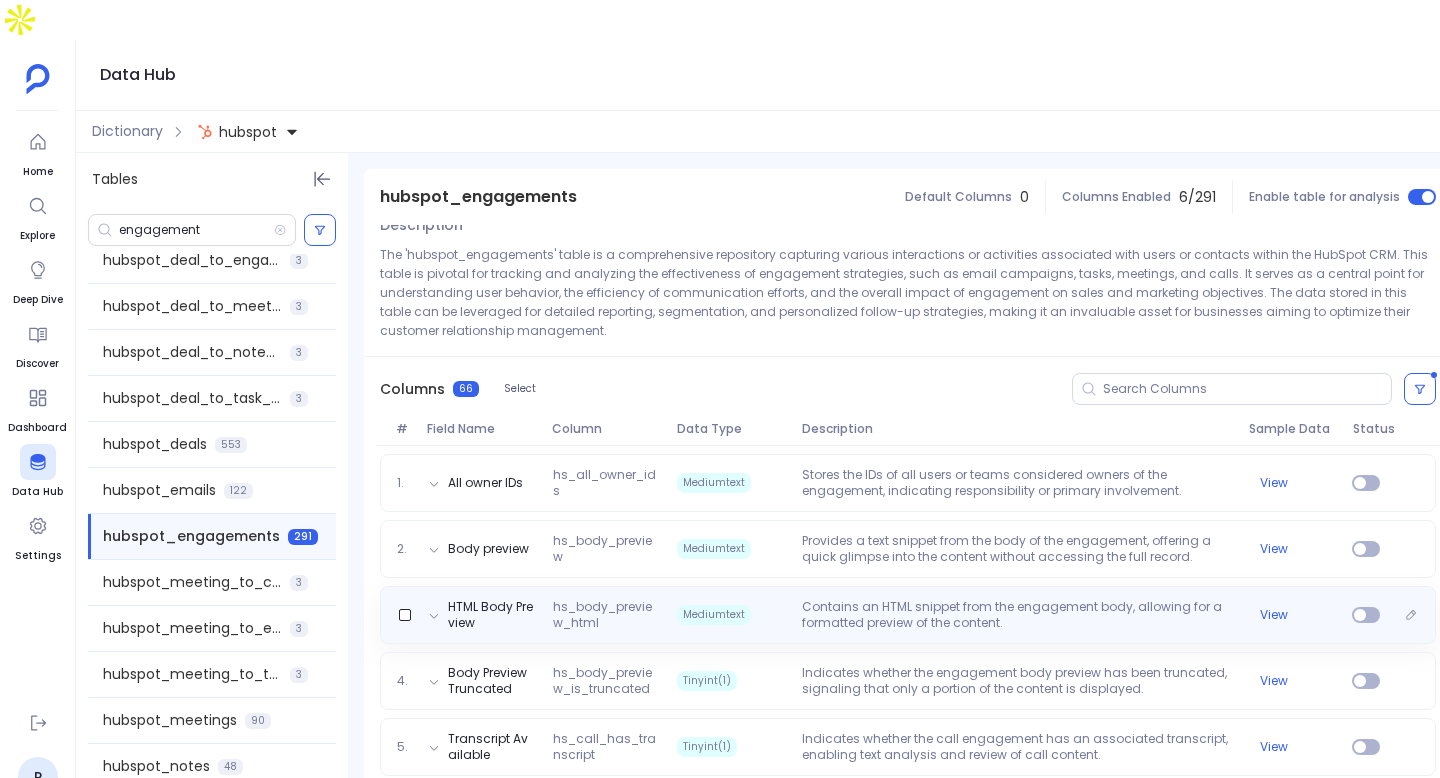 scroll, scrollTop: 125, scrollLeft: 0, axis: vertical 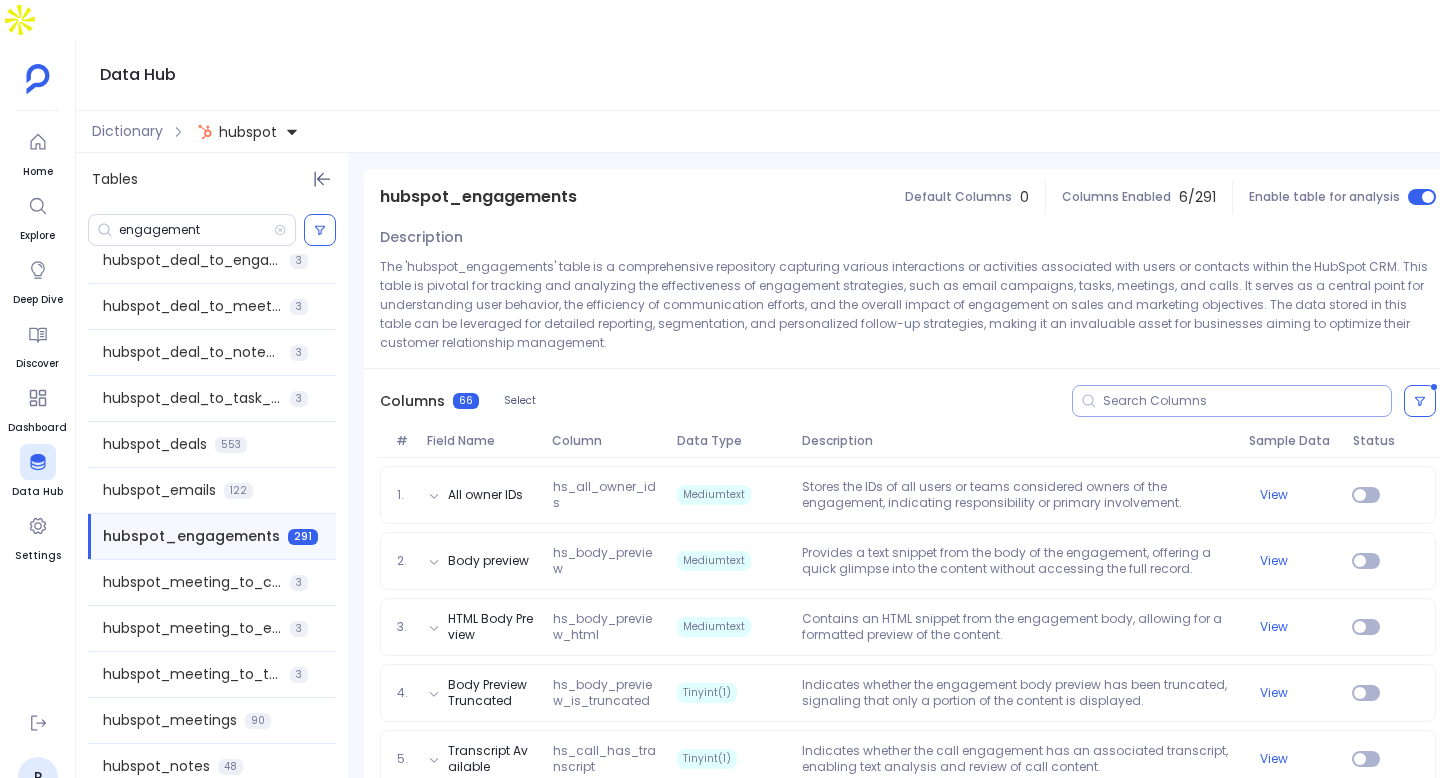 click at bounding box center (1232, 401) 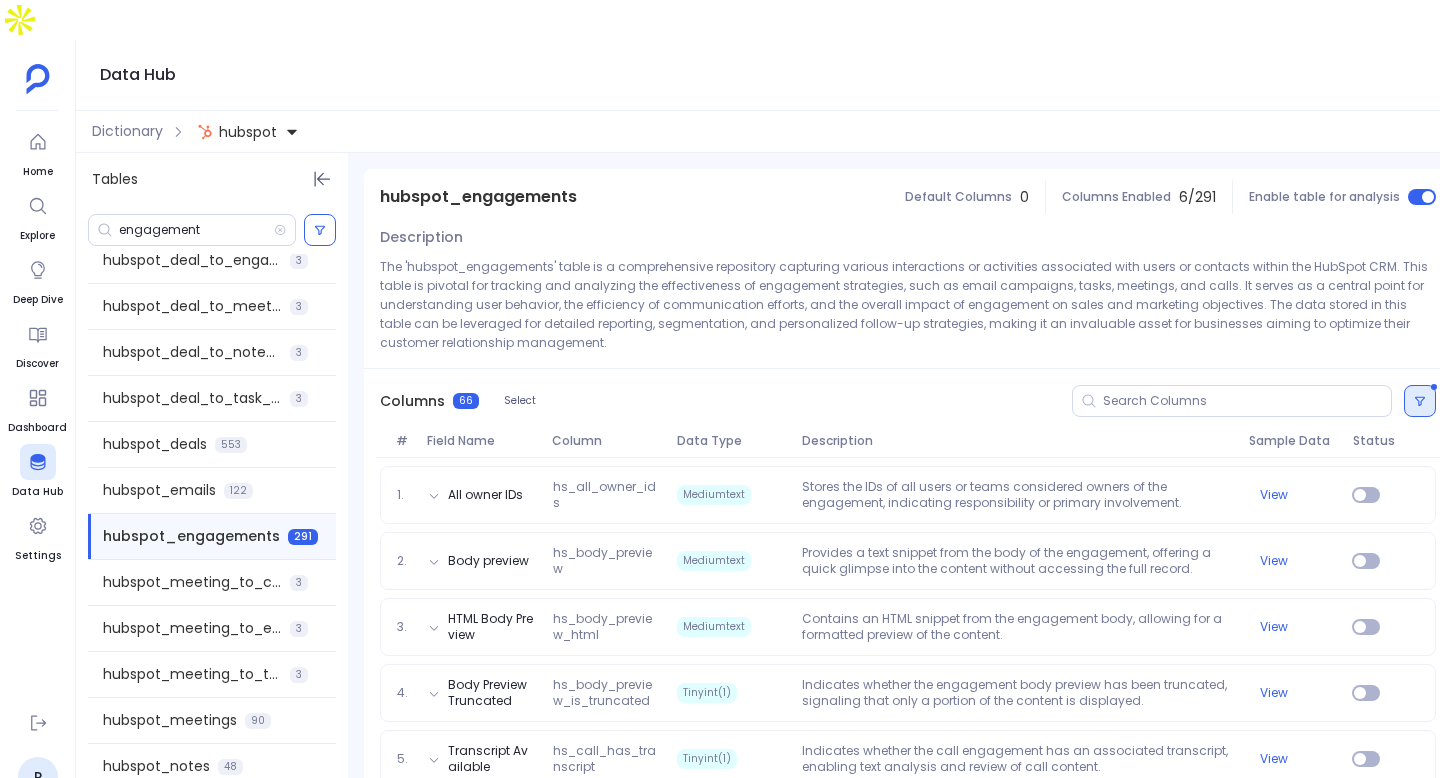 click 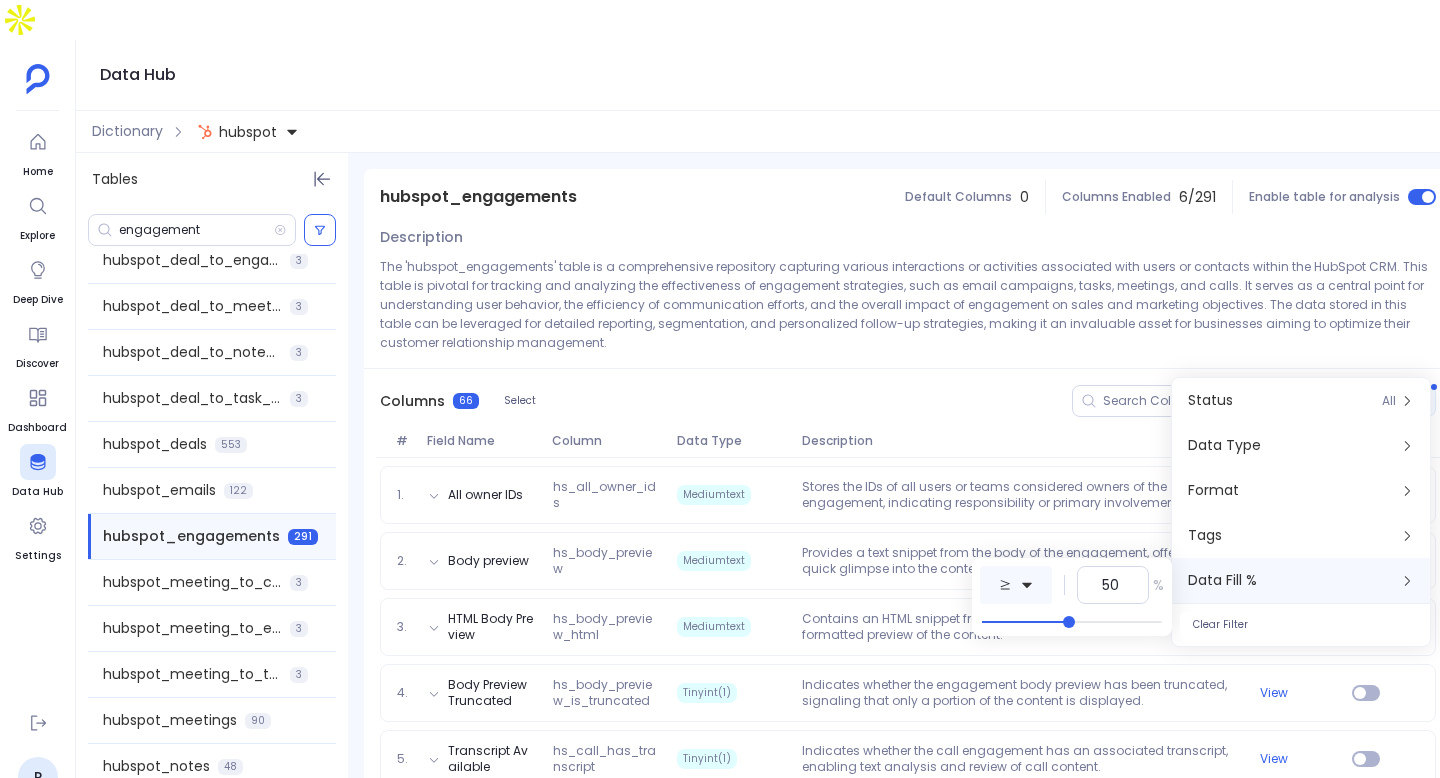 click at bounding box center [1016, 585] 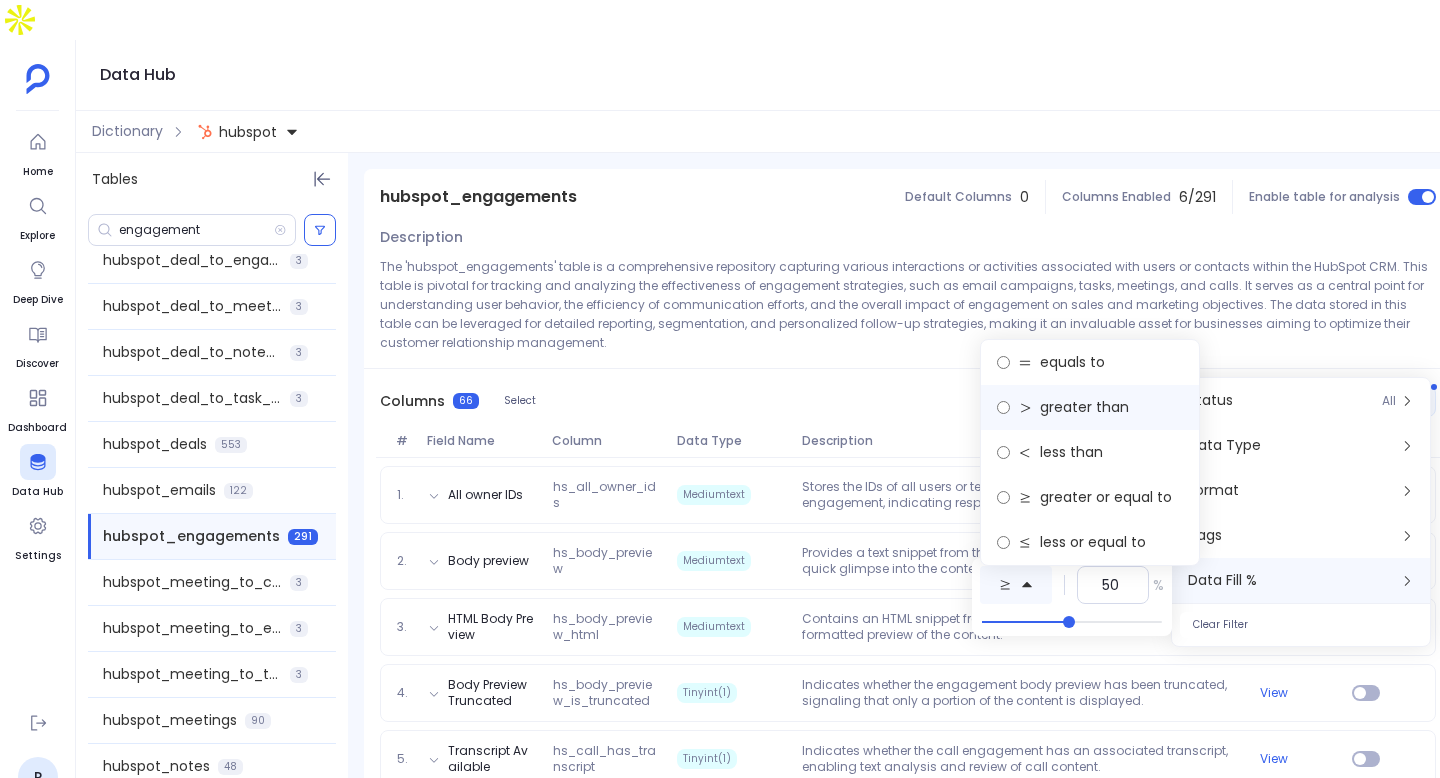 click on "greater than" at bounding box center [1084, 407] 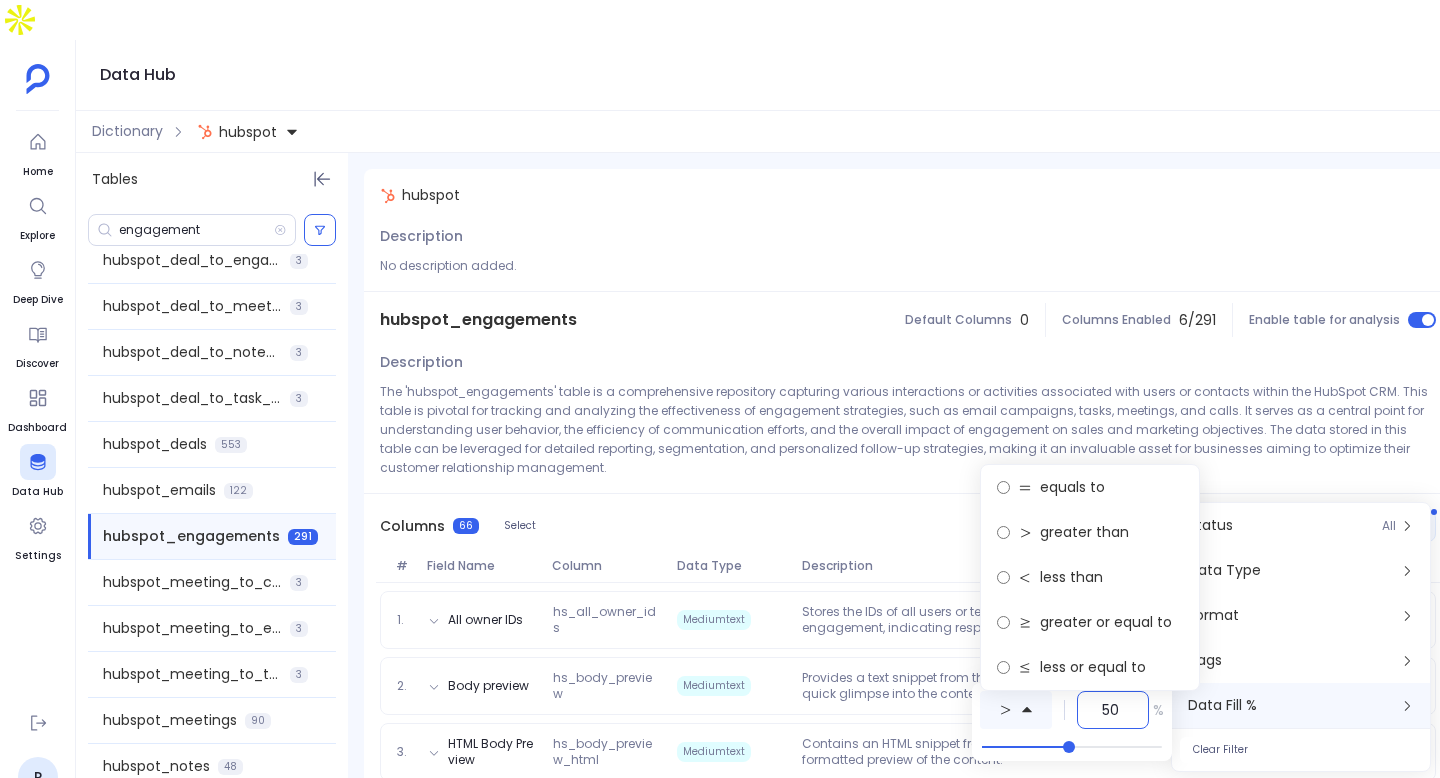 click on "50" at bounding box center (1113, 710) 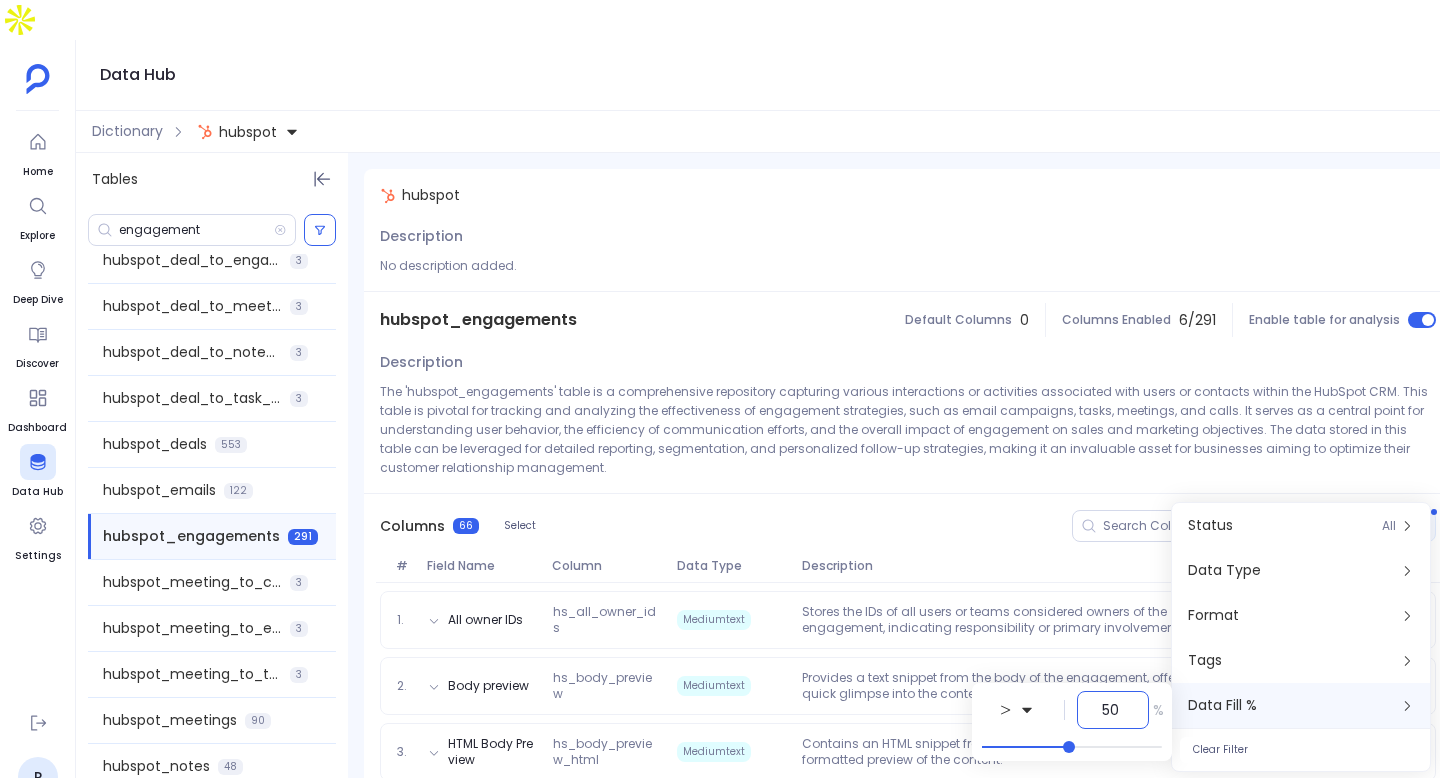 type on "0" 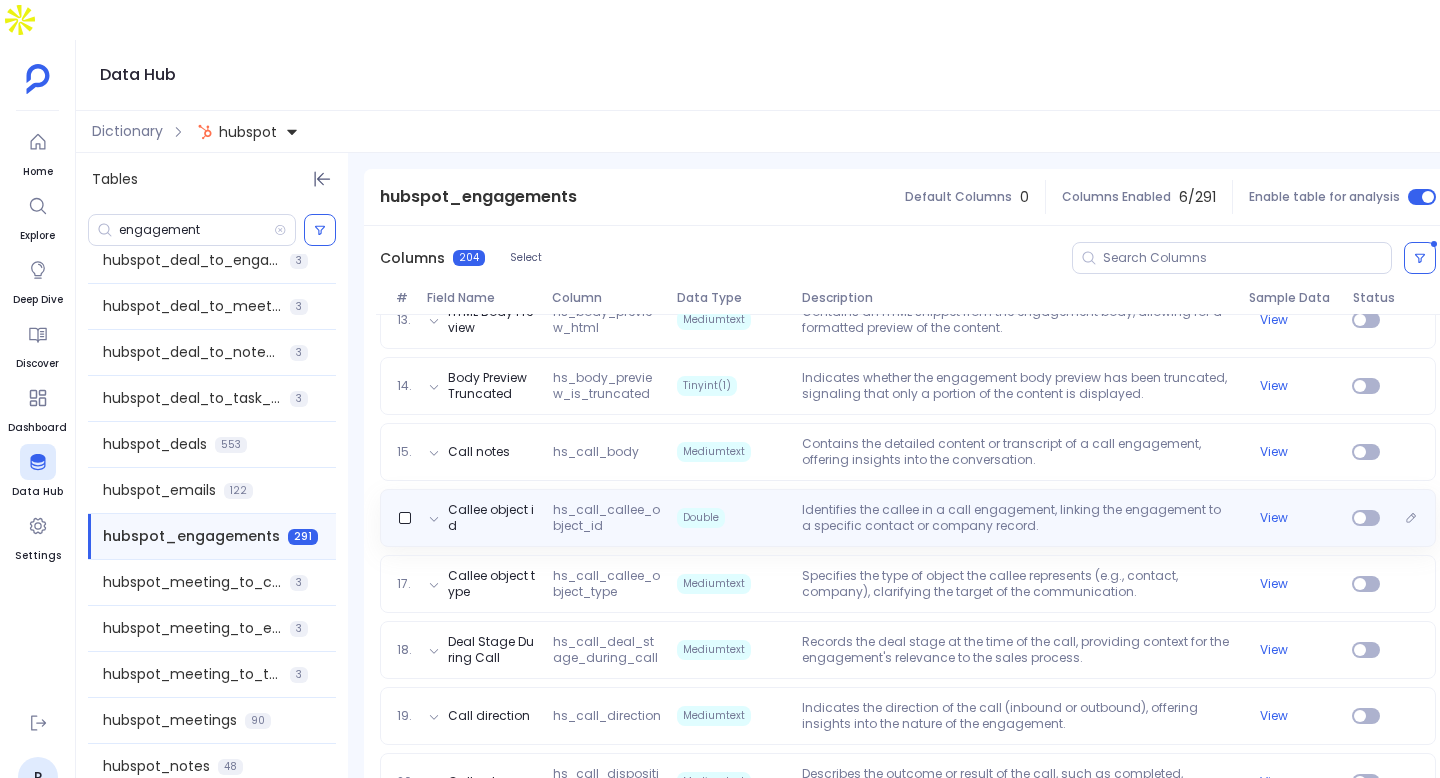 scroll, scrollTop: 1108, scrollLeft: 0, axis: vertical 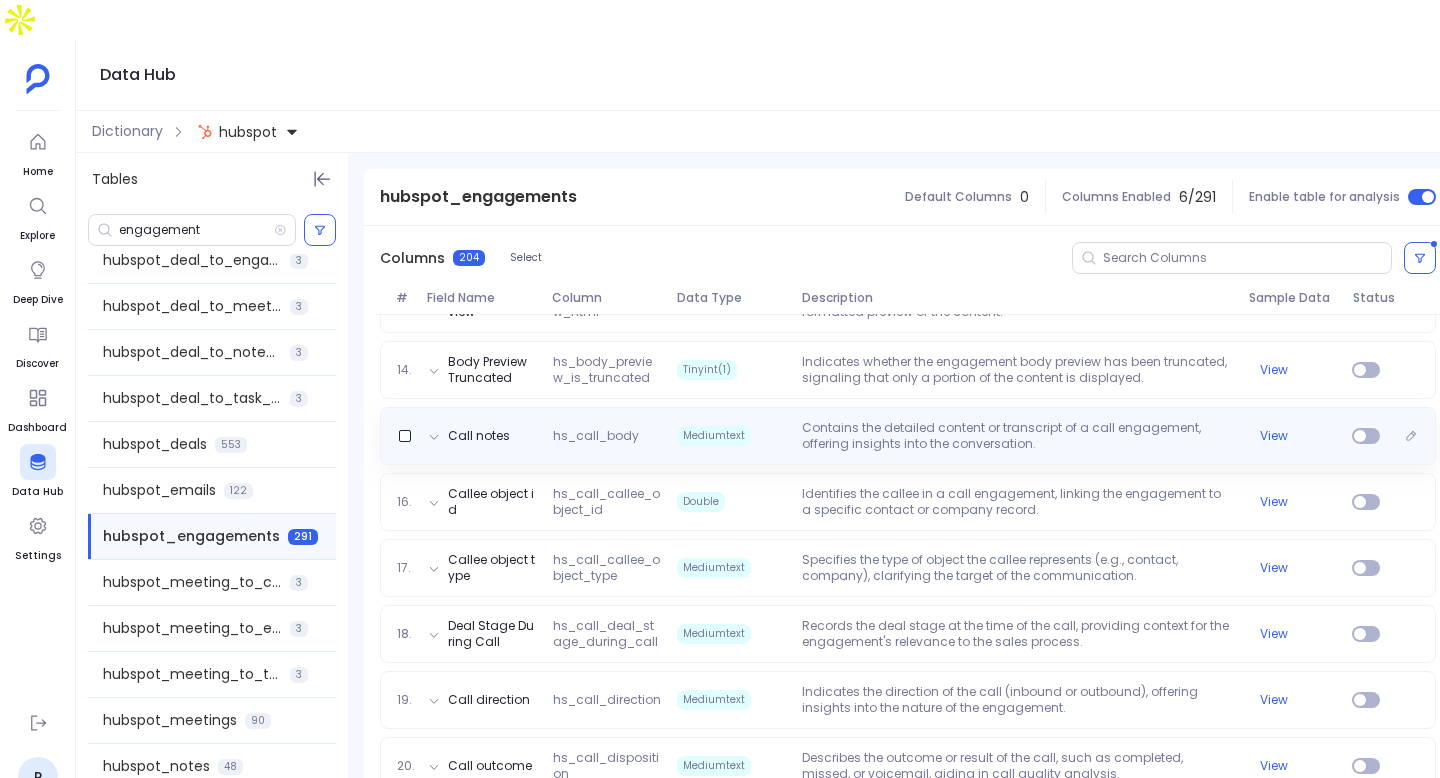 click on "Contains the detailed content or transcript of a call engagement, offering insights into the conversation." at bounding box center [1017, 436] 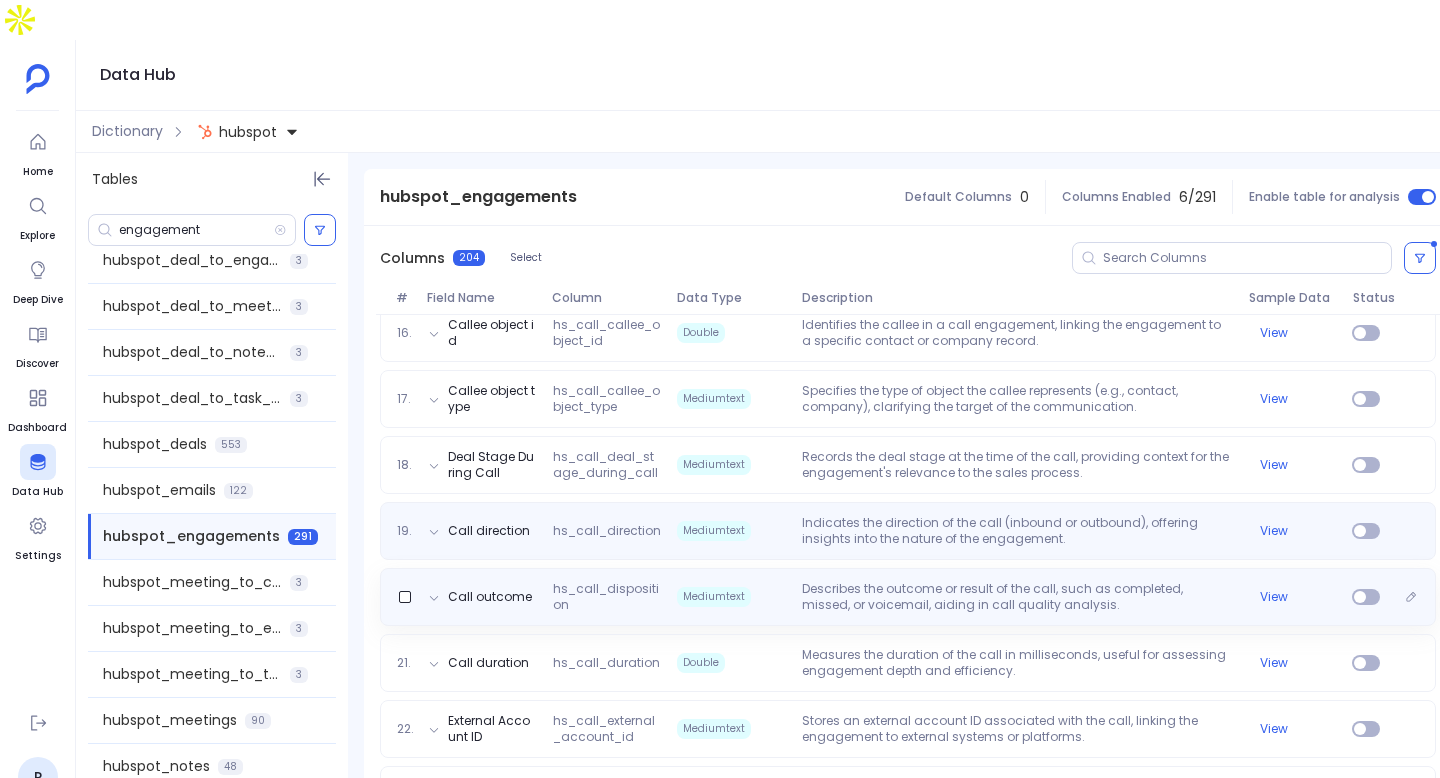 scroll, scrollTop: 1364, scrollLeft: 0, axis: vertical 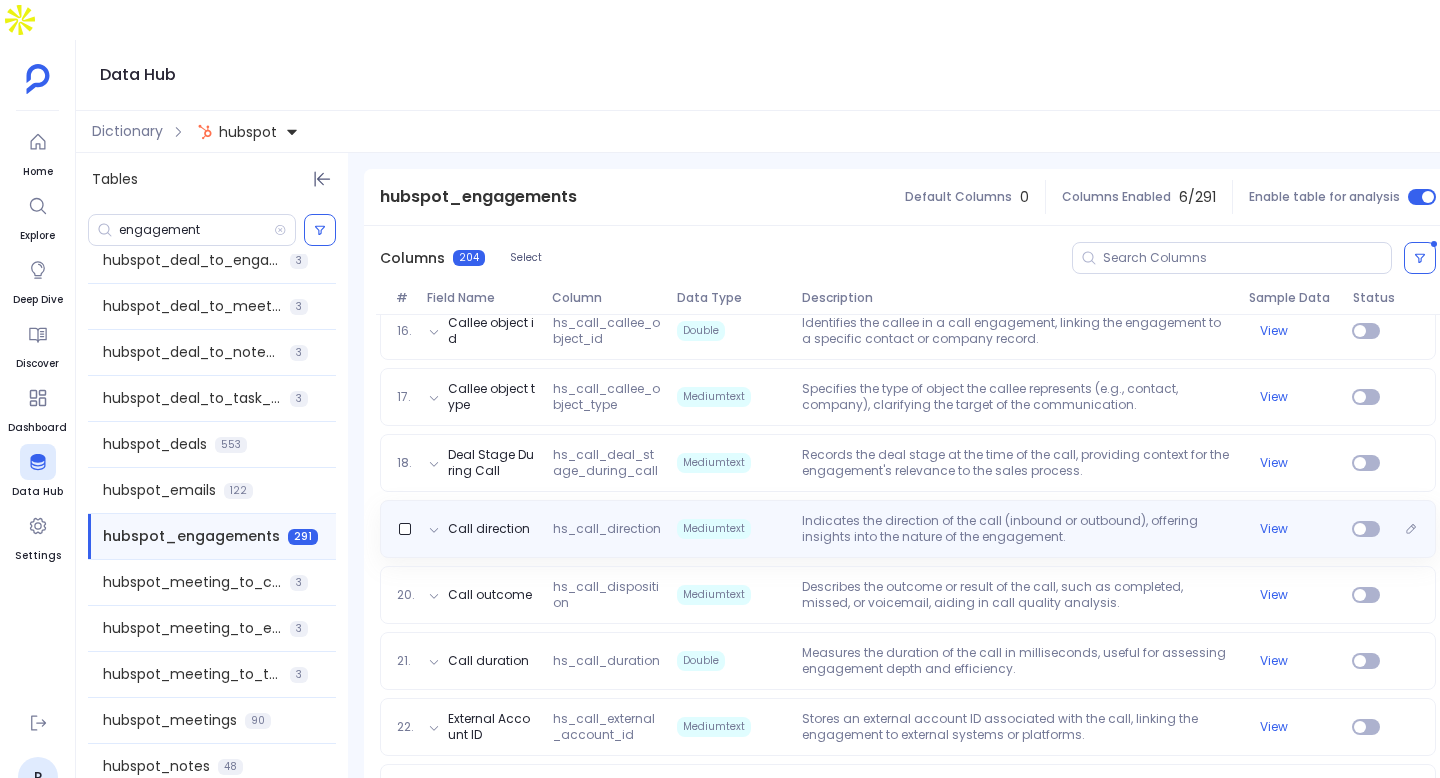 click on "Indicates the direction of the call (inbound or outbound), offering insights into the nature of the engagement." at bounding box center [1017, 529] 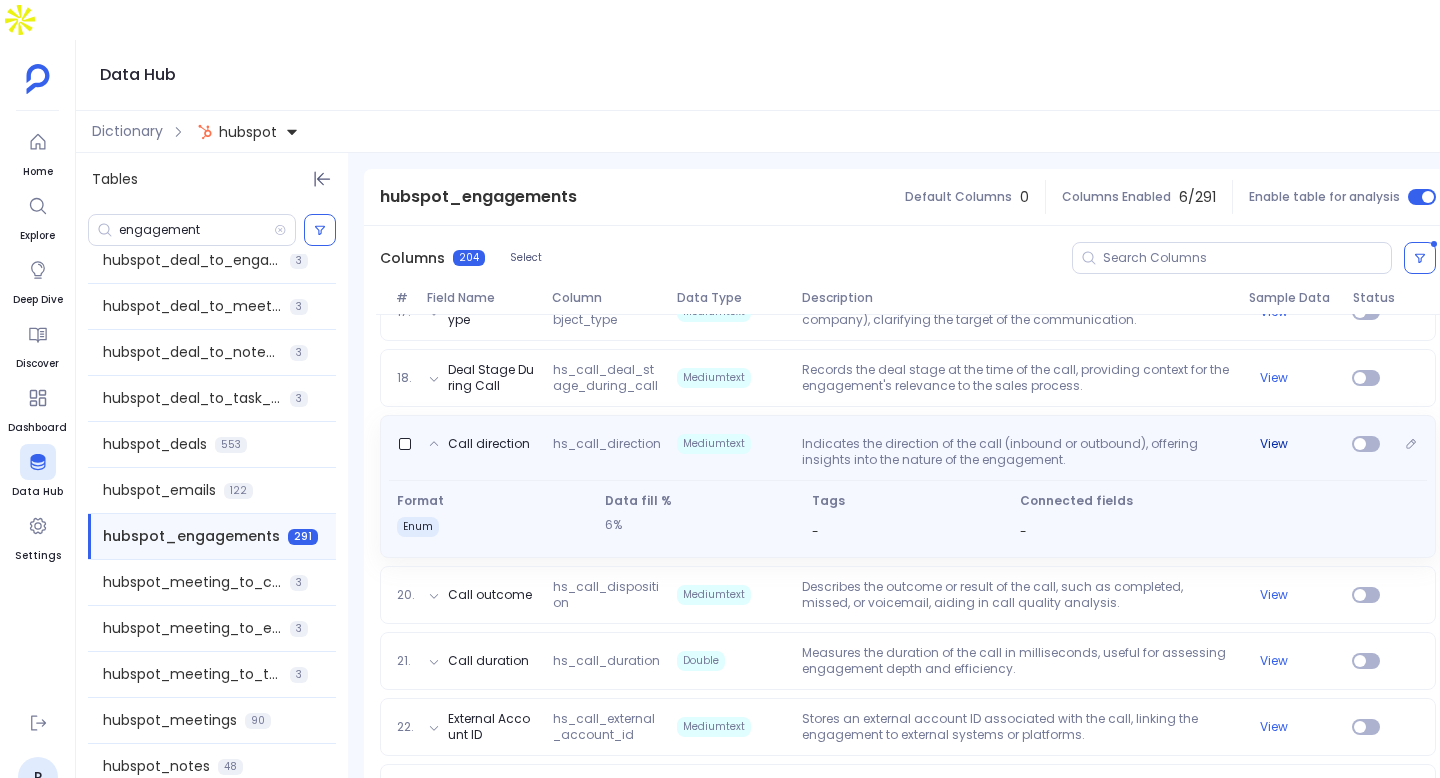 click on "View" at bounding box center [1274, 444] 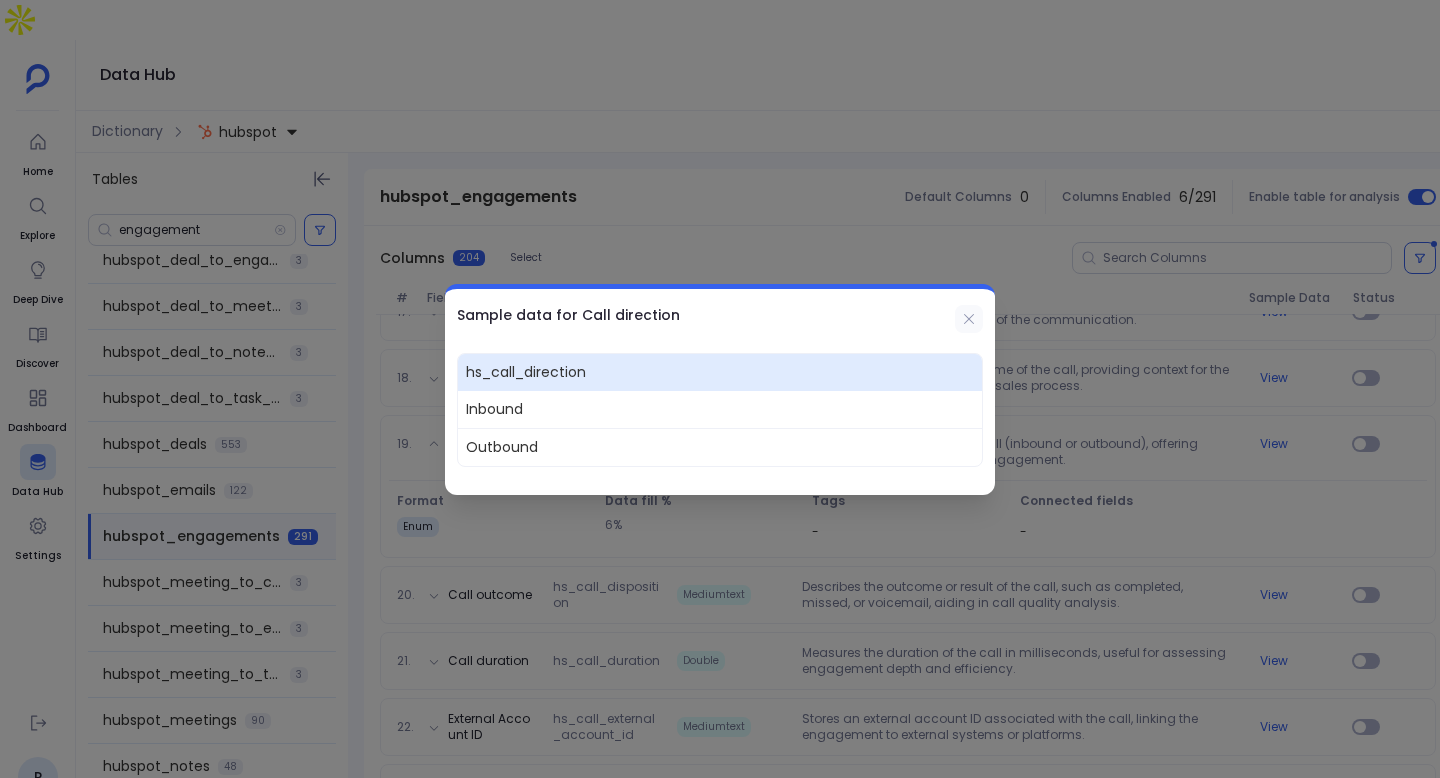 click at bounding box center [969, 319] 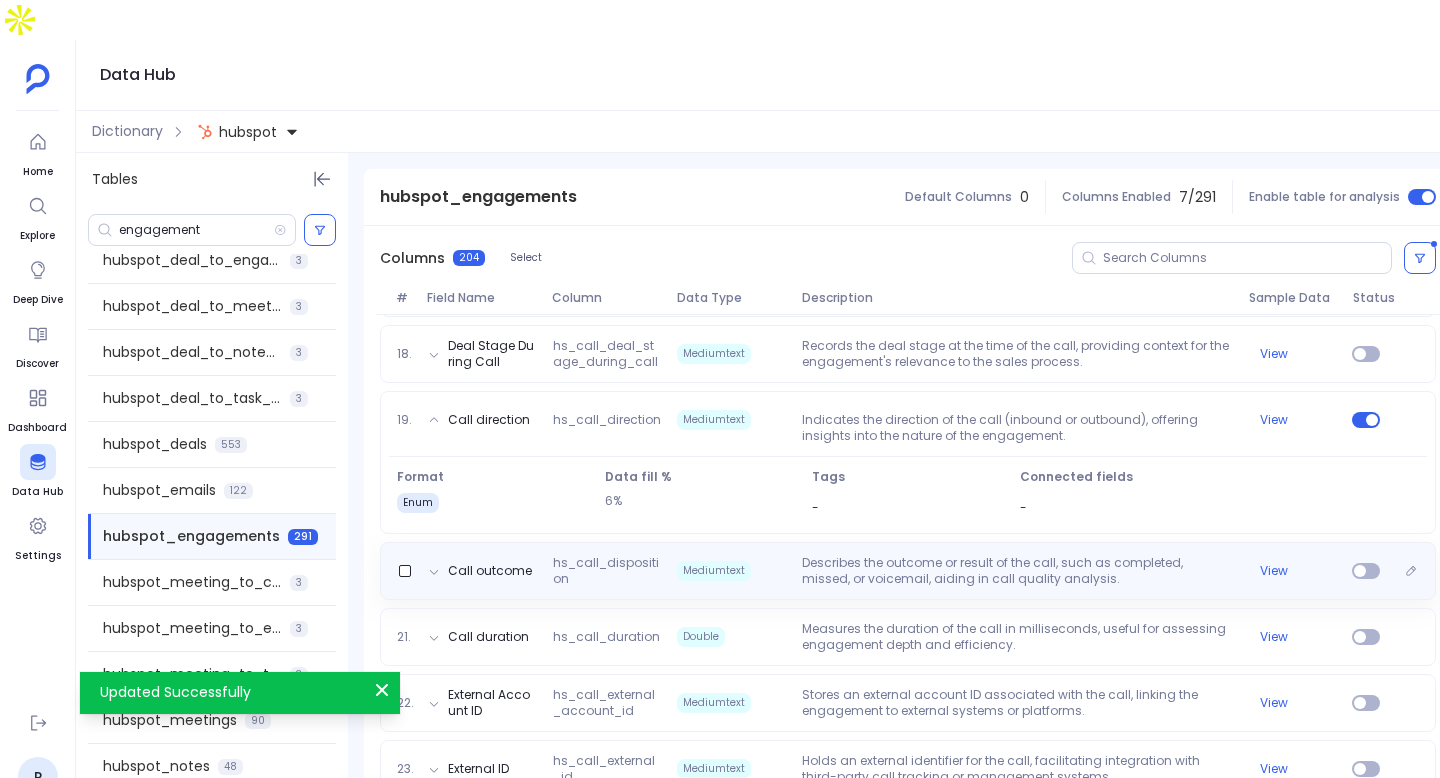 scroll, scrollTop: 1401, scrollLeft: 0, axis: vertical 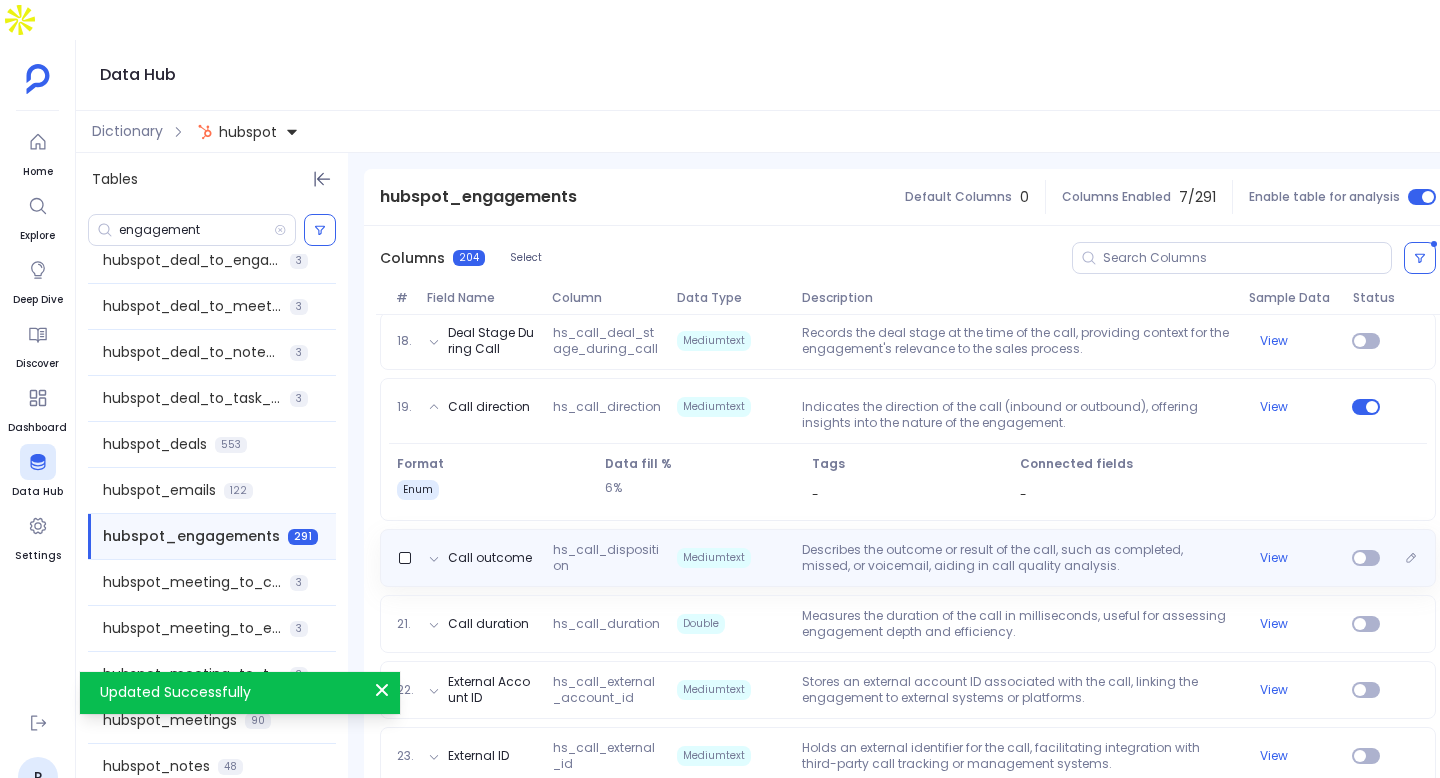 click on "Describes the outcome or result of the call, such as completed, missed, or voicemail, aiding in call quality analysis." at bounding box center [1017, 558] 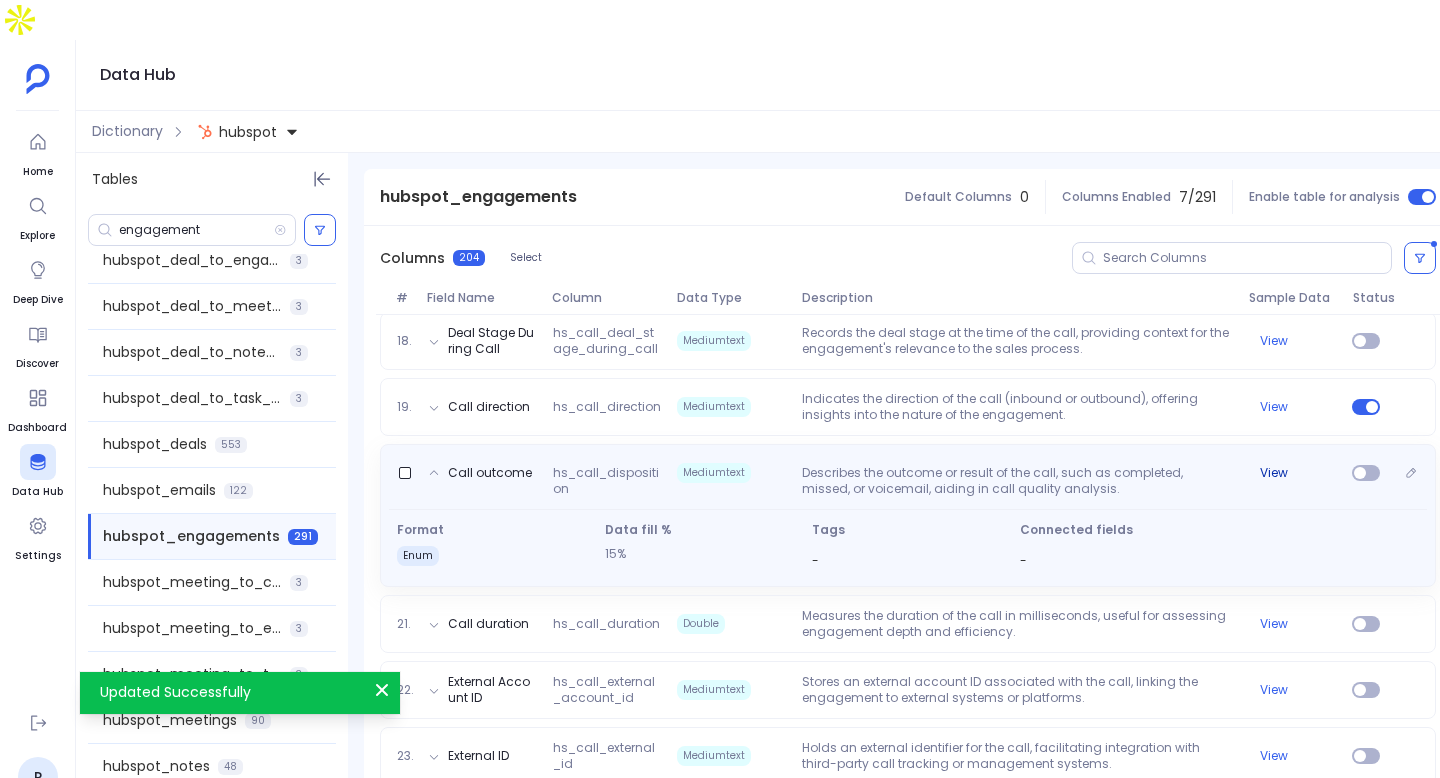 click on "View" at bounding box center (1274, 473) 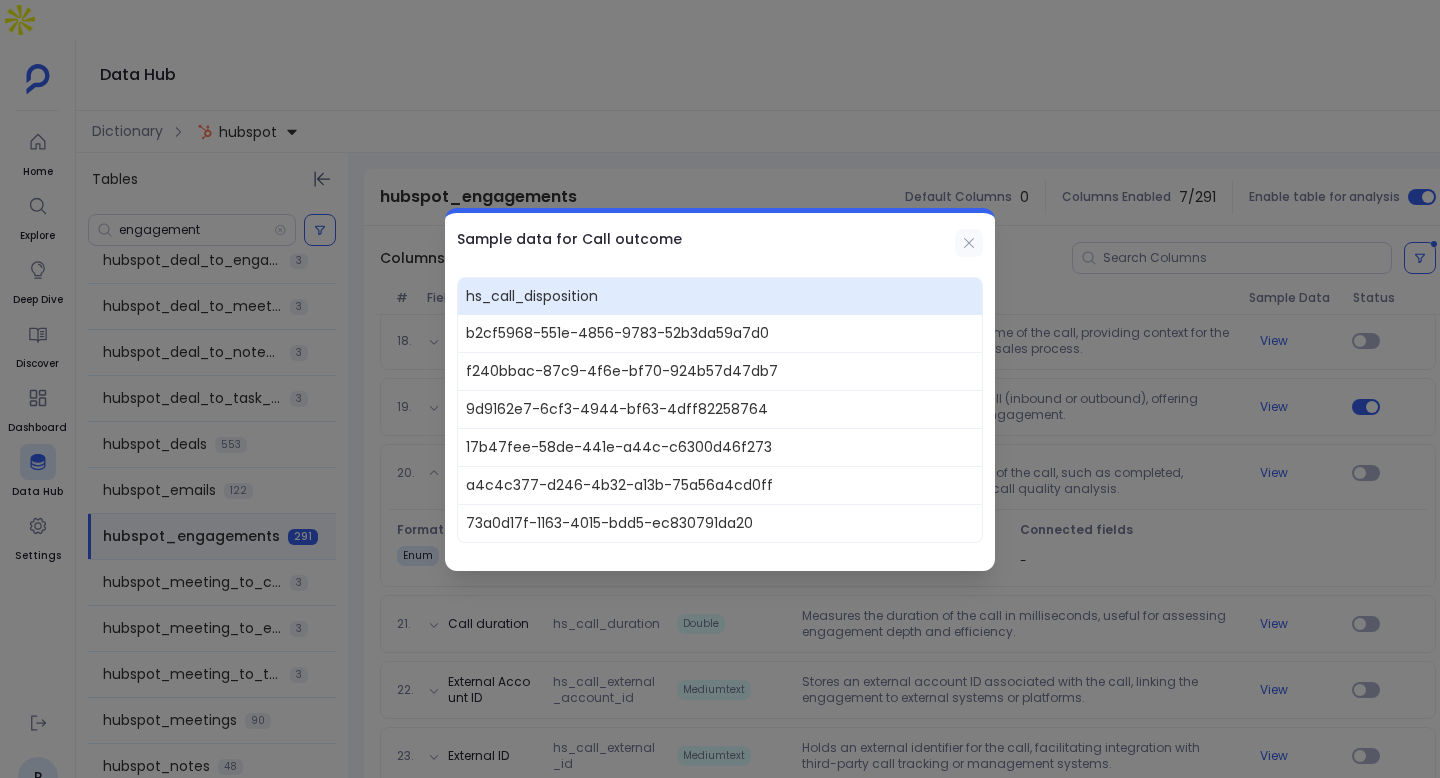 click 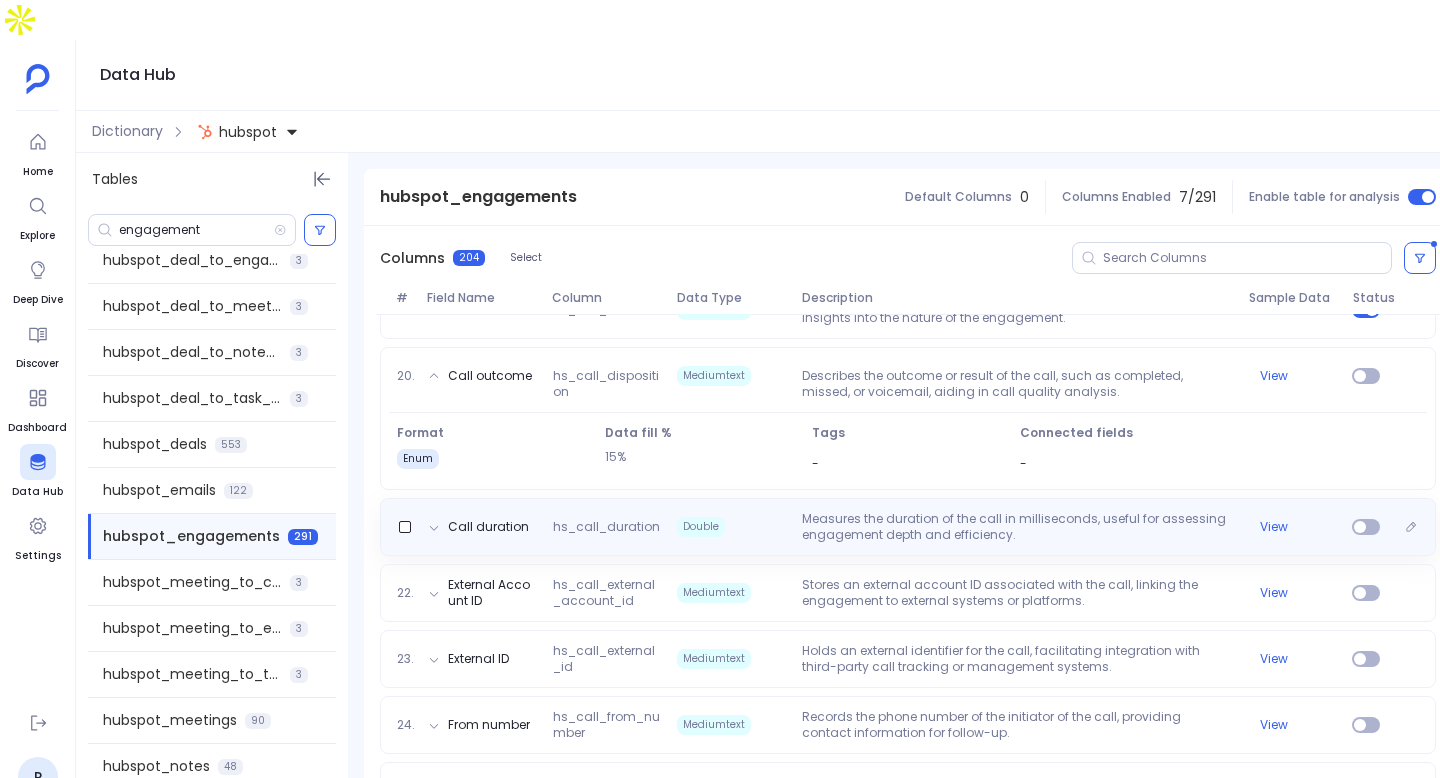 scroll, scrollTop: 1503, scrollLeft: 0, axis: vertical 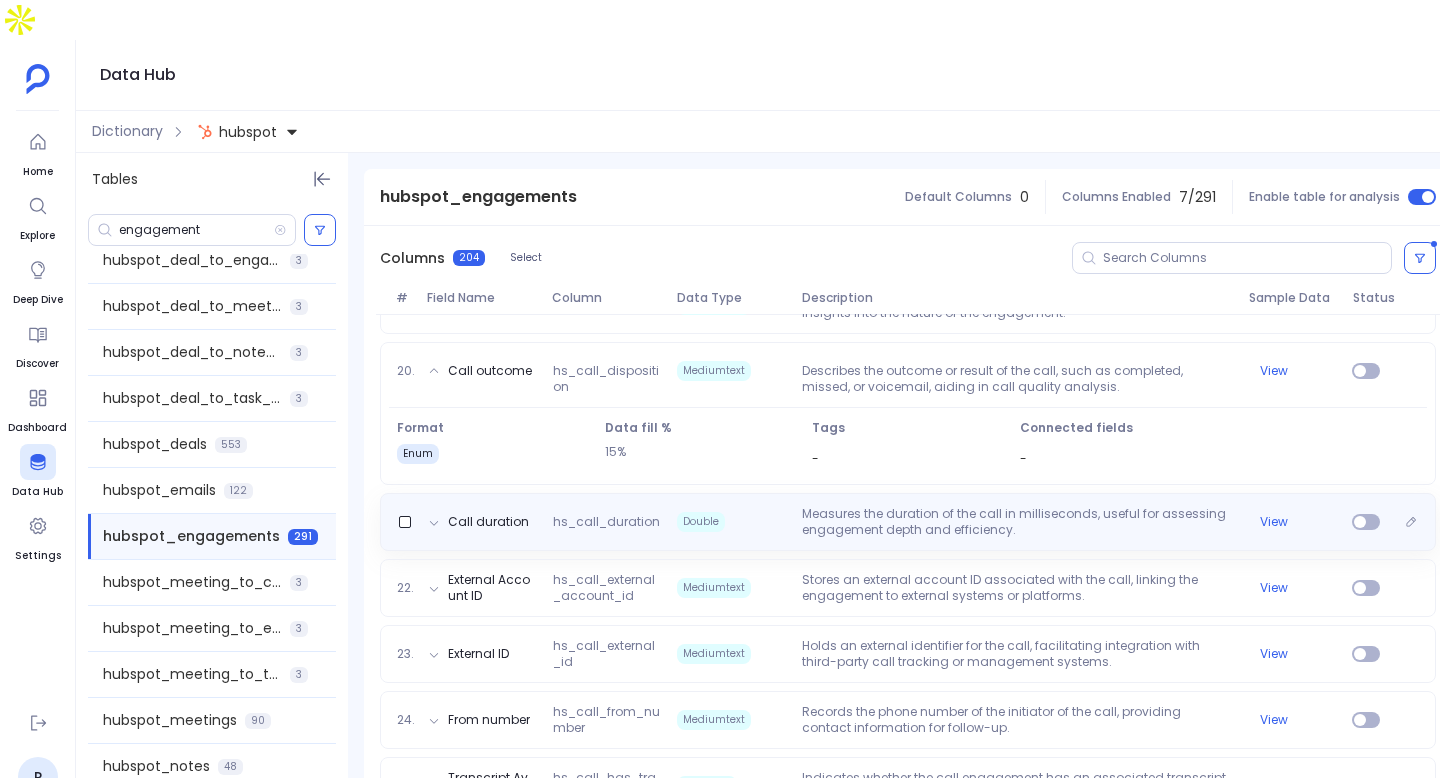 click on "Measures the duration of the call in milliseconds, useful for assessing engagement depth and efficiency." at bounding box center (1017, 522) 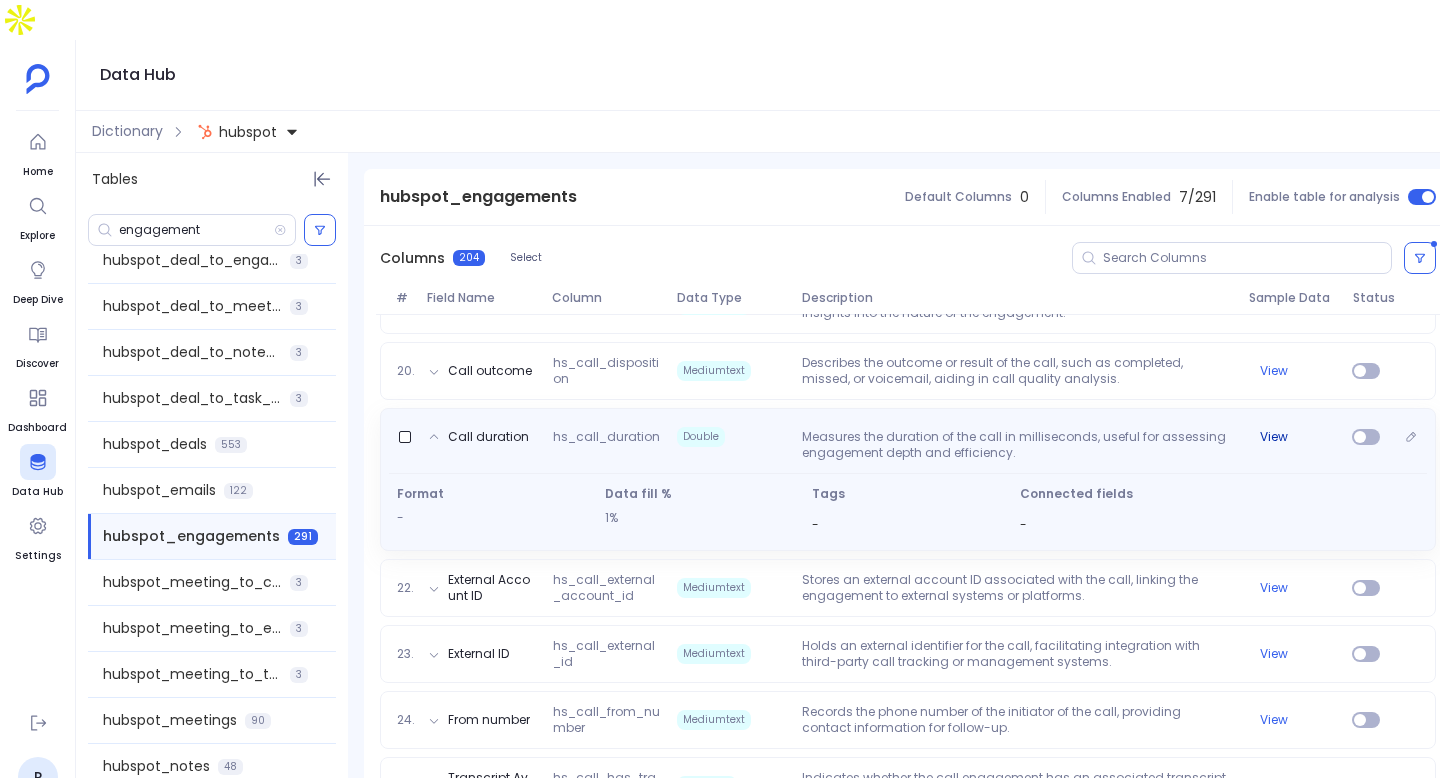 click on "View" at bounding box center (1274, 437) 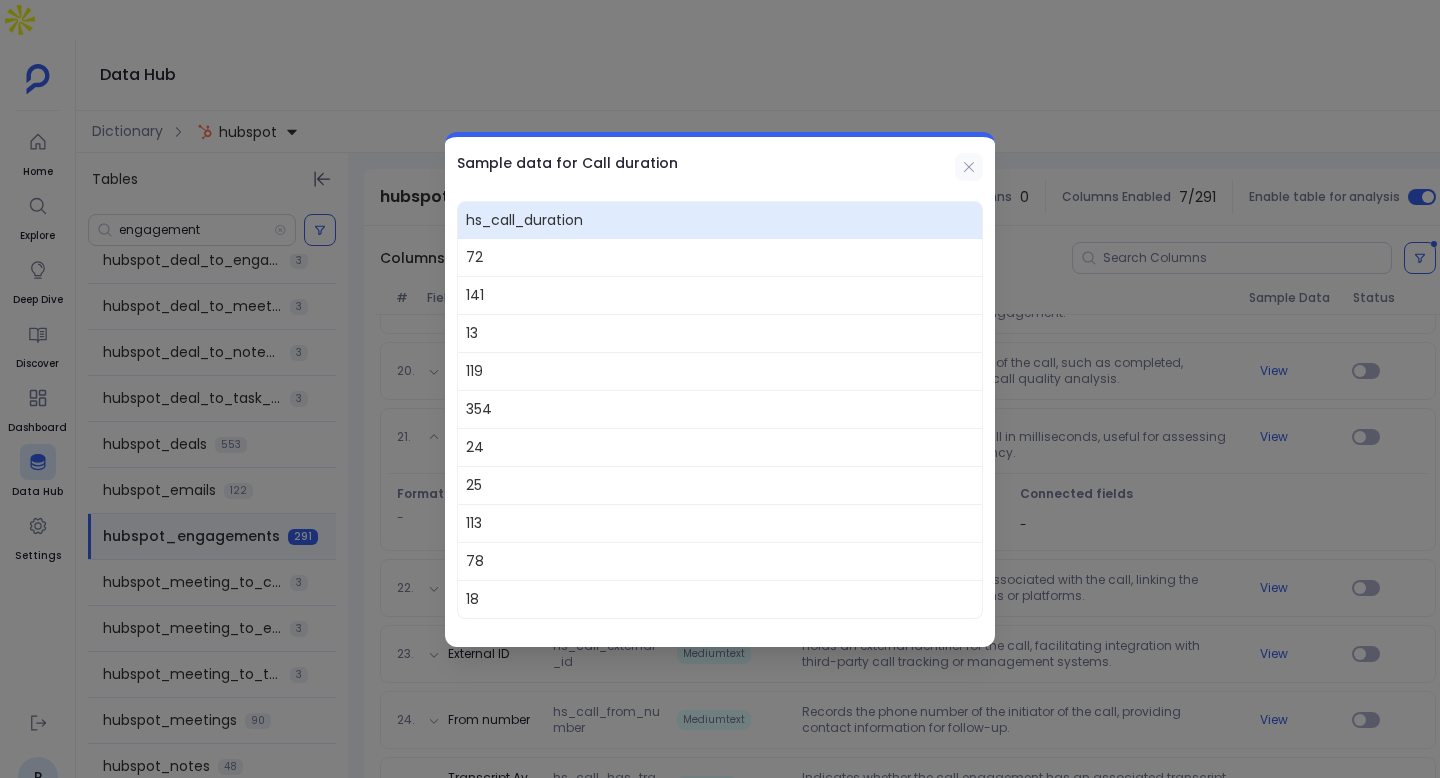 click 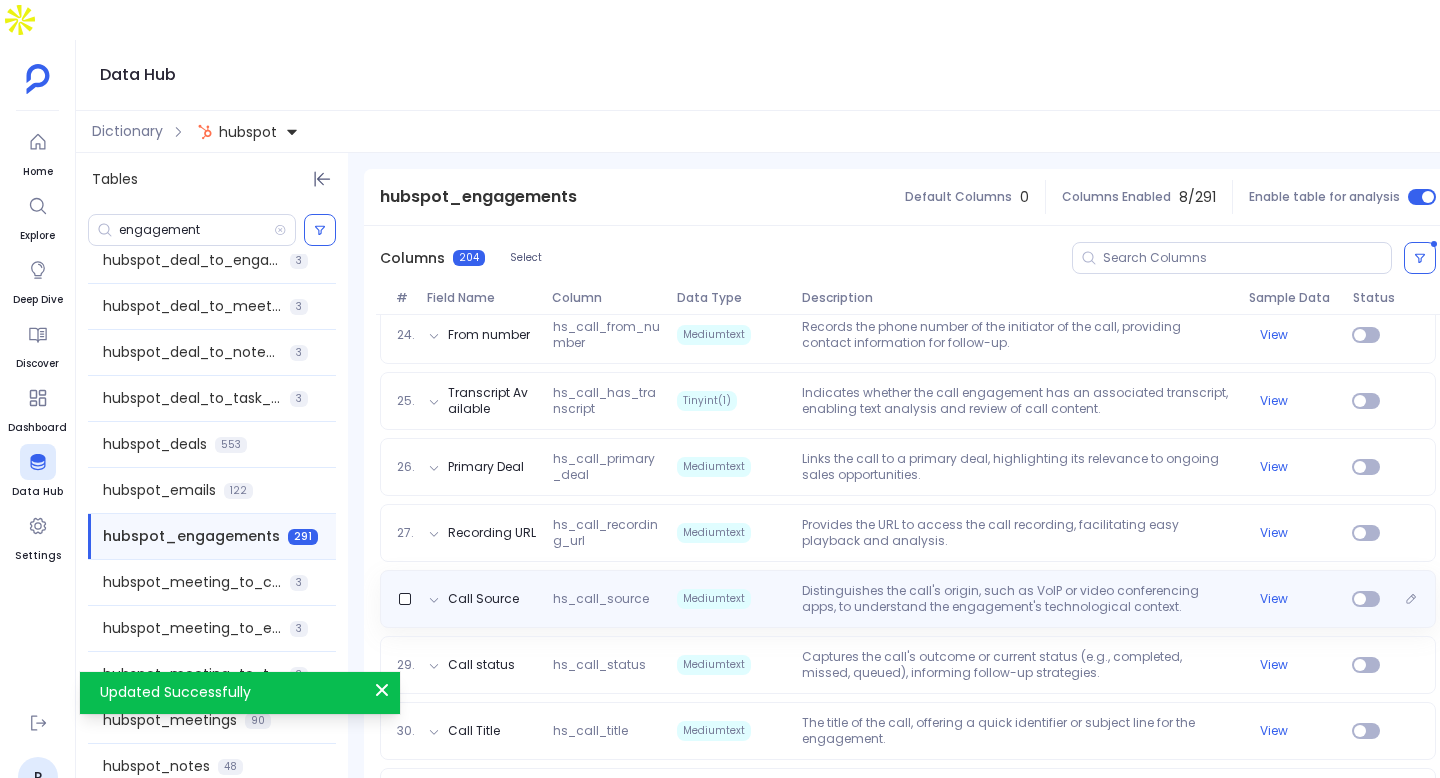 click on "Distinguishes the call's origin, such as VoIP or video conferencing apps, to understand the engagement's technological context." at bounding box center (1017, 599) 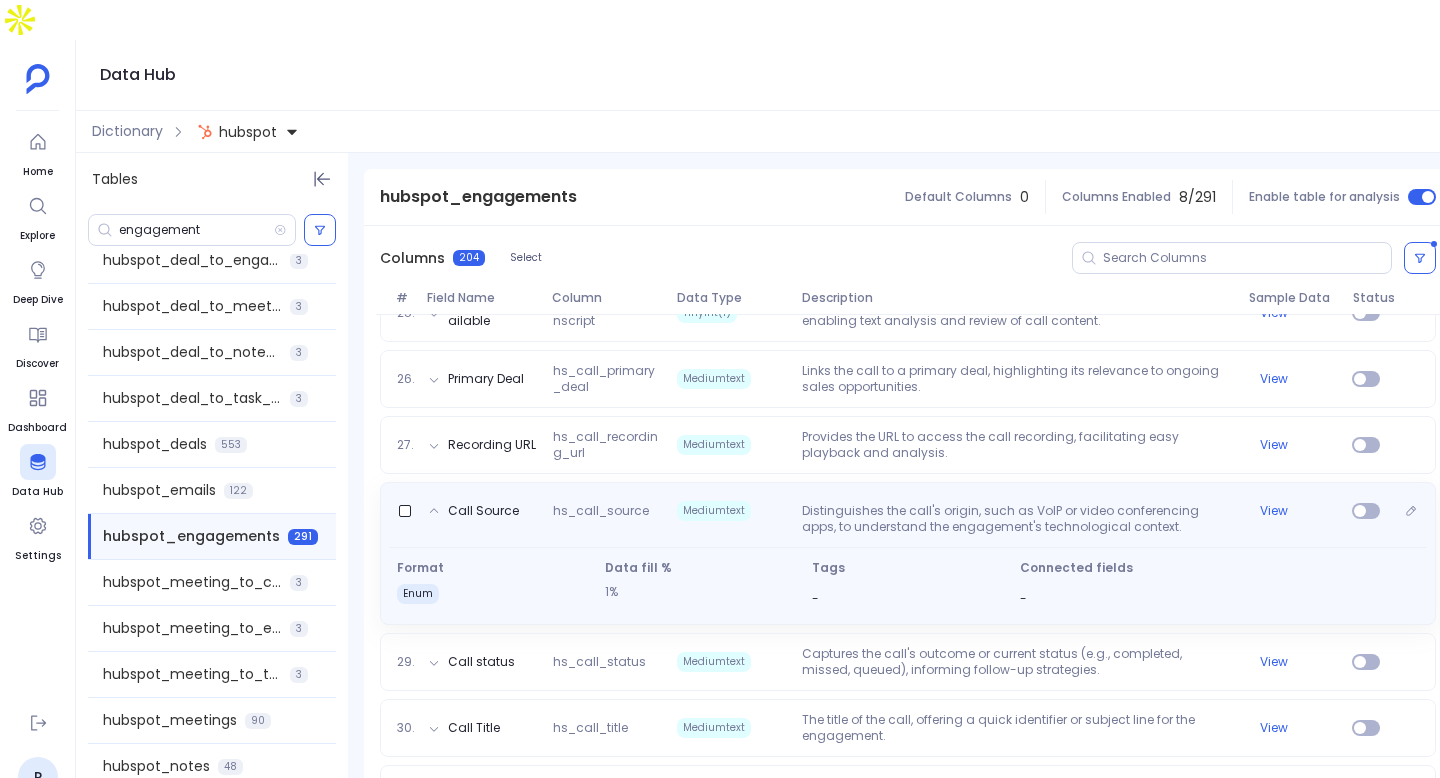 scroll, scrollTop: 1988, scrollLeft: 0, axis: vertical 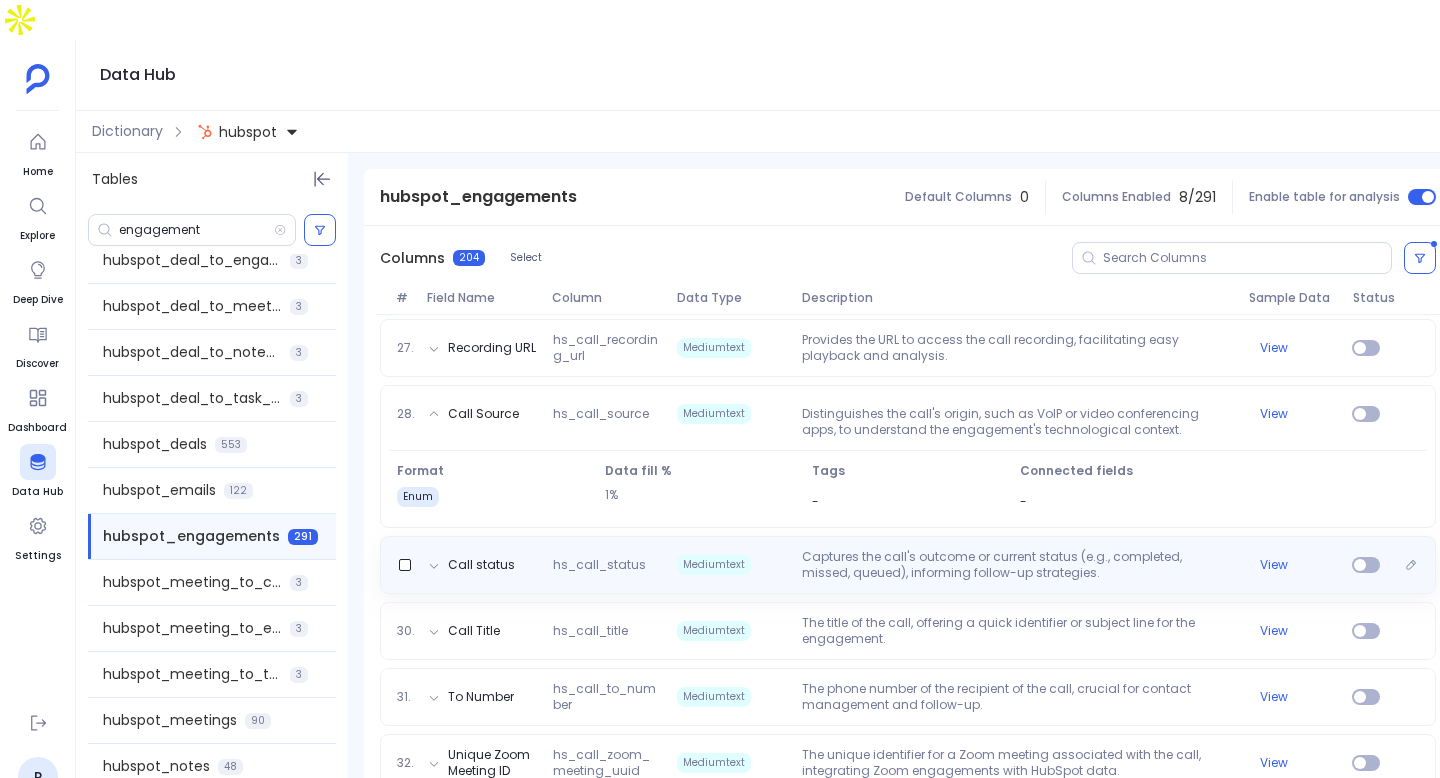 click on "Captures the call's outcome or current status (e.g., completed, missed, queued), informing follow-up strategies." at bounding box center [1017, 565] 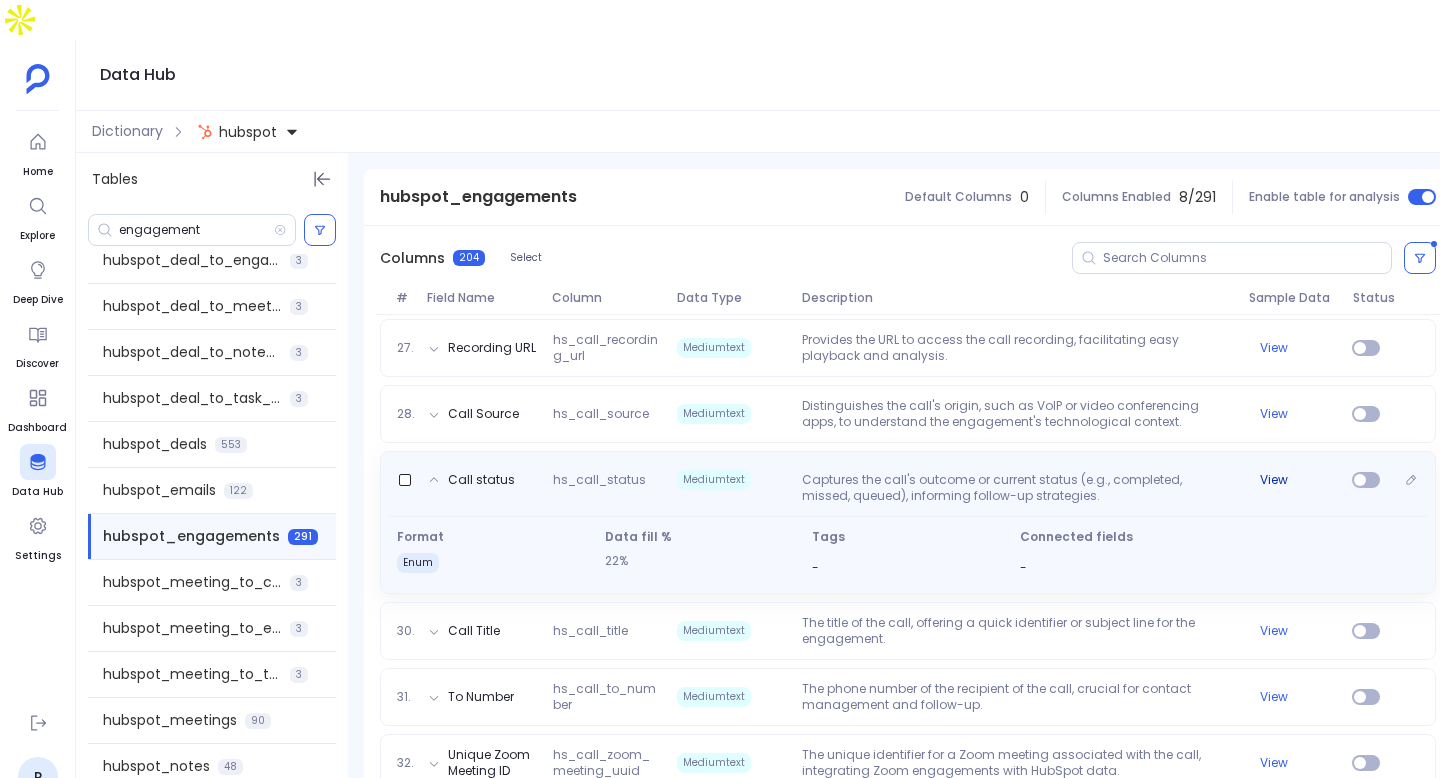 click on "View" at bounding box center (1274, 480) 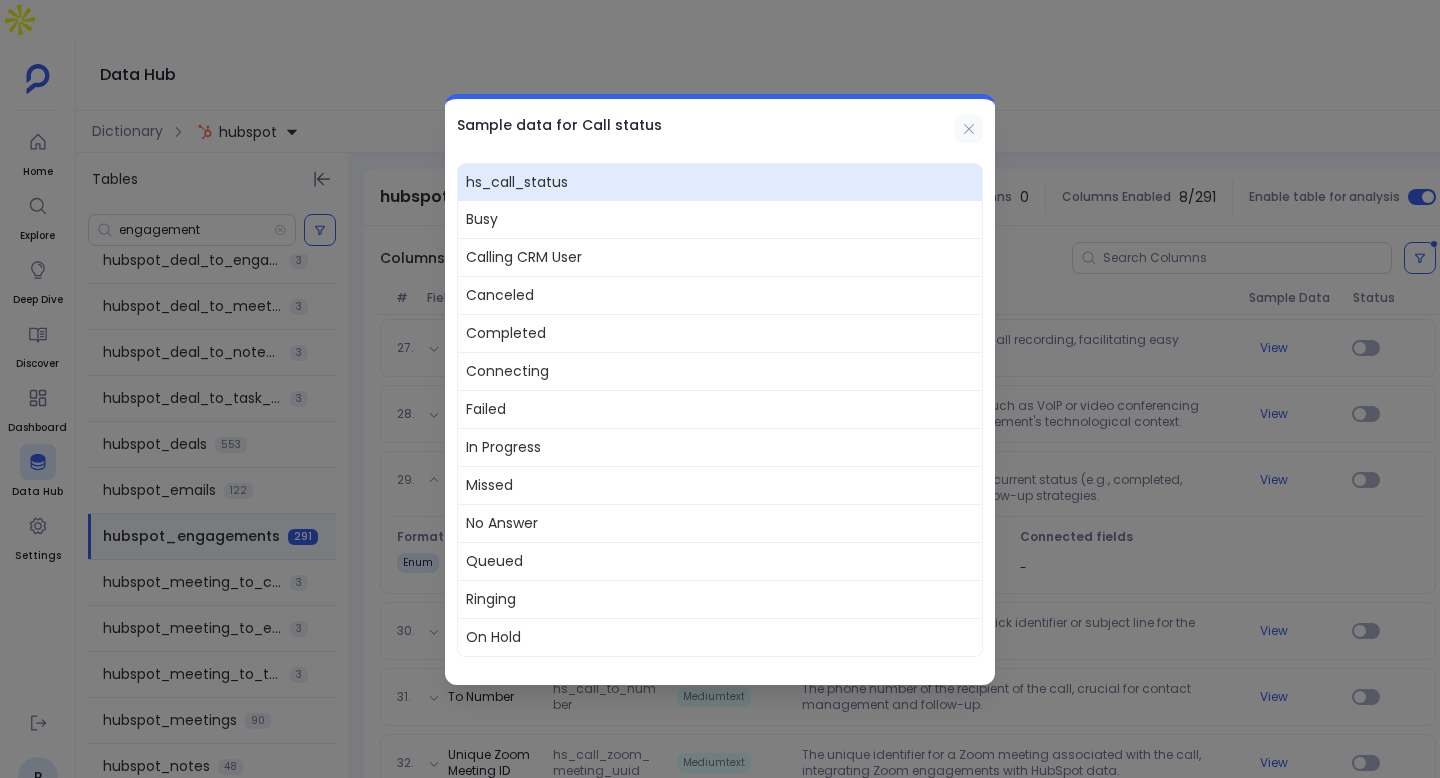 click 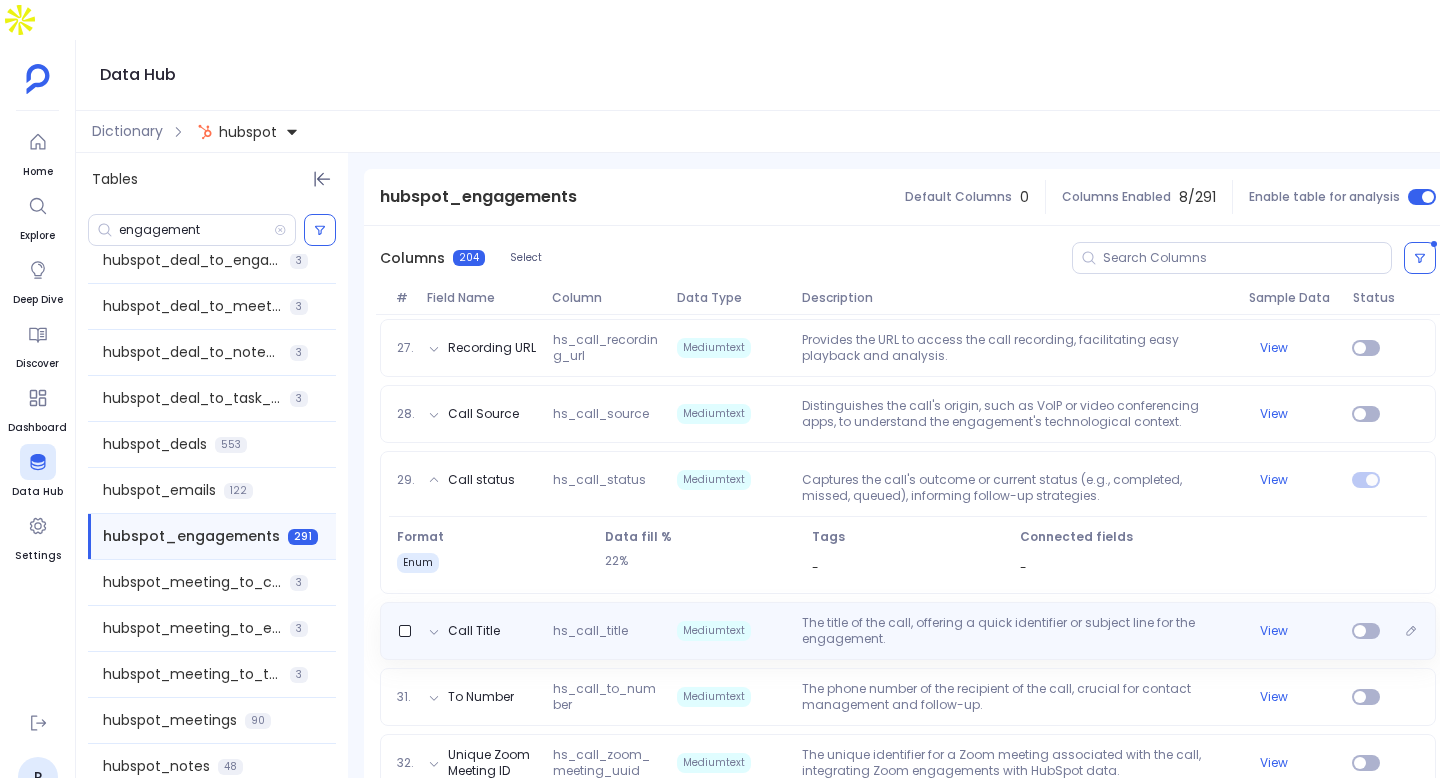 click on "The title of the call, offering a quick identifier or subject line for the engagement." at bounding box center [1017, 631] 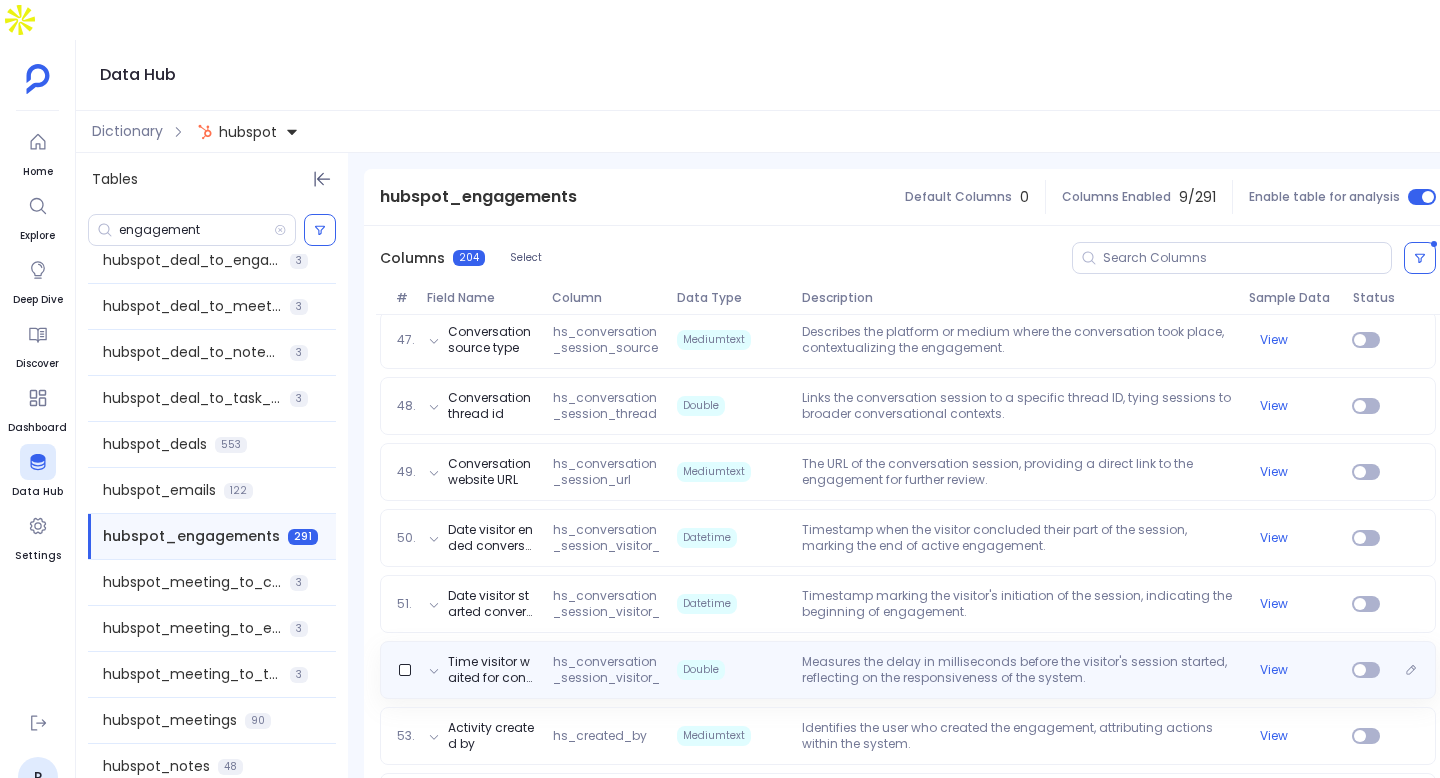 scroll, scrollTop: 3425, scrollLeft: 0, axis: vertical 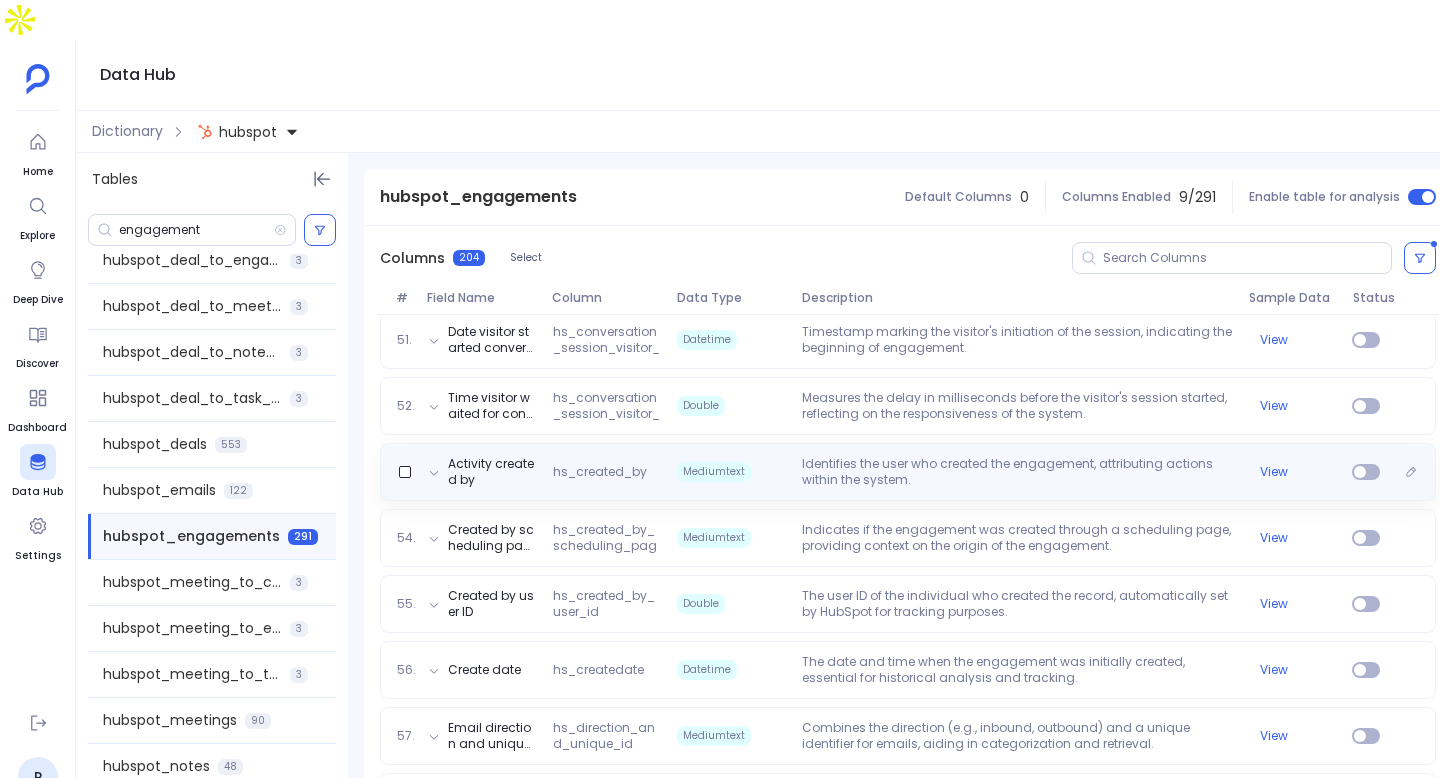 click on "Identifies the user who created the engagement, attributing actions within the system." at bounding box center [1017, 472] 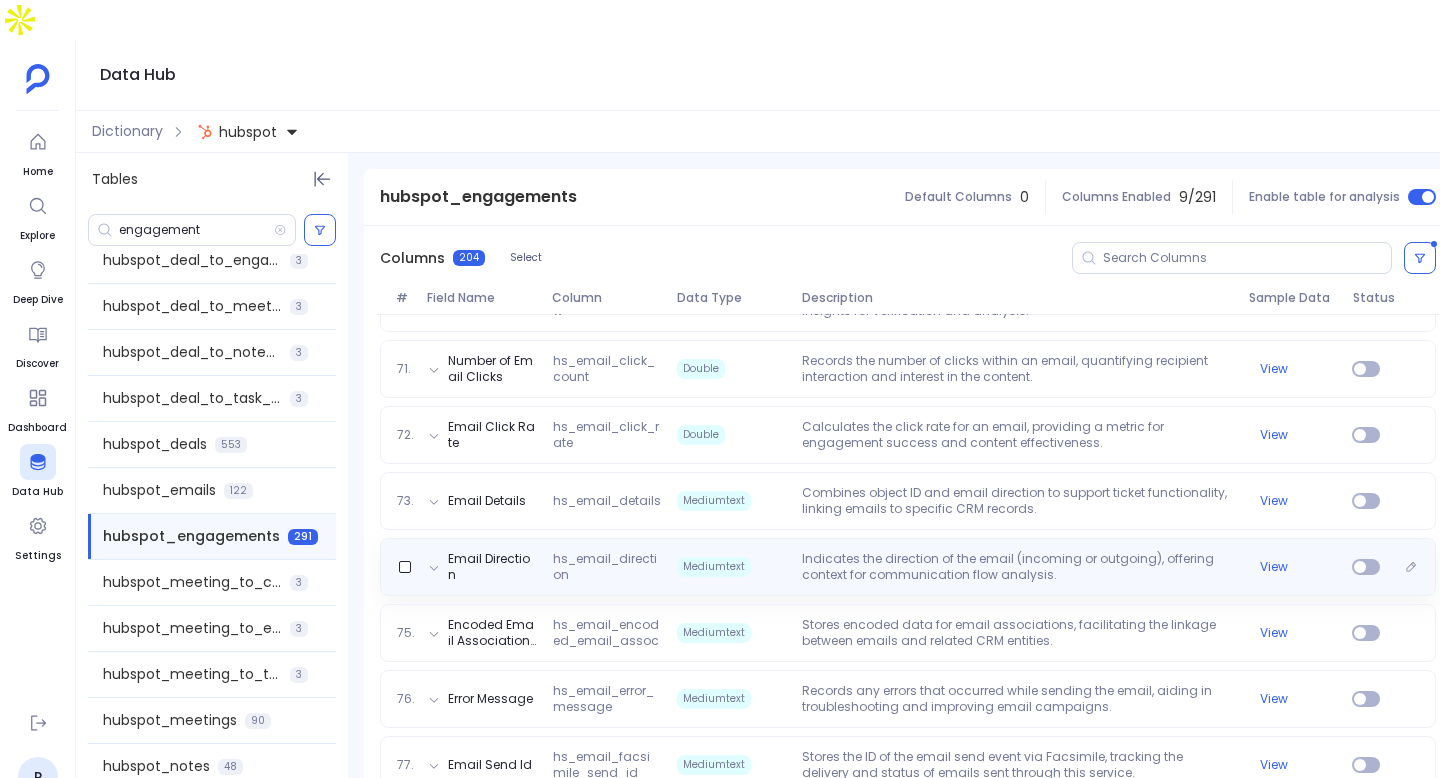 click on "Indicates the direction of the email (incoming or outgoing), offering context for communication flow analysis." at bounding box center [1017, 567] 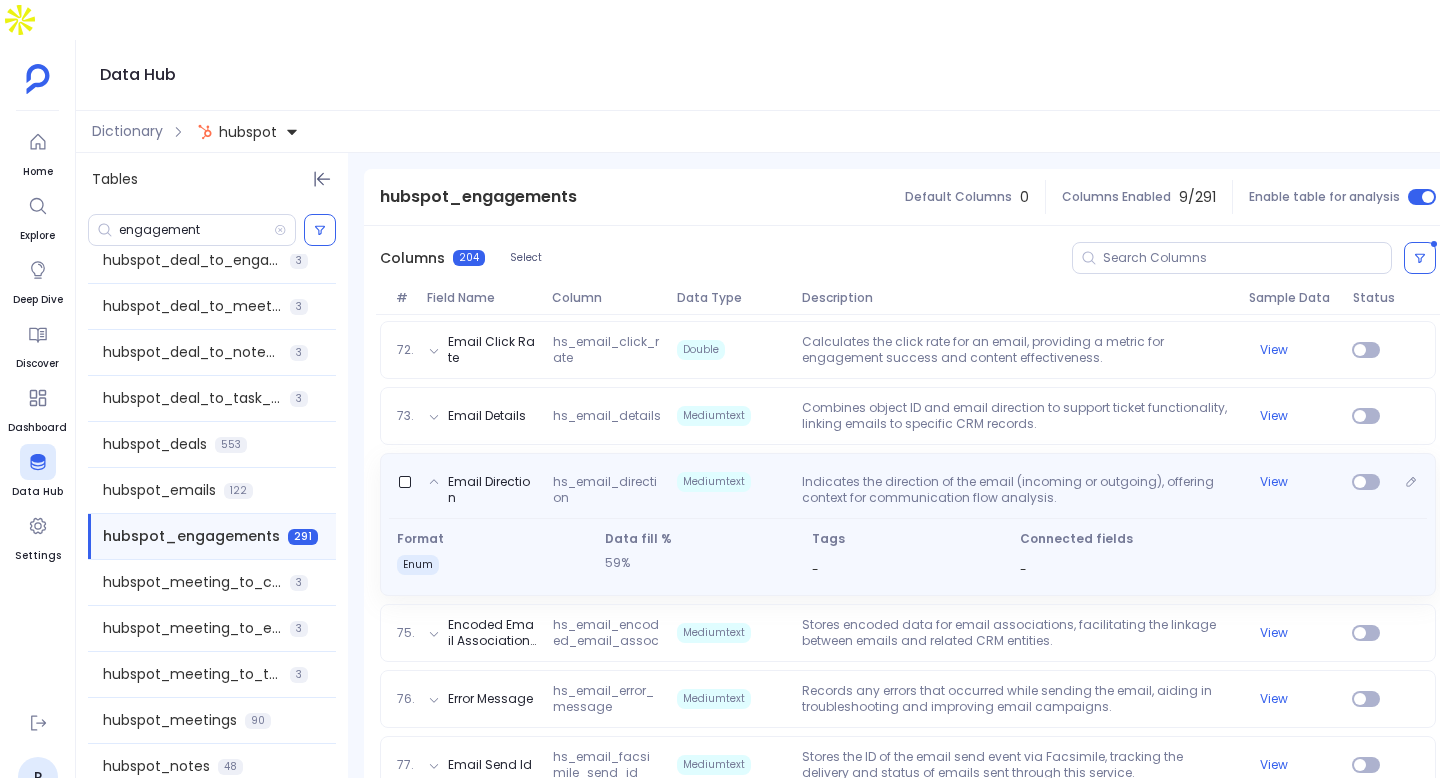 scroll, scrollTop: 4871, scrollLeft: 0, axis: vertical 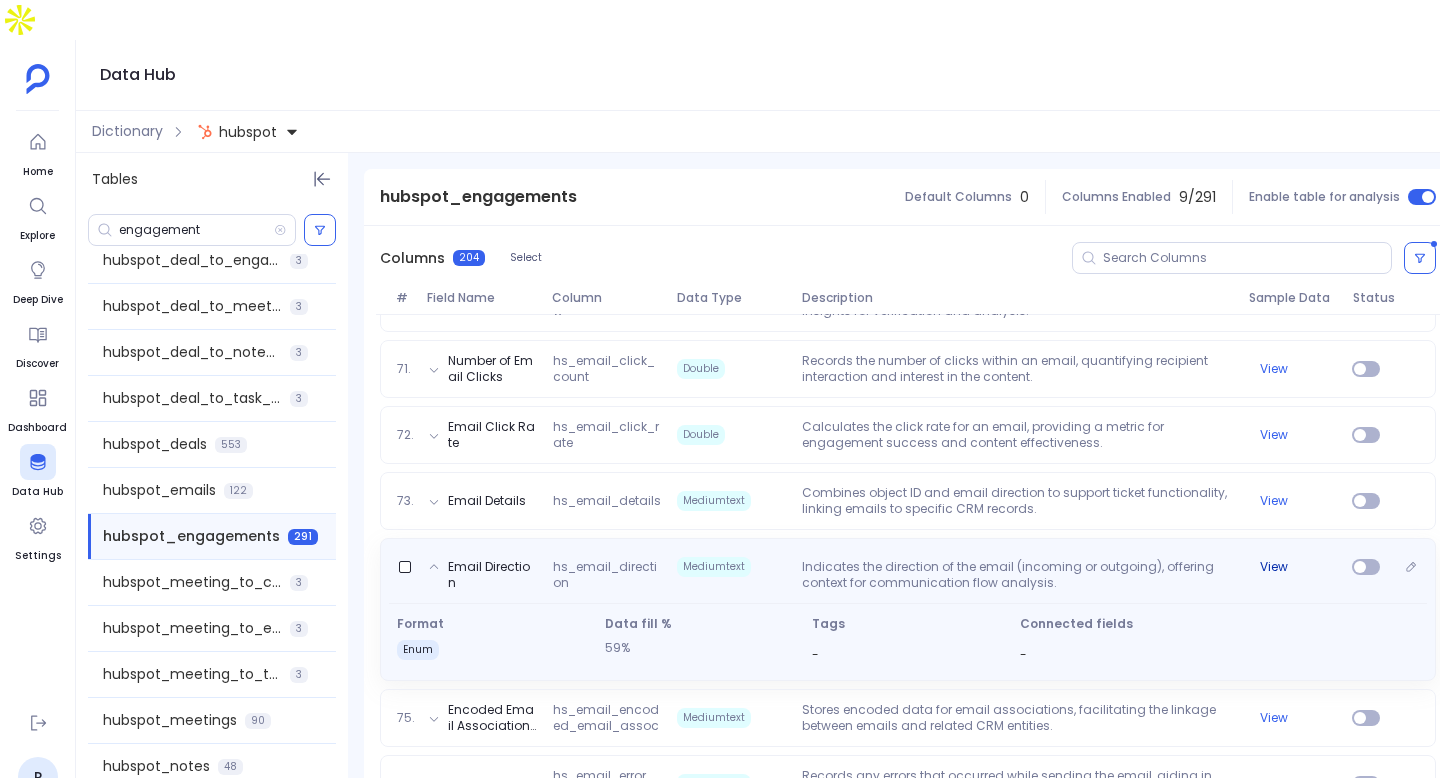 click on "View" at bounding box center [1274, 567] 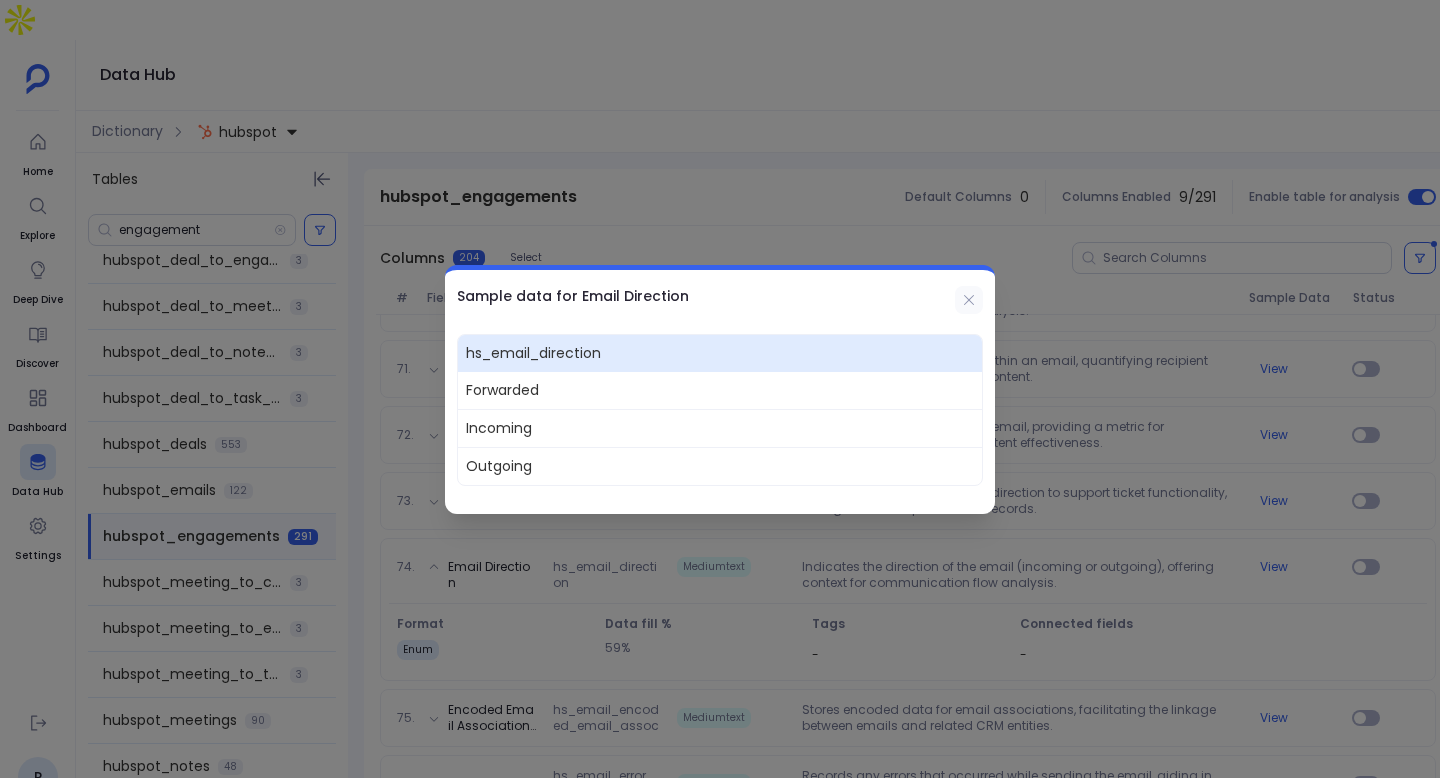 click at bounding box center [969, 300] 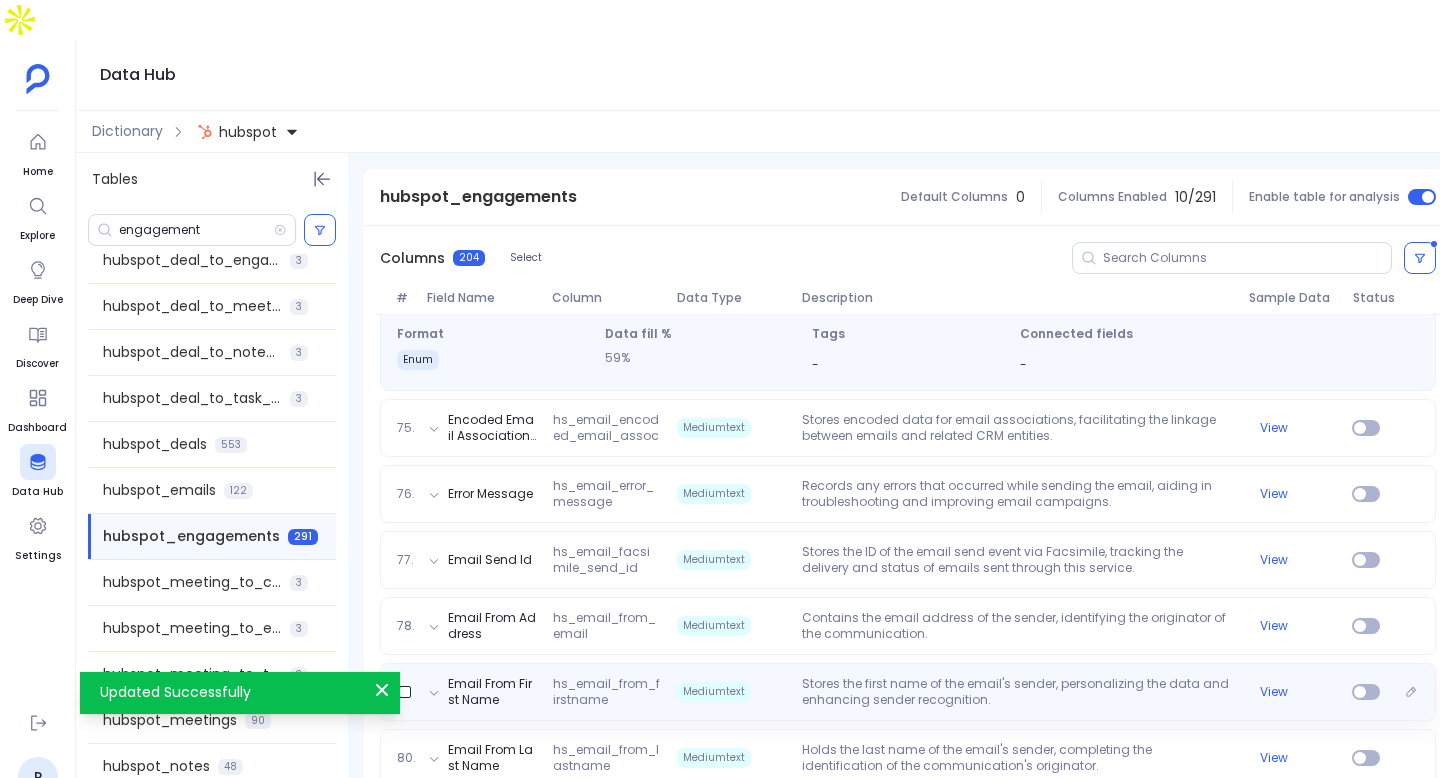 scroll, scrollTop: 5203, scrollLeft: 0, axis: vertical 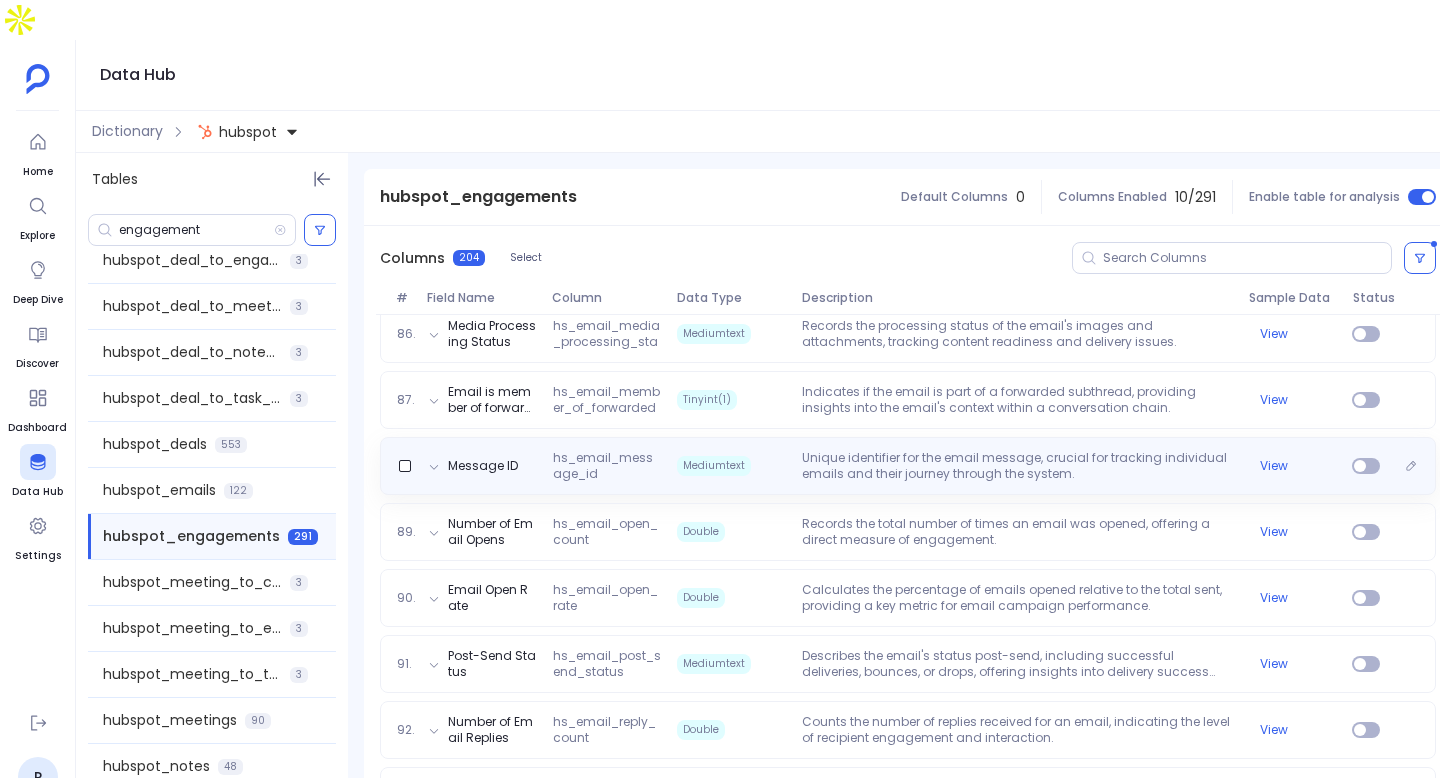 click on "Unique identifier for the email message, crucial for tracking individual emails and their journey through the system." at bounding box center [1017, 466] 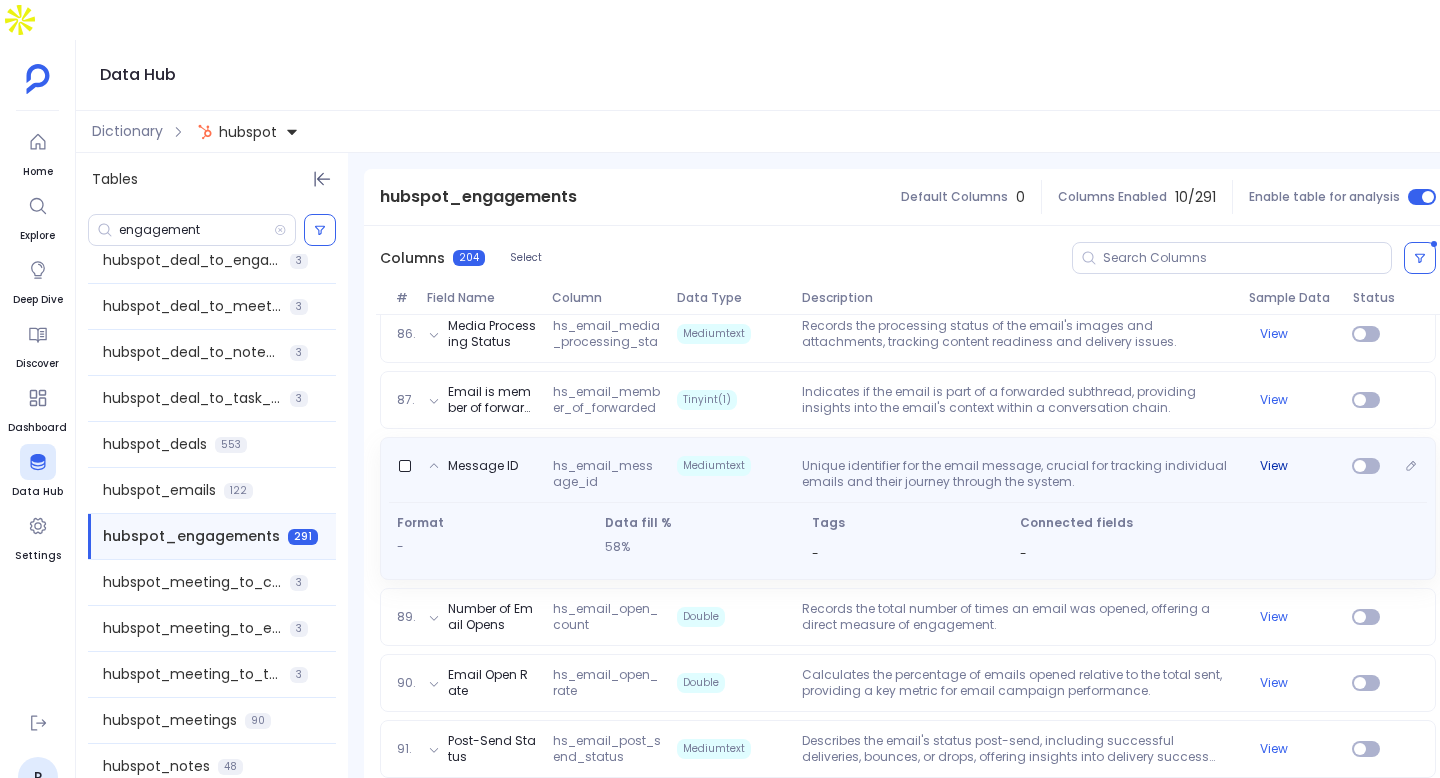 click on "View" at bounding box center [1274, 466] 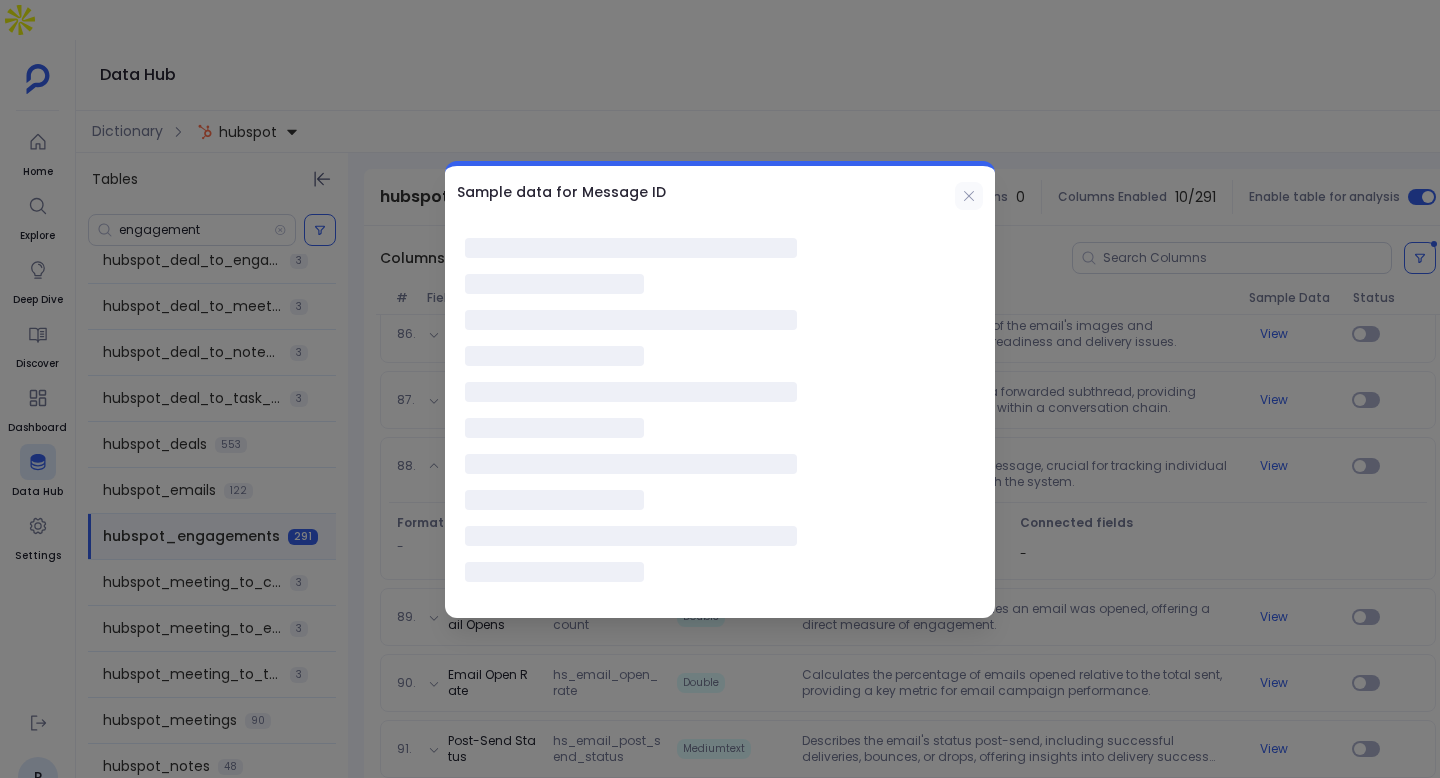 click 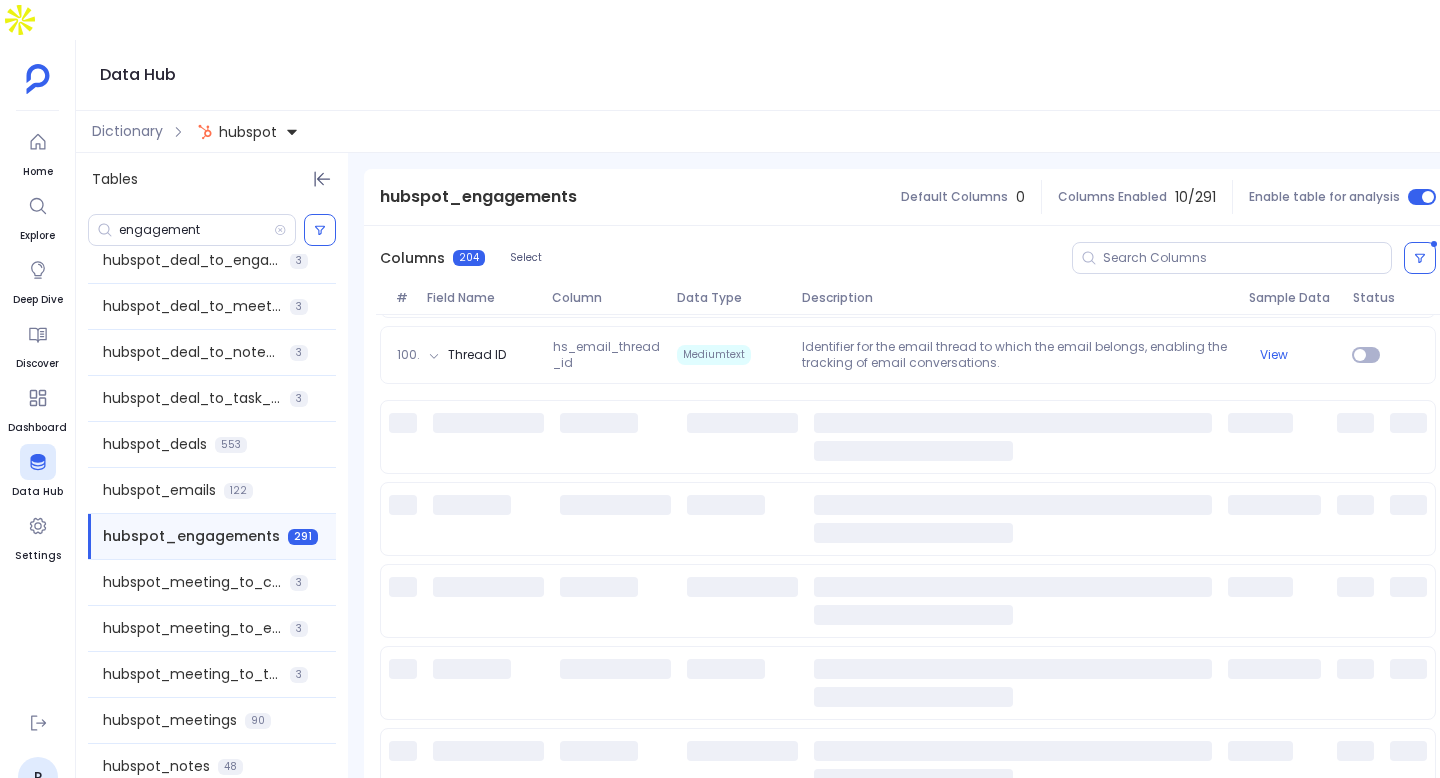 scroll, scrollTop: 6707, scrollLeft: 0, axis: vertical 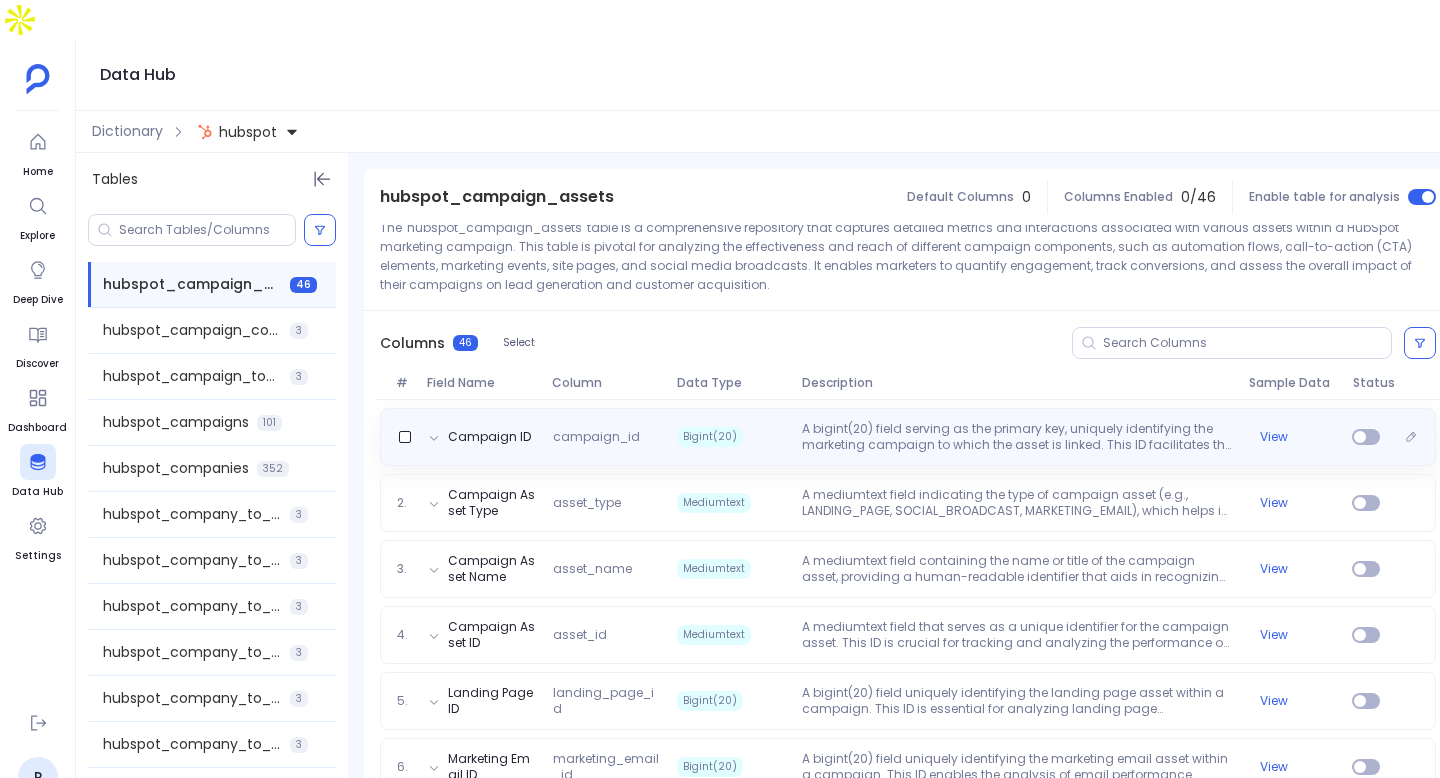 click on "Campaign ID campaign_id Bigint(20) A bigint(20) field serving as the primary key, uniquely identifying the marketing campaign to which the asset is linked. This ID facilitates the aggregation and analysis of data across multiple assets within the same campaign. View" at bounding box center (908, 437) 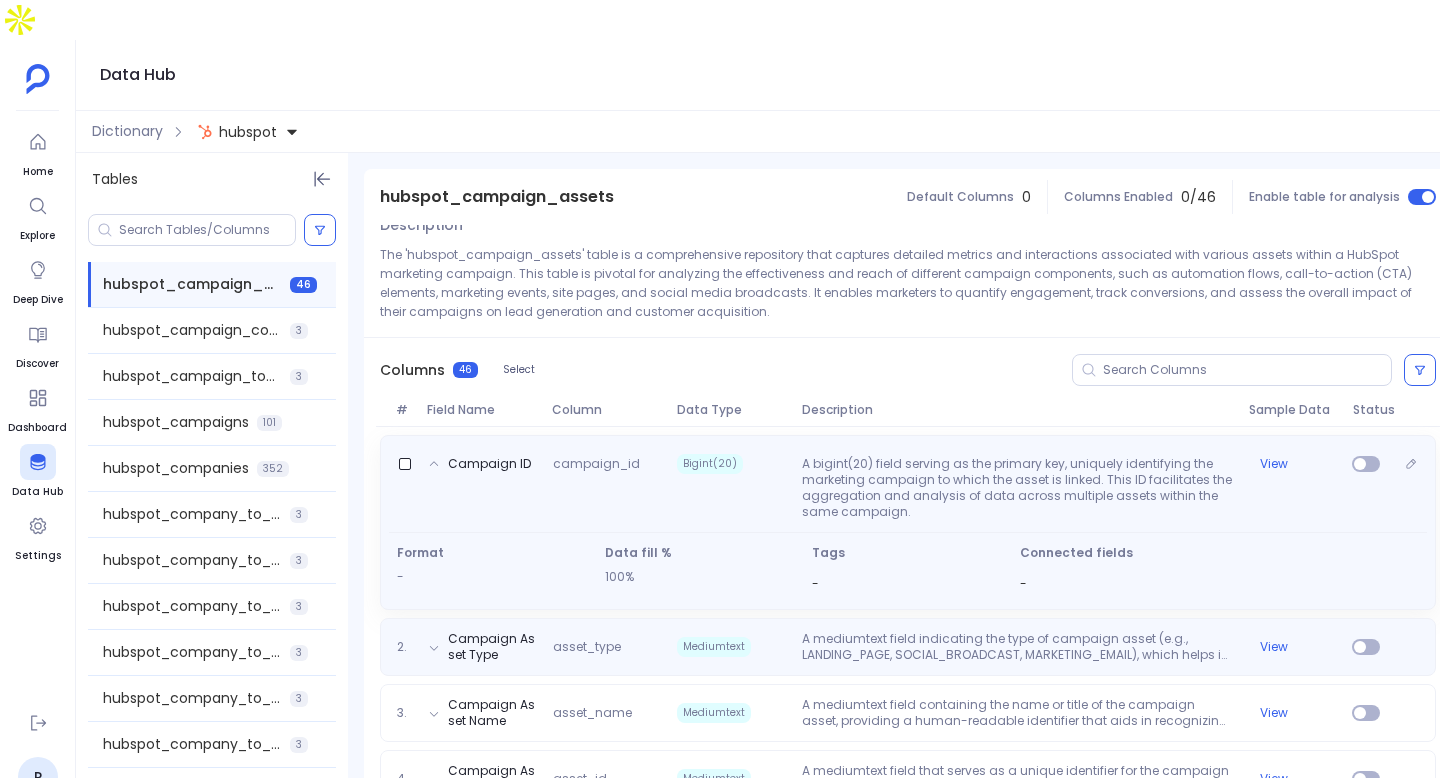 scroll, scrollTop: 173, scrollLeft: 0, axis: vertical 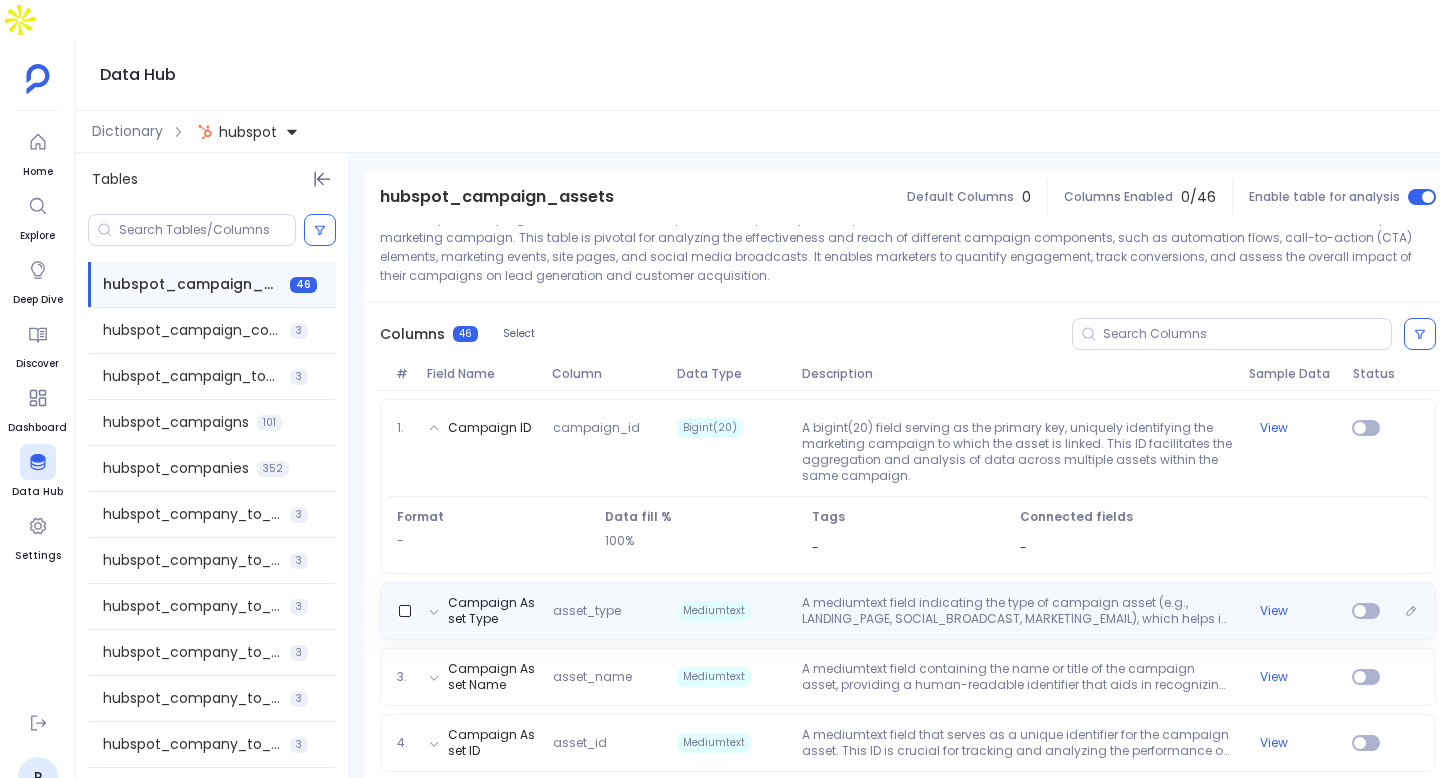 click on "A mediumtext field indicating the type of campaign asset (e.g., LANDING_PAGE, SOCIAL_BROADCAST, MARKETING_EMAIL), which helps in categorizing the asset for performance analysis and strategic planning." at bounding box center [1017, 611] 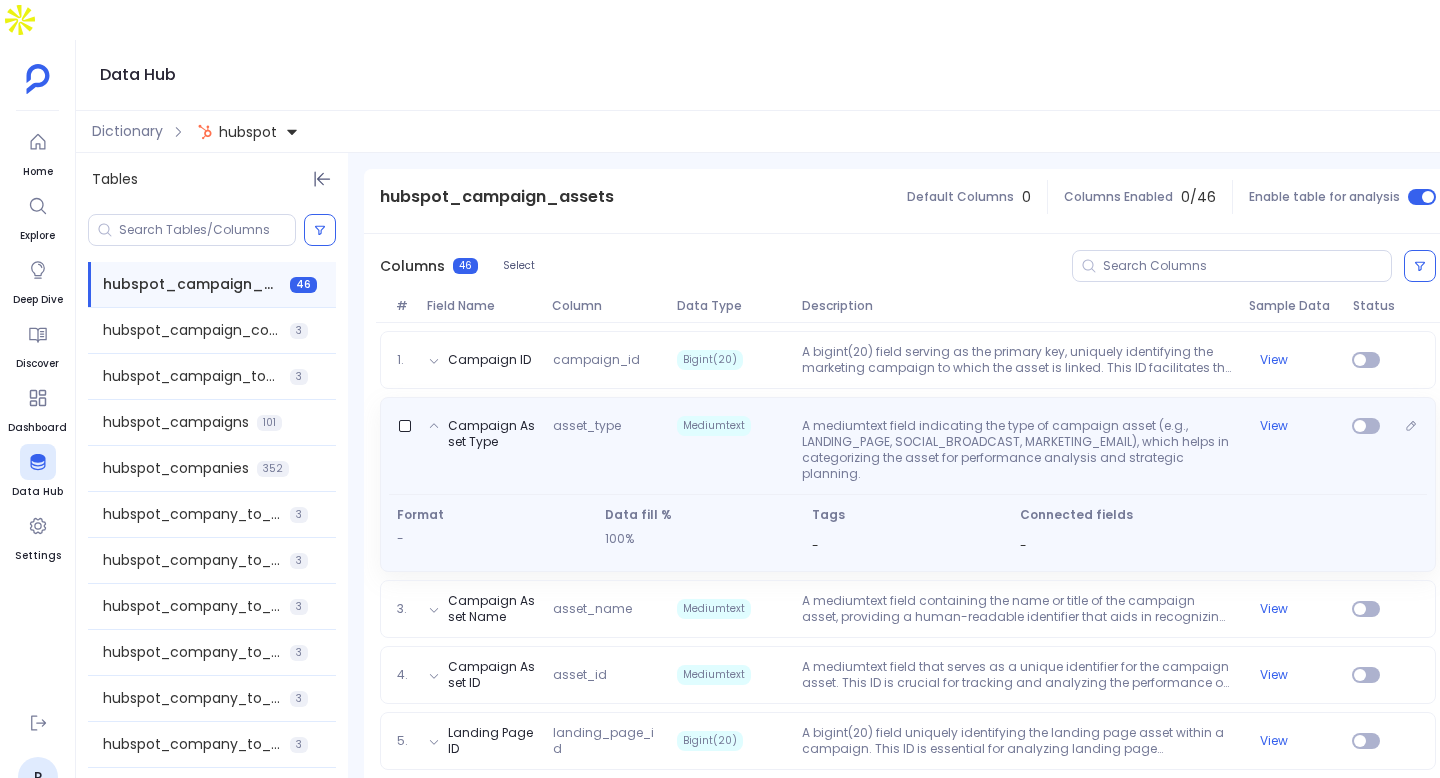 scroll, scrollTop: 264, scrollLeft: 0, axis: vertical 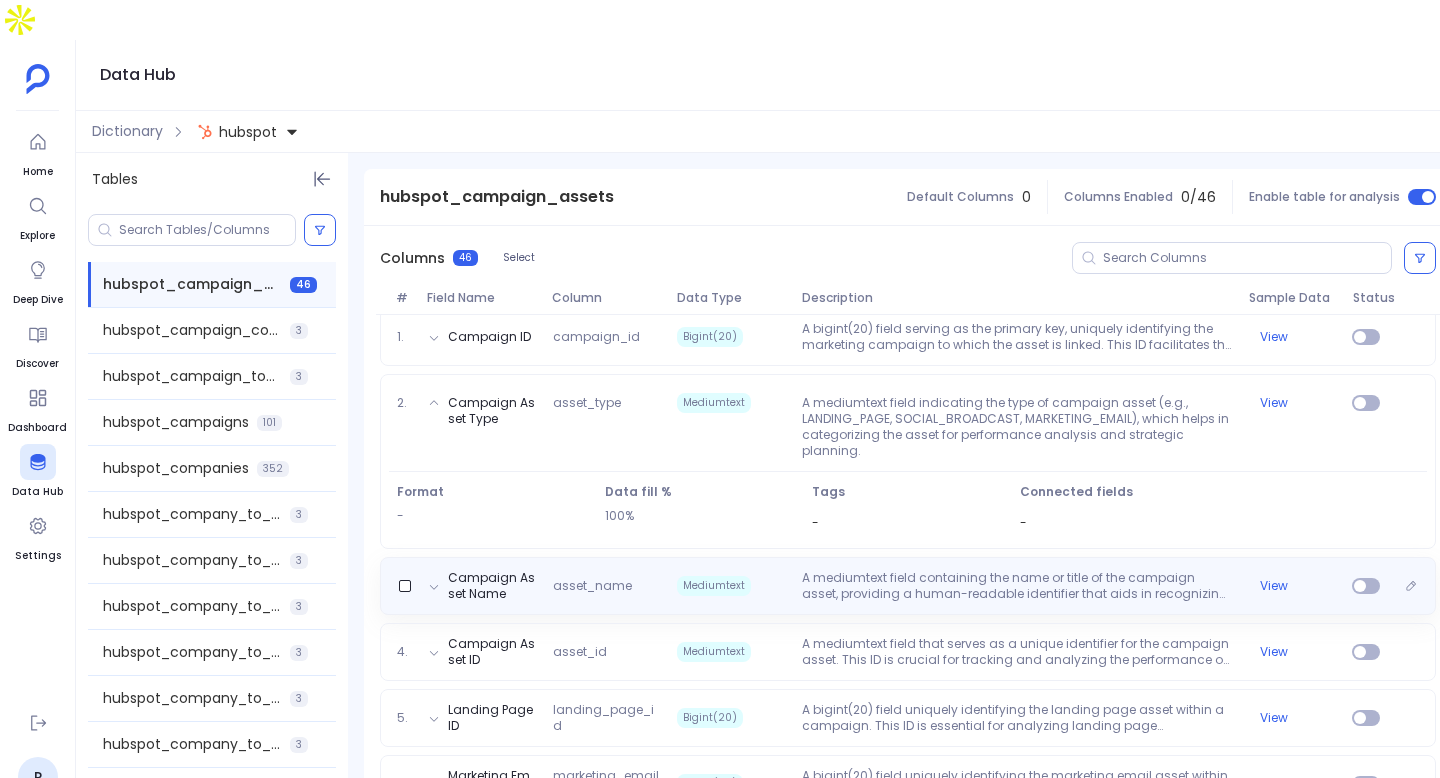 click on "A mediumtext field containing the name or title of the campaign asset, providing a human-readable identifier that aids in recognizing and referencing the asset within marketing analyses and reports." at bounding box center (1017, 586) 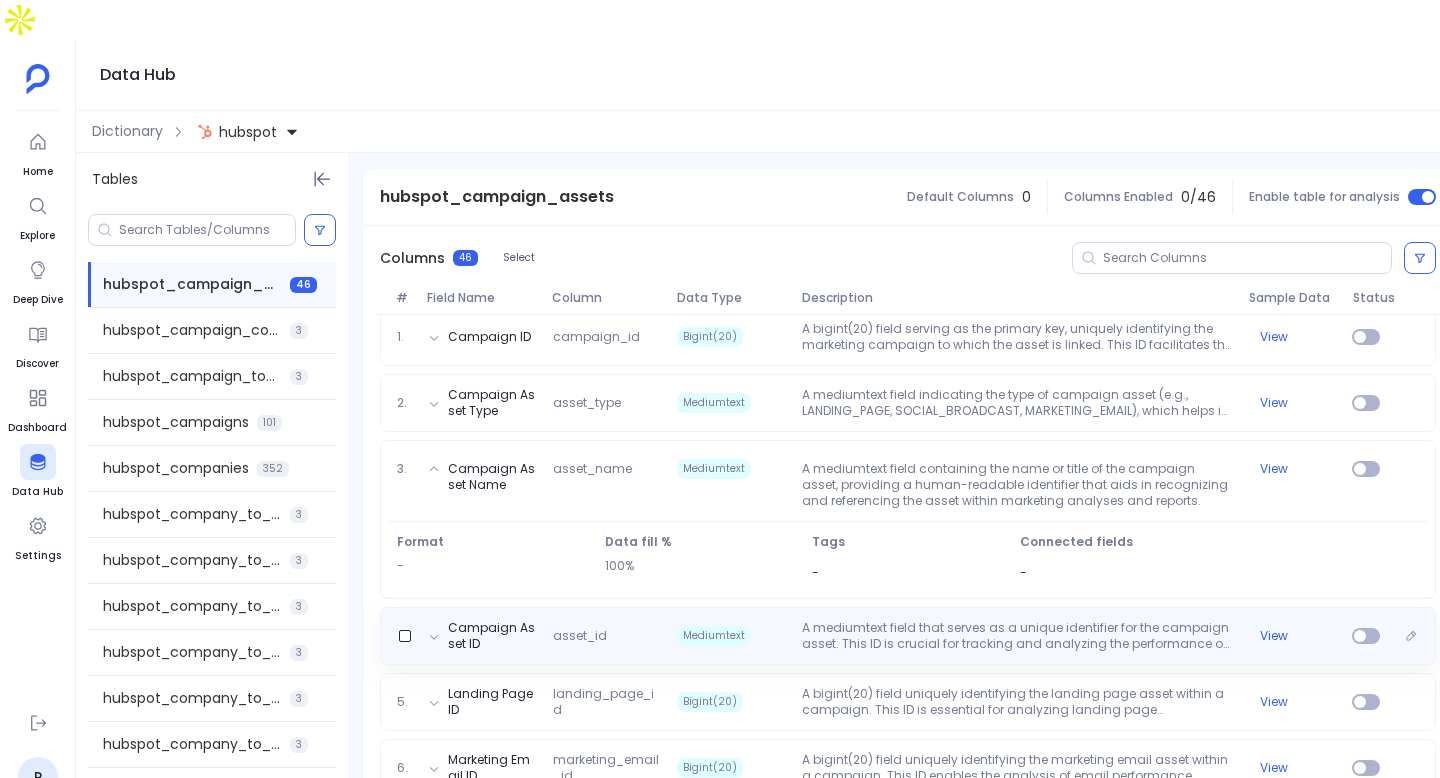 click on "Campaign Asset ID asset_id Mediumtext A mediumtext field that serves as a unique identifier for the campaign asset. This ID is crucial for tracking and analyzing the performance of individual assets across different campaign initiatives. View" at bounding box center (908, 636) 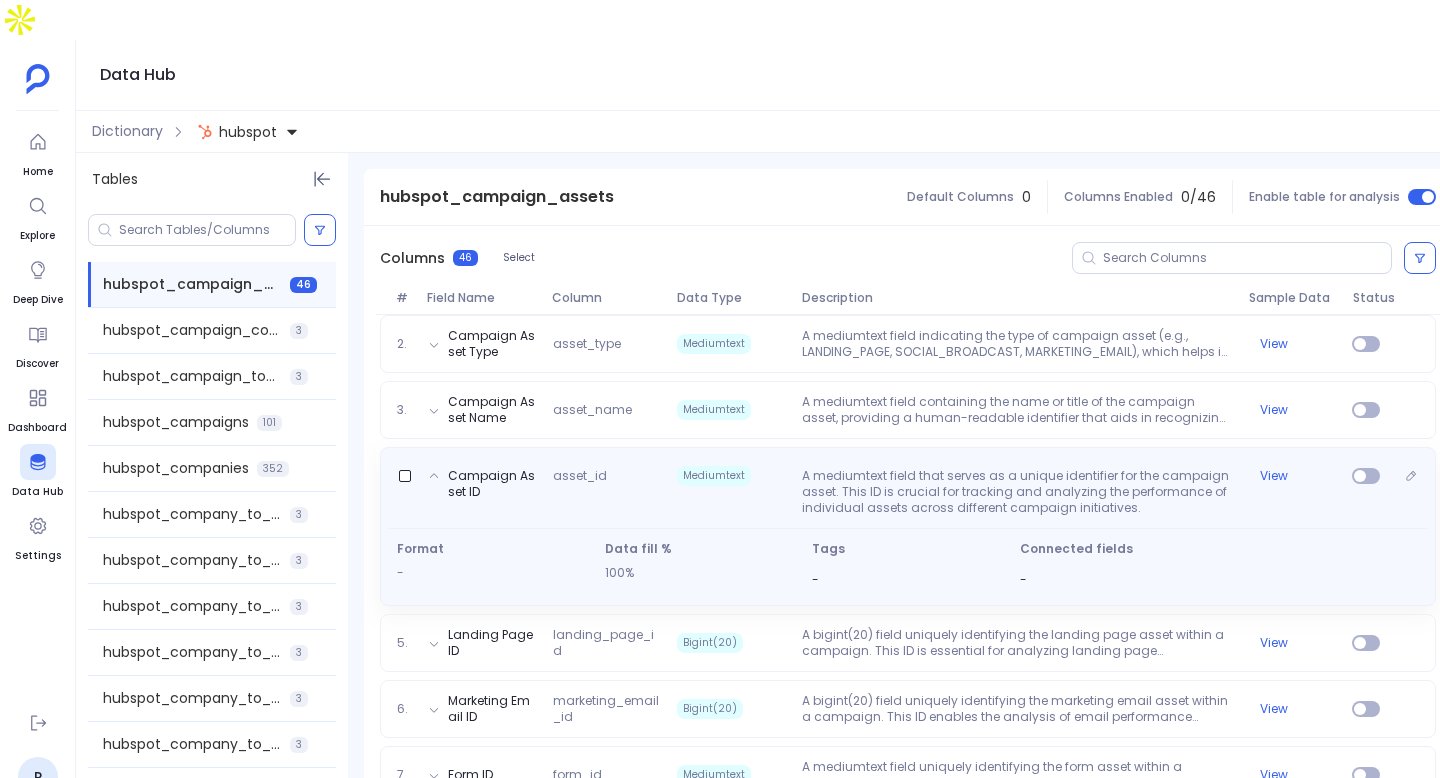 scroll, scrollTop: 380, scrollLeft: 0, axis: vertical 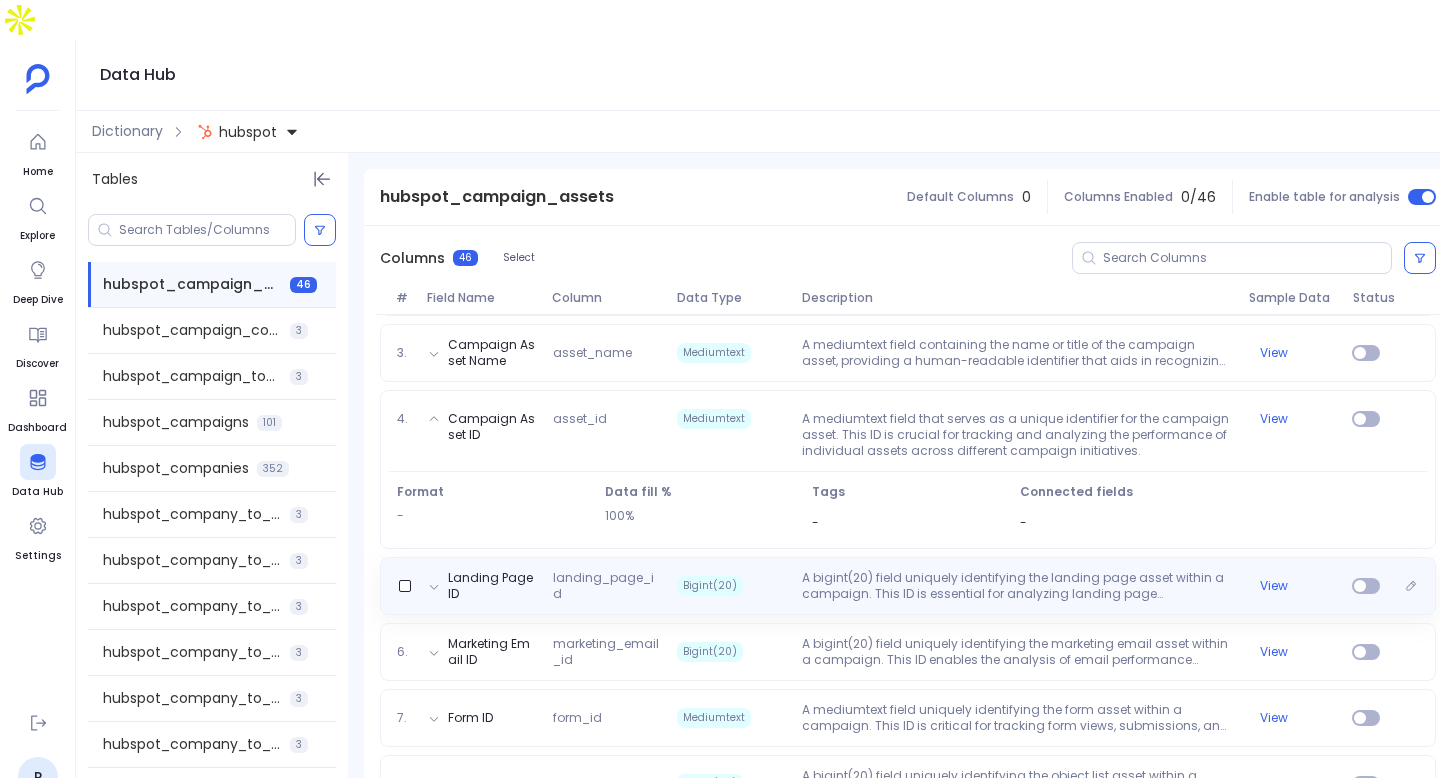 click on "A bigint(20) field uniquely identifying the landing page asset within a campaign. This ID is essential for analyzing landing page performance metrics such as views, submissions, and conversion rates." at bounding box center [1017, 586] 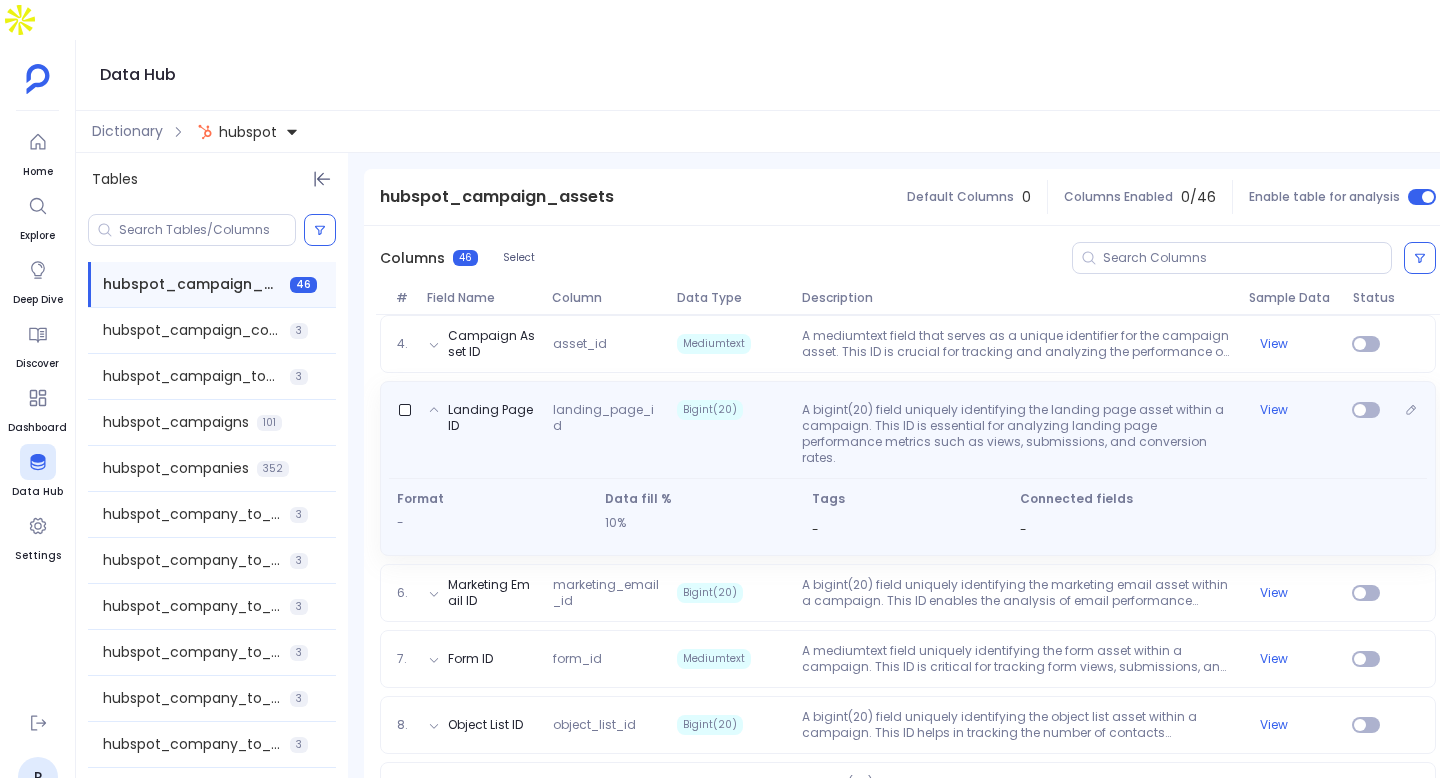 scroll, scrollTop: 530, scrollLeft: 0, axis: vertical 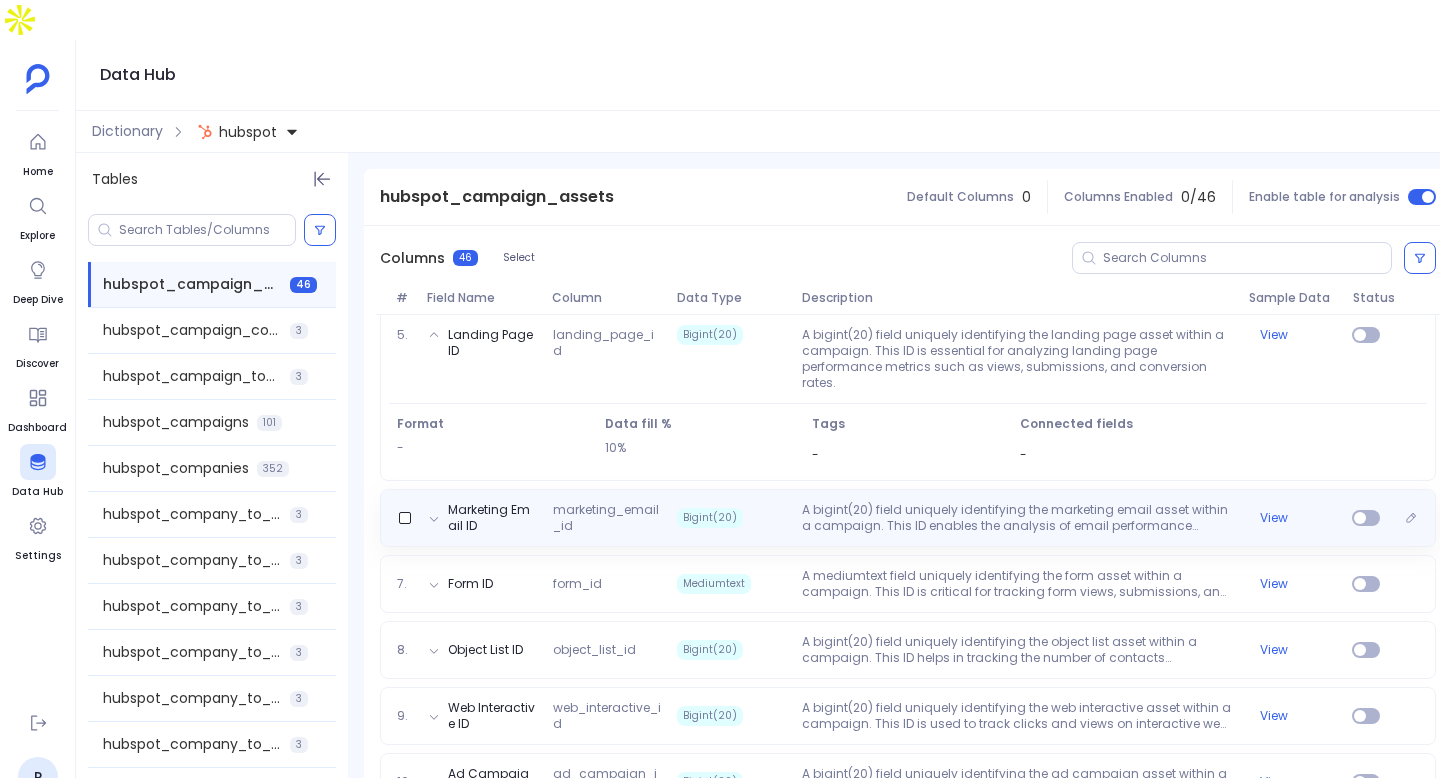 click on "Marketing Email ID marketing_email_id Bigint(20) A bigint(20) field uniquely identifying the marketing email asset within a campaign. This ID enables the analysis of email performance metrics like opens, clicks, and sent volume. View" at bounding box center (908, 518) 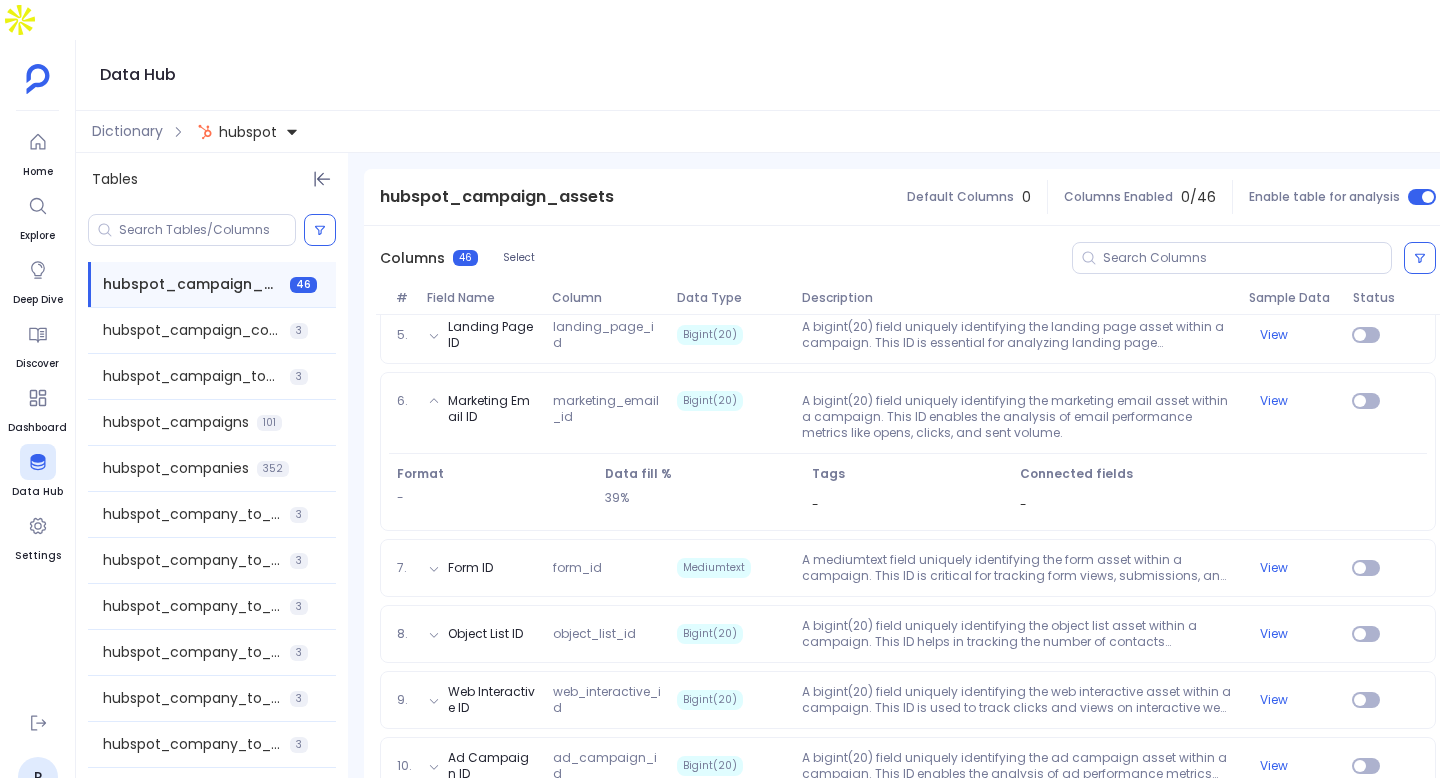 click on "1. Campaign ID campaign_id Bigint(20) A bigint(20) field serving as the primary key, uniquely identifying the marketing campaign to which the asset is linked. This ID facilitates the aggregation and analysis of data across multiple assets within the same campaign. View 2. Campaign Asset Type asset_type Mediumtext A mediumtext field indicating the type of campaign asset (e.g., LANDING_PAGE, SOCIAL_BROADCAST, MARKETING_EMAIL), which helps in categorizing the asset for performance analysis and strategic planning. View 3. Campaign Asset Name asset_name Mediumtext A mediumtext field containing the name or title of the campaign asset, providing a human-readable identifier that aids in recognizing and referencing the asset within marketing analyses and reports. View 4. Campaign Asset ID asset_id Mediumtext A mediumtext field that serves as a unique identifier for the campaign asset. This ID is crucial for tracking and analyzing the performance of individual assets across different campaign initiatives. View 5. View" at bounding box center [908, 1610] 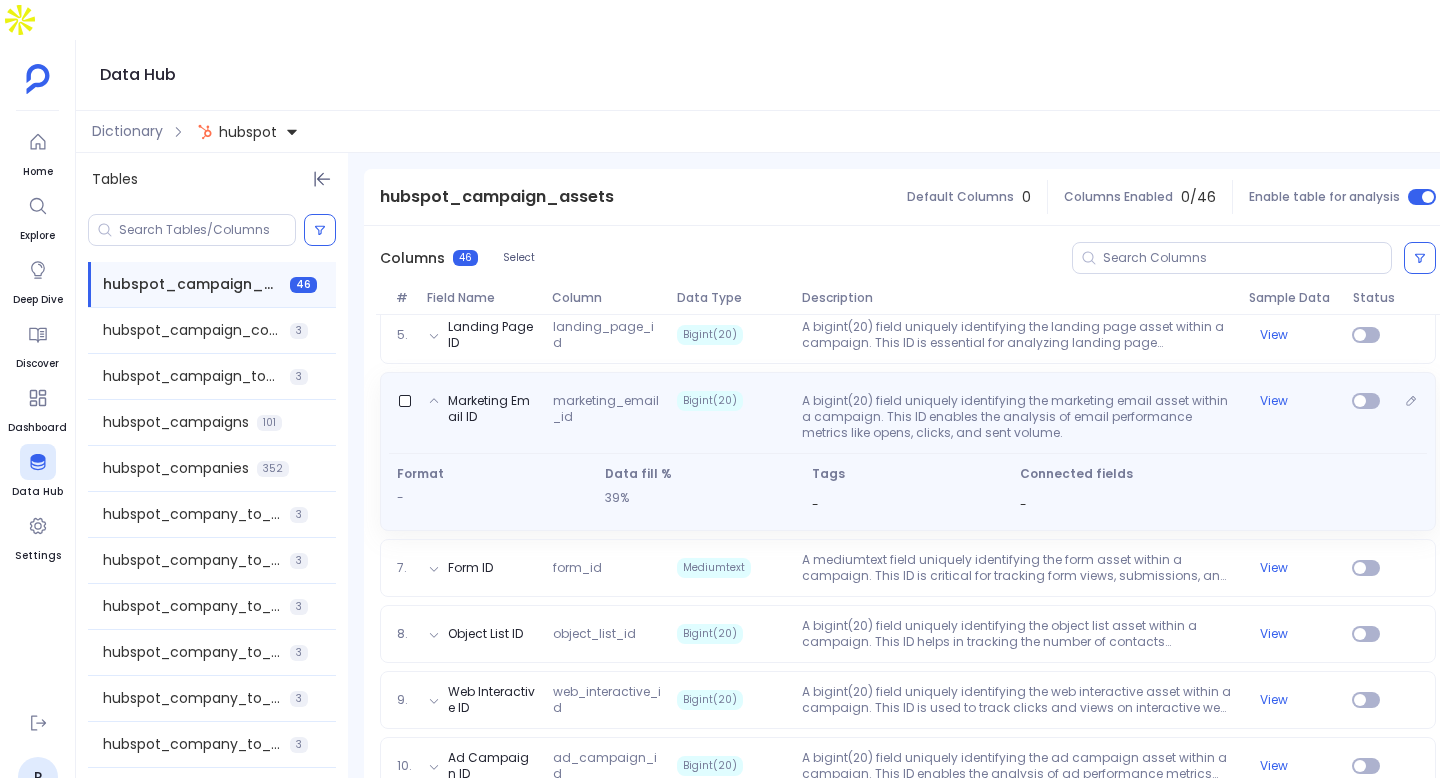 click on "A bigint(20) field uniquely identifying the marketing email asset within a campaign. This ID enables the analysis of email performance metrics like opens, clicks, and sent volume." at bounding box center (1017, 417) 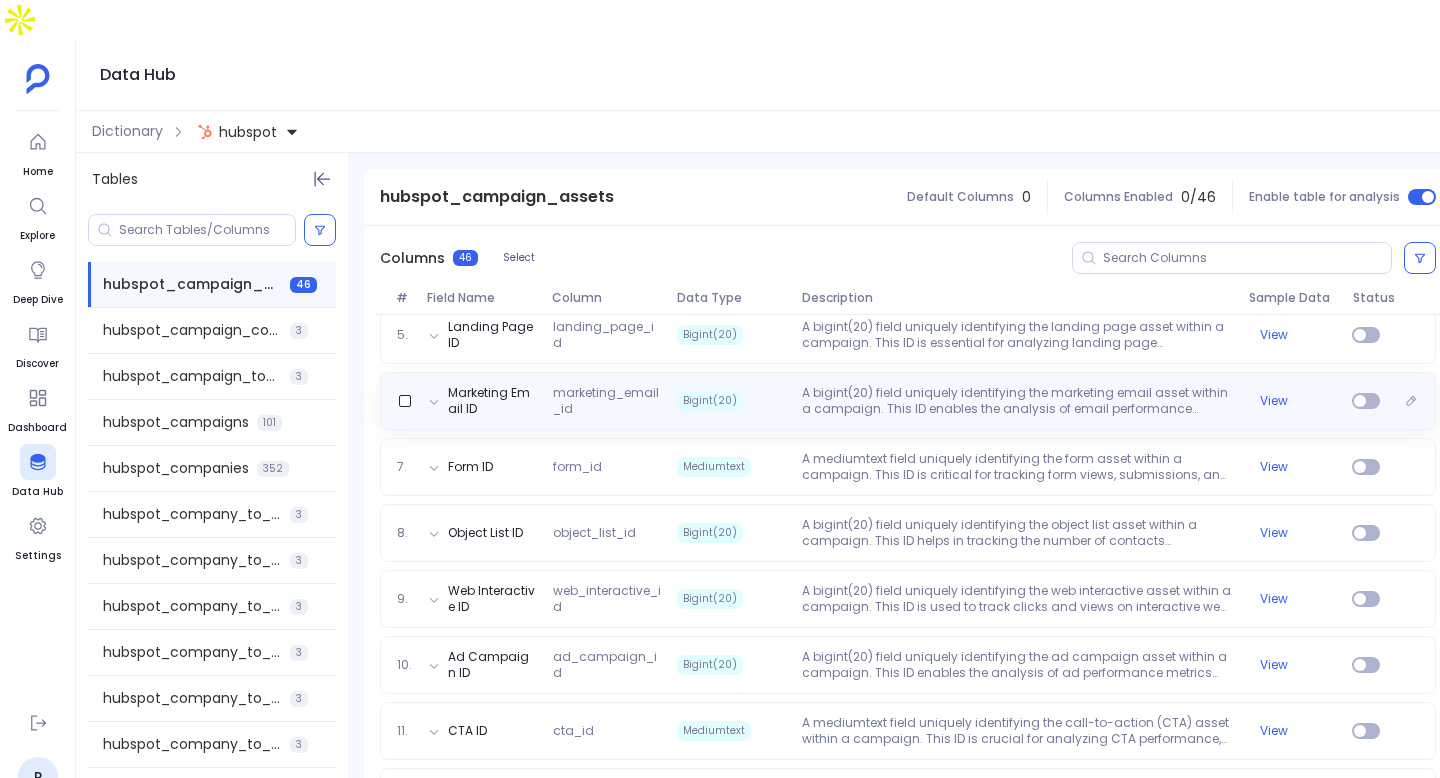 click on "Marketing Email ID marketing_email_id Bigint(20) A bigint(20) field uniquely identifying the marketing email asset within a campaign. This ID enables the analysis of email performance metrics like opens, clicks, and sent volume. View" at bounding box center [908, 401] 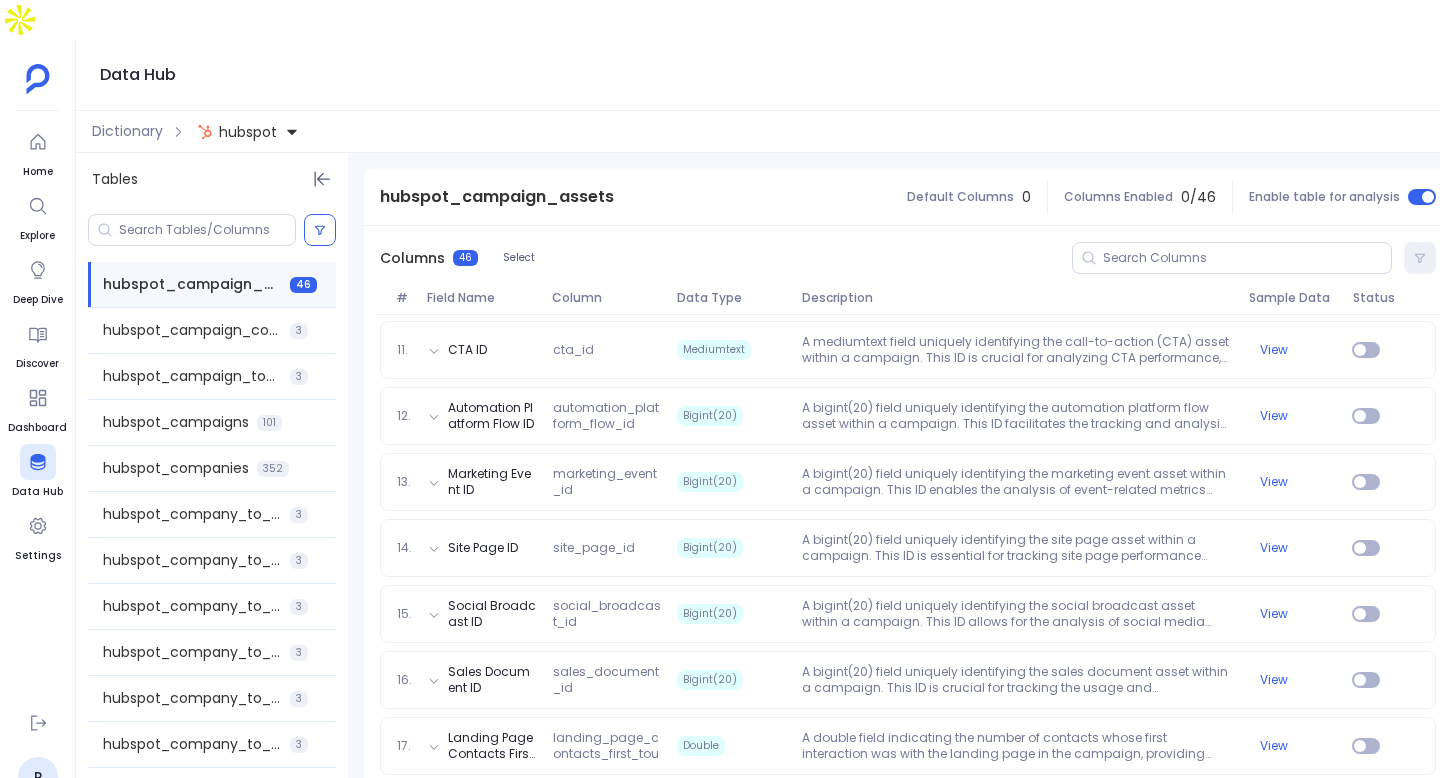 scroll, scrollTop: 378, scrollLeft: 0, axis: vertical 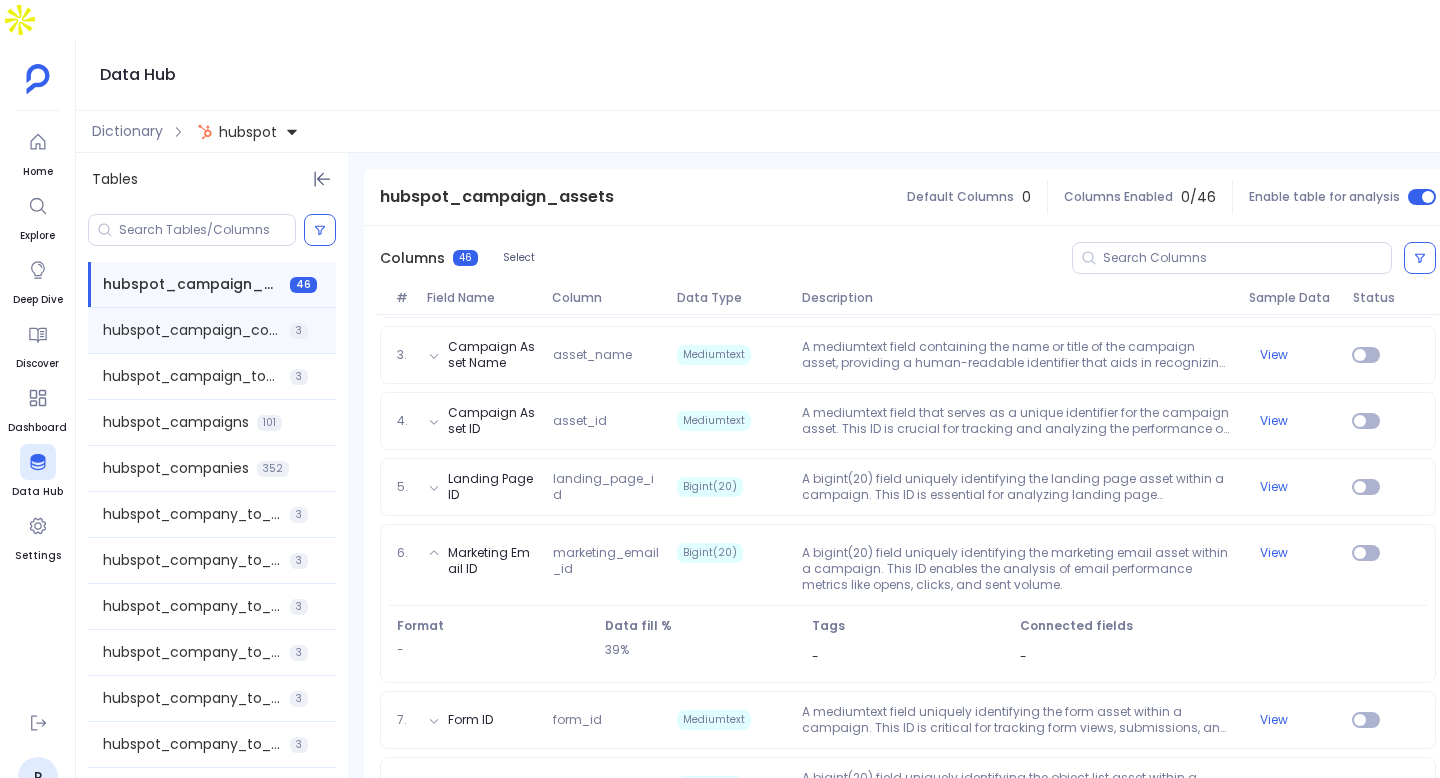 click on "hubspot_campaign_contacts" at bounding box center (192, 330) 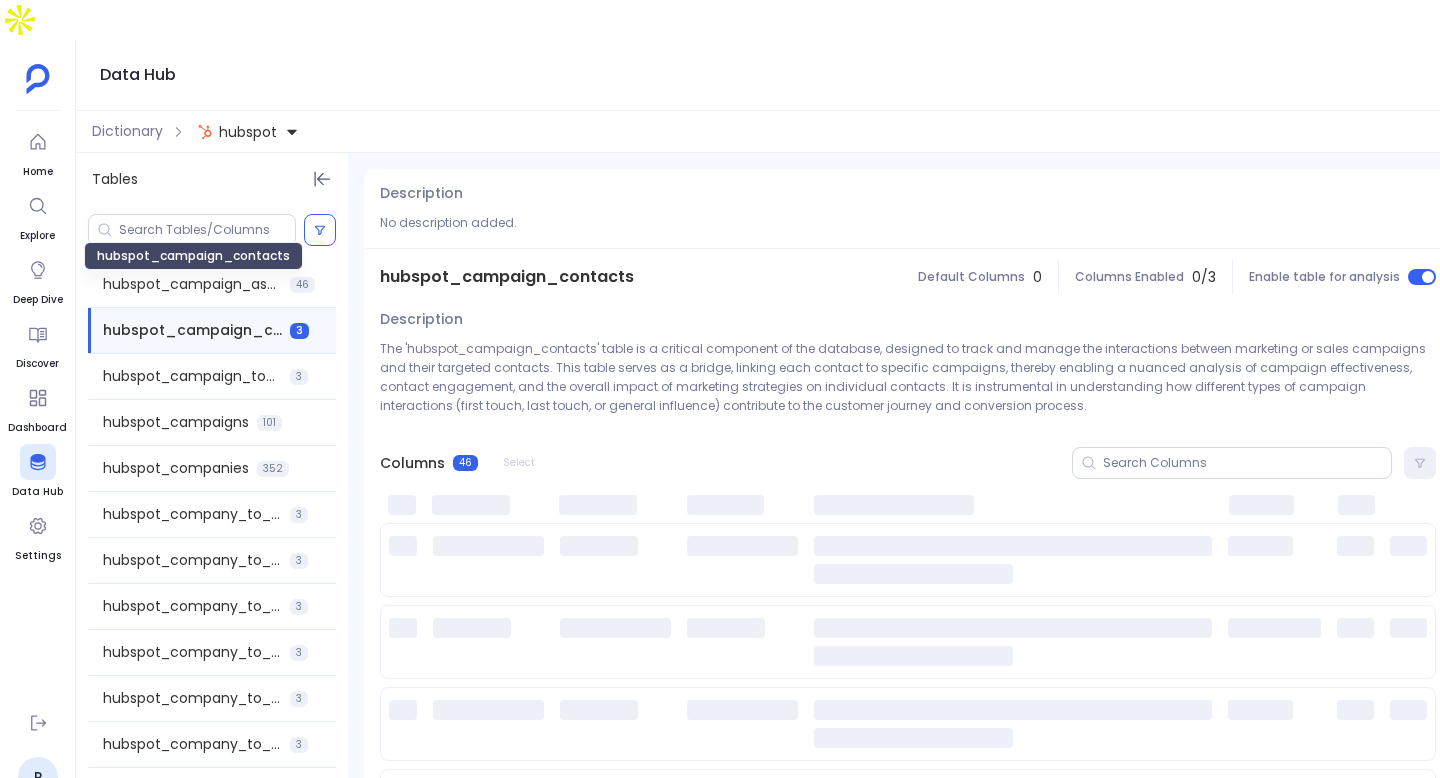 scroll, scrollTop: 0, scrollLeft: 0, axis: both 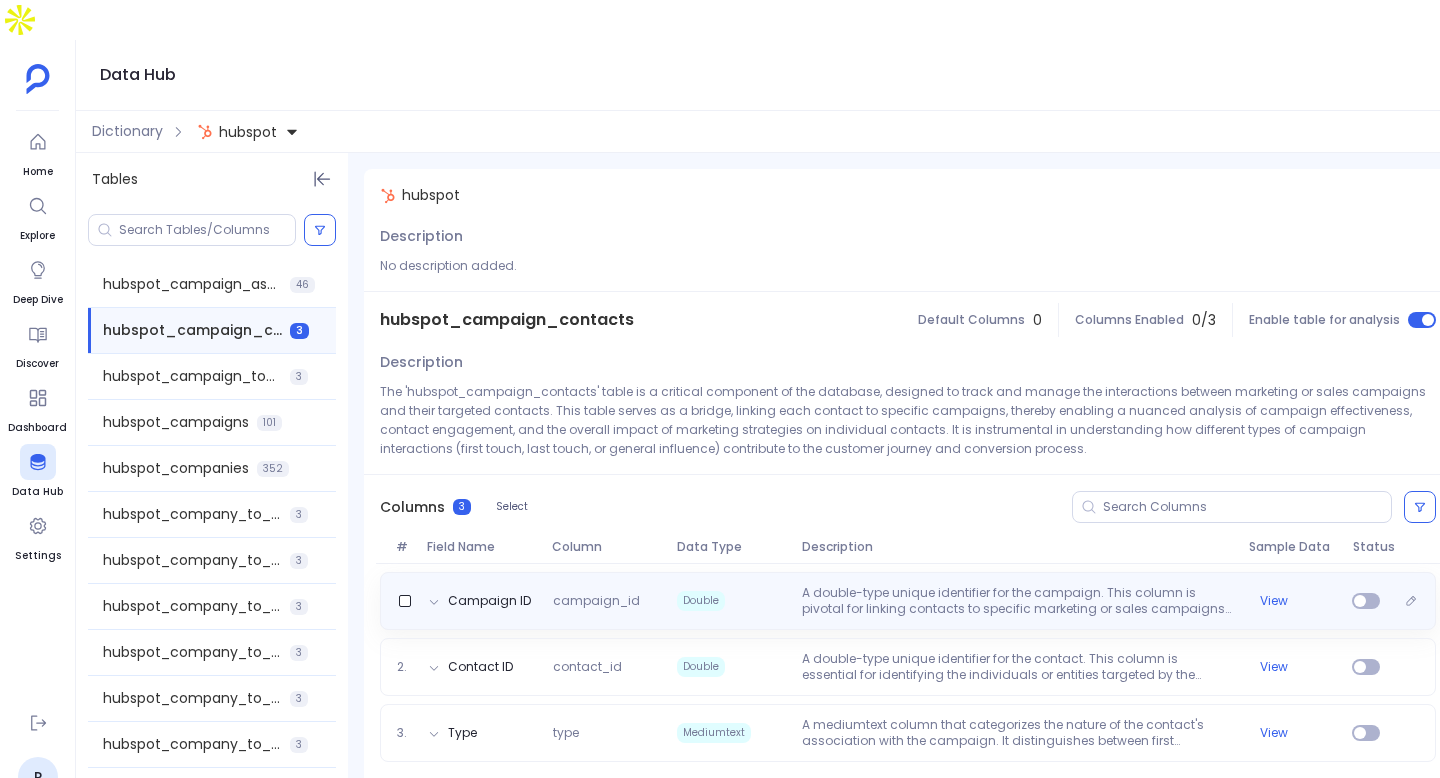 click on "Campaign ID campaign_id Double A double-type unique identifier for the campaign. This column is pivotal for linking contacts to specific marketing or sales campaigns, facilitating a detailed analysis of campaign reach and effectiveness. For instance, a campaign_id of 6264347837 or 9428782168 in the sample records indicates the specific campaigns that the contacts were associated with. View" at bounding box center (908, 601) 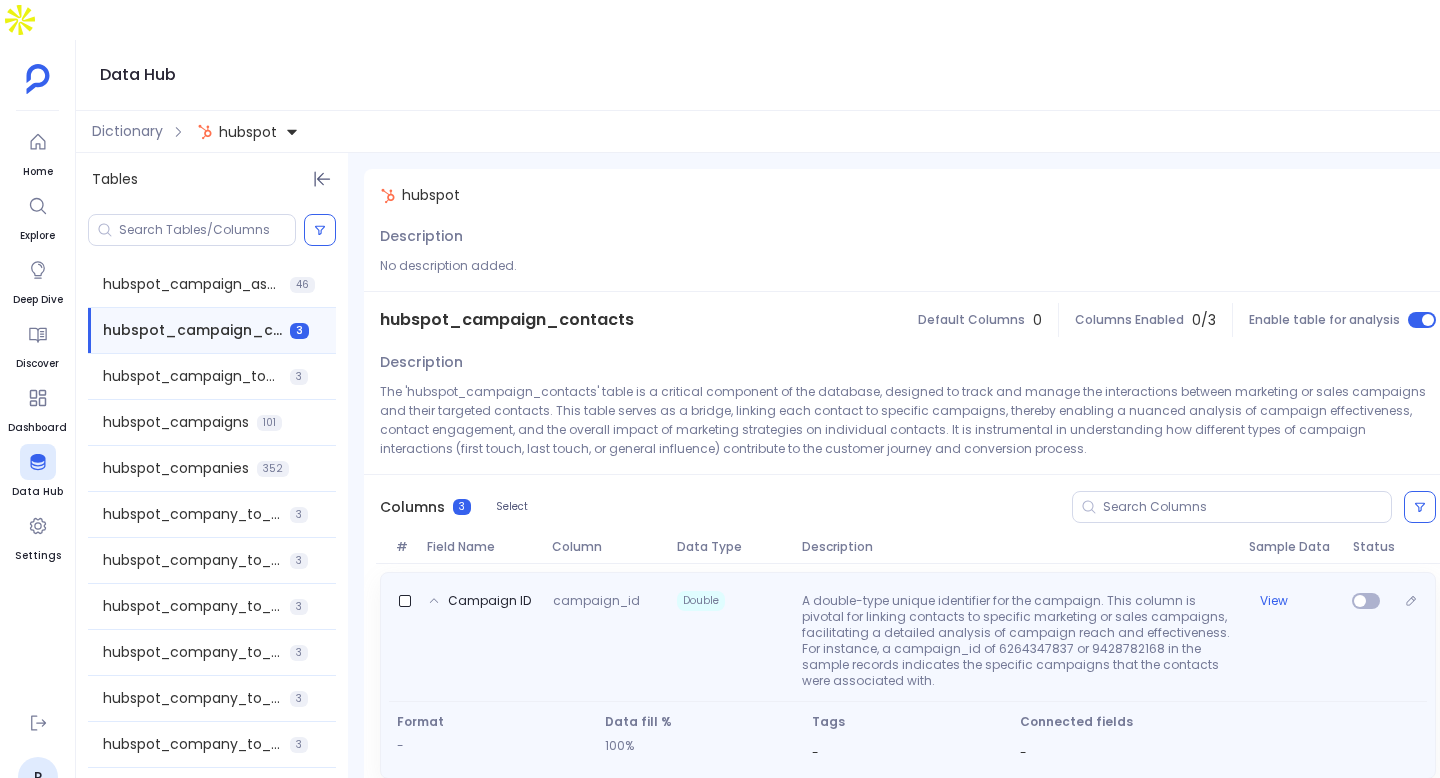 click on "A double-type unique identifier for the campaign. This column is pivotal for linking contacts to specific marketing or sales campaigns, facilitating a detailed analysis of campaign reach and effectiveness. For instance, a campaign_id of 6264347837 or 9428782168 in the sample records indicates the specific campaigns that the contacts were associated with." at bounding box center (1017, 641) 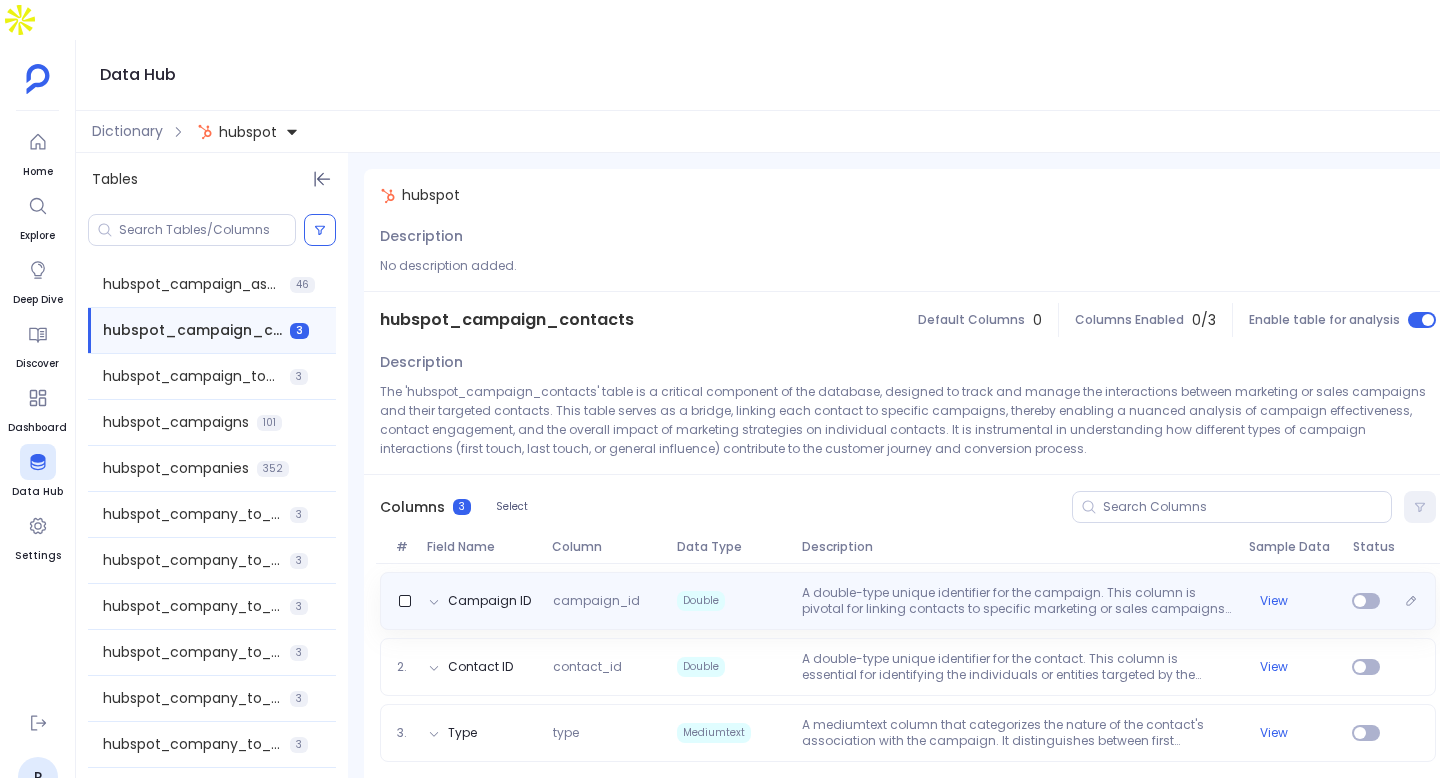 click on "A double-type unique identifier for the campaign. This column is pivotal for linking contacts to specific marketing or sales campaigns, facilitating a detailed analysis of campaign reach and effectiveness. For instance, a campaign_id of 6264347837 or 9428782168 in the sample records indicates the specific campaigns that the contacts were associated with." at bounding box center [1017, 601] 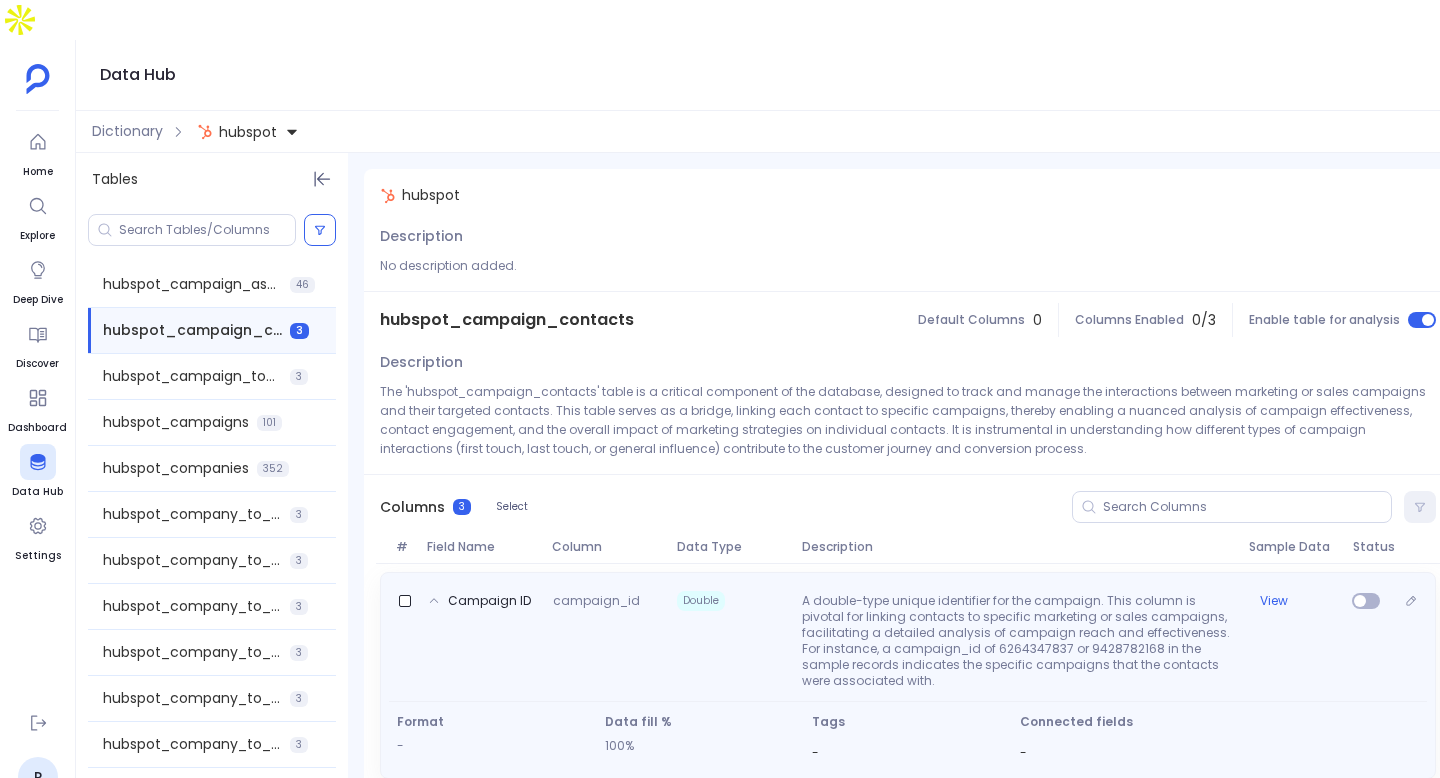 click on "Campaign ID campaign_id Double A double-type unique identifier for the campaign. This column is pivotal for linking contacts to specific marketing or sales campaigns, facilitating a detailed analysis of campaign reach and effectiveness. For instance, a campaign_id of 6264347837 or 9428782168 in the sample records indicates the specific campaigns that the contacts were associated with. View" at bounding box center (908, 637) 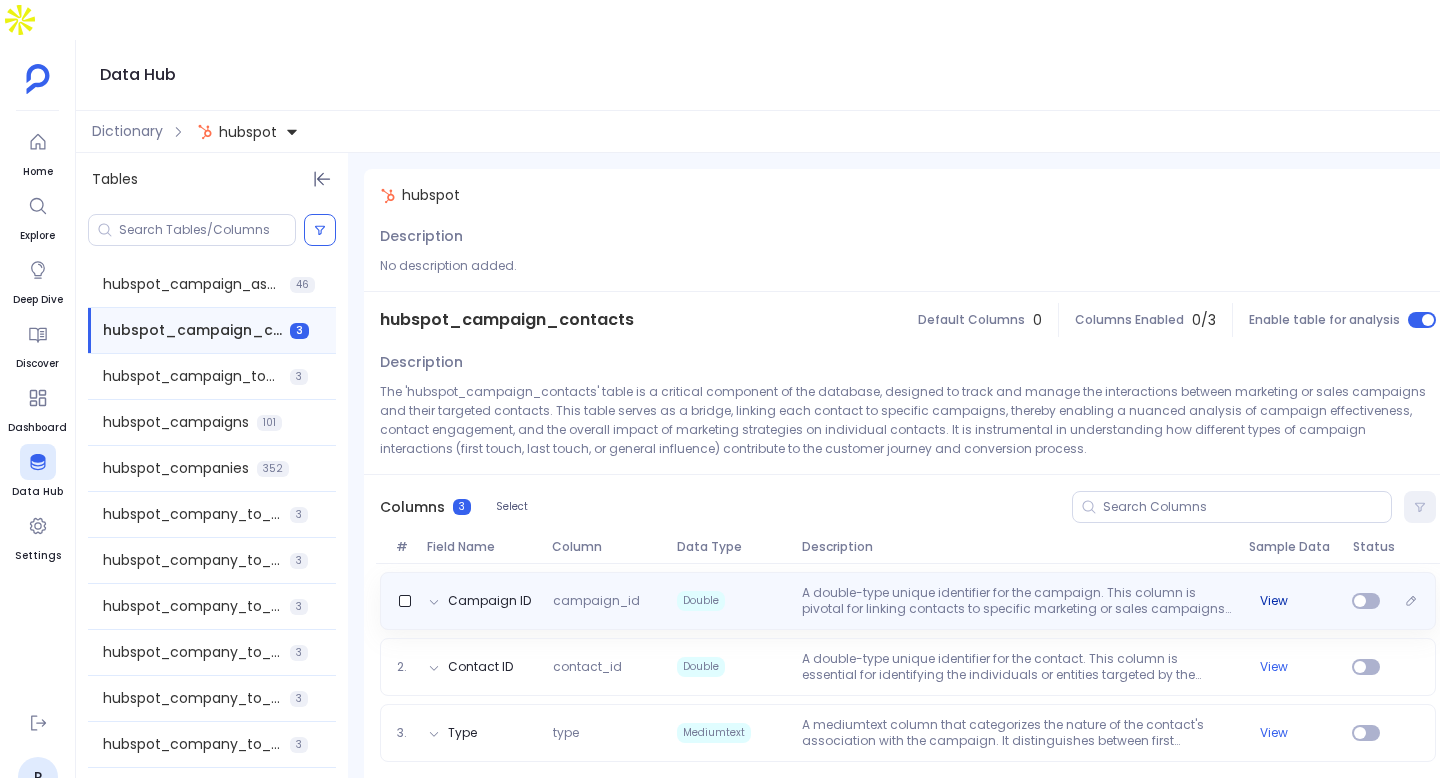 click on "View" at bounding box center [1274, 601] 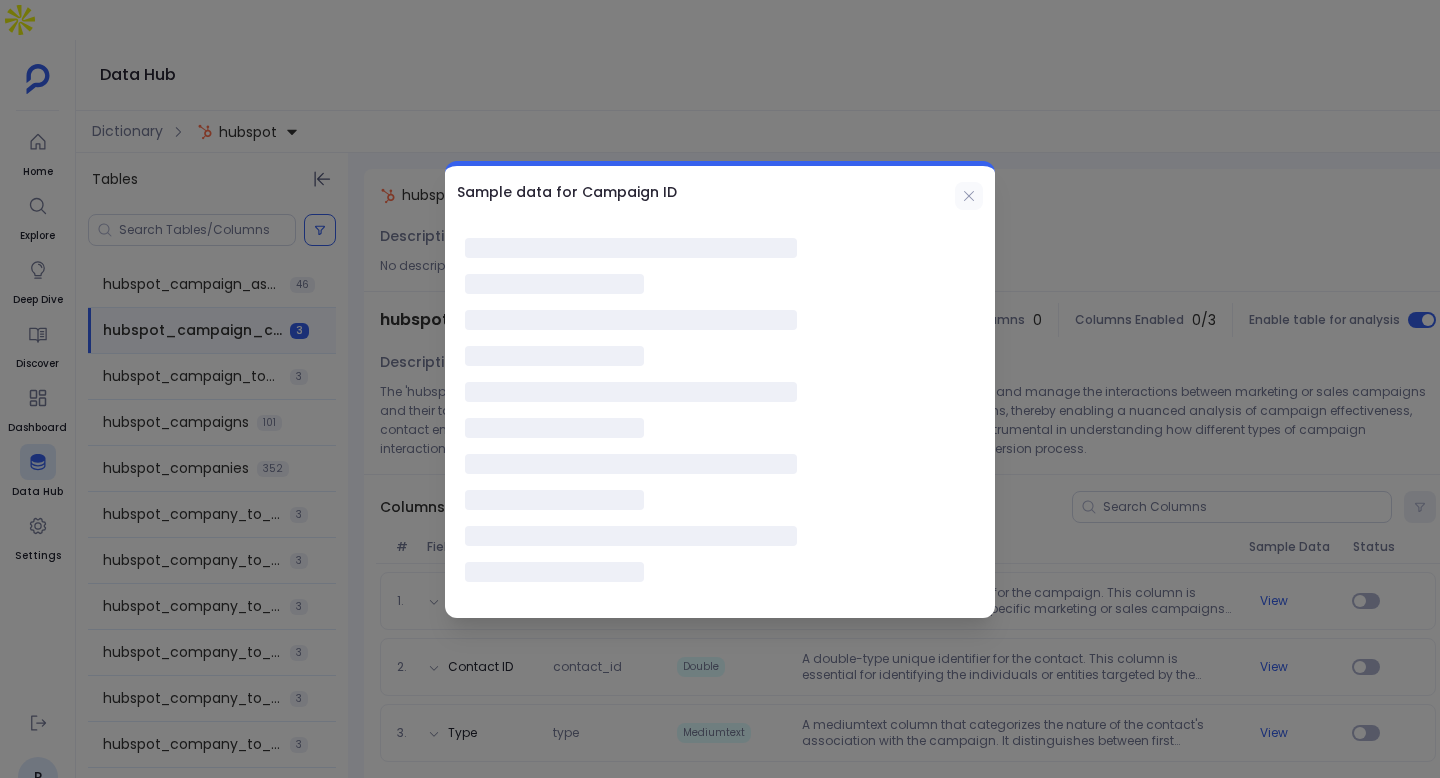 click 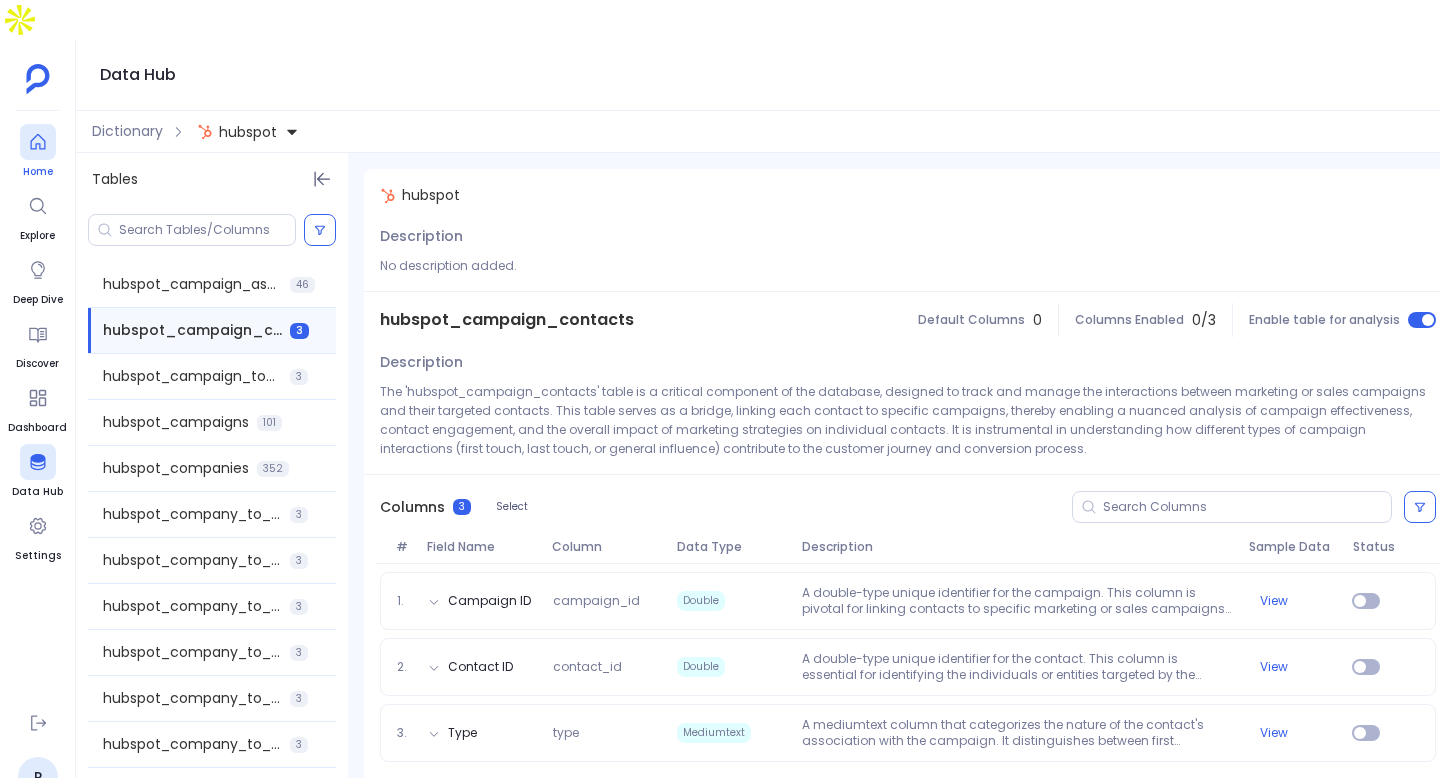 click 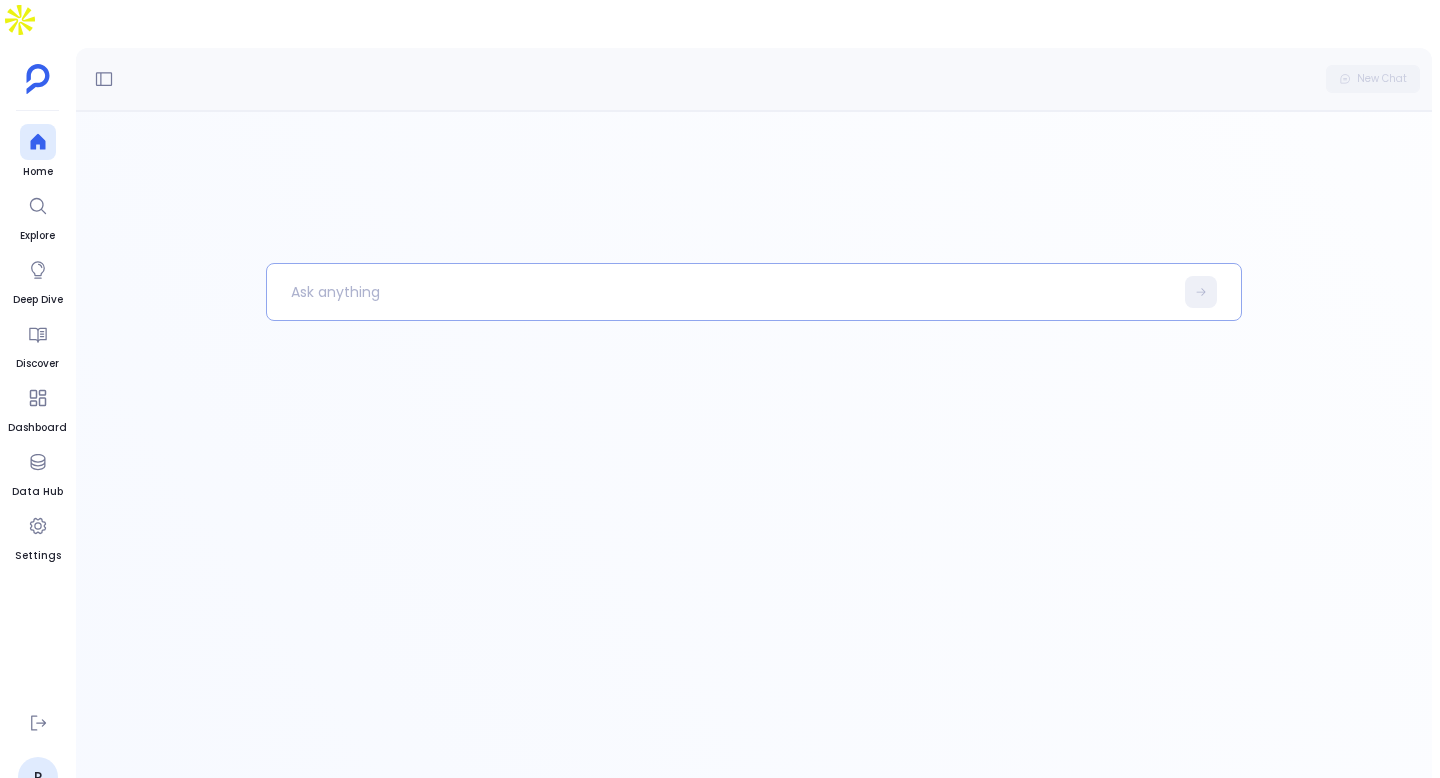 click at bounding box center (754, 292) 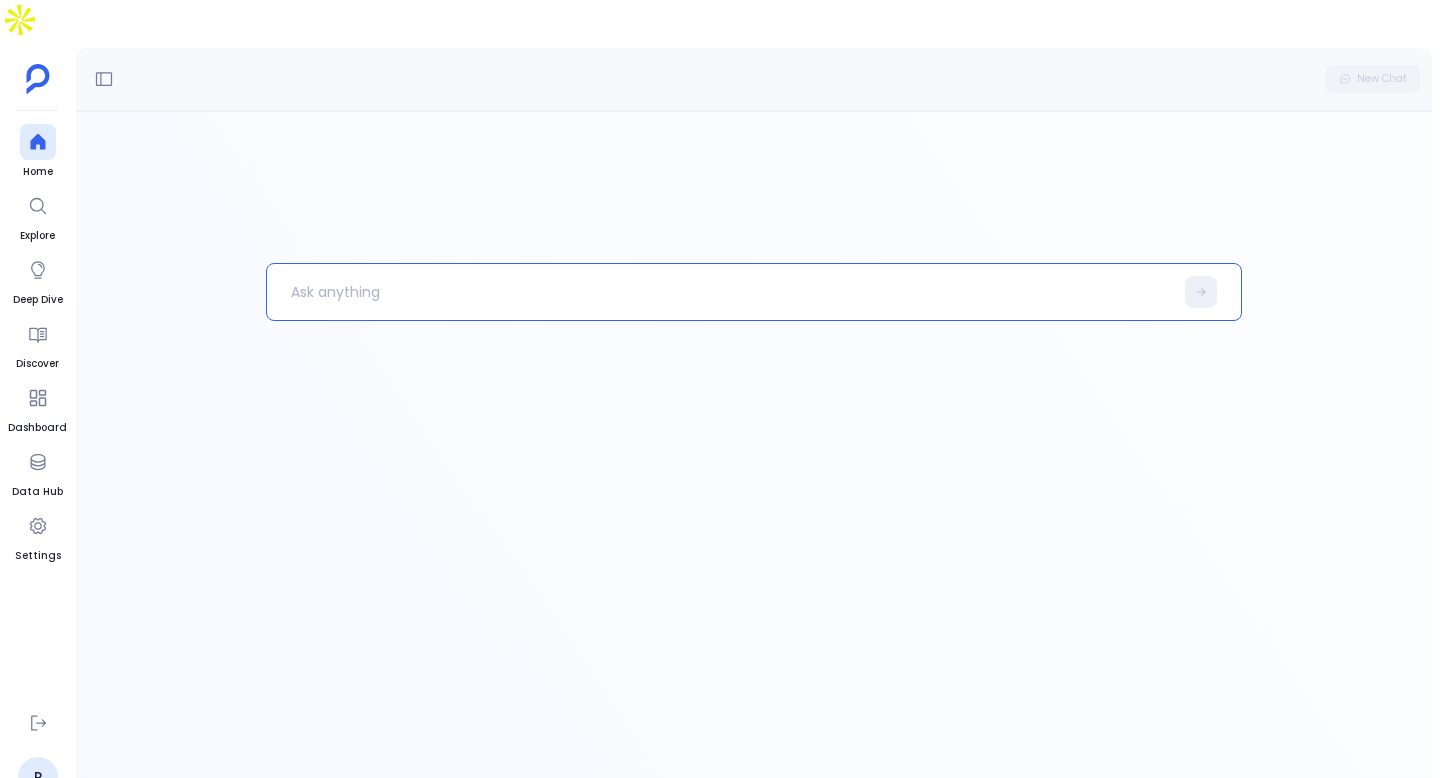 type 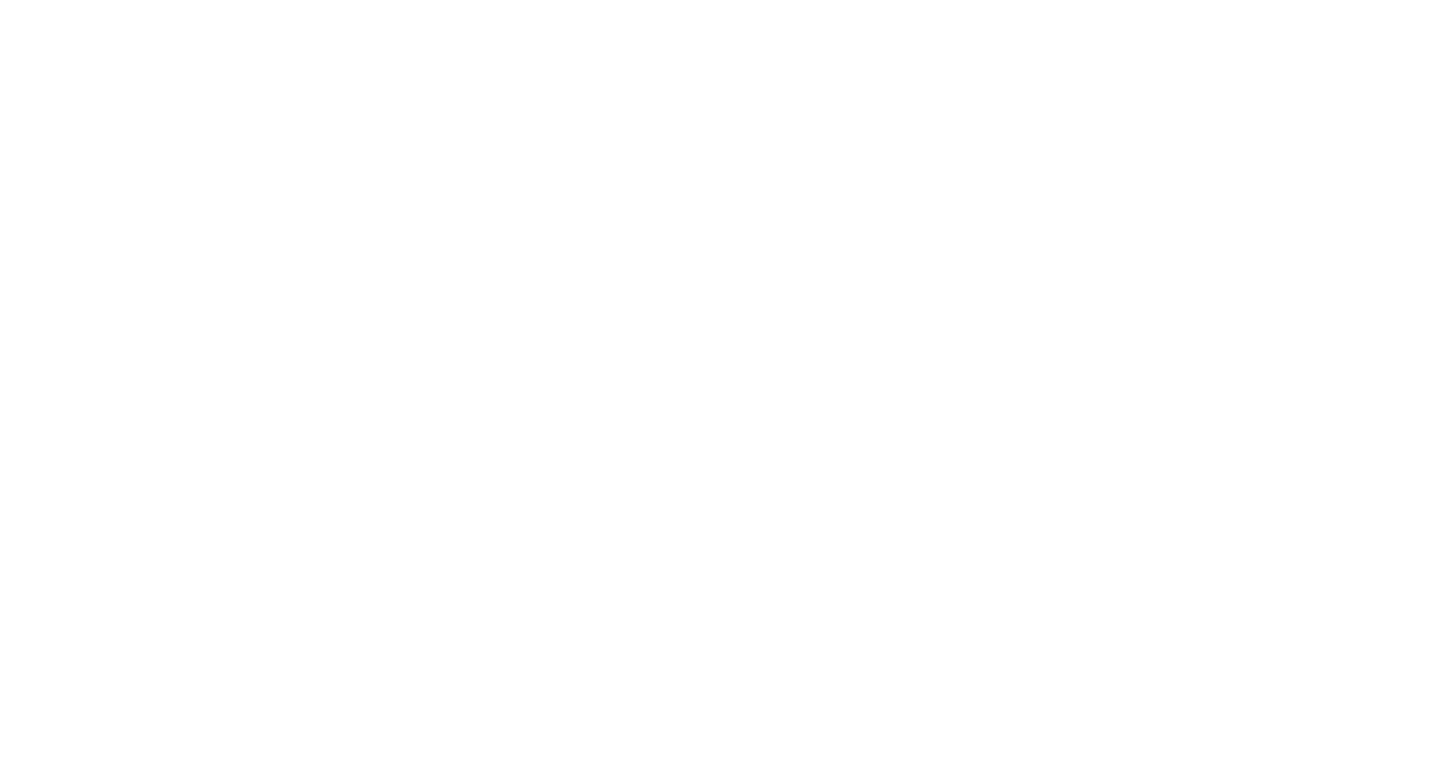 scroll, scrollTop: 0, scrollLeft: 0, axis: both 